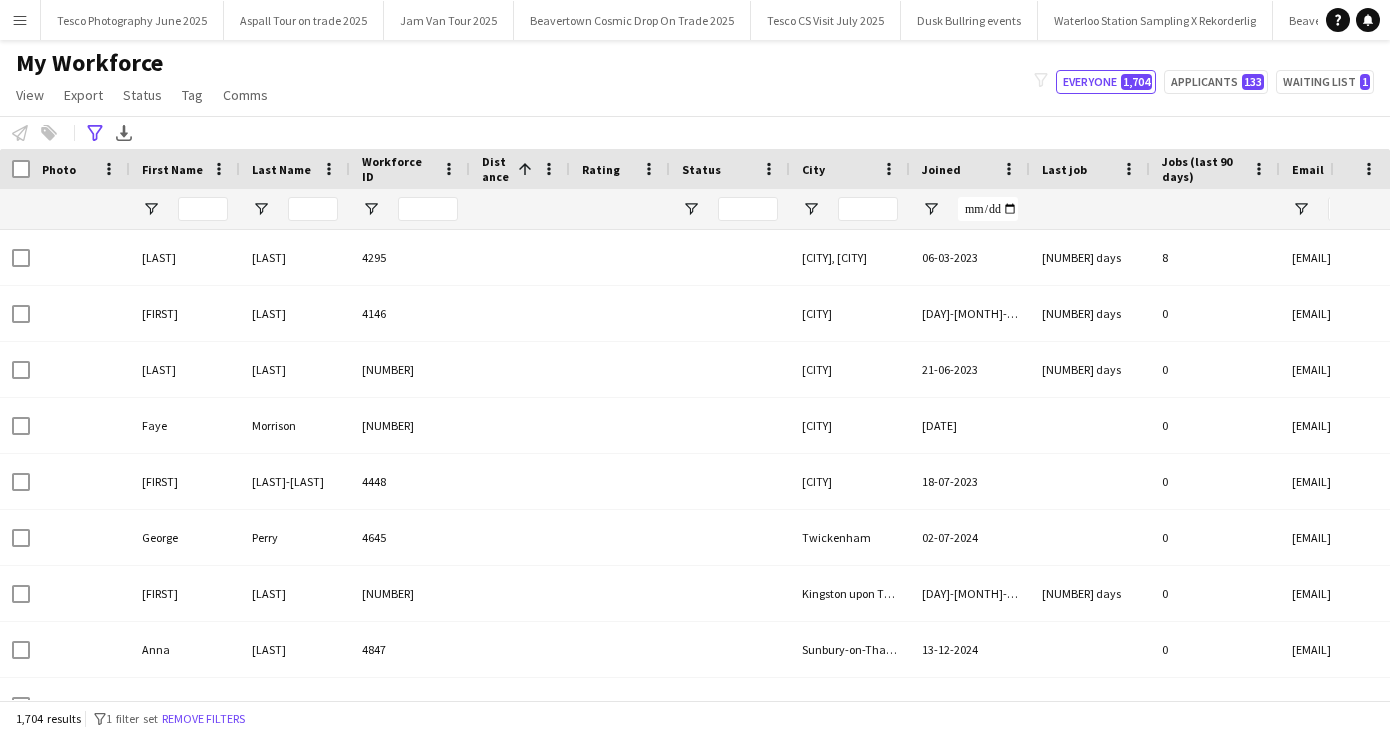 type on "****" 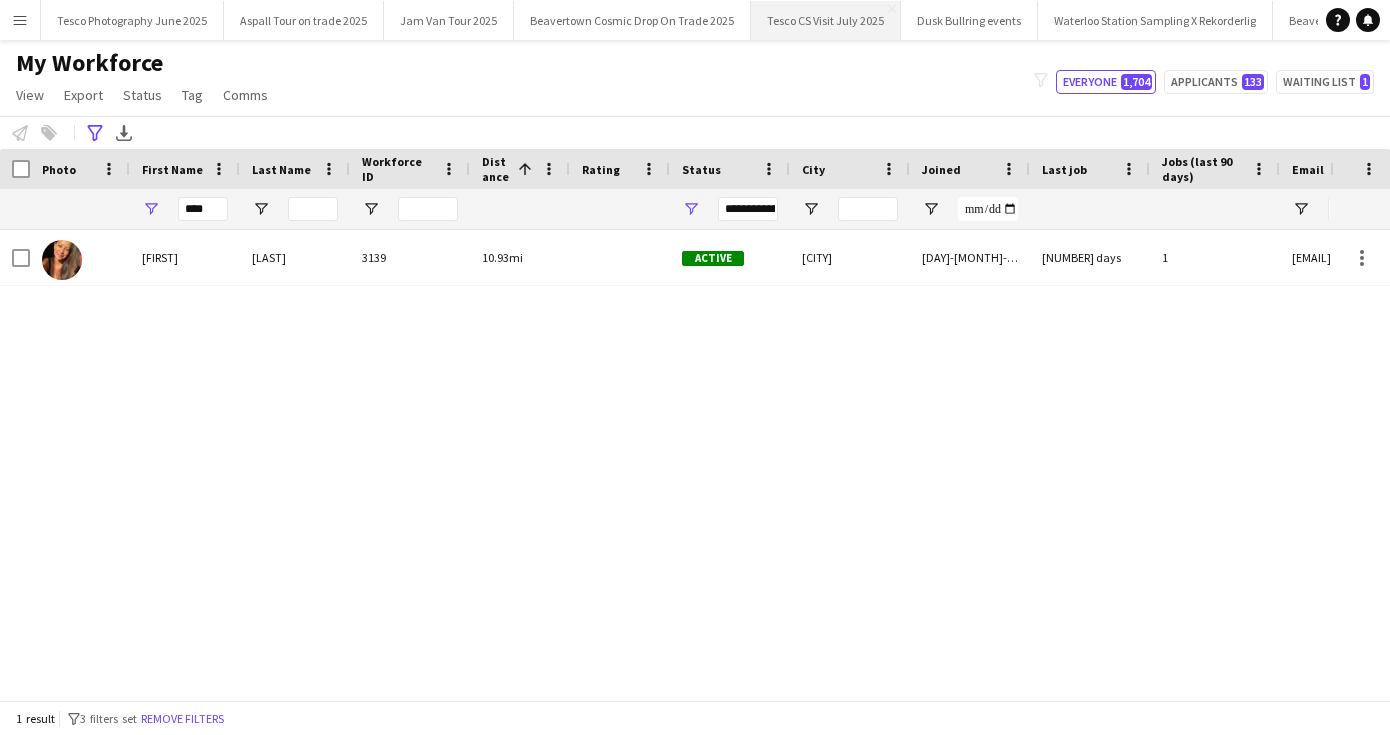 scroll, scrollTop: 0, scrollLeft: 0, axis: both 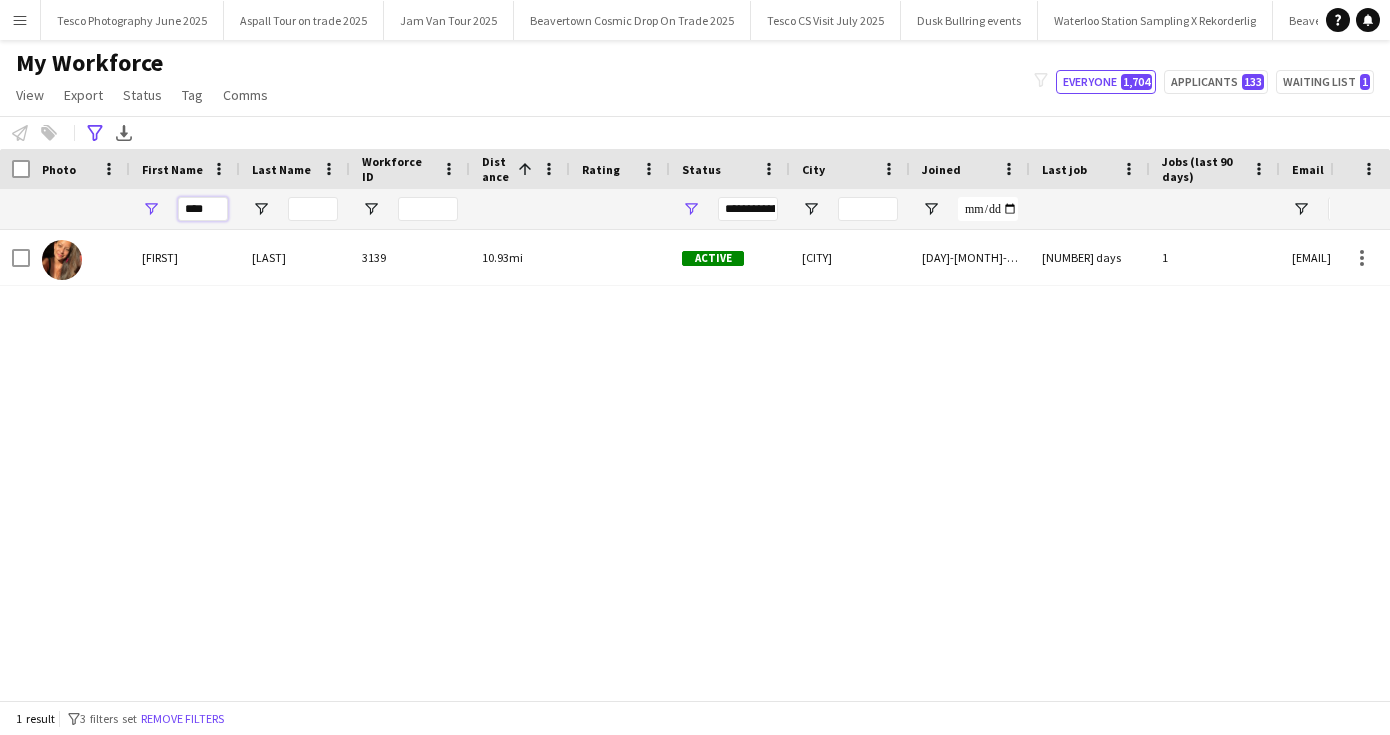 click on "****" at bounding box center [203, 209] 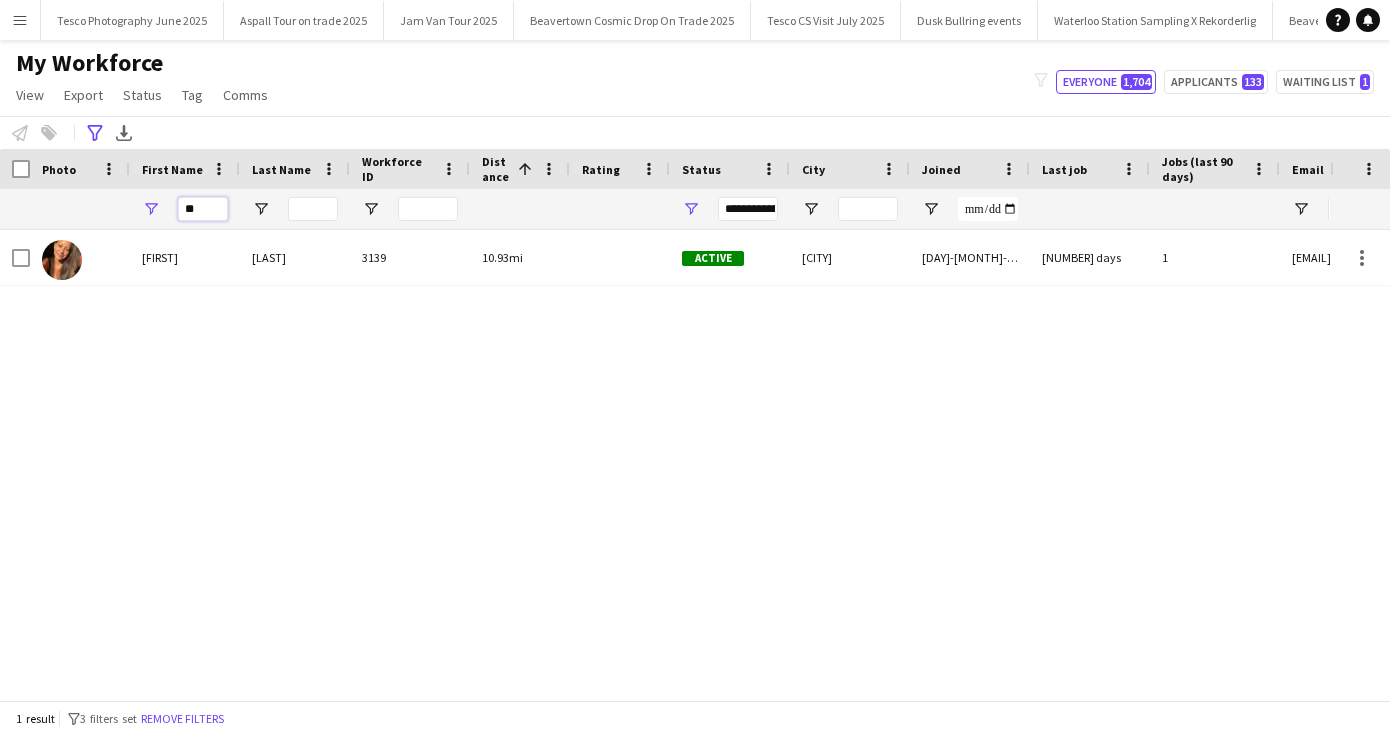 type on "*" 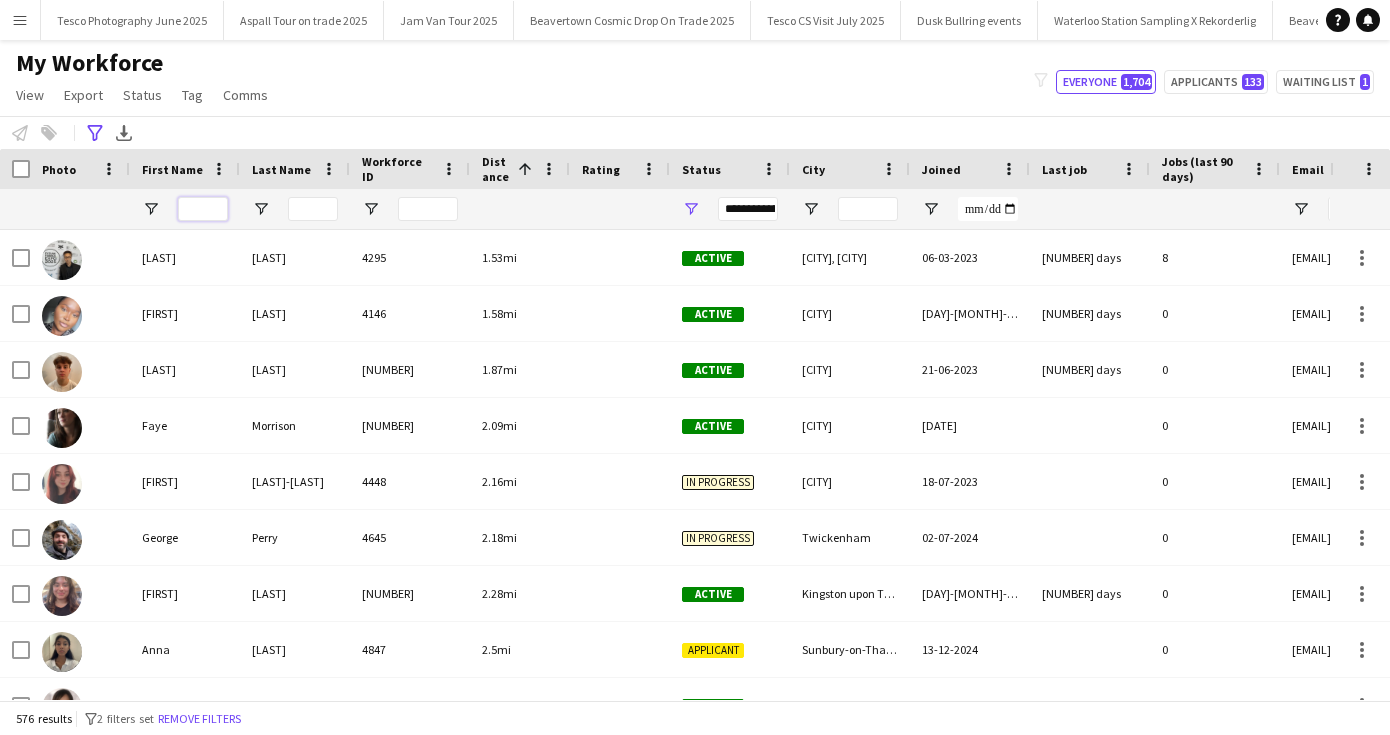 type 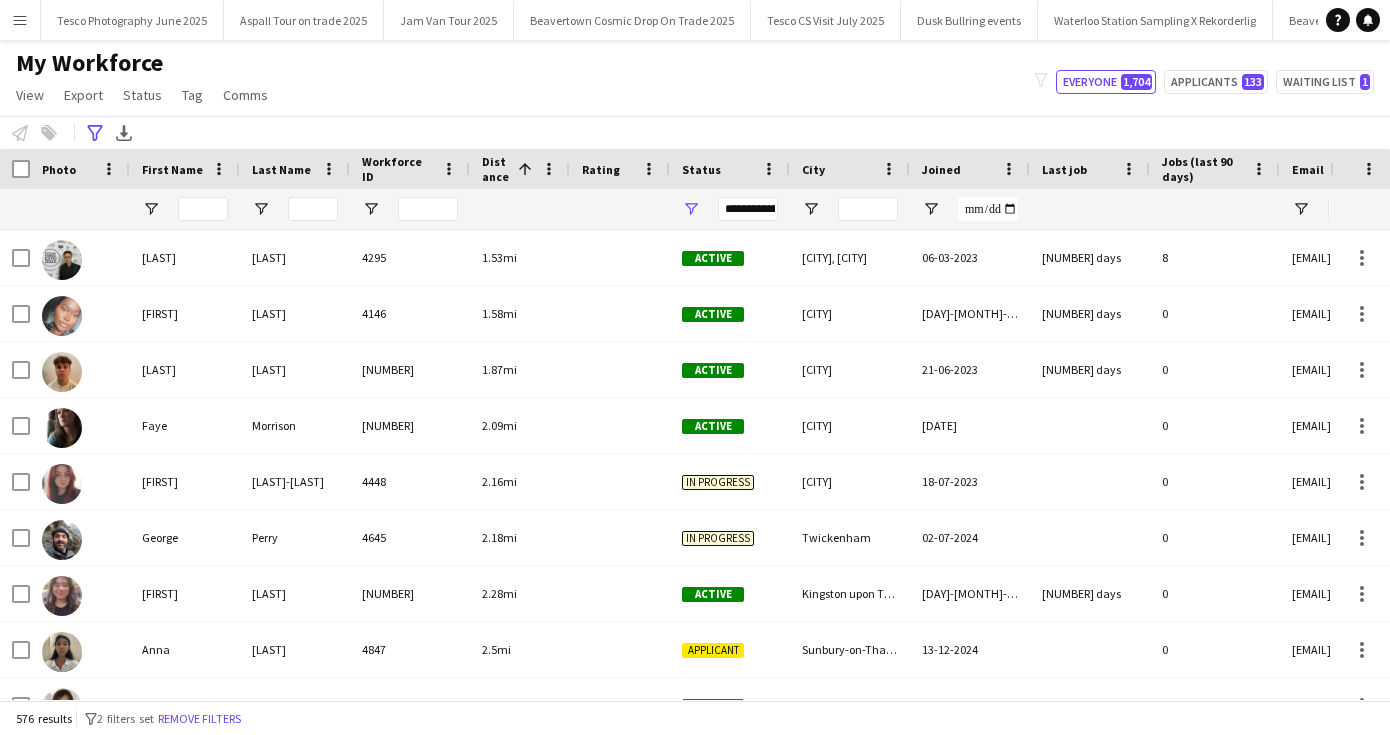 click on "Menu" at bounding box center [20, 20] 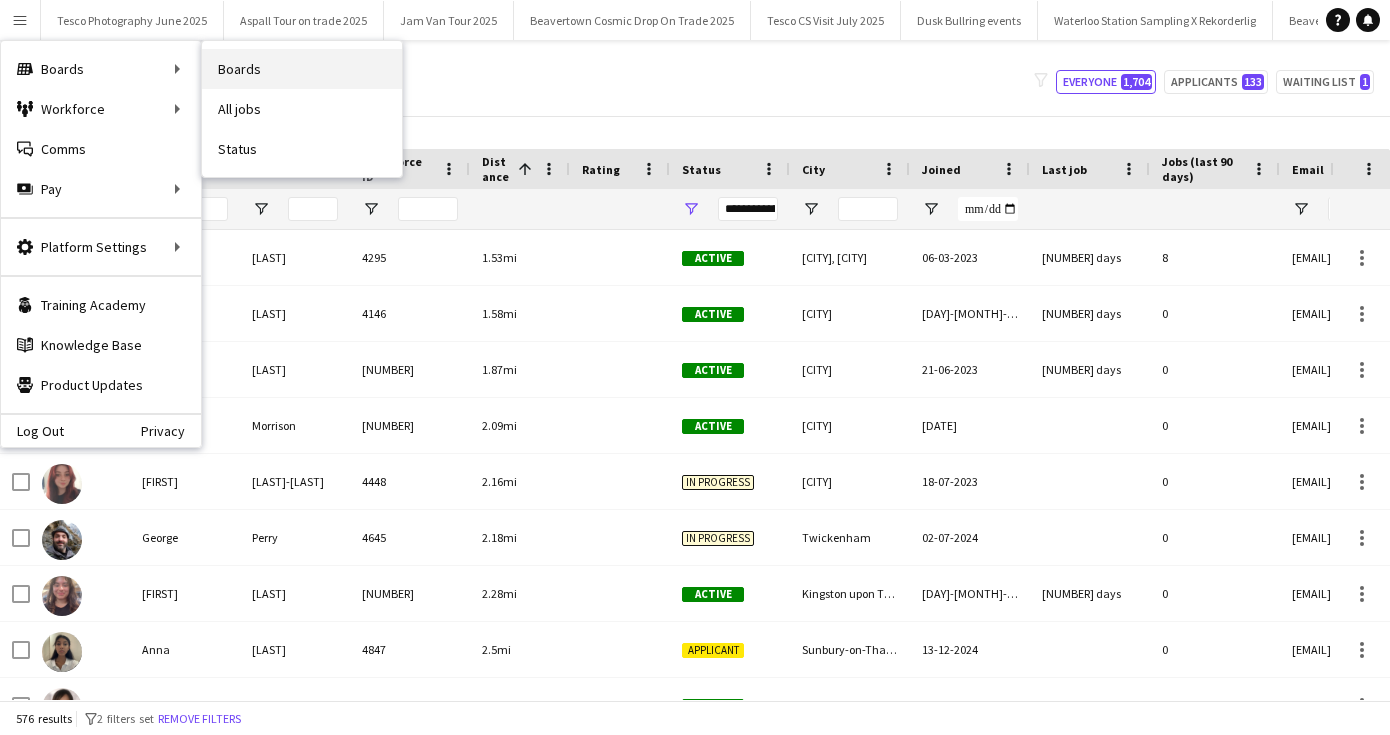 click on "Boards" at bounding box center [302, 69] 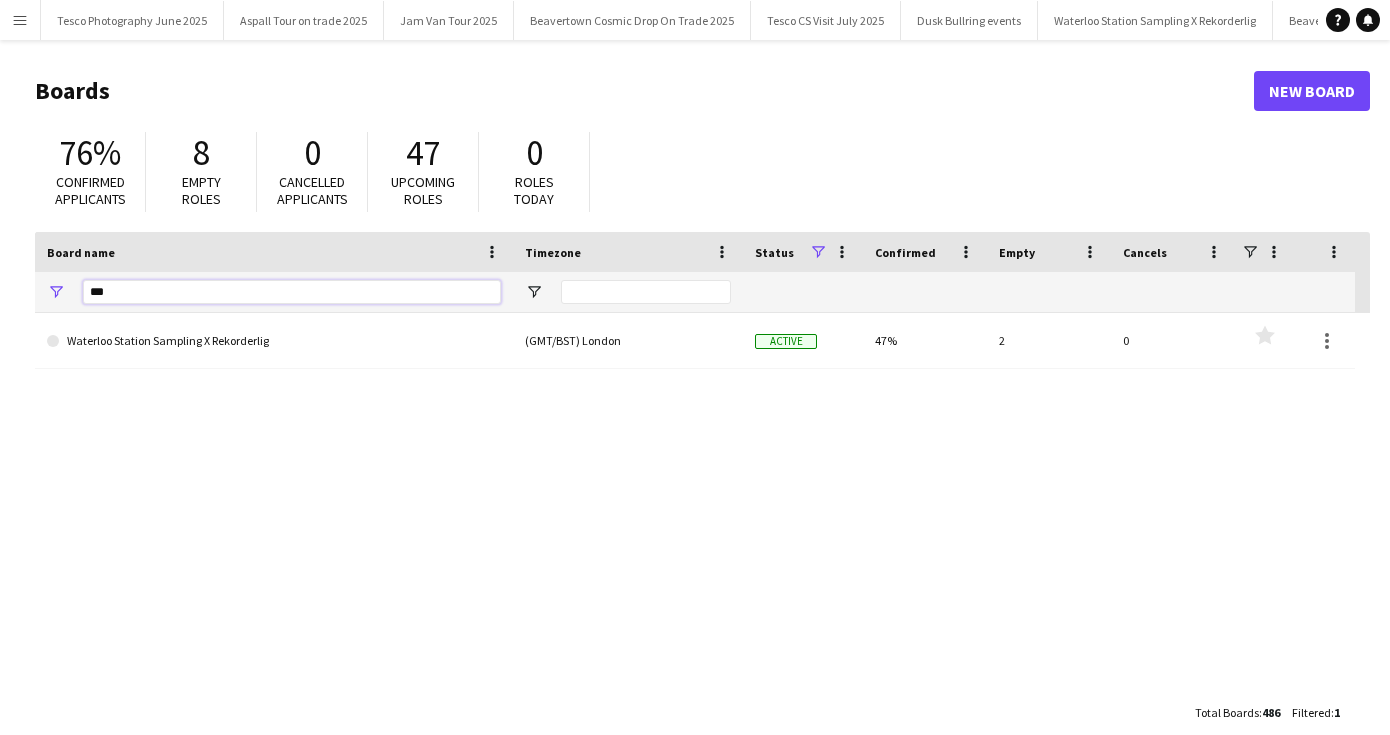 click on "***" at bounding box center [292, 292] 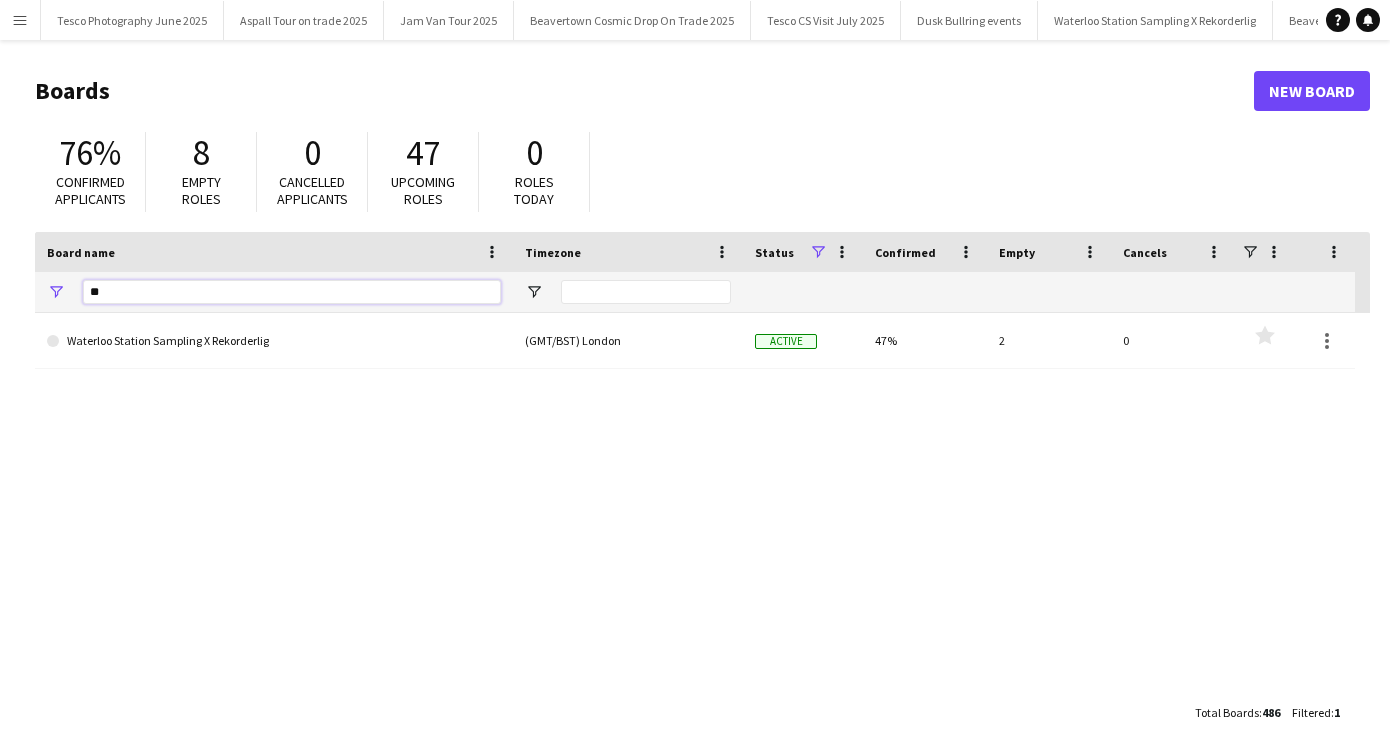 type on "*" 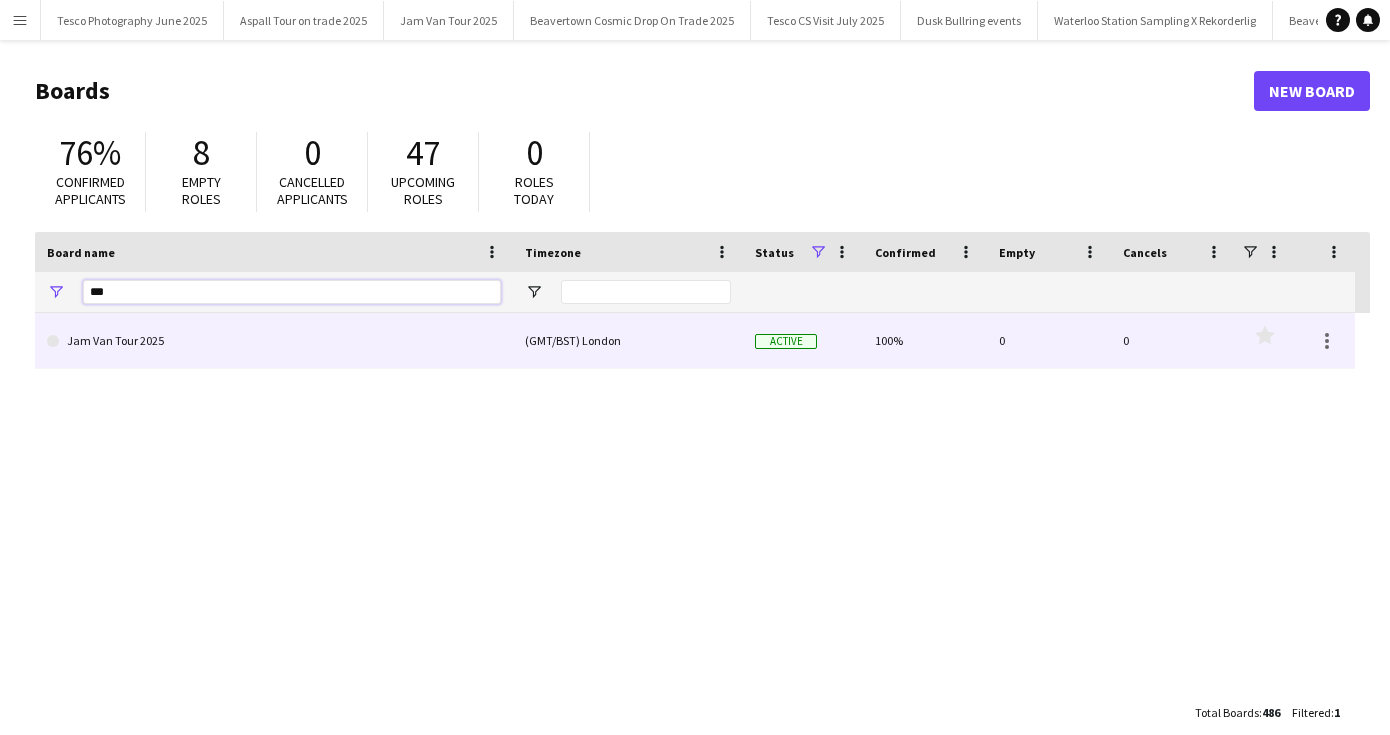 type on "***" 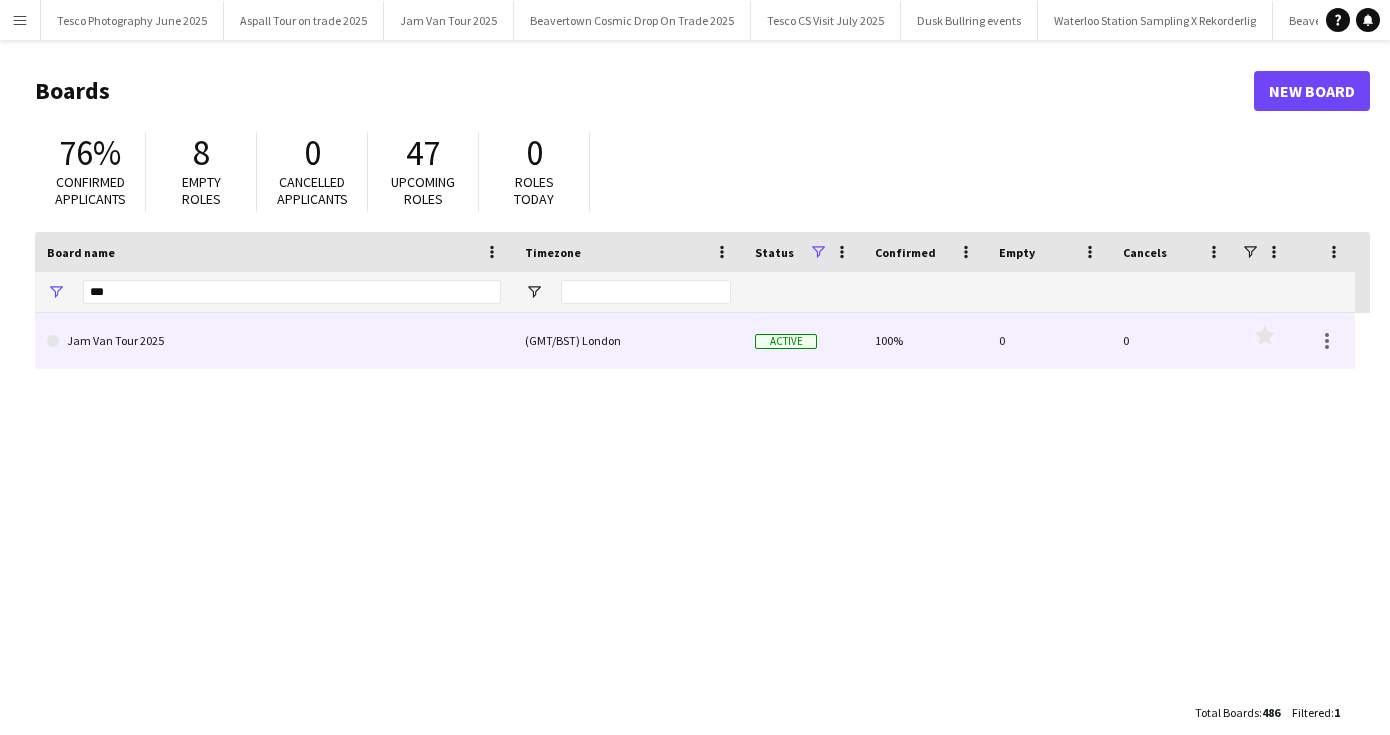 click on "Jam Van Tour 2025" 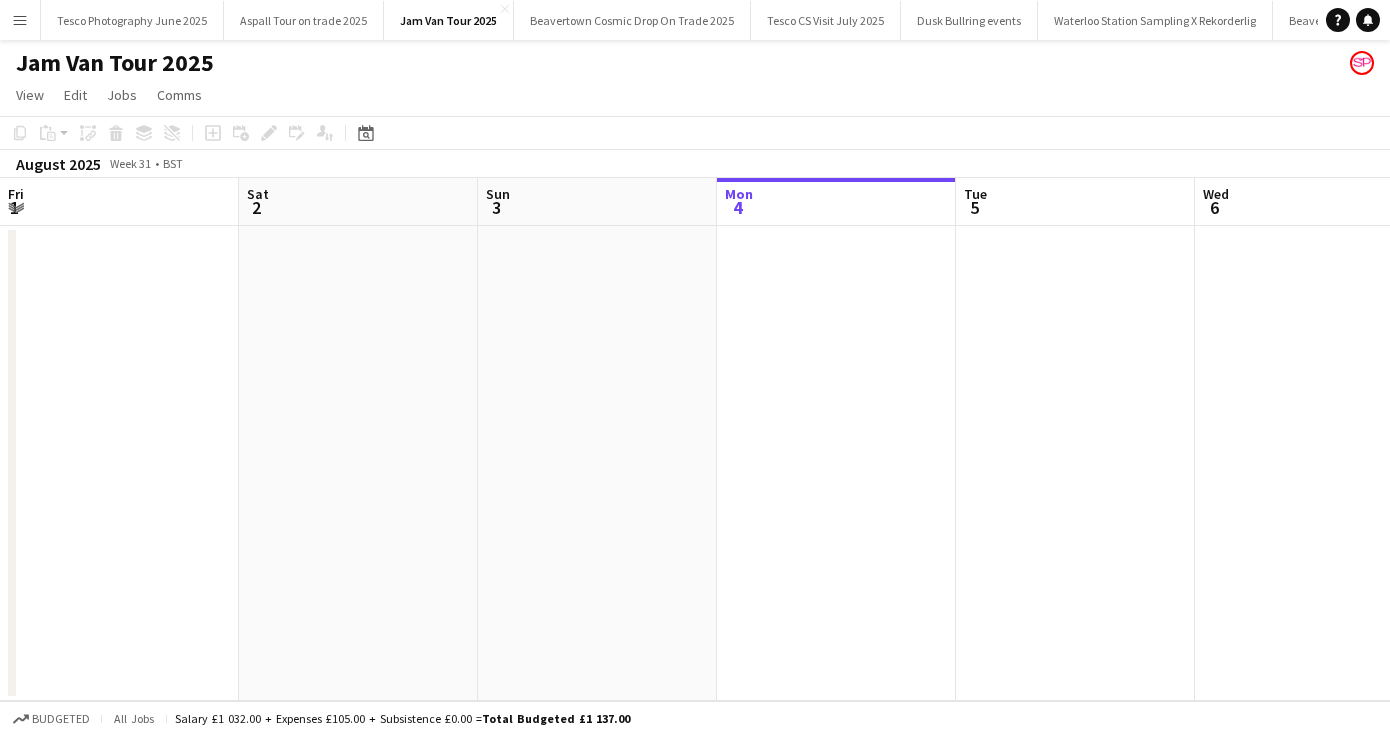 scroll, scrollTop: 0, scrollLeft: 478, axis: horizontal 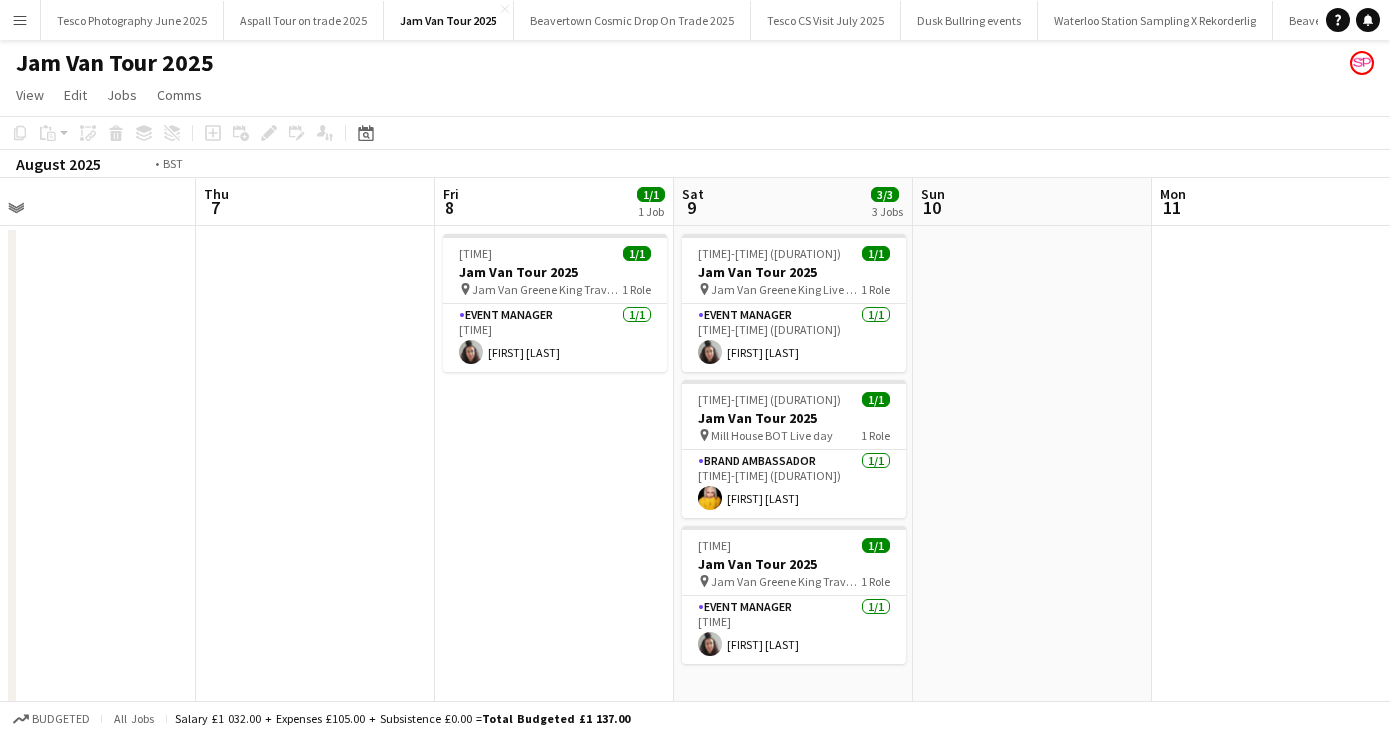 drag, startPoint x: 1185, startPoint y: 509, endPoint x: 268, endPoint y: 436, distance: 919.90106 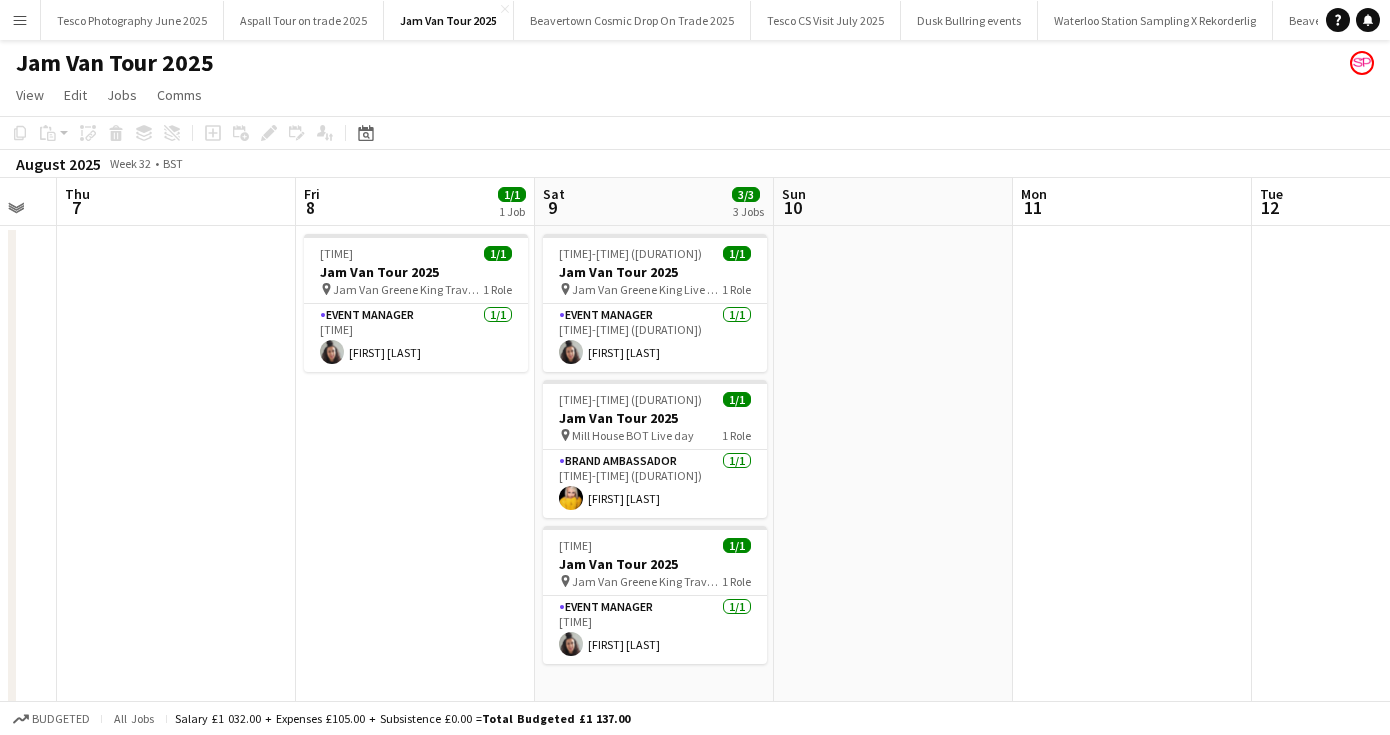 click on "Menu" at bounding box center (20, 20) 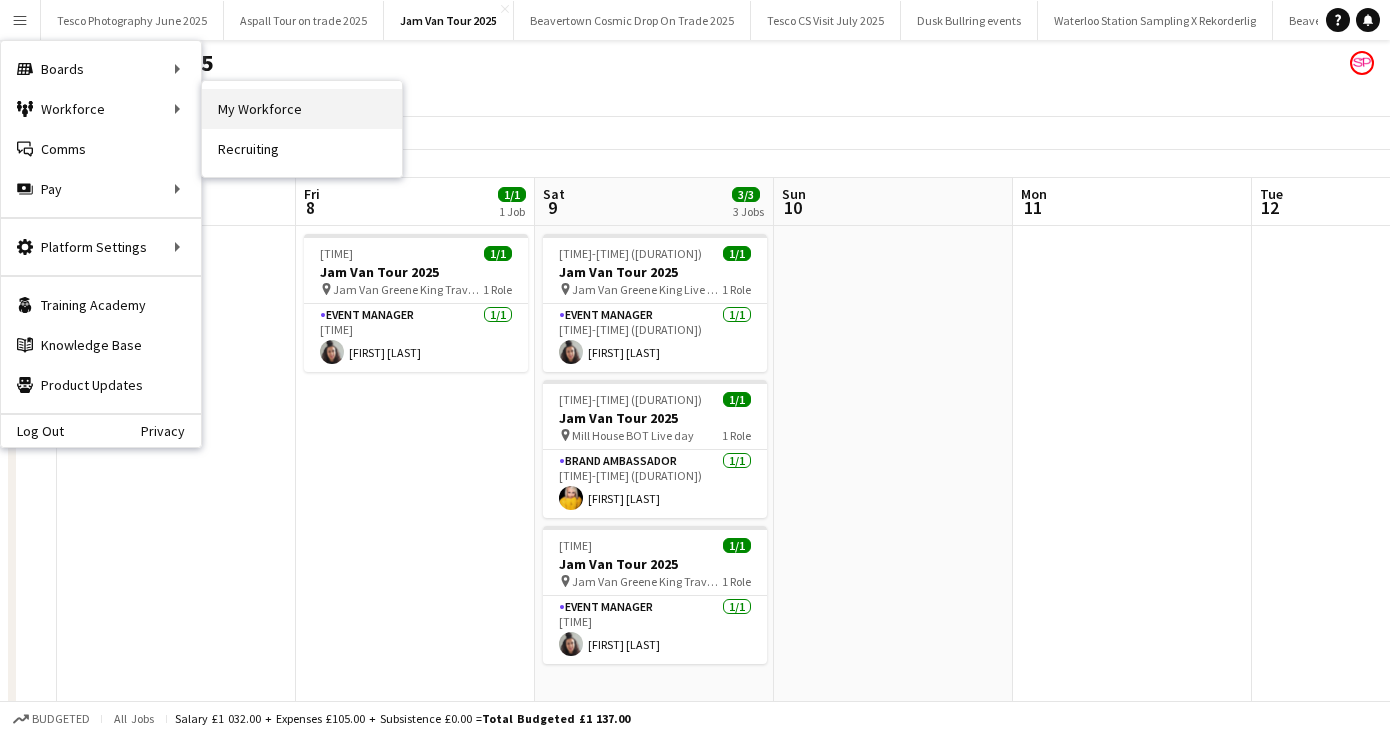 click on "My Workforce" at bounding box center (302, 109) 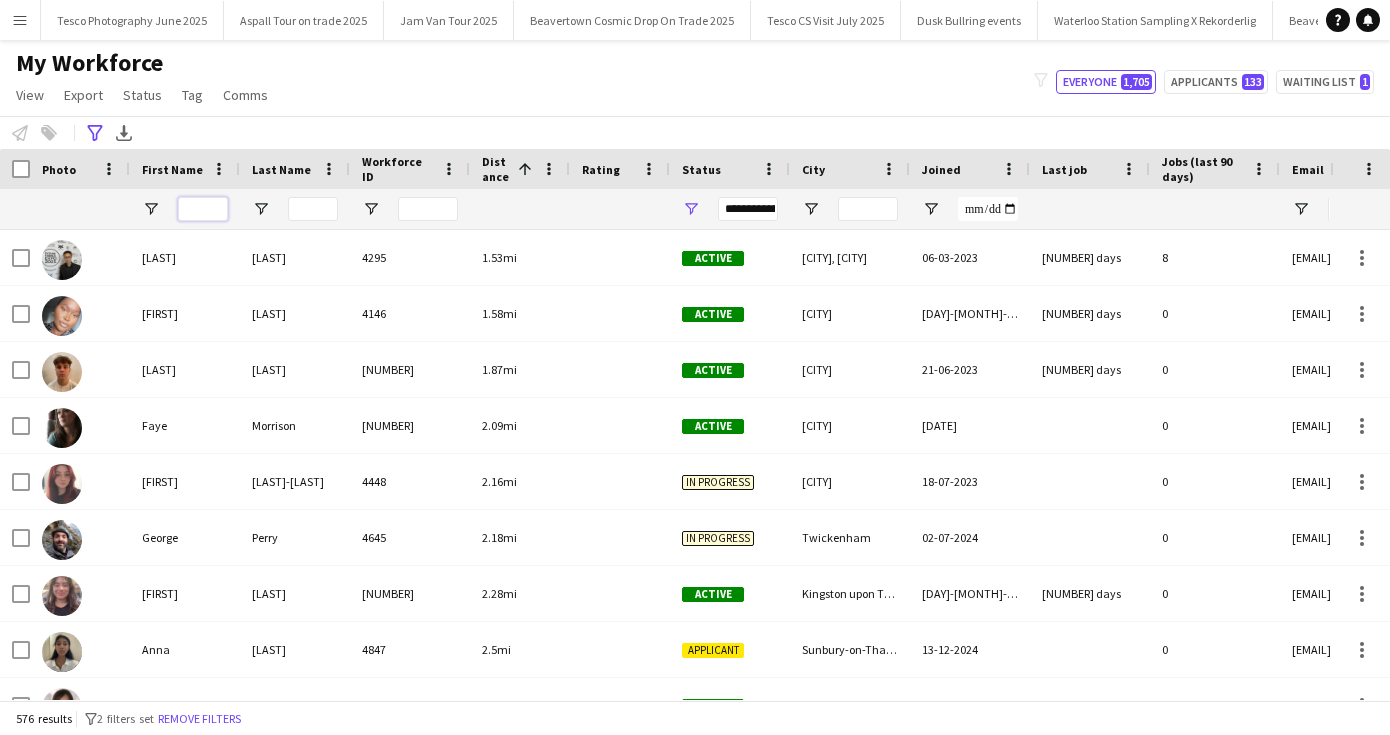 click at bounding box center (203, 209) 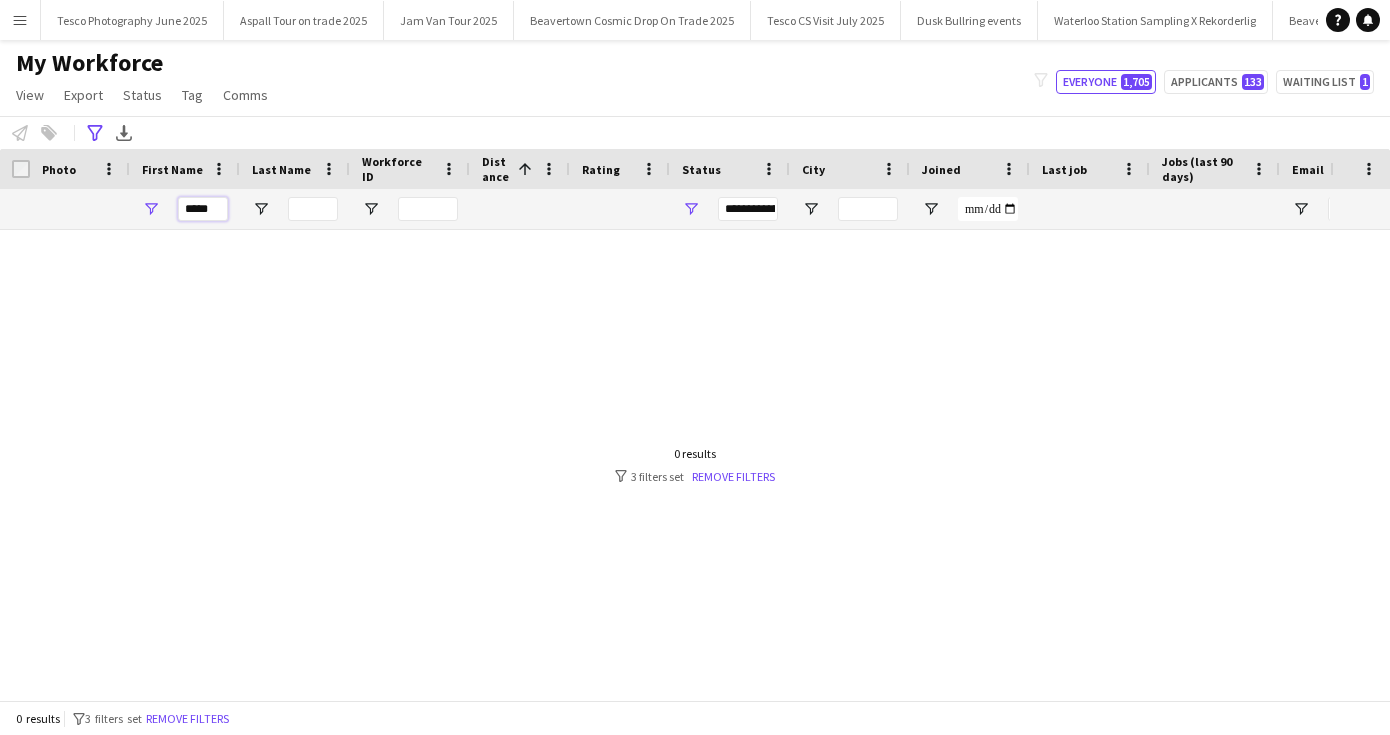 type on "*****" 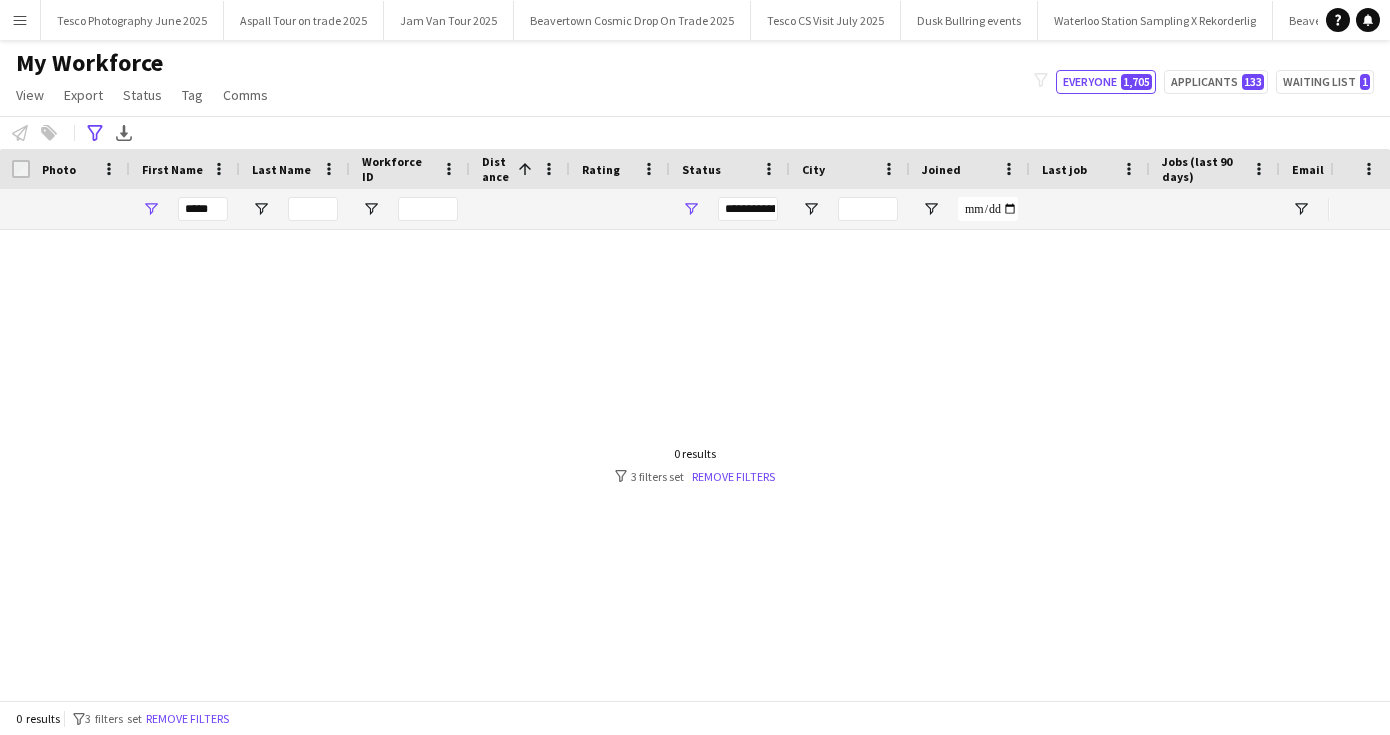 drag, startPoint x: 189, startPoint y: 208, endPoint x: 733, endPoint y: 475, distance: 605.9909 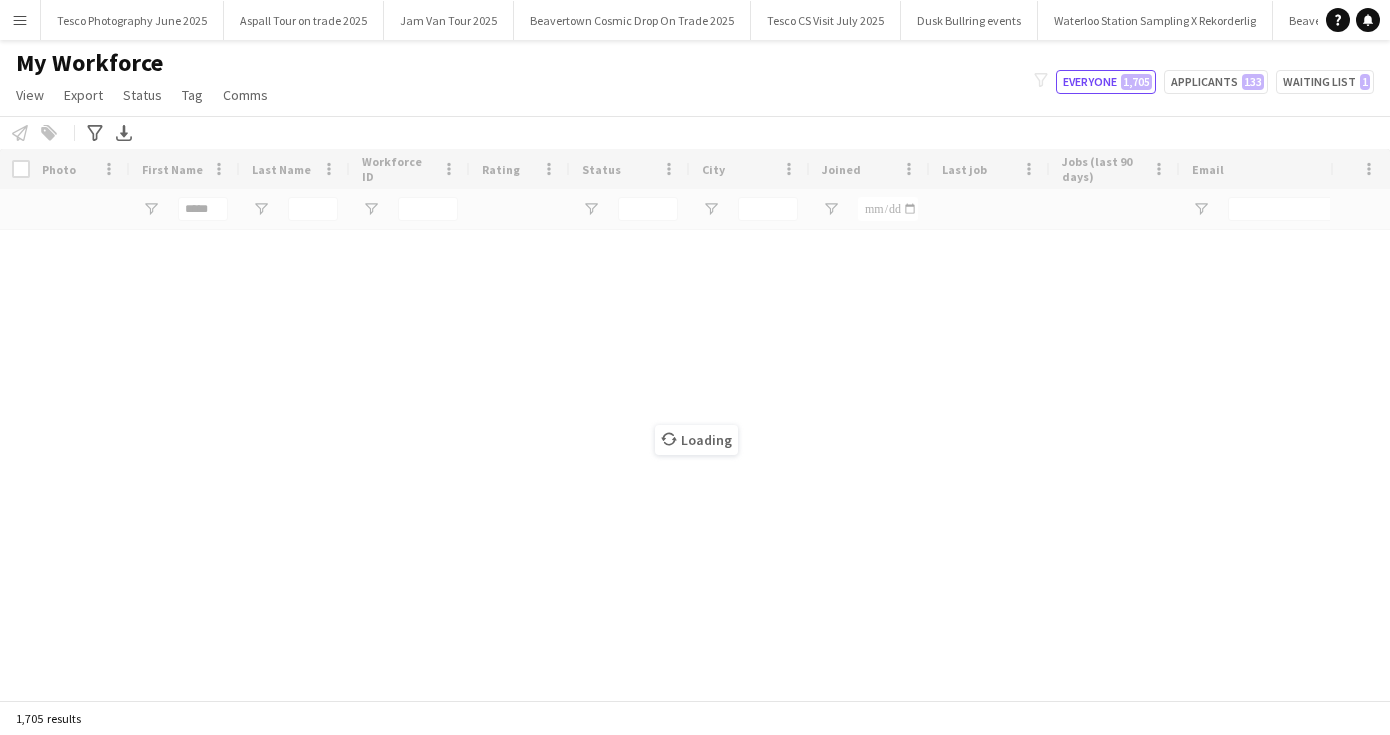 type 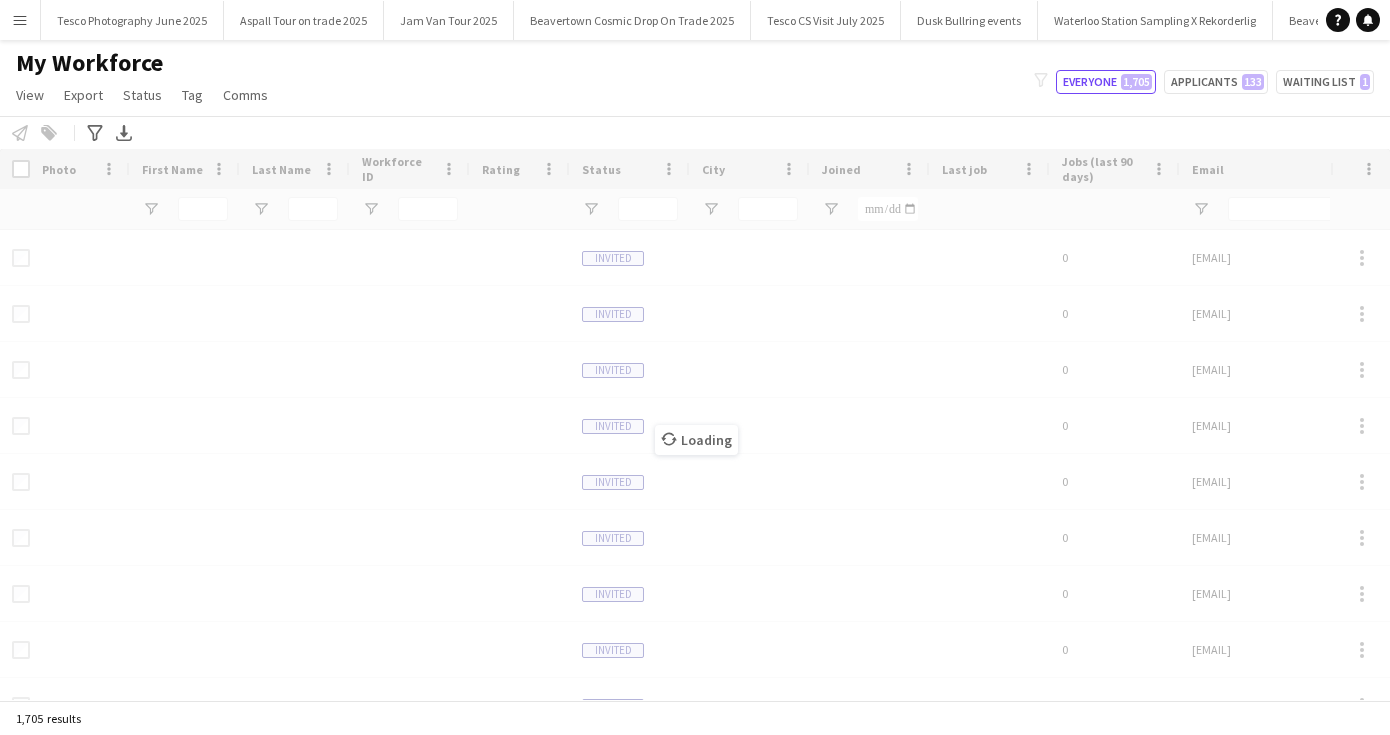 click on "Loading" at bounding box center [695, 424] 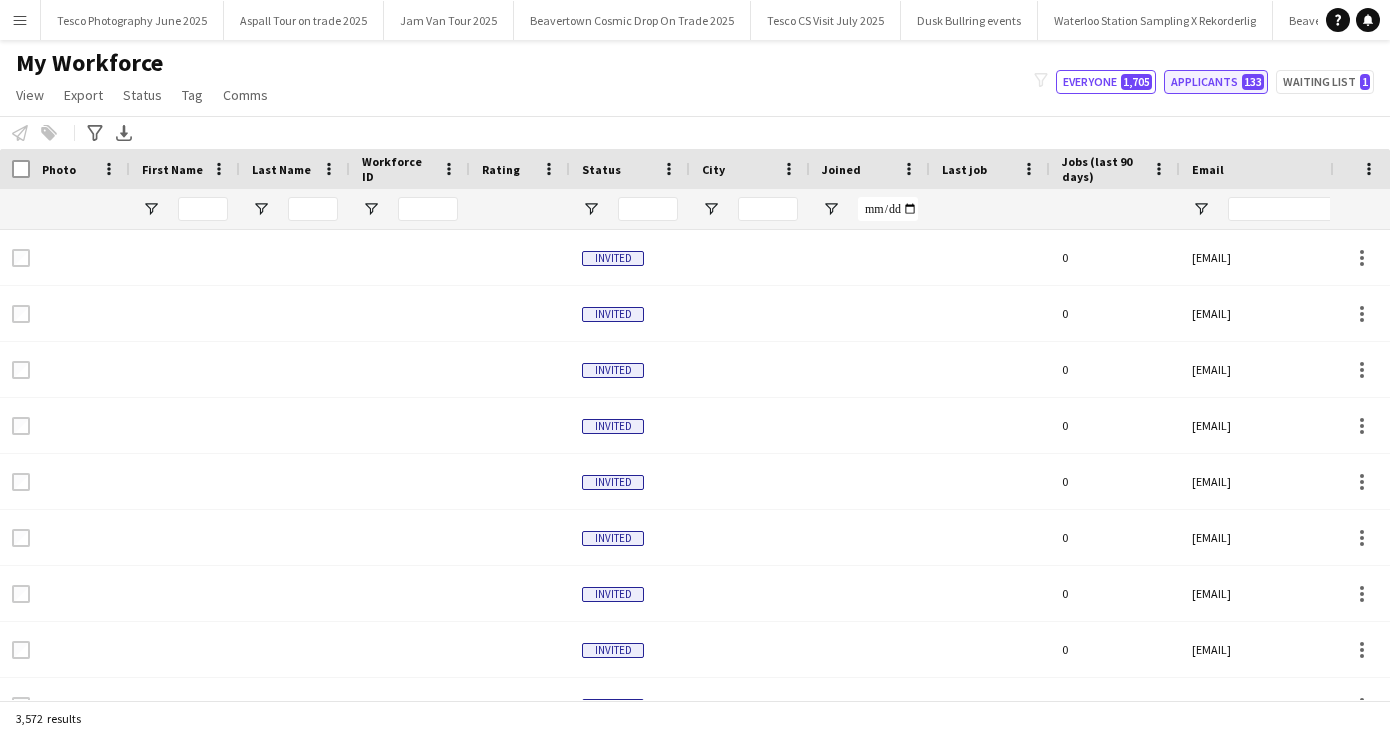 click on "Applicants   133" 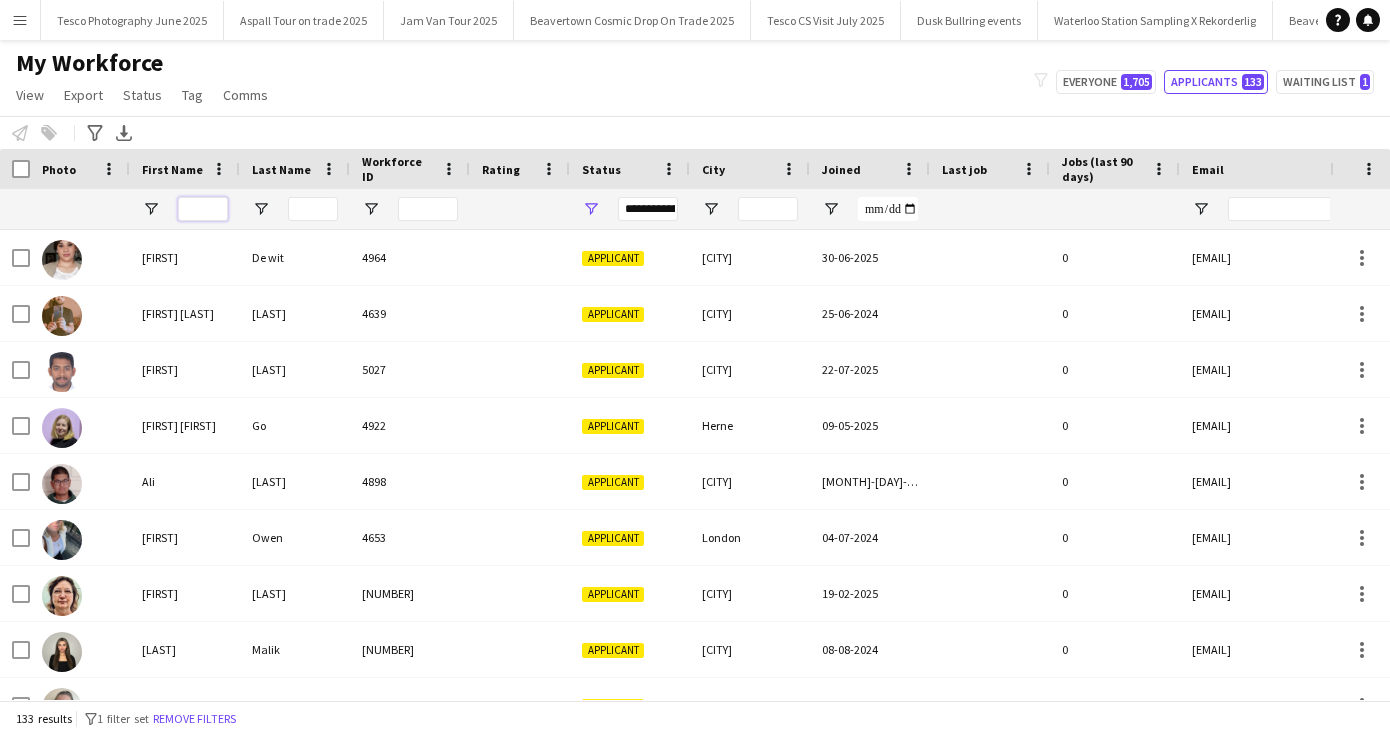 click at bounding box center (203, 209) 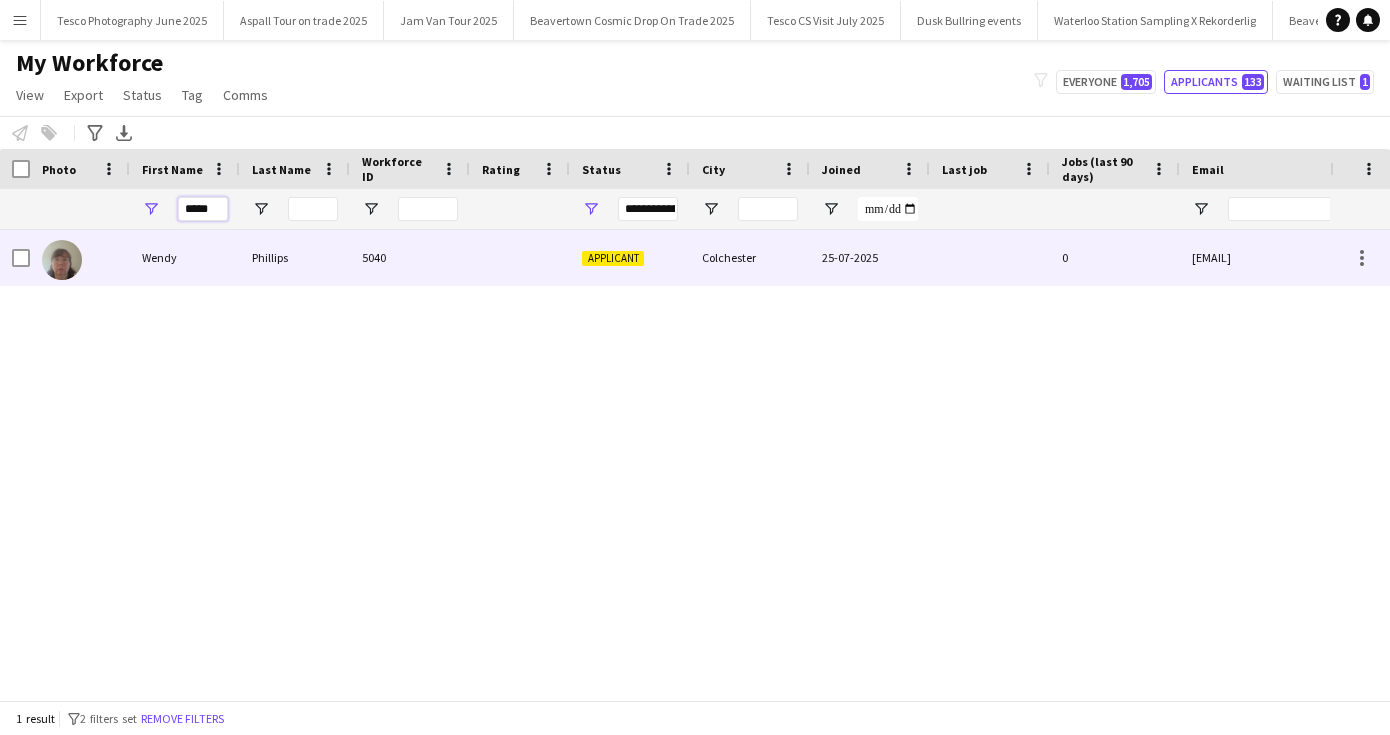 type on "*****" 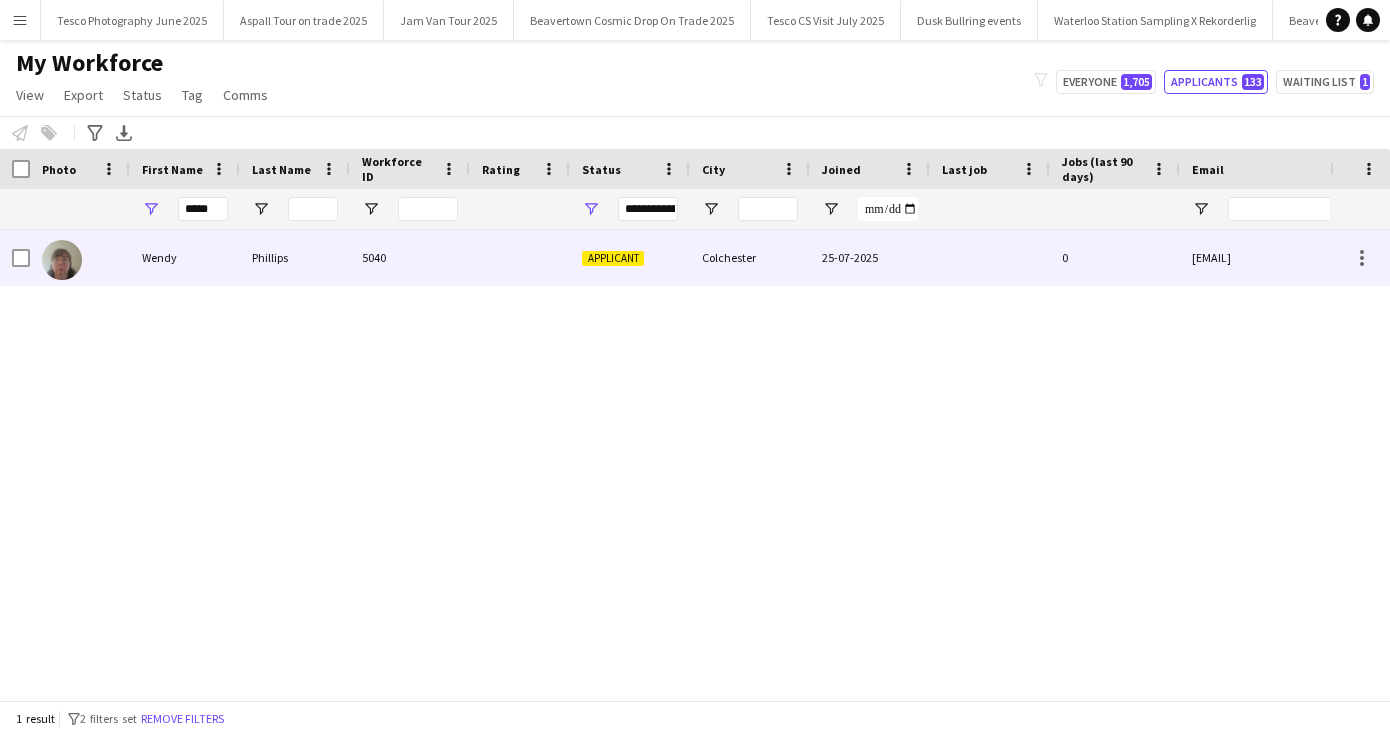 drag, startPoint x: 186, startPoint y: 243, endPoint x: 161, endPoint y: 259, distance: 29.681644 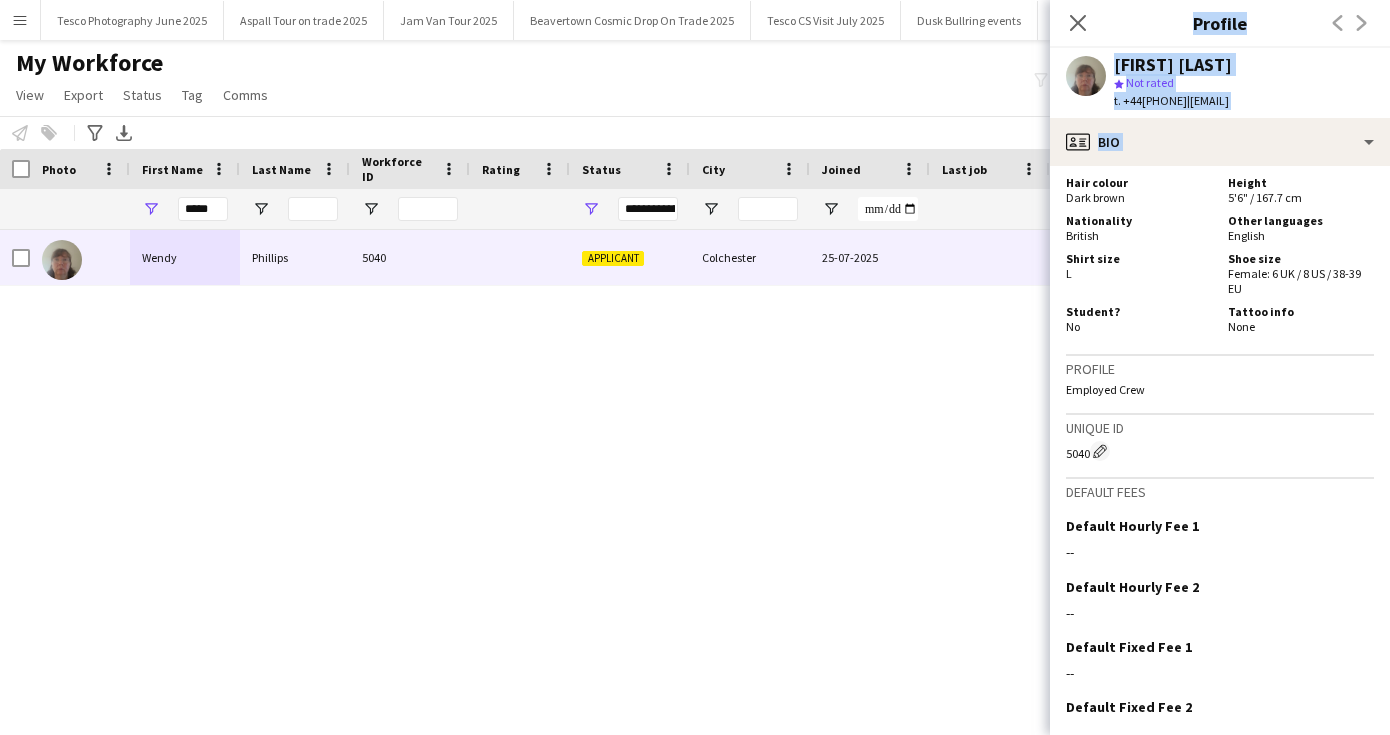 scroll, scrollTop: 1163, scrollLeft: 0, axis: vertical 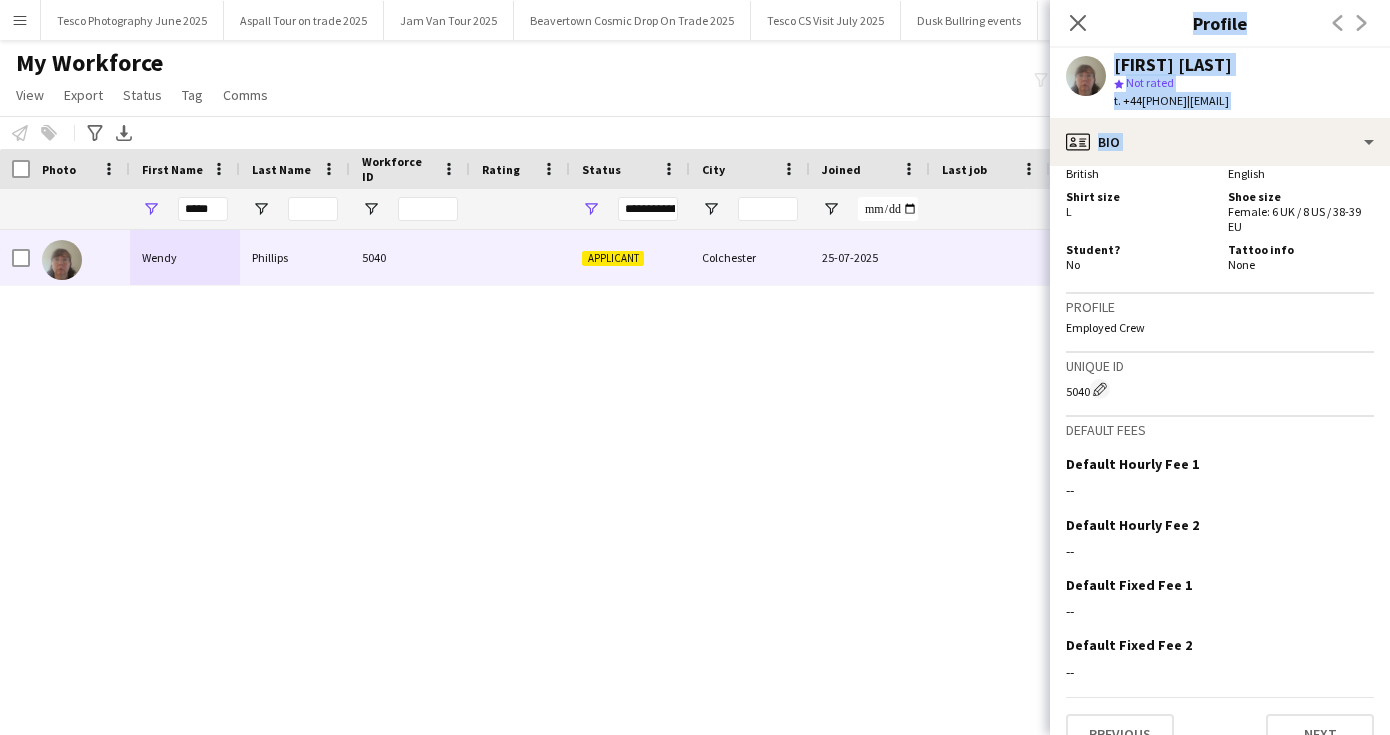 drag, startPoint x: 1271, startPoint y: 568, endPoint x: 1278, endPoint y: 790, distance: 222.11034 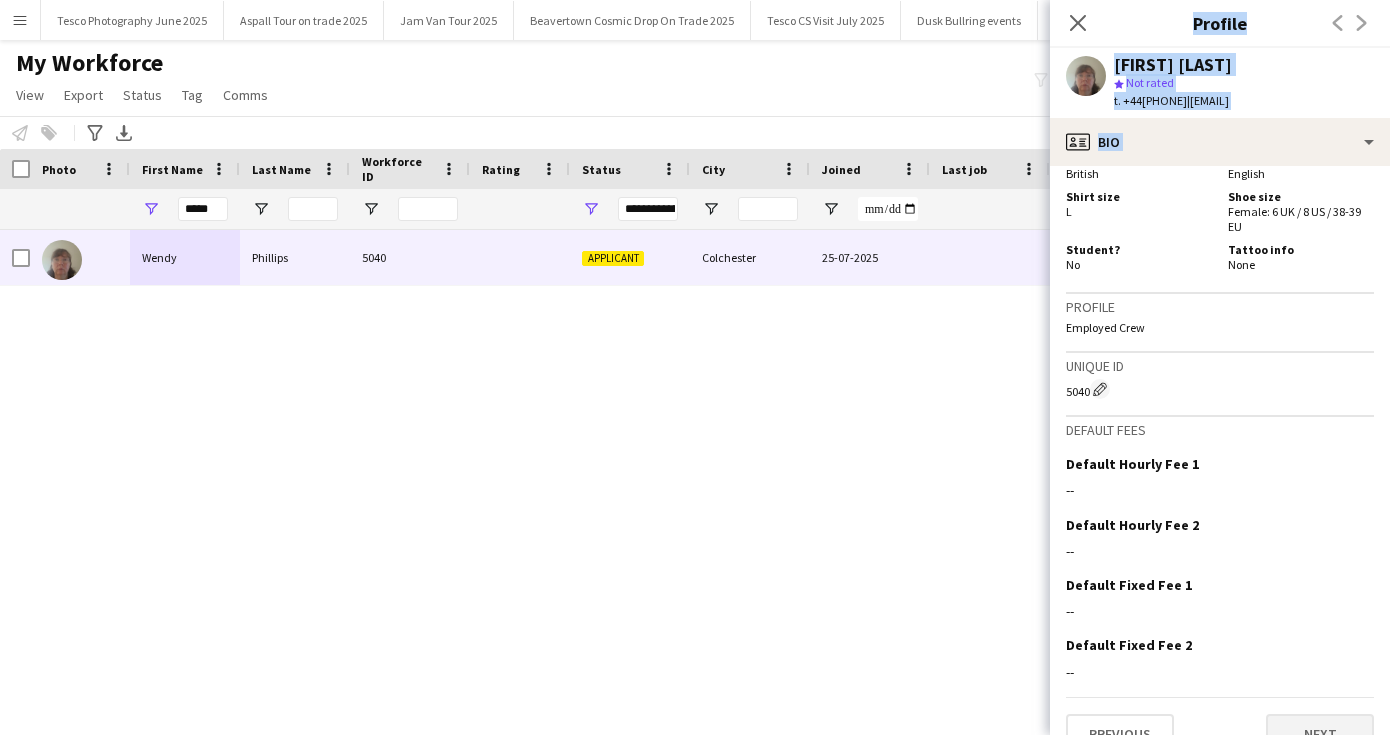 click on "Next" 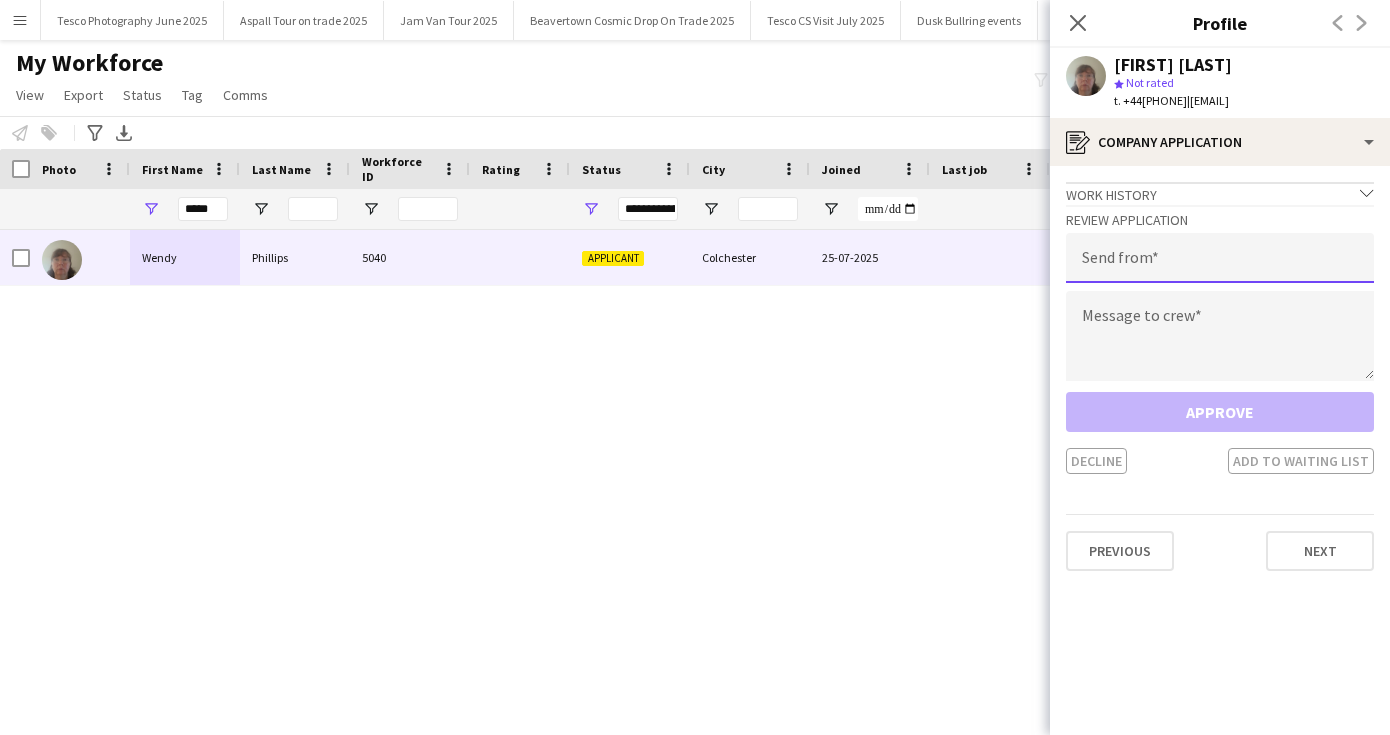click 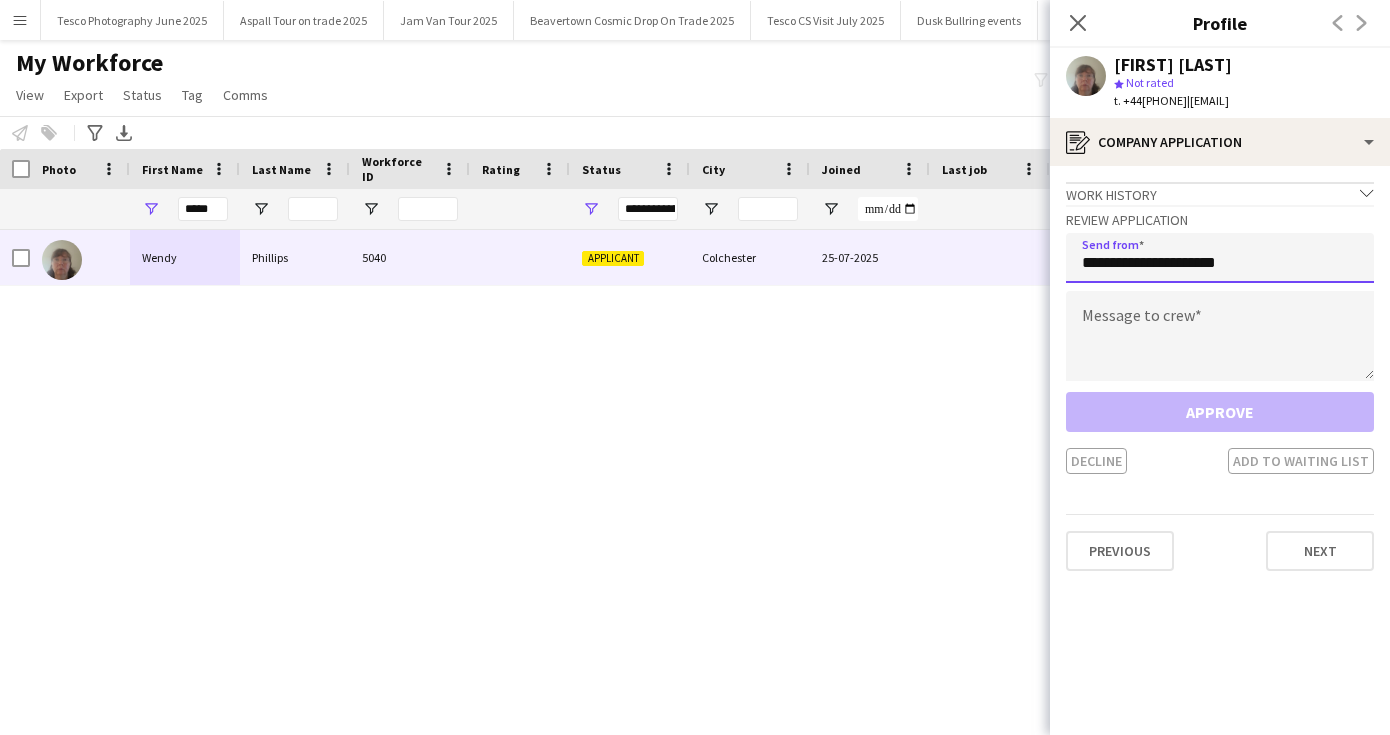type on "**********" 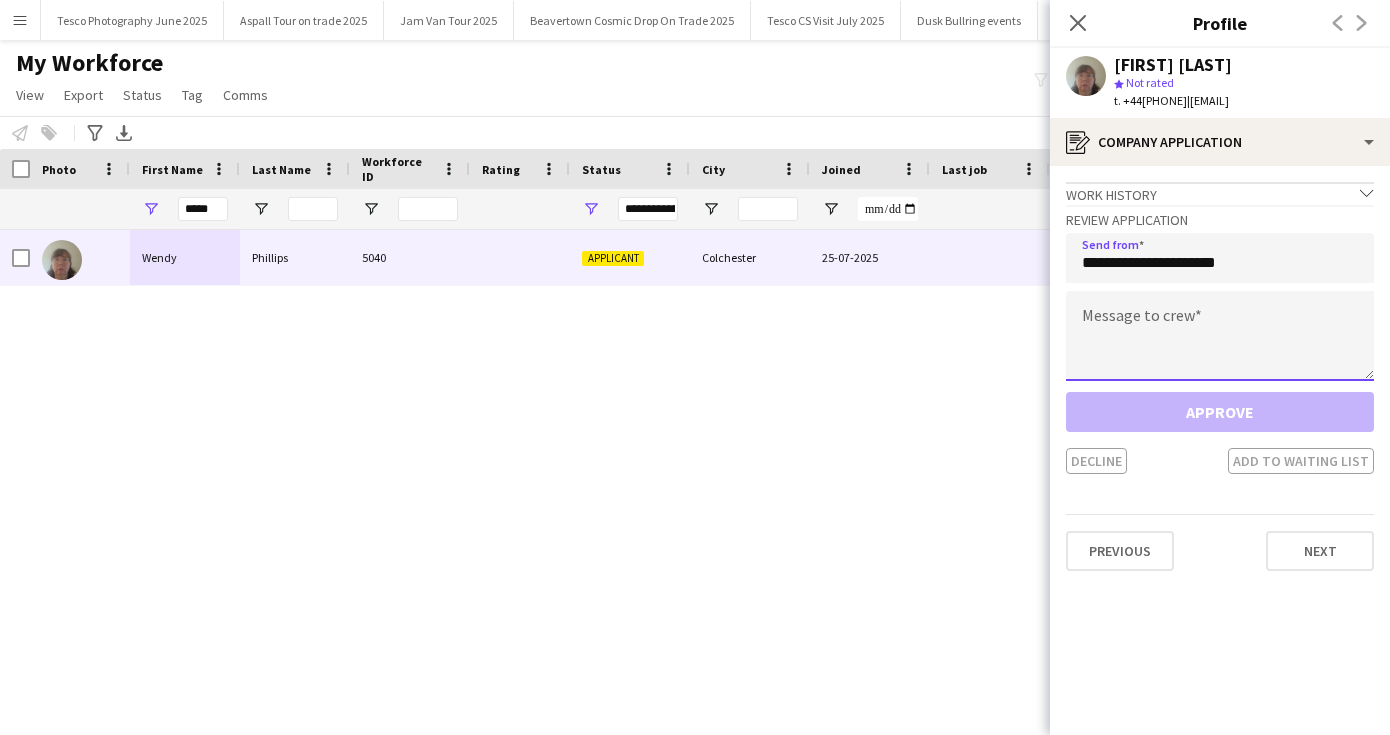 click 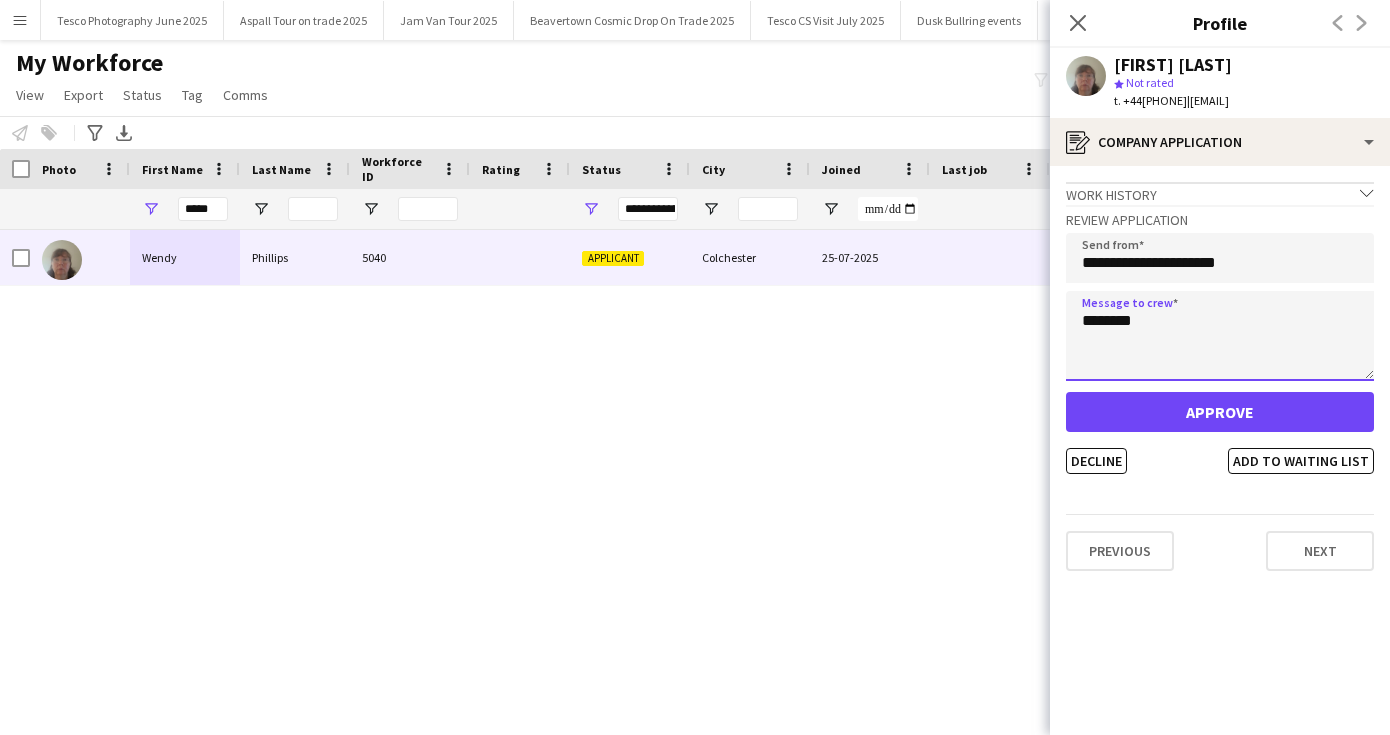 type on "********" 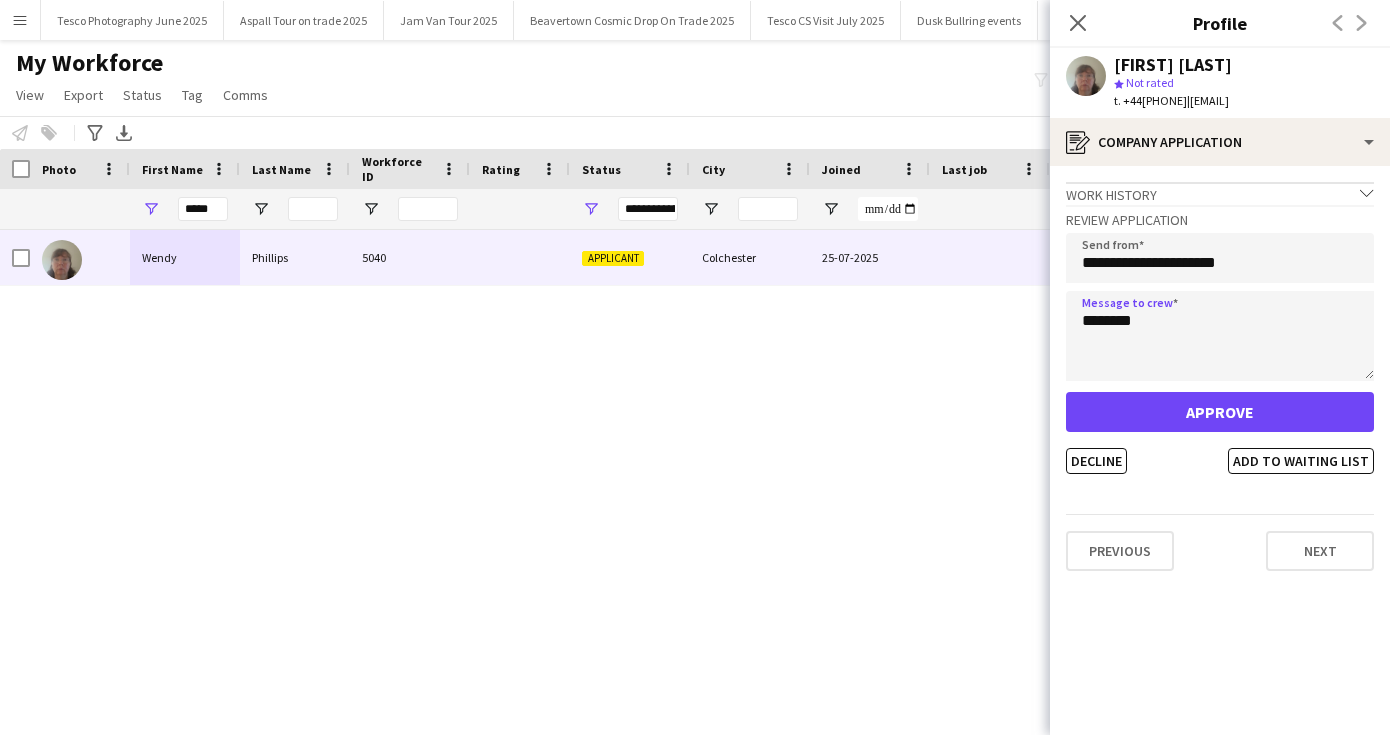 click on "Approve" 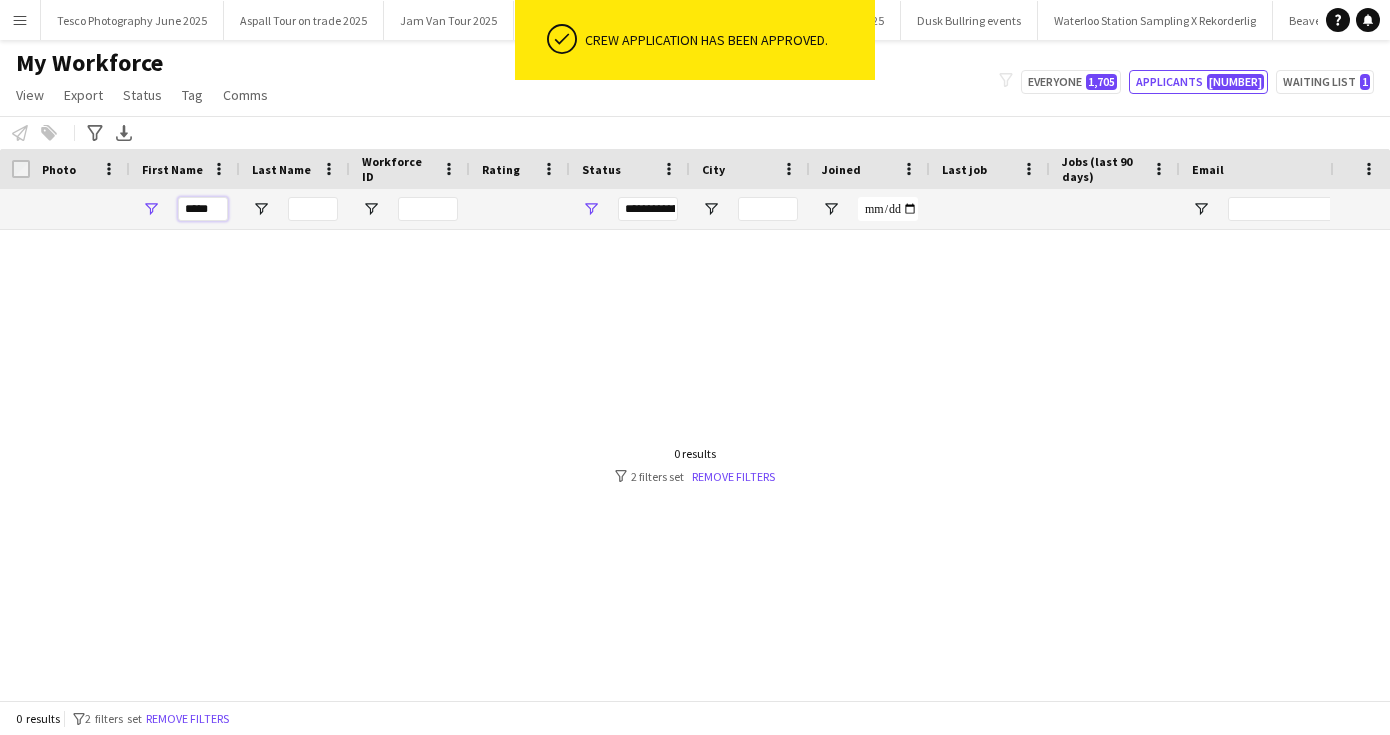 click on "*****" at bounding box center [203, 209] 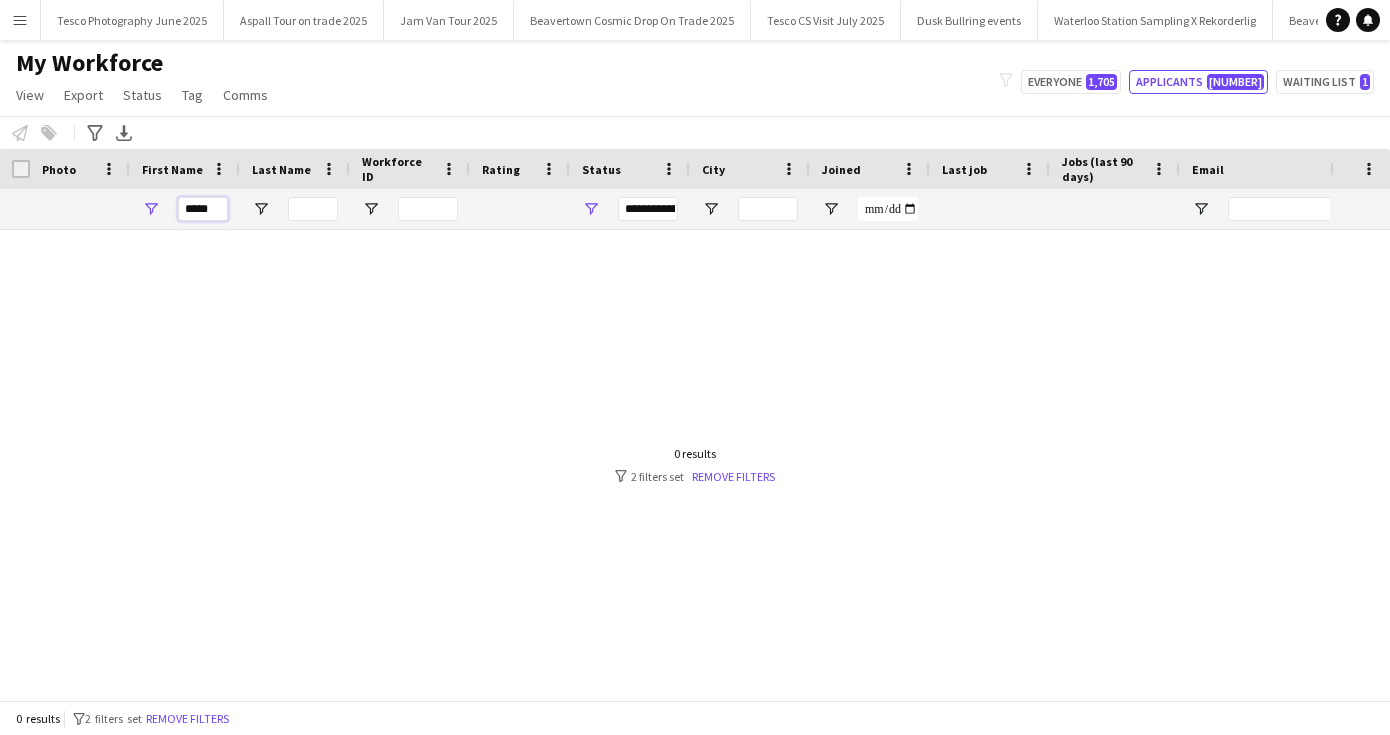 drag, startPoint x: 219, startPoint y: 206, endPoint x: 74, endPoint y: 196, distance: 145.34442 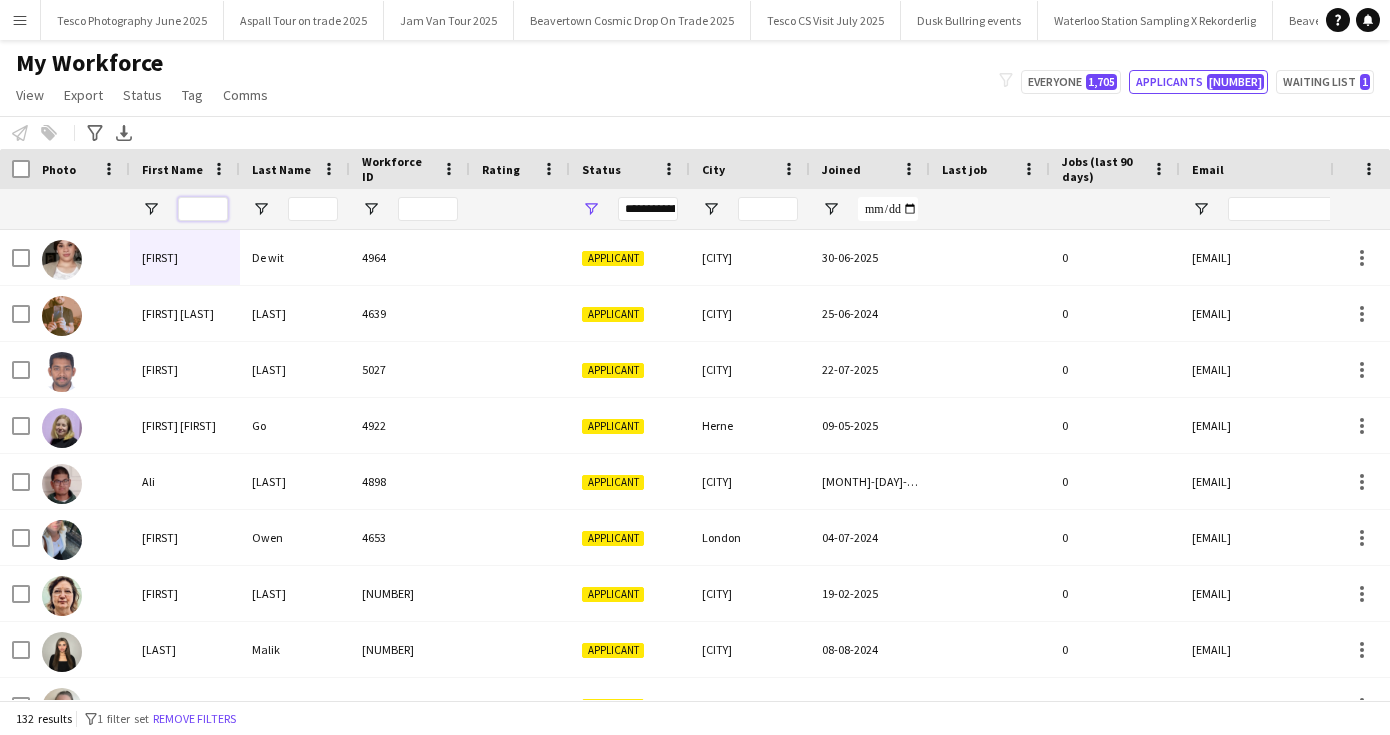 type 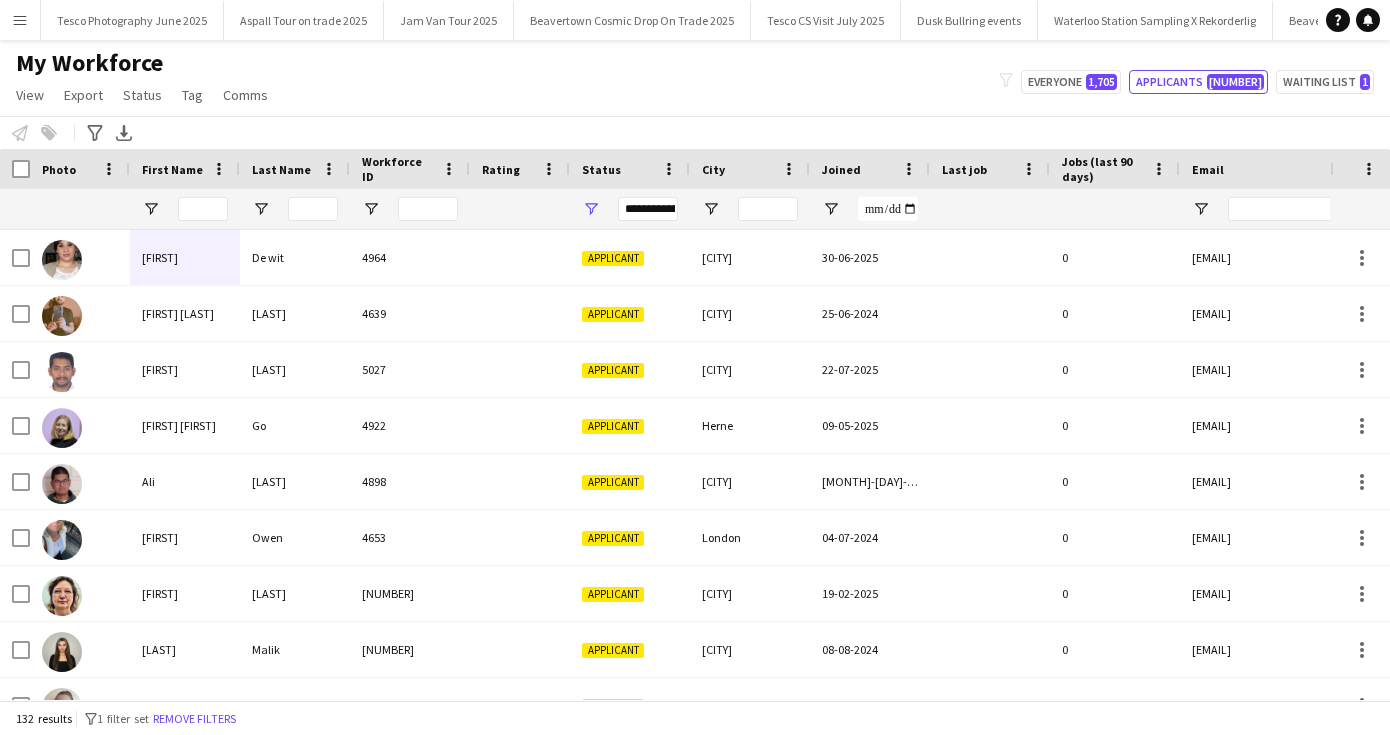 click on "Menu" at bounding box center [20, 20] 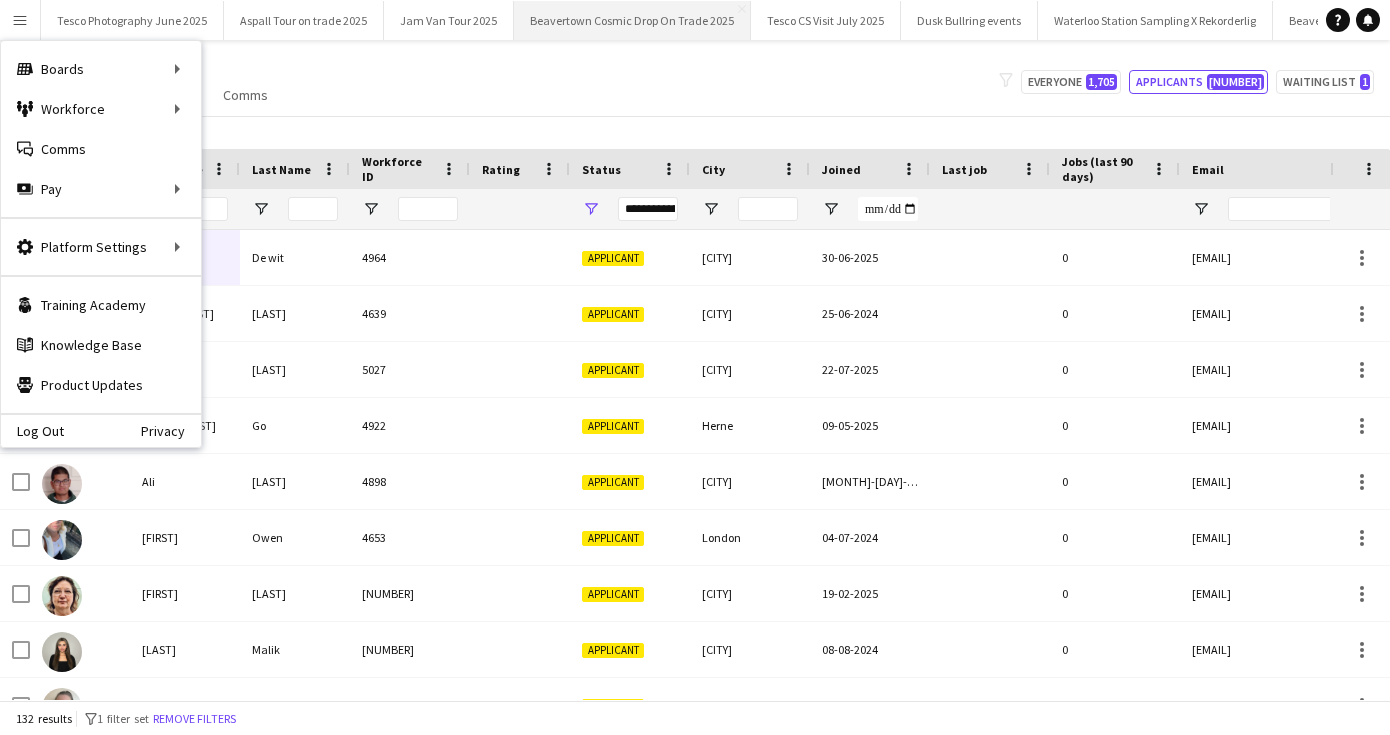 click on "Beavertown Cosmic Drop On Trade 2025
Close" at bounding box center (632, 20) 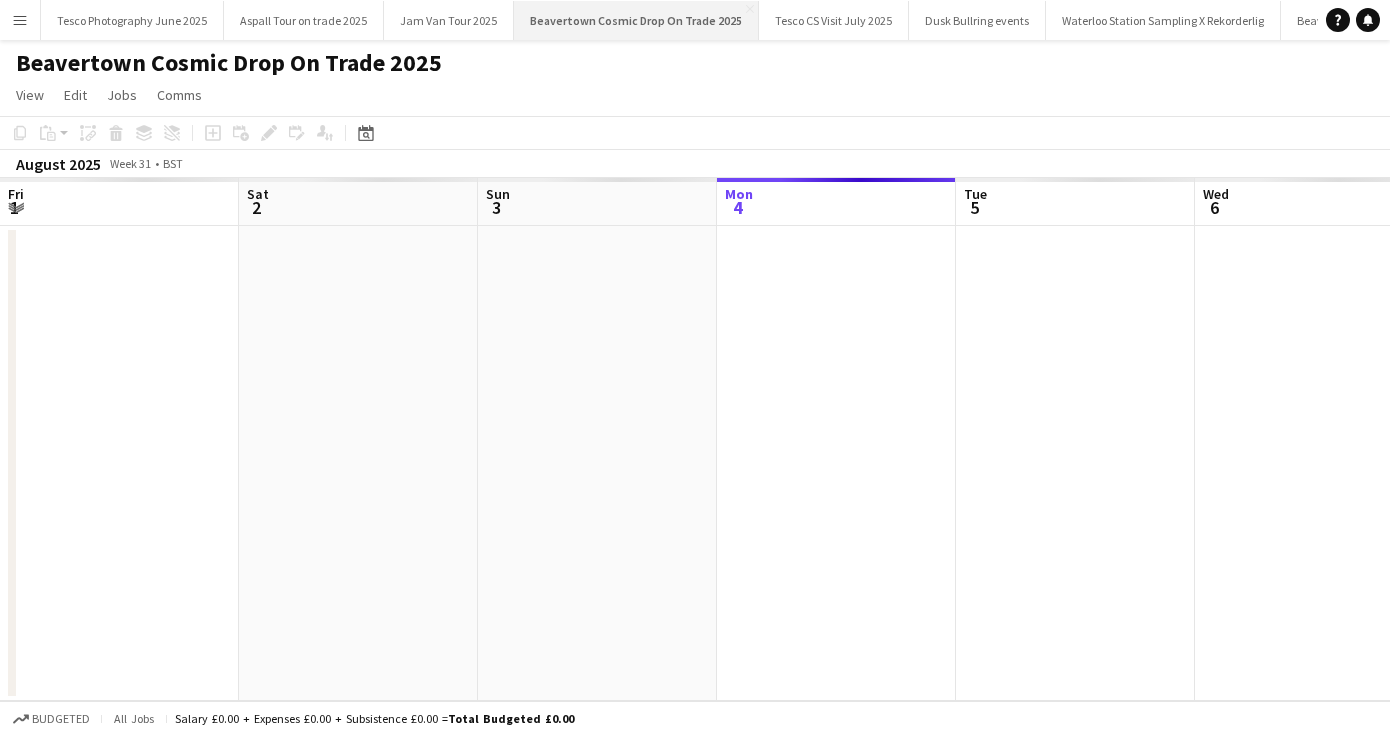 scroll, scrollTop: 0, scrollLeft: 478, axis: horizontal 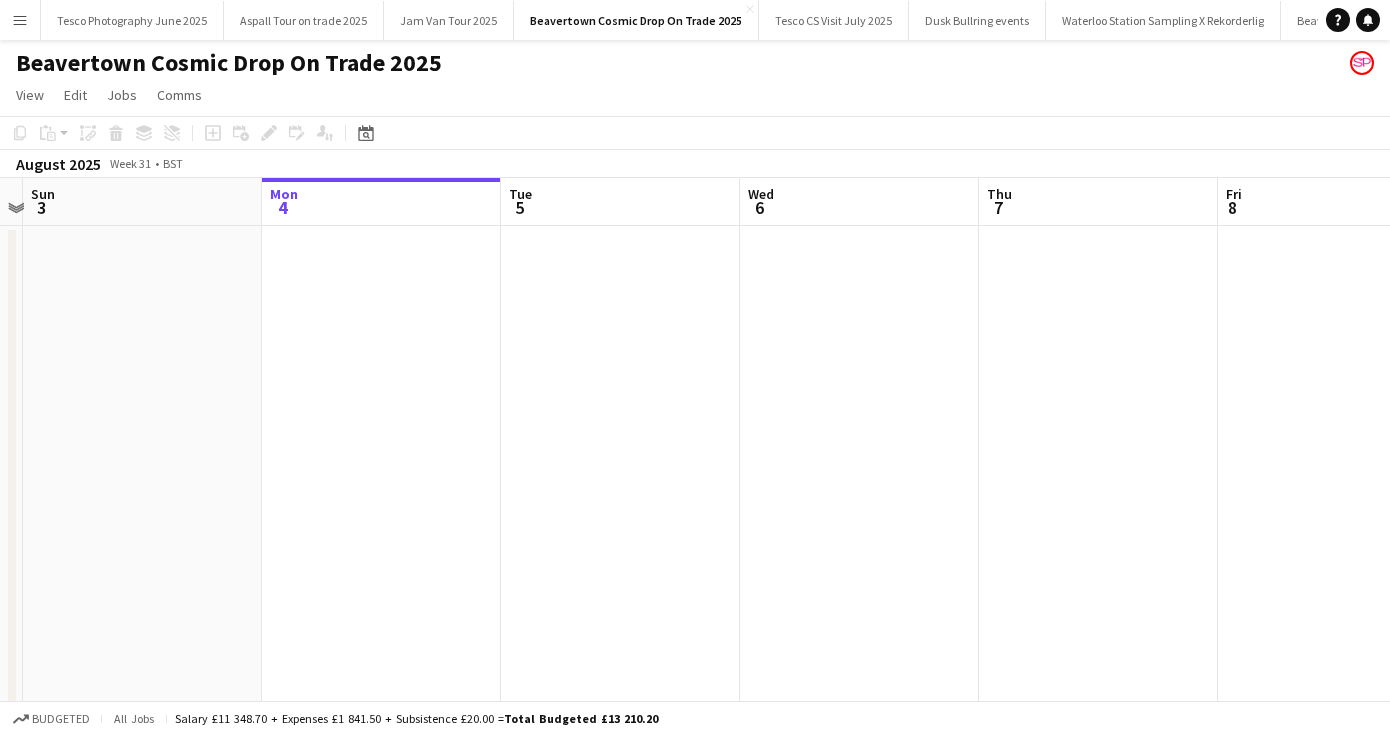 drag, startPoint x: 326, startPoint y: 452, endPoint x: 1196, endPoint y: 455, distance: 870.0052 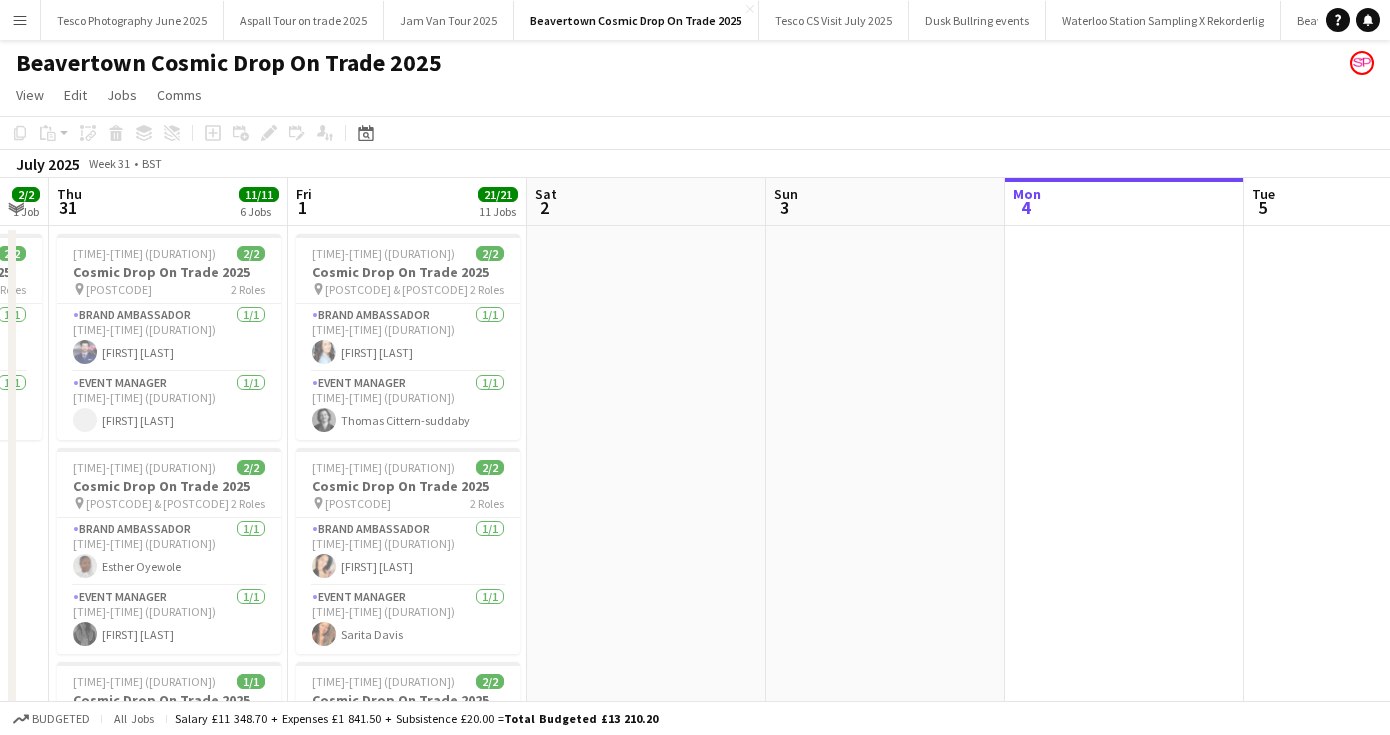 drag, startPoint x: 554, startPoint y: 399, endPoint x: 1320, endPoint y: 401, distance: 766.0026 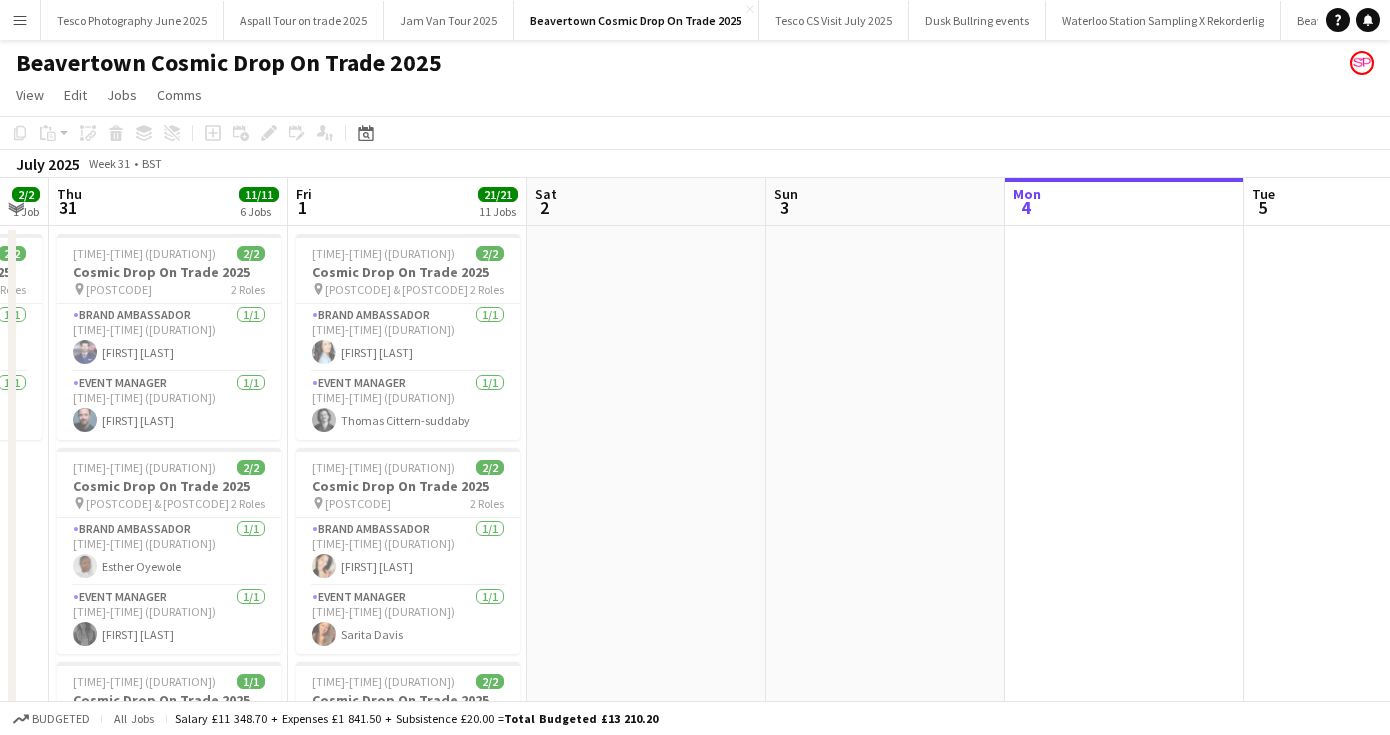 click on "Mon   28   Tue   29   Wed   30   2/2   1 Job   Thu   31   11/11   6 Jobs   Fri   1   21/21   11 Jobs   Sat   2   Sun   3   Mon   4   Tue   5   Wed   6   Thu   7      15:00-19:00 (4h)    2/2   Cosmic Drop On Trade 2025
pin
B13 8HW   2 Roles   Brand Ambassador   1/1   15:00-19:00 (4h)
Raja Ali  Event Manager   1/1   15:00-19:00 (4h)
Umar Bhayat     15:00-19:00 (4h)    2/2   Cosmic Drop On Trade 2025
pin
E1 8AH   2 Roles   Brand Ambassador   1/1   15:00-19:00 (4h)
usama nazir  Event Manager   1/1   15:00-19:00 (4h)
ben keenan     15:30-19:30 (4h)    2/2   Cosmic Drop On Trade 2025
pin
N1 7LB  & WC1N 1AP   2 Roles   Brand Ambassador   1/1   15:30-19:30 (4h)
Esther Oyewole  Event Manager   1/1   15:30-19:30 (4h)
julia sparkle     16:00-20:00 (4h)    1/1   Cosmic Drop On Trade 2025
pin
OX2 6AE & OX2 6HT   1 Role   Event Manager   1/1   16:00-20:00 (4h)" at bounding box center [695, 1472] 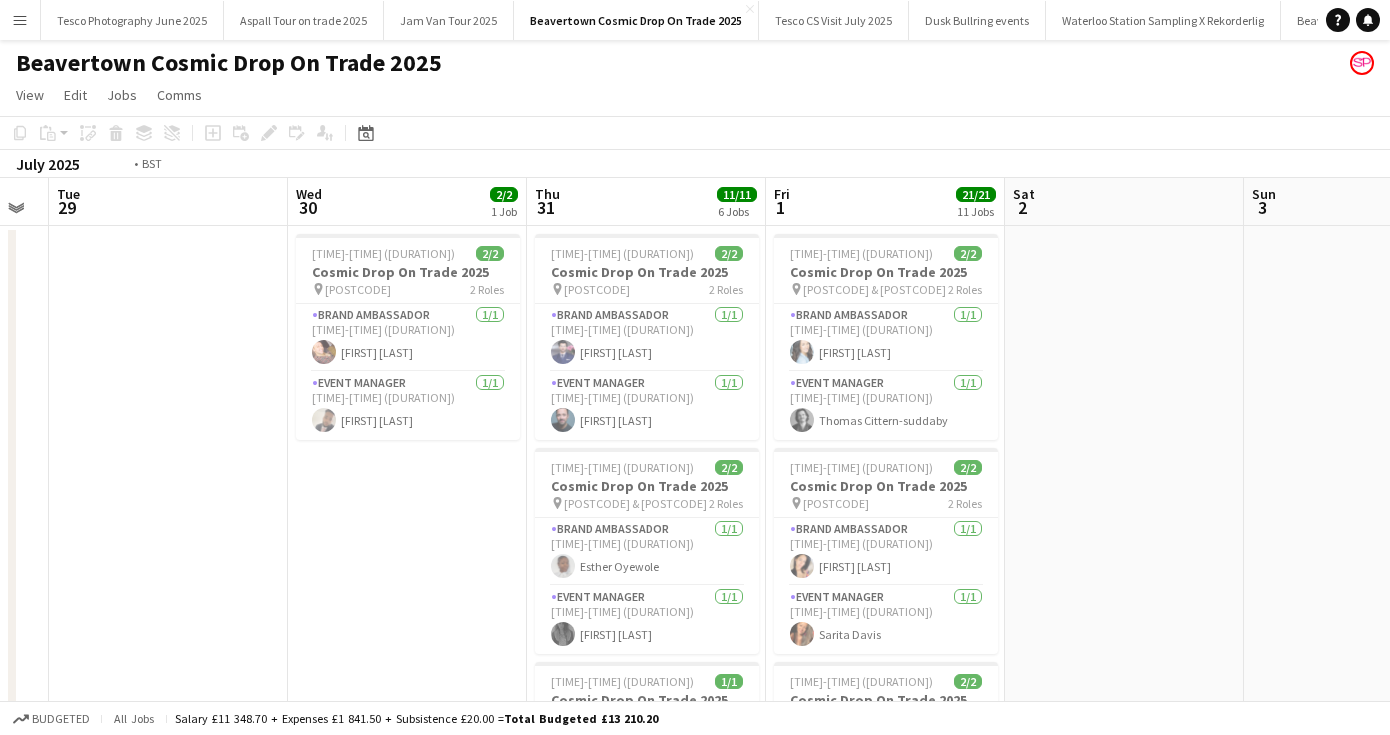 scroll, scrollTop: 0, scrollLeft: 522, axis: horizontal 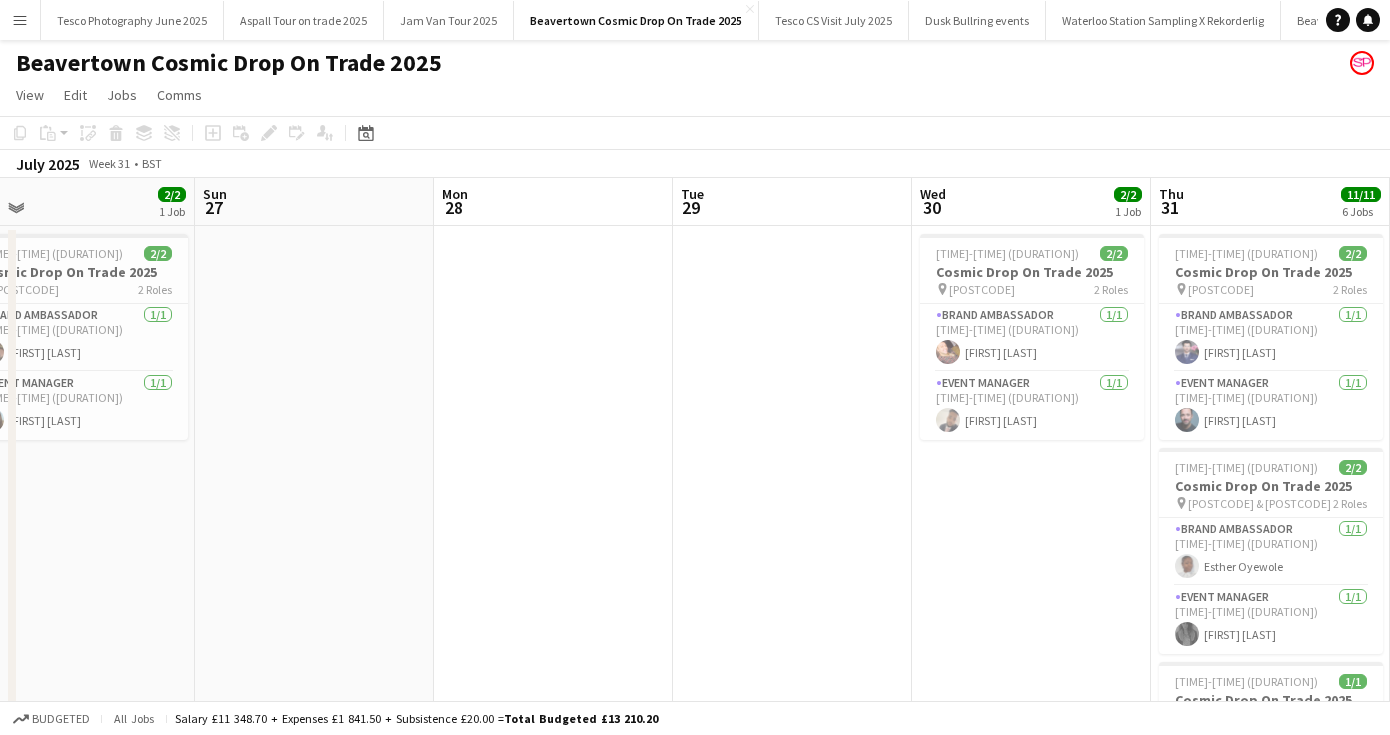 drag, startPoint x: 151, startPoint y: 480, endPoint x: 987, endPoint y: 498, distance: 836.1938 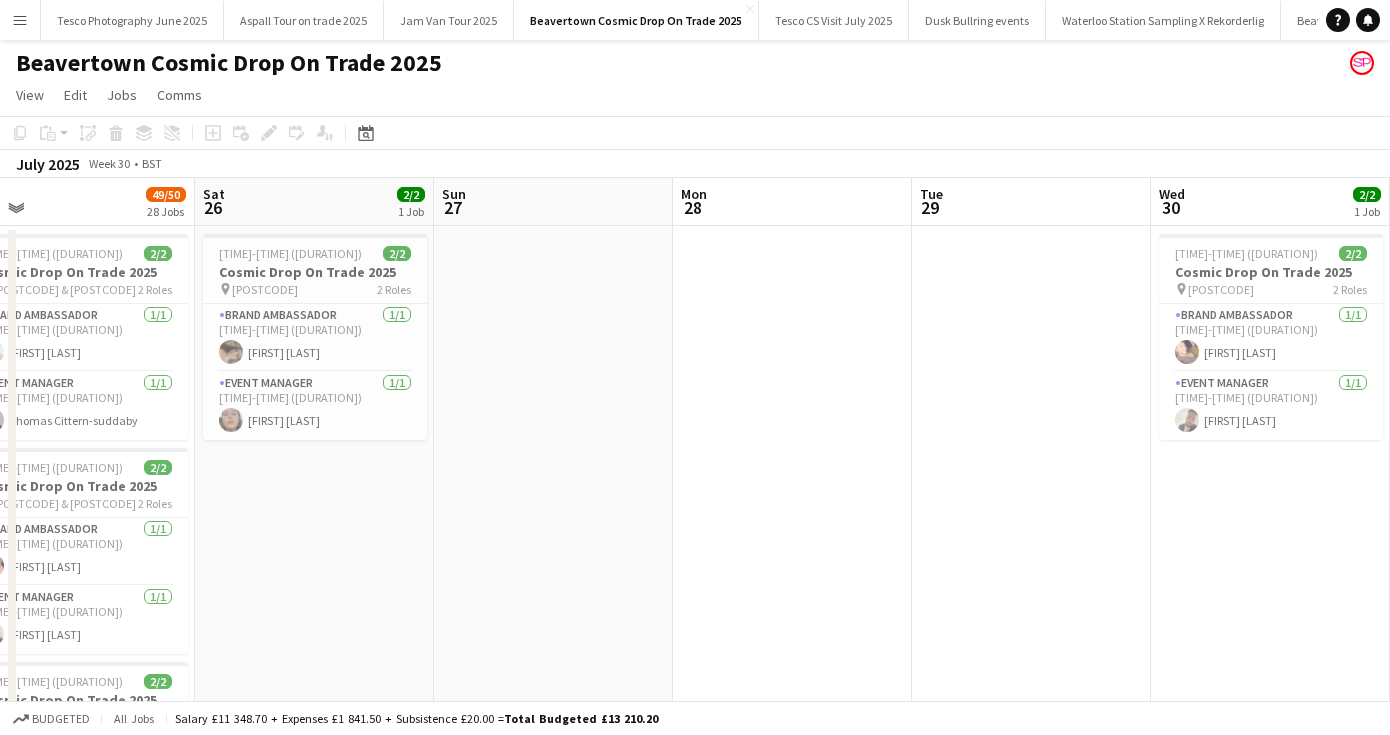 drag, startPoint x: 445, startPoint y: 528, endPoint x: 680, endPoint y: 531, distance: 235.01915 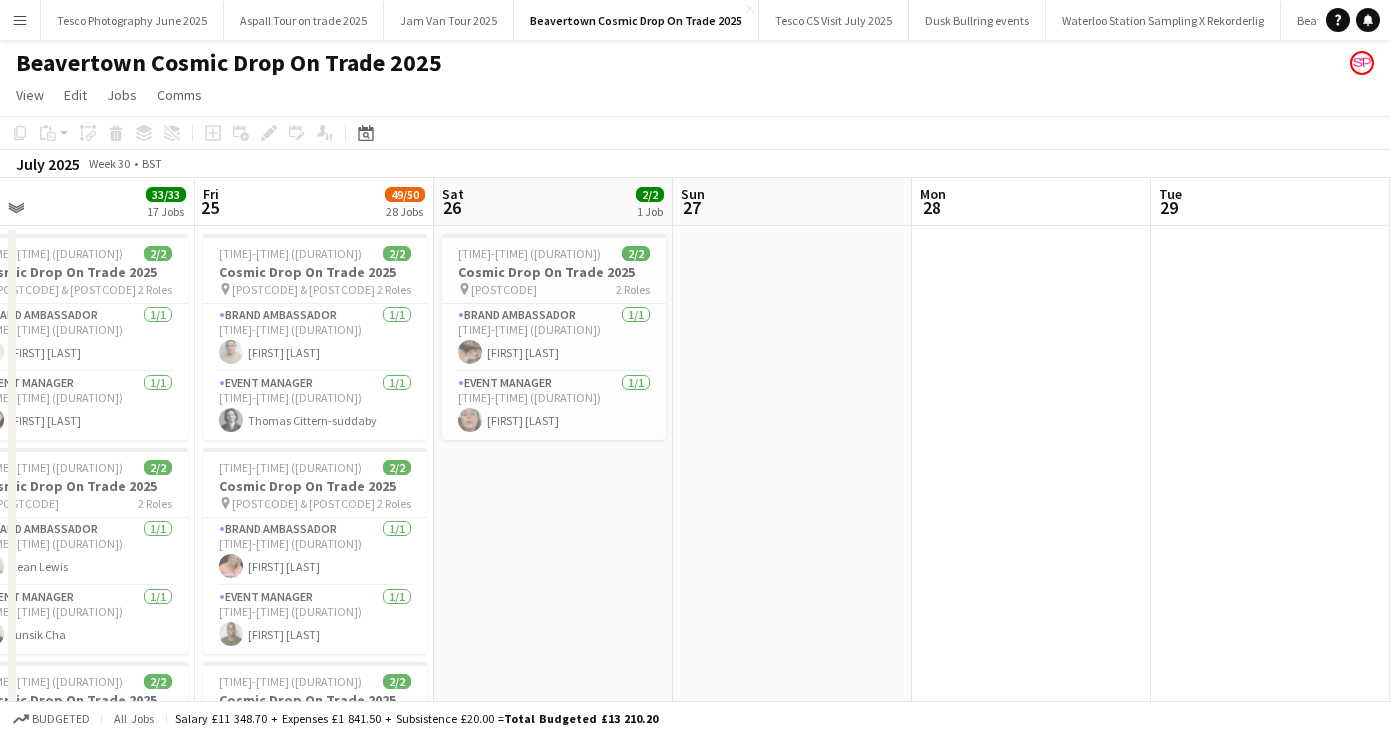 drag, startPoint x: 679, startPoint y: 530, endPoint x: 826, endPoint y: 537, distance: 147.16656 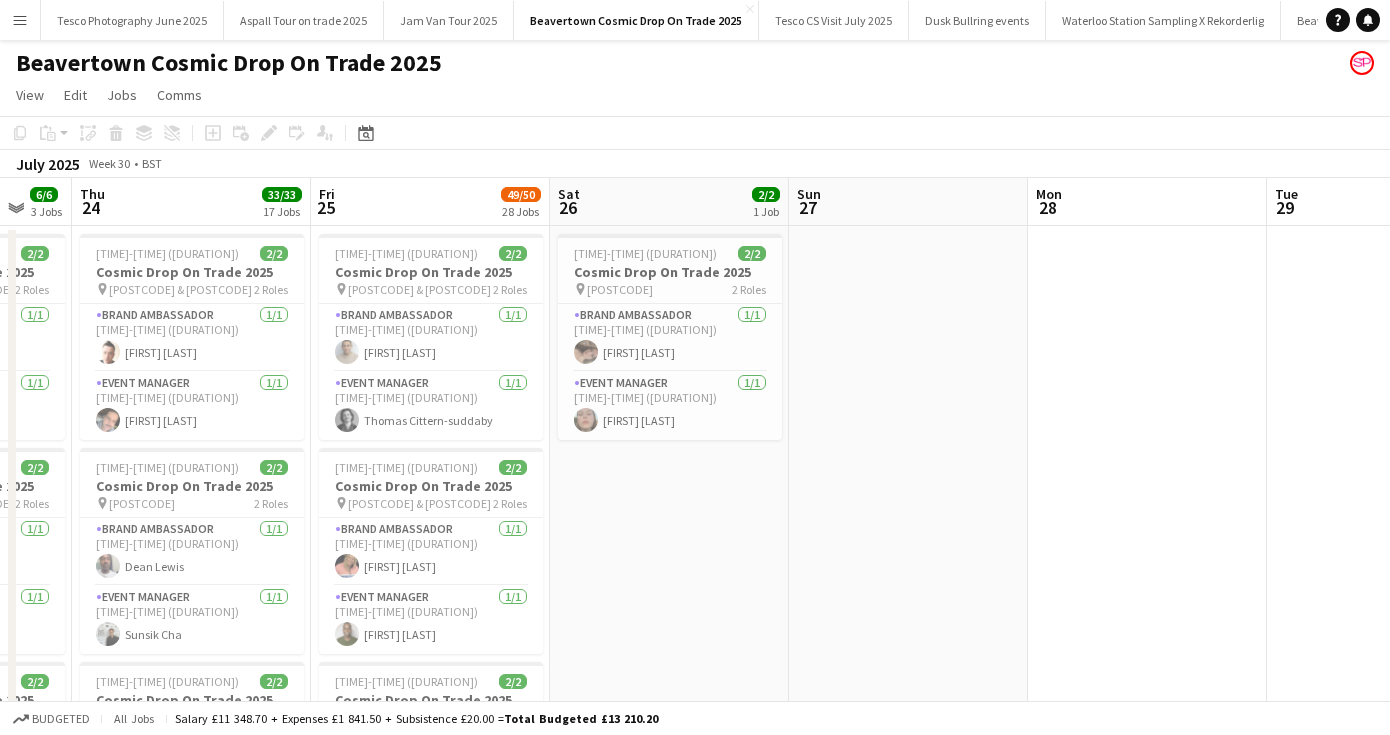 click on "15:00-19:00 (4h)    2/2   Cosmic Drop On Trade 2025
pin
SW11 1EJ    2 Roles   Brand Ambassador   1/1   15:00-19:00 (4h)
Callie Crowder  Event Manager   1/1   15:00-19:00 (4h)
Katie Gates" at bounding box center (669, 3311) 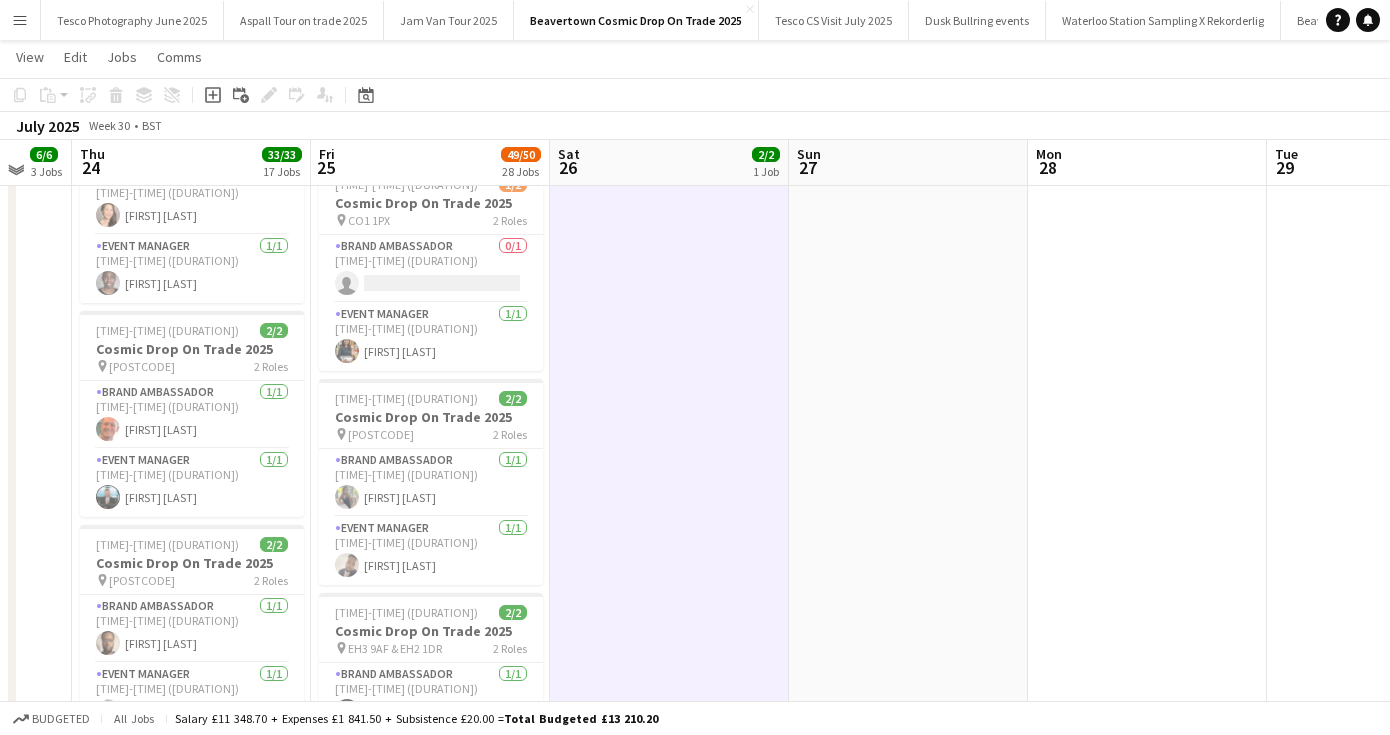 scroll, scrollTop: 924, scrollLeft: 0, axis: vertical 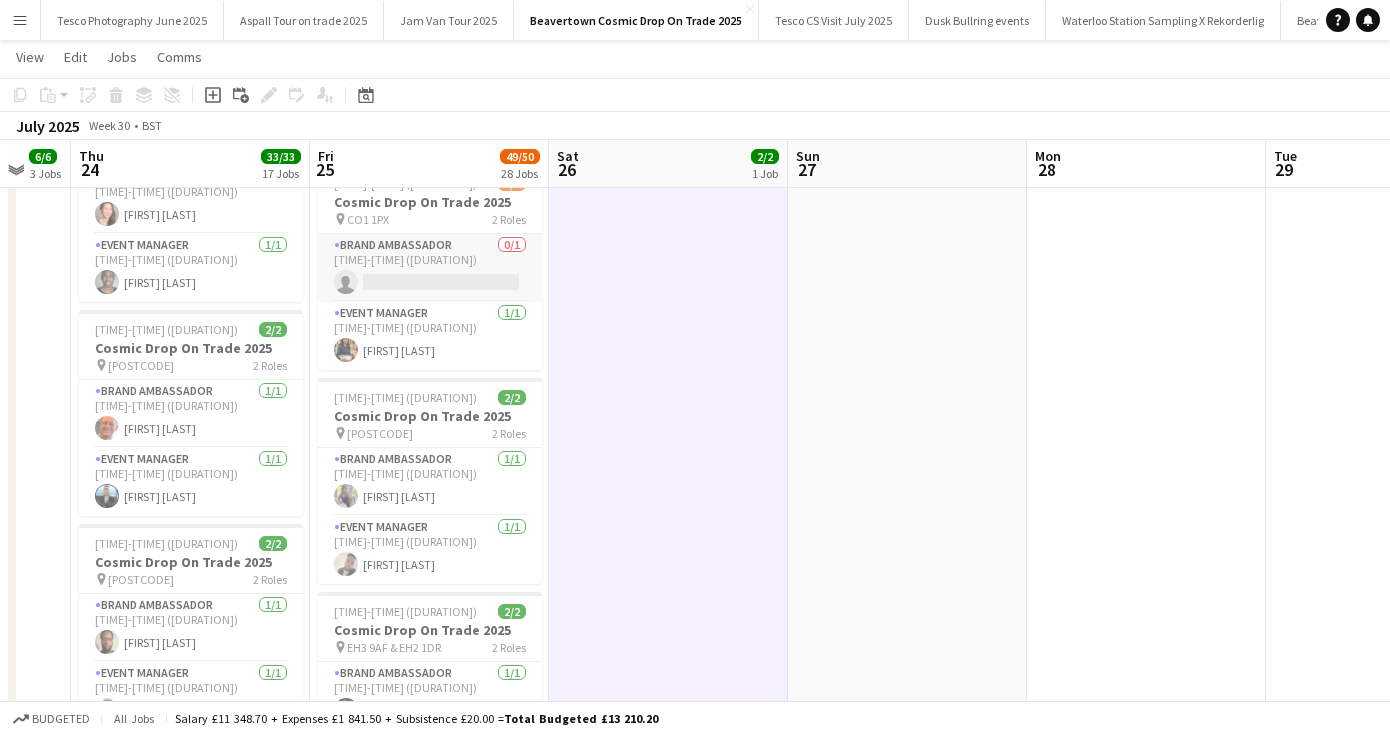 click on "Brand Ambassador   0/1   15:00-19:00 (4h)
single-neutral-actions" at bounding box center [430, 268] 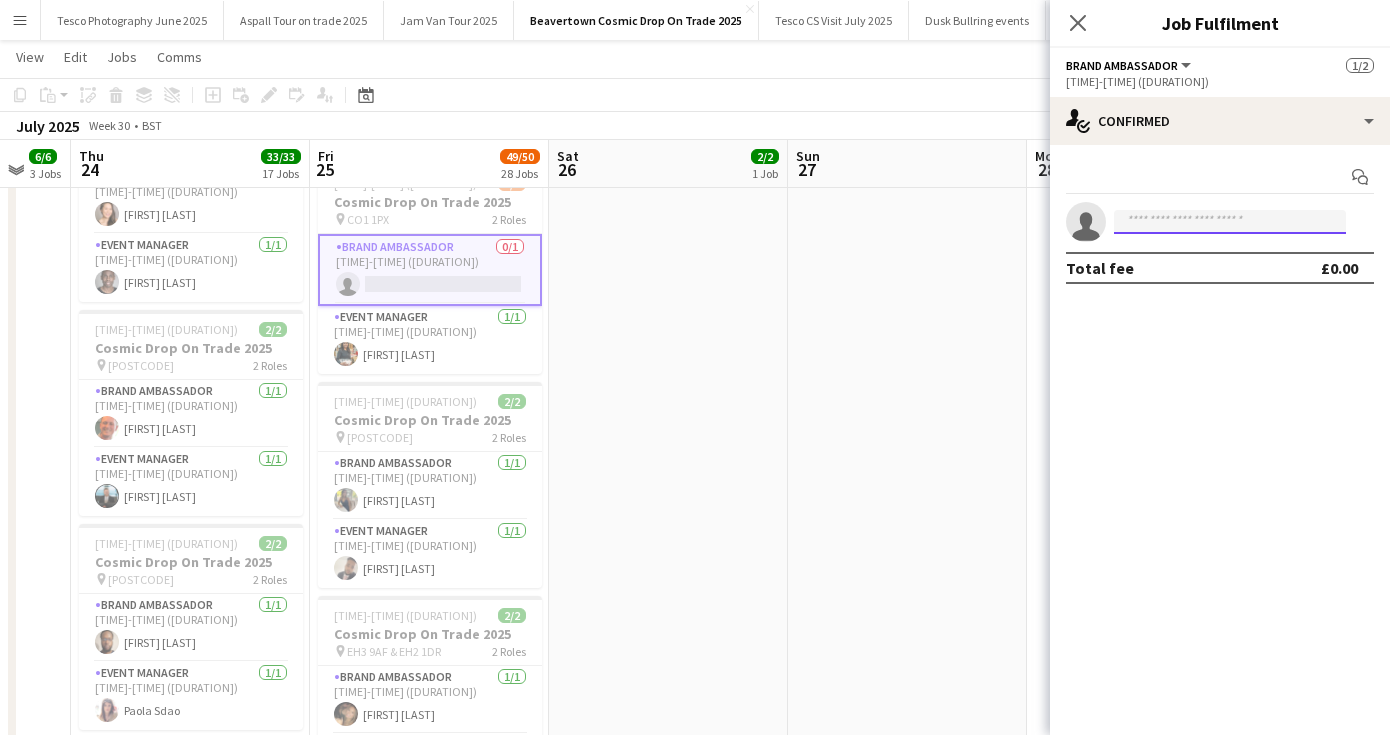 click at bounding box center [1230, 222] 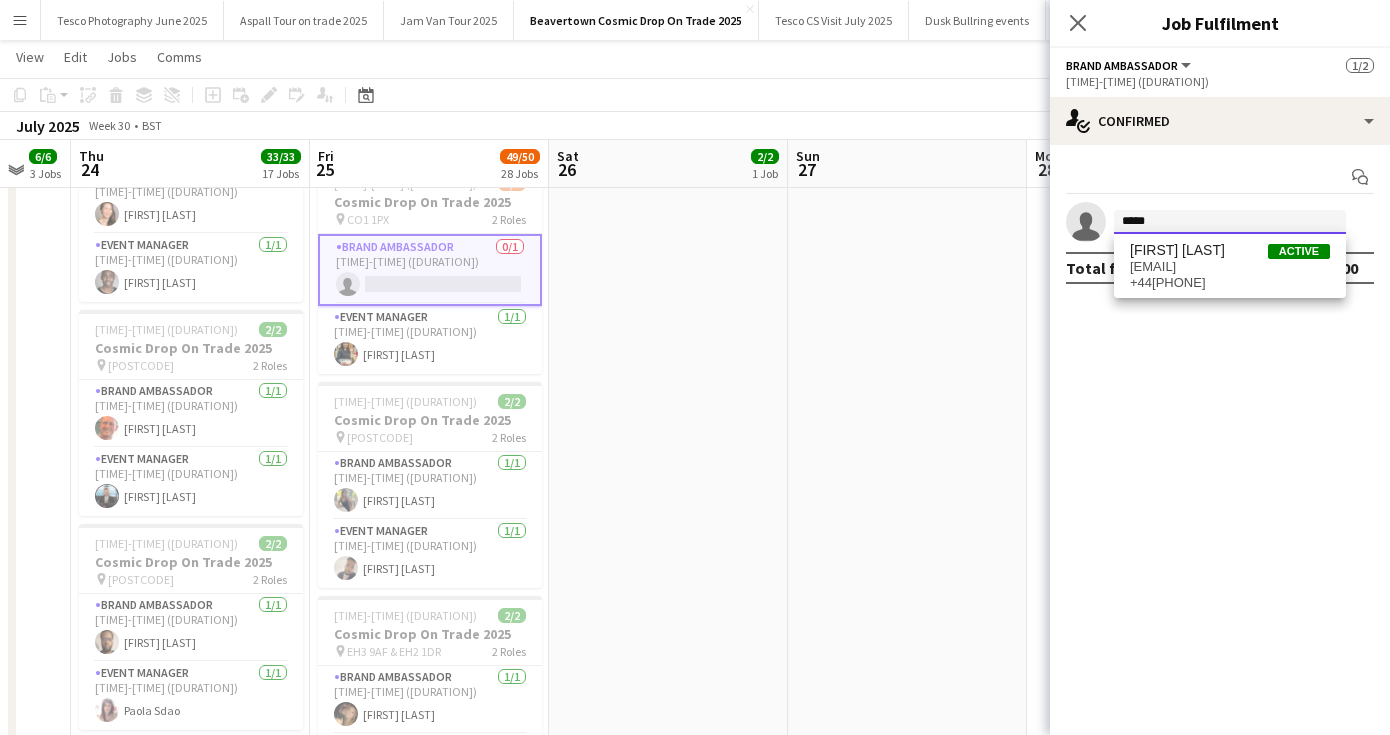 type on "*****" 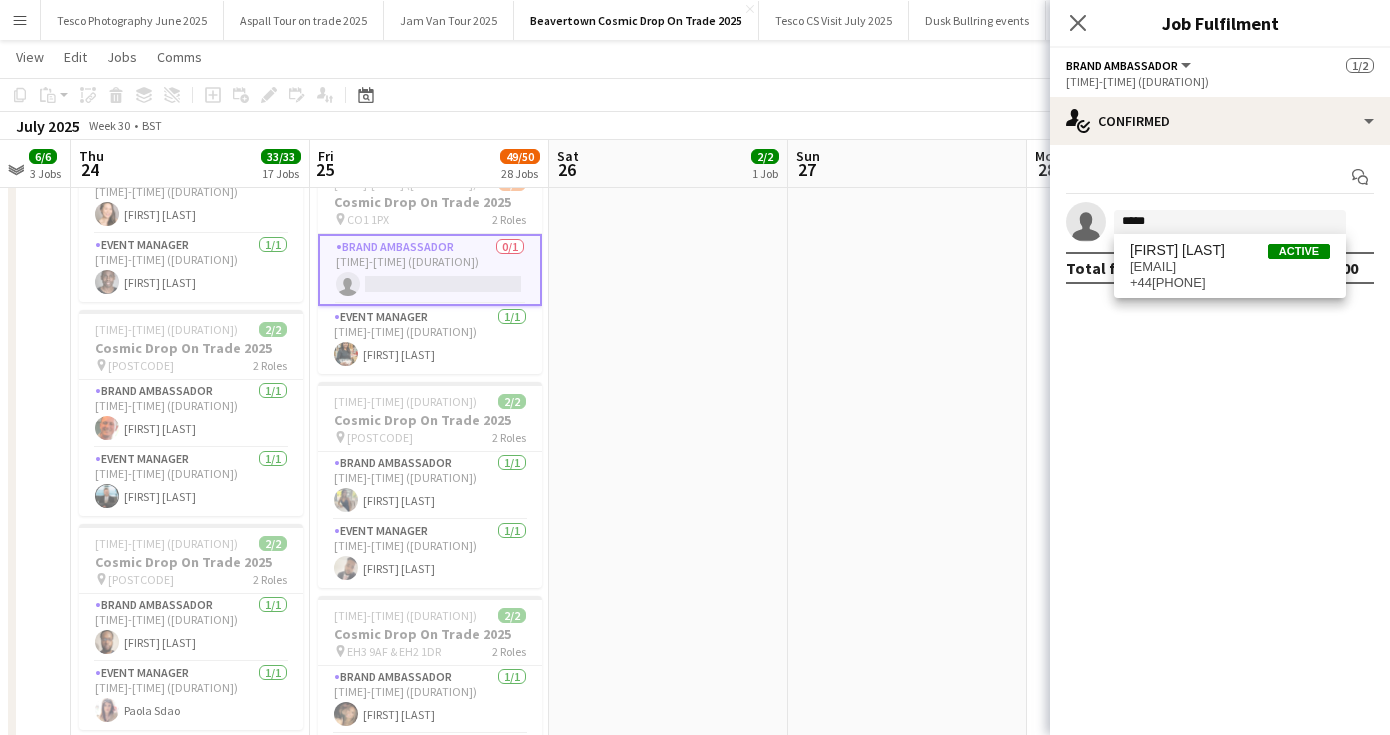 drag, startPoint x: 1166, startPoint y: 235, endPoint x: 1217, endPoint y: 266, distance: 59.682495 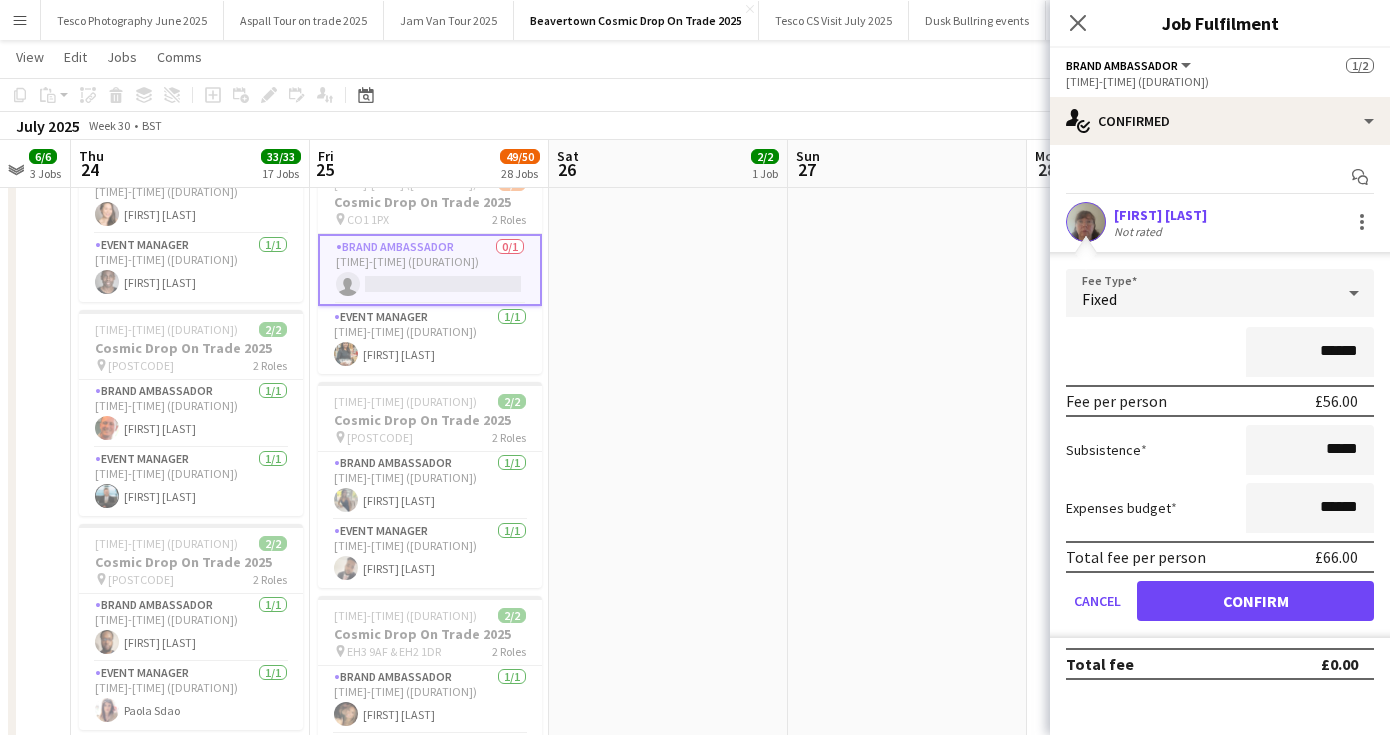 click on "Confirm" at bounding box center (1255, 601) 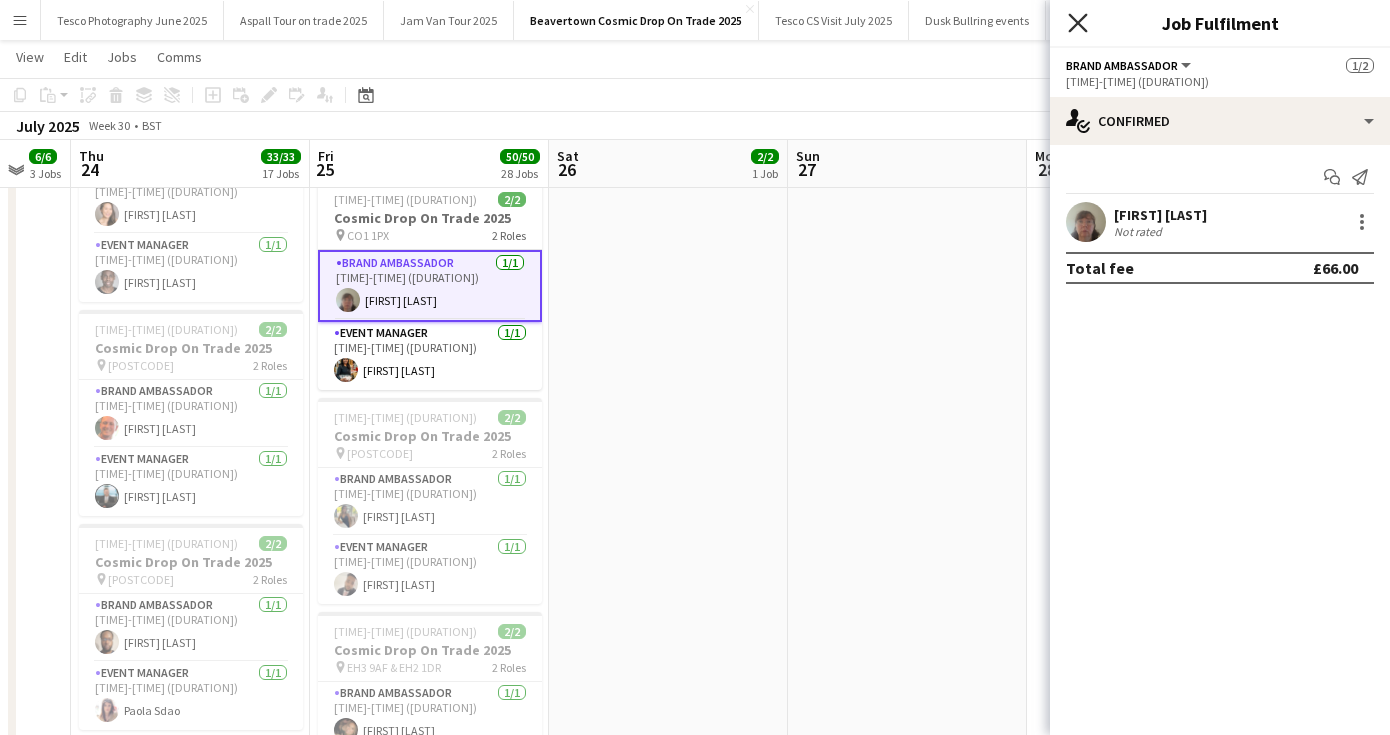 click 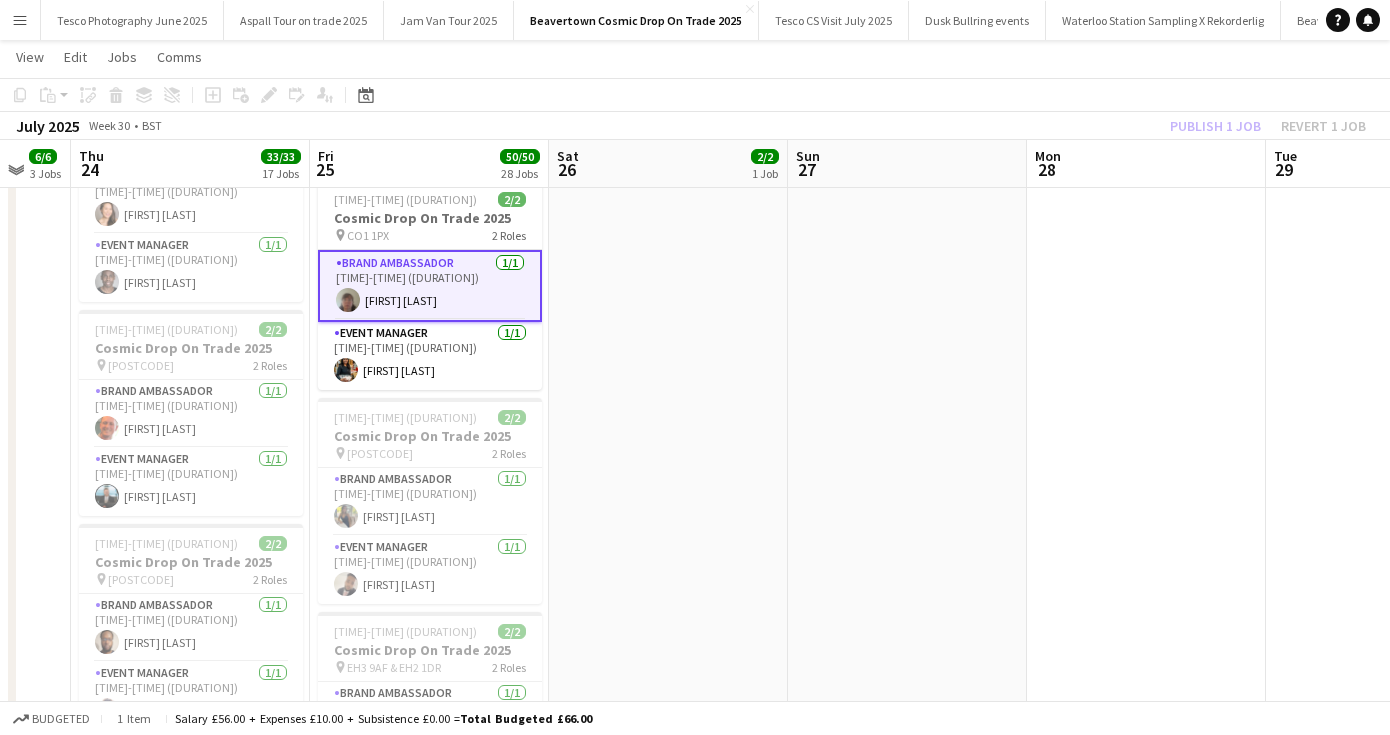 click at bounding box center (1146, 2385) 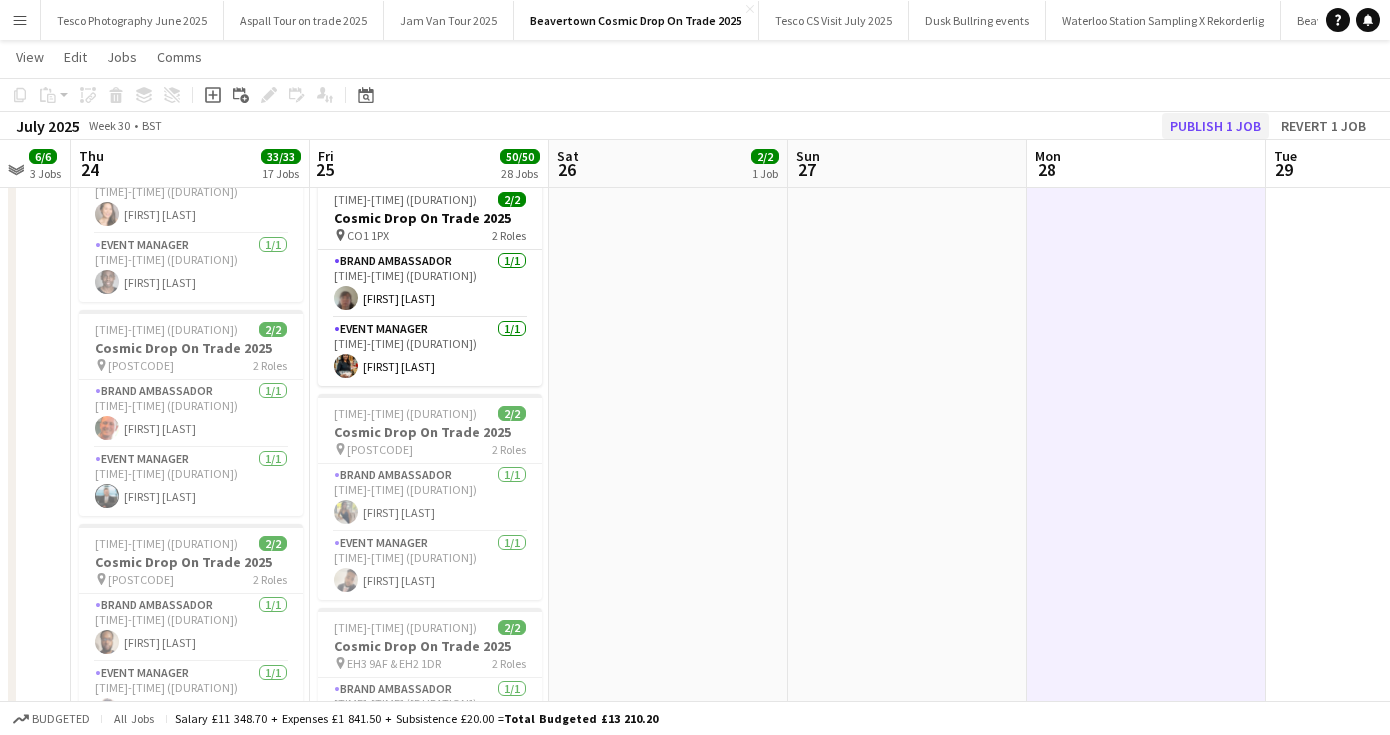 click on "Publish 1 job" 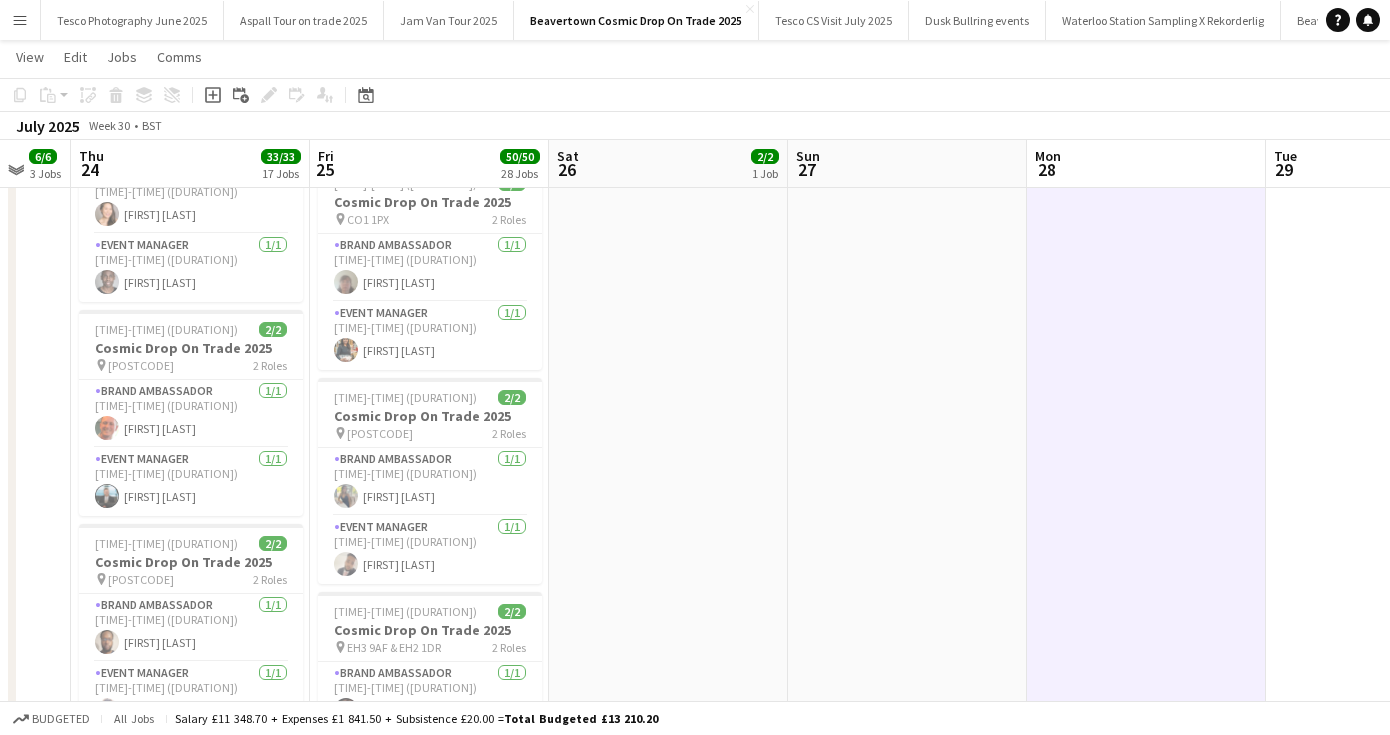 click on "Menu" at bounding box center (20, 20) 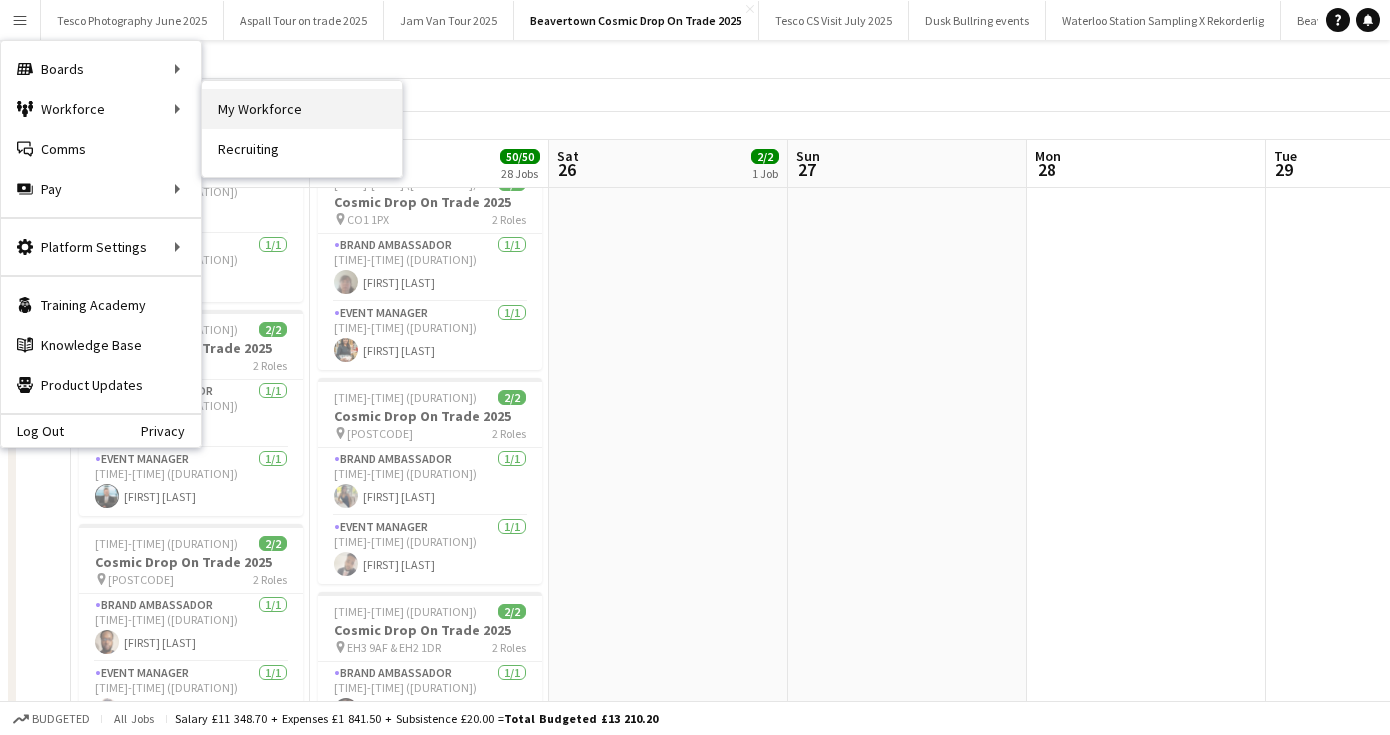 click on "My Workforce" at bounding box center (302, 109) 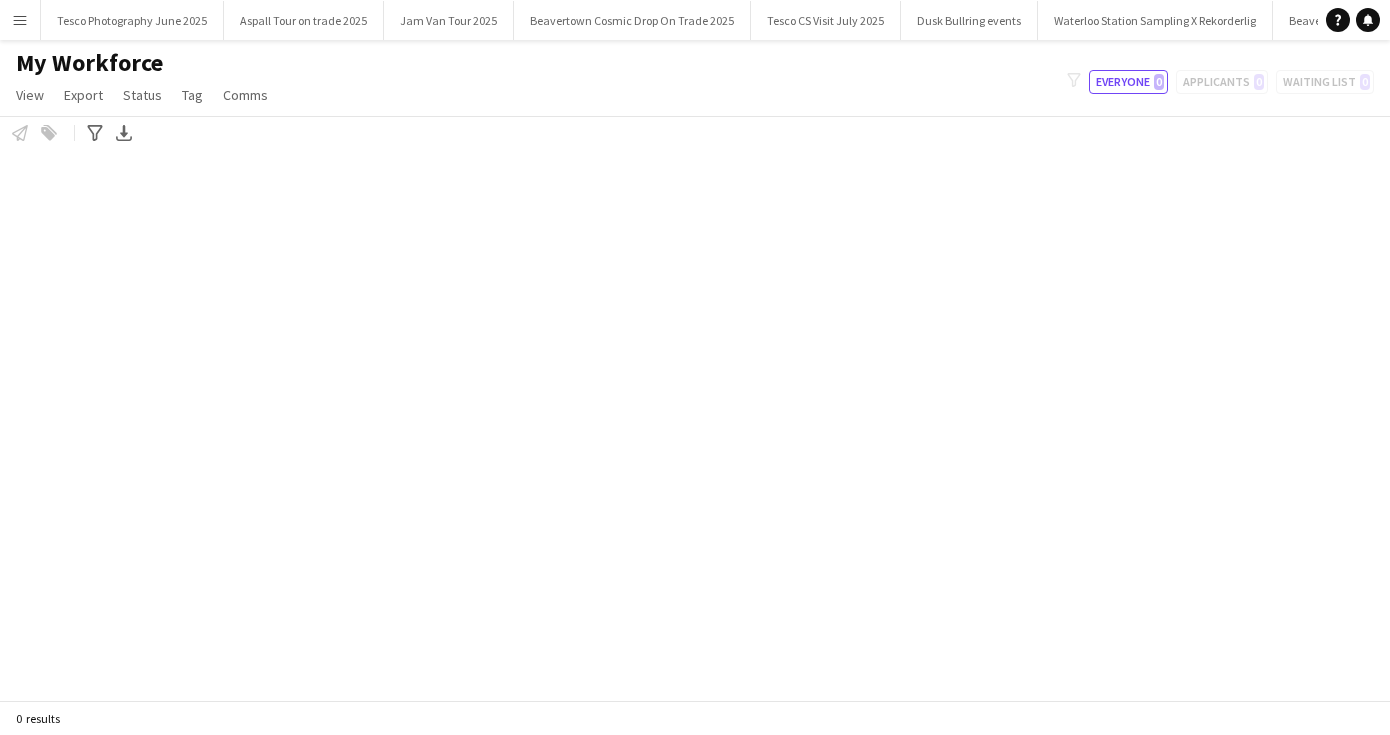 scroll, scrollTop: 0, scrollLeft: 0, axis: both 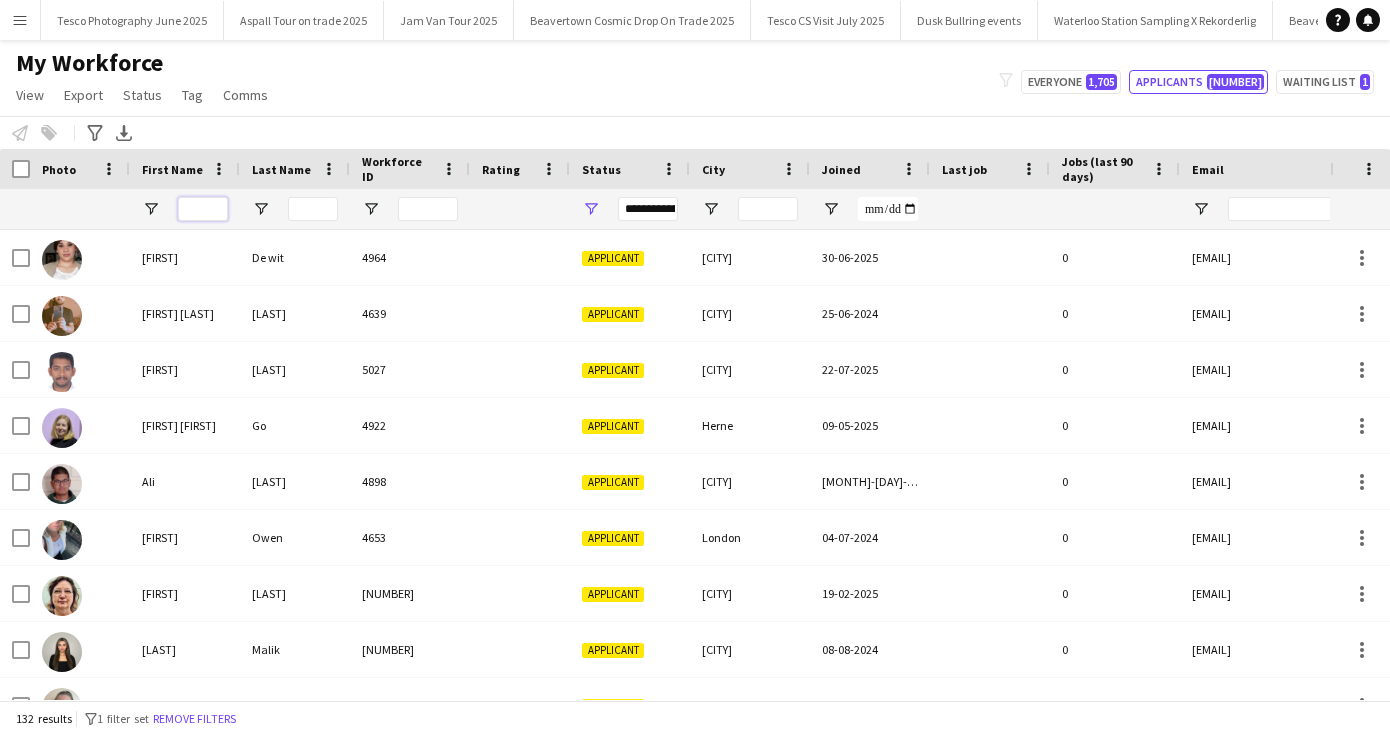 click at bounding box center (203, 209) 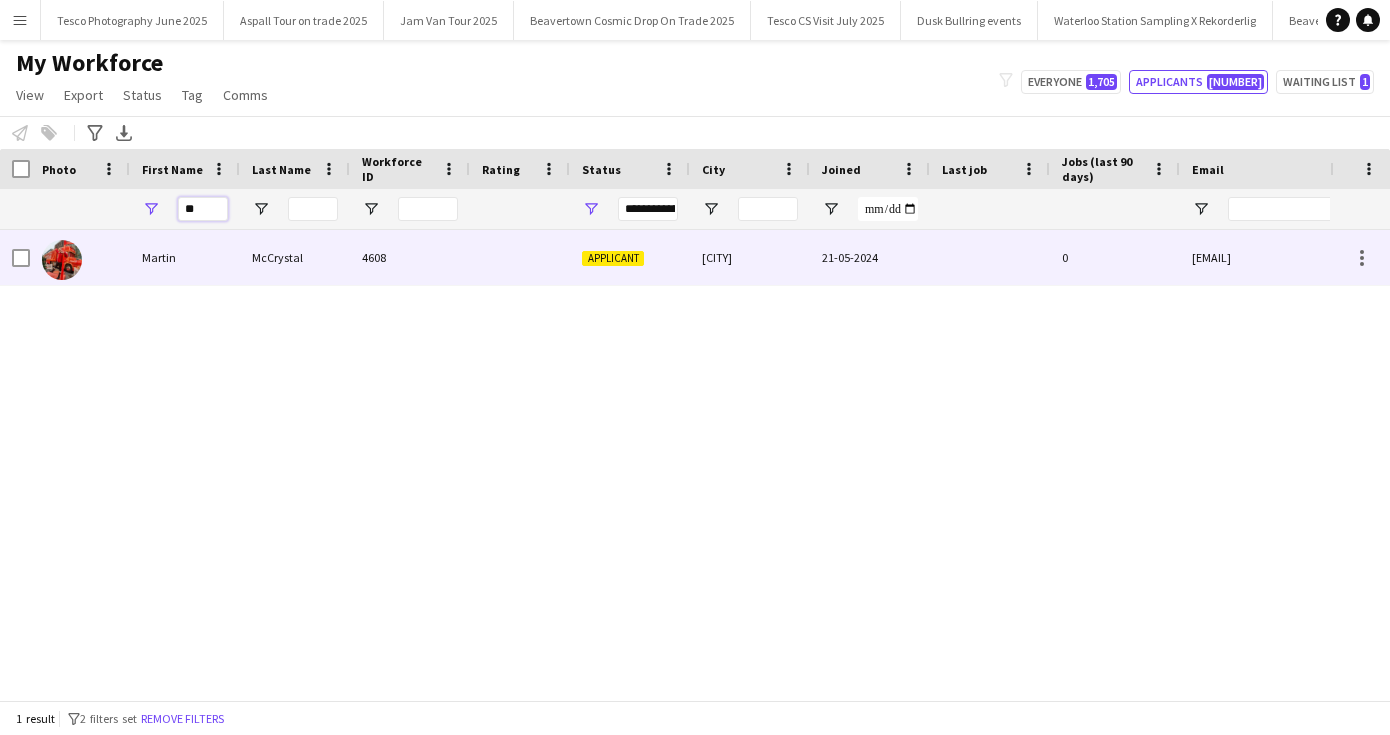 type on "*" 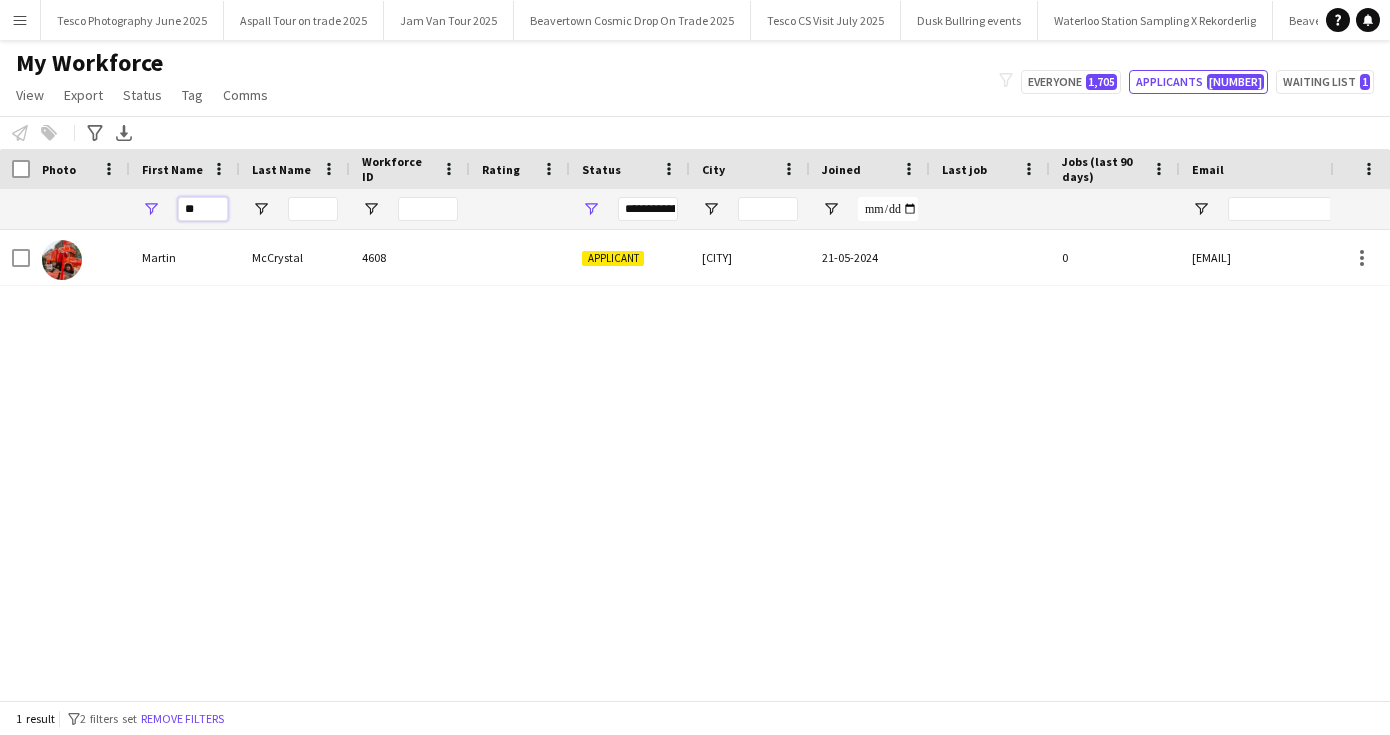 type on "*" 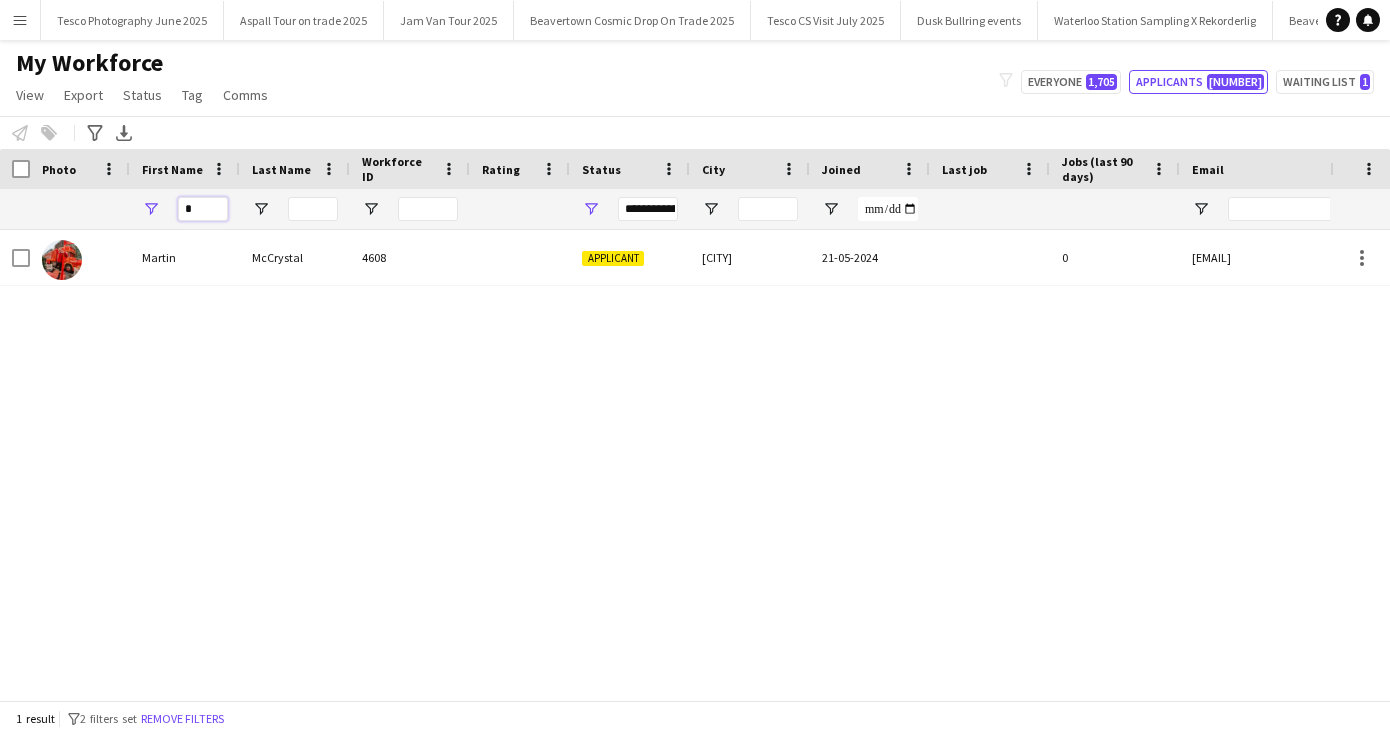 type 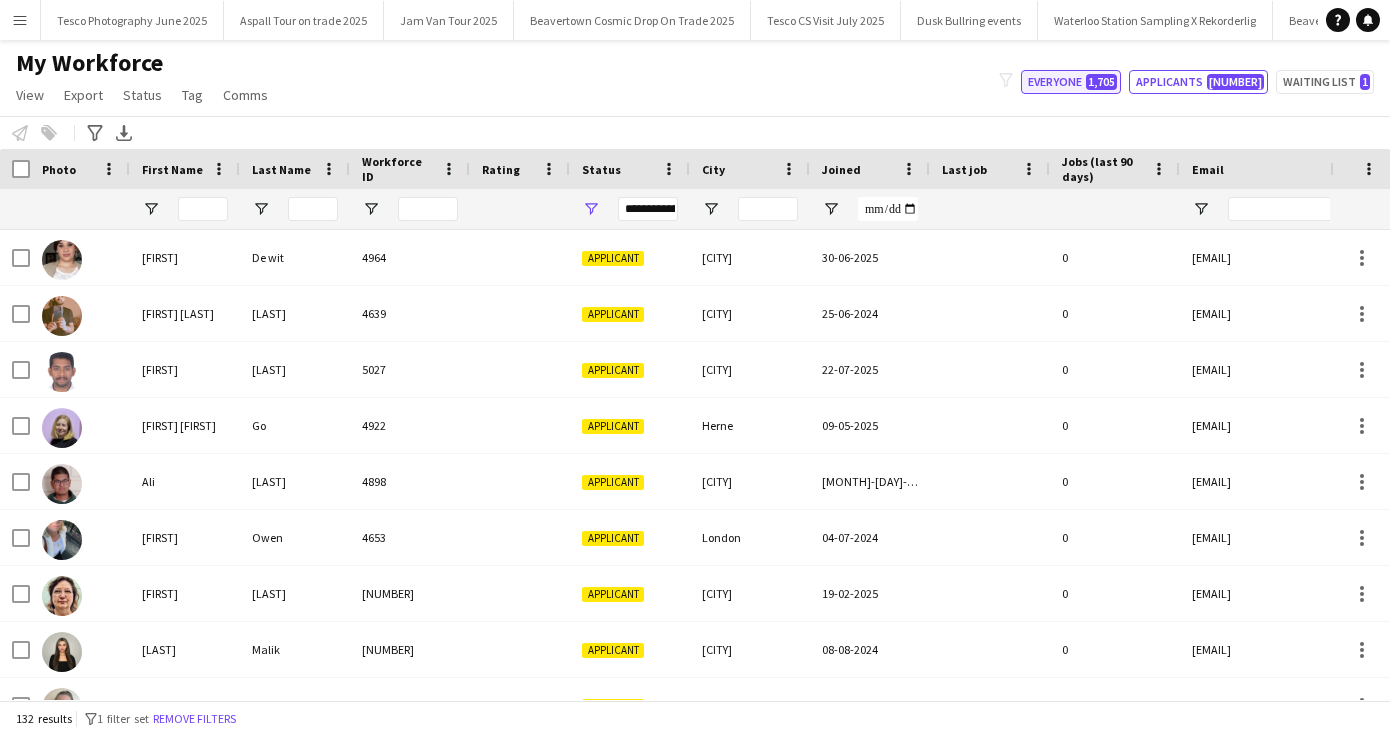 click on "Everyone   1,705" 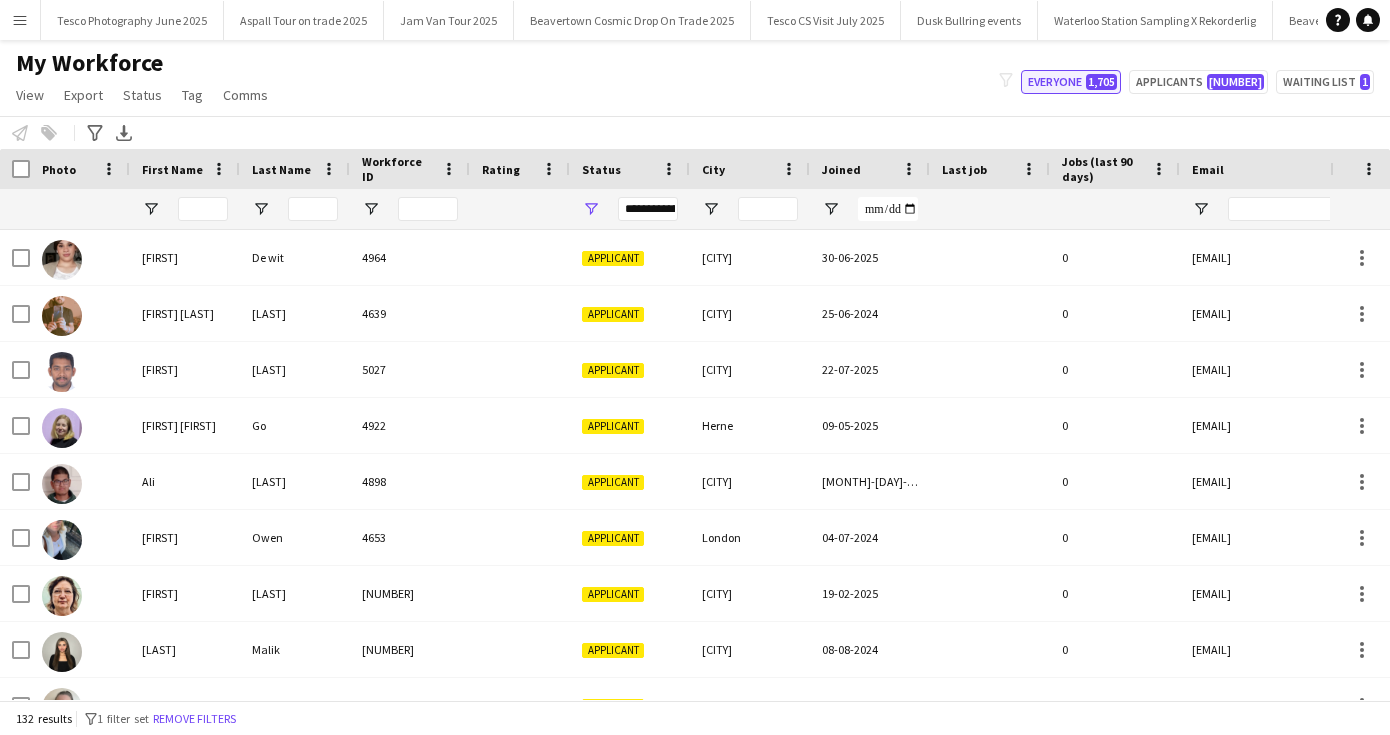 type on "**********" 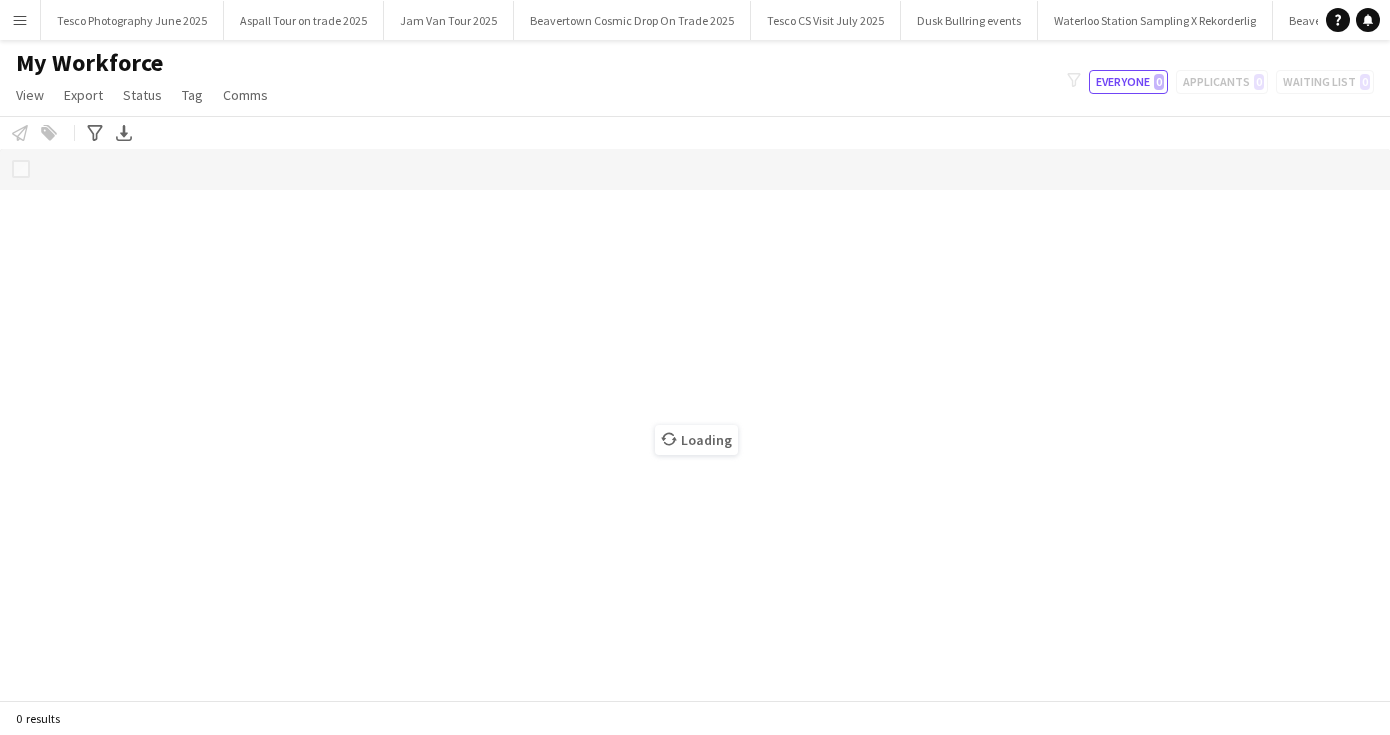 scroll, scrollTop: 0, scrollLeft: 0, axis: both 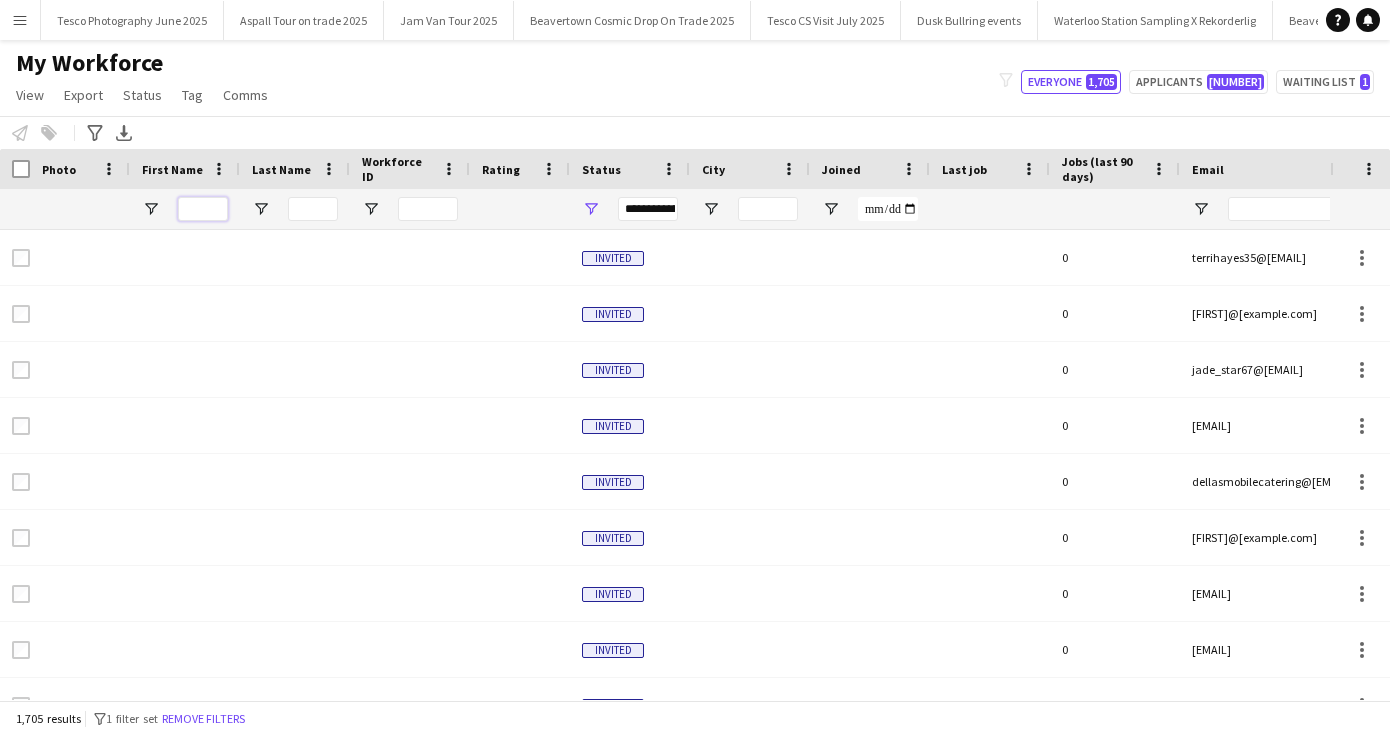 click at bounding box center [203, 209] 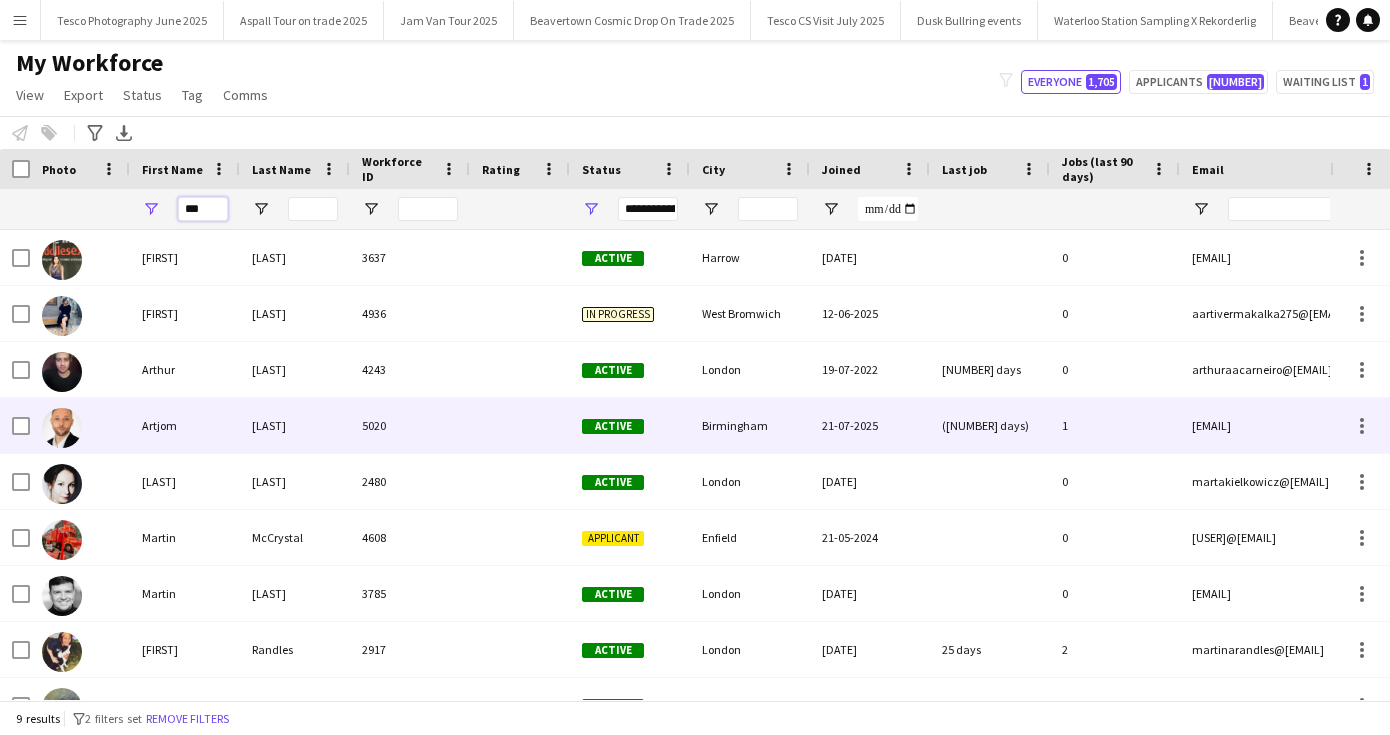 type on "***" 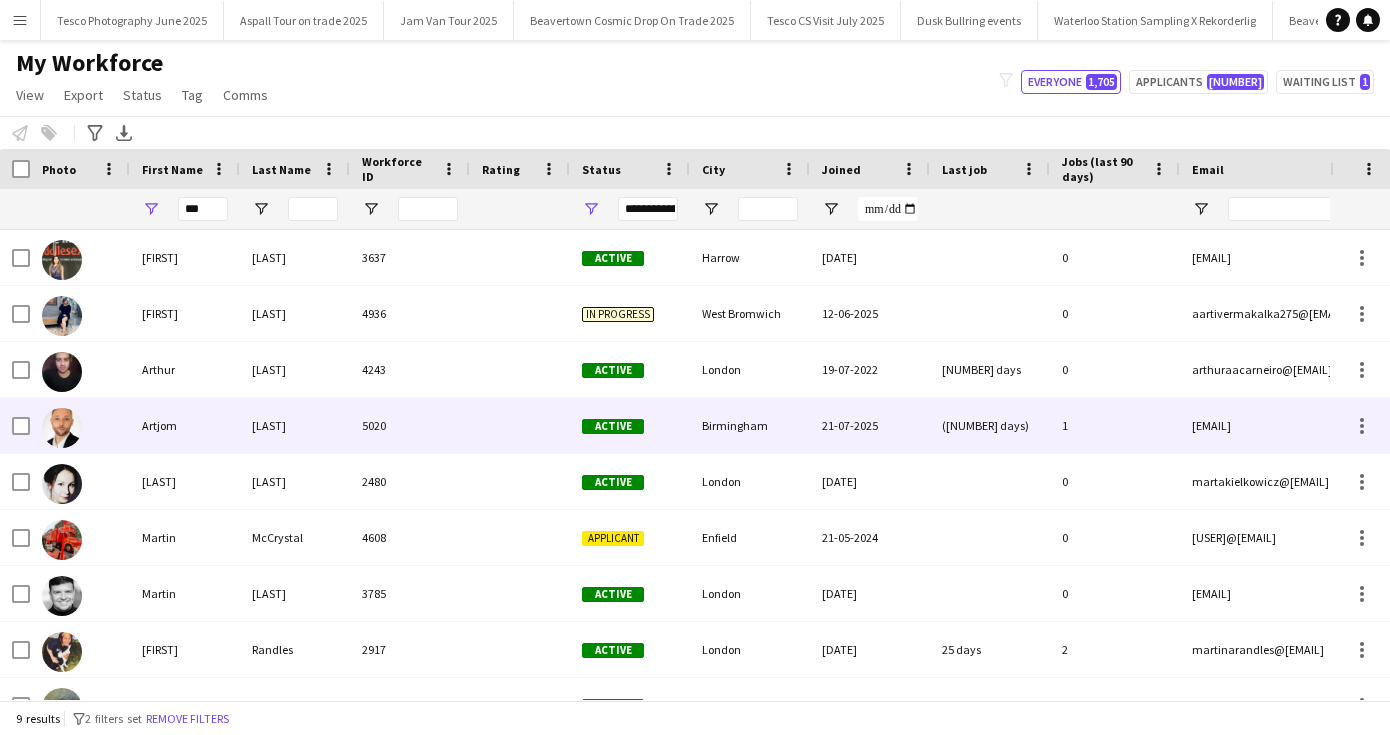 click on "Artjom" at bounding box center [185, 425] 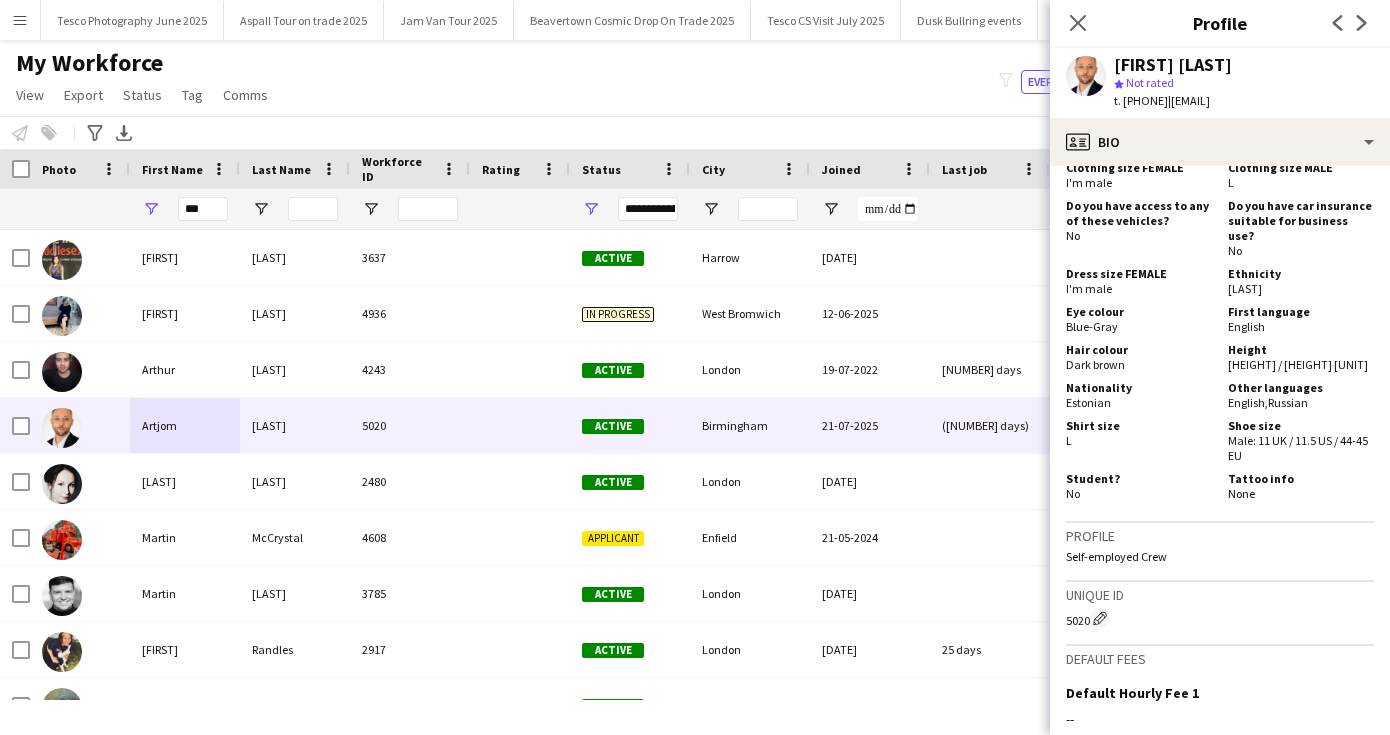 scroll, scrollTop: 1210, scrollLeft: 0, axis: vertical 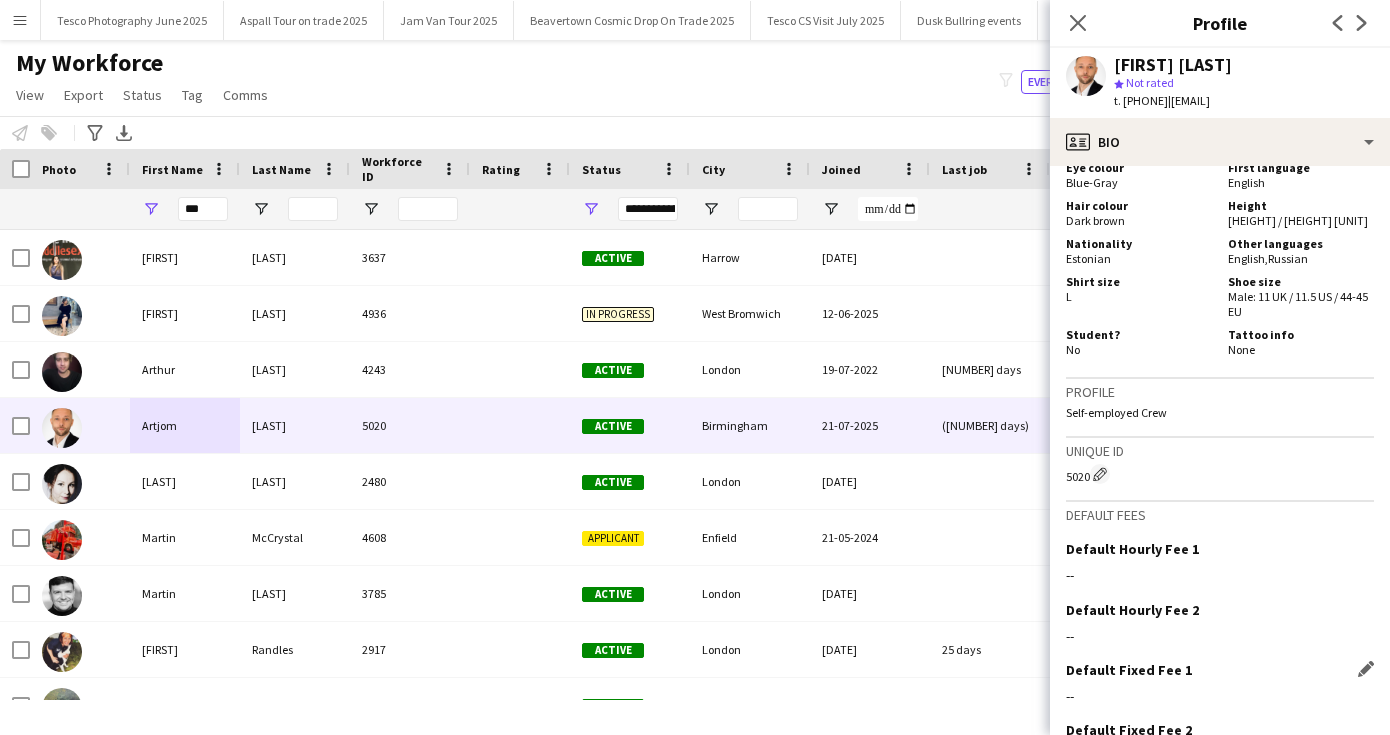 drag, startPoint x: 1269, startPoint y: 553, endPoint x: 1267, endPoint y: 646, distance: 93.0215 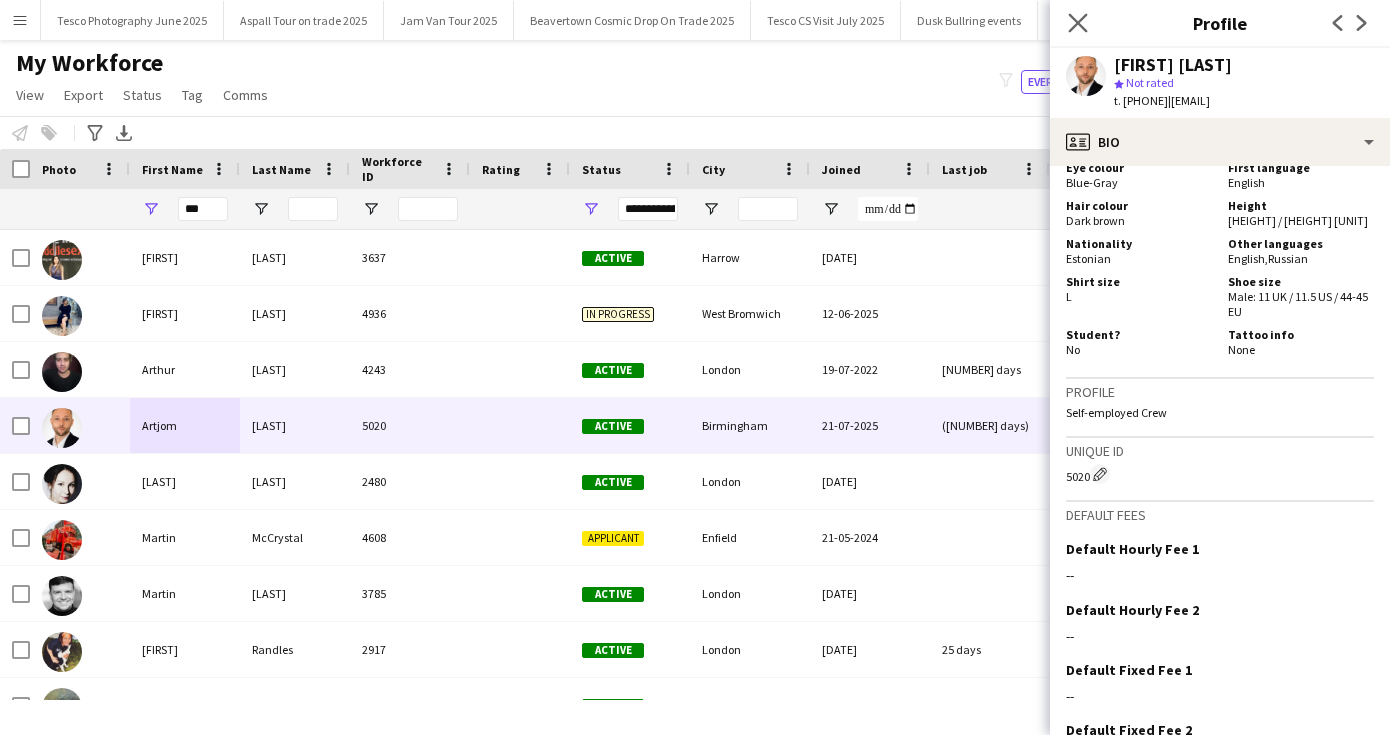 click on "Close pop-in" 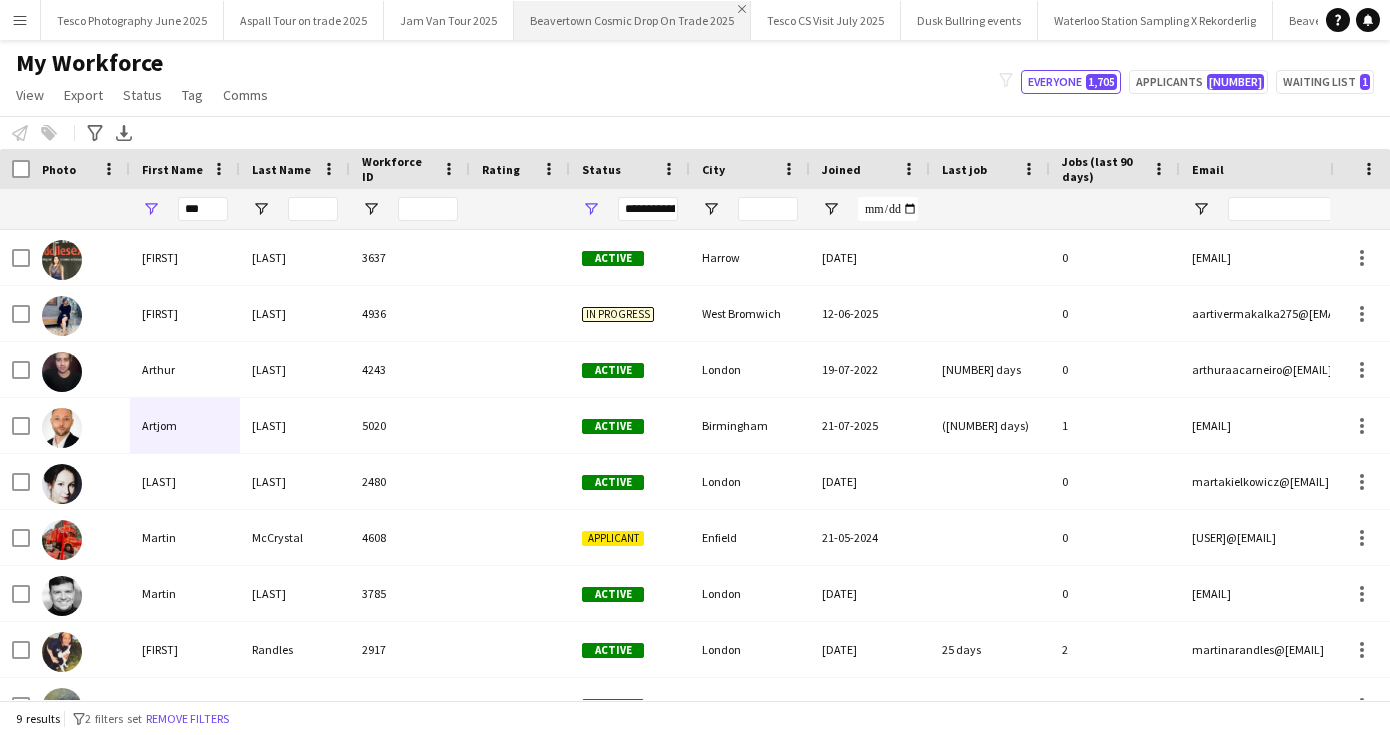 click on "Close" at bounding box center [742, 9] 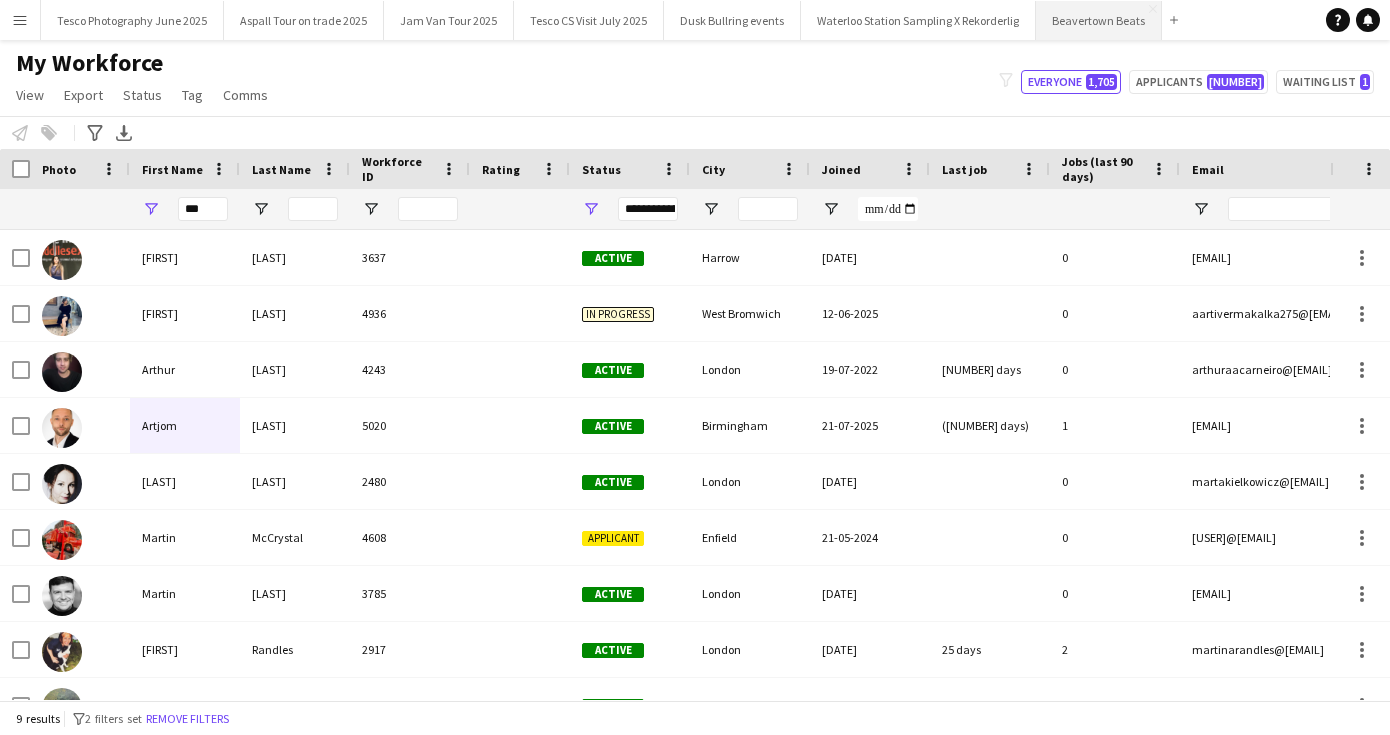 click on "Beavertown Beats
Close" at bounding box center (1099, 20) 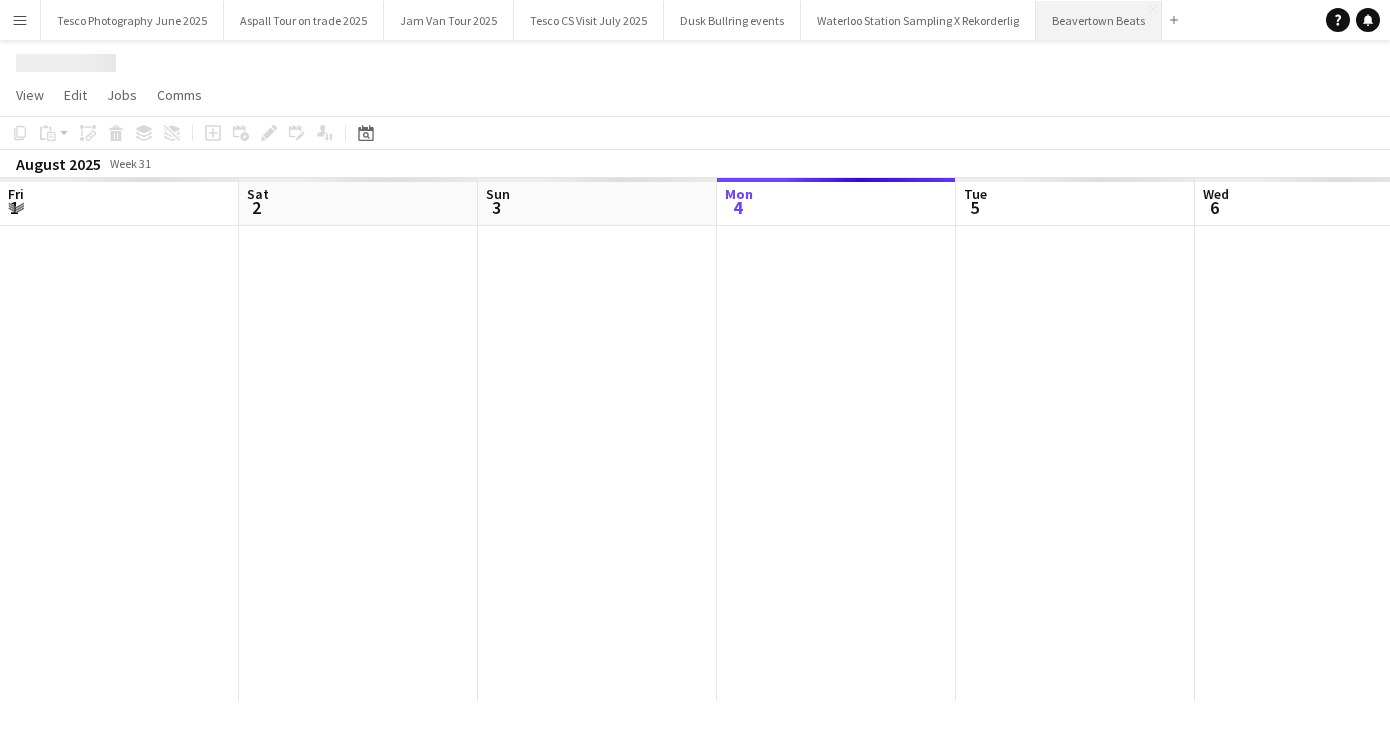 scroll, scrollTop: 0, scrollLeft: 478, axis: horizontal 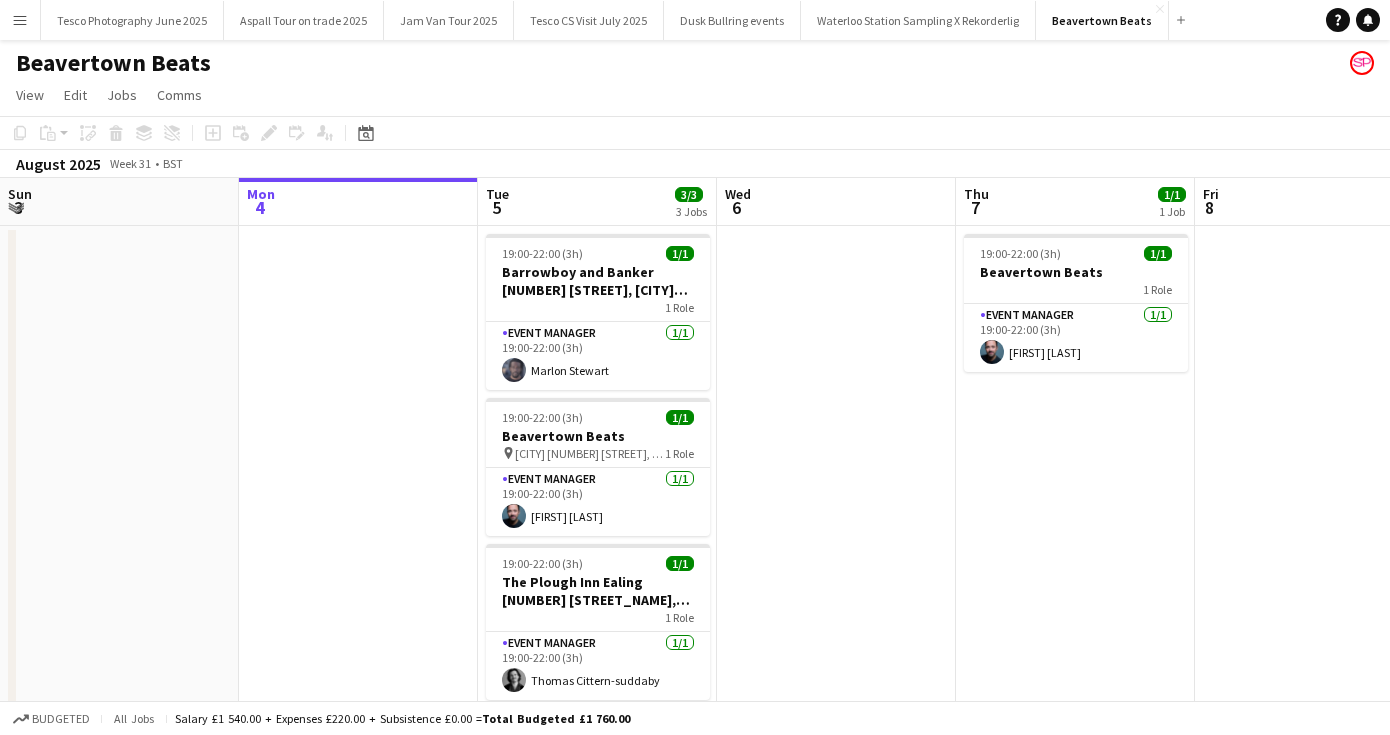 click on "Menu" at bounding box center (20, 20) 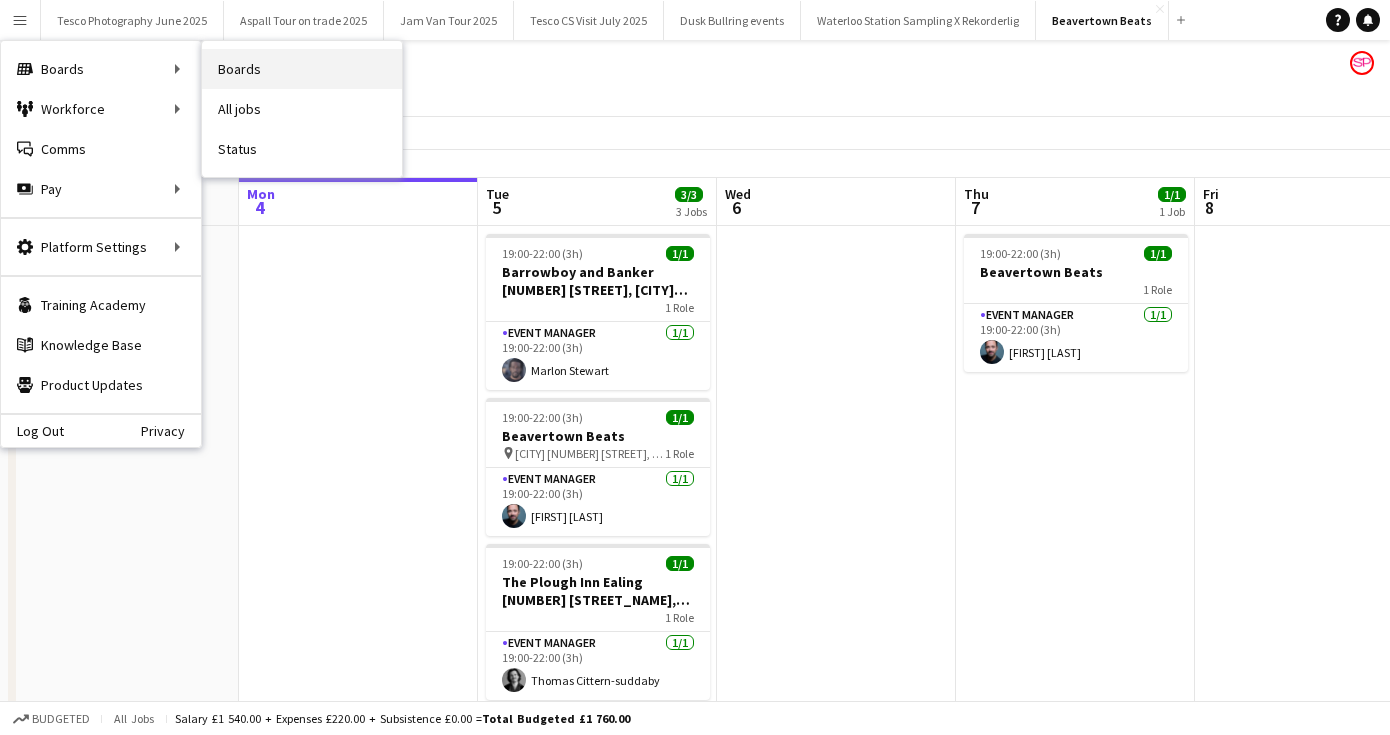 click on "Boards" at bounding box center (302, 69) 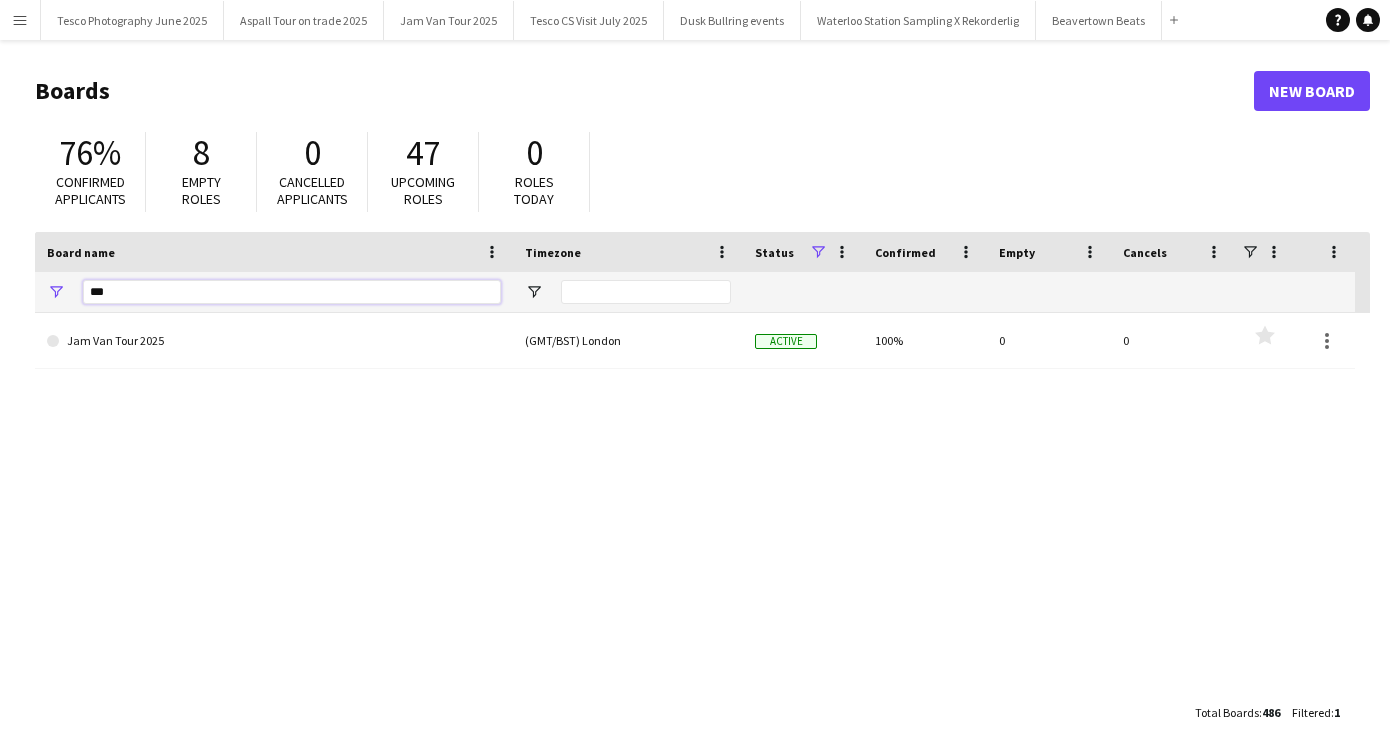 click on "***" at bounding box center [292, 292] 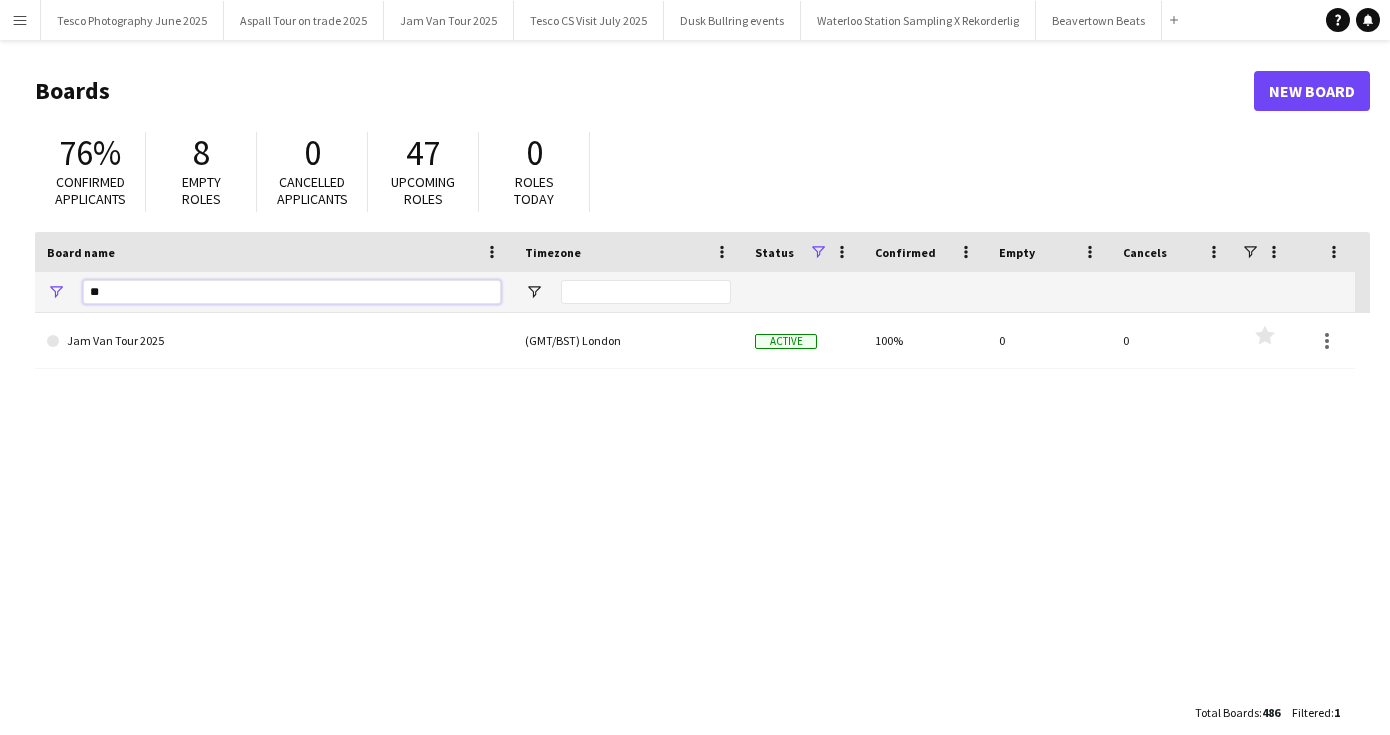 type on "*" 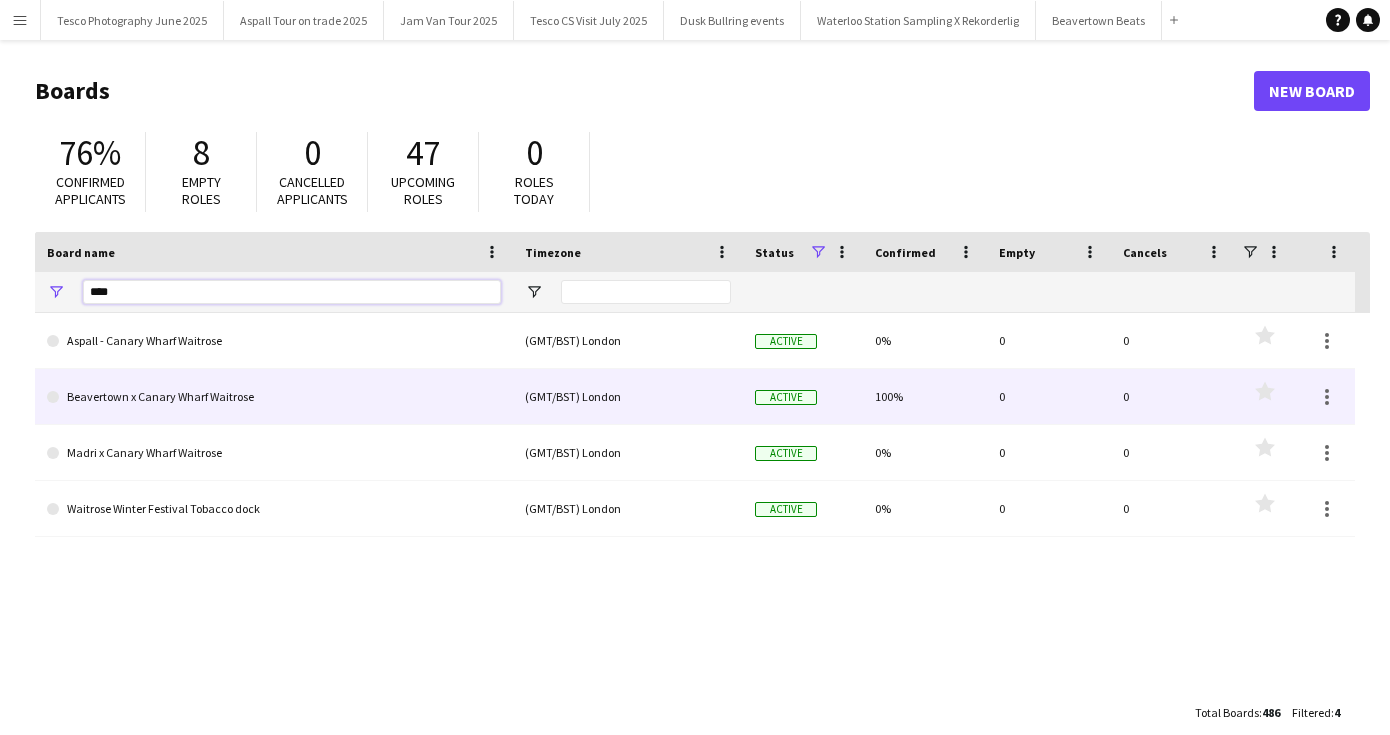type on "****" 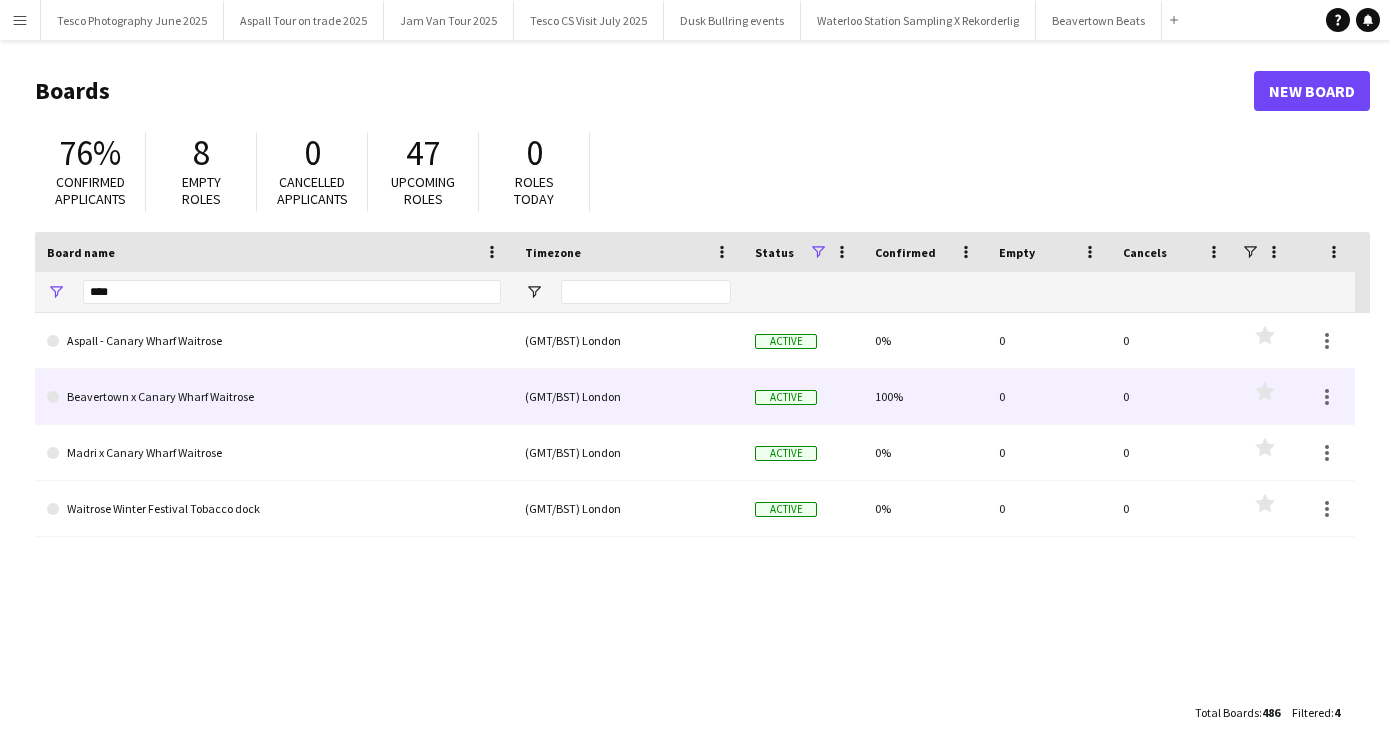 click on "Beavertown x Canary Wharf Waitrose" 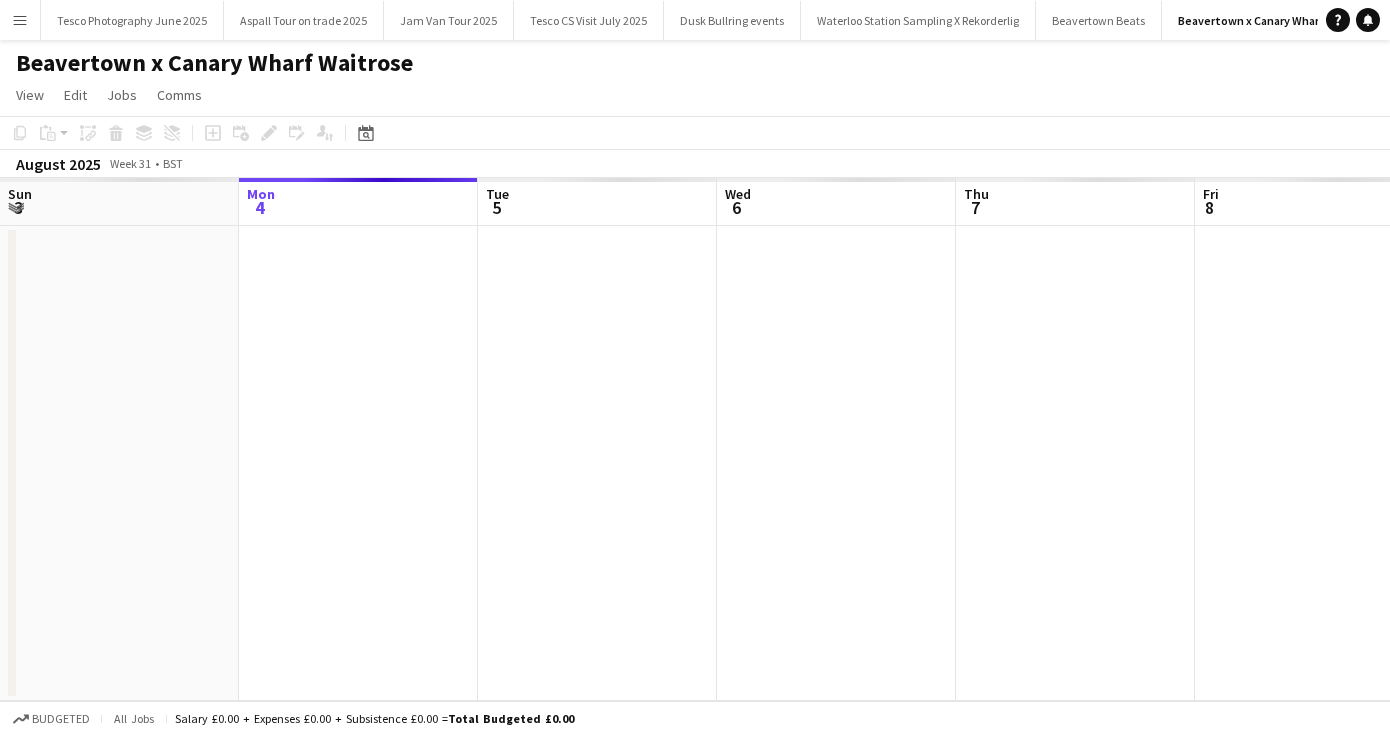 scroll, scrollTop: 0, scrollLeft: 478, axis: horizontal 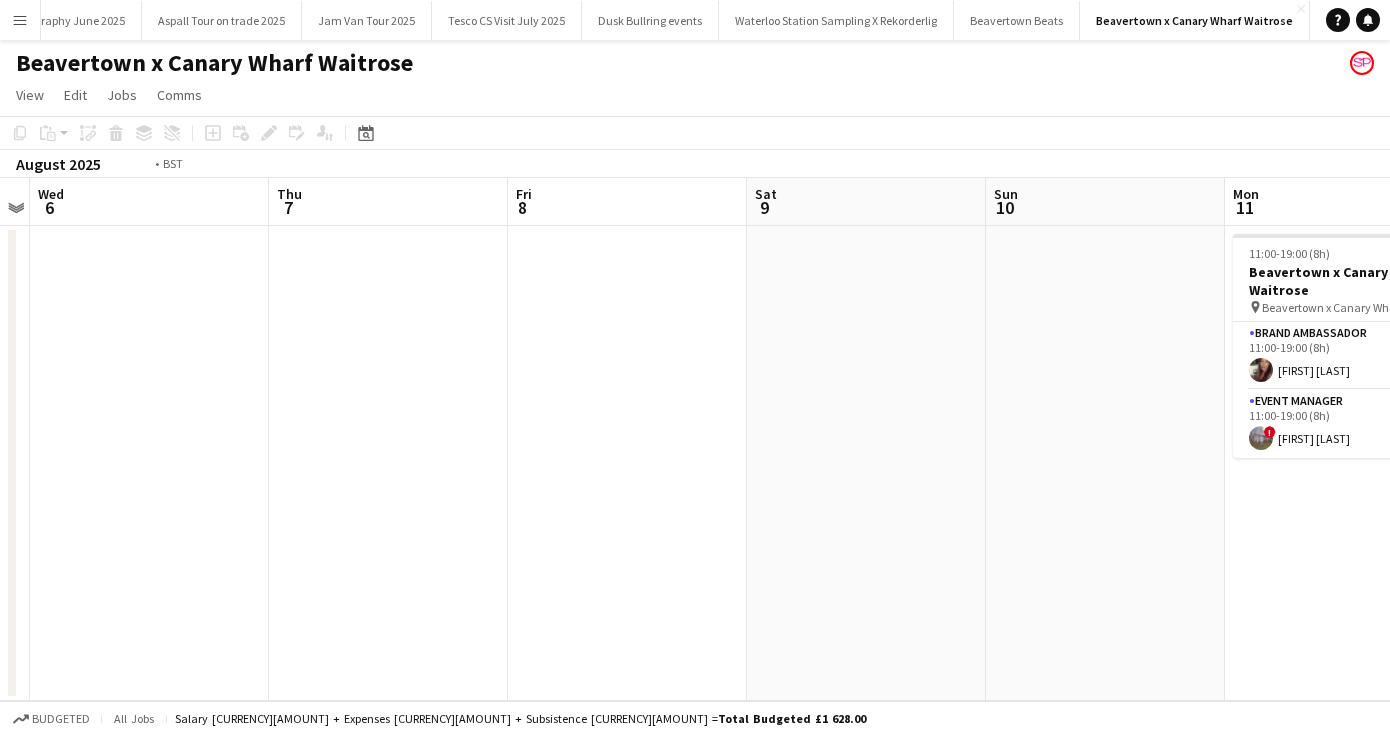 drag, startPoint x: 1123, startPoint y: 540, endPoint x: -13, endPoint y: 509, distance: 1136.4229 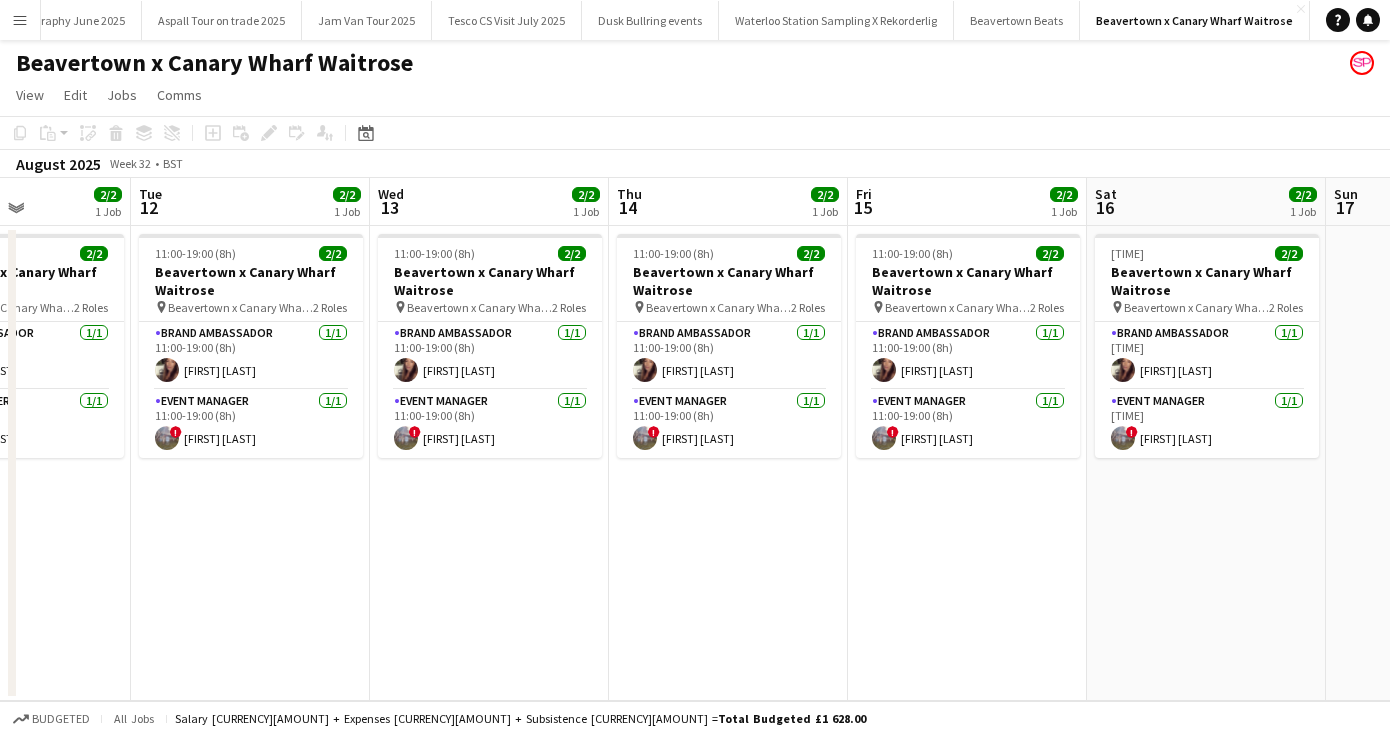 drag, startPoint x: 915, startPoint y: 597, endPoint x: 113, endPoint y: 574, distance: 802.3297 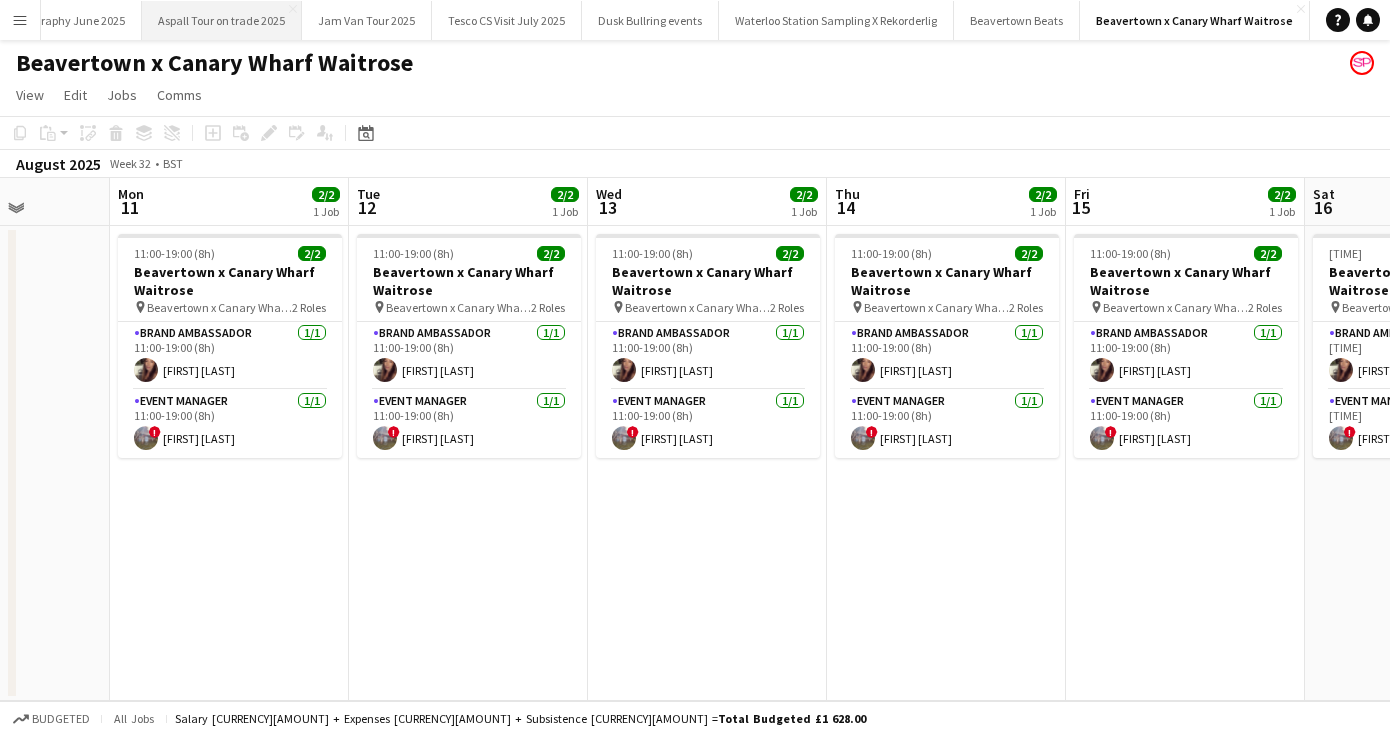 click on "Aspall Tour on trade 2025
Close" at bounding box center [222, 20] 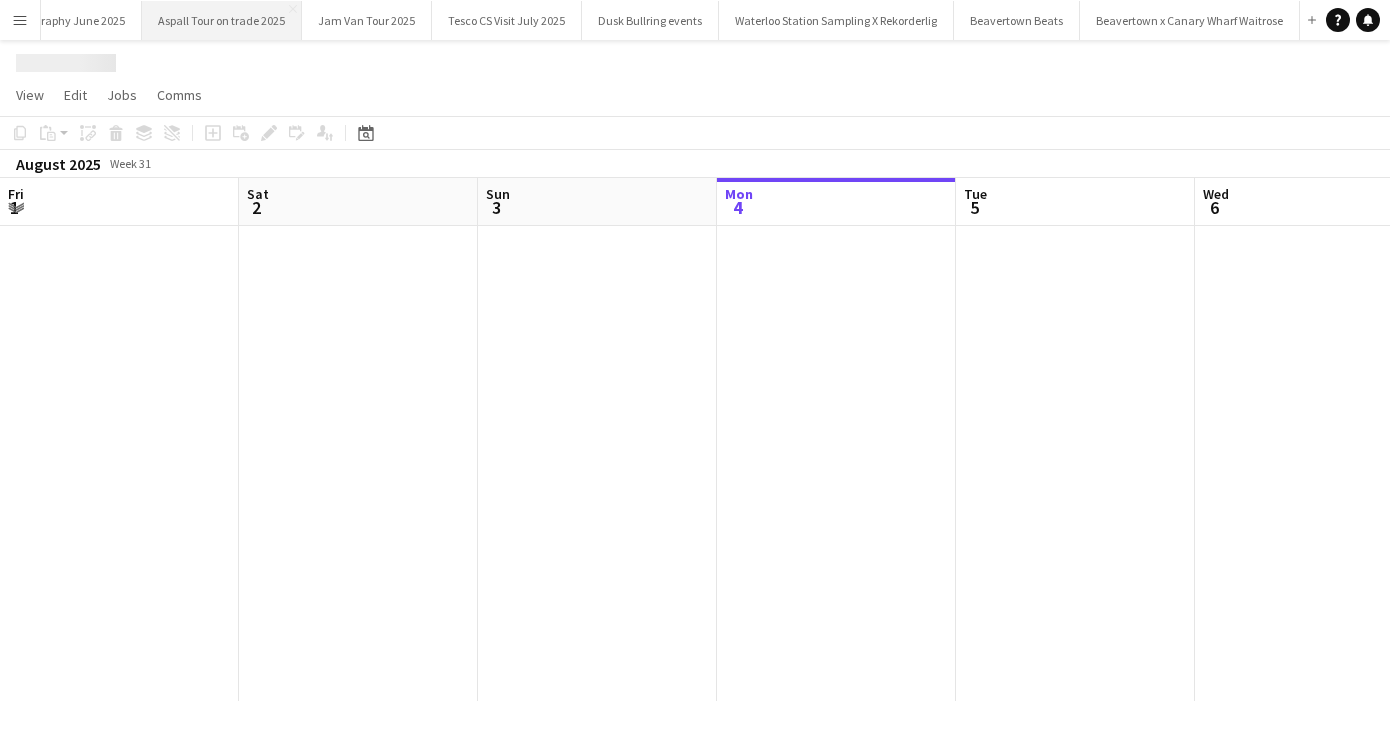 scroll, scrollTop: 0, scrollLeft: 76, axis: horizontal 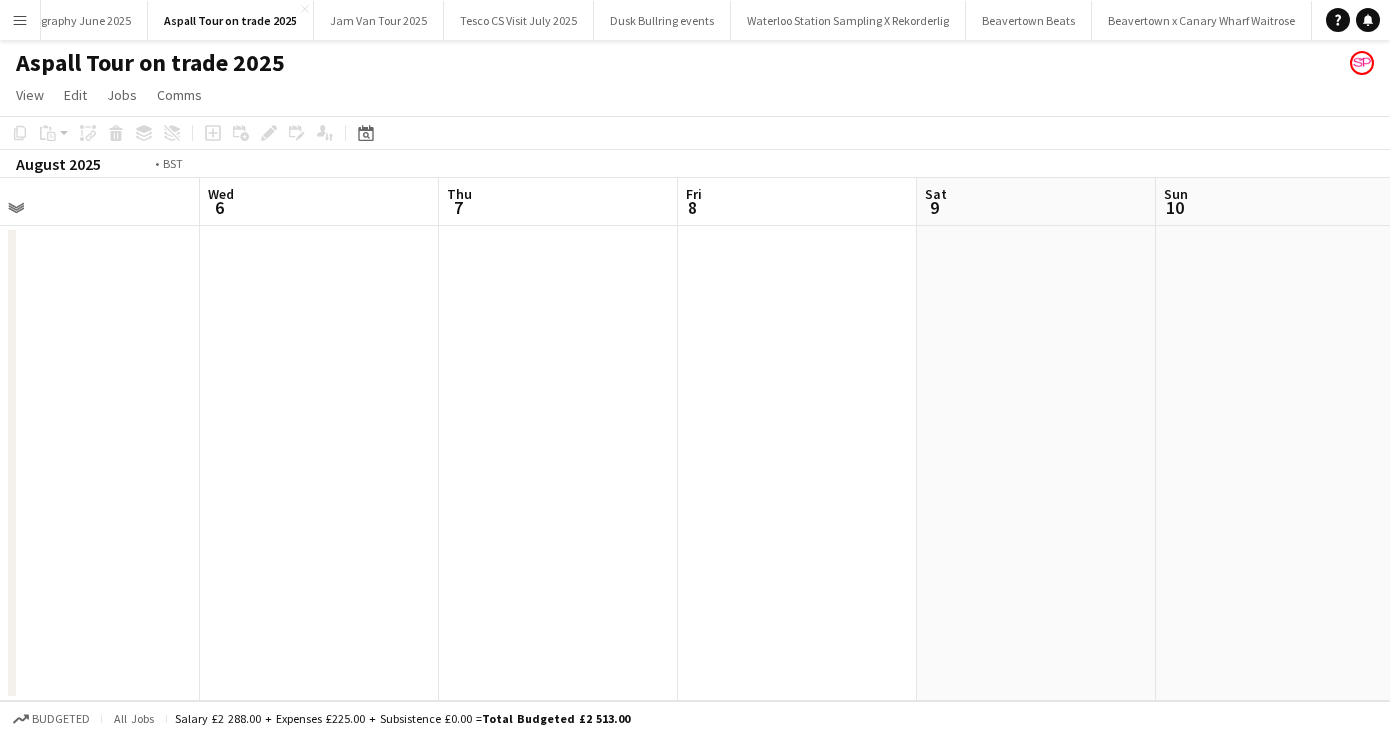 drag, startPoint x: 950, startPoint y: 467, endPoint x: 32, endPoint y: 419, distance: 919.254 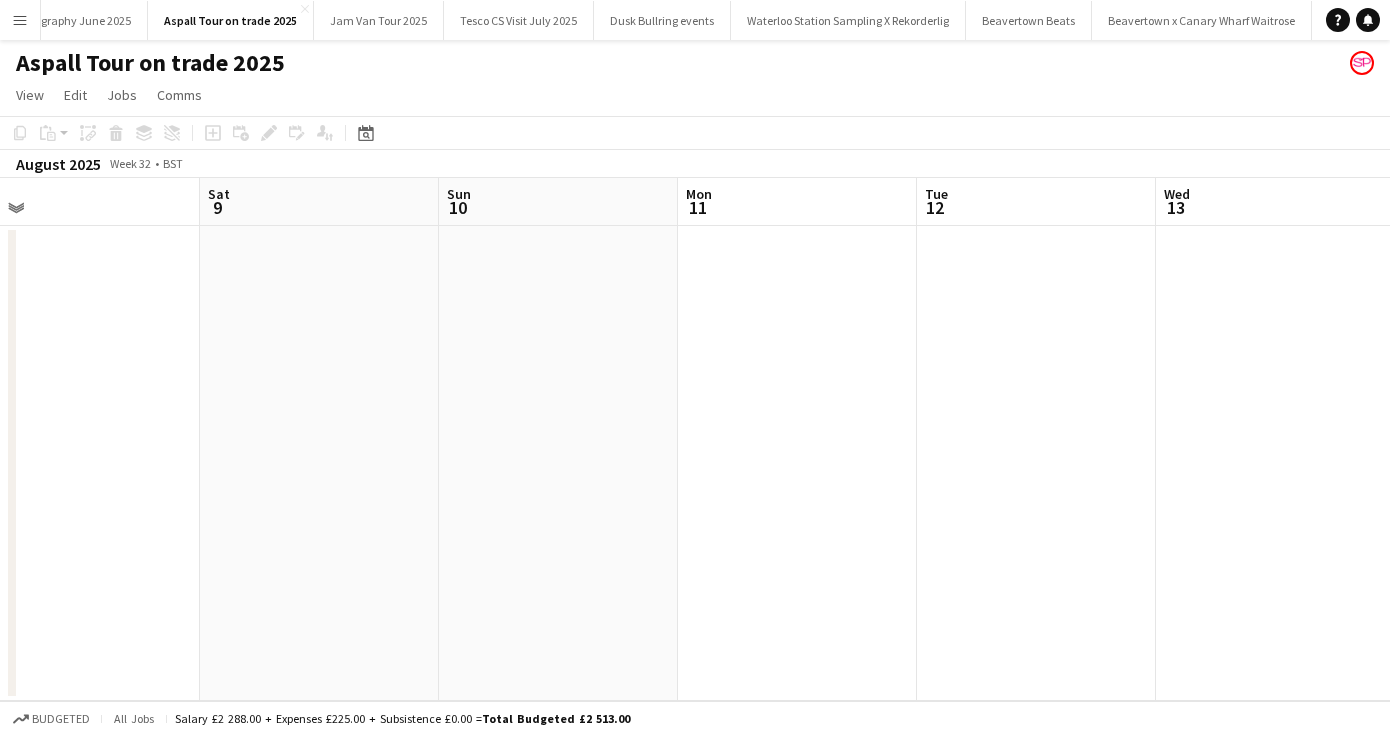 scroll, scrollTop: 0, scrollLeft: 652, axis: horizontal 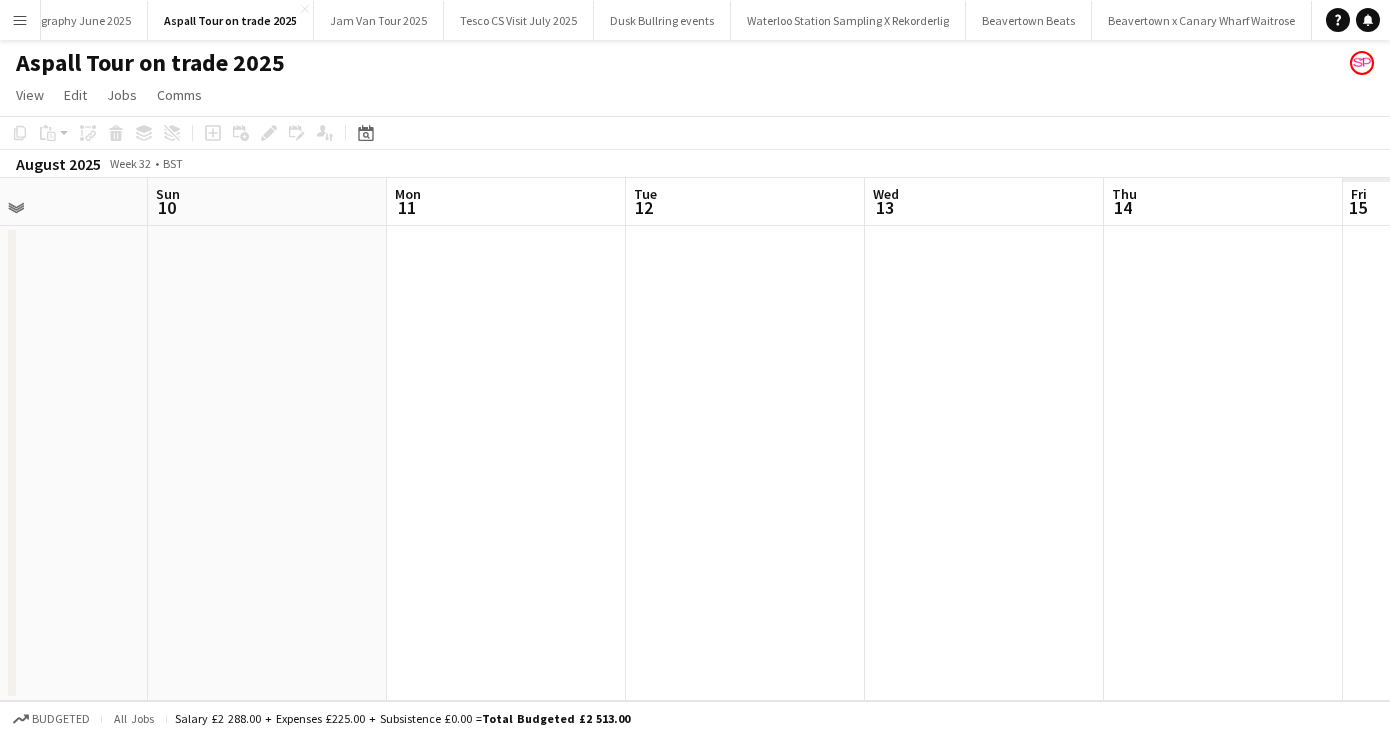 drag, startPoint x: 991, startPoint y: 537, endPoint x: 181, endPoint y: 520, distance: 810.1784 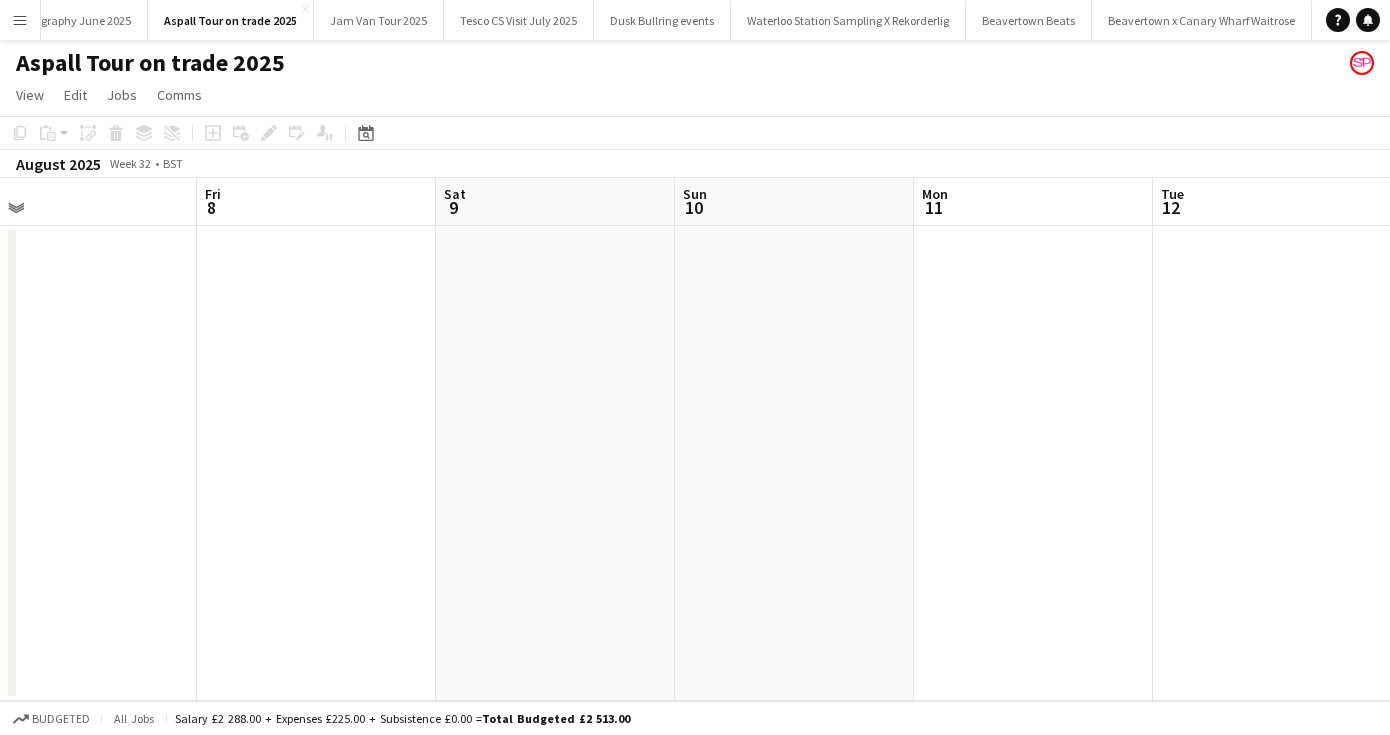 scroll, scrollTop: 0, scrollLeft: 521, axis: horizontal 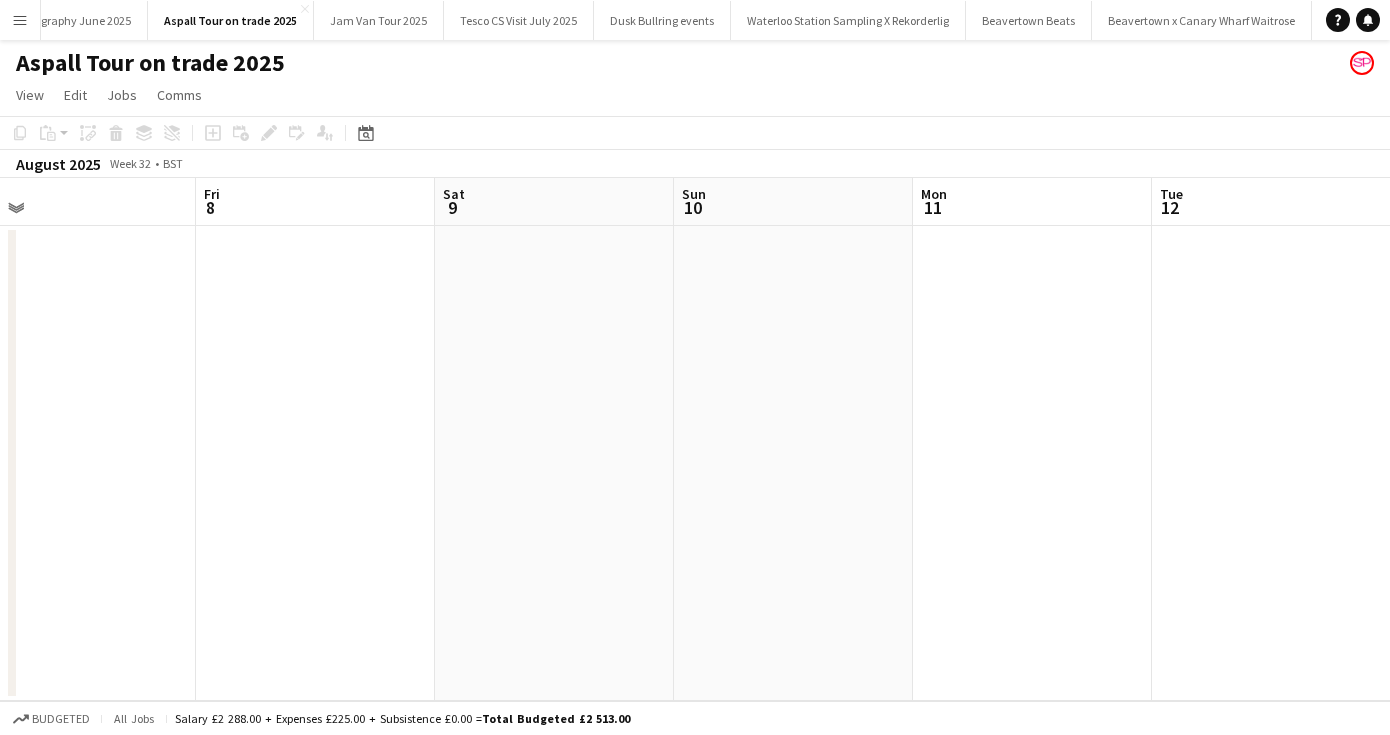 drag, startPoint x: 98, startPoint y: 504, endPoint x: 781, endPoint y: 500, distance: 683.0117 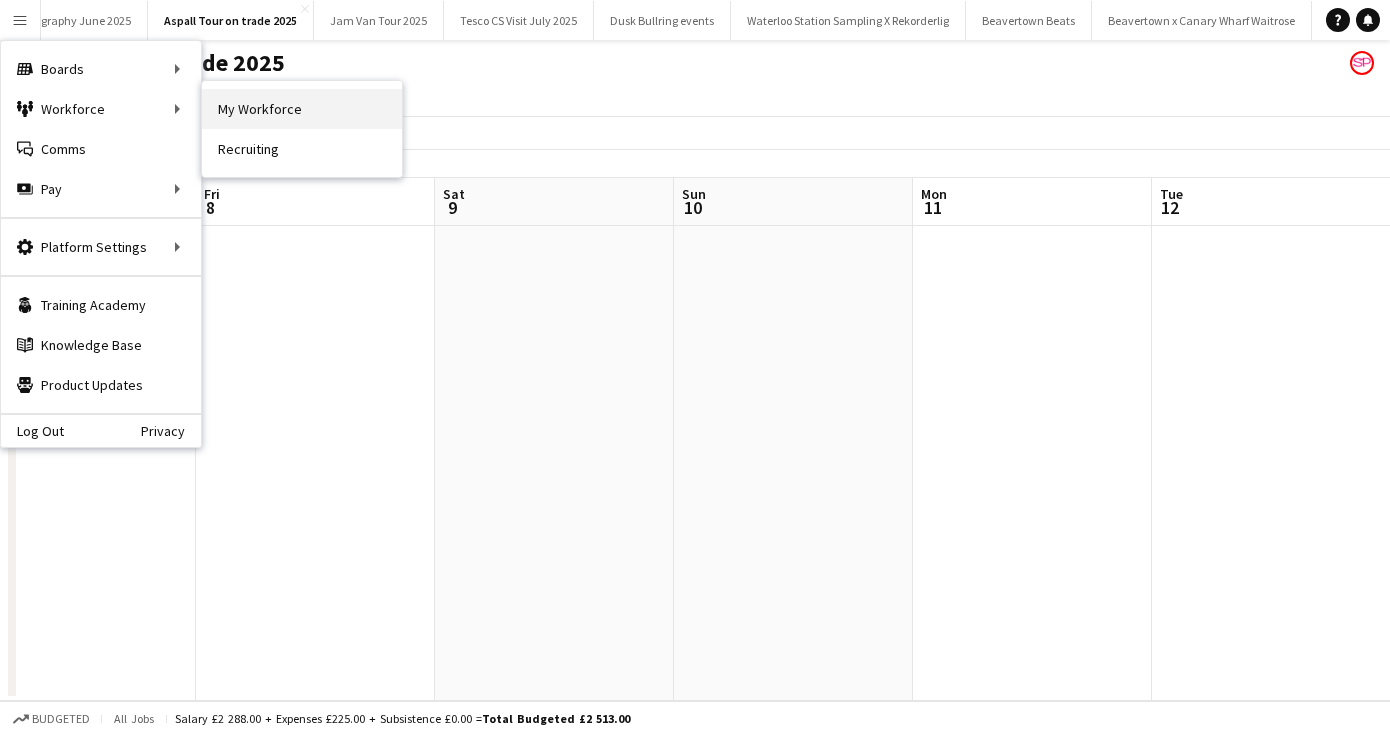 click on "My Workforce" at bounding box center [302, 109] 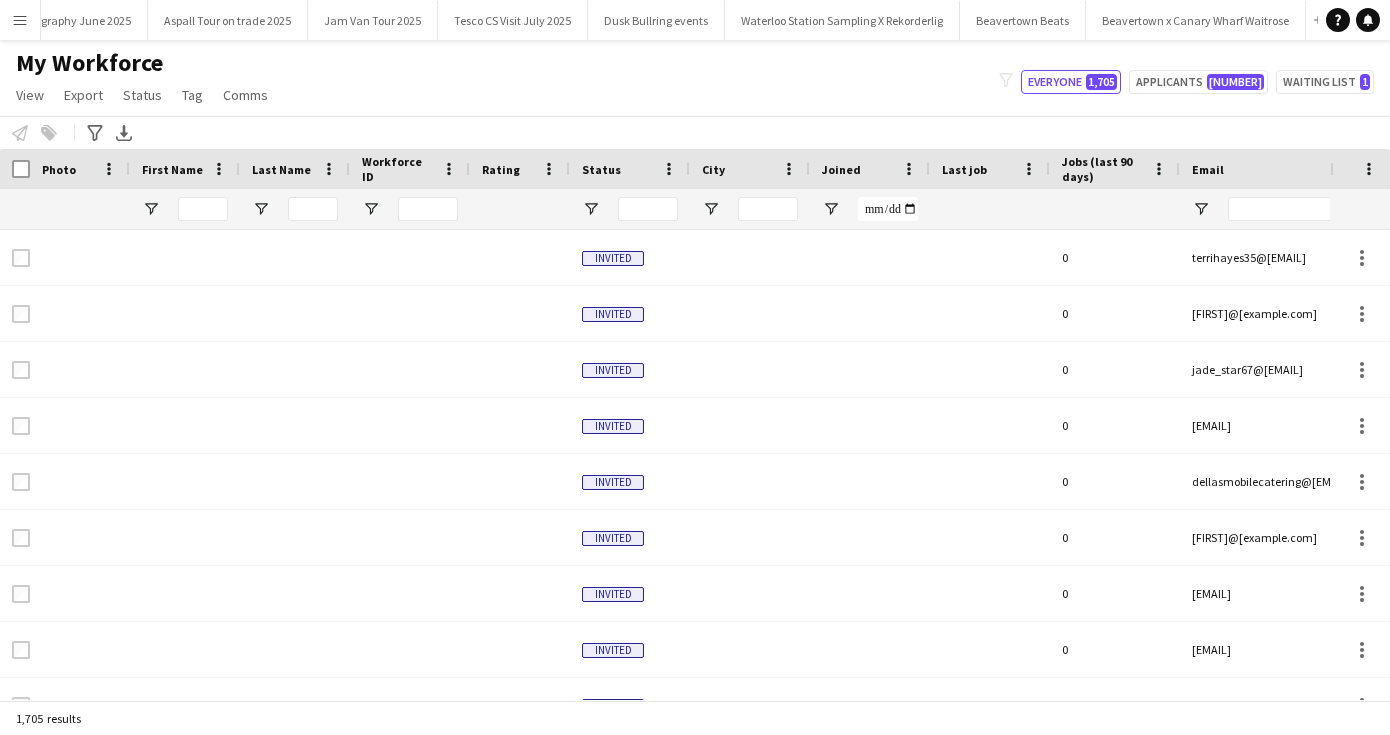 type on "***" 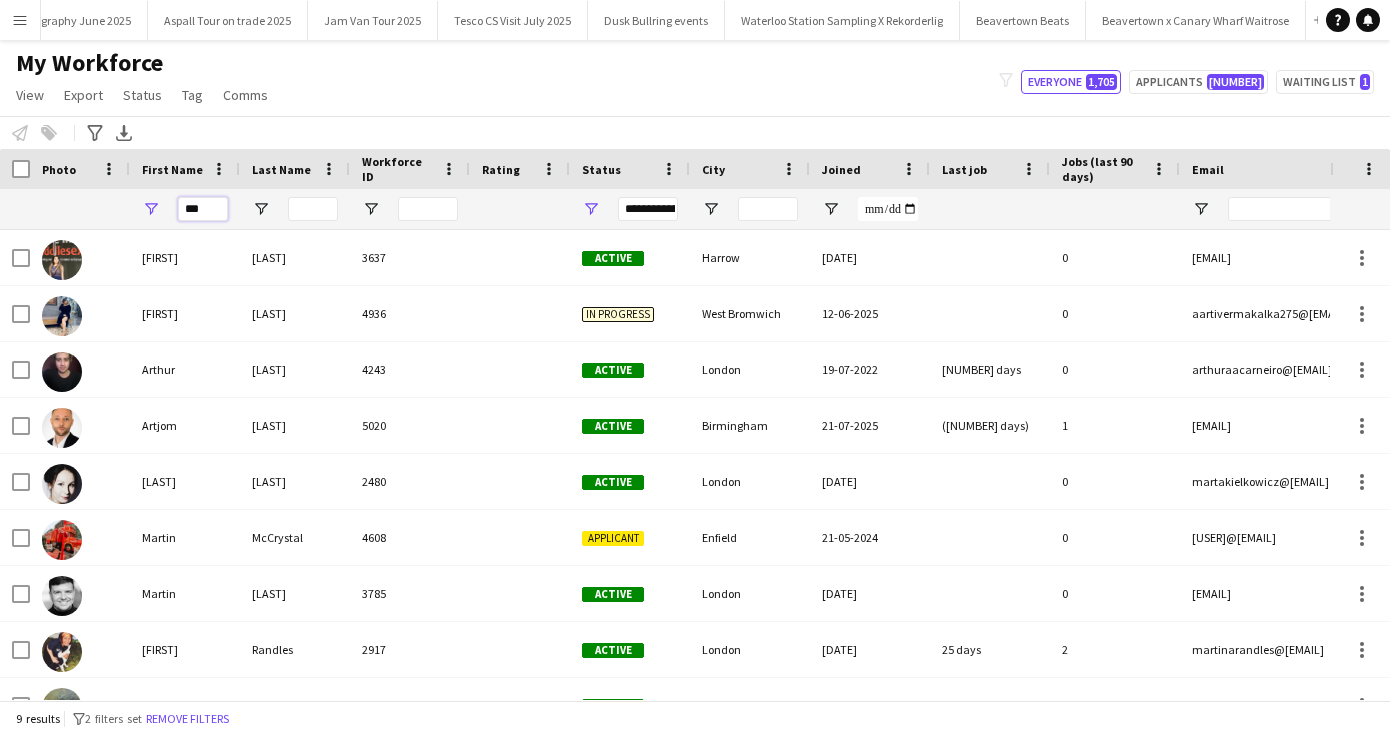 click on "***" at bounding box center (203, 209) 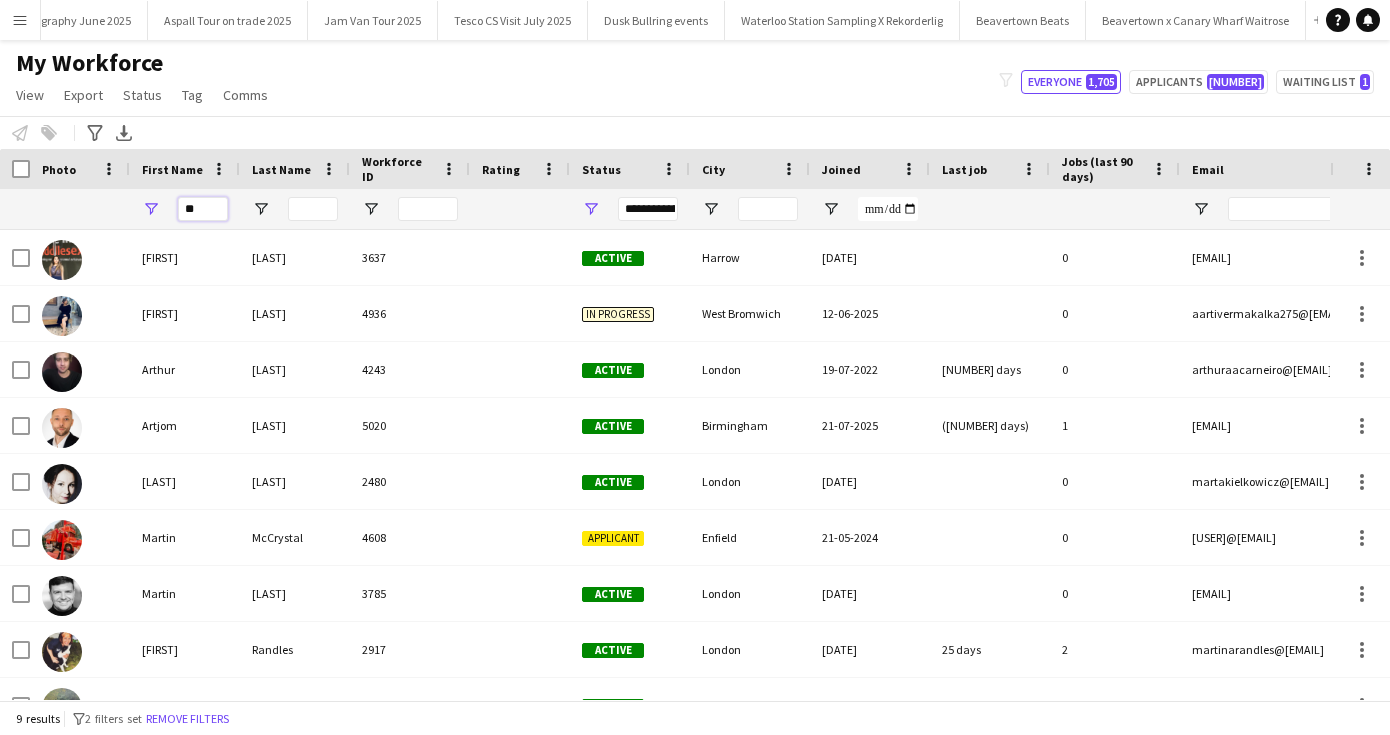 type on "*" 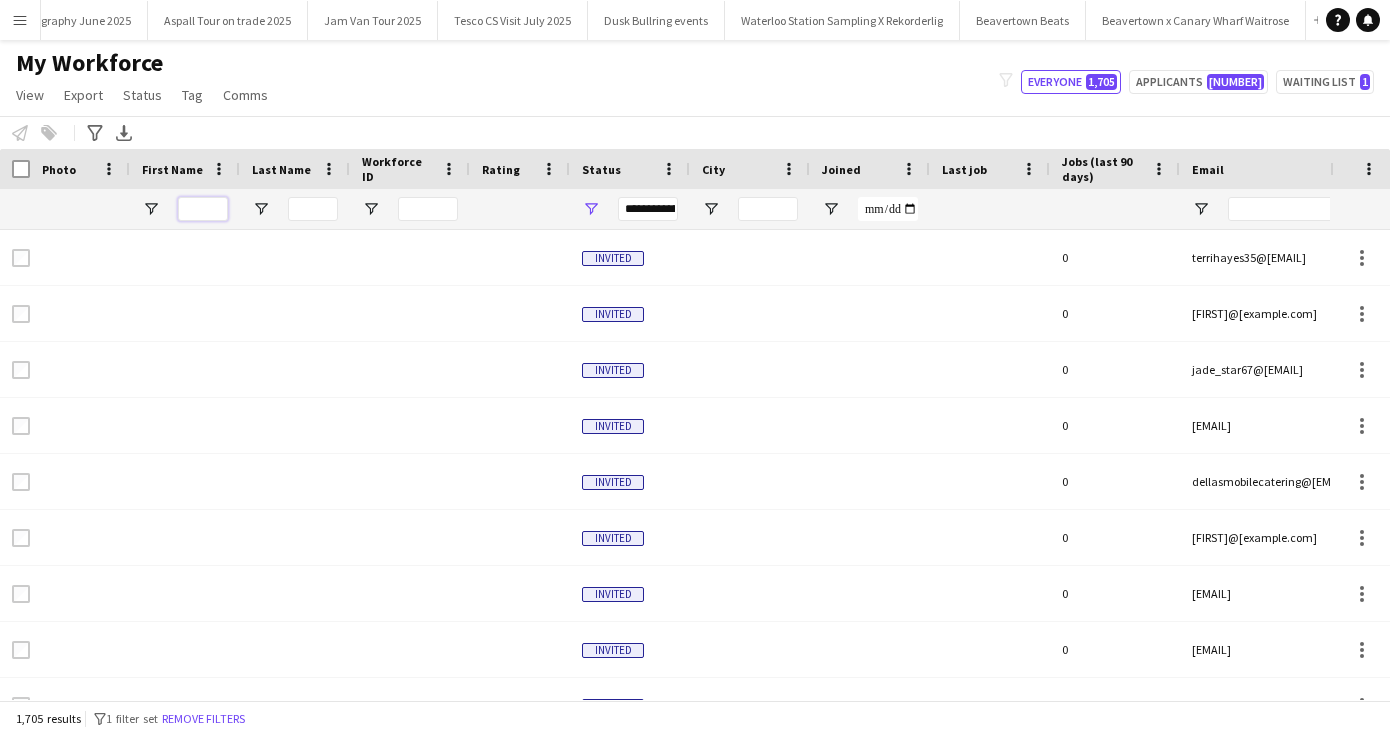 type 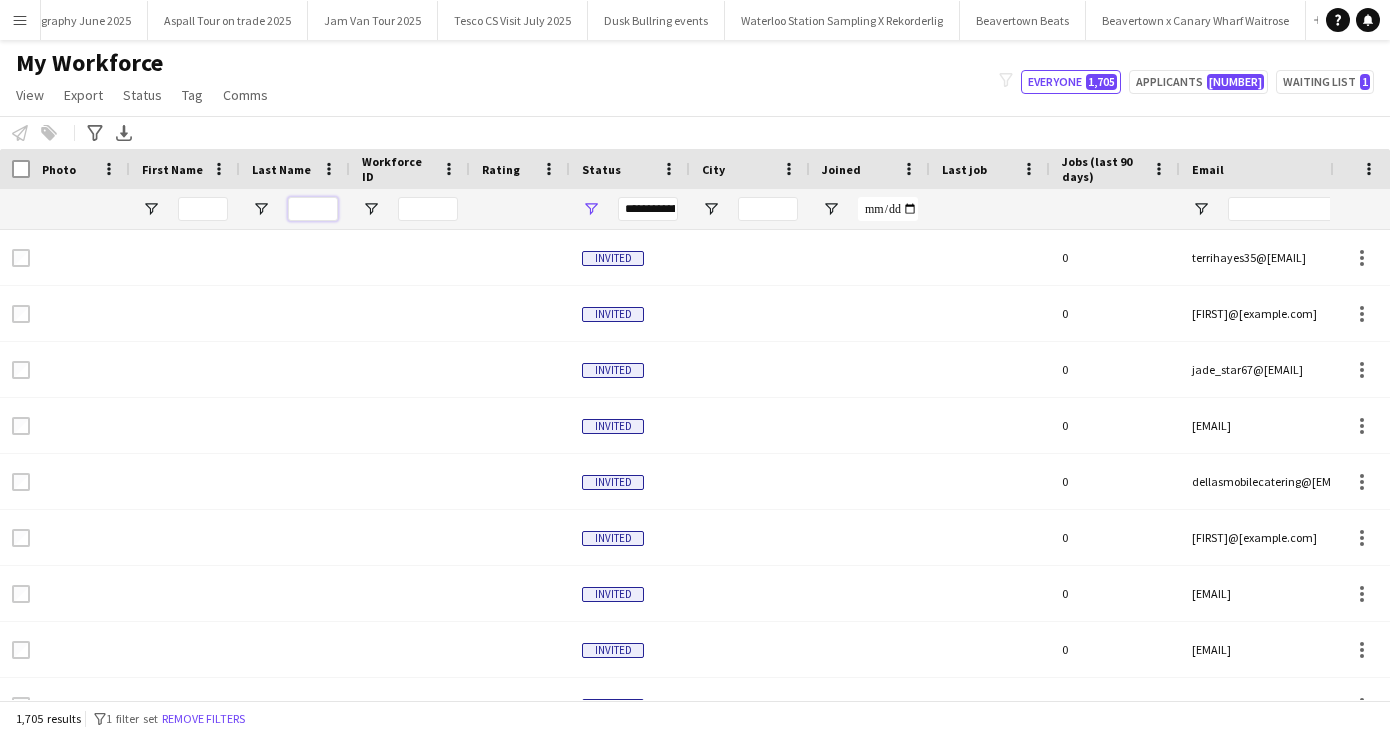 click at bounding box center (313, 209) 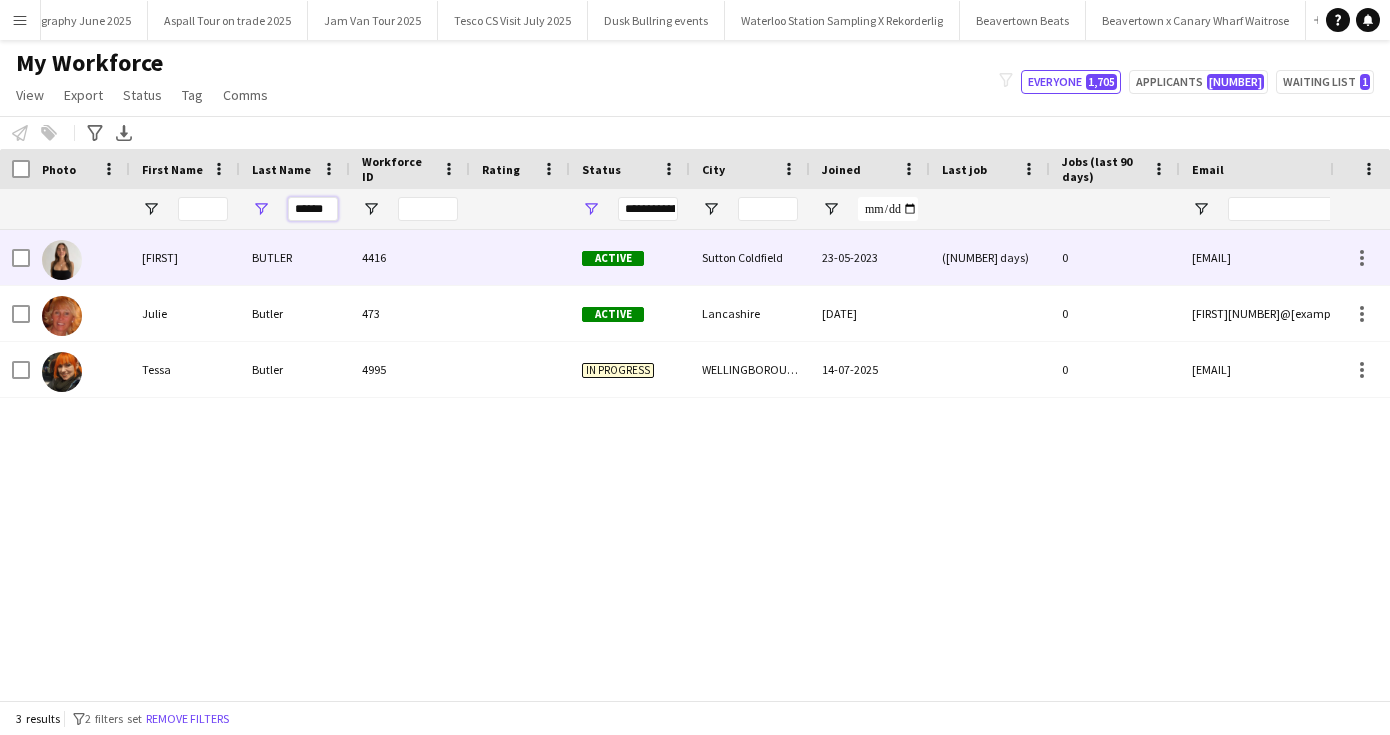 type on "******" 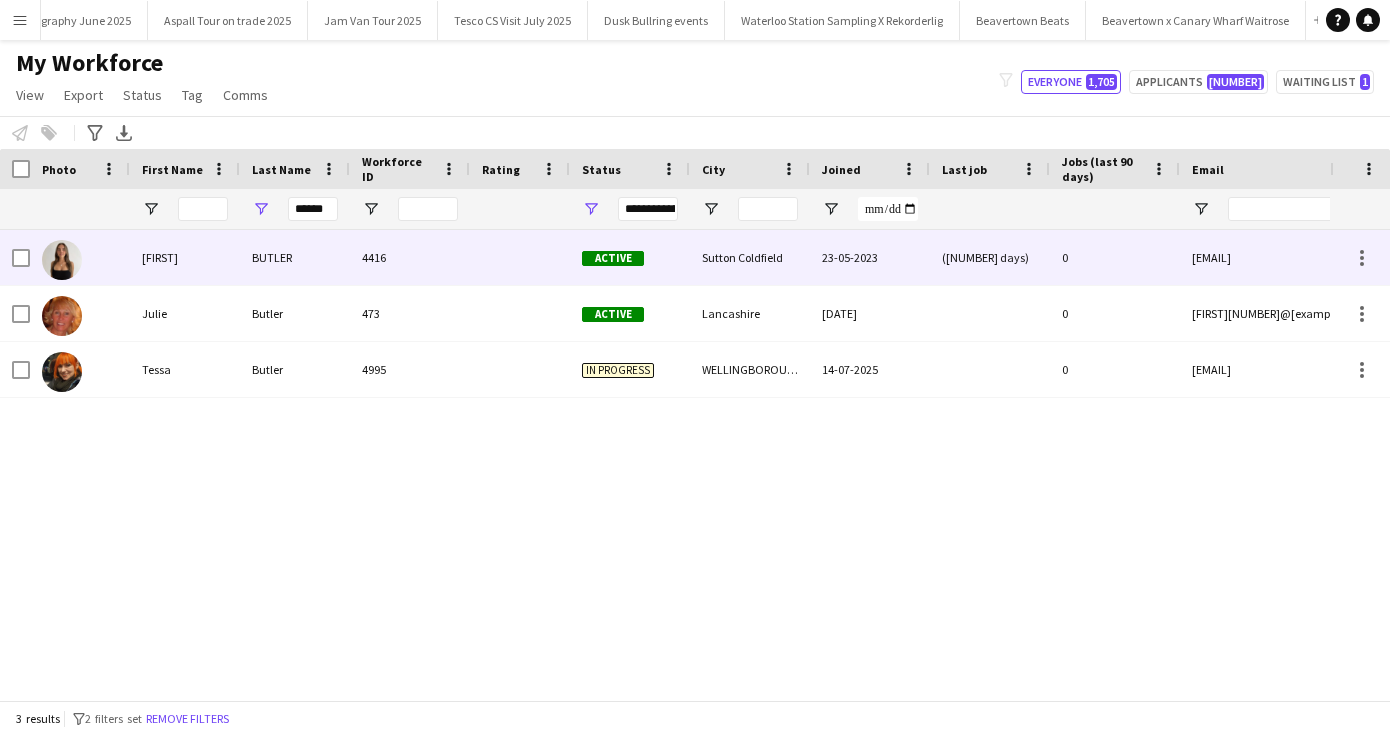 click on "BUTLER" at bounding box center (295, 257) 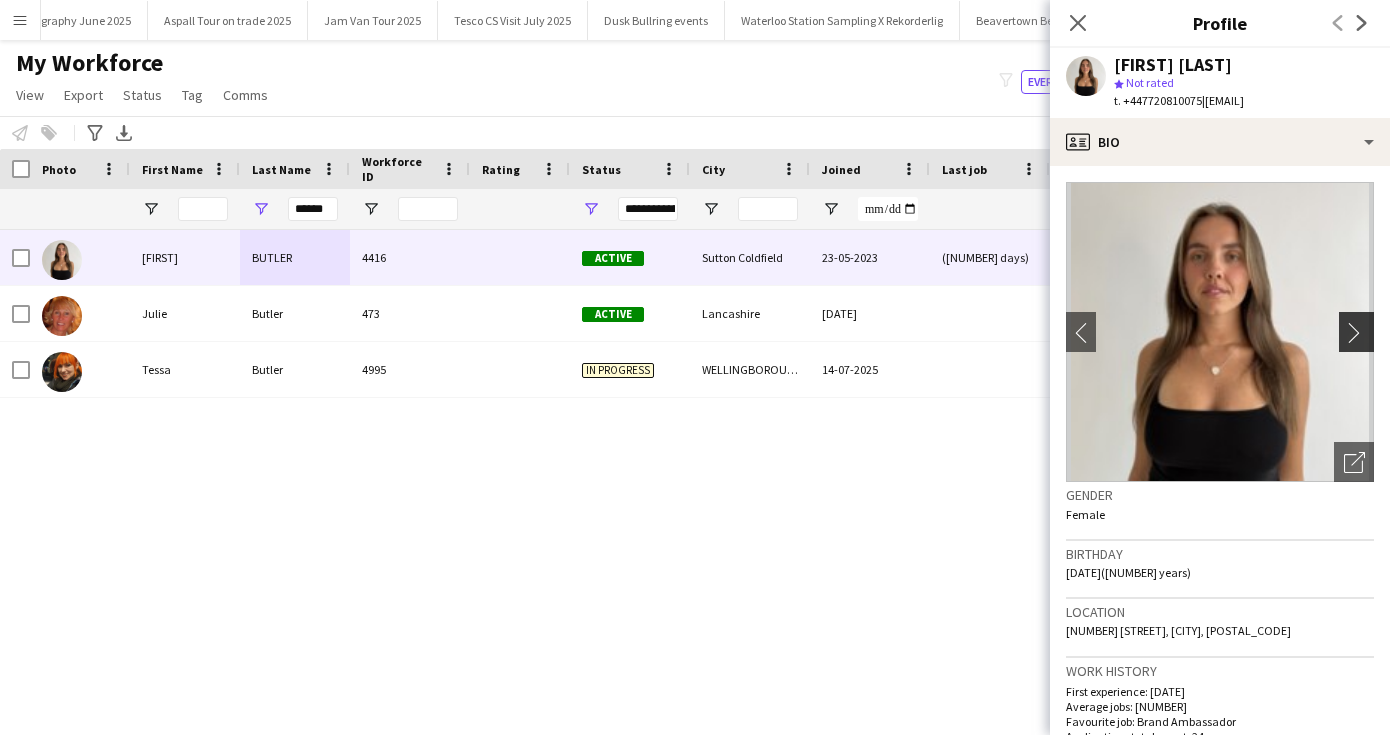 click on "chevron-right" 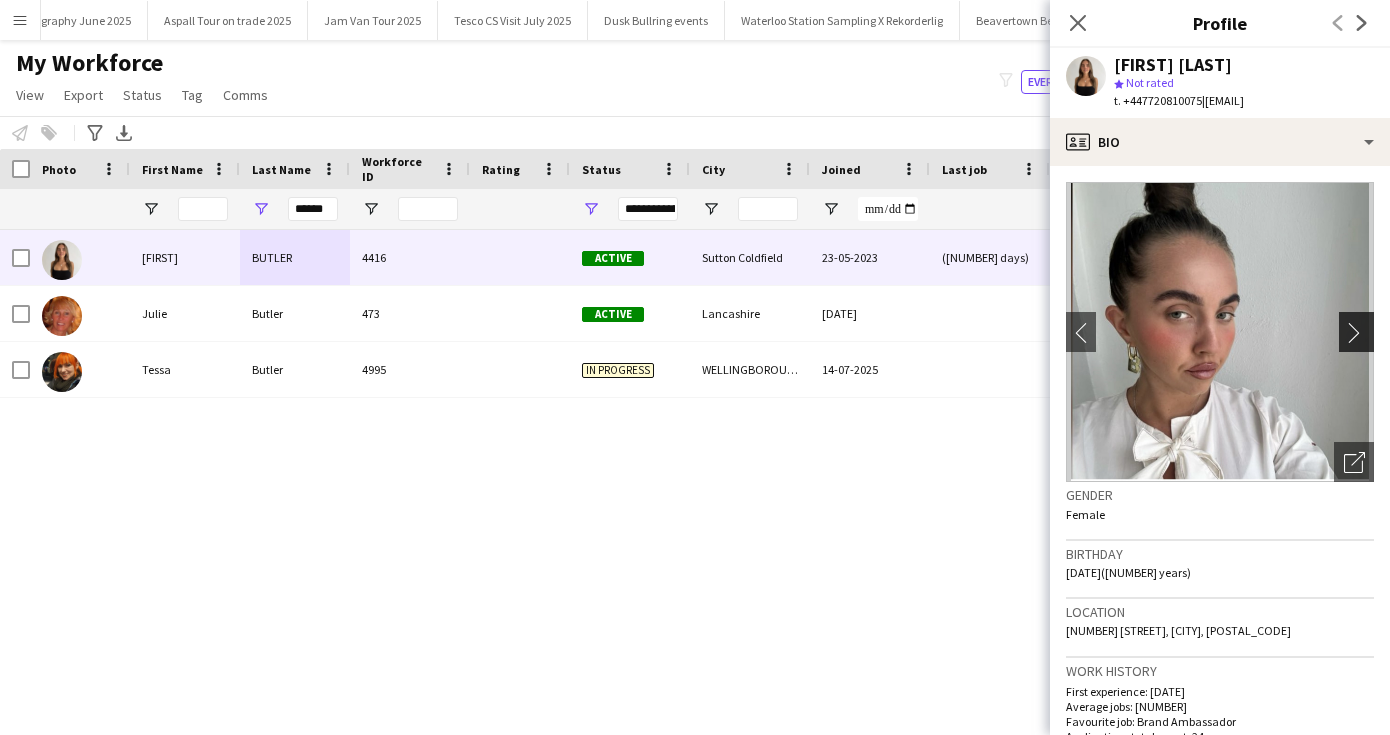 click on "chevron-right" 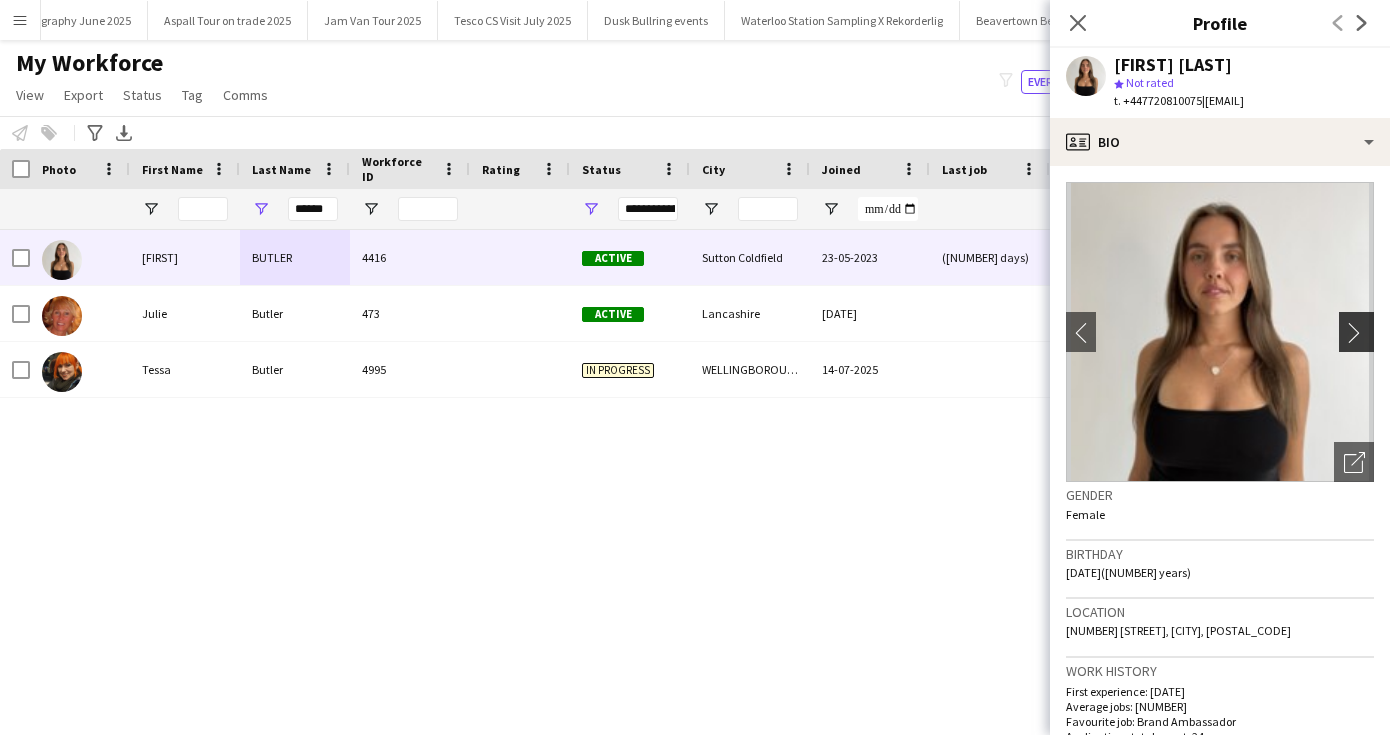 click on "chevron-right" 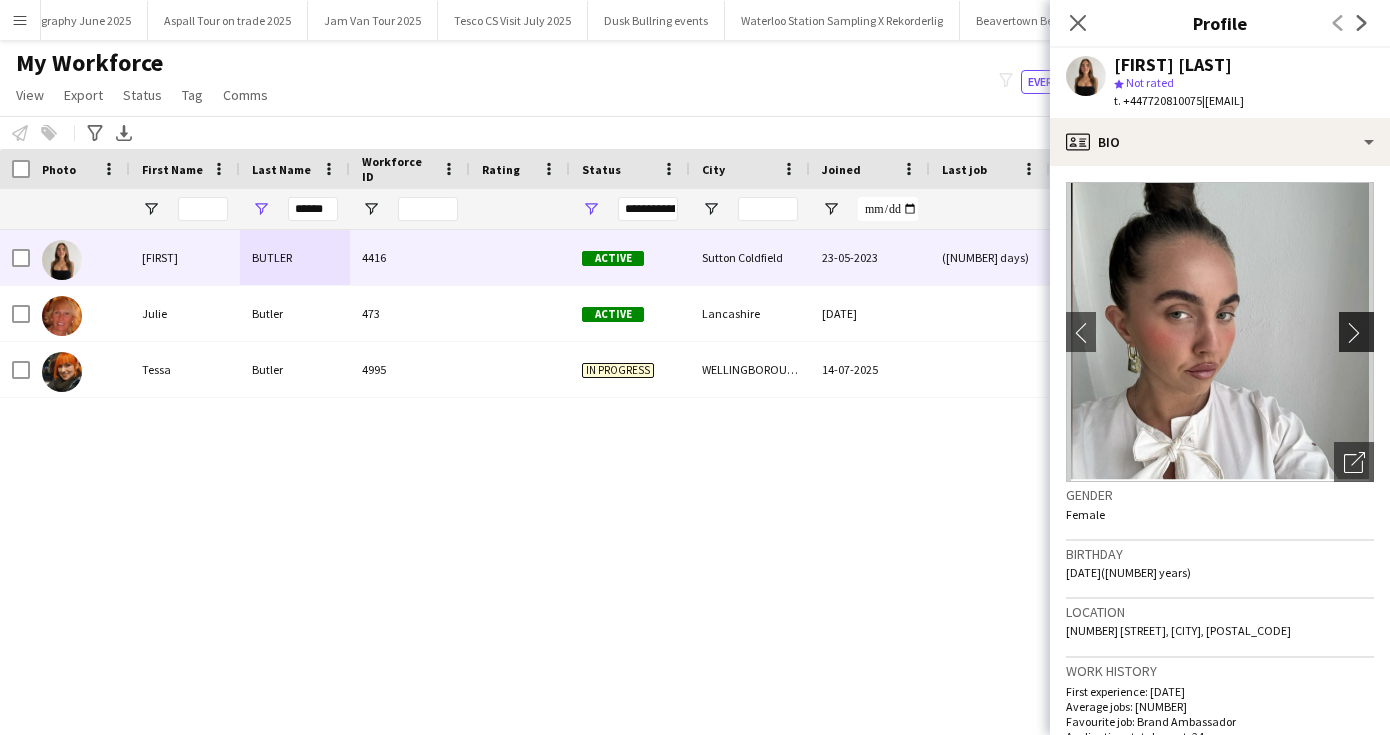 click on "chevron-right" 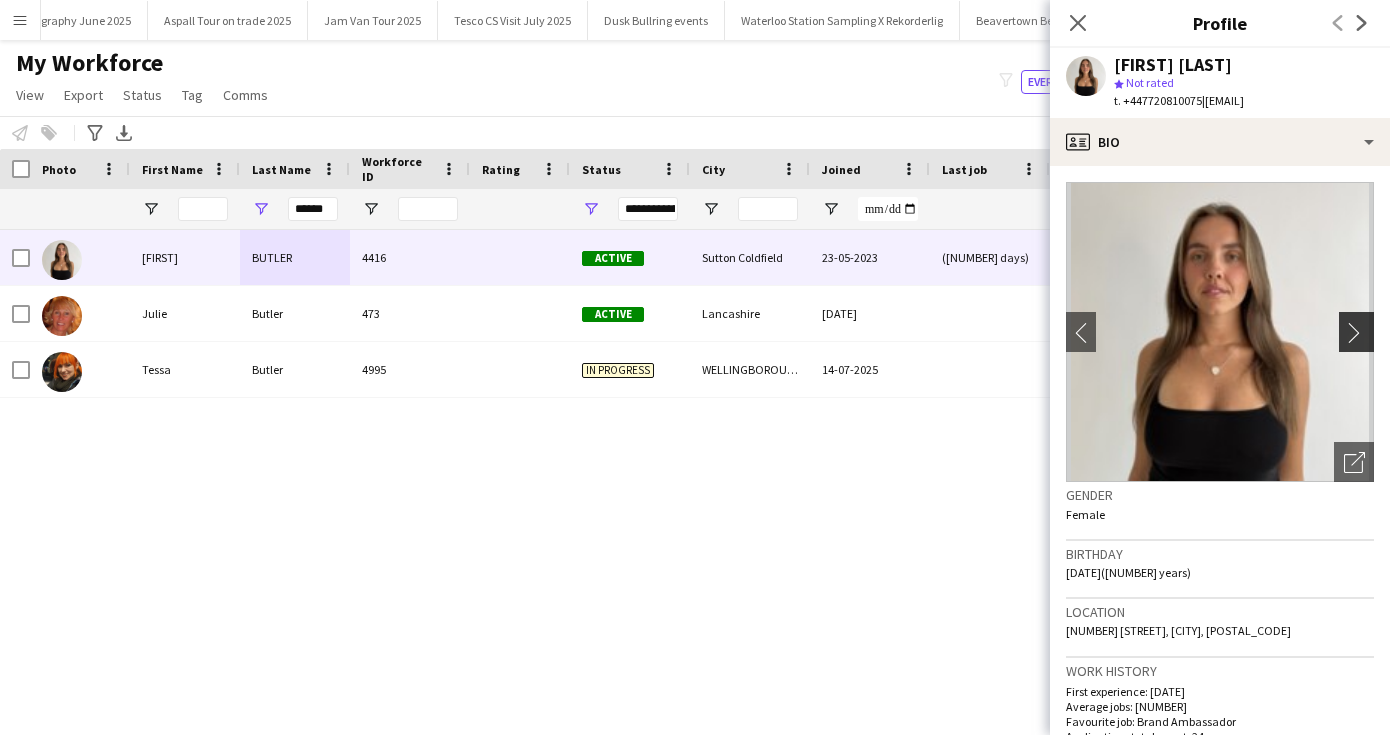 click on "chevron-right" 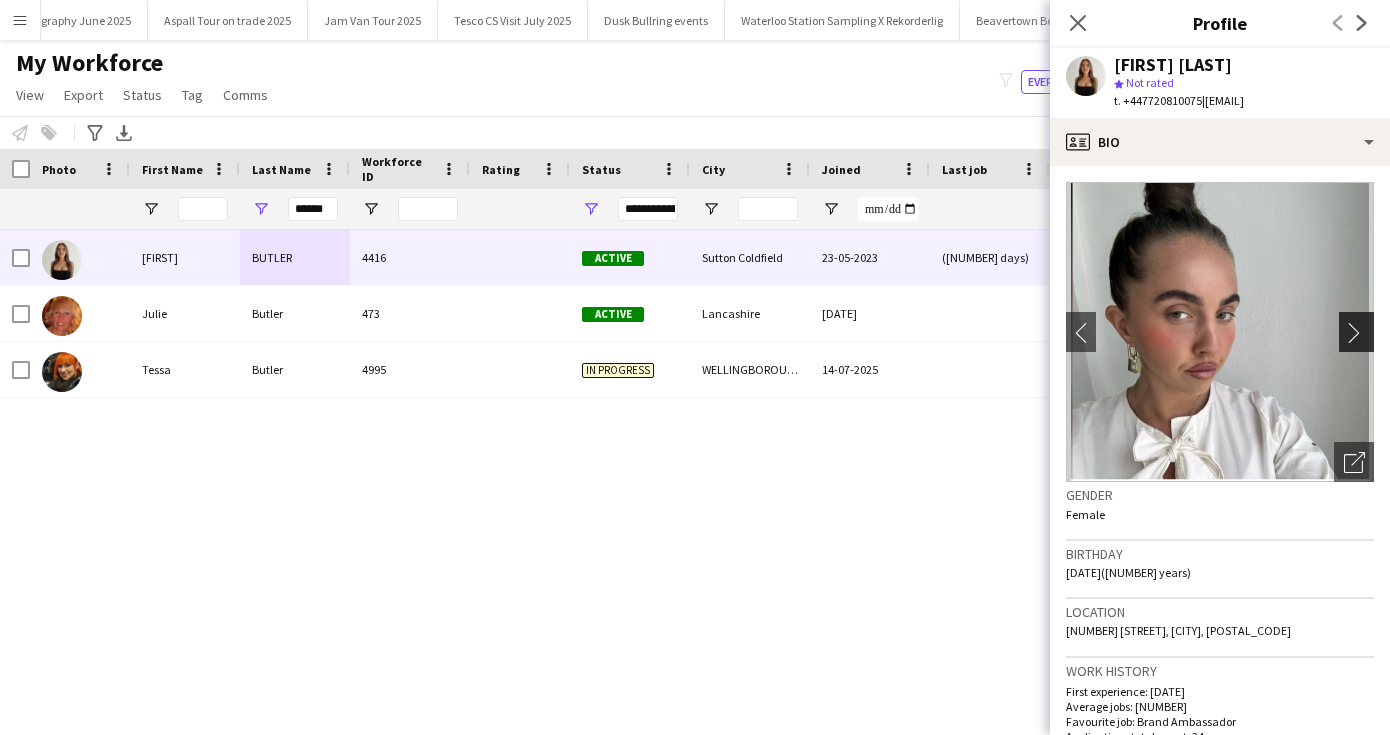 click on "chevron-right" 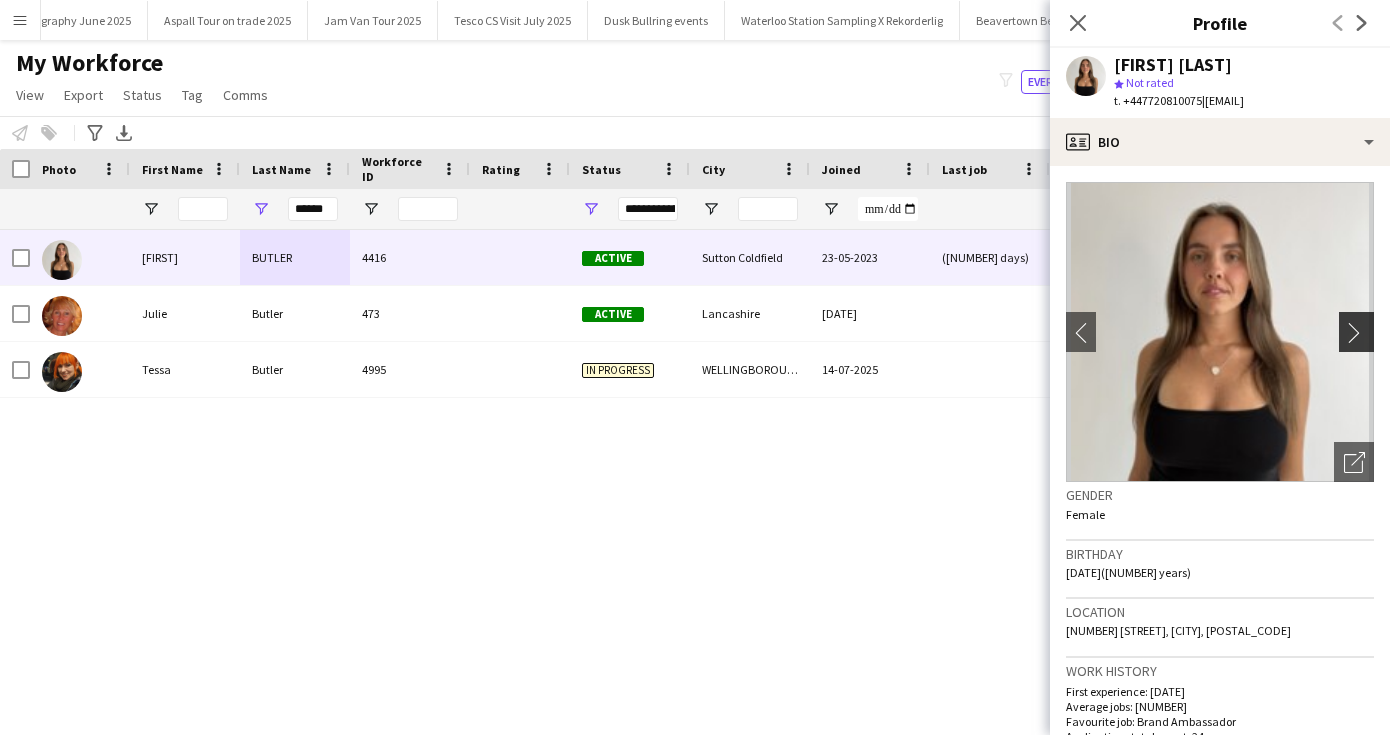 click on "chevron-right" 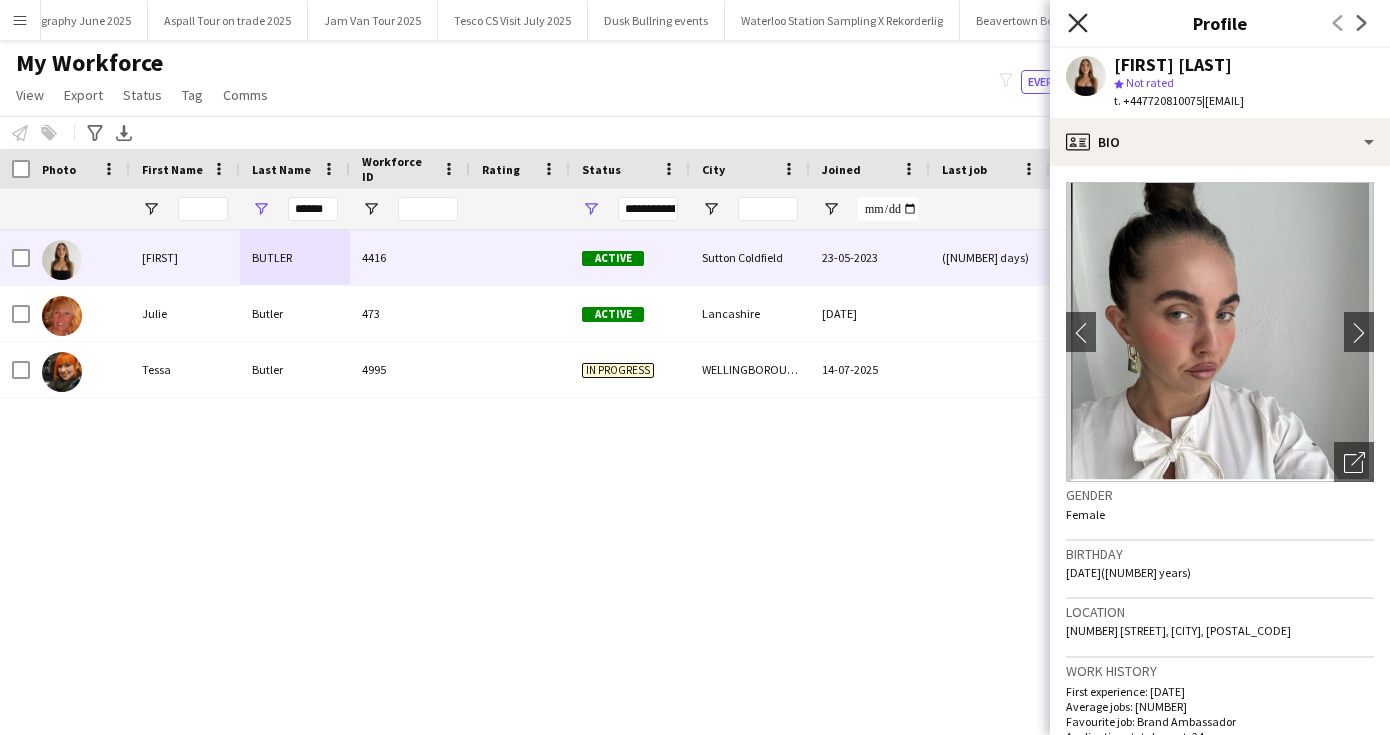 click on "Close pop-in" 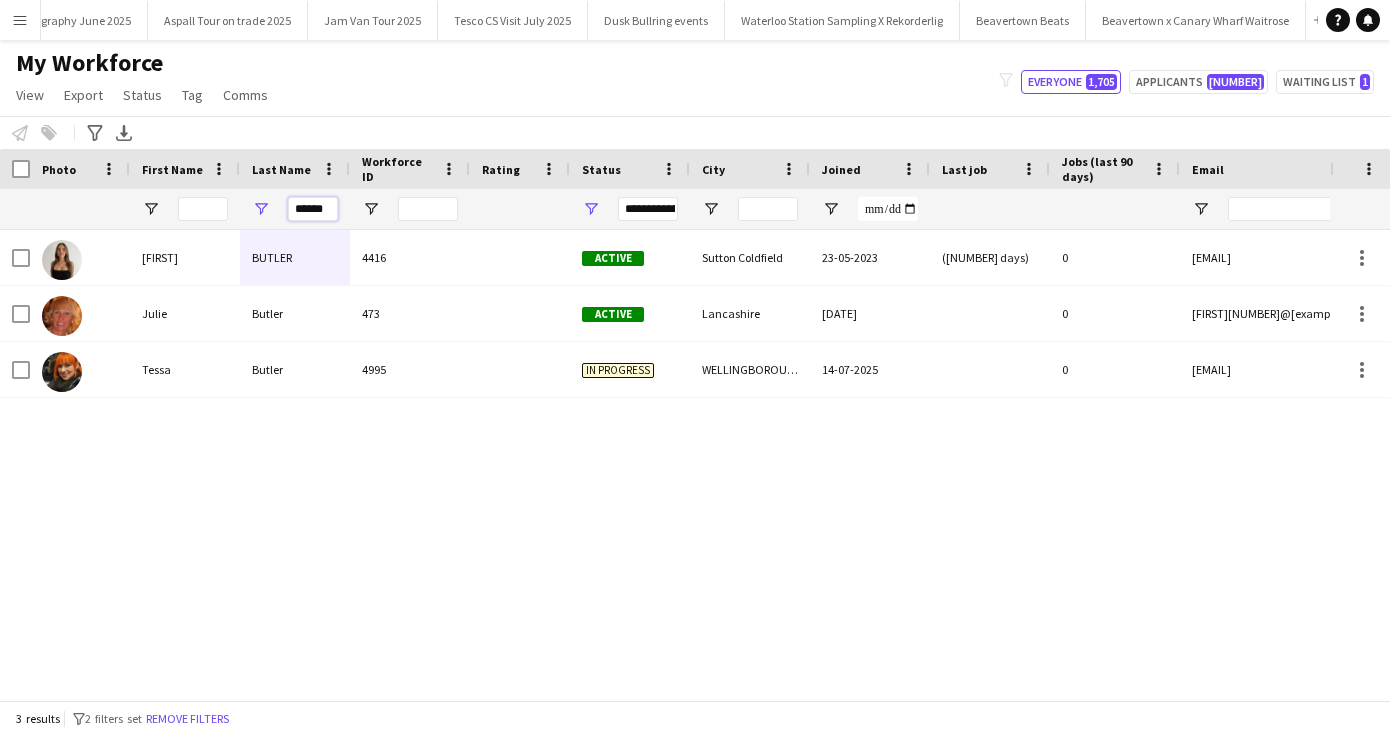 drag, startPoint x: 329, startPoint y: 209, endPoint x: 74, endPoint y: 196, distance: 255.33116 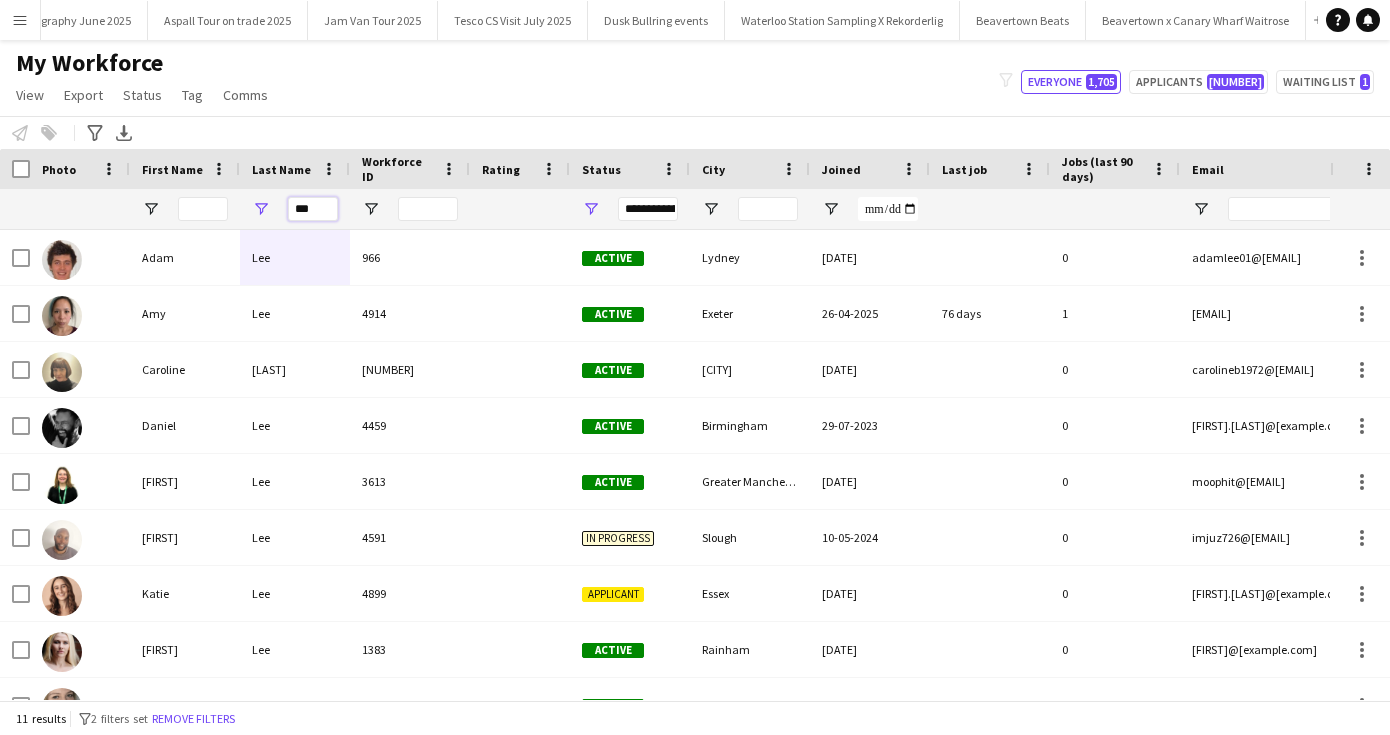 type on "***" 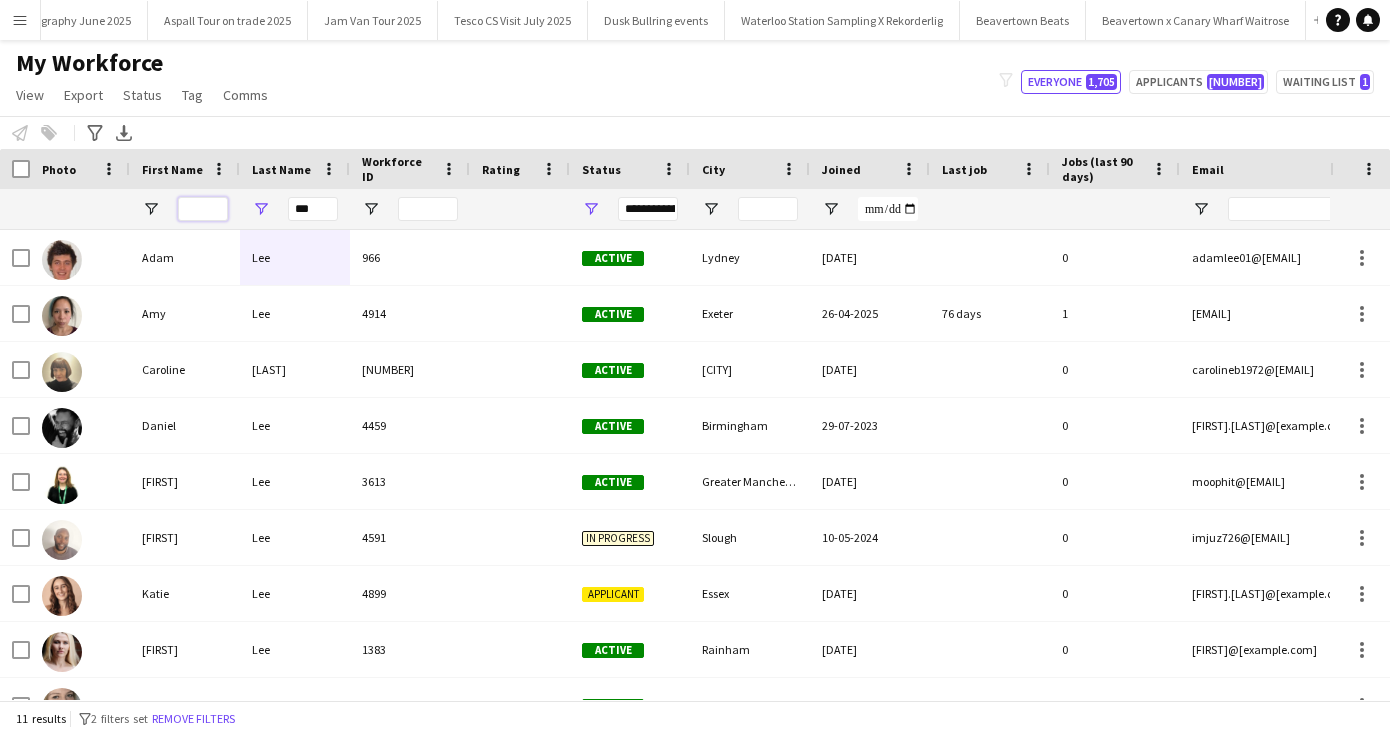 click at bounding box center [203, 209] 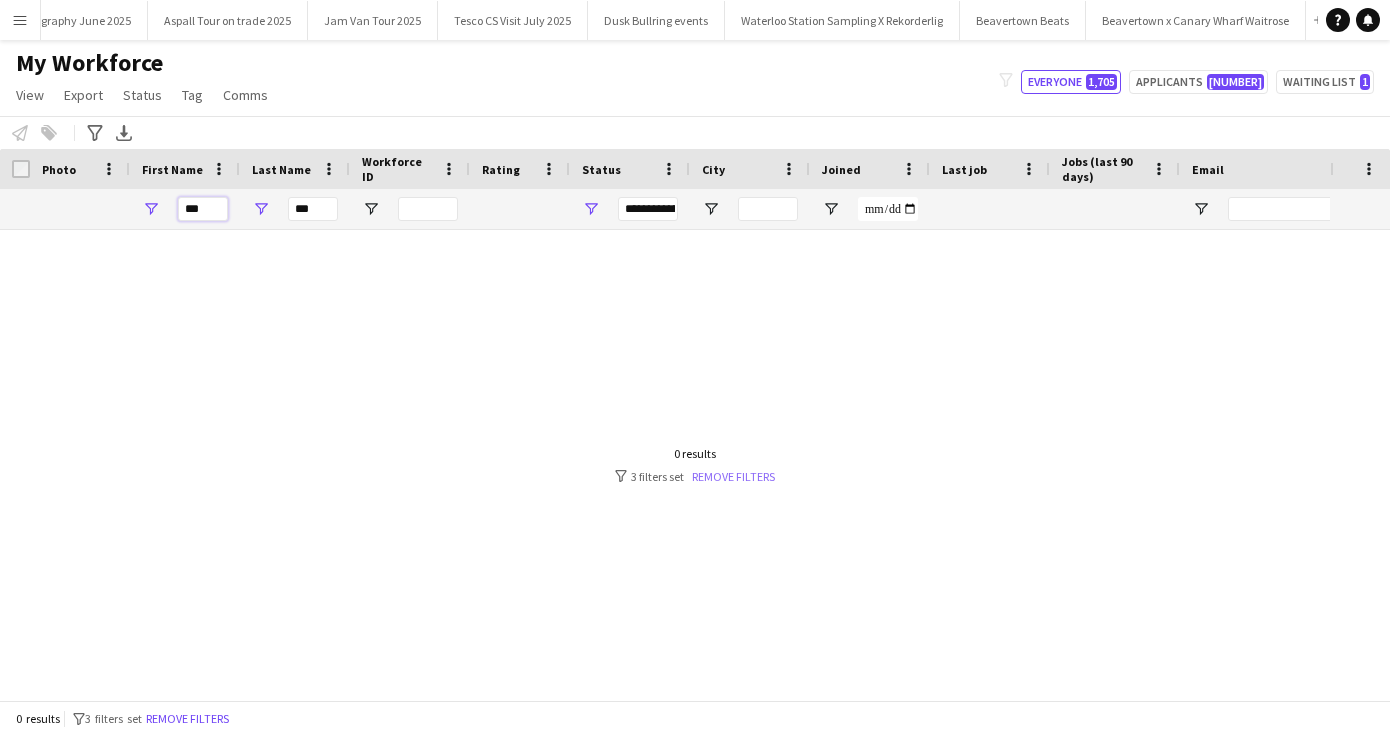 type on "***" 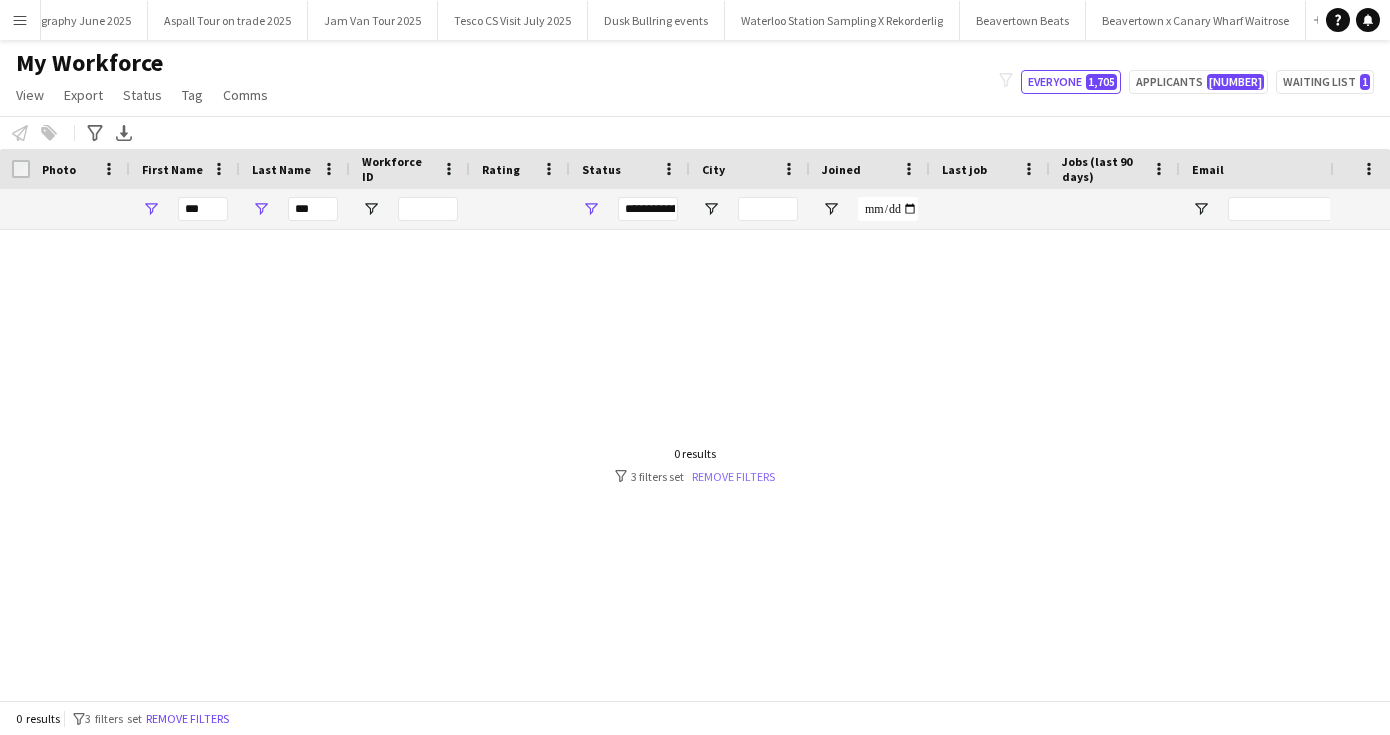 click on "Remove filters" at bounding box center (733, 476) 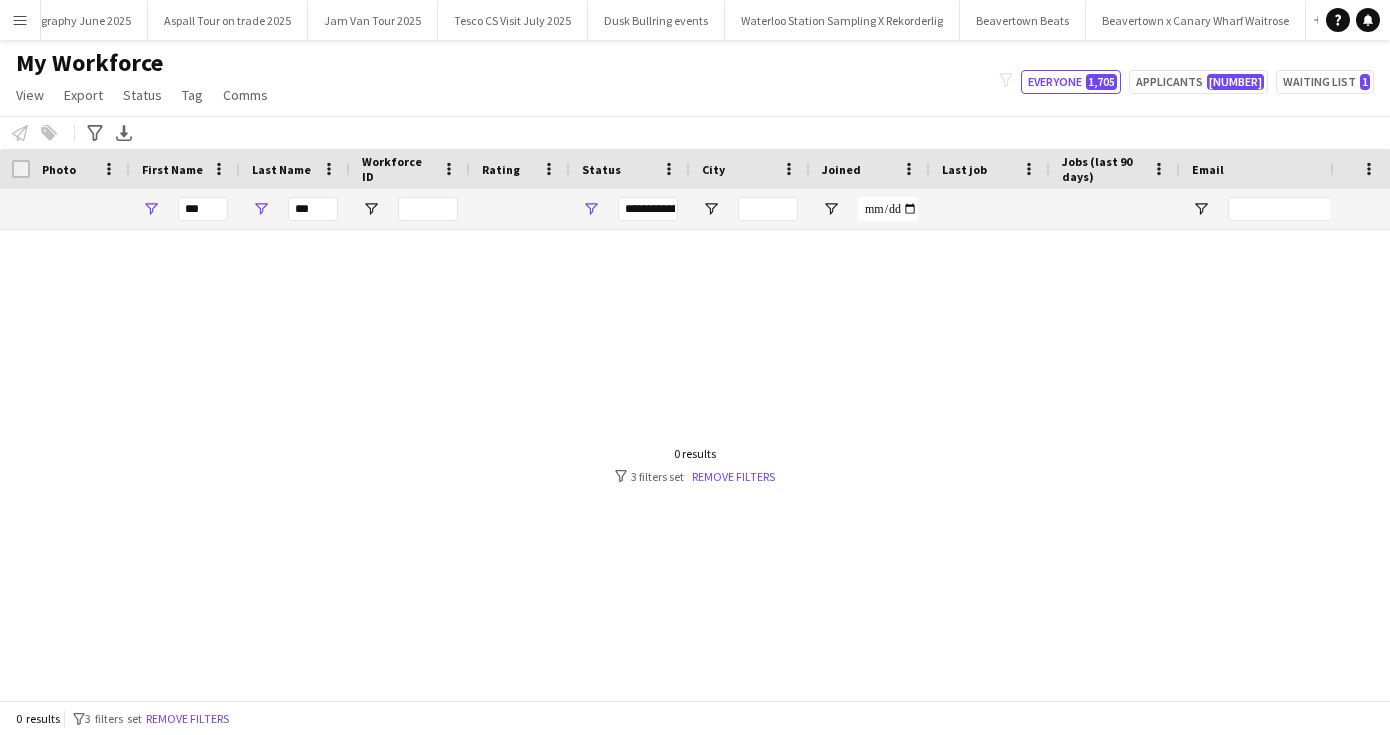 type 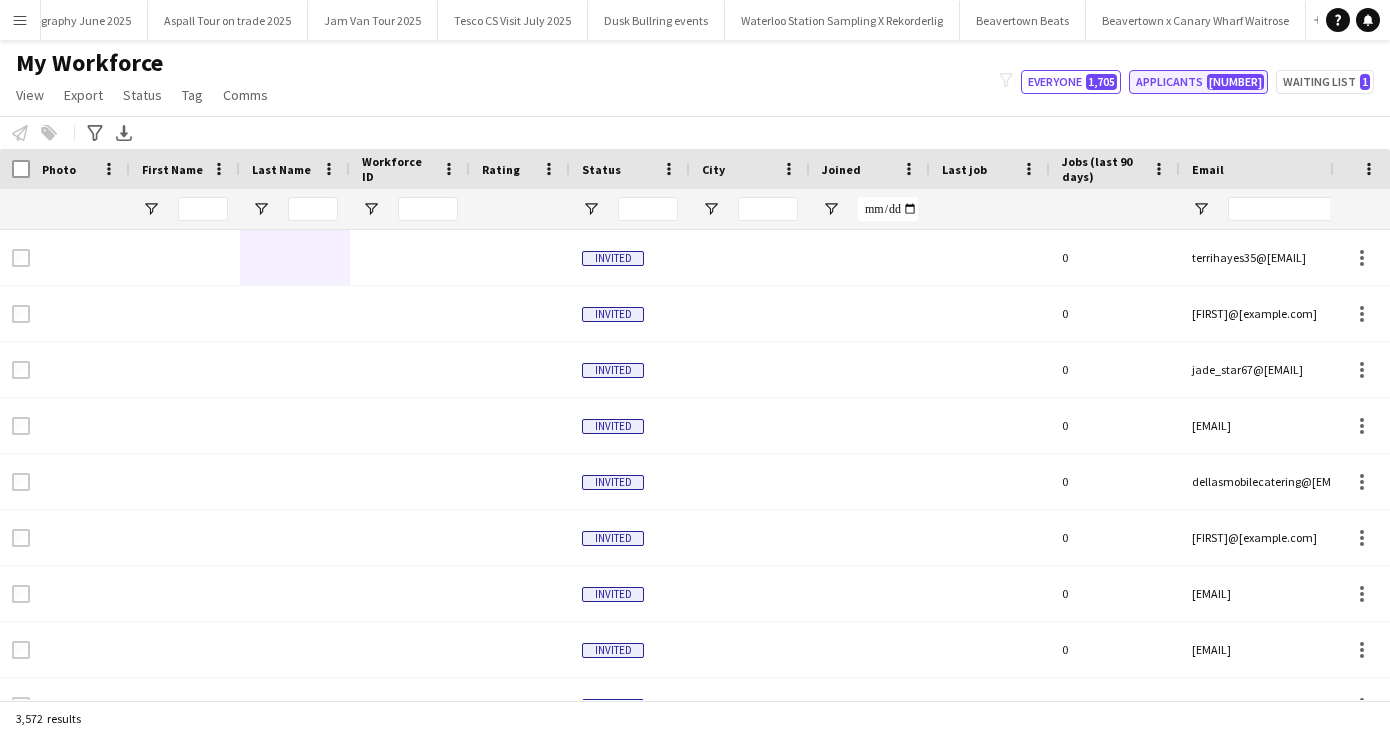 click on "Applicants   132" 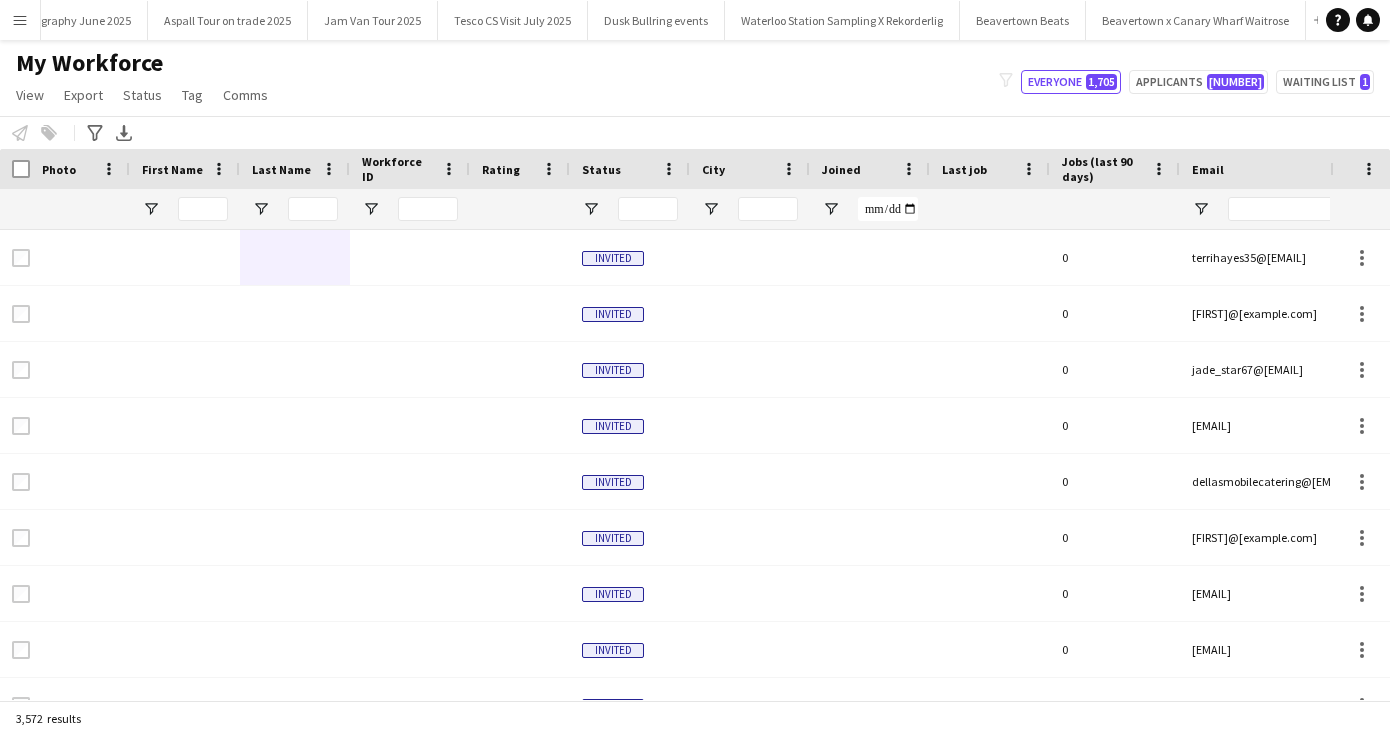 type on "**********" 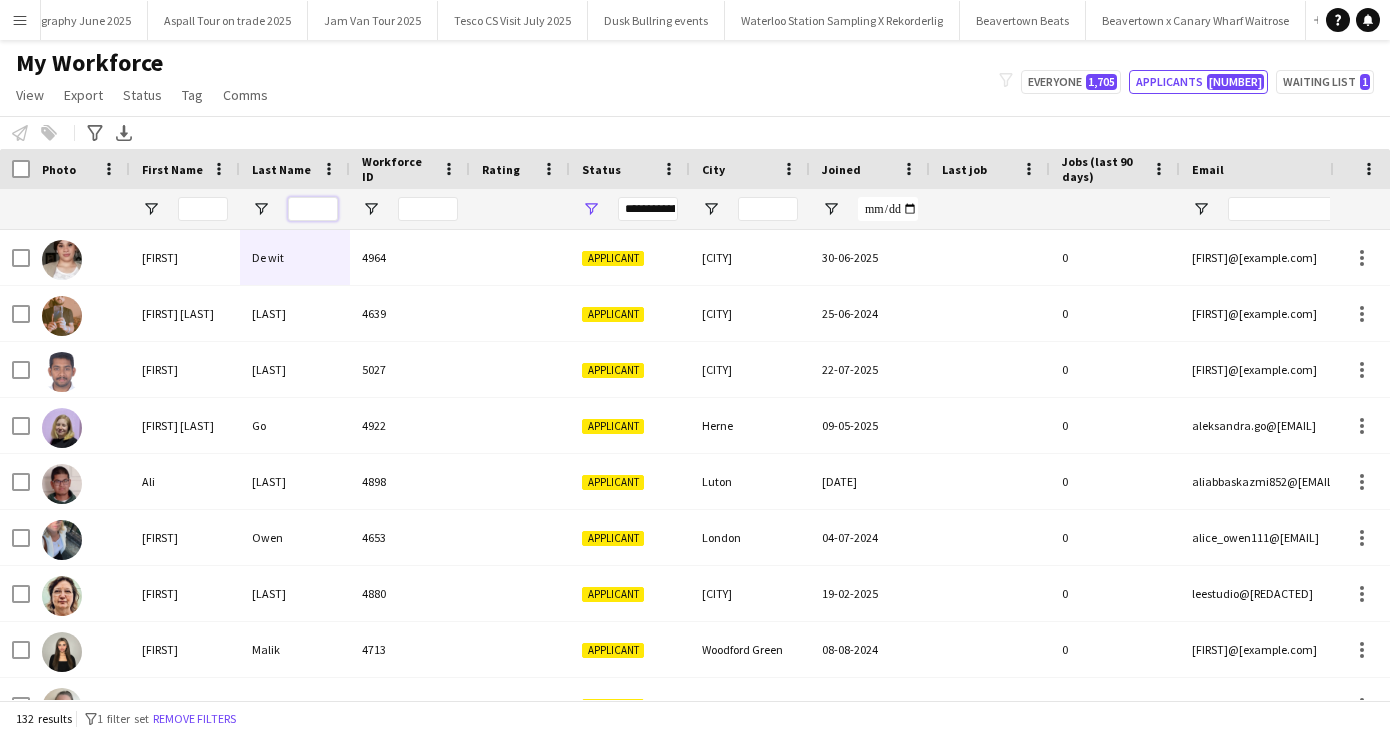 click at bounding box center (313, 209) 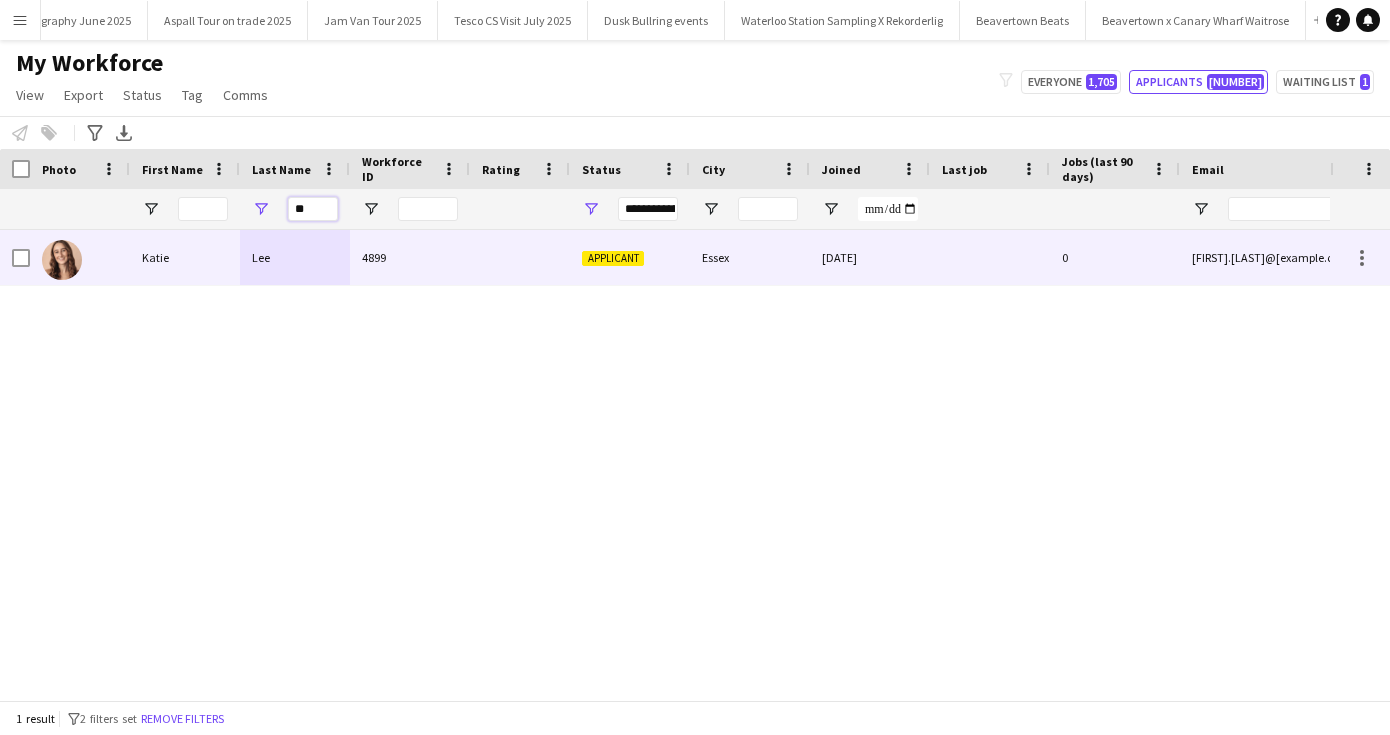 type on "*" 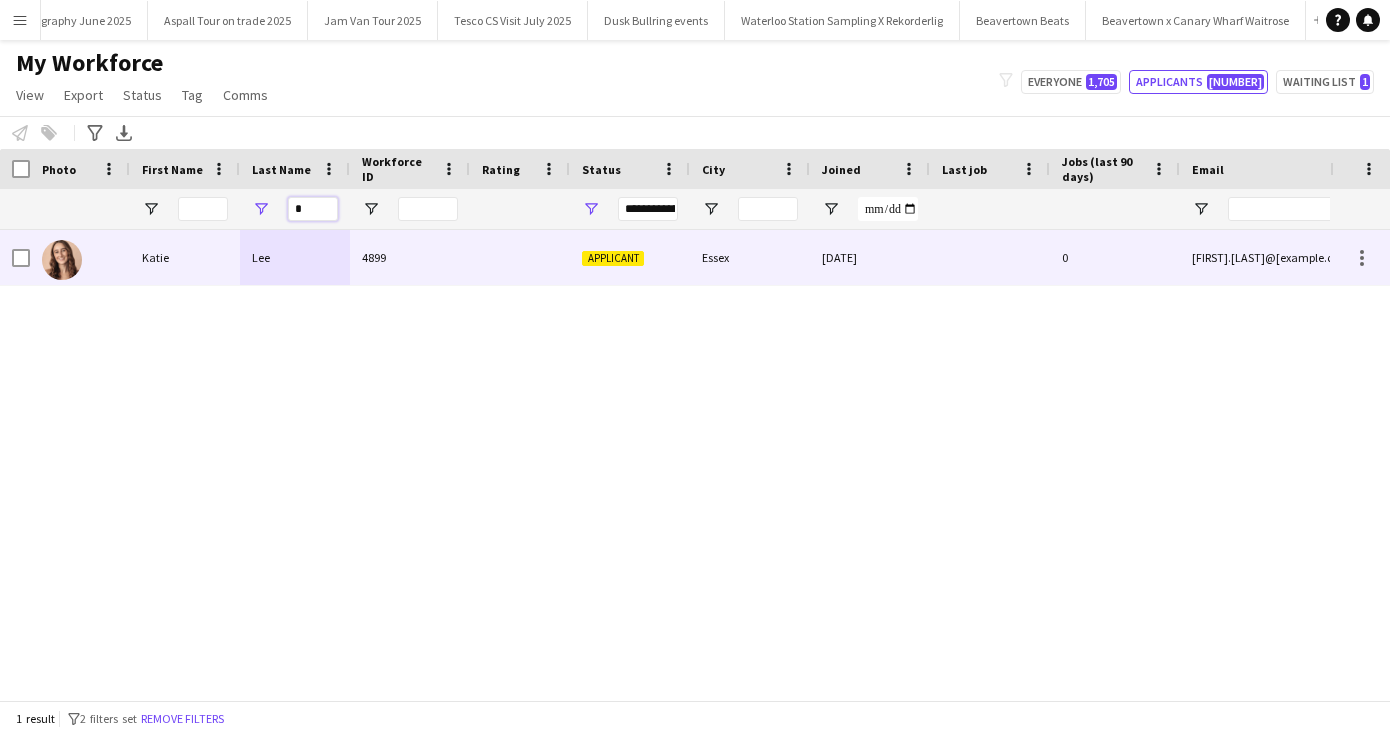 type 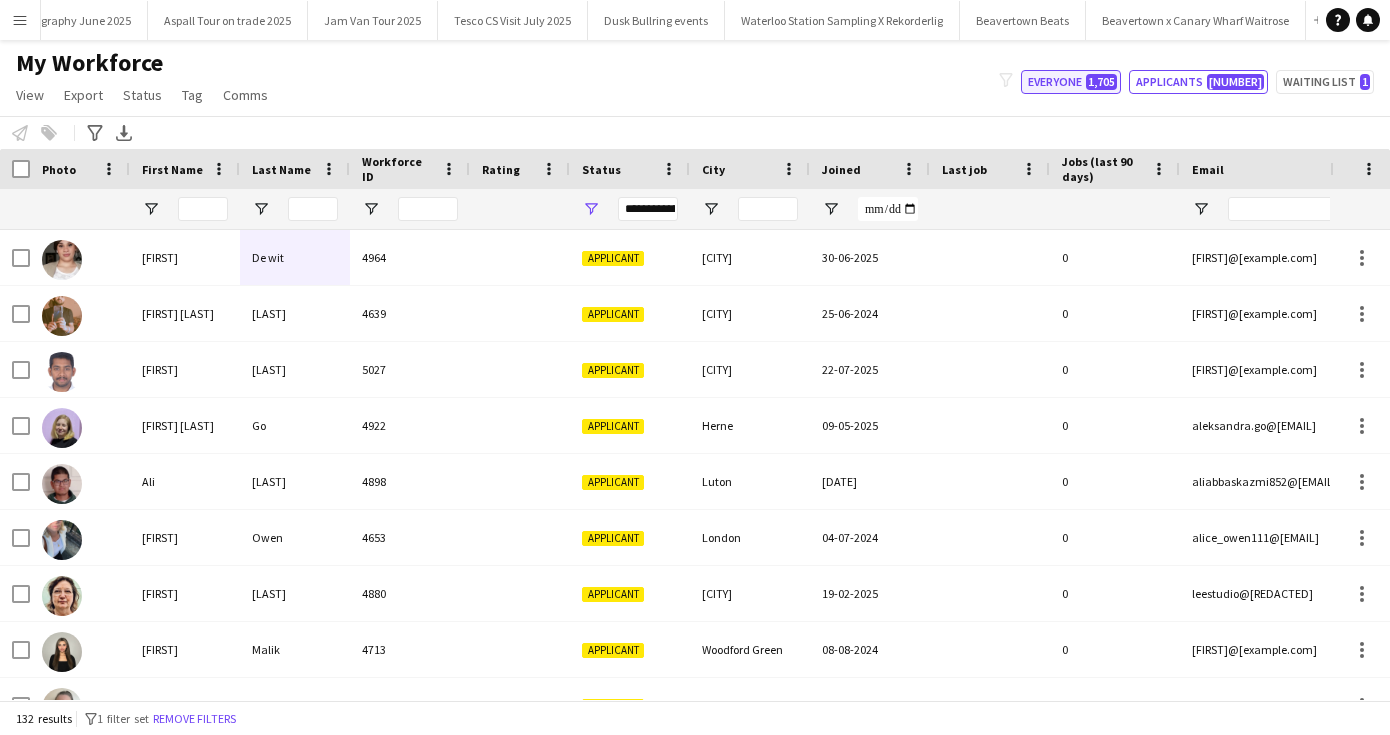 click on "Everyone   1,705" 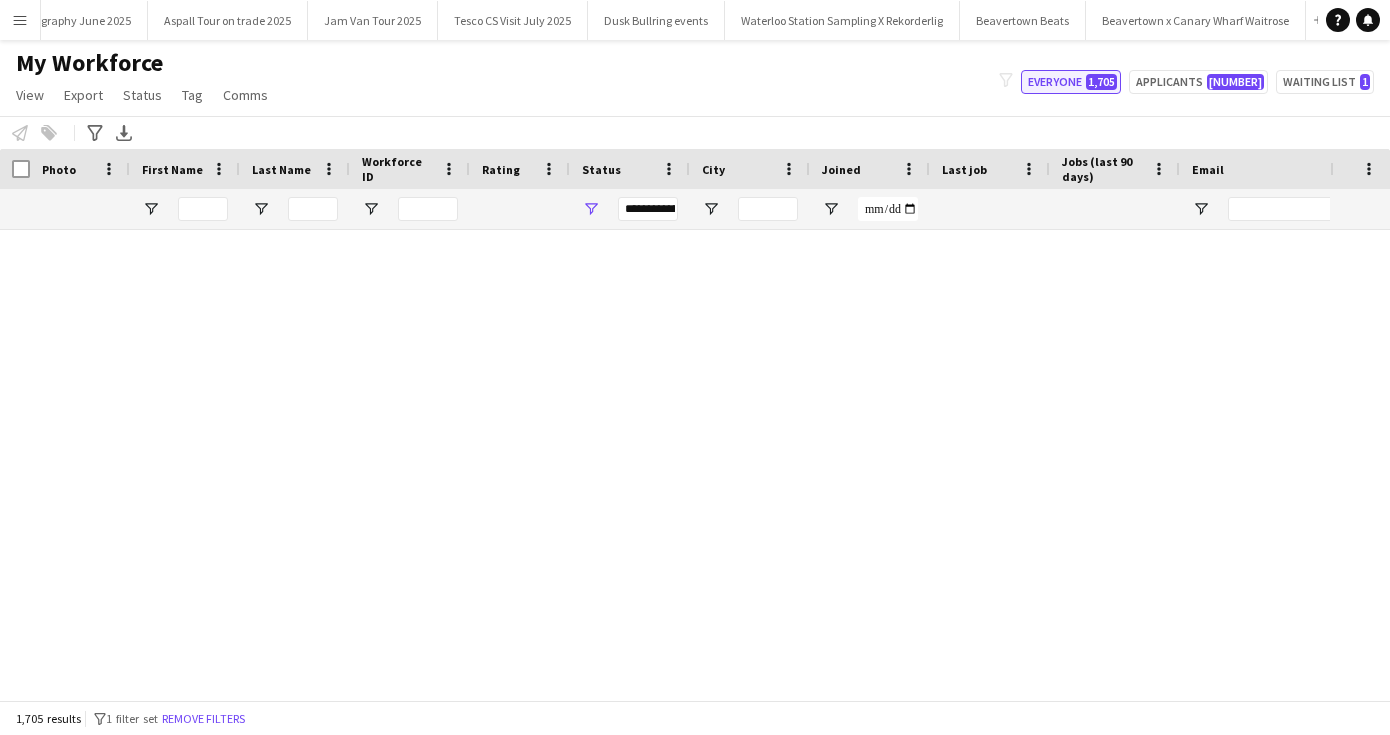 type on "**********" 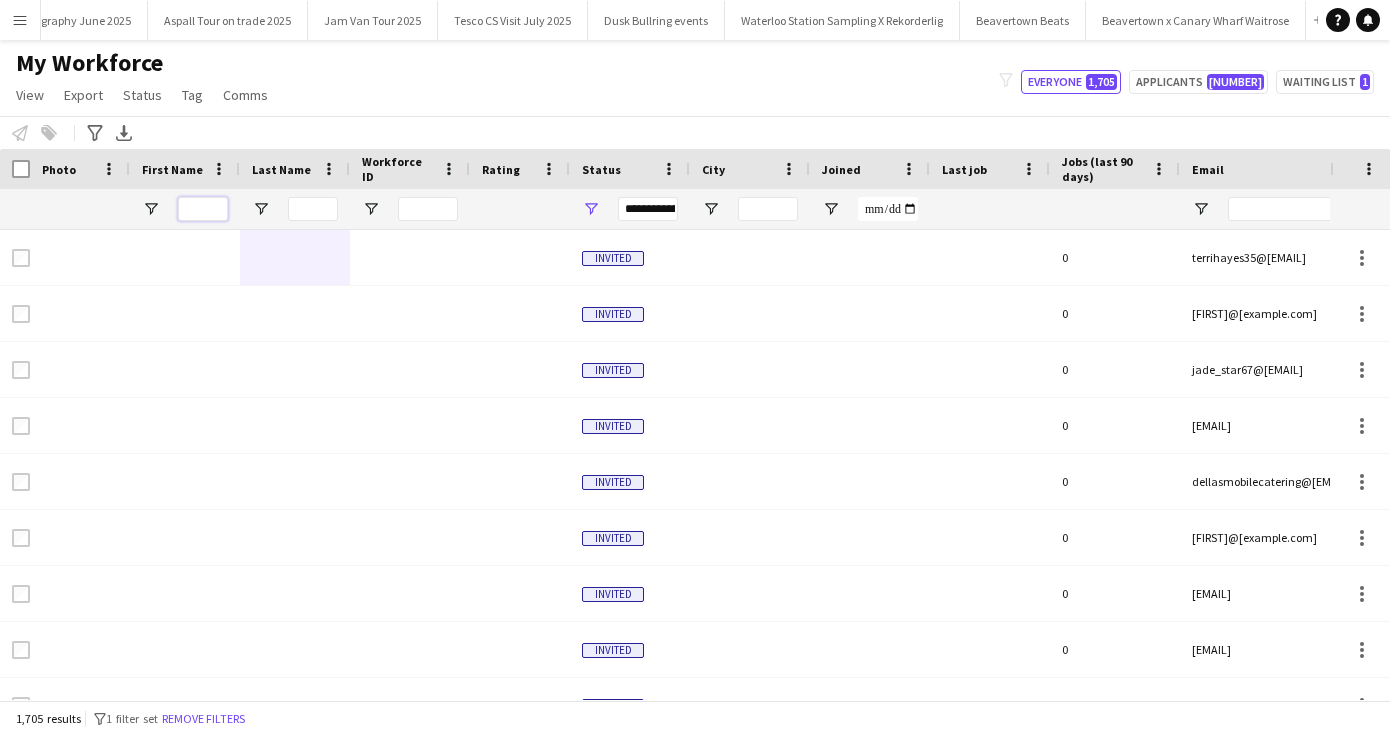 click at bounding box center (203, 209) 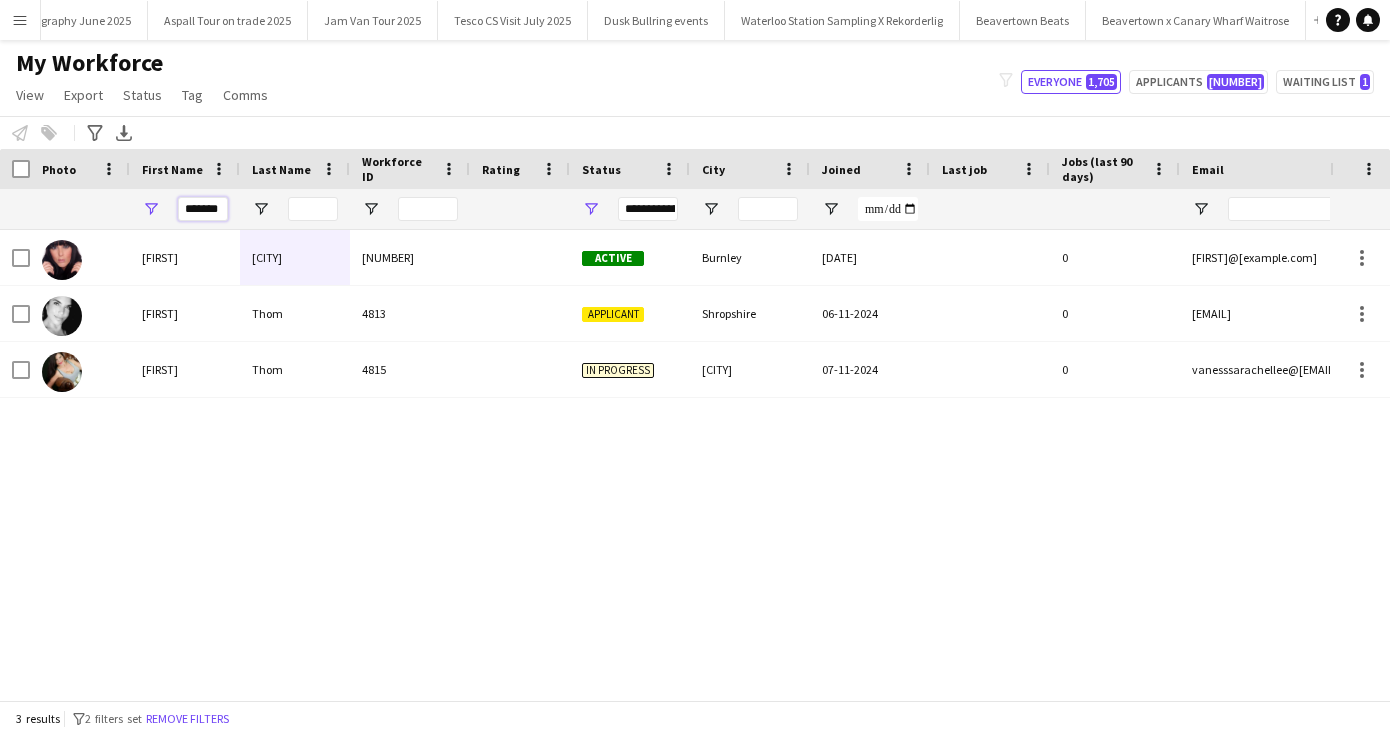 type on "*******" 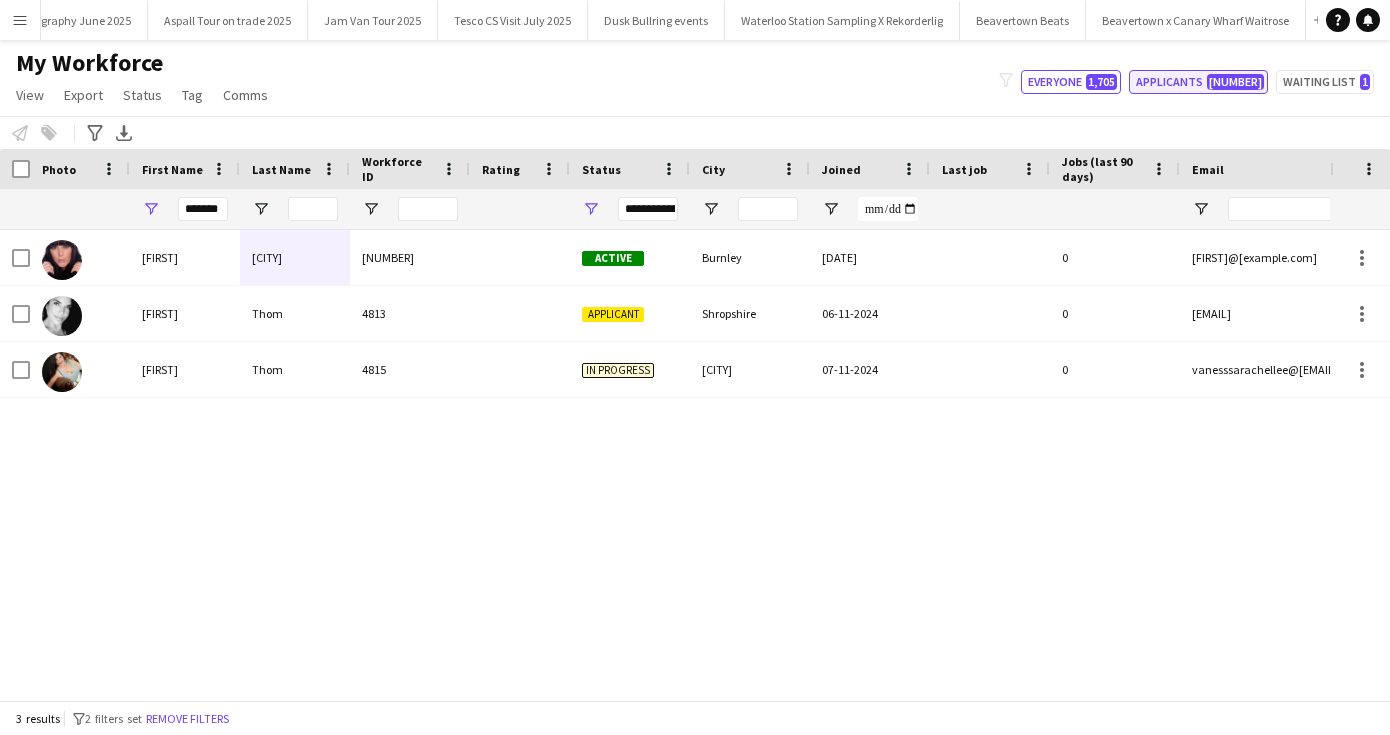 drag, startPoint x: 197, startPoint y: 209, endPoint x: 1220, endPoint y: 79, distance: 1031.2269 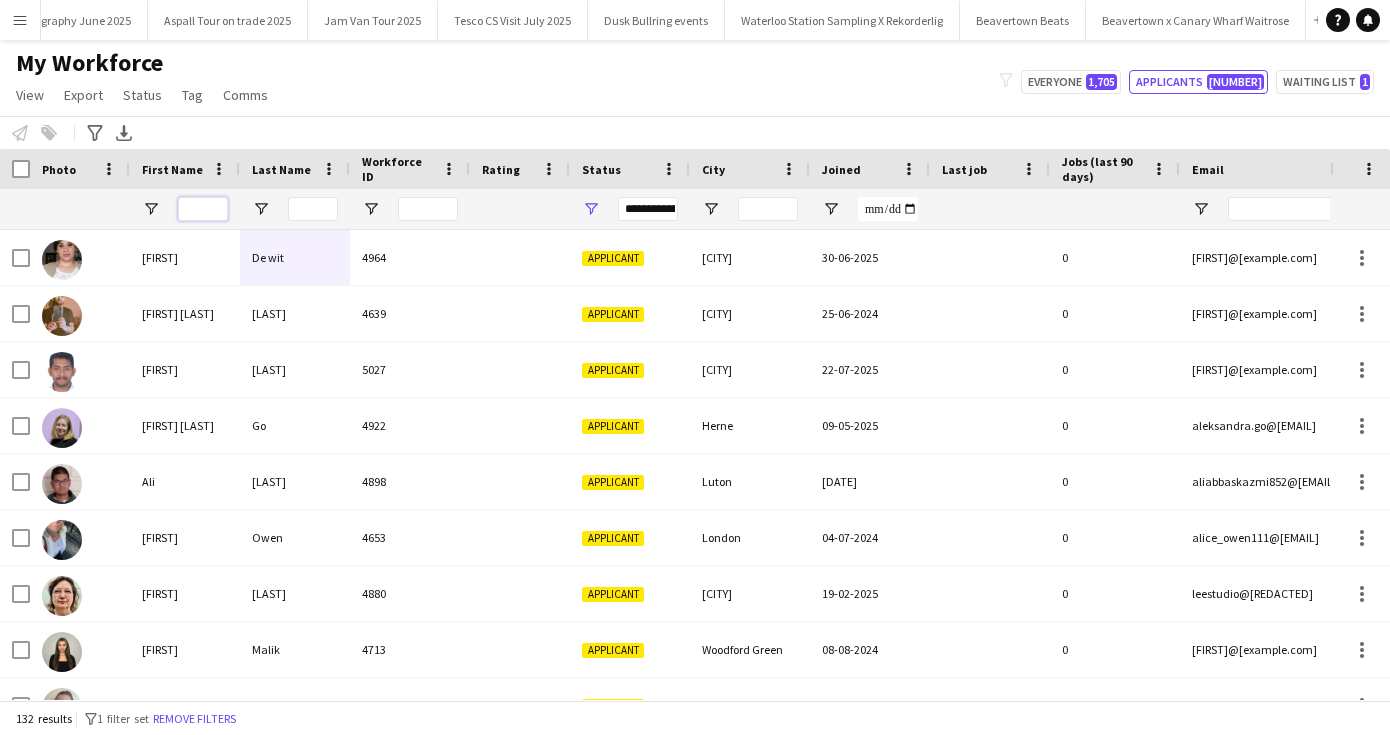 click at bounding box center (203, 209) 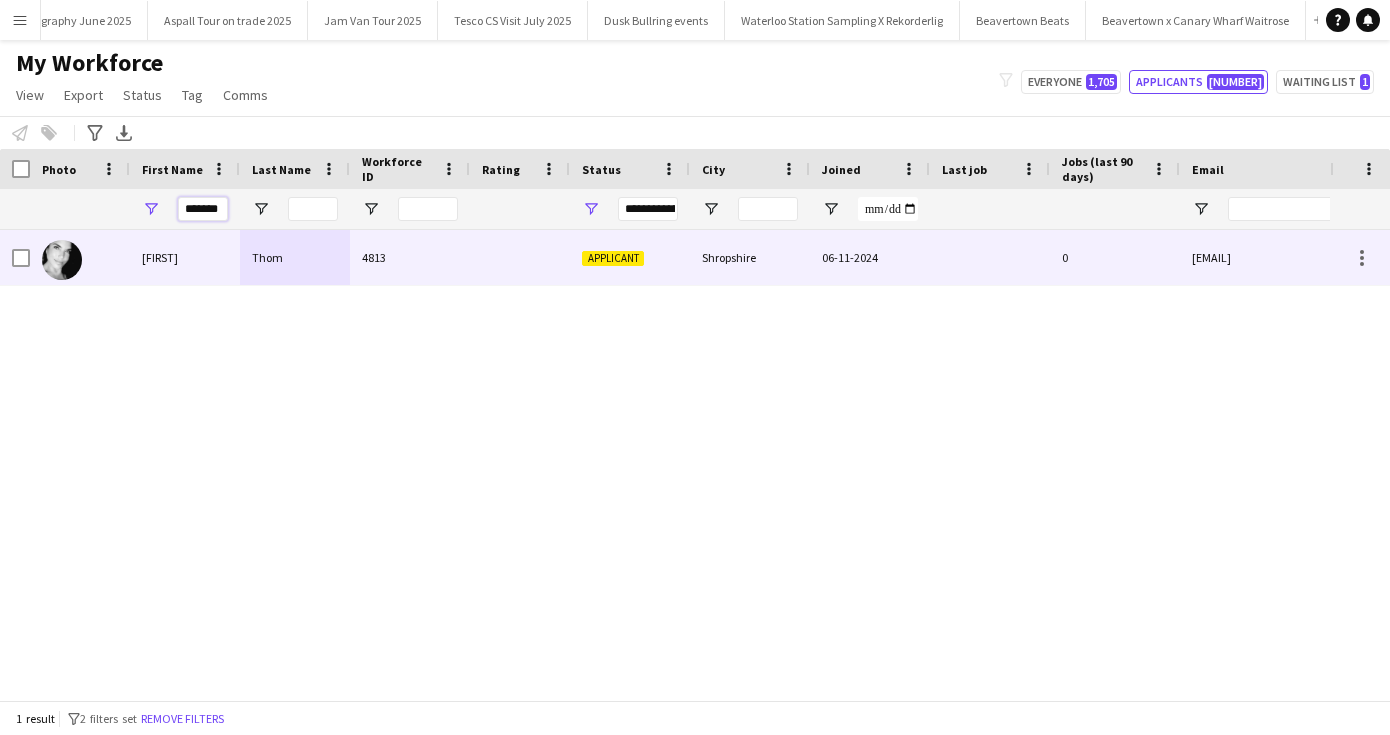 type on "*******" 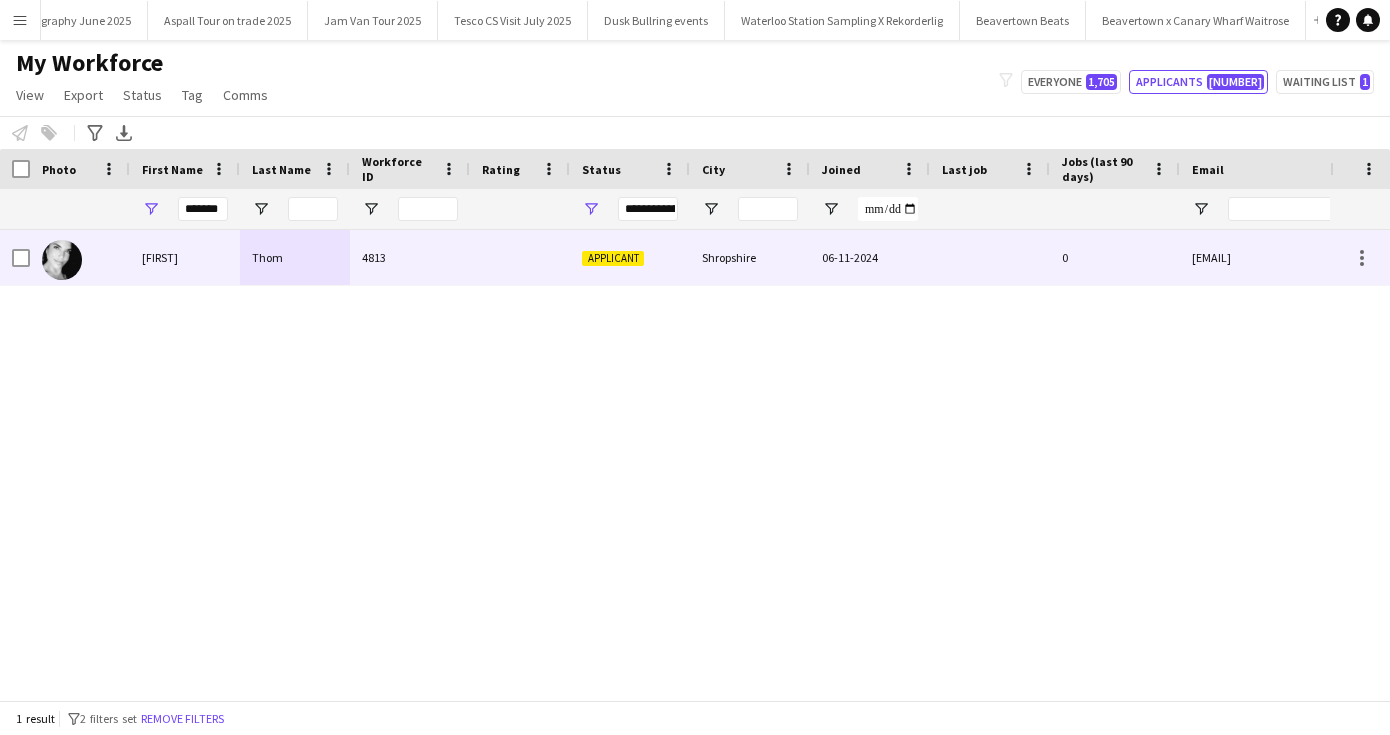 drag, startPoint x: 211, startPoint y: 241, endPoint x: 166, endPoint y: 253, distance: 46.572525 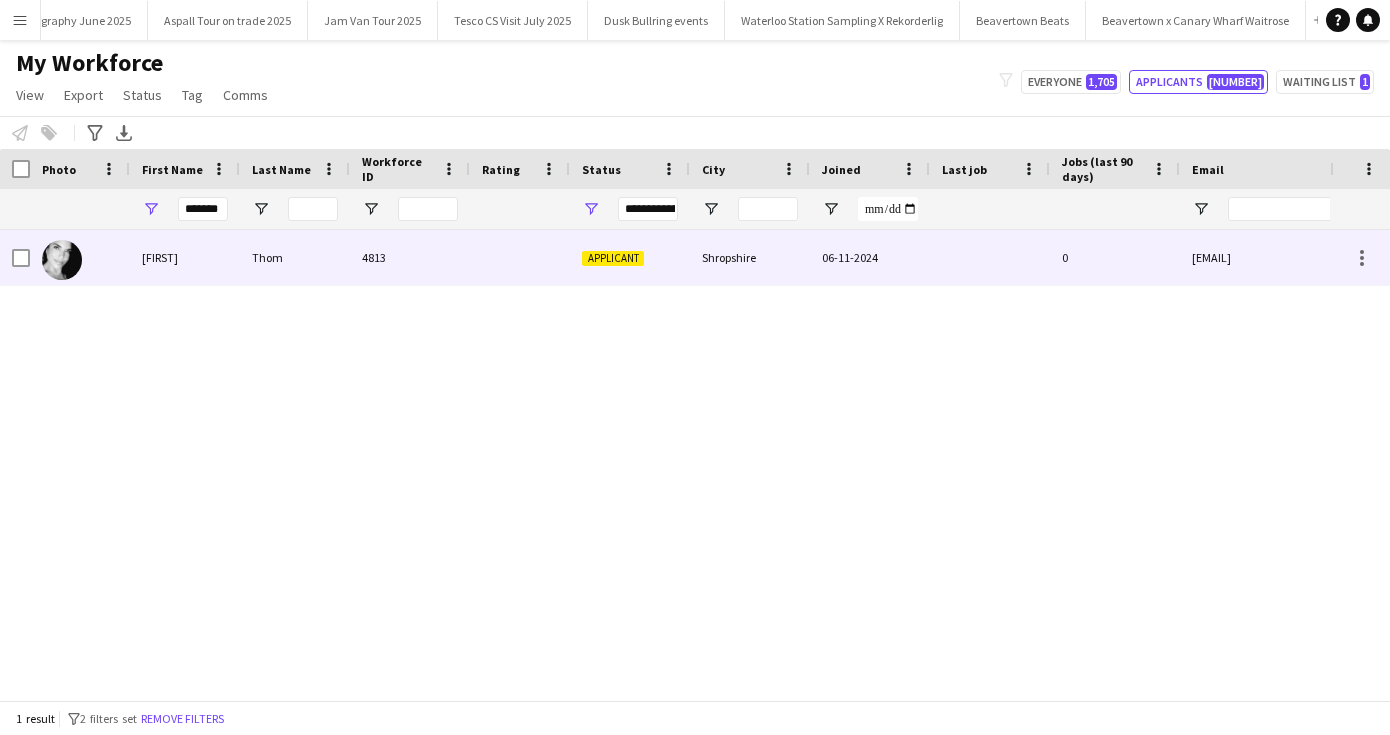 click on "[FIRST]" at bounding box center (185, 257) 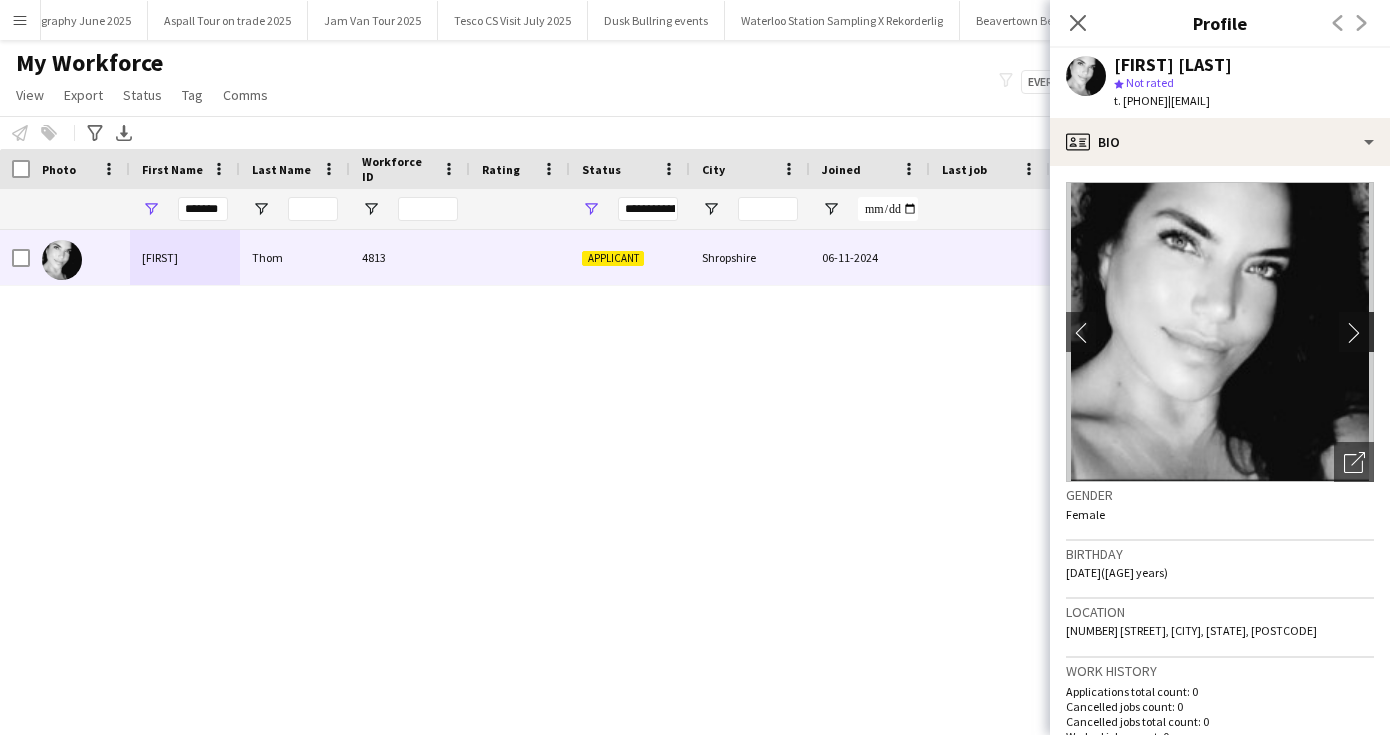 click on "chevron-right" 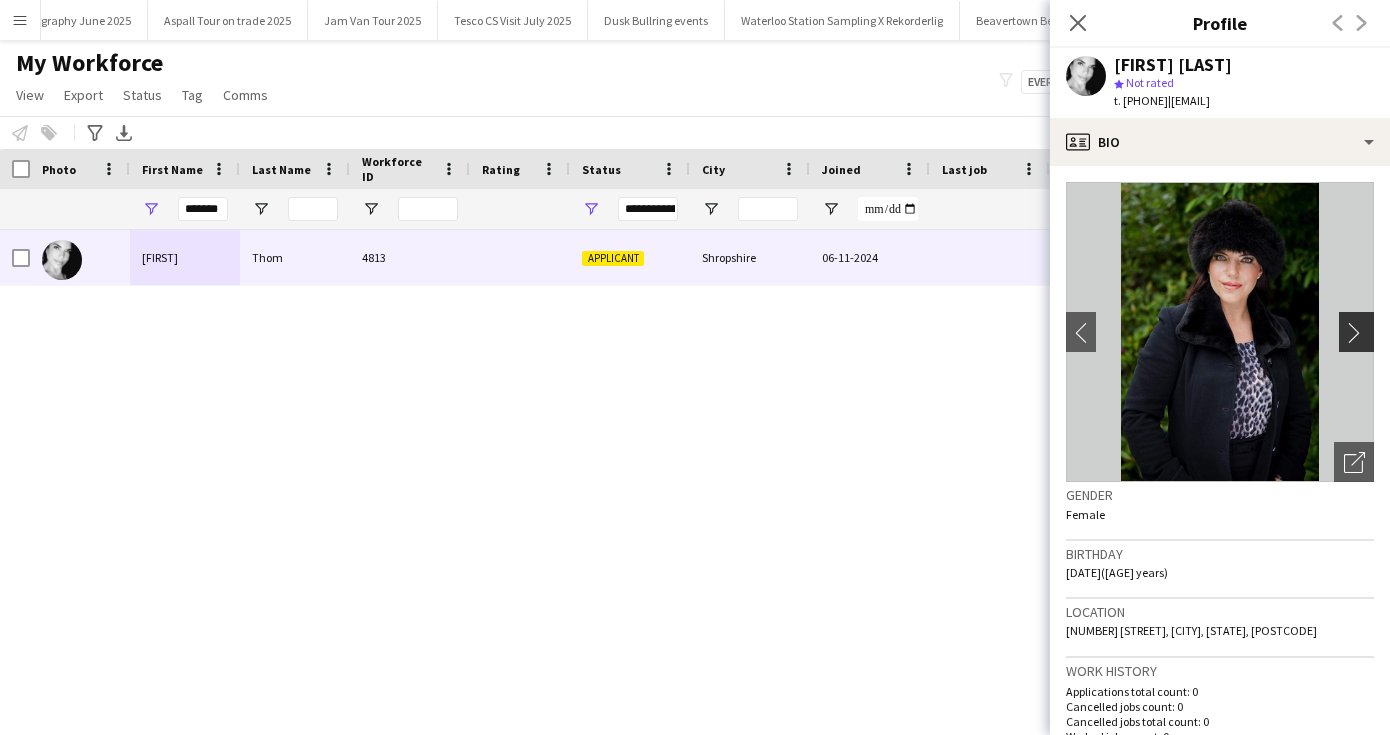 click on "chevron-right" 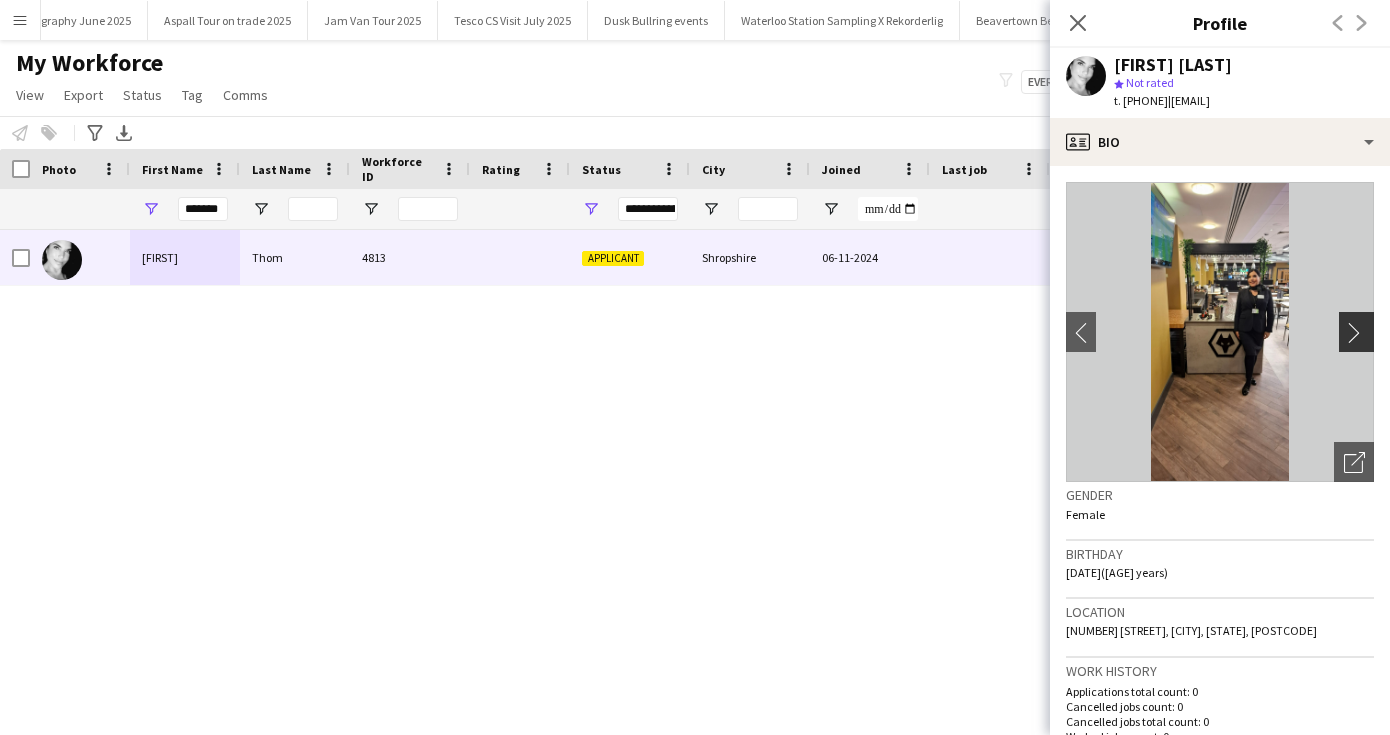click on "chevron-right" 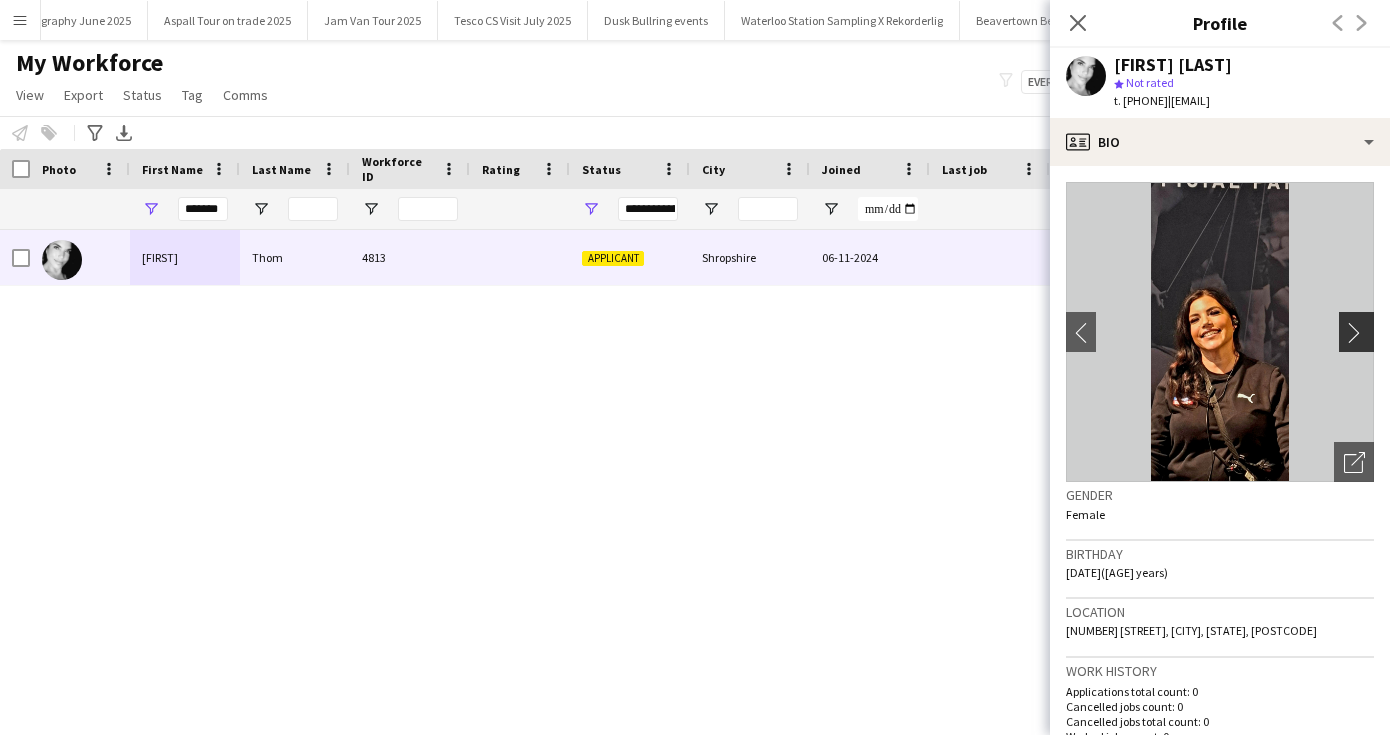 click on "chevron-right" 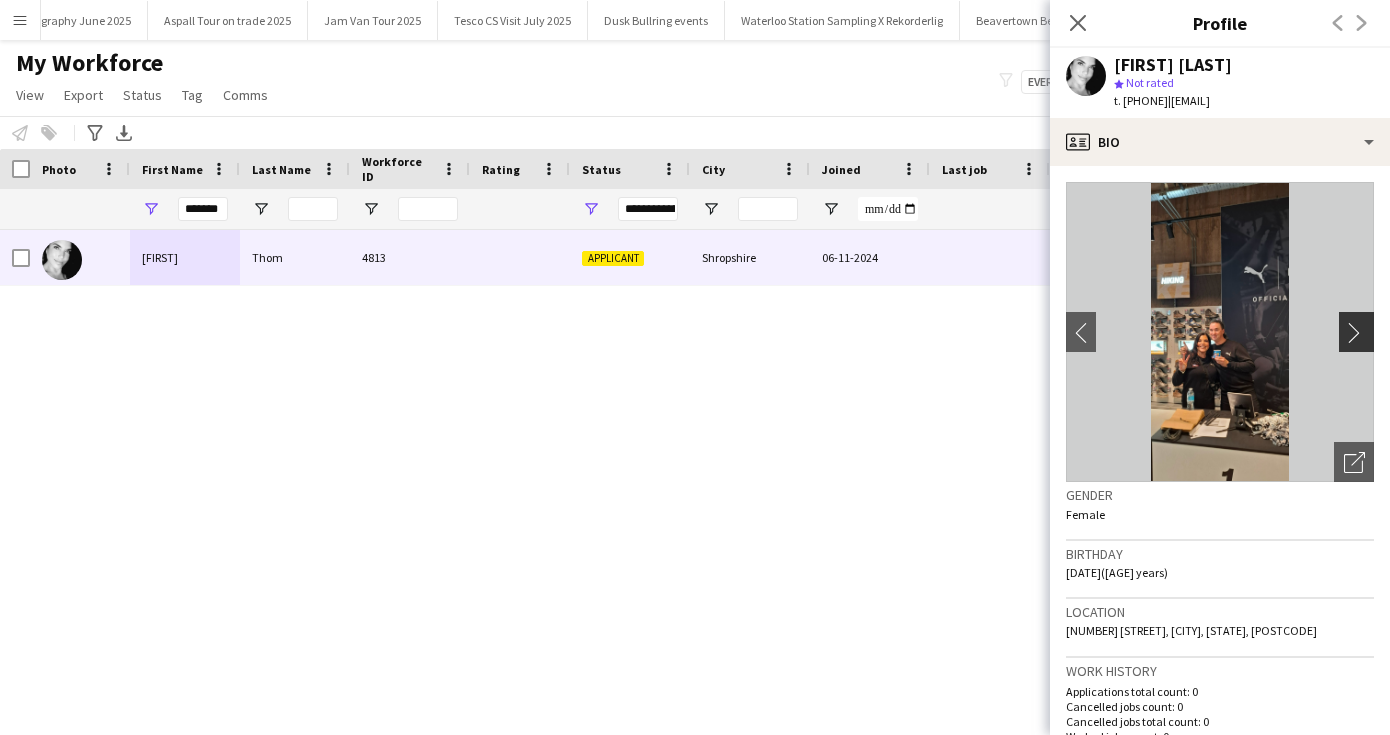 click on "chevron-right" 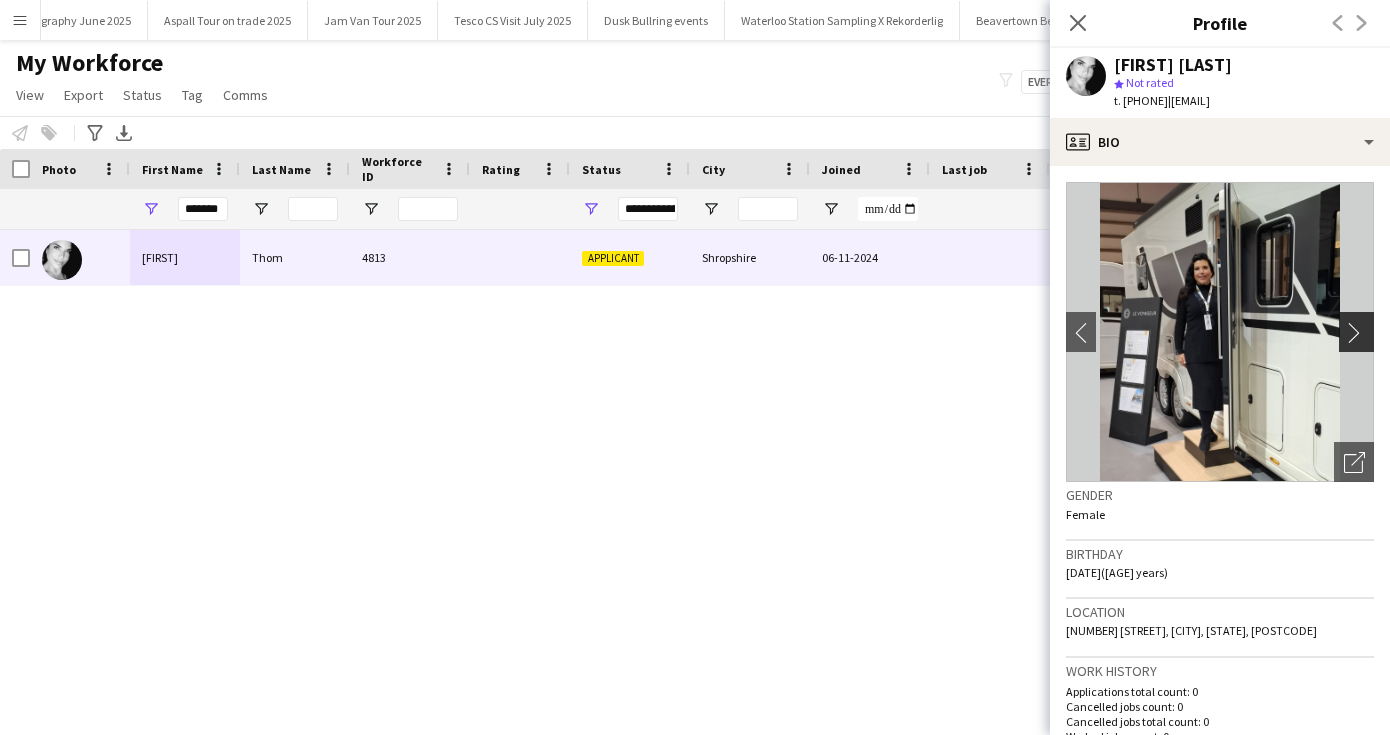 click on "chevron-right" 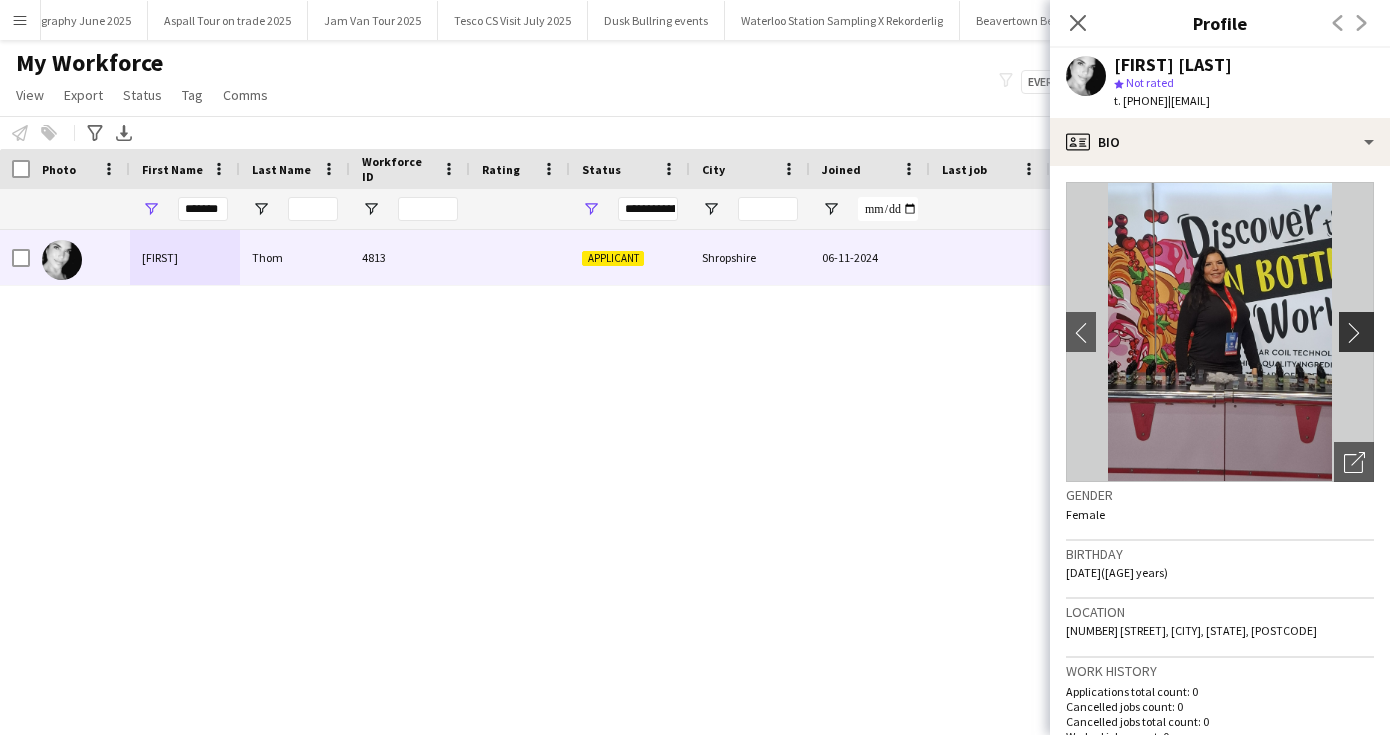 click on "chevron-right" 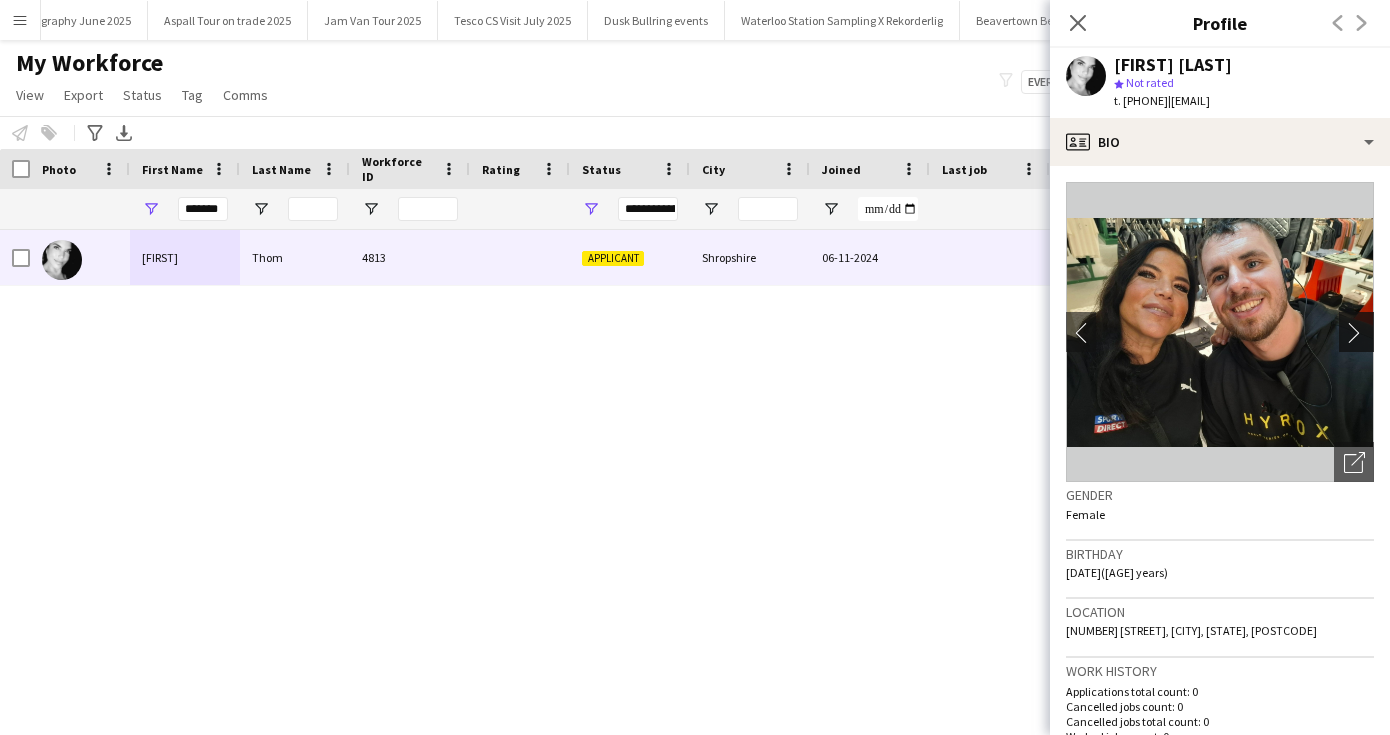 click on "chevron-right" 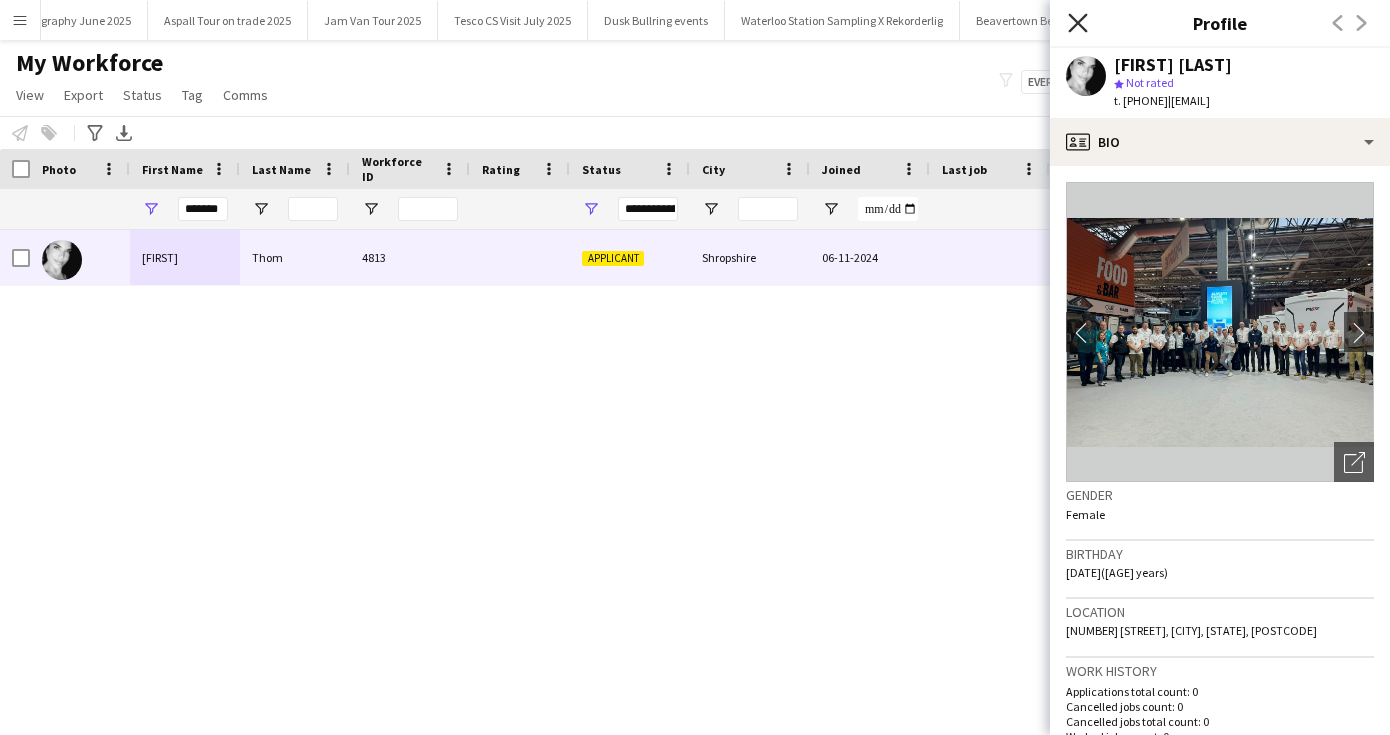 click on "Close pop-in" 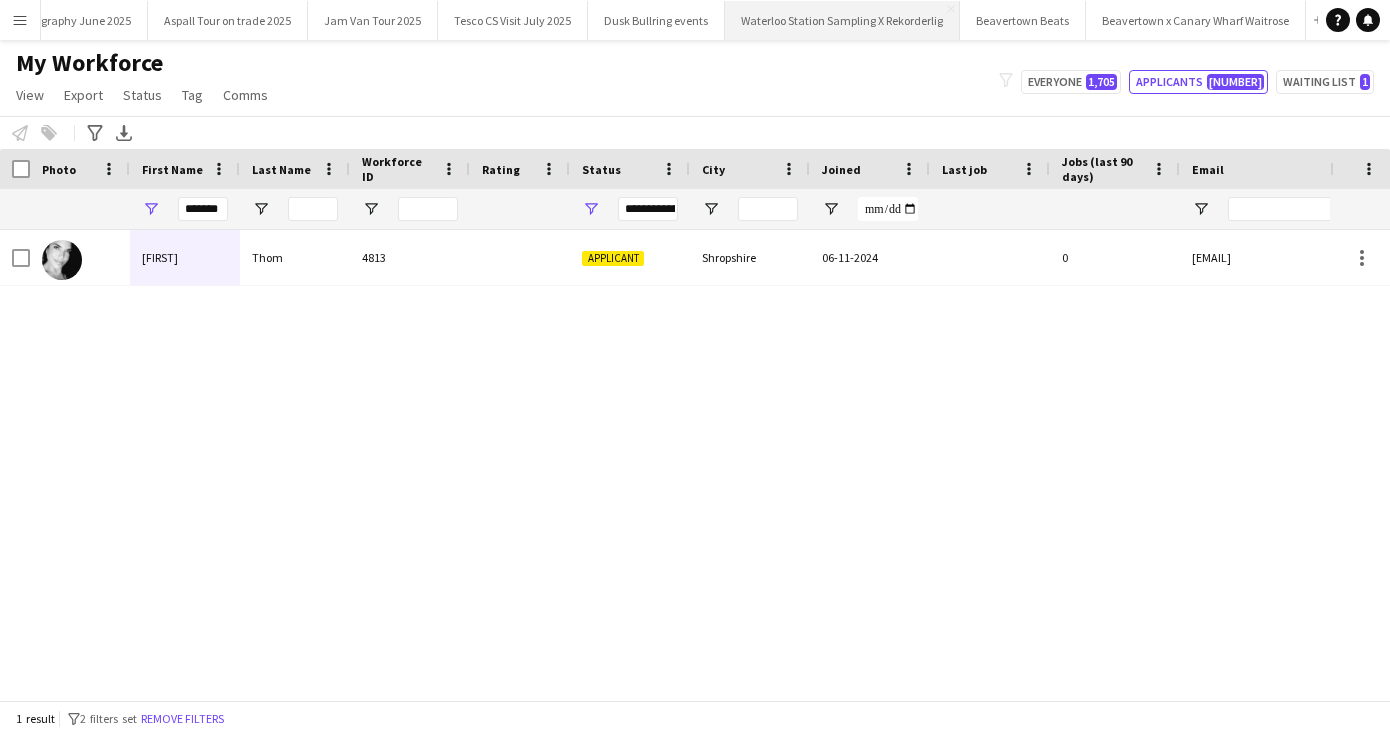 click on "[BRAND]
Close" at bounding box center [842, 20] 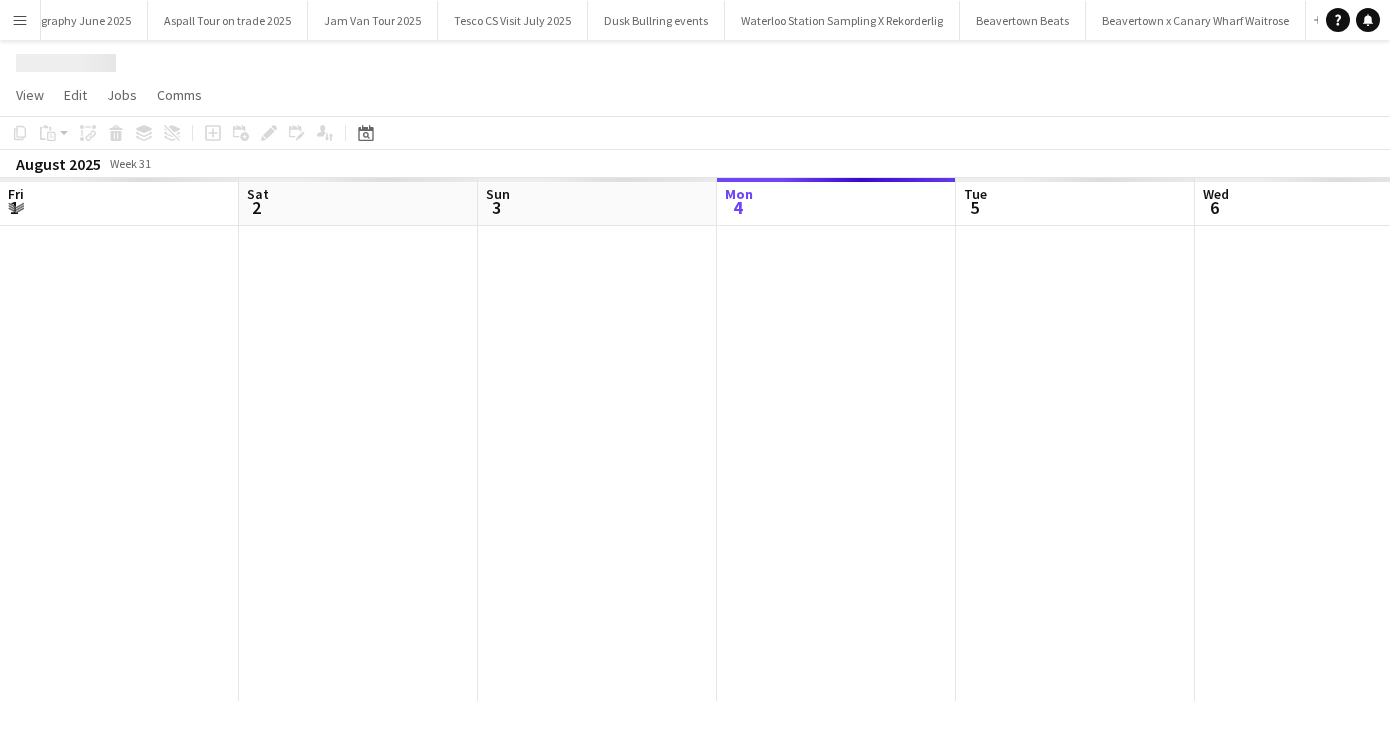 scroll, scrollTop: 0, scrollLeft: 478, axis: horizontal 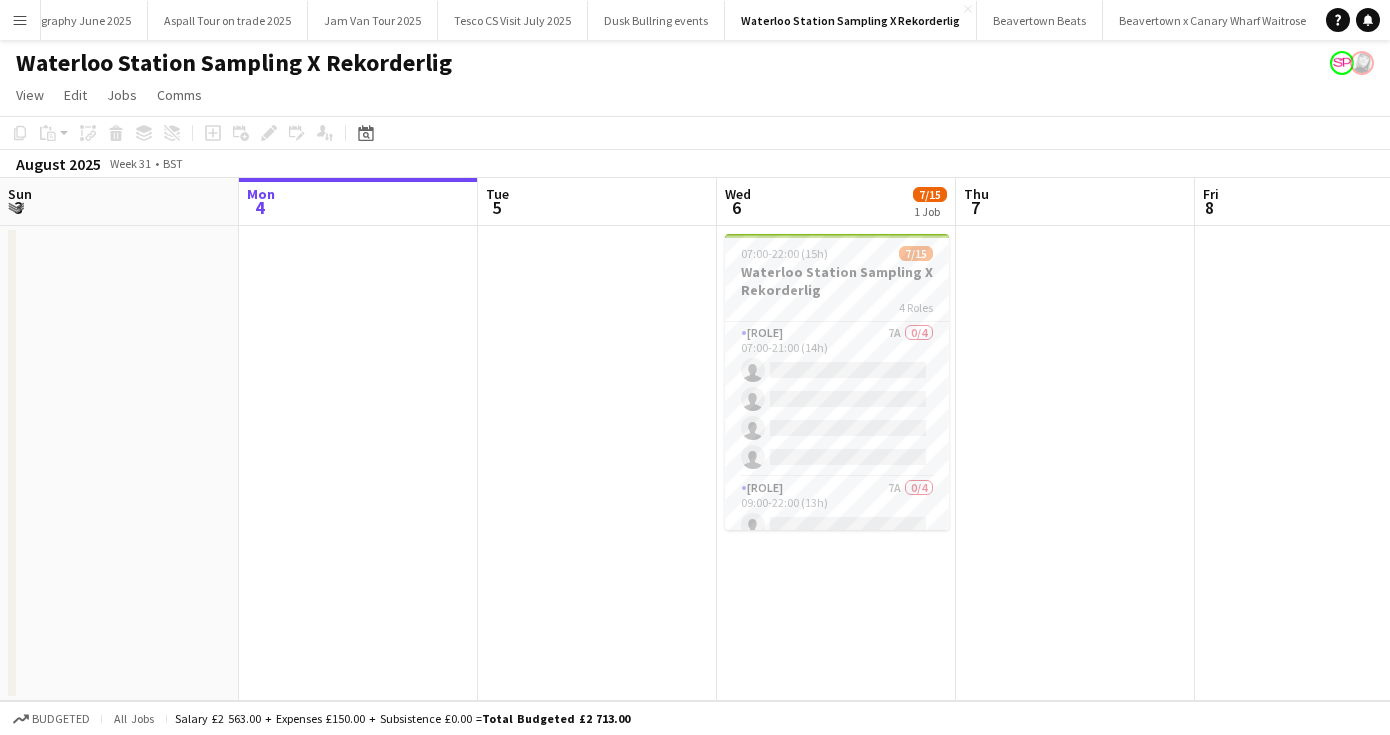 click at bounding box center [1075, 463] 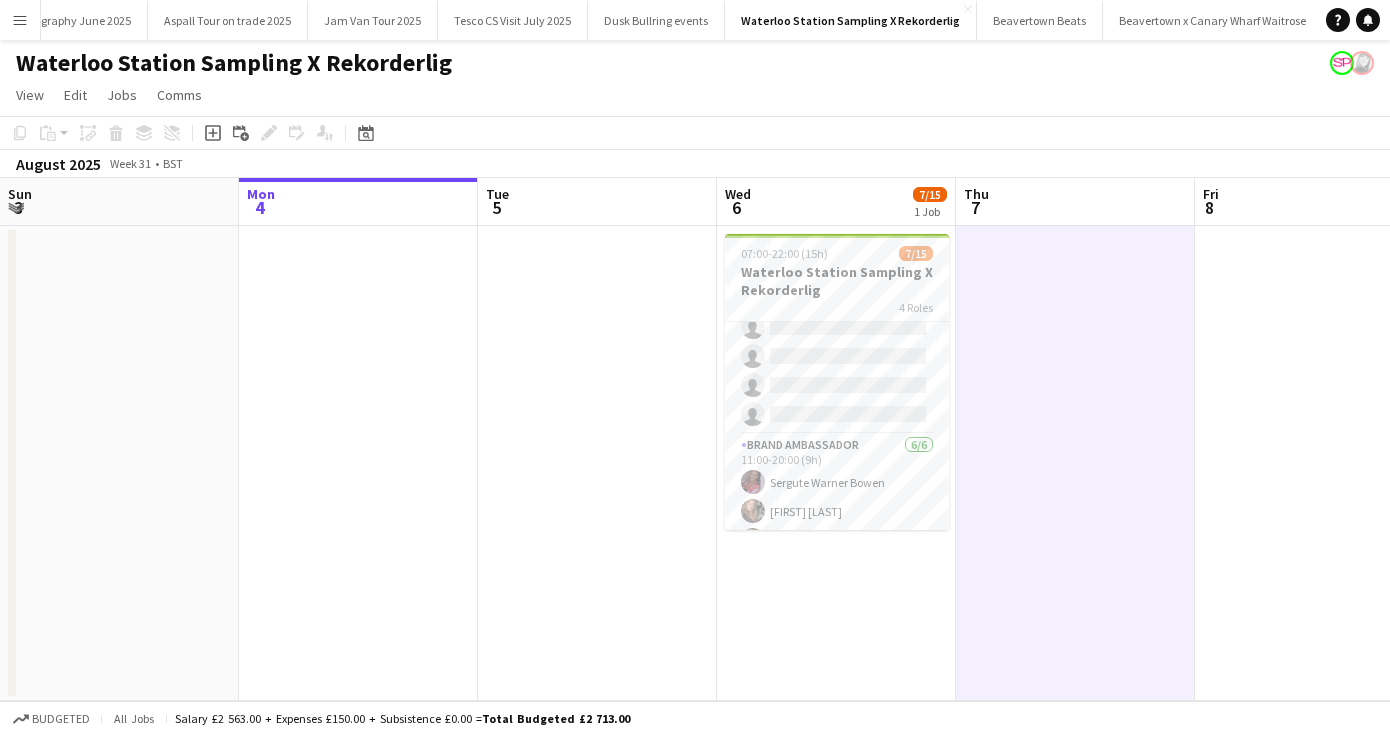 scroll, scrollTop: 265, scrollLeft: 0, axis: vertical 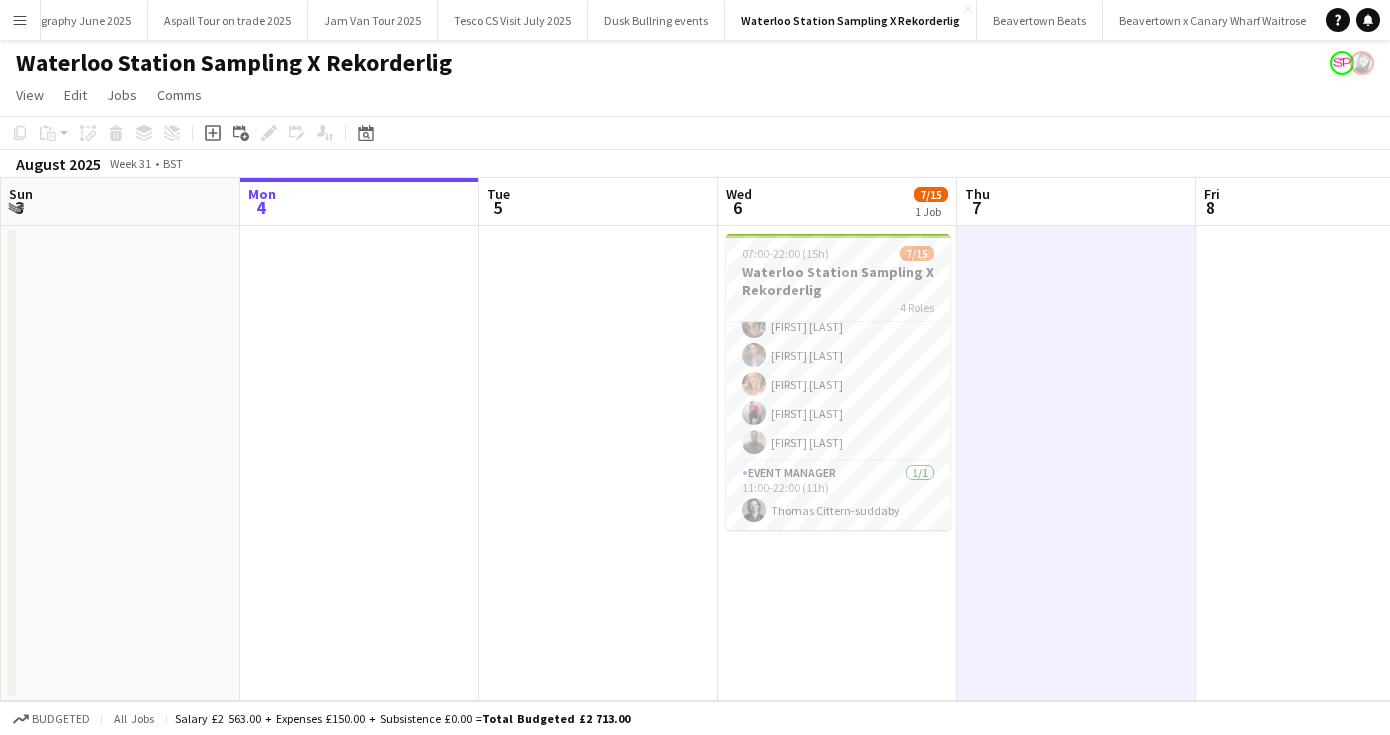 drag, startPoint x: 940, startPoint y: 361, endPoint x: 941, endPoint y: 597, distance: 236.00212 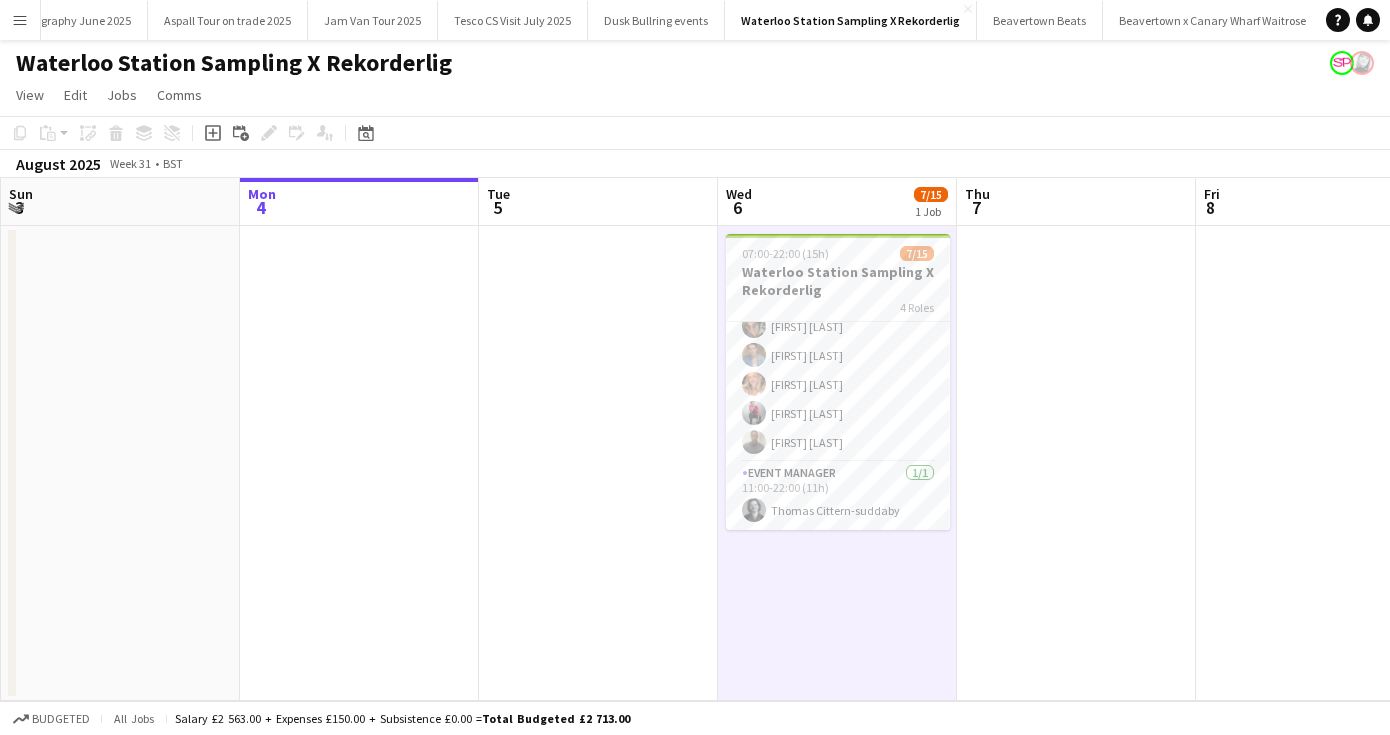 click at bounding box center (1076, 463) 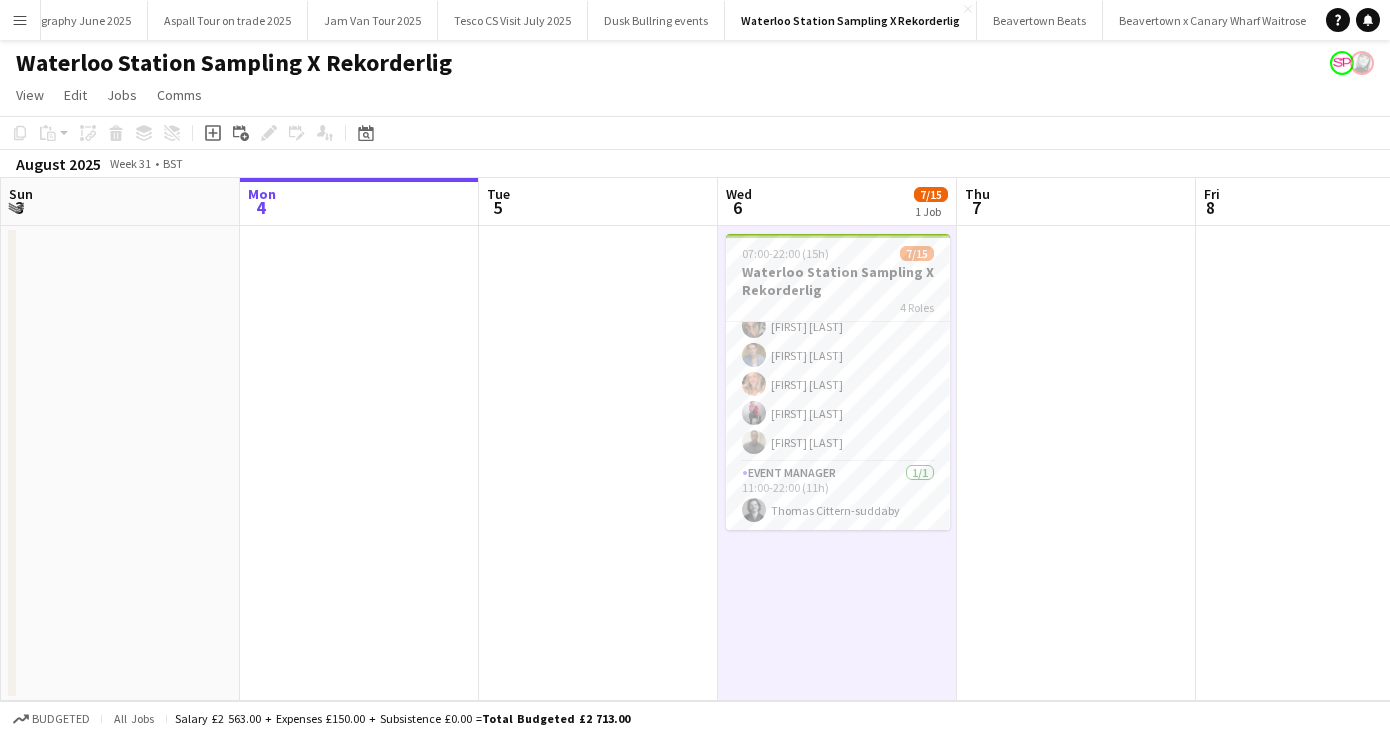 scroll, scrollTop: 0, scrollLeft: 478, axis: horizontal 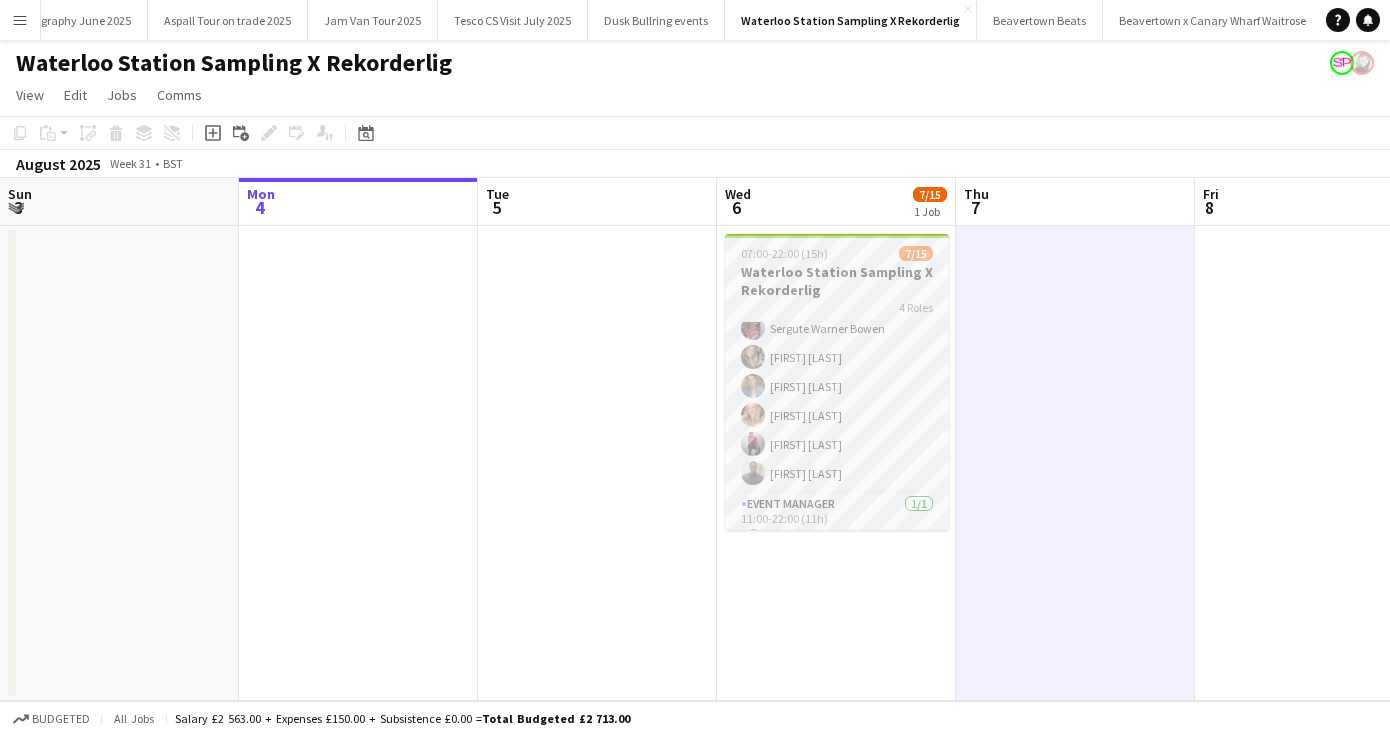 drag, startPoint x: 940, startPoint y: 480, endPoint x: 940, endPoint y: 329, distance: 151 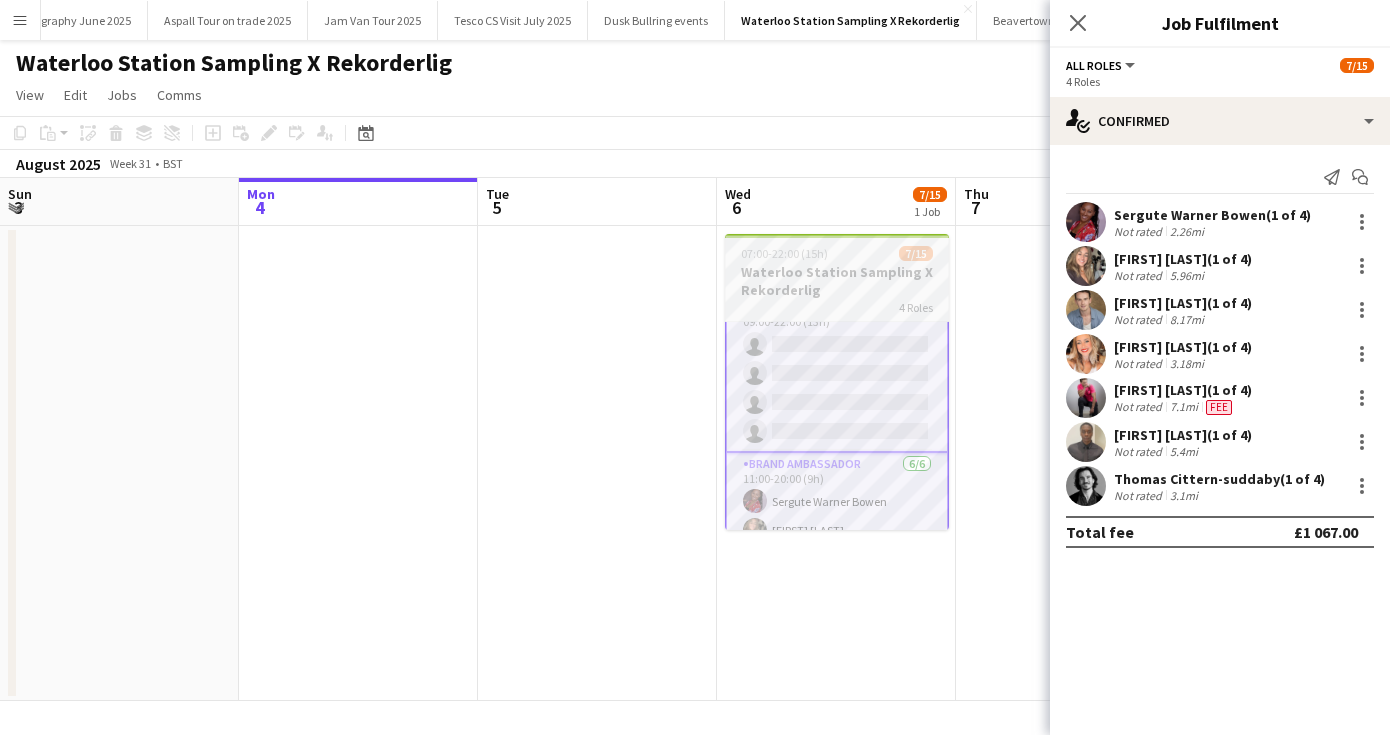 scroll, scrollTop: 184, scrollLeft: 0, axis: vertical 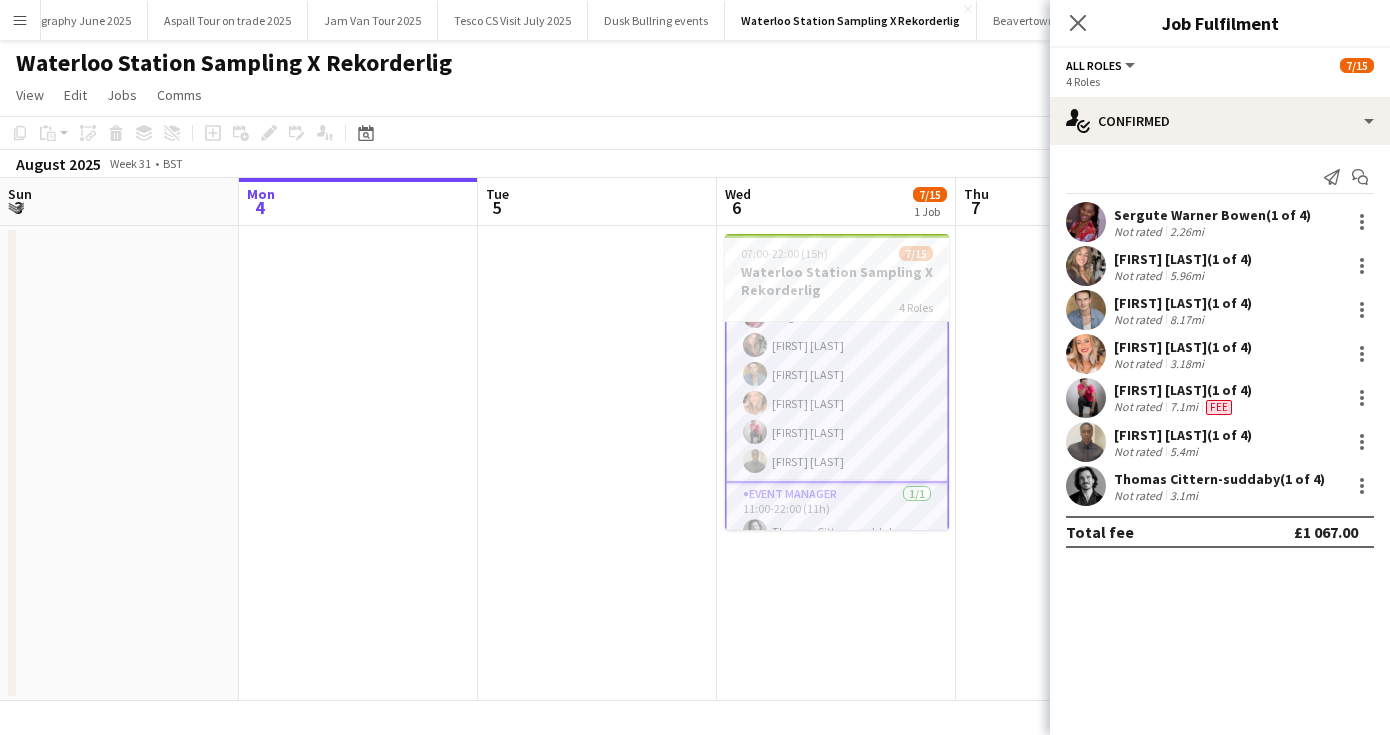 click on "Chris Milungu   (1 of 4)" at bounding box center (1183, 435) 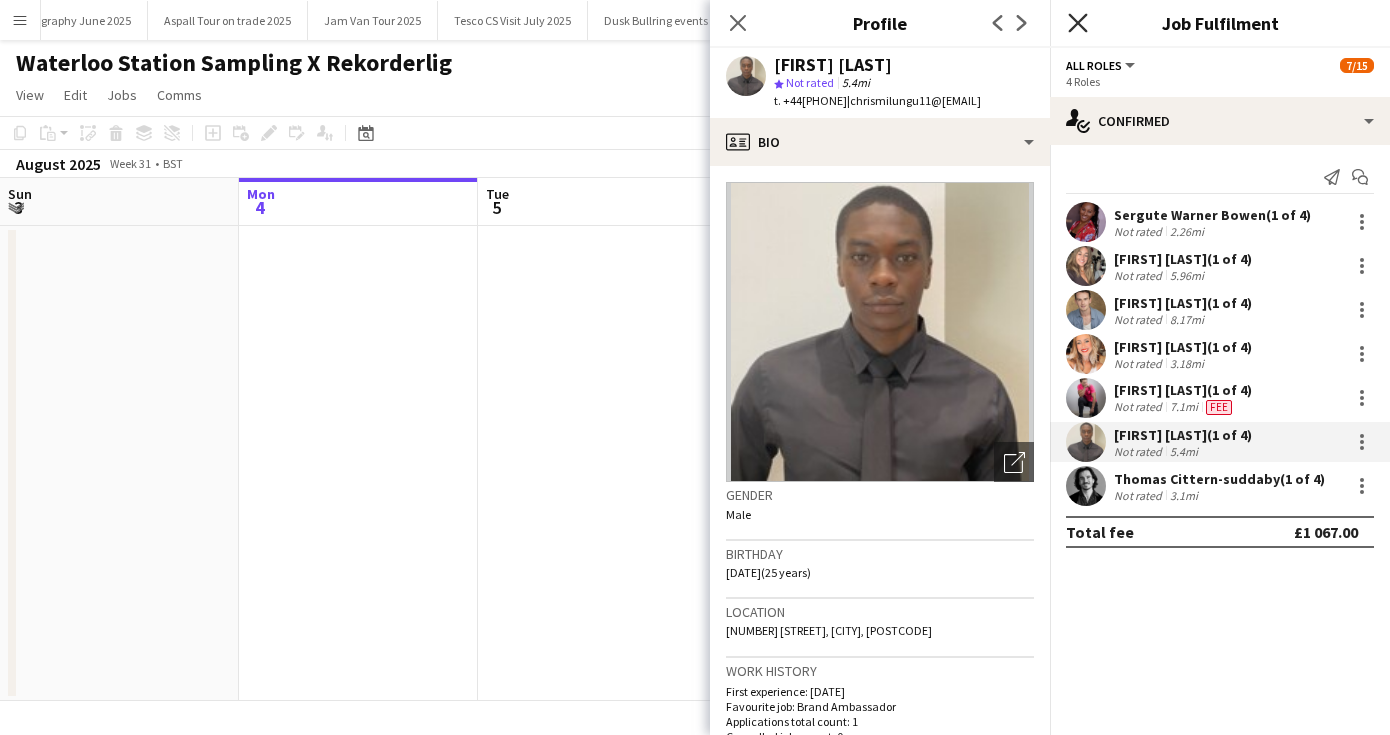 click on "Close pop-in" 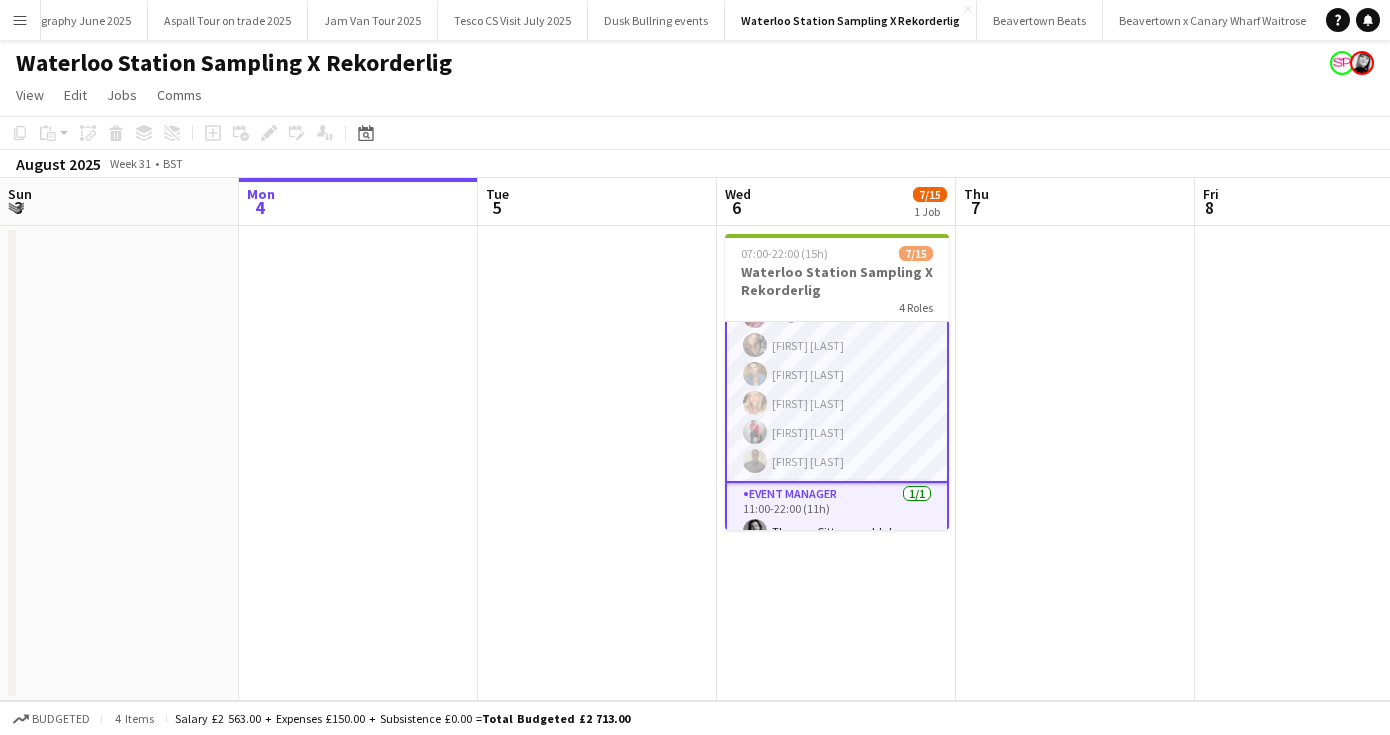 click on "Waterloo Station Sampling X Rekorderlig" 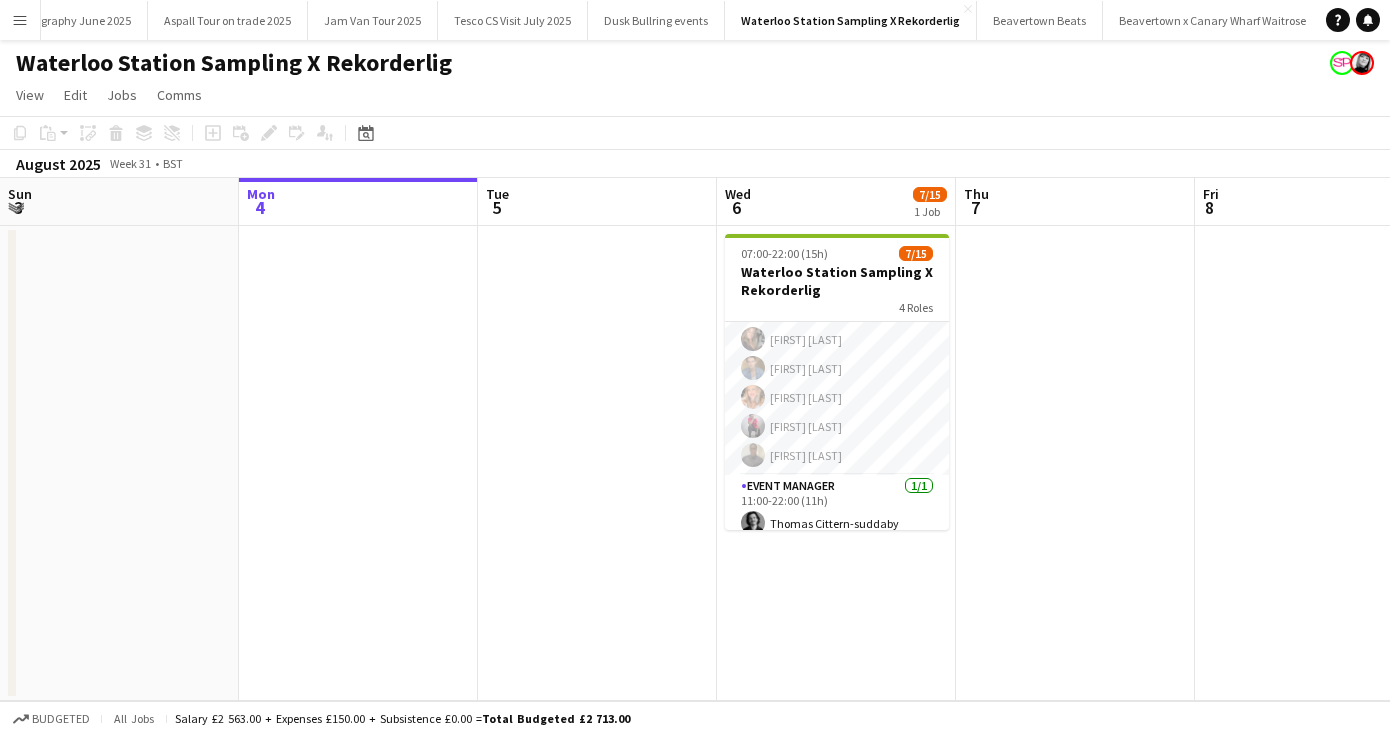 click on "Menu" at bounding box center (20, 20) 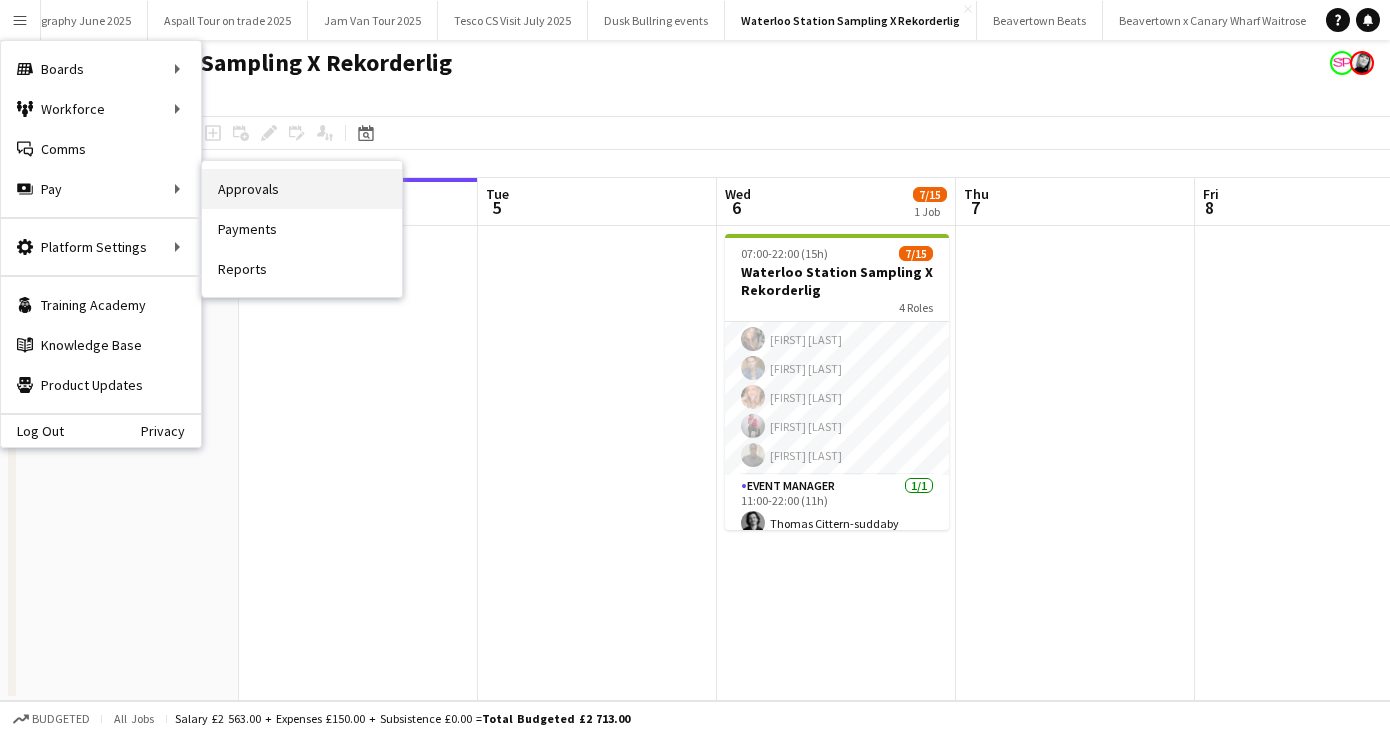 click on "Approvals" at bounding box center (302, 189) 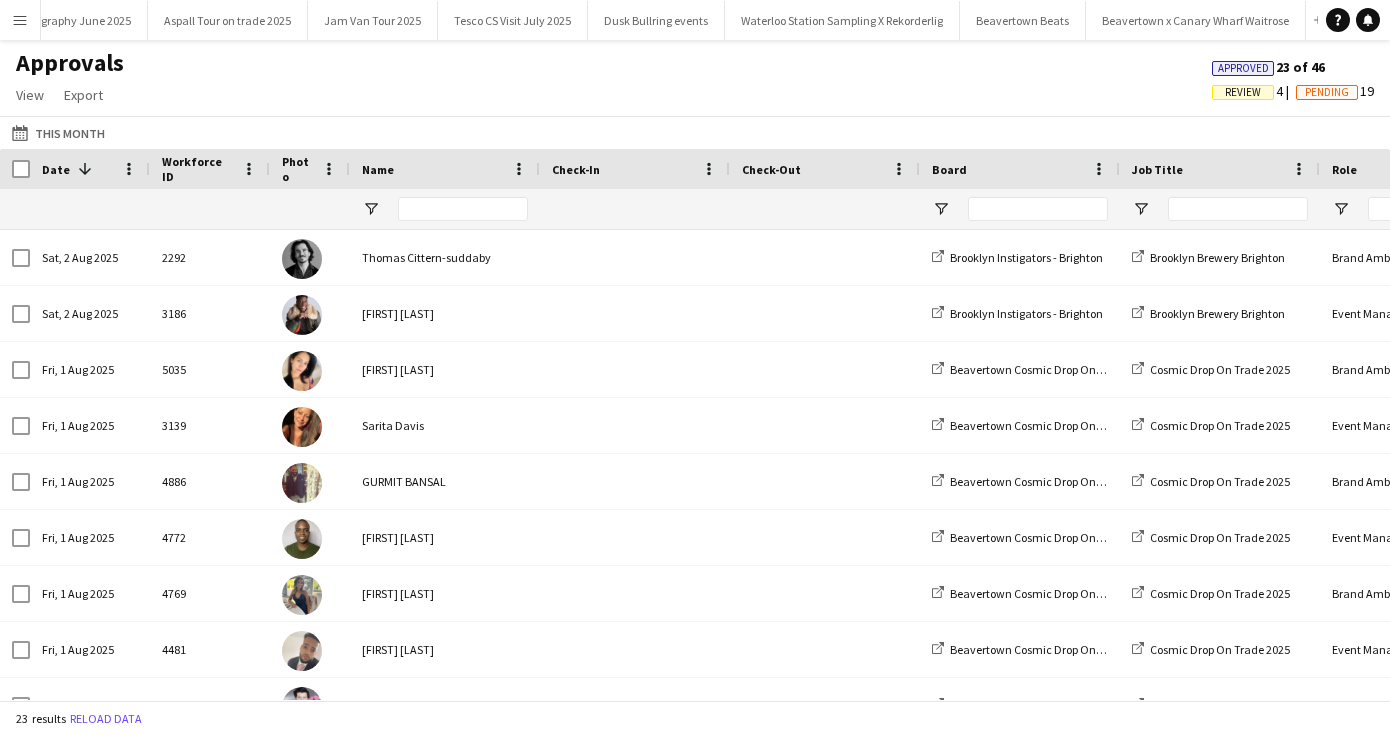 click on "This Month" 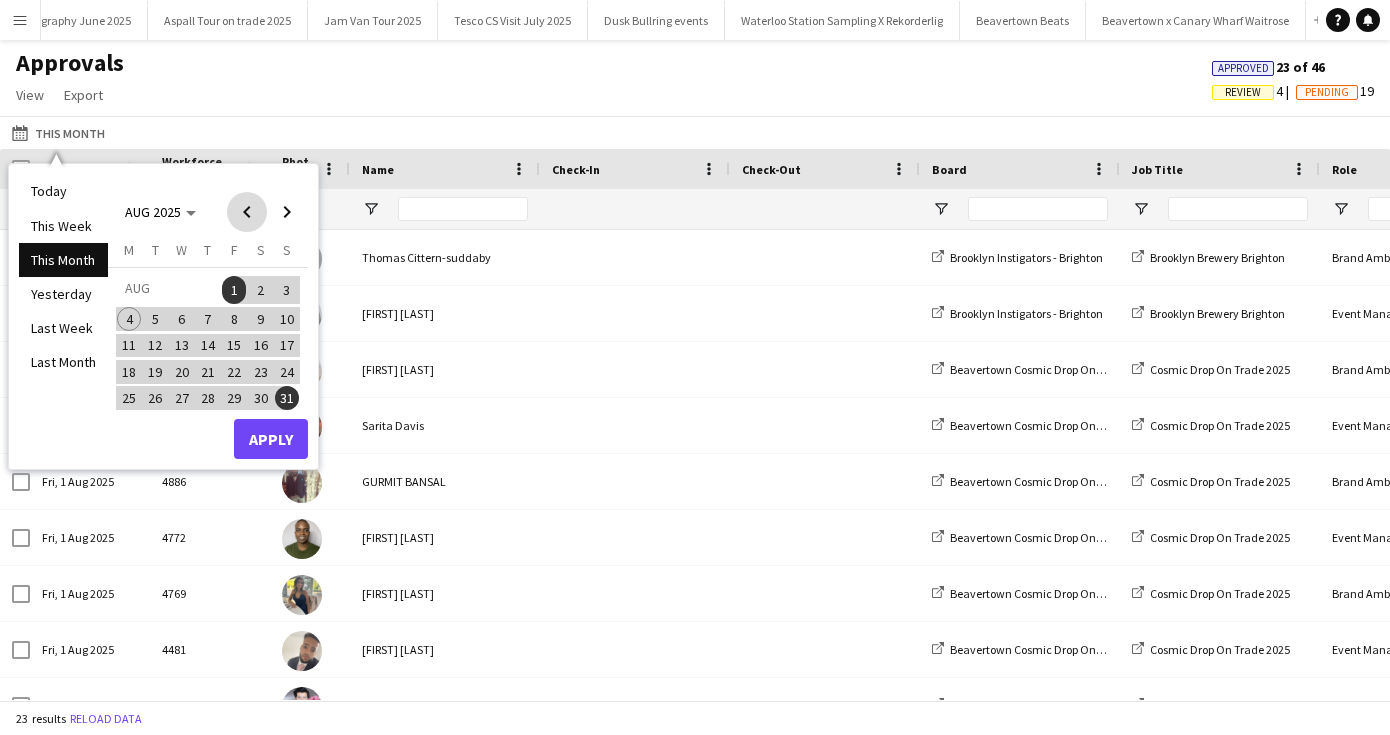 click at bounding box center (247, 212) 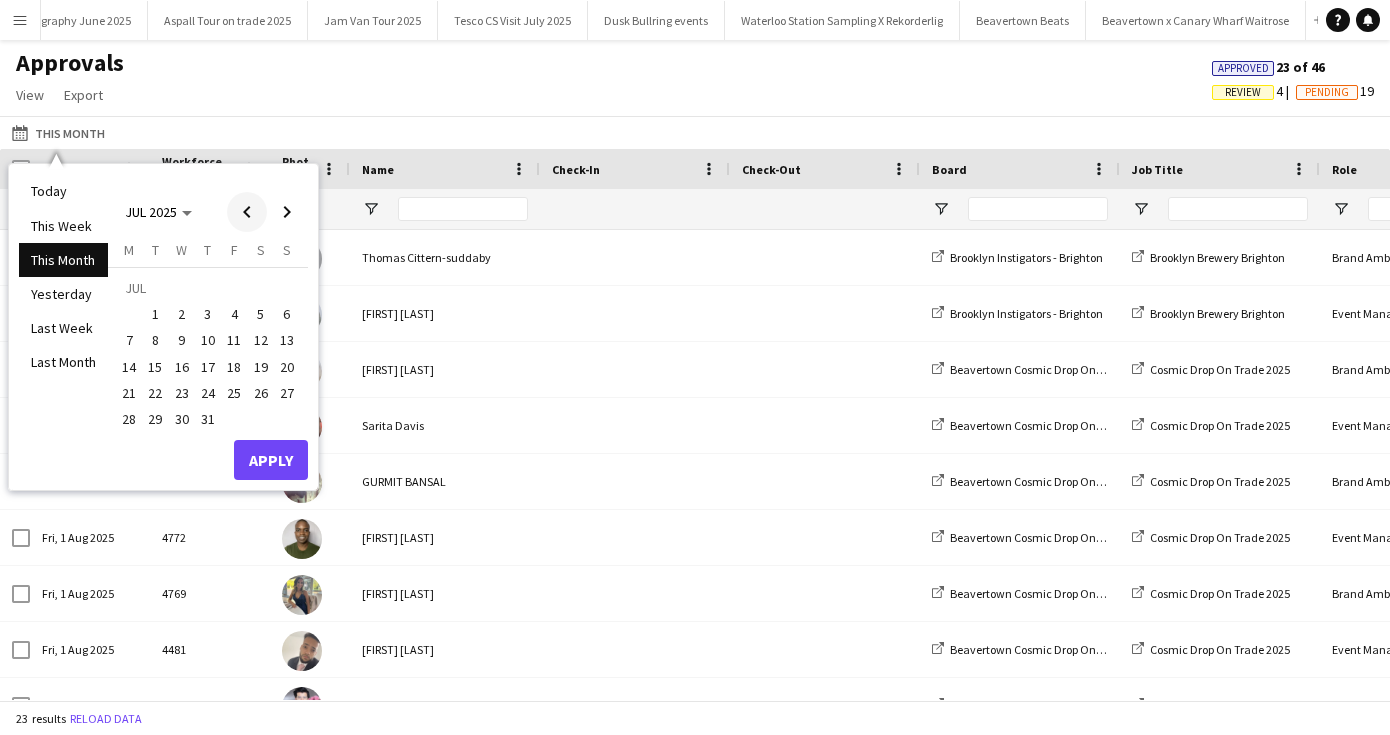 click at bounding box center (247, 212) 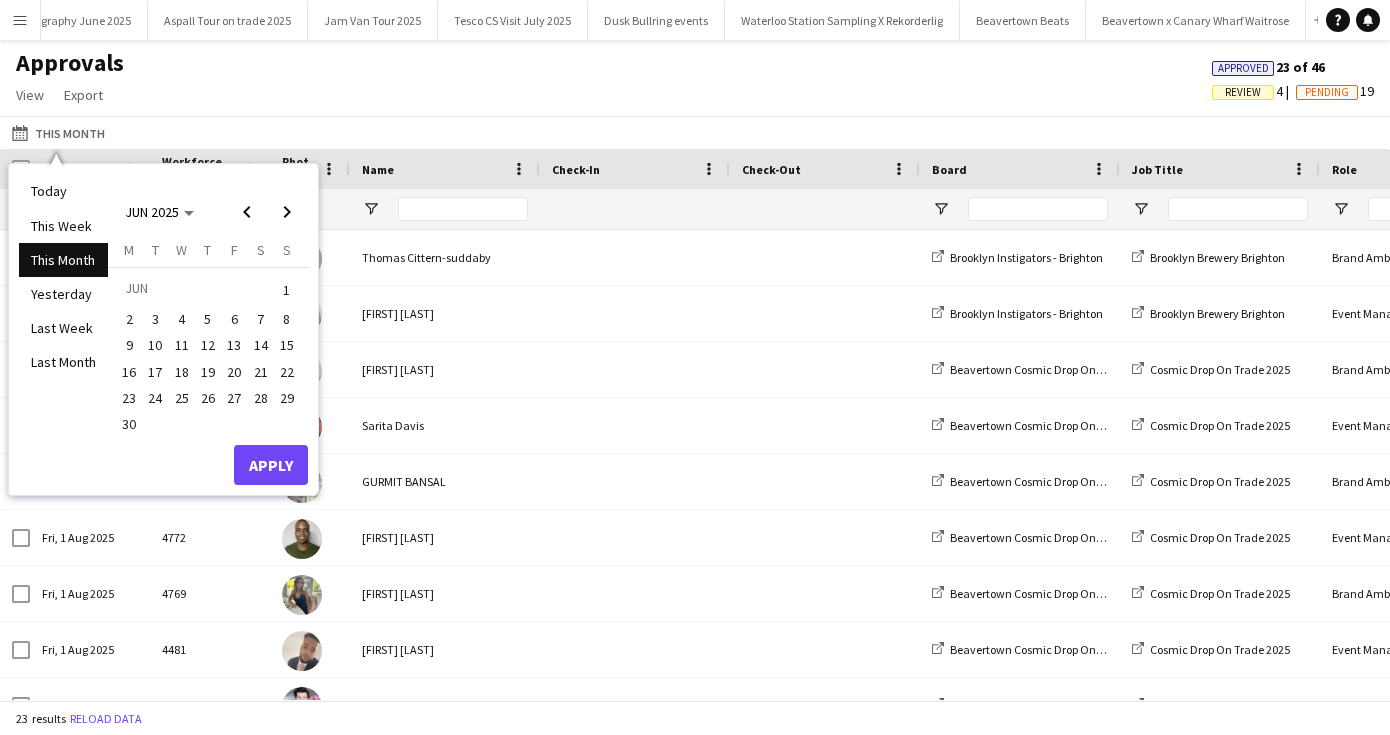 click on "1" at bounding box center (287, 290) 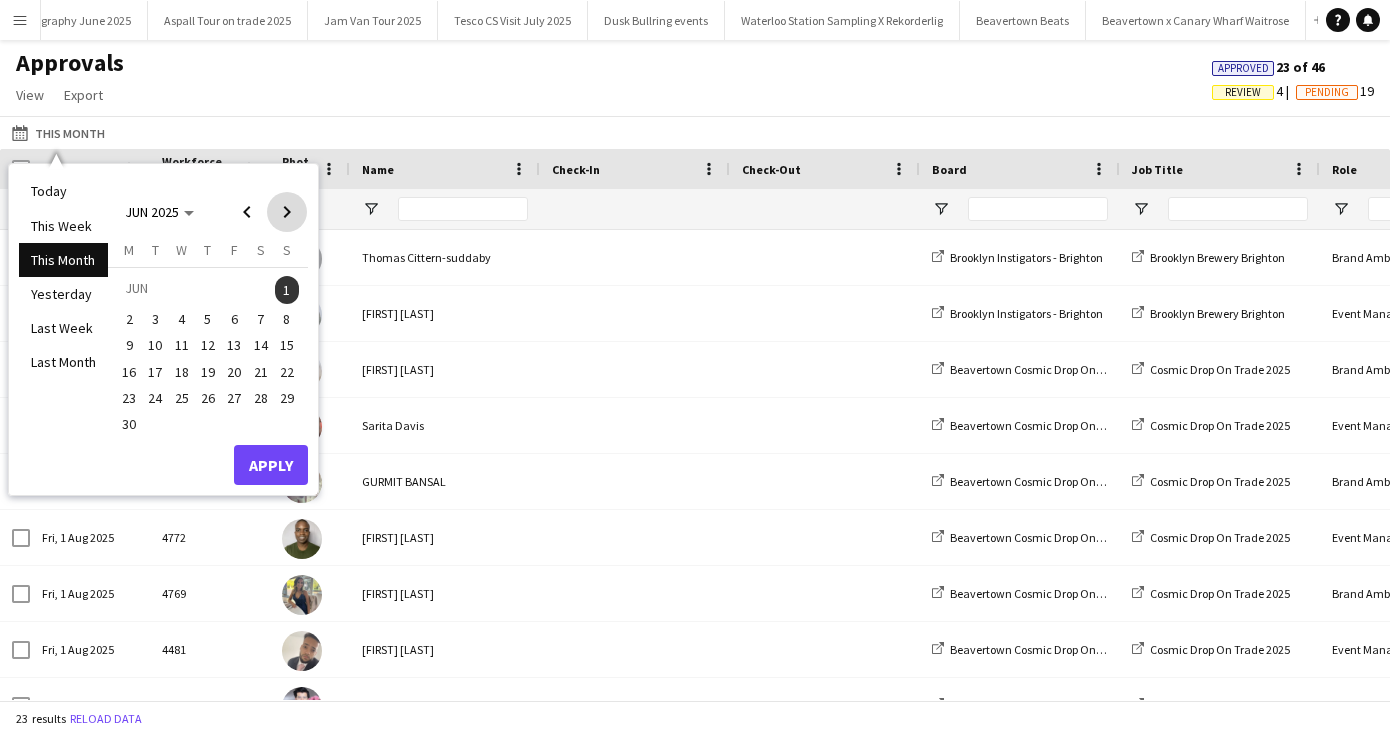 click at bounding box center [287, 212] 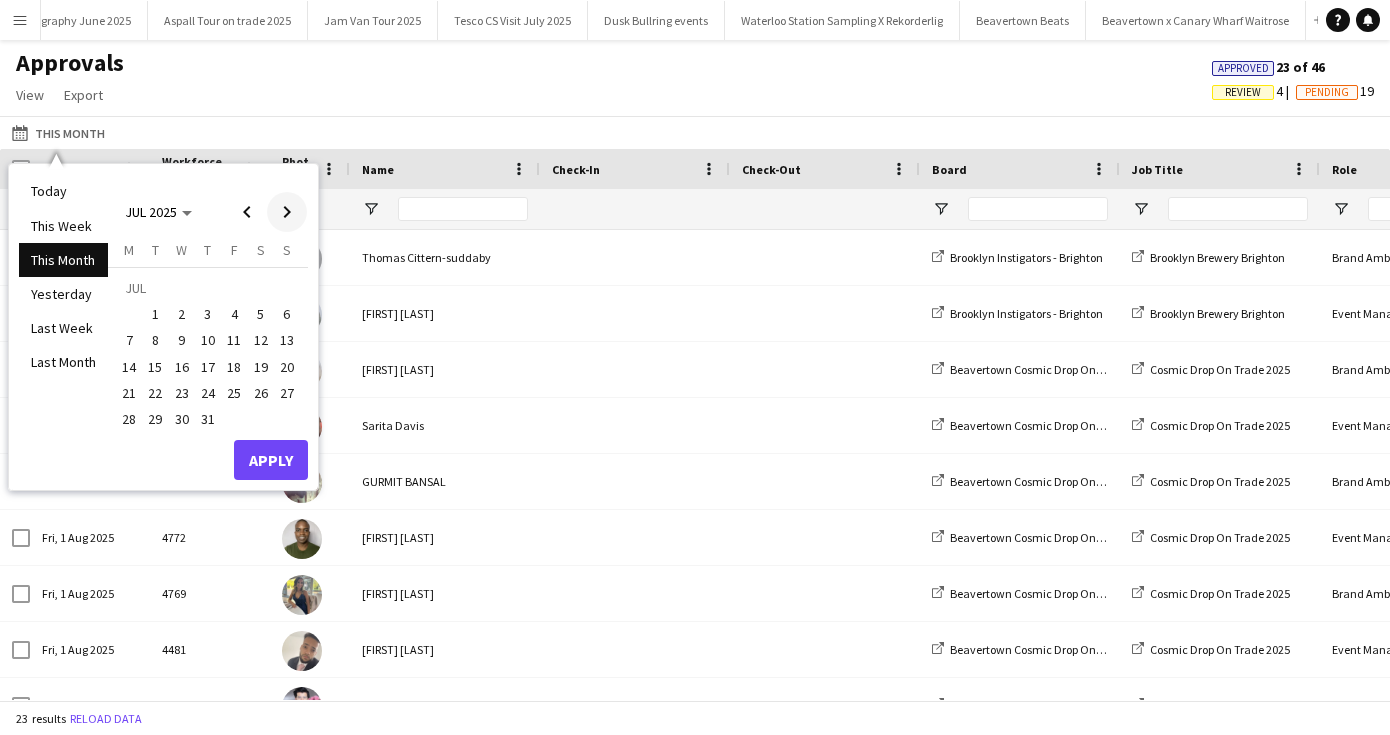 click at bounding box center (287, 212) 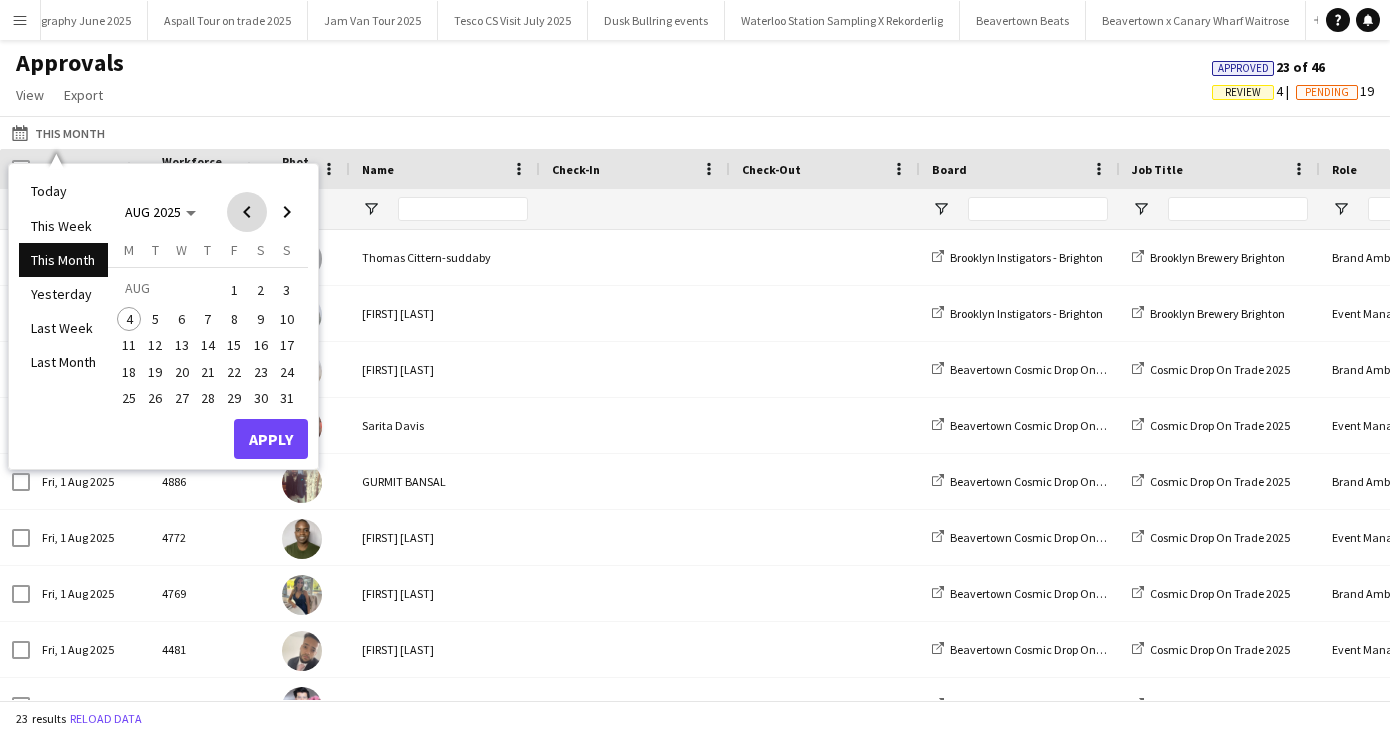 click at bounding box center (247, 212) 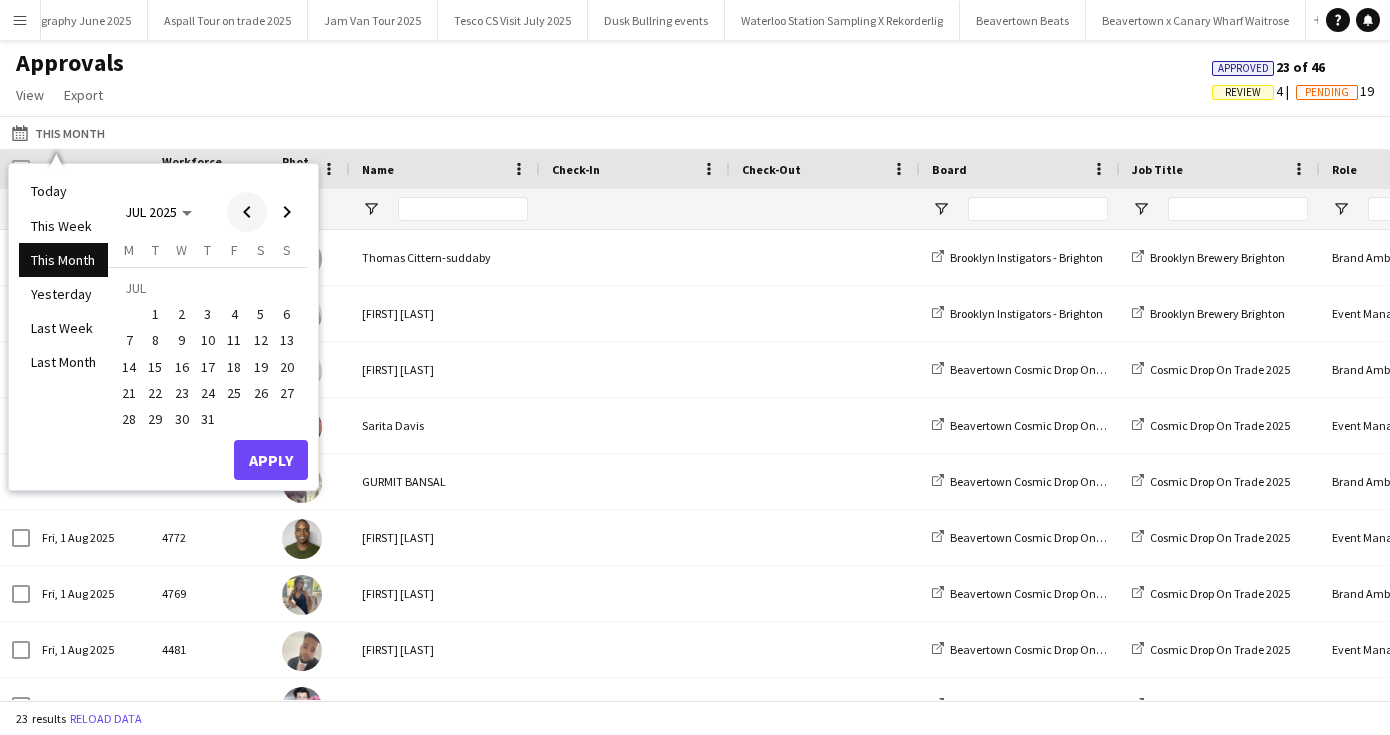click at bounding box center (247, 212) 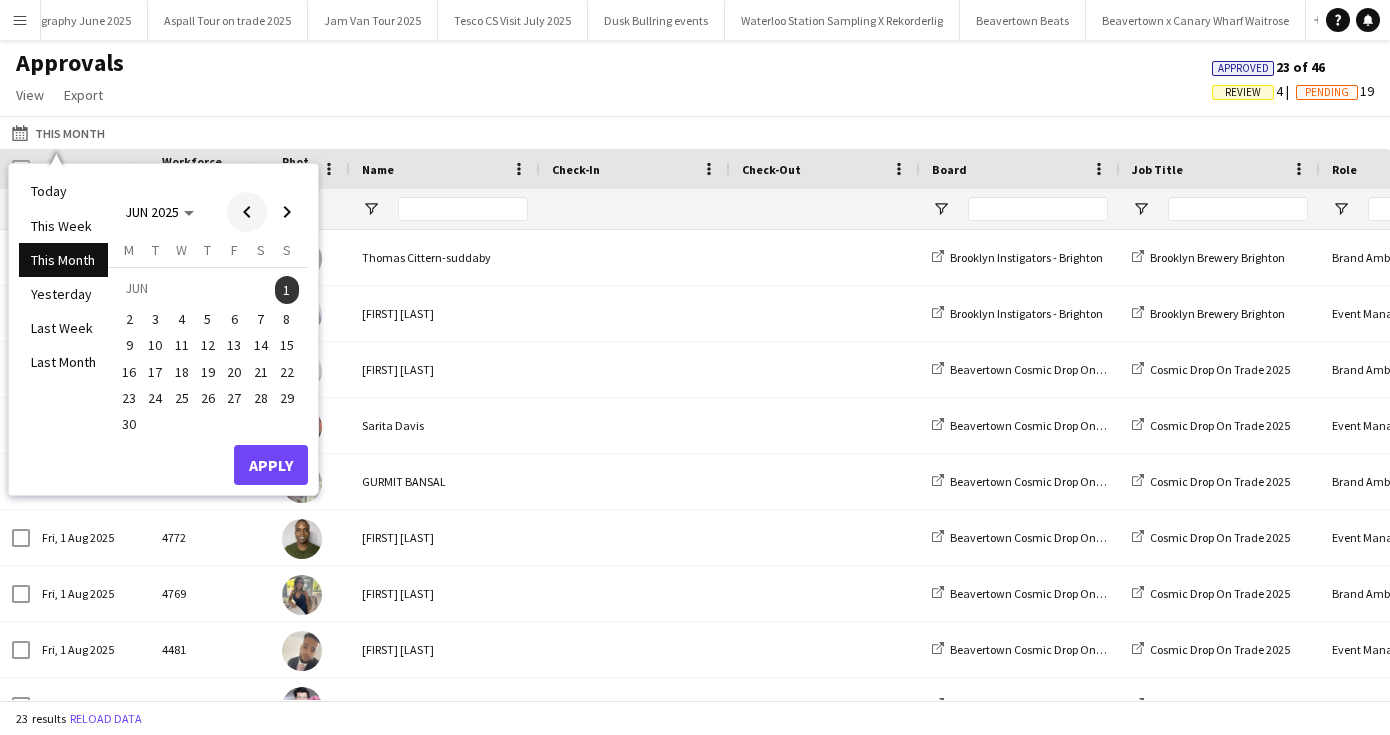 click at bounding box center (247, 212) 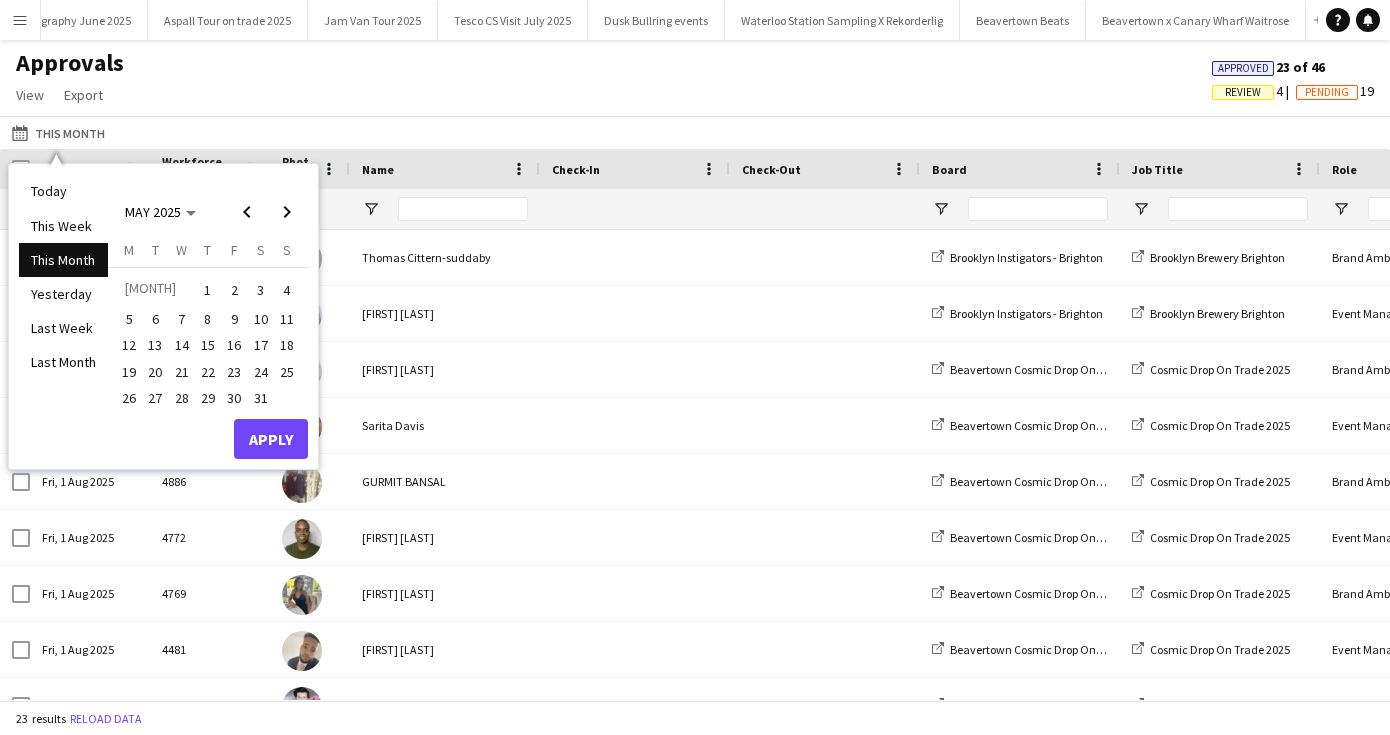 click on "1" at bounding box center [208, 290] 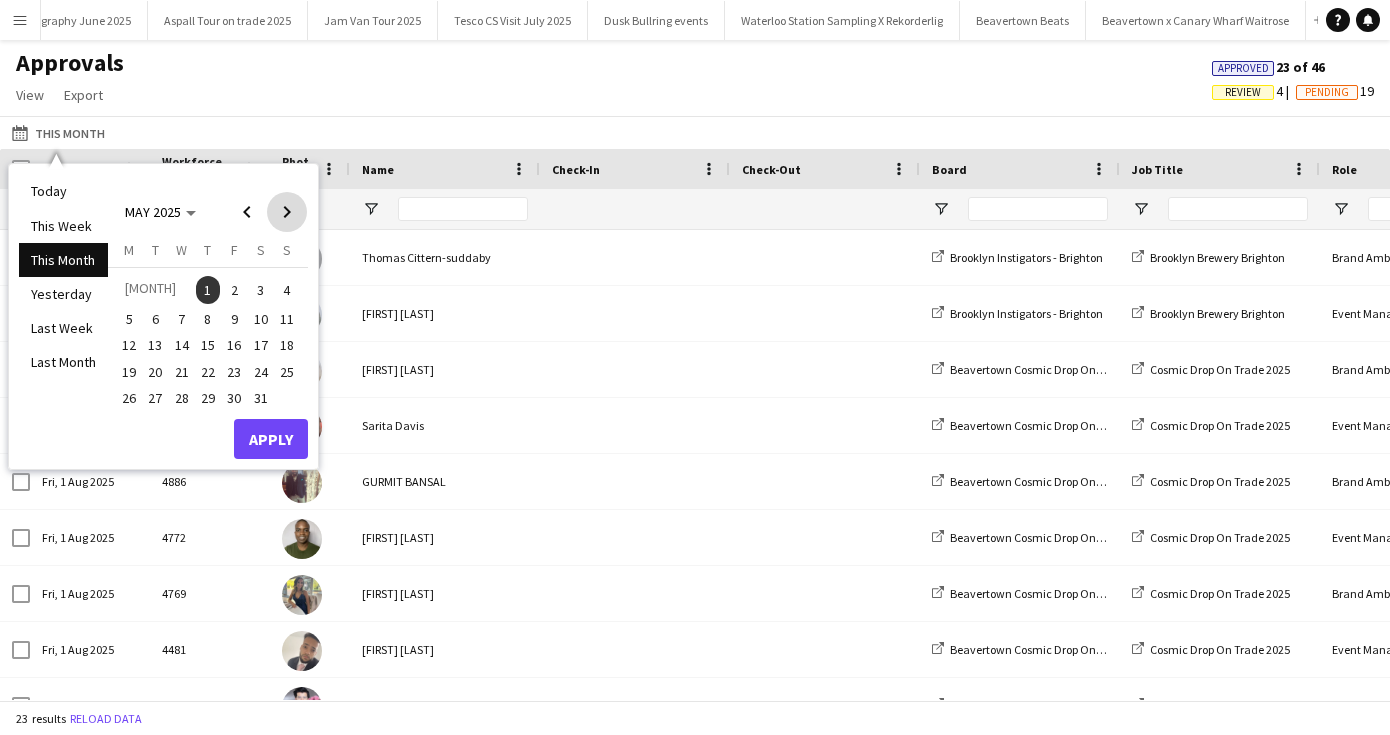 click at bounding box center (287, 212) 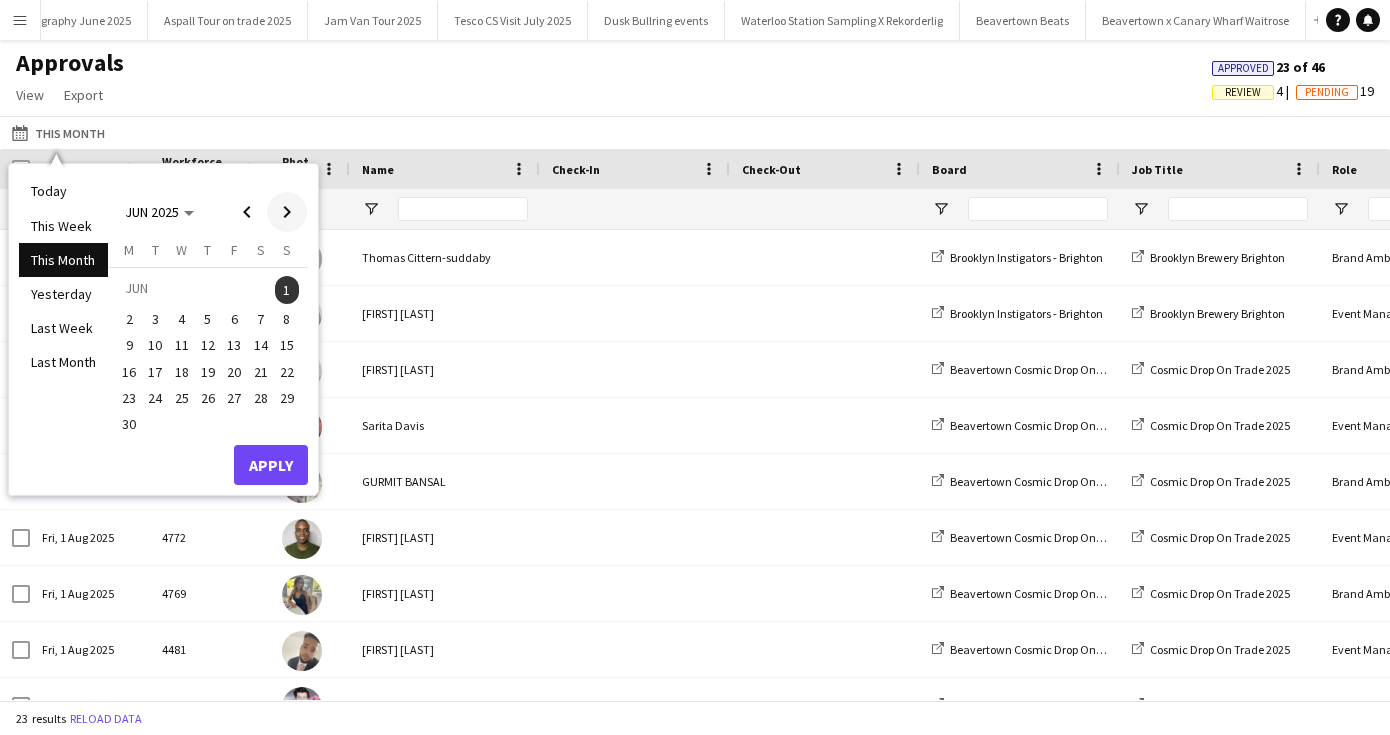 click at bounding box center (287, 212) 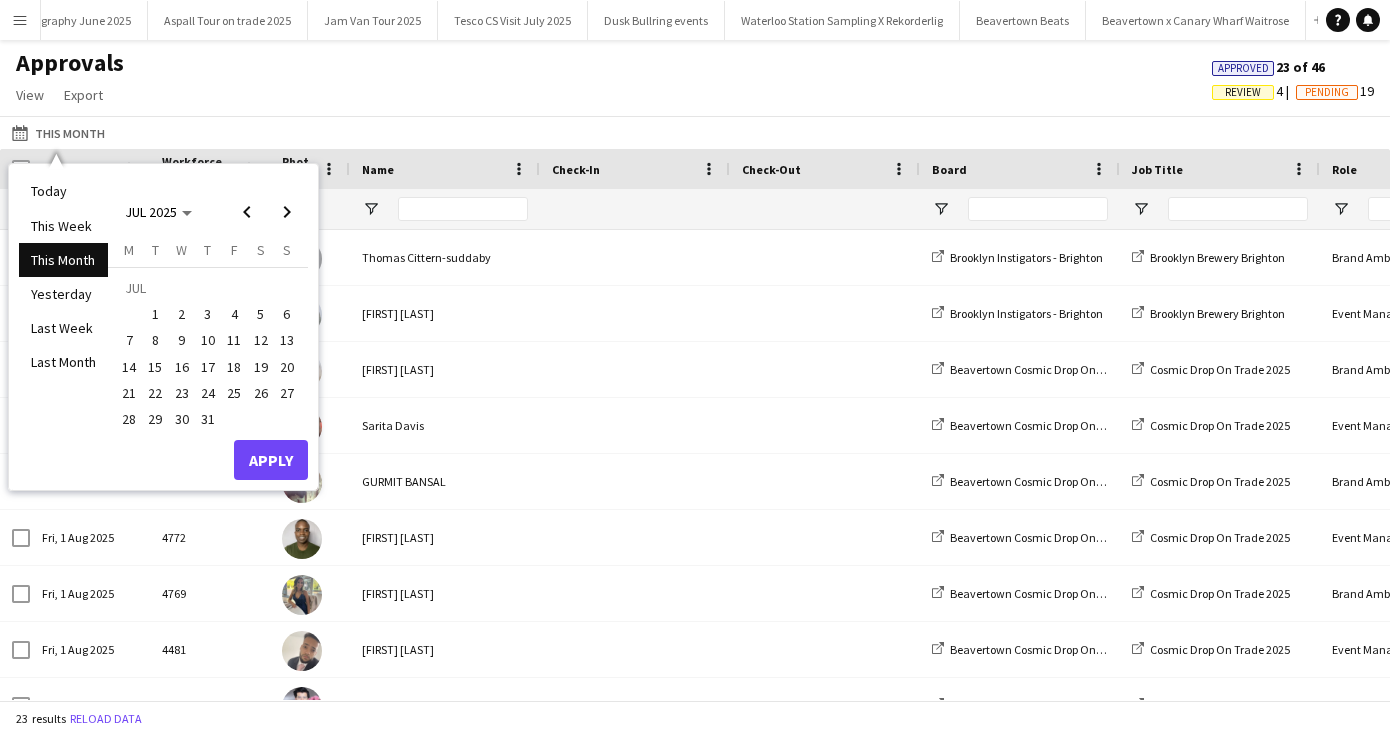 click on "31" at bounding box center (208, 419) 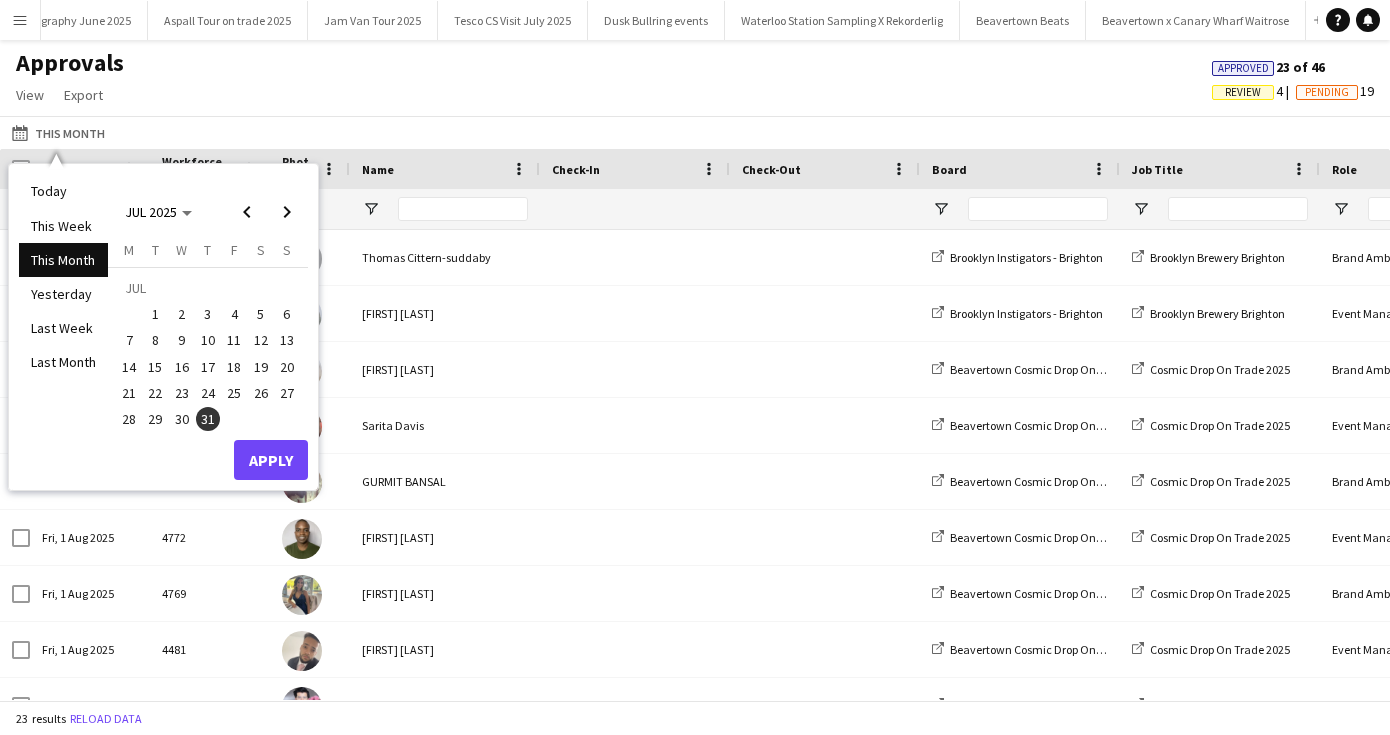 click on "Apply" at bounding box center (271, 460) 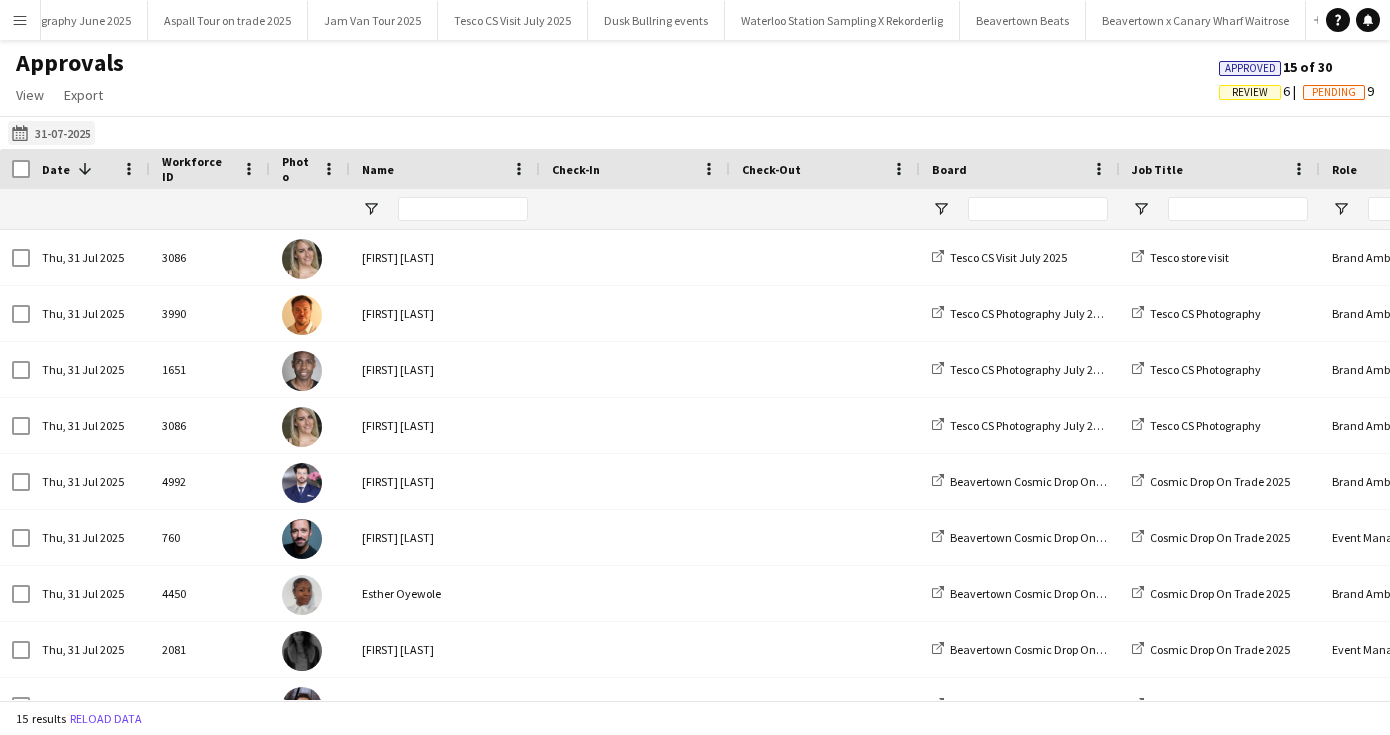 click on "This Month" 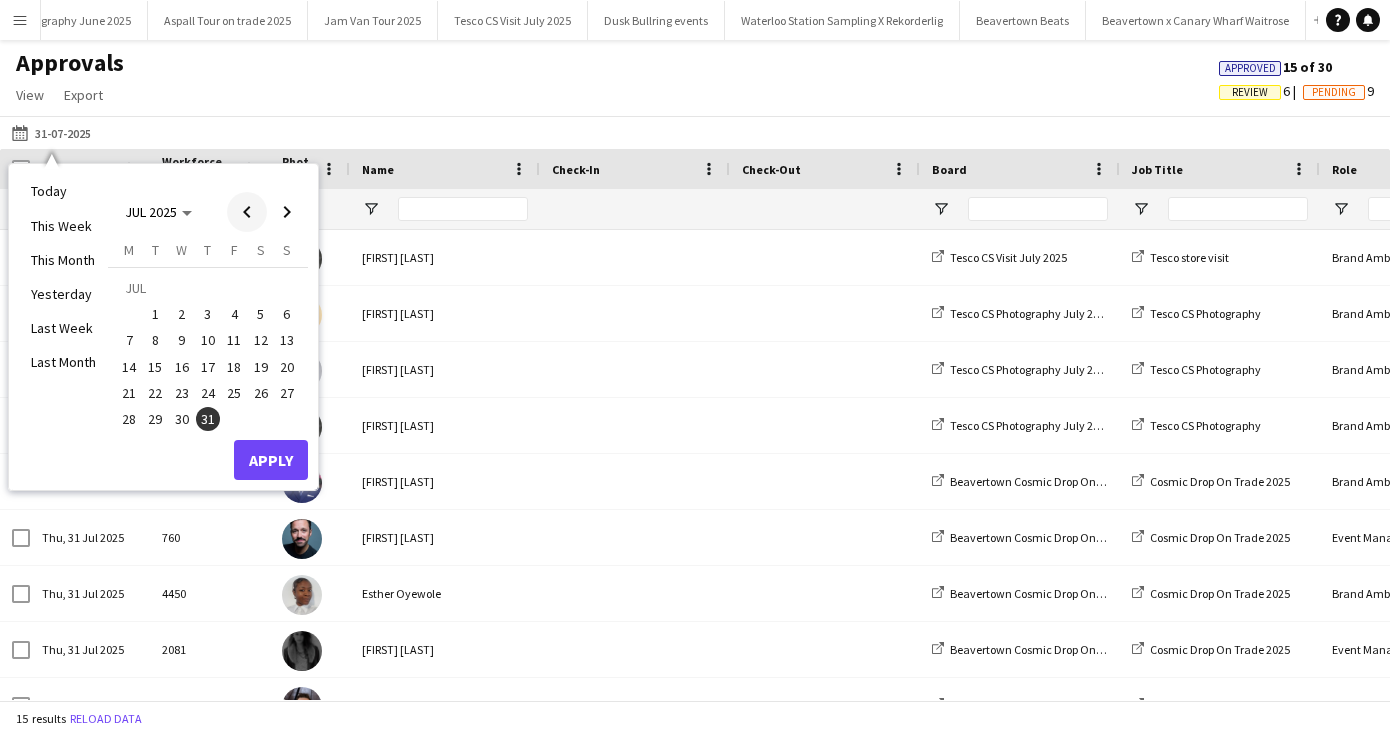 click at bounding box center (247, 212) 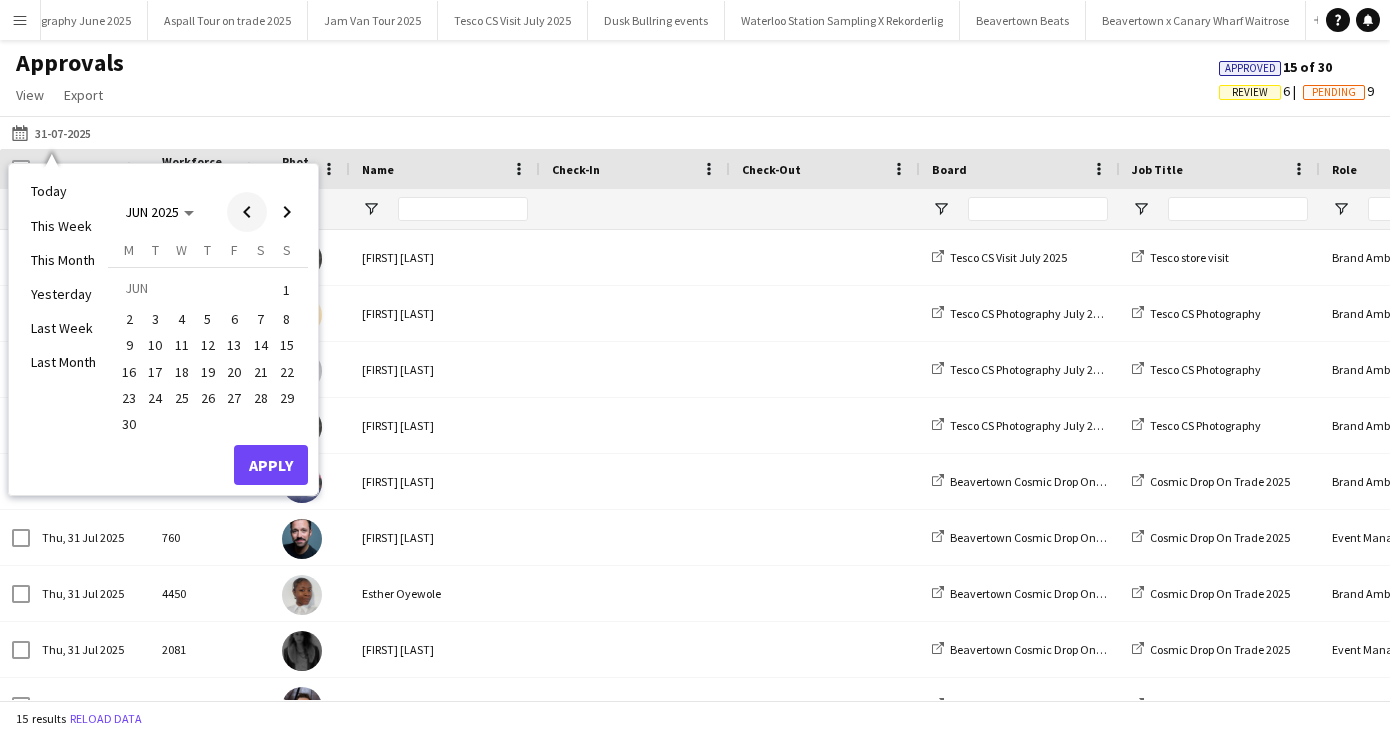 click at bounding box center (247, 212) 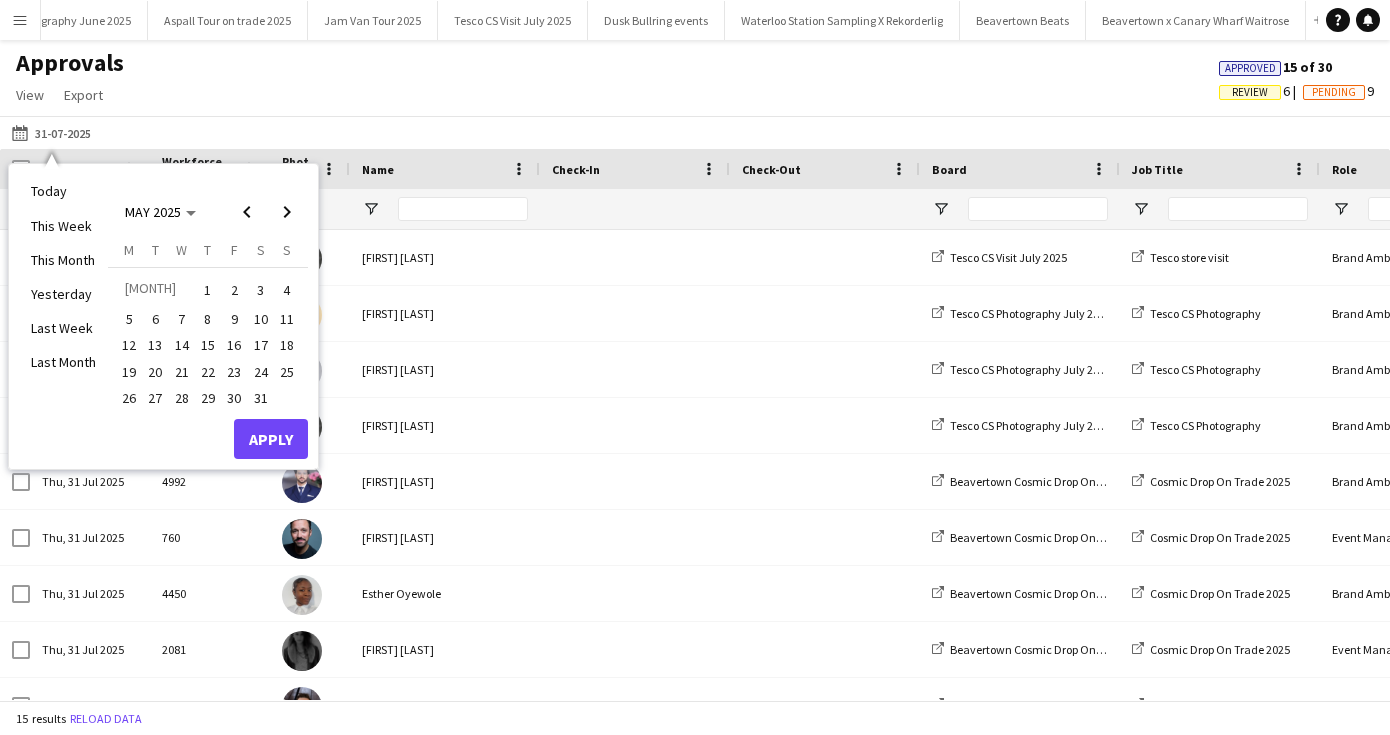 click on "1" at bounding box center [208, 290] 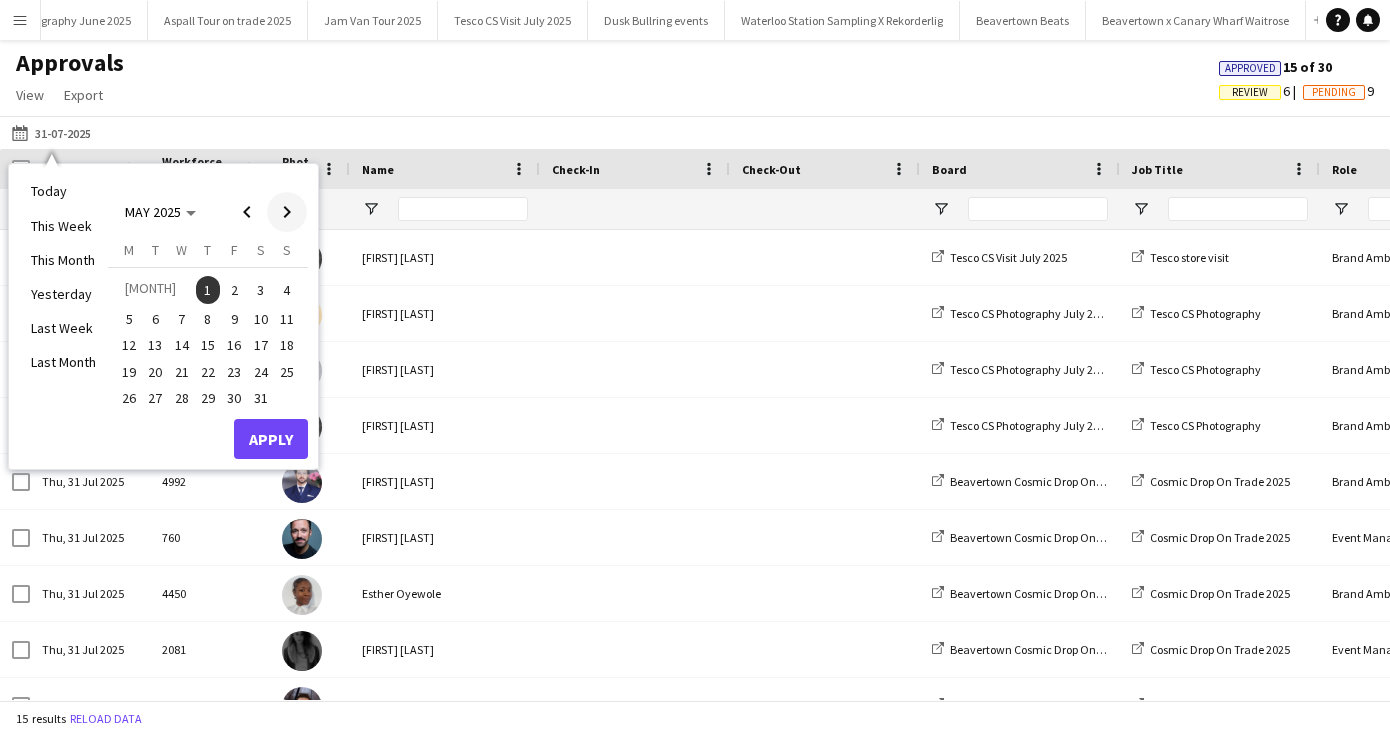 click at bounding box center [287, 212] 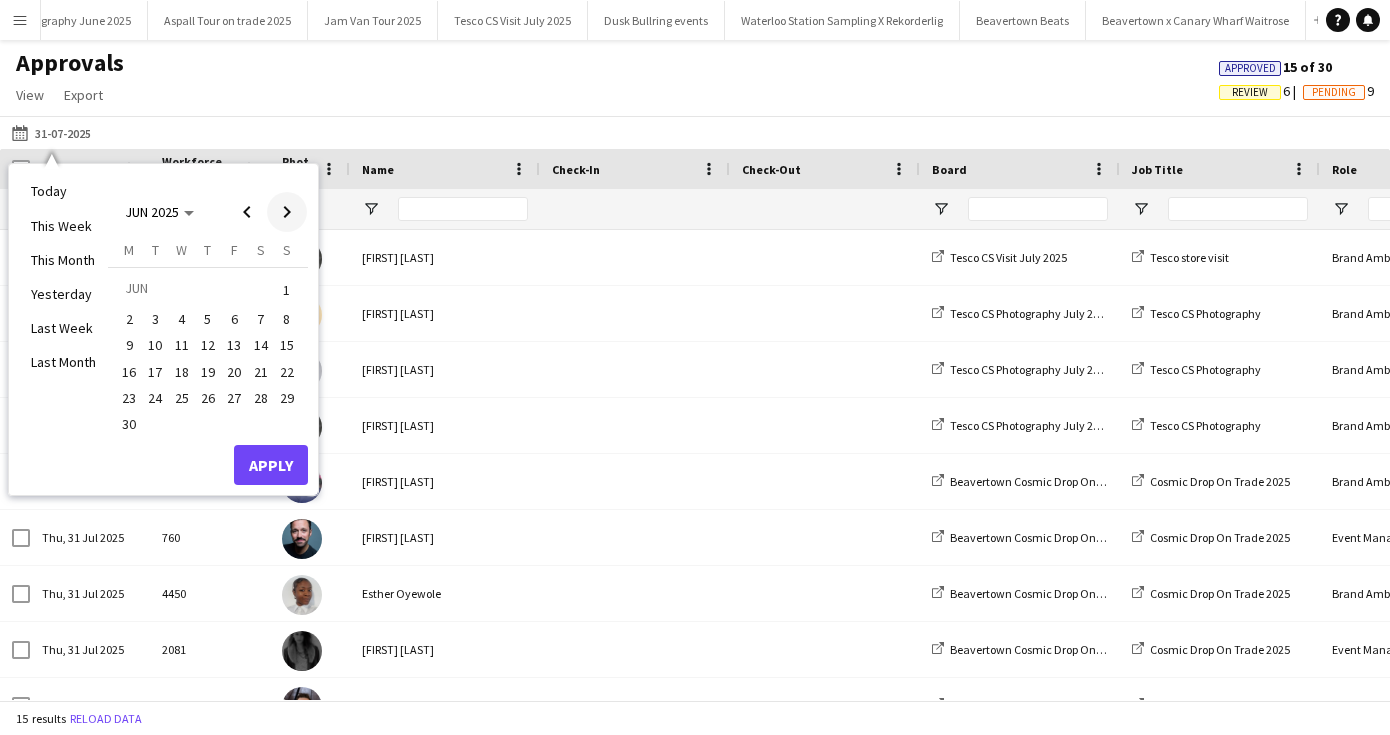 click at bounding box center [287, 212] 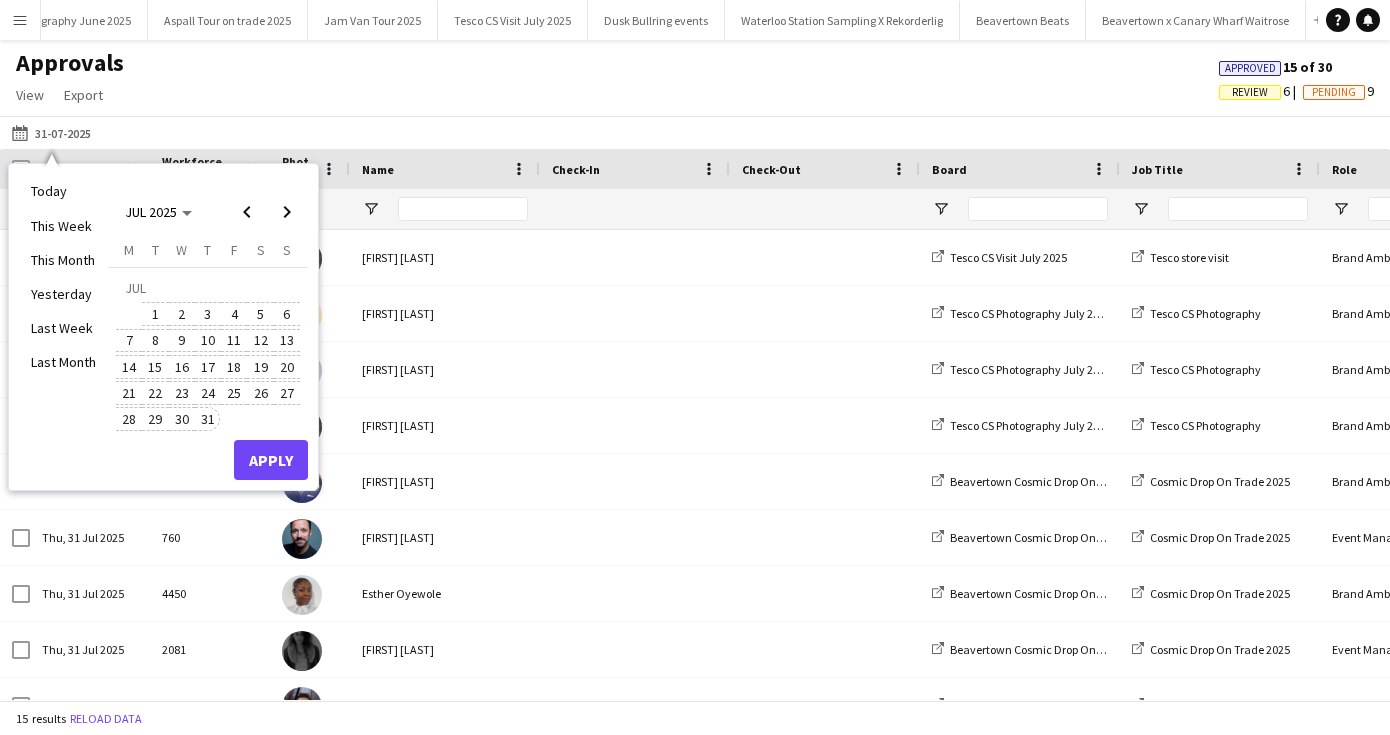 click on "31" at bounding box center (208, 419) 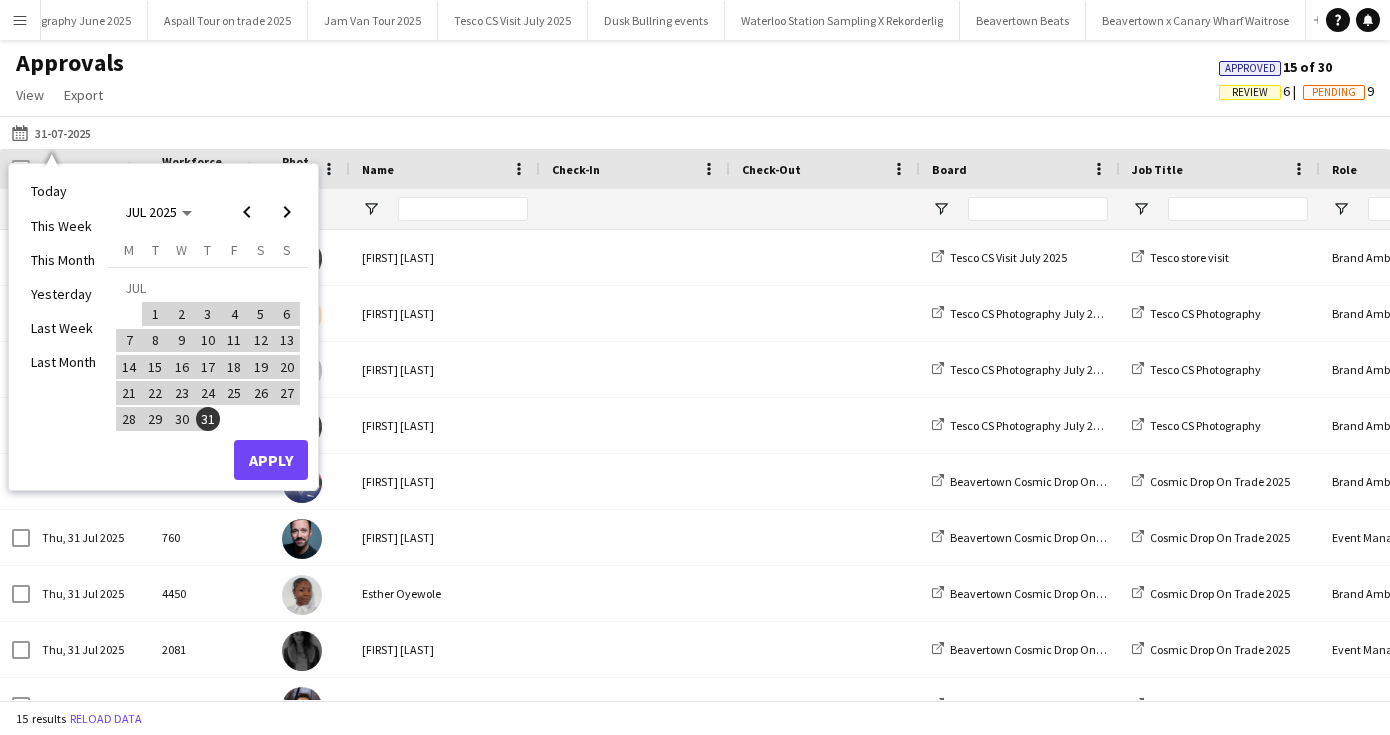 click on "Apply" at bounding box center [271, 460] 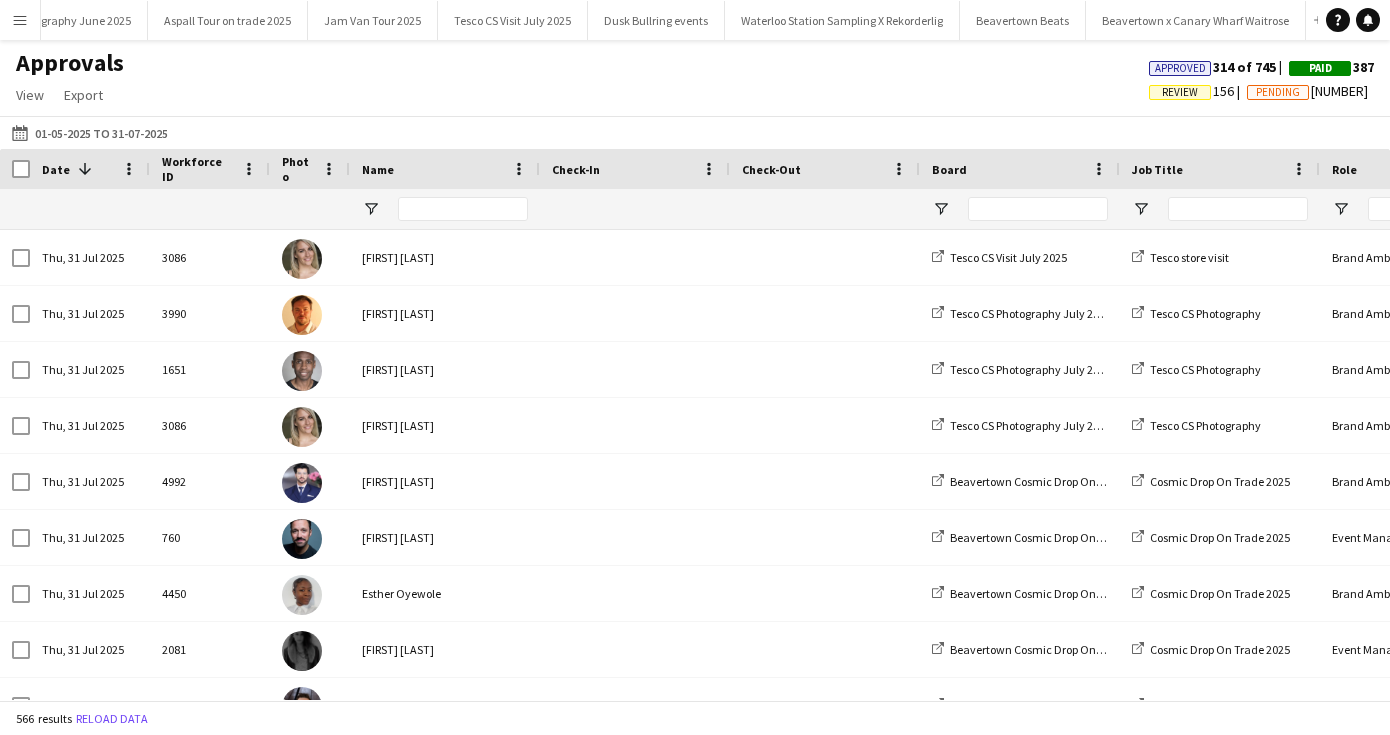 click on "Review" 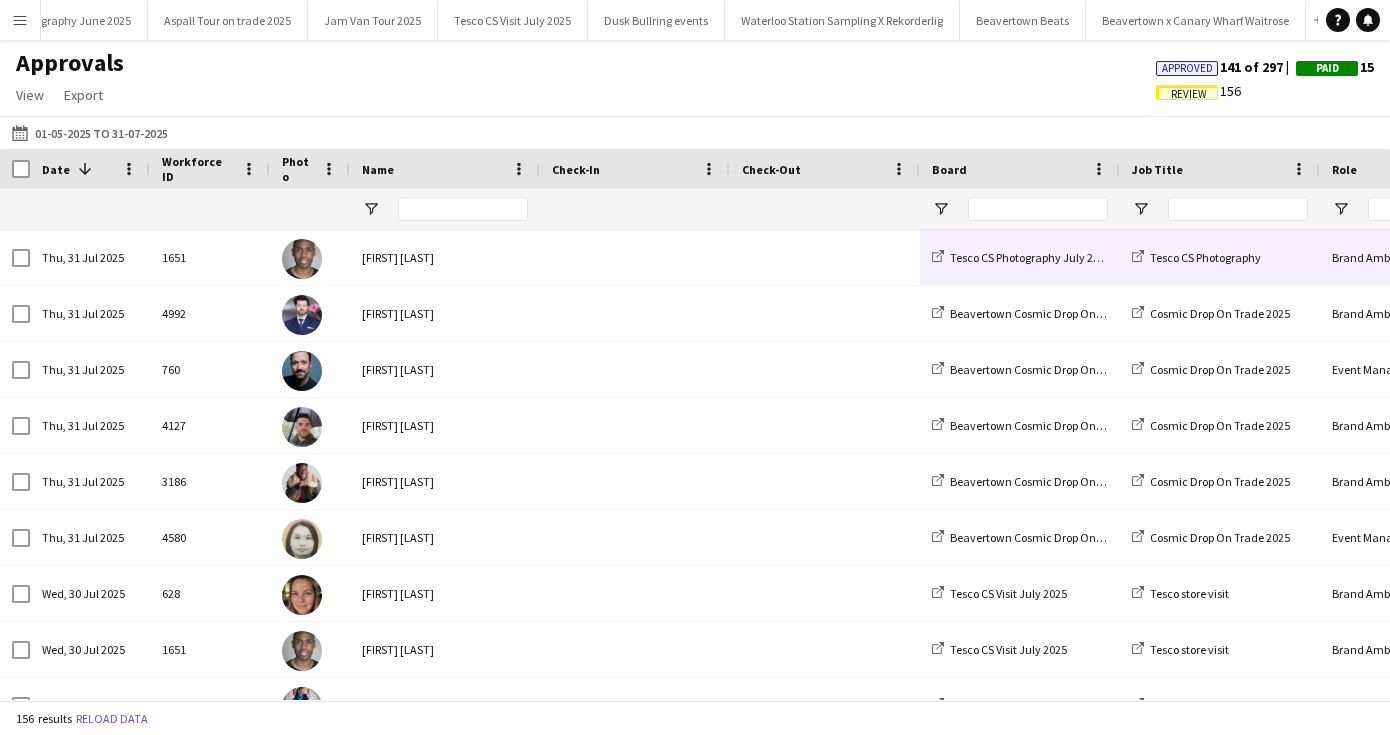 scroll, scrollTop: 0, scrollLeft: 227, axis: horizontal 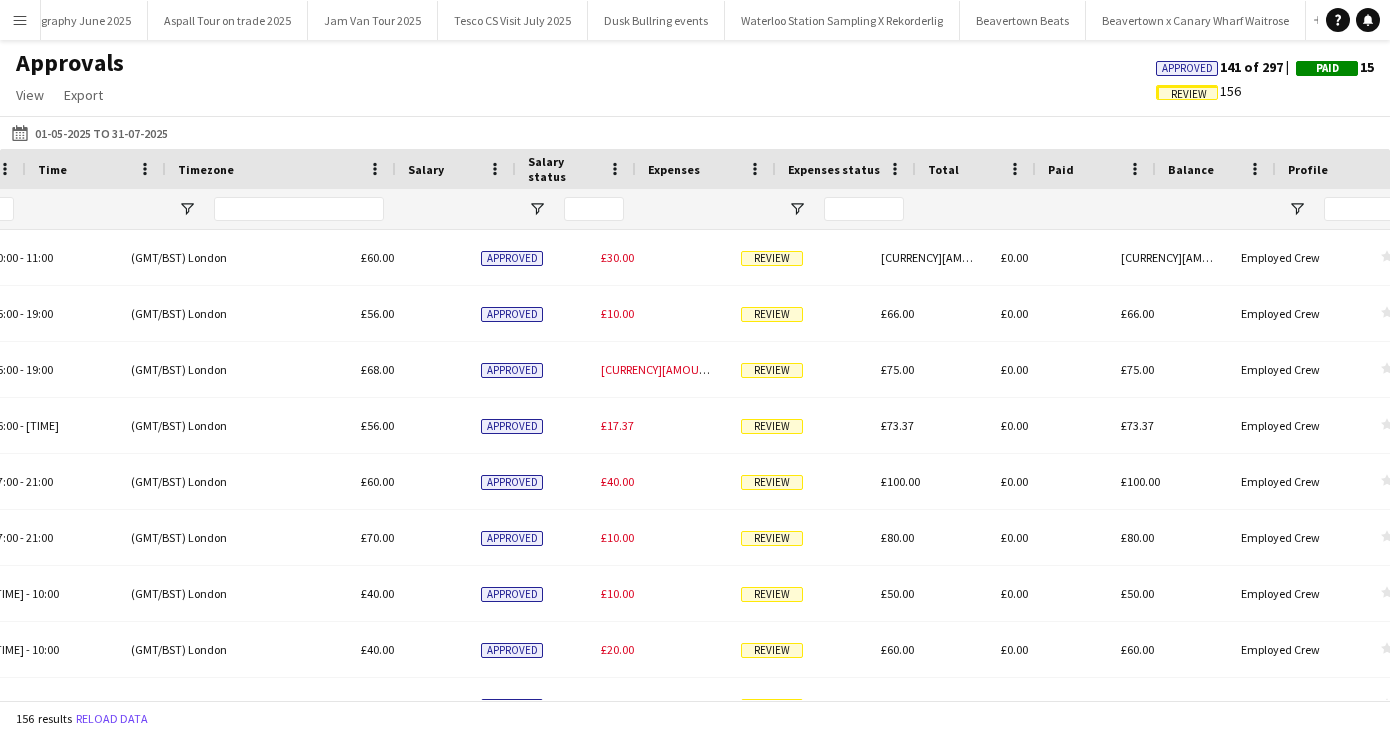 drag, startPoint x: 739, startPoint y: 259, endPoint x: 1418, endPoint y: 289, distance: 679.6624 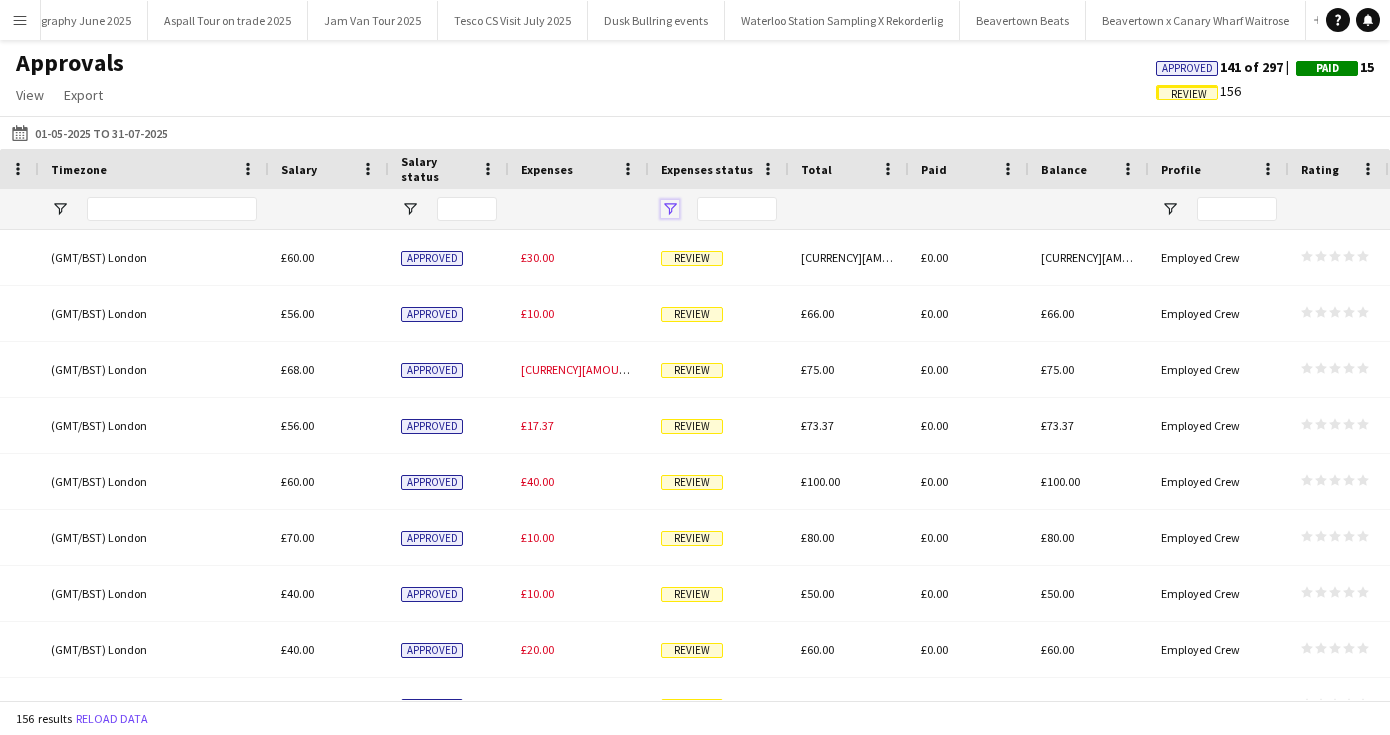 click at bounding box center (670, 209) 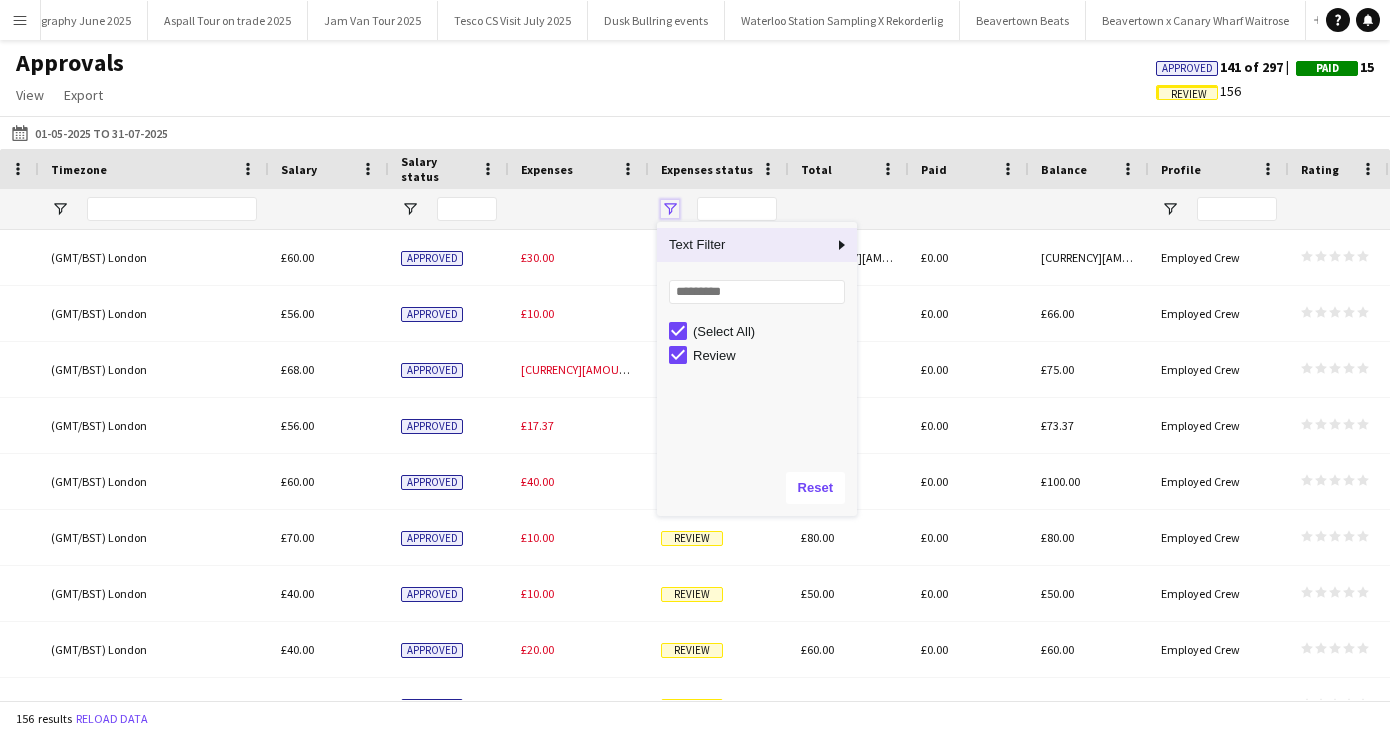 click at bounding box center (670, 209) 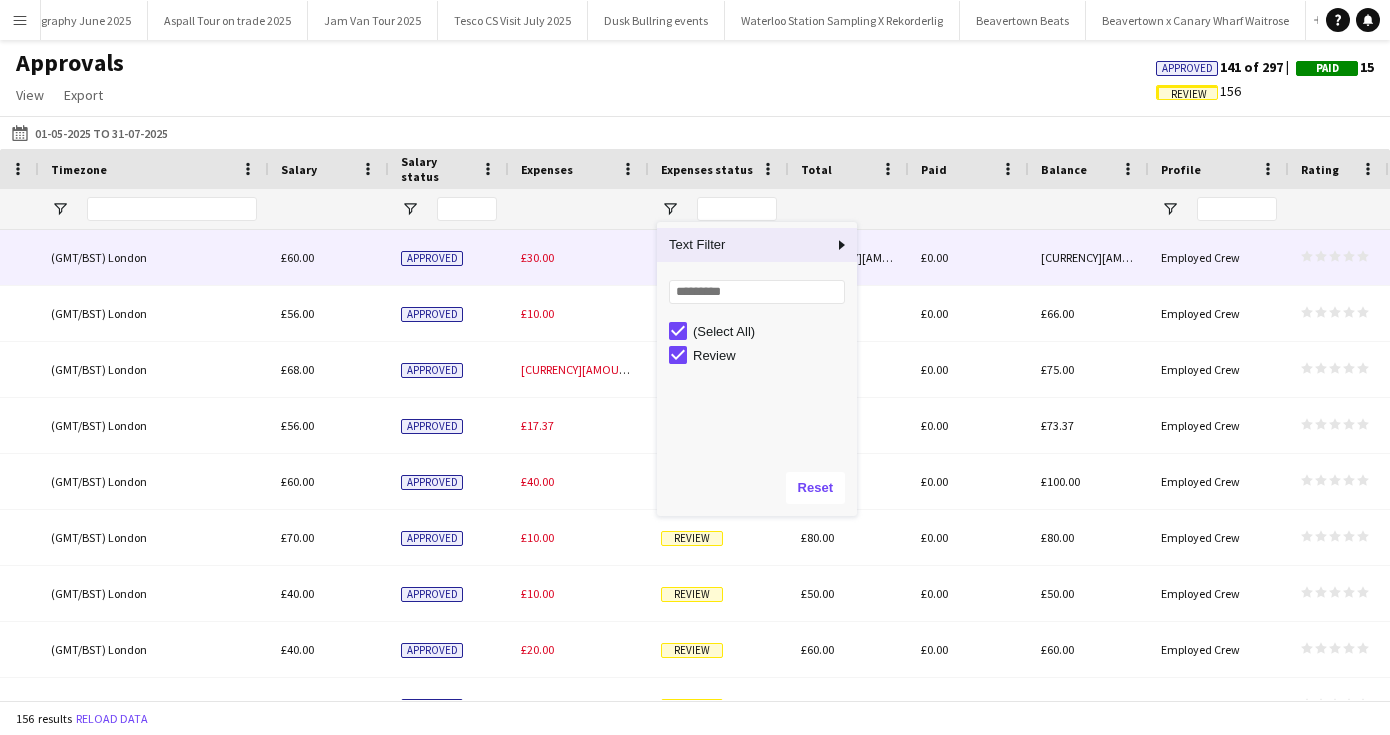 click on "£30.00" at bounding box center [579, 257] 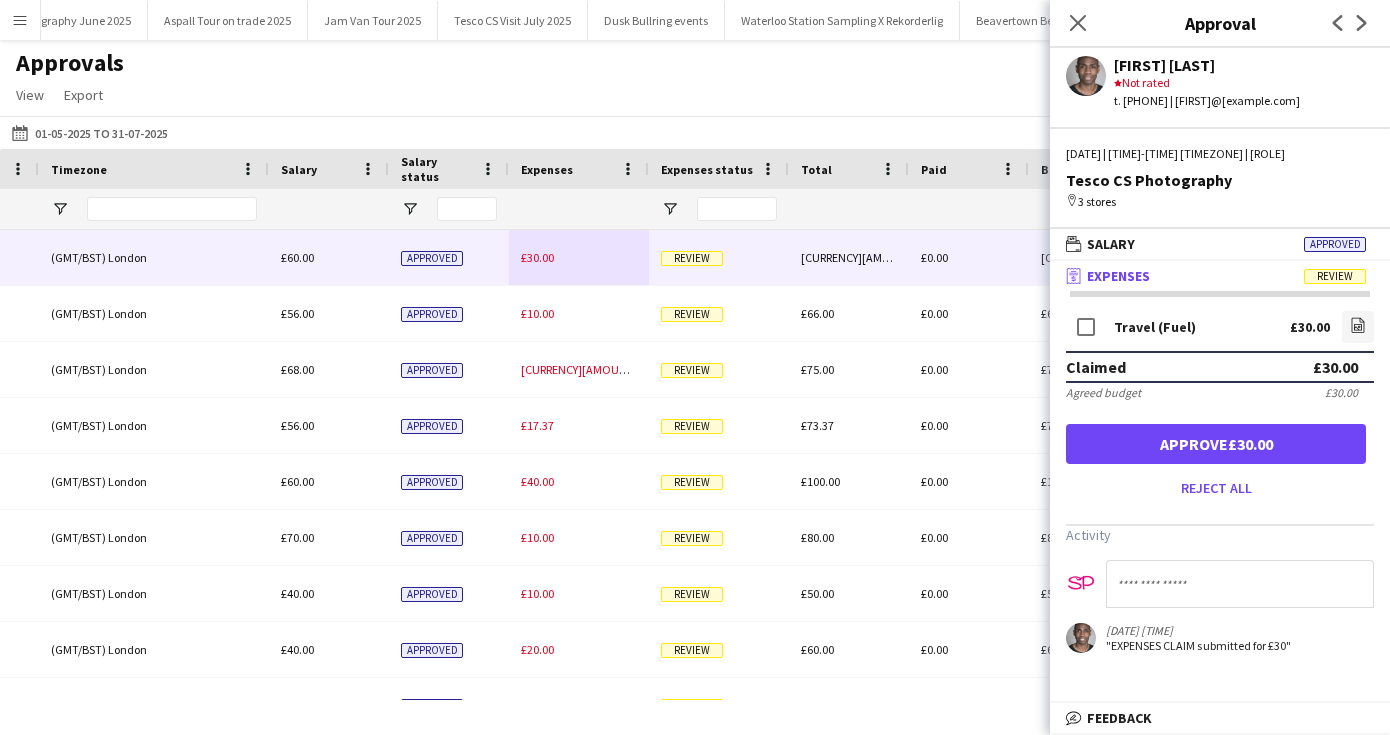 click on "Approve   [CURRENCY][AMOUNT]" at bounding box center [1216, 444] 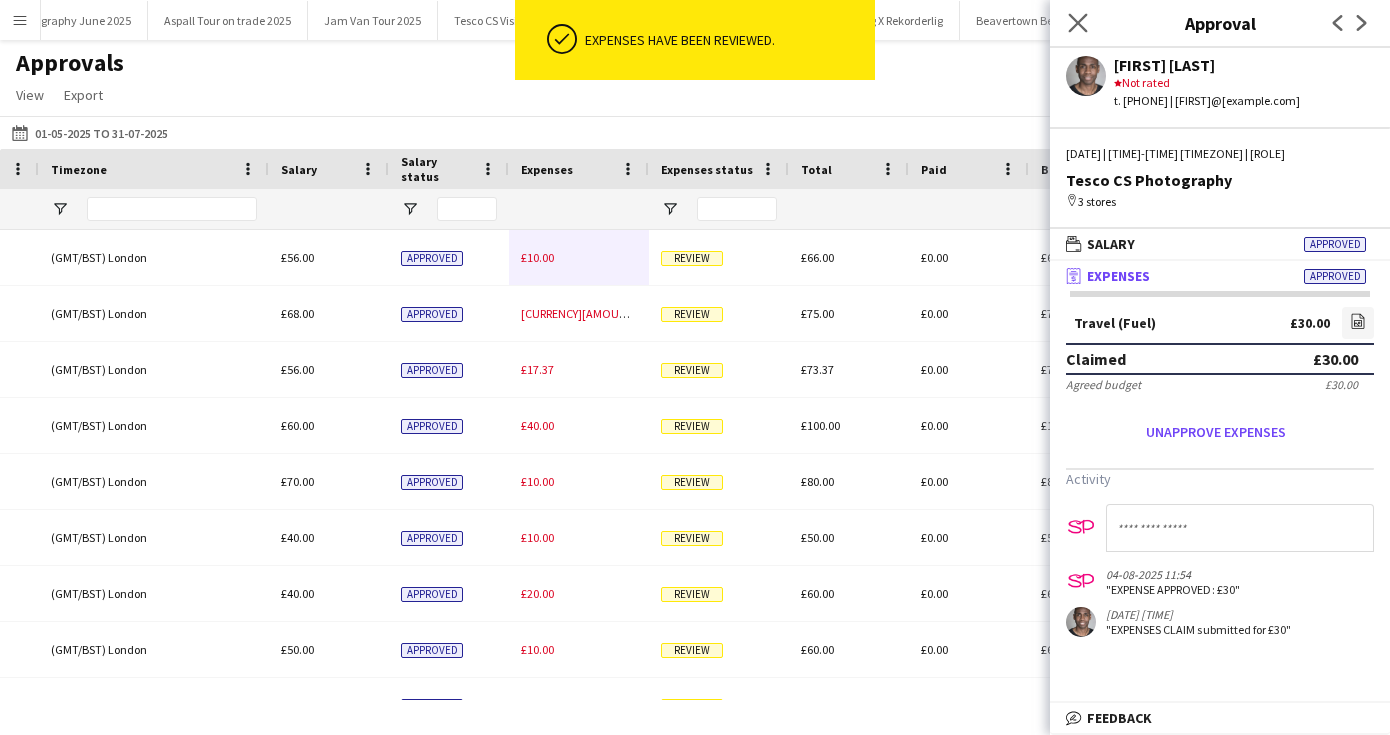 click on "Close pop-in" 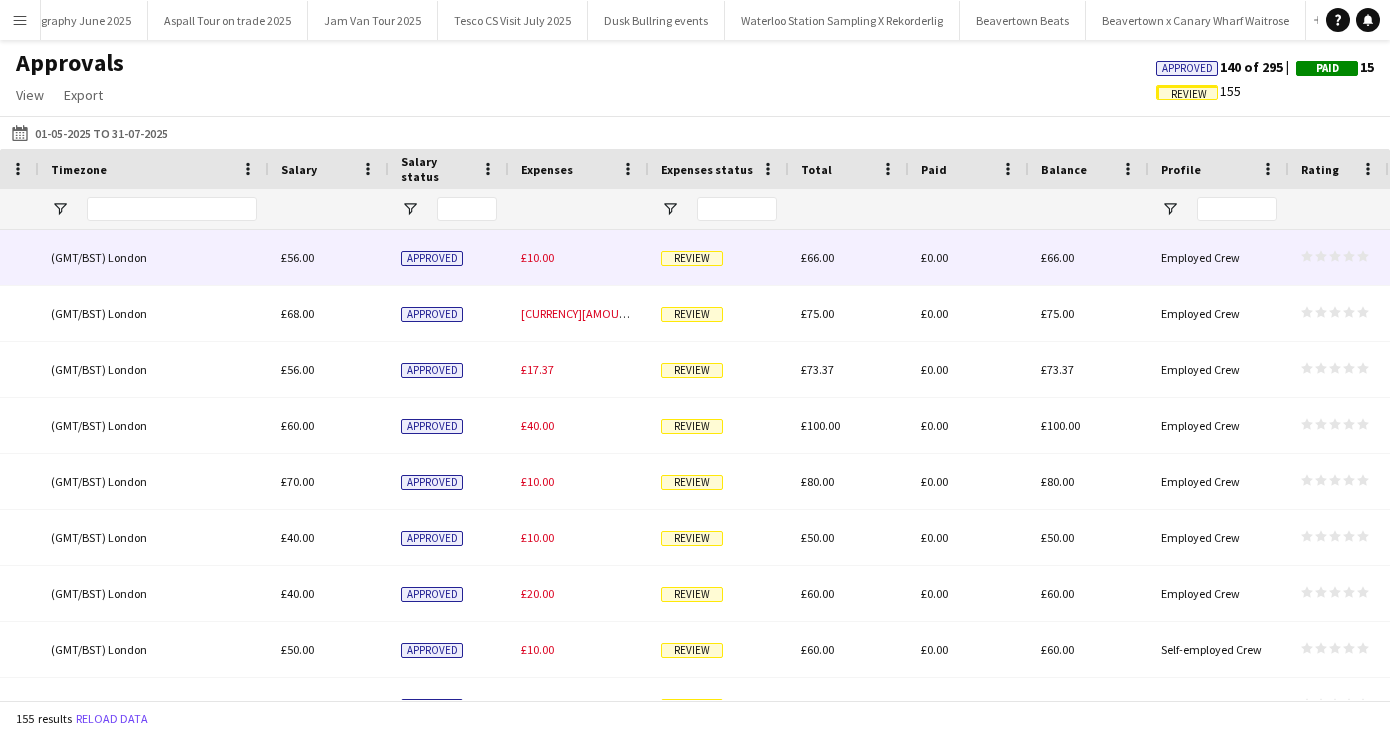 click on "Review" at bounding box center [692, 258] 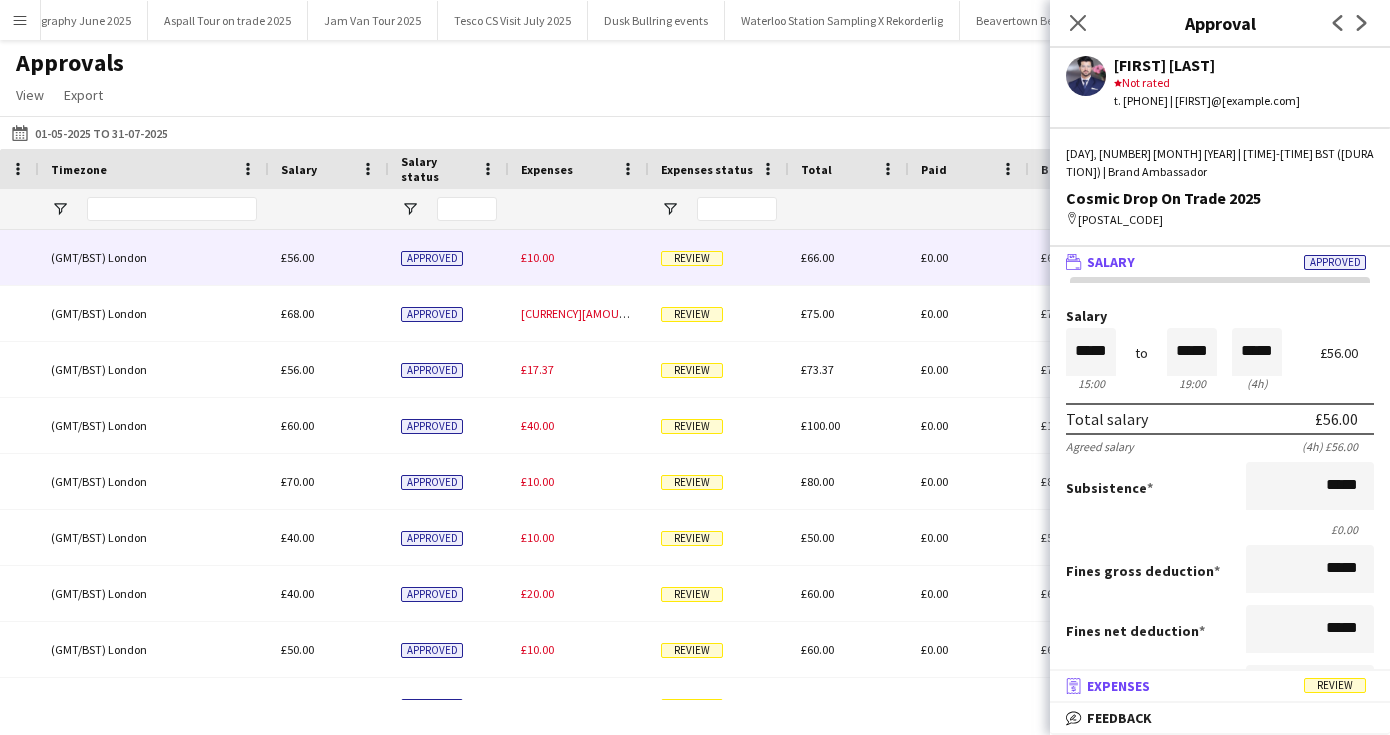 click on "Expenses" at bounding box center [1118, 686] 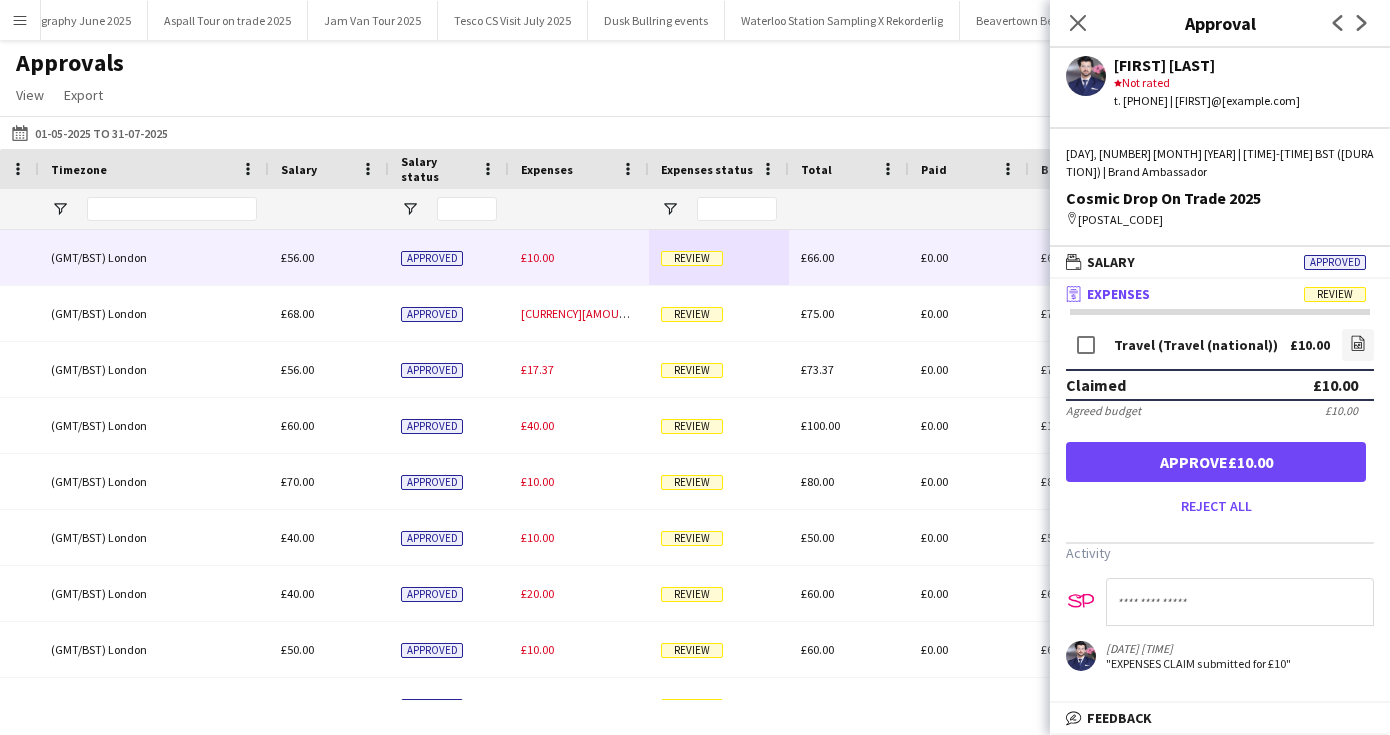 click on "Approve   £10.00" at bounding box center (1216, 462) 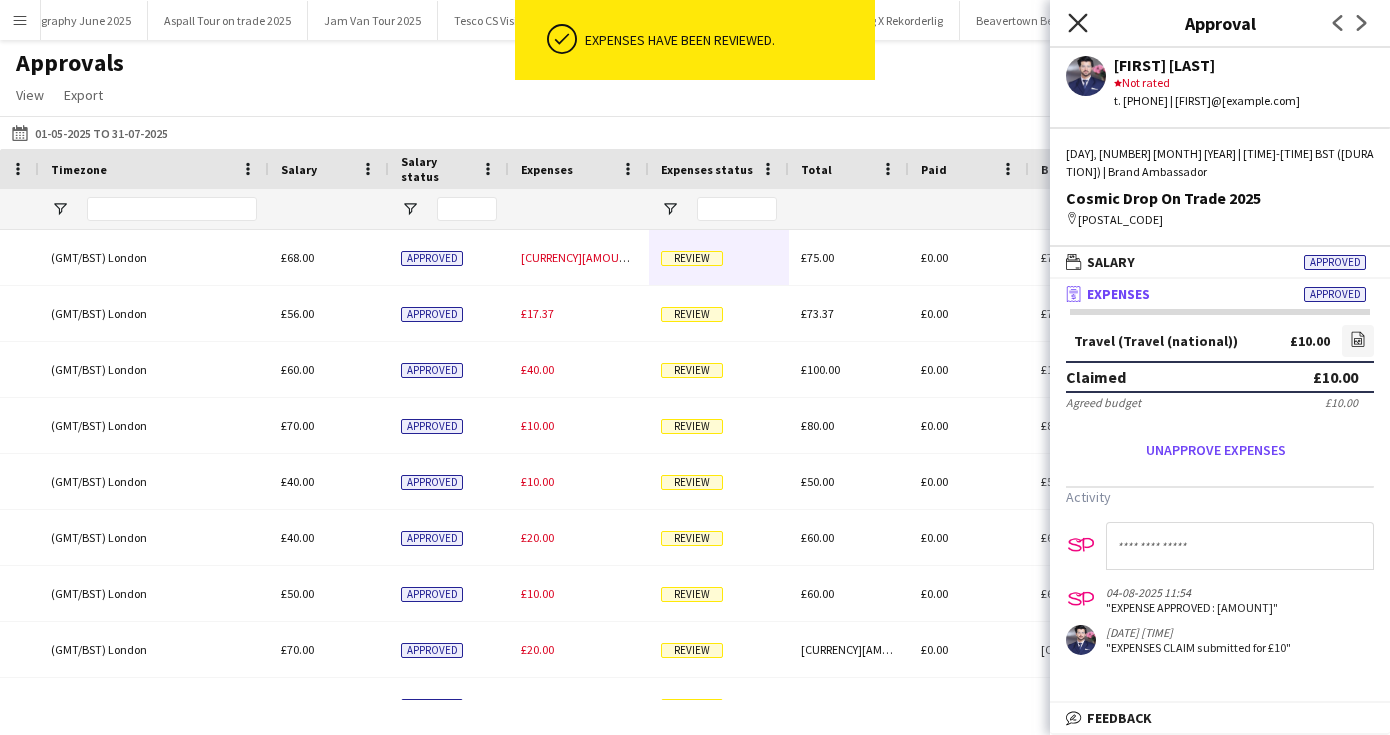 click on "Close pop-in" 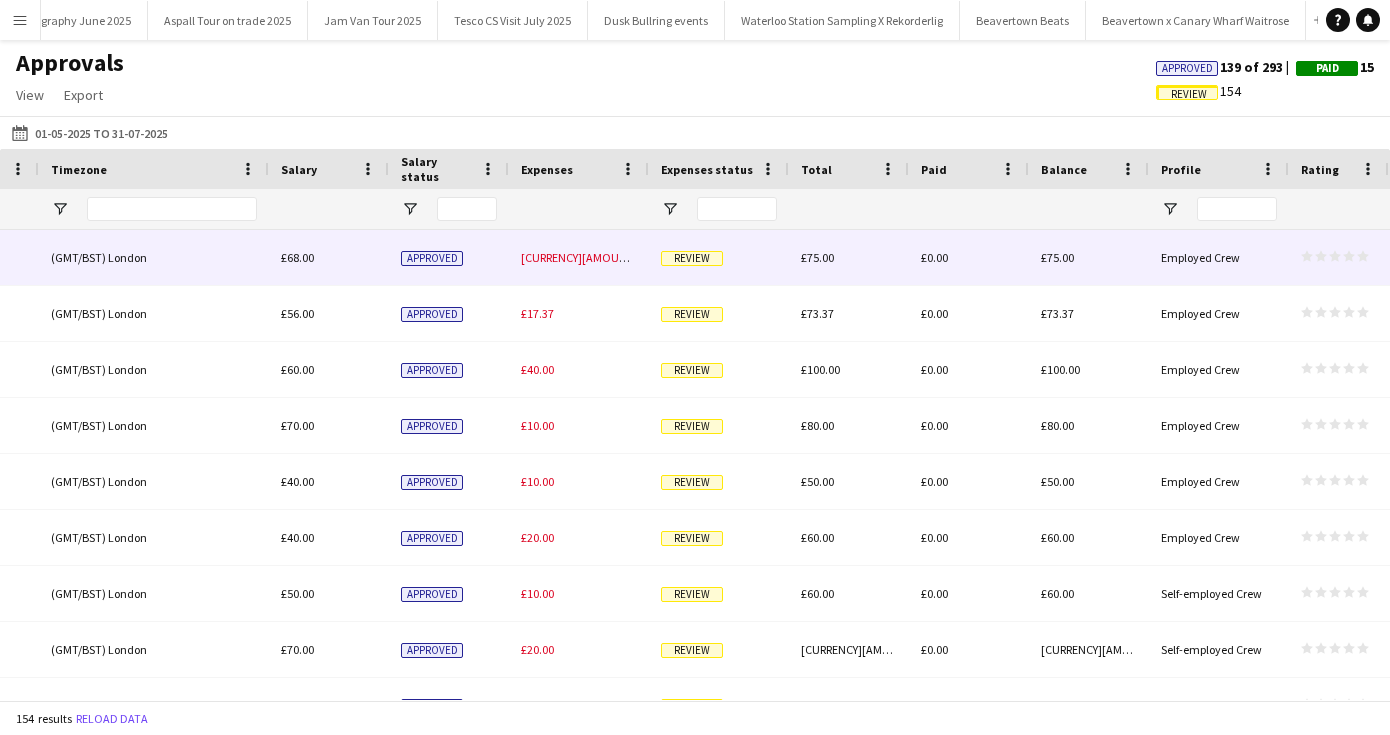 click on "Review" at bounding box center [692, 258] 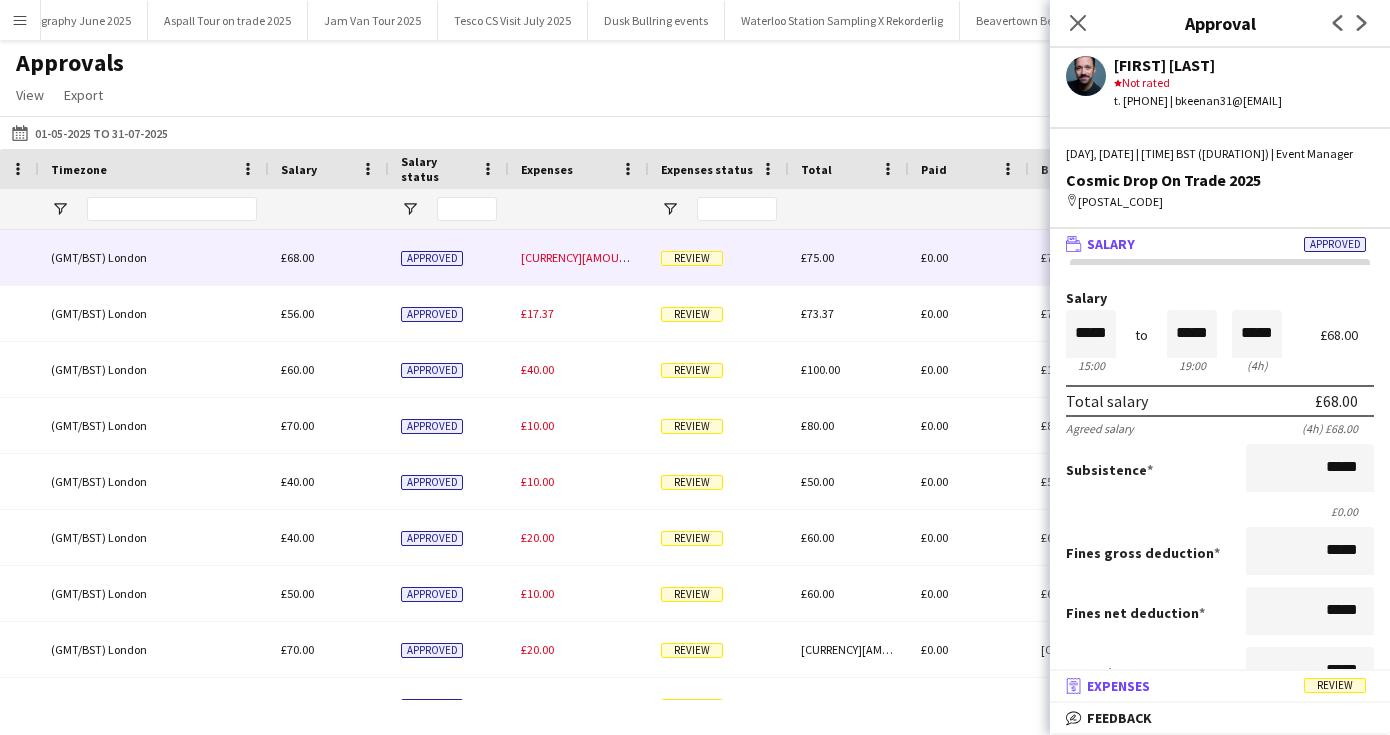 click on "receipt
Expenses   Review" at bounding box center [1216, 686] 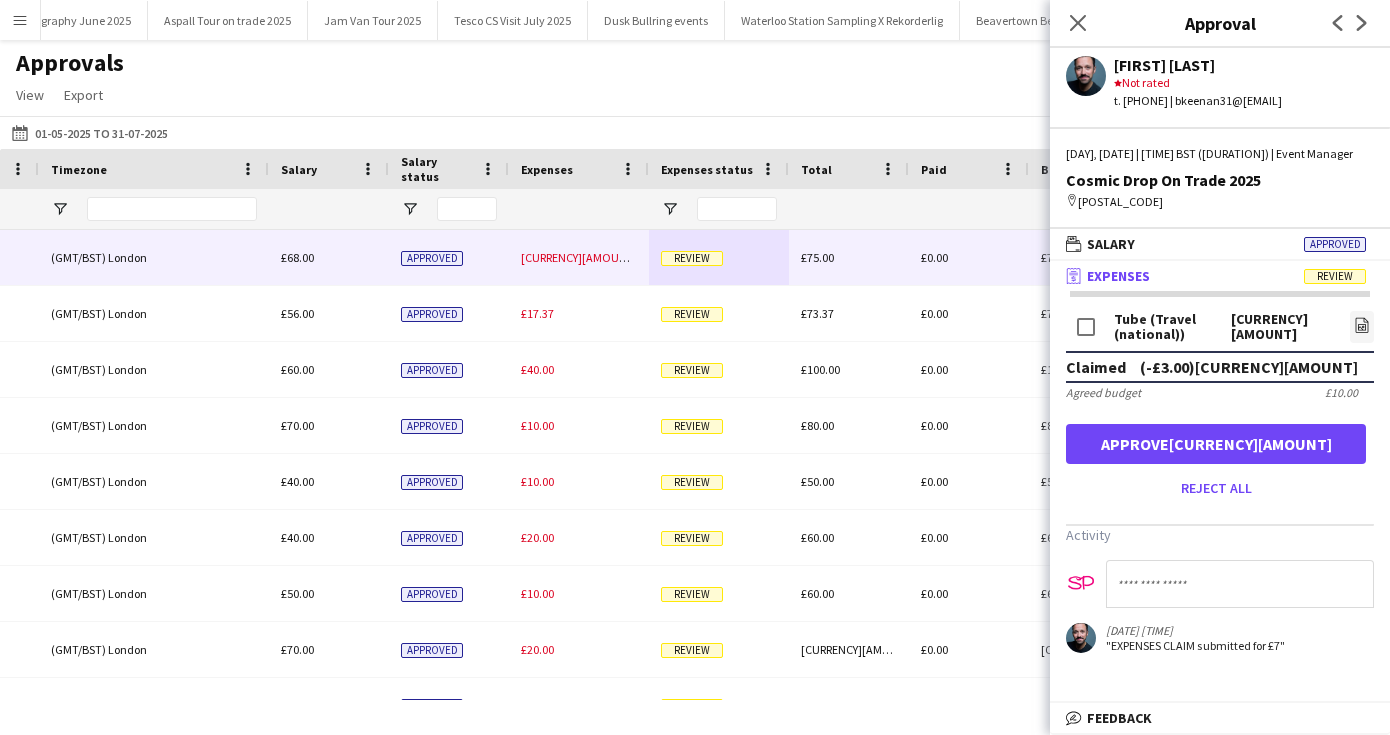 click on "Approve   £7.00" at bounding box center (1216, 444) 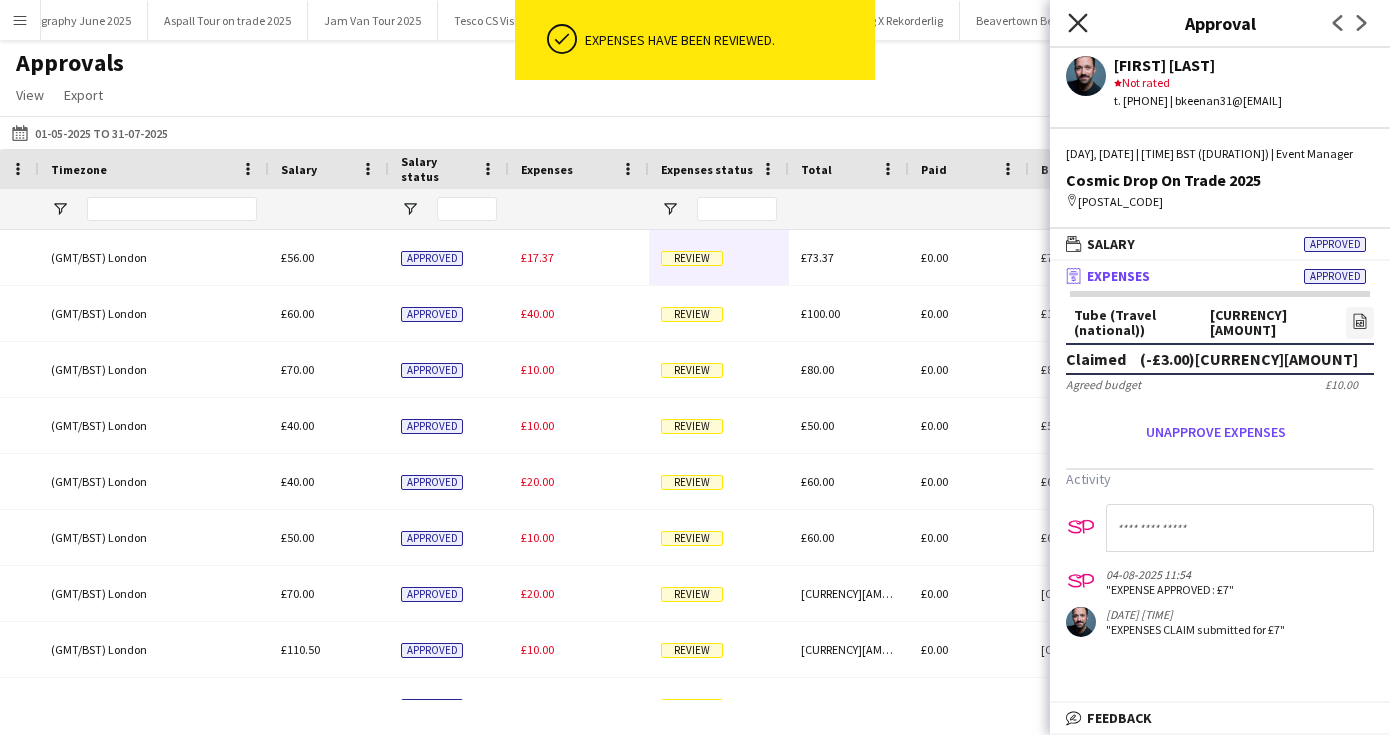 click on "Close pop-in" 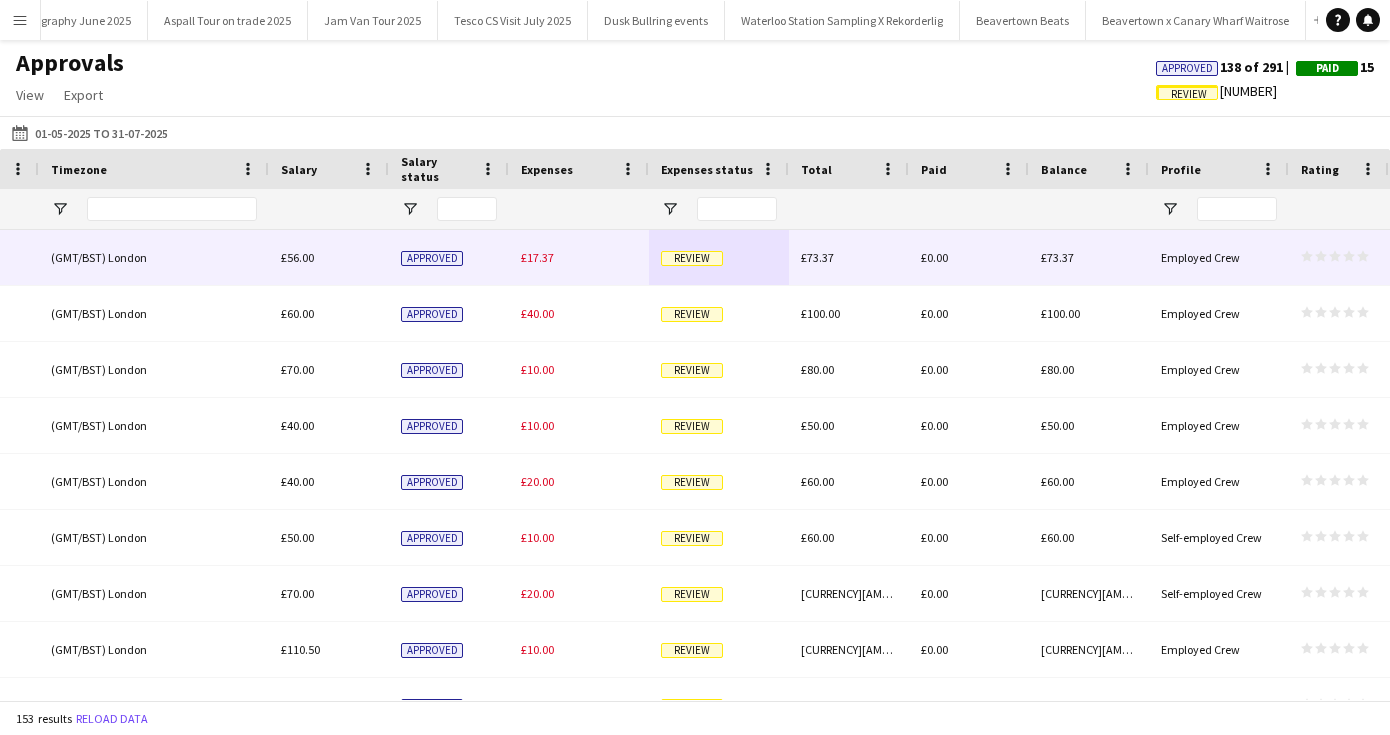 click on "Review" at bounding box center (692, 257) 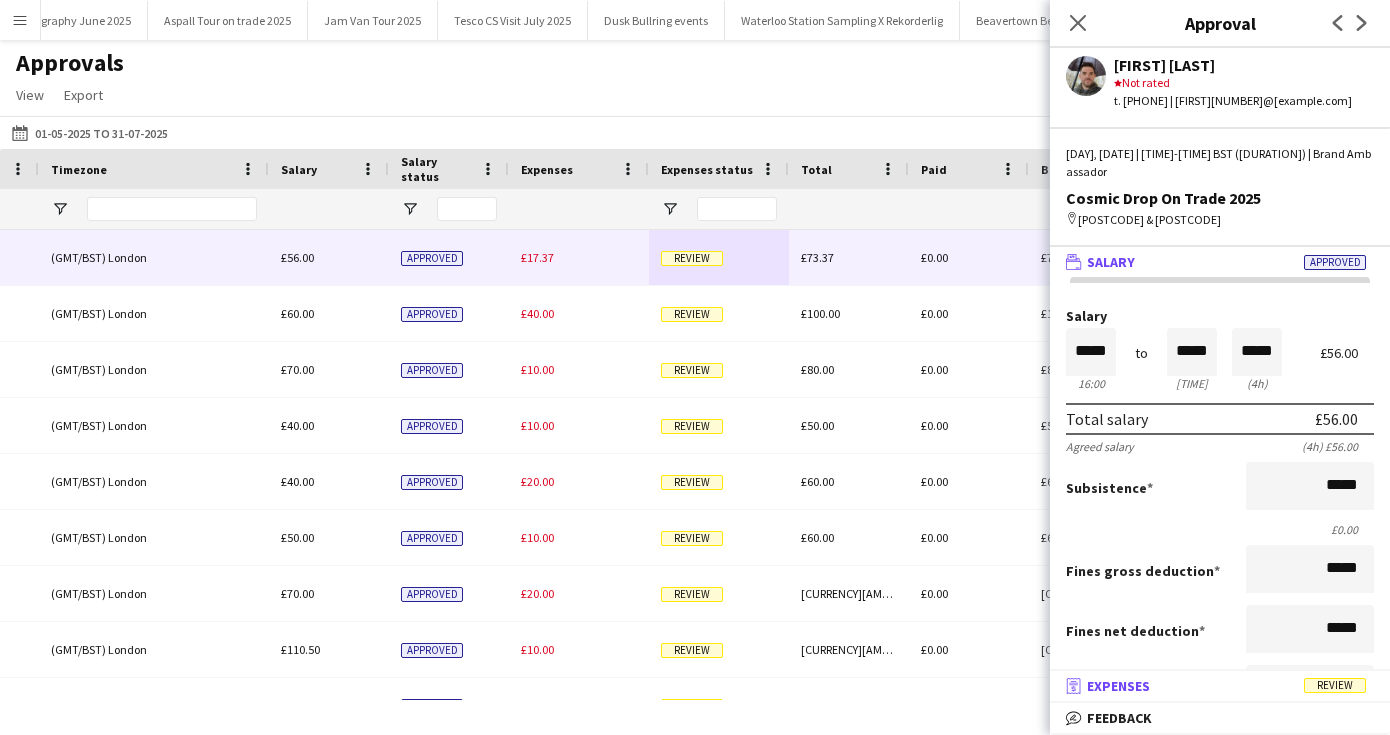 click on "Expenses" at bounding box center [1118, 686] 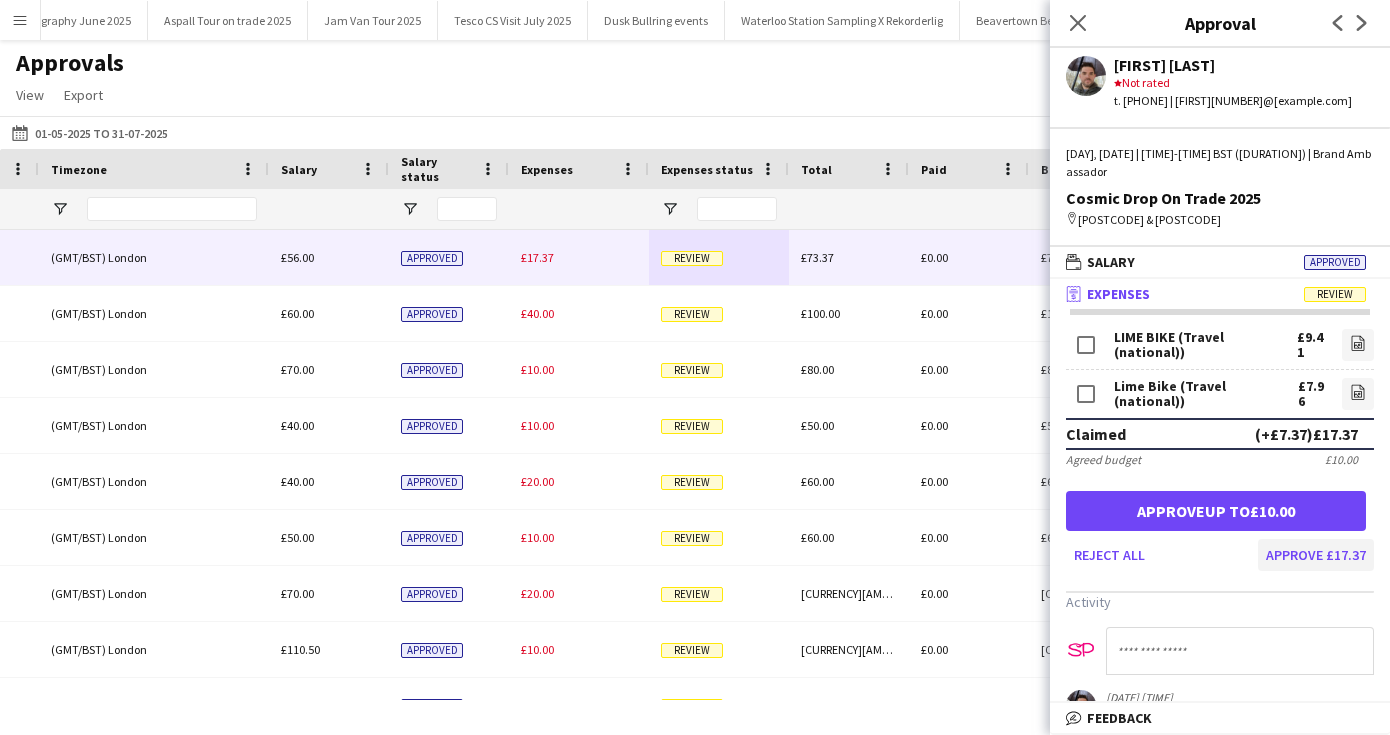 click on "Approve £17.37" at bounding box center (1316, 555) 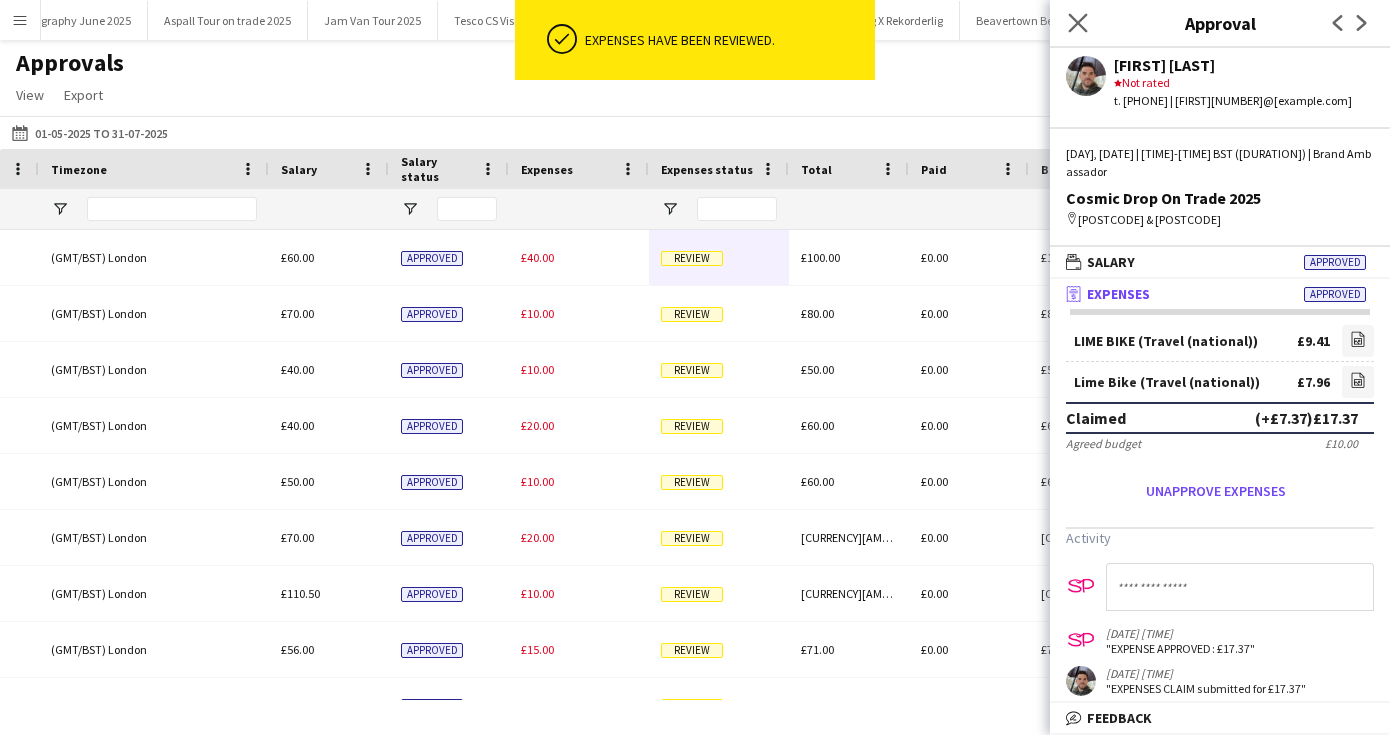 click on "Close pop-in" 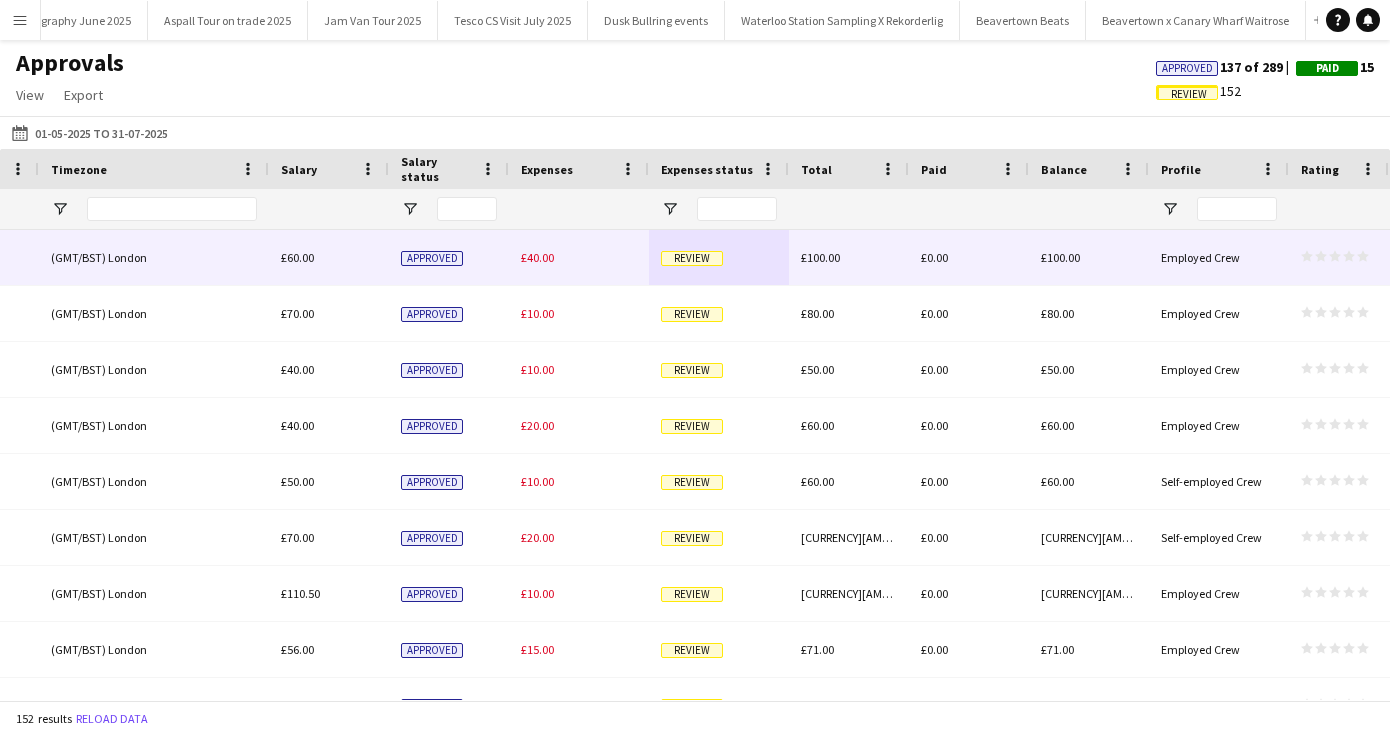click on "Review" at bounding box center [692, 258] 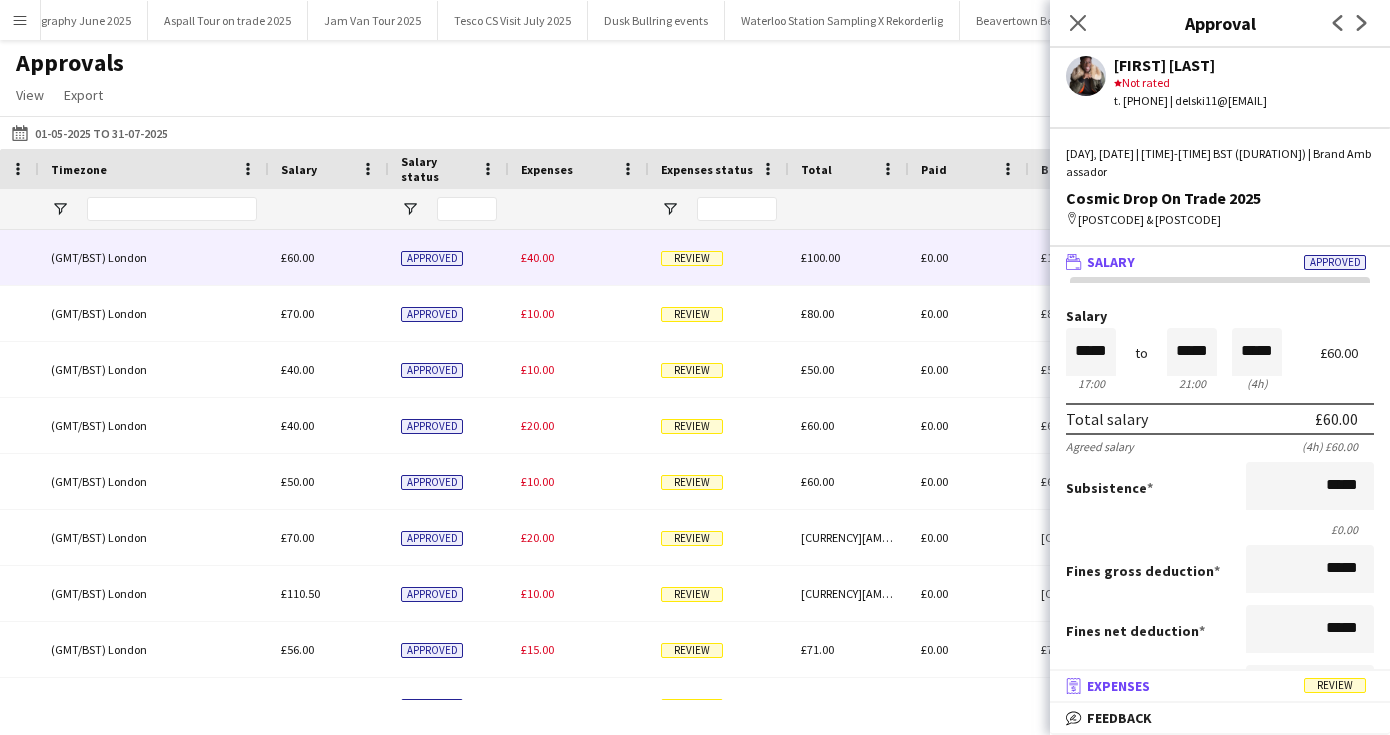 click on "Expenses" at bounding box center [1118, 686] 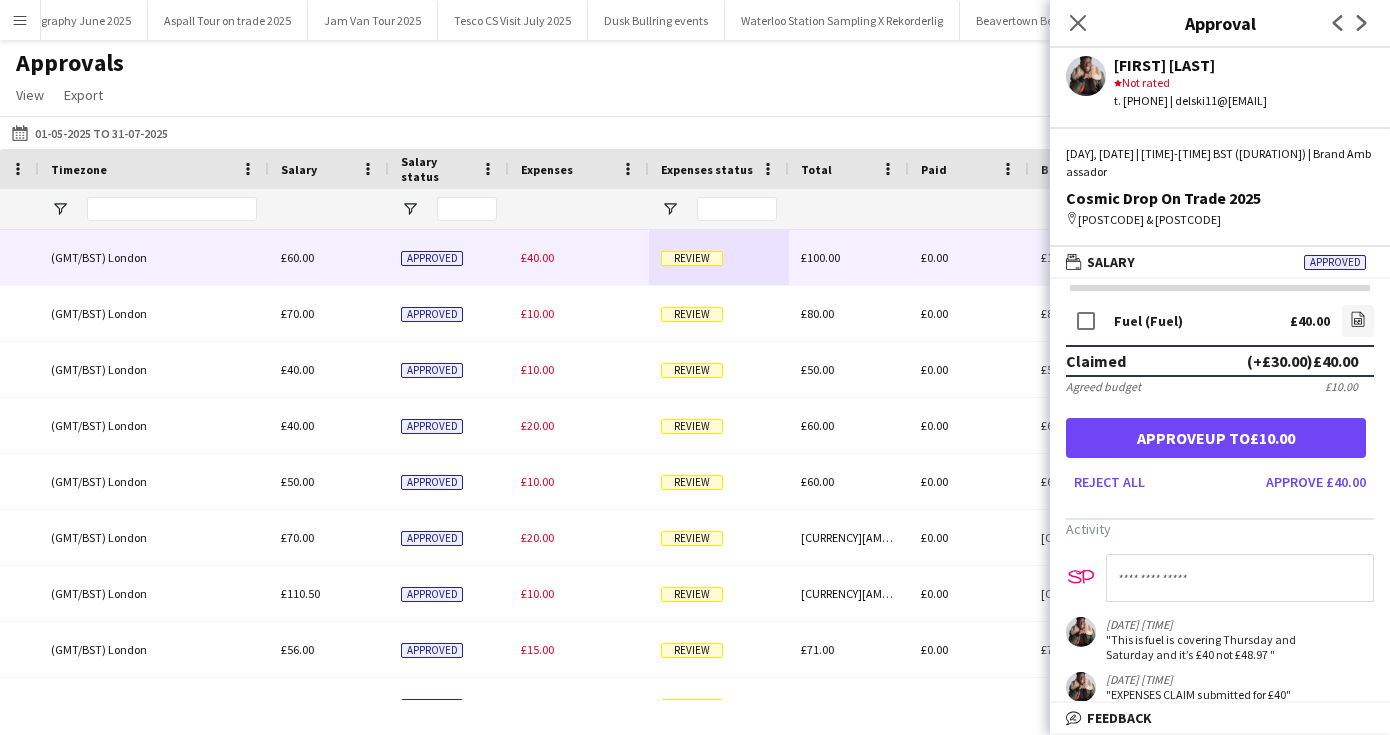 scroll, scrollTop: 32, scrollLeft: 0, axis: vertical 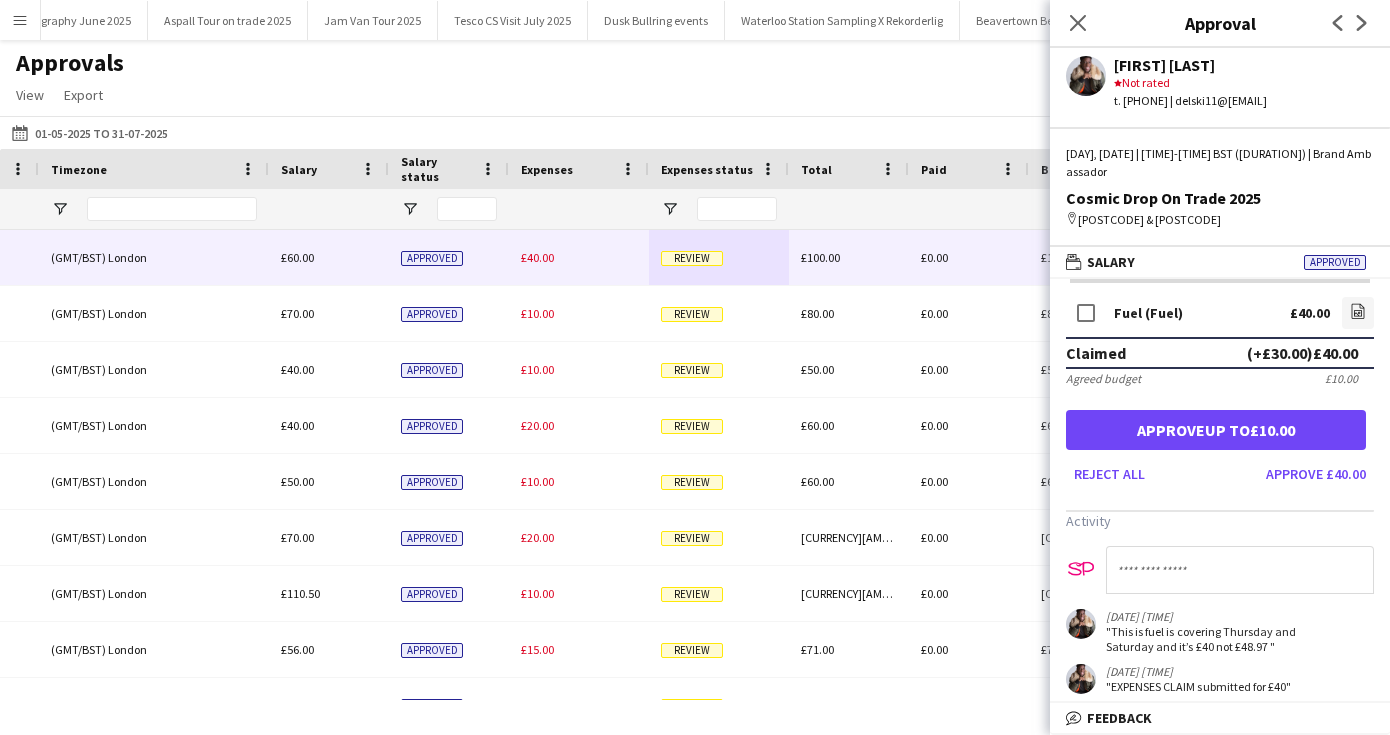 drag, startPoint x: 1382, startPoint y: 640, endPoint x: 1386, endPoint y: 685, distance: 45.17743 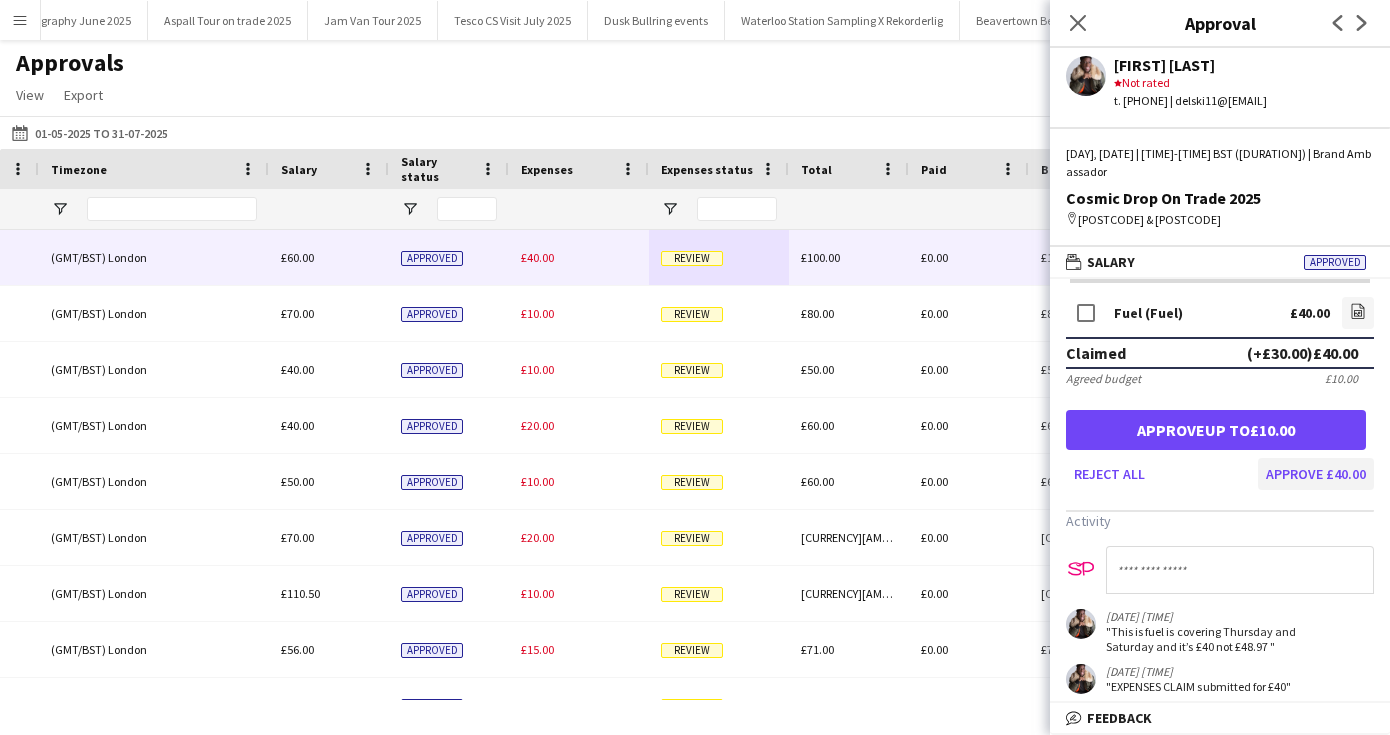 click on "Approve £40.00" at bounding box center [1316, 474] 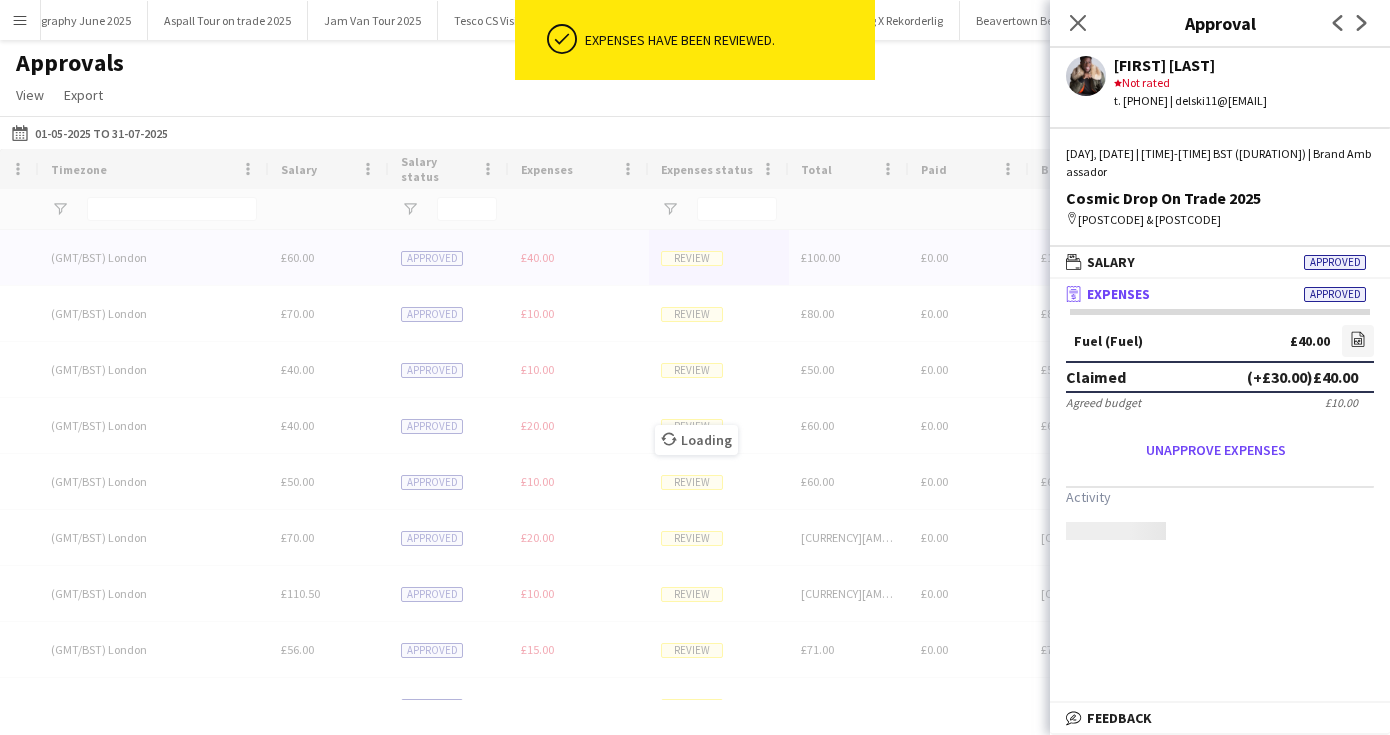 scroll, scrollTop: 0, scrollLeft: 0, axis: both 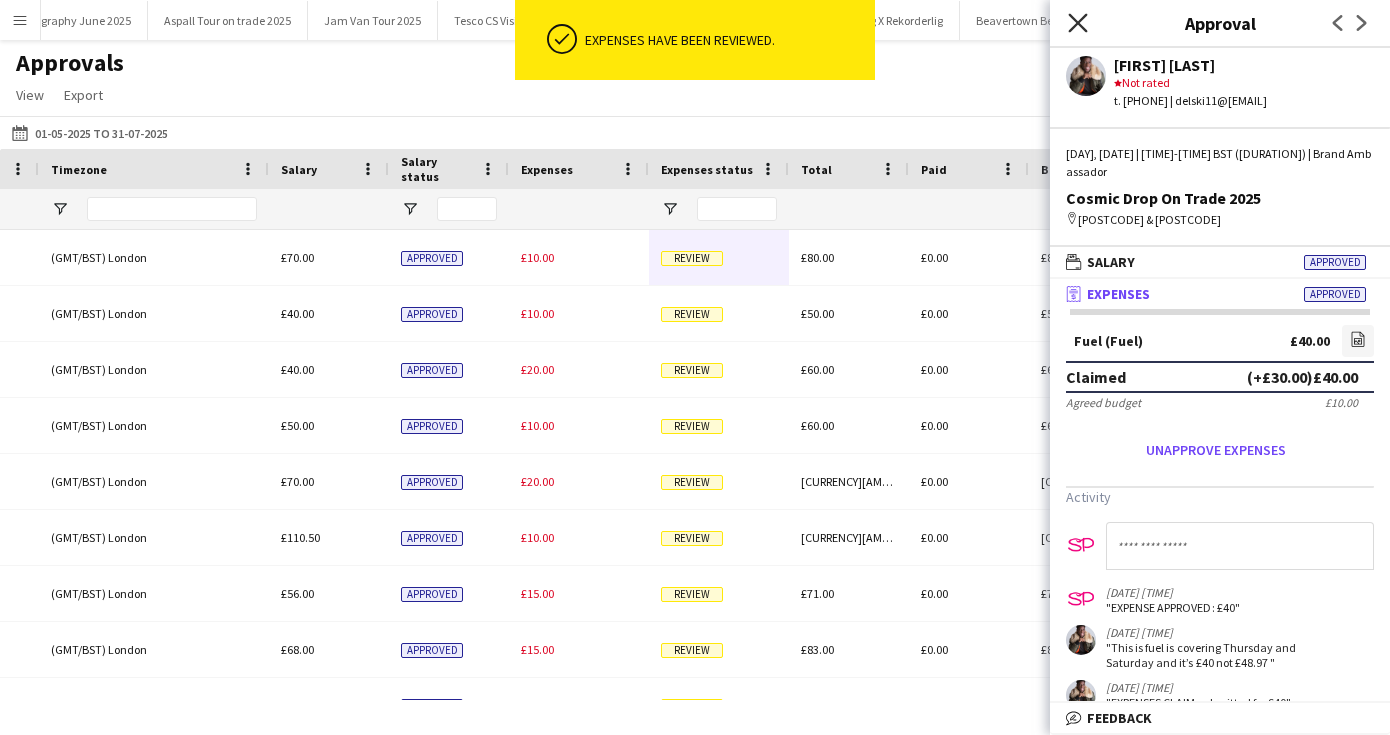click 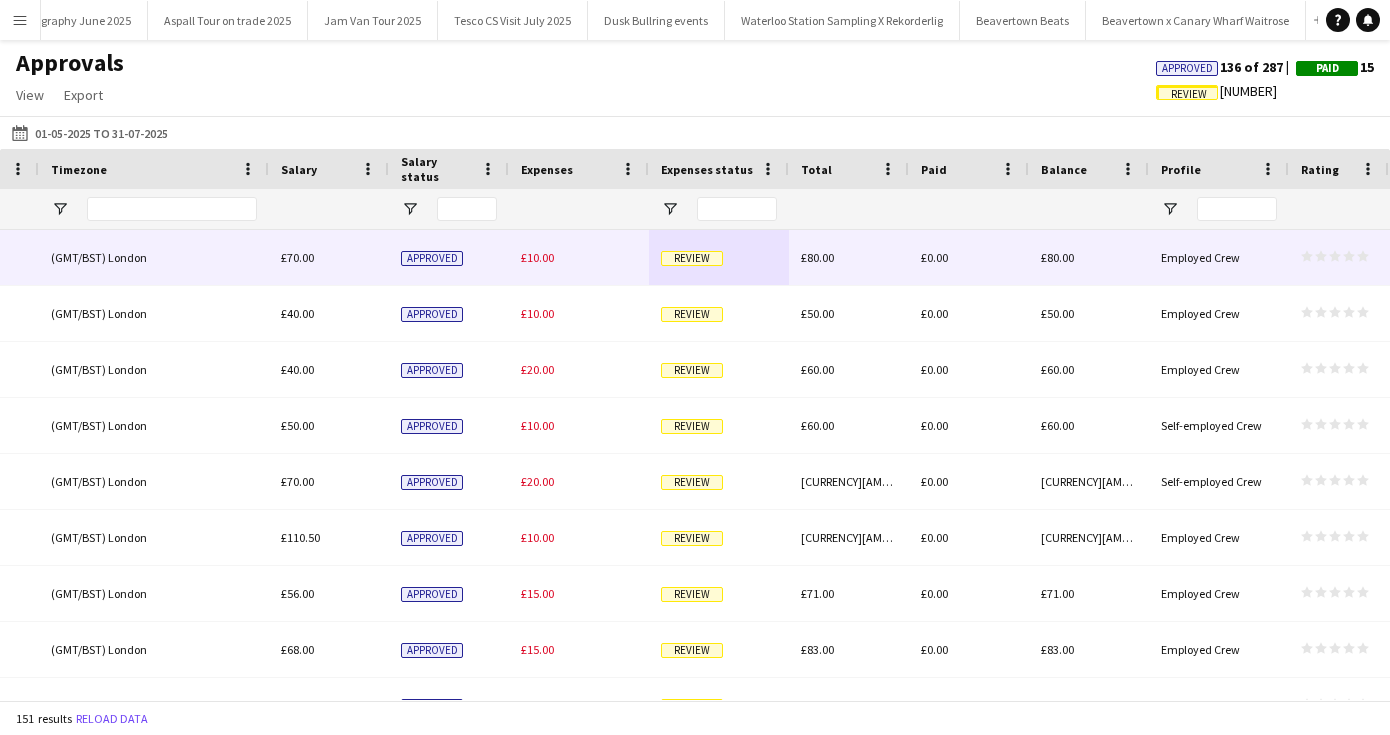 click on "Review" at bounding box center (692, 258) 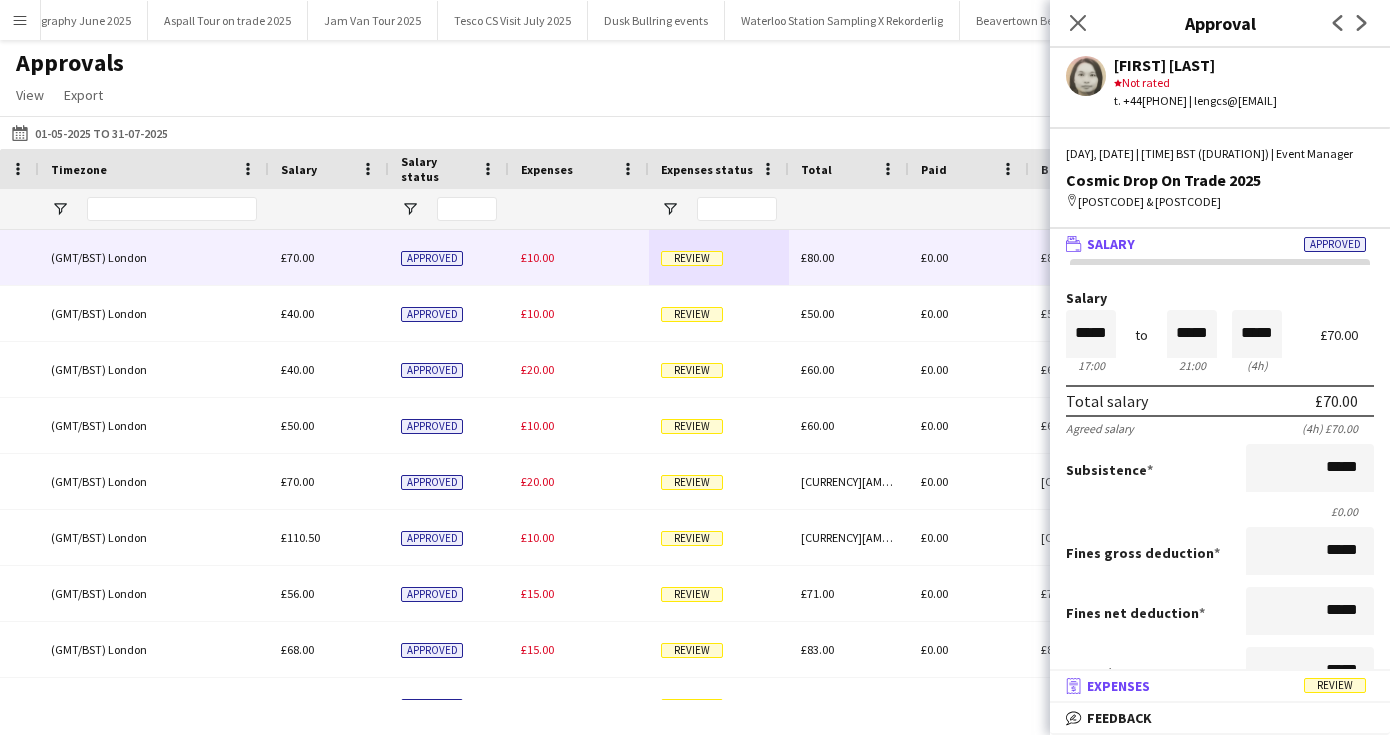 click on "Expenses" at bounding box center (1118, 686) 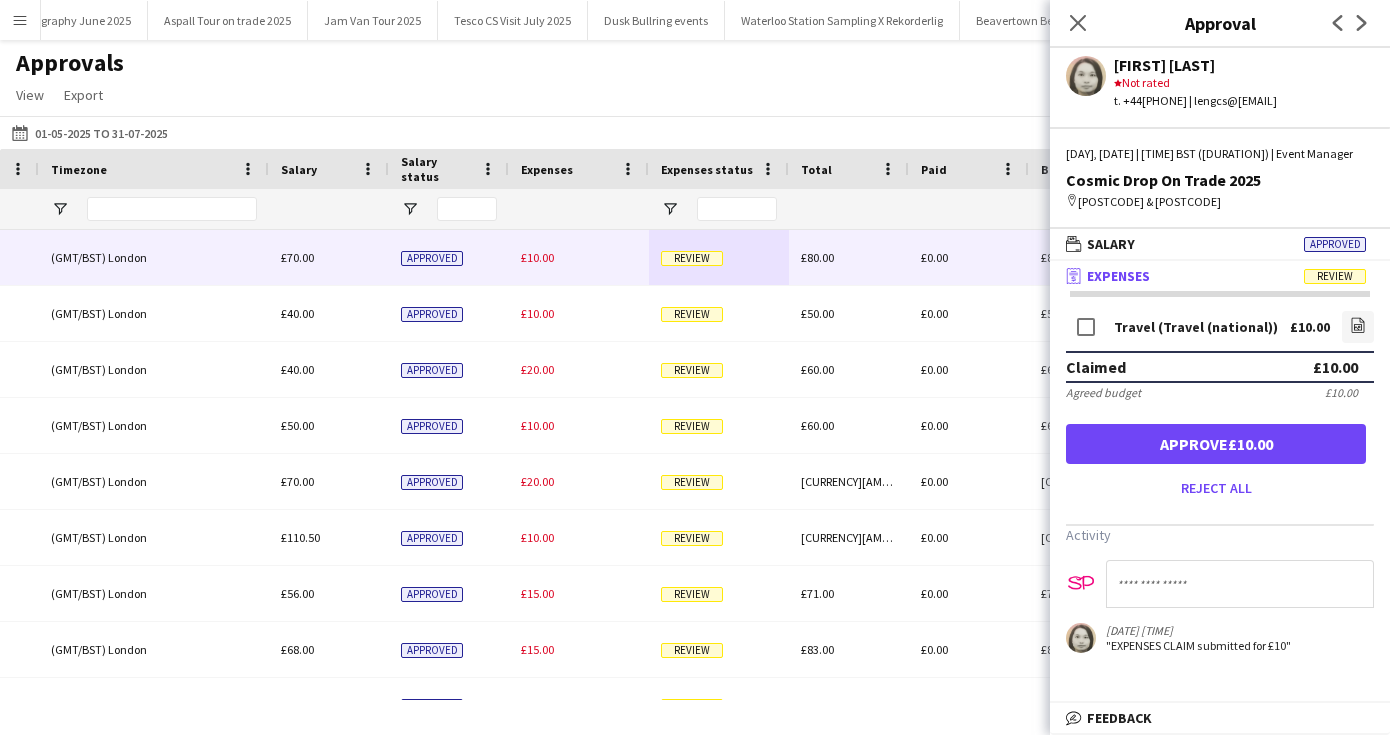 click on "Approve   £10.00" at bounding box center (1216, 444) 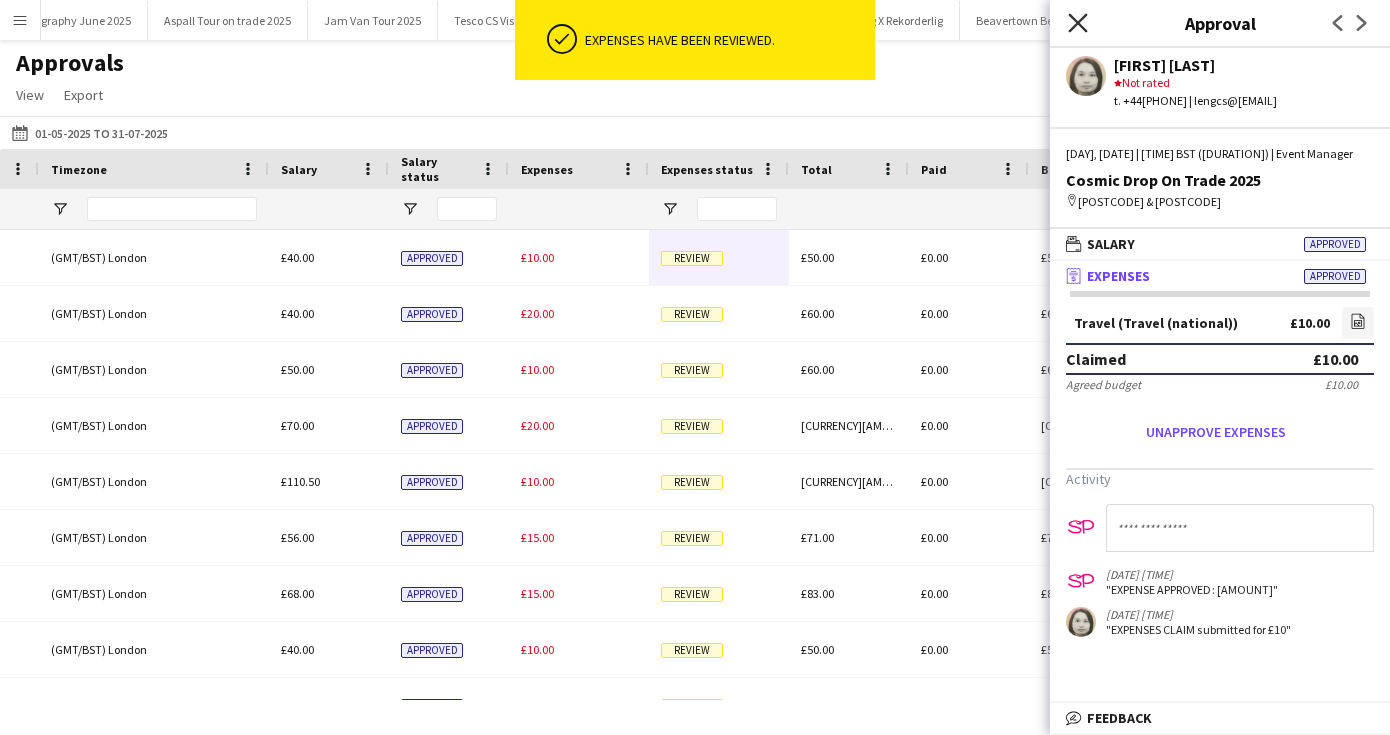click on "Close pop-in" 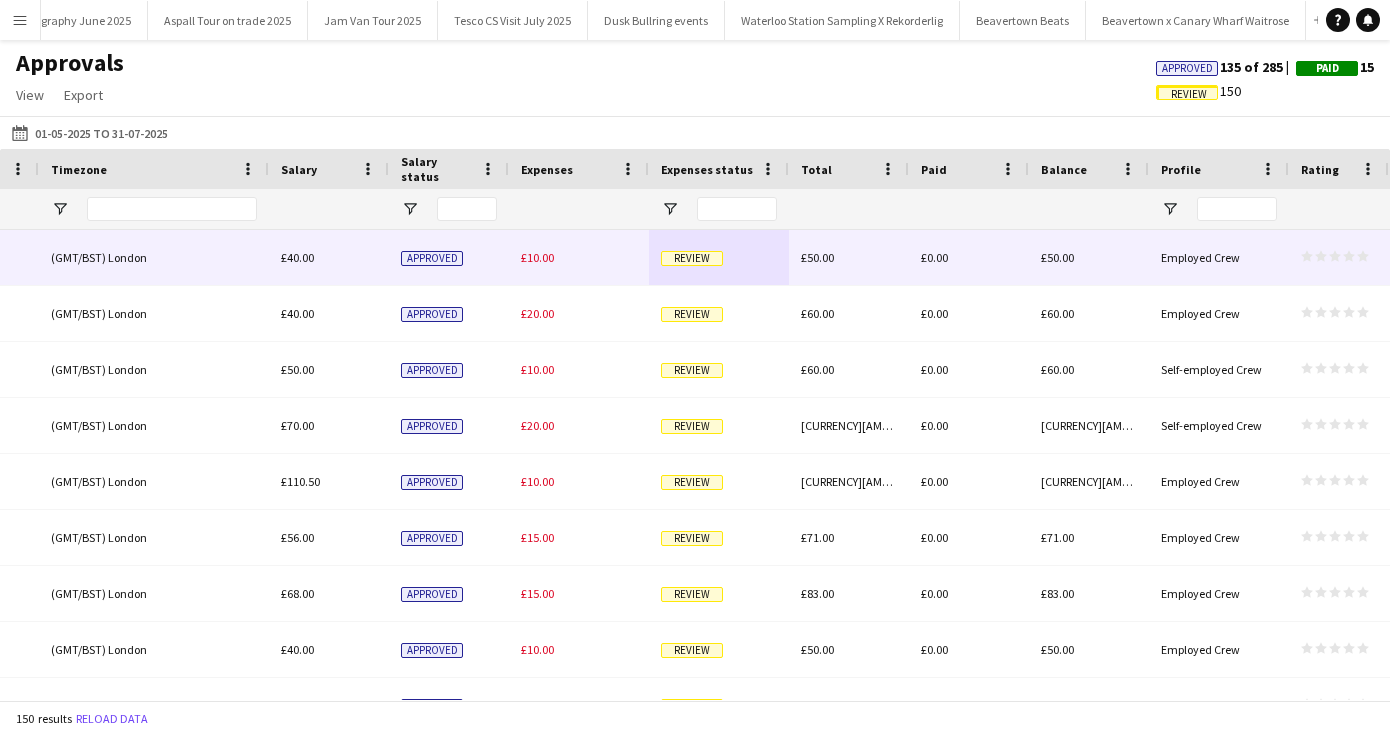 click on "Review" at bounding box center [692, 258] 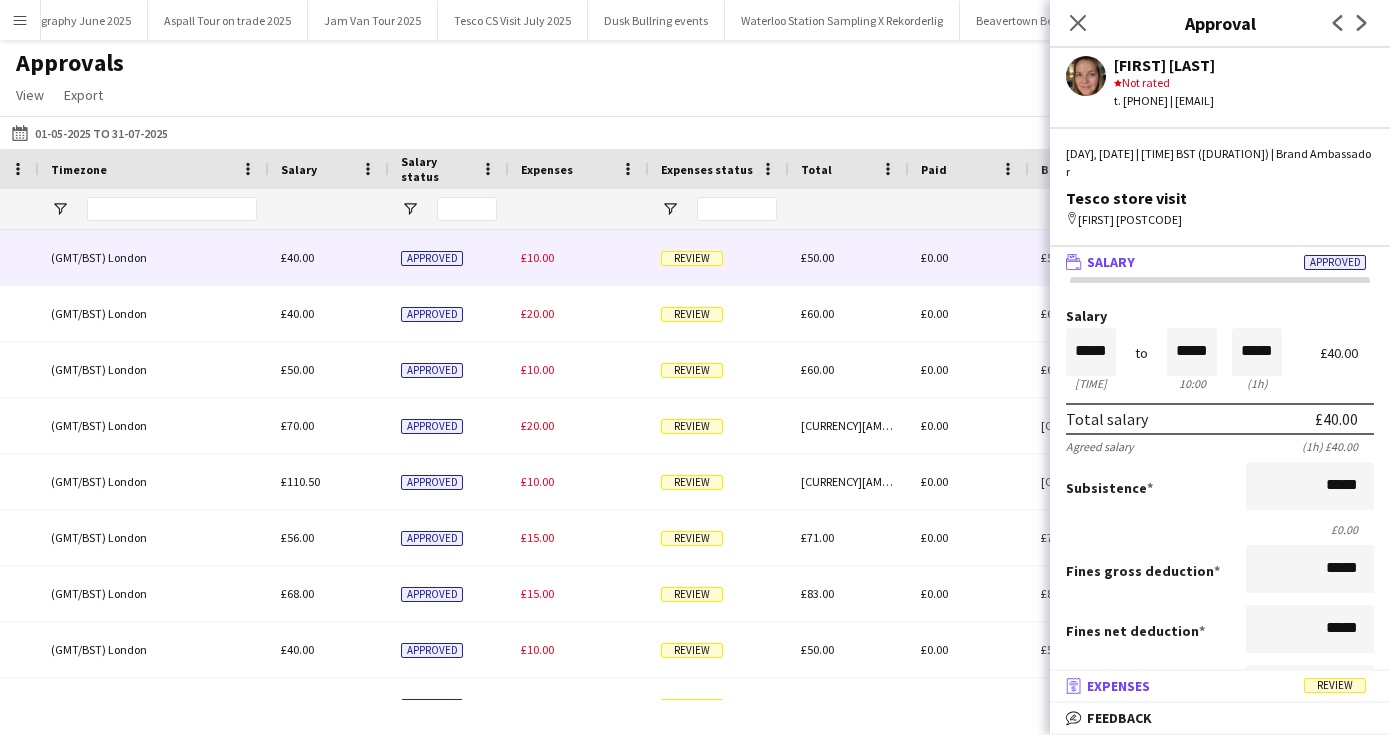 click on "Expenses" at bounding box center (1118, 686) 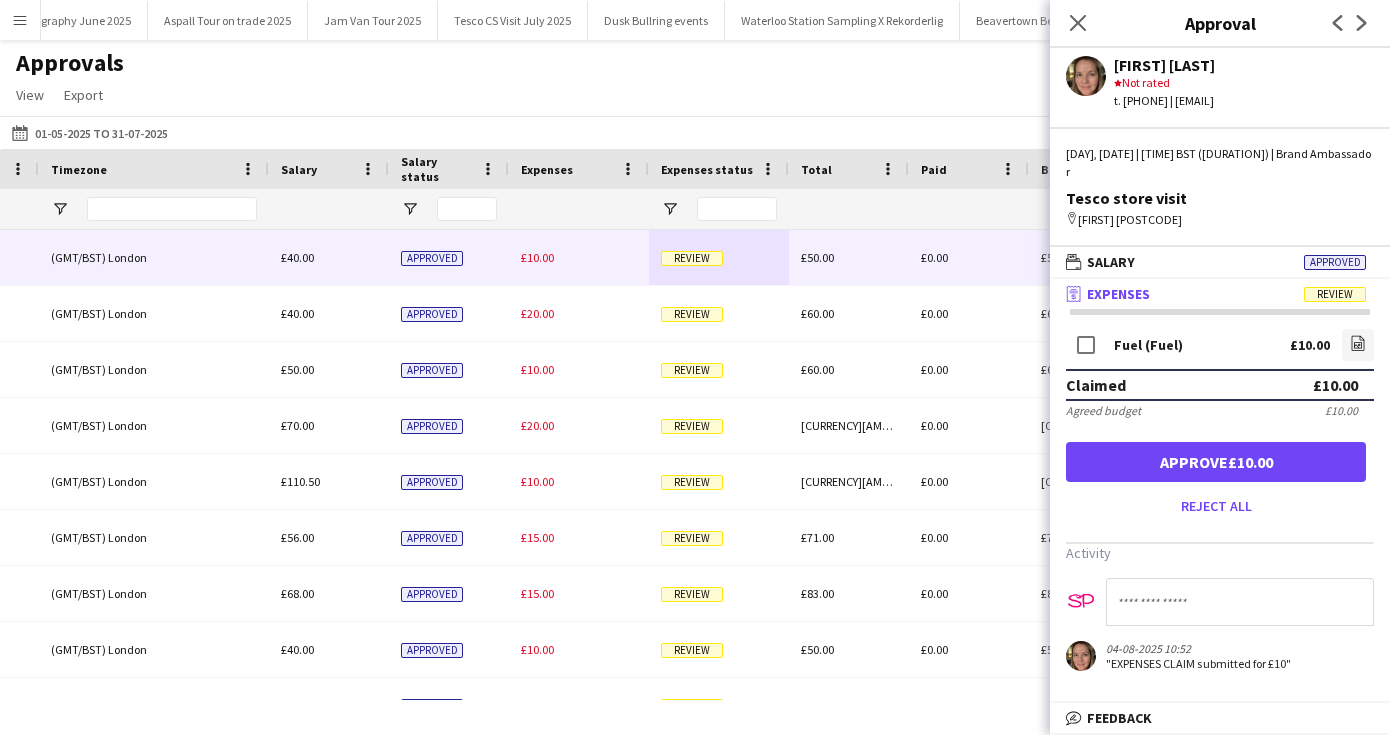 click on "Approve   £10.00" at bounding box center (1216, 462) 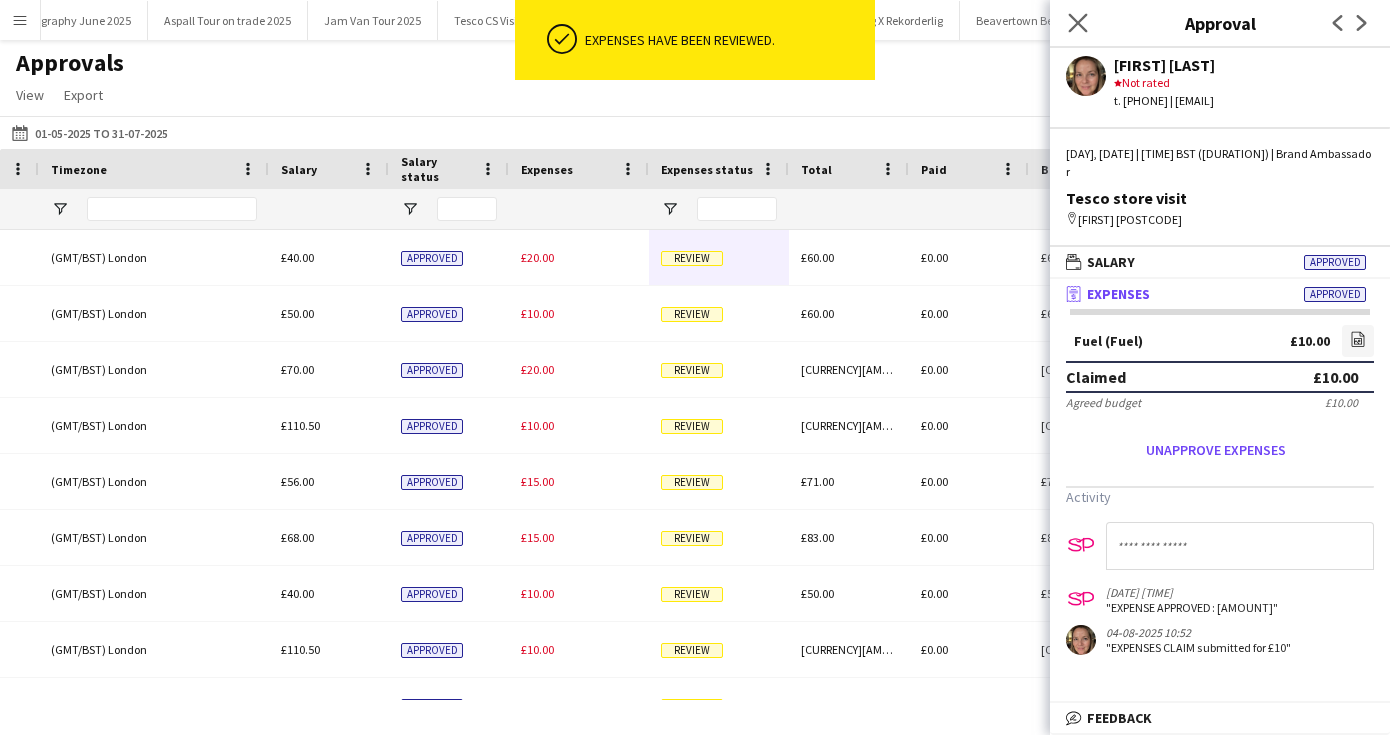 drag, startPoint x: 1069, startPoint y: 13, endPoint x: 1065, endPoint y: 23, distance: 10.770329 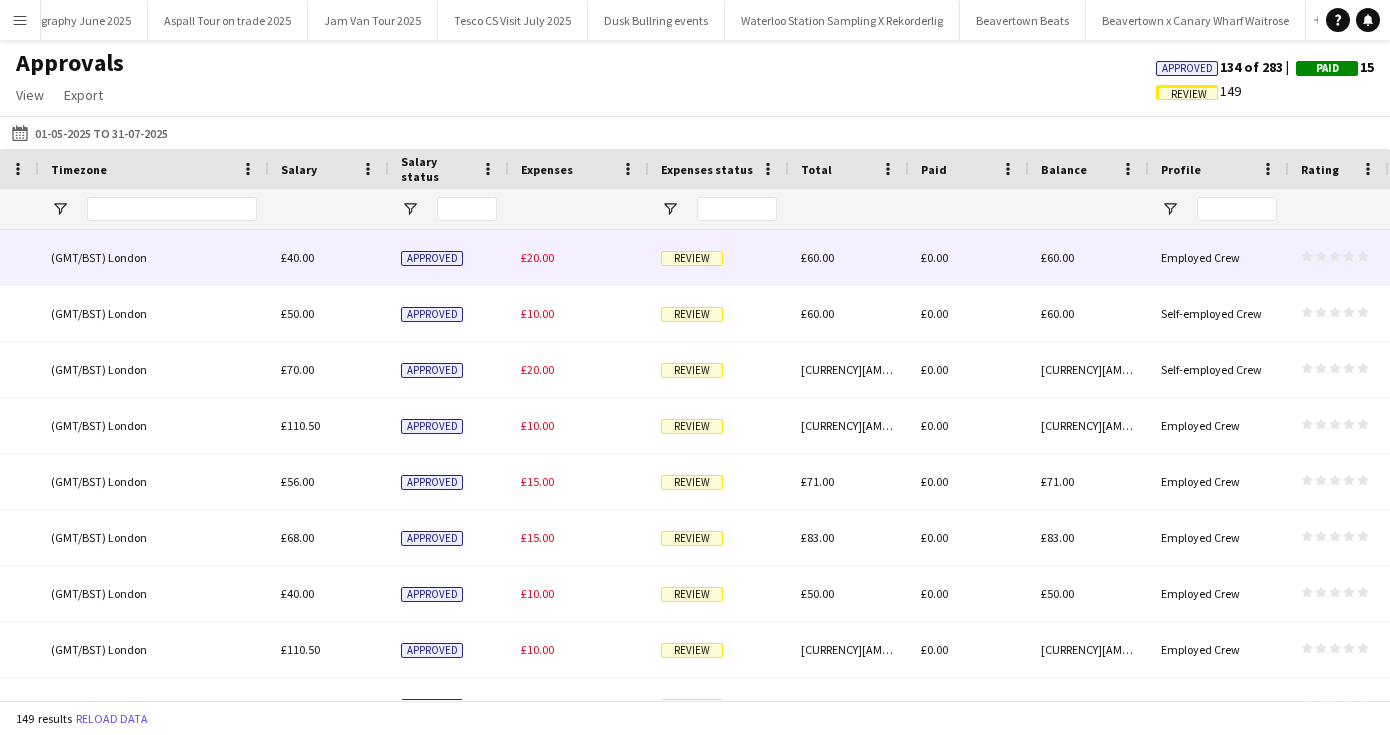 click on "Review" at bounding box center (719, 257) 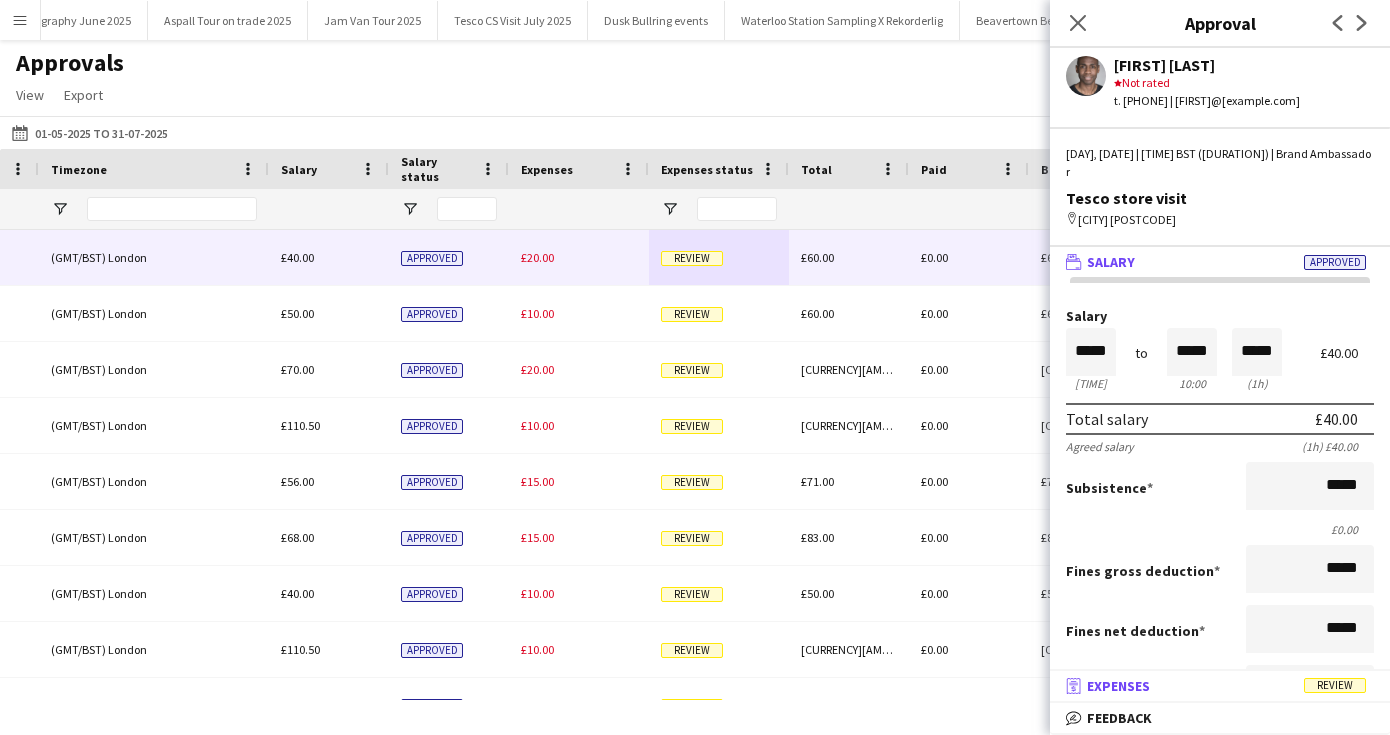 click on "Expenses" at bounding box center [1118, 686] 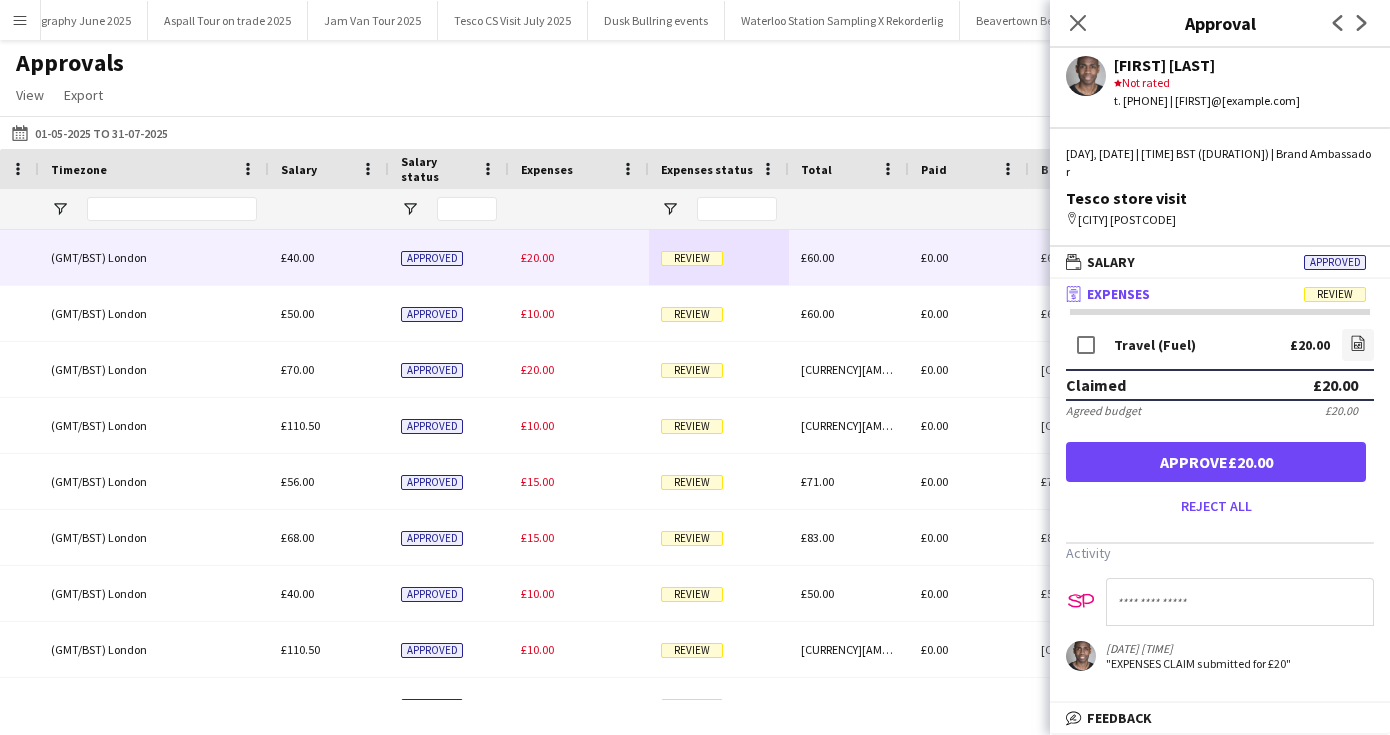 click on "Approve   [CURRENCY][AMOUNT]" at bounding box center (1216, 462) 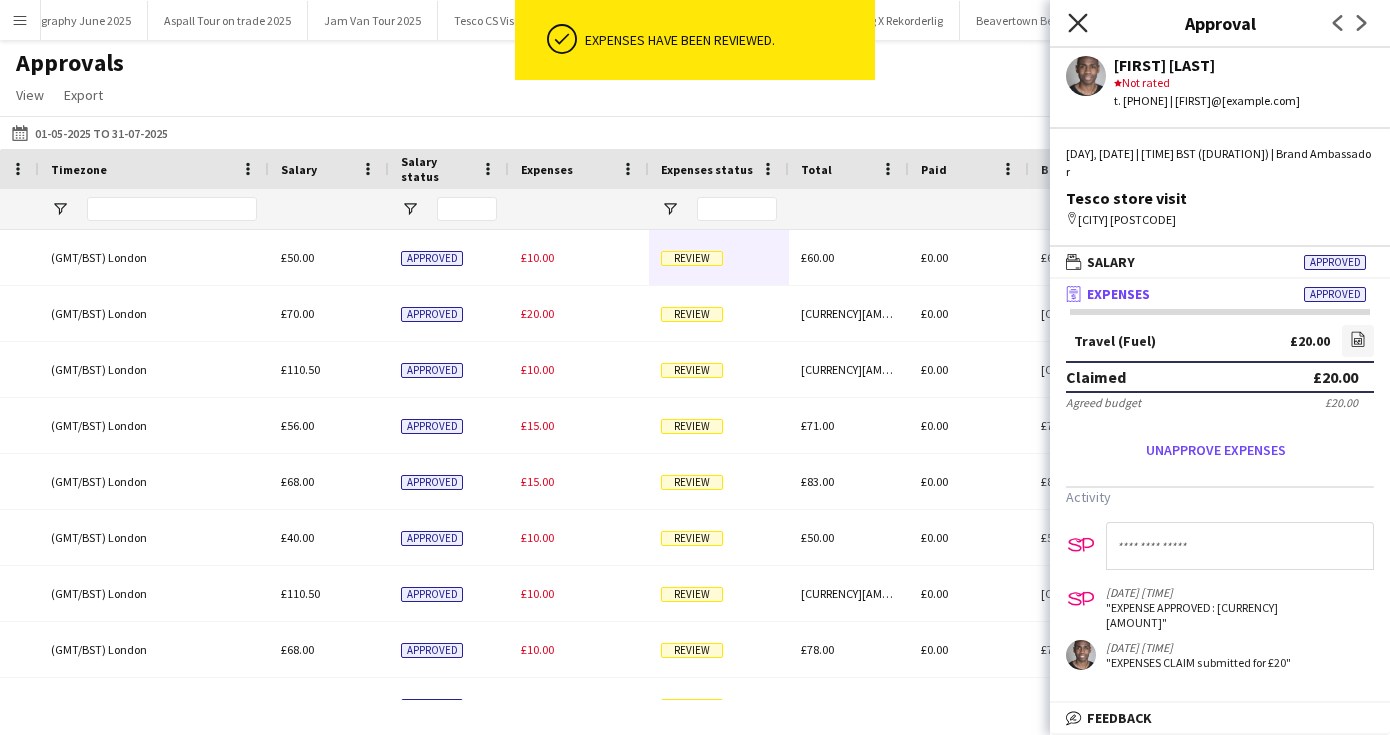 click on "Close pop-in" 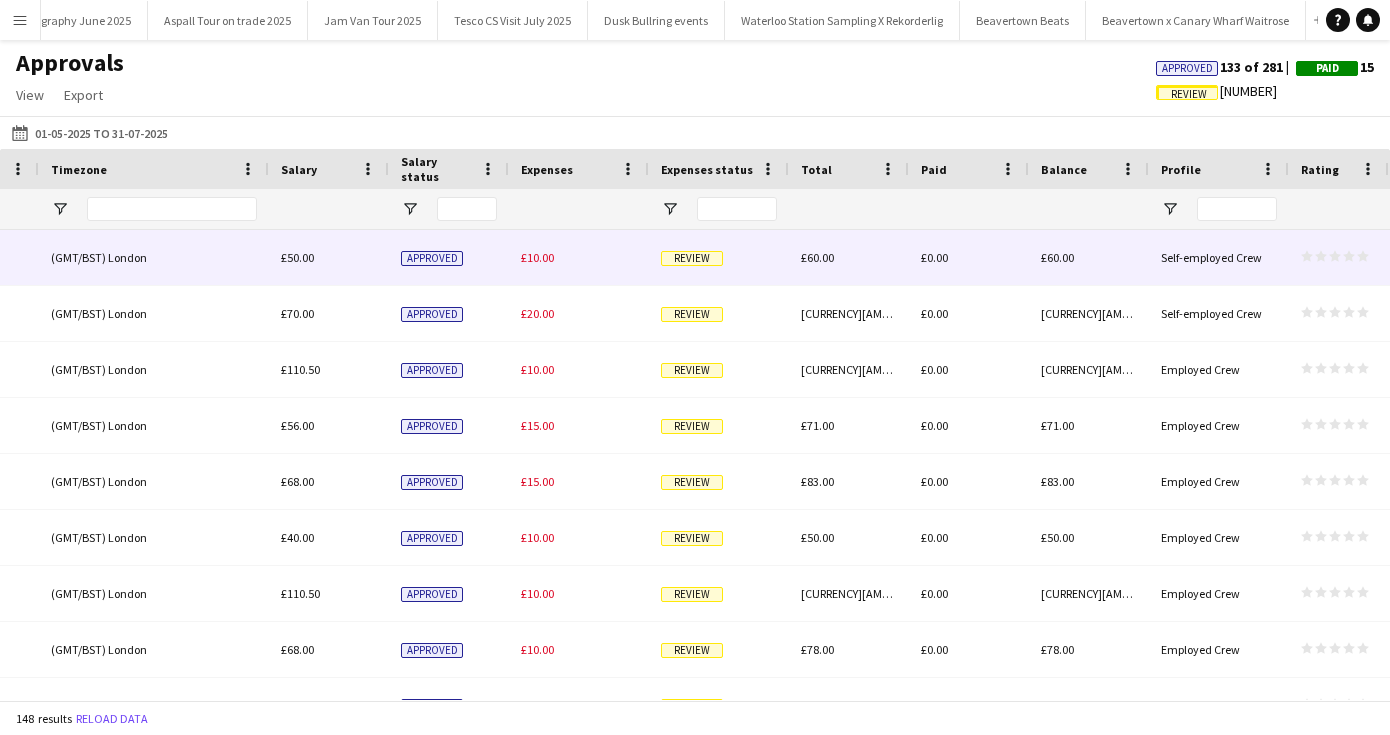 click on "Review" at bounding box center [692, 258] 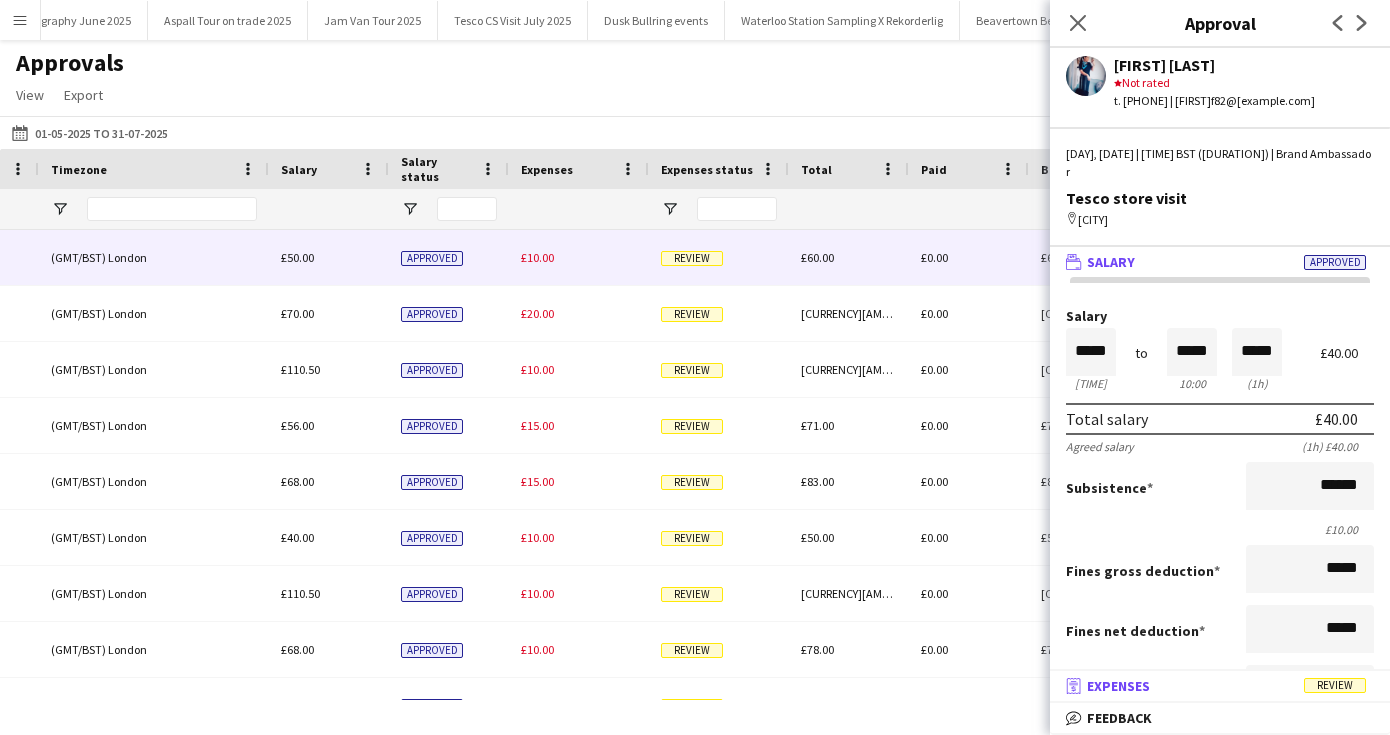 click on "Expenses" at bounding box center [1118, 686] 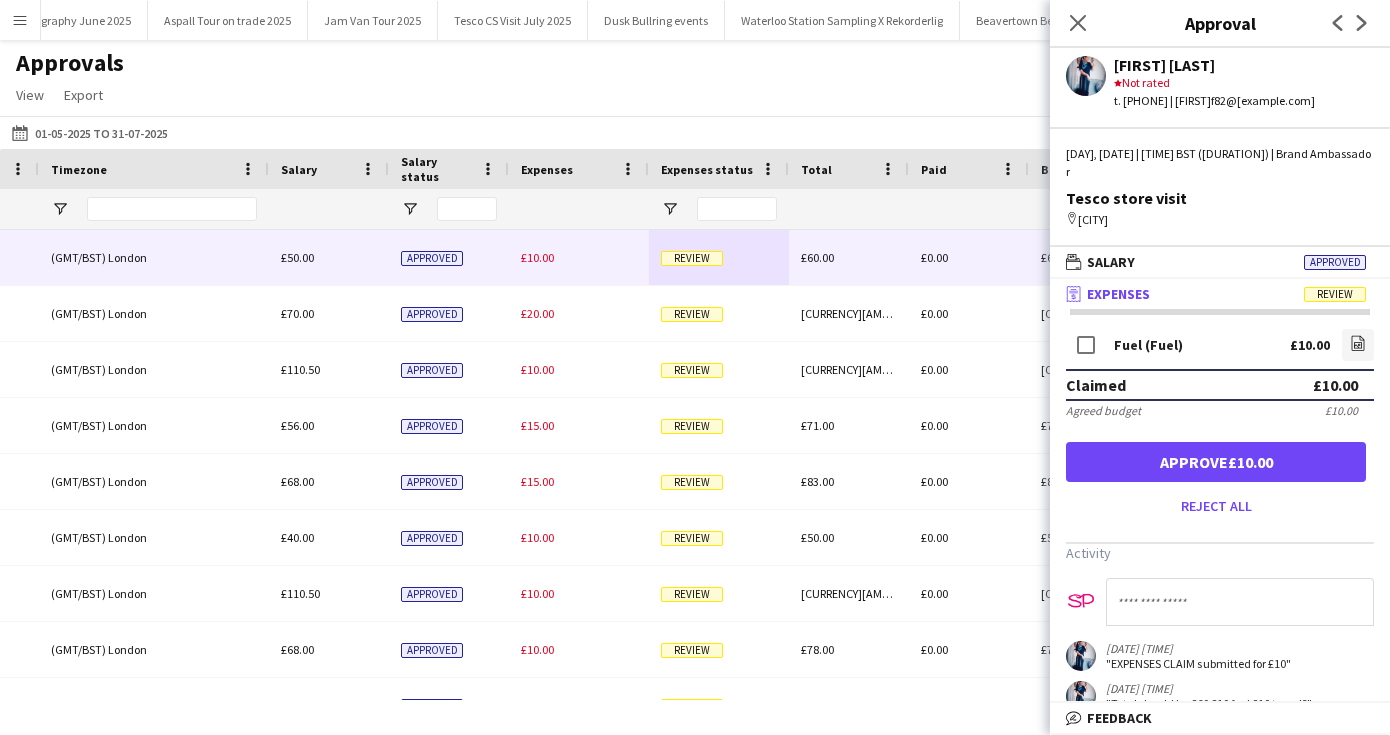 click on "Approve   £10.00" at bounding box center (1216, 462) 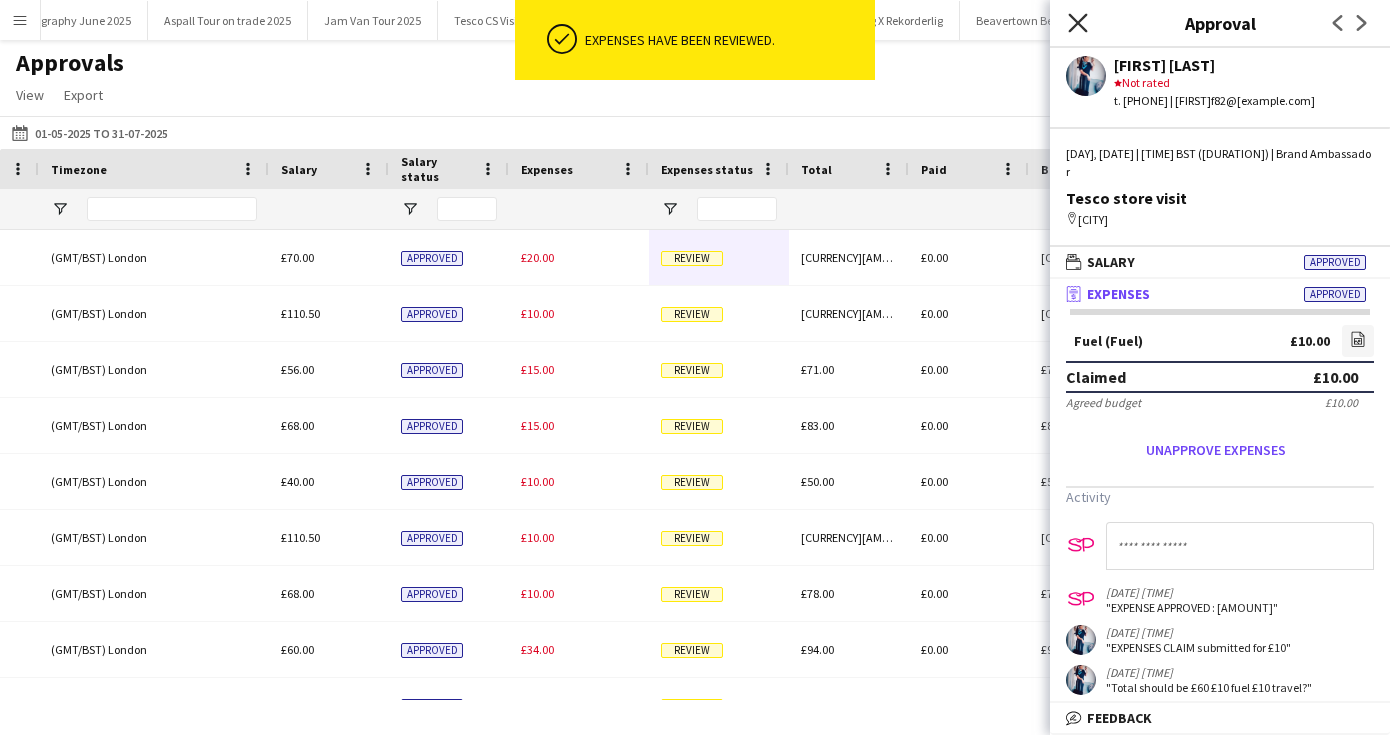 click on "Close pop-in" 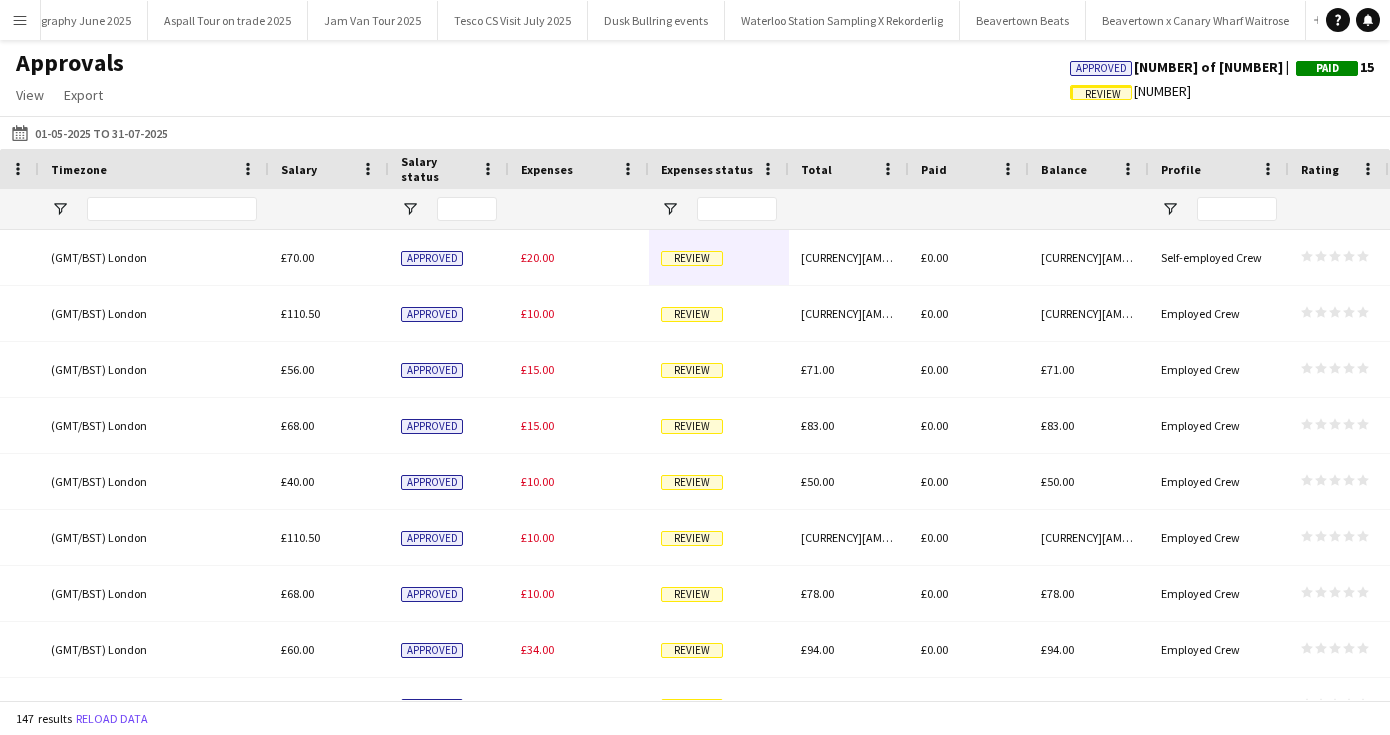 click on "Review" 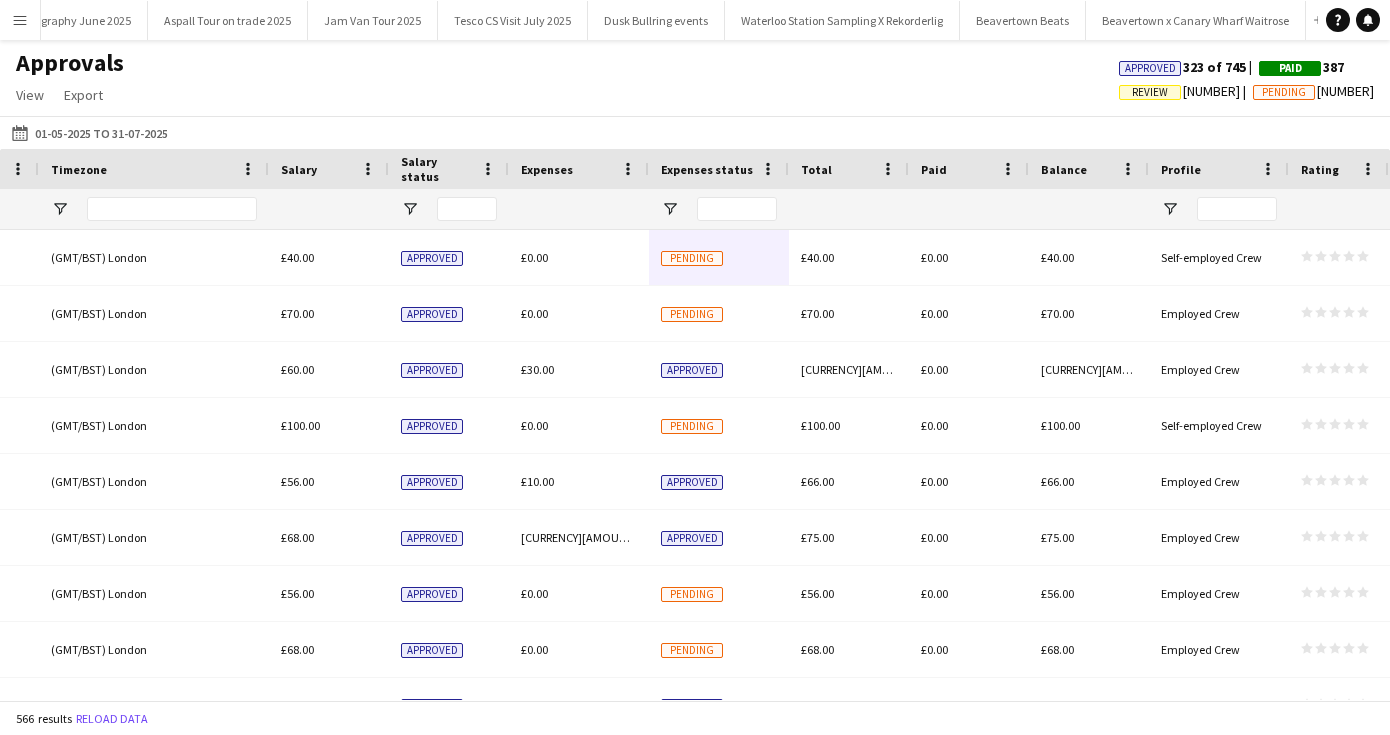 click on "Review" 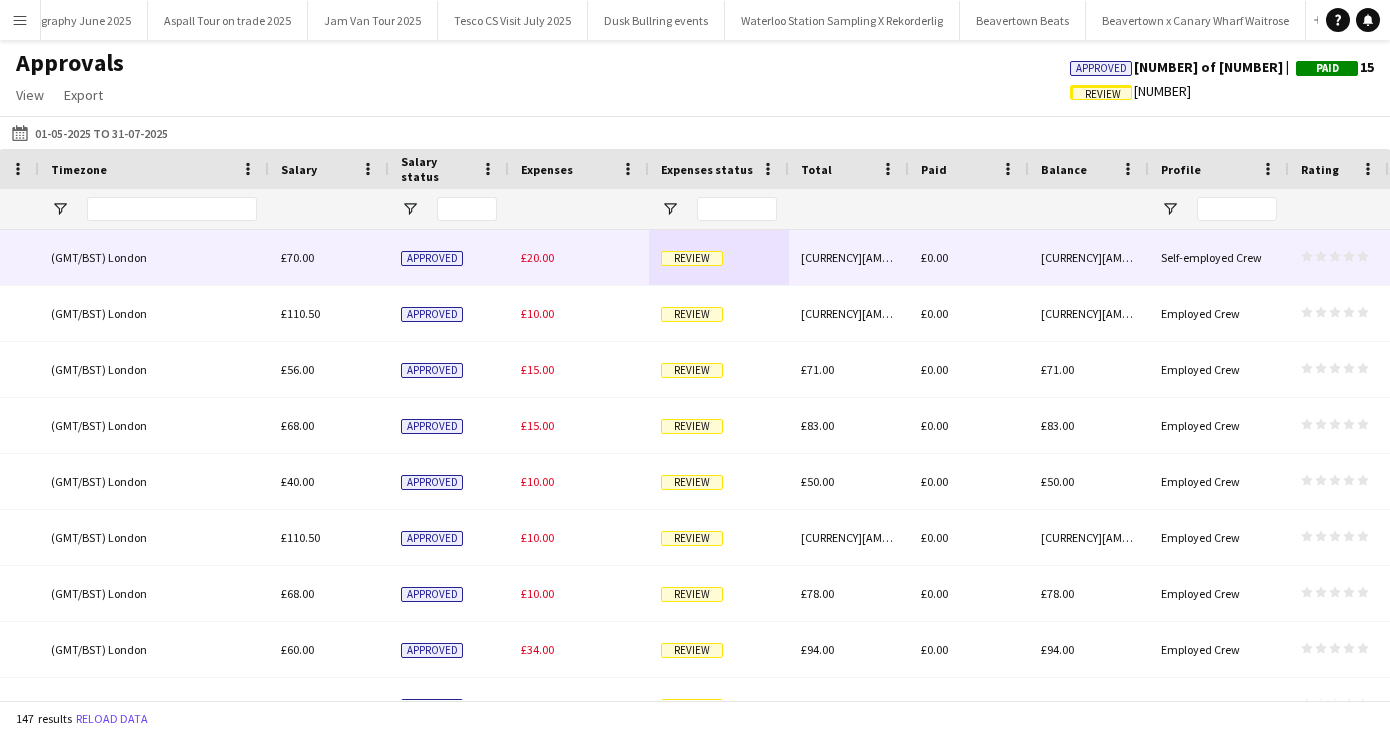click on "Review" at bounding box center [692, 258] 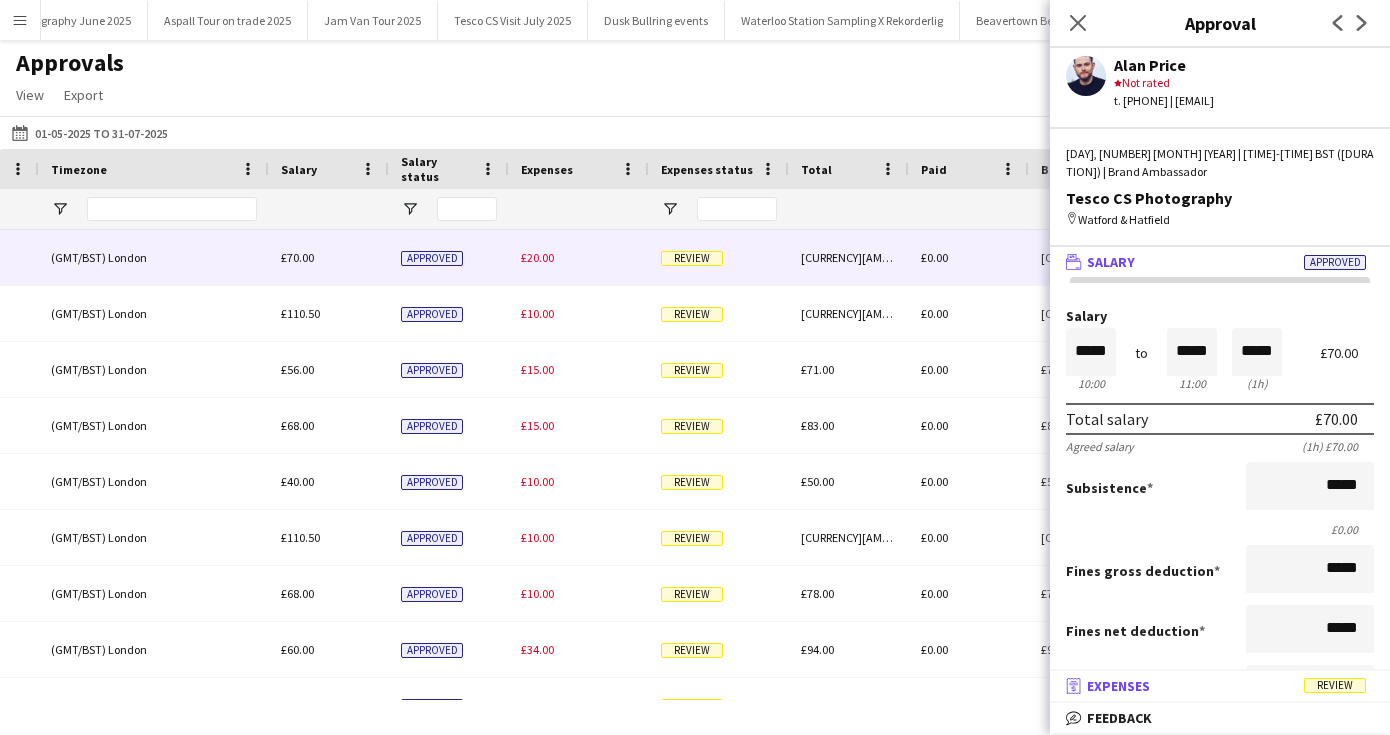 click on "Expenses" at bounding box center (1118, 686) 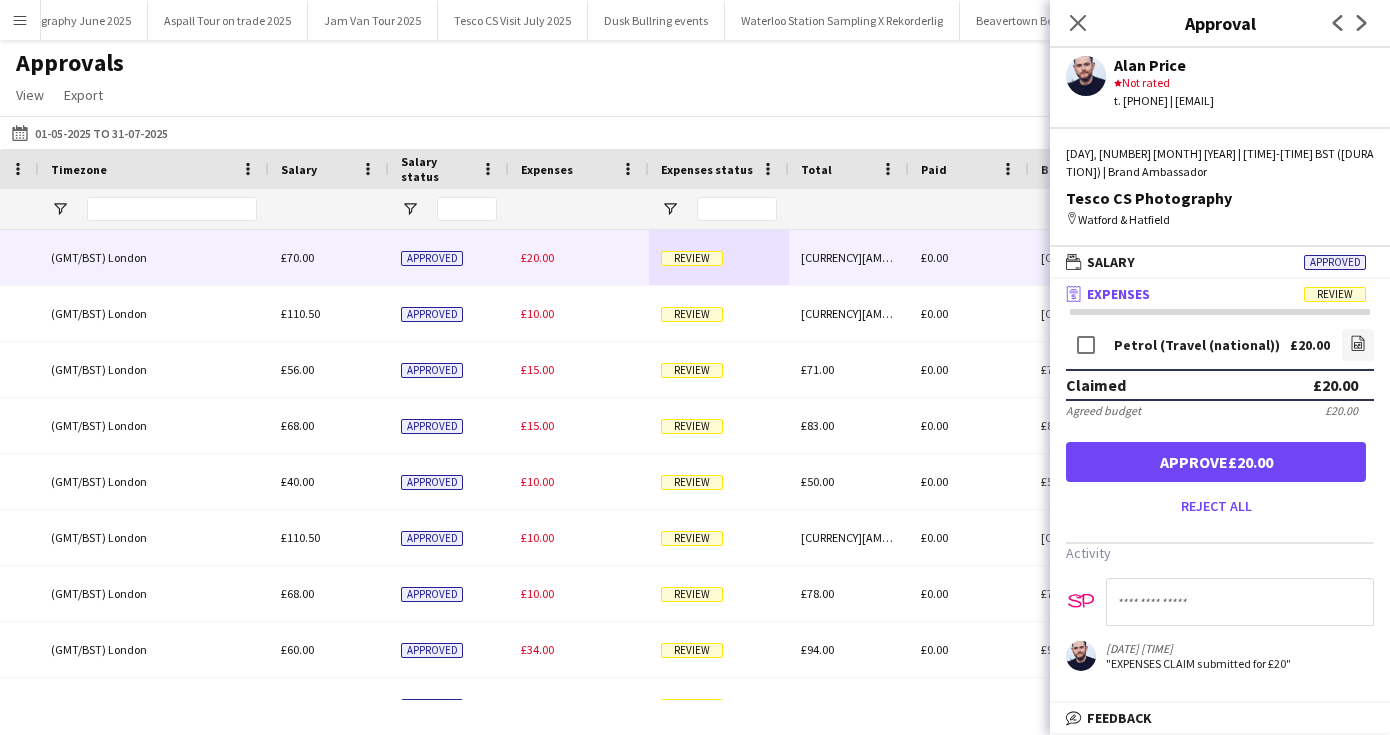 click on "Approve   [CURRENCY][AMOUNT]" at bounding box center [1216, 462] 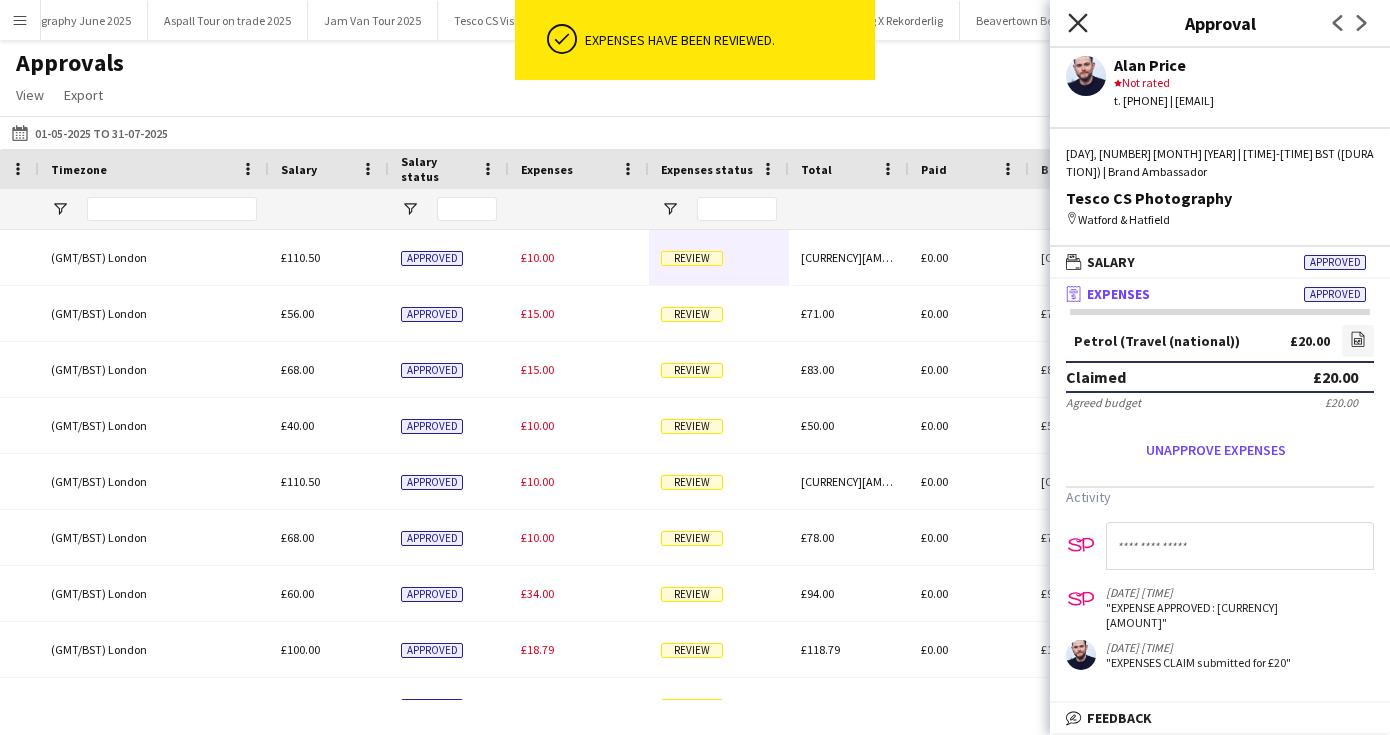 click 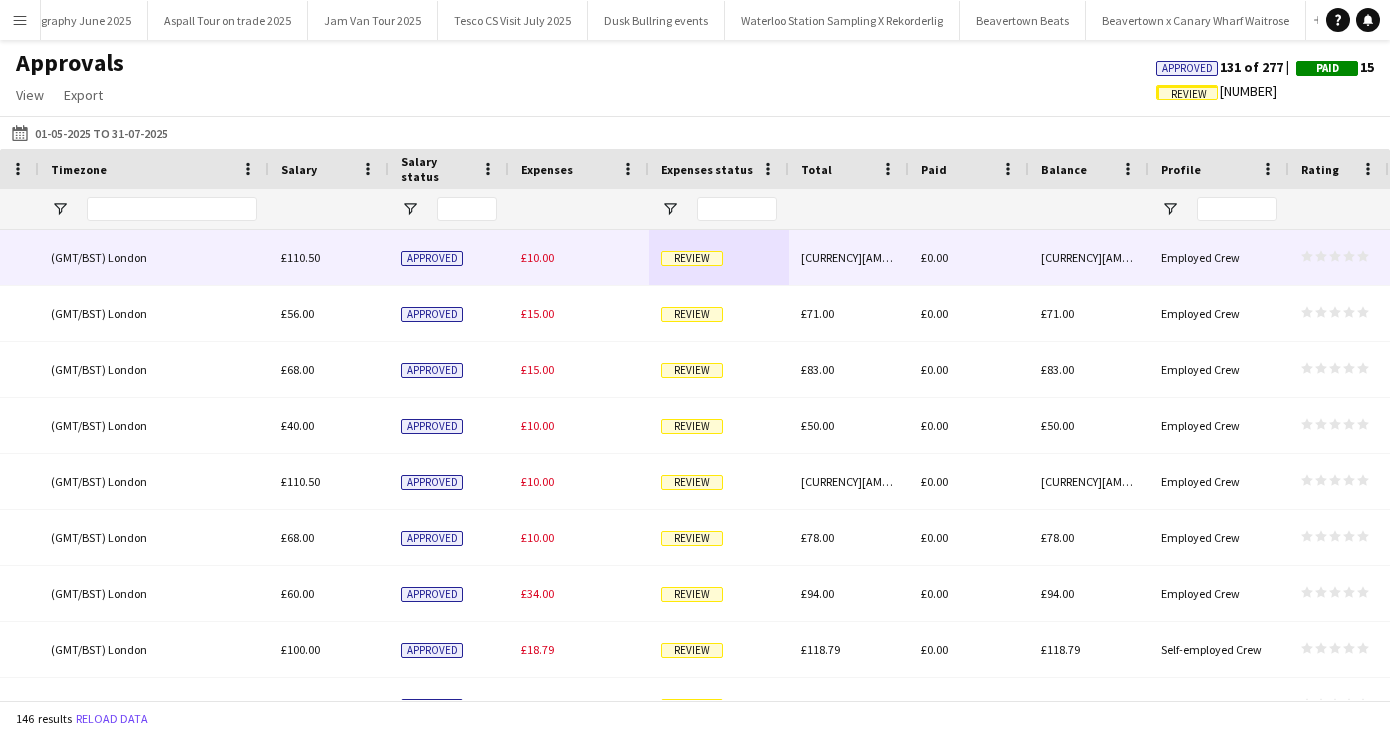 click on "Review" at bounding box center (692, 258) 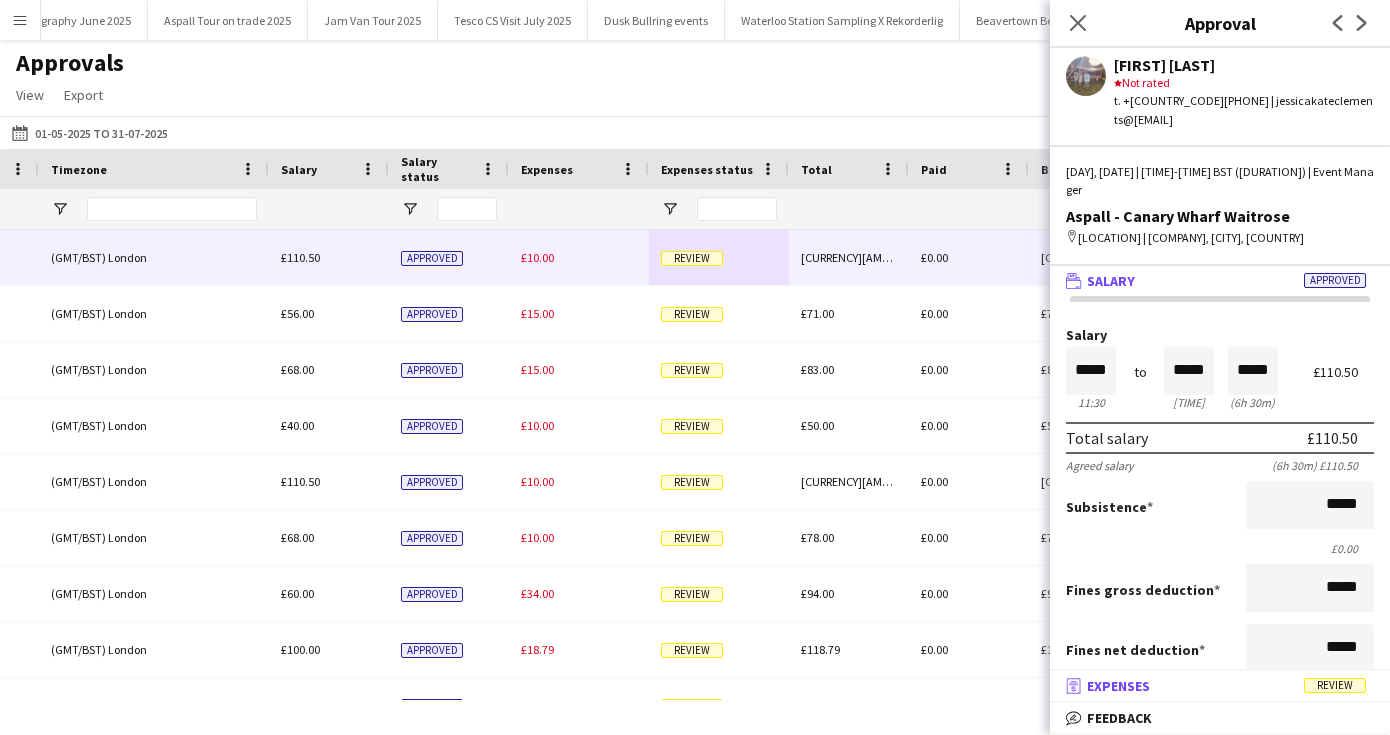click on "Expenses" at bounding box center (1118, 686) 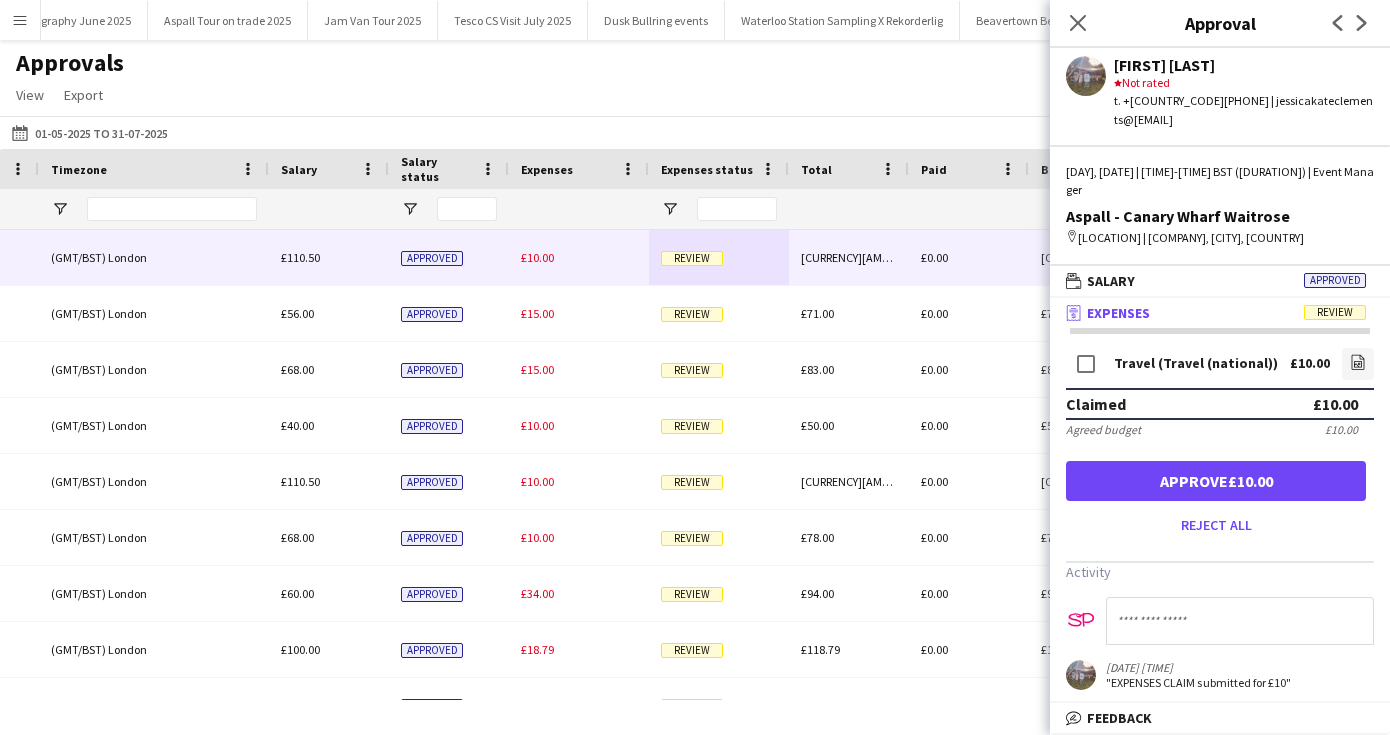click on "Approve   £10.00" at bounding box center (1216, 481) 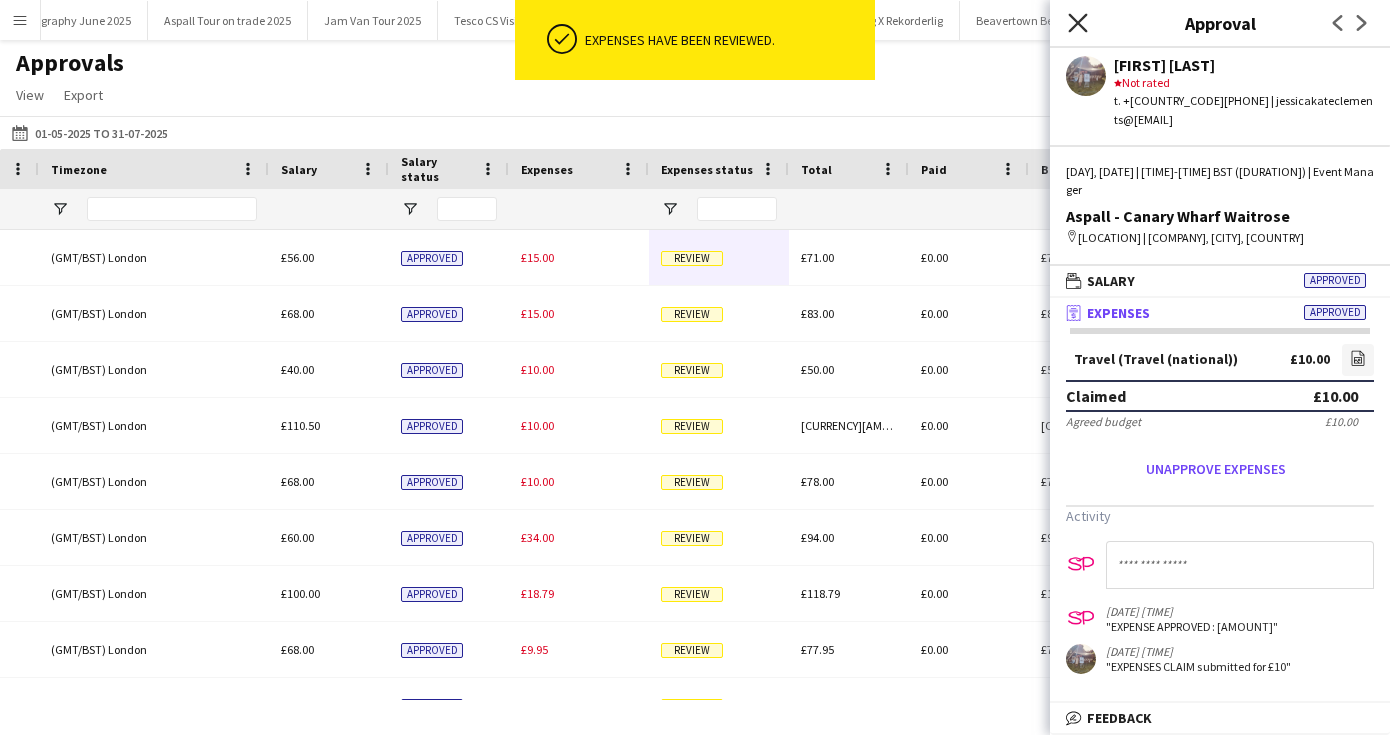 click 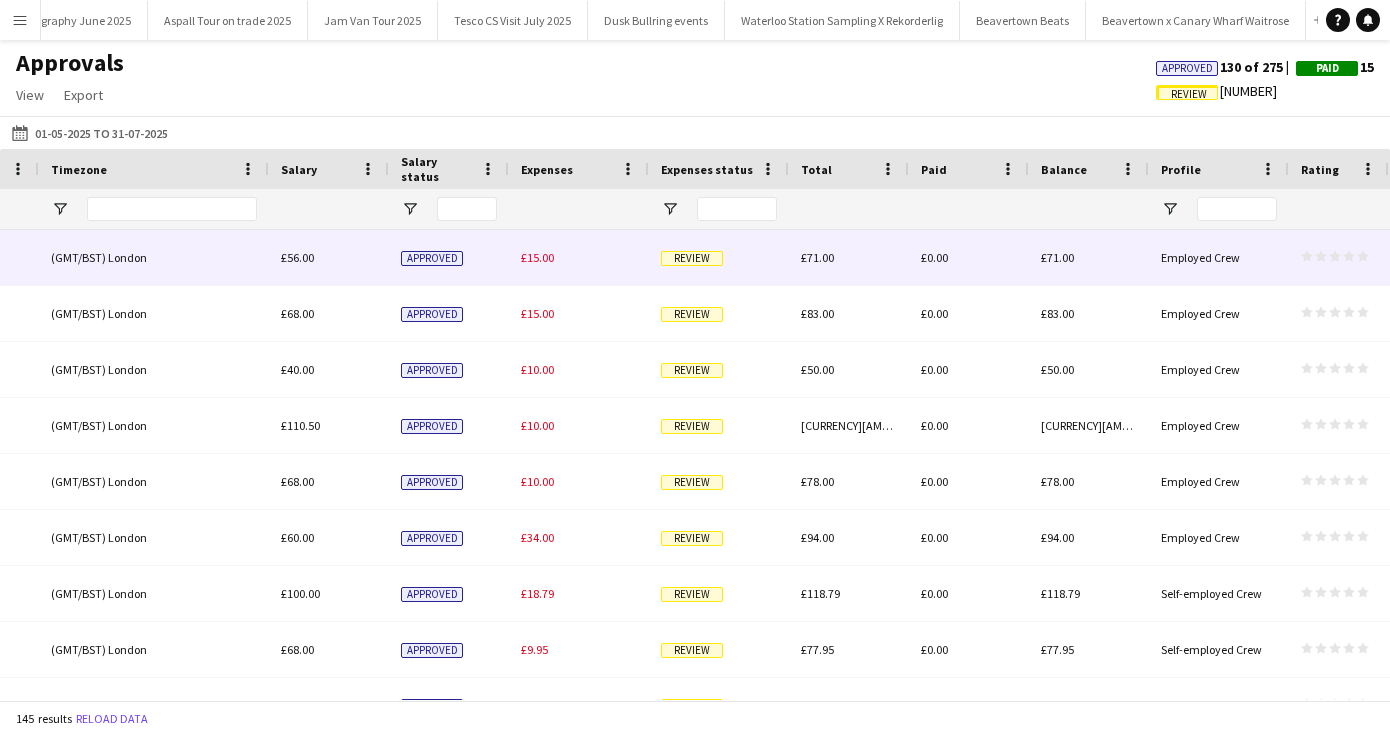 click on "Review" at bounding box center (692, 258) 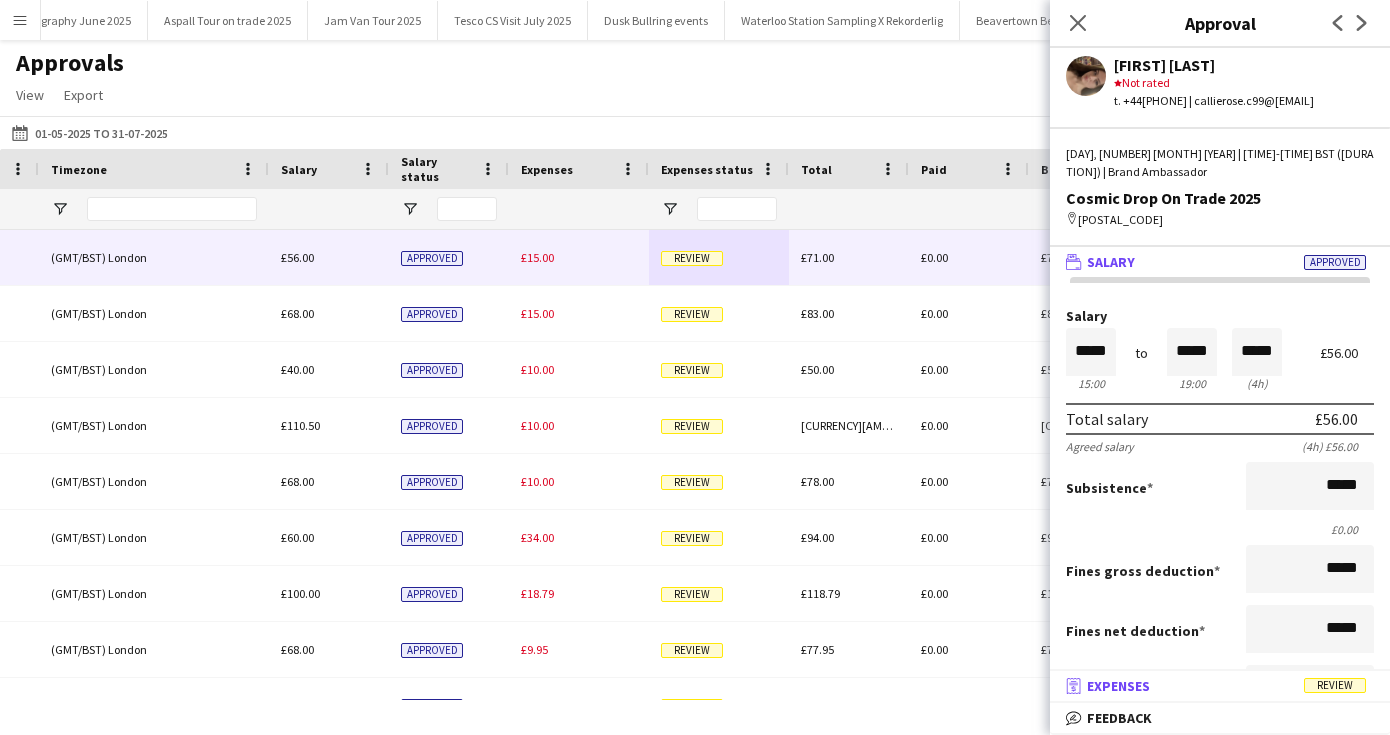 click on "Expenses" at bounding box center (1118, 686) 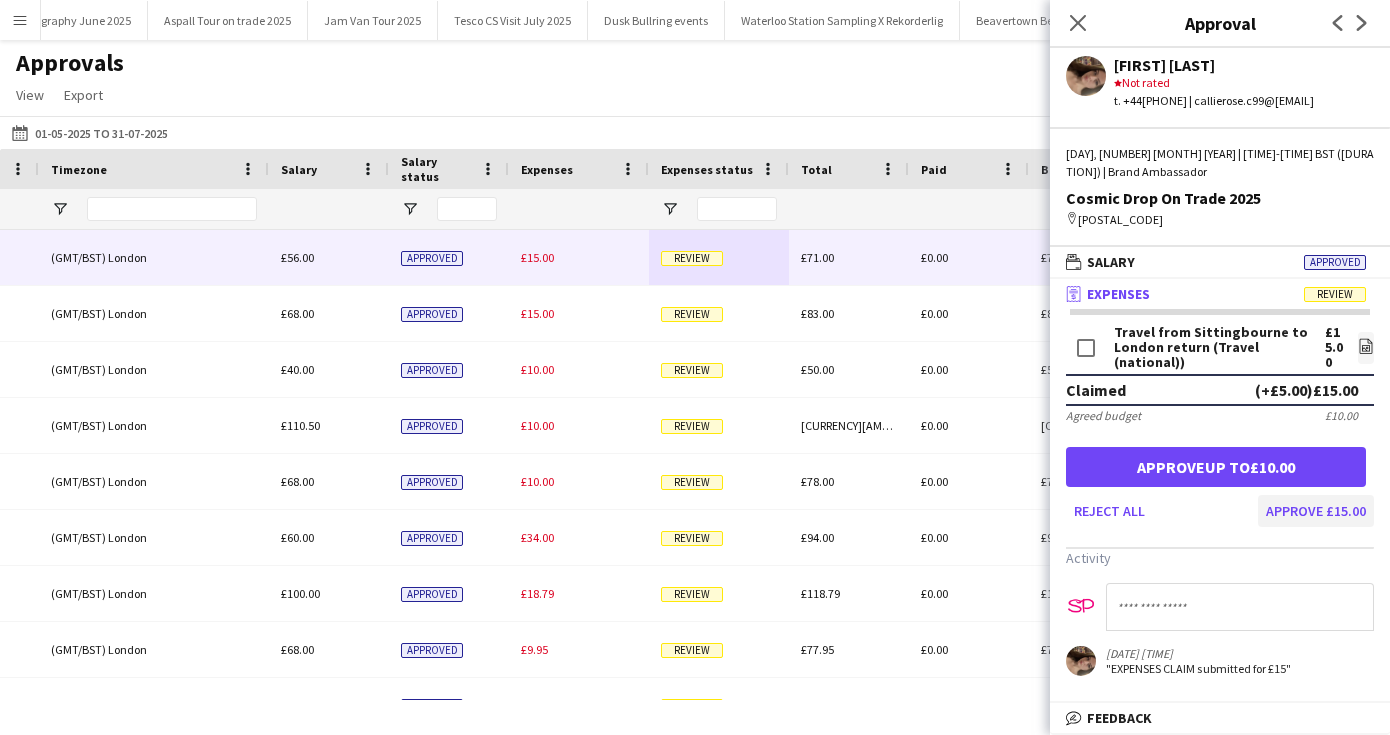 click on "Approve £15.00" at bounding box center [1316, 511] 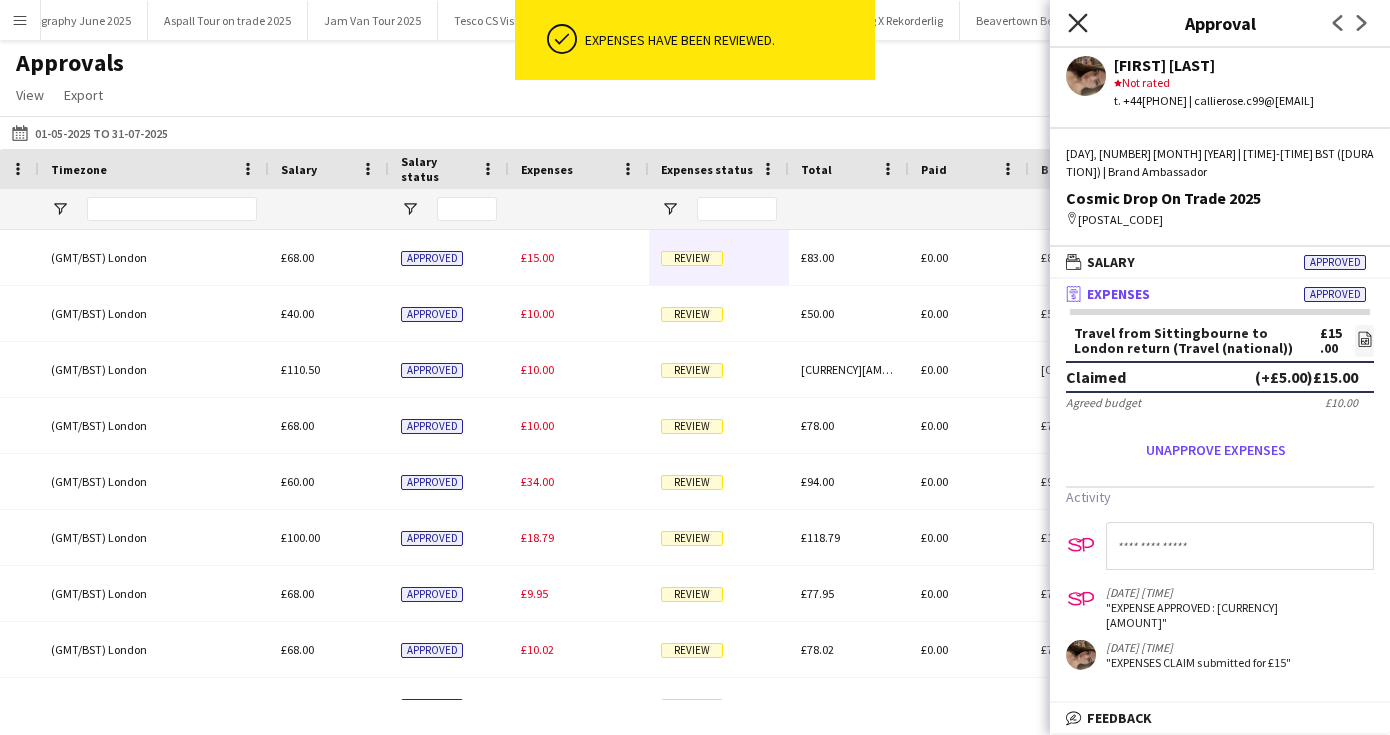 click 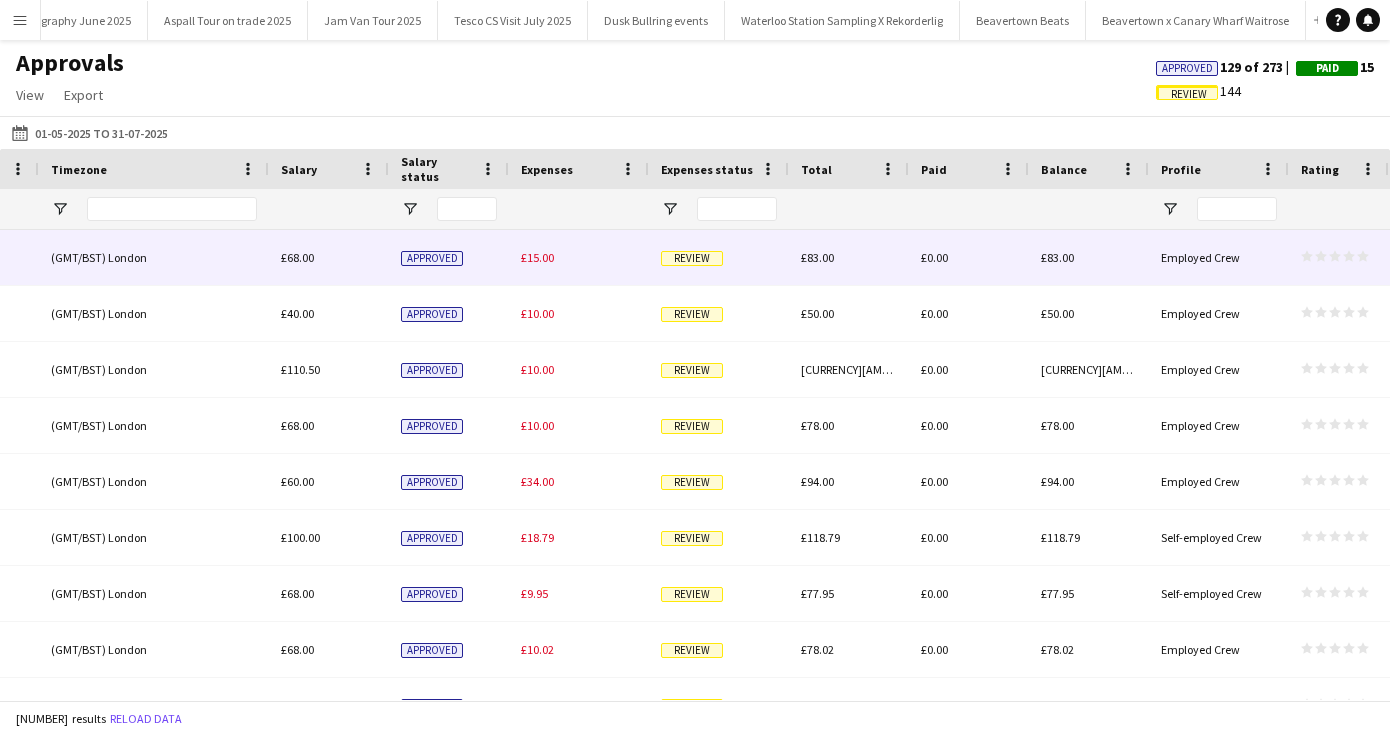 click on "Review" at bounding box center (692, 258) 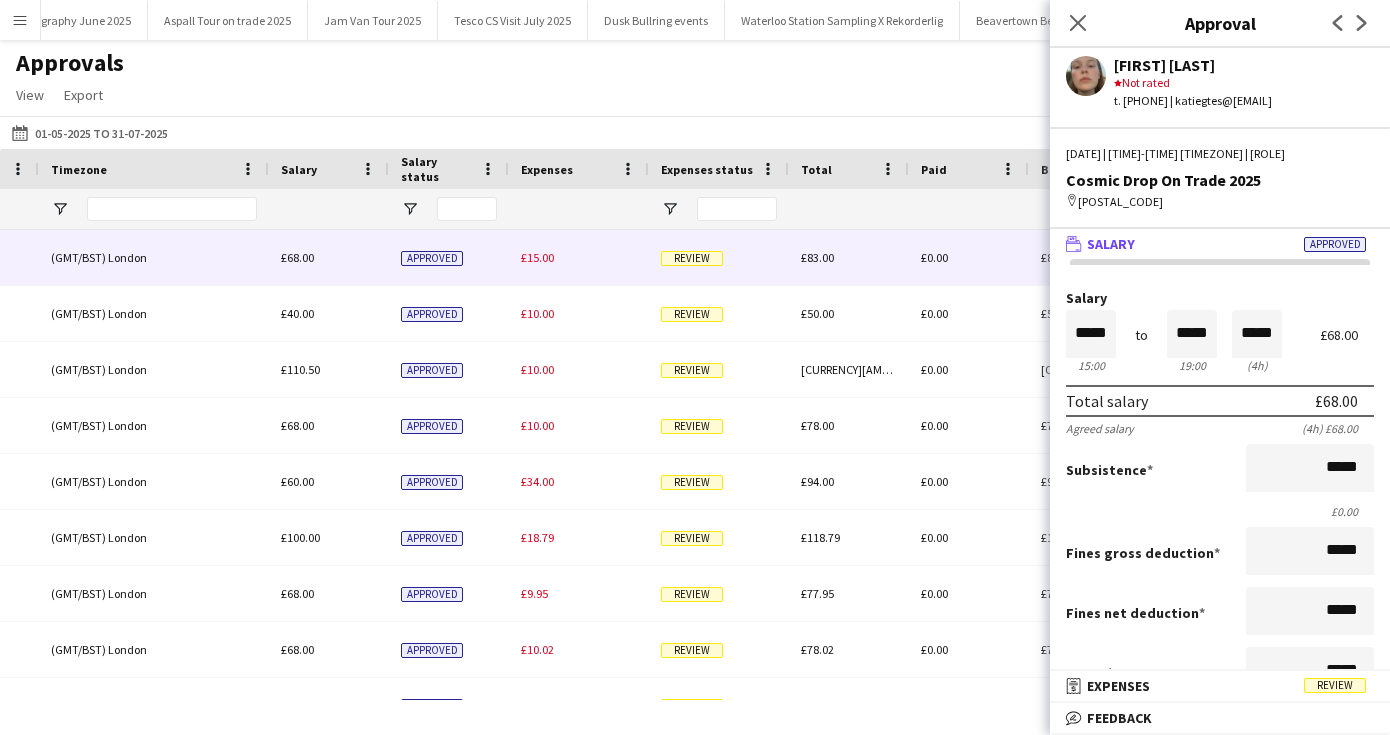 click on "Expenses" at bounding box center [1118, 686] 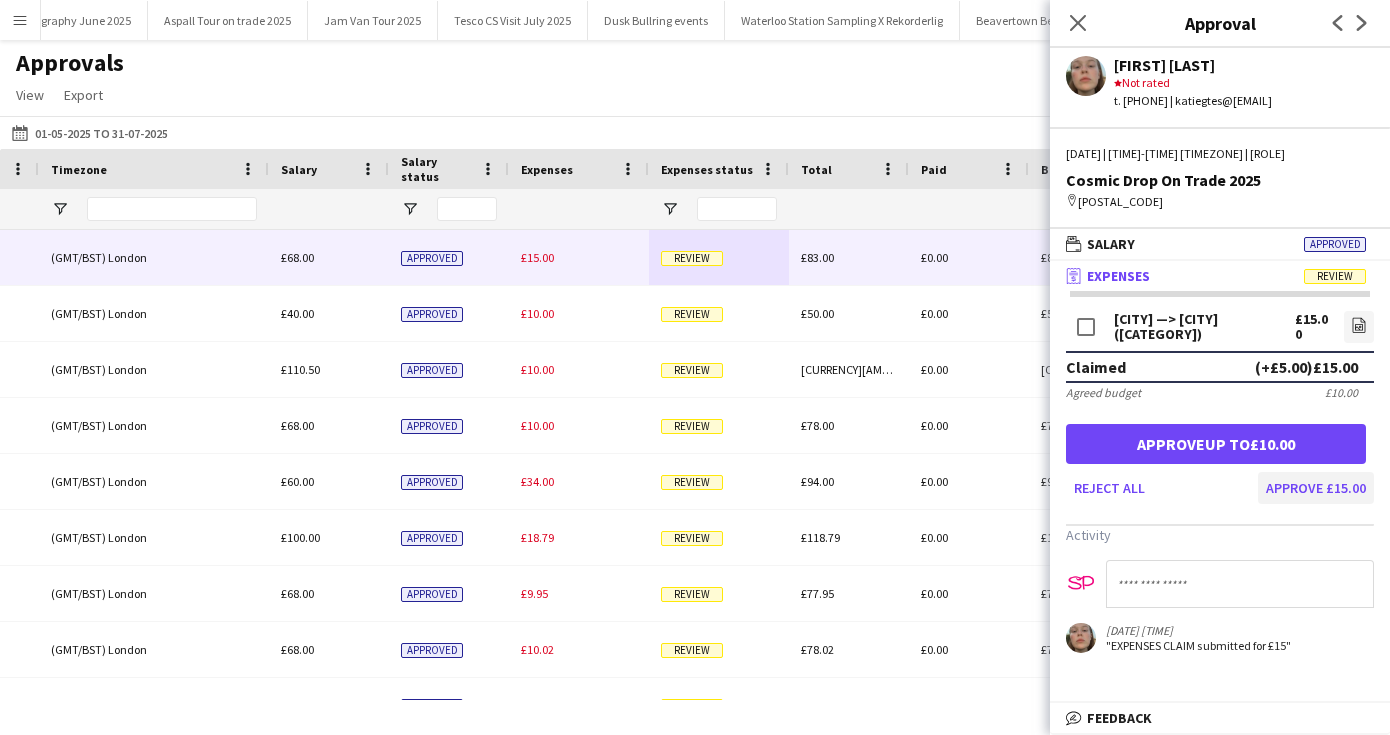 click on "Approve £15.00" at bounding box center [1316, 488] 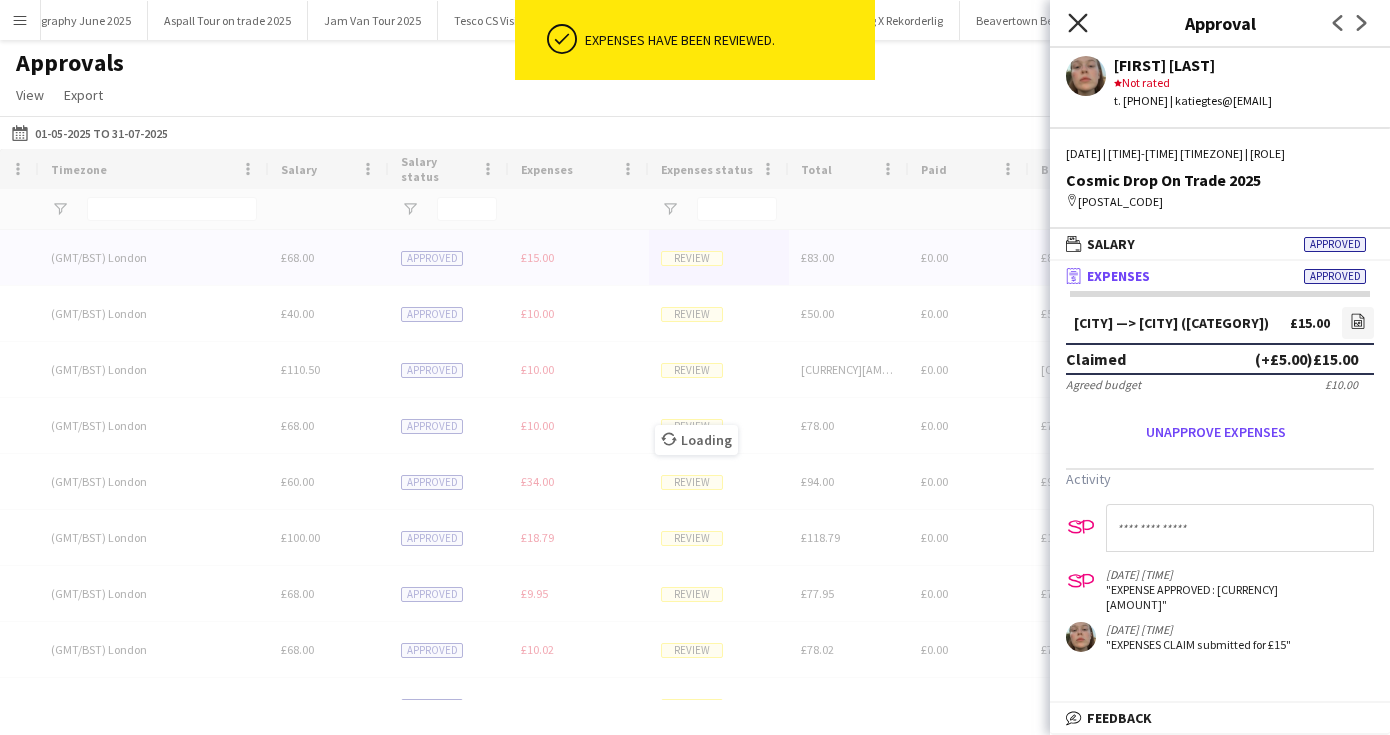 click 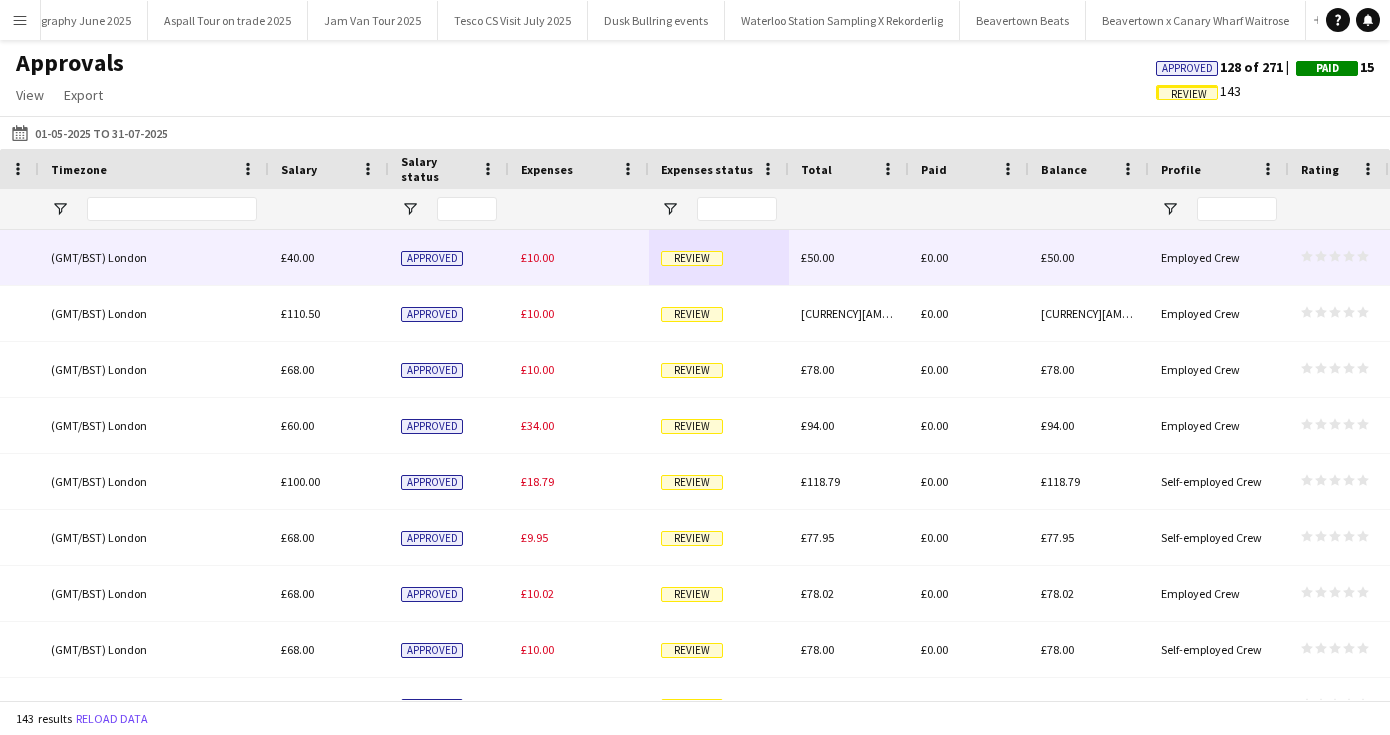 click on "Review" at bounding box center [692, 258] 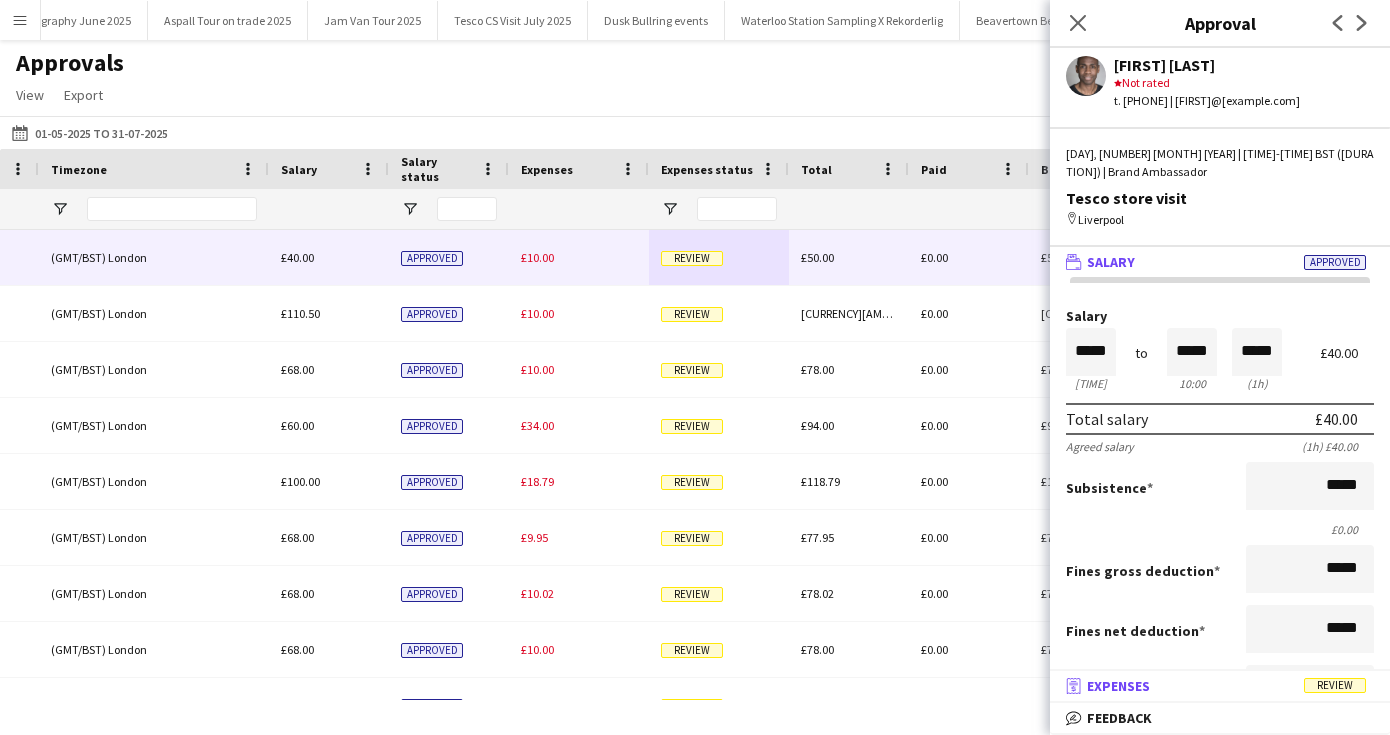 click on "receipt
Expenses   Review" at bounding box center [1216, 686] 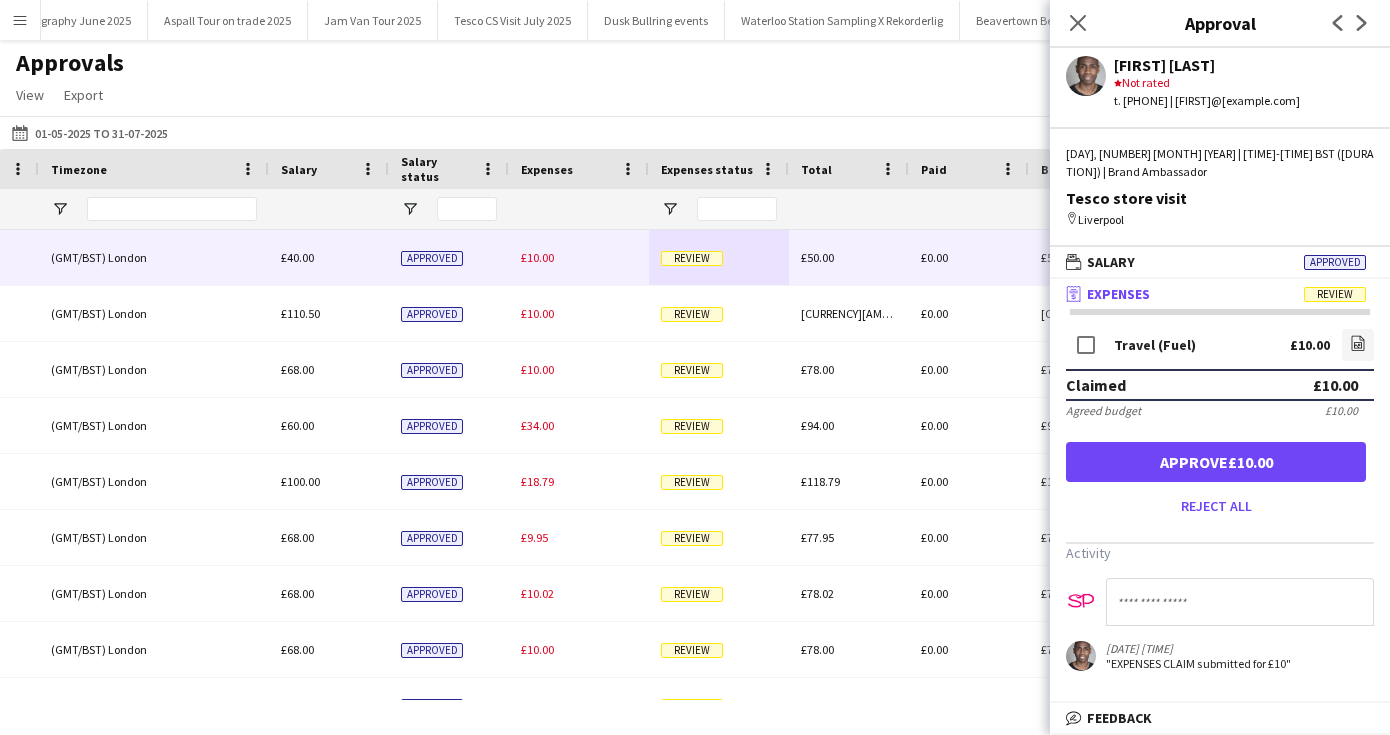 click on "Approve   £10.00" at bounding box center [1216, 462] 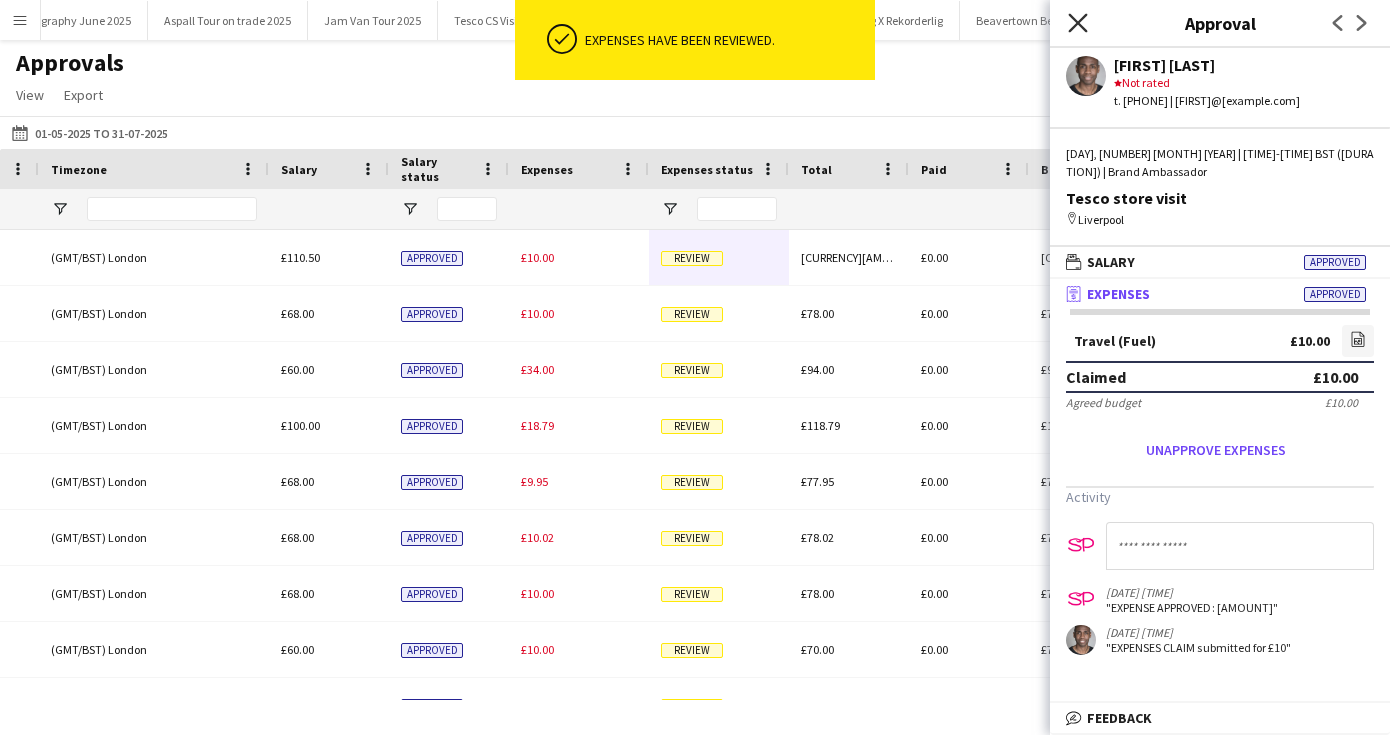 click on "Close pop-in" 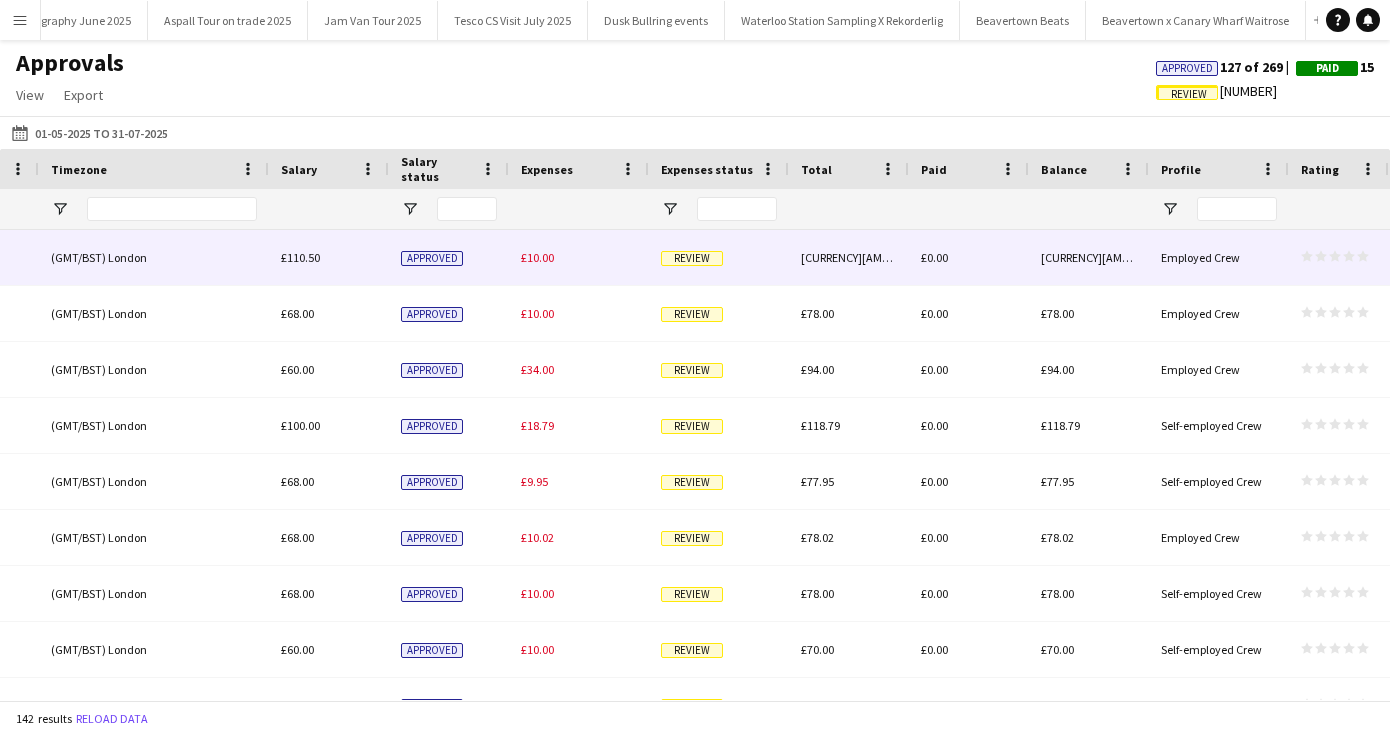 click on "Review" at bounding box center (692, 258) 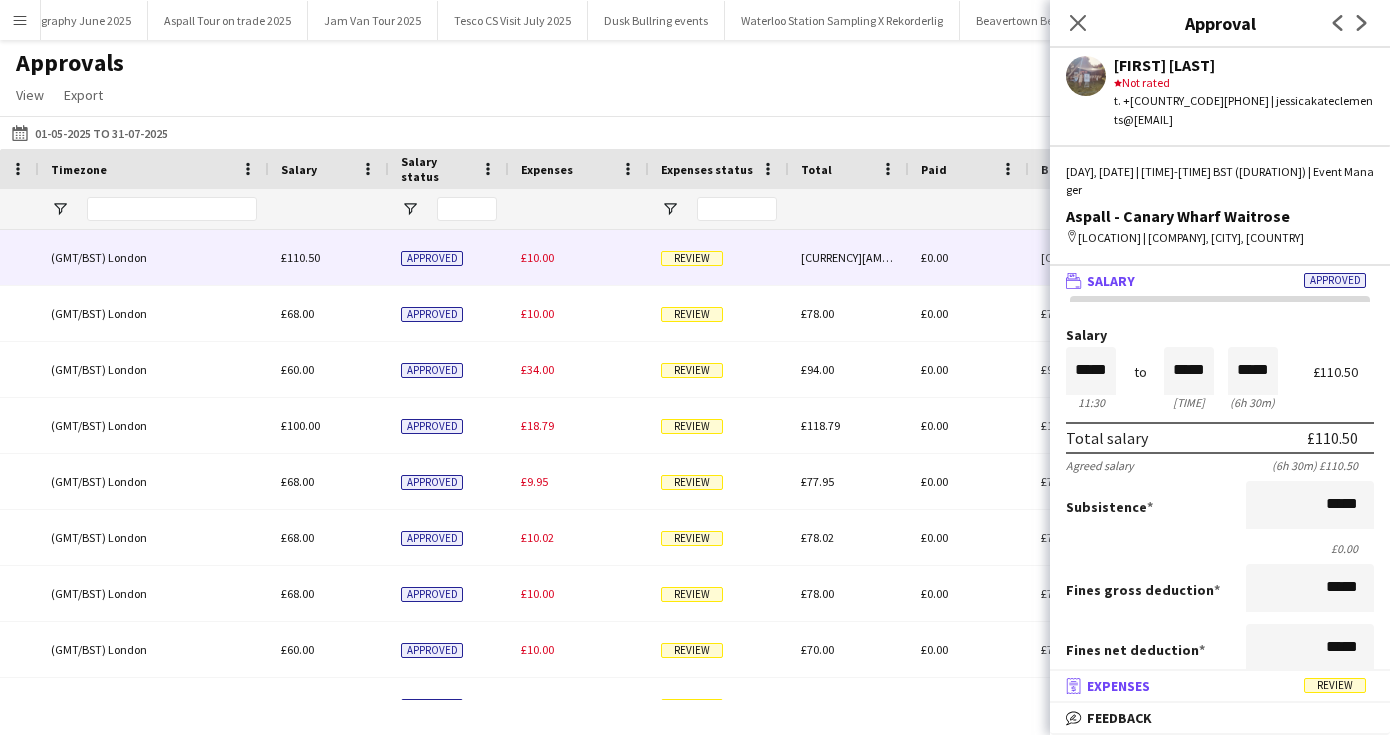 click on "Expenses" at bounding box center [1118, 686] 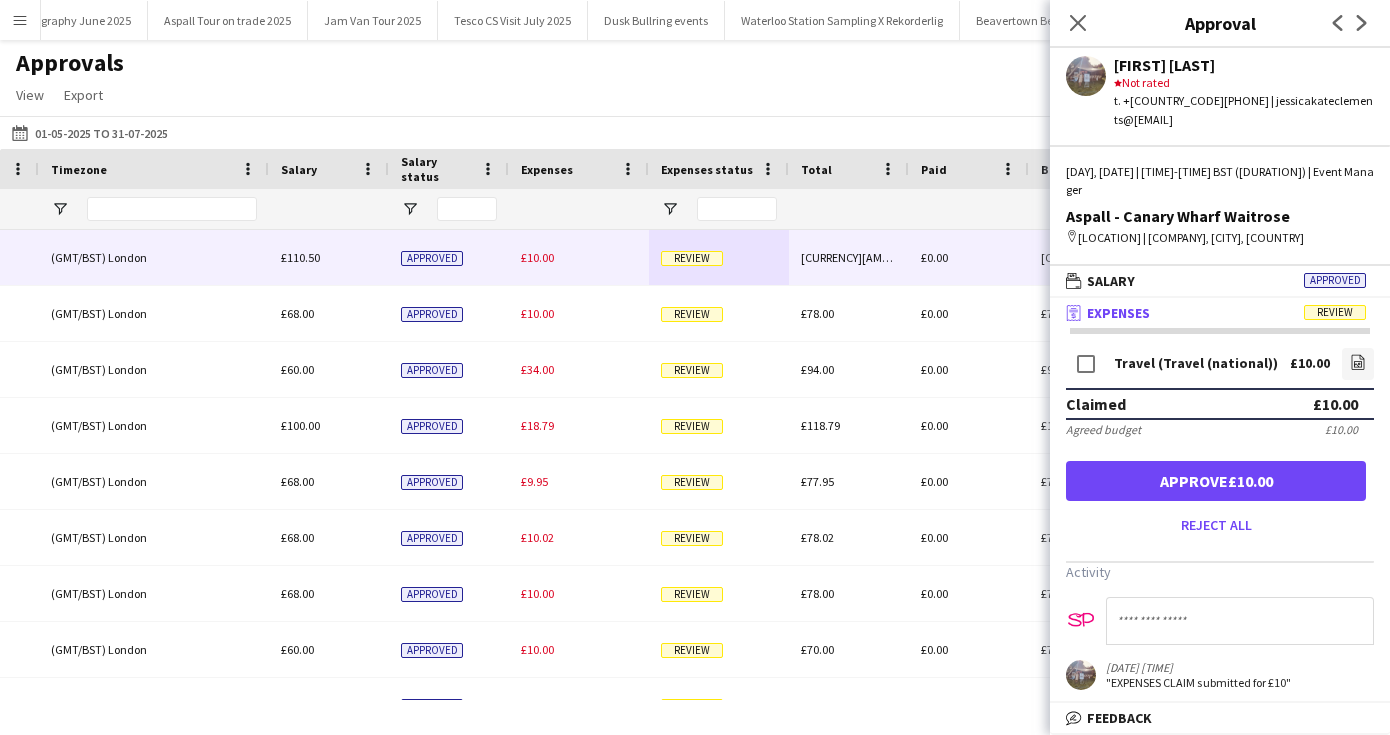 click on "Approve   £10.00" at bounding box center (1216, 481) 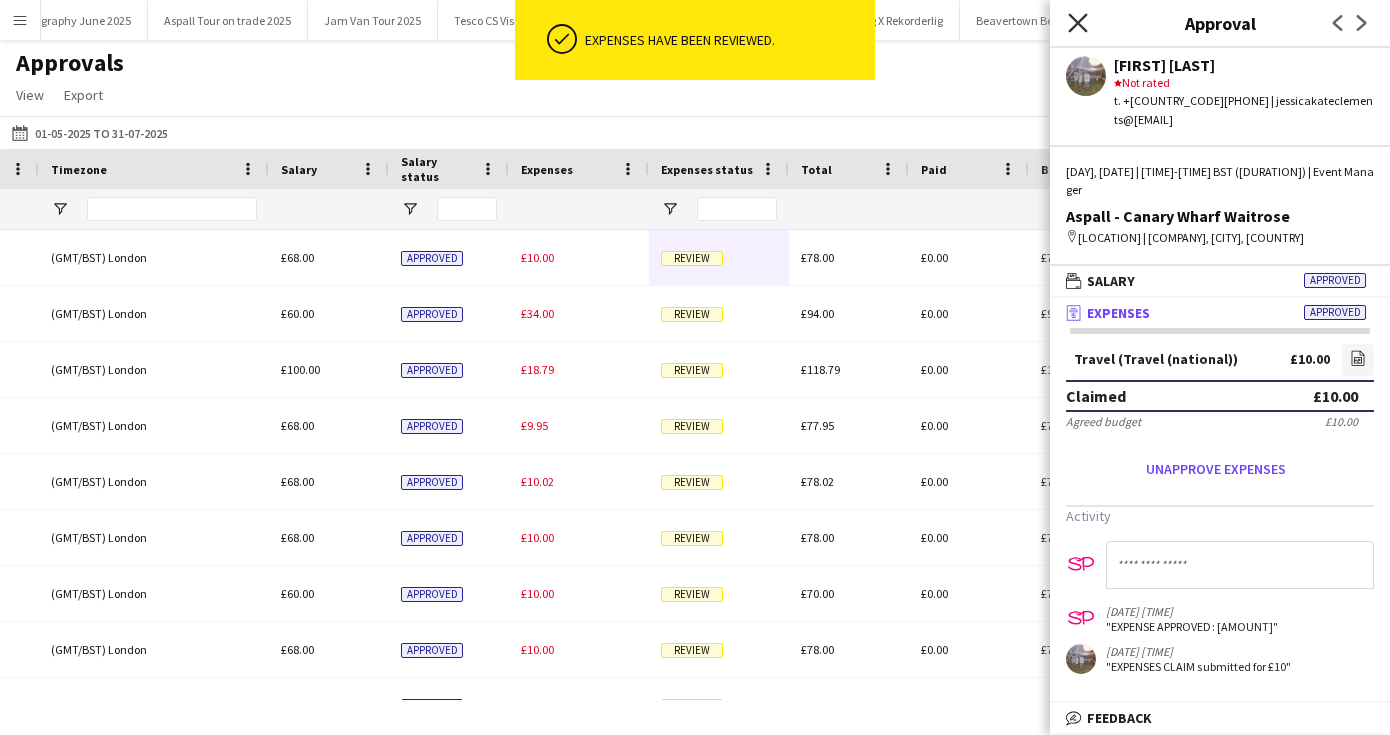 click on "Close pop-in" 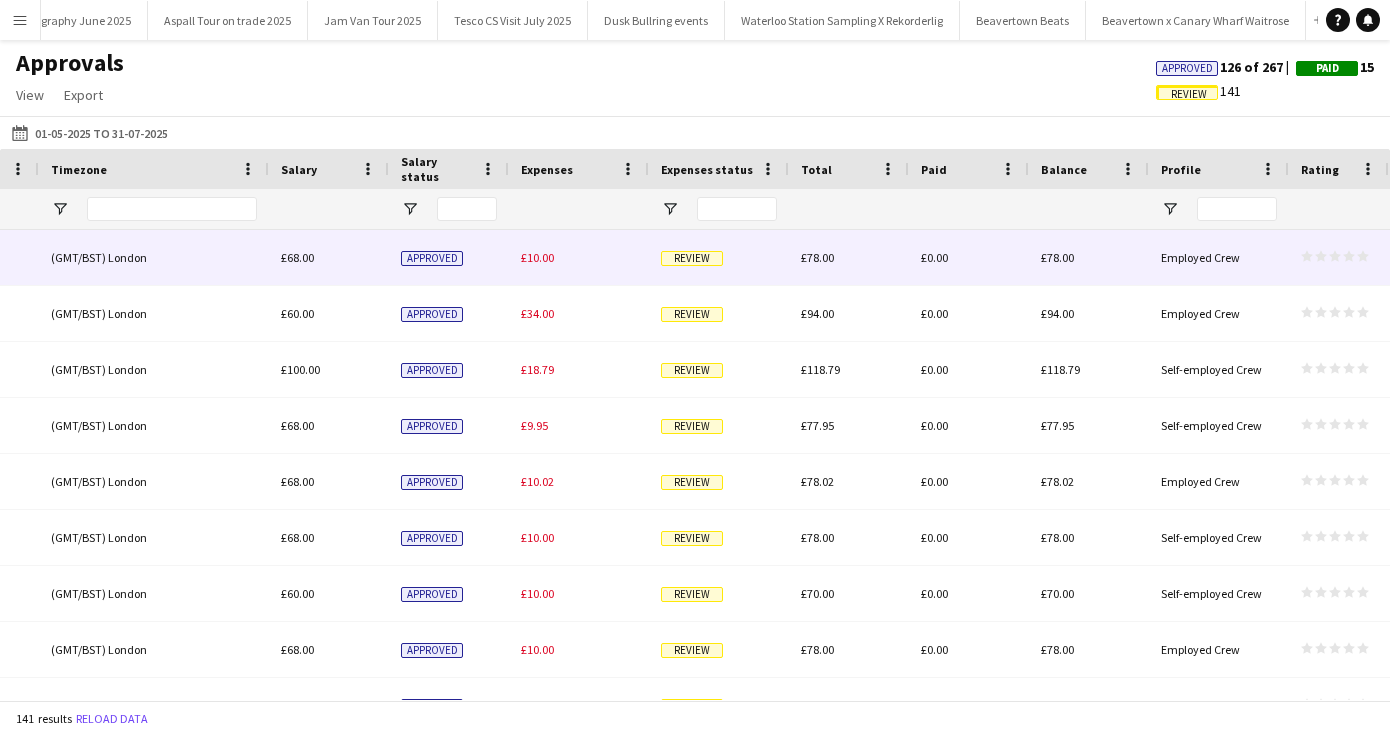 click on "Review" at bounding box center [692, 257] 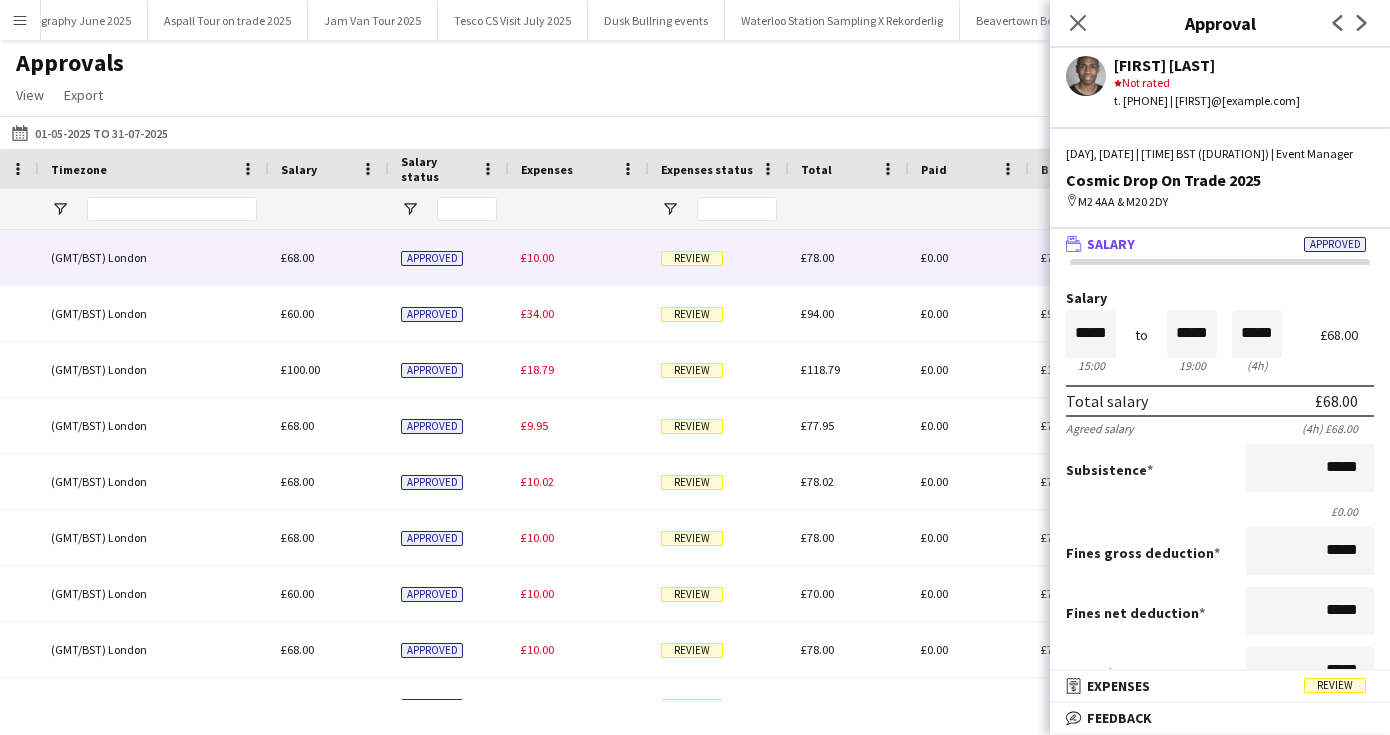 click on "Expenses" at bounding box center (1118, 686) 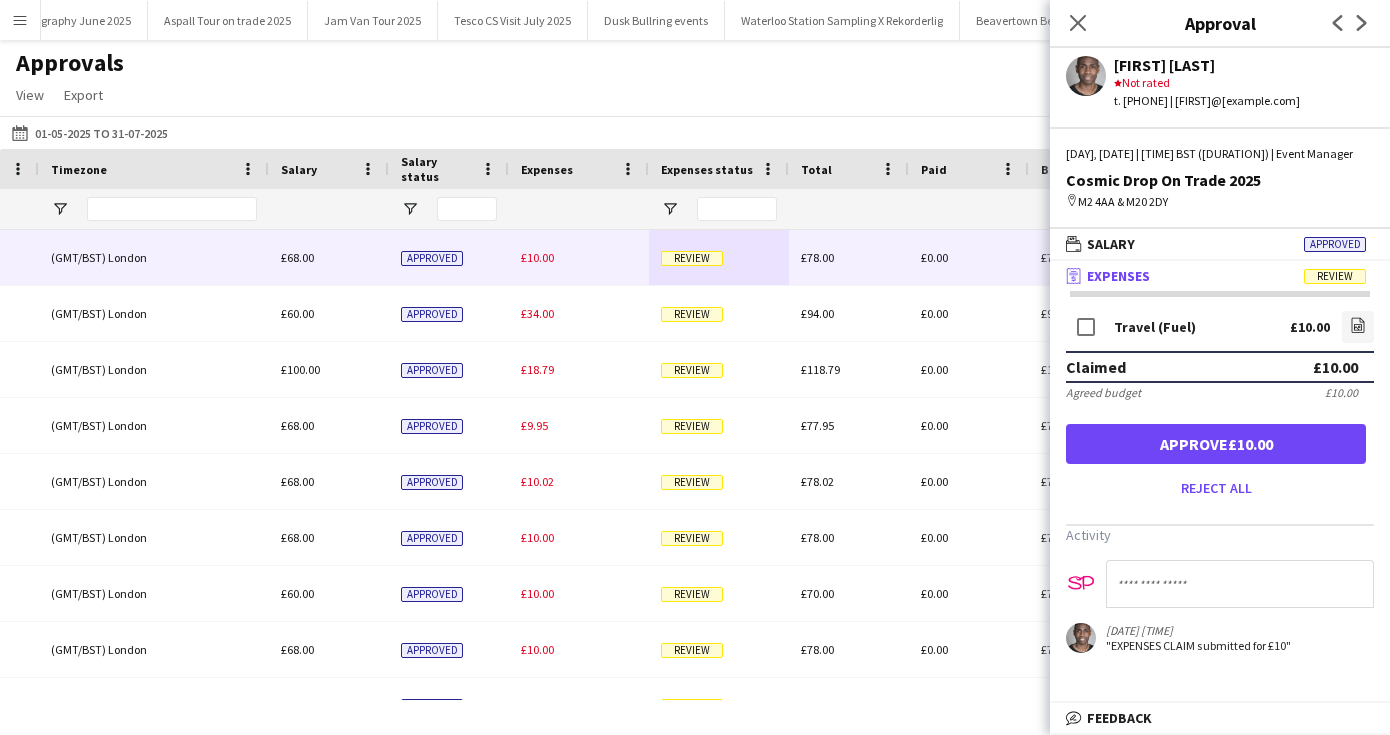 click on "Approve   £10.00" at bounding box center [1216, 444] 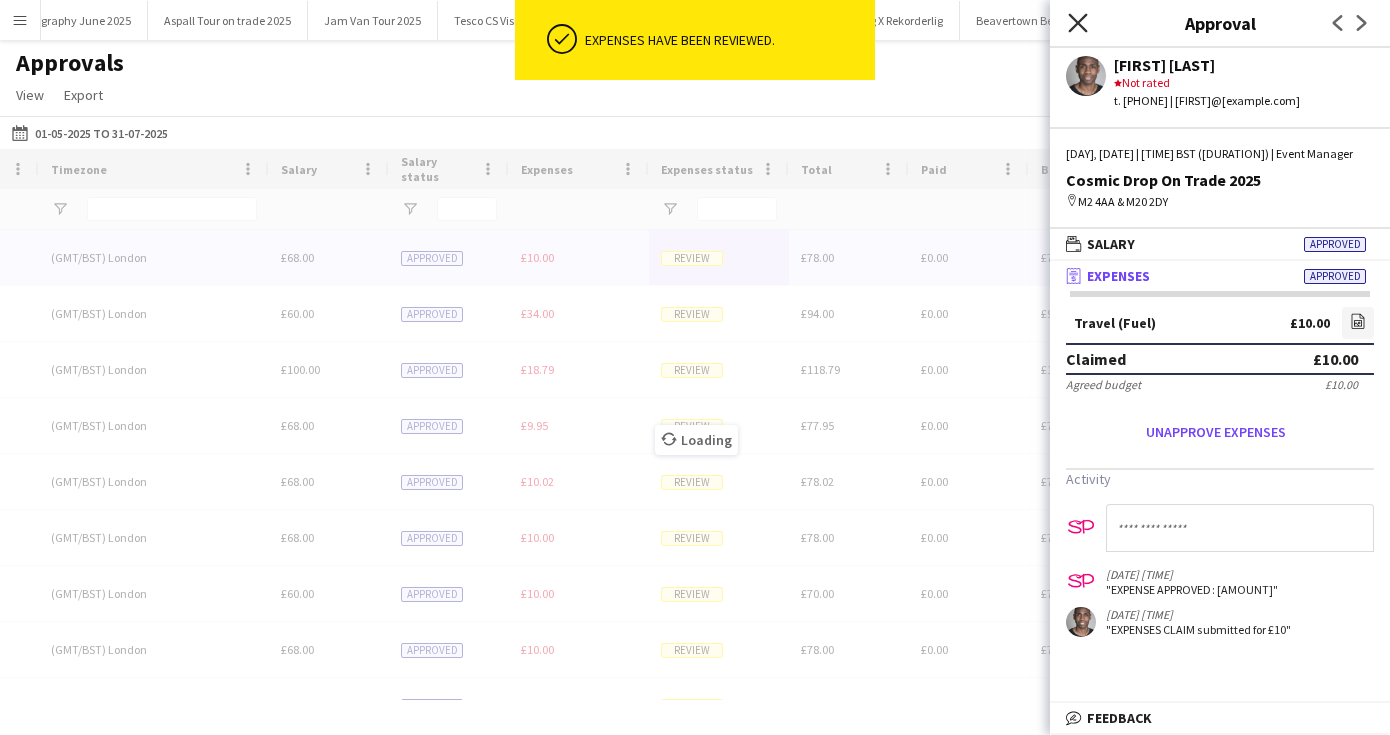 click 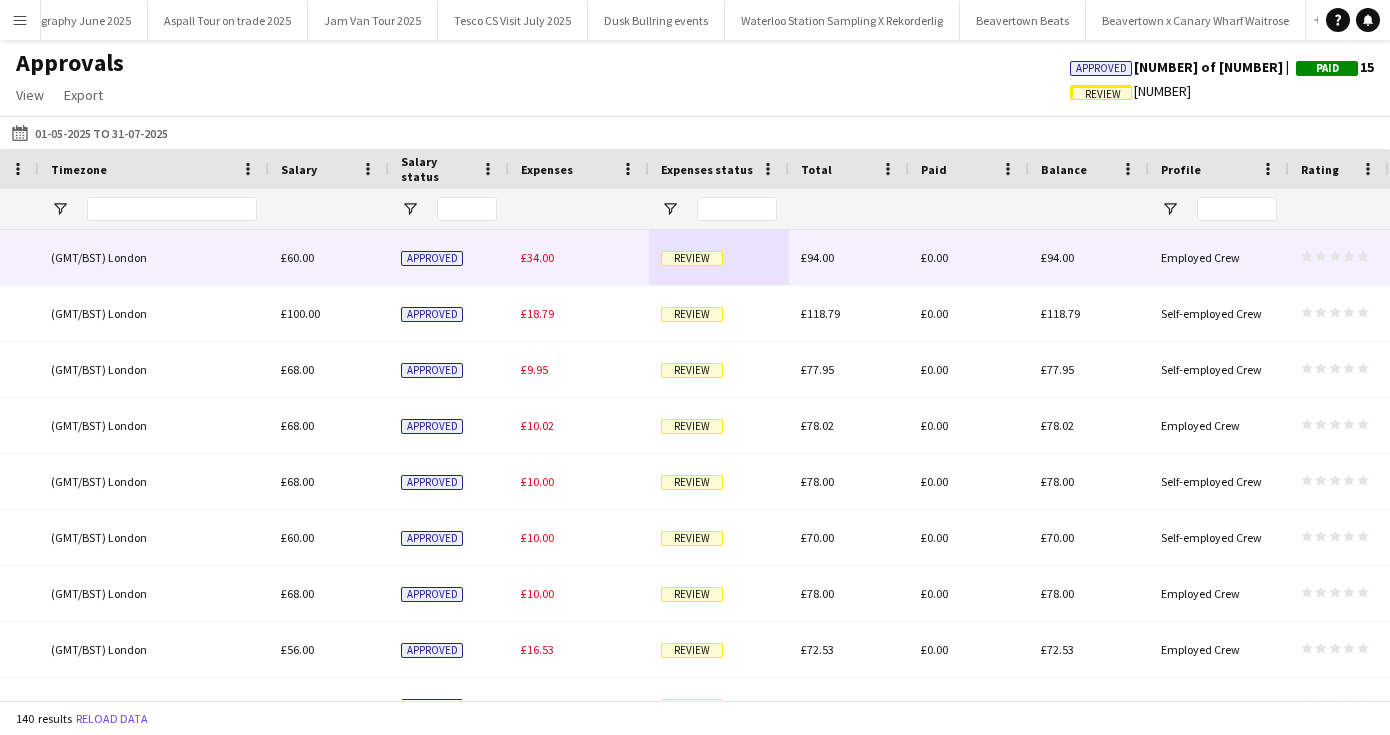 click on "Review" at bounding box center [692, 258] 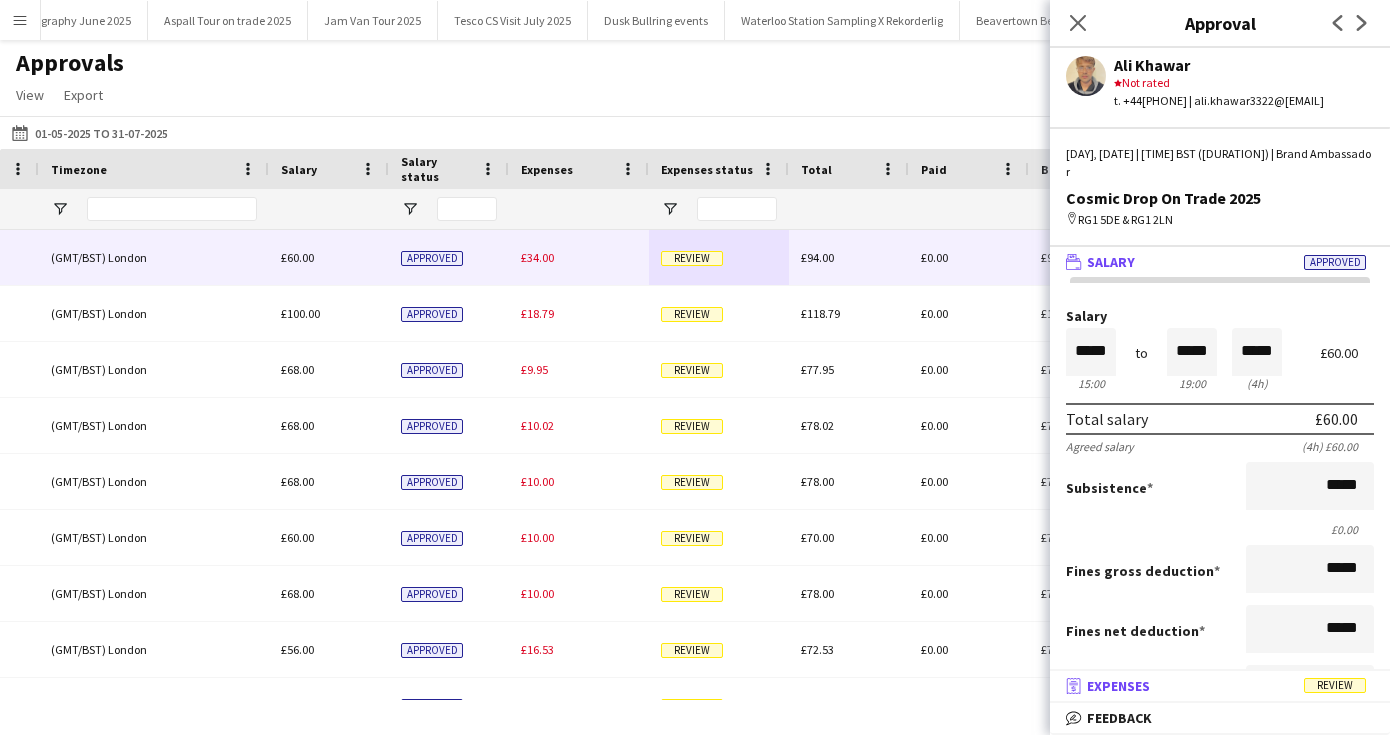 click on "receipt
Expenses   Review" at bounding box center [1216, 686] 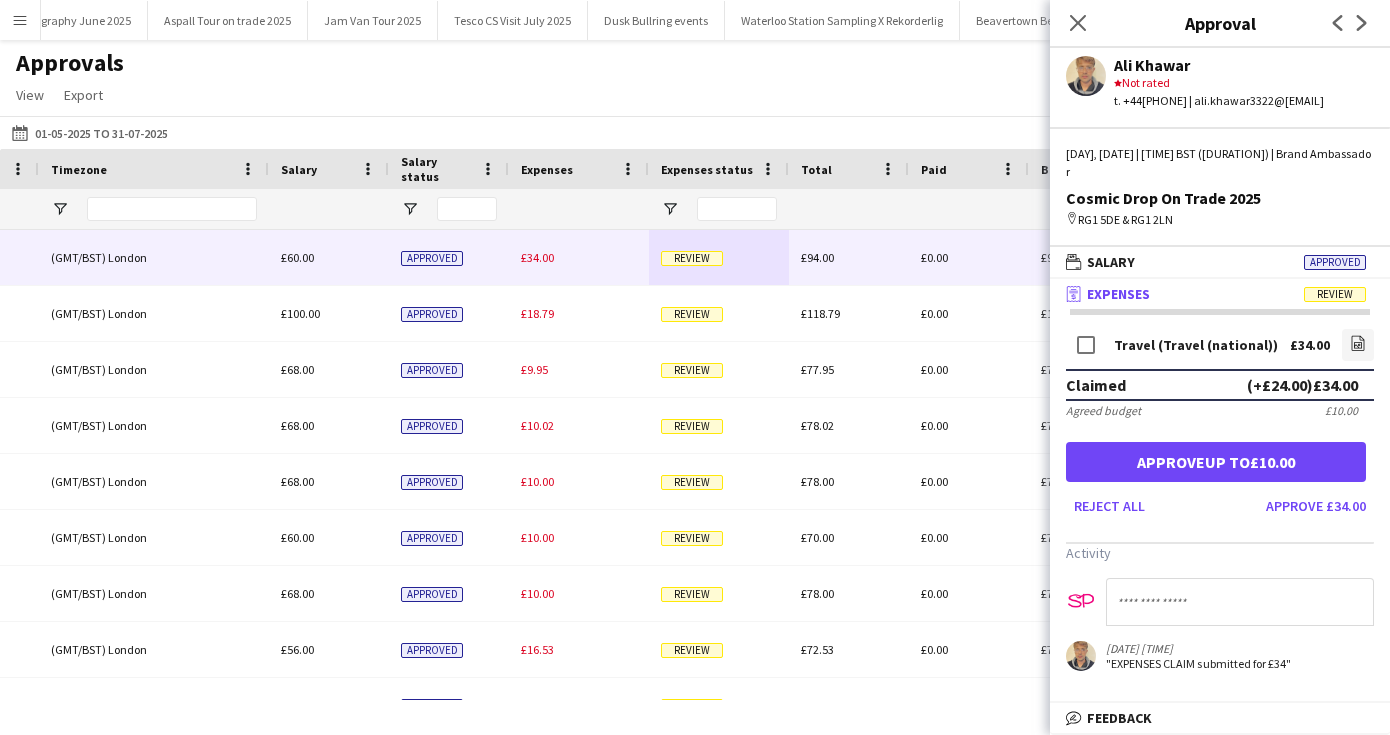 click on "Ali Khawar" 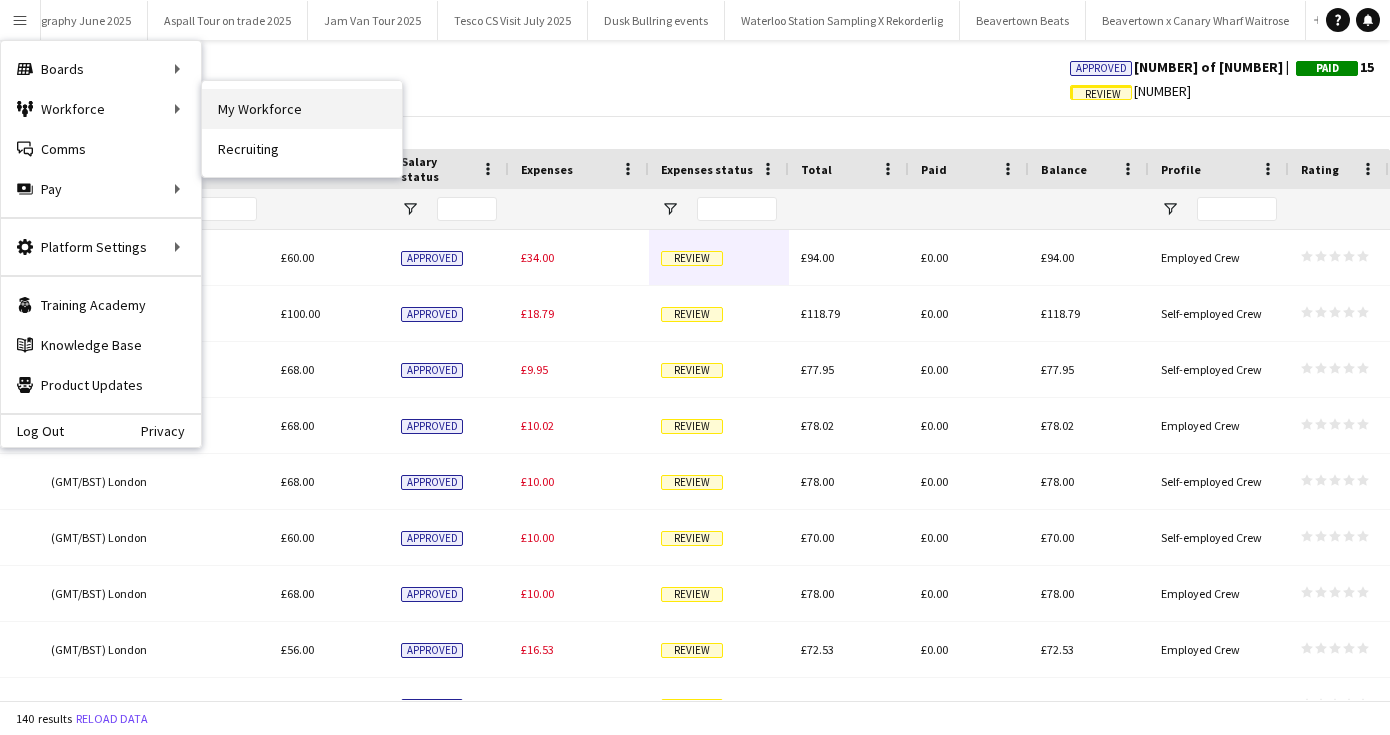 click on "My Workforce" at bounding box center (302, 109) 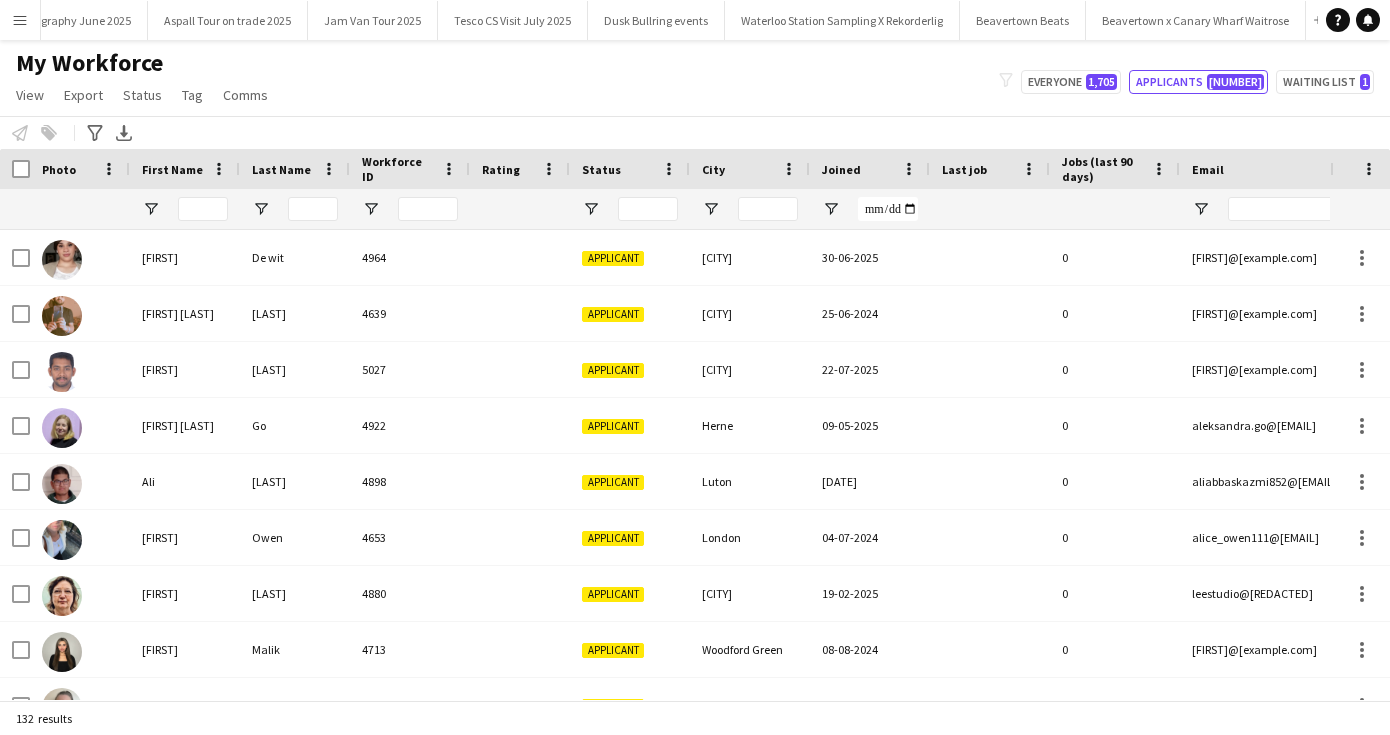 type on "*******" 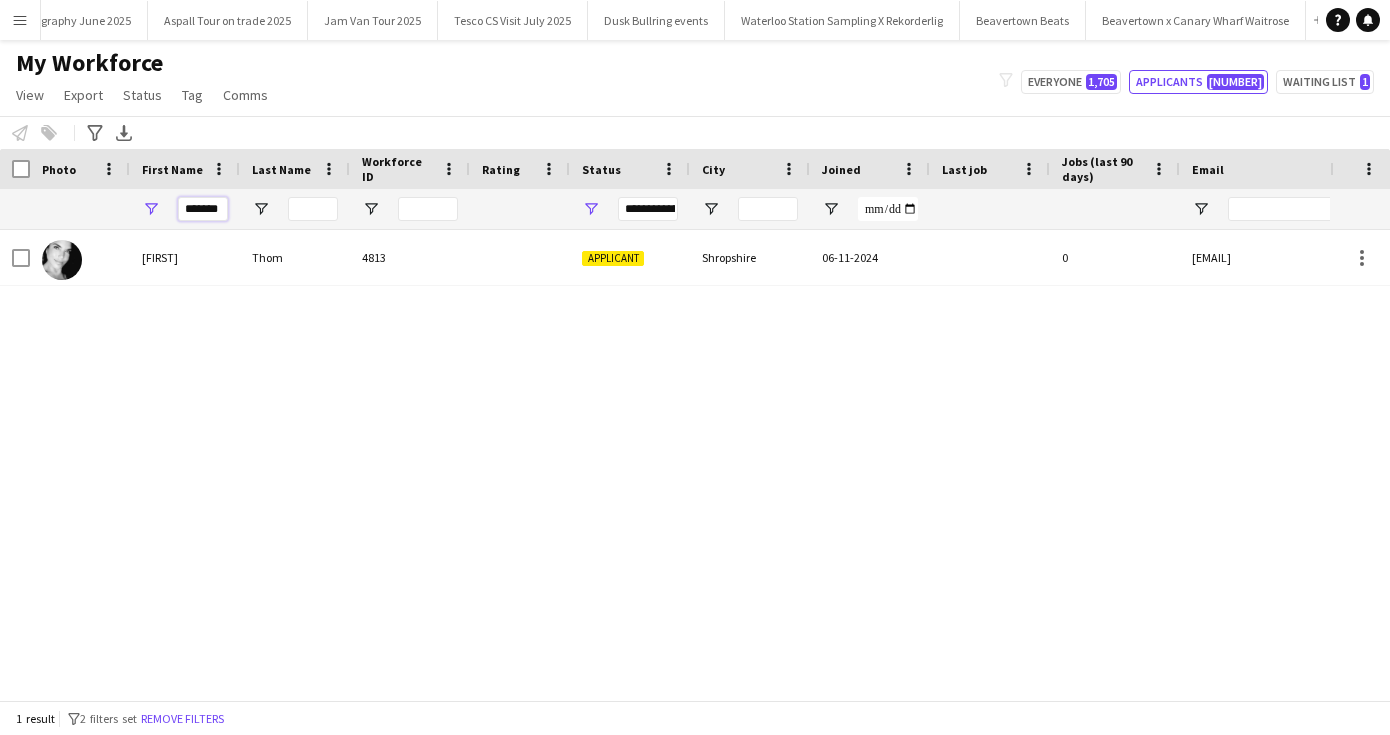 drag, startPoint x: 182, startPoint y: 206, endPoint x: 283, endPoint y: 209, distance: 101.04455 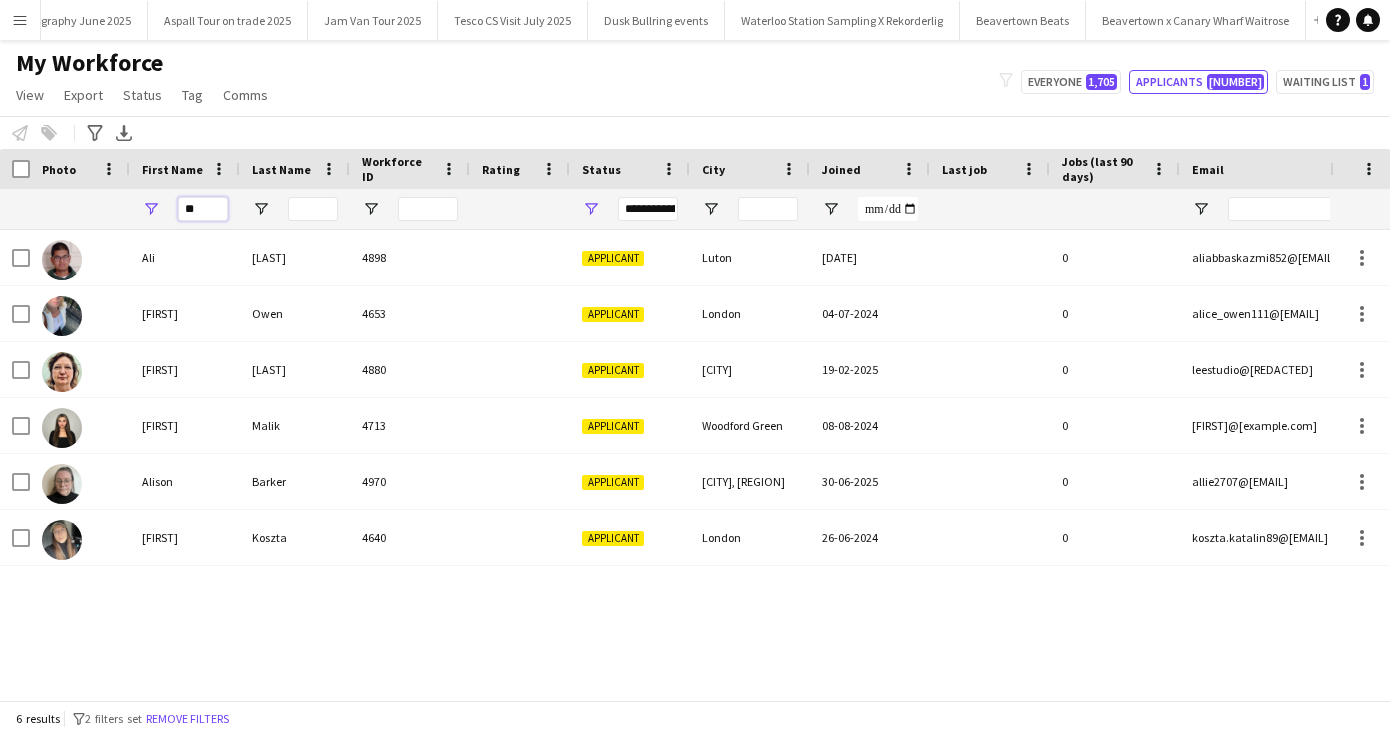 type on "*" 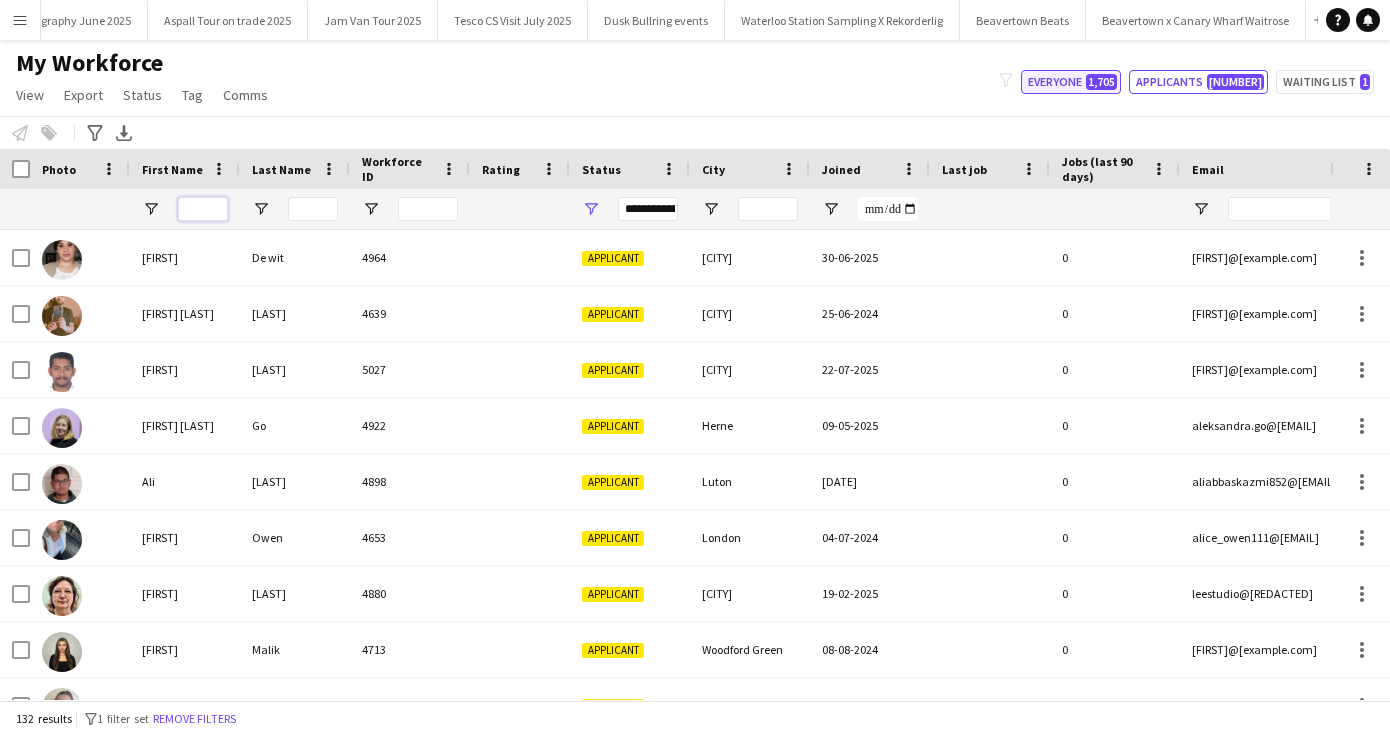 type 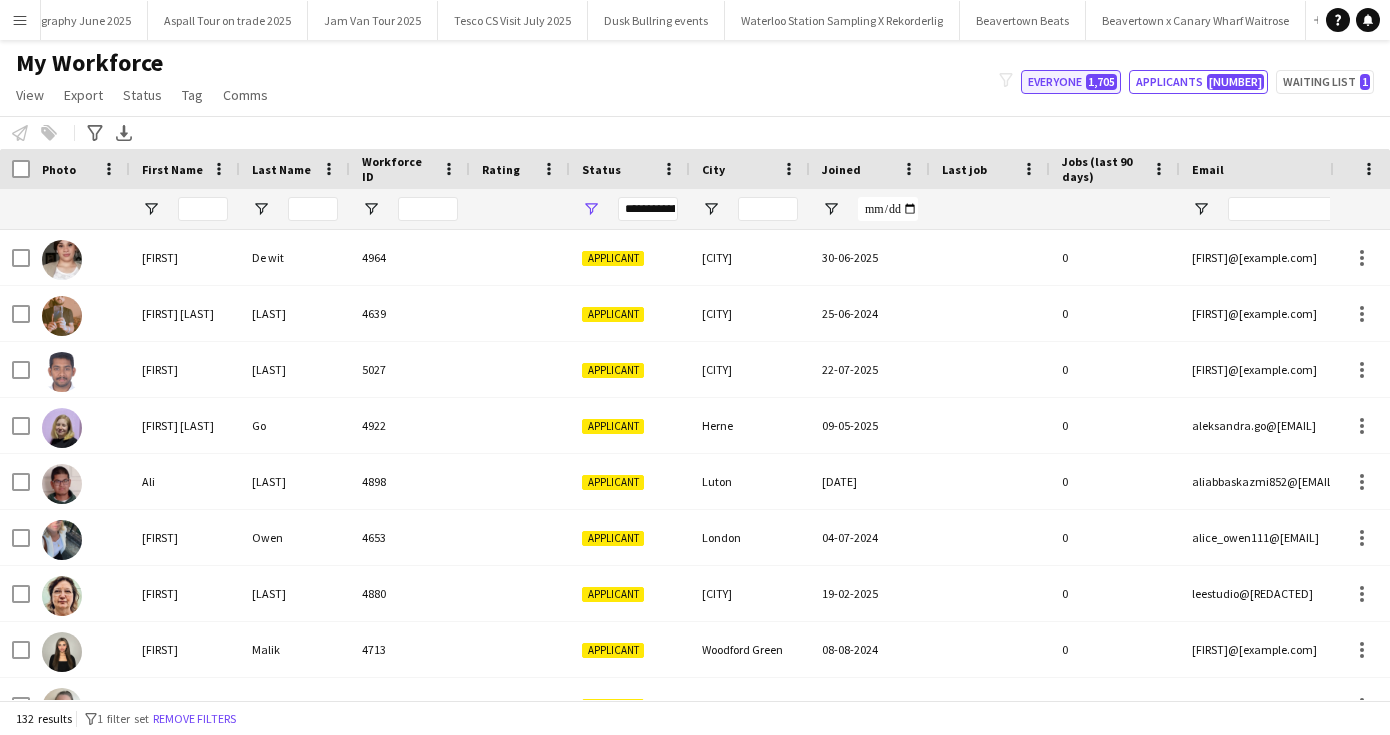 click on "Everyone   1,705" 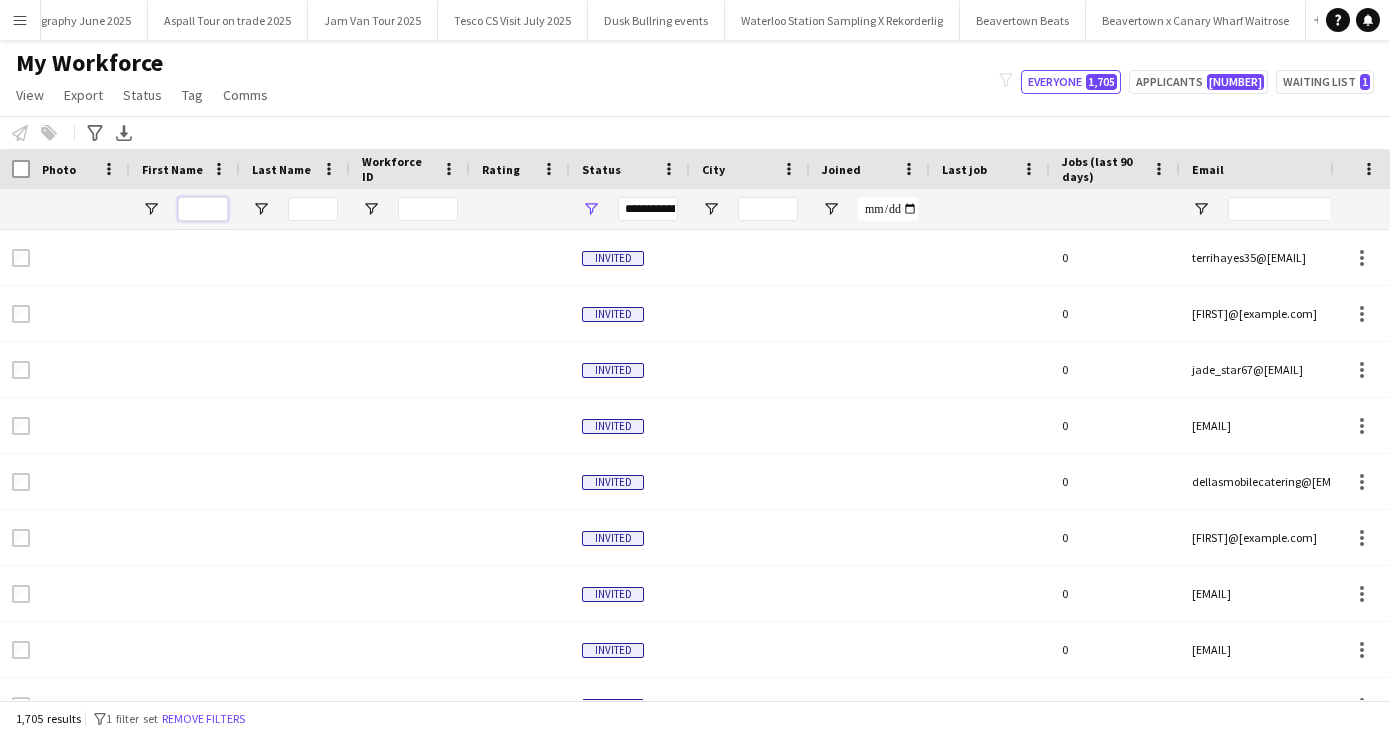 click at bounding box center [203, 209] 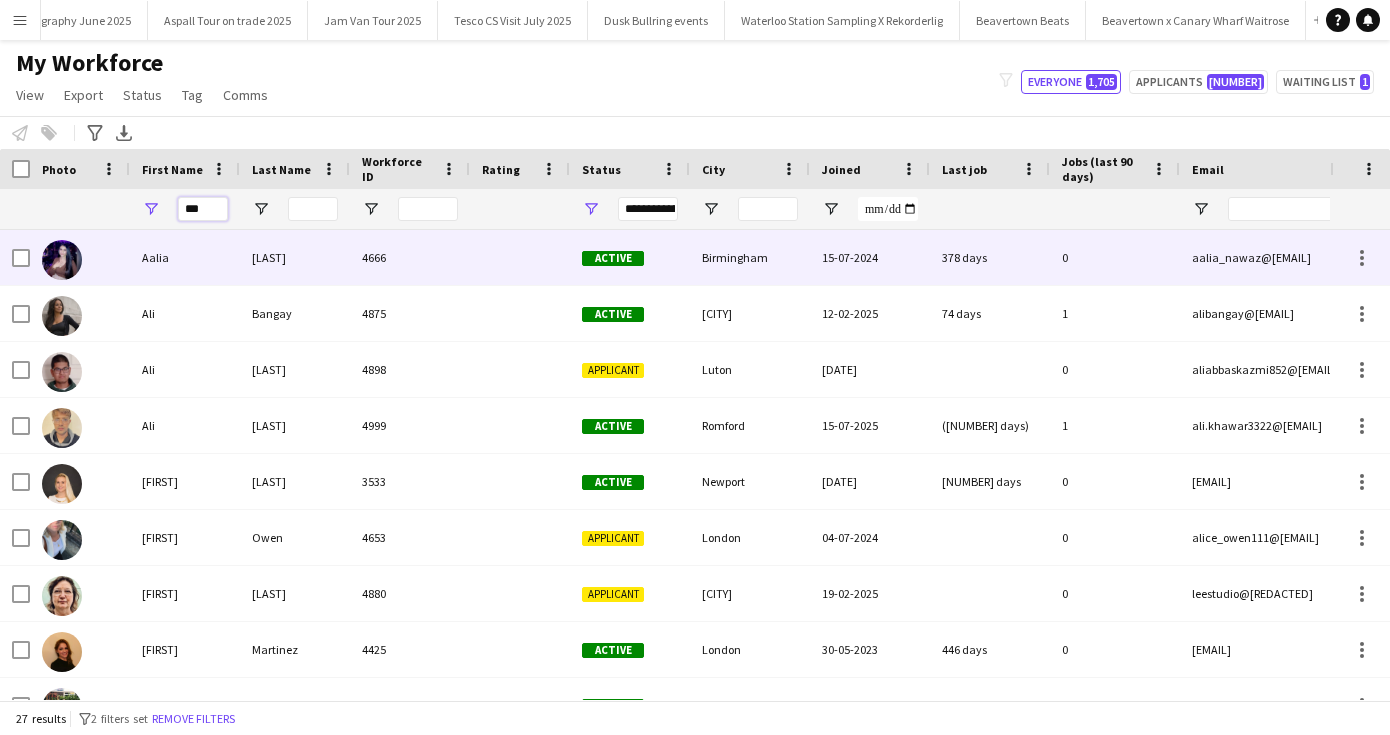 type on "***" 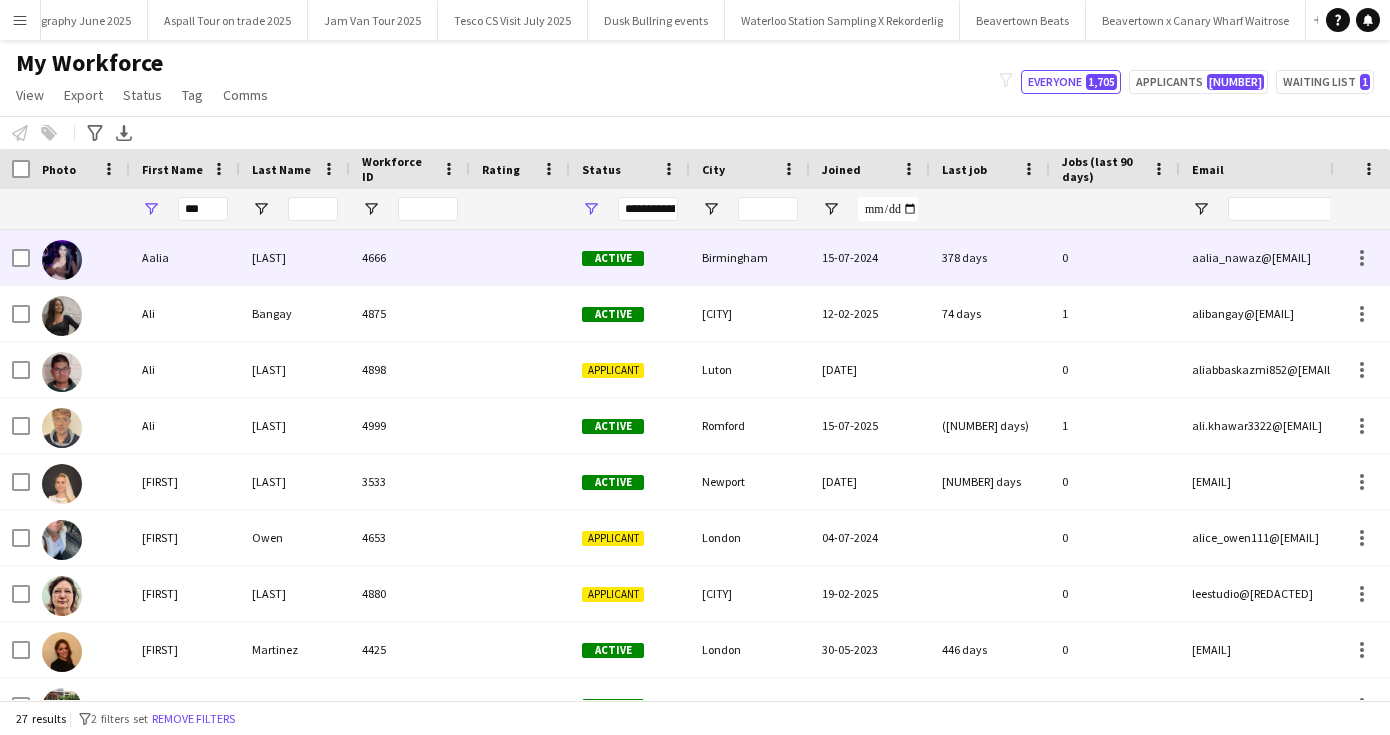drag, startPoint x: 205, startPoint y: 242, endPoint x: 269, endPoint y: 429, distance: 197.64868 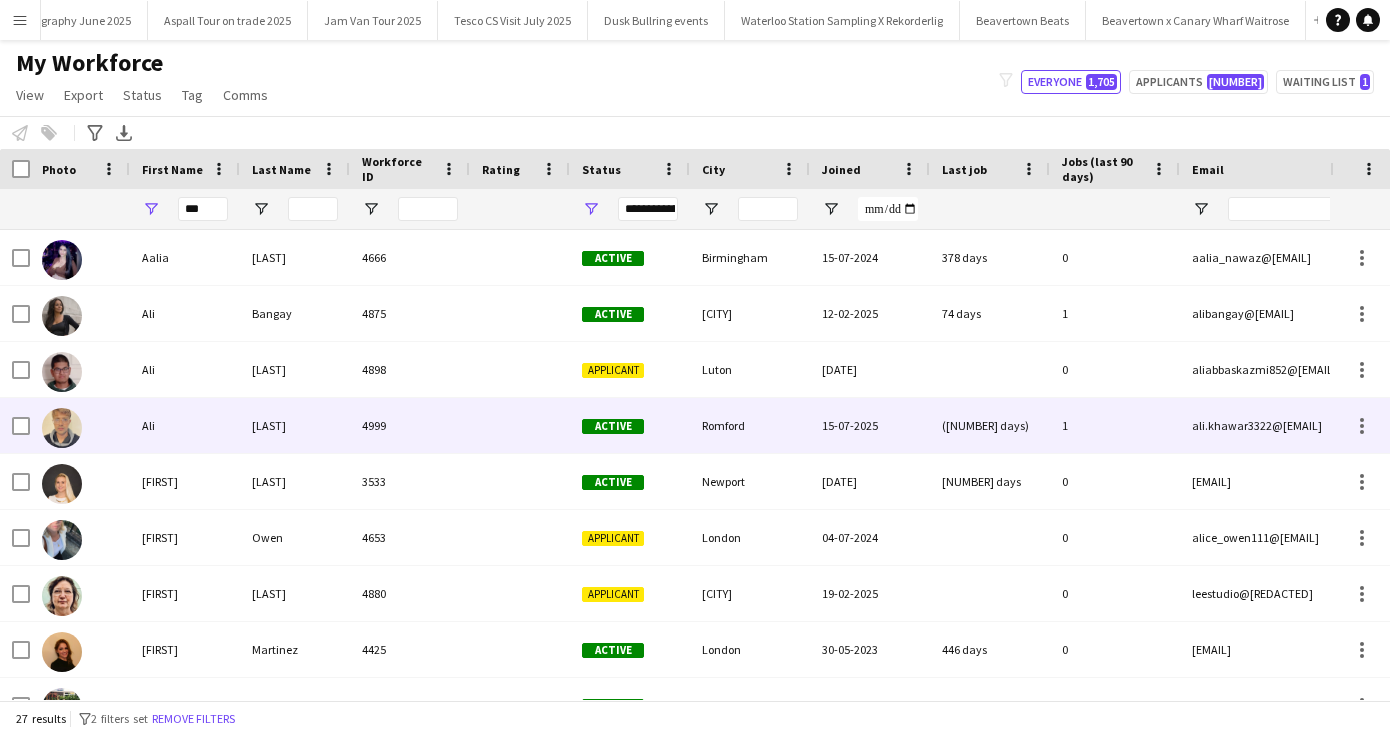 click on "[LAST]" at bounding box center (295, 425) 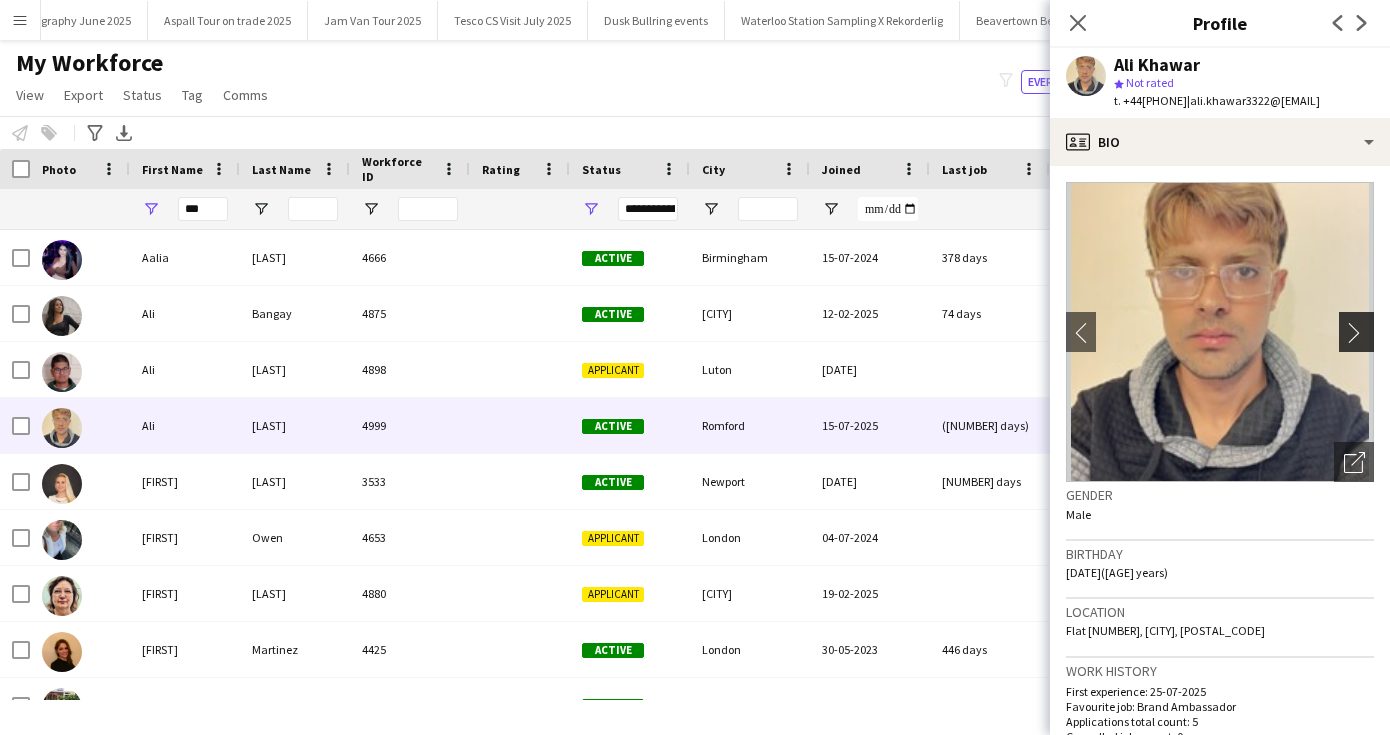 click on "chevron-right" 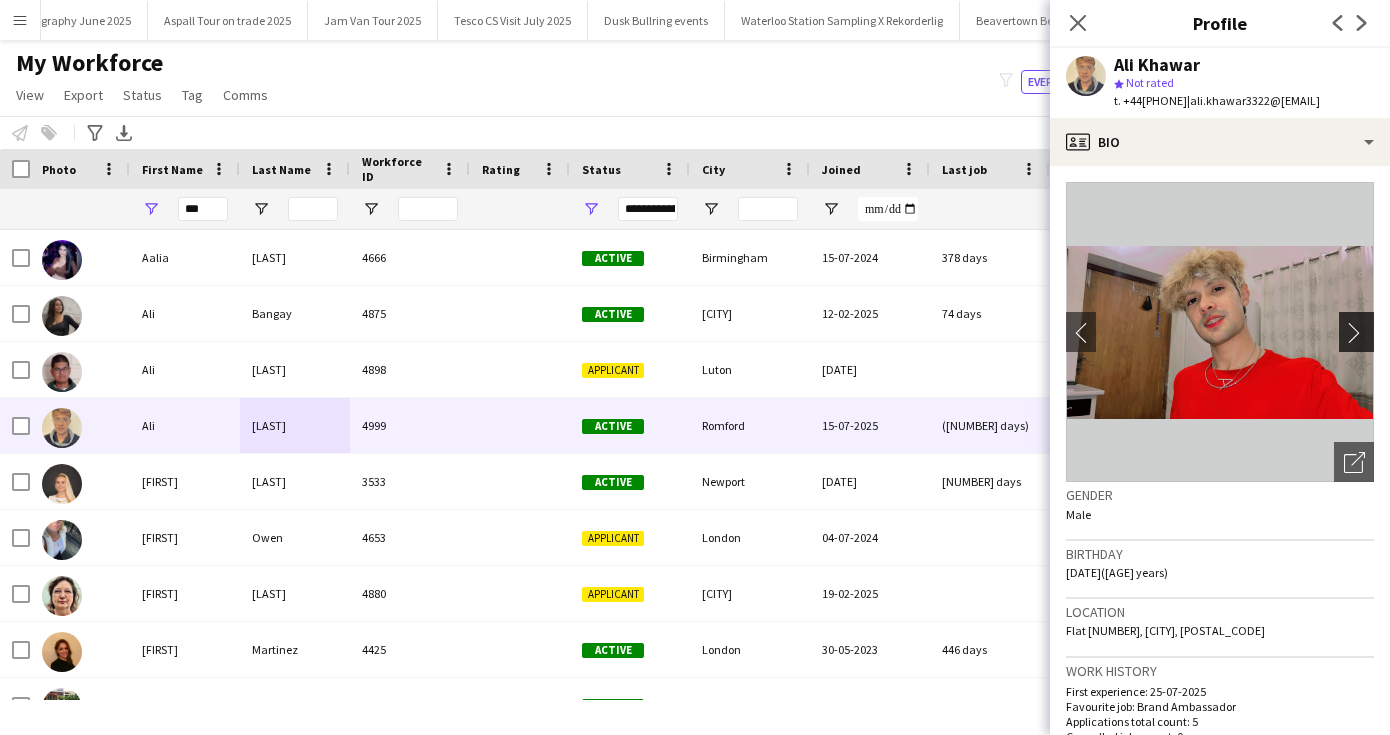 click on "chevron-right" 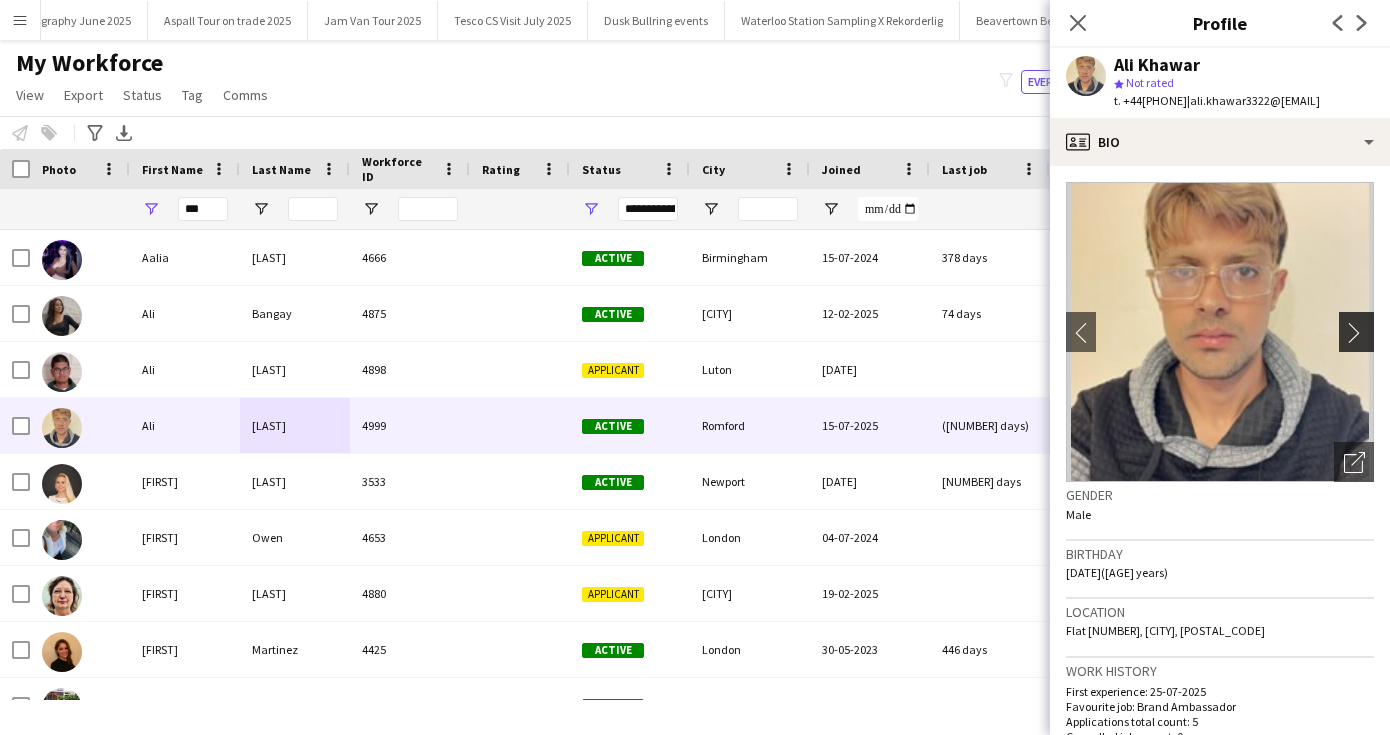 click on "chevron-right" 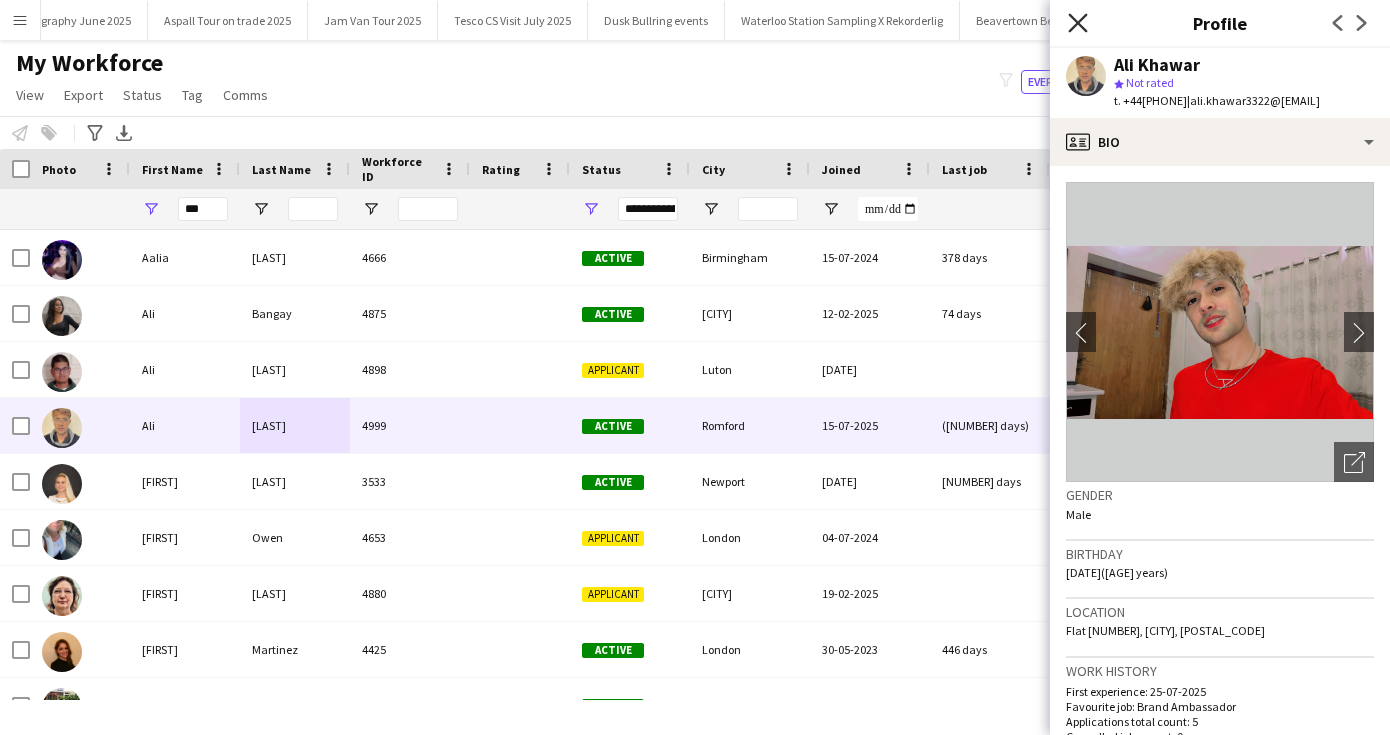 click on "Close pop-in" 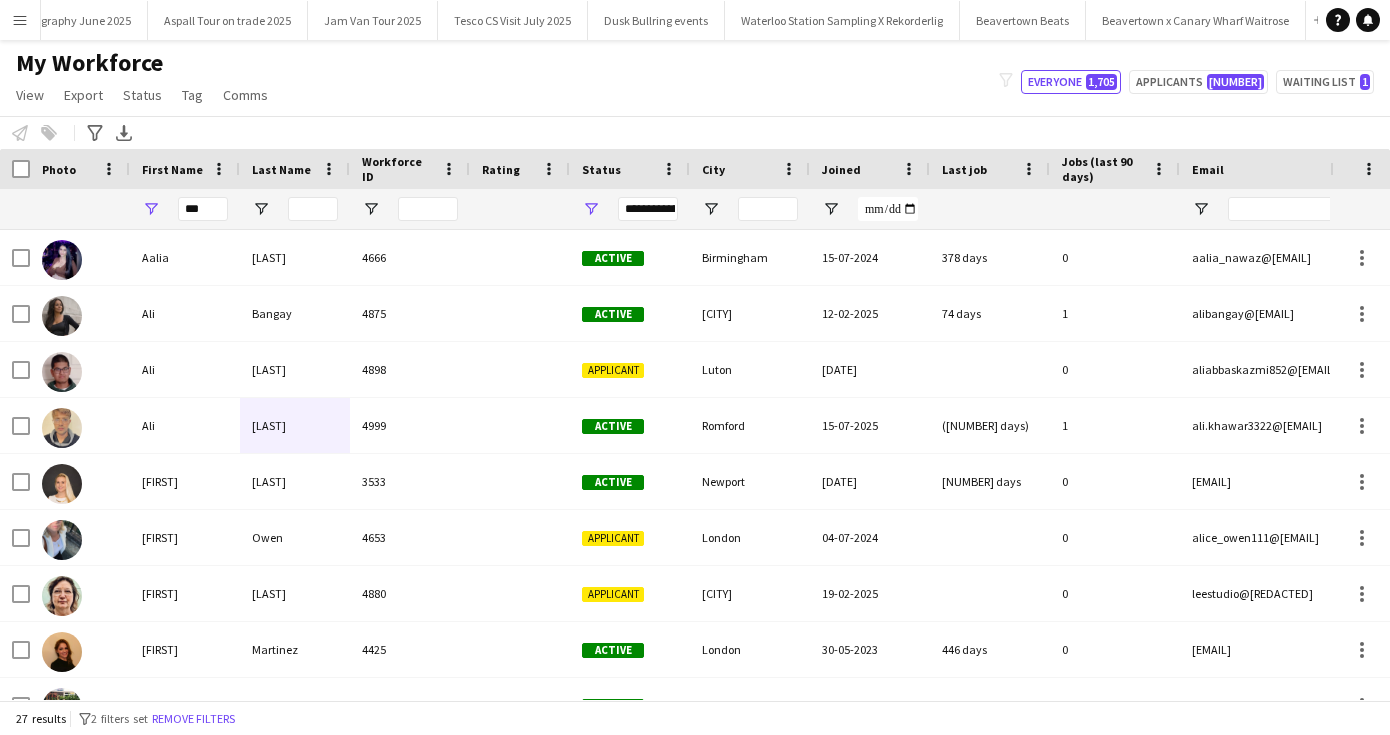click on "Menu" at bounding box center (20, 20) 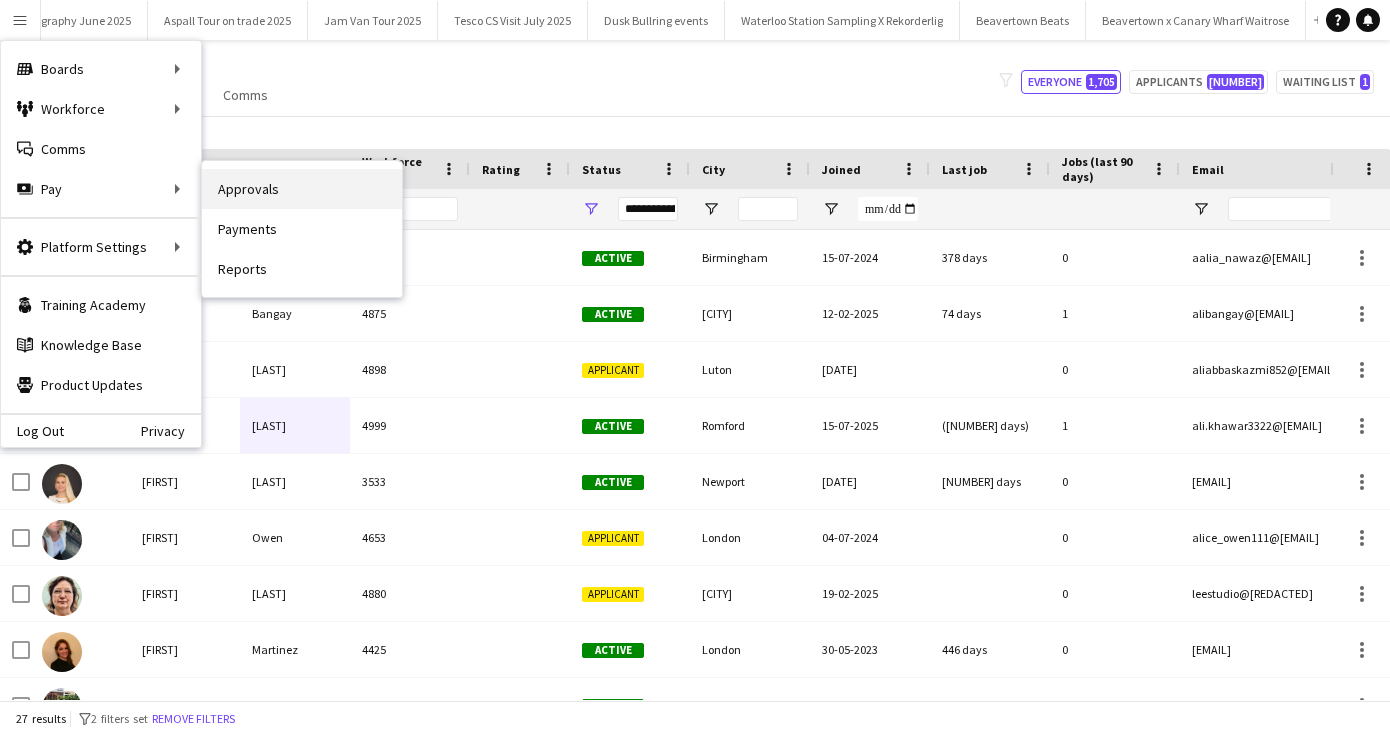 click on "Approvals" at bounding box center [302, 189] 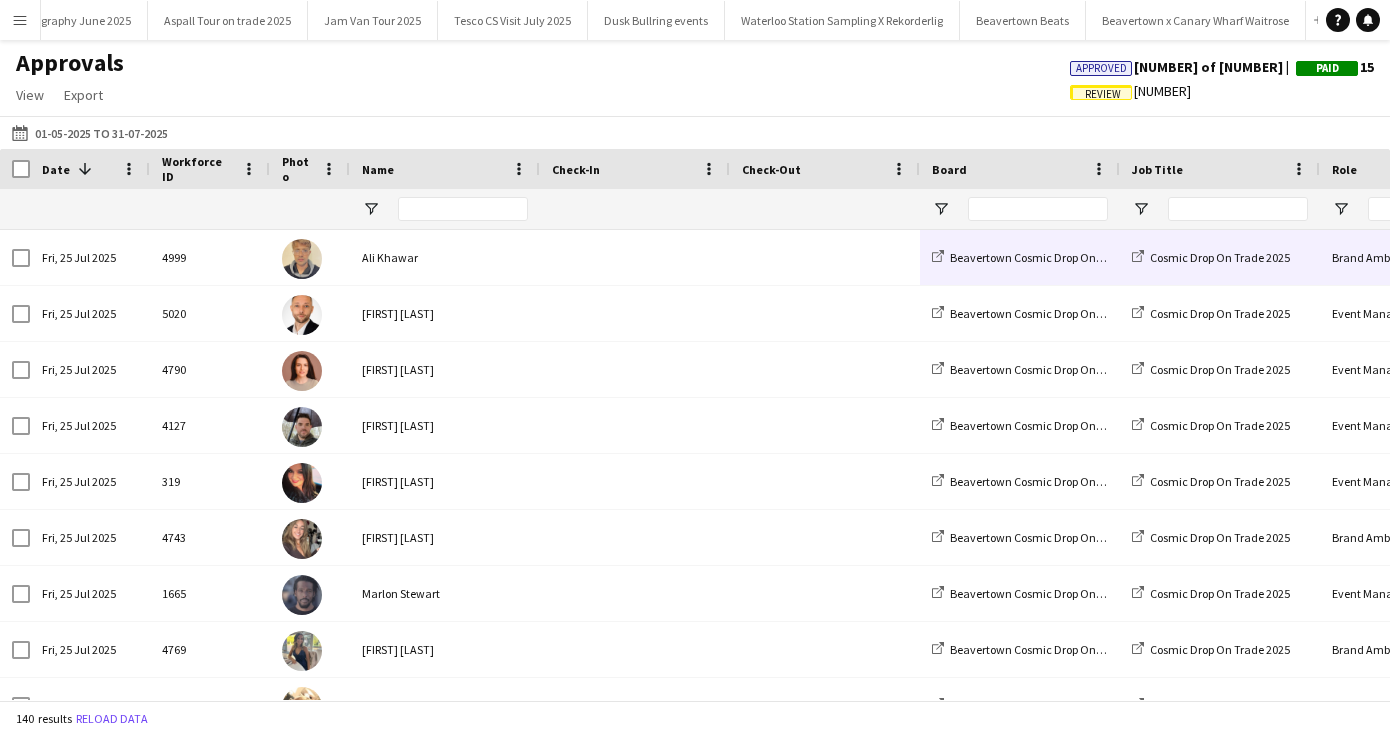 scroll, scrollTop: 0, scrollLeft: 280, axis: horizontal 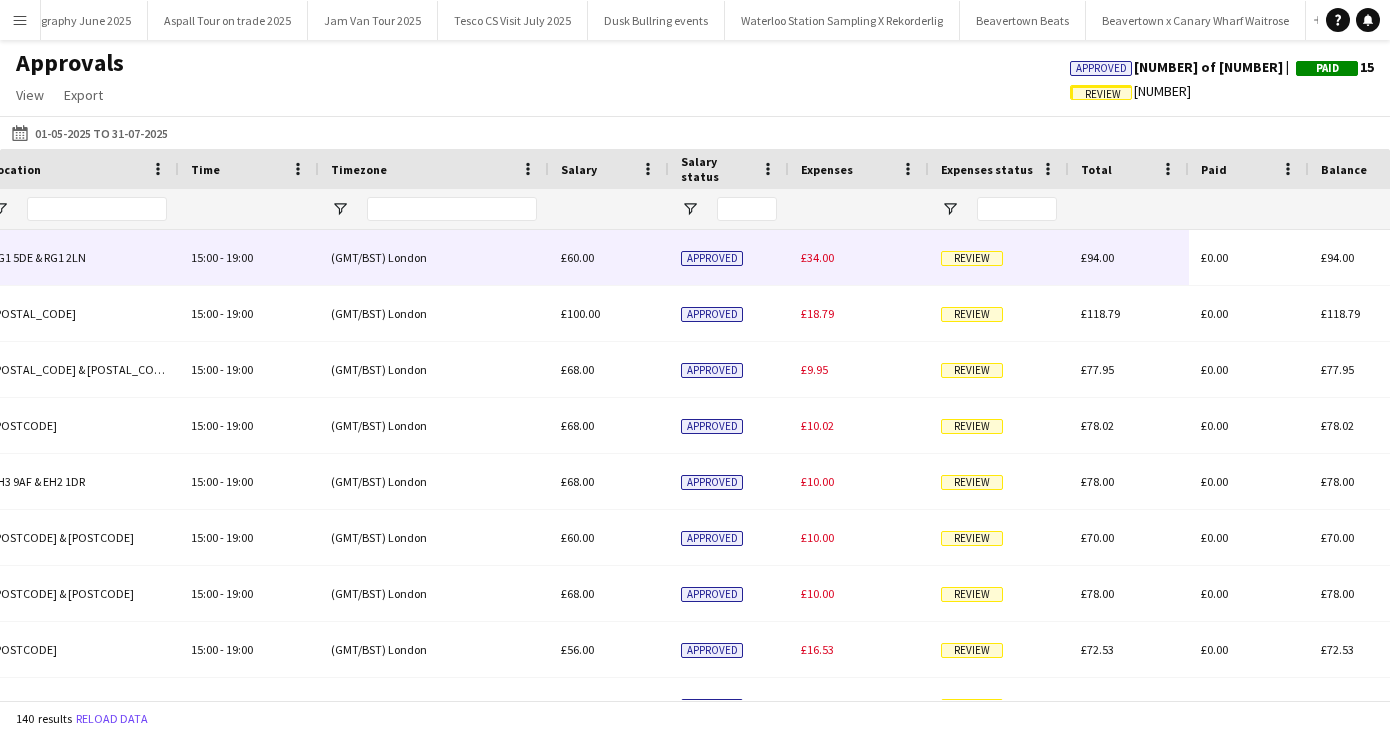 drag, startPoint x: 845, startPoint y: 266, endPoint x: 1167, endPoint y: 243, distance: 322.82037 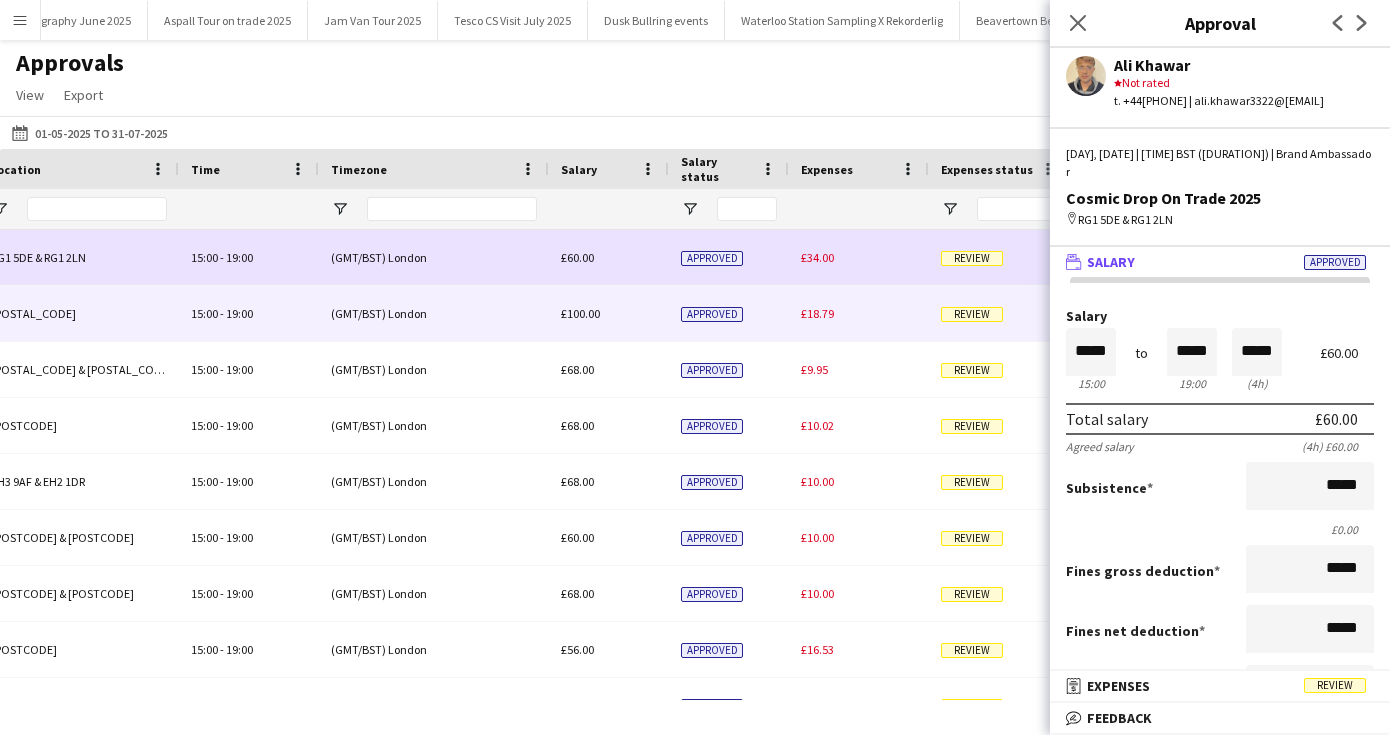 click on "Review" at bounding box center [972, 314] 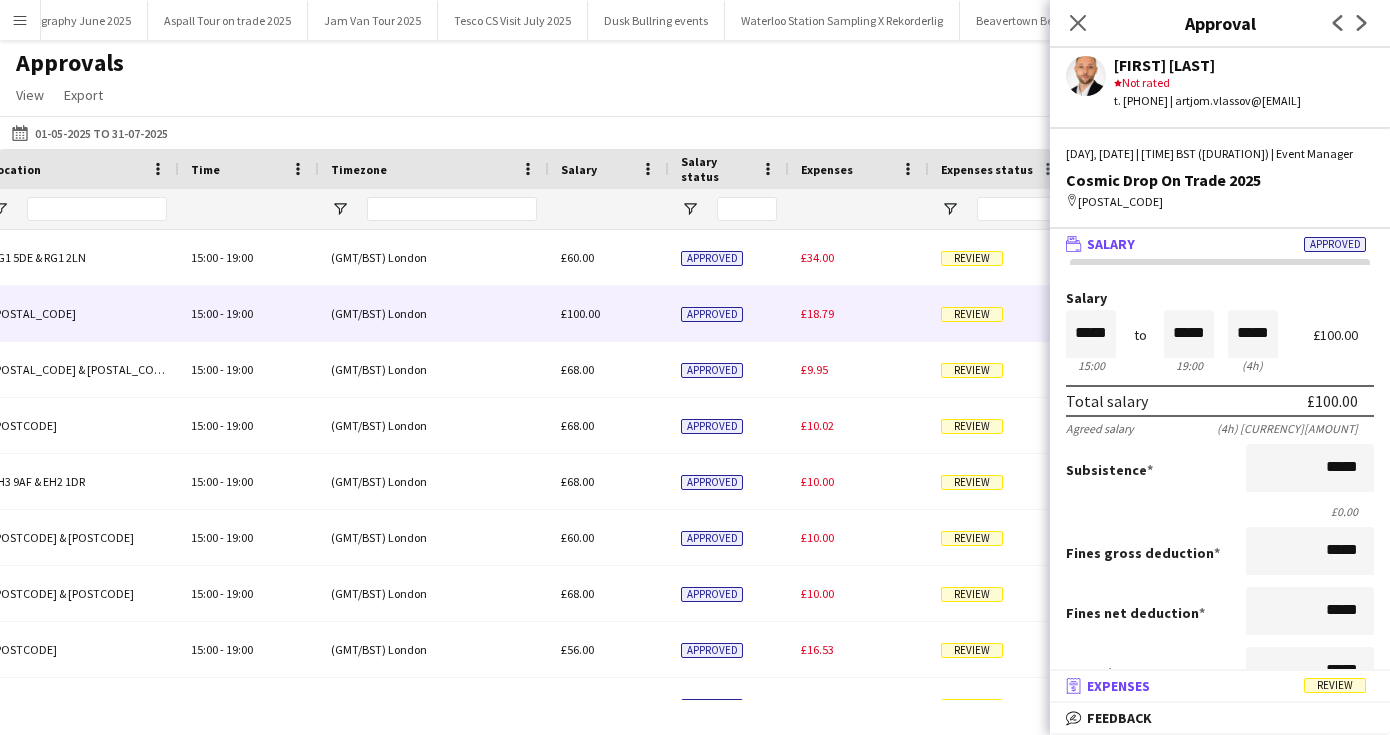 click on "Expenses" at bounding box center (1118, 686) 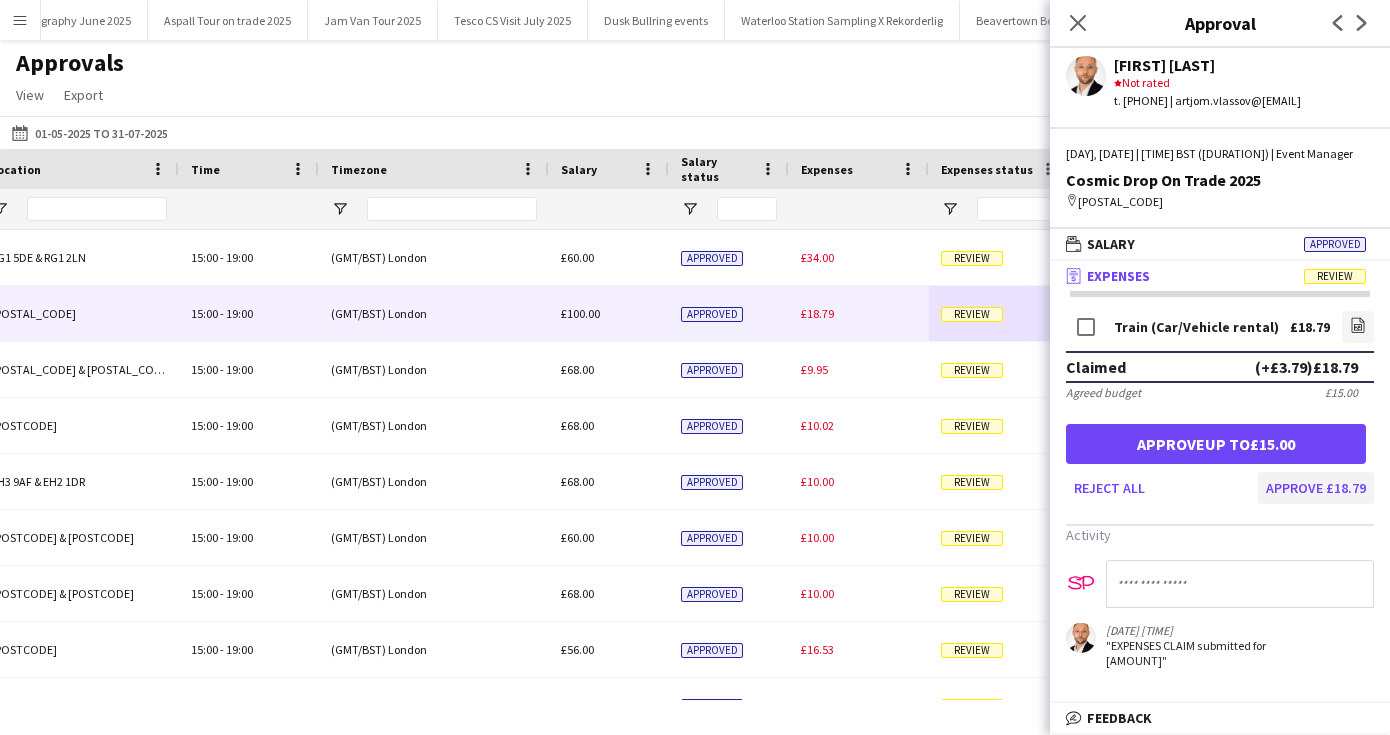 click on "Approve £18.79" at bounding box center (1316, 488) 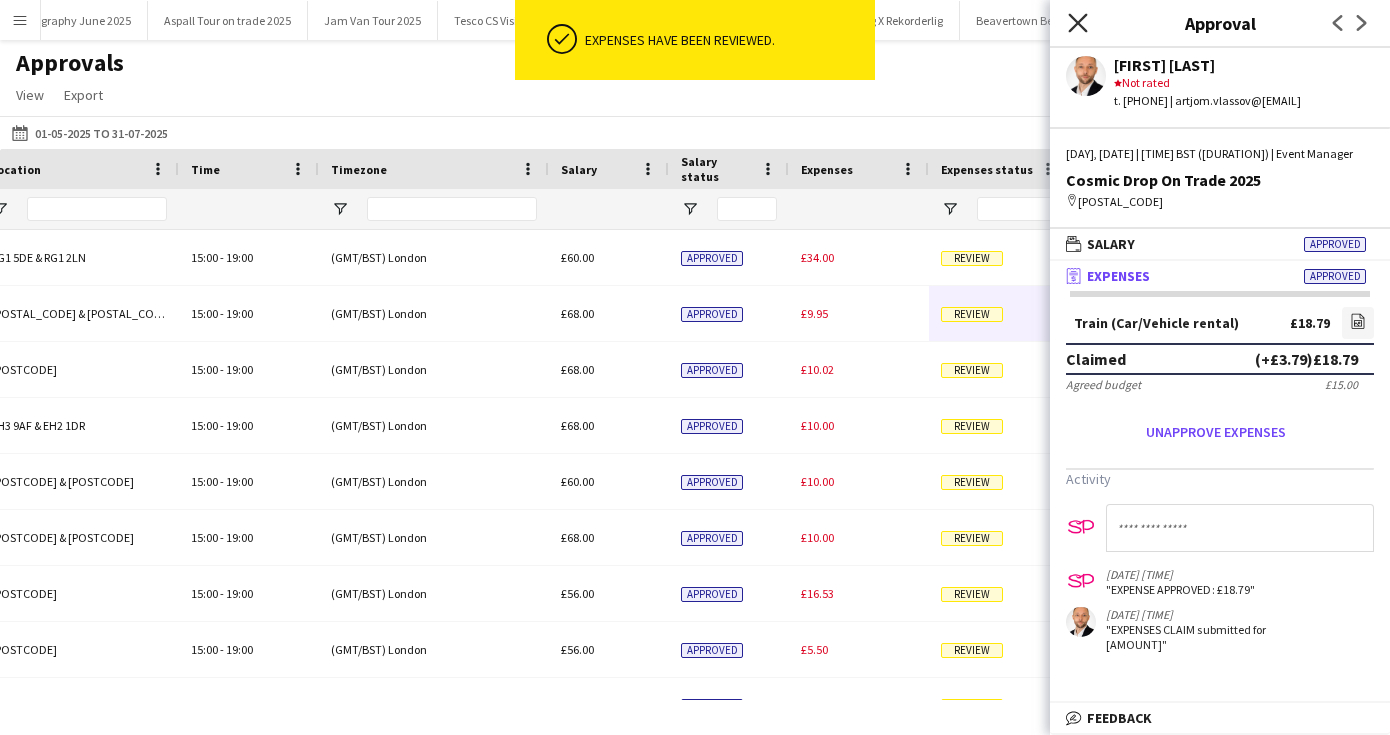 click on "Close pop-in" 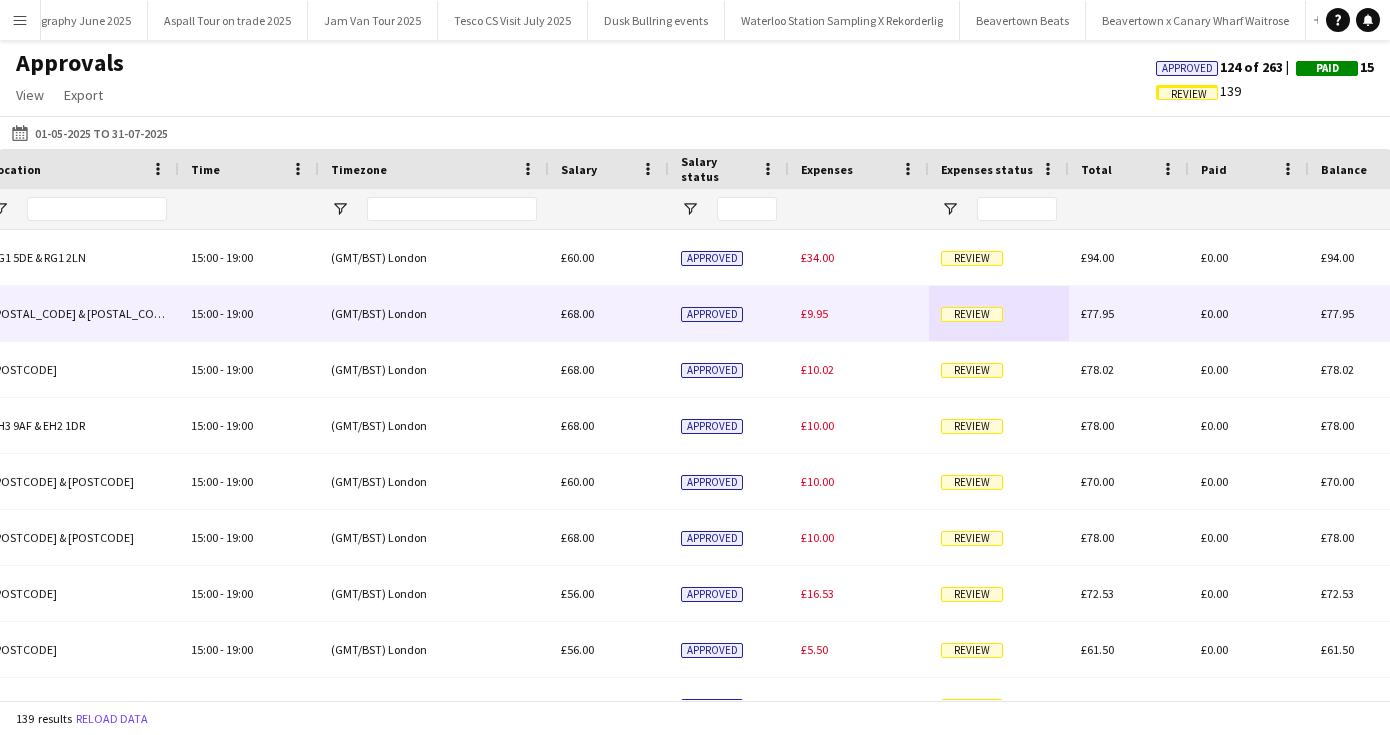 click on "Review" at bounding box center [972, 314] 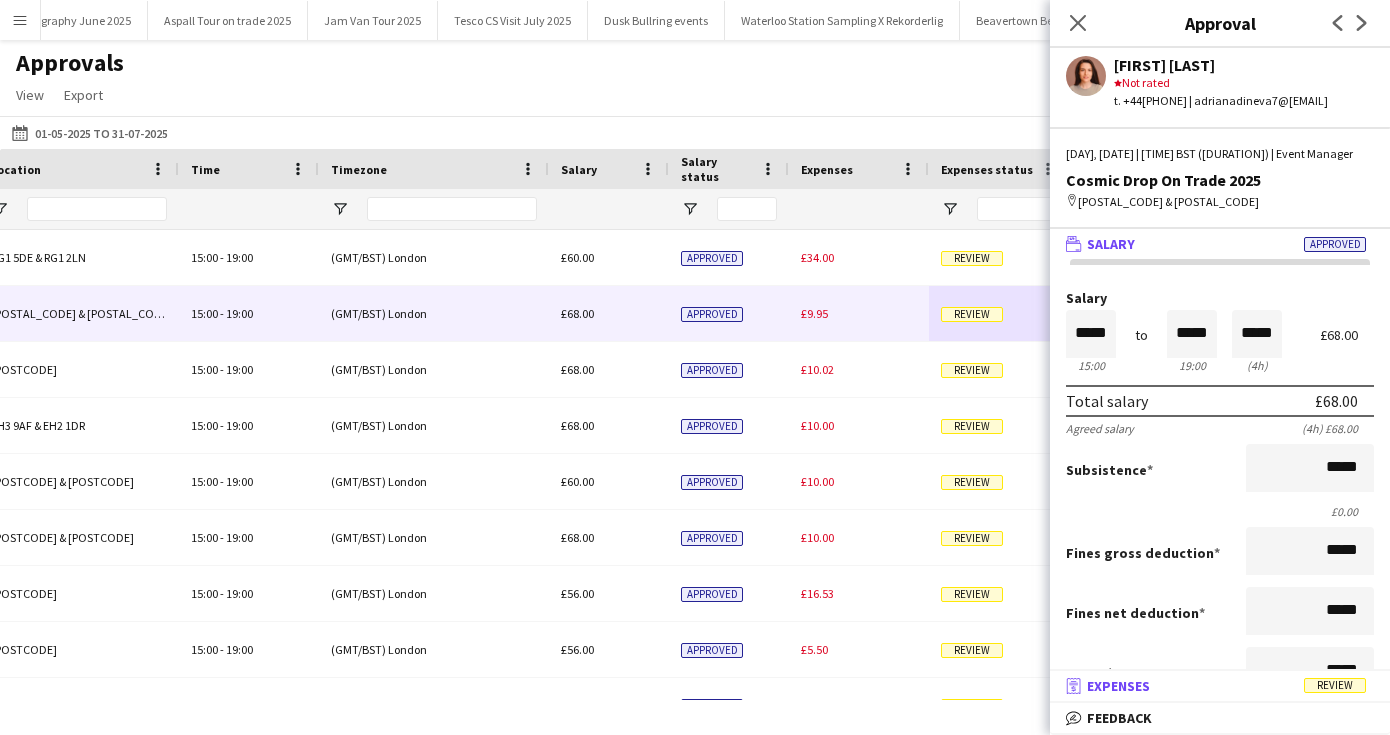 click on "receipt
Expenses   Review" at bounding box center [1216, 686] 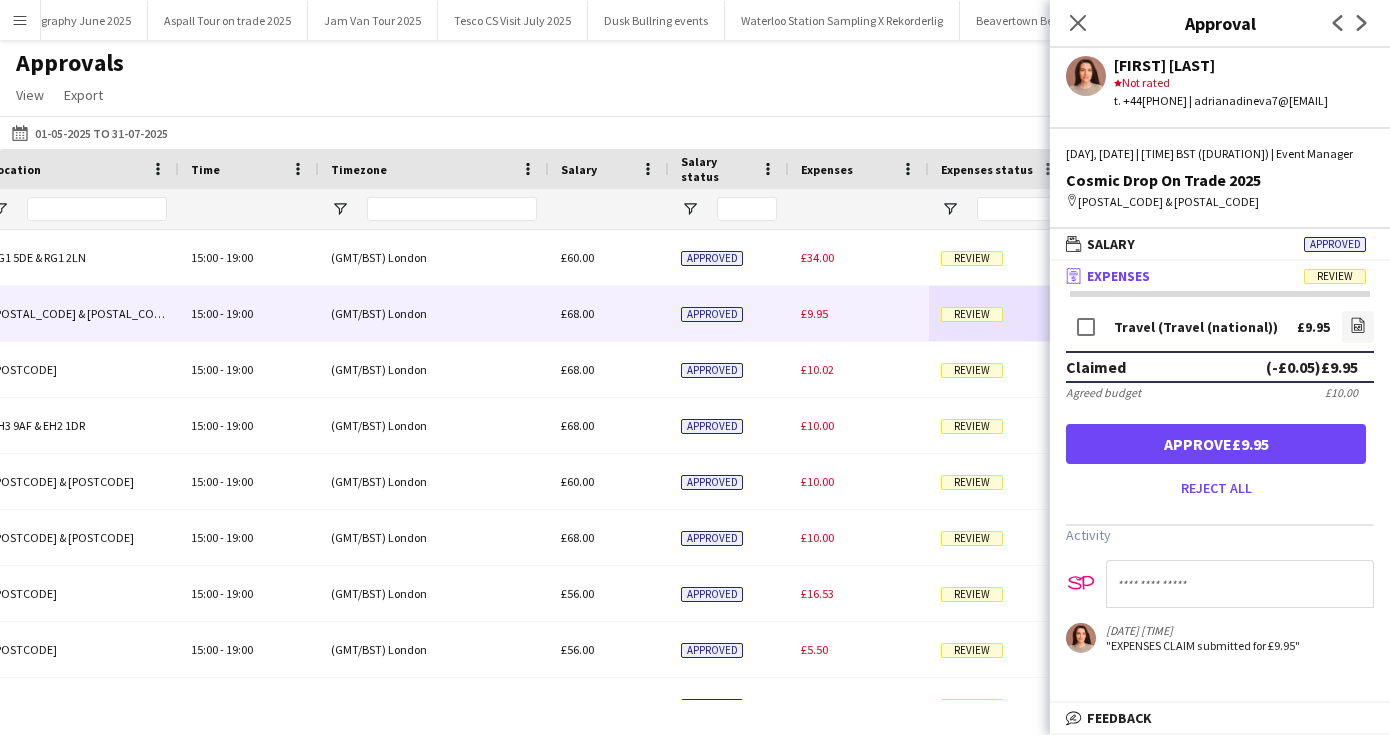 click on "Approve   £9.95" at bounding box center [1216, 444] 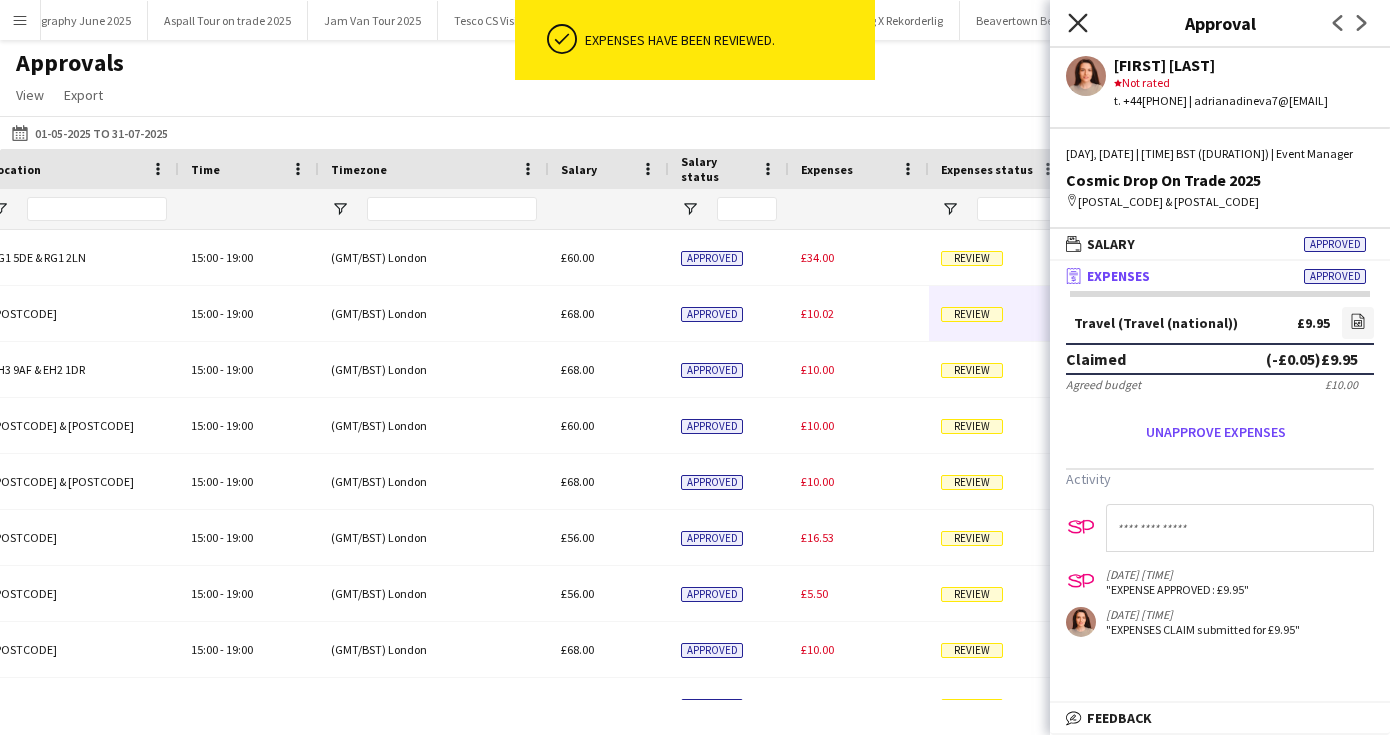 click on "Close pop-in" 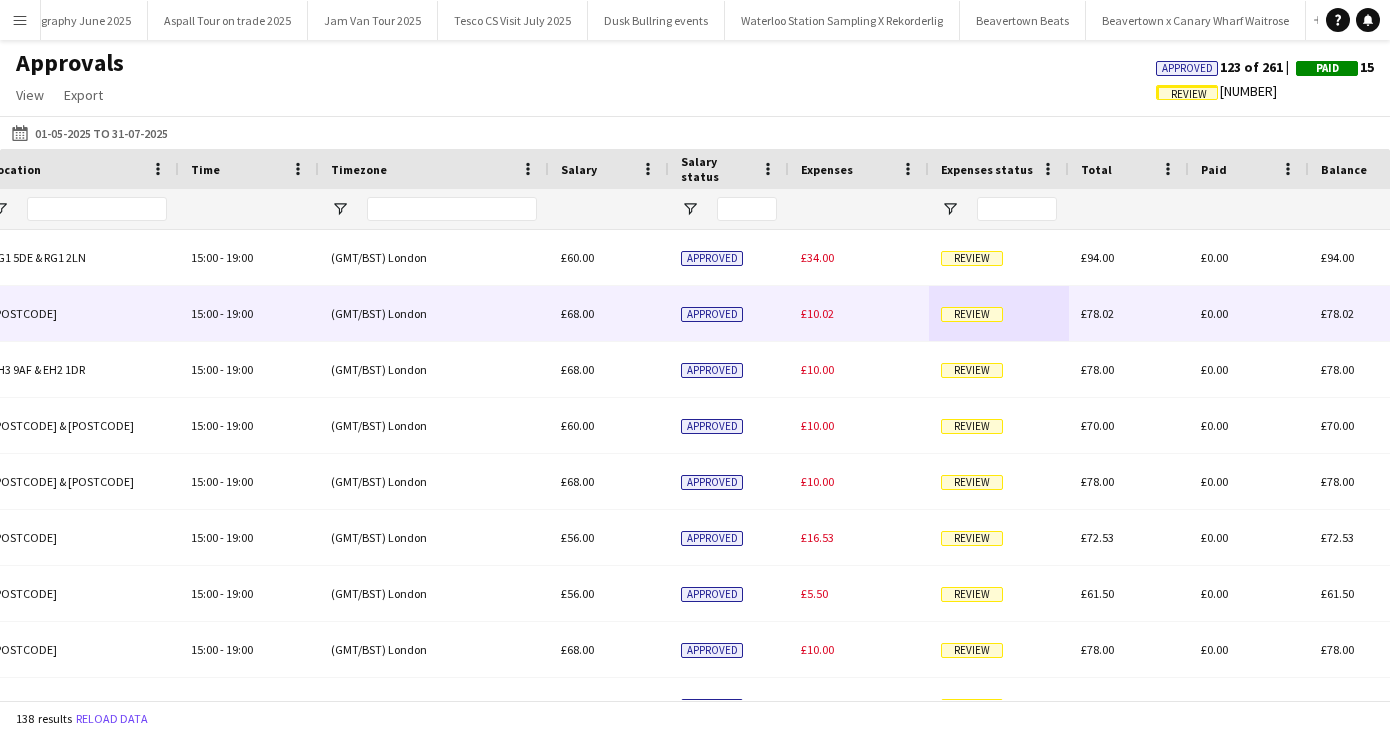 click on "Review" at bounding box center [972, 314] 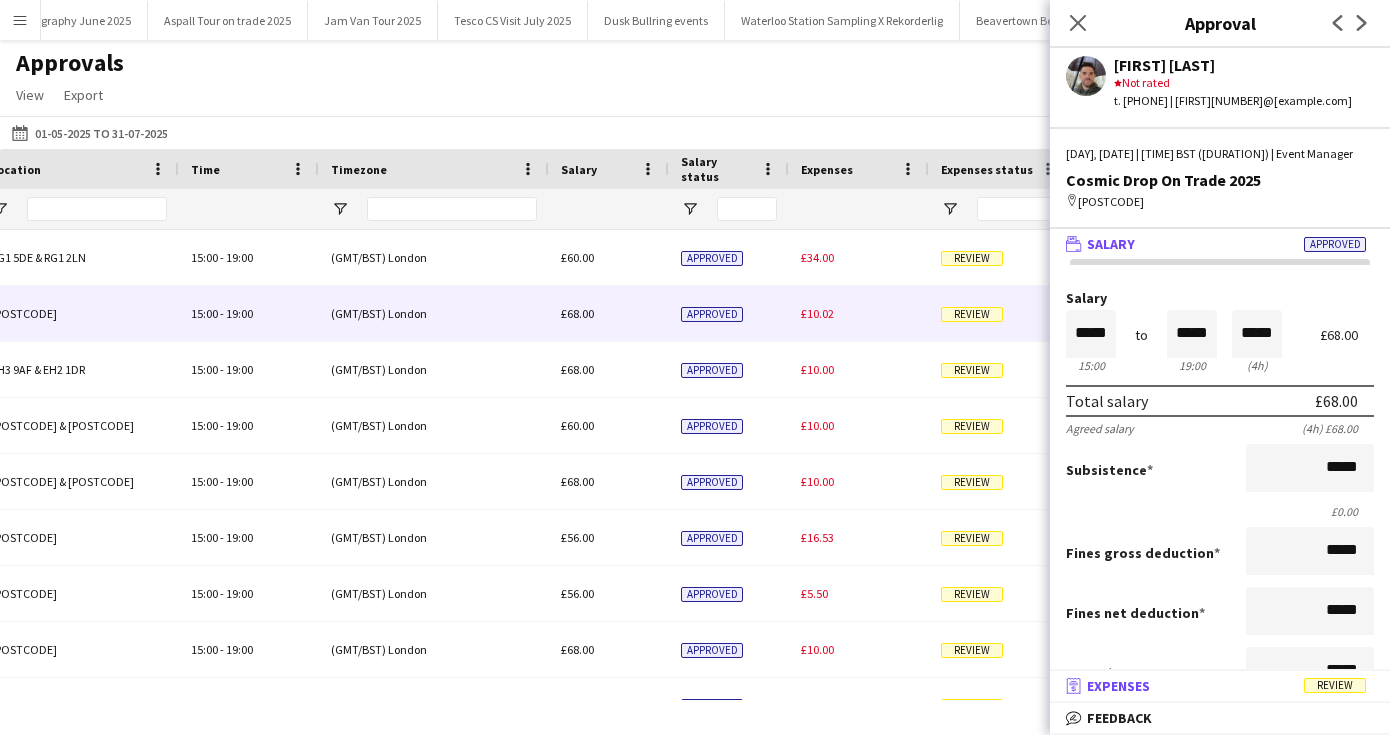 click on "Expenses" at bounding box center [1118, 686] 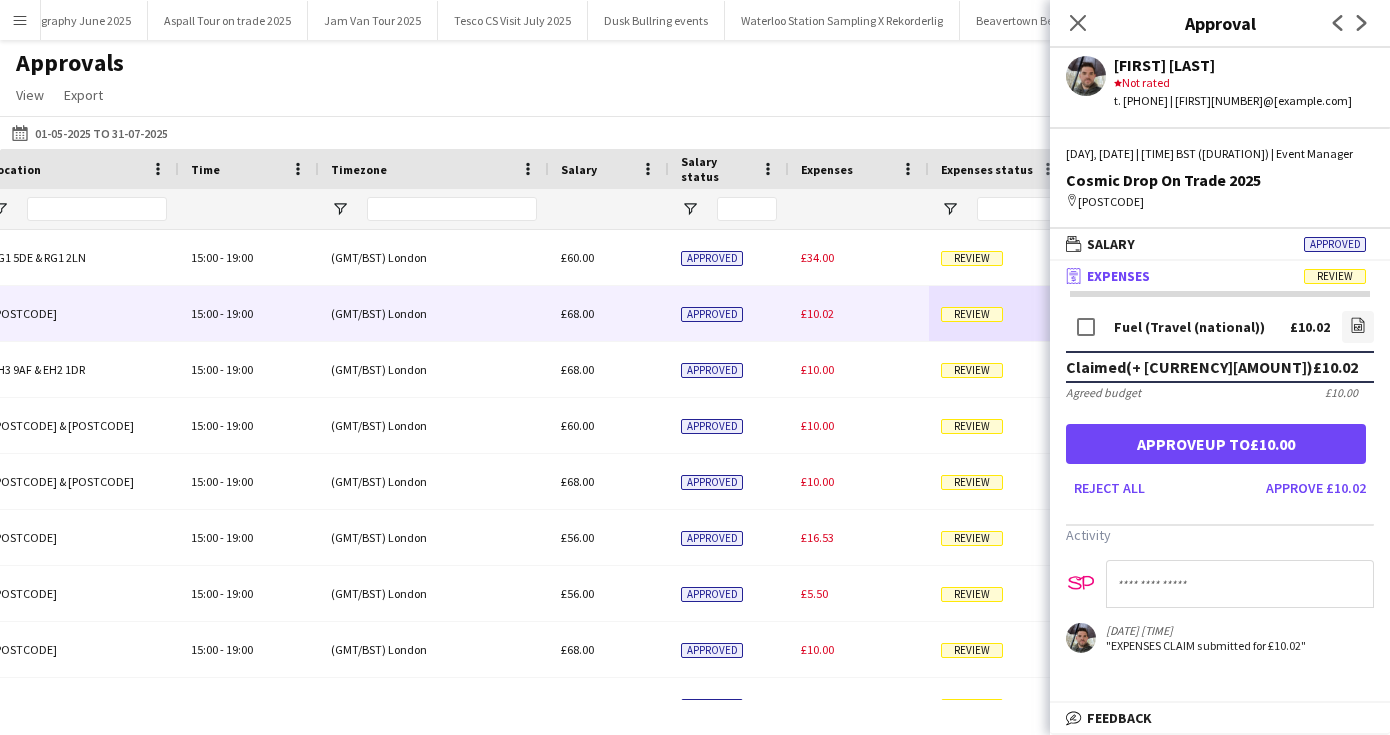 click on "Approve   up to   £10.00" at bounding box center [1216, 444] 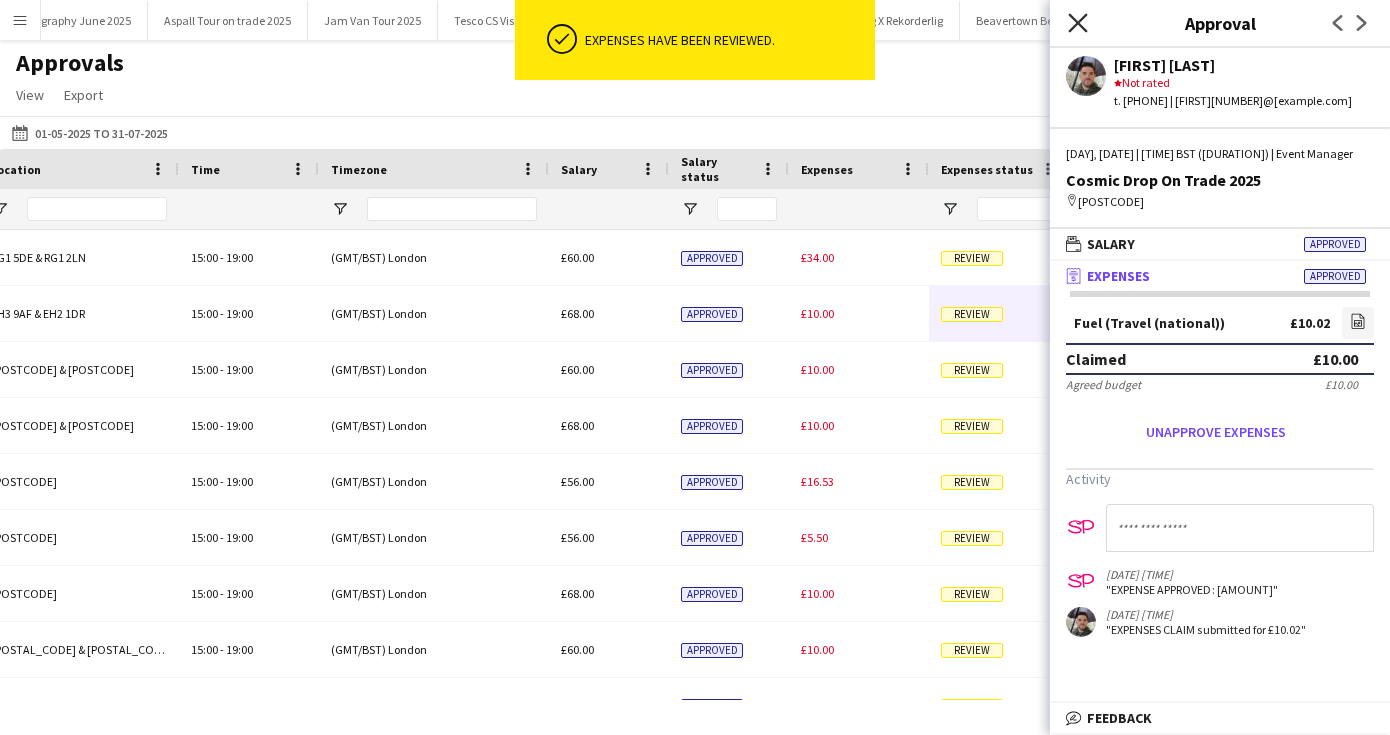 click 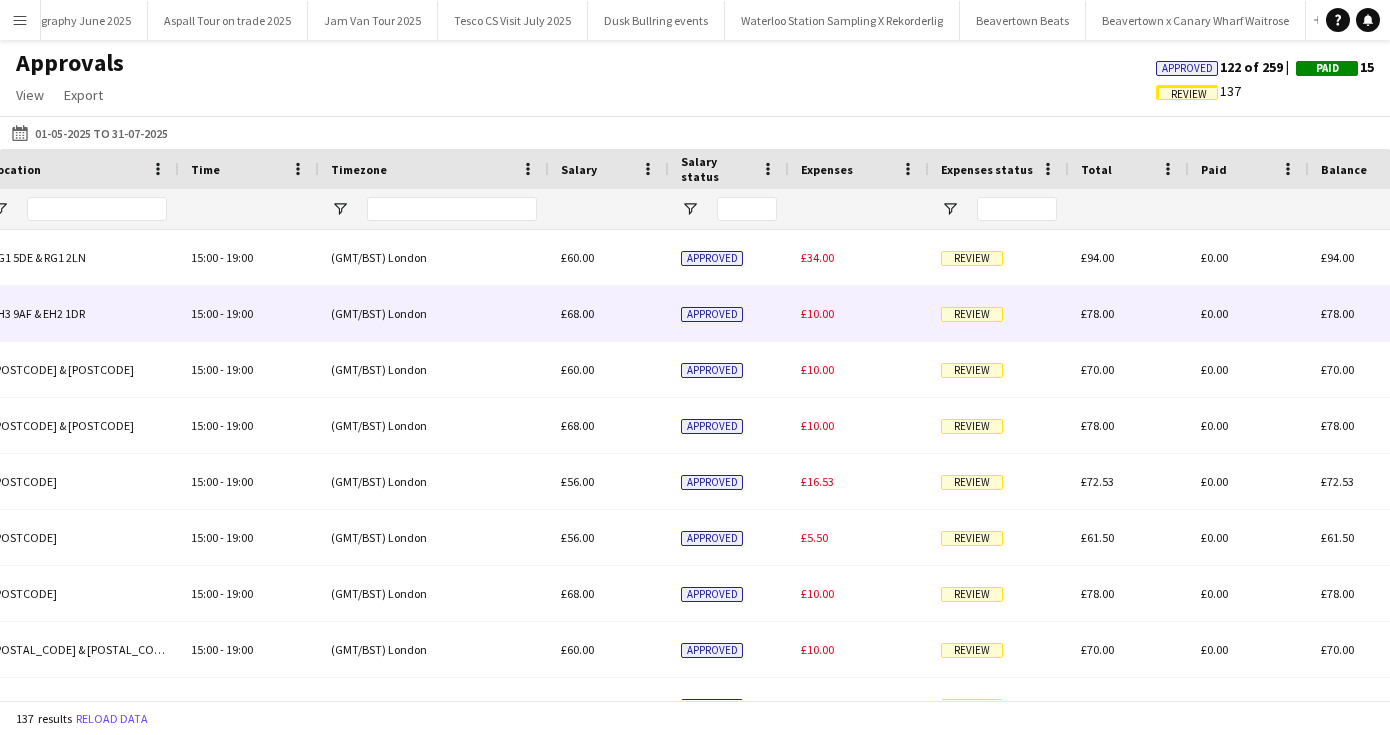click on "Review" at bounding box center [972, 314] 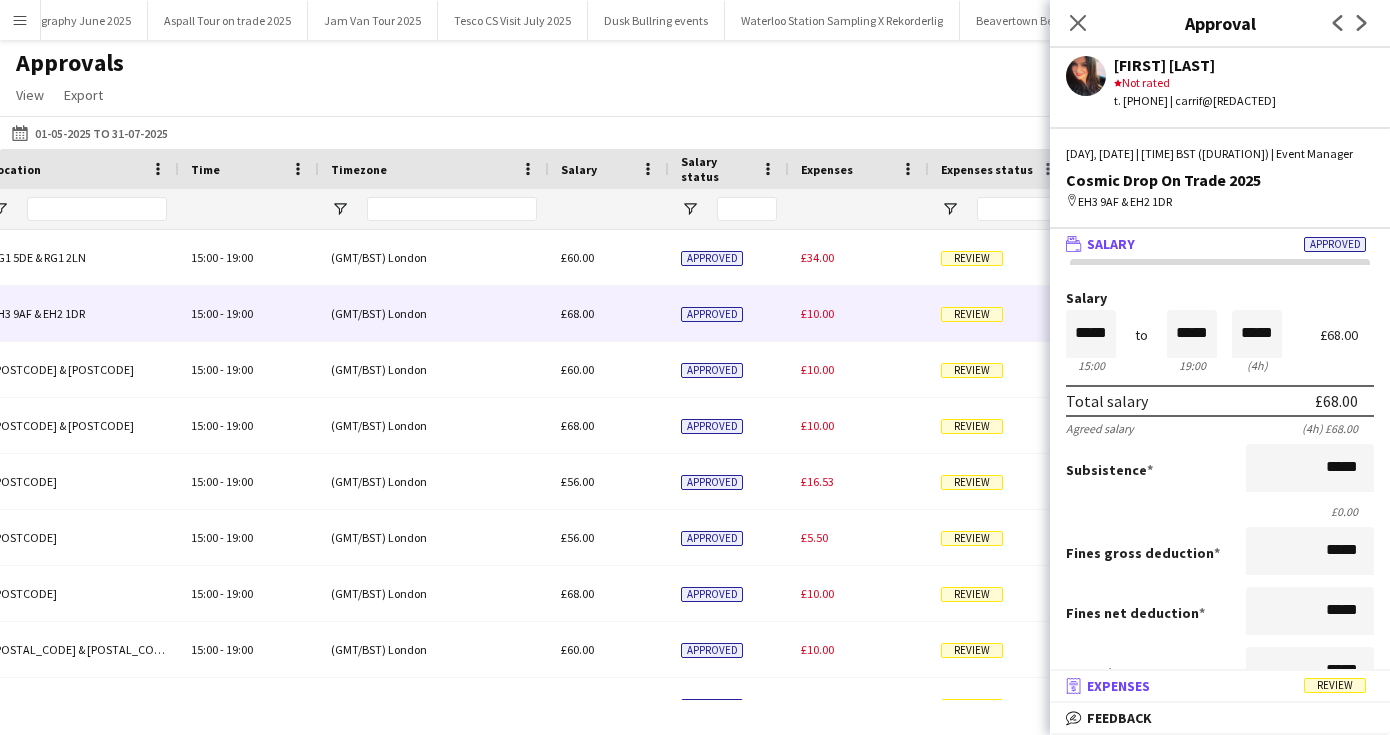 click on "Expenses" at bounding box center (1118, 686) 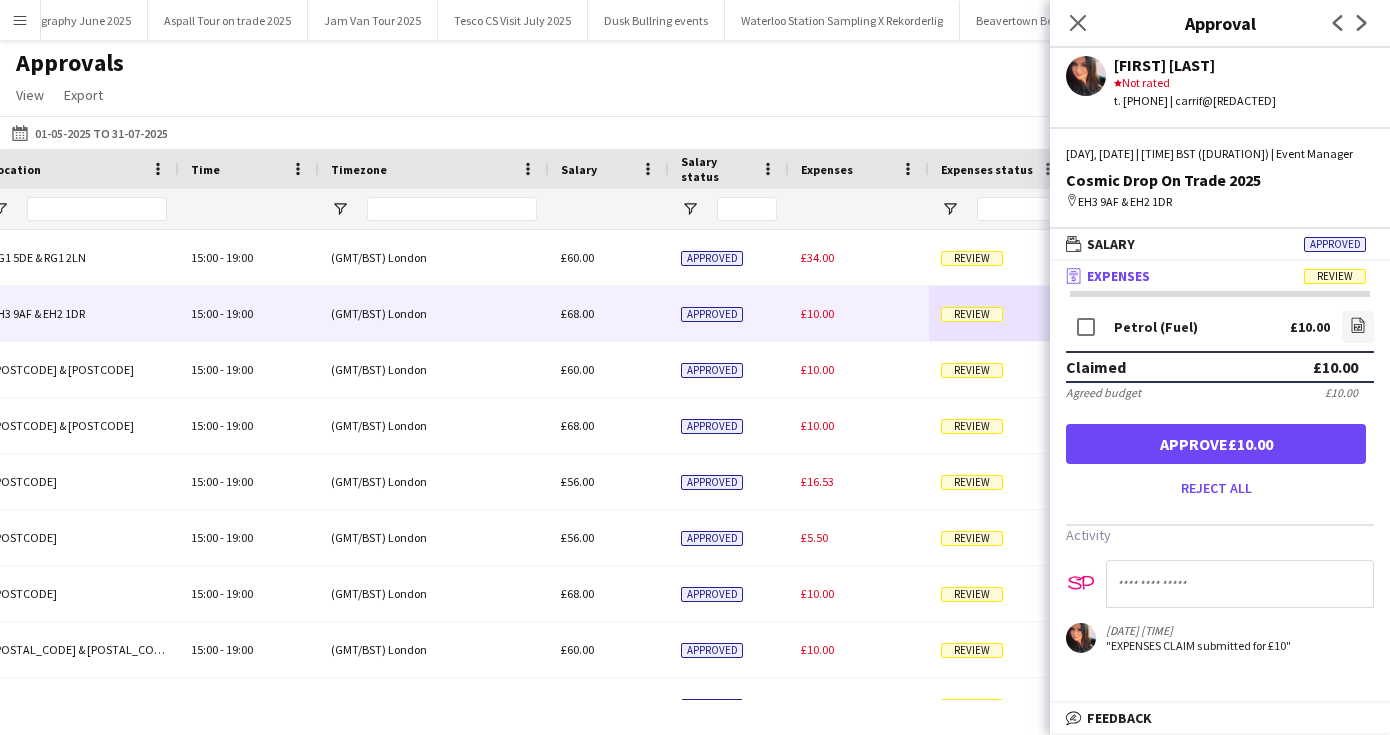 click on "Approve   £10.00" at bounding box center [1216, 444] 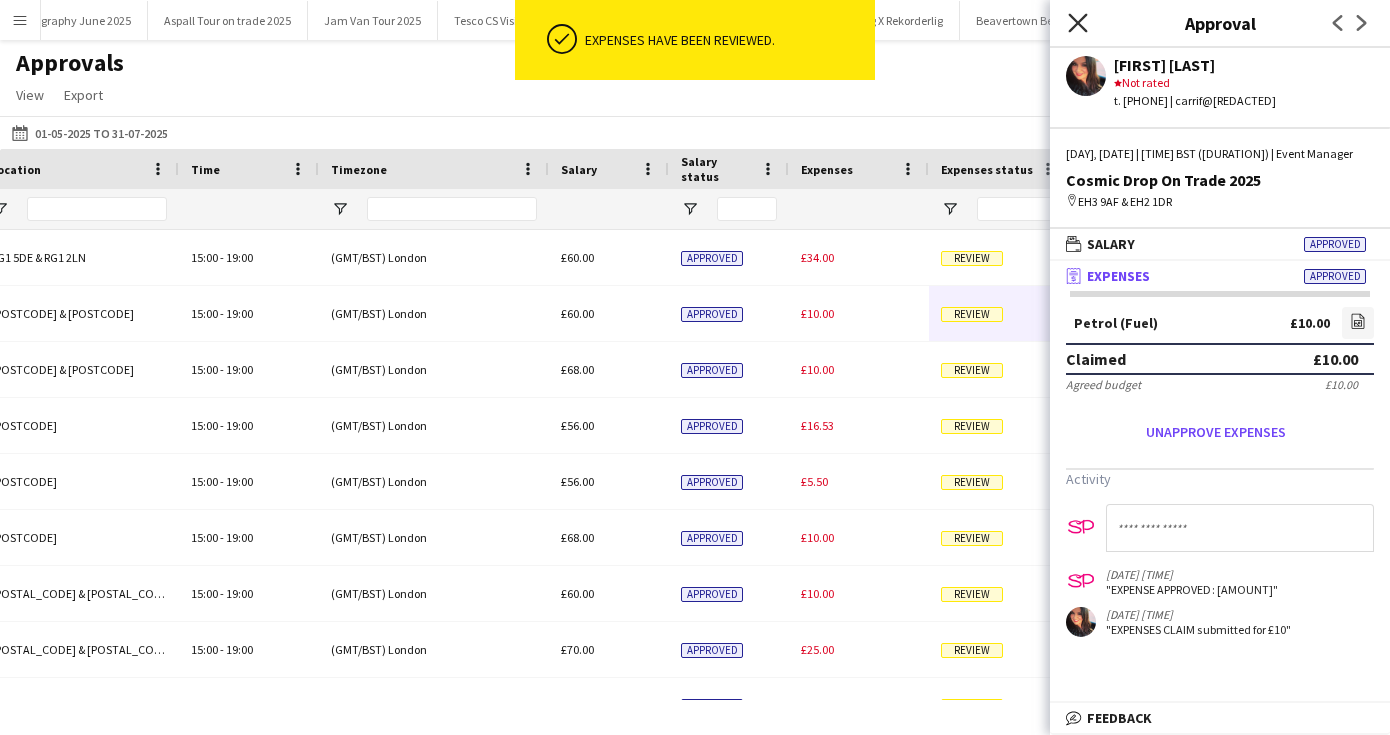 click on "Close pop-in" 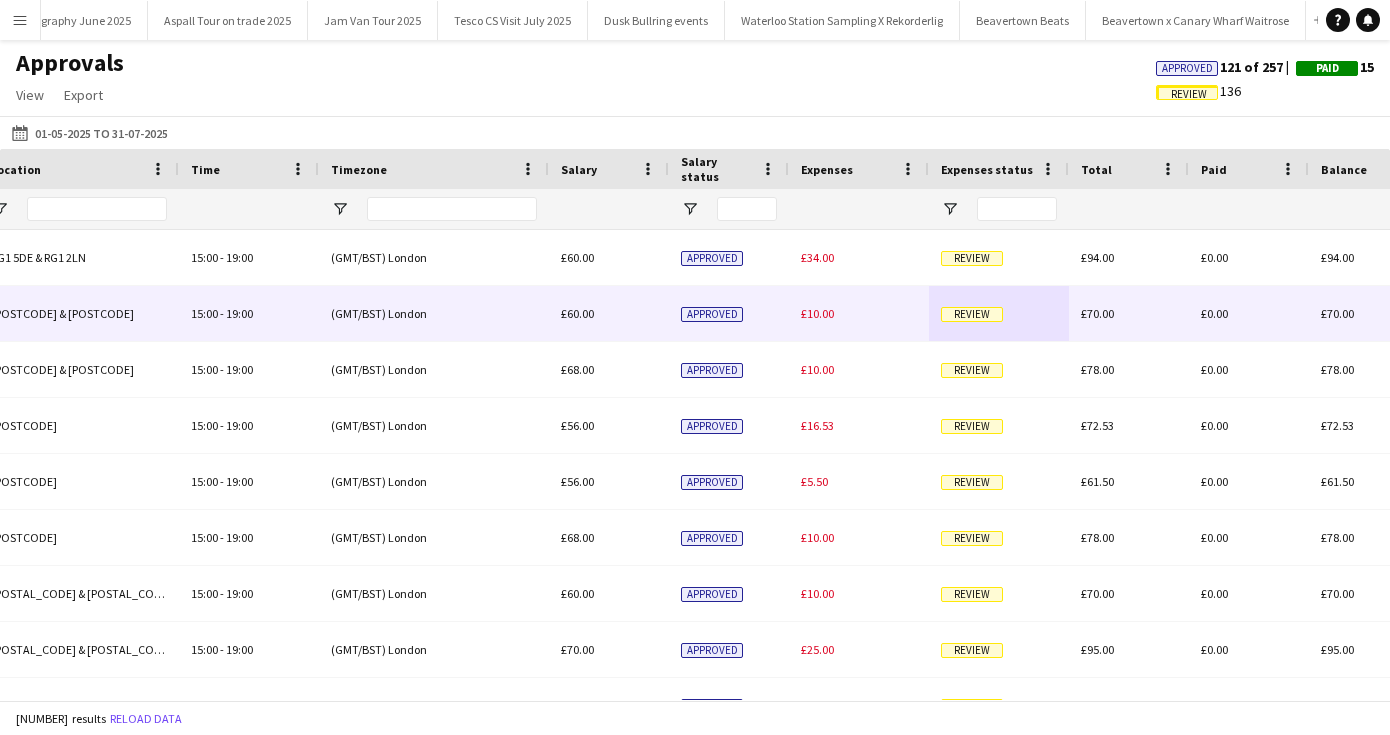 click on "Review" at bounding box center (972, 314) 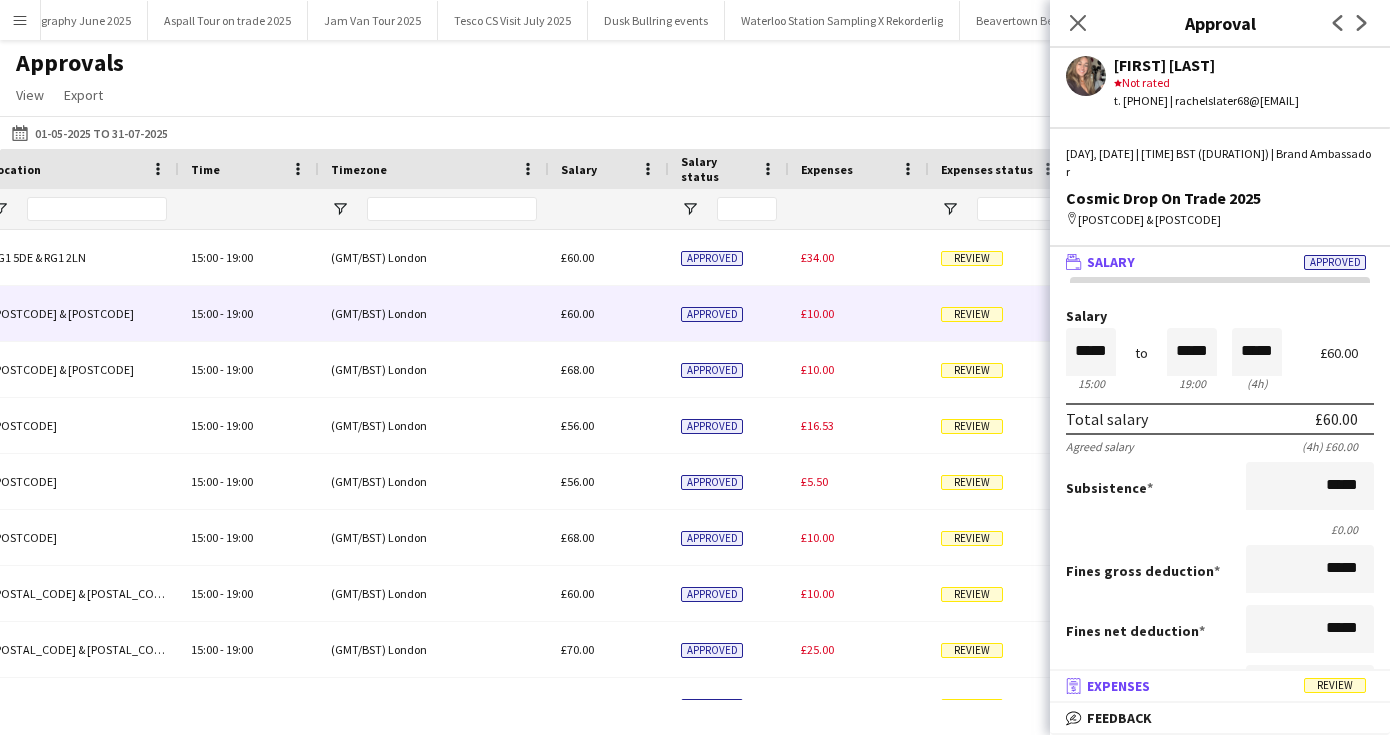 click on "Expenses" at bounding box center (1118, 686) 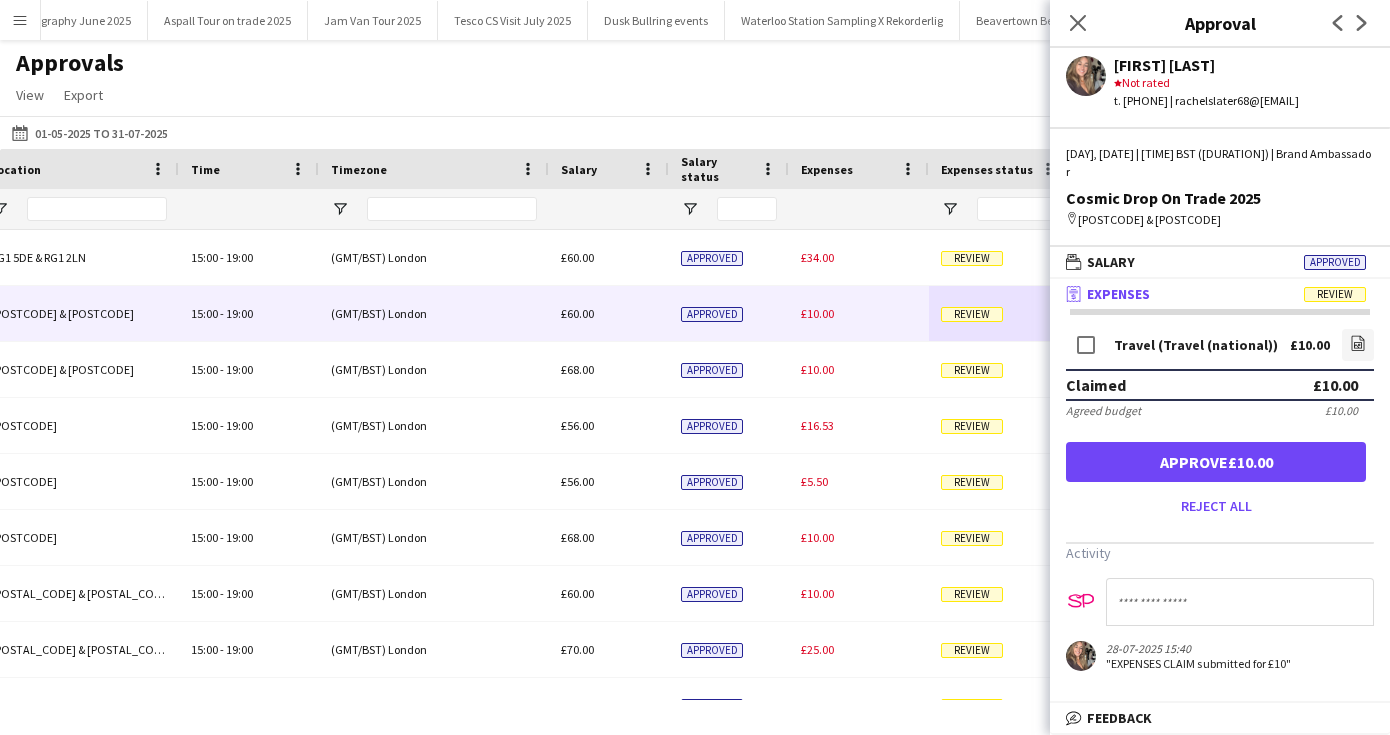 click on "Approve   £10.00" at bounding box center (1216, 462) 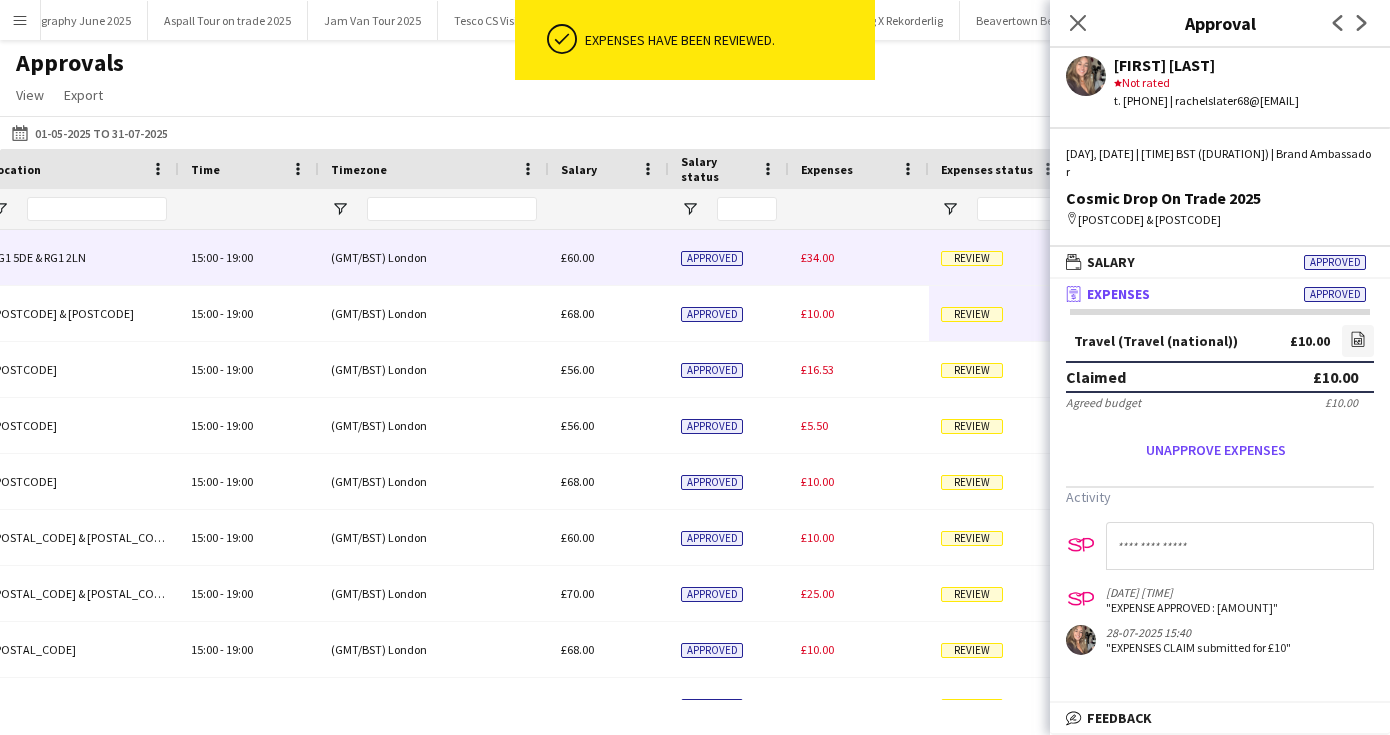 click on "Review" at bounding box center (972, 258) 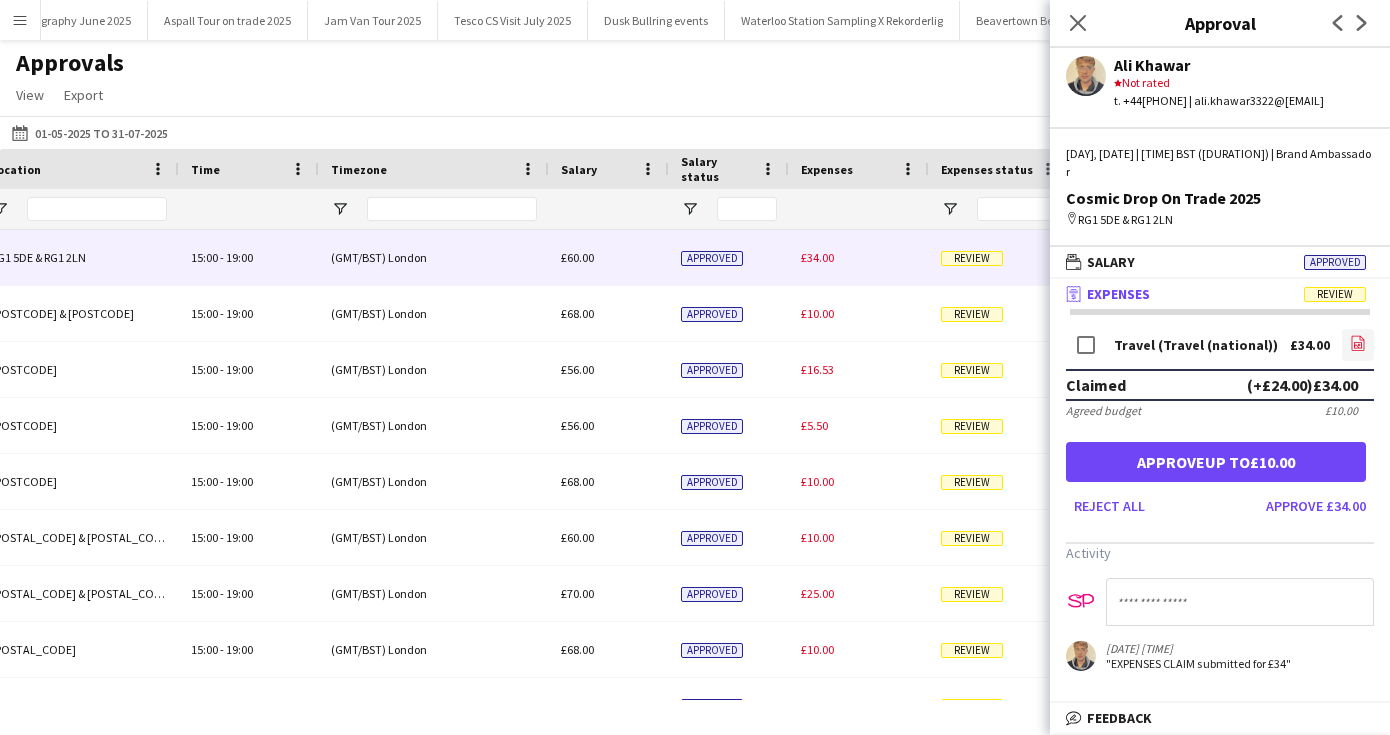 click on "file-image" 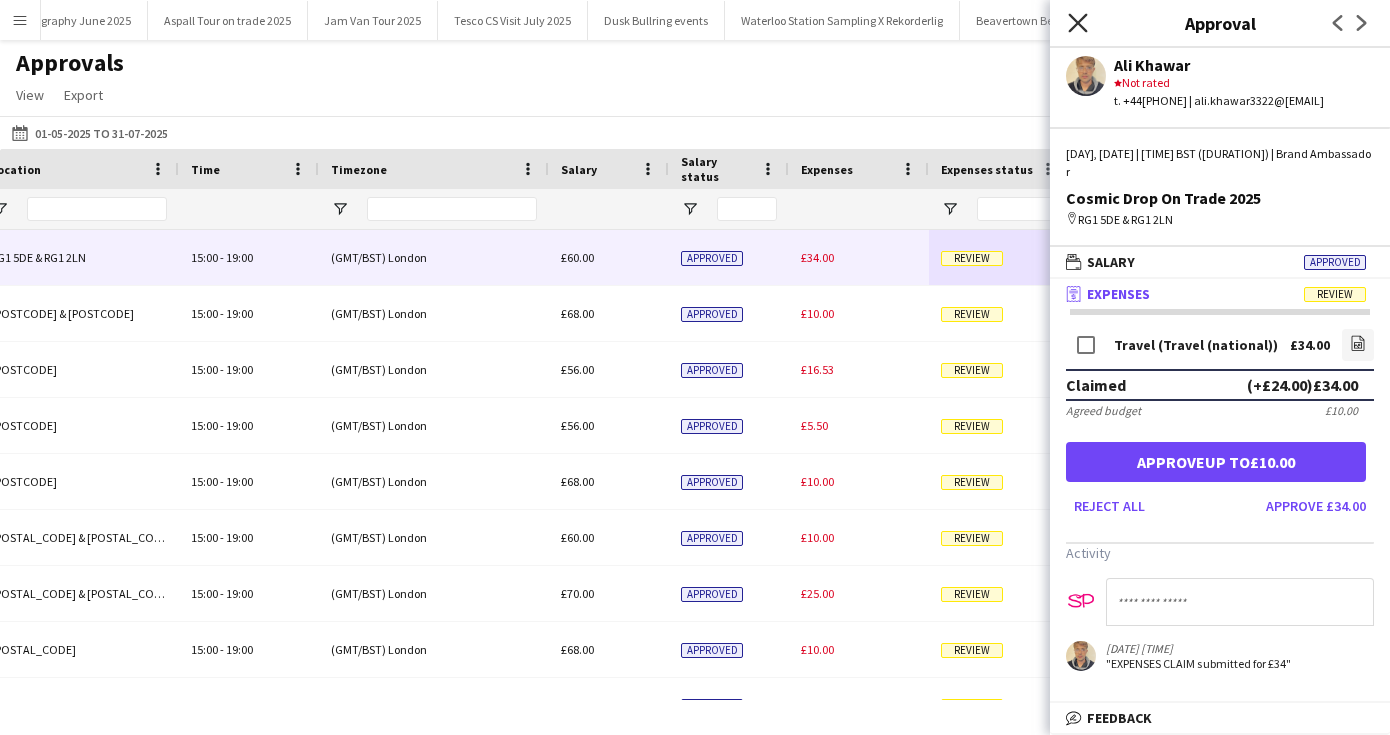click 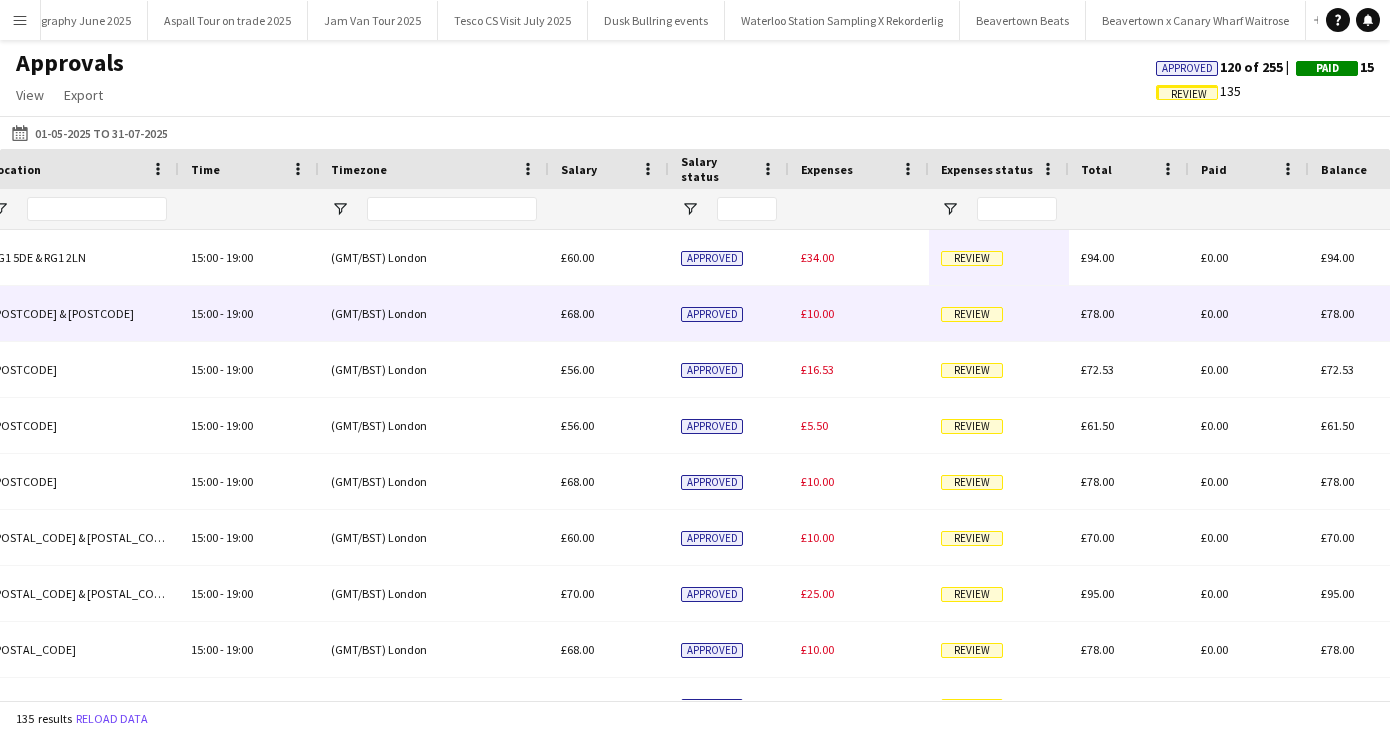 click on "Review" at bounding box center (972, 314) 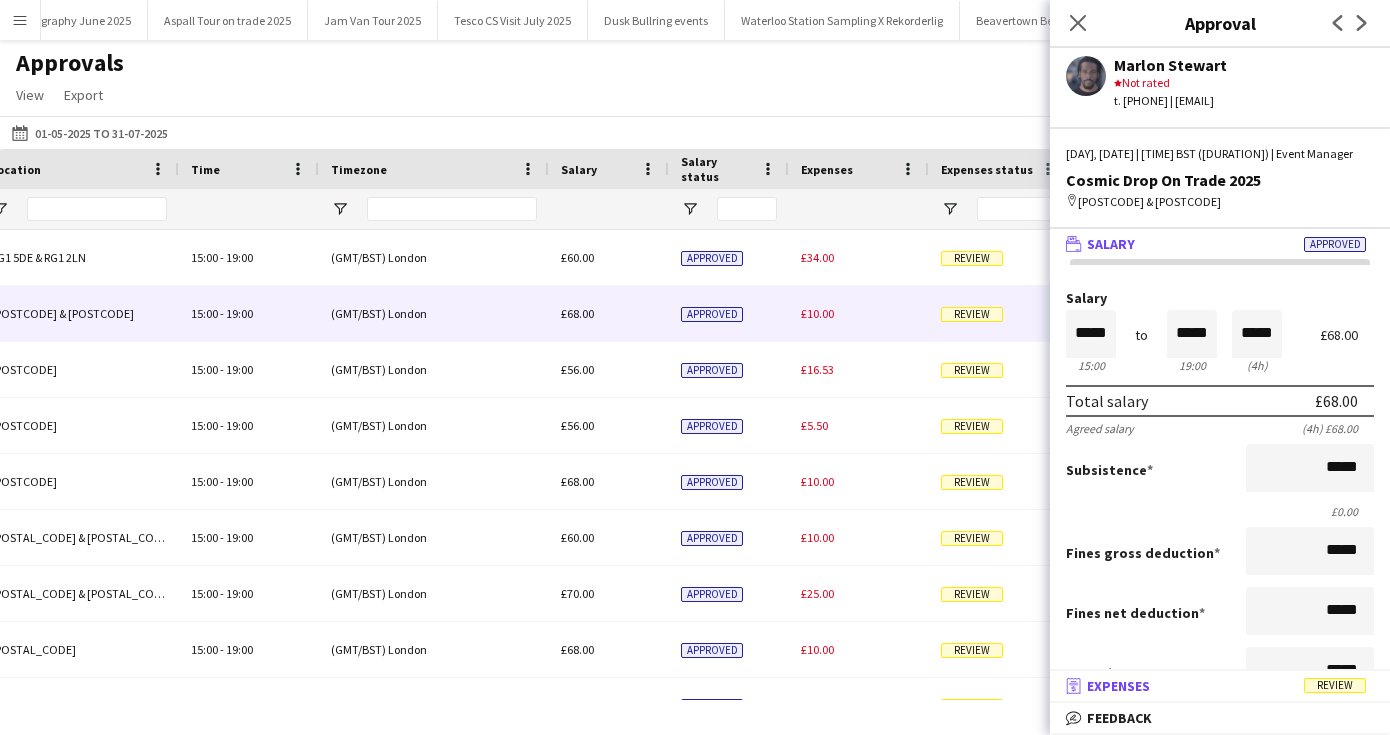 click on "Expenses" at bounding box center [1118, 686] 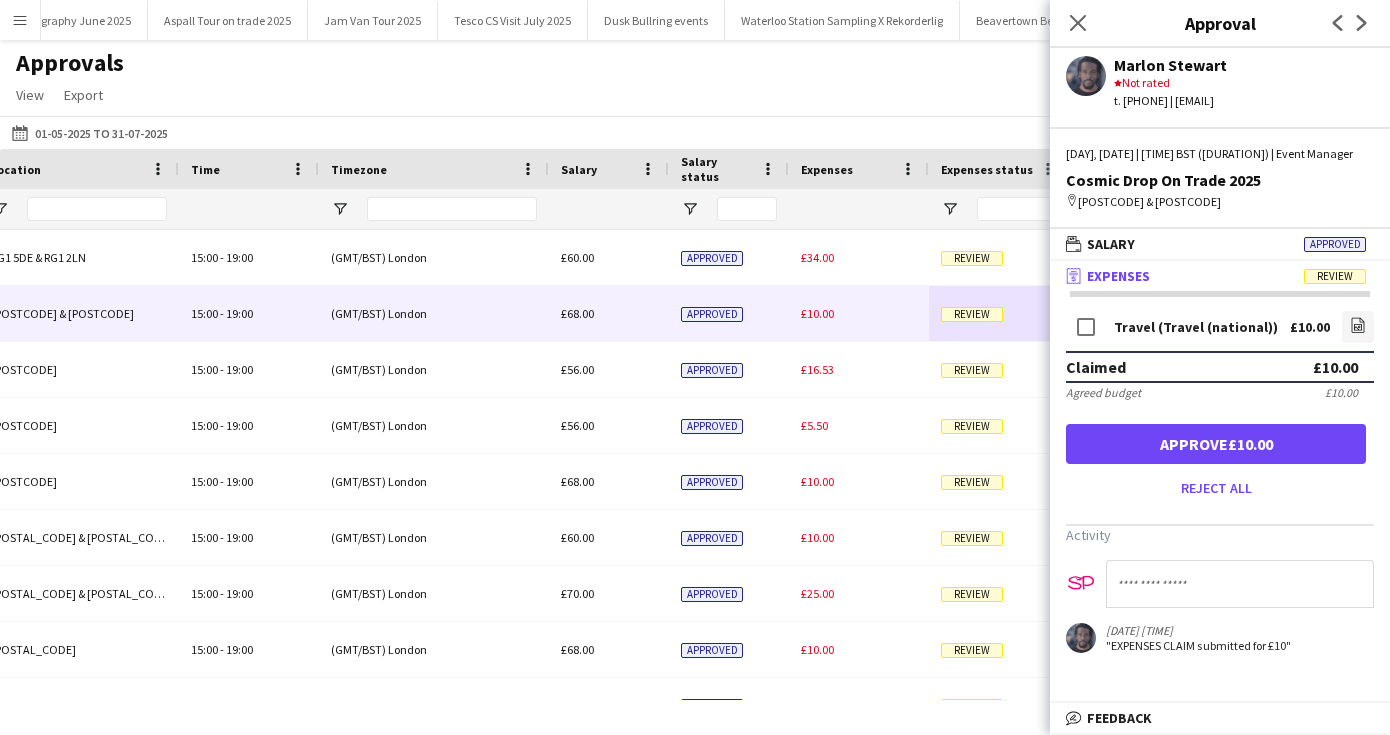 click on "Approve   £10.00" at bounding box center [1216, 444] 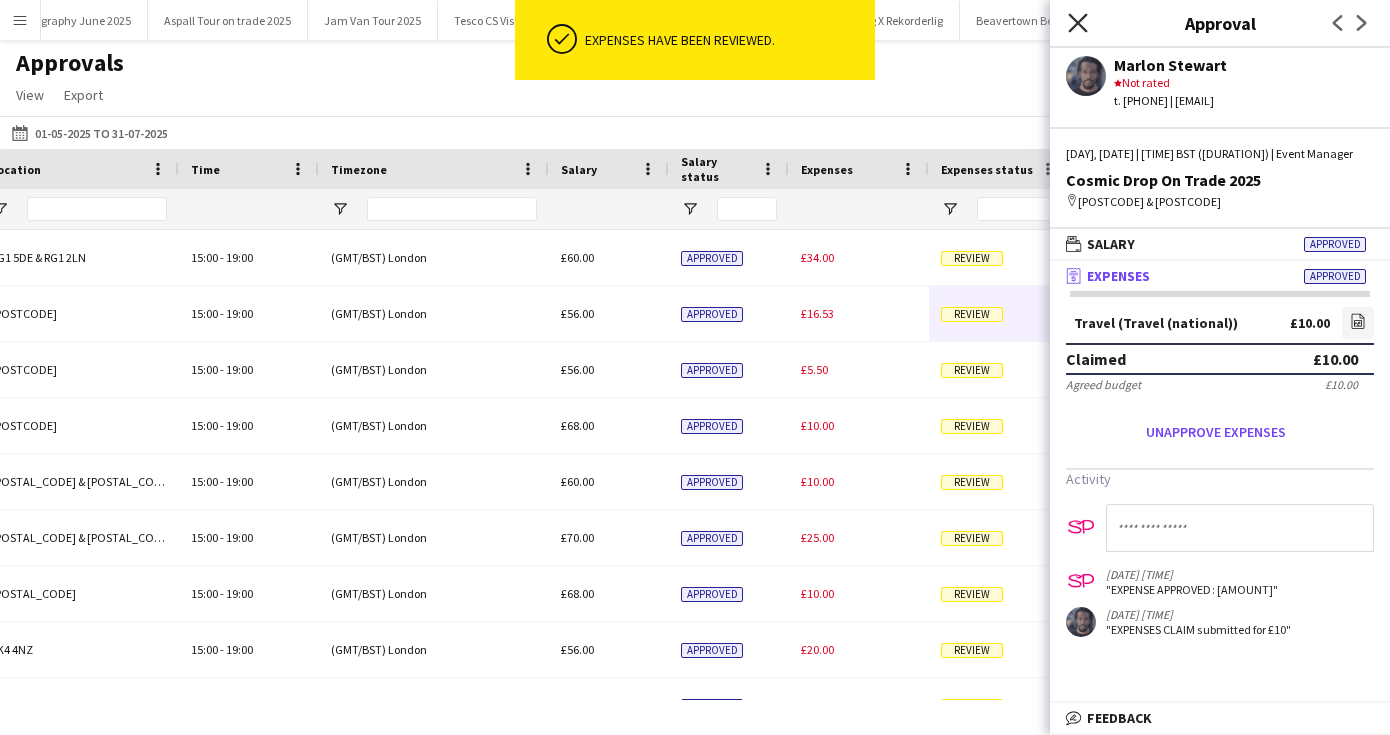 click on "Close pop-in" 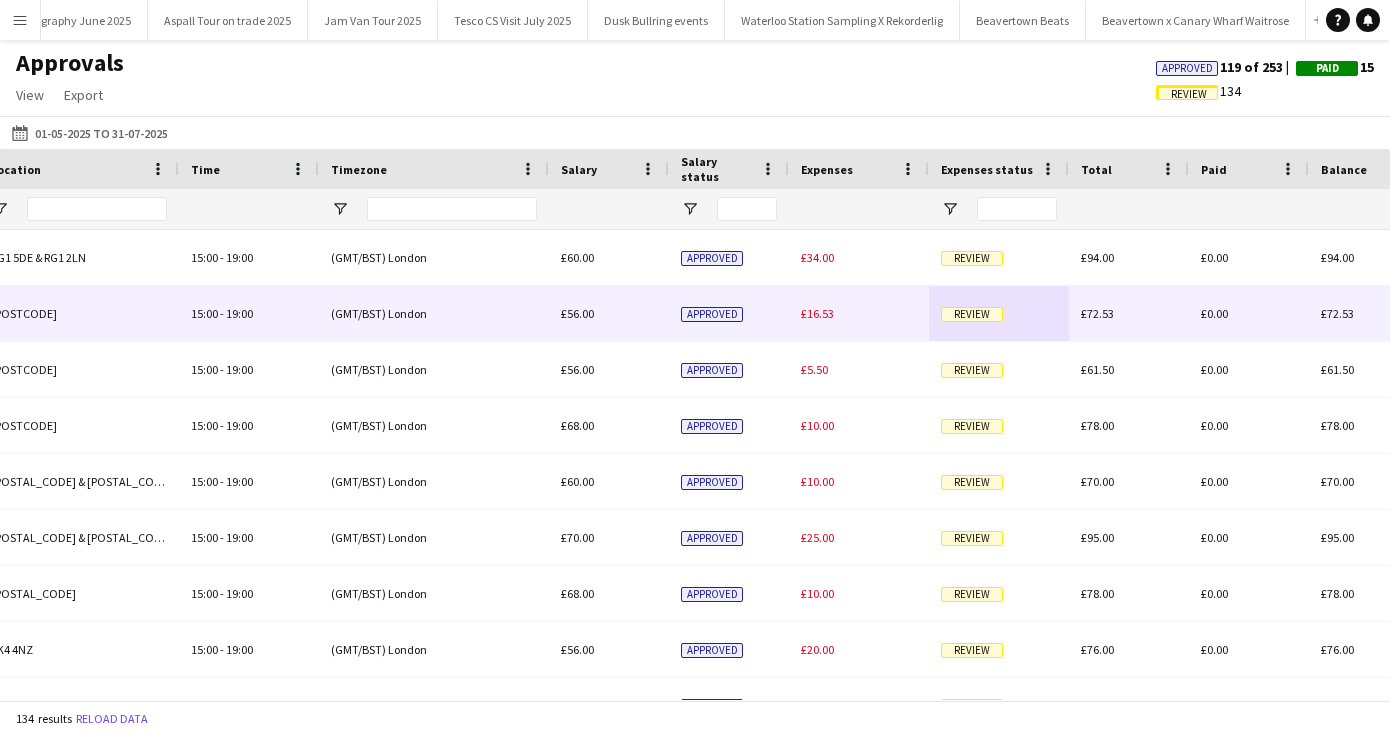 click on "Review" at bounding box center (972, 314) 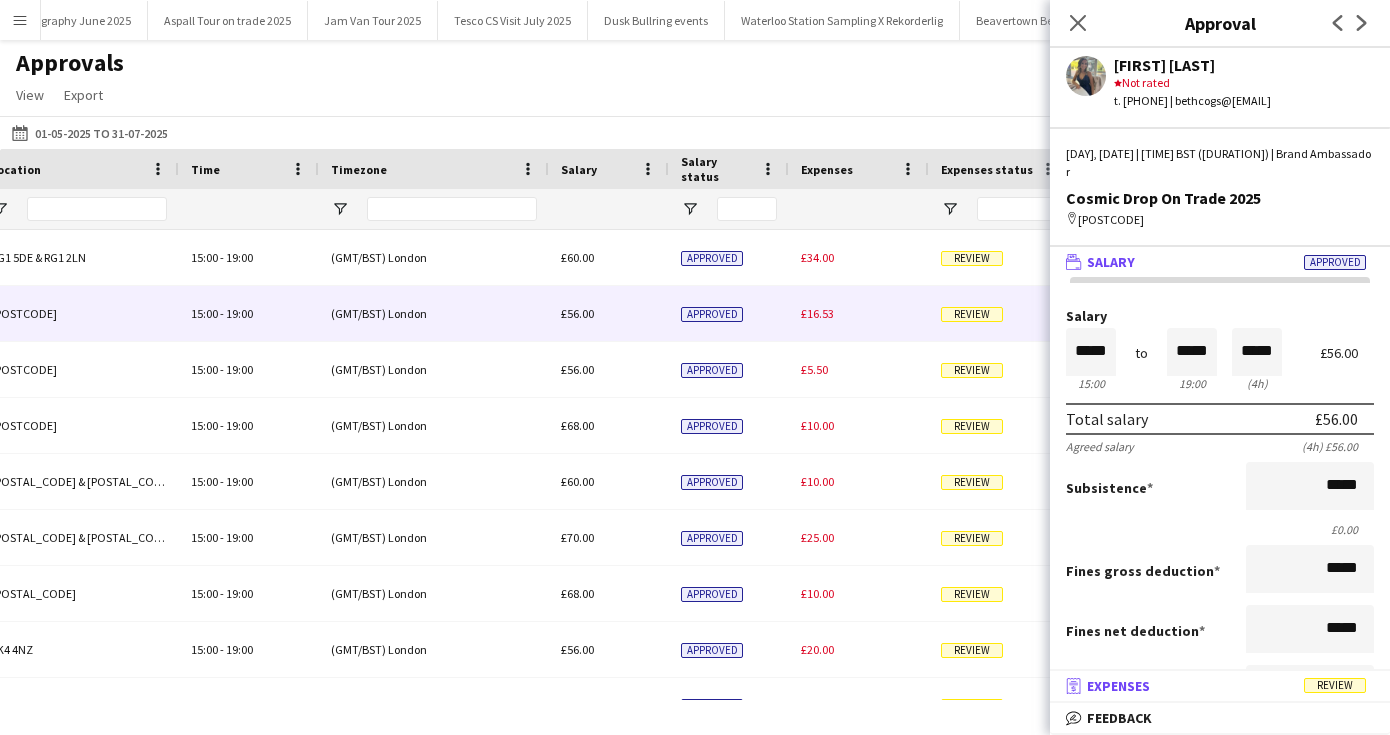 click on "Expenses" at bounding box center (1118, 686) 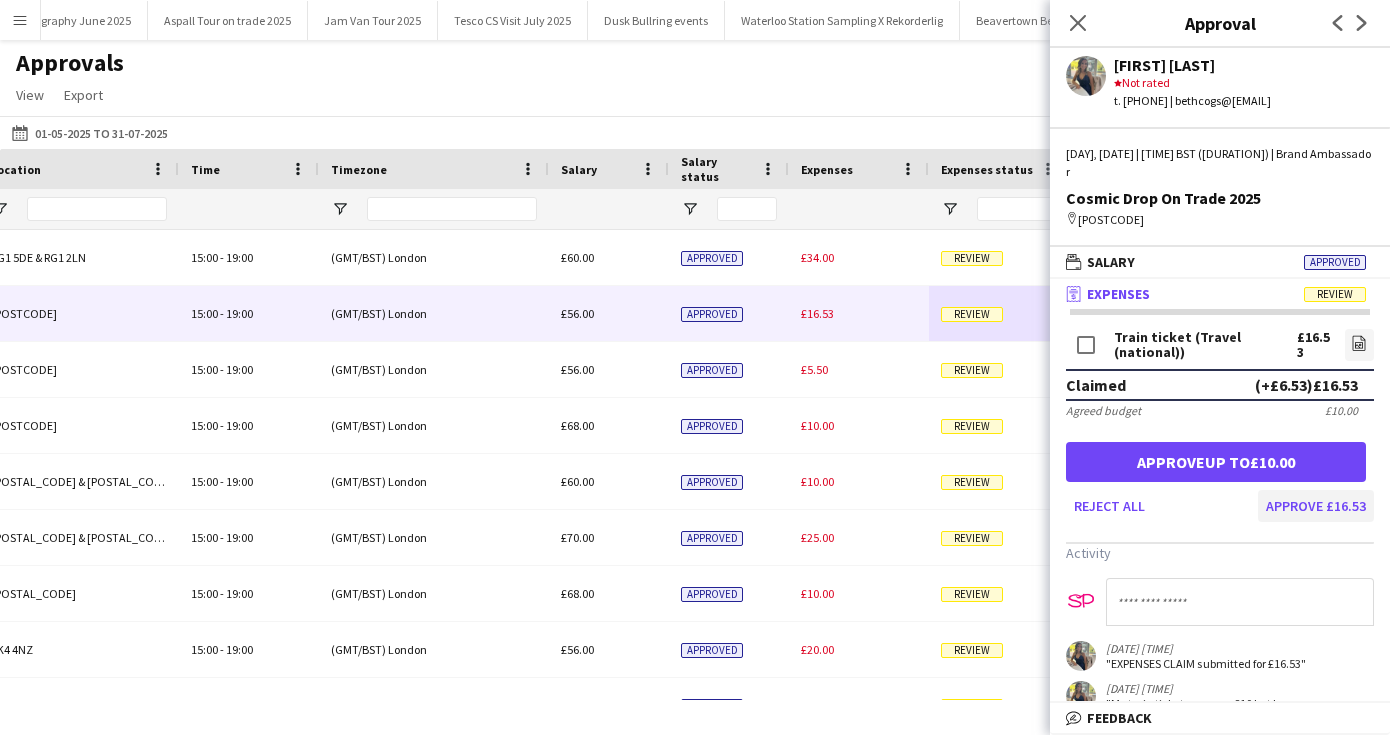 click on "Approve £16.53" at bounding box center (1316, 506) 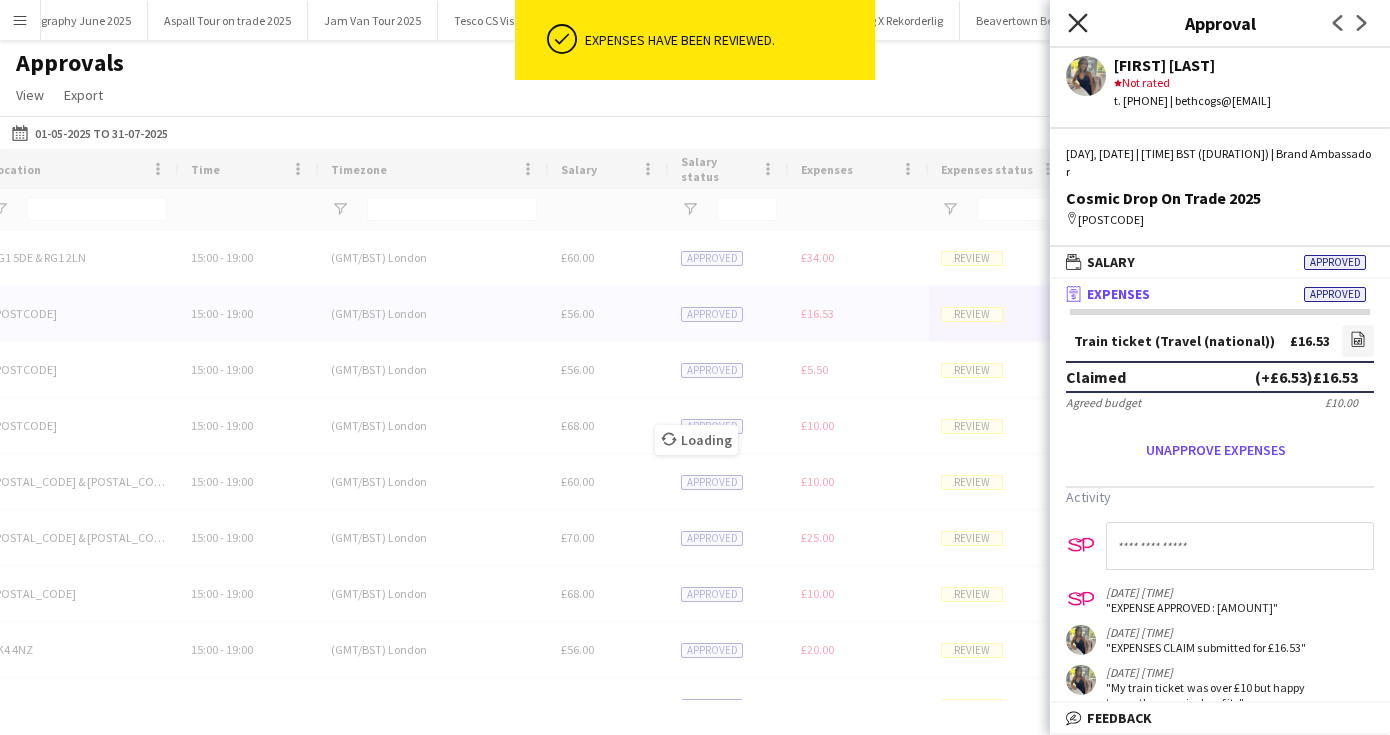 click 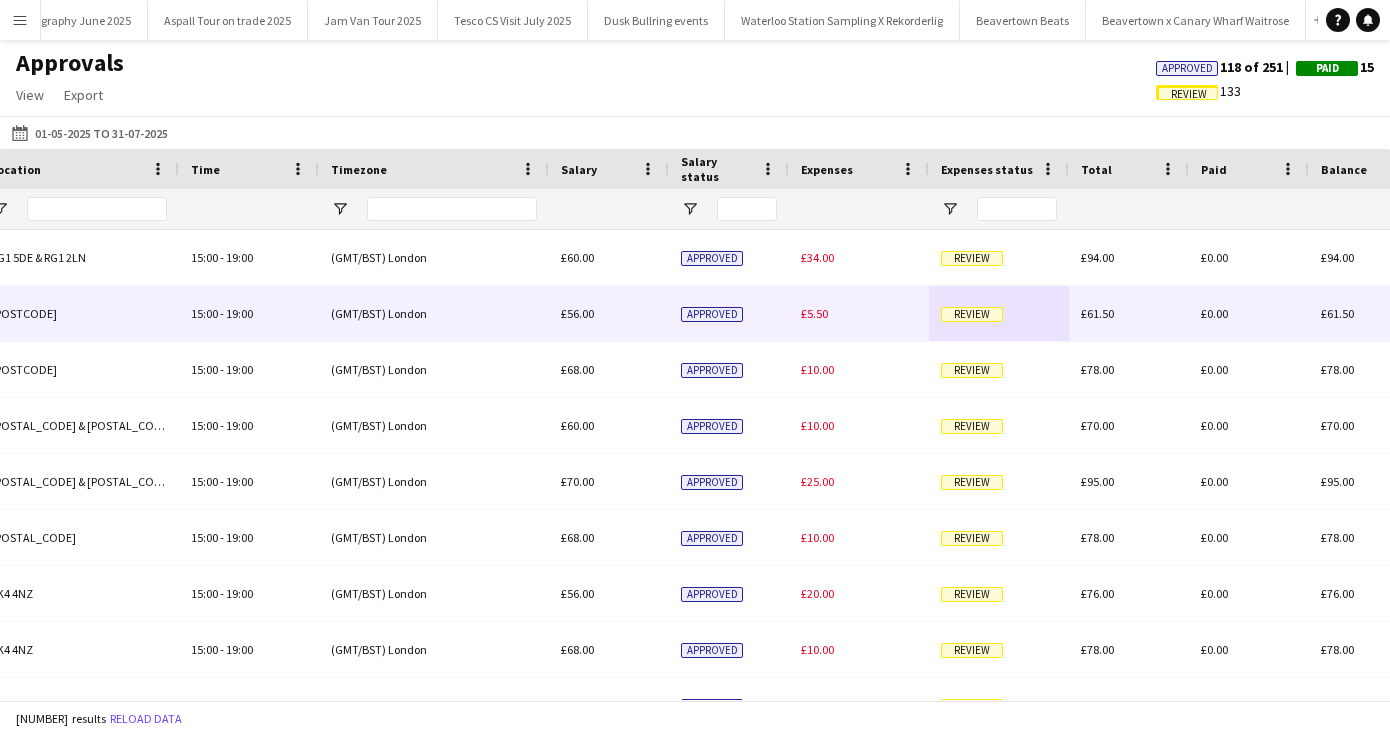 click on "Review" at bounding box center (972, 314) 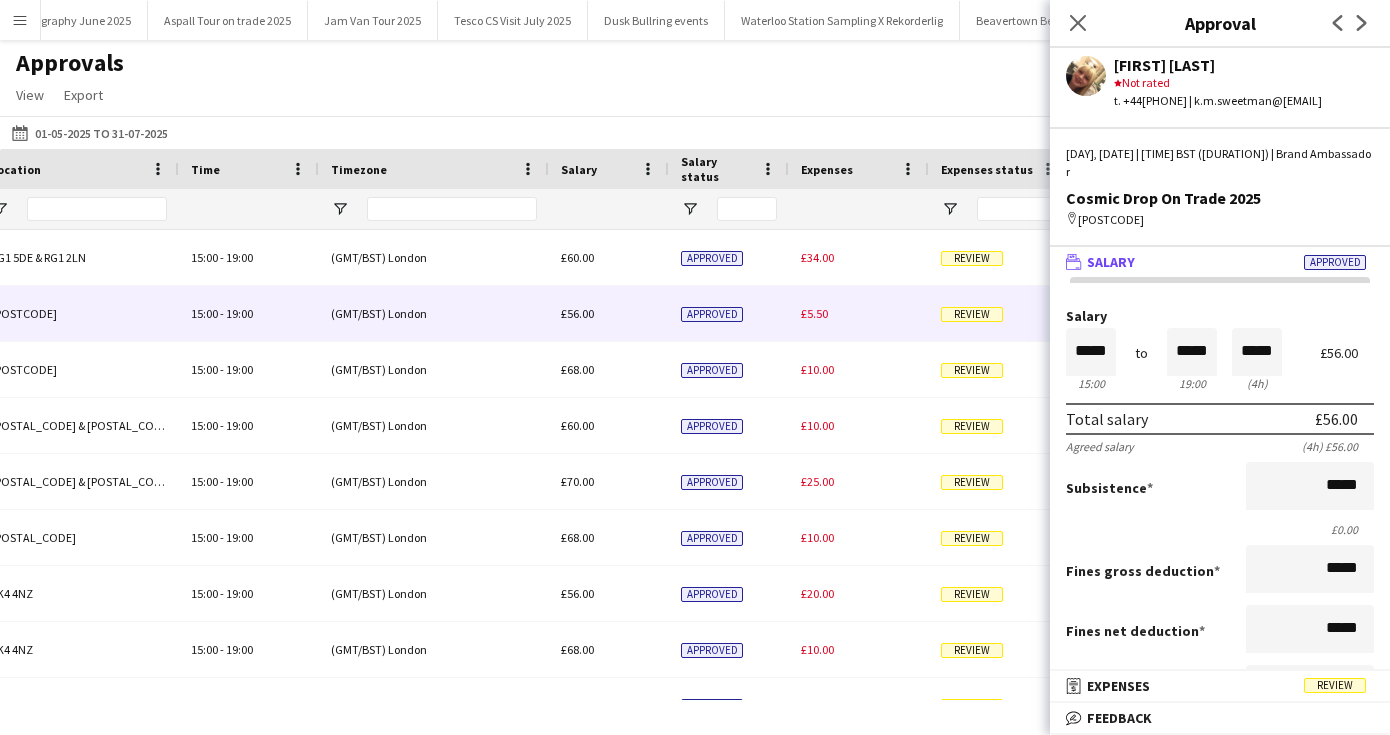 click on "Expenses" at bounding box center (1118, 686) 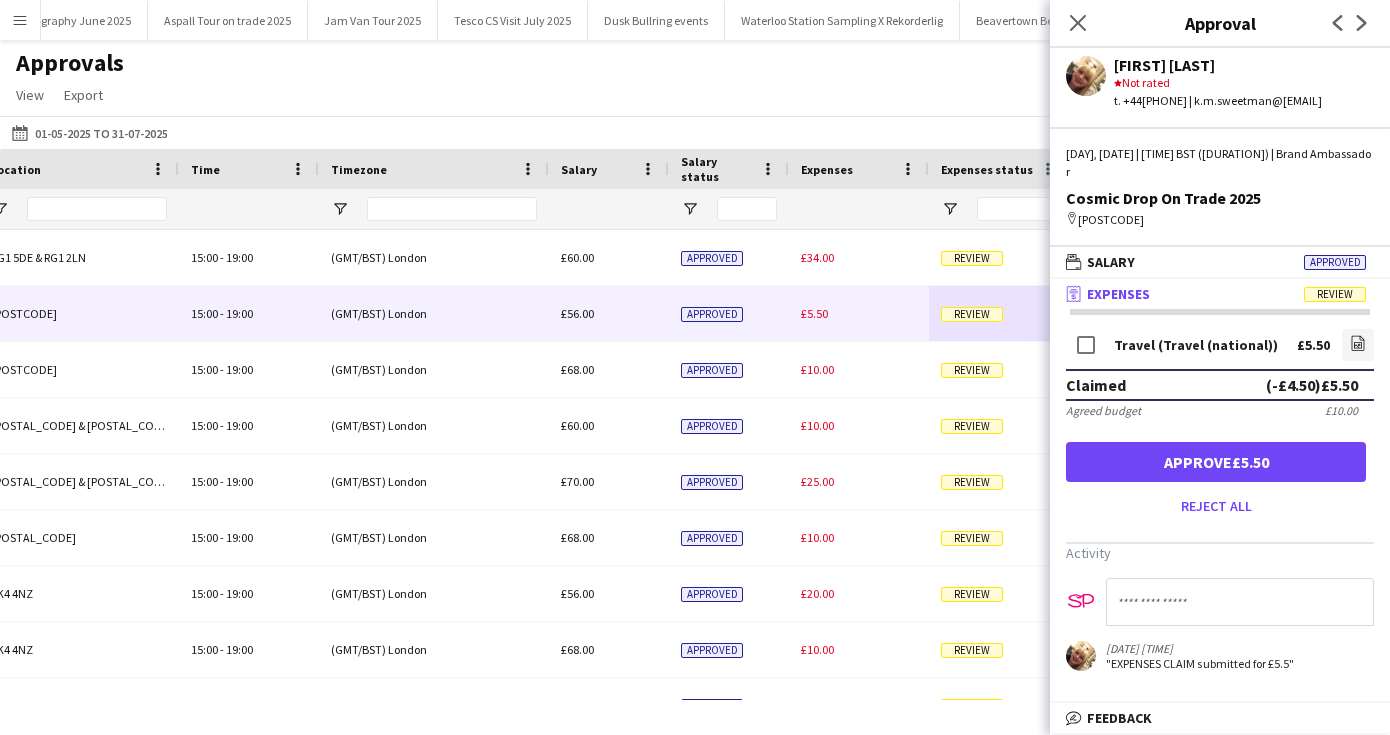 click on "Approve   £5.50" at bounding box center (1216, 462) 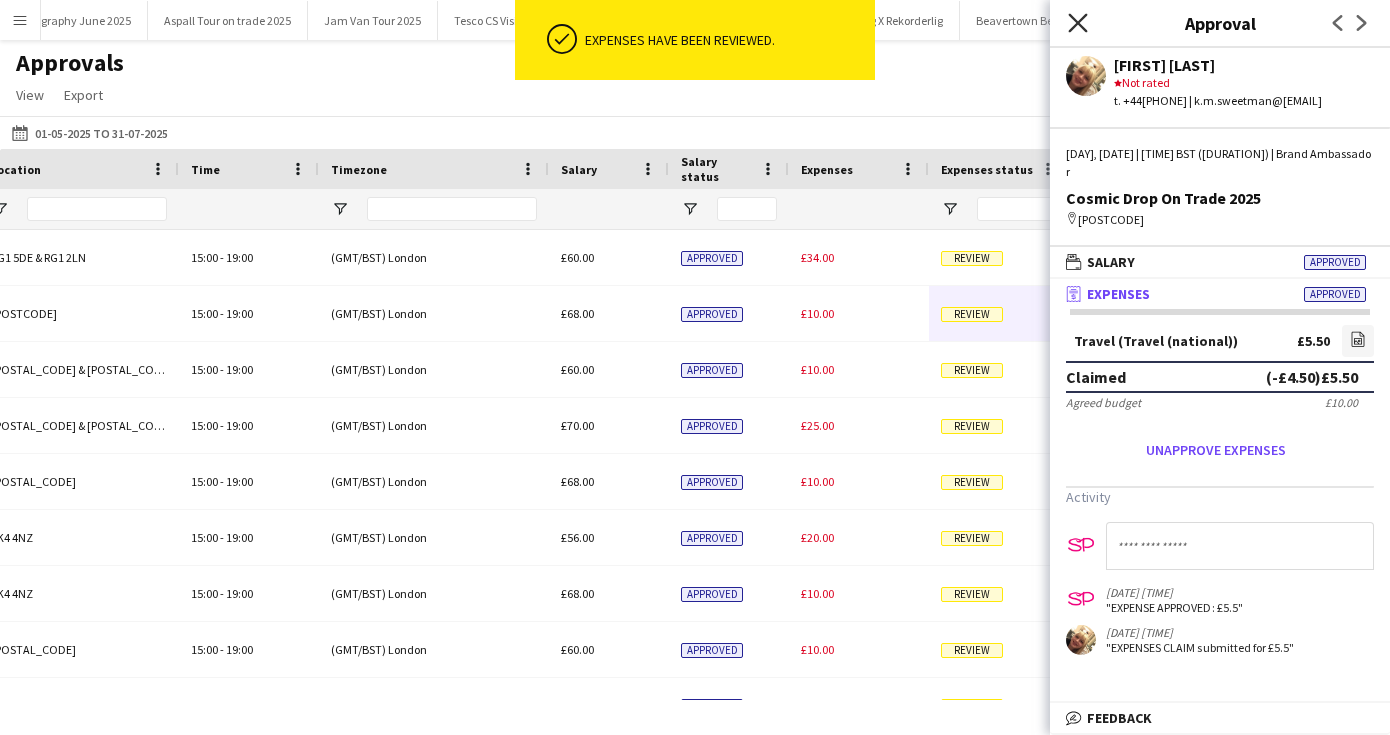 click 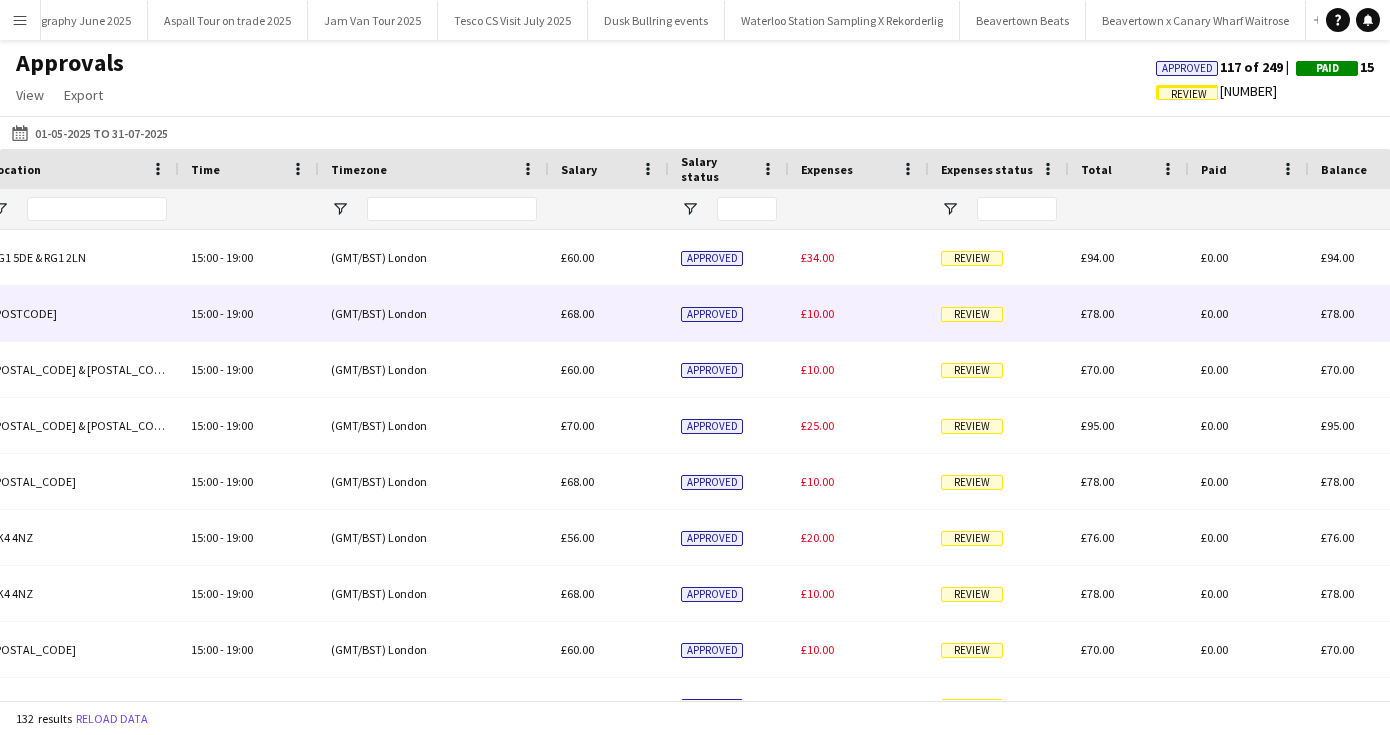 click on "Review" at bounding box center [999, 313] 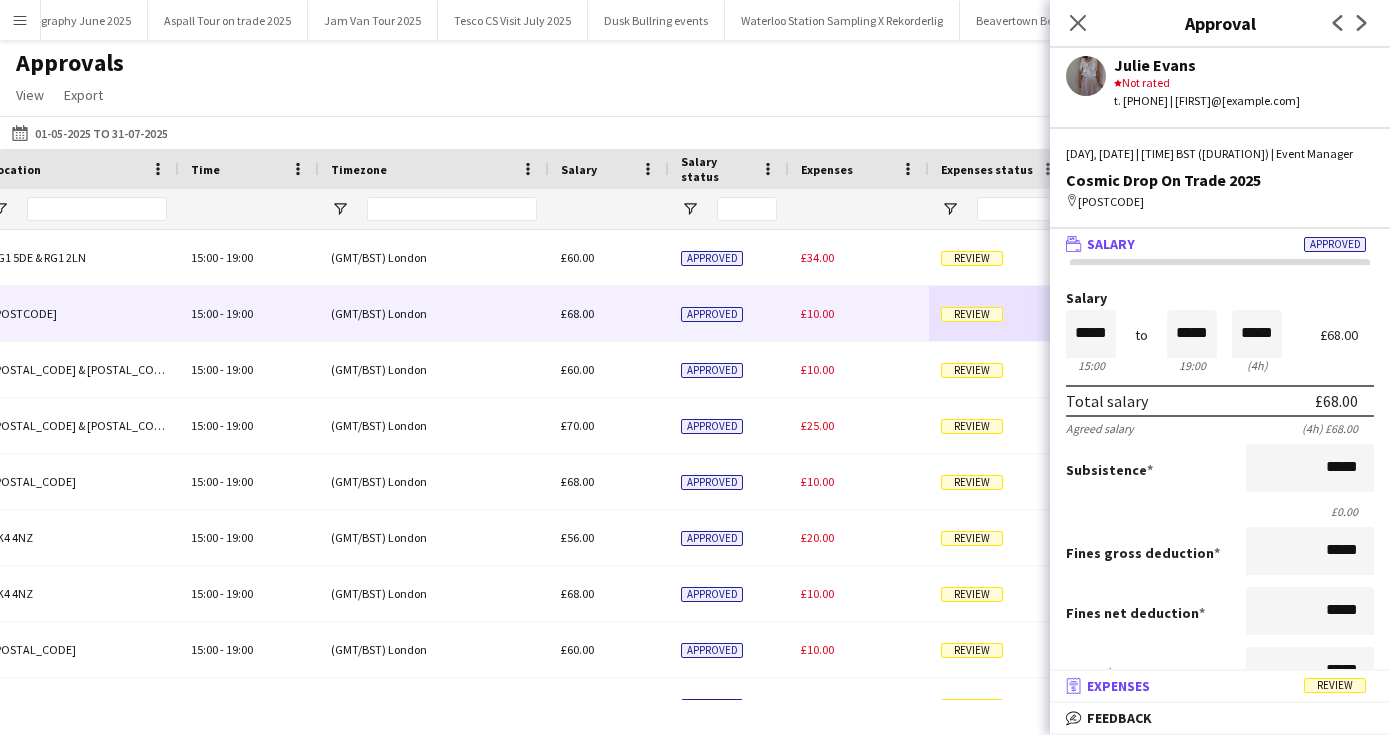 click on "Expenses" at bounding box center (1118, 686) 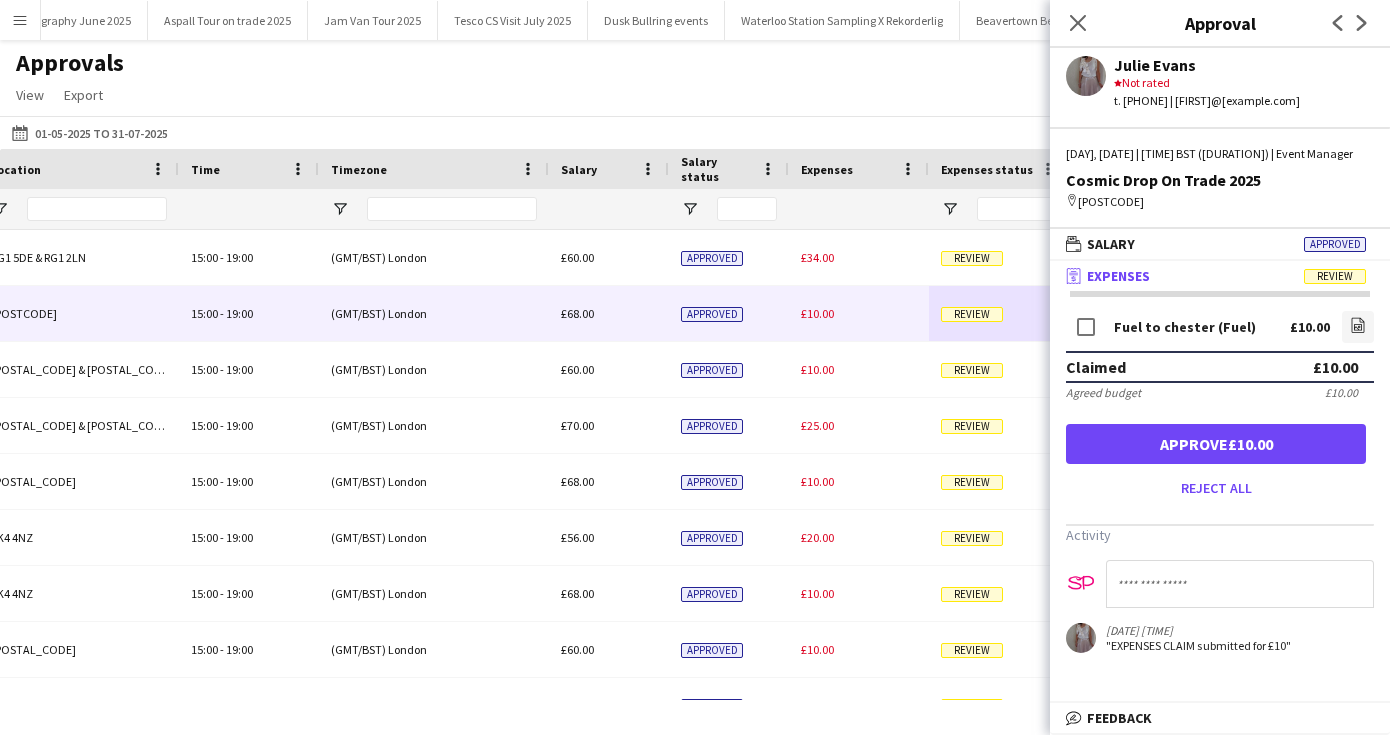 click on "Approve   £10.00" at bounding box center (1216, 444) 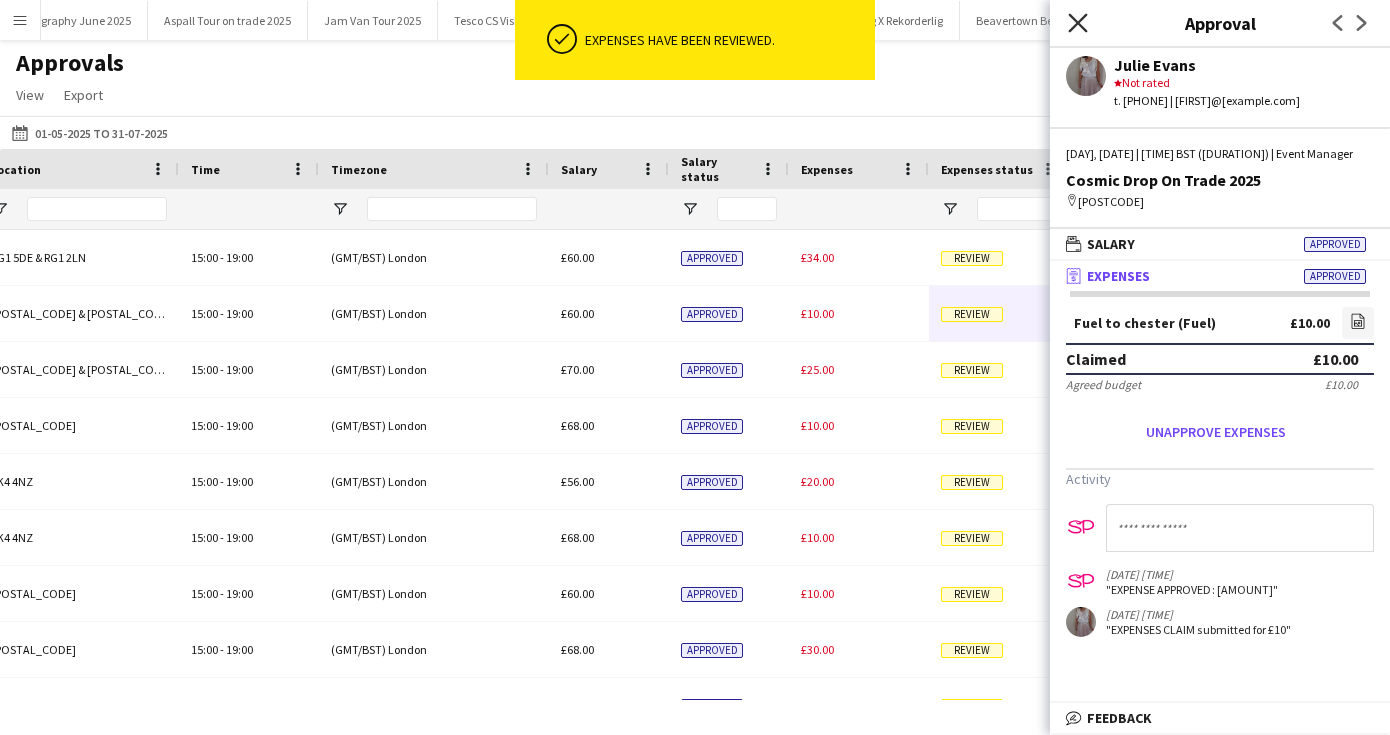 click on "Close pop-in" 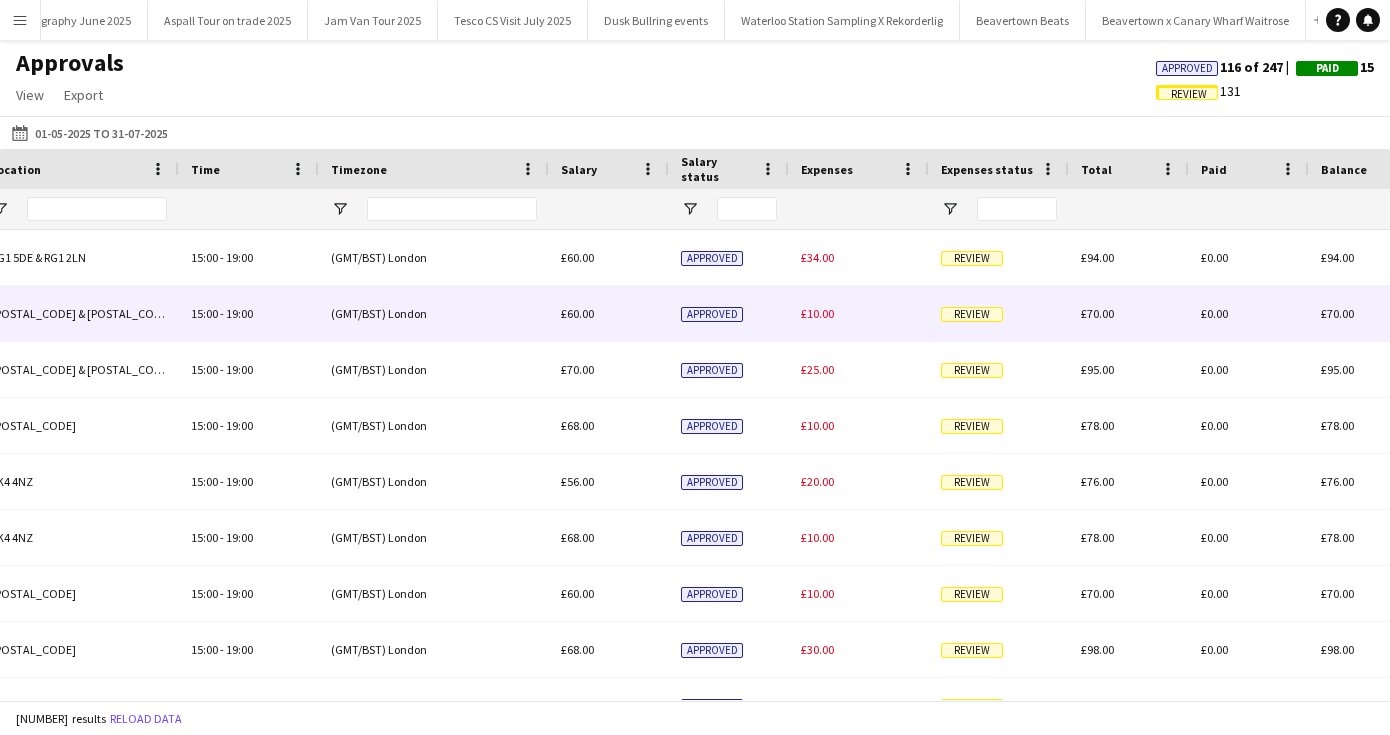click on "Review" at bounding box center [972, 314] 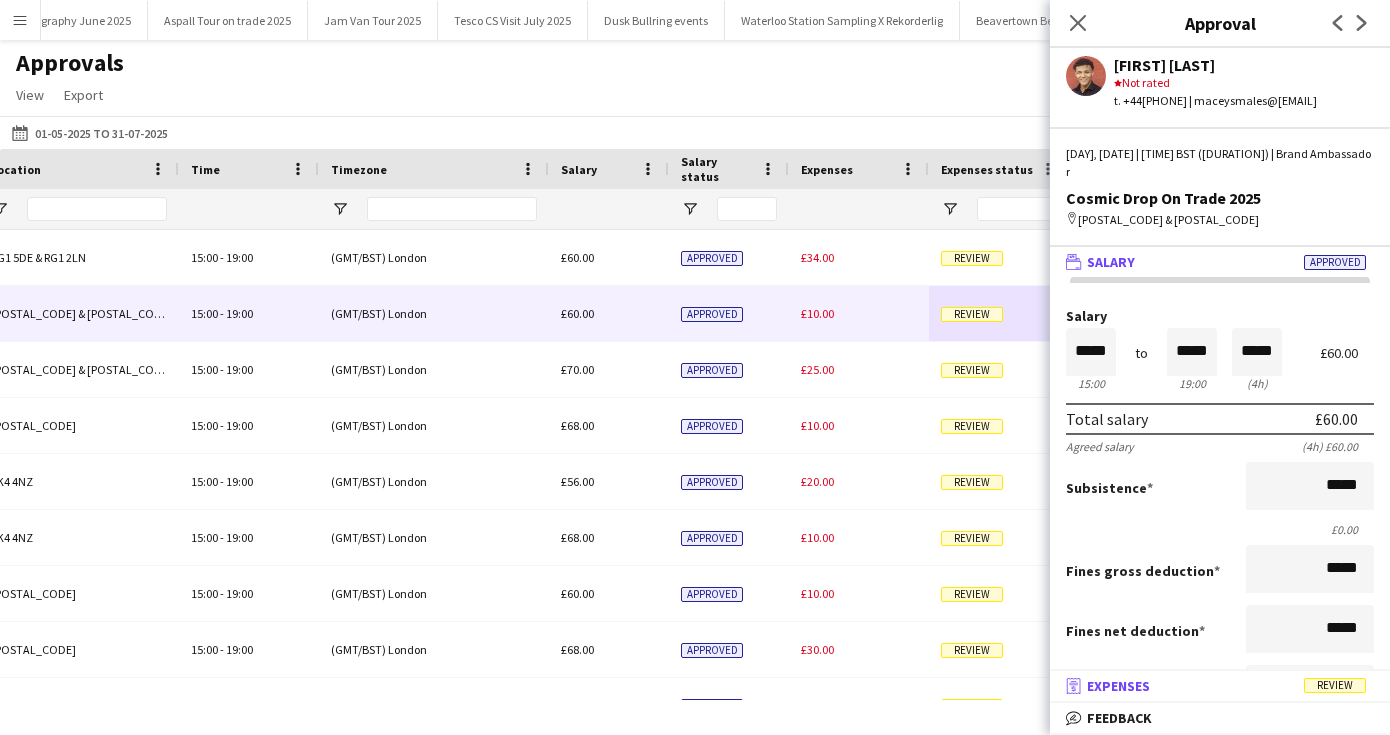 click on "Expenses" at bounding box center [1118, 686] 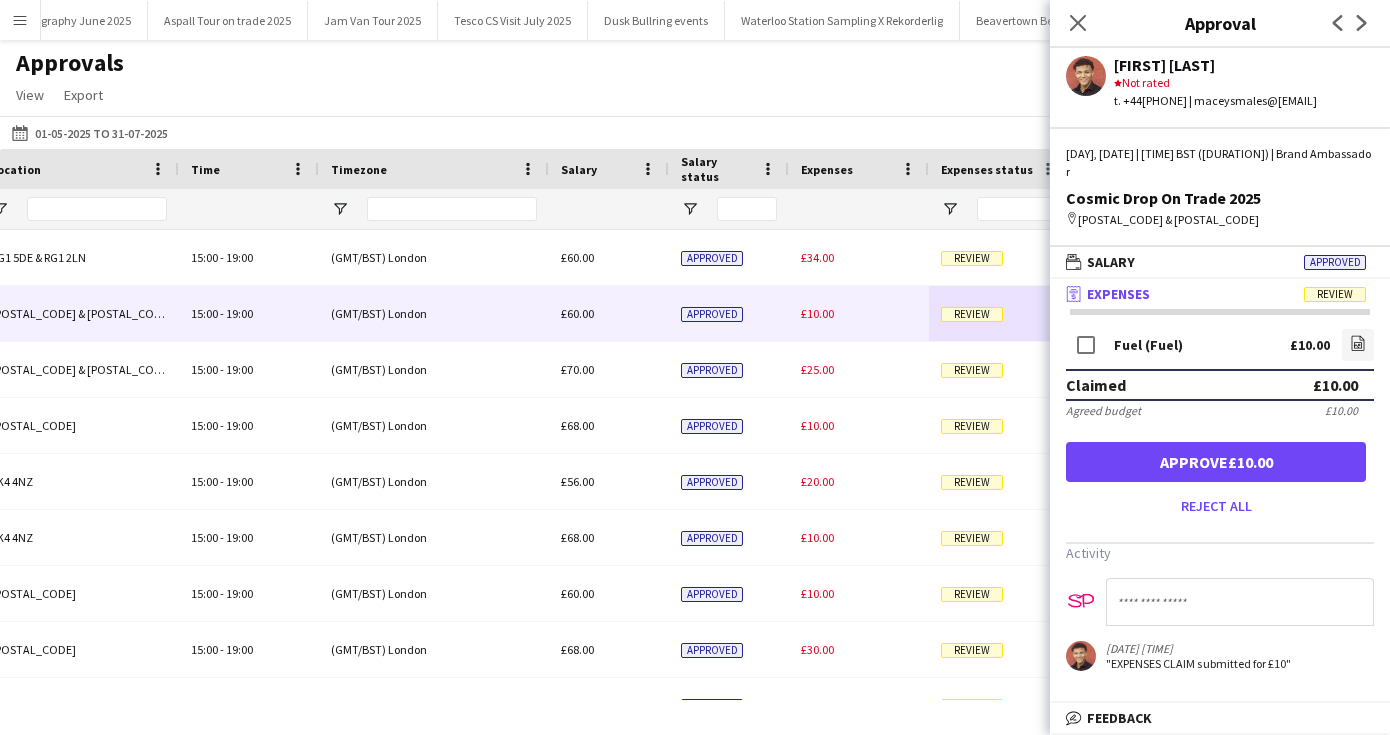 click on "Approve   £10.00" at bounding box center [1216, 462] 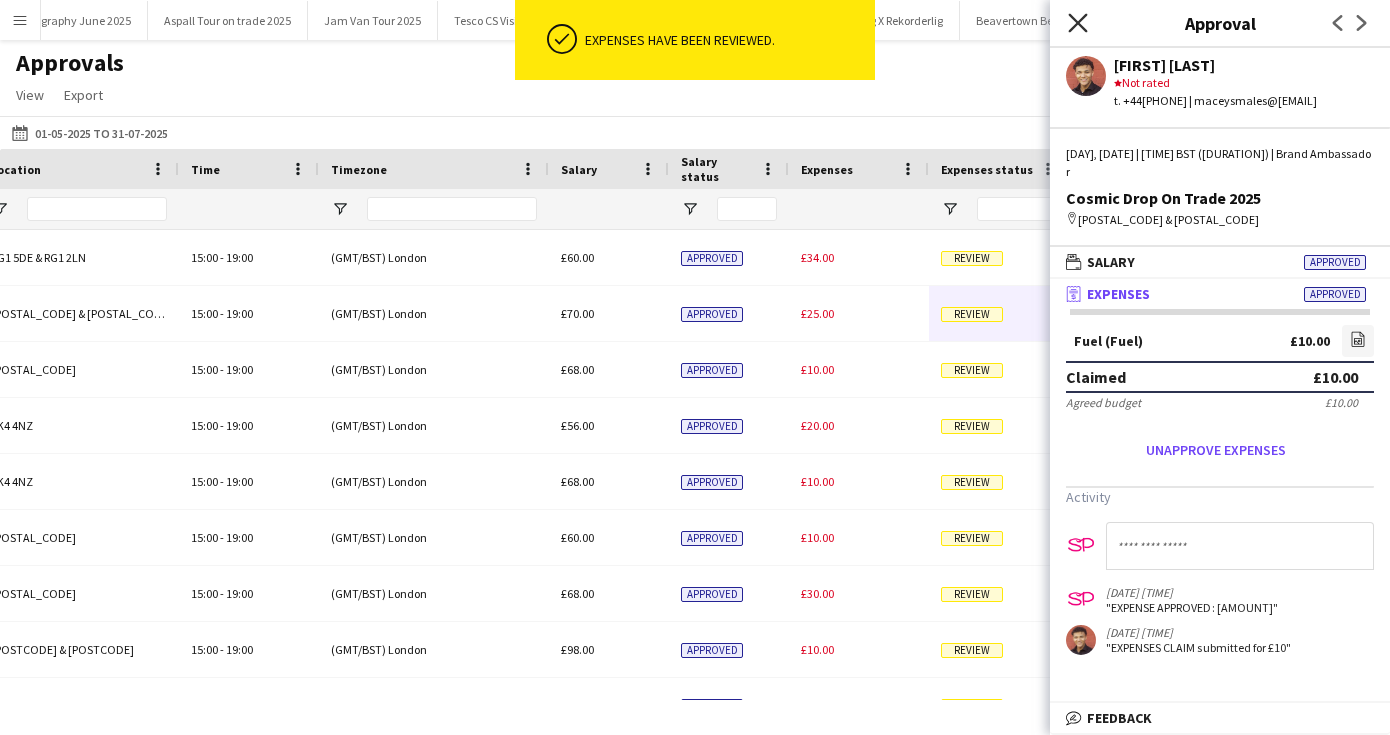 click on "Close pop-in" 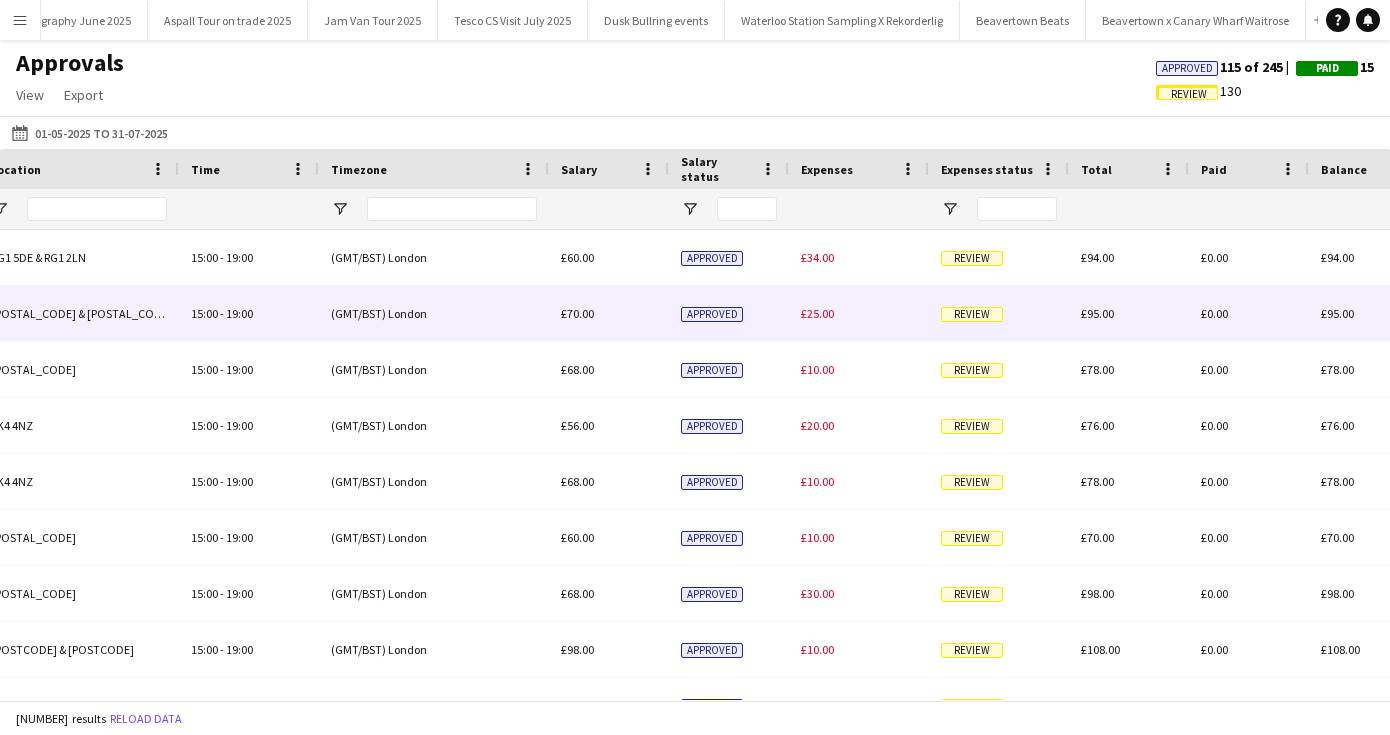 click on "Review" at bounding box center [972, 314] 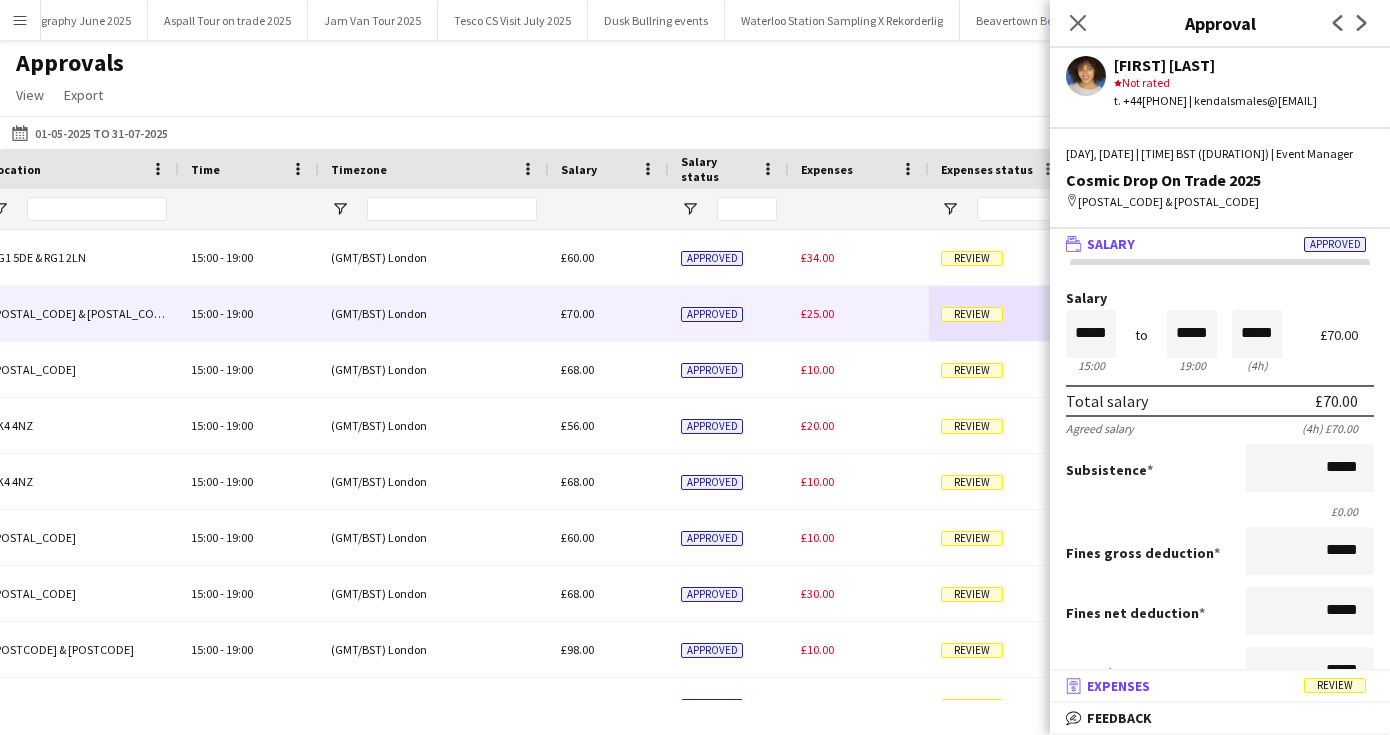click on "Expenses" at bounding box center (1118, 686) 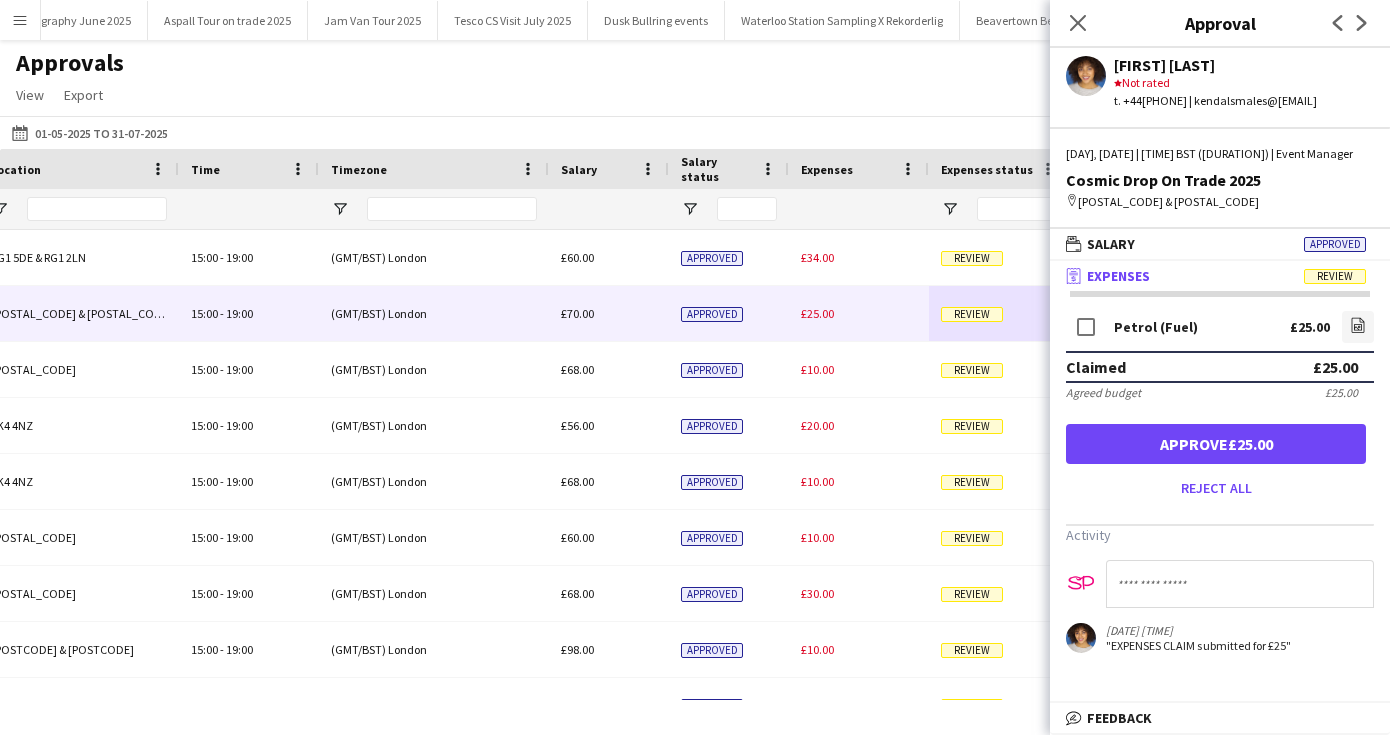 click on "Approve   £25.00" at bounding box center (1216, 444) 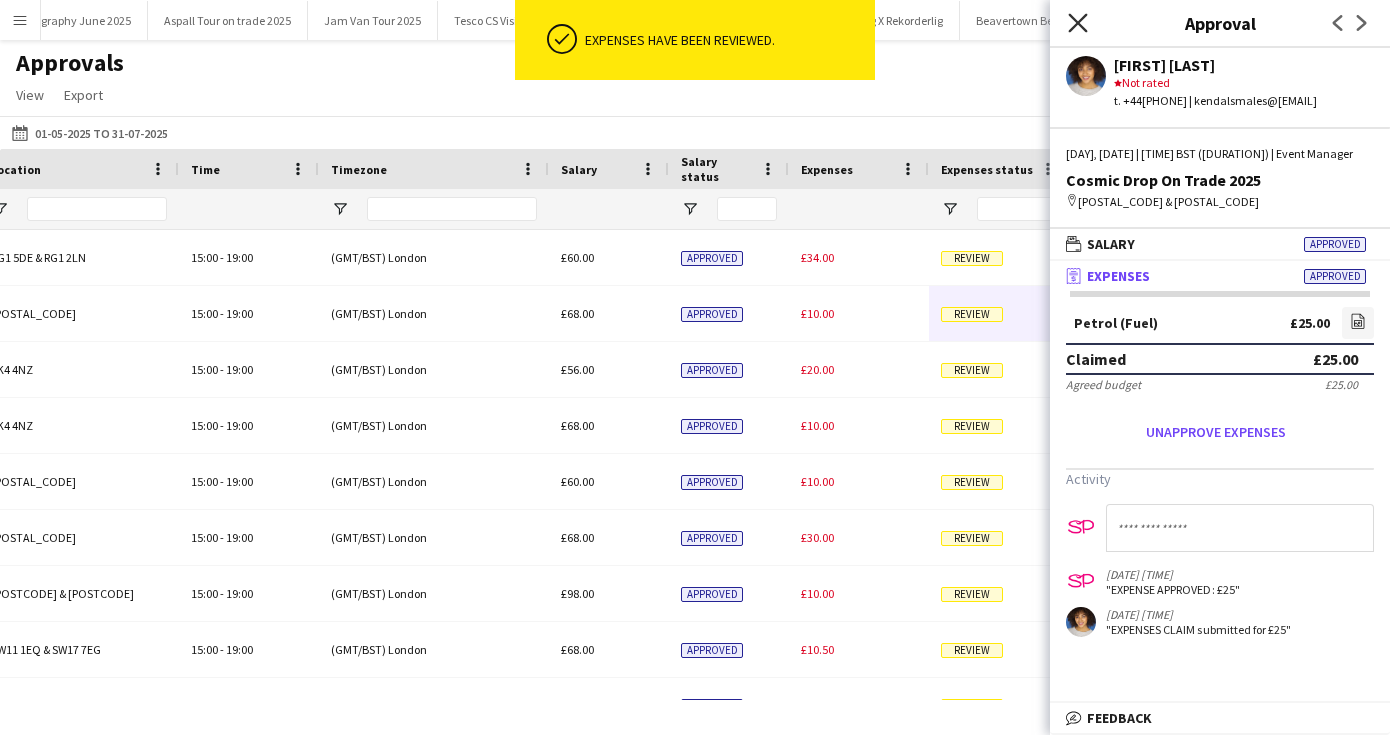 click on "Close pop-in" 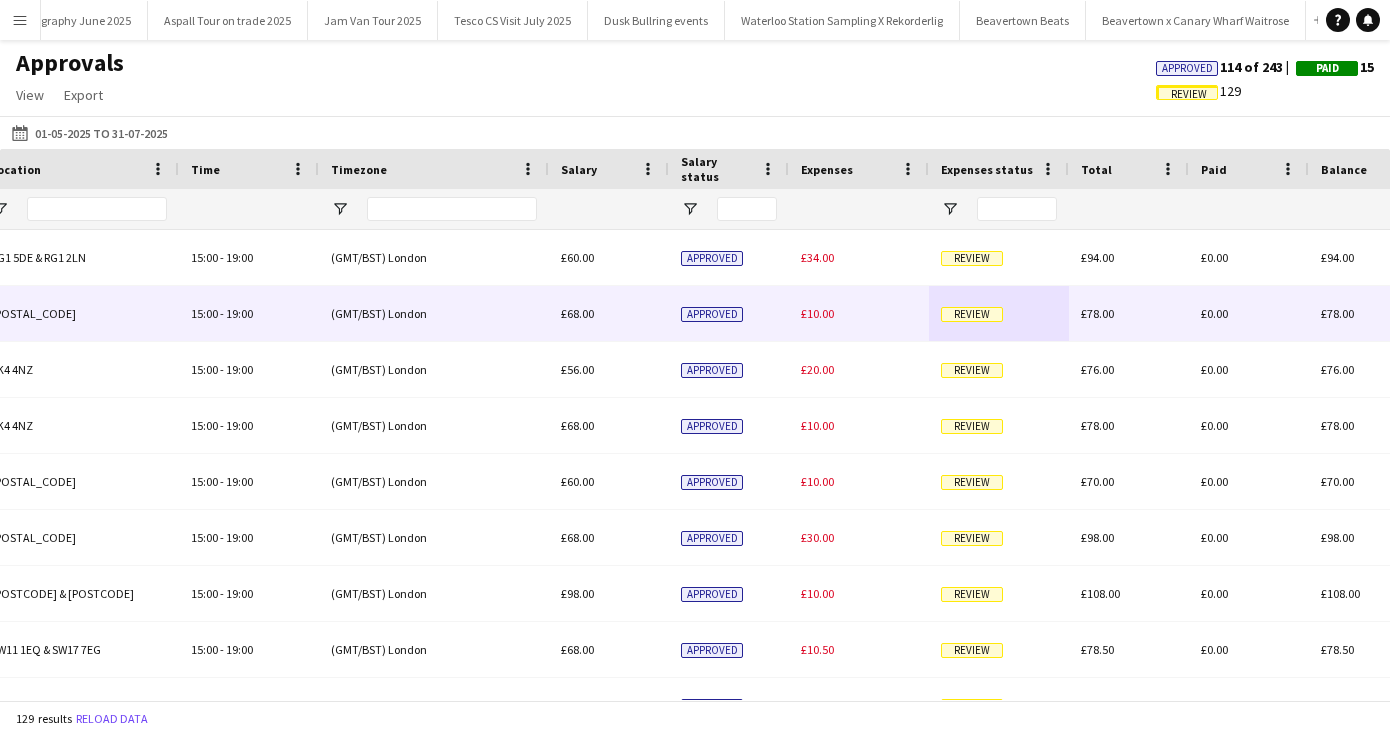 click on "Review" at bounding box center [972, 314] 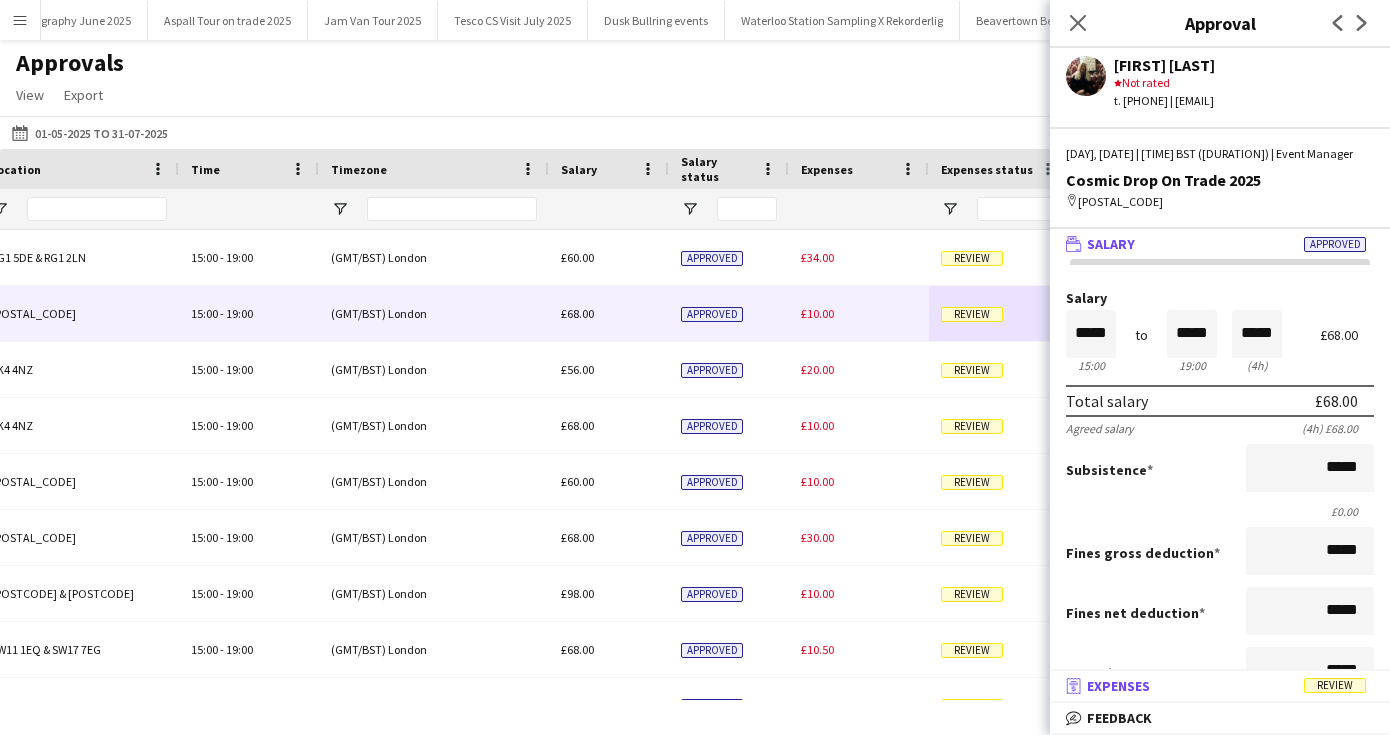 click on "Expenses" at bounding box center [1118, 686] 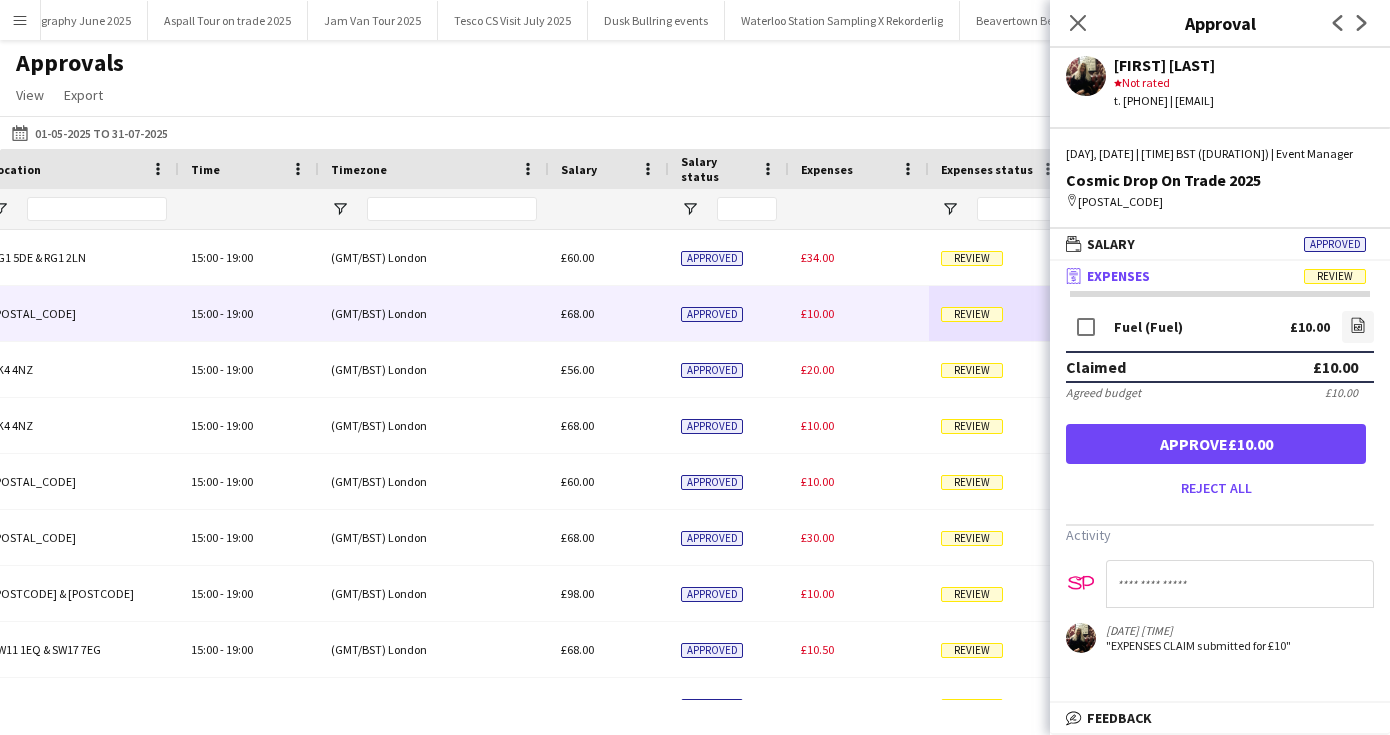 click on "Approve   £10.00" at bounding box center [1216, 444] 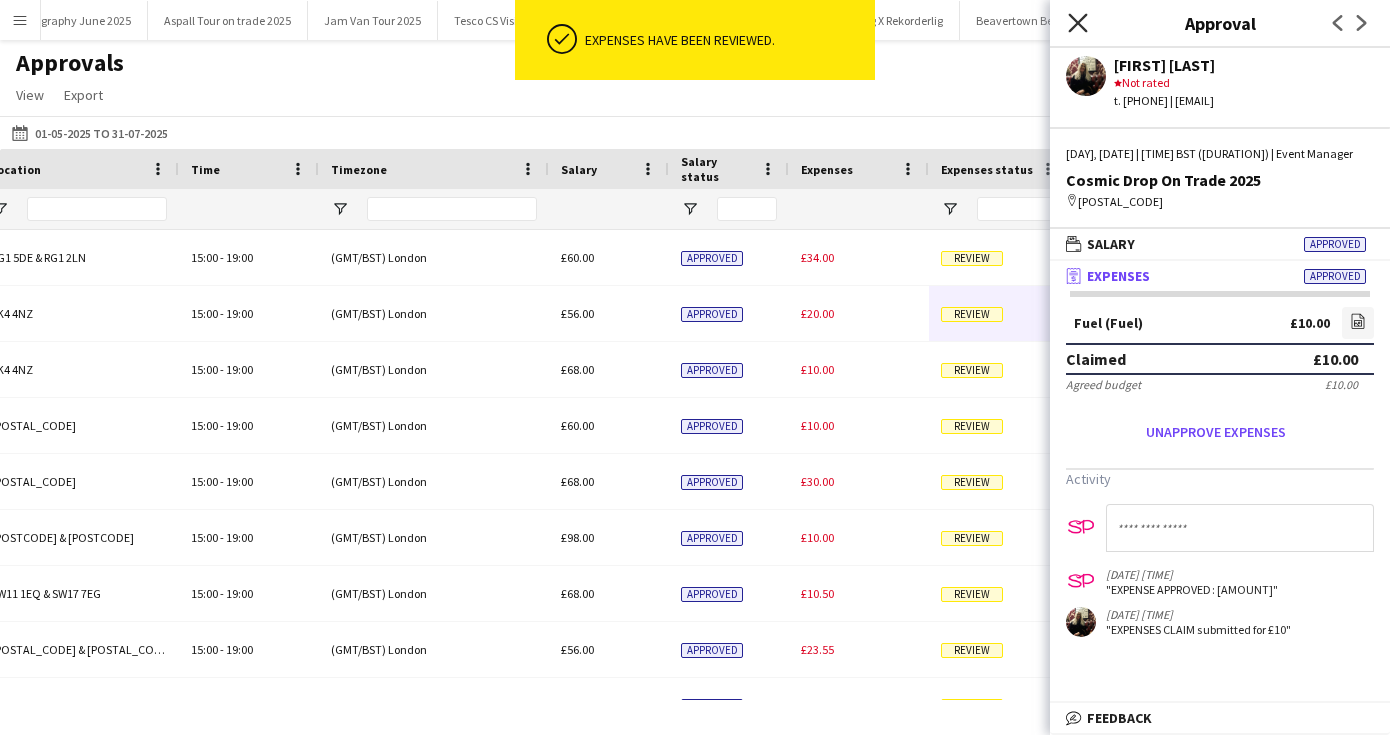 click on "Close pop-in" 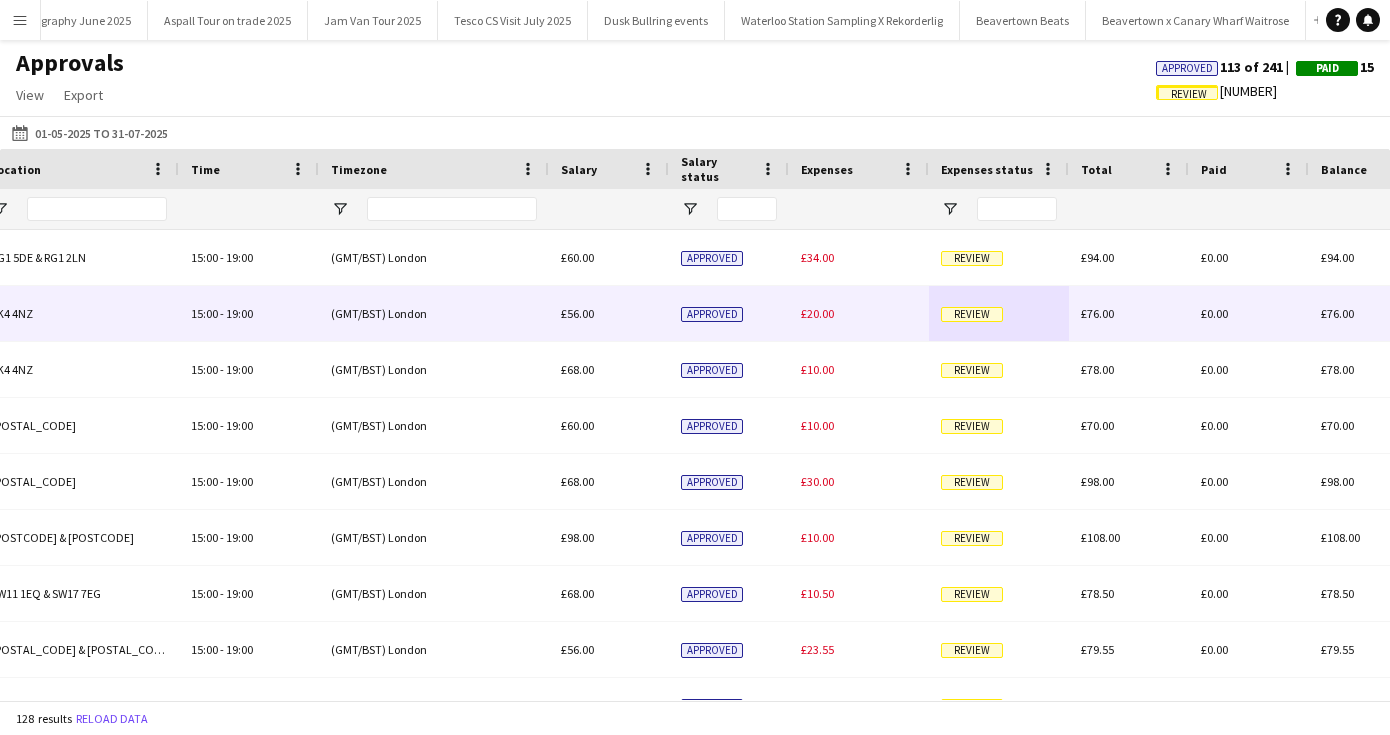 click on "Review" at bounding box center [972, 314] 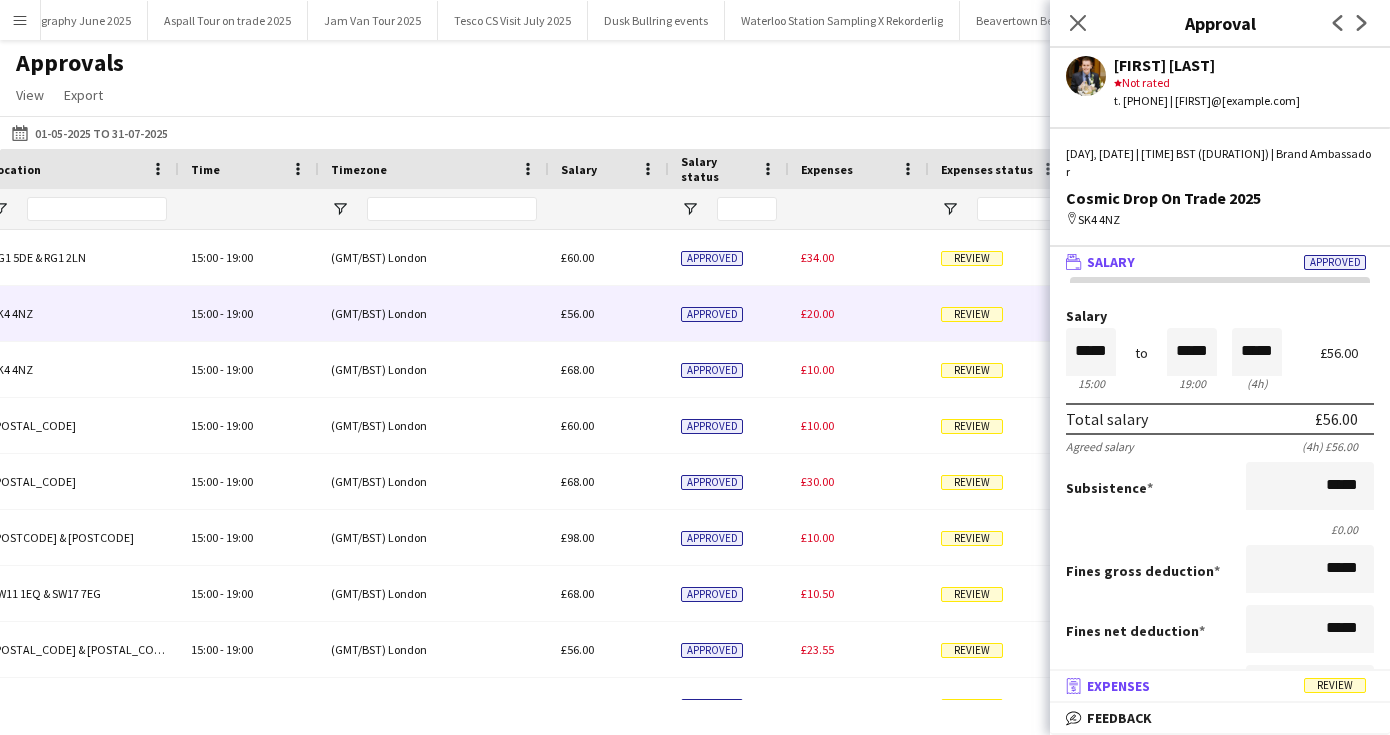 click on "Expenses" at bounding box center (1118, 686) 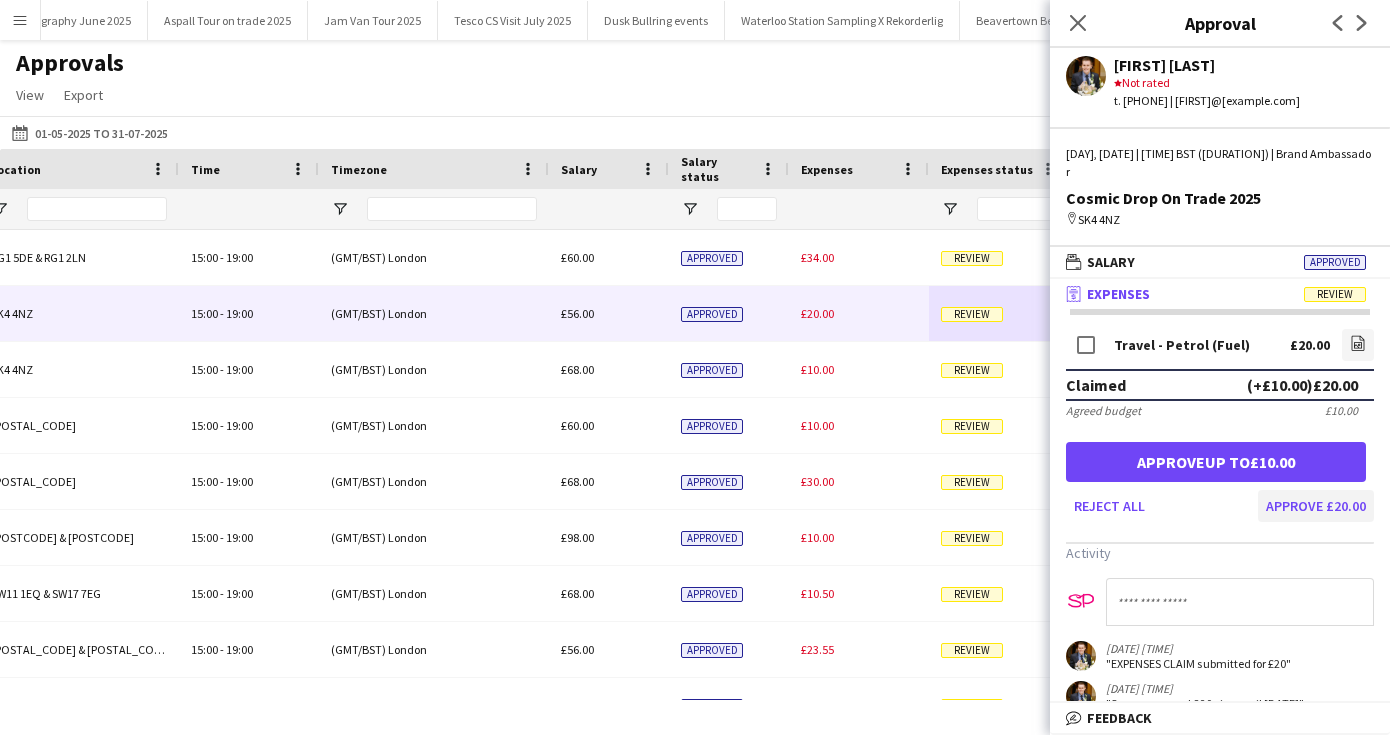 click on "Approve £20.00" at bounding box center [1316, 506] 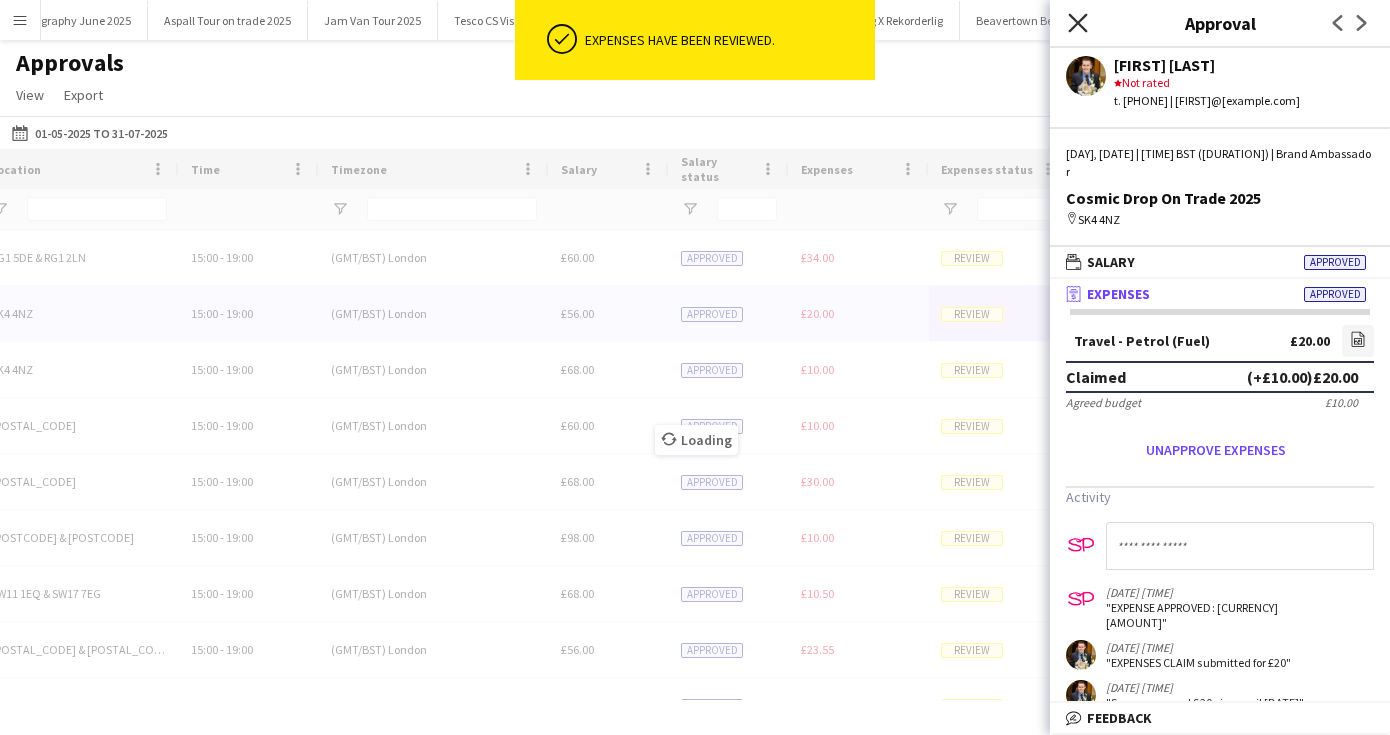 click on "Close pop-in" 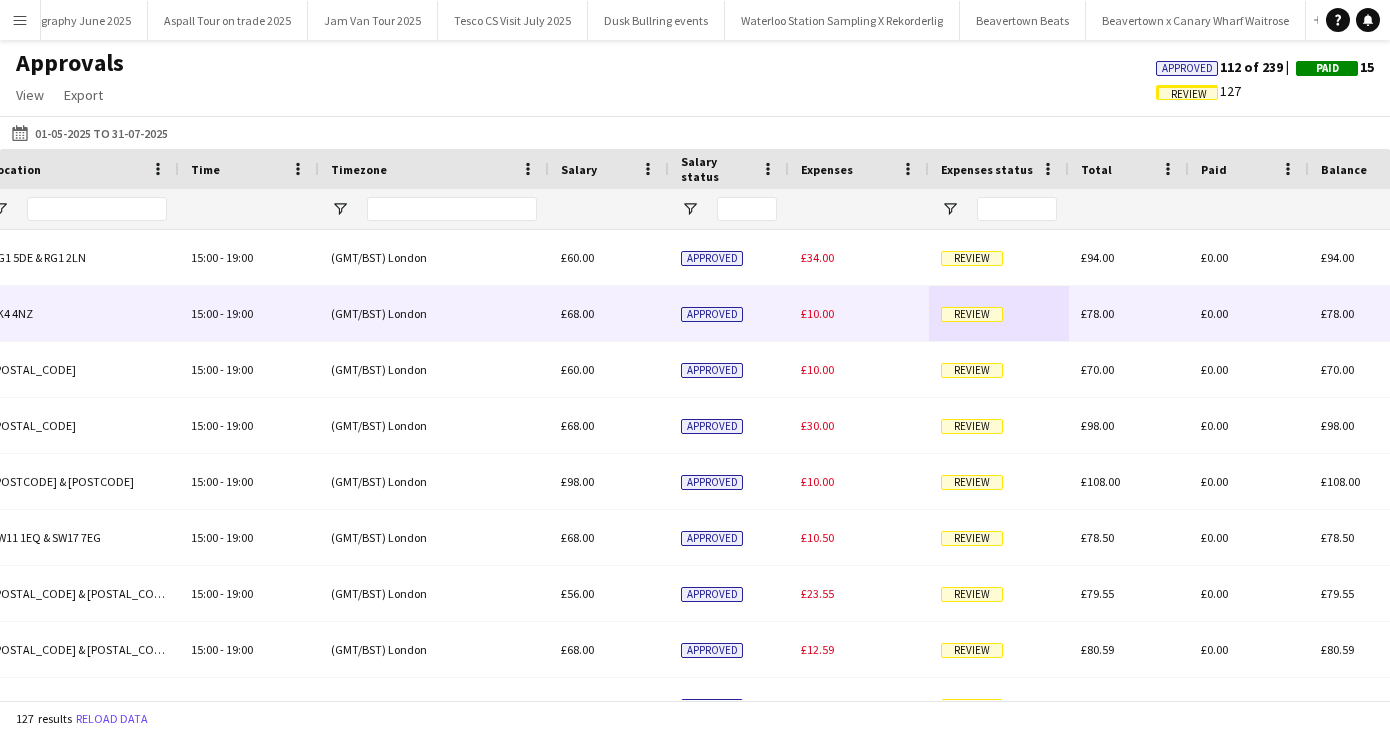 click on "Review" at bounding box center [972, 314] 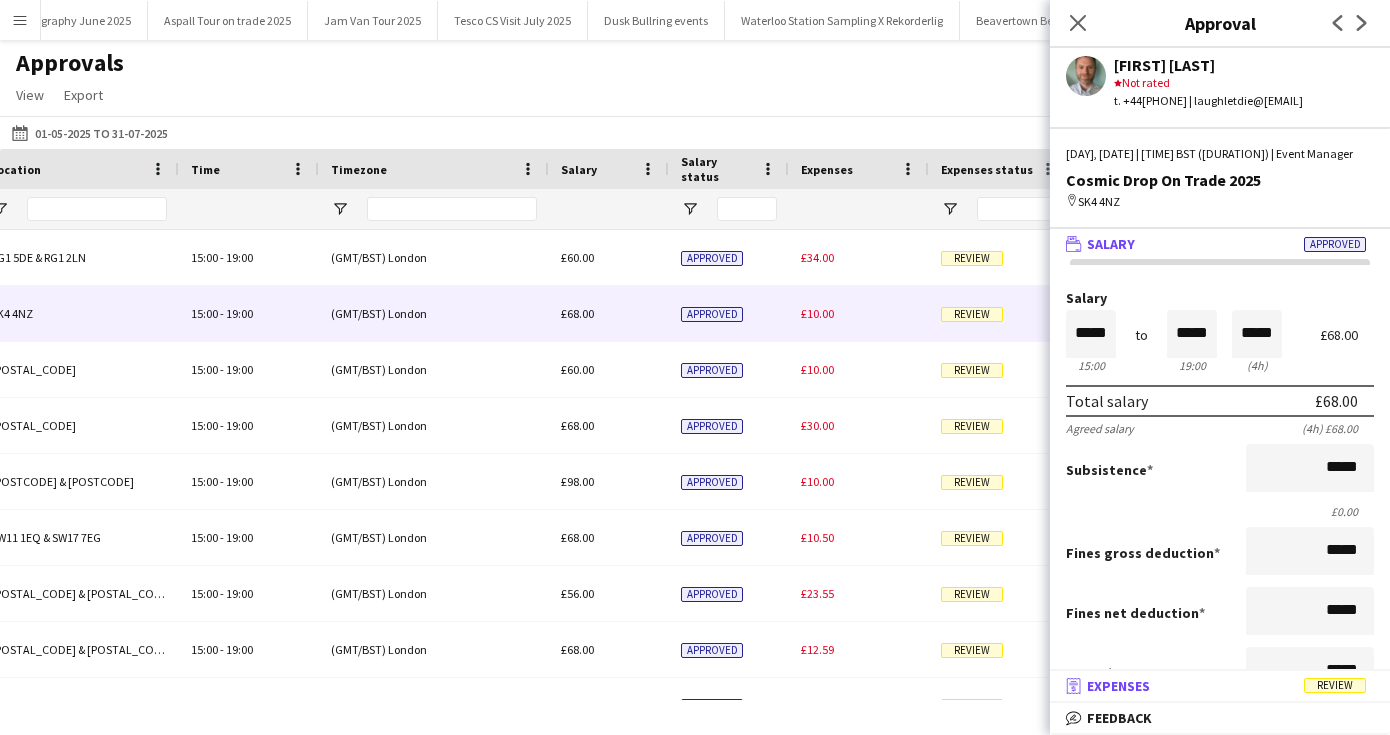 click on "receipt
Expenses   Review" at bounding box center (1216, 686) 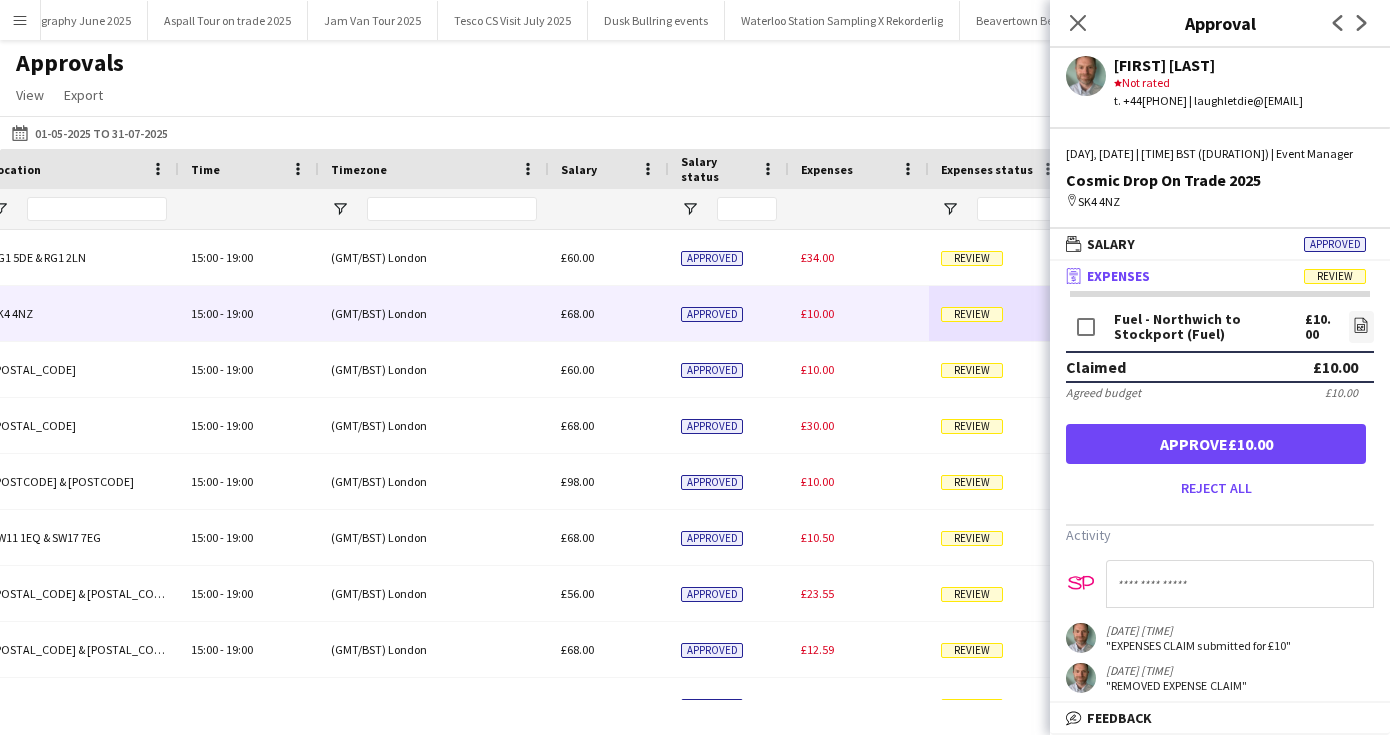 click on "Approve   £10.00" at bounding box center [1216, 444] 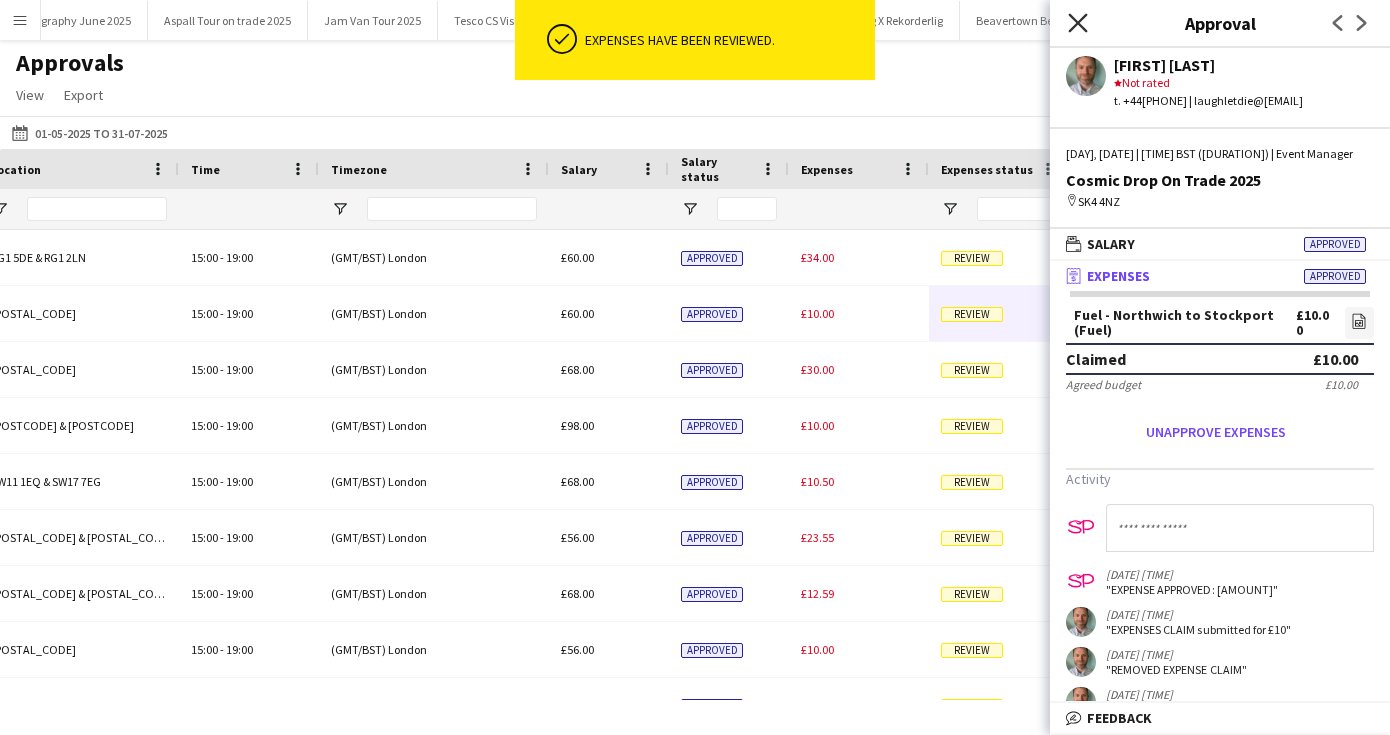 click on "Close pop-in" 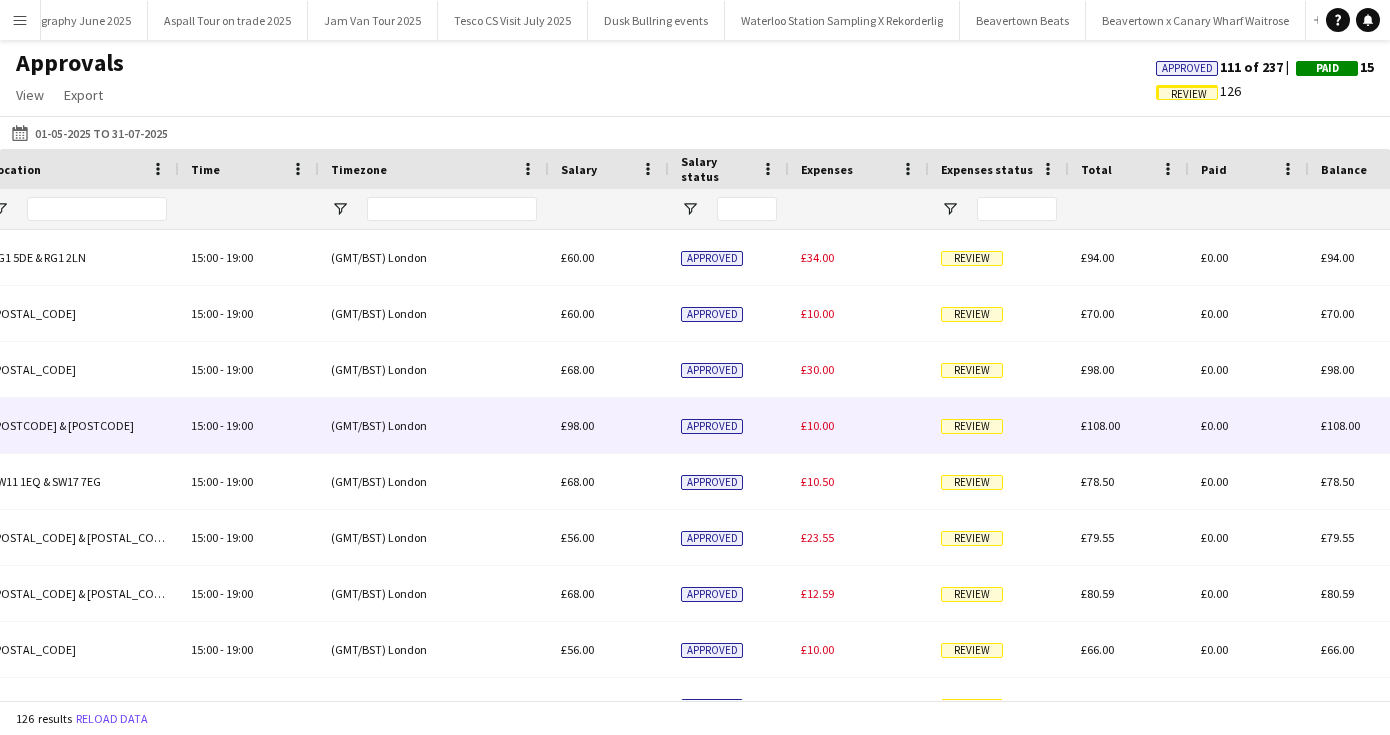 click on "Review" at bounding box center (972, 426) 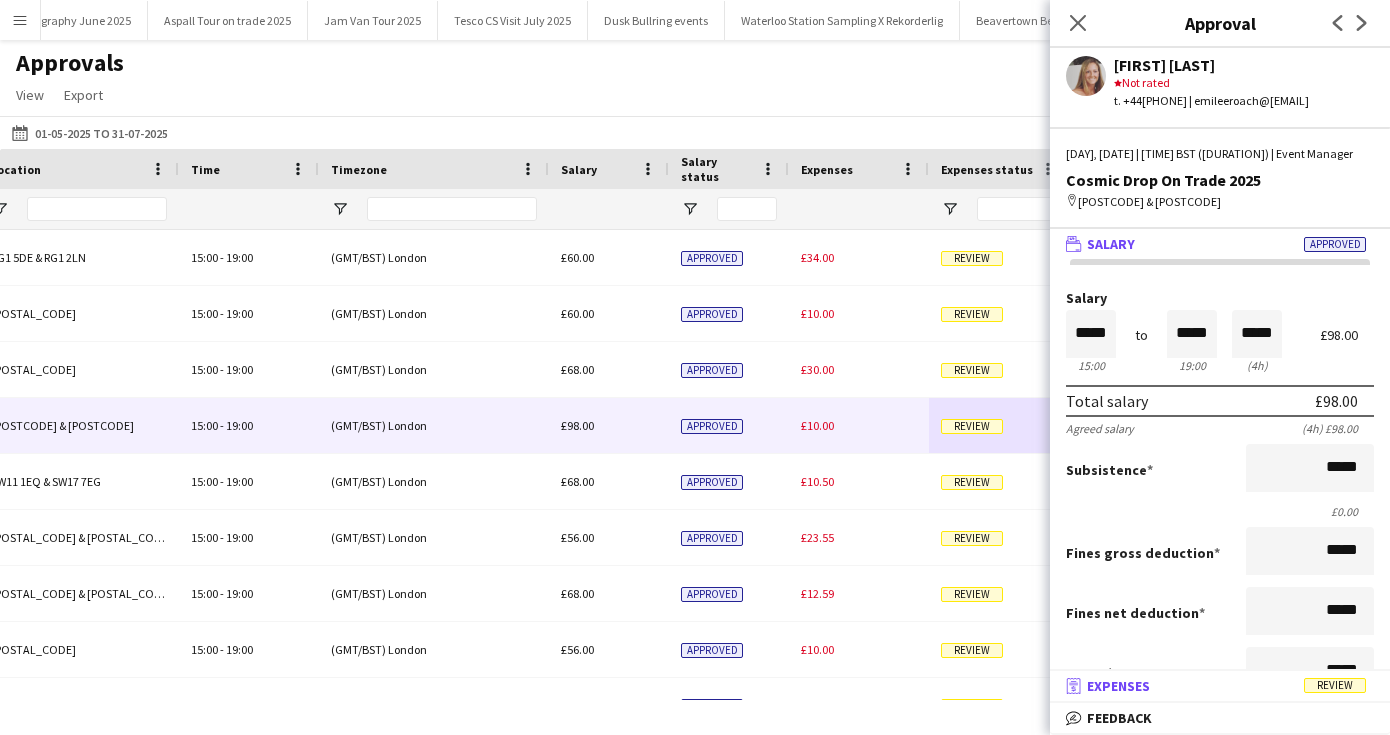 click on "receipt
Expenses   Review" at bounding box center (1216, 686) 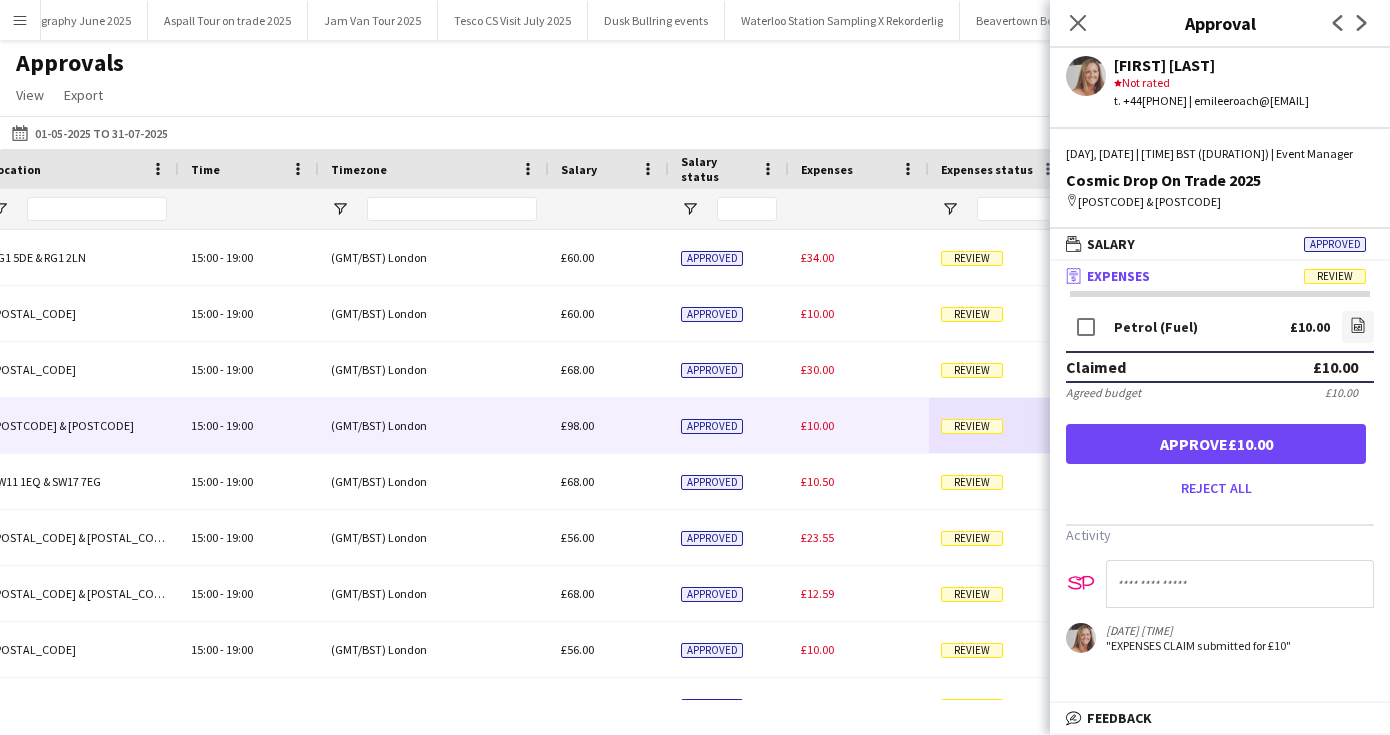 click on "Approve   £10.00" at bounding box center [1216, 444] 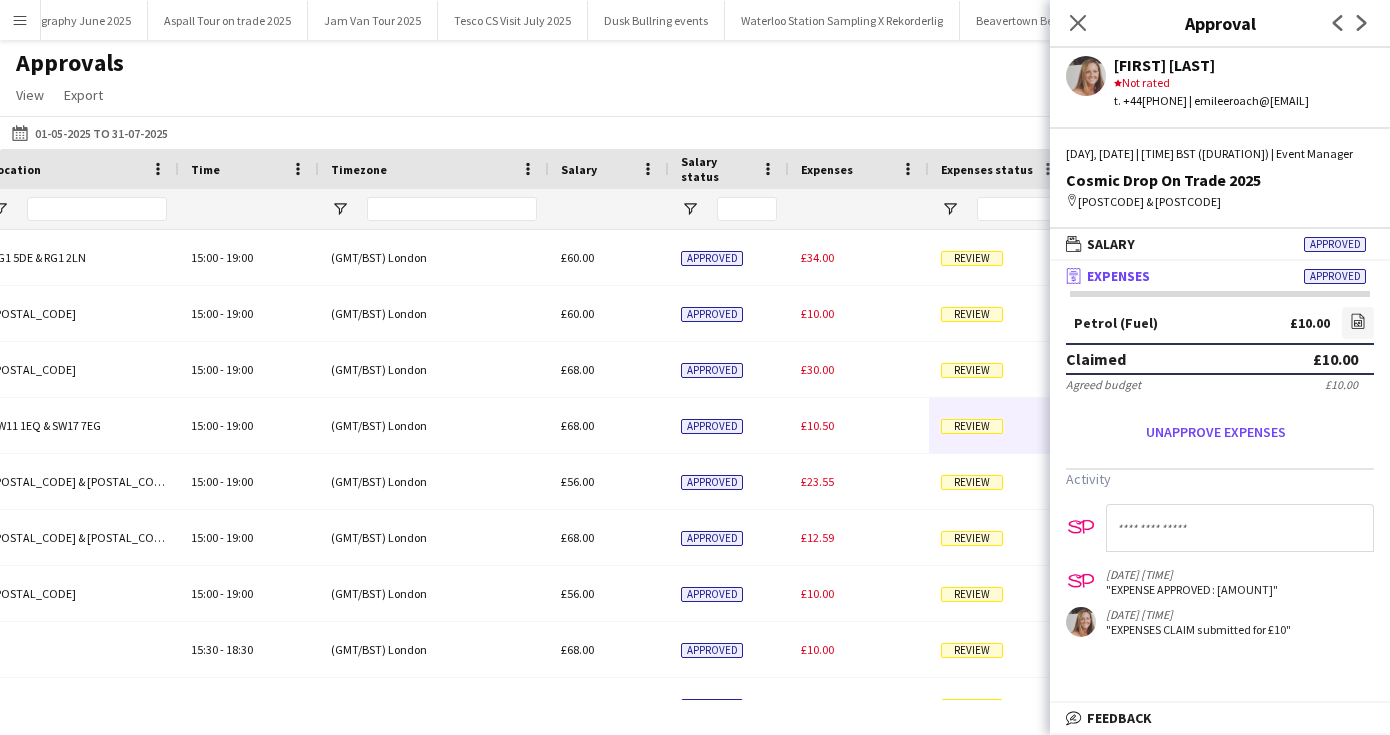 drag, startPoint x: 1334, startPoint y: 618, endPoint x: 1338, endPoint y: 688, distance: 70.11419 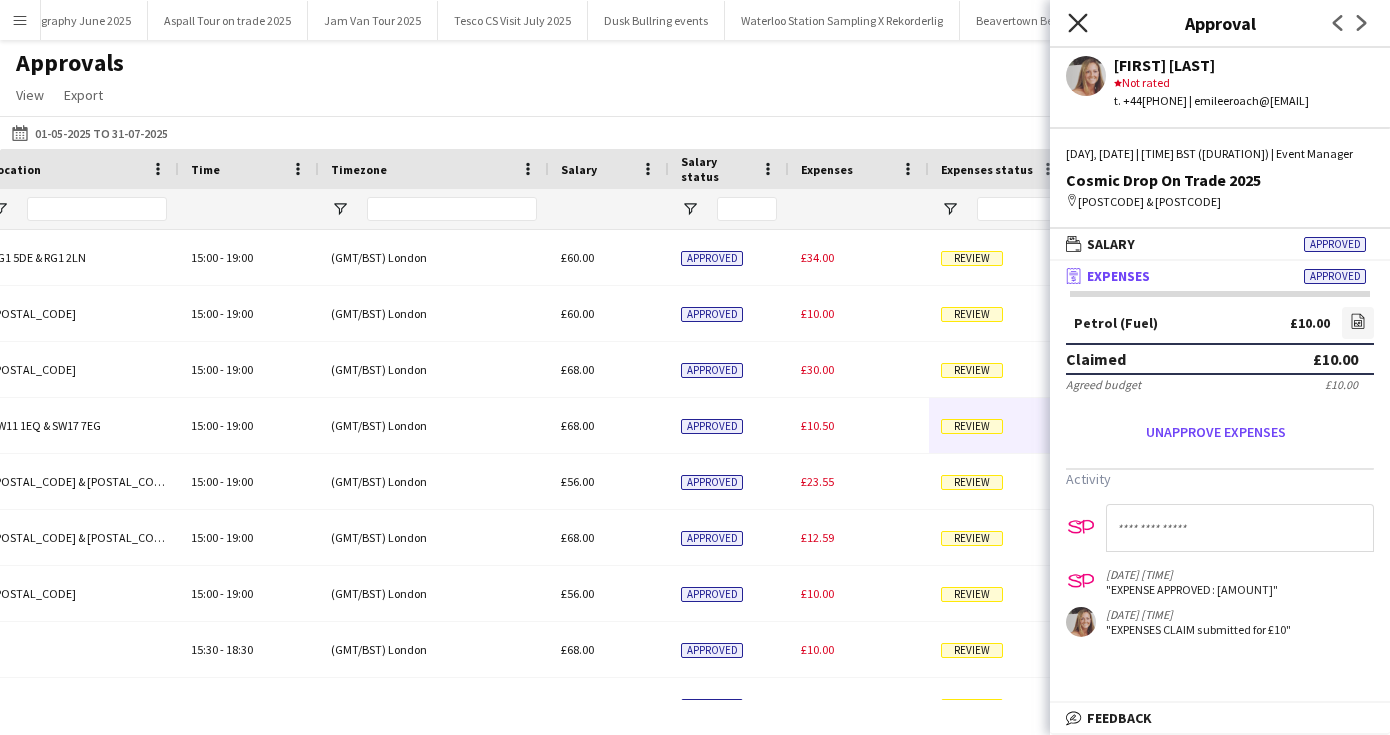 click 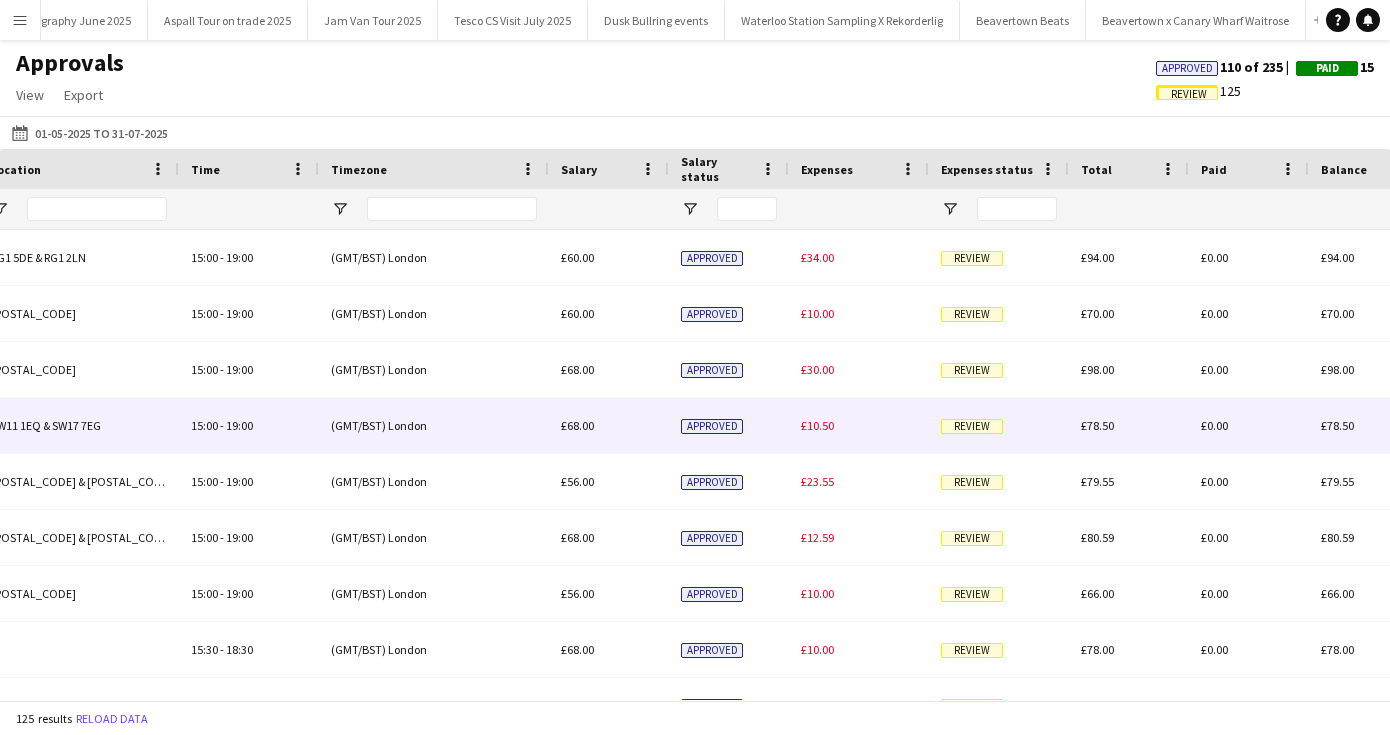 click on "Review" at bounding box center (972, 426) 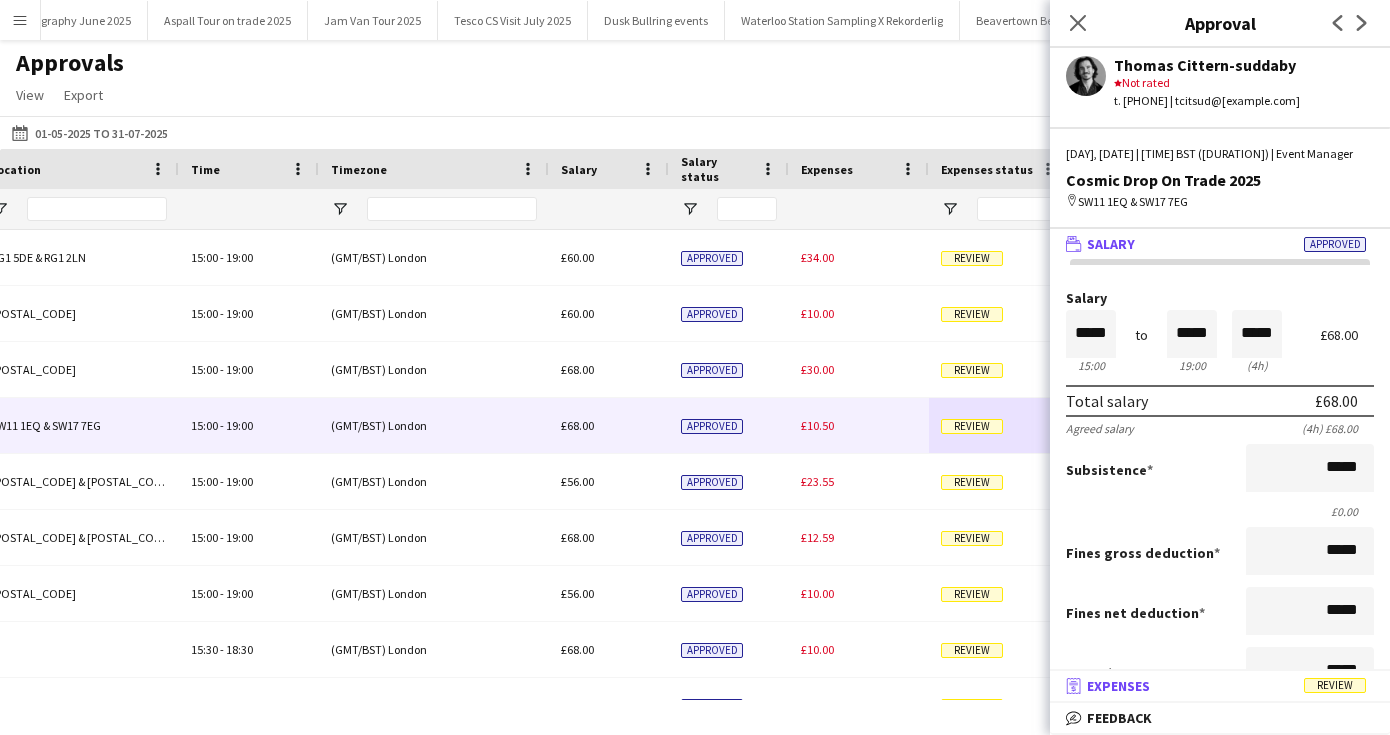click on "Expenses" at bounding box center (1118, 686) 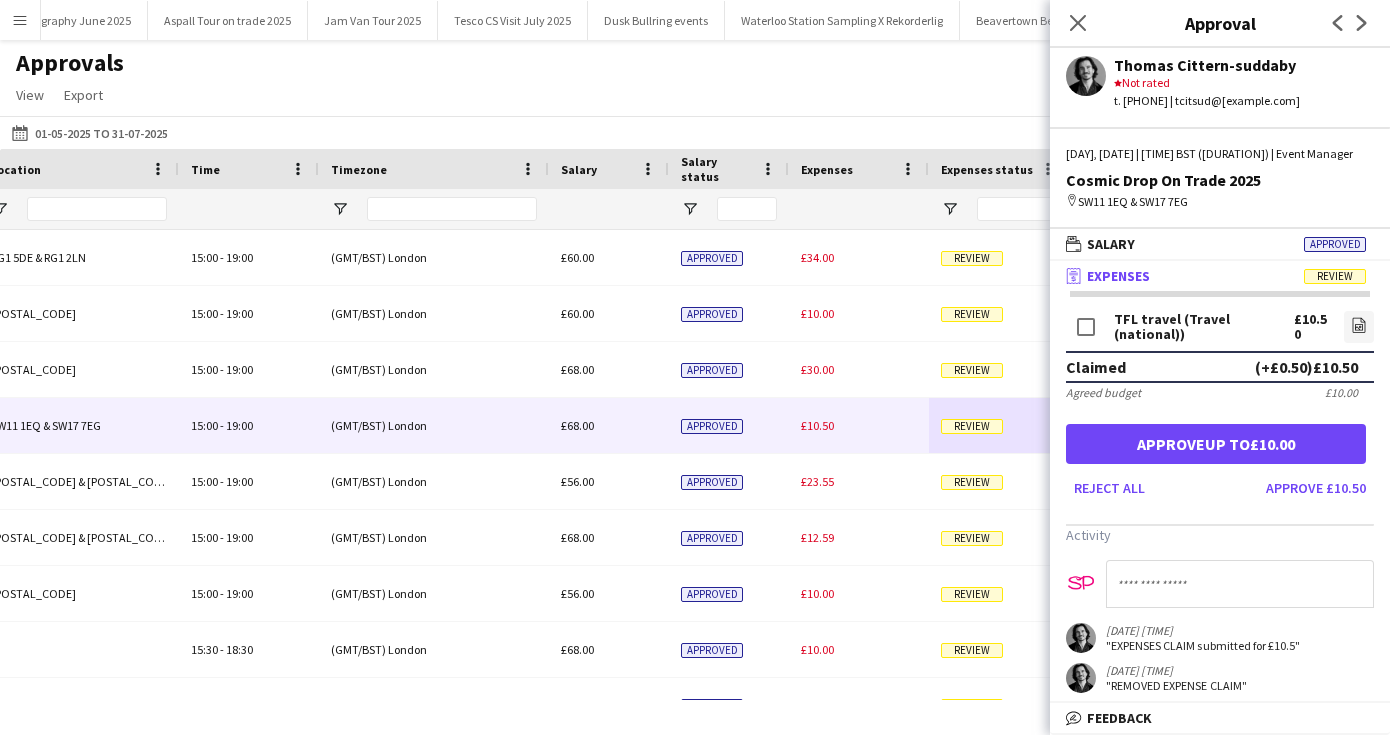 click on "Approve   up to   £10.00" at bounding box center [1216, 444] 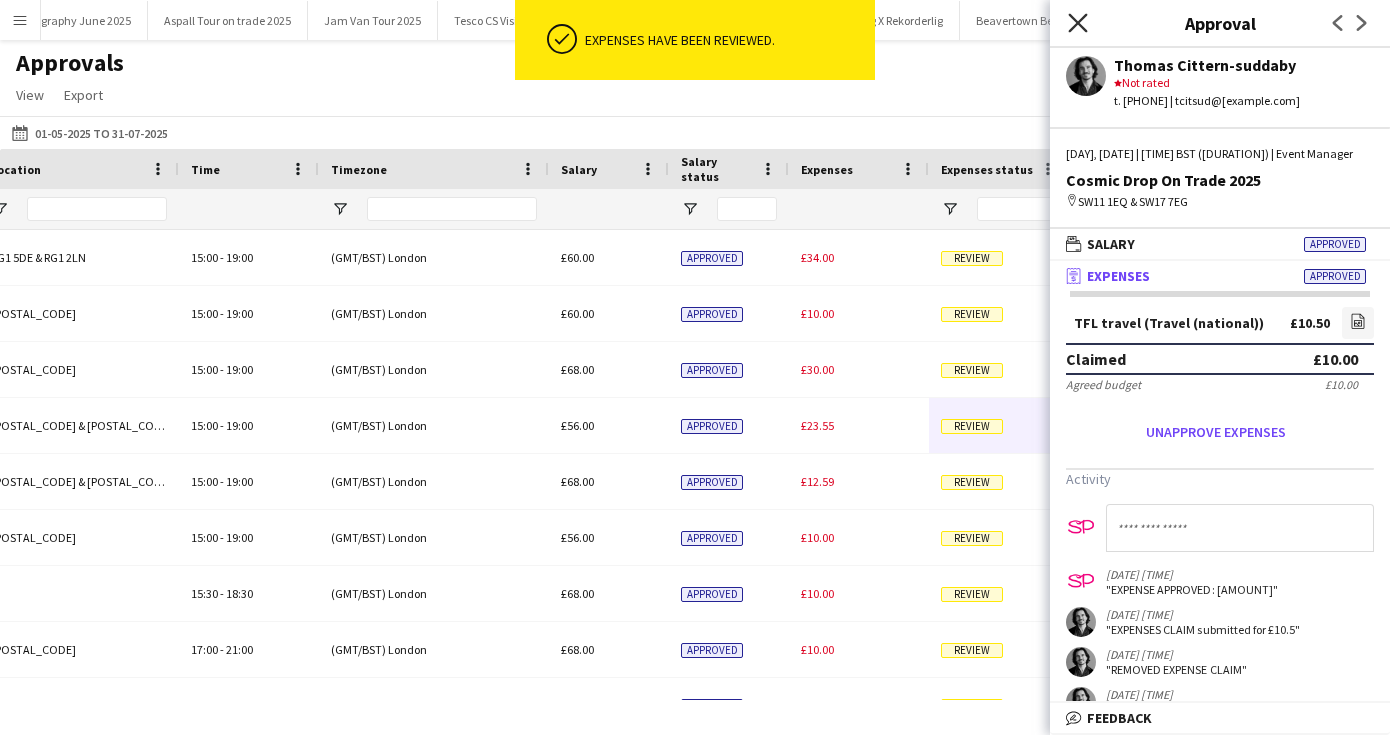 click 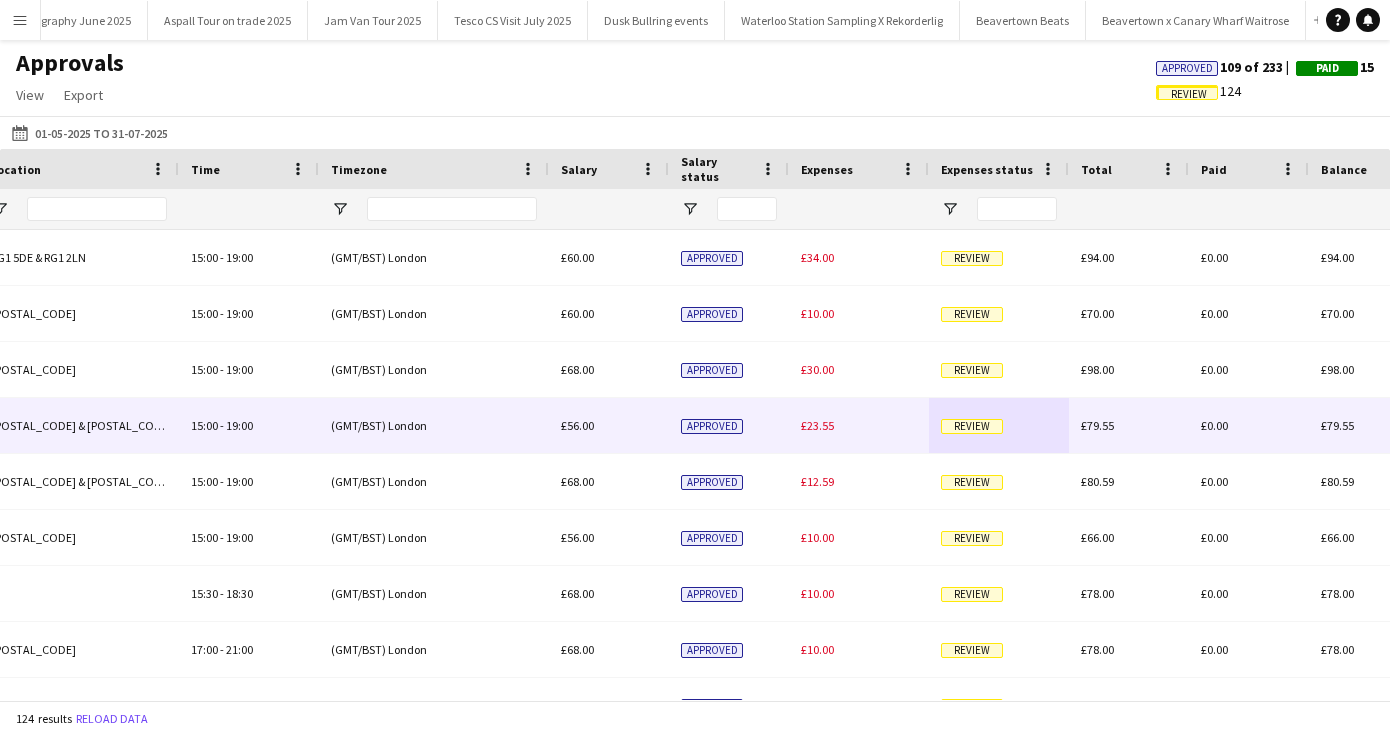 click on "Review" at bounding box center [972, 426] 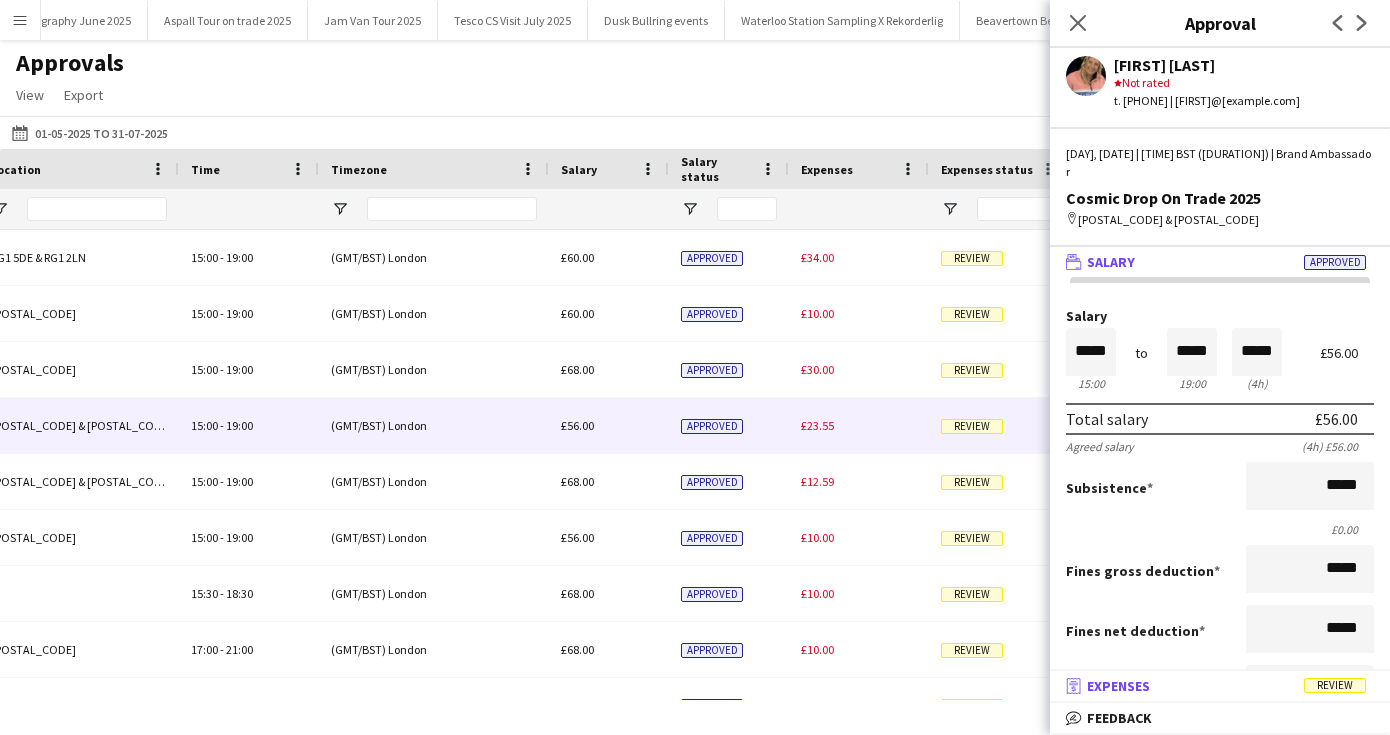 click on "Expenses" at bounding box center [1118, 686] 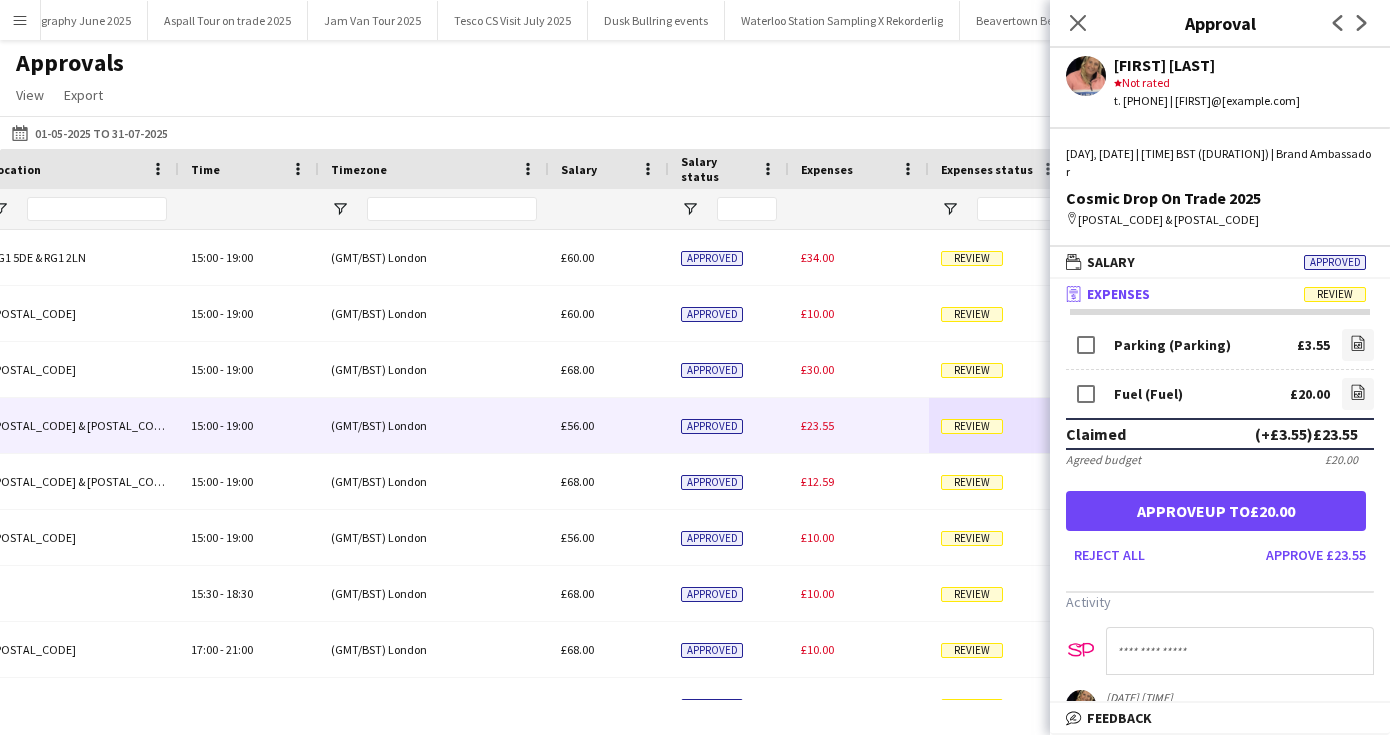 click on "Approve   up to   [CURRENCY][AMOUNT]" at bounding box center [1216, 511] 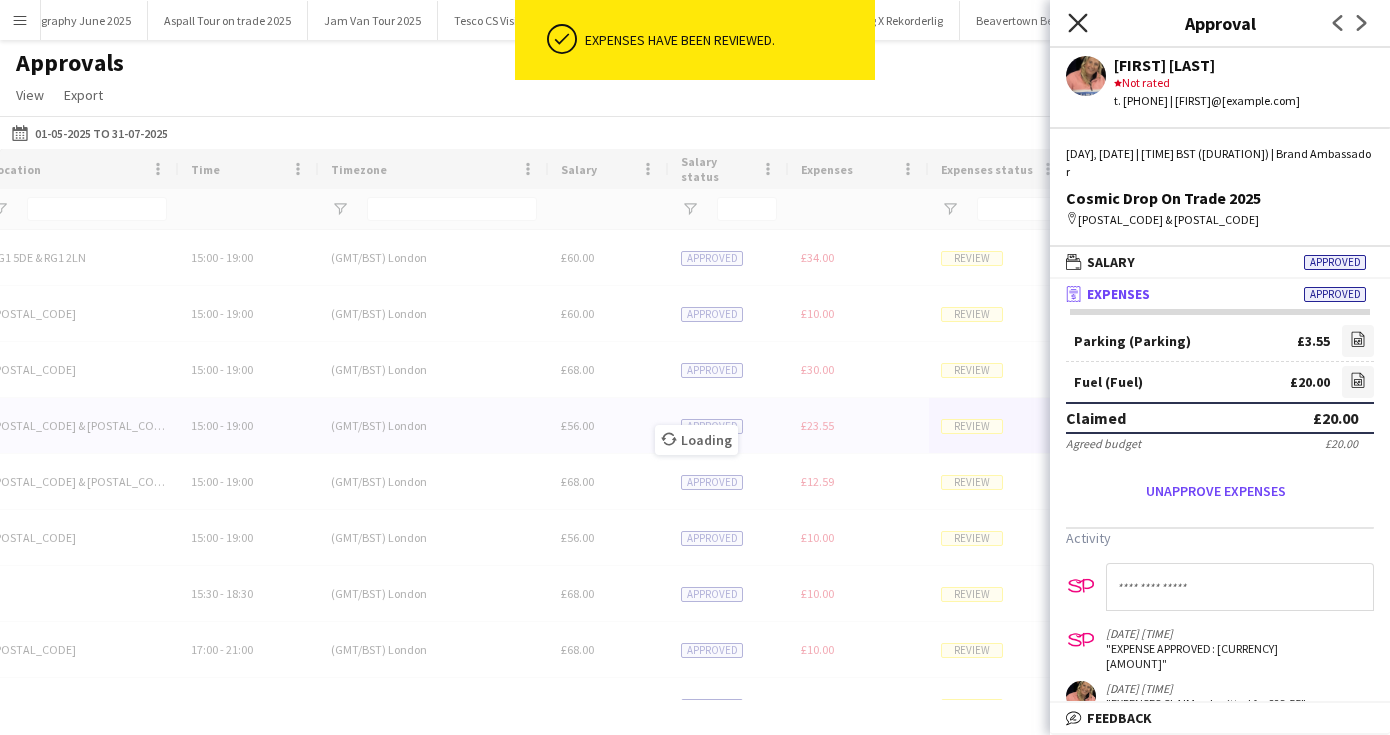 click on "Close pop-in" 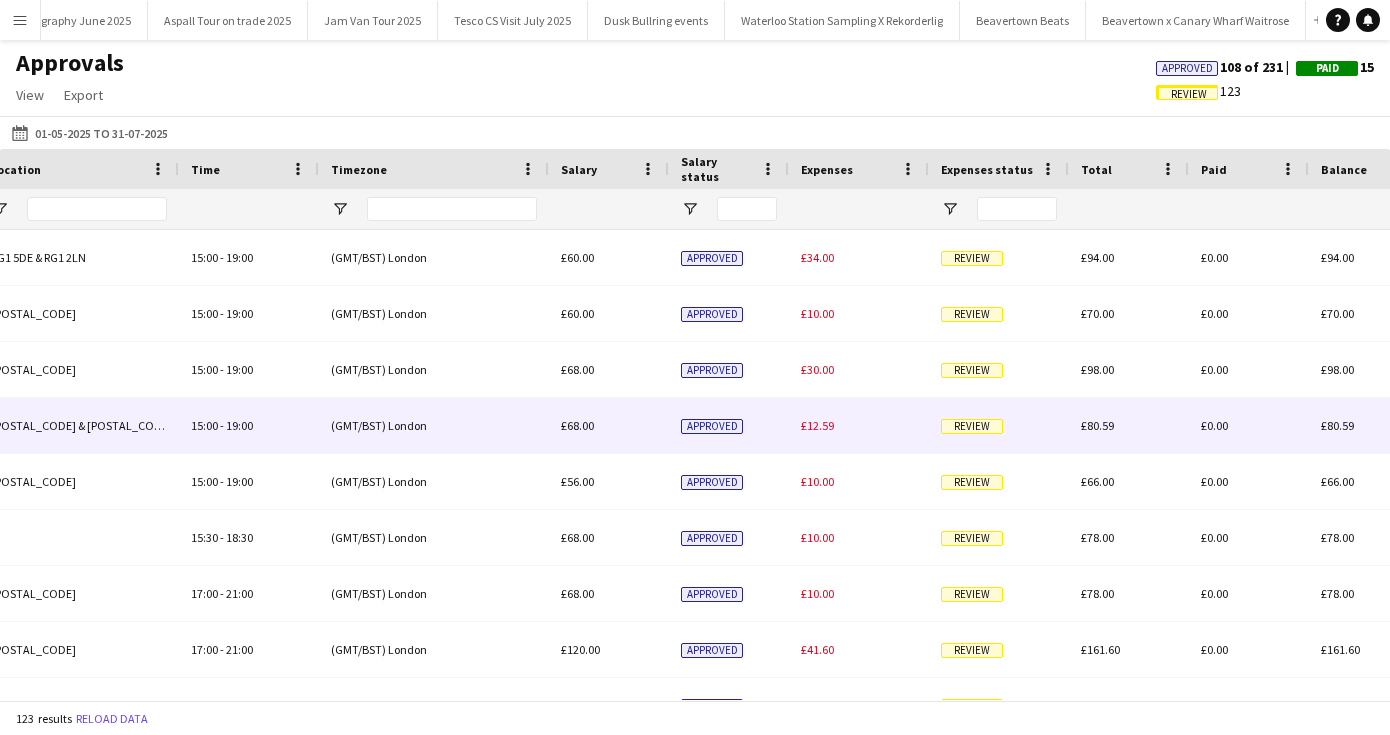 click on "Review" at bounding box center (972, 426) 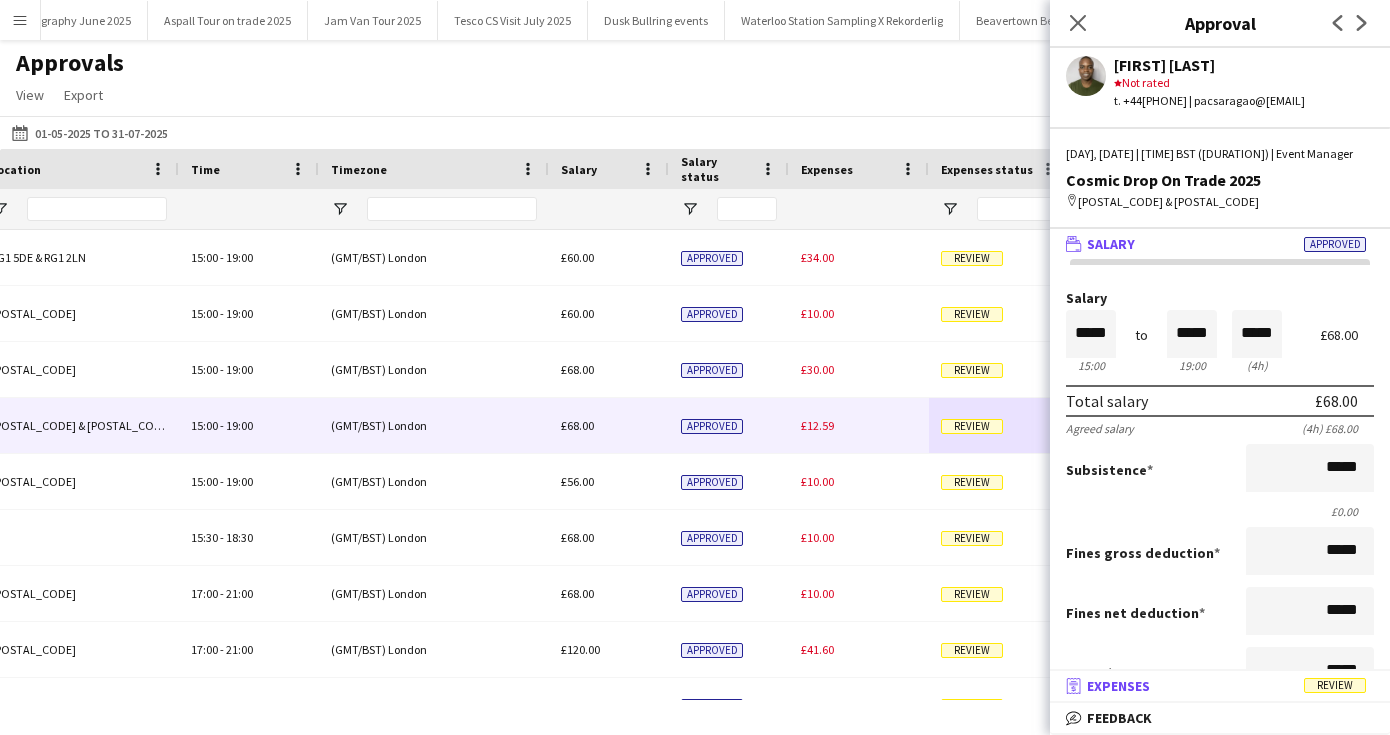 click on "Expenses" at bounding box center [1118, 686] 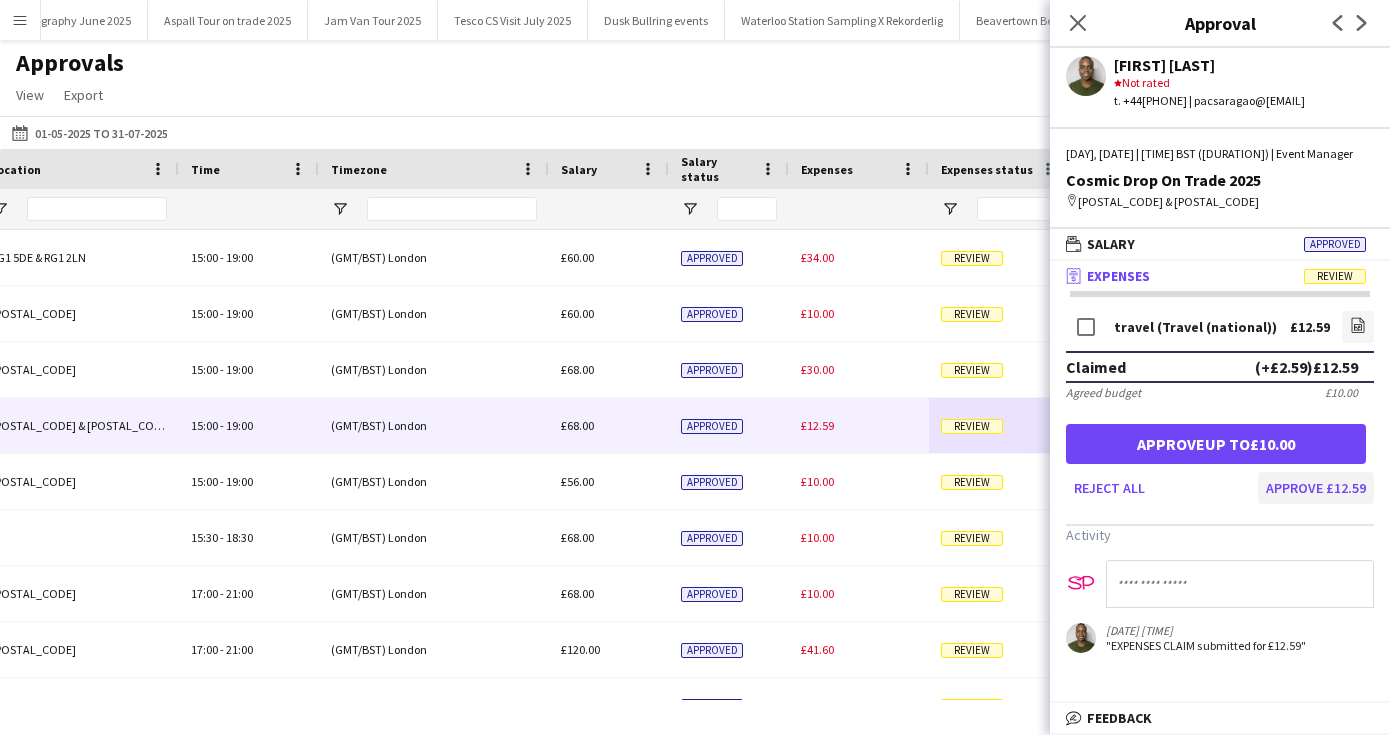 click on "Approve £12.59" at bounding box center (1316, 488) 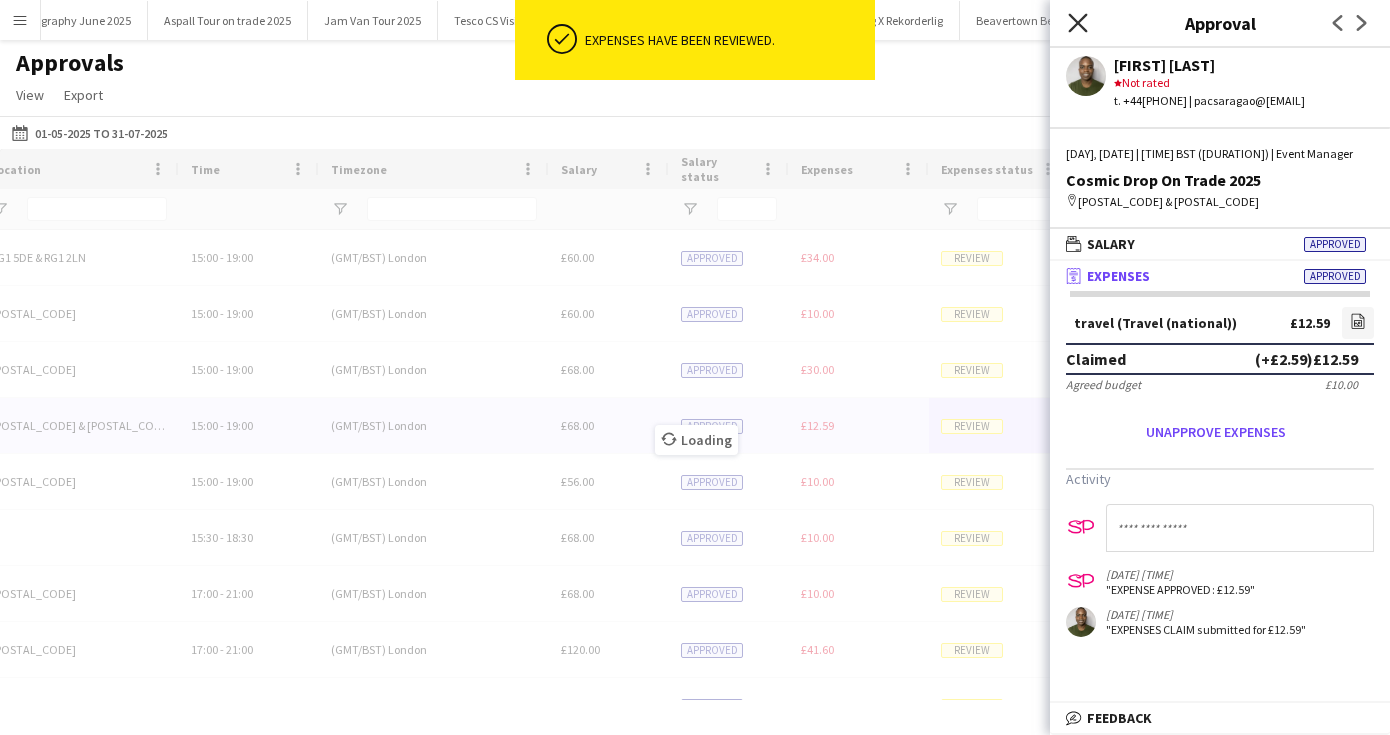 click on "Close pop-in" 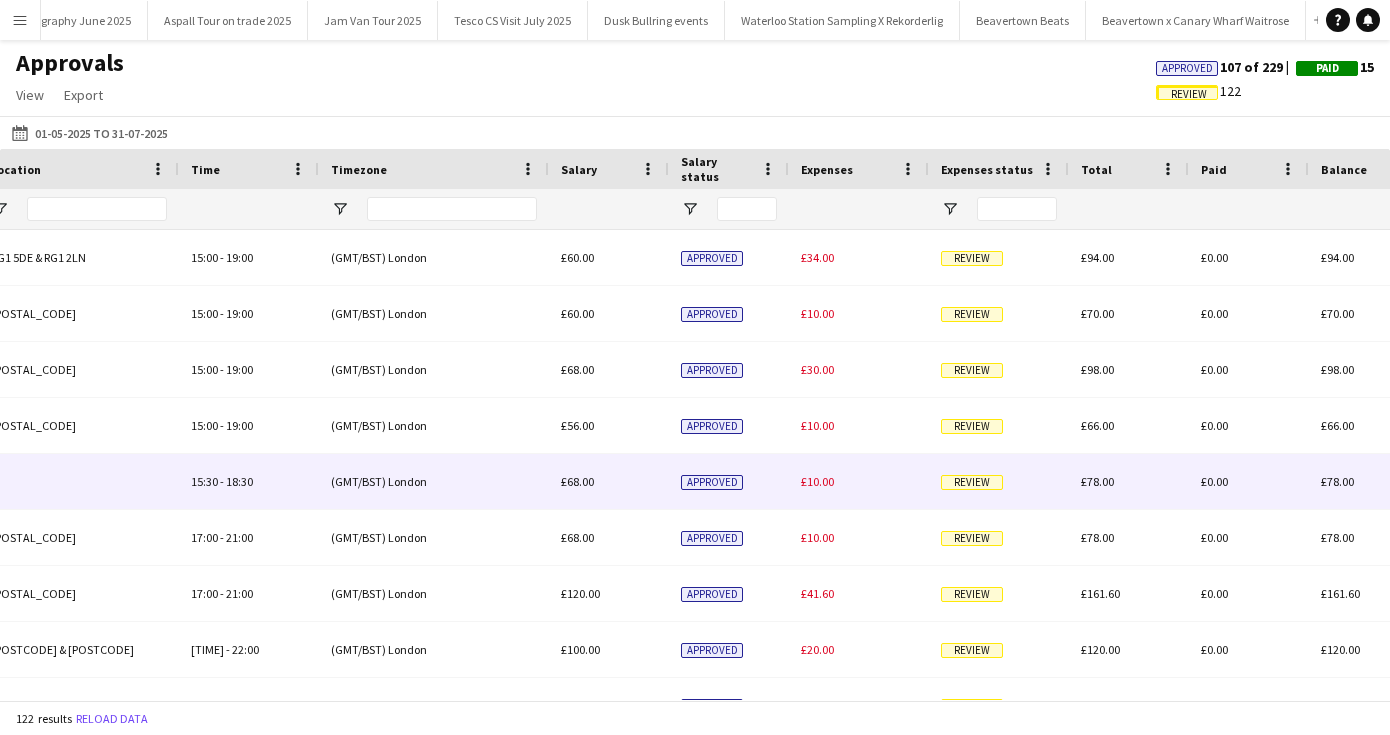 click on "Review" at bounding box center (972, 482) 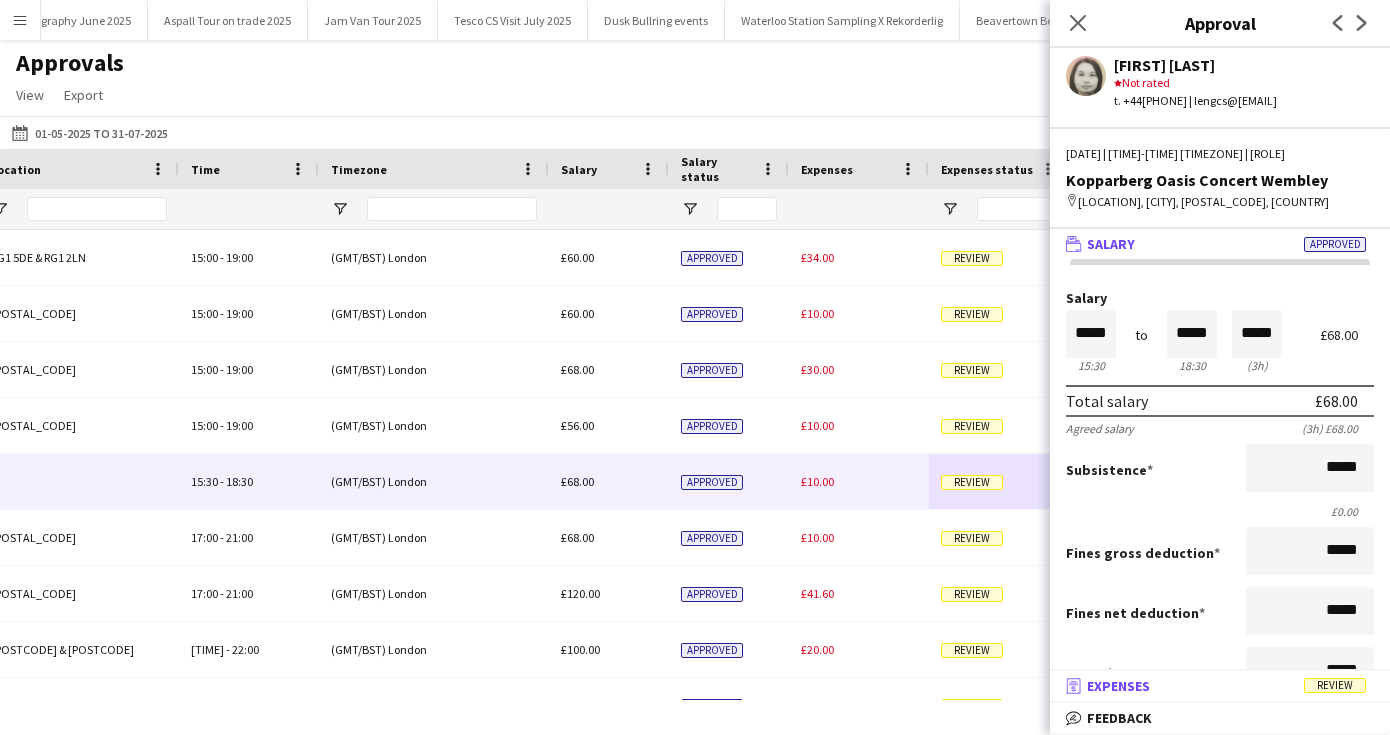 click on "Expenses" at bounding box center [1118, 686] 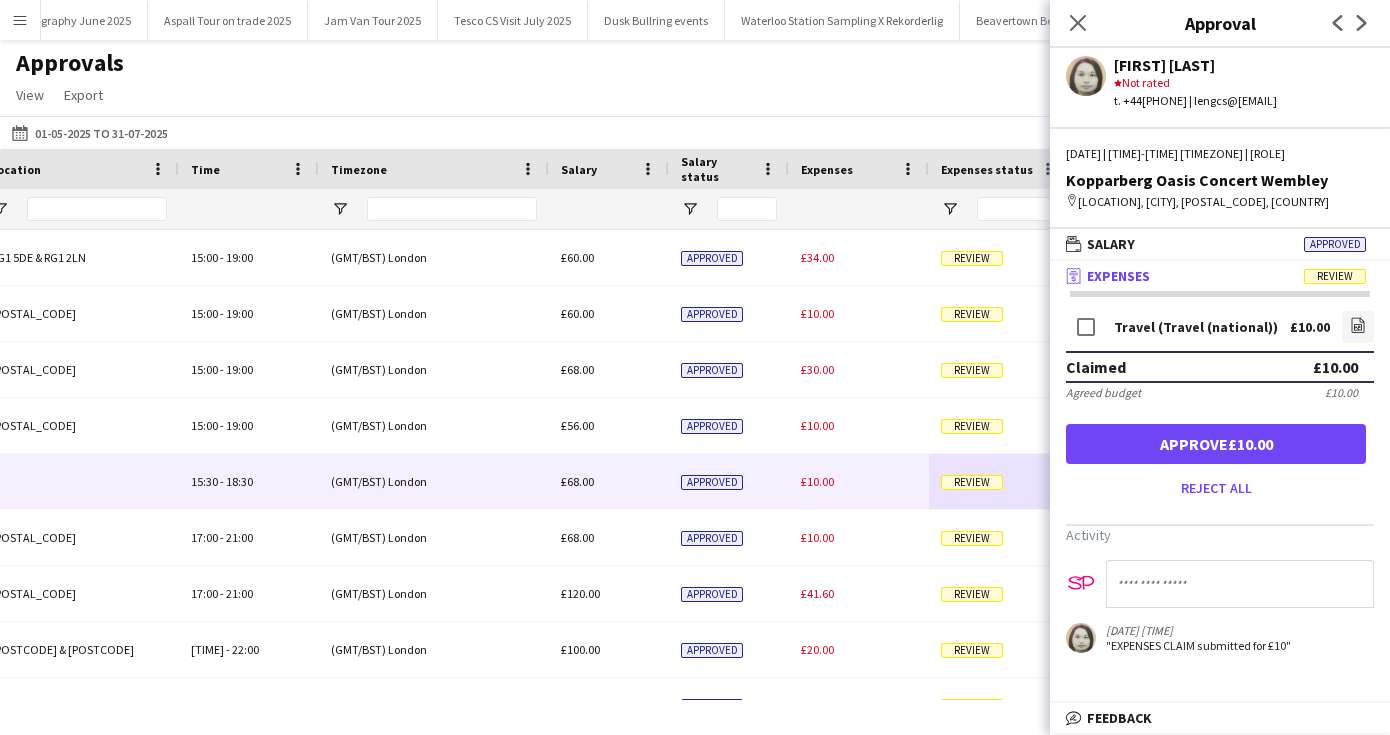click on "Approve   £10.00" at bounding box center (1216, 444) 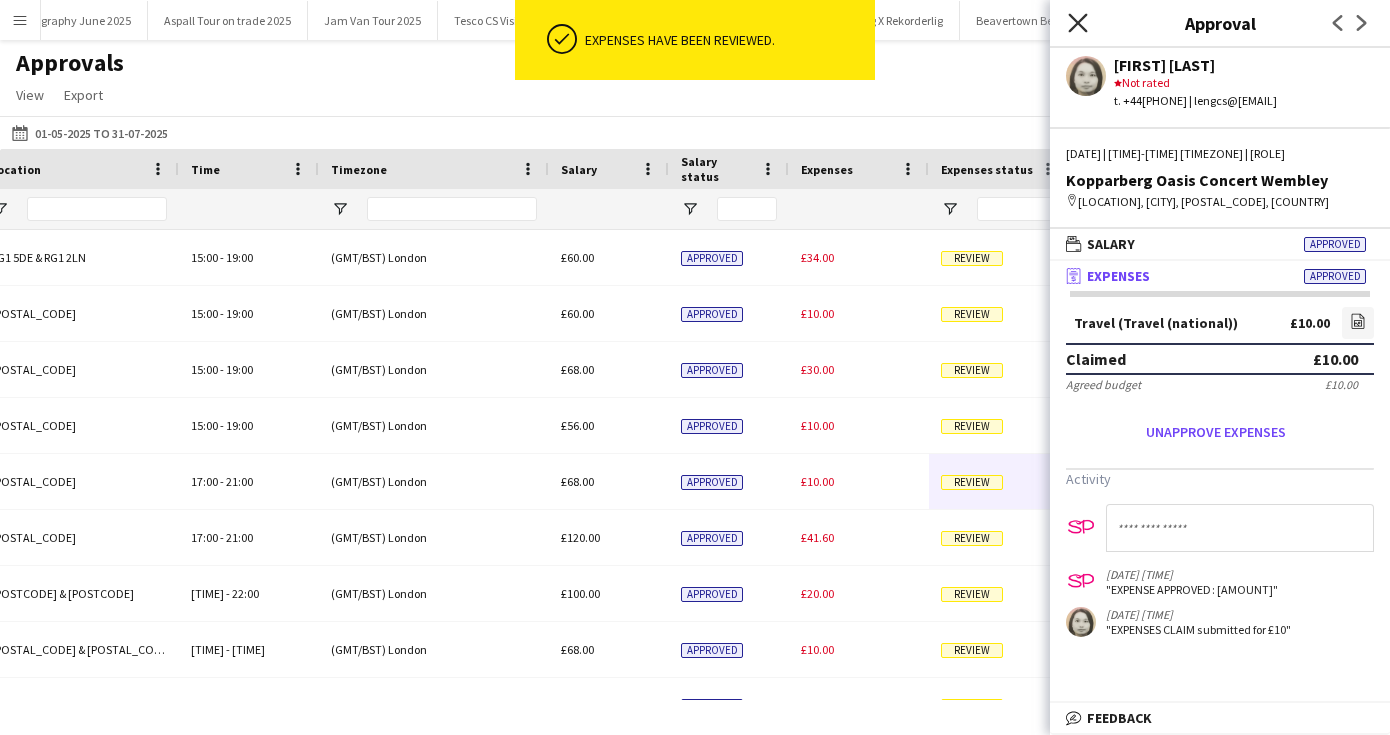 click on "Close pop-in" 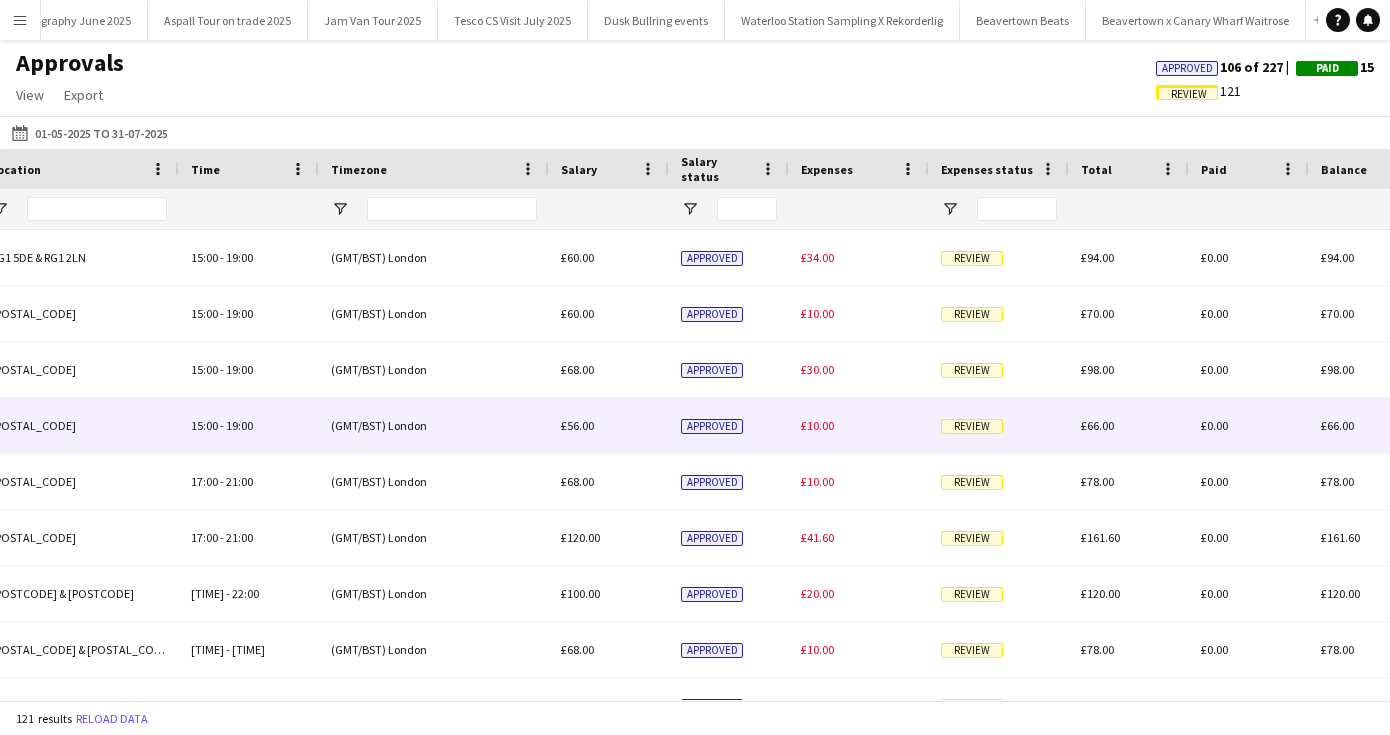 click on "Review" at bounding box center (972, 426) 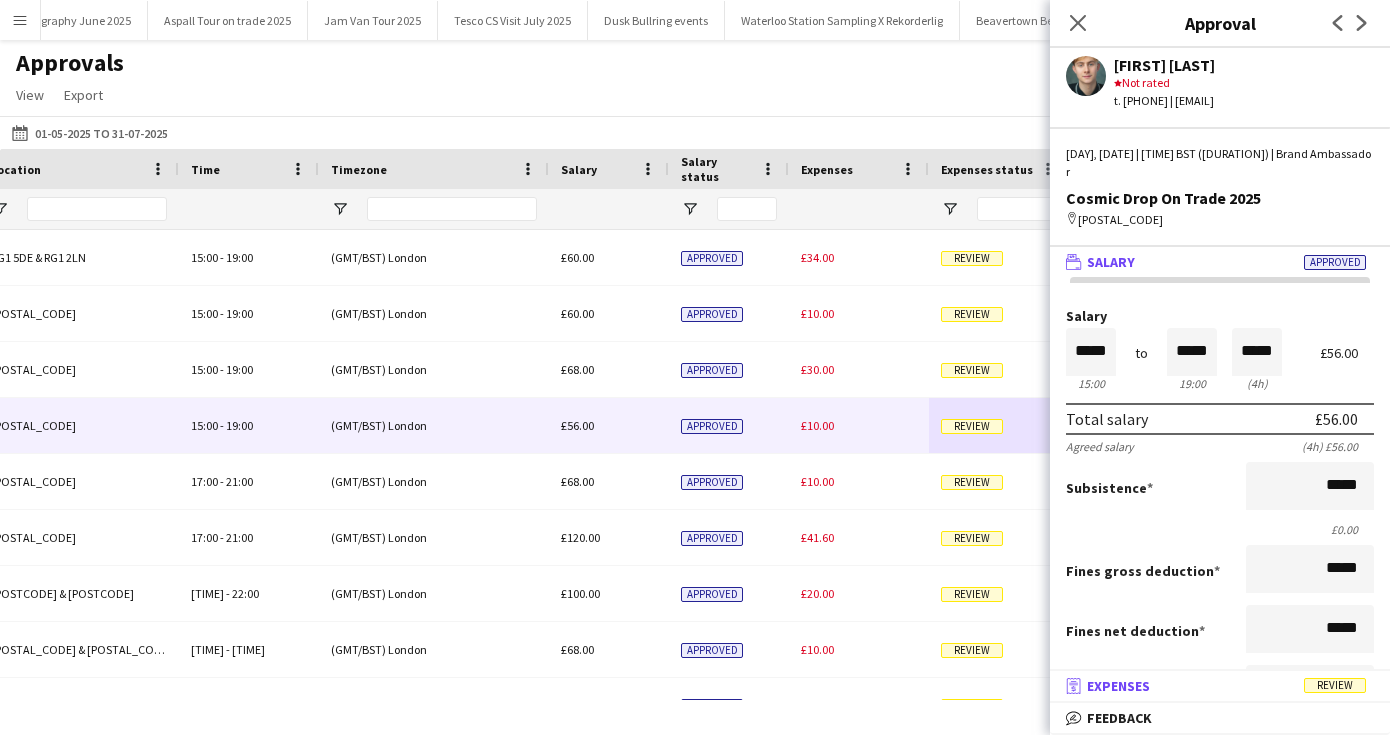 click on "Expenses" at bounding box center (1118, 686) 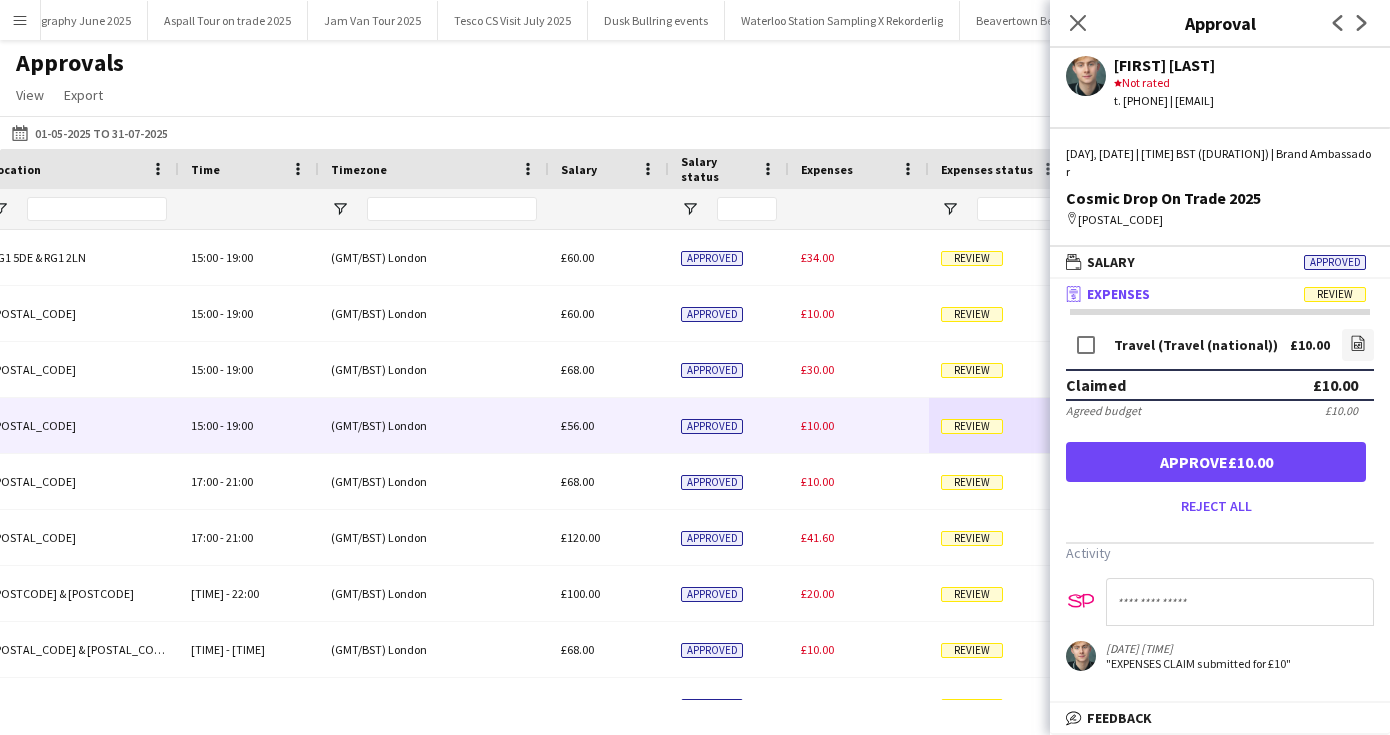 click on "Approve   £10.00" at bounding box center [1216, 462] 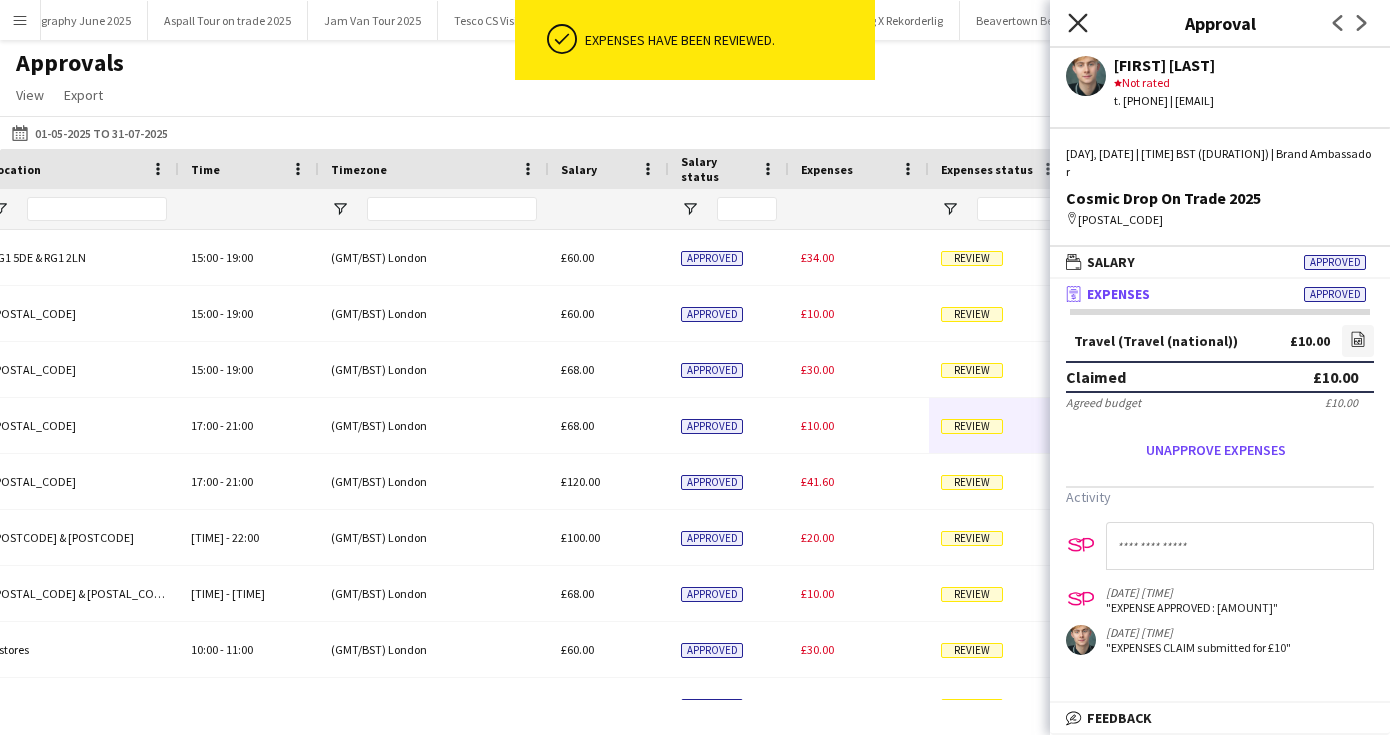 click on "Close pop-in" 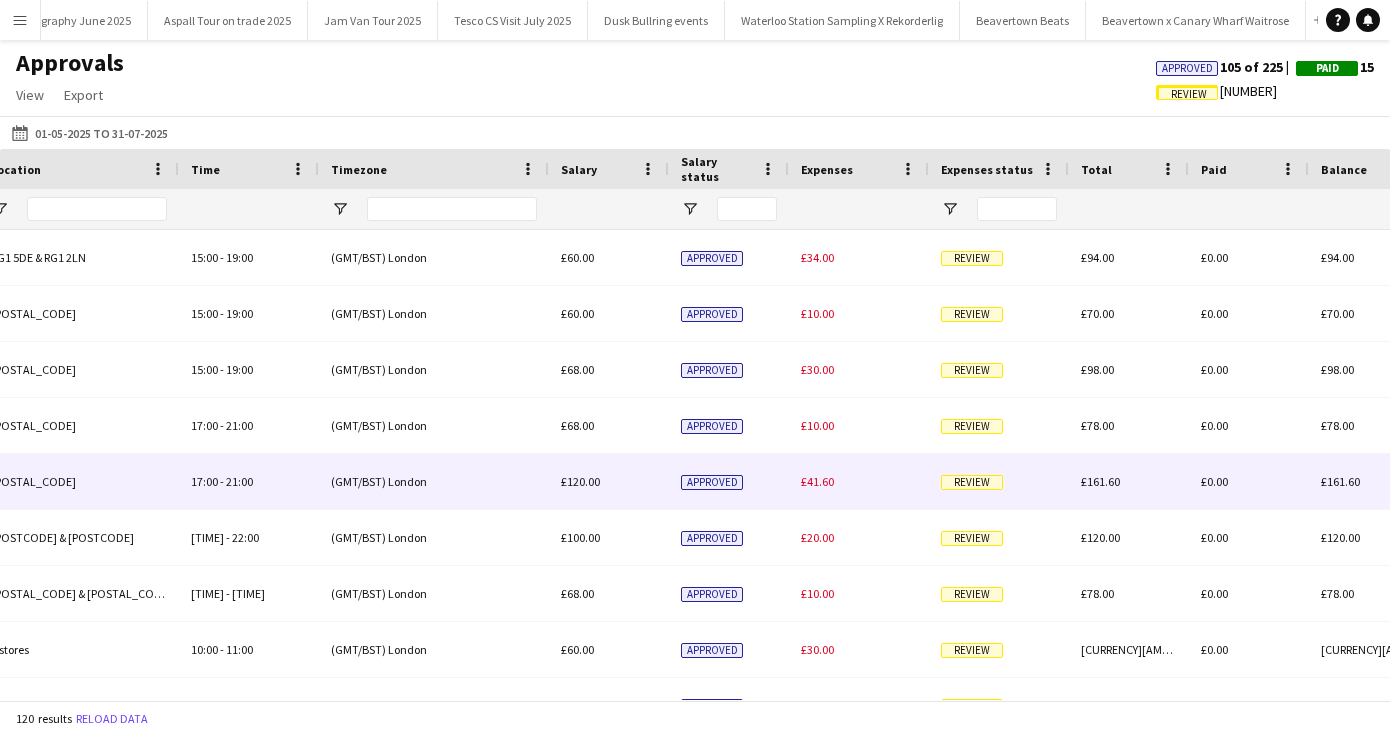 click on "Review" at bounding box center (999, 481) 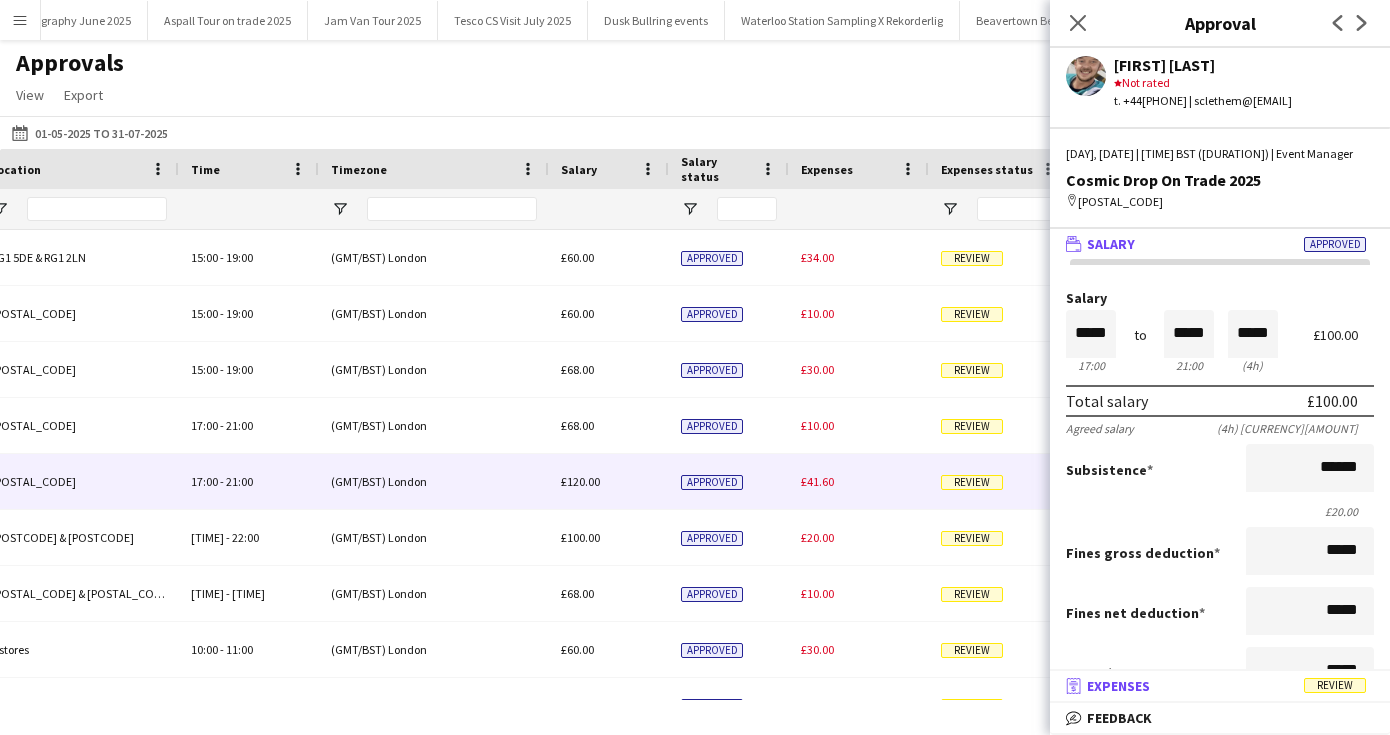 click on "Expenses" at bounding box center (1118, 686) 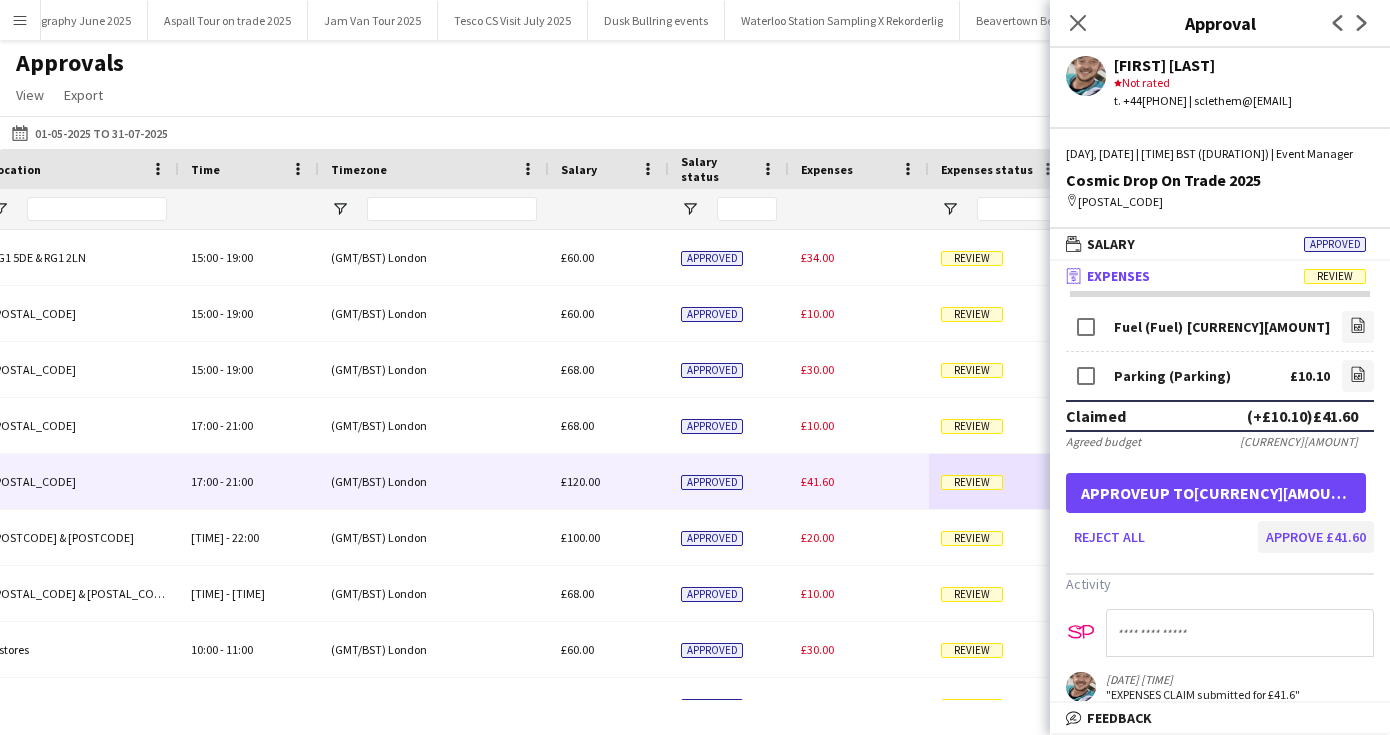 click on "Approve £41.60" at bounding box center (1316, 537) 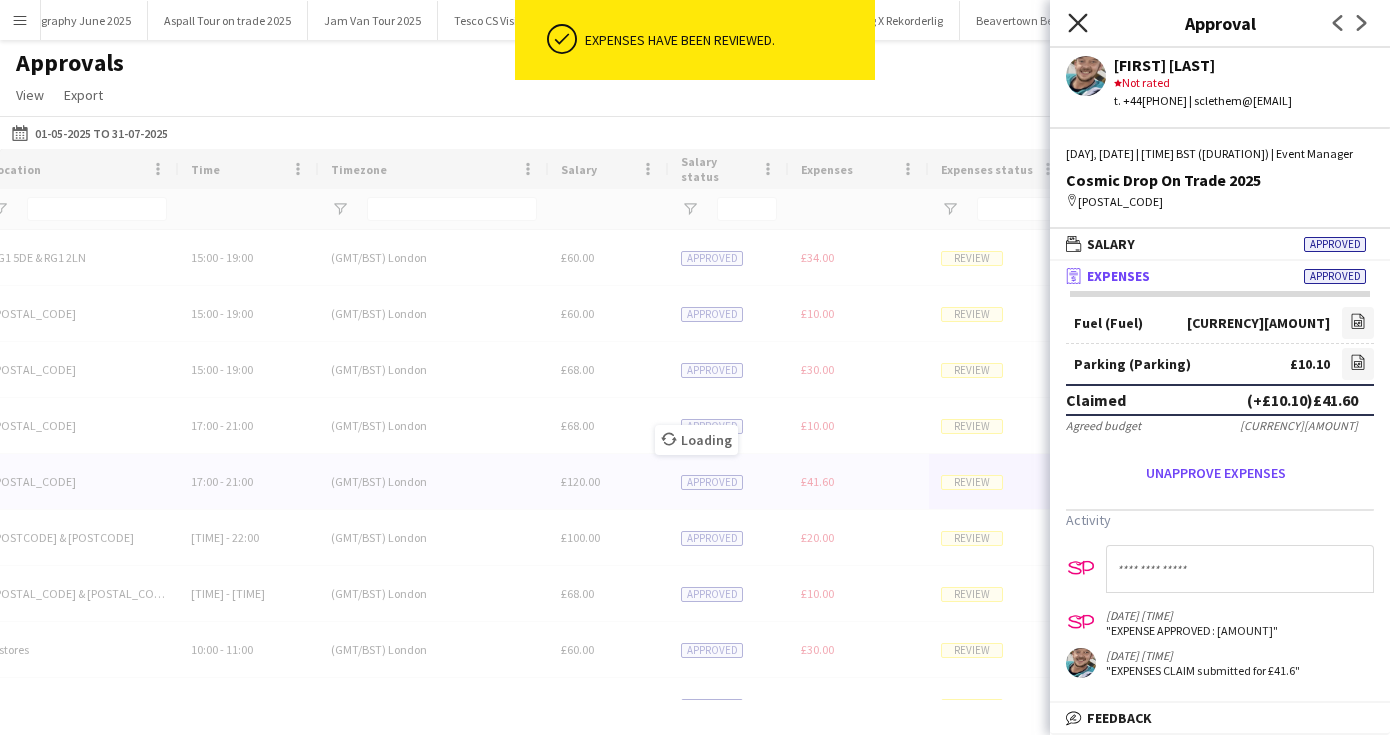 click on "Close pop-in" 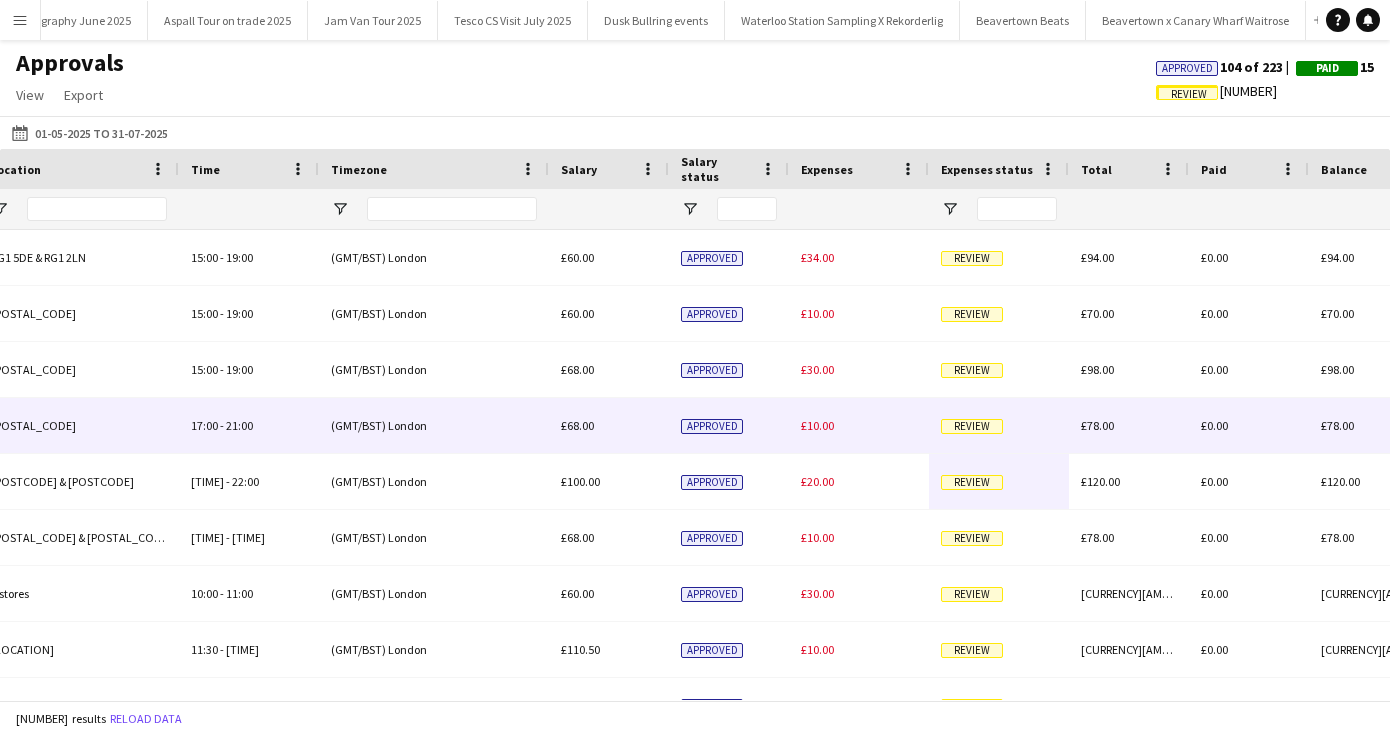 click on "Review" at bounding box center (972, 426) 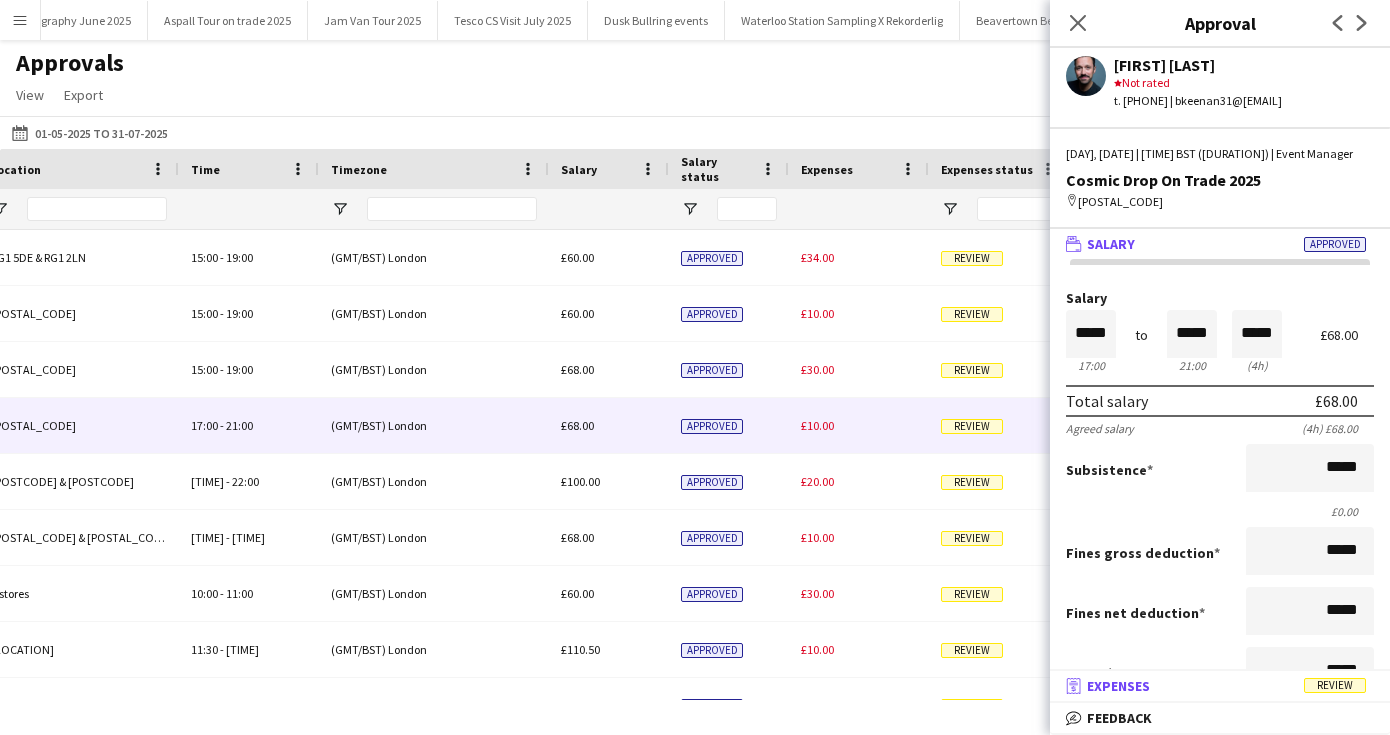 click on "receipt
Expenses   Review" at bounding box center (1216, 686) 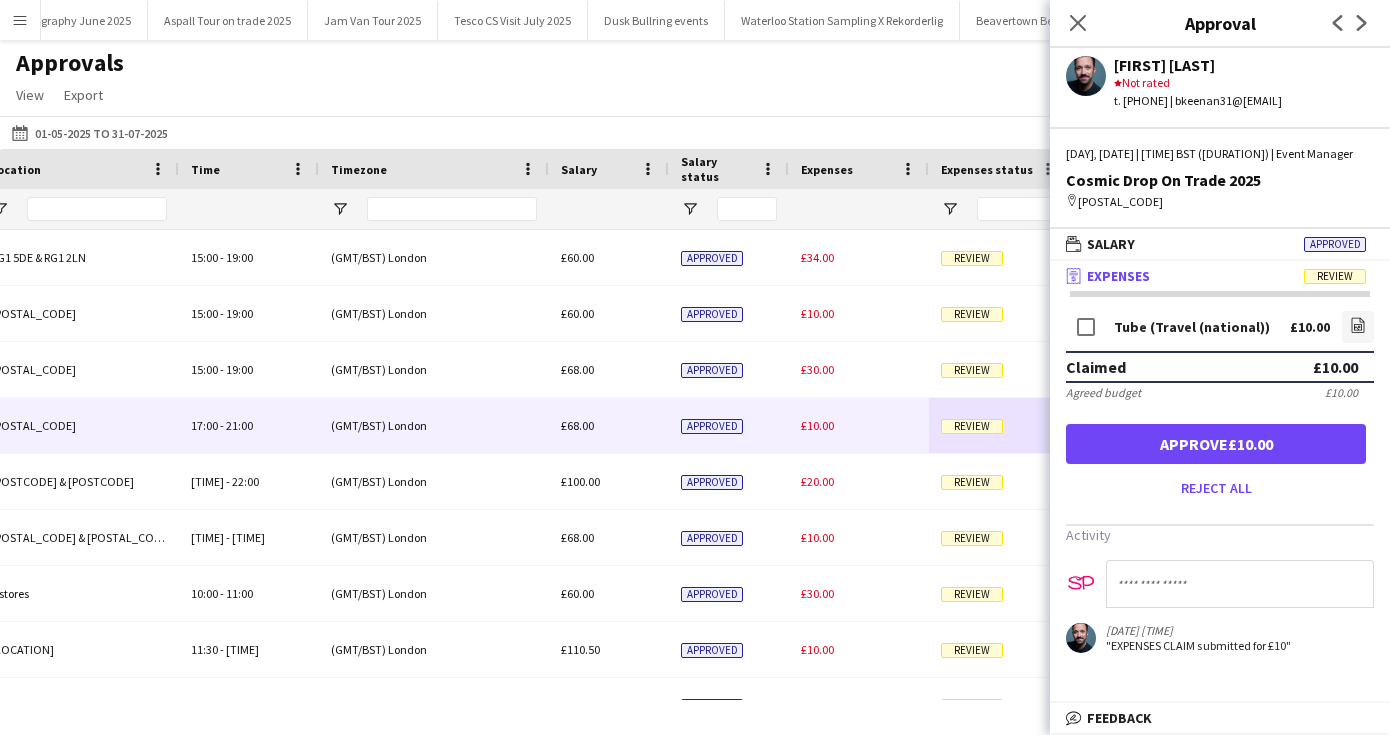click on "Approve   £10.00" at bounding box center (1216, 444) 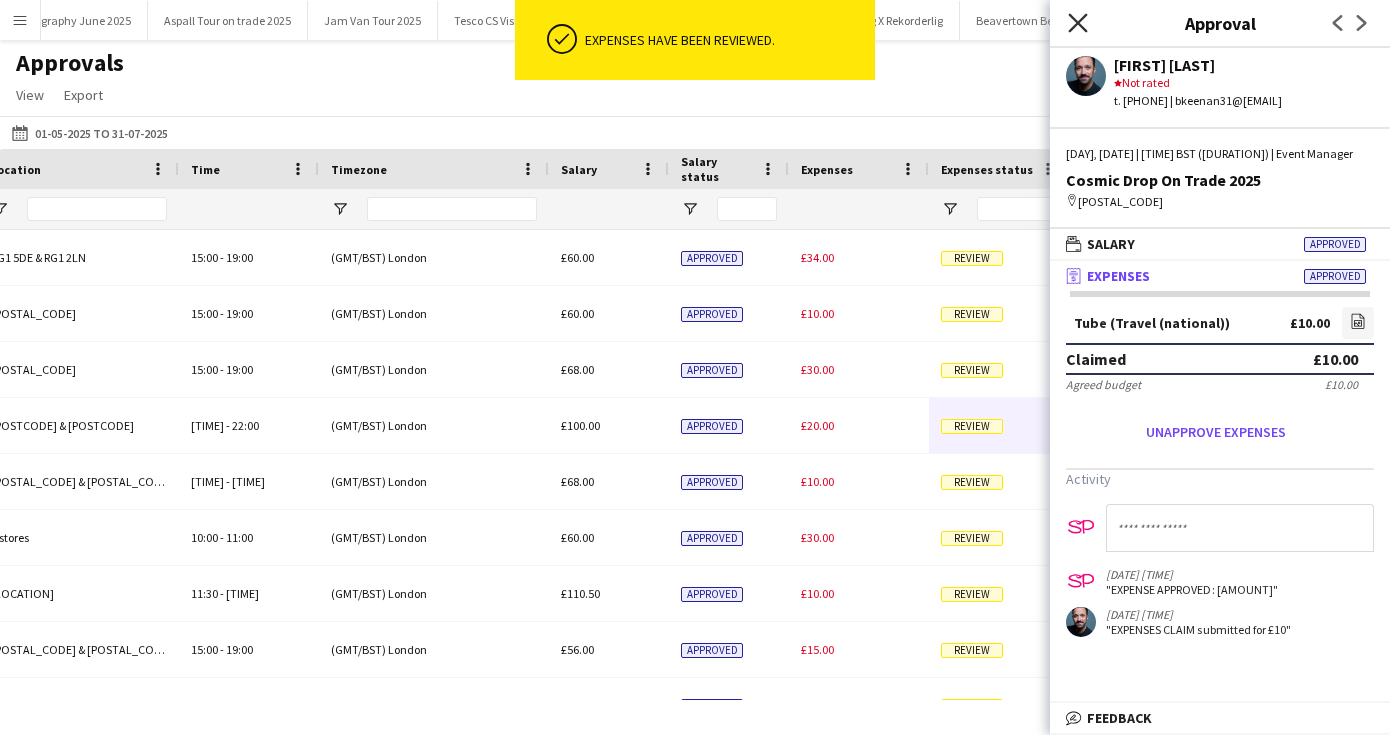 click on "Close pop-in" 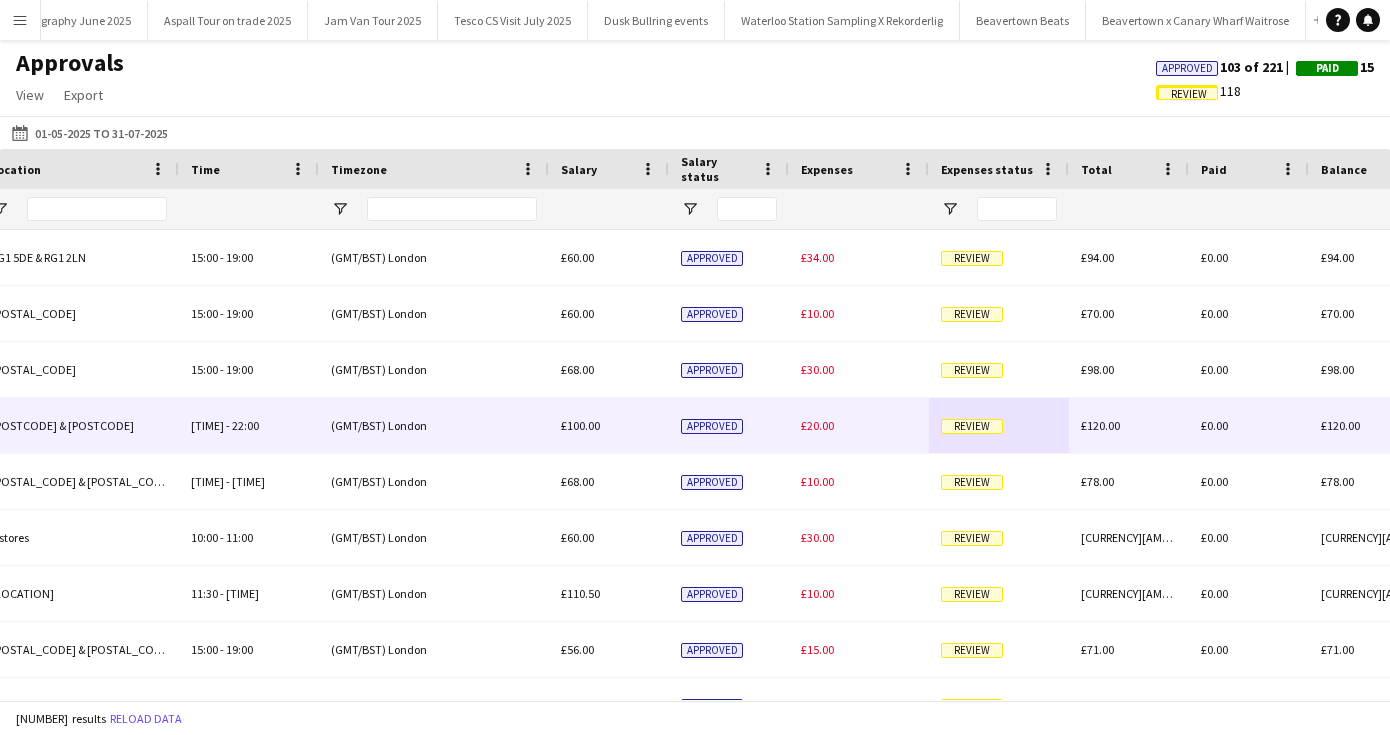 click on "Review" at bounding box center (972, 426) 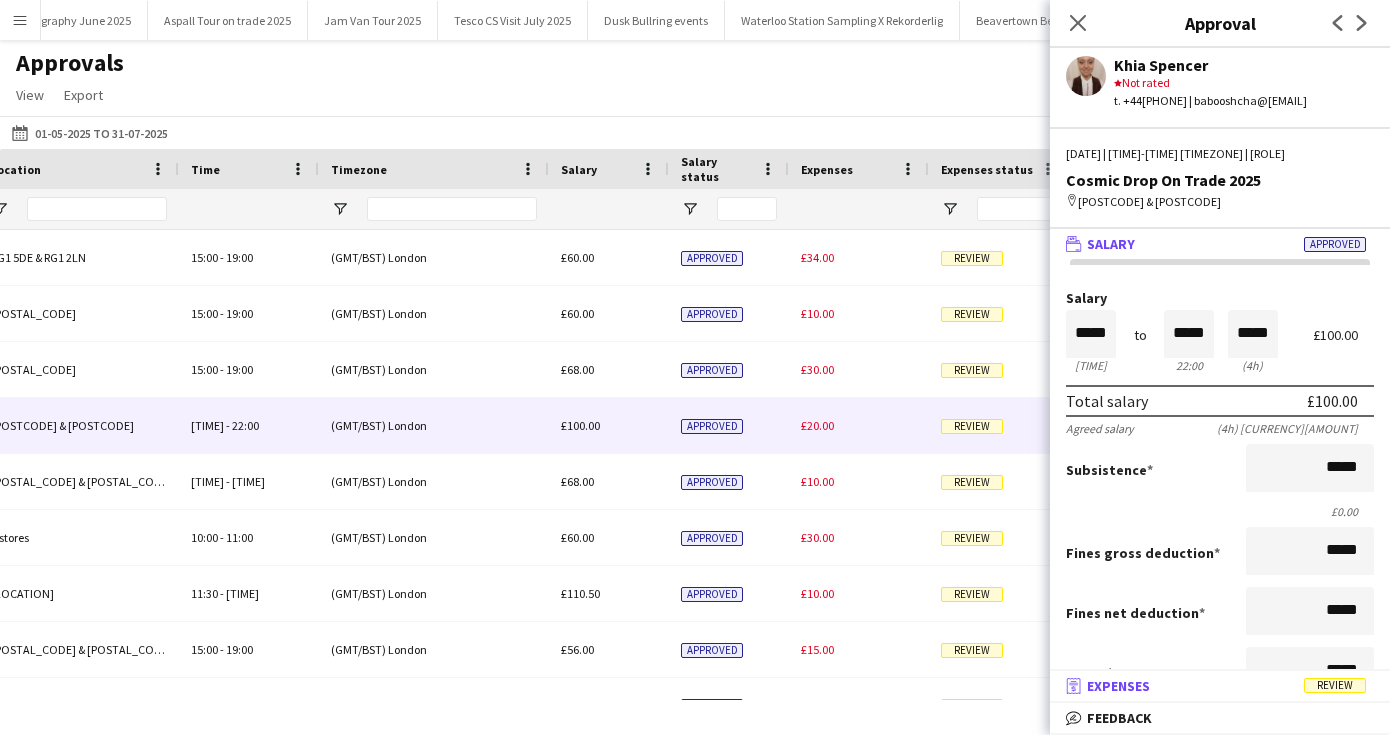 click on "Expenses" at bounding box center (1118, 686) 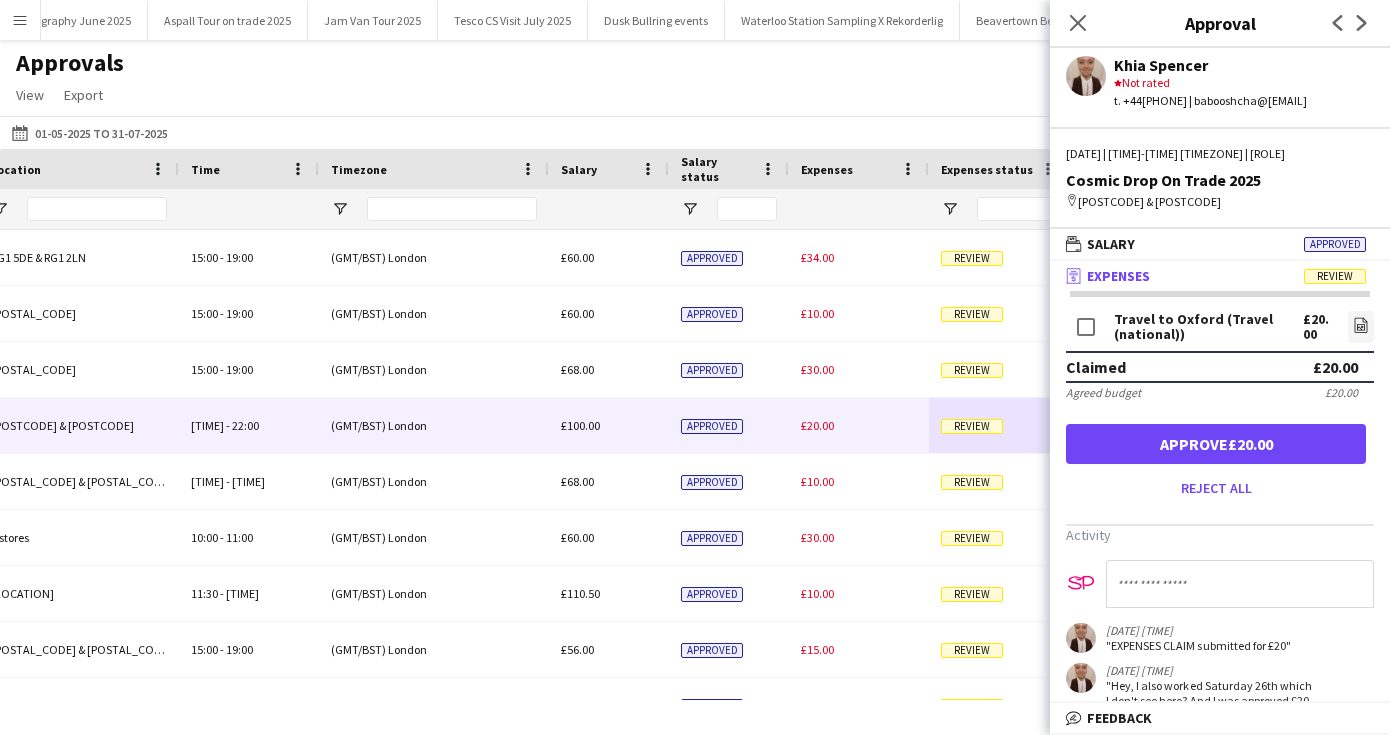 click on "Approve   [CURRENCY][AMOUNT]" at bounding box center [1216, 444] 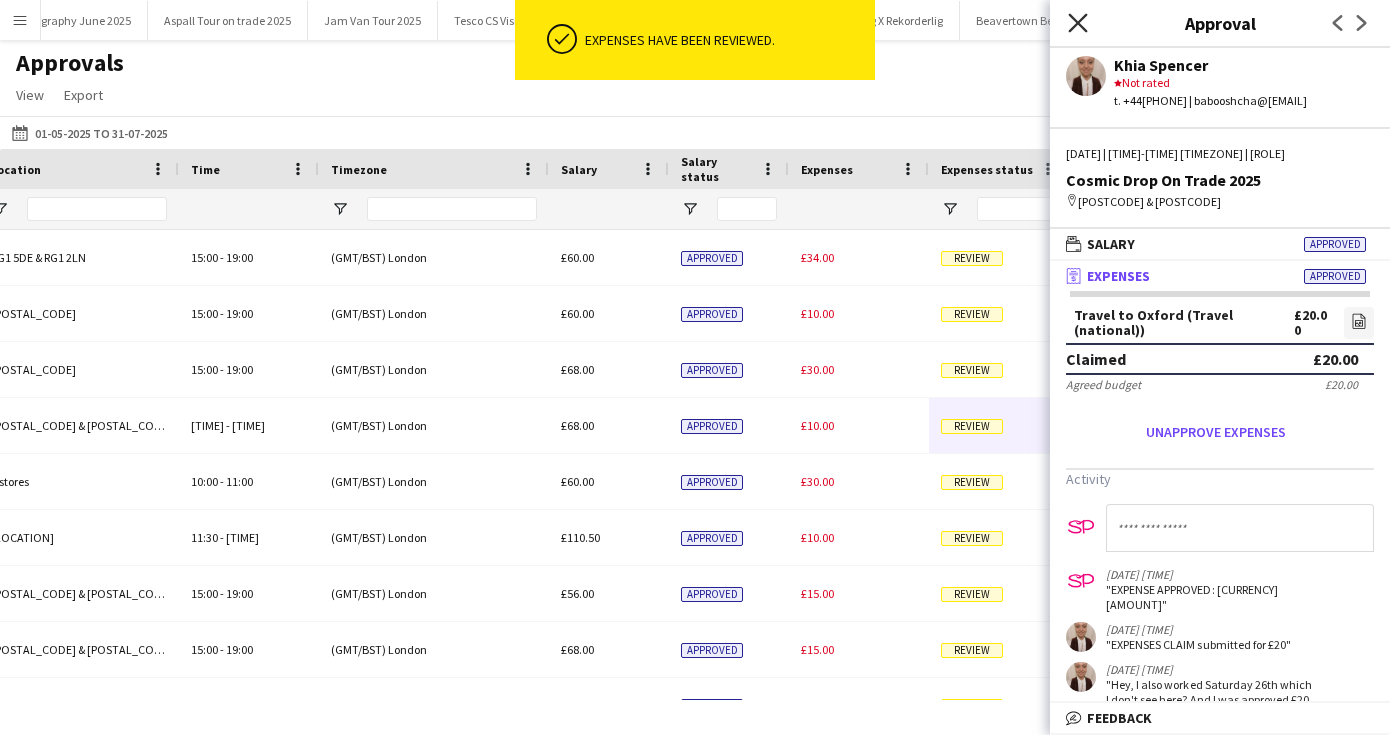 click on "Close pop-in" 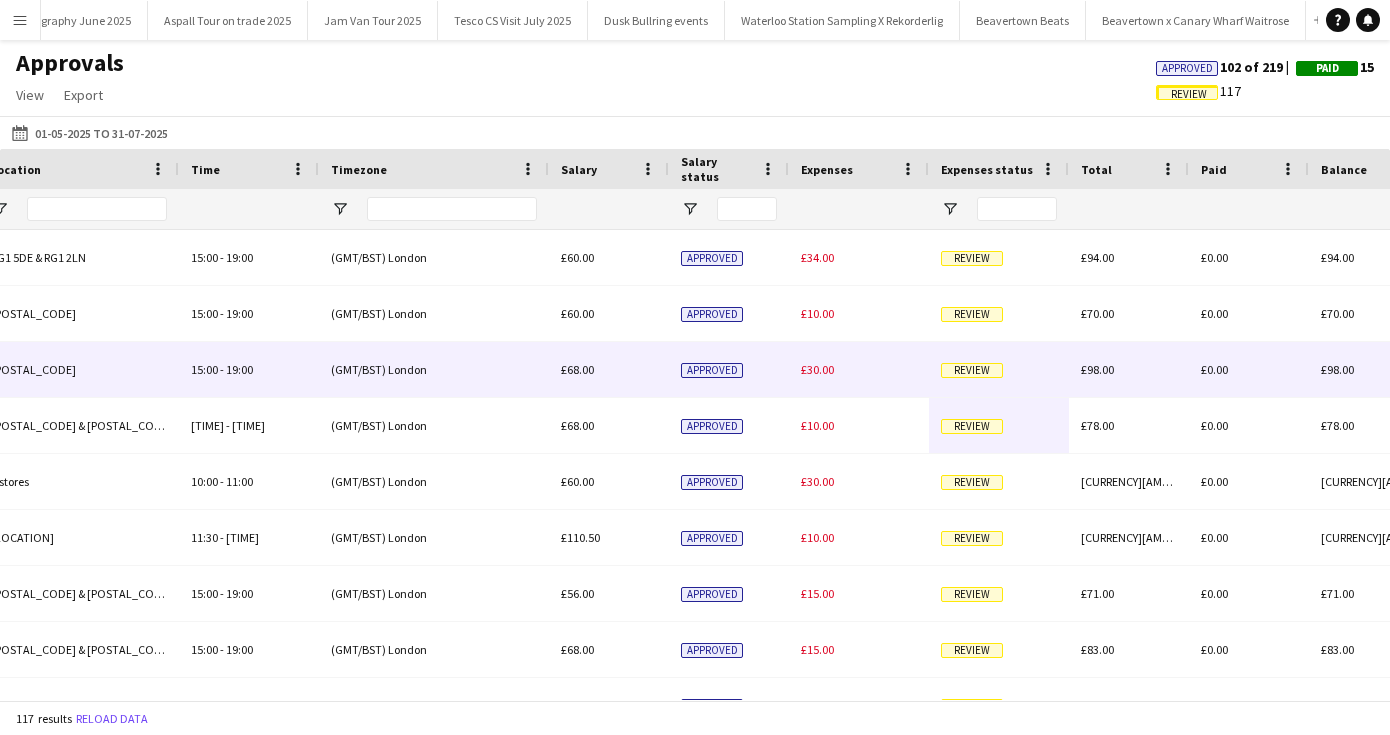 click on "Review" at bounding box center [972, 370] 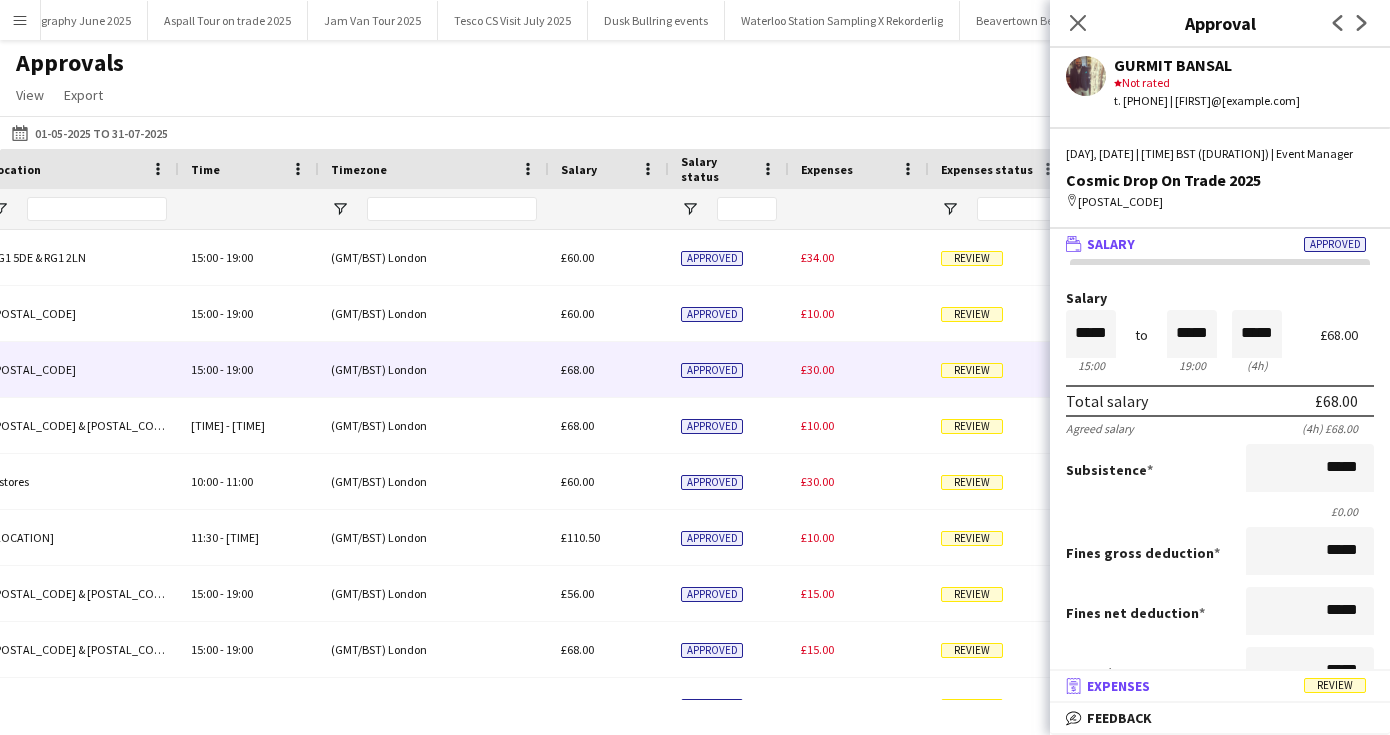 click on "receipt
Expenses   Review" at bounding box center [1216, 686] 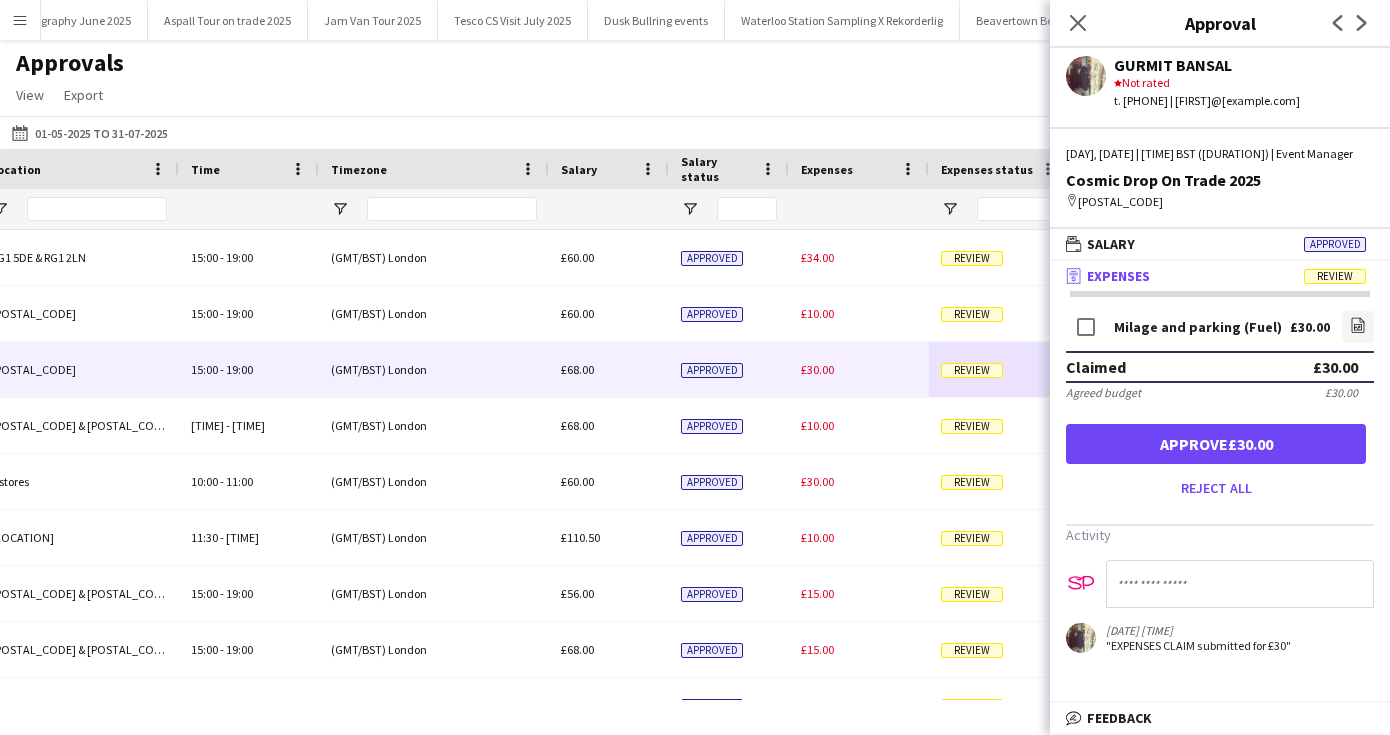 click on "Approve   [CURRENCY][AMOUNT]" at bounding box center [1216, 444] 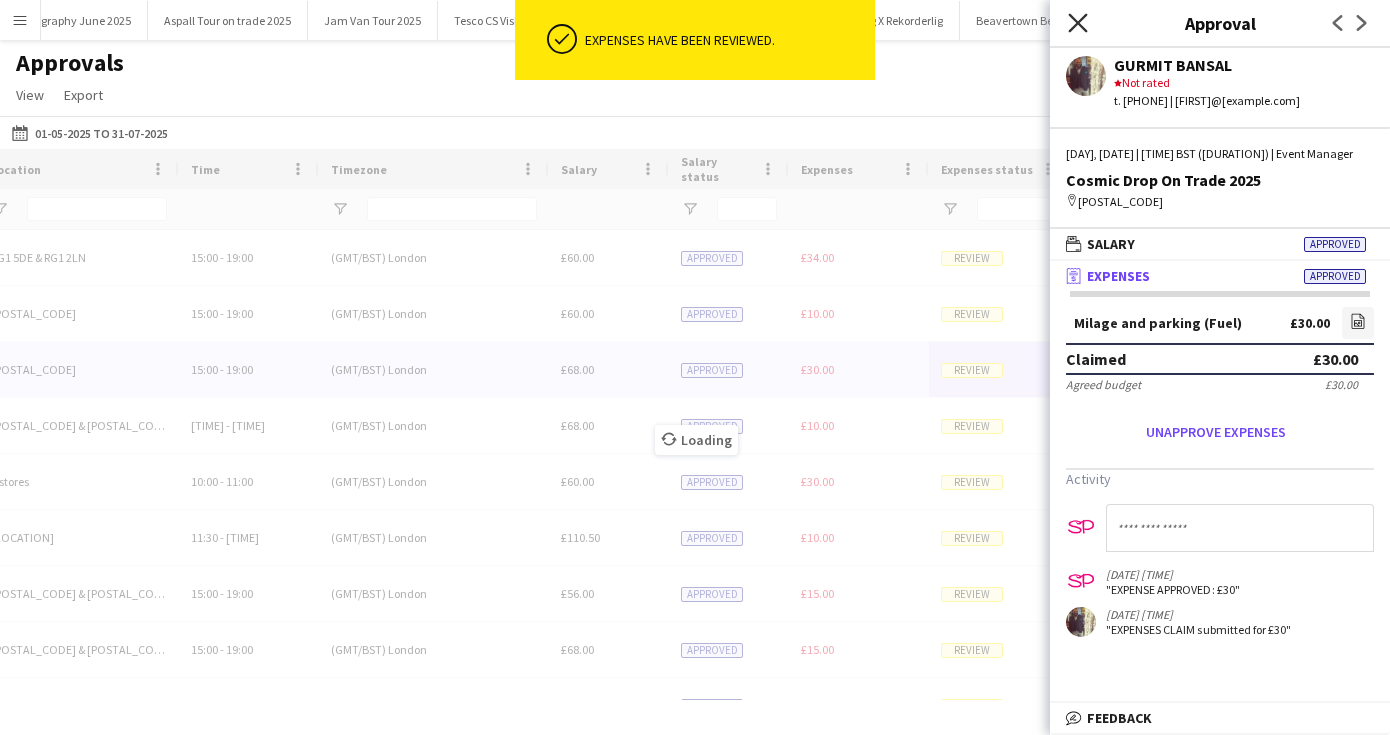 click on "Close pop-in" 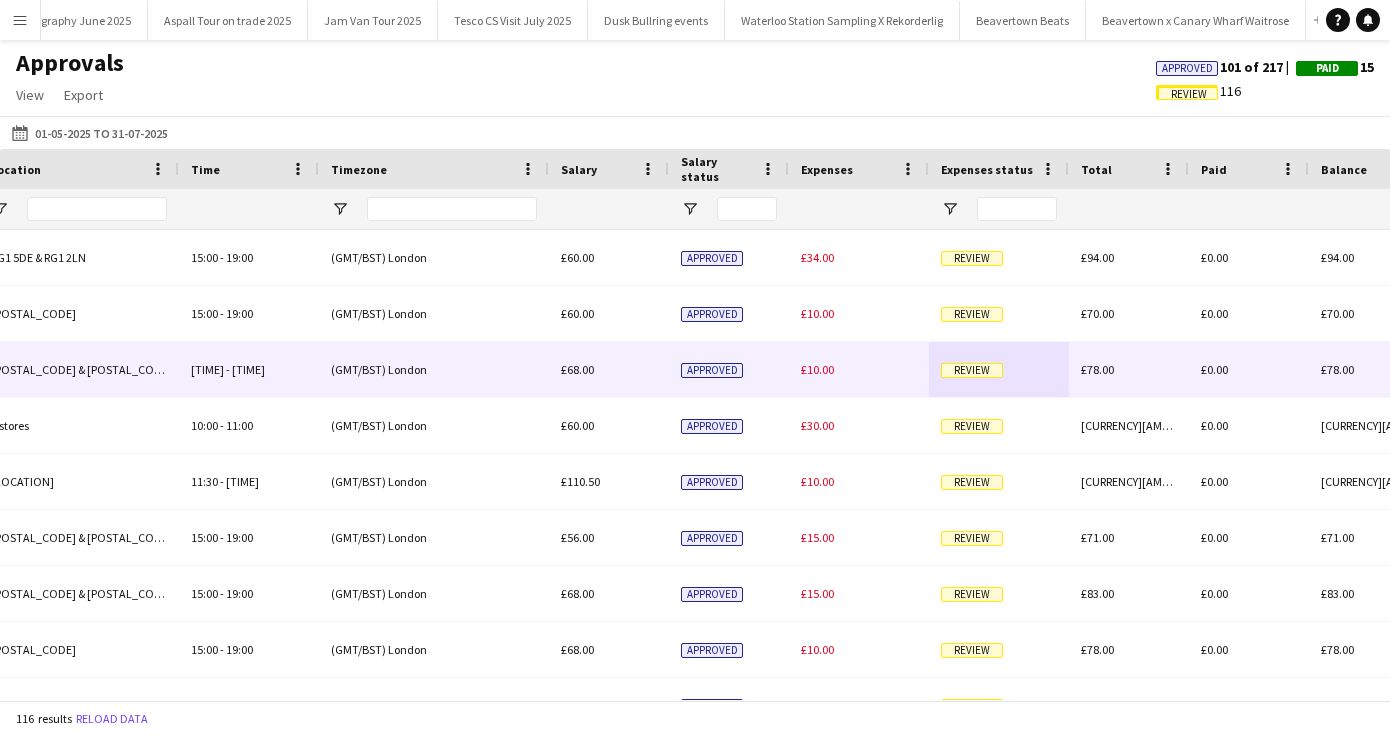 click on "Review" at bounding box center (972, 370) 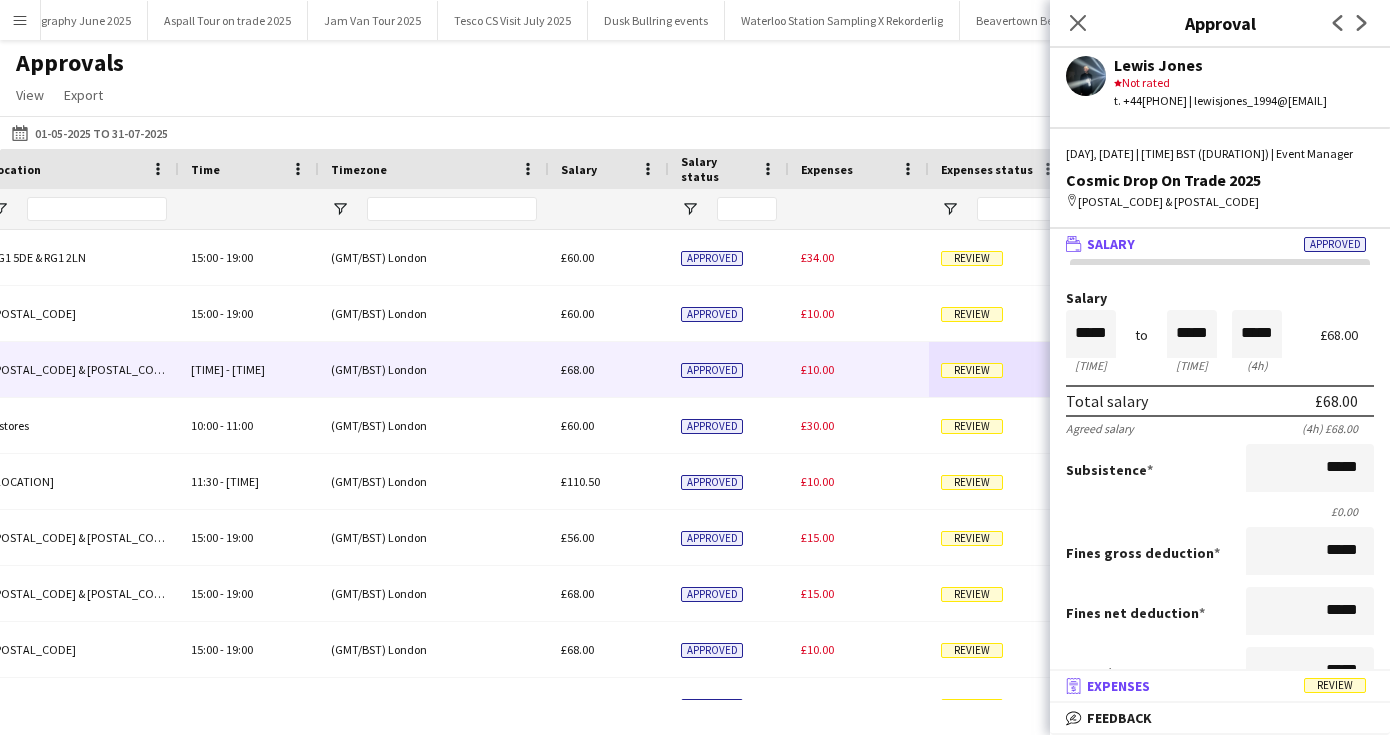 click on "Expenses" at bounding box center (1118, 686) 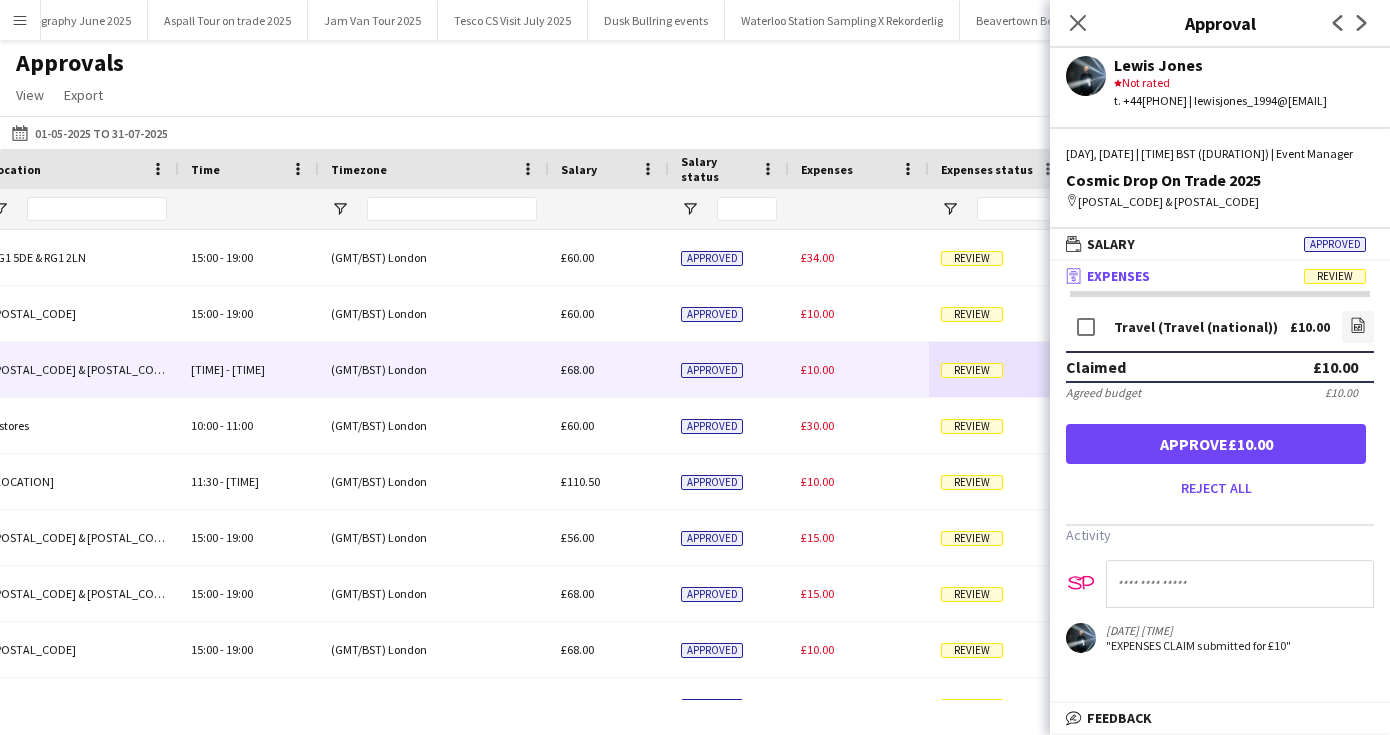 click on "Approve   £10.00" at bounding box center (1216, 444) 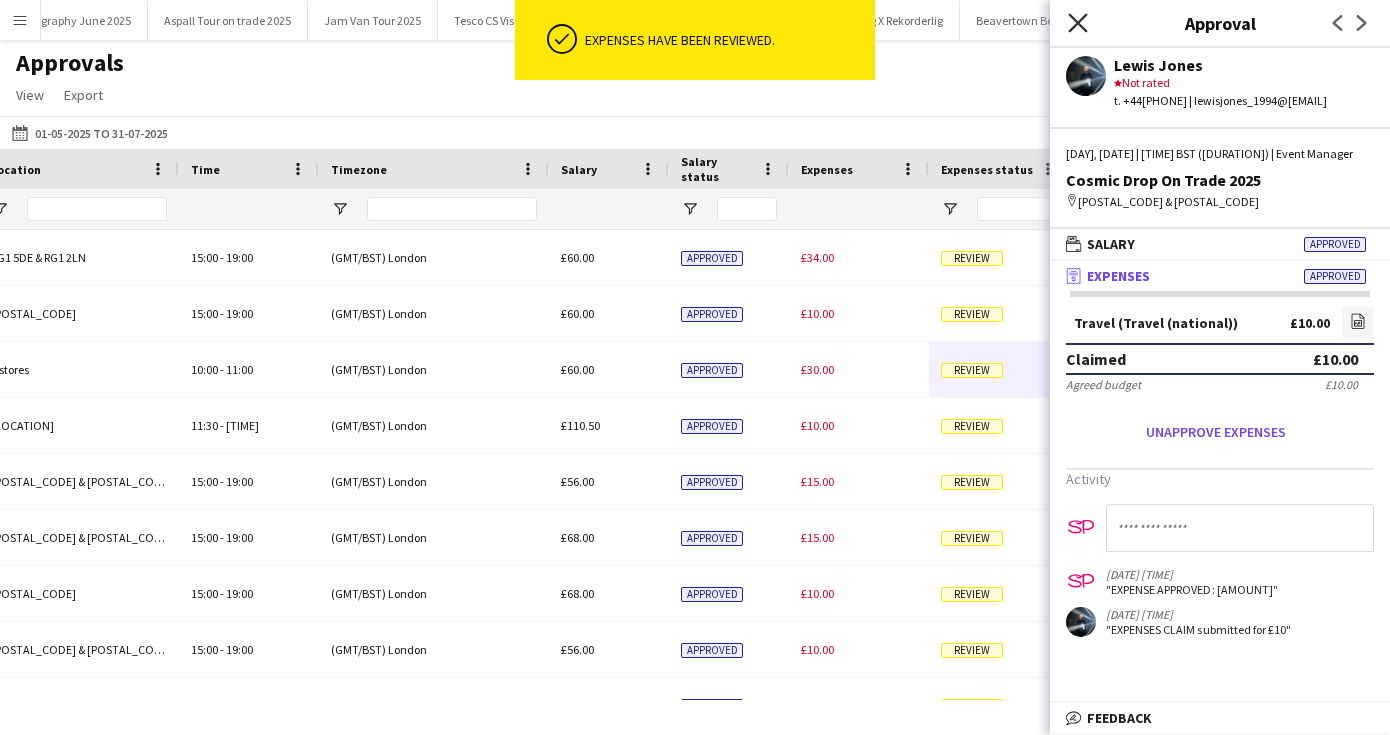 click on "Close pop-in" 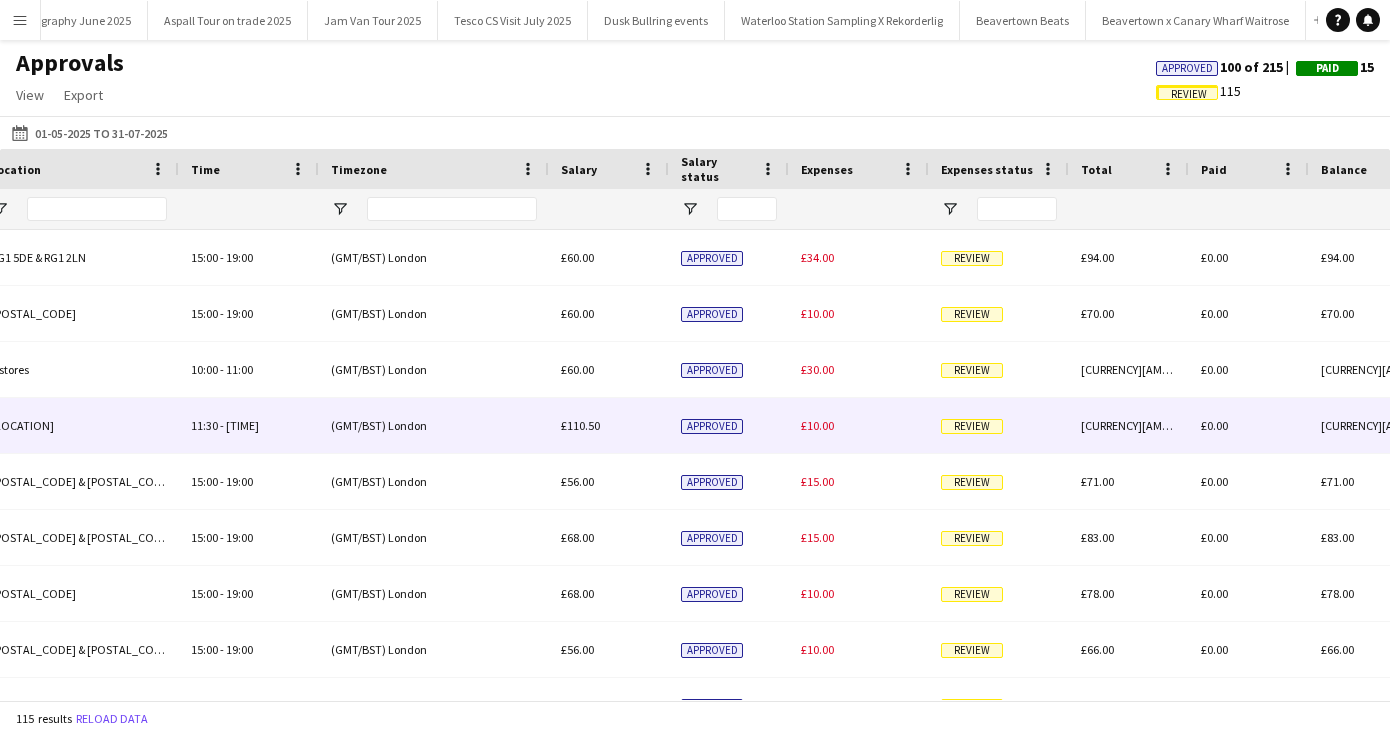 click on "Review" at bounding box center [972, 426] 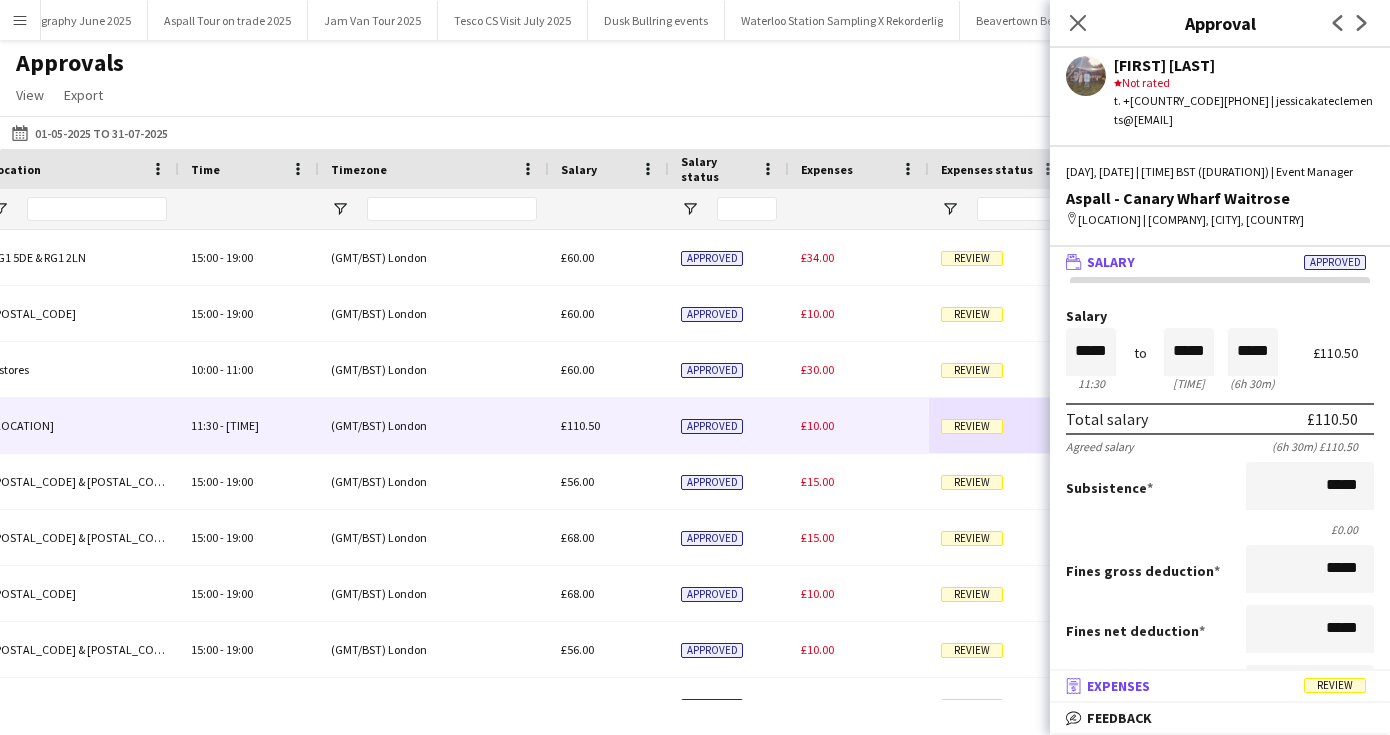 click on "Expenses" at bounding box center [1118, 686] 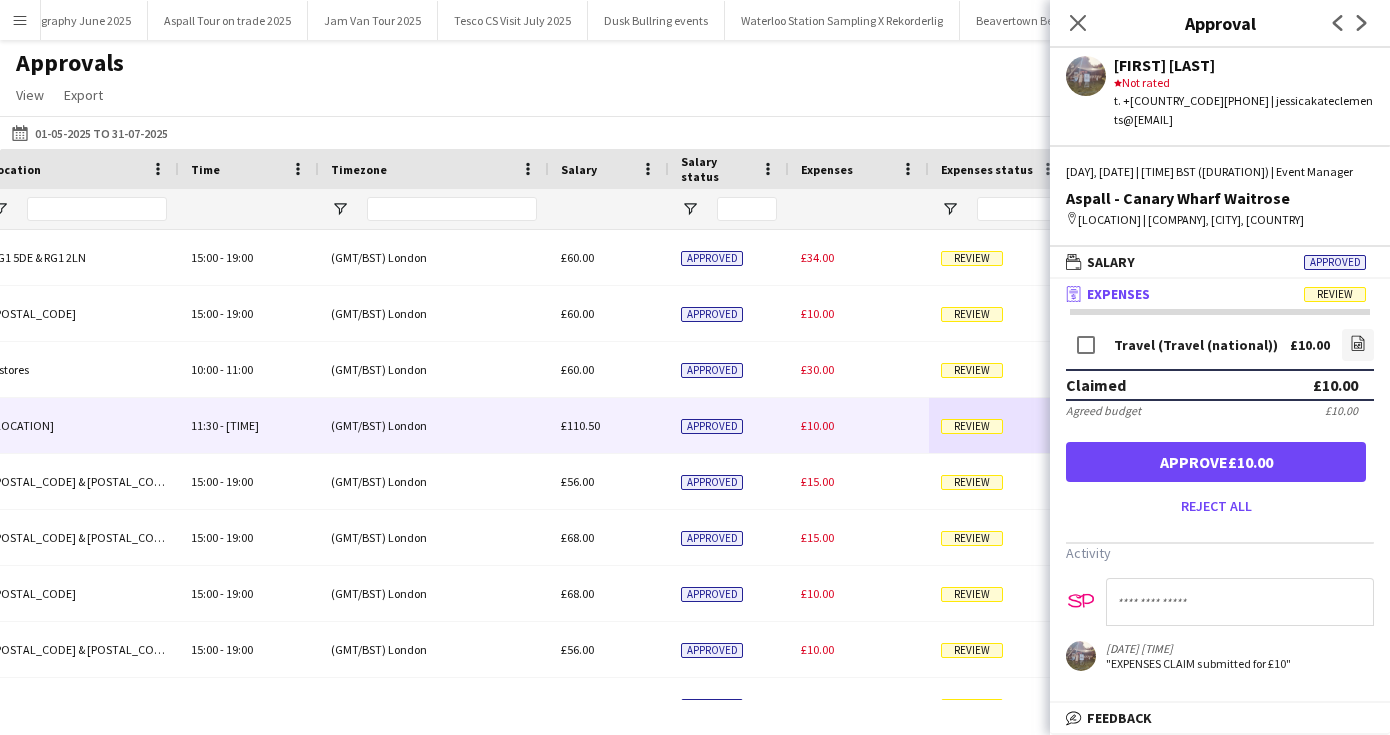 click on "Approve   £10.00" at bounding box center (1216, 462) 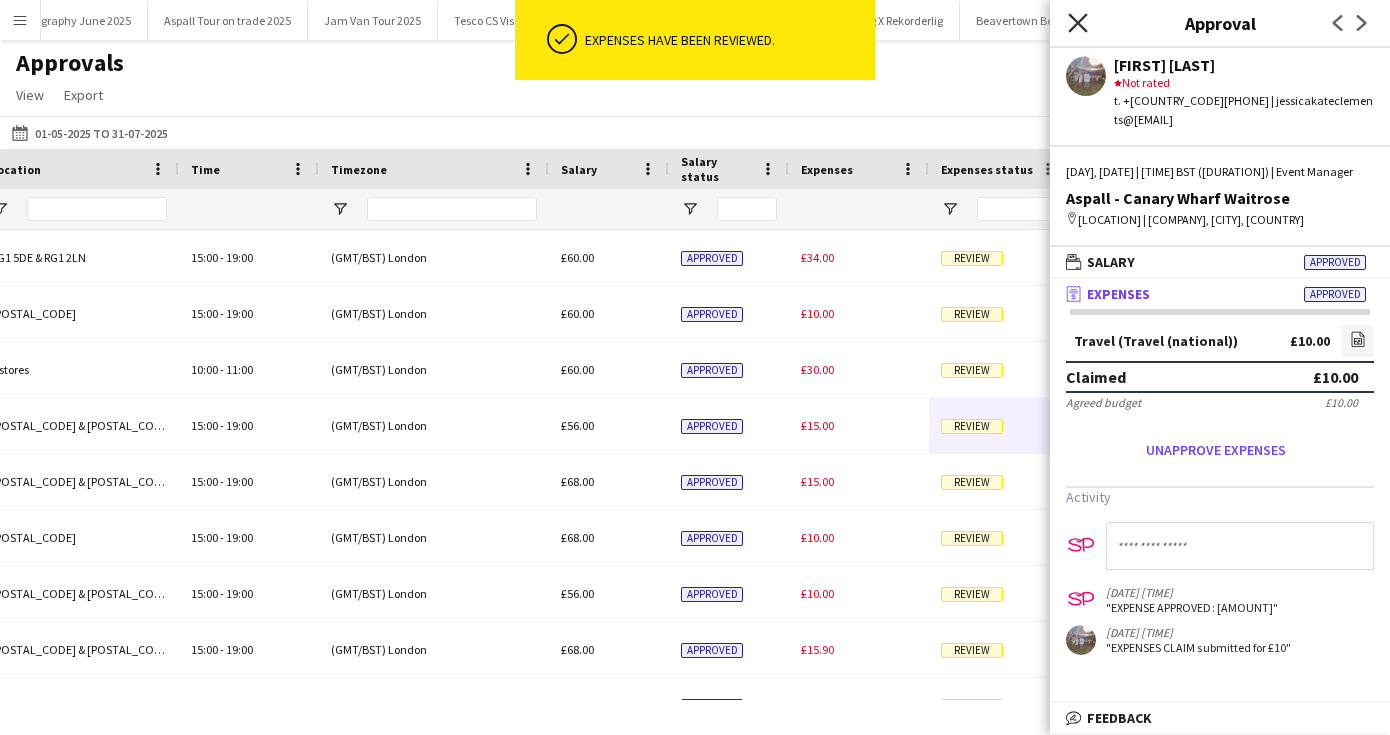 click on "Close pop-in" 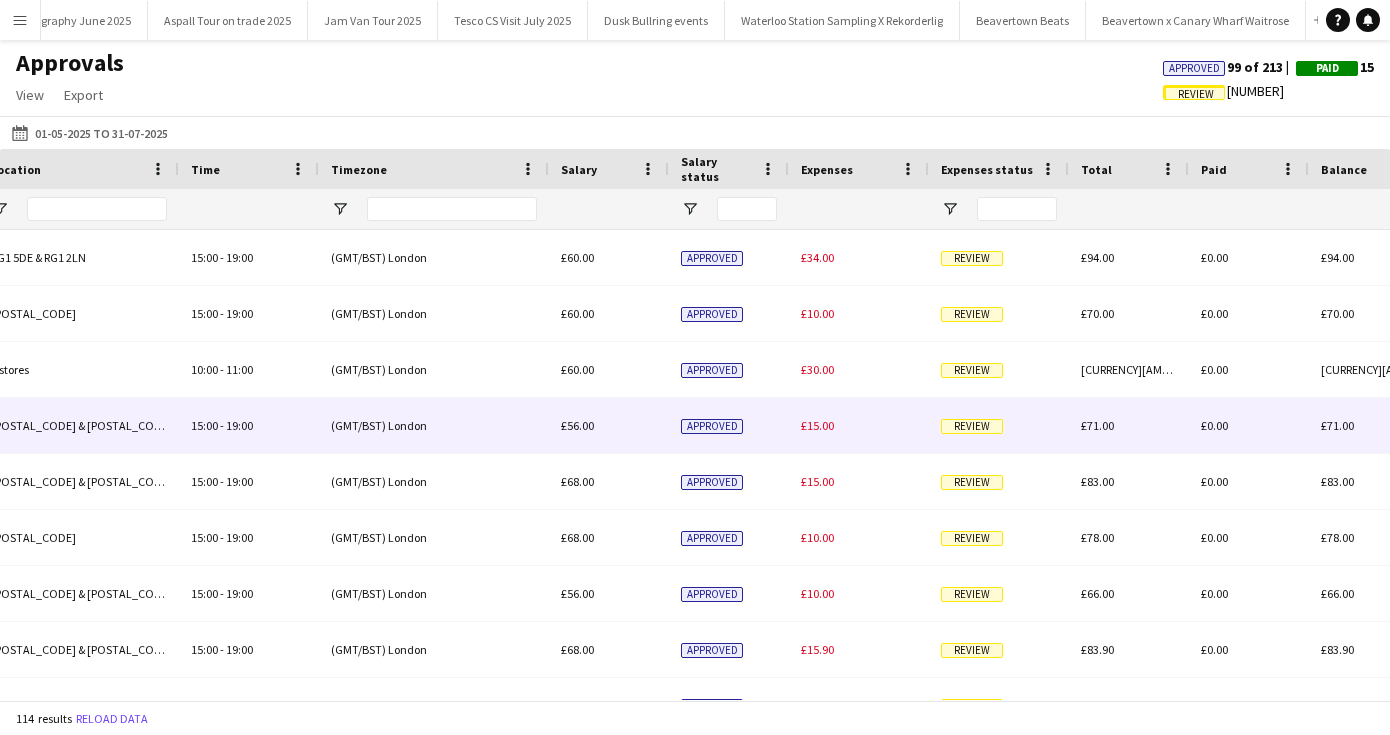 click on "Review" at bounding box center (972, 426) 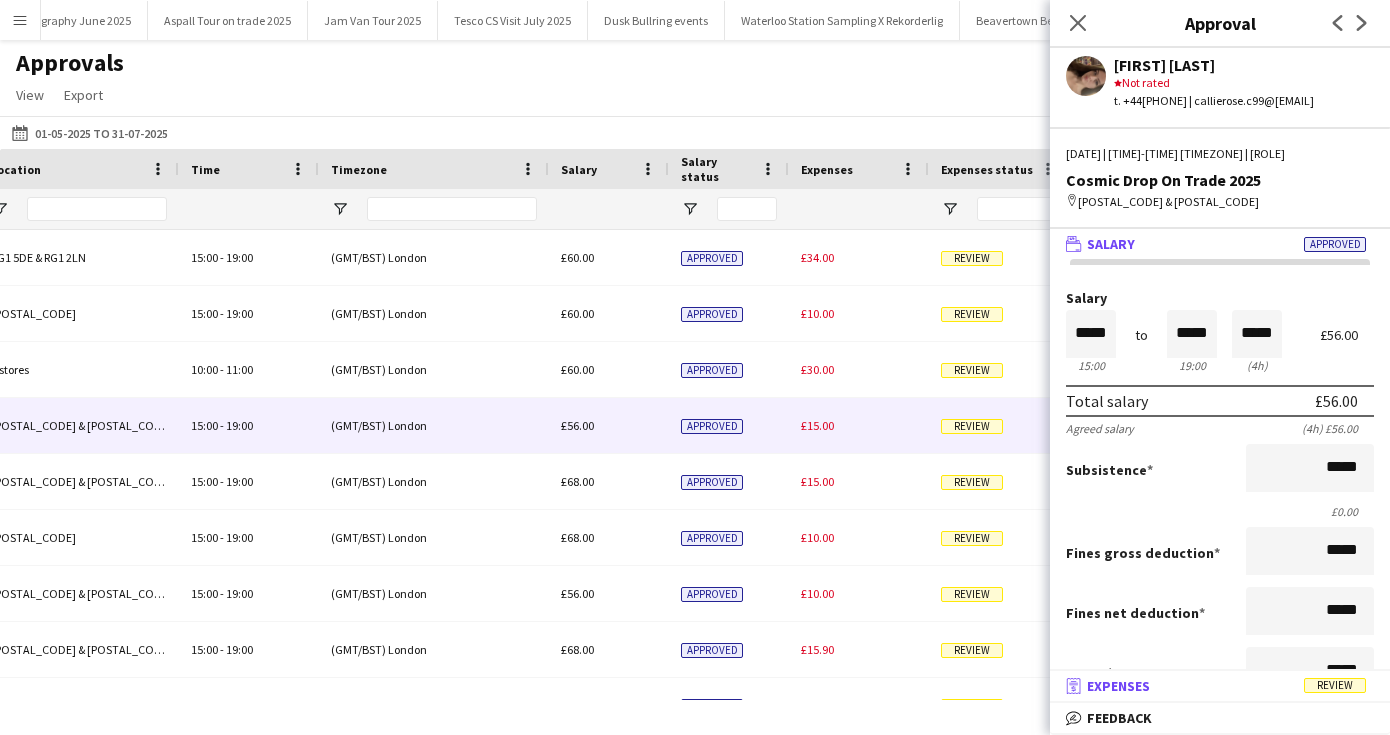 click on "receipt
Expenses   Review" at bounding box center [1216, 686] 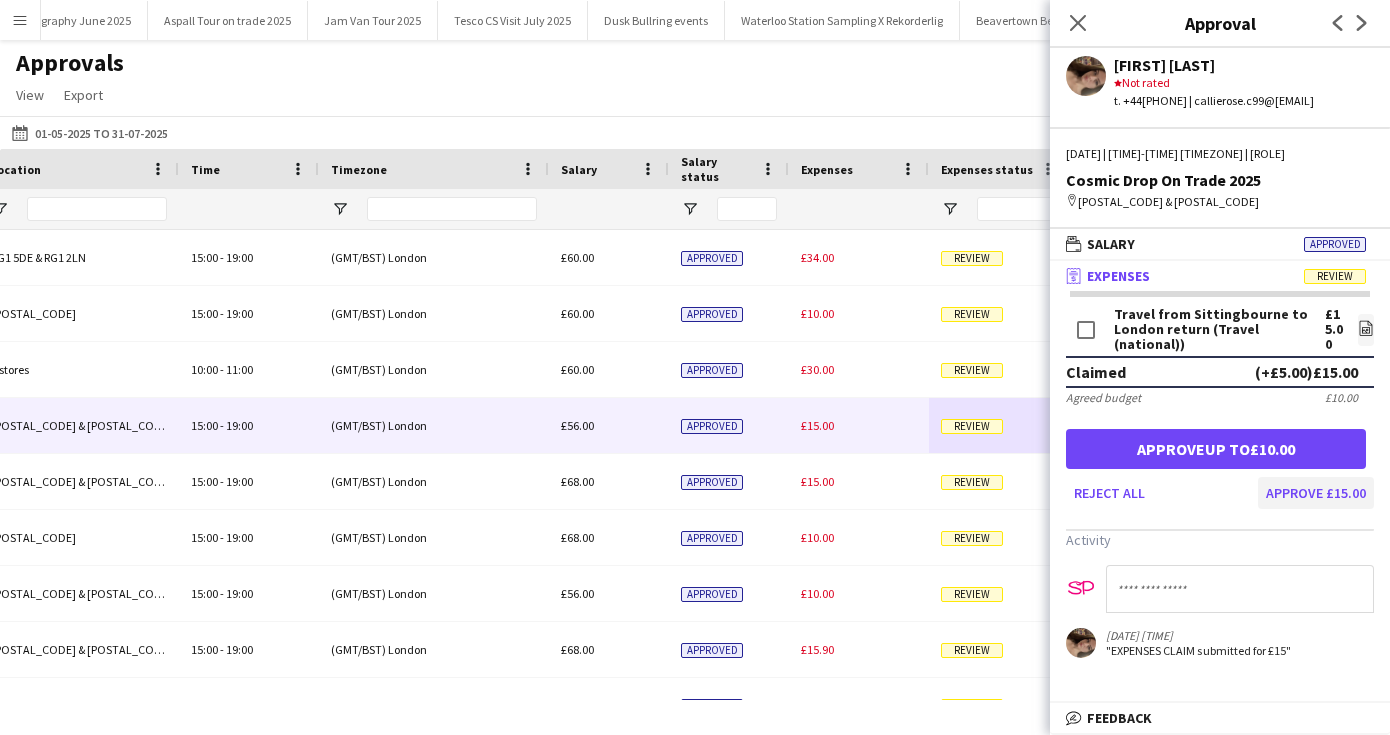click on "Approve £15.00" at bounding box center [1316, 493] 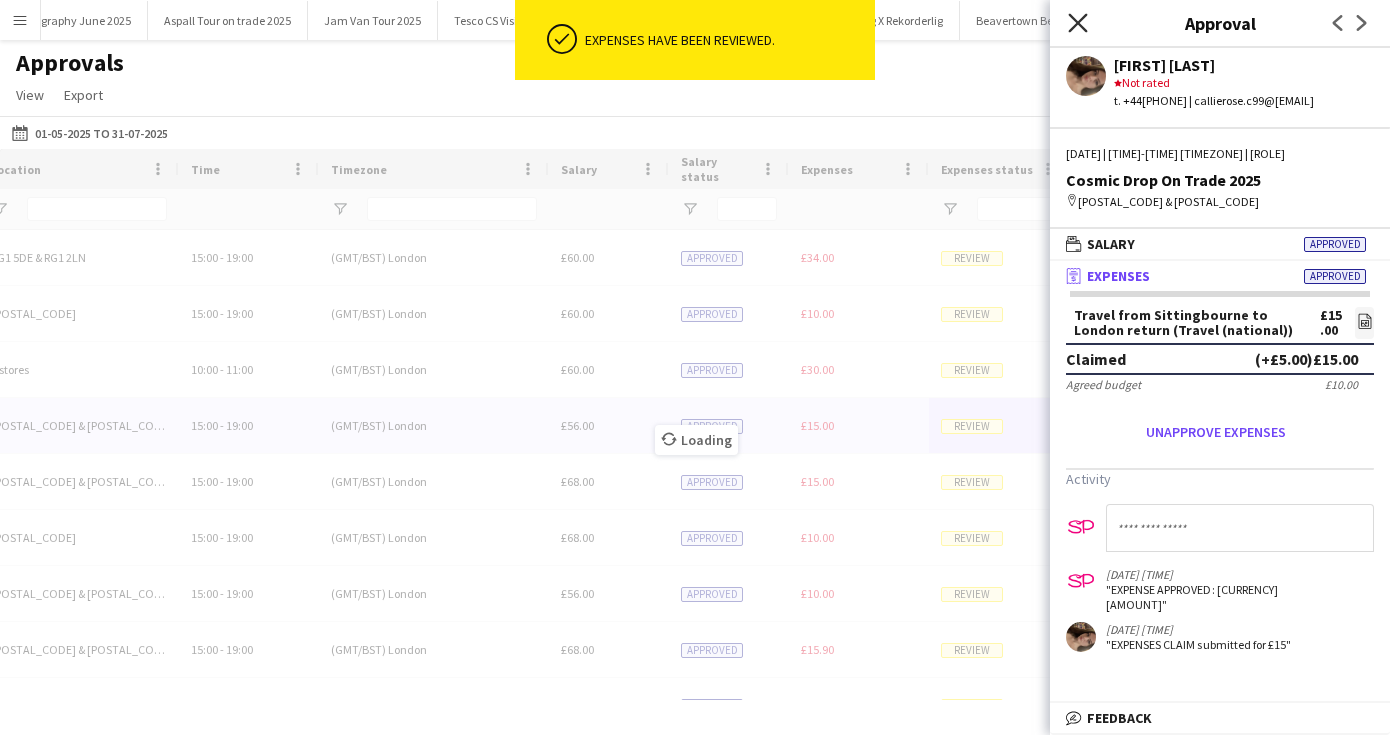 click on "Close pop-in" 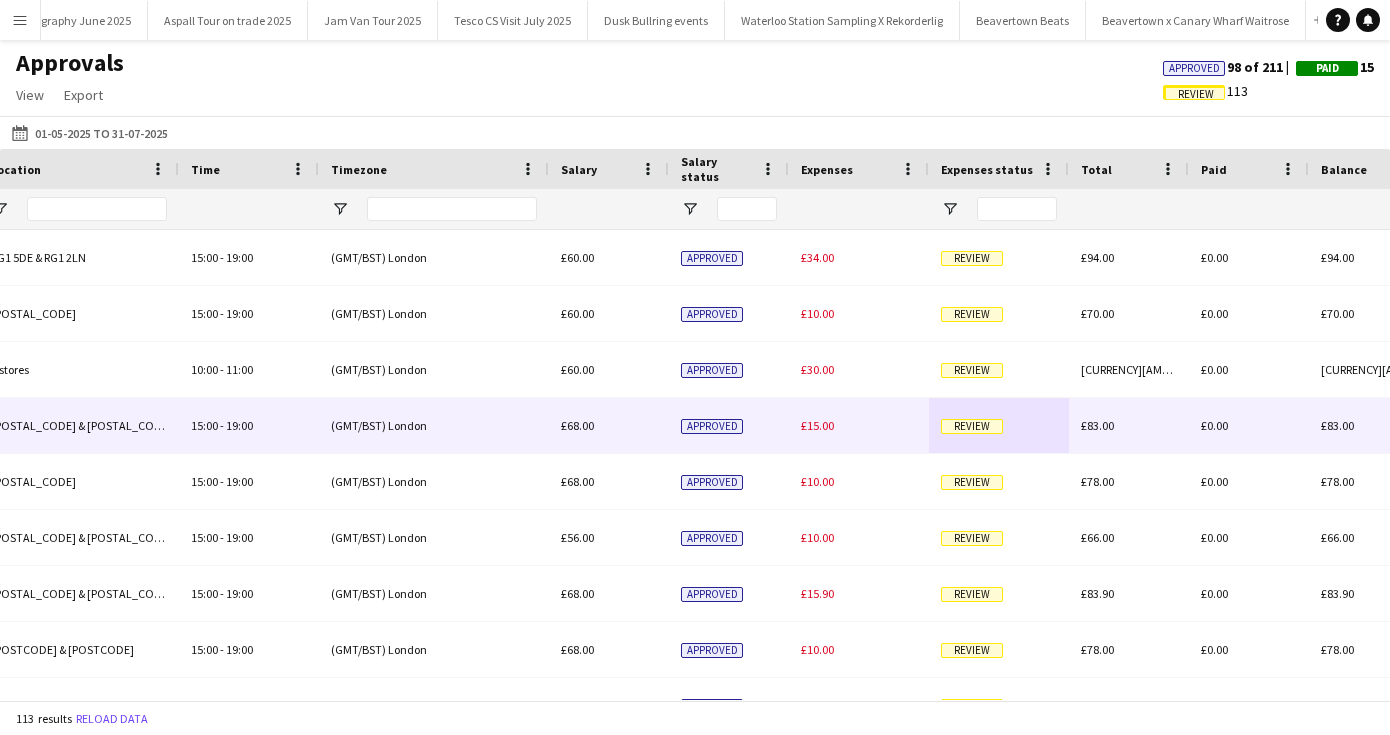click on "Review" at bounding box center (972, 426) 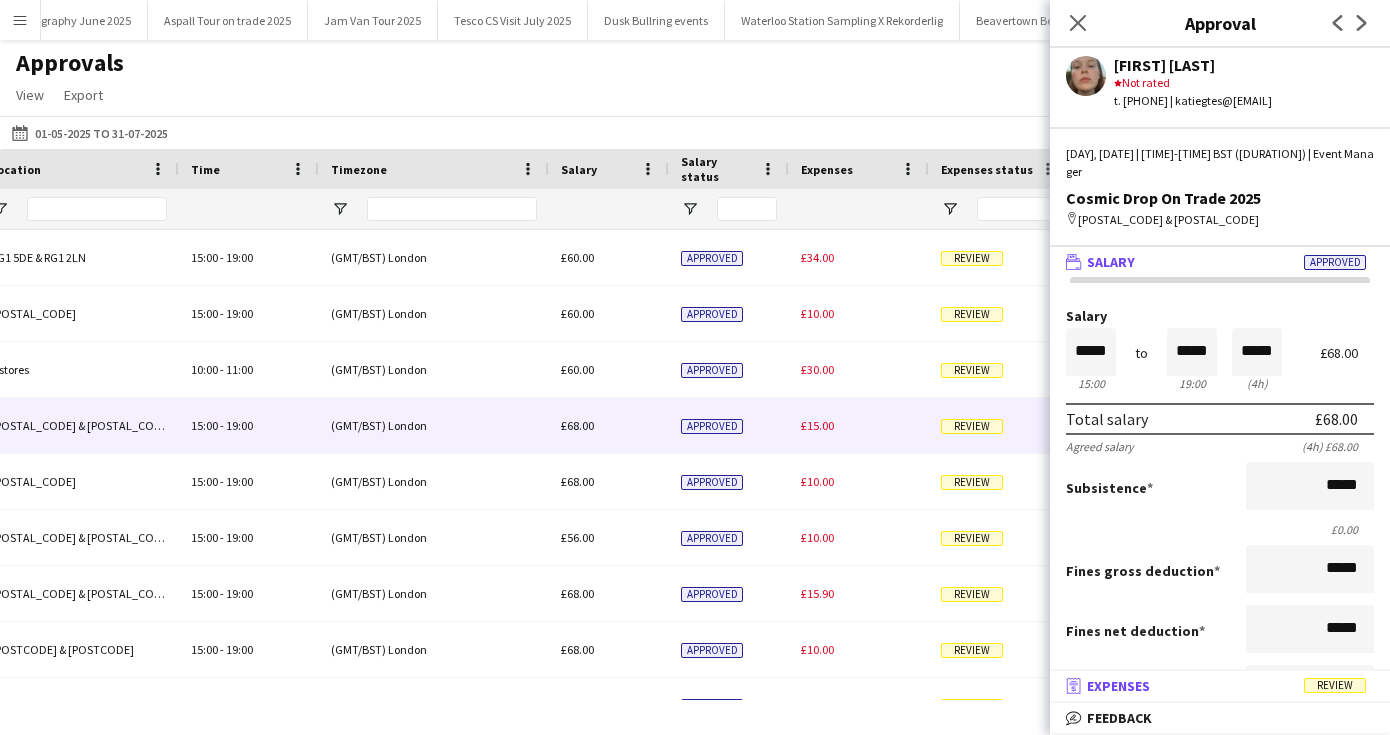 click on "receipt
Expenses   Review" at bounding box center (1216, 686) 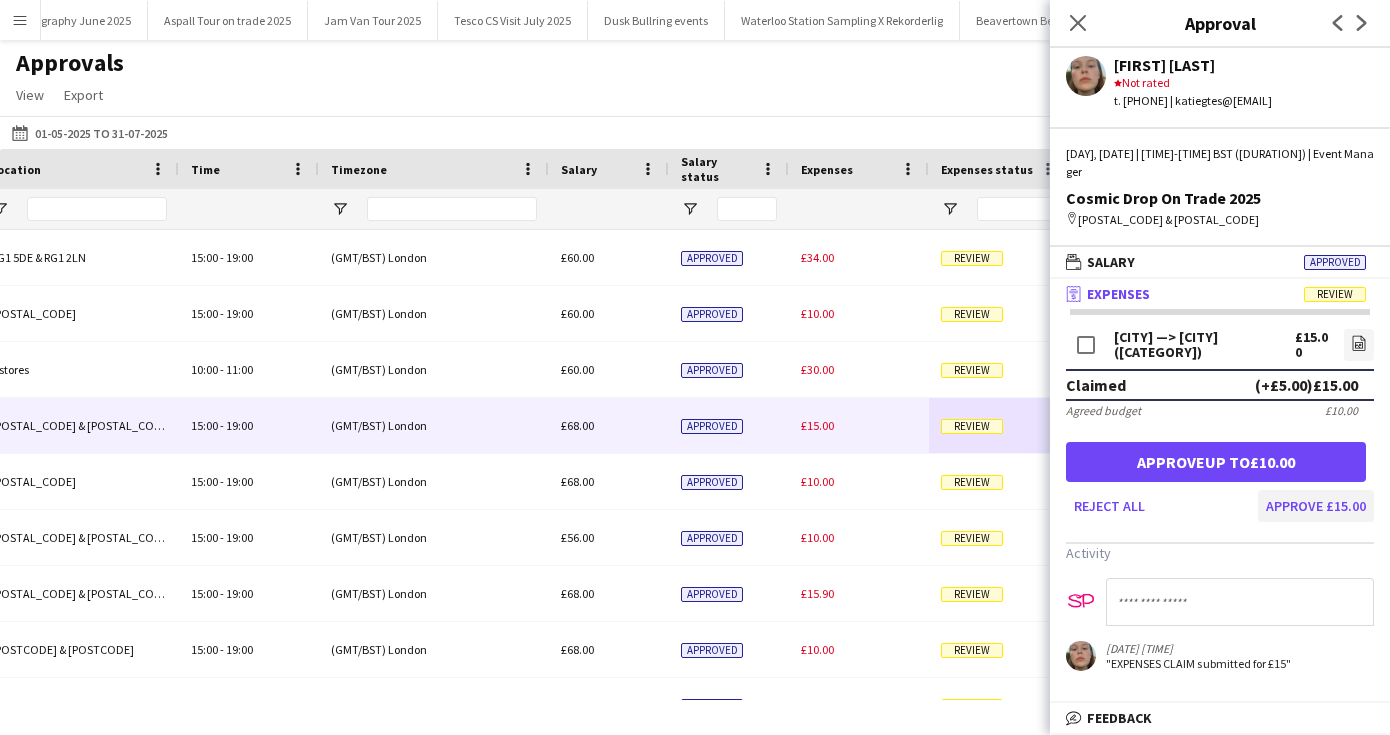 click on "Approve £15.00" at bounding box center (1316, 506) 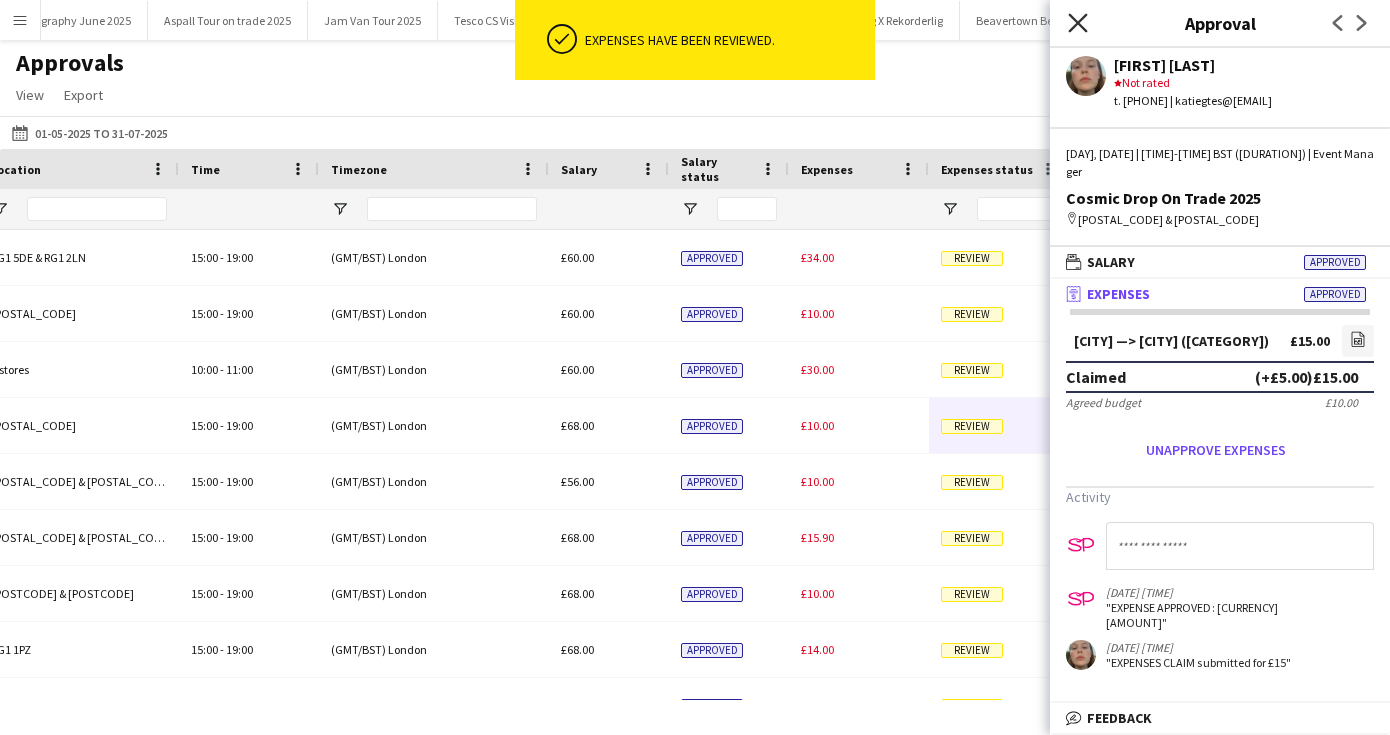click 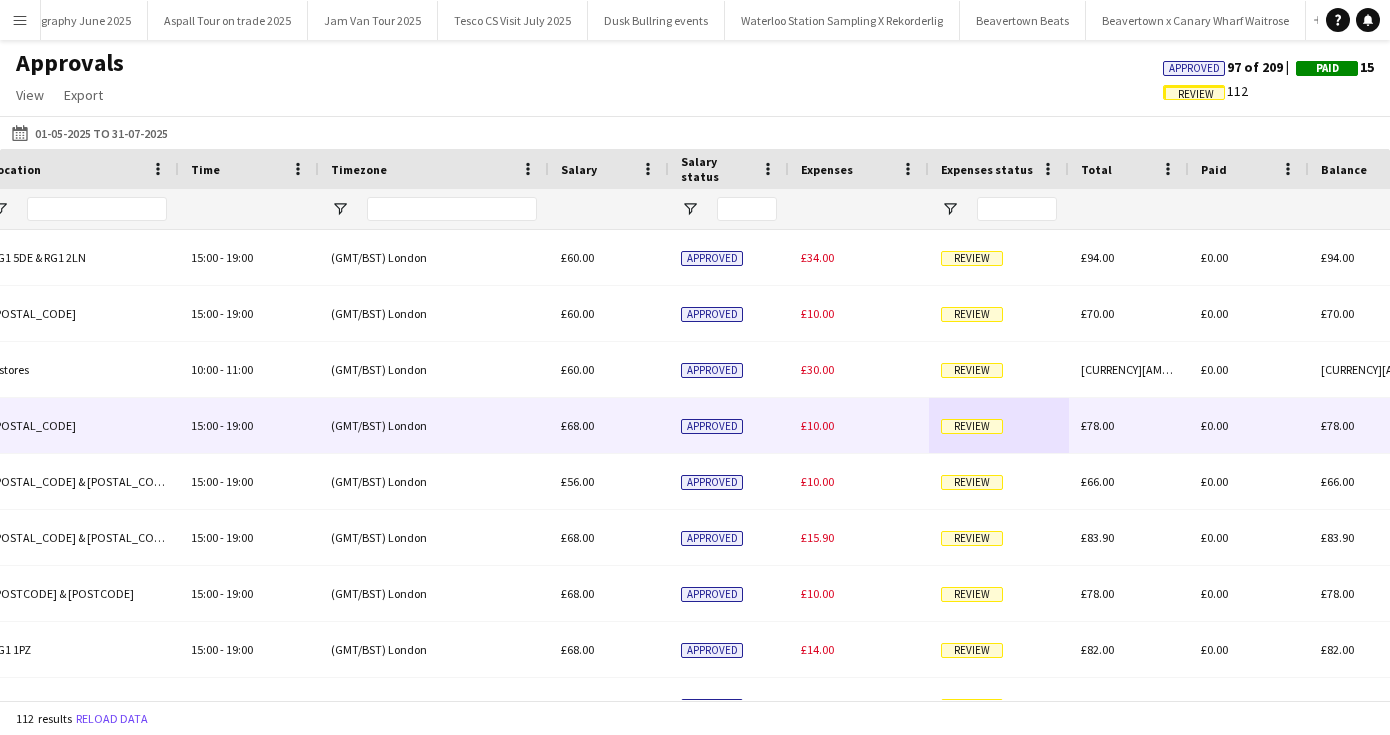 click on "Review" at bounding box center [999, 425] 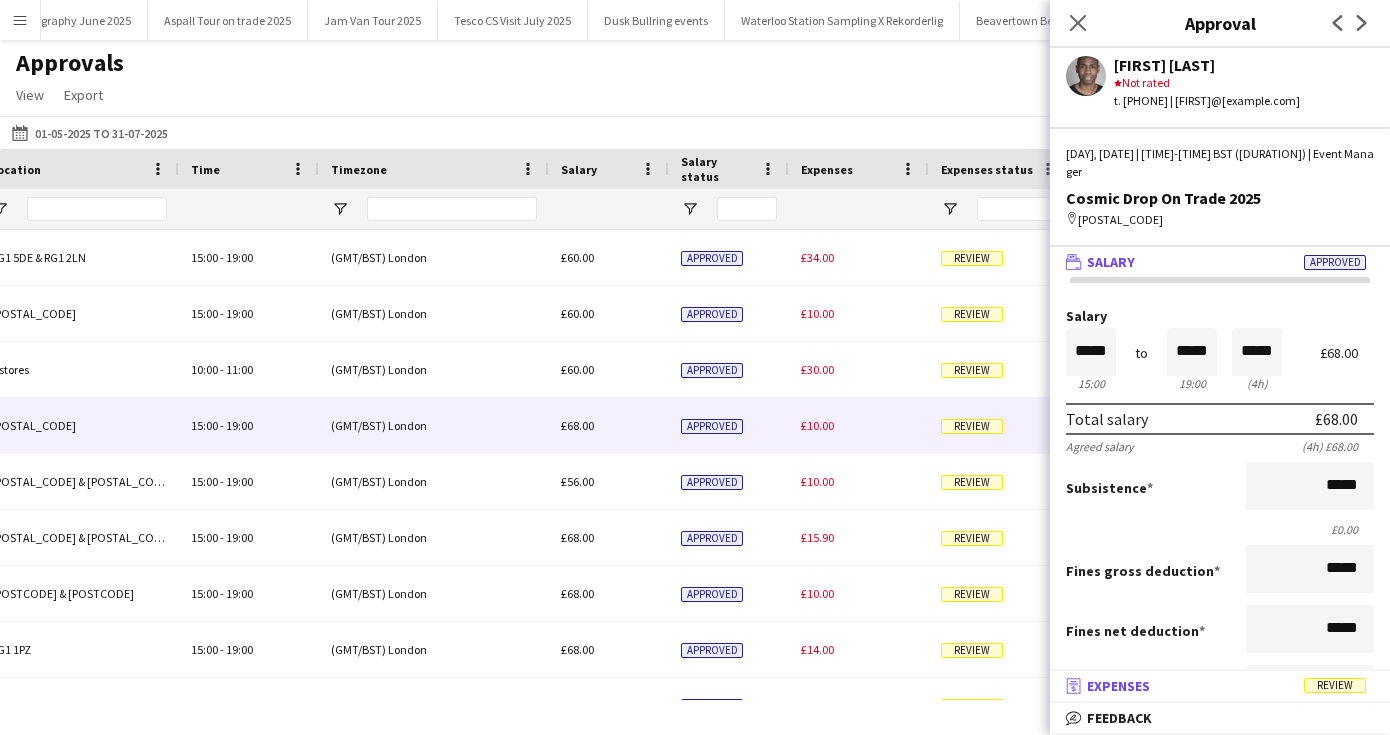 click on "Expenses" at bounding box center (1118, 686) 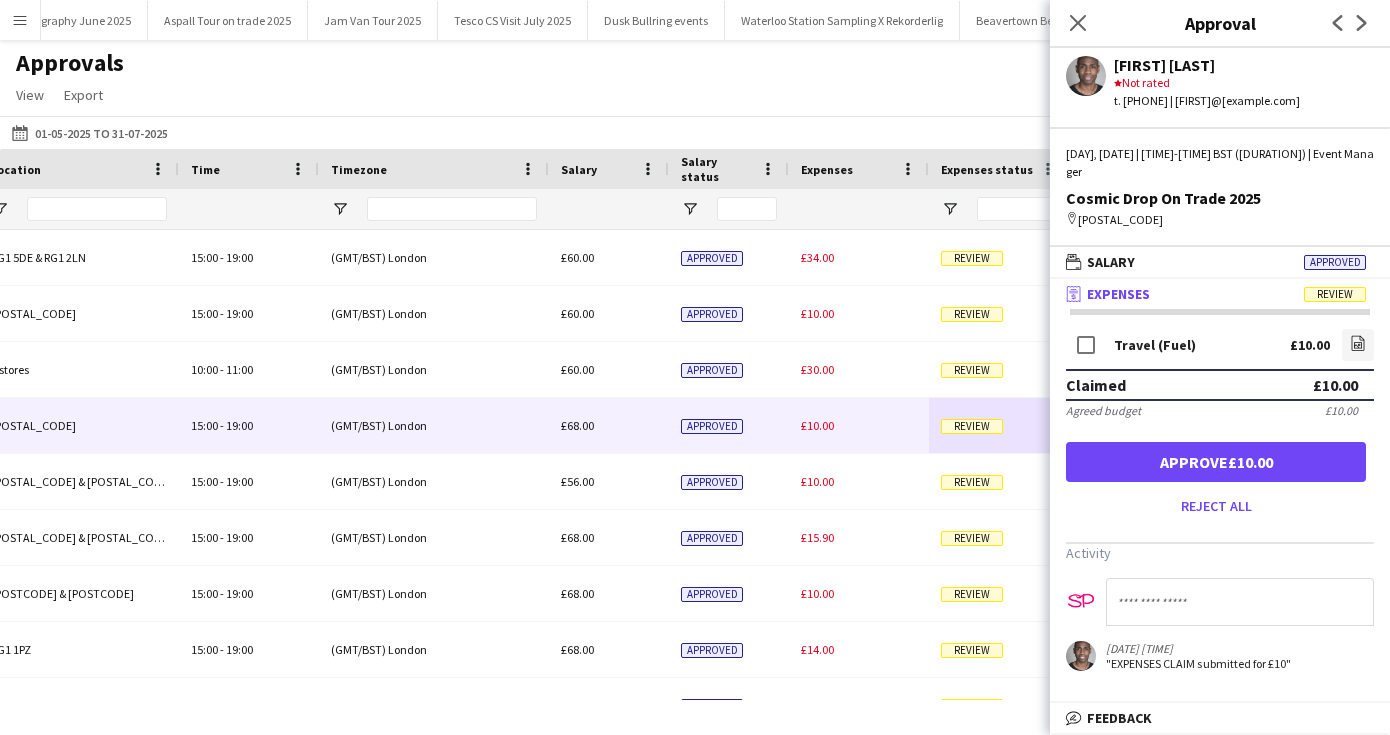 click on "Approve   £10.00" at bounding box center [1216, 462] 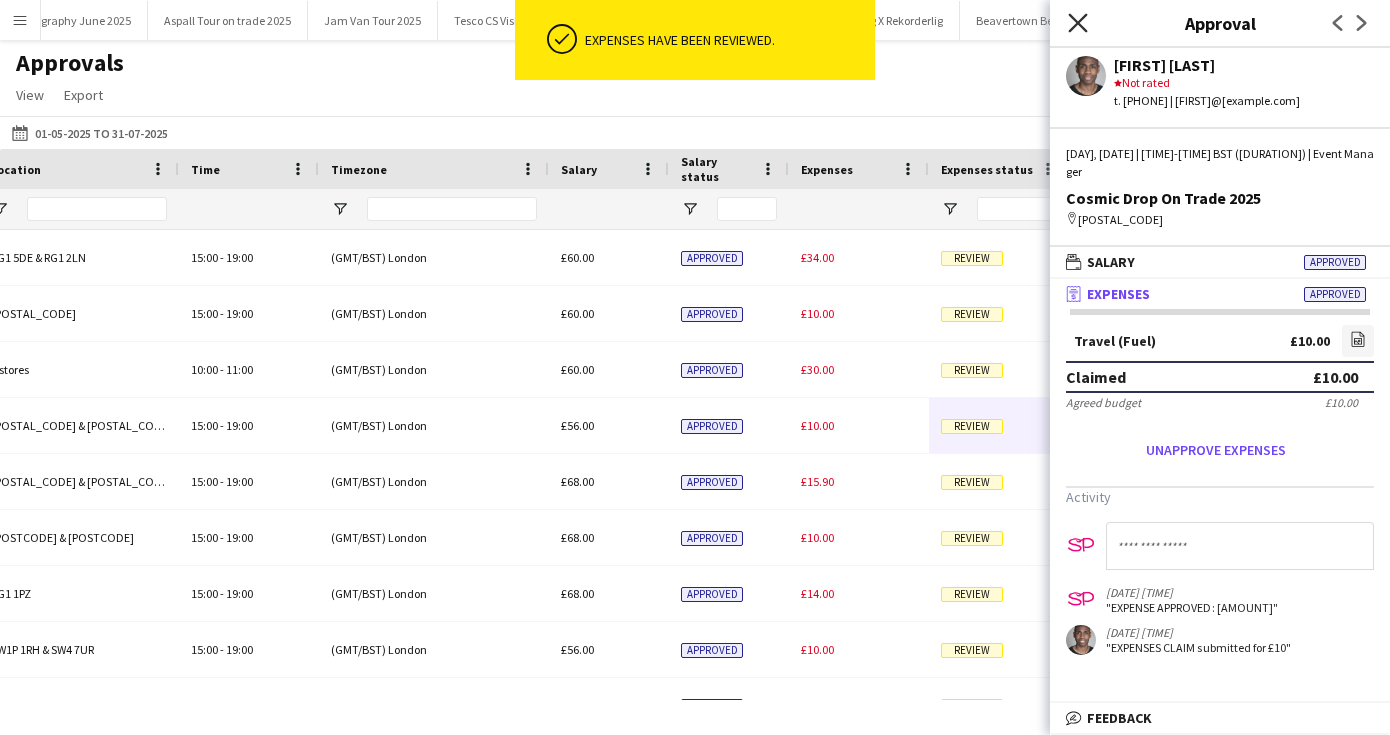 click on "Close pop-in" 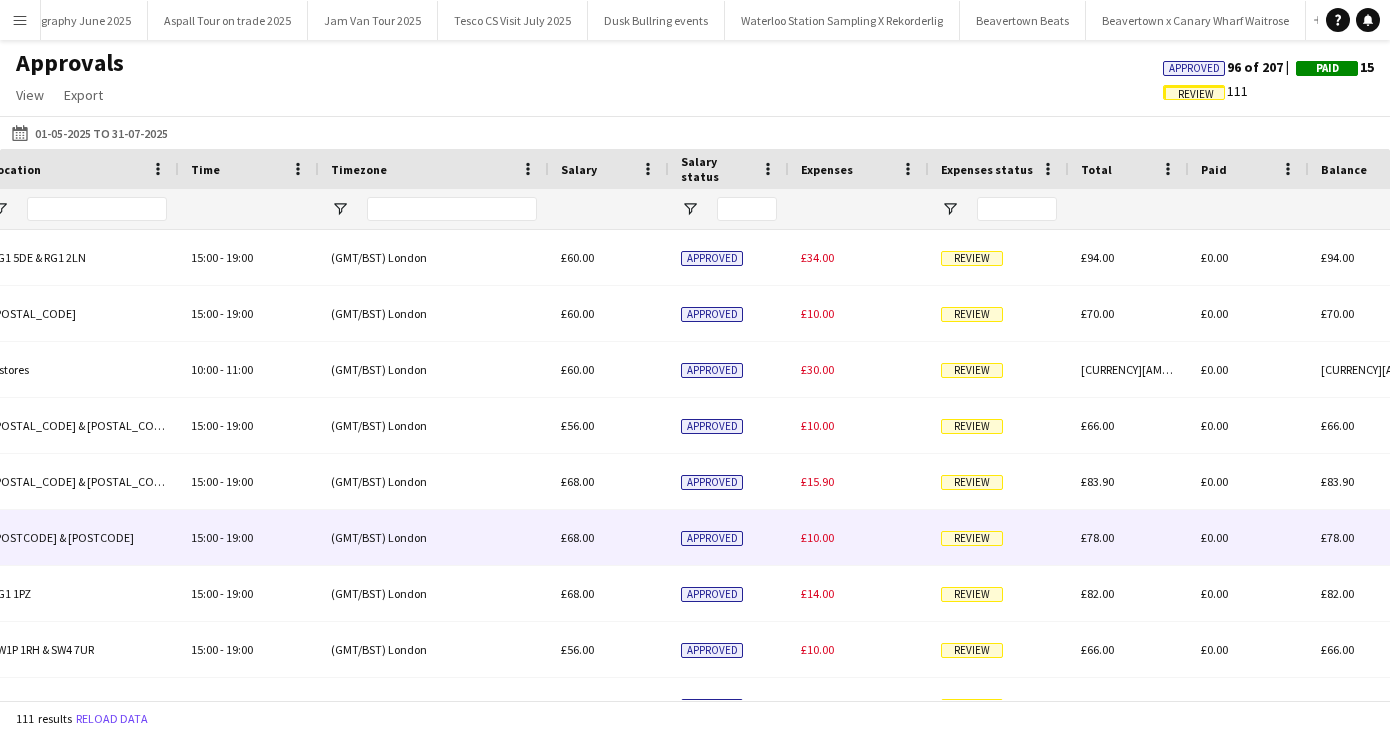 click on "Review" at bounding box center [999, 537] 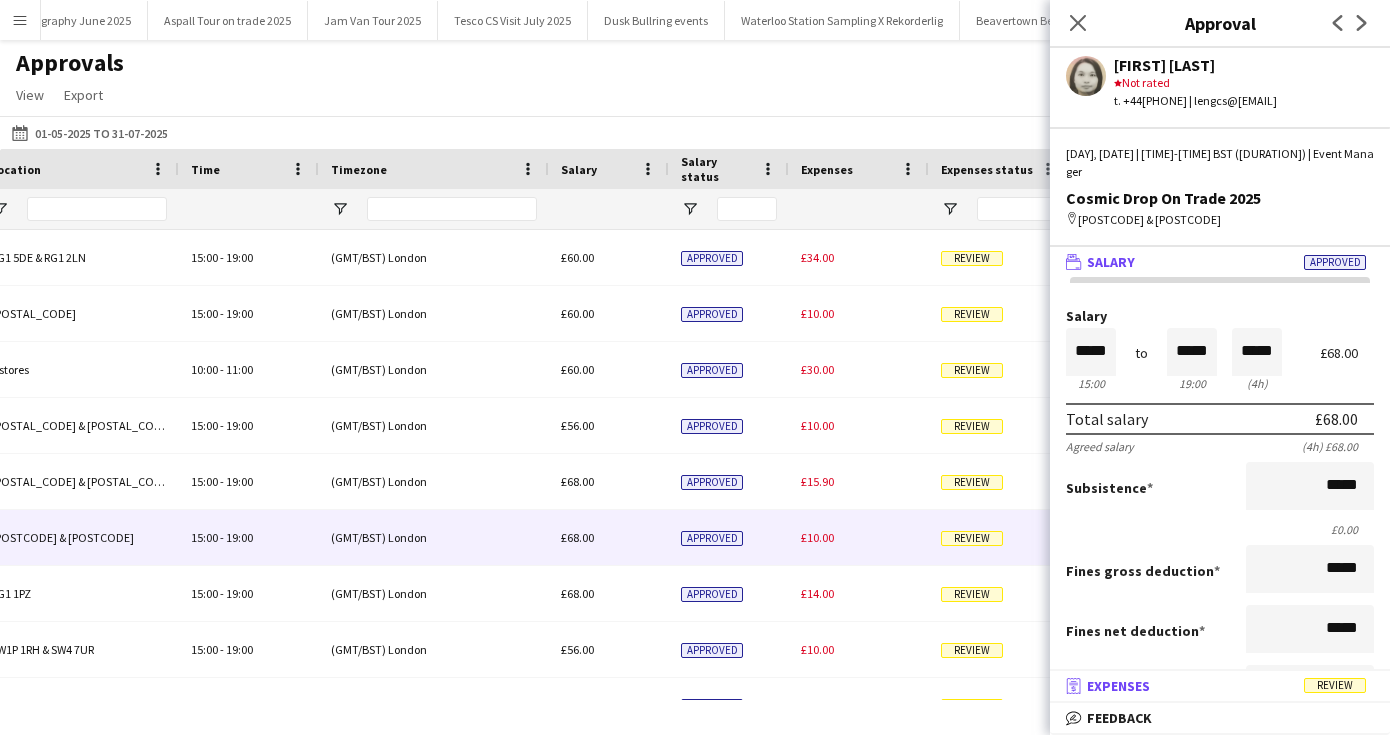 click on "receipt
Expenses   Review" at bounding box center [1216, 686] 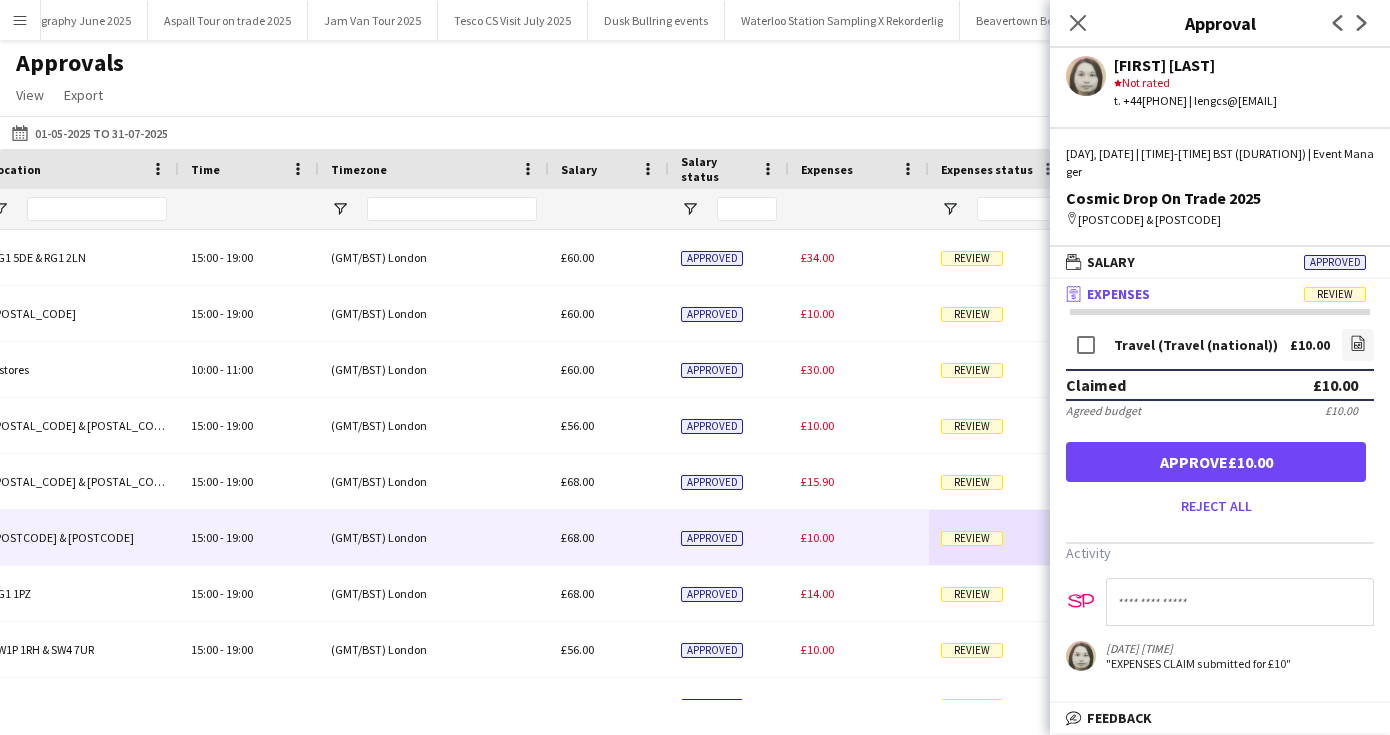 click on "Approve   £10.00" at bounding box center [1216, 462] 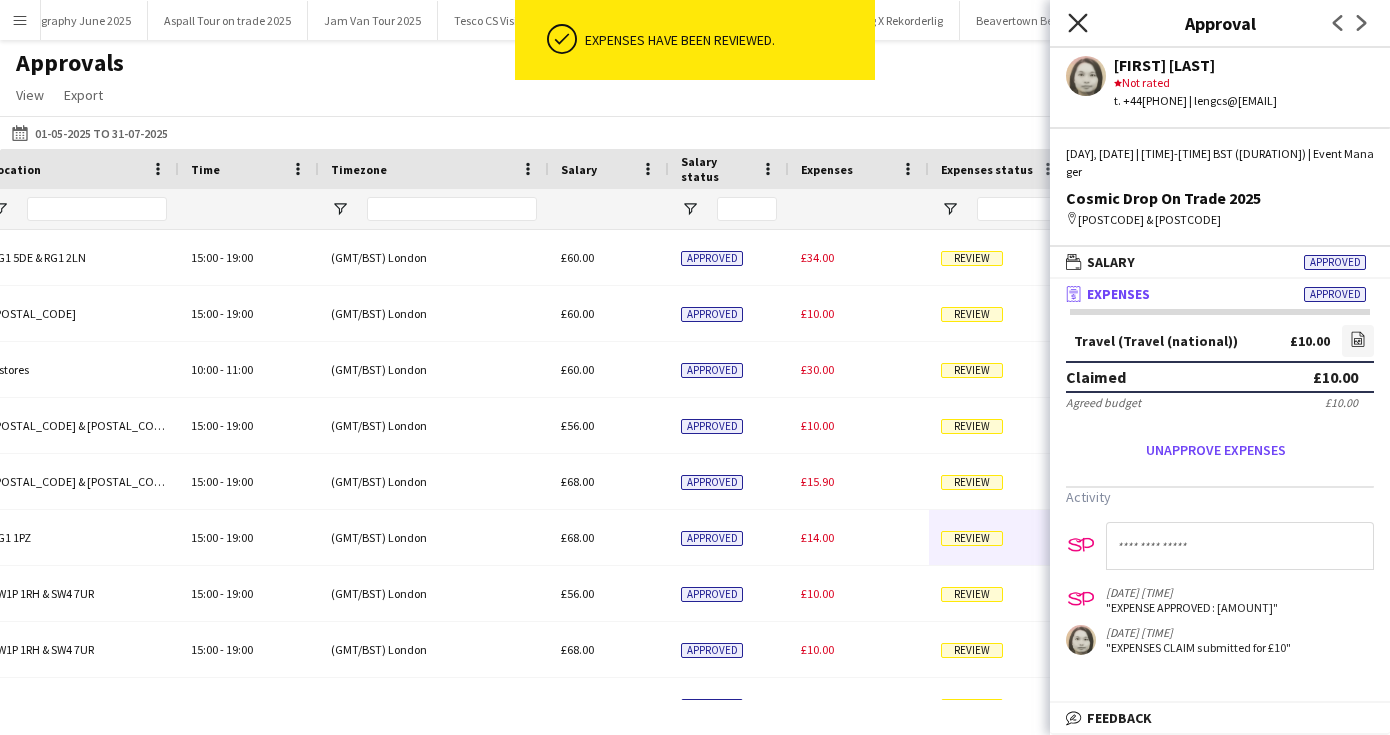 click on "Close pop-in" 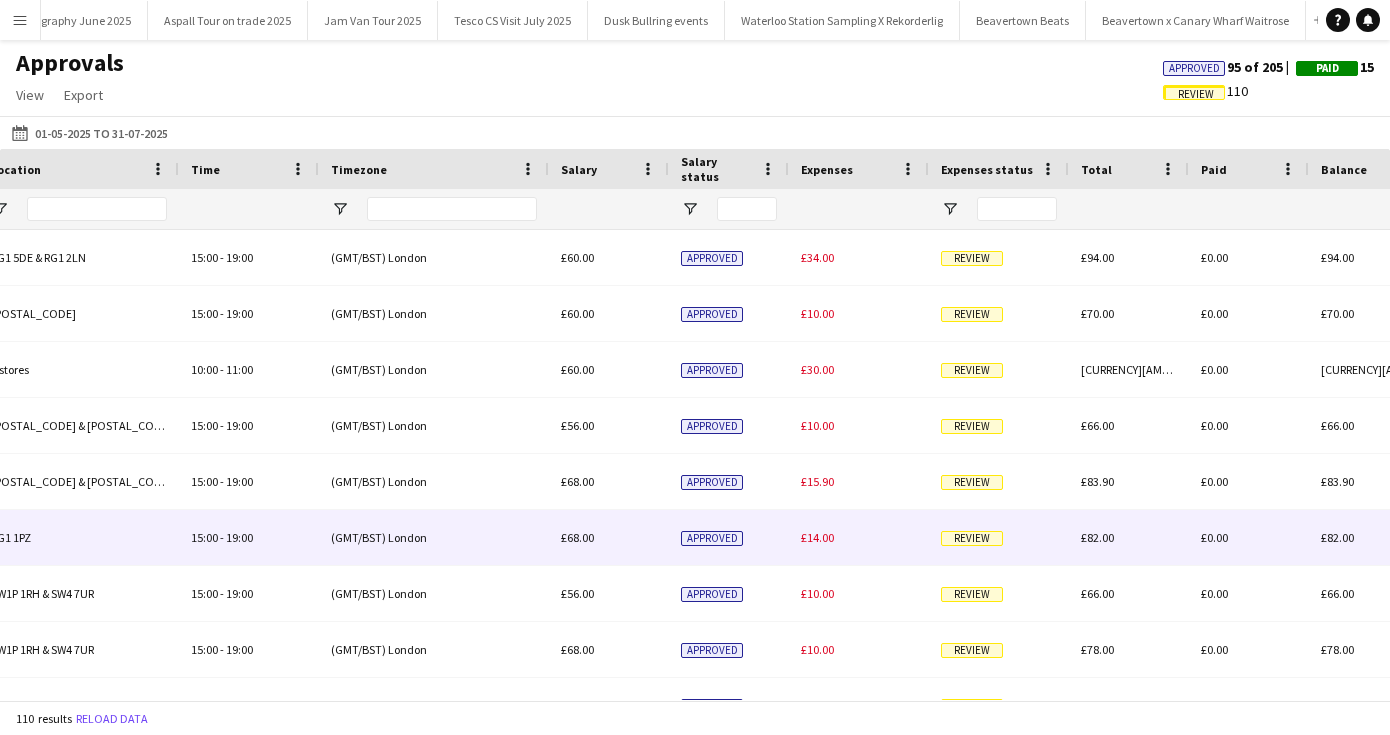 click on "Review" at bounding box center [972, 538] 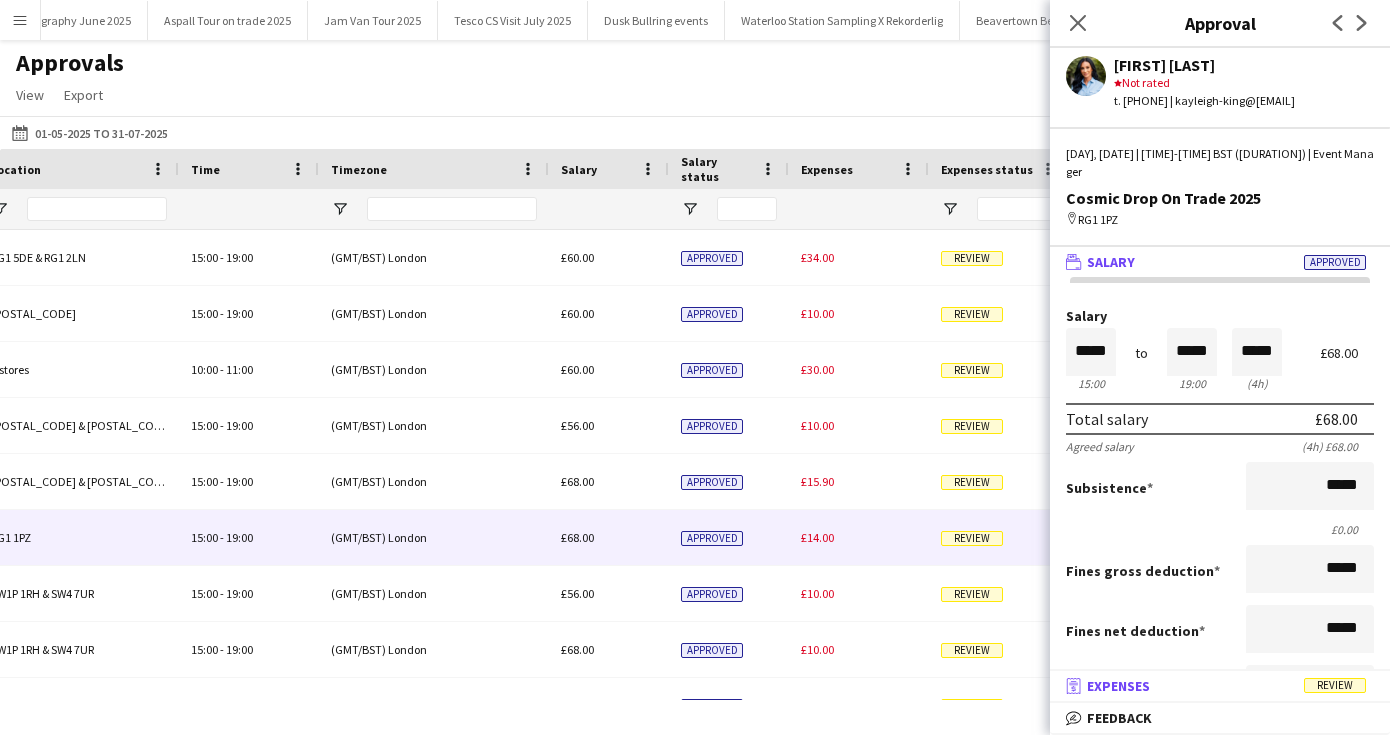 click on "receipt
Expenses   Review" at bounding box center [1216, 686] 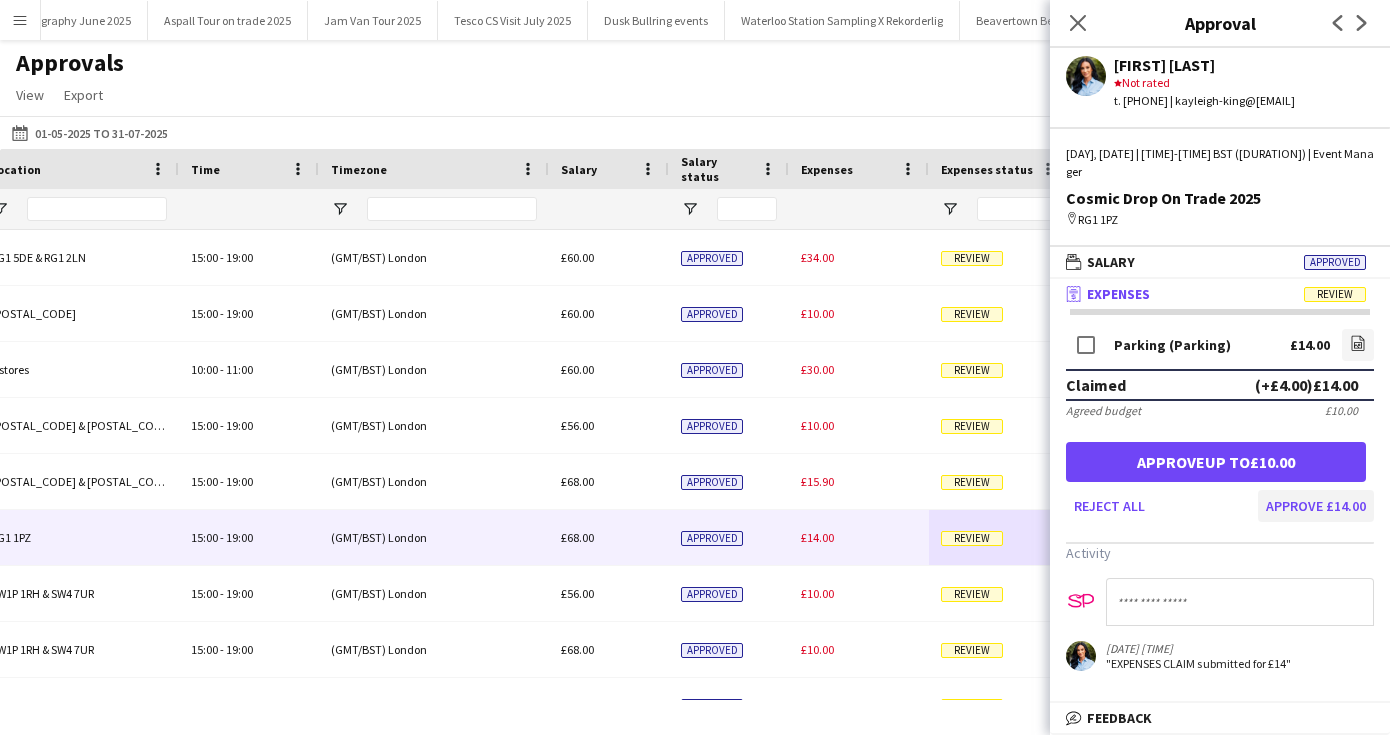 click on "Approve £14.00" at bounding box center [1316, 506] 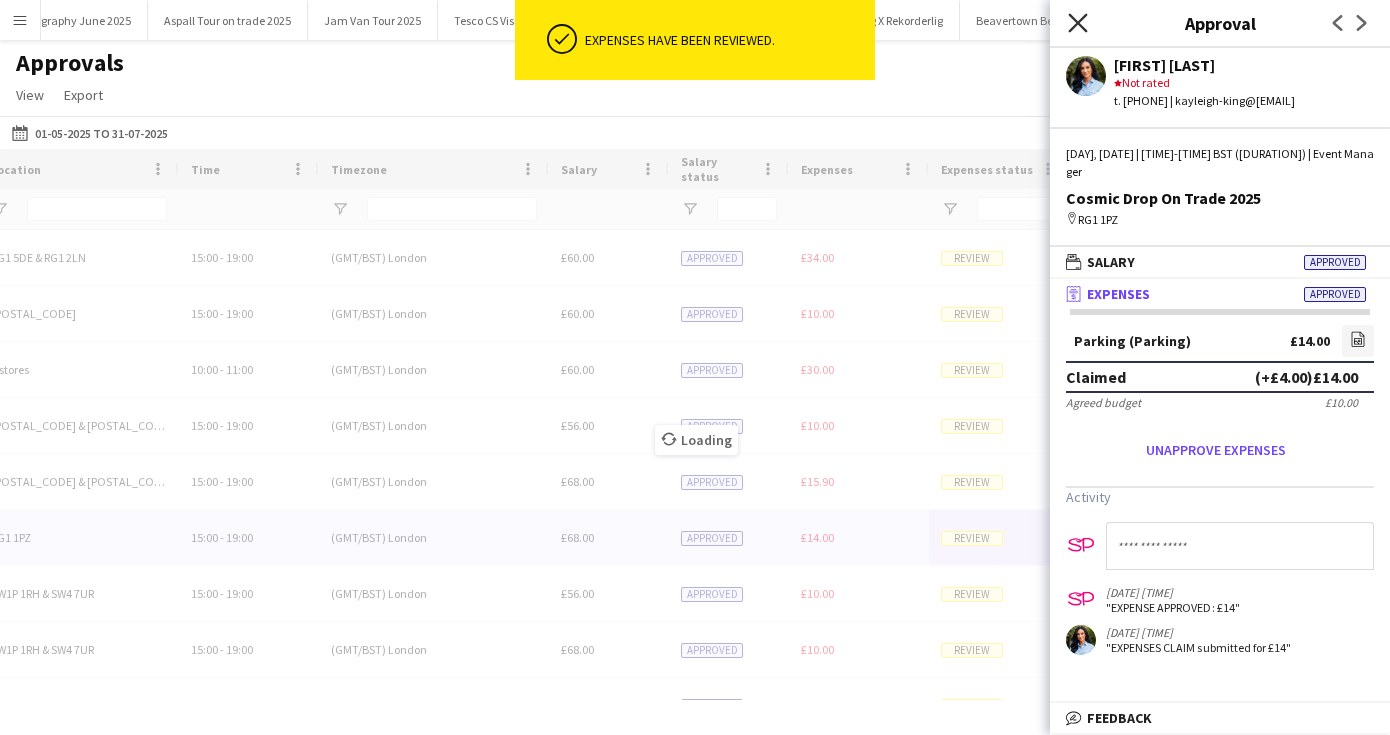 click on "Close pop-in" 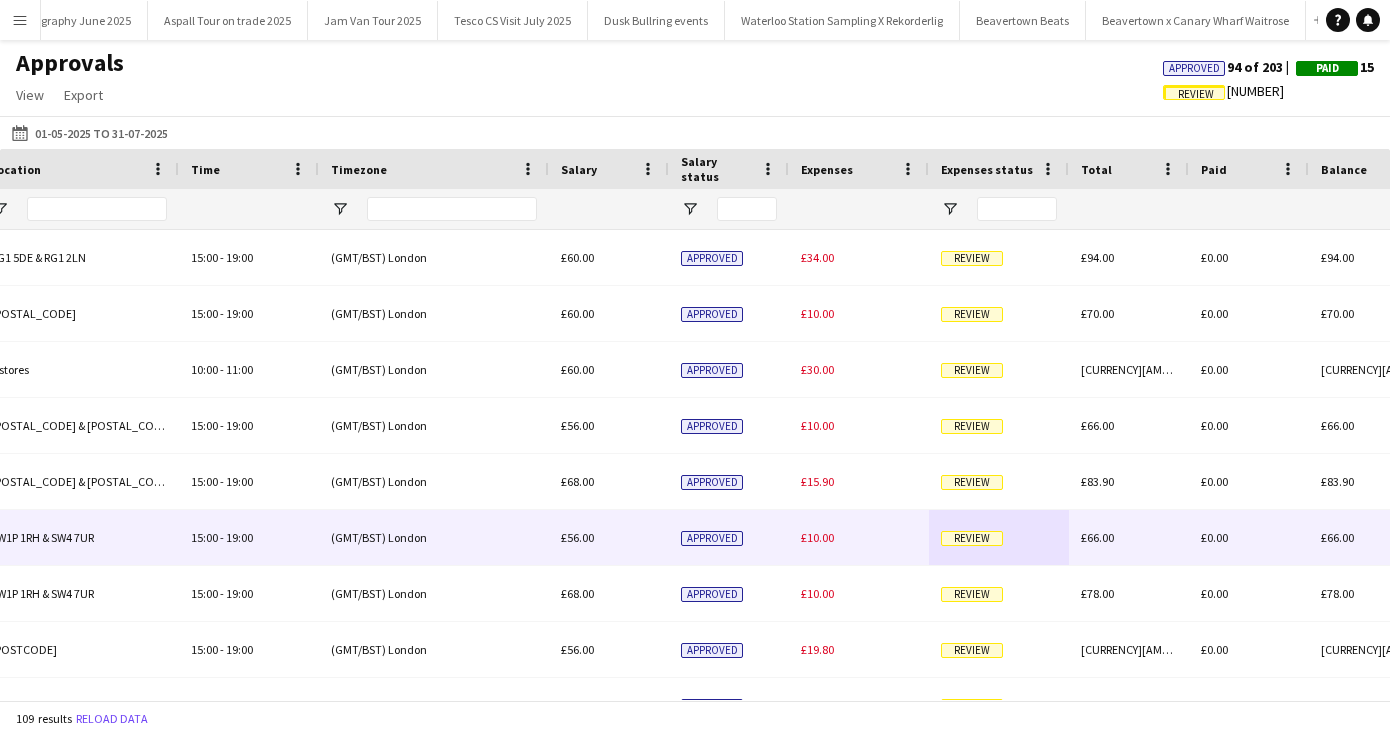 click on "Review" at bounding box center [972, 538] 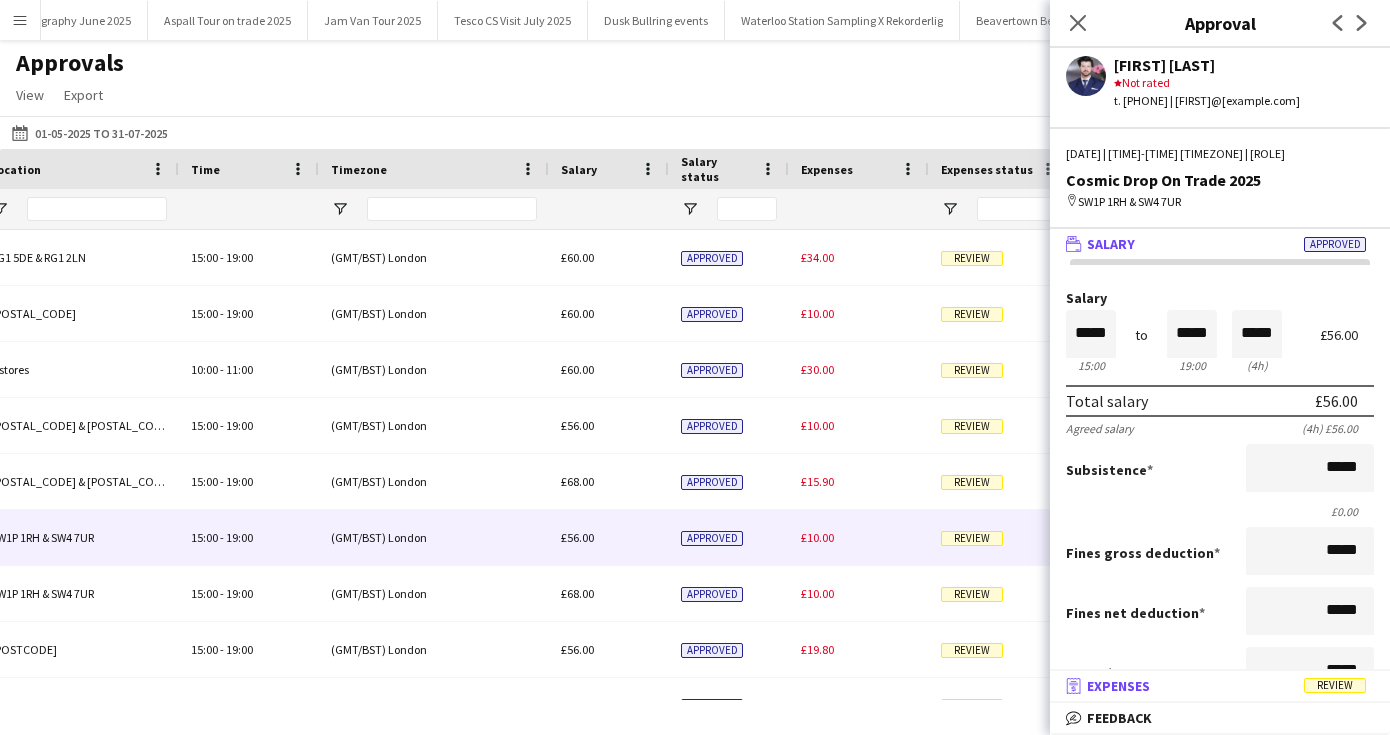 click on "receipt
Expenses   Review" at bounding box center (1216, 686) 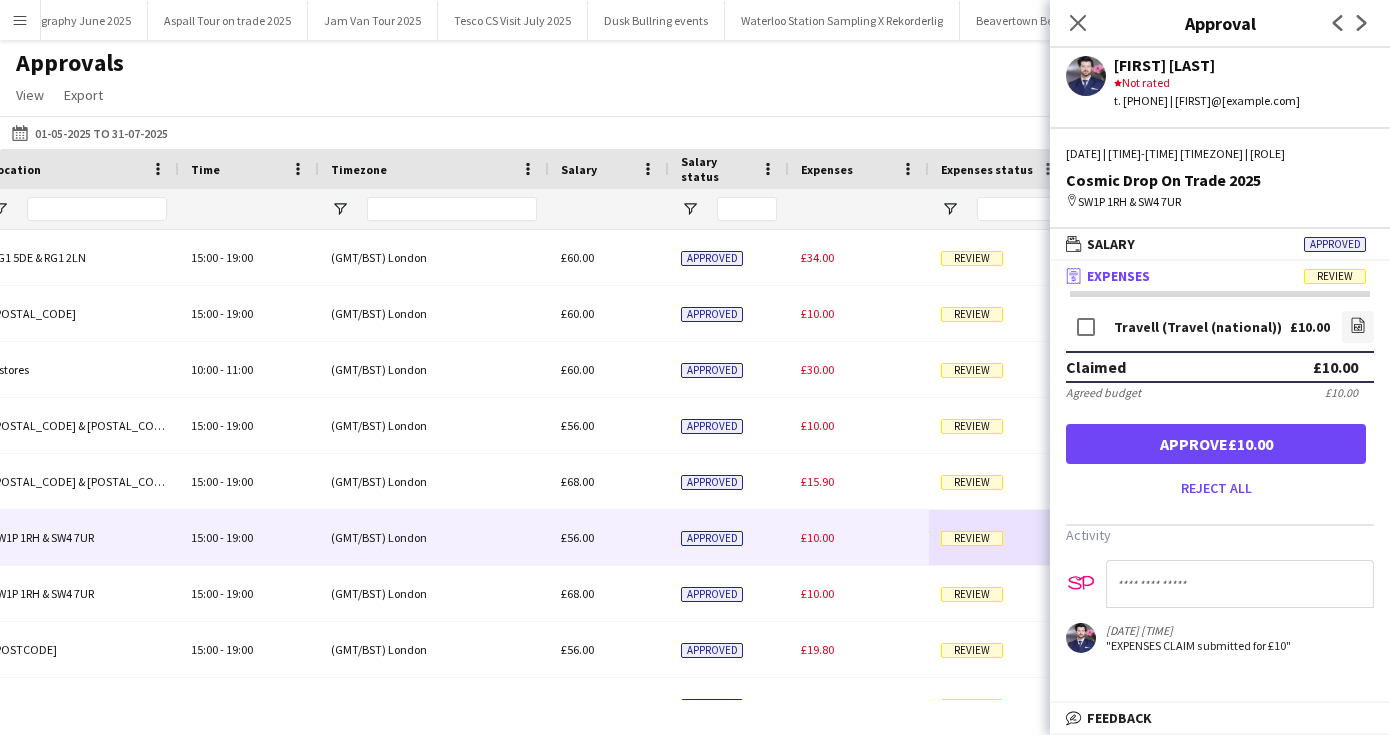 click on "Approve   £10.00" at bounding box center [1216, 444] 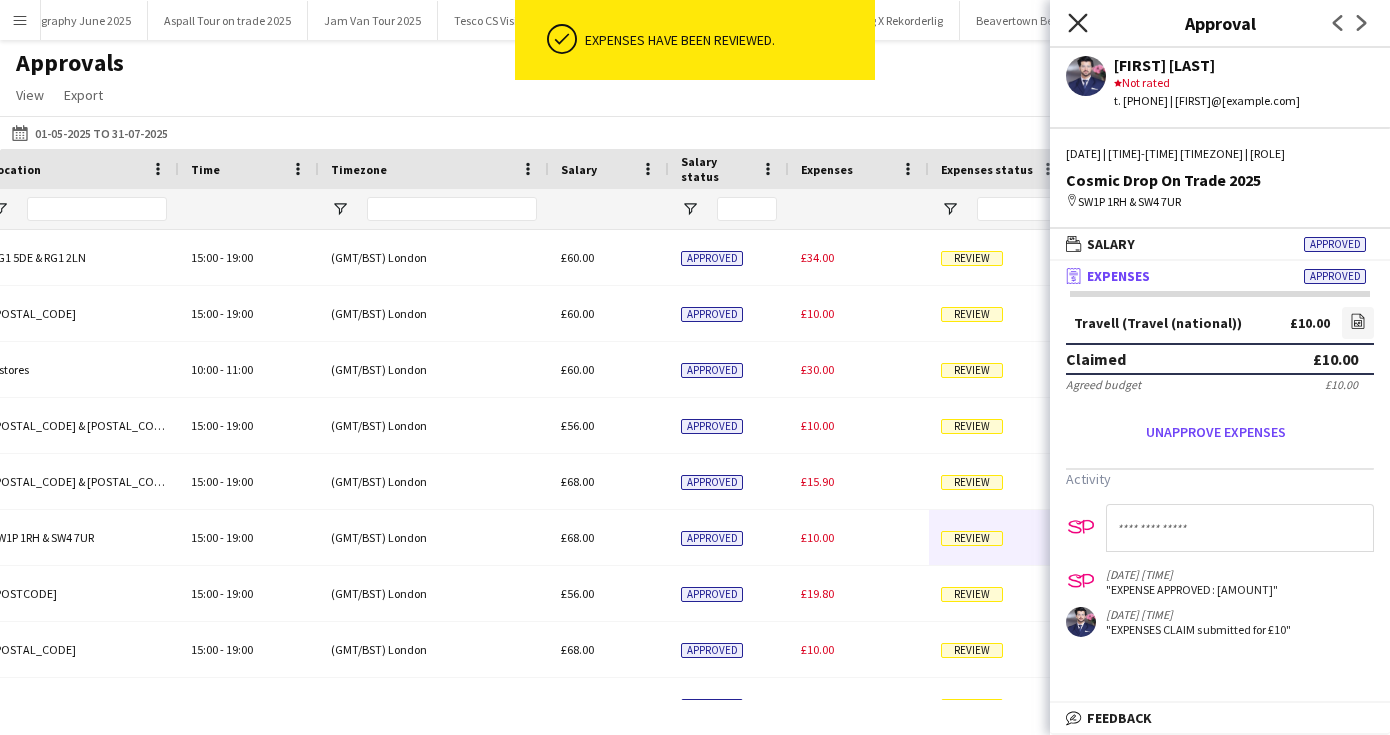 click on "Close pop-in" 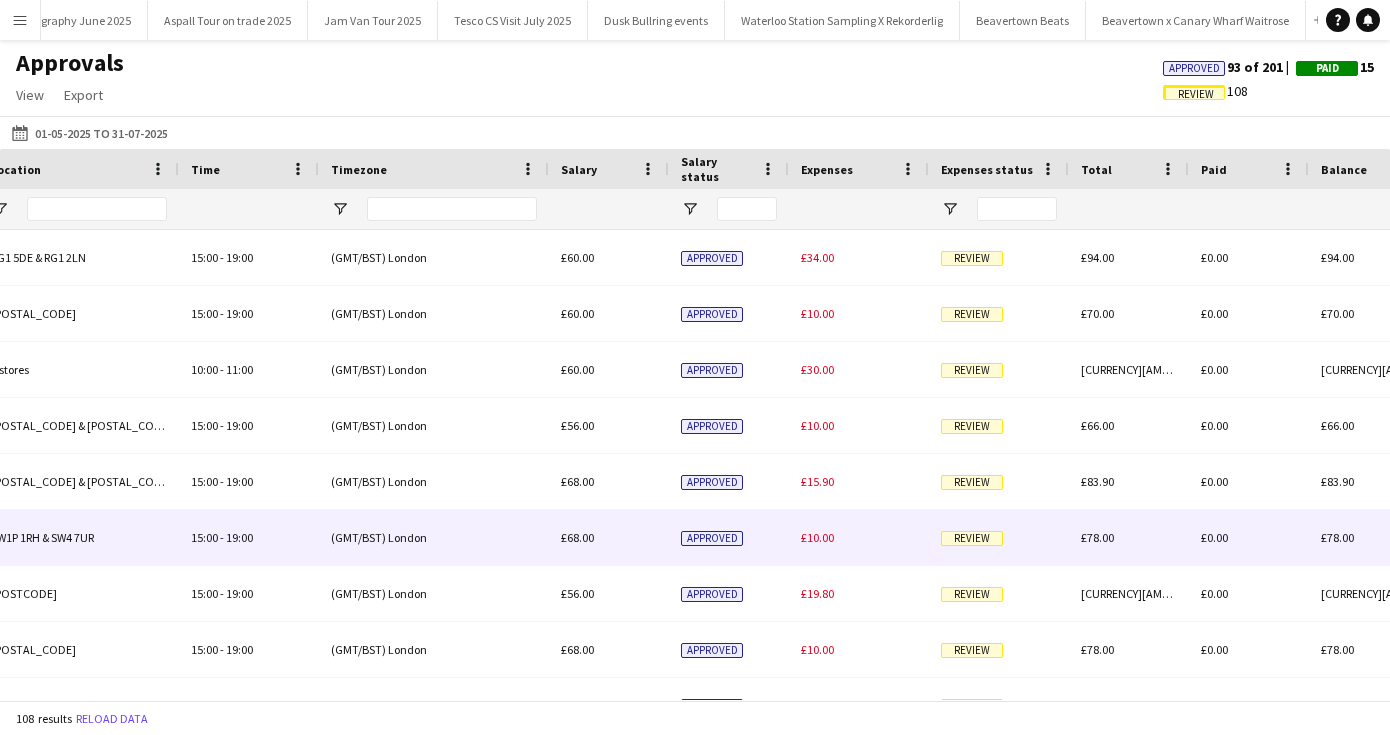 click on "Review" at bounding box center (972, 538) 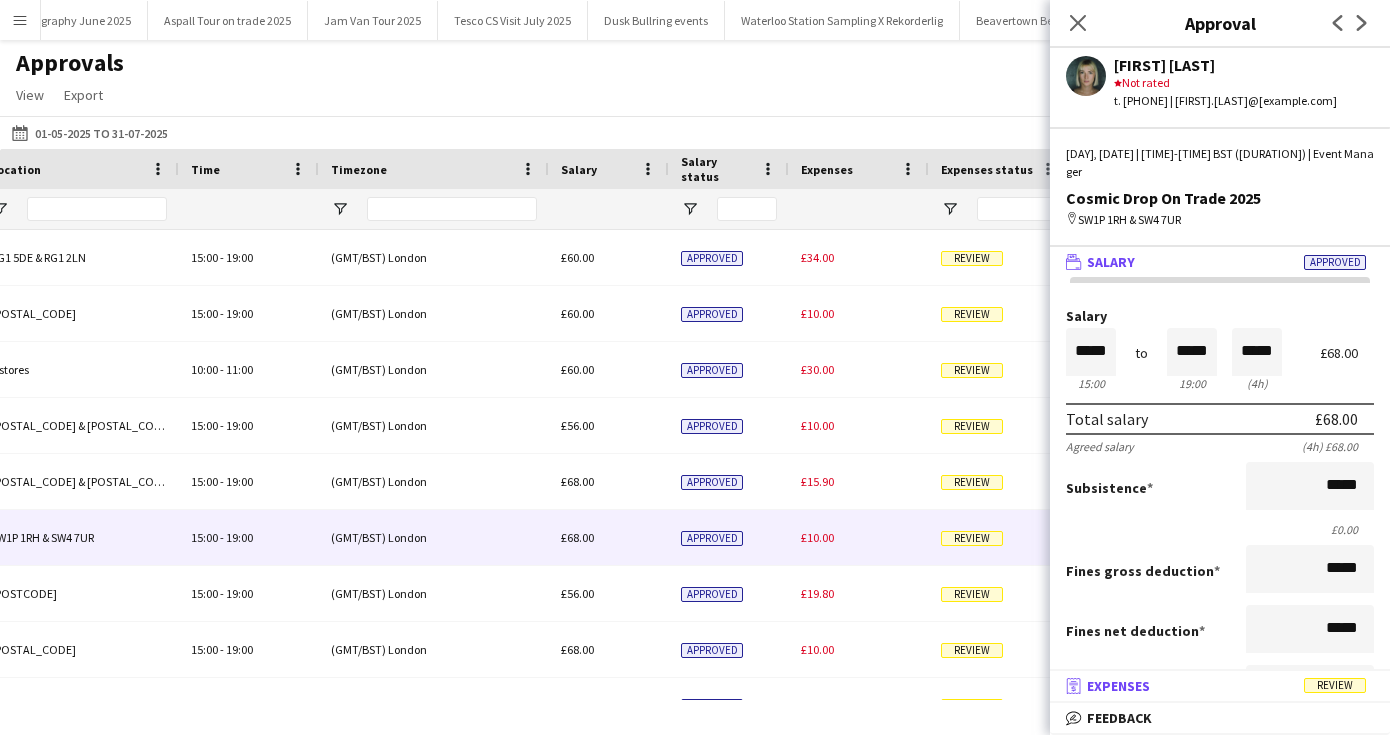 click on "receipt
Expenses   Review" at bounding box center (1216, 686) 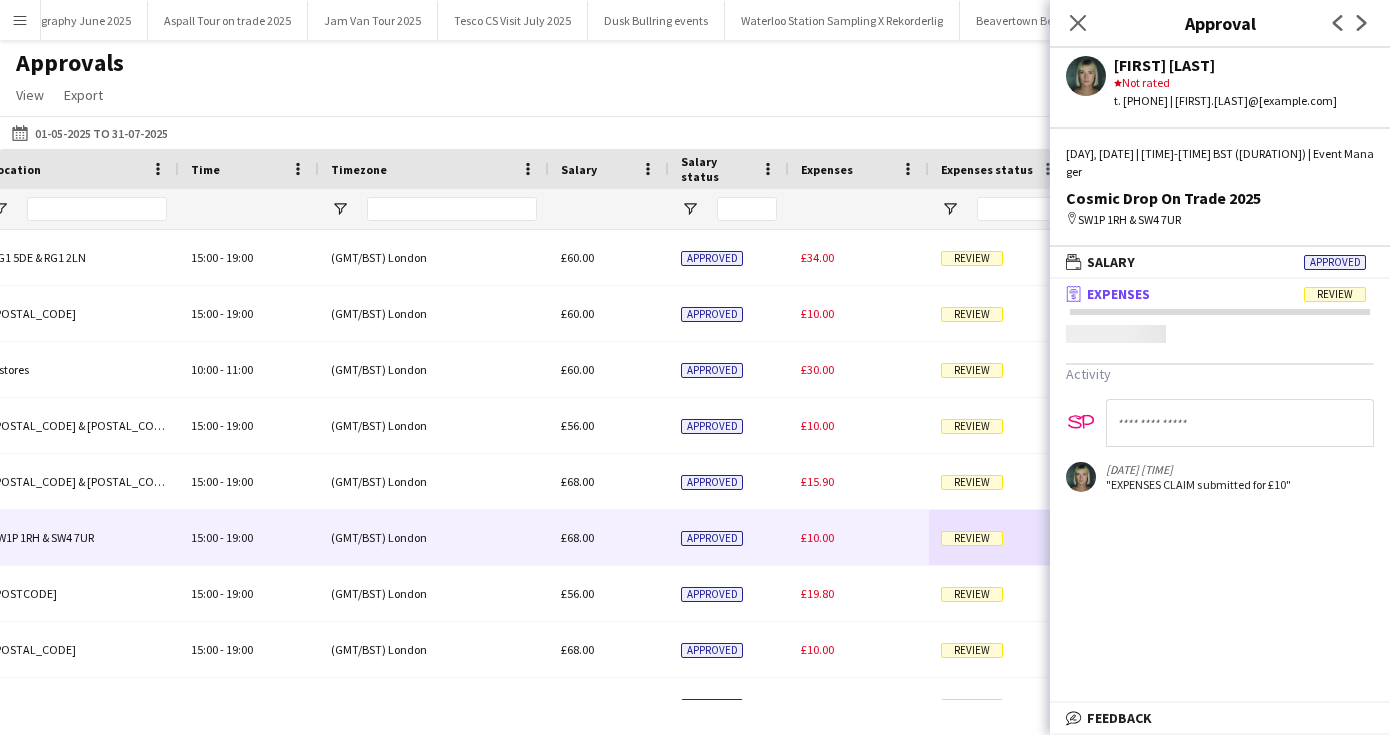 click on "wallet
Salary   Approved   Salary  *****  [TIME]   to  *****  [TIME]  *****  (4h)   [CURRENCY][AMOUNT]   Total salary   [CURRENCY][AMOUNT]   Agreed salary   (4h) [CURRENCY][AMOUNT]   Subsistence  *****  [CURRENCY][AMOUNT]   Fines gross deduction  *****  Fines net deduction  *****  Bonus  *****  Total amount   [CURRENCY][AMOUNT]   Expenses budget   [CURRENCY][AMOUNT]   Approve payment for [CURRENCY][AMOUNT]   Force payment approval [CURRENCY][AMOUNT]   Activity   [DATE] [TIME]   "EXPENSES CLAIM submitted for [CURRENCY][AMOUNT]"" 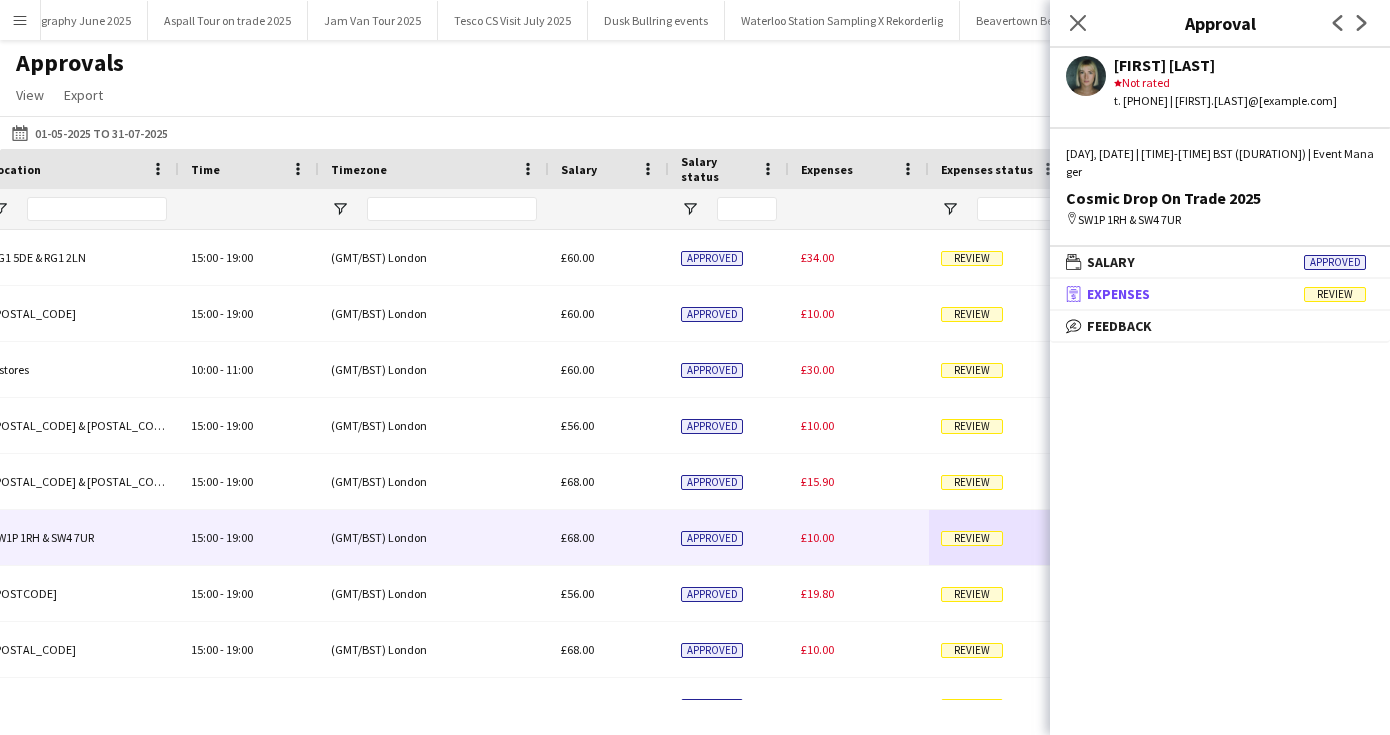 click on "Review" at bounding box center [1335, 294] 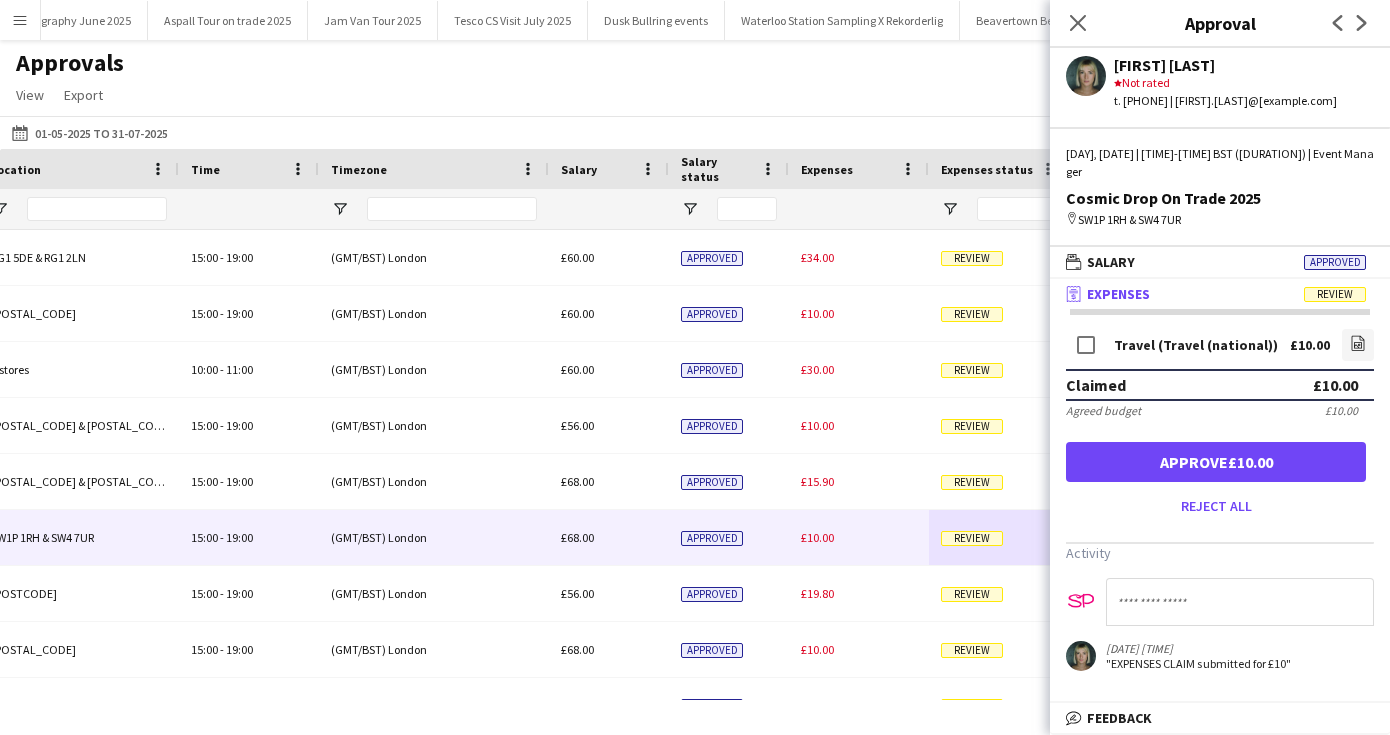 click on "Approve   £10.00" at bounding box center [1216, 462] 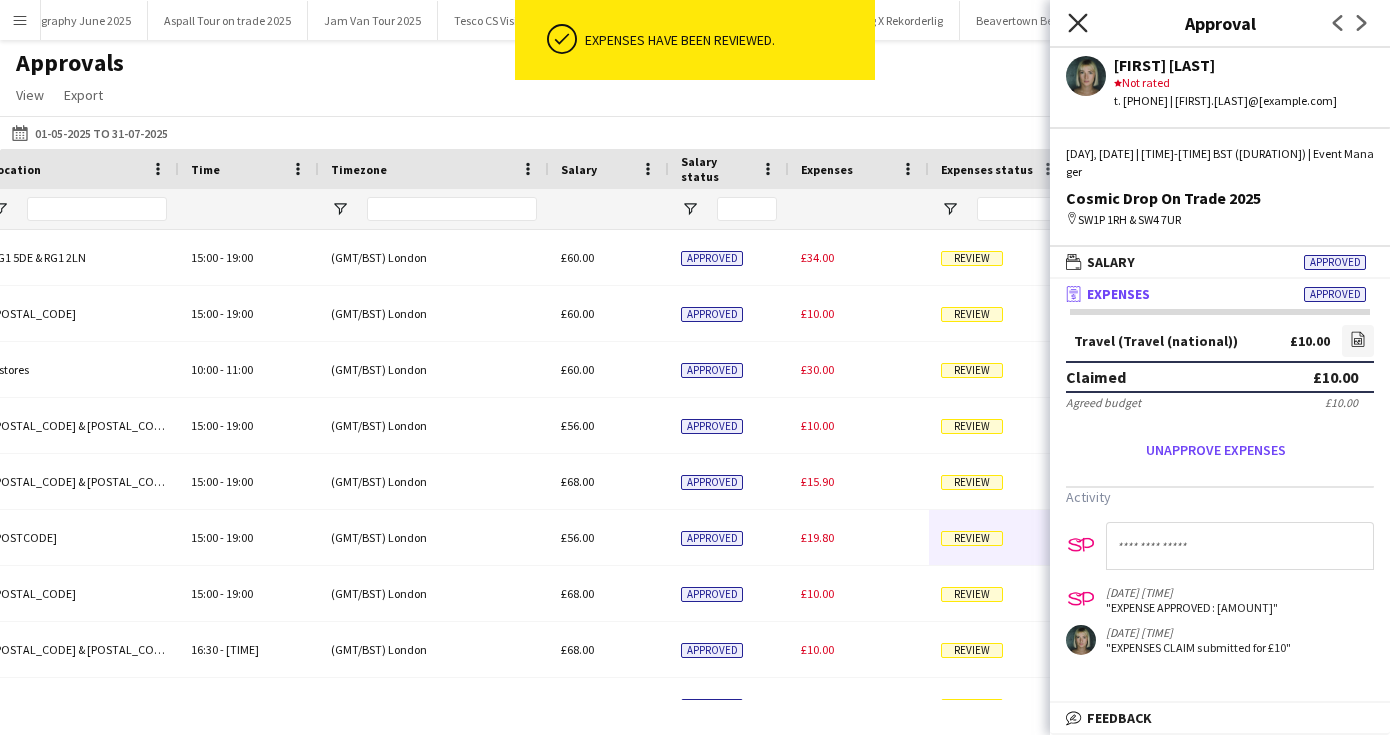 click on "Close pop-in" 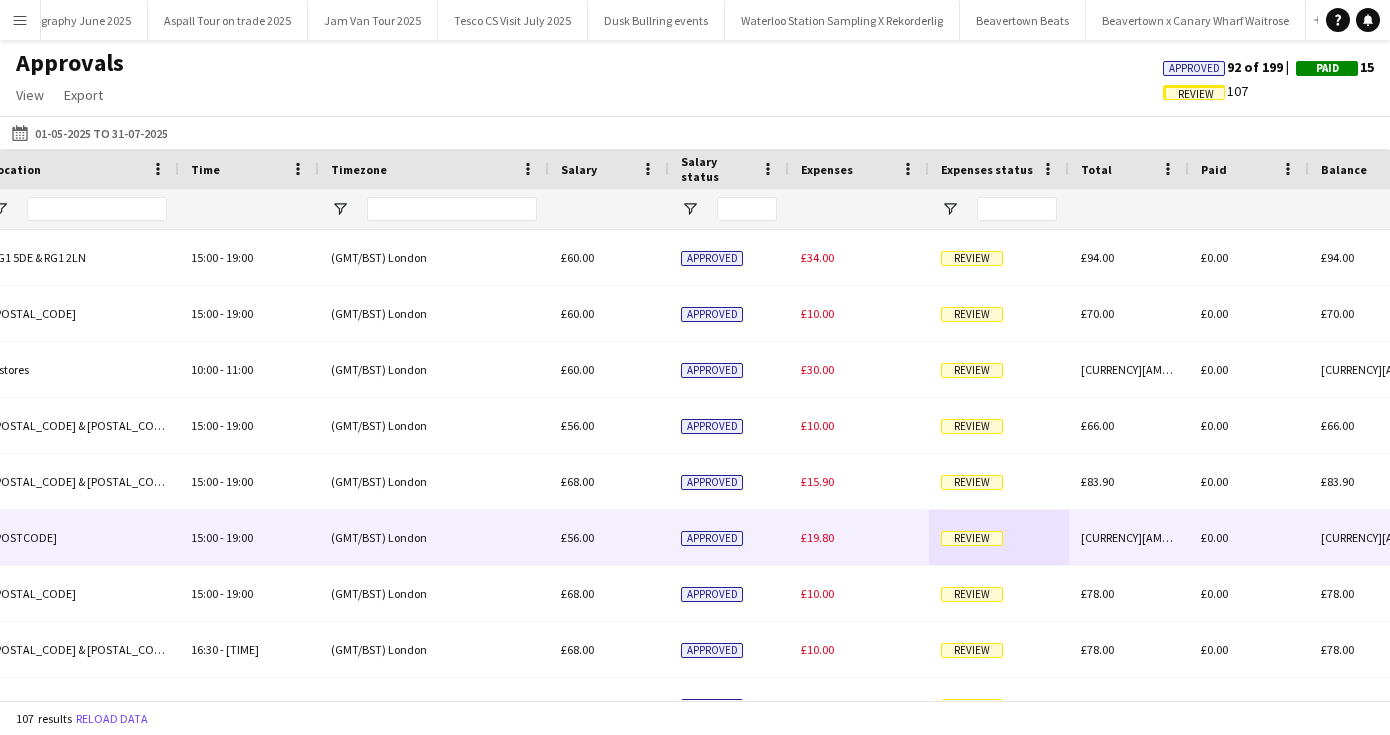 click on "Review" at bounding box center (999, 537) 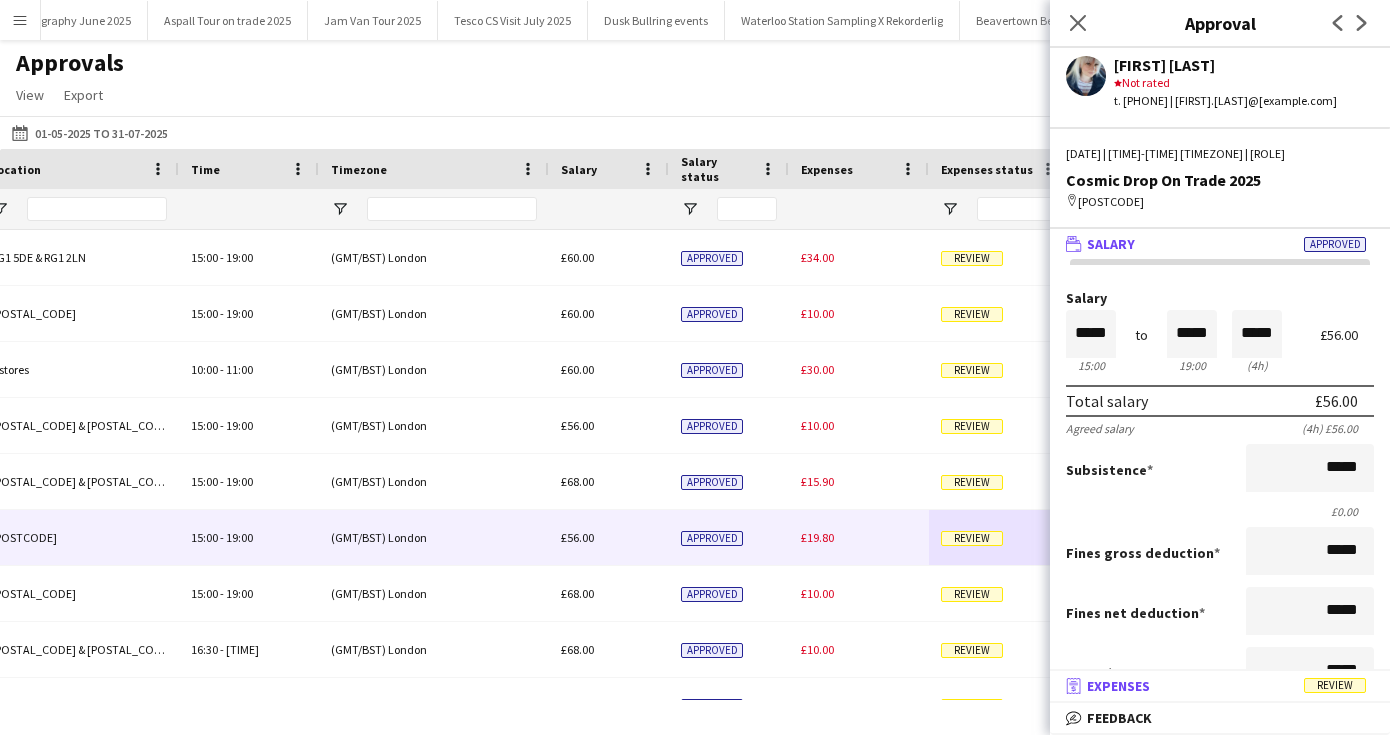 click on "receipt
Expenses   Review" at bounding box center [1216, 686] 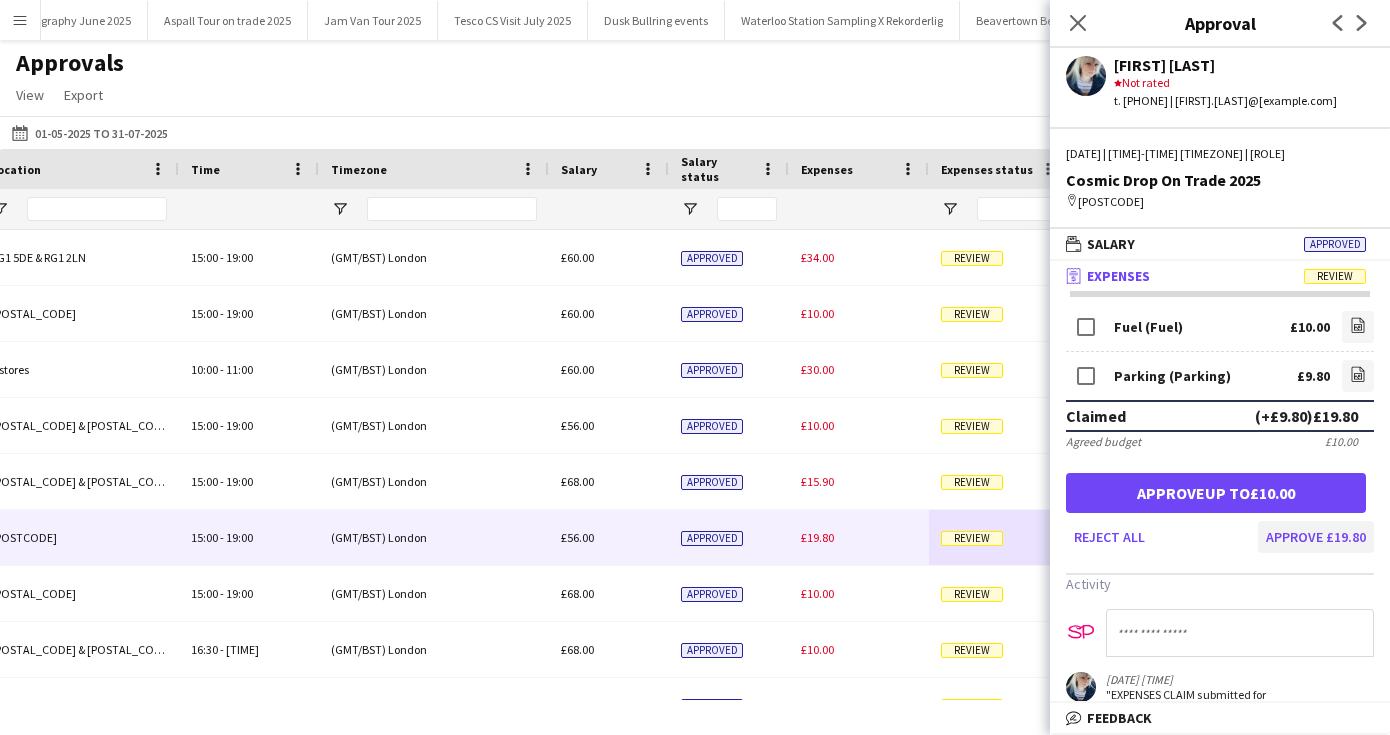 click on "Approve £19.80" at bounding box center (1316, 537) 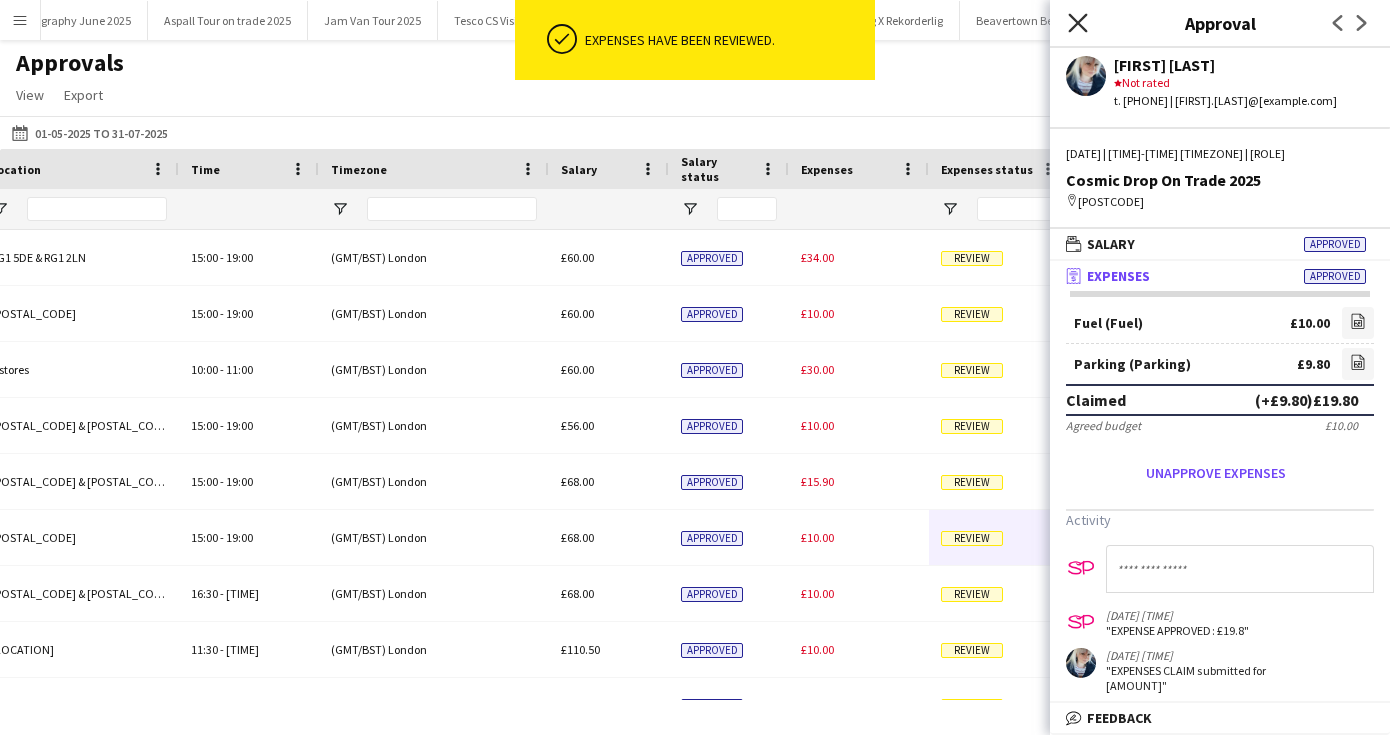 click on "Close pop-in" 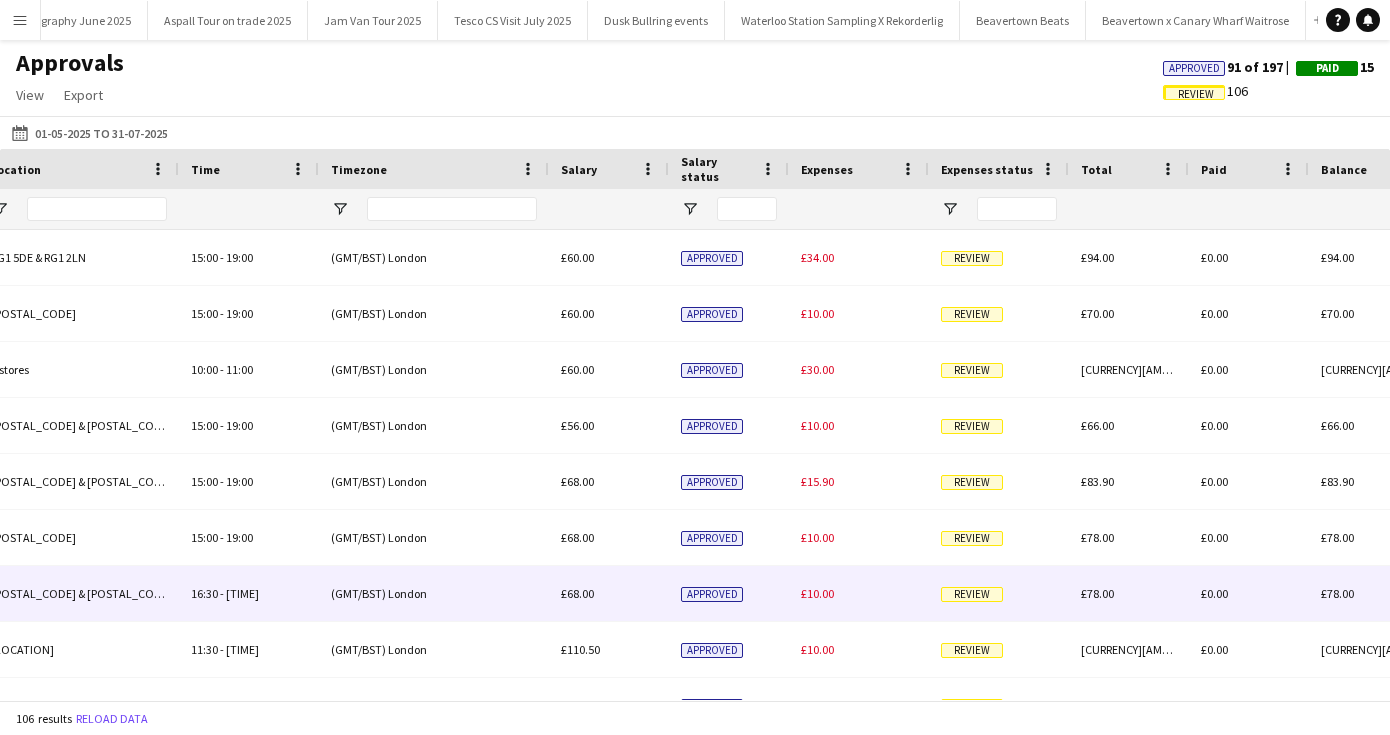 click on "Review" at bounding box center (972, 594) 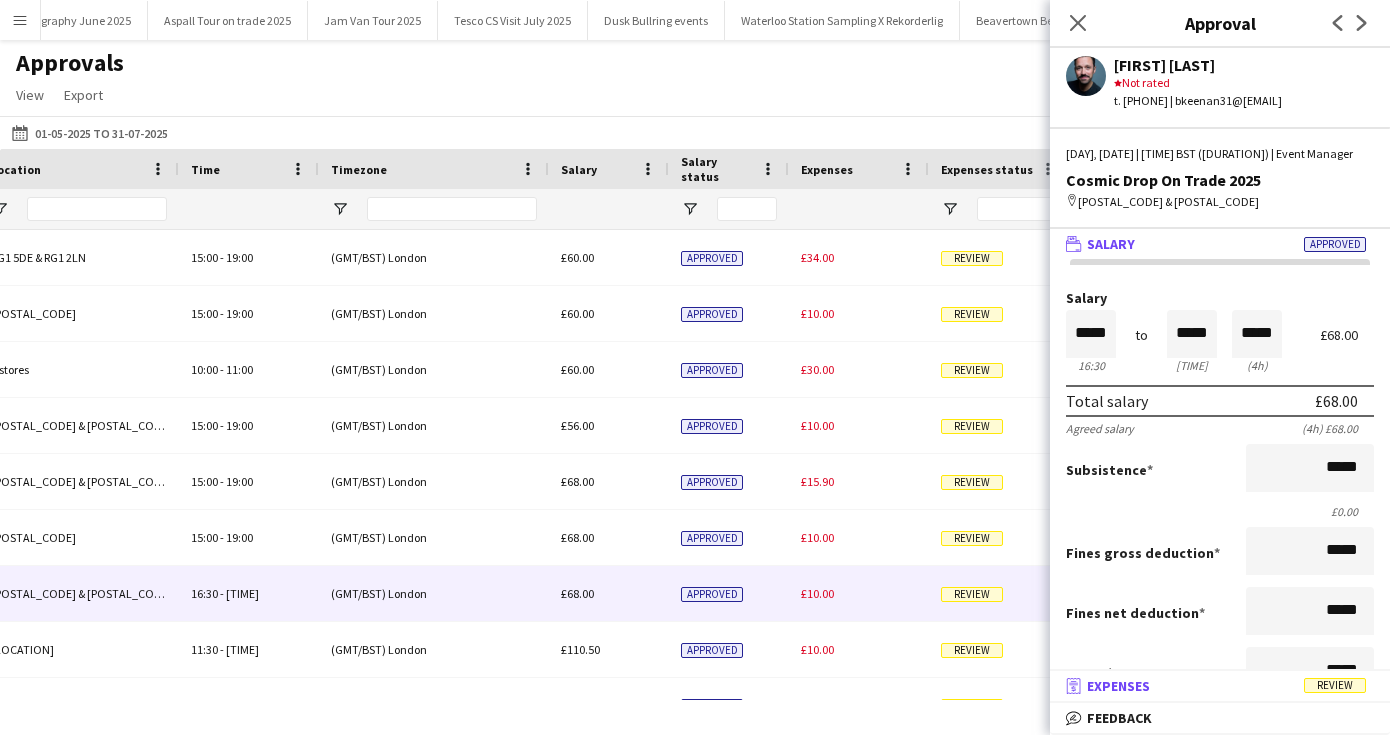 click on "receipt
Expenses   Review" at bounding box center (1216, 686) 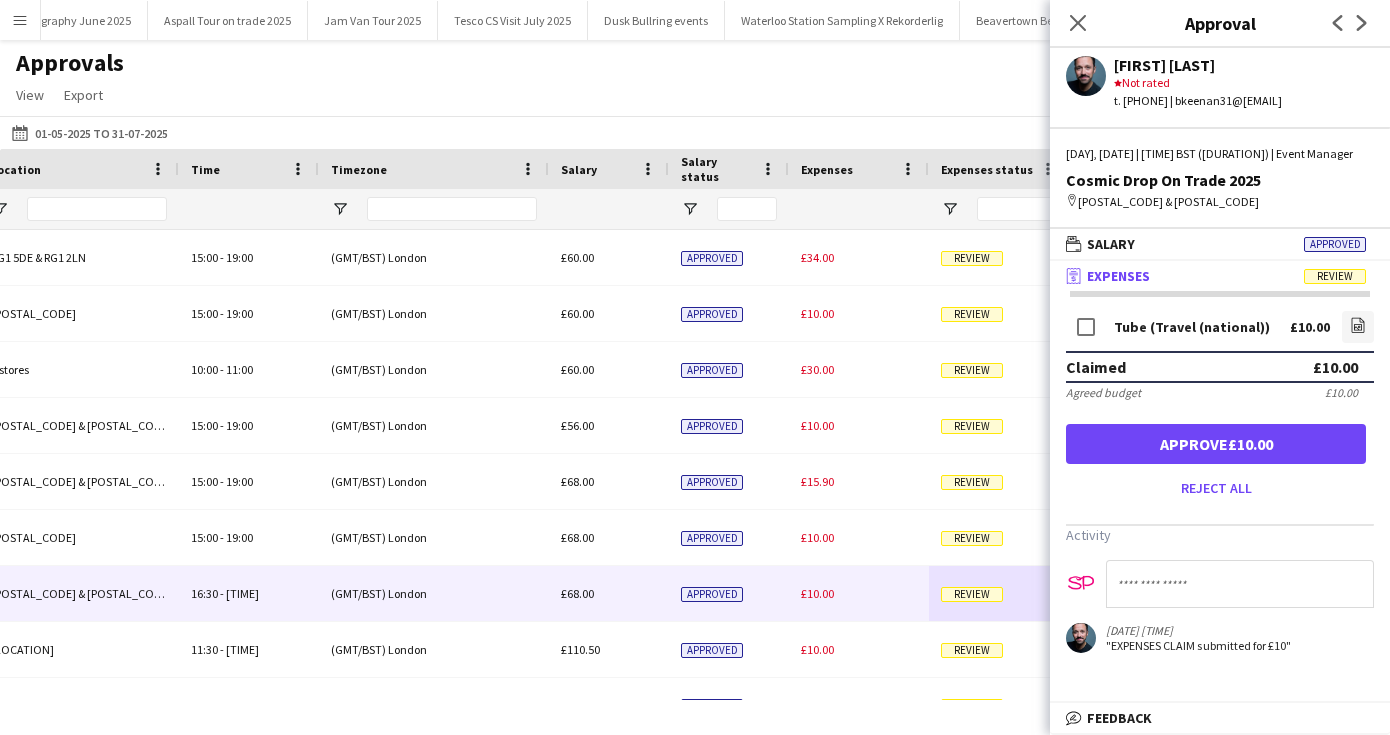 click on "Approve   £10.00" at bounding box center [1216, 444] 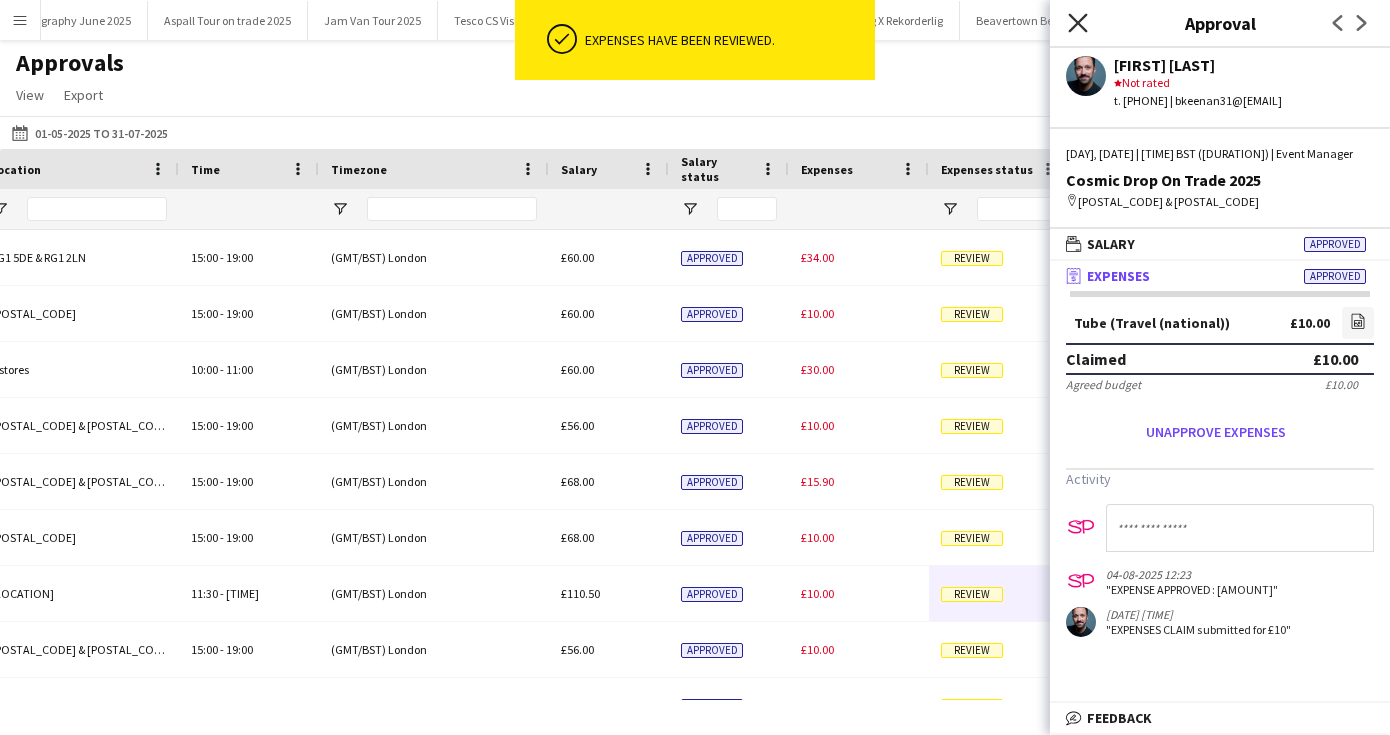 click 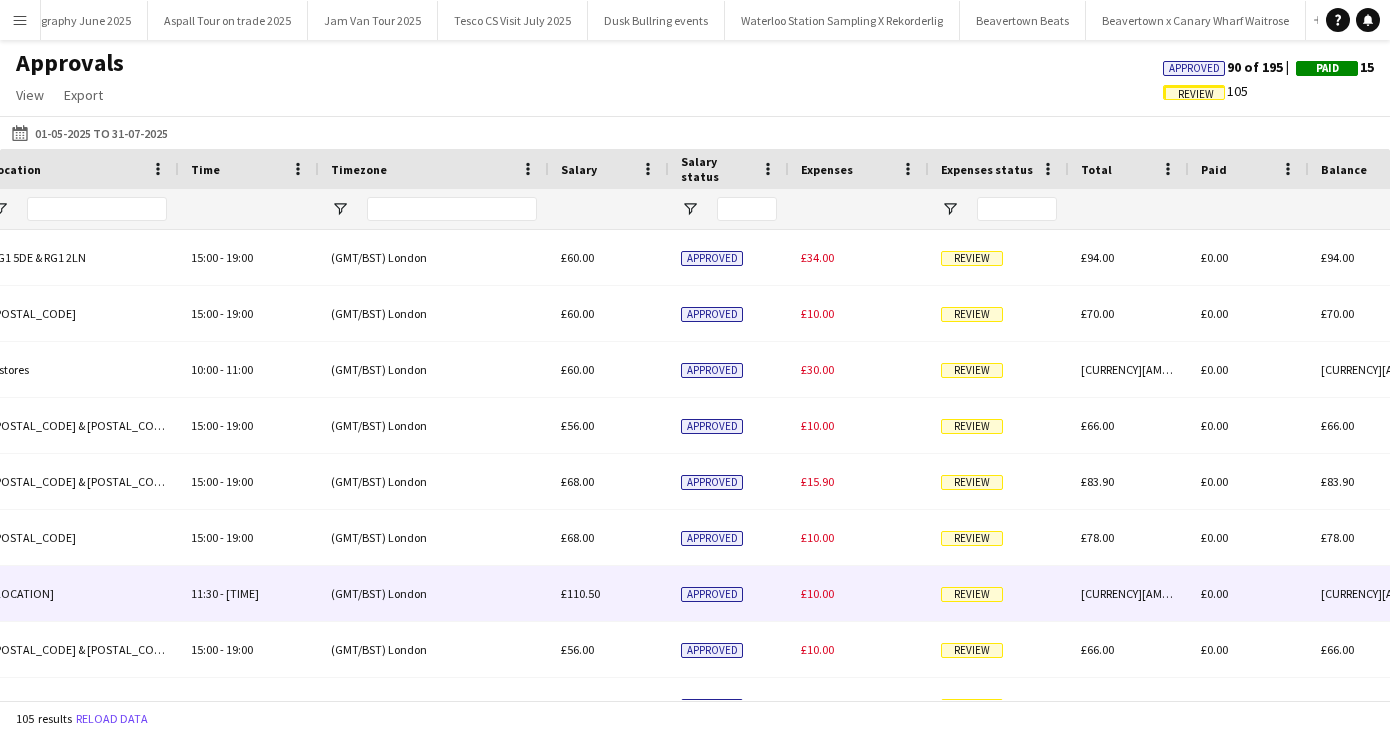 click on "Review" at bounding box center [972, 594] 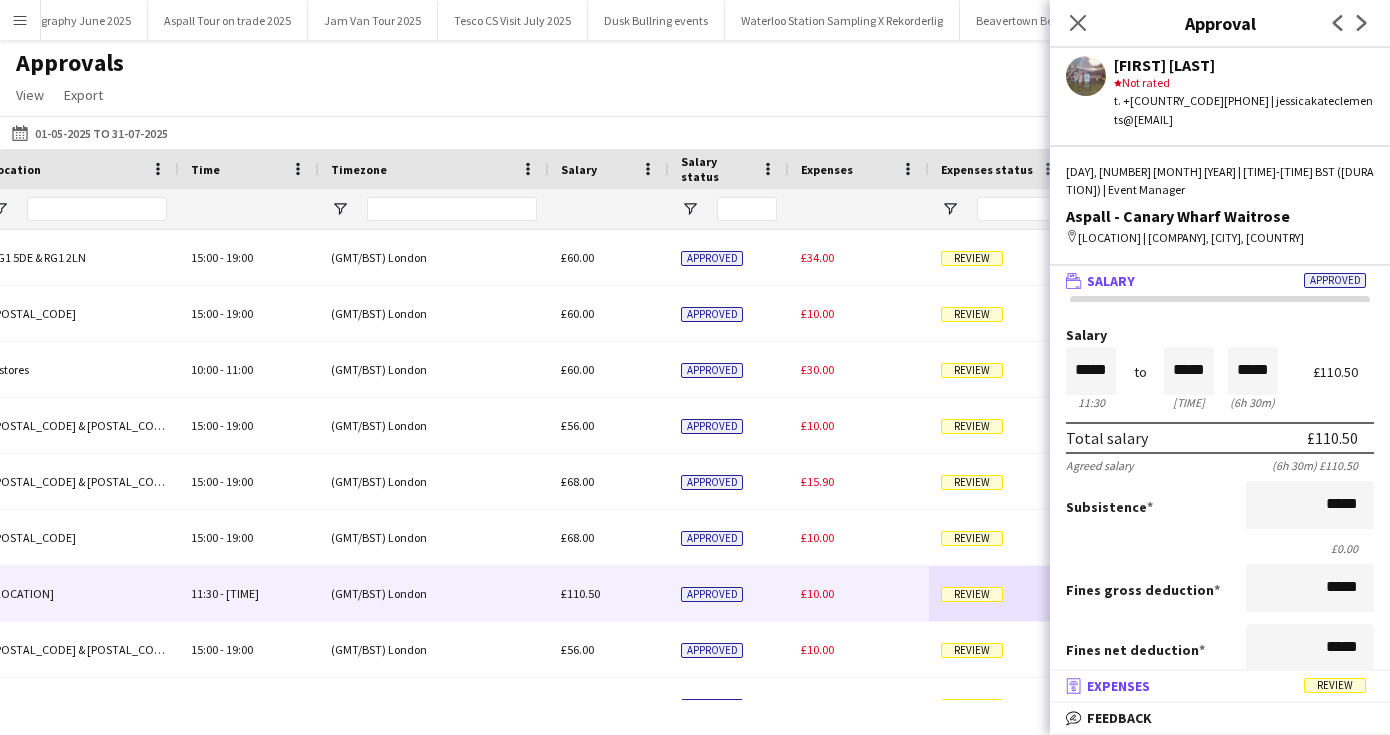 click on "Expenses" at bounding box center (1118, 686) 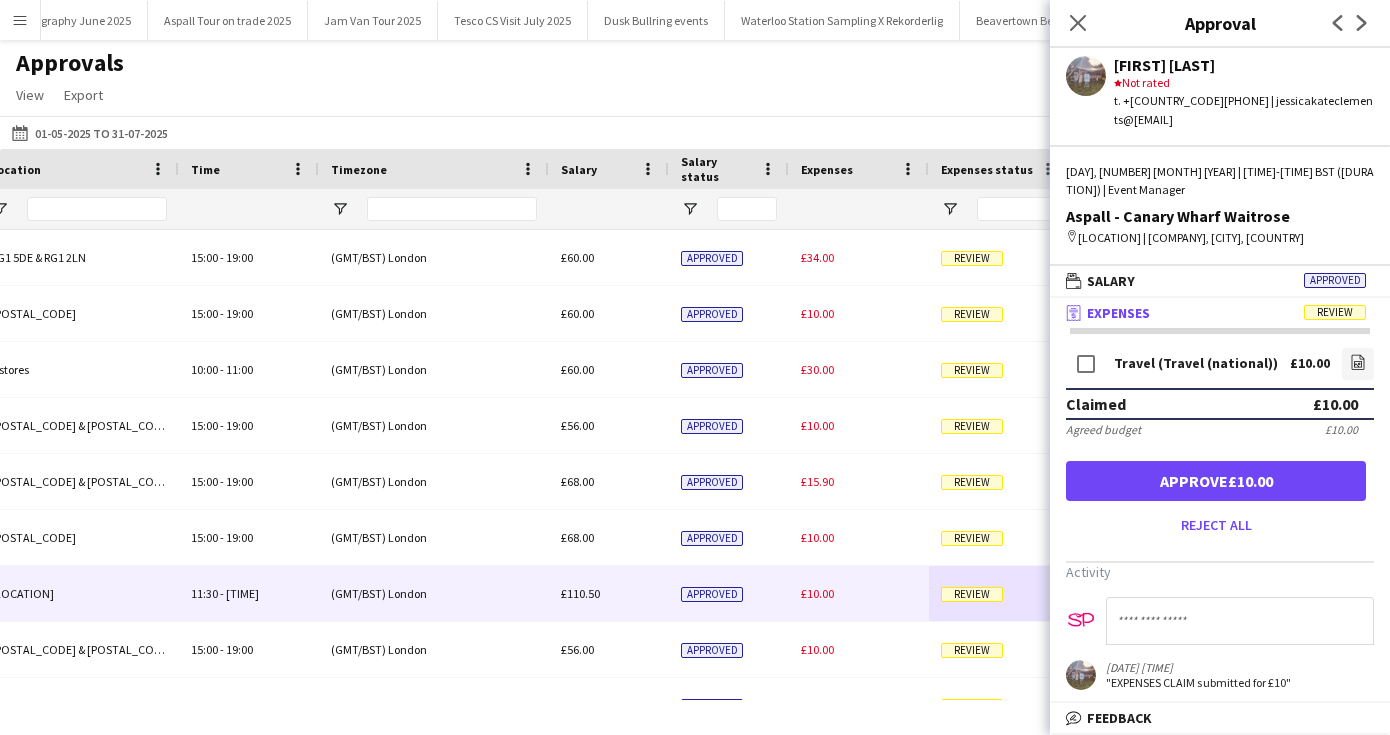 click on "Approve   £10.00" at bounding box center (1216, 481) 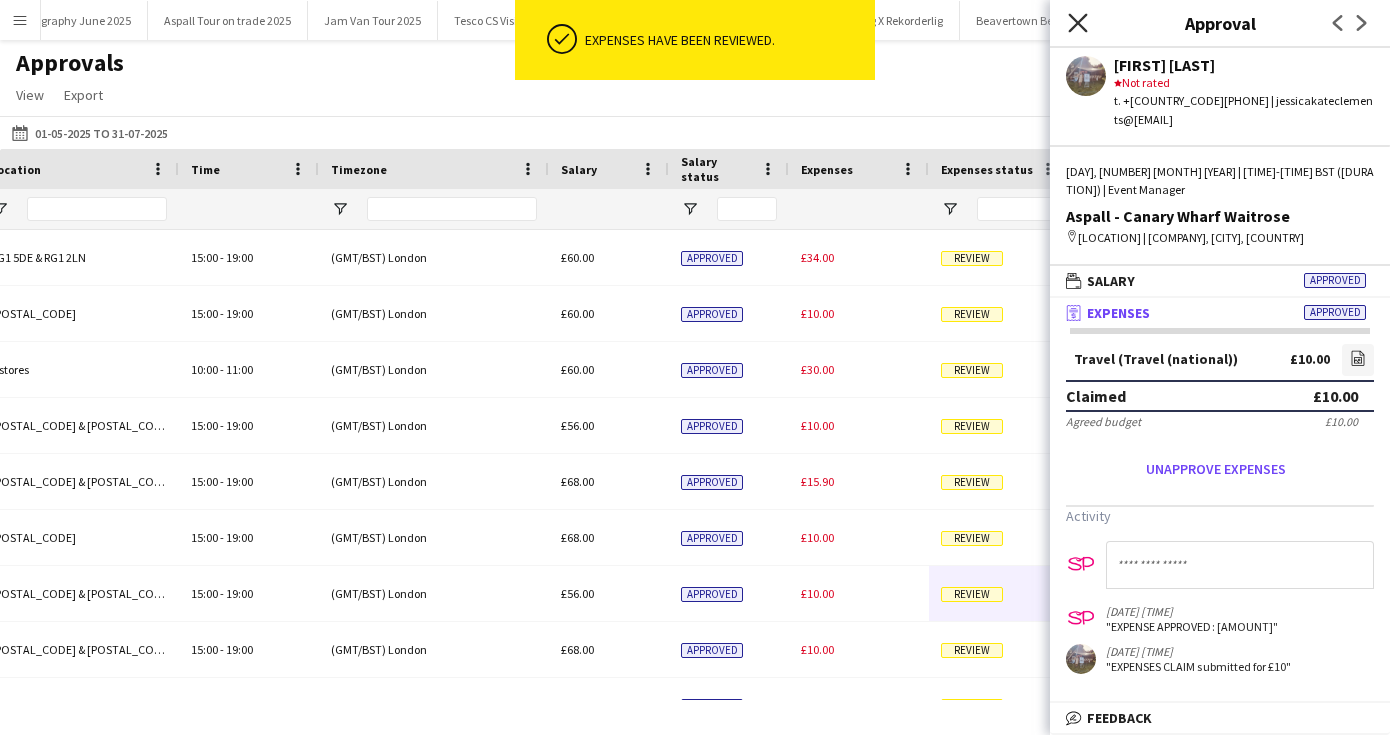 click on "Close pop-in" 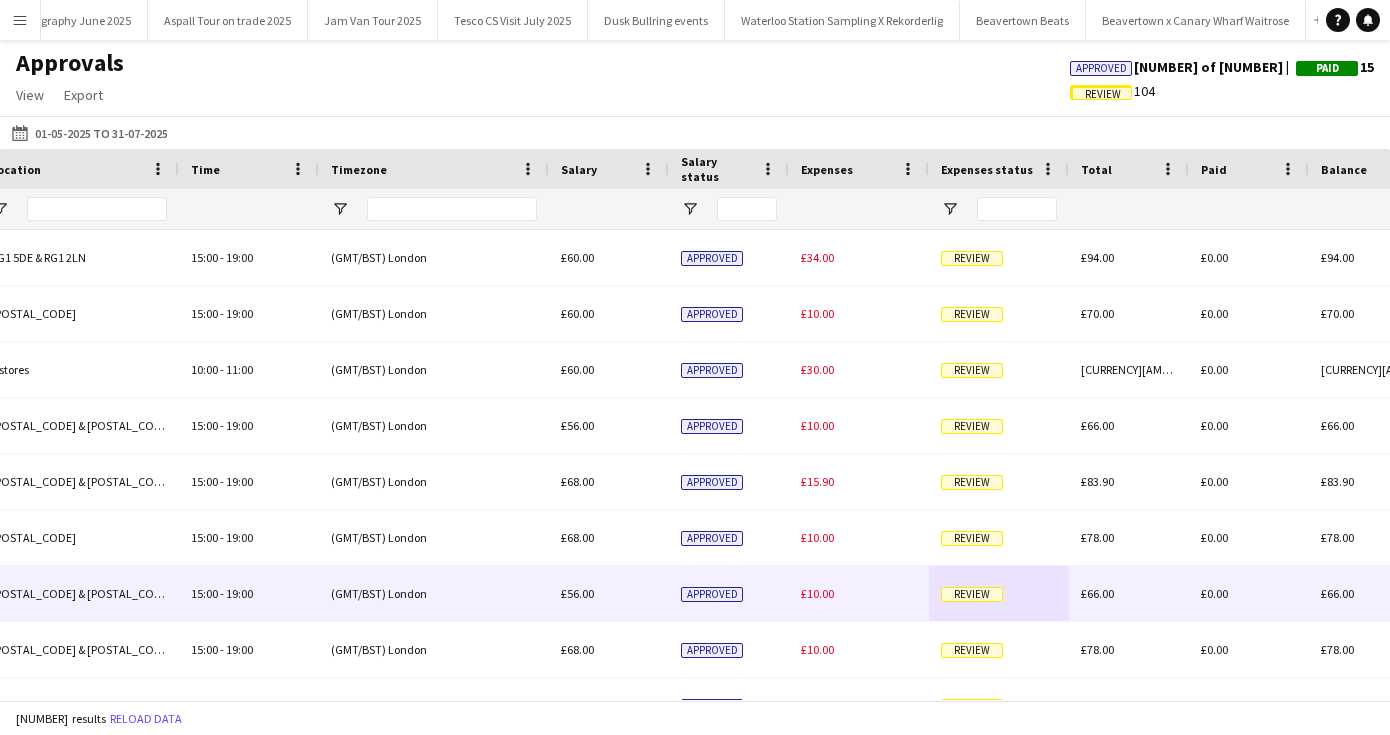 click on "Review" at bounding box center (972, 594) 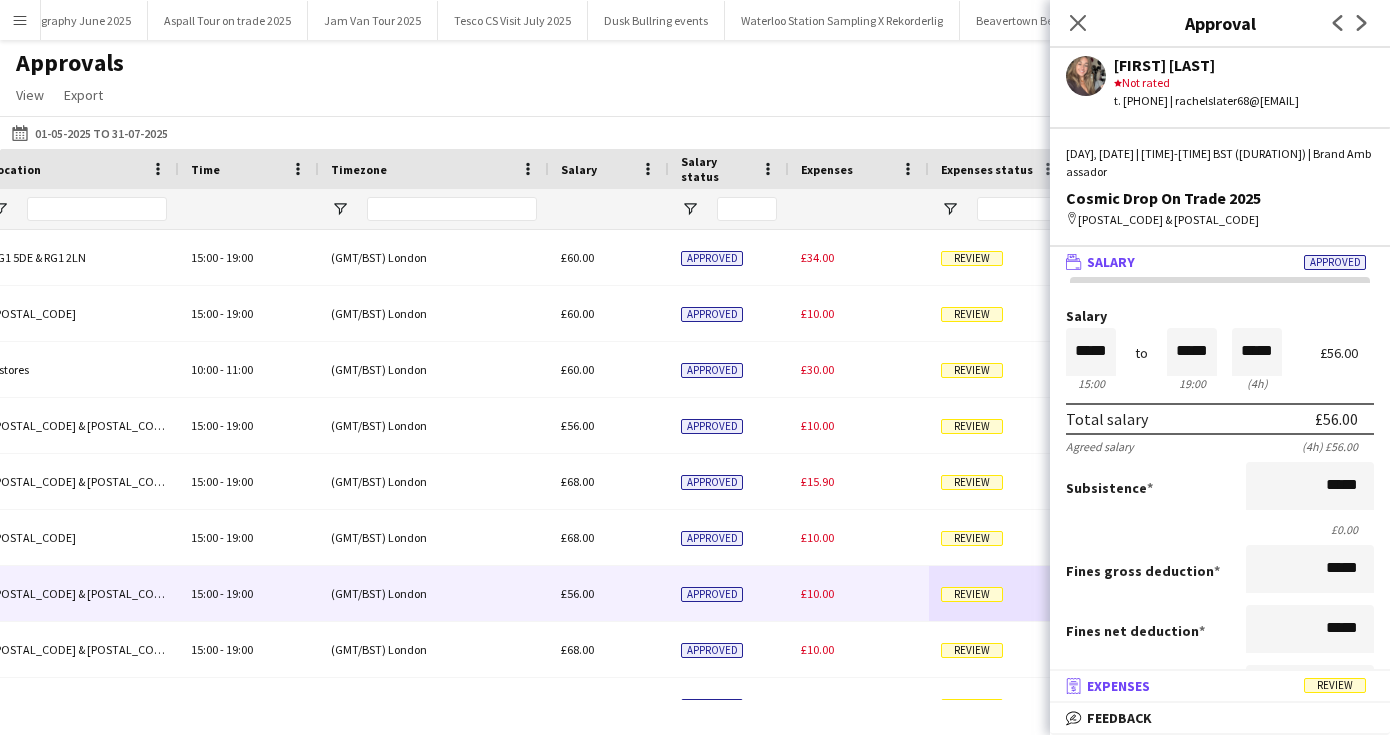 click on "Expenses" at bounding box center (1118, 686) 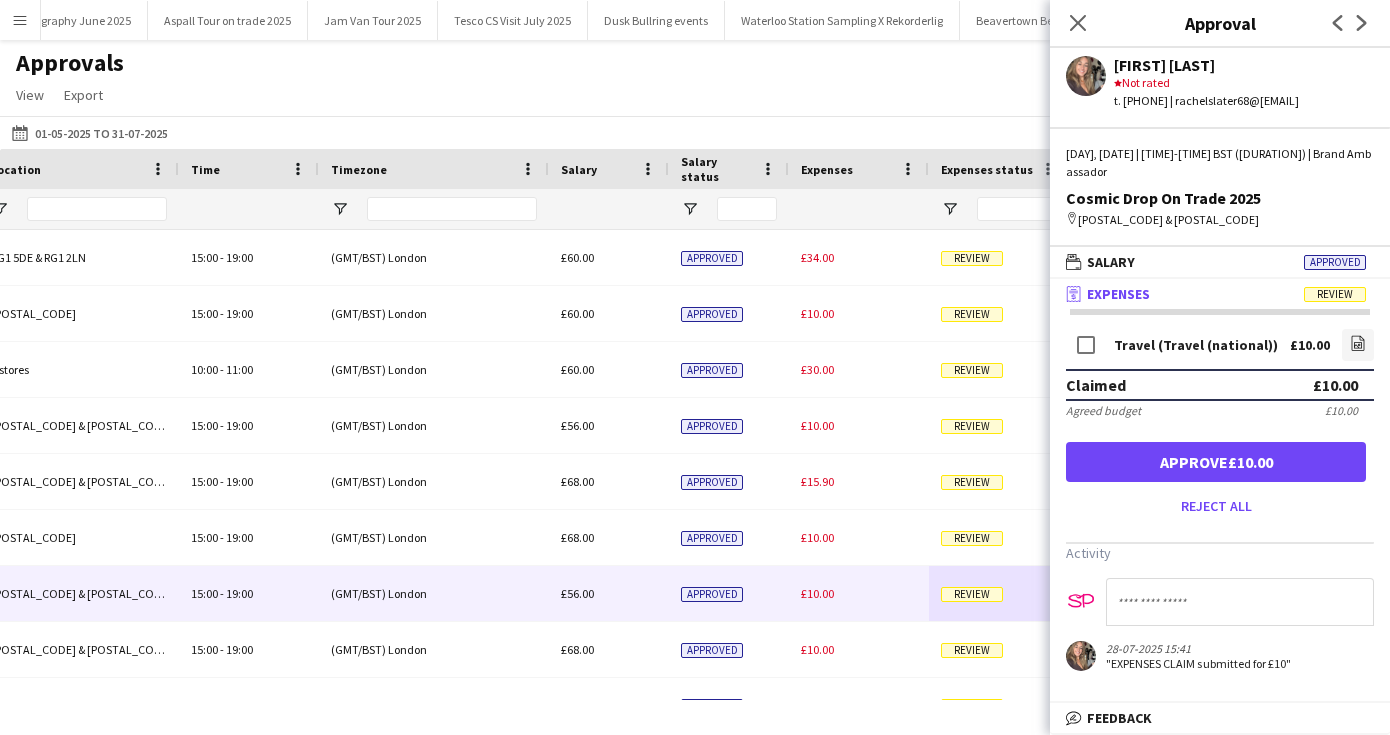 click on "Approve   £10.00" at bounding box center (1216, 462) 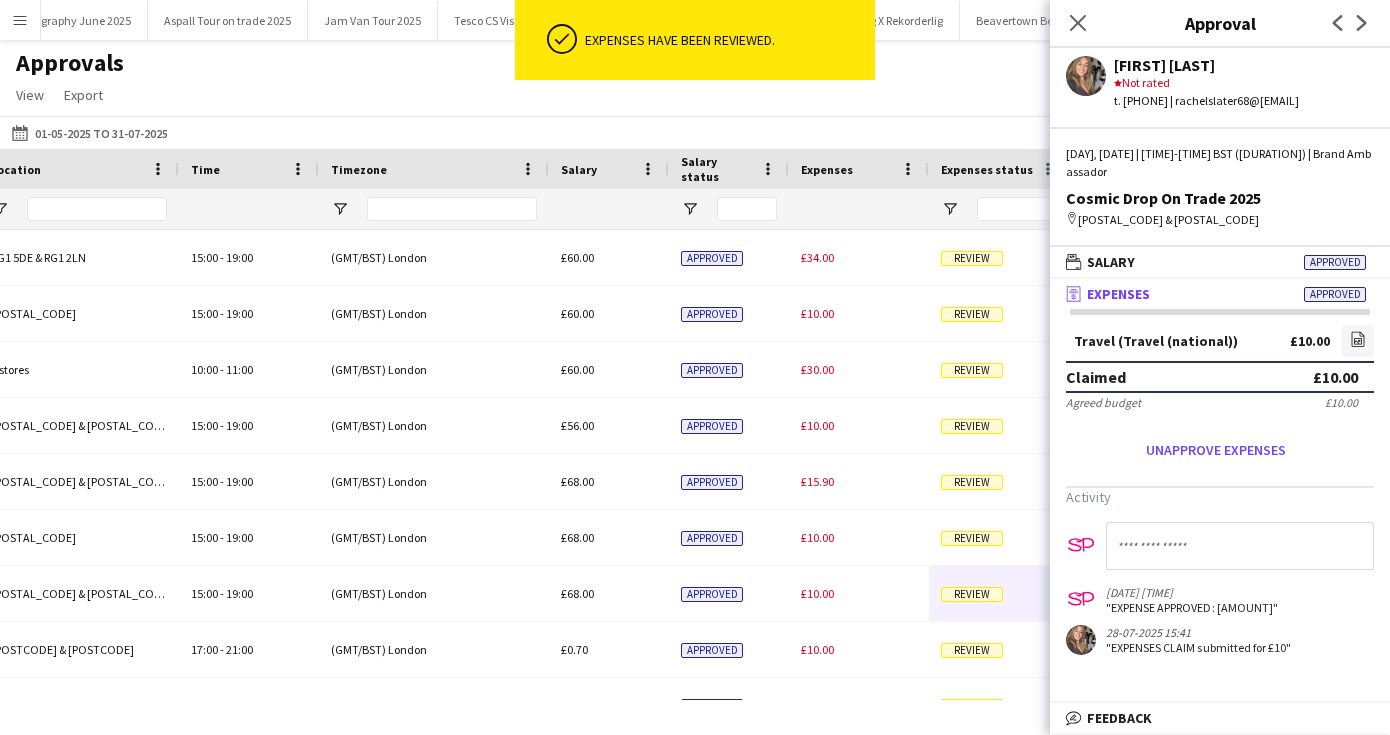 click on "Close pop-in" 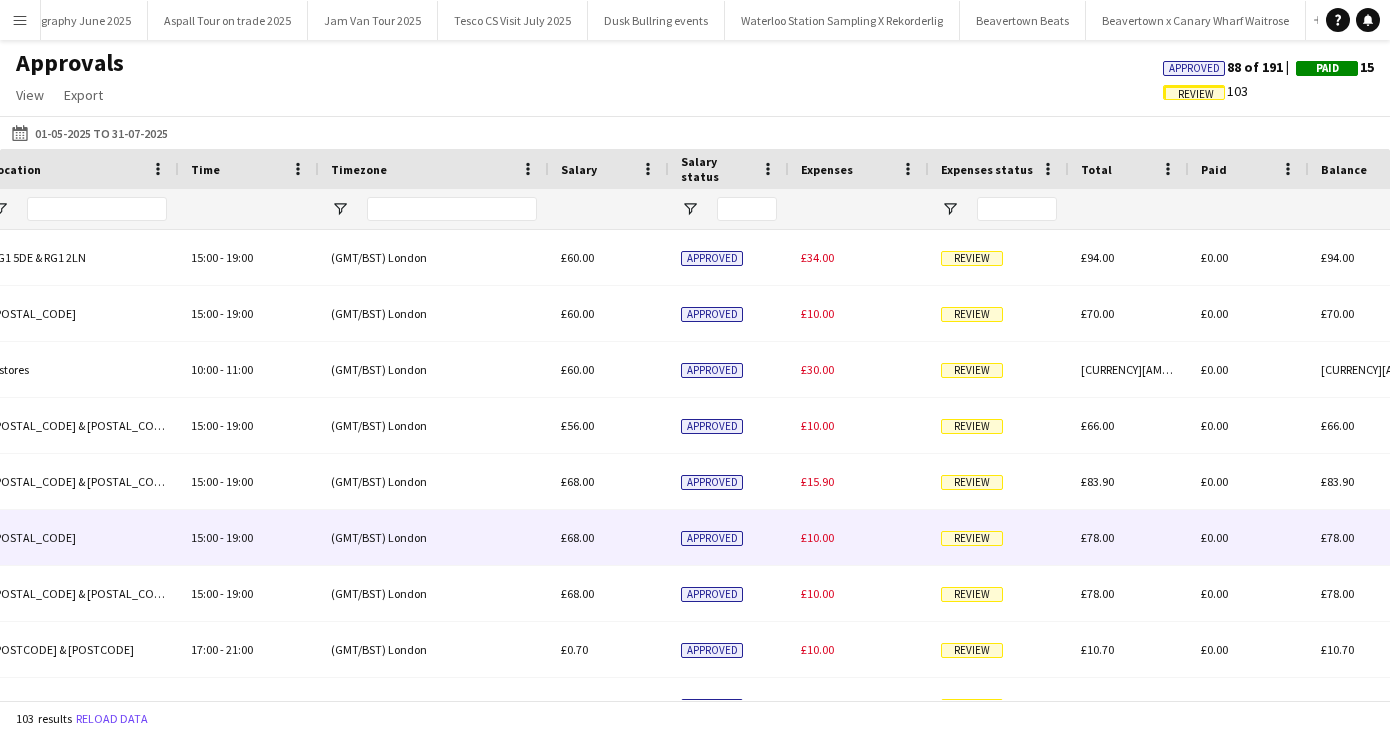 click on "Review" at bounding box center (972, 538) 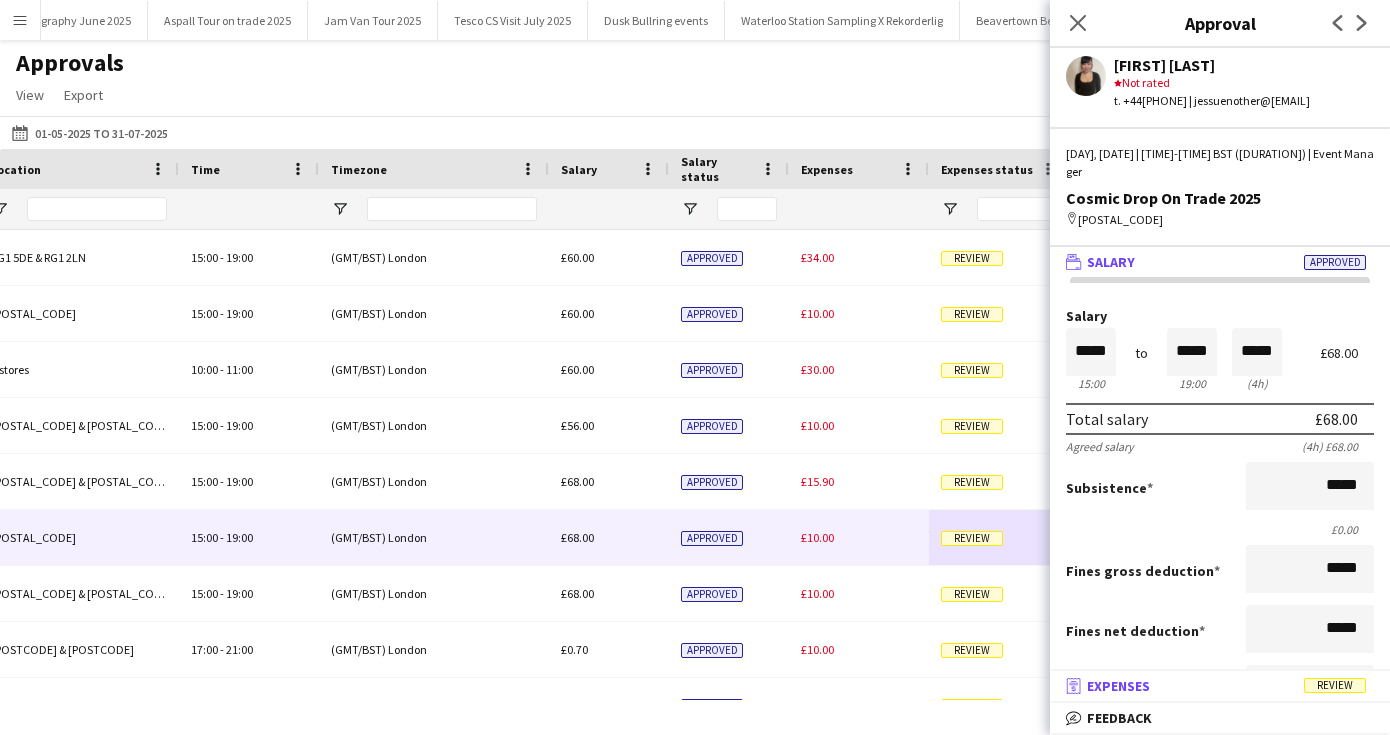 click on "Expenses" at bounding box center (1118, 686) 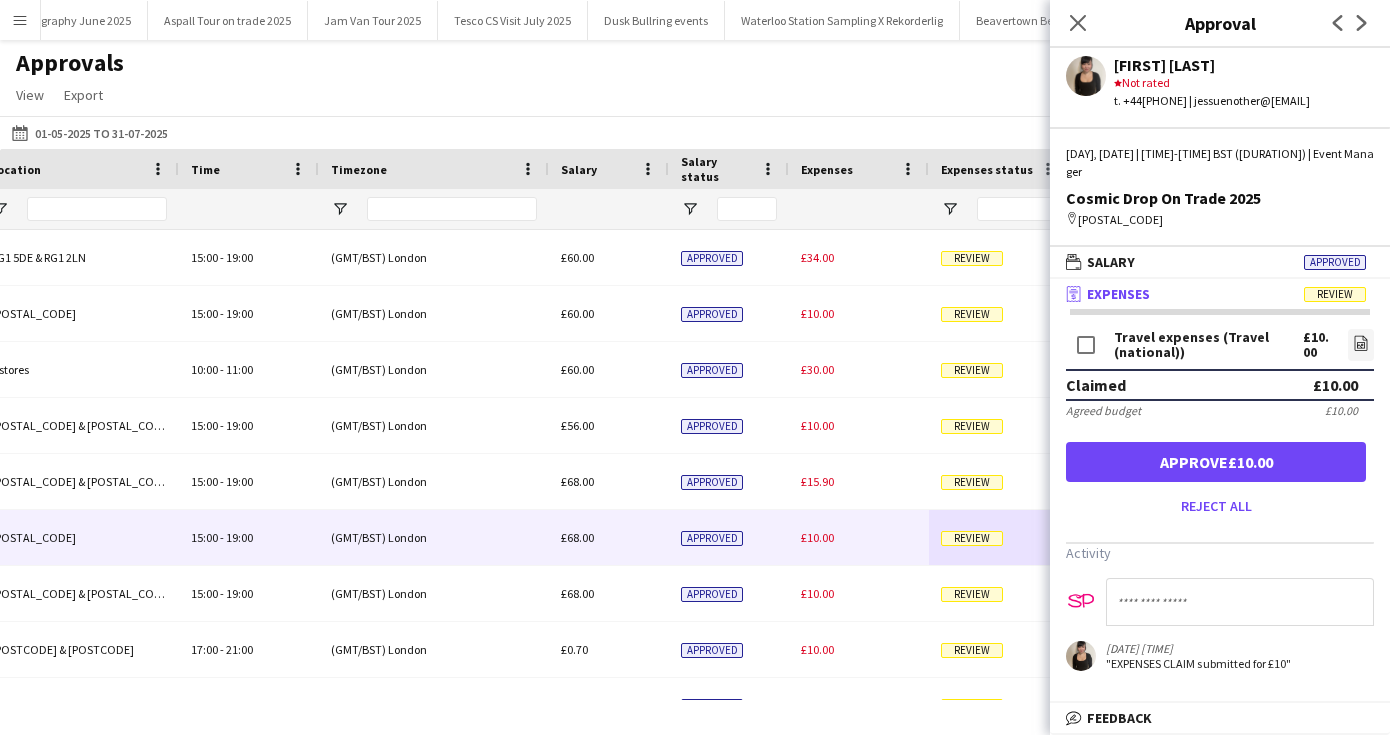 click on "Approve   £10.00" at bounding box center [1216, 462] 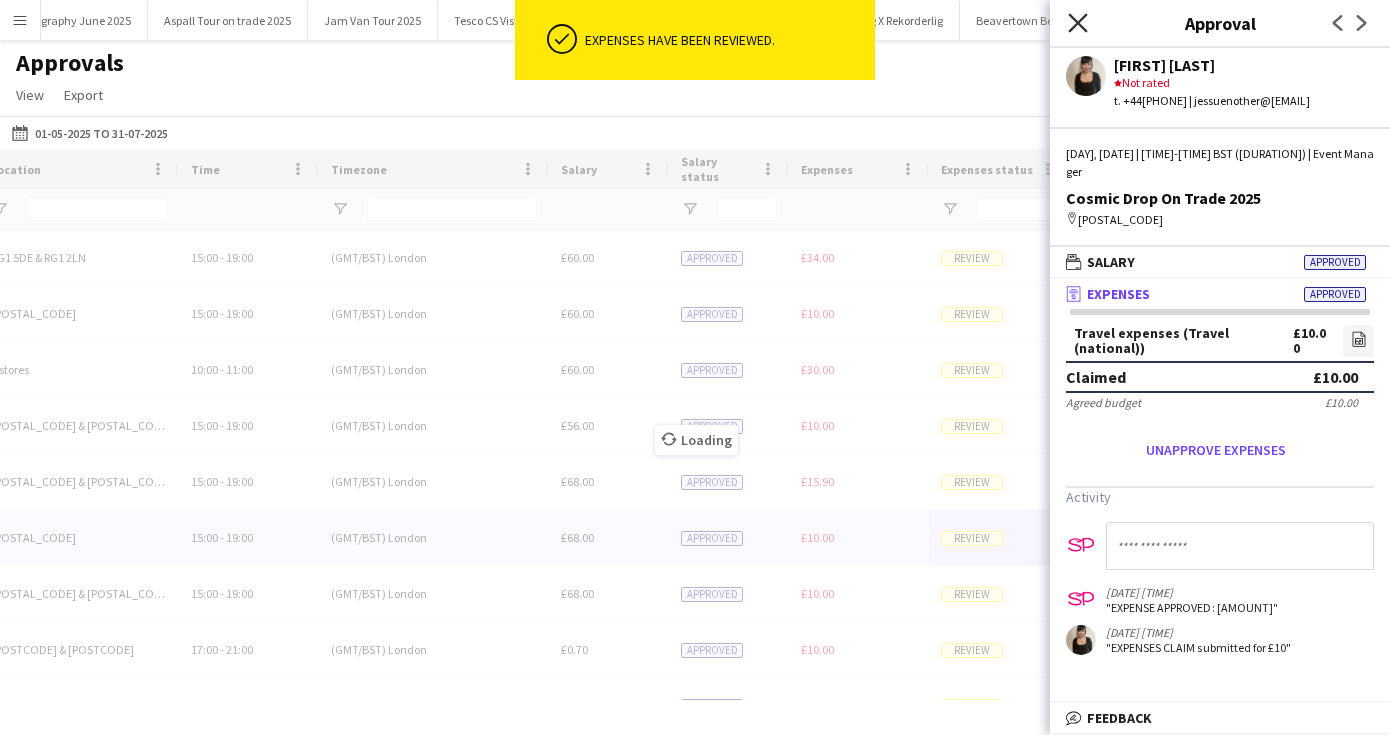 click on "Close pop-in" 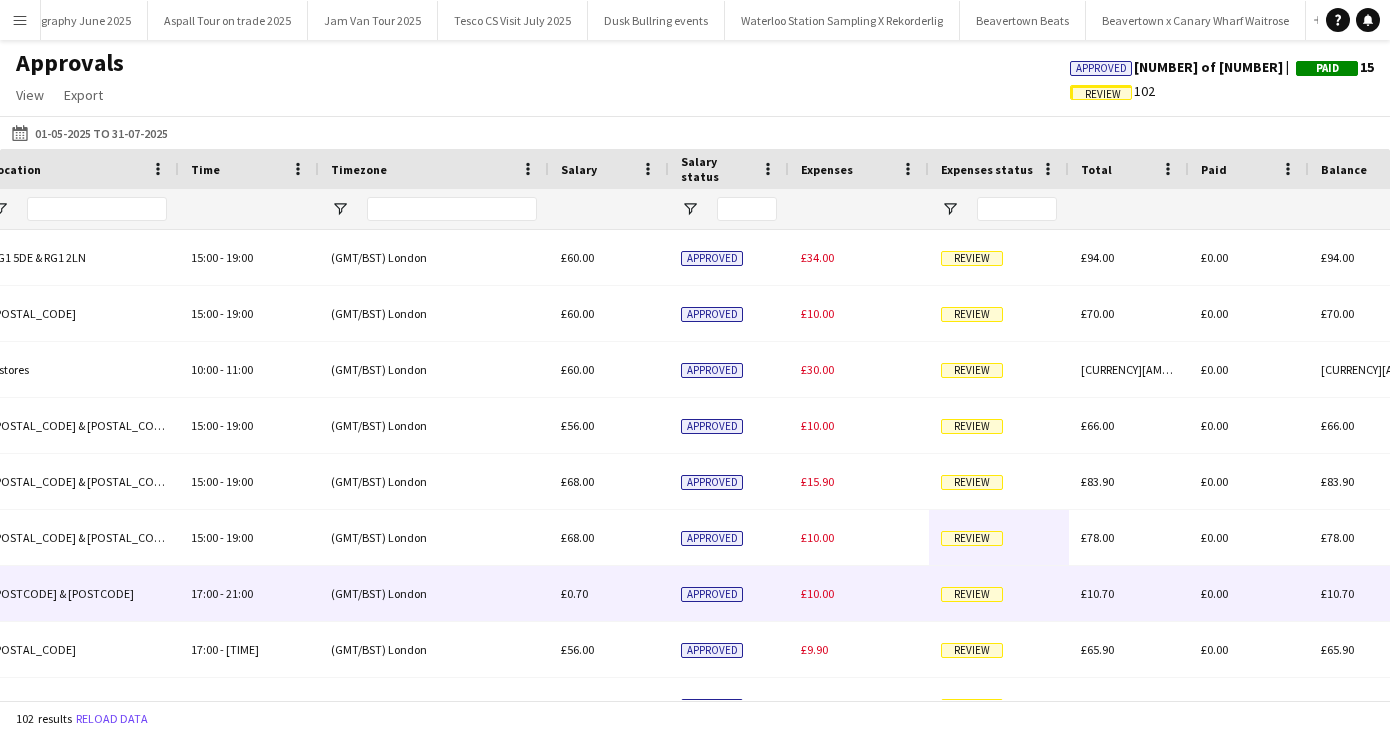 click on "Review" at bounding box center [972, 593] 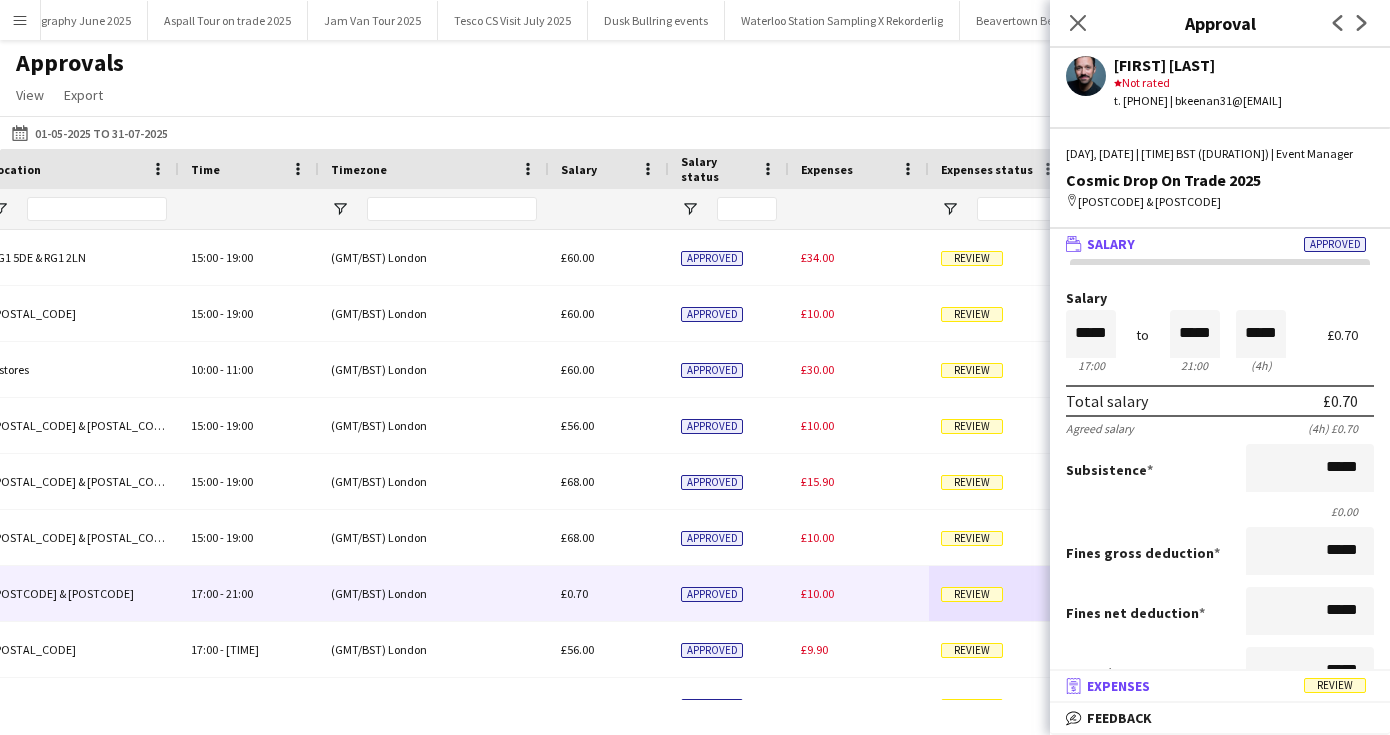 click on "Expenses" at bounding box center [1118, 686] 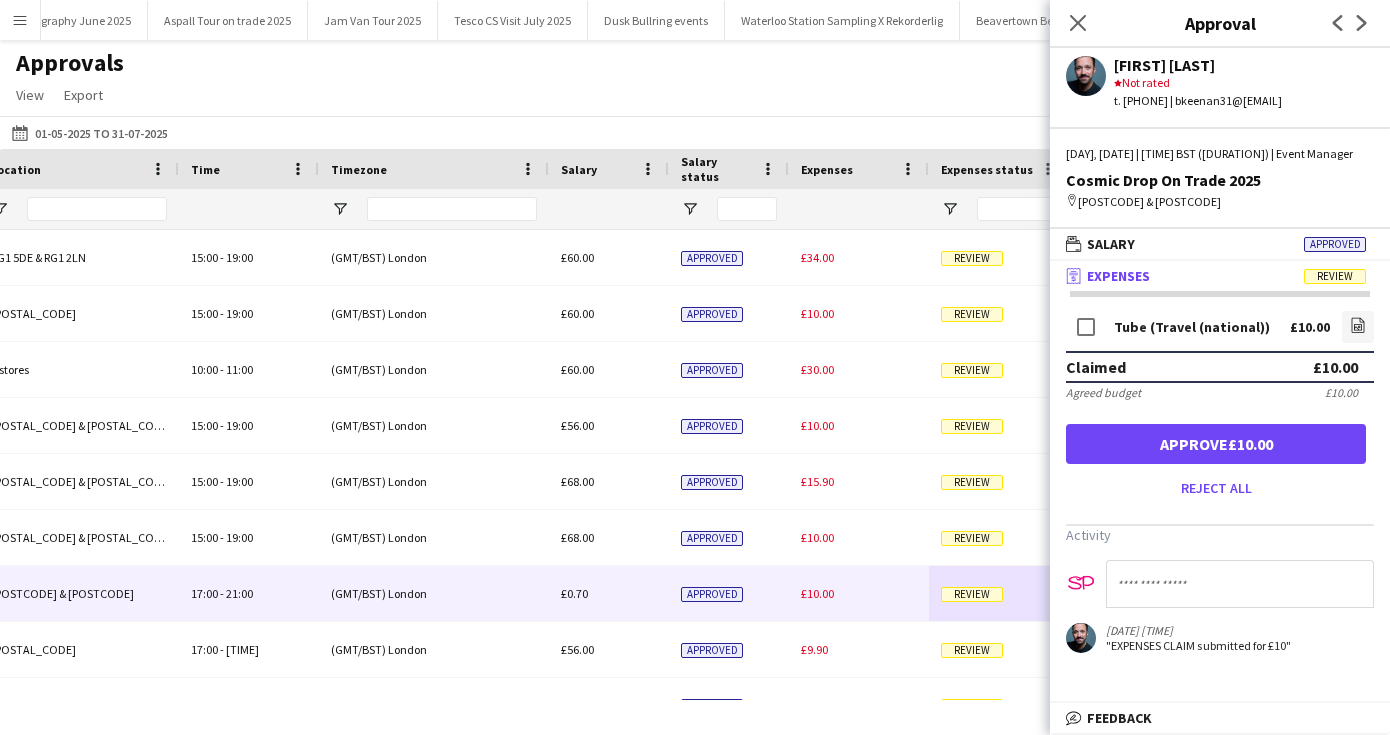click on "Approve   £10.00" at bounding box center [1216, 444] 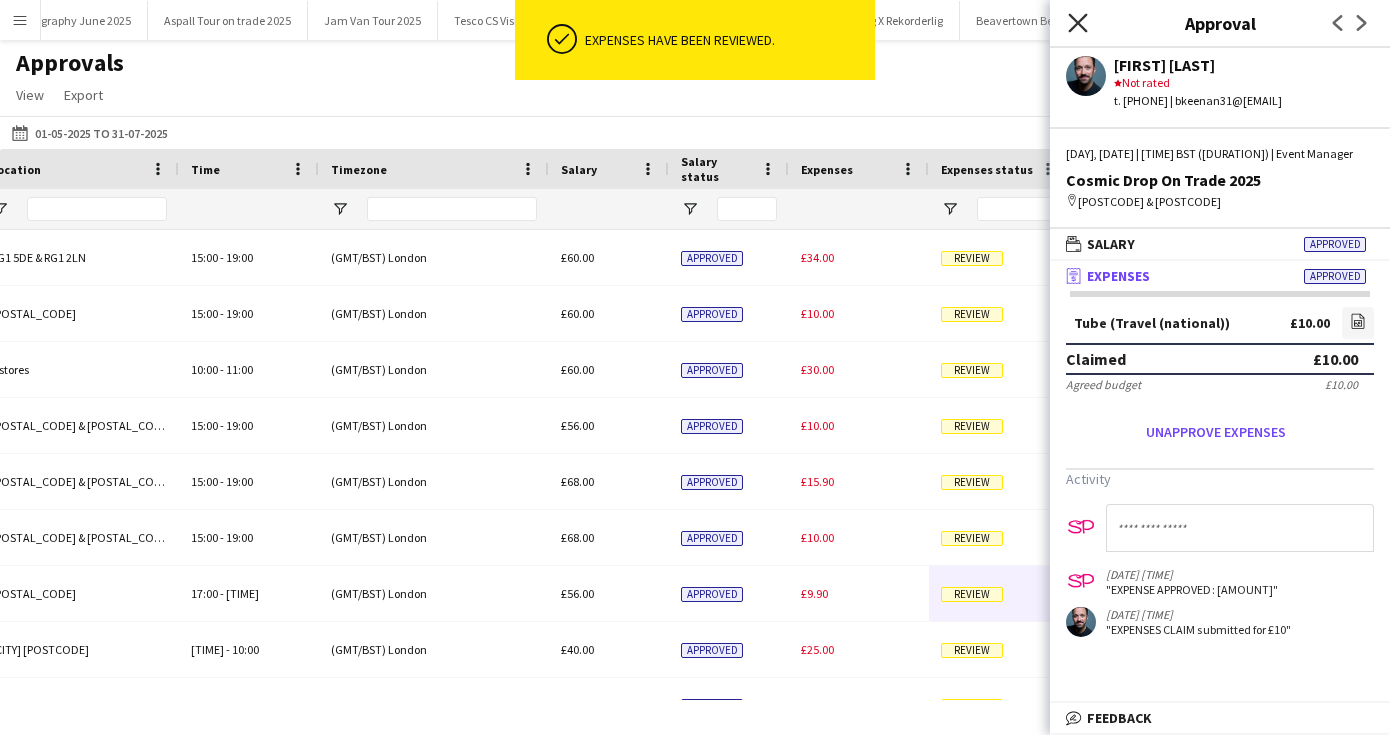 click on "Close pop-in" 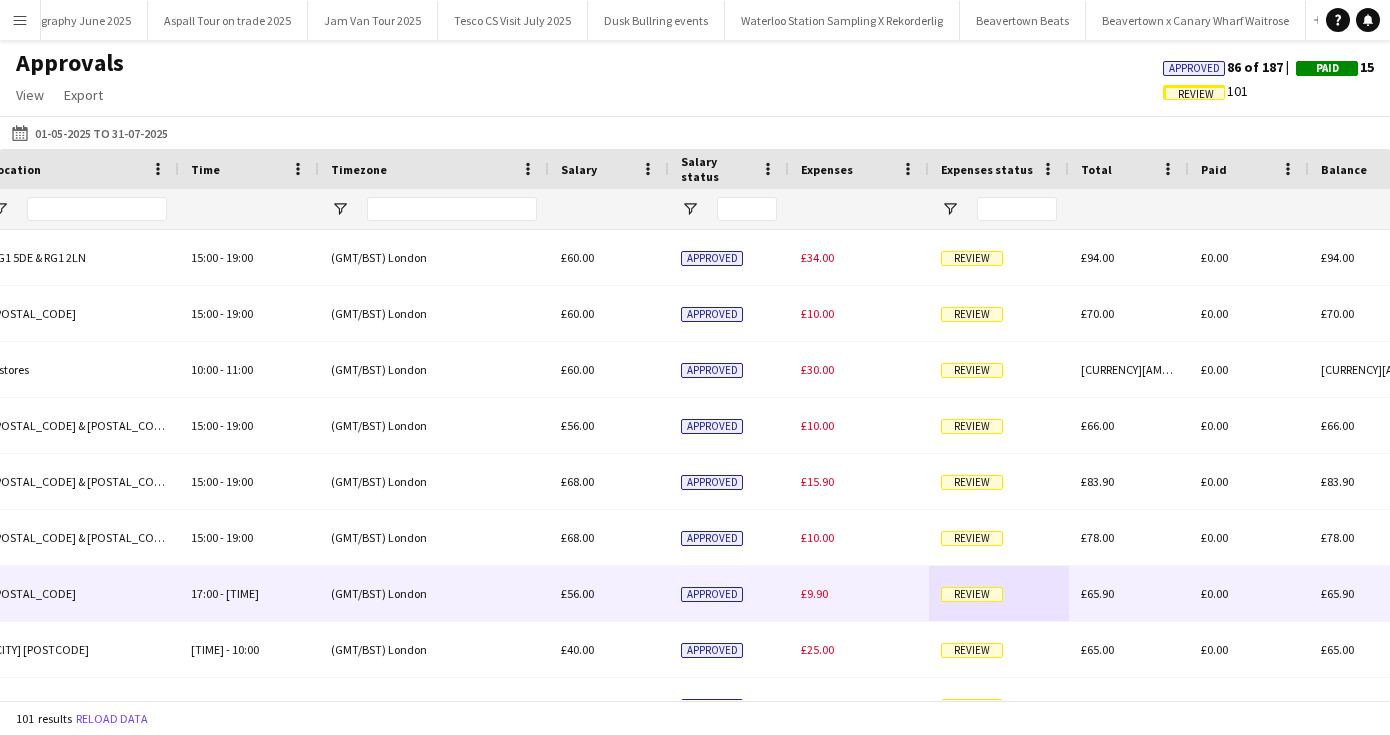 click on "Review" at bounding box center [972, 593] 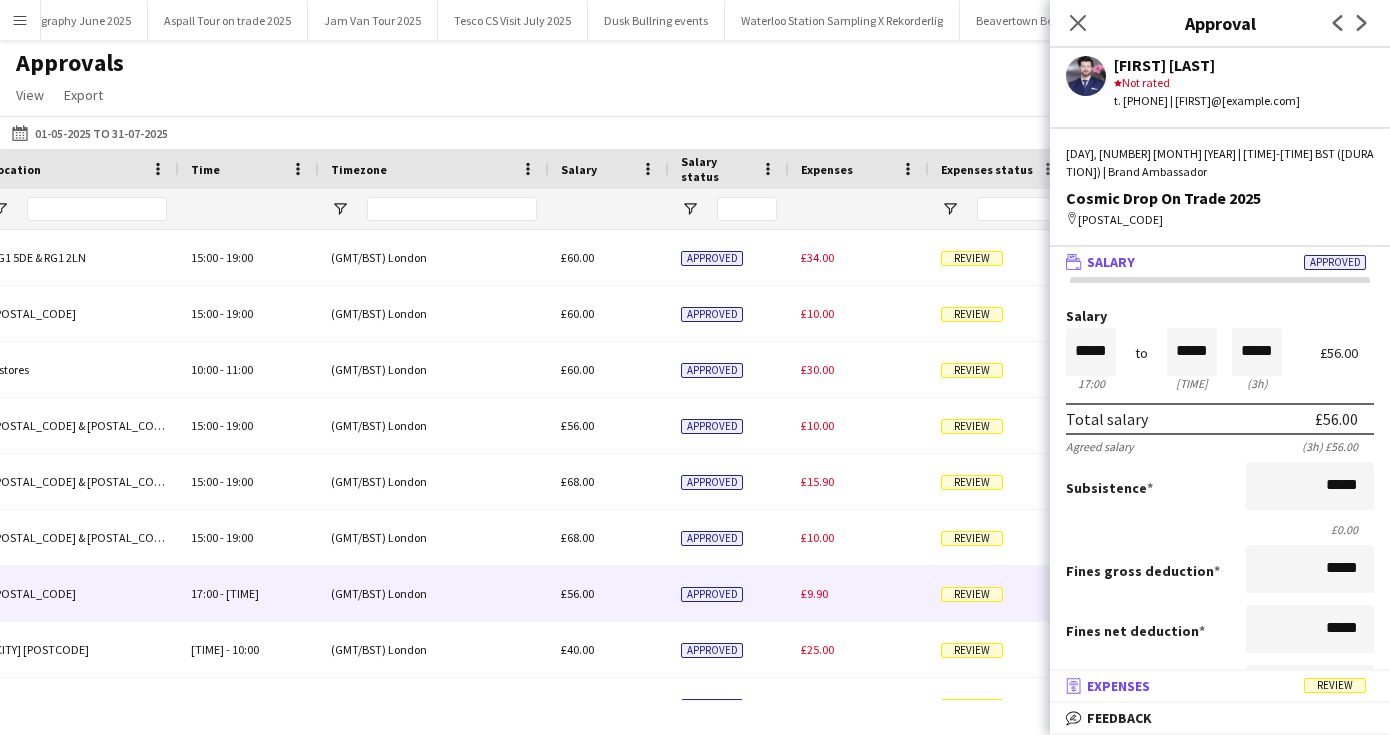 click on "Expenses" at bounding box center [1118, 686] 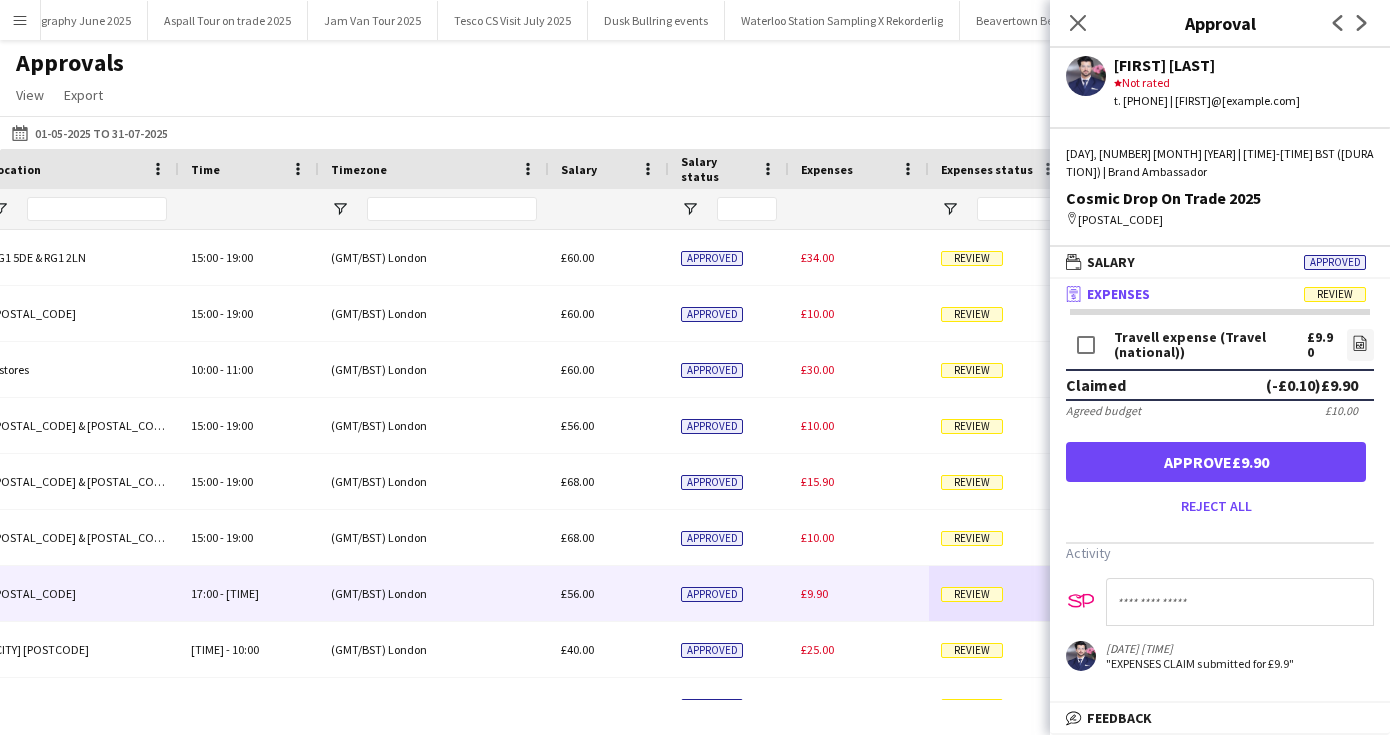 click on "Approve   £9.90" at bounding box center [1216, 462] 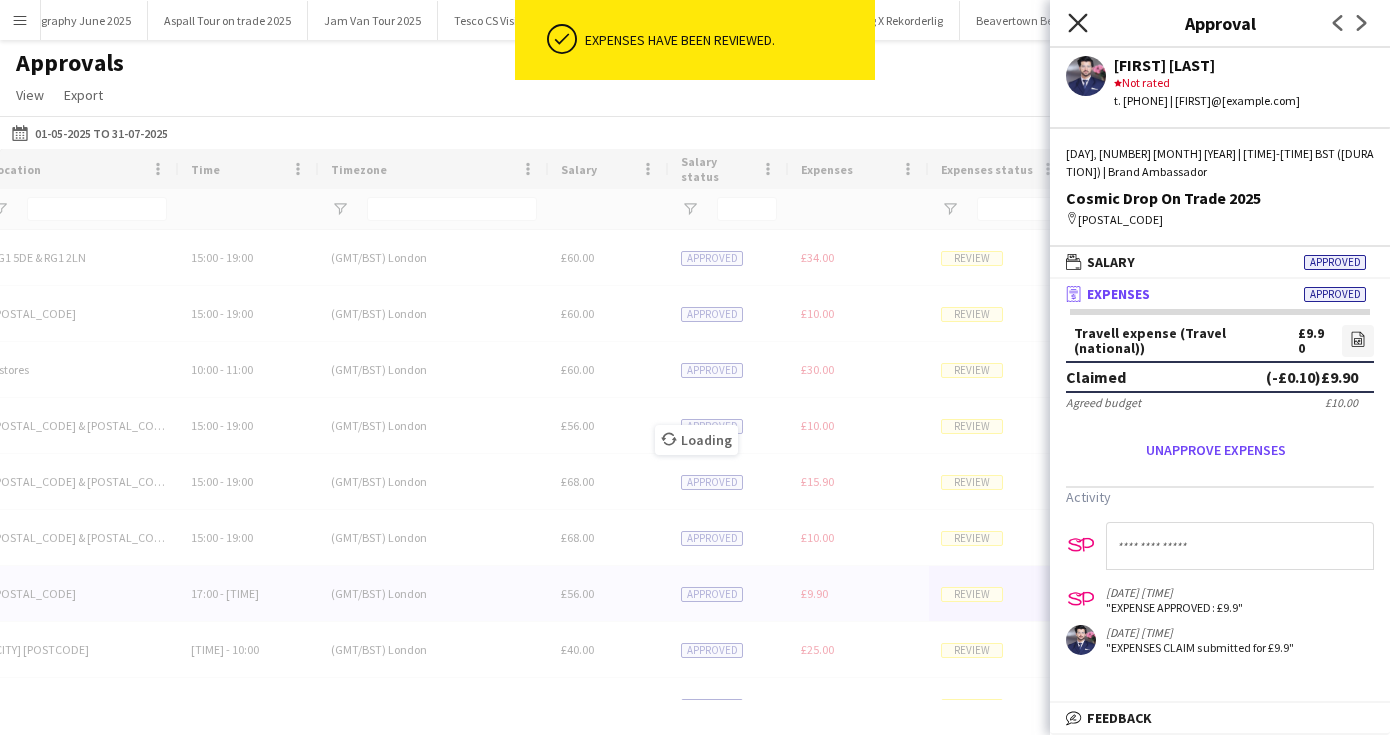 click 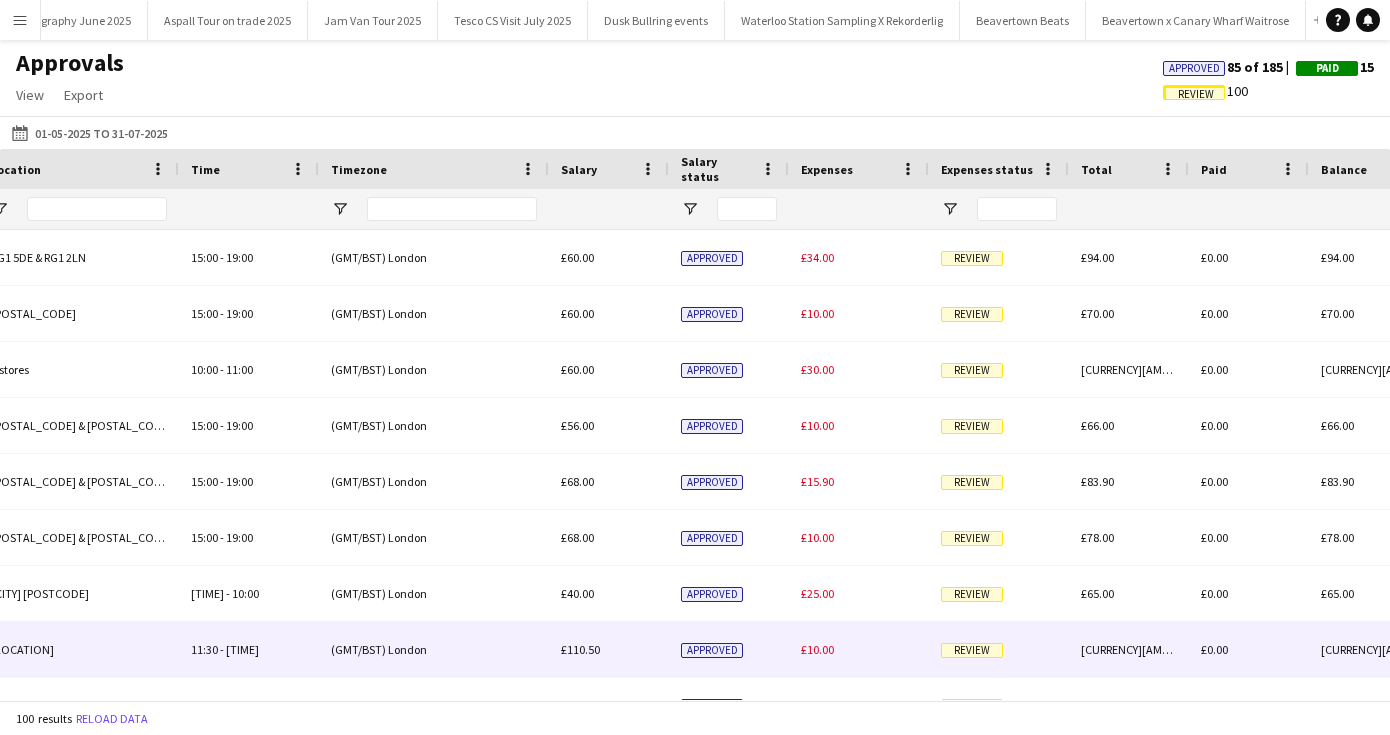 click on "Review" at bounding box center [972, 650] 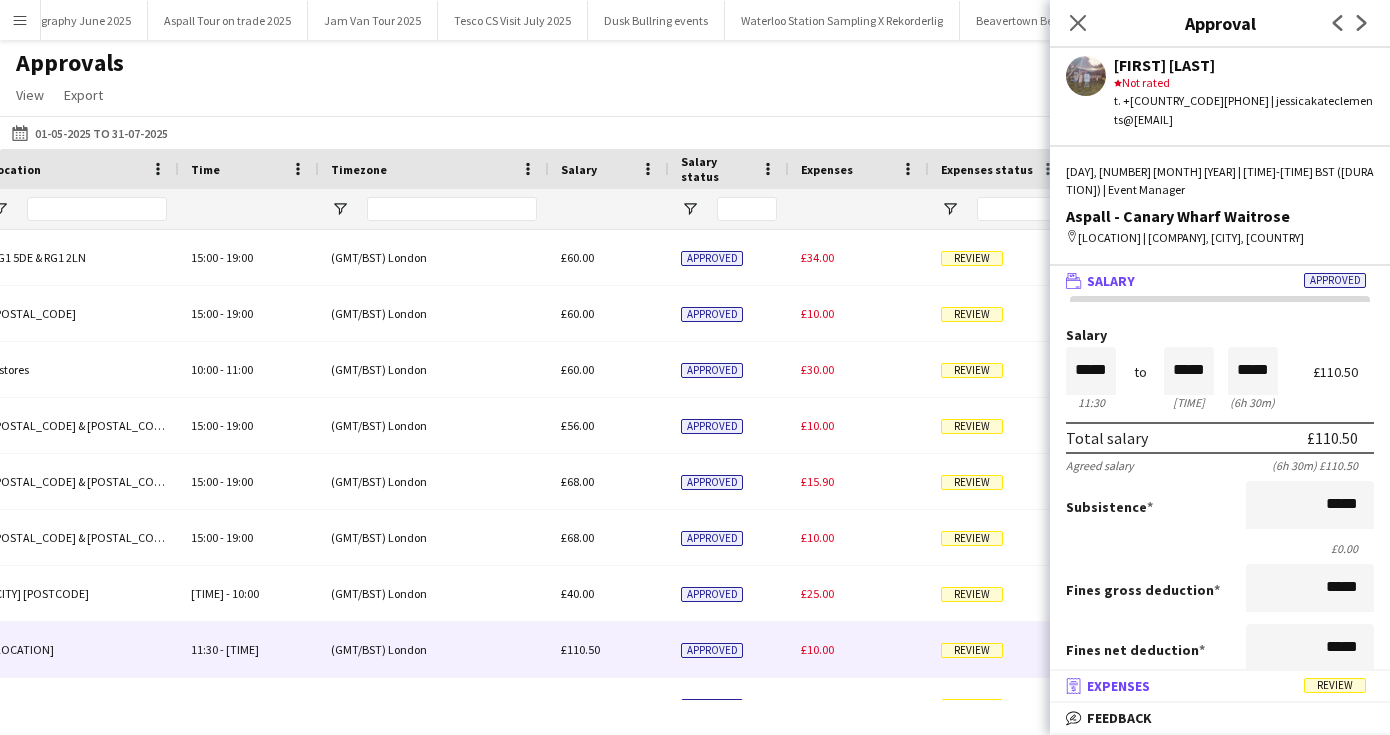 click on "receipt
Expenses   Review" at bounding box center (1216, 686) 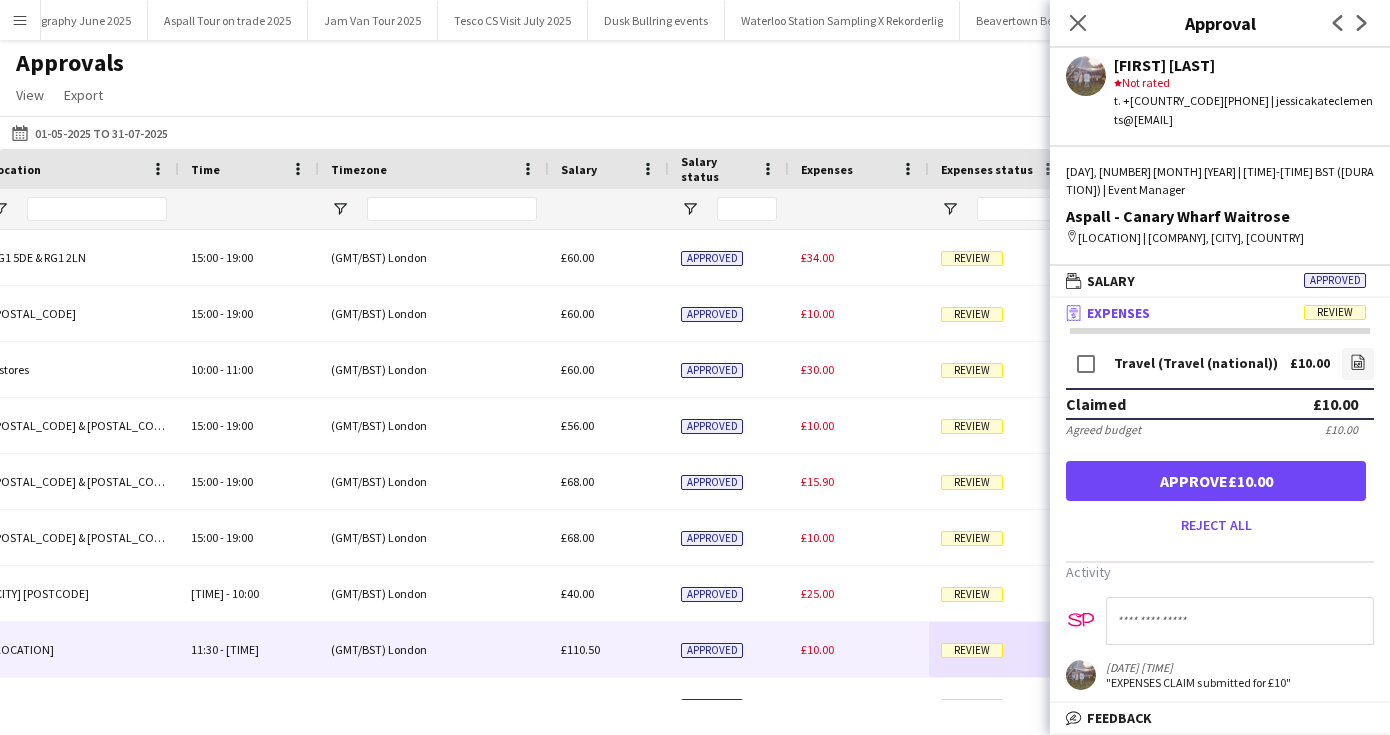 click on "Approve   £10.00" at bounding box center [1216, 481] 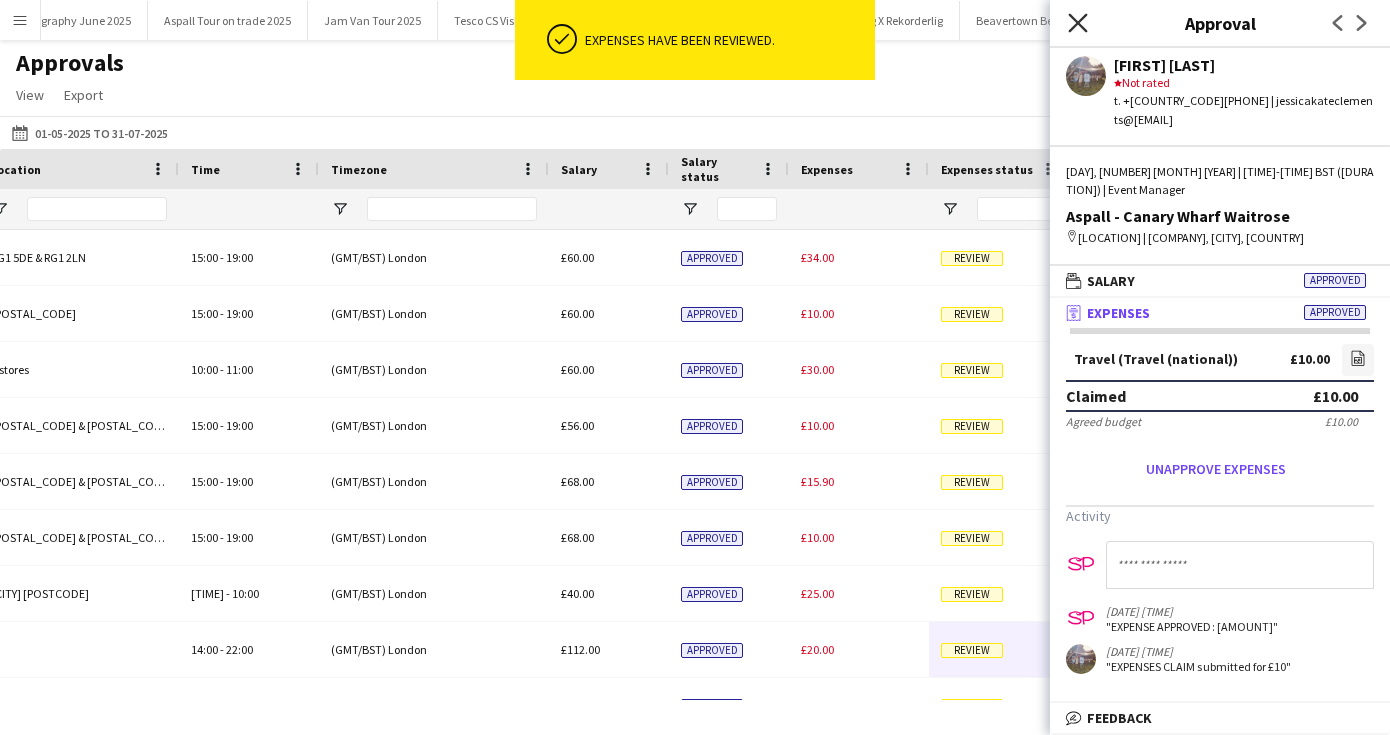 click on "Close pop-in" 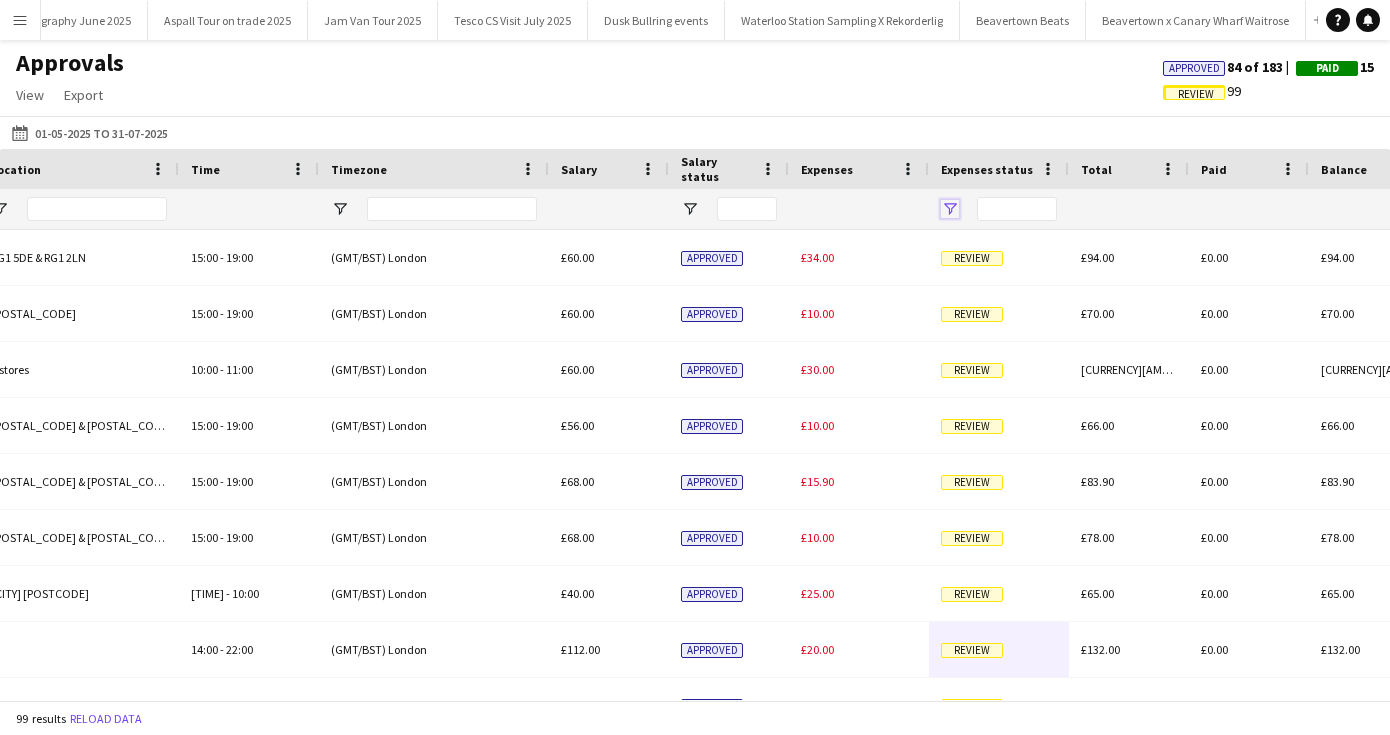 click at bounding box center [950, 209] 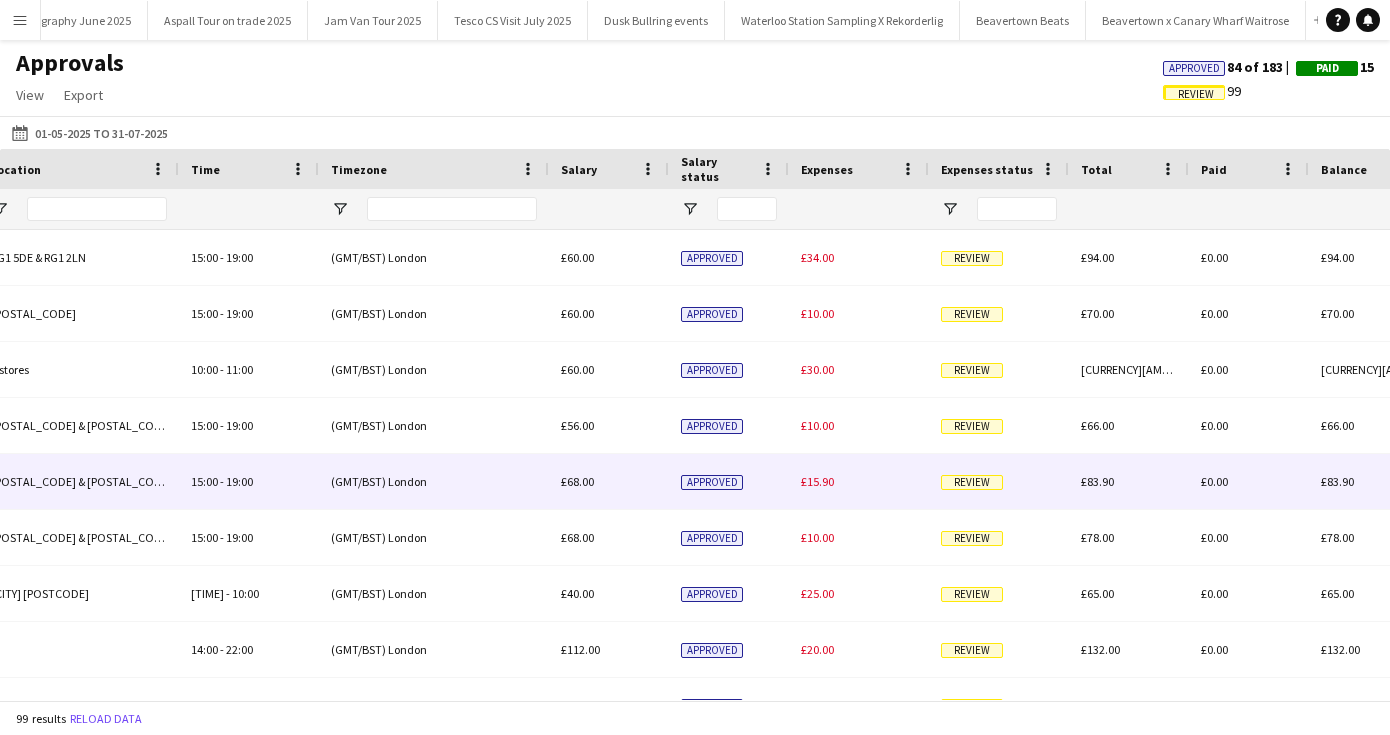 click on "£15.90" at bounding box center (817, 481) 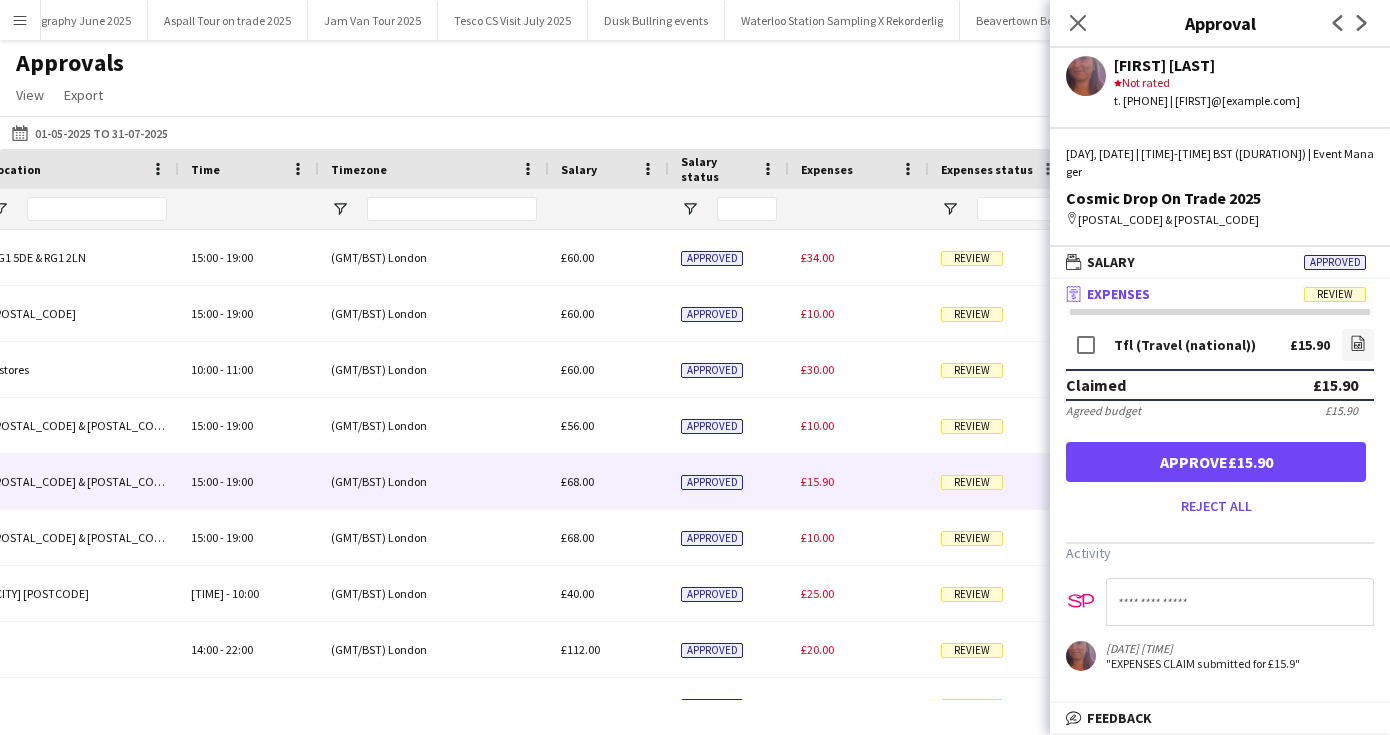 click on "Approve   £15.90" at bounding box center [1216, 462] 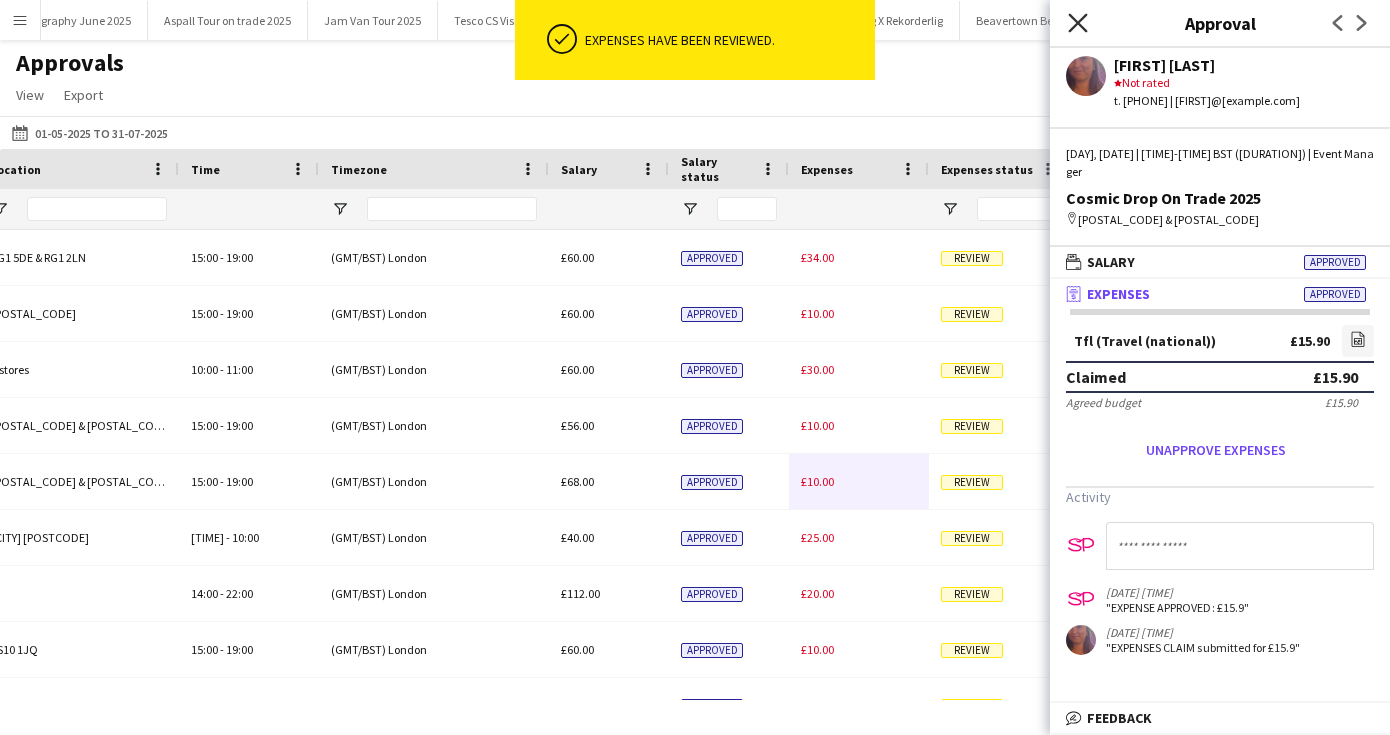 click on "Close pop-in" 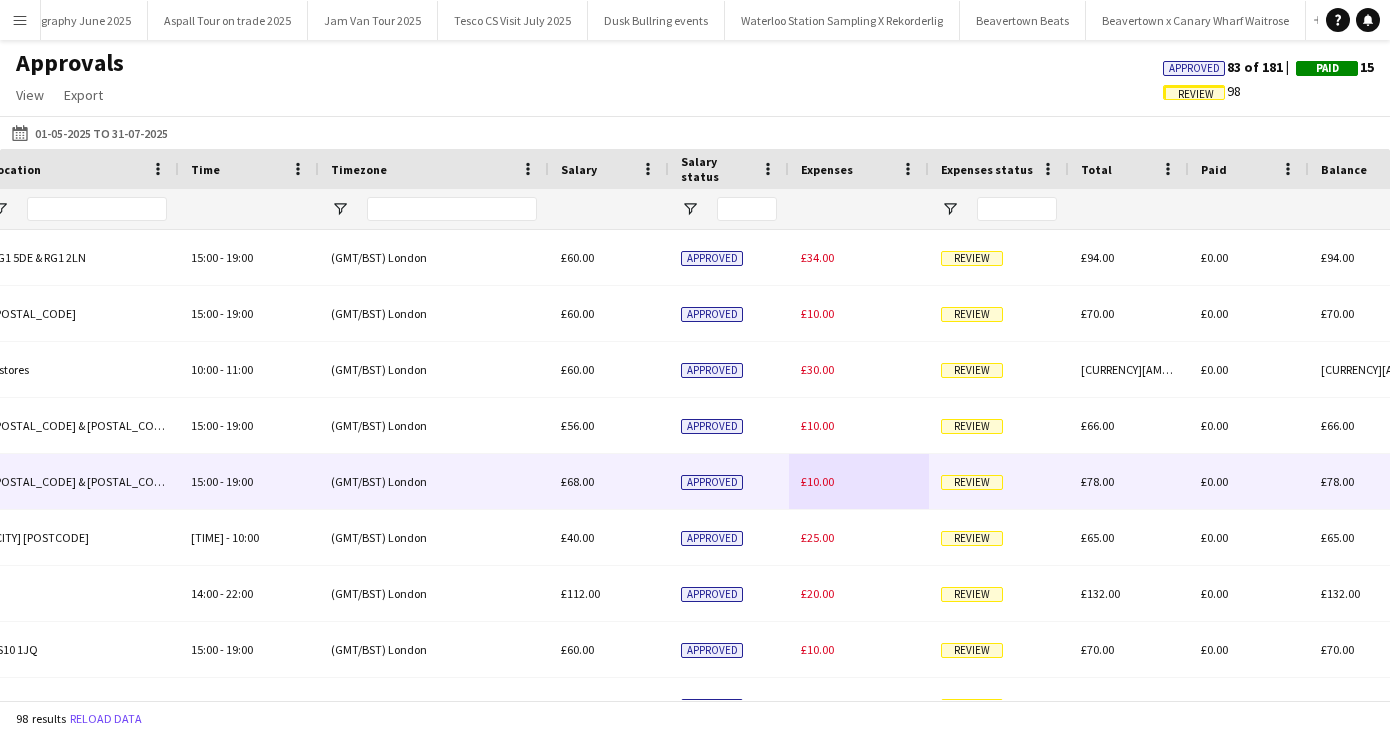 click on "Review" at bounding box center [972, 482] 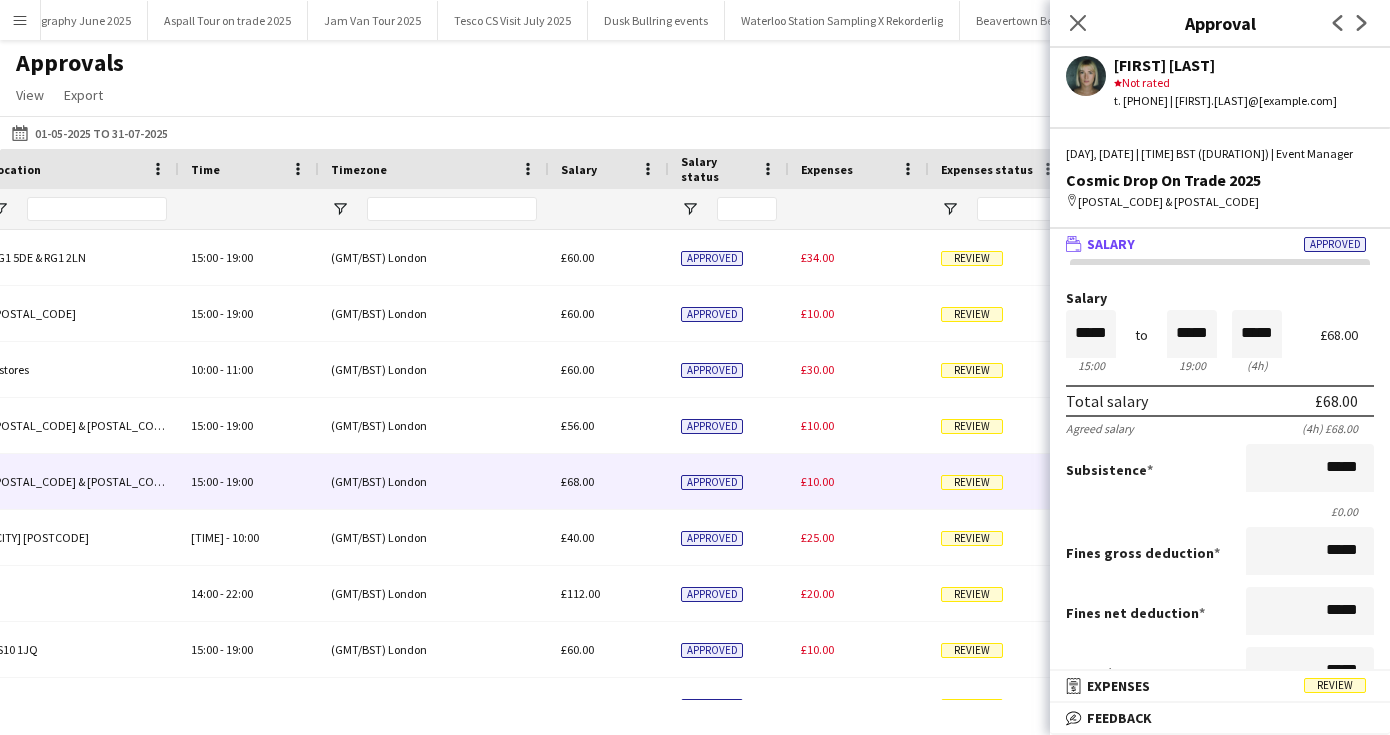 click on "Expenses" at bounding box center [1118, 686] 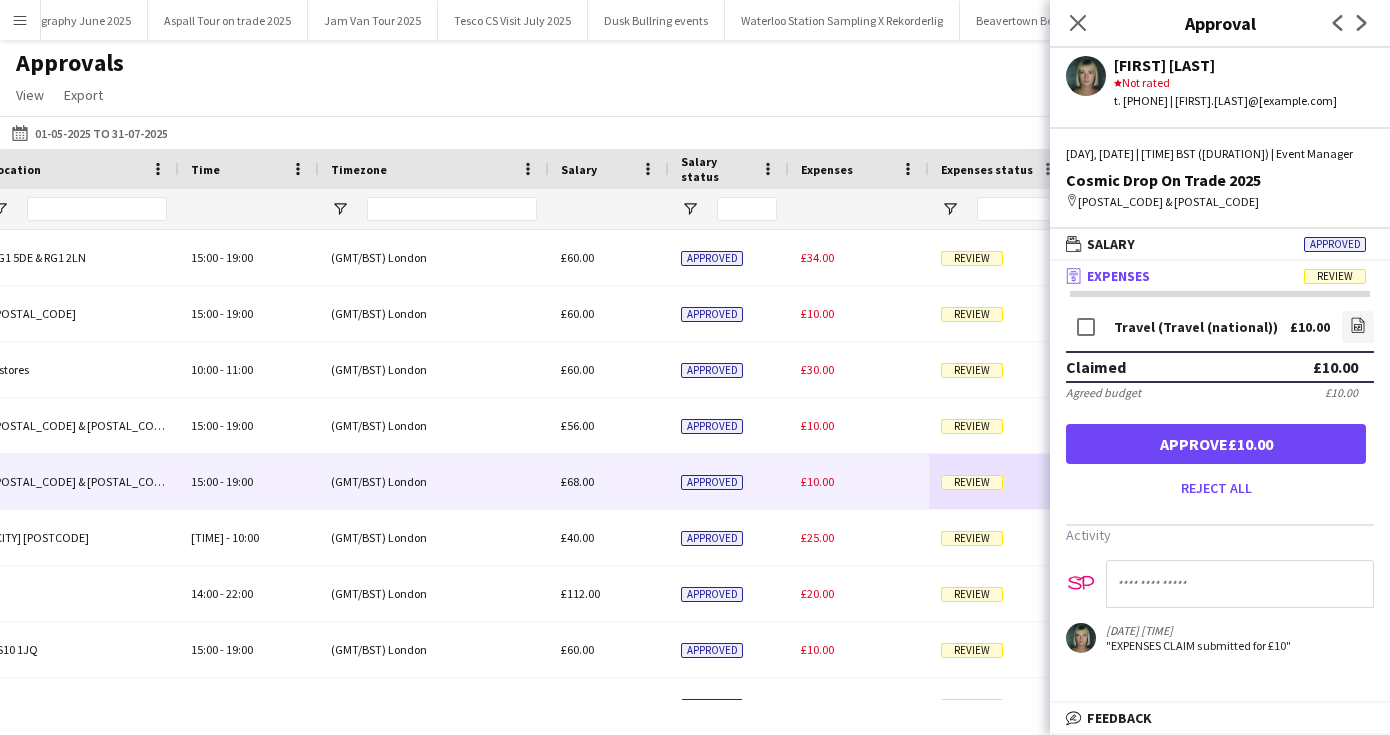 click on "Approve   £10.00" at bounding box center [1216, 444] 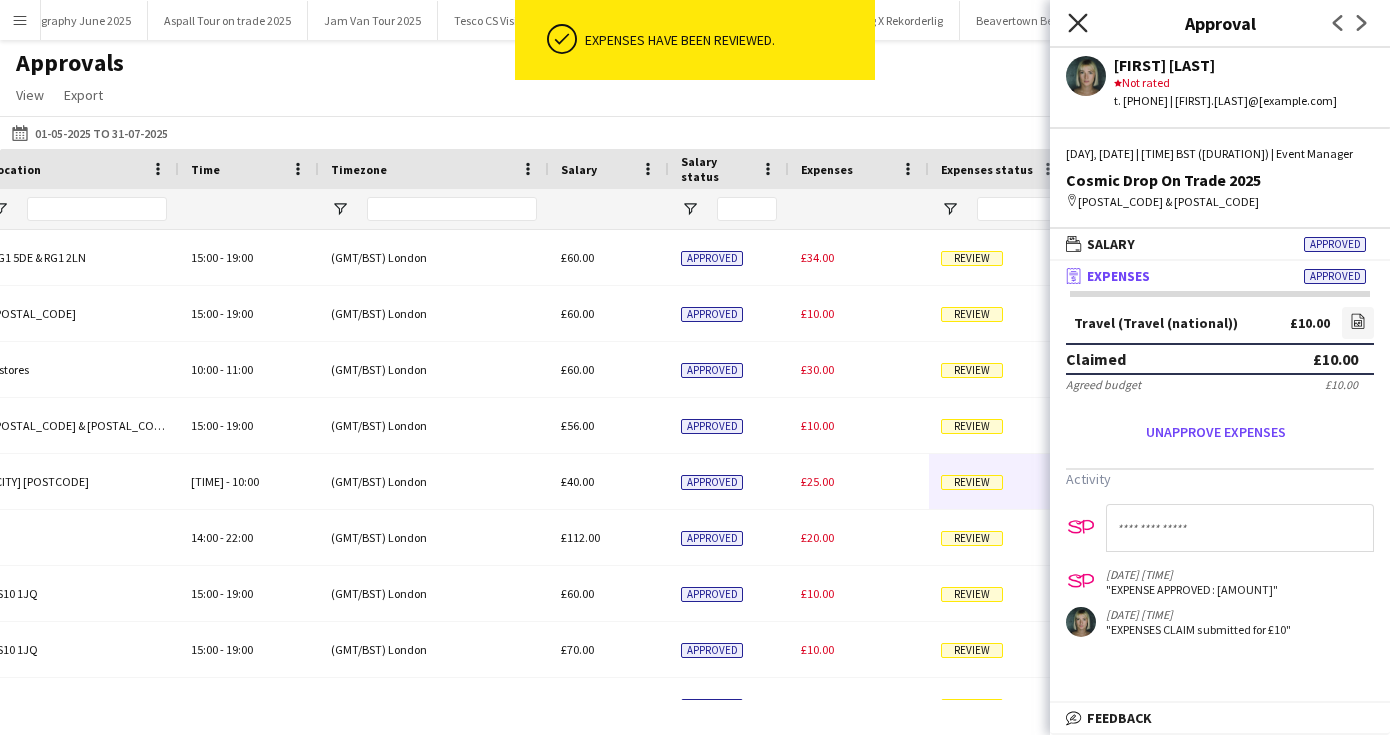 click on "Close pop-in" 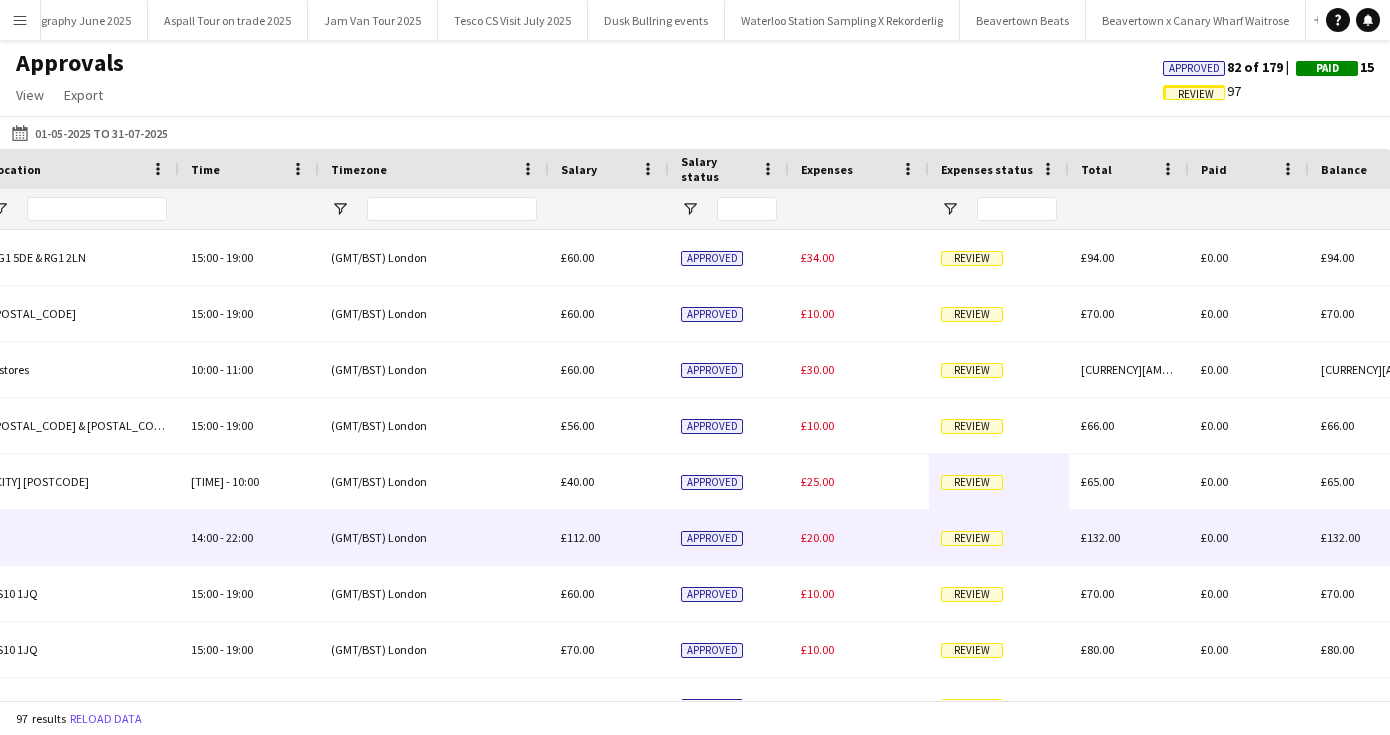 click on "Review" at bounding box center [972, 538] 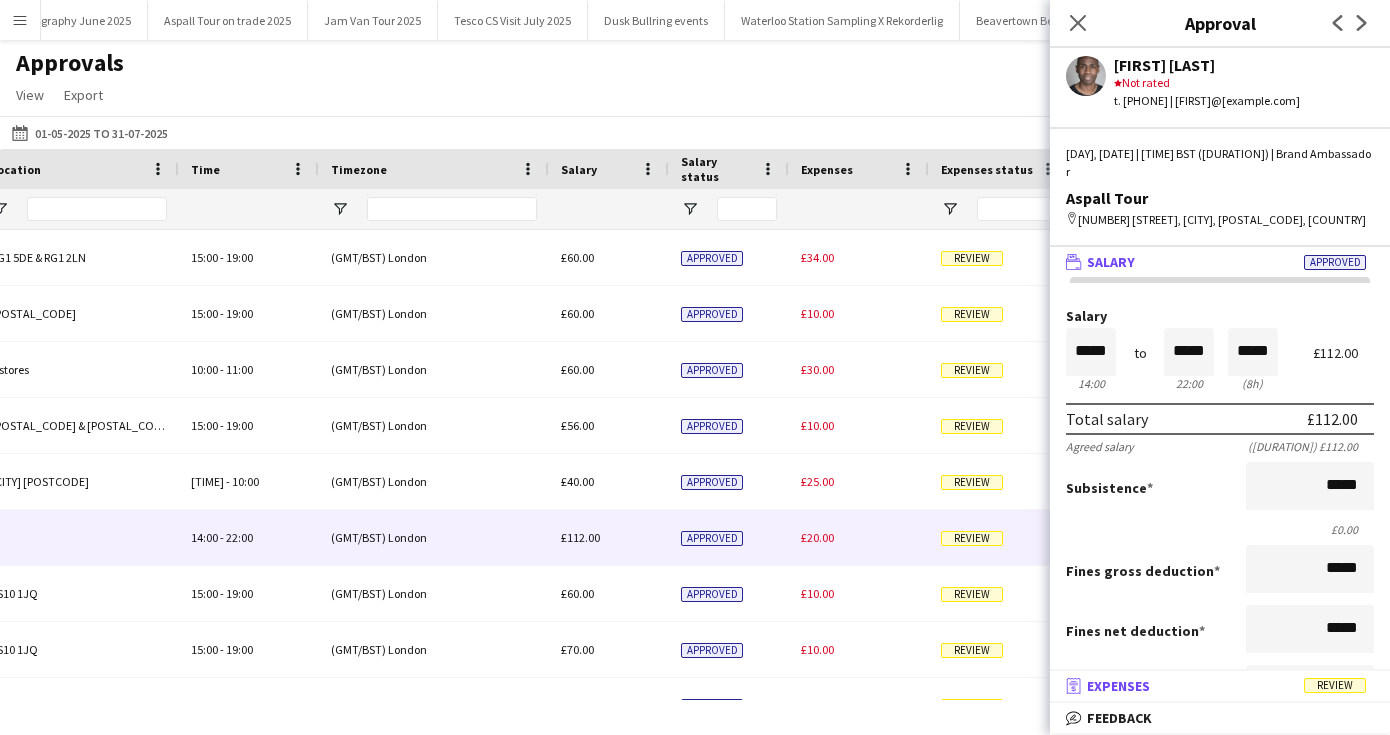 click on "Expenses" at bounding box center (1118, 686) 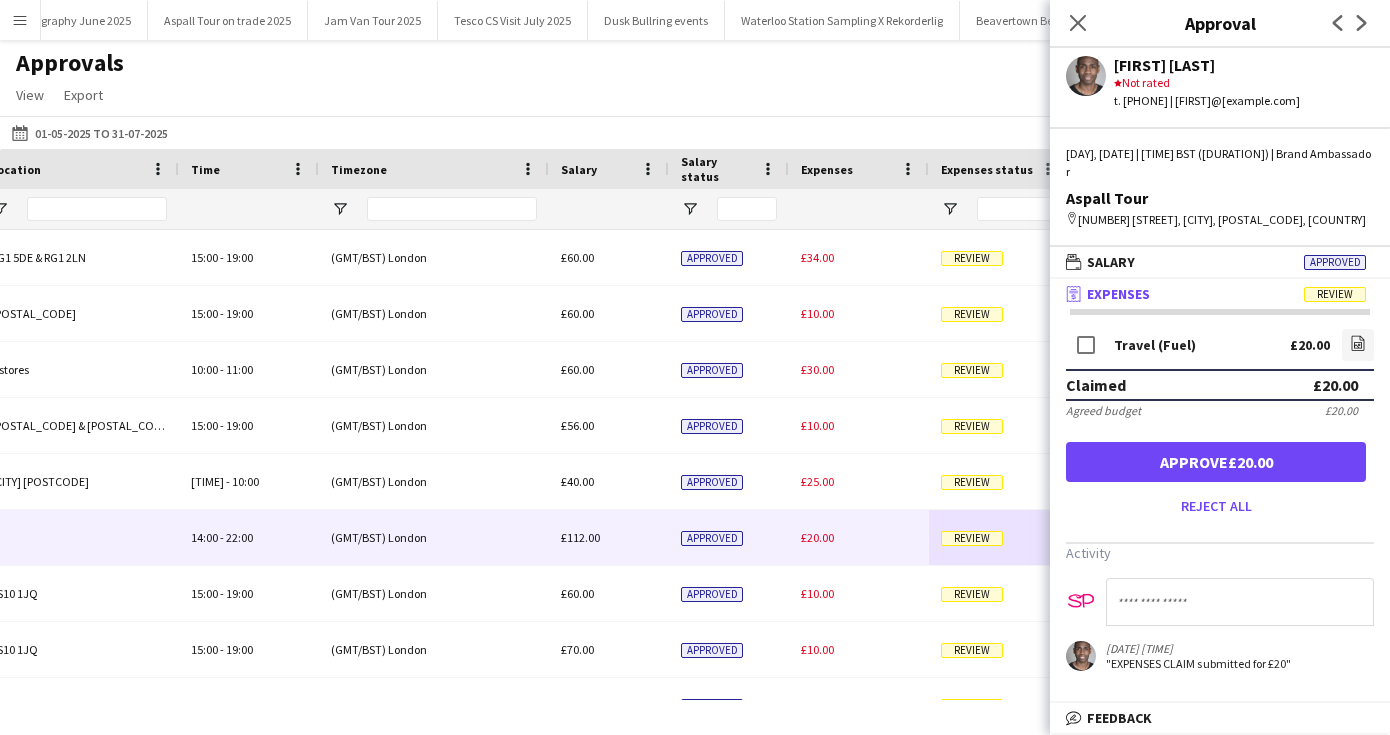 click on "Approve   [CURRENCY][AMOUNT]" at bounding box center [1216, 462] 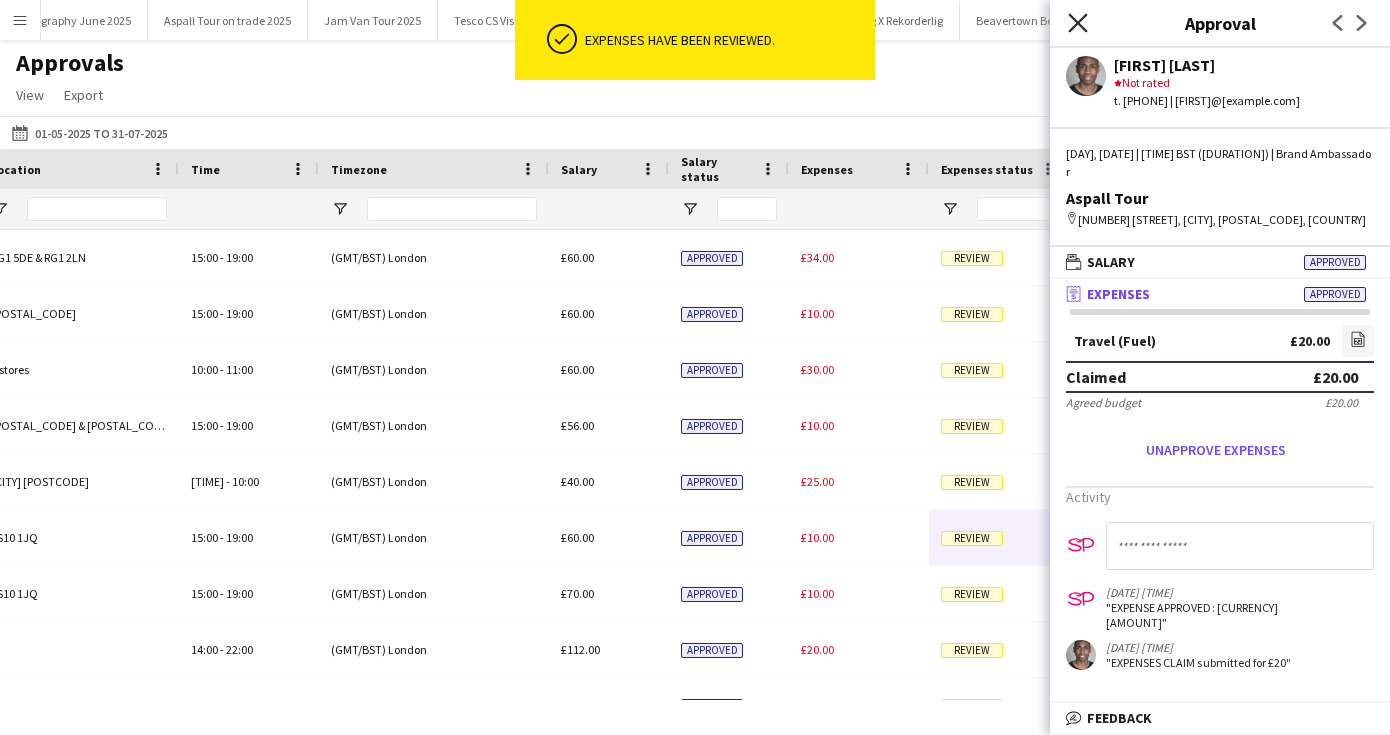 click on "Close pop-in" 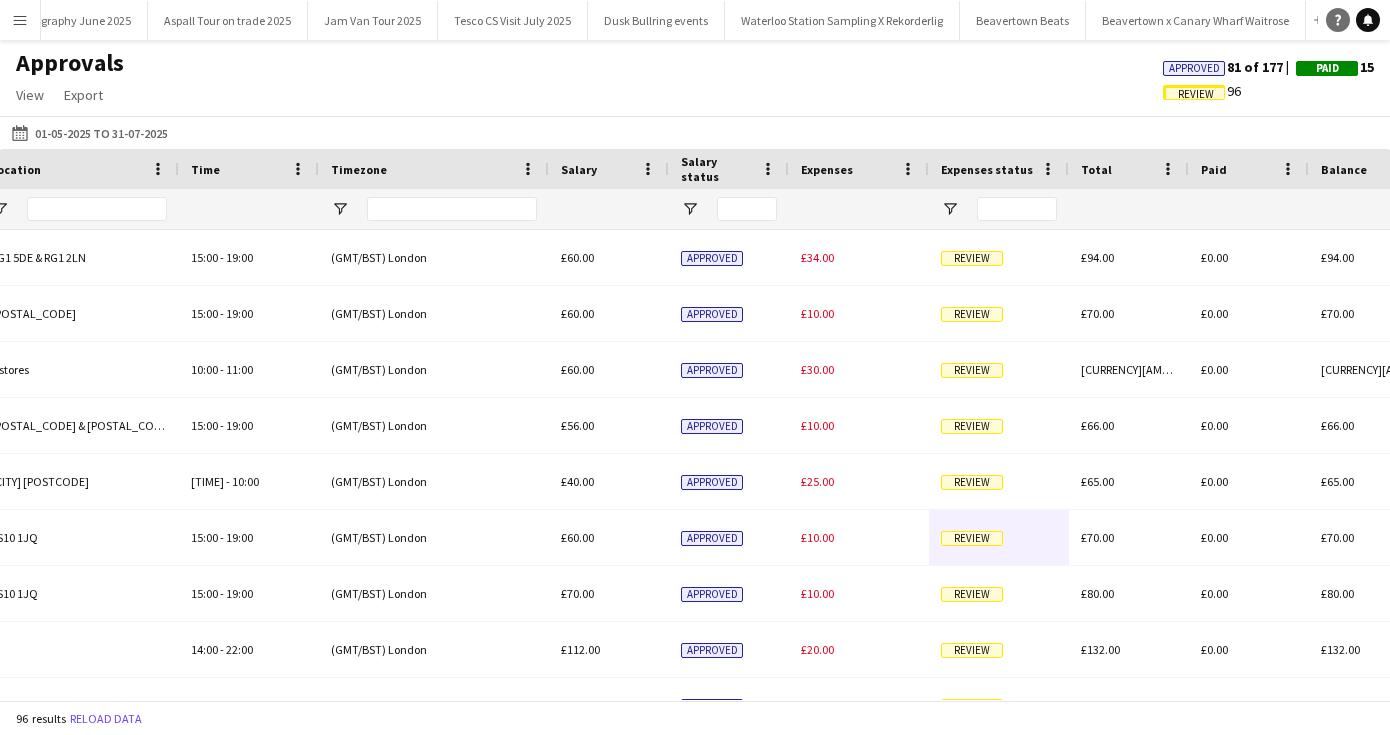 click 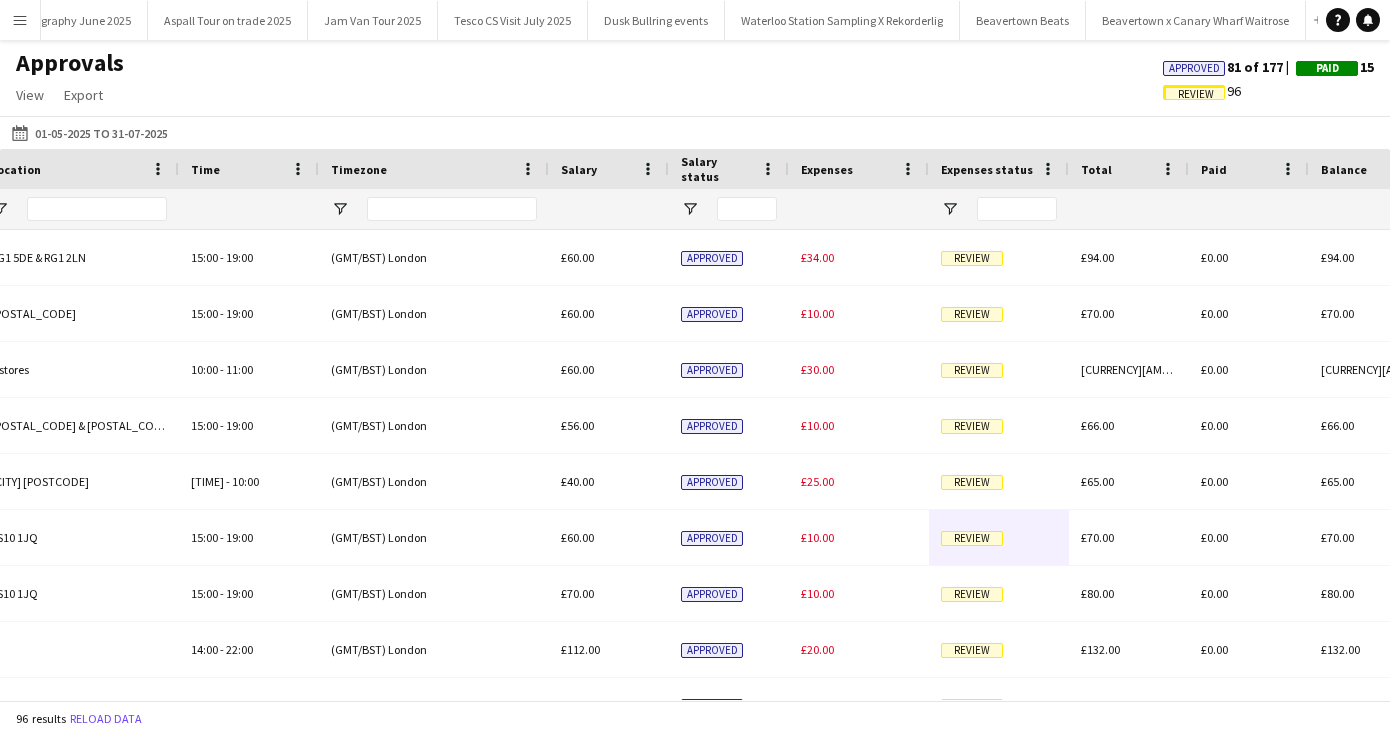 click on "Approvals   View  Customise view Customise filters Reset Filters Reset View Reset All  Export  Export as XLSX Export as CSV Export as PDF Approved  81 of 177  Paid  15   Review   96" 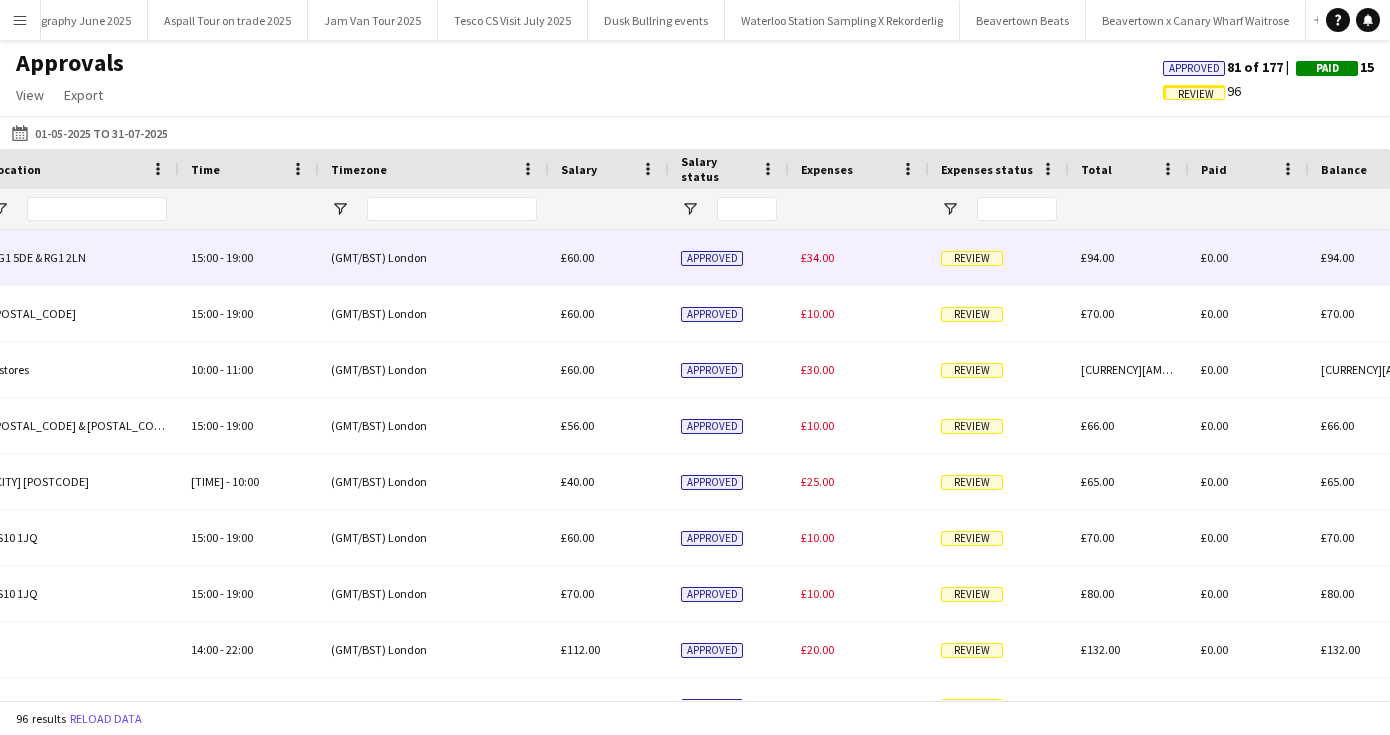click on "Review" at bounding box center (972, 258) 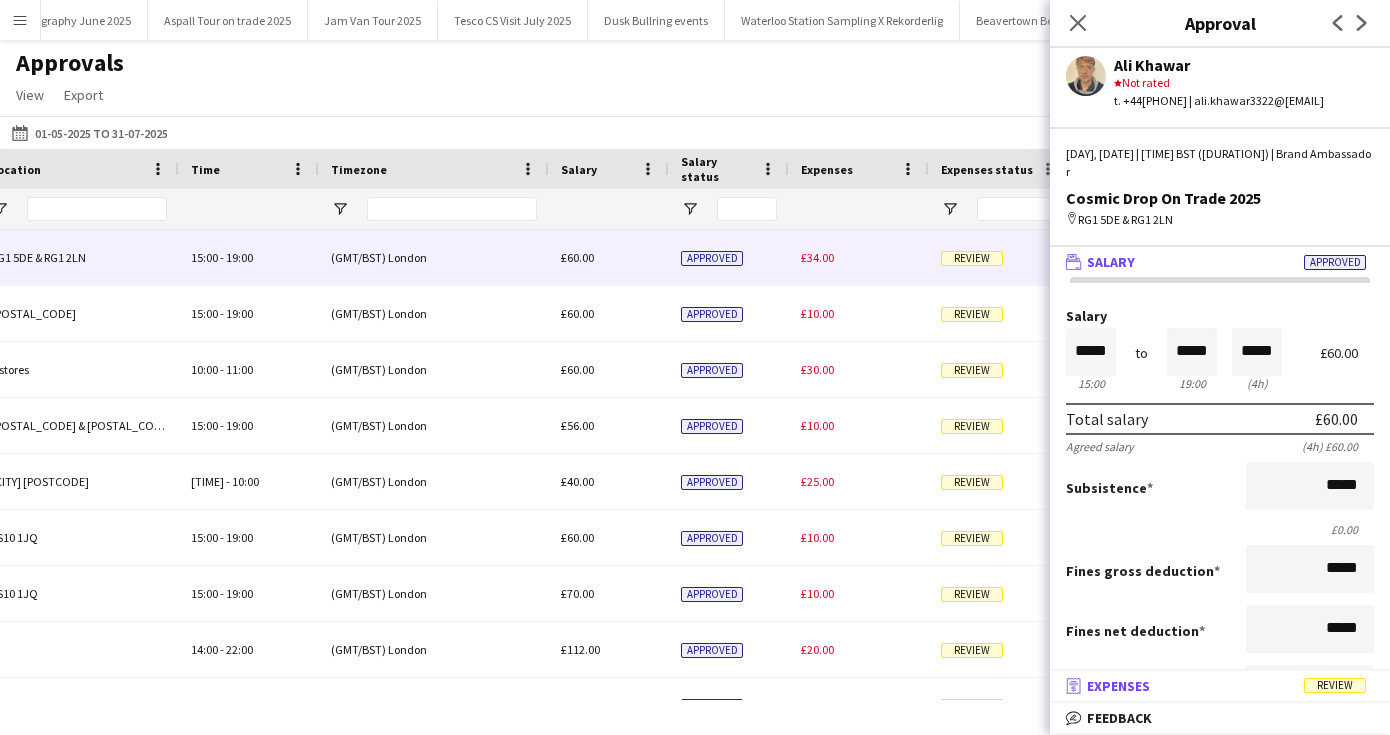 click on "Expenses" at bounding box center [1118, 686] 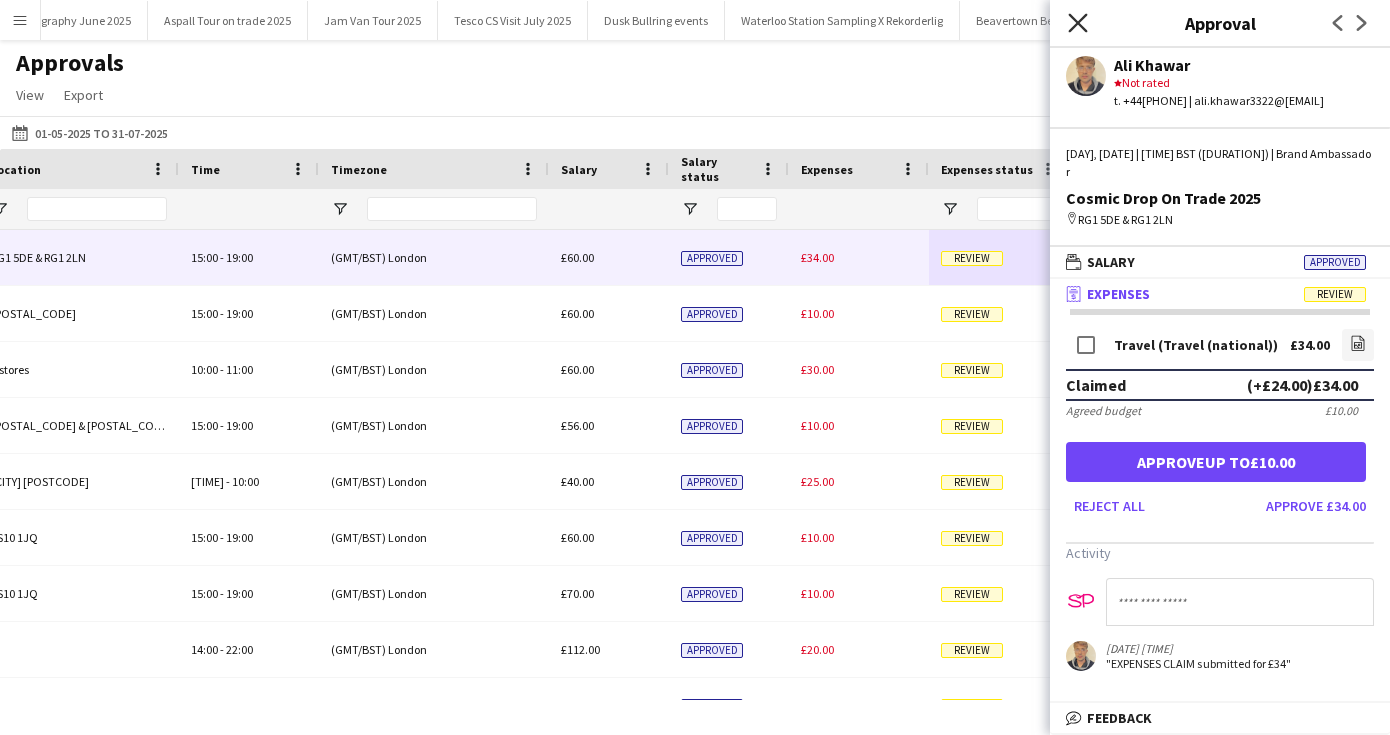 click 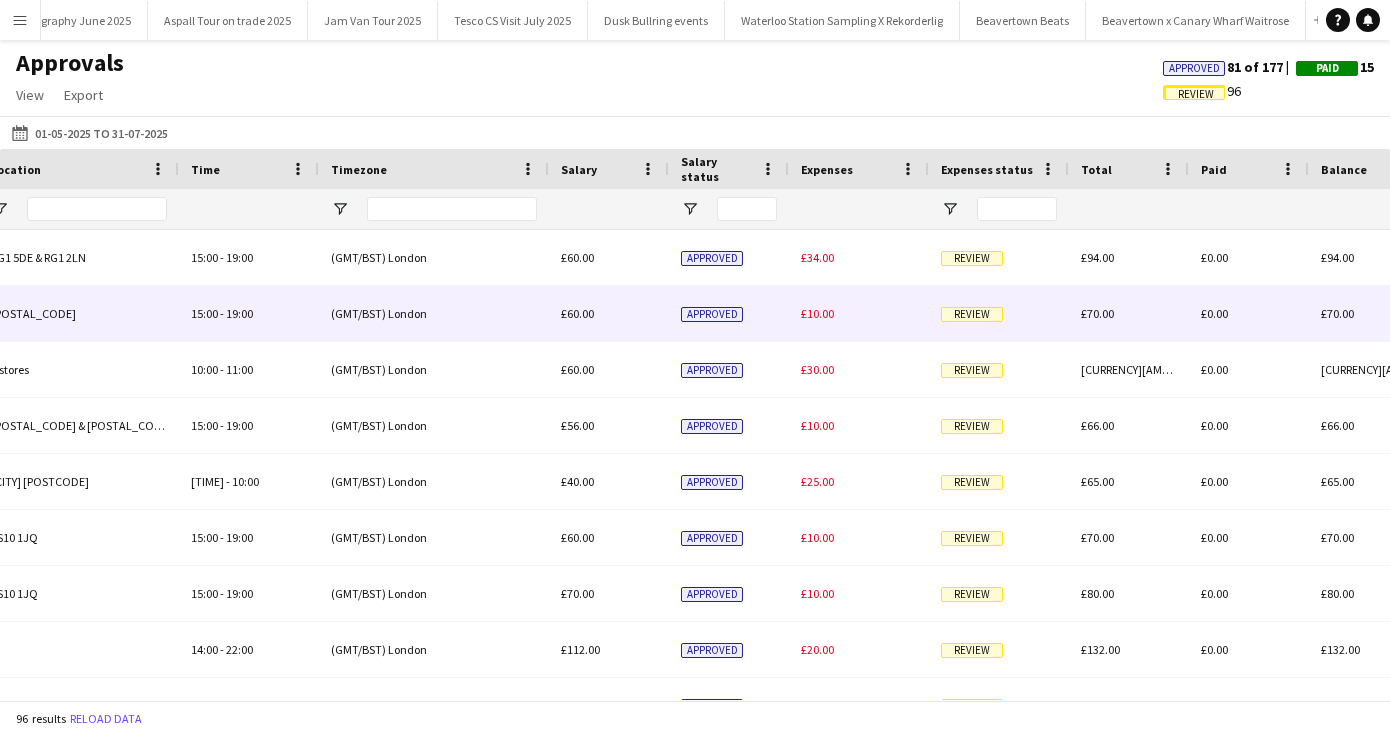 click on "Review" at bounding box center [972, 314] 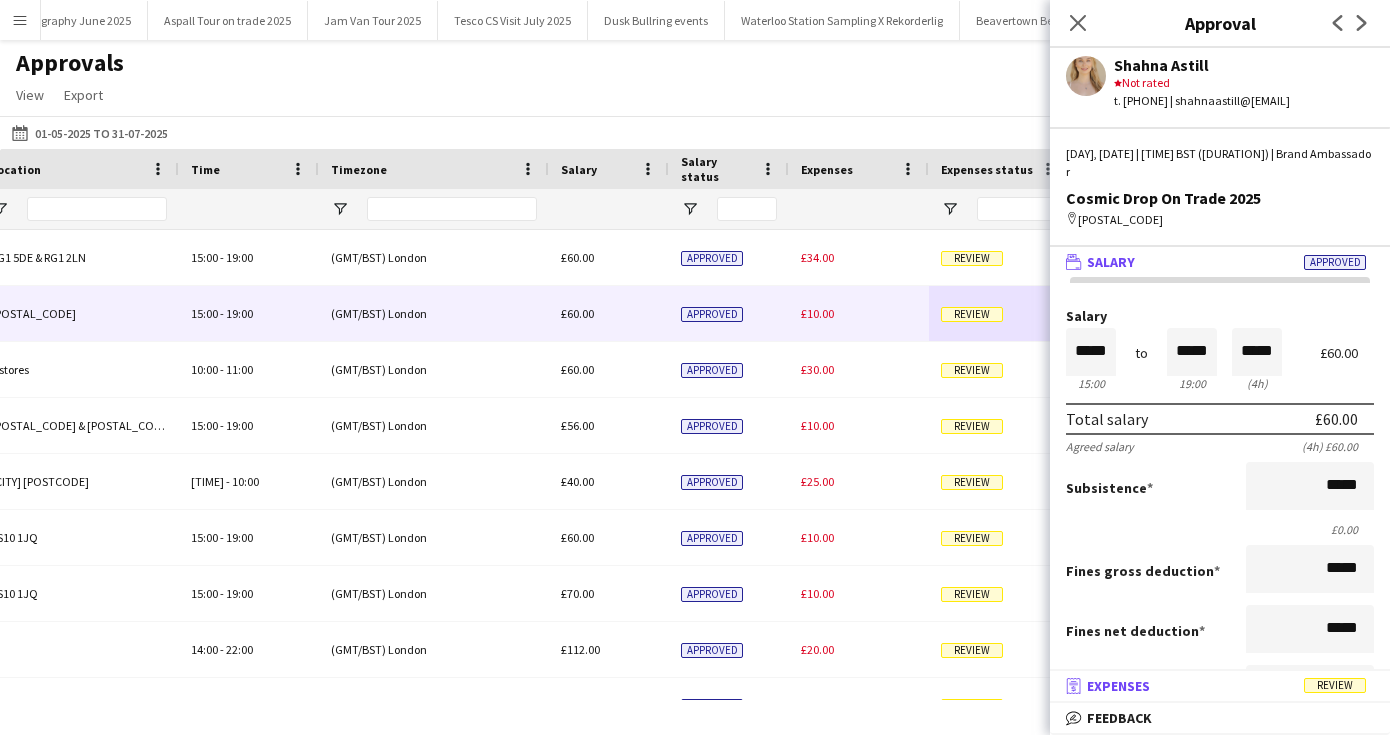 click on "Expenses" at bounding box center [1118, 686] 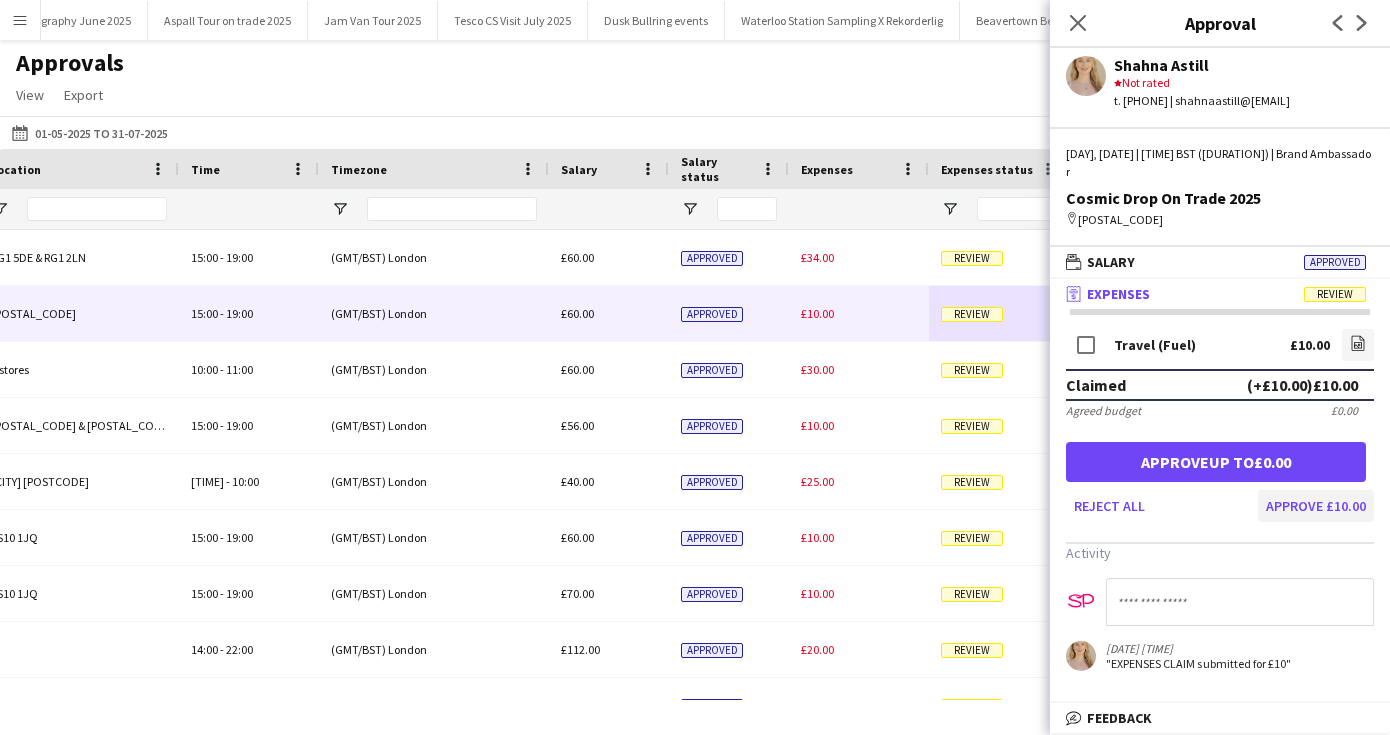 click on "Approve £10.00" at bounding box center [1316, 506] 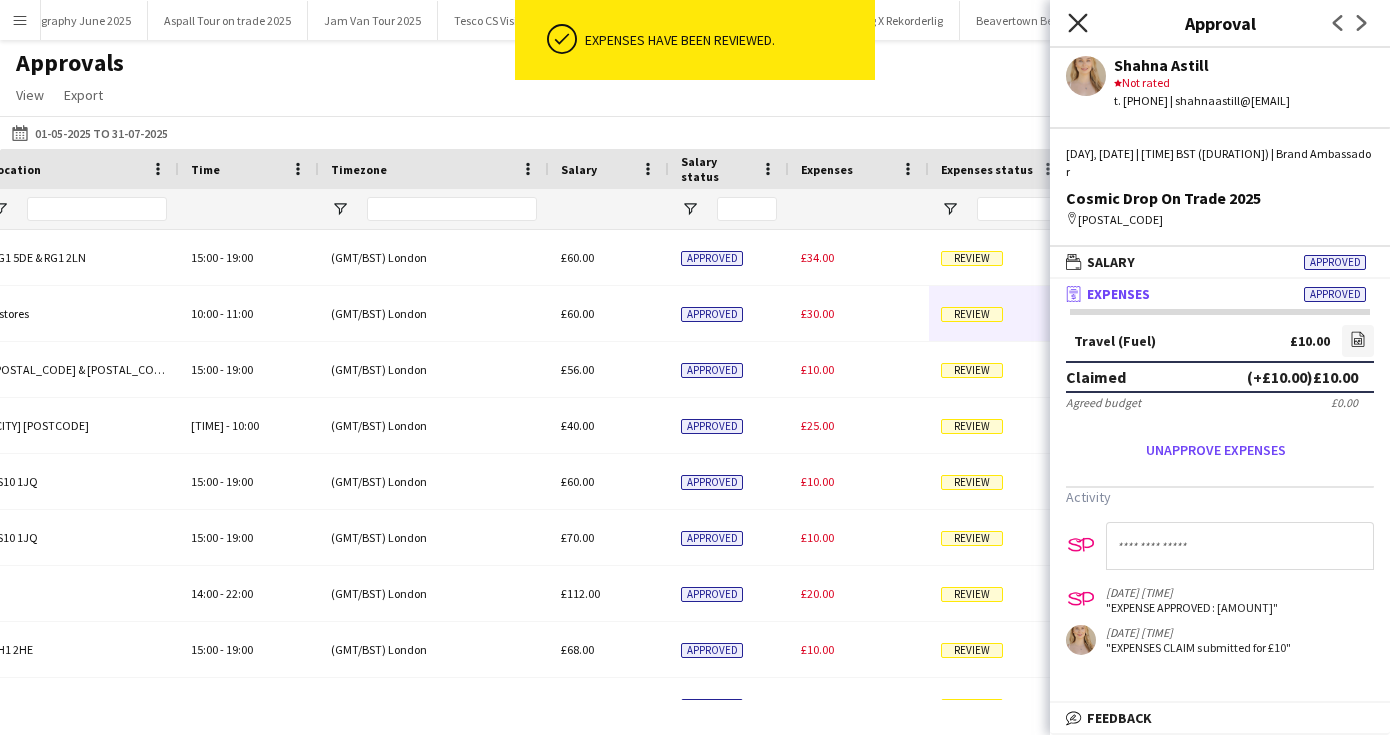 click on "Close pop-in" 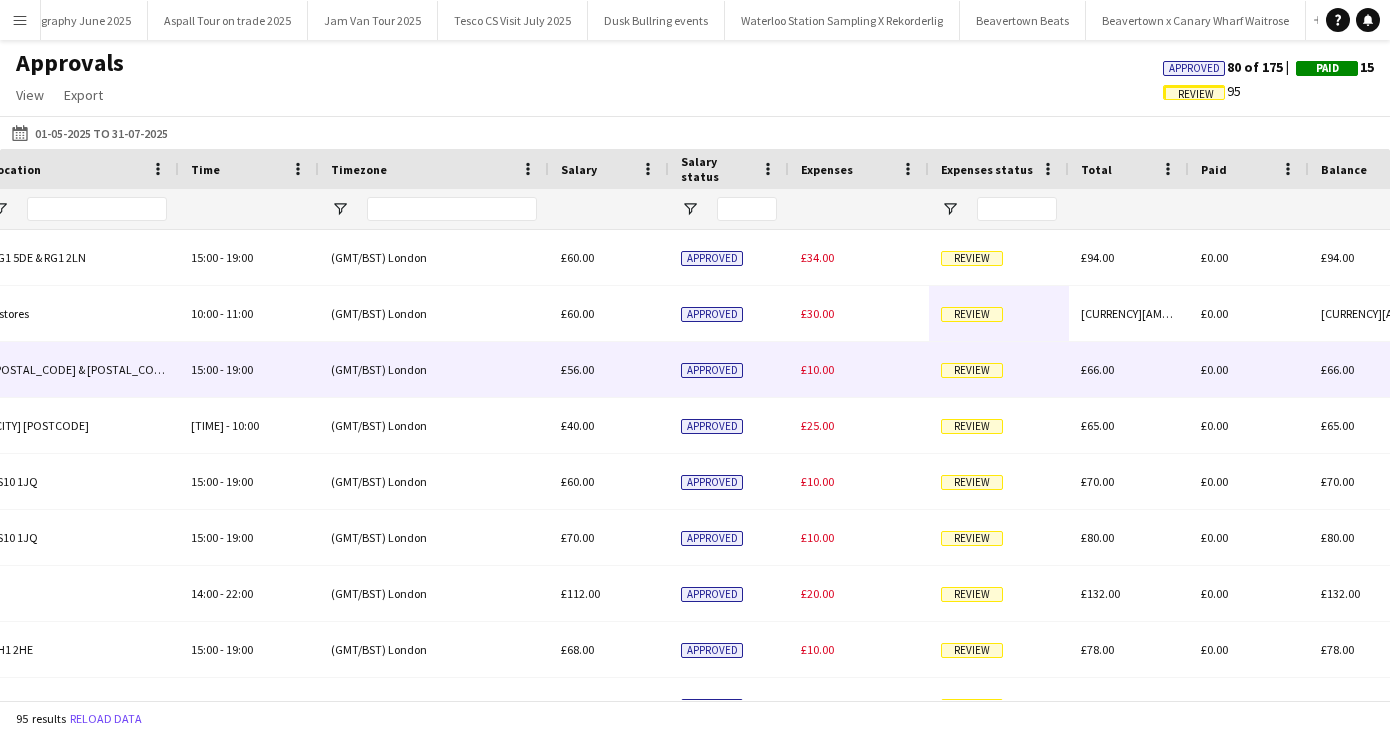 click on "Review" at bounding box center (972, 370) 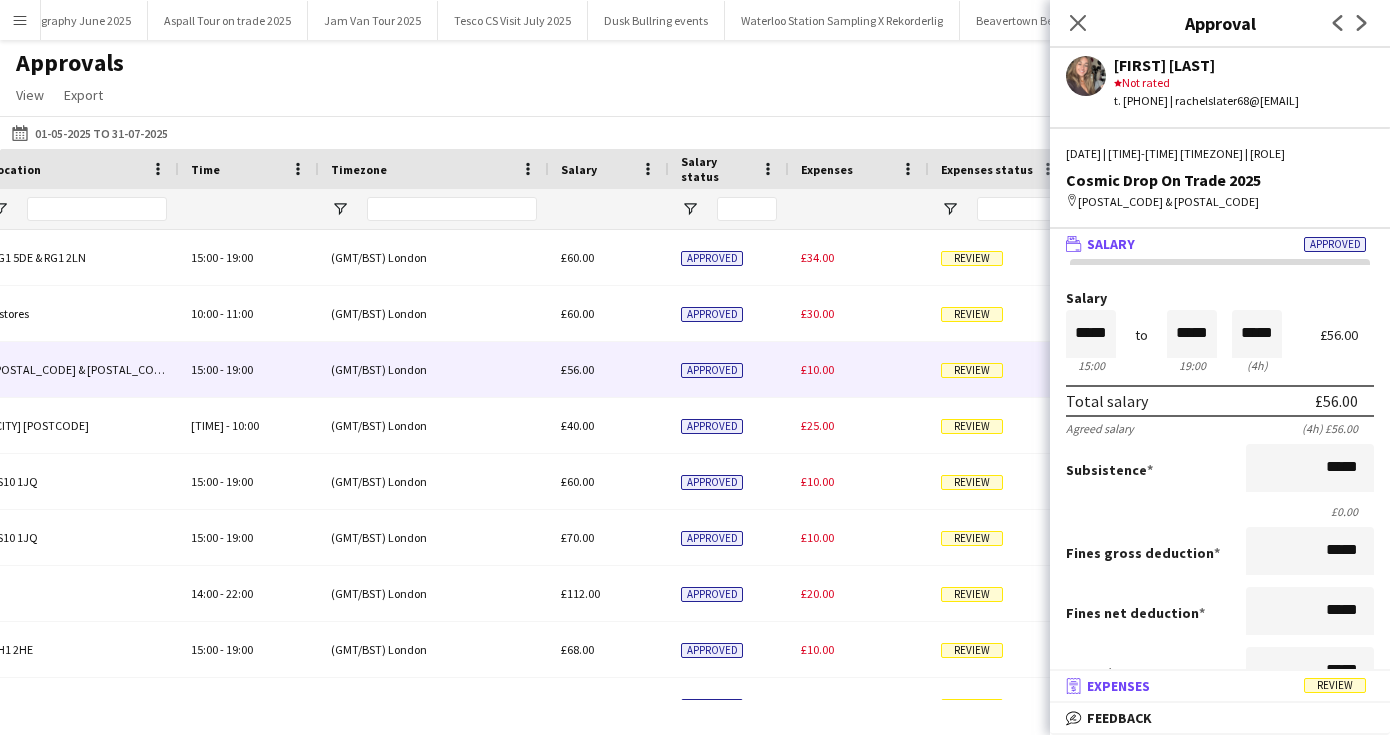 click on "receipt
Expenses   Review" at bounding box center [1216, 686] 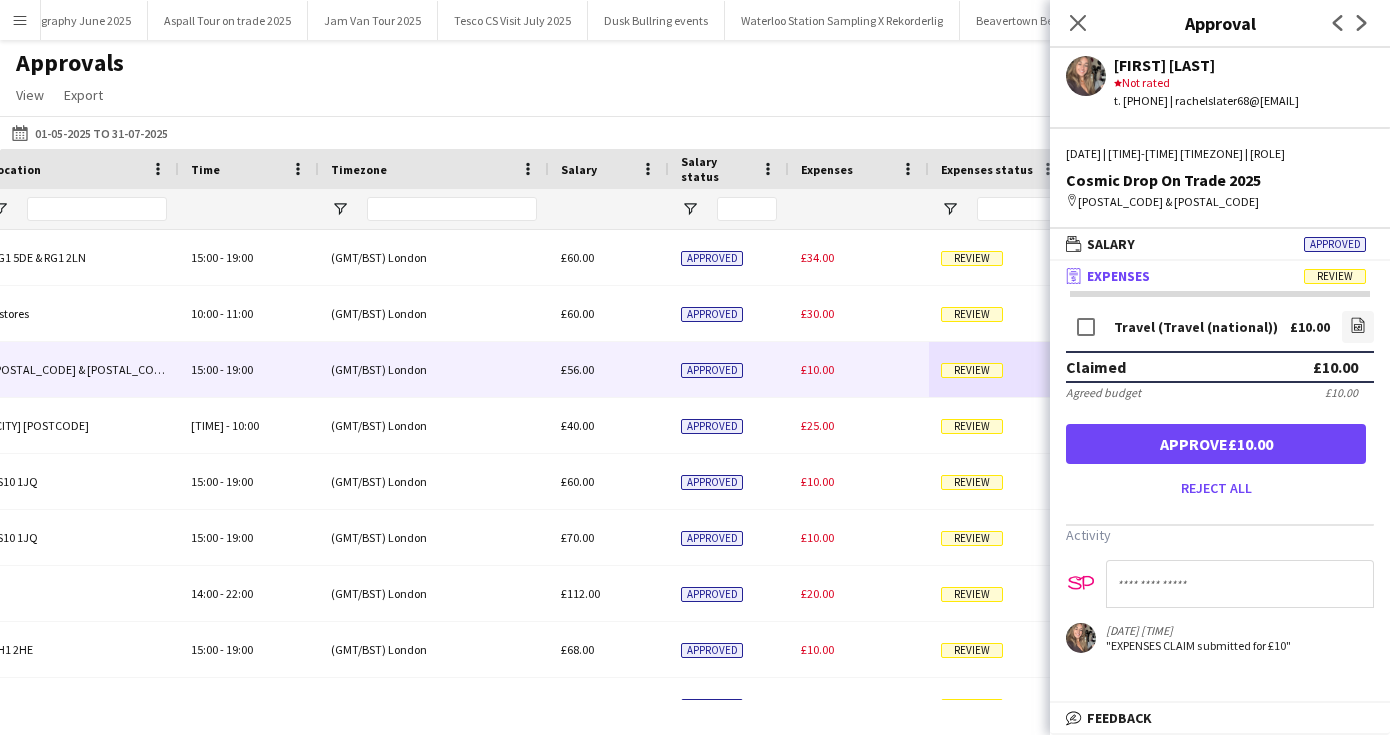 click on "Approve   £10.00" at bounding box center (1216, 444) 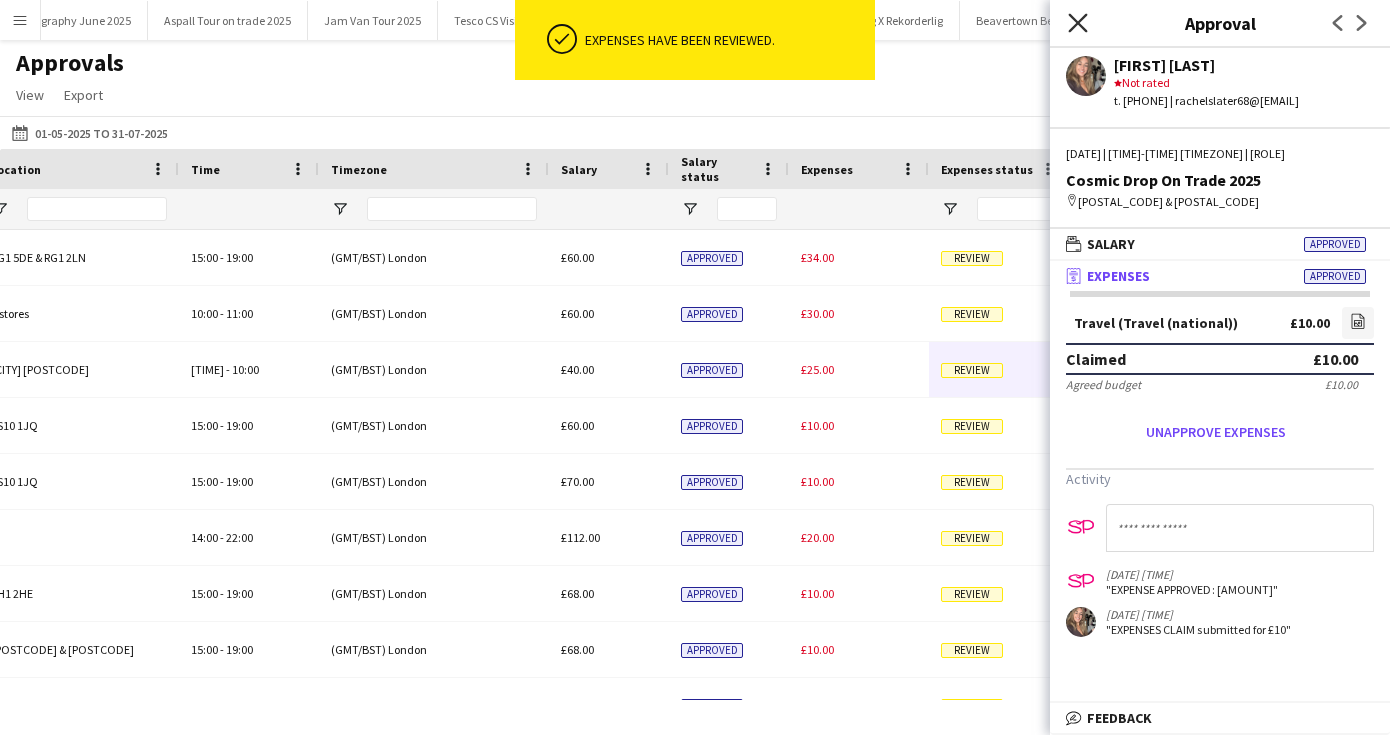 click 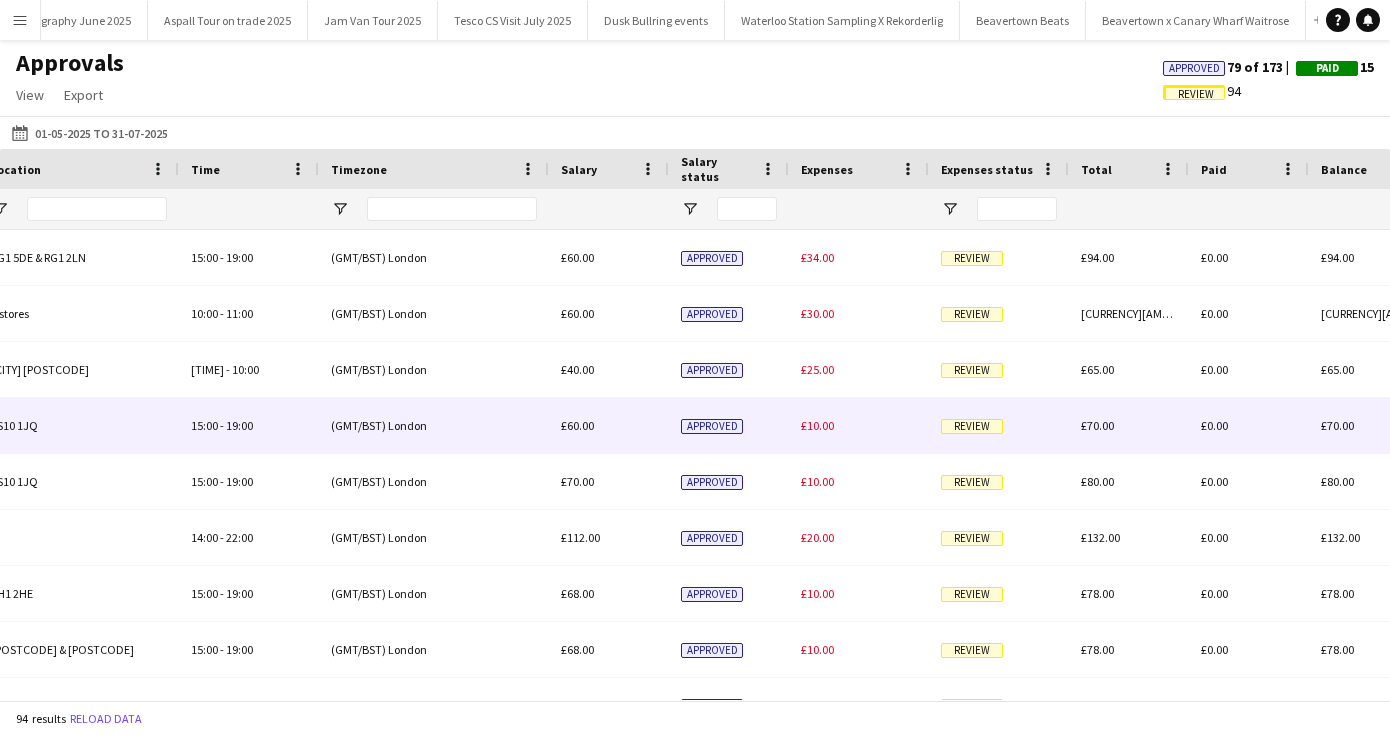 click on "Review" at bounding box center (972, 426) 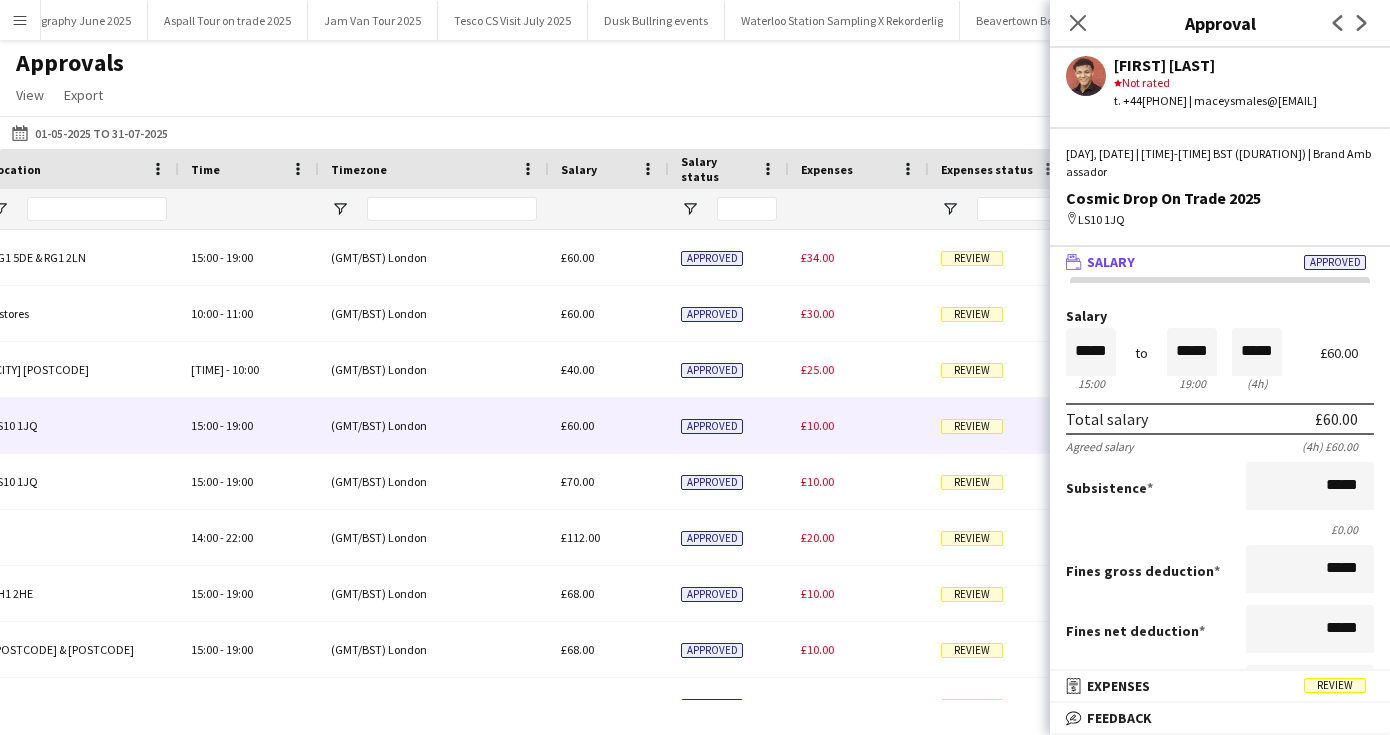 click on "Expenses" at bounding box center (1118, 686) 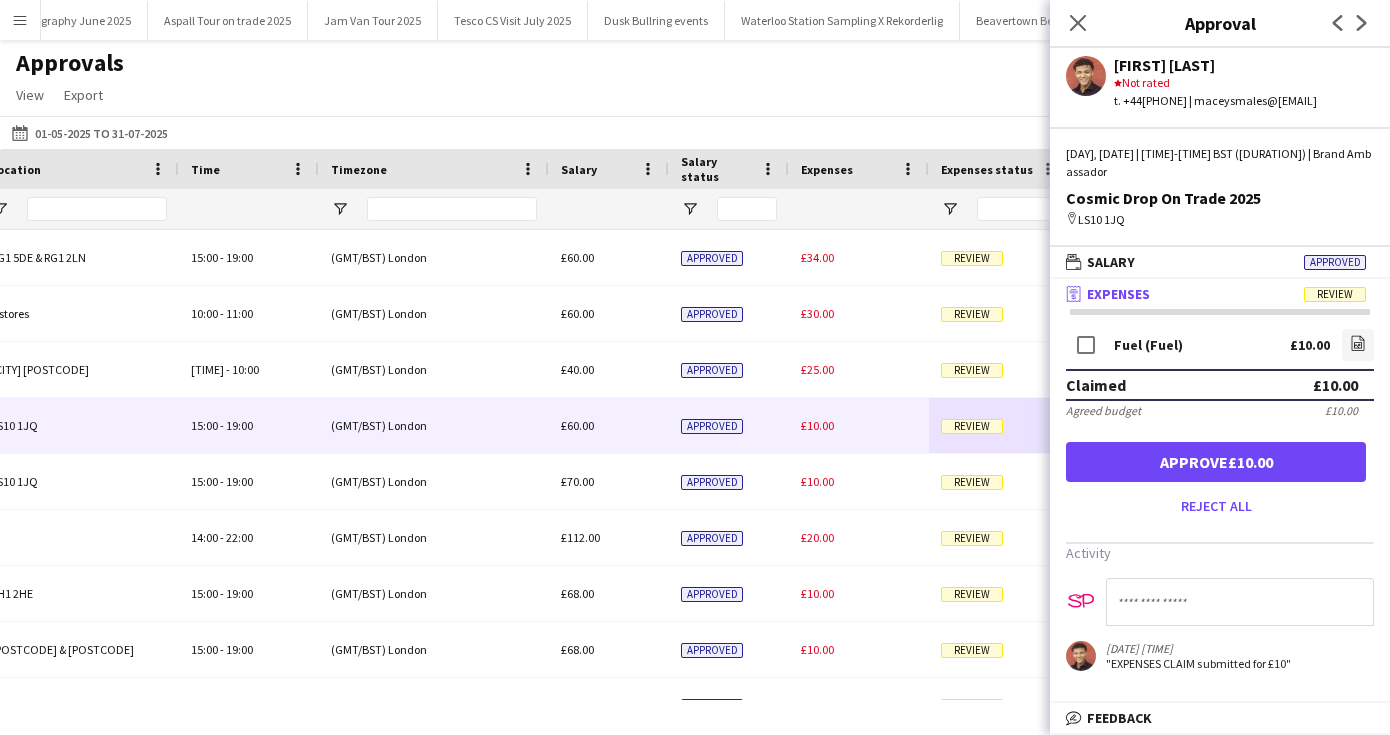 click on "Approve   £10.00" at bounding box center [1216, 462] 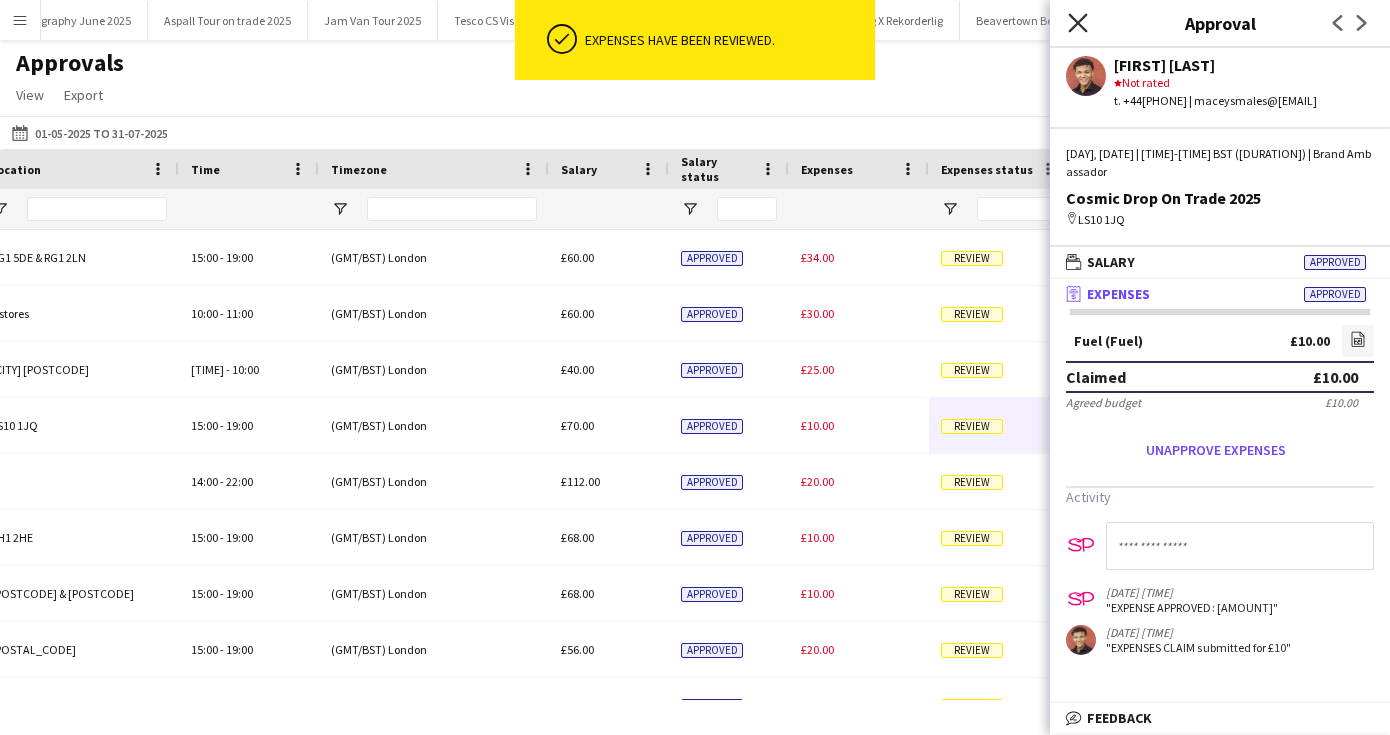click 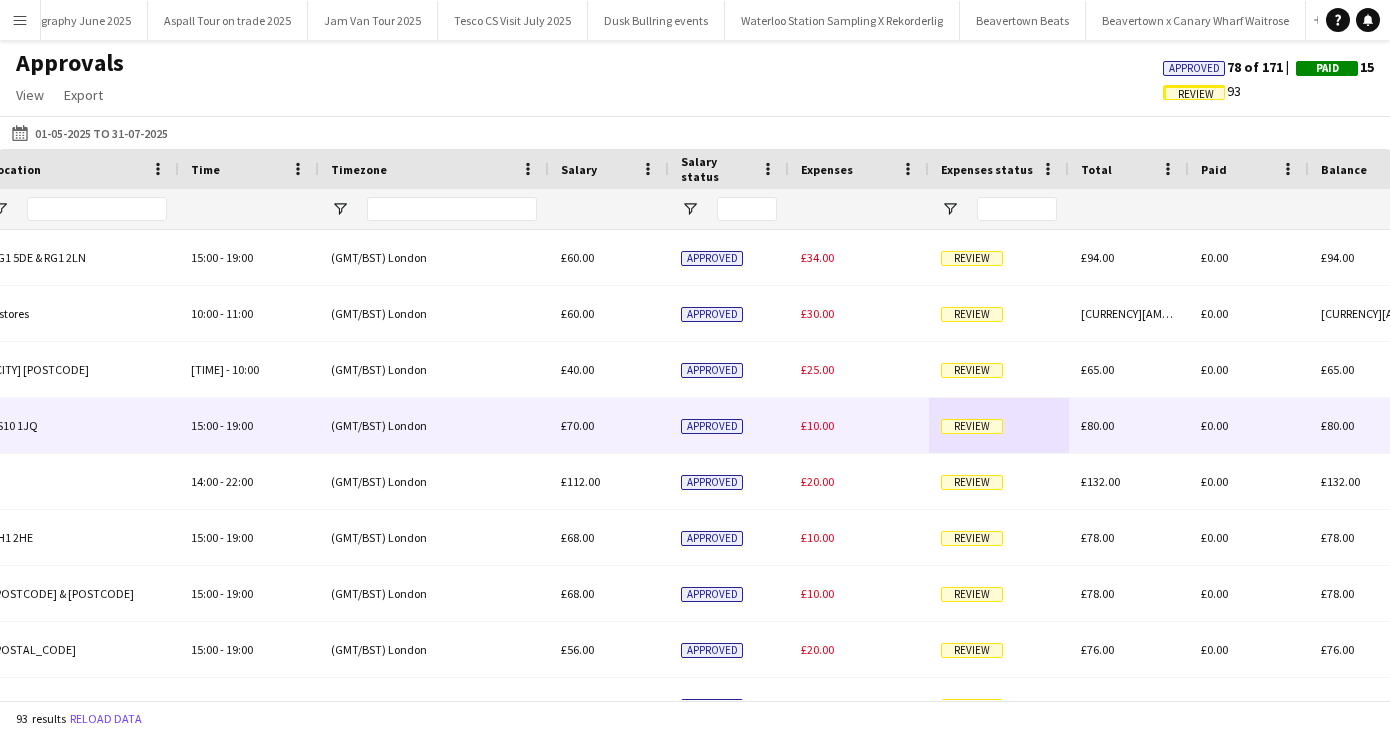click on "Review" at bounding box center [972, 426] 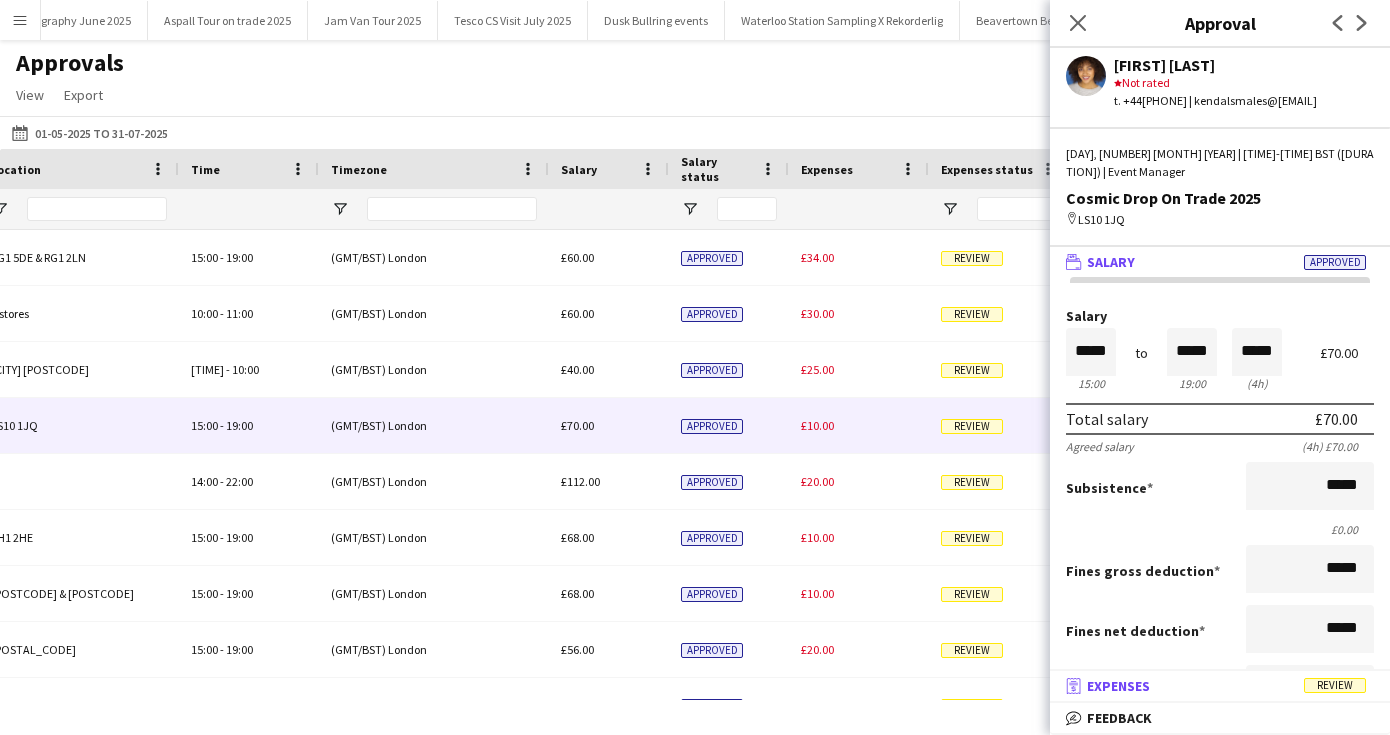 click on "receipt
Expenses   Review" at bounding box center (1216, 686) 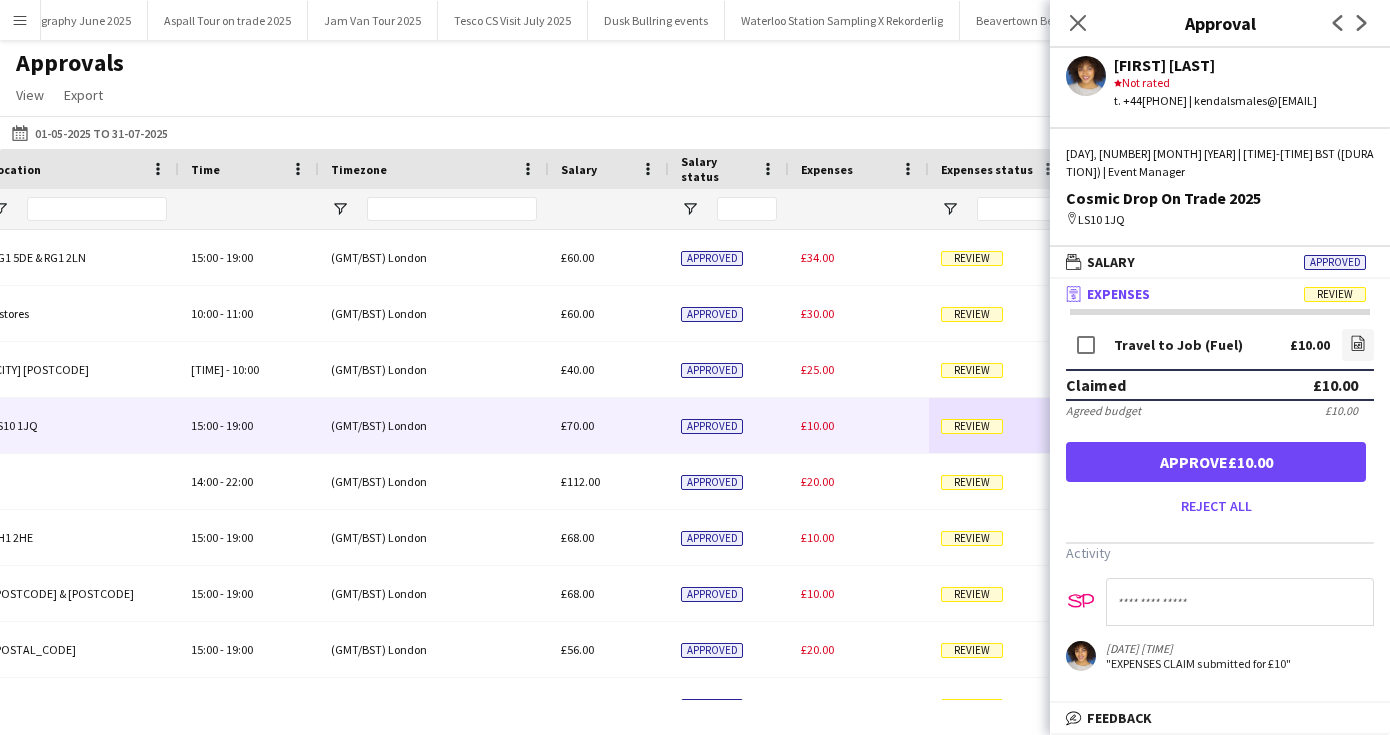 click on "Approve   £10.00" at bounding box center (1216, 462) 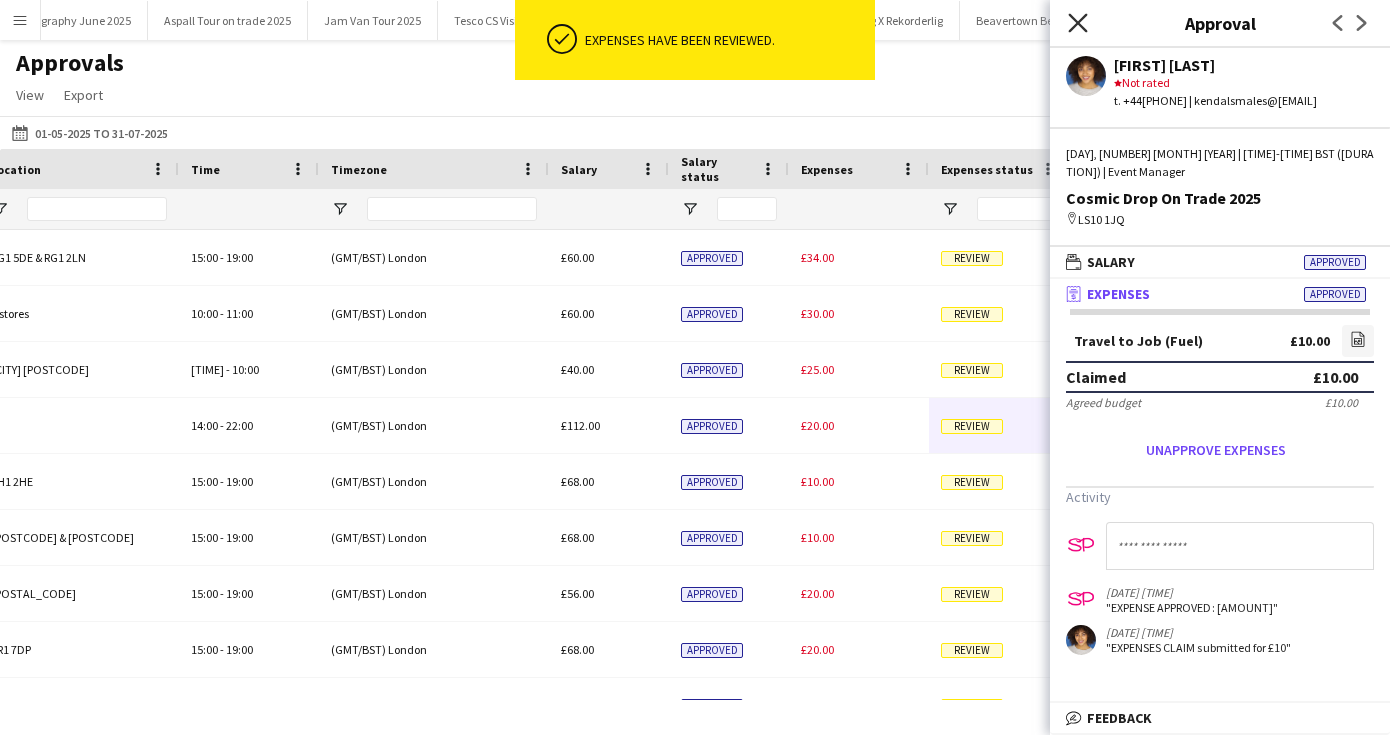 click on "Close pop-in" 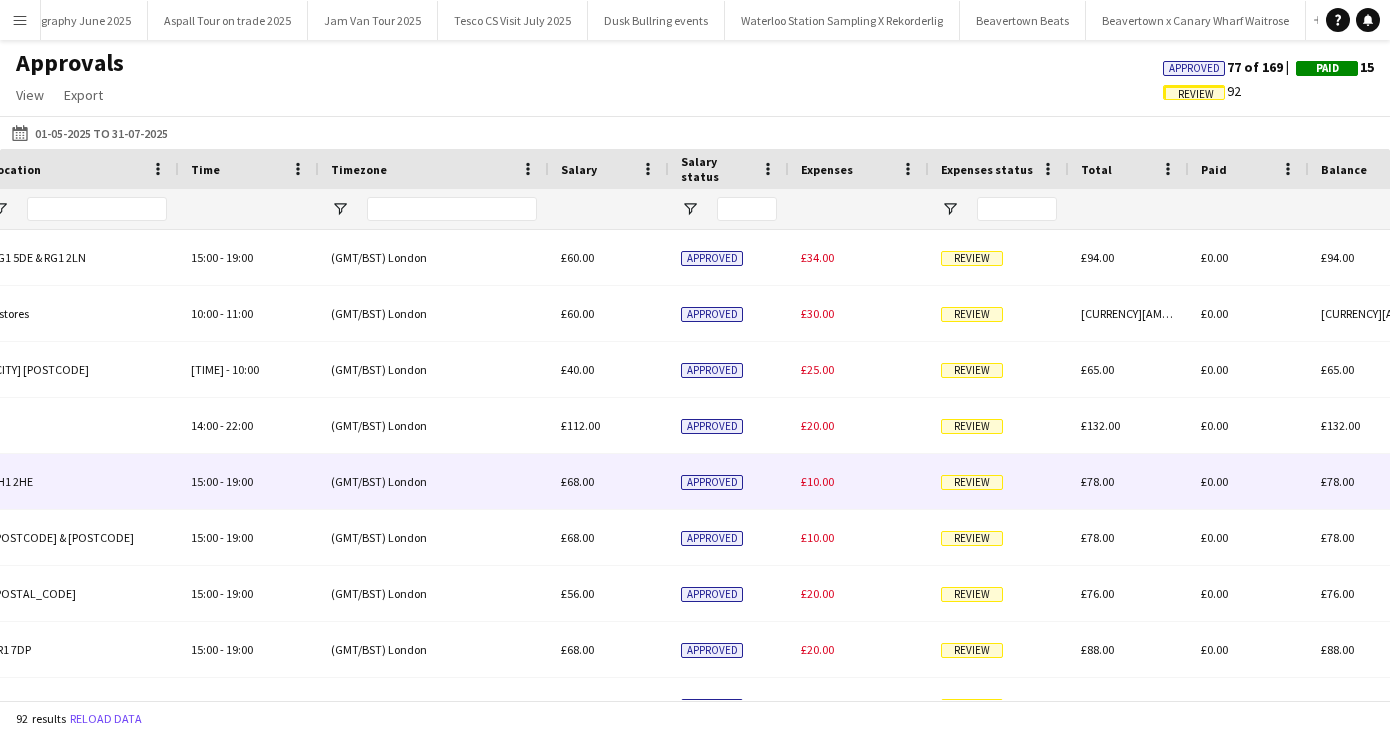 click on "Review" at bounding box center (972, 482) 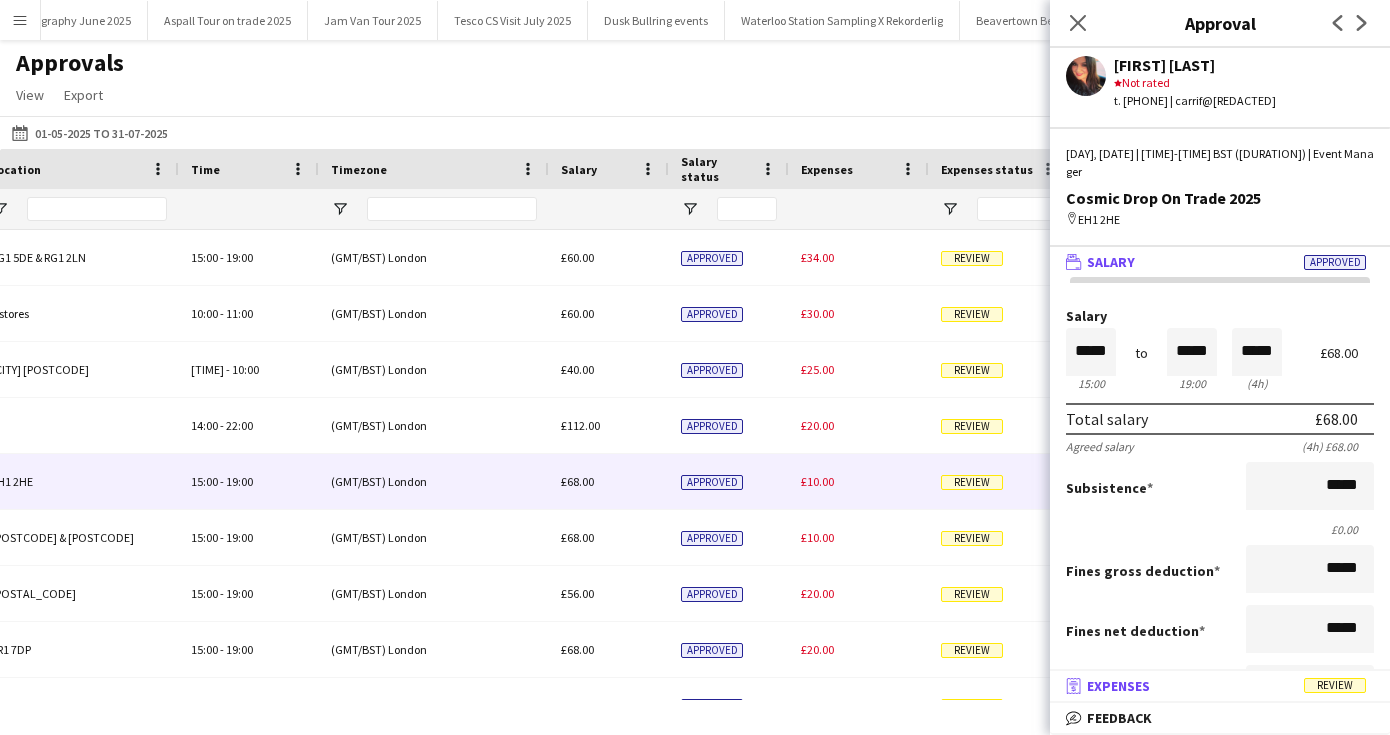 click on "Expenses" at bounding box center [1118, 686] 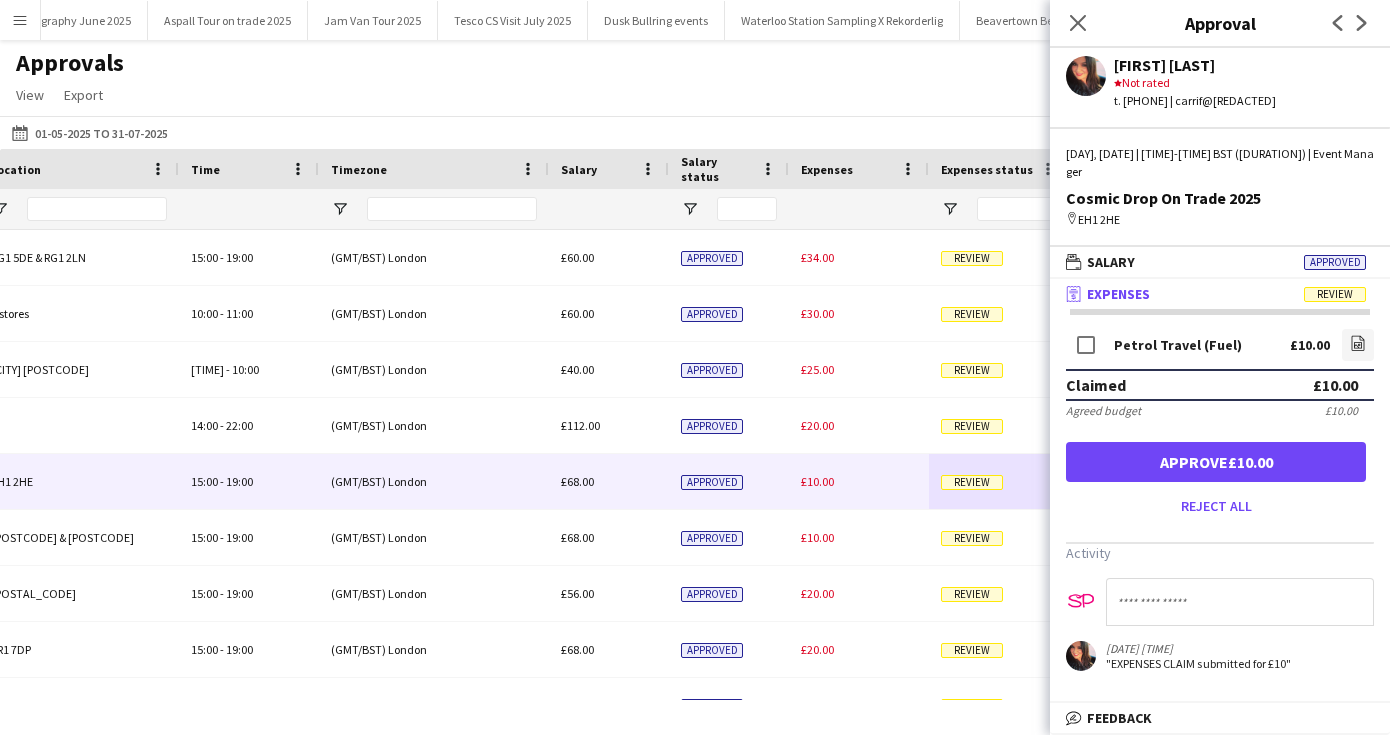 click on "Approve   £10.00" at bounding box center (1216, 462) 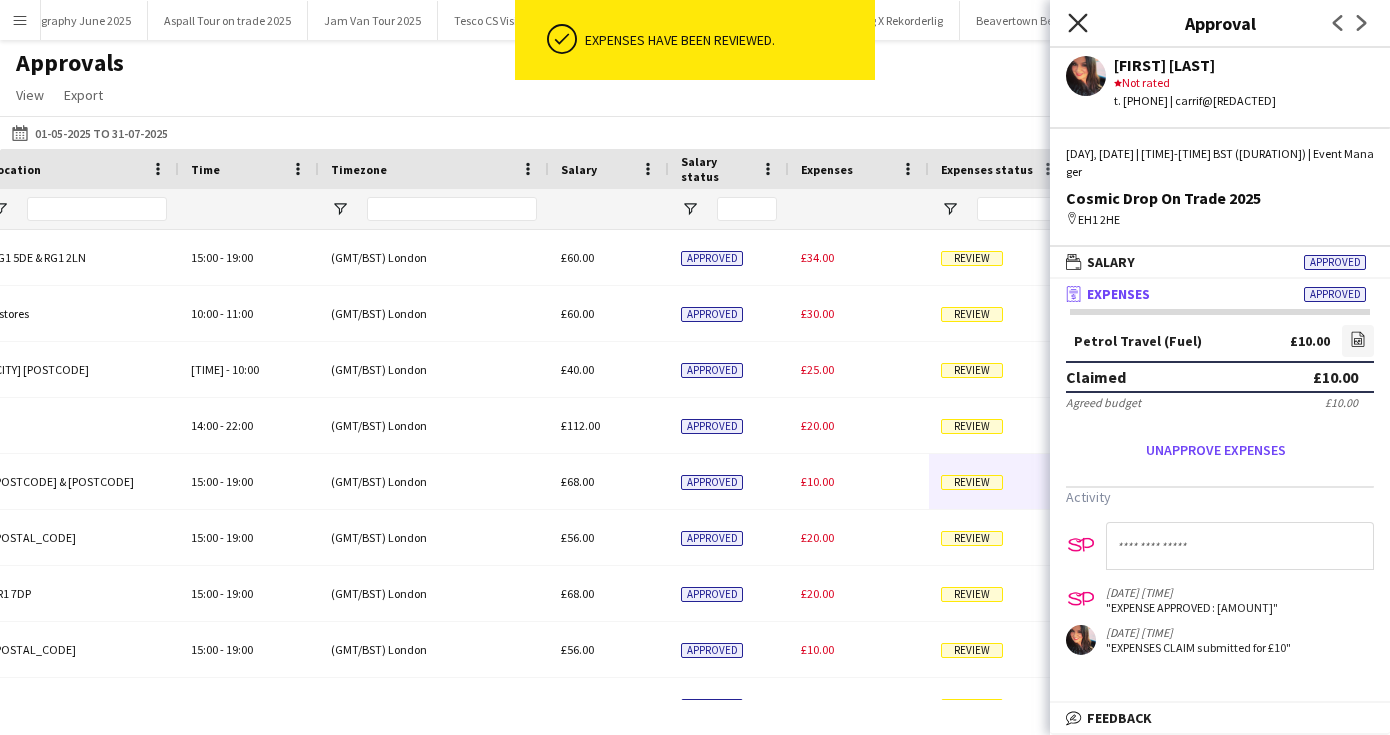 click on "Close pop-in" 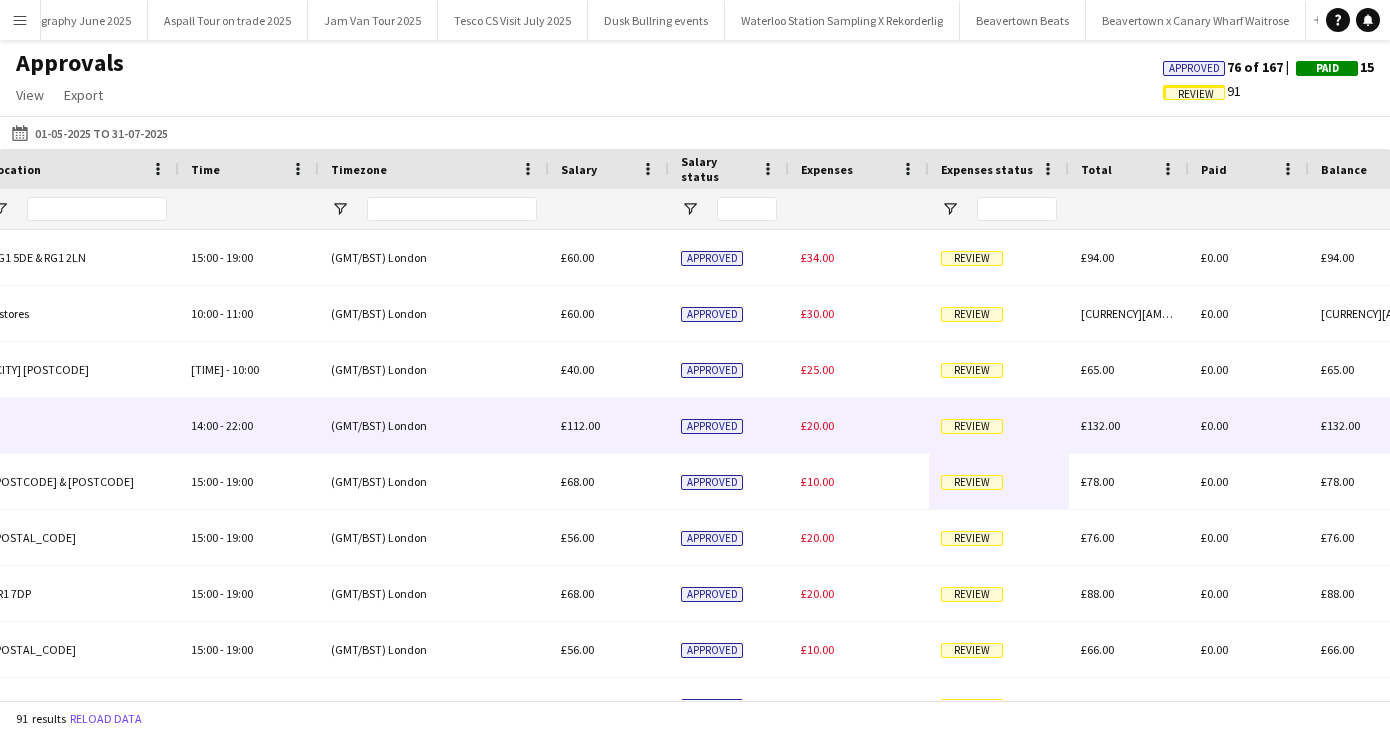 click on "Review" at bounding box center (972, 426) 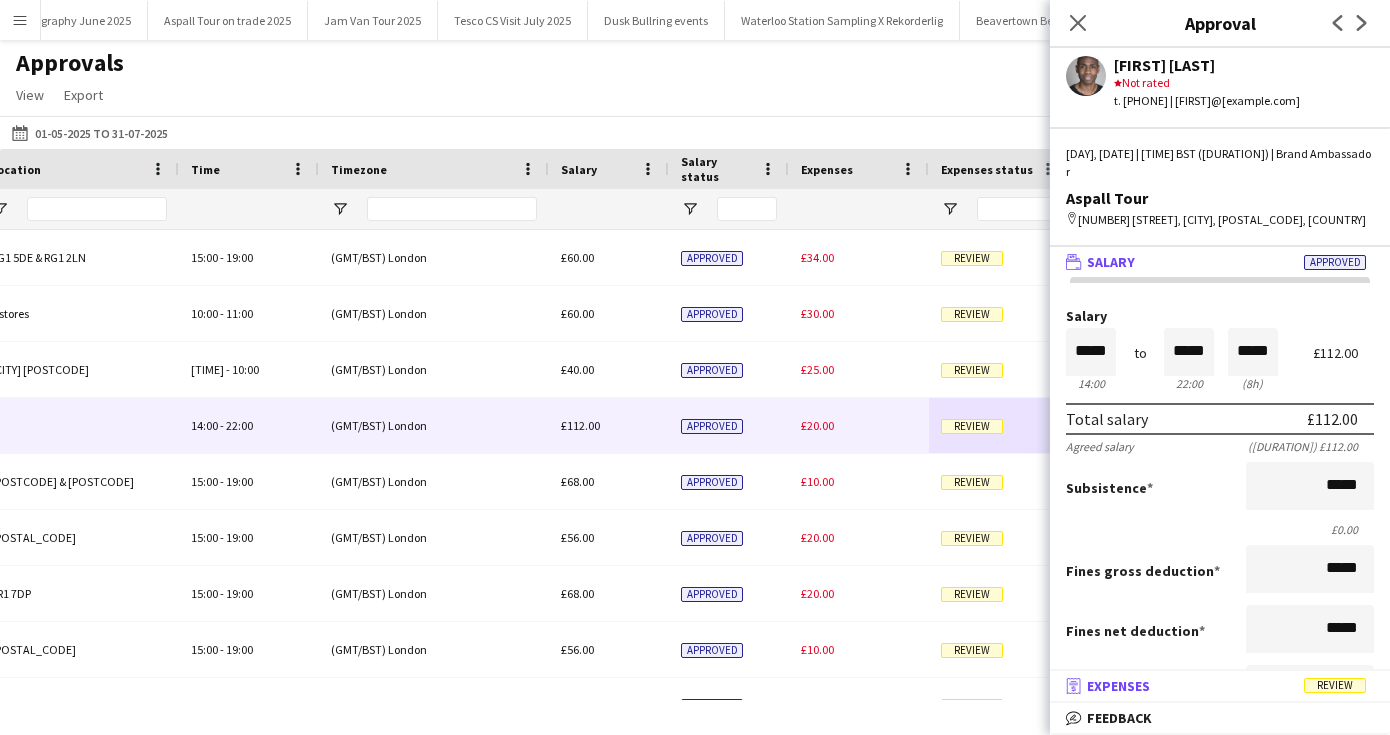 click on "receipt
Expenses   Review" at bounding box center [1216, 686] 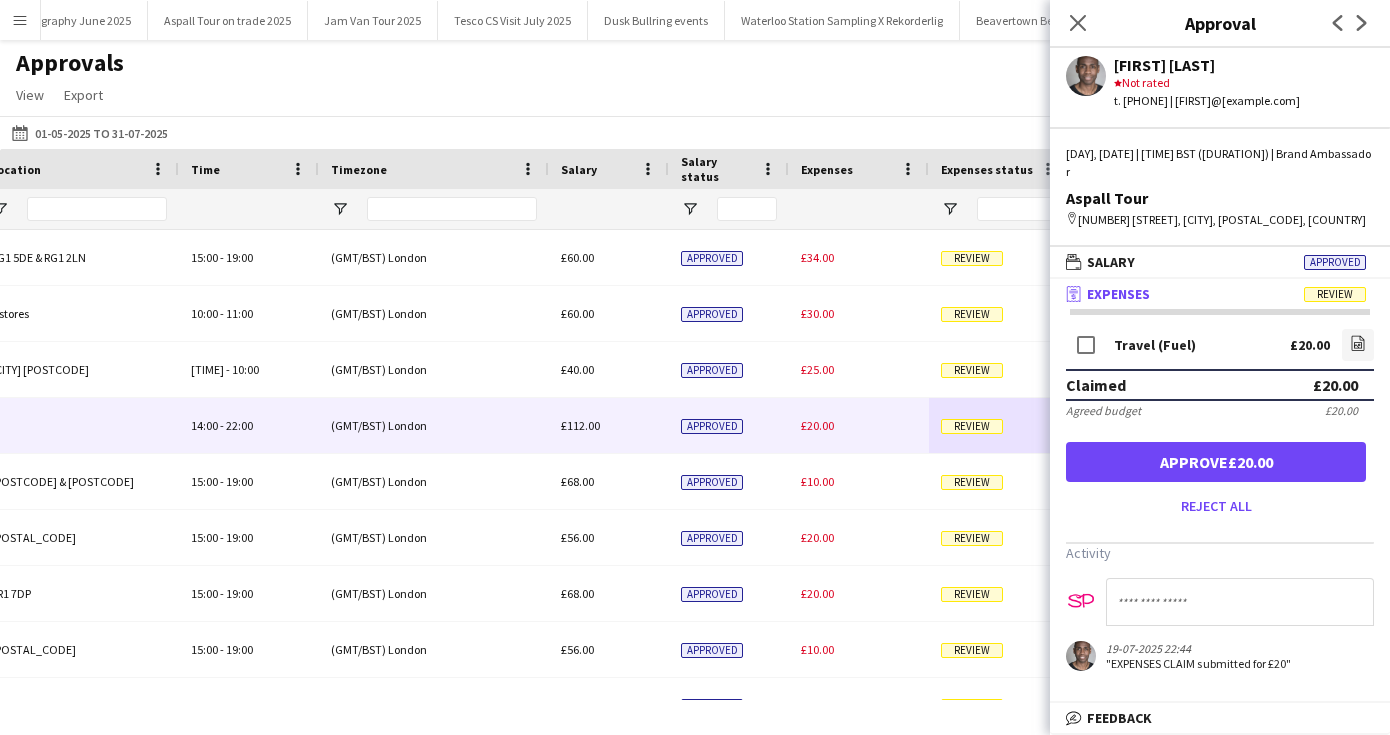 click on "Approve   [CURRENCY][AMOUNT]" at bounding box center [1216, 462] 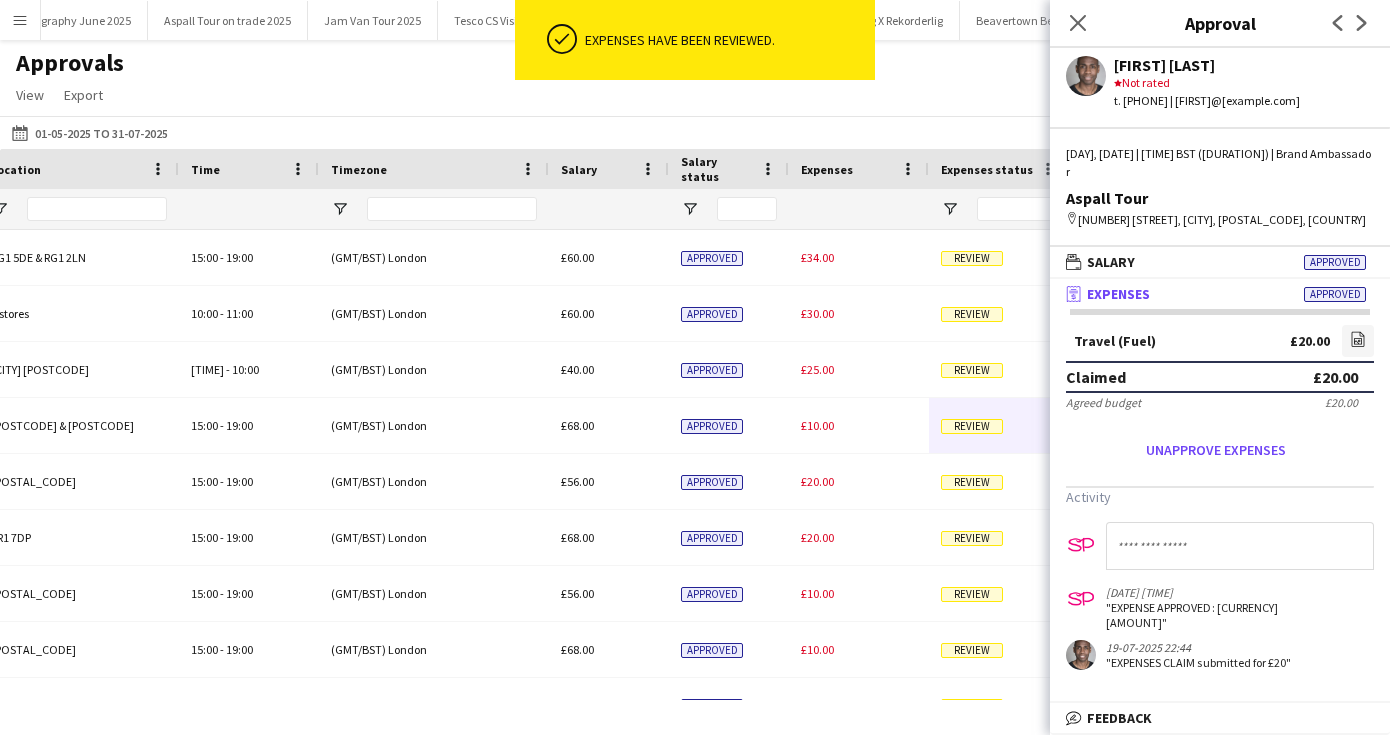click 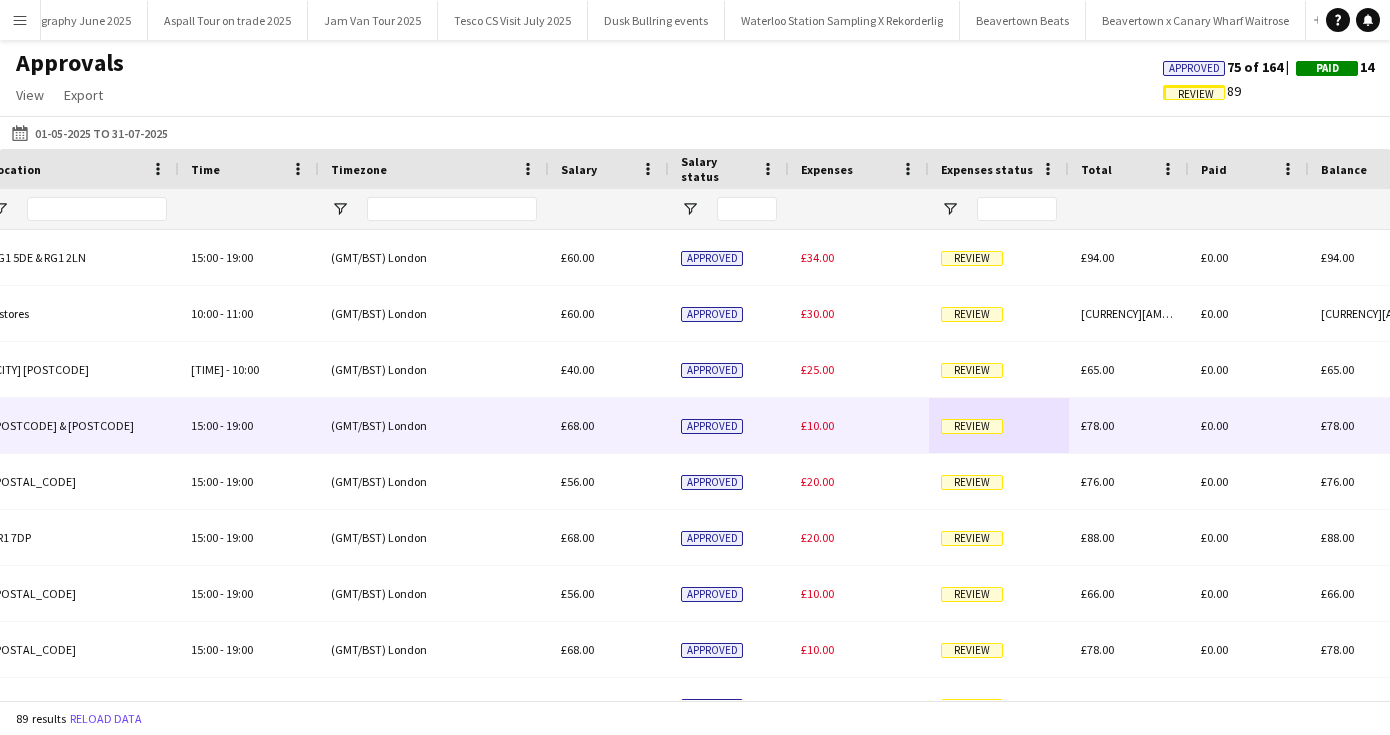 click on "Review" at bounding box center [972, 426] 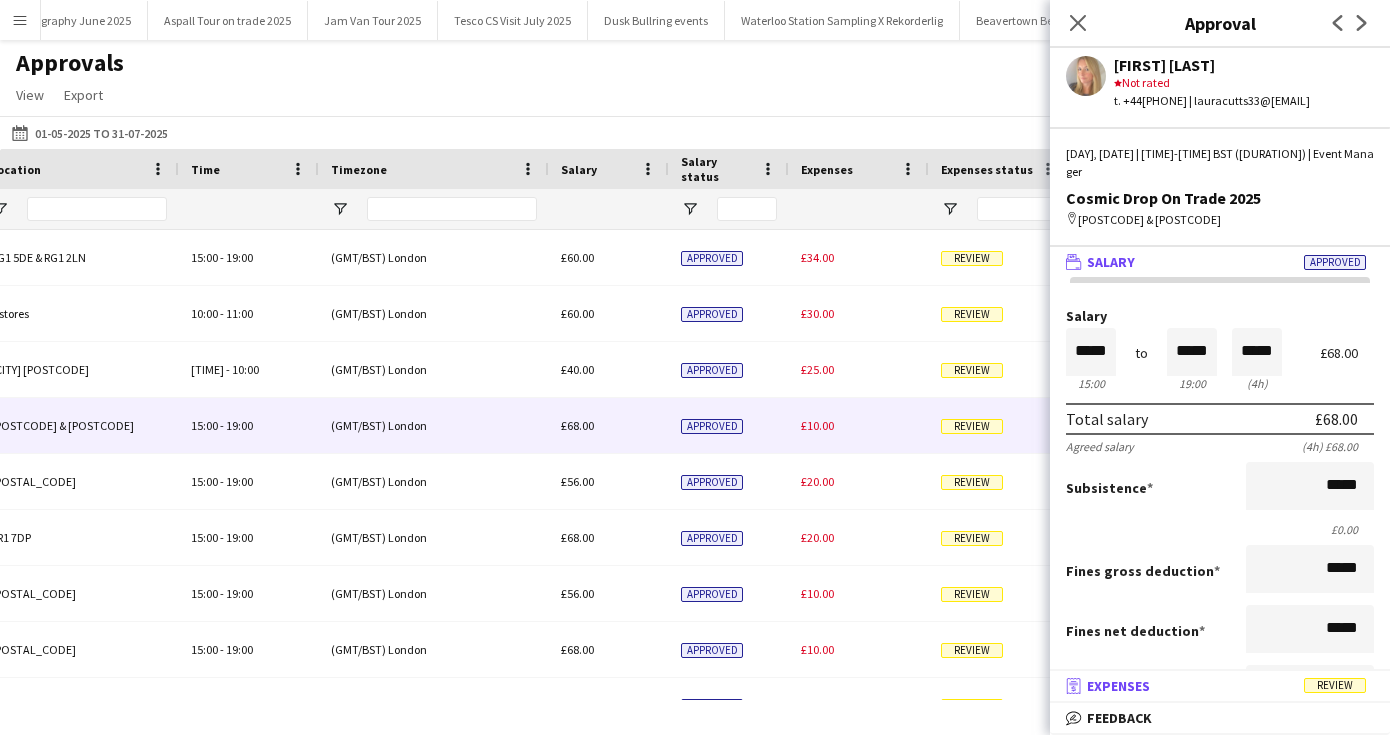 click on "Expenses" at bounding box center [1118, 686] 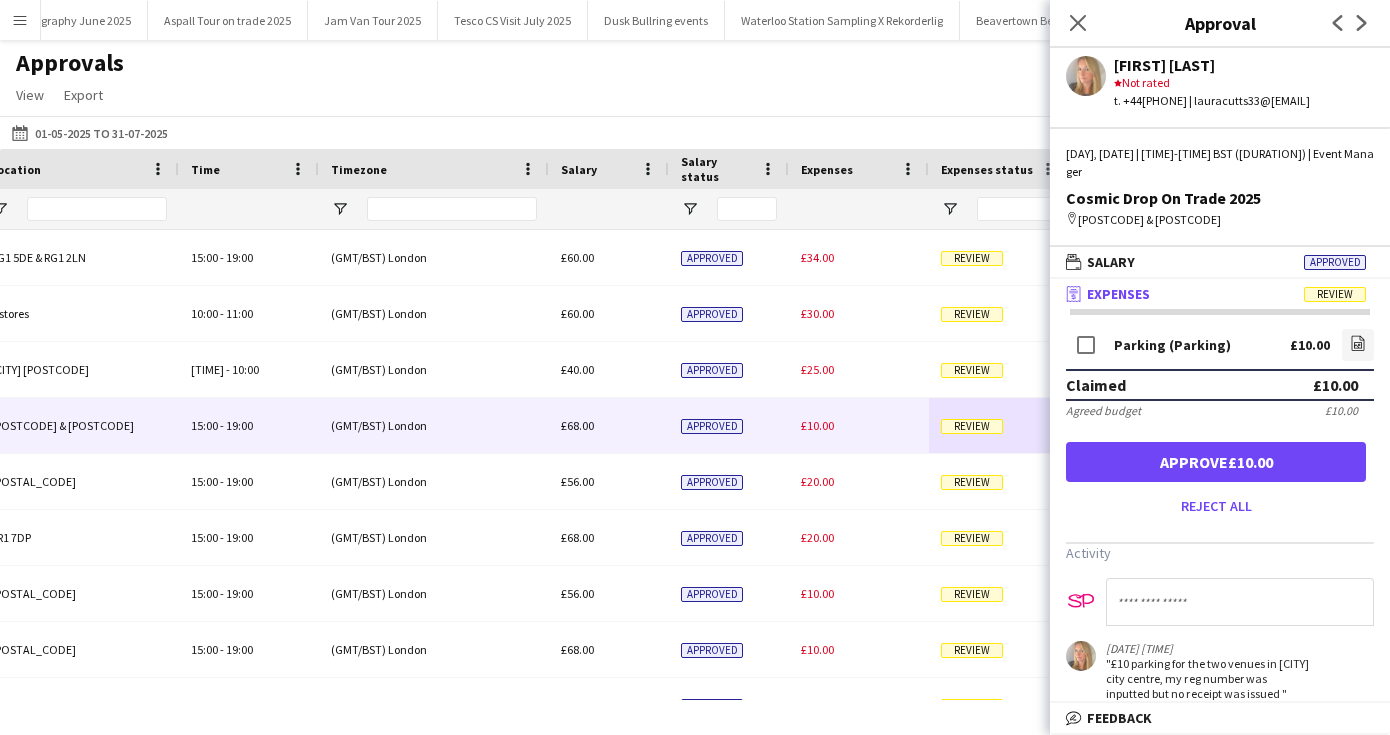 click on "Approve   £10.00" at bounding box center [1216, 462] 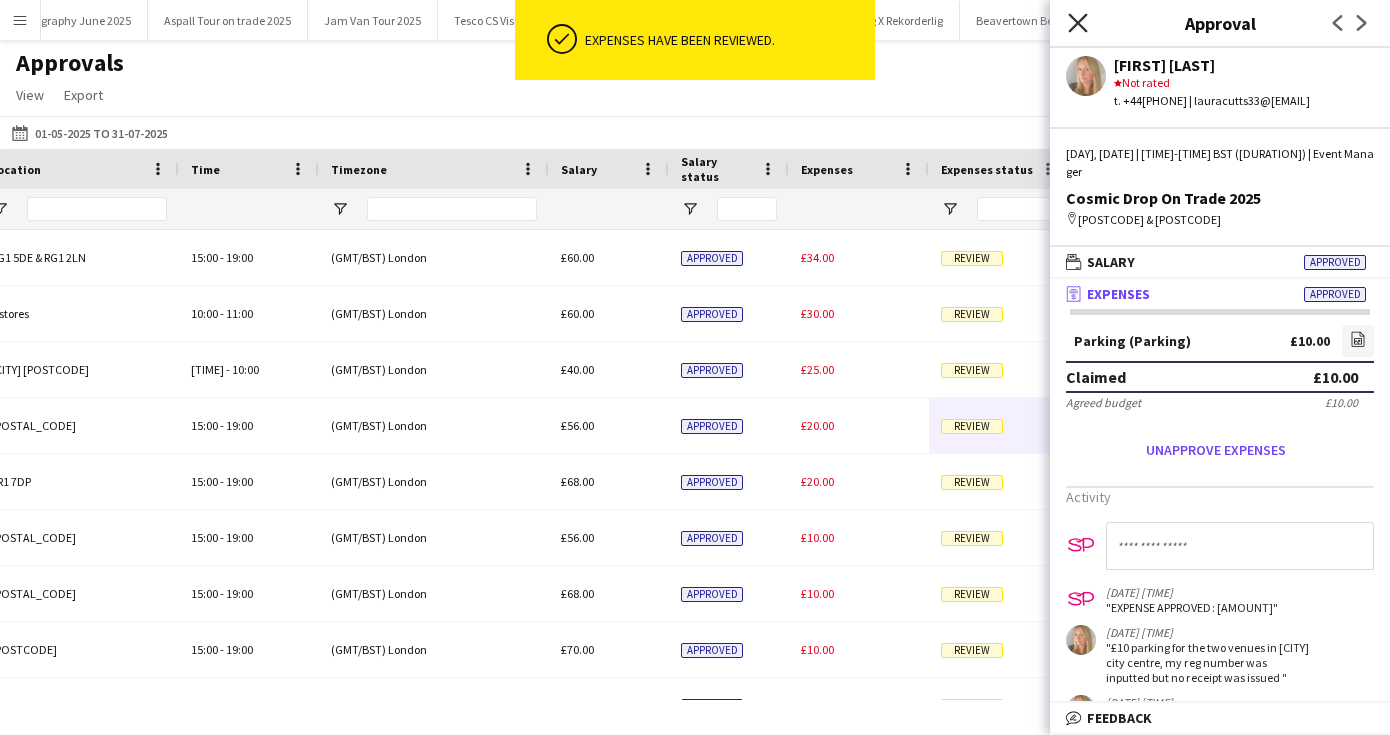 click on "Close pop-in" 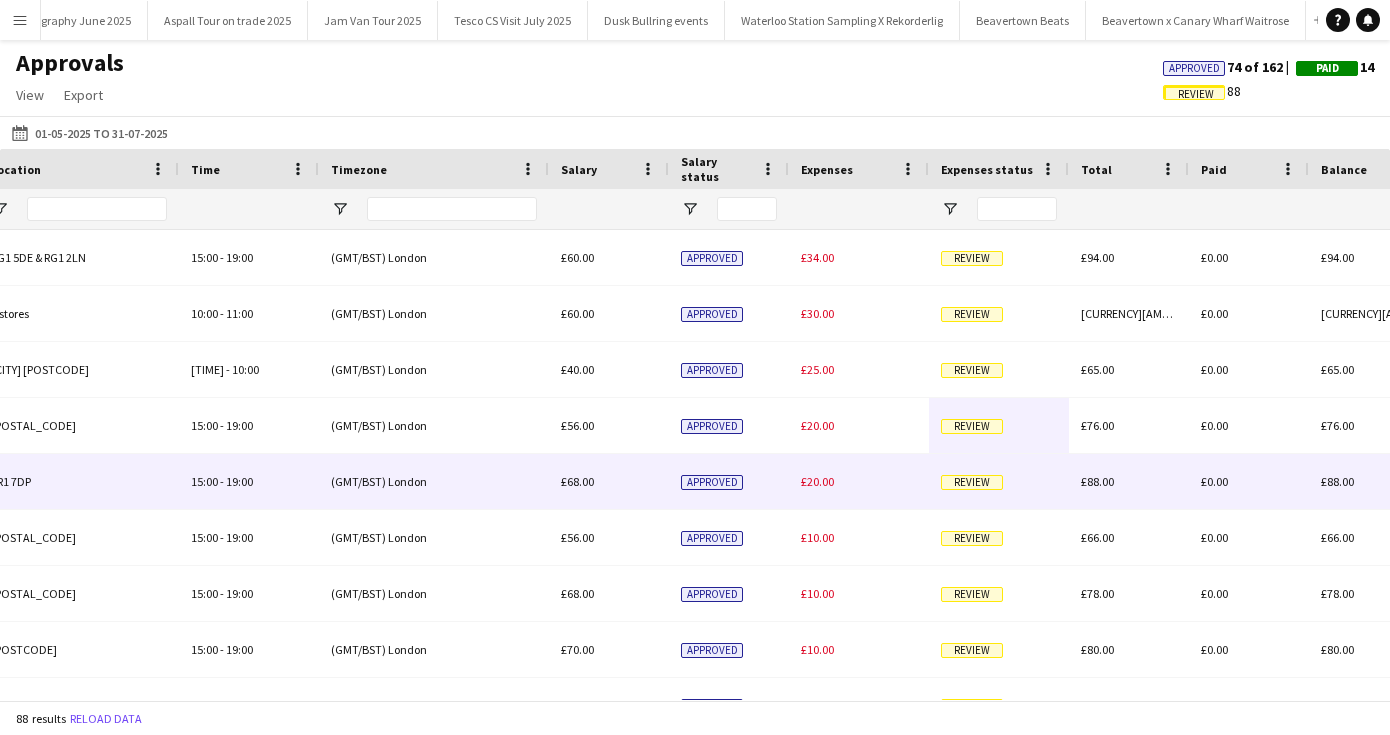 click on "Review" at bounding box center (972, 482) 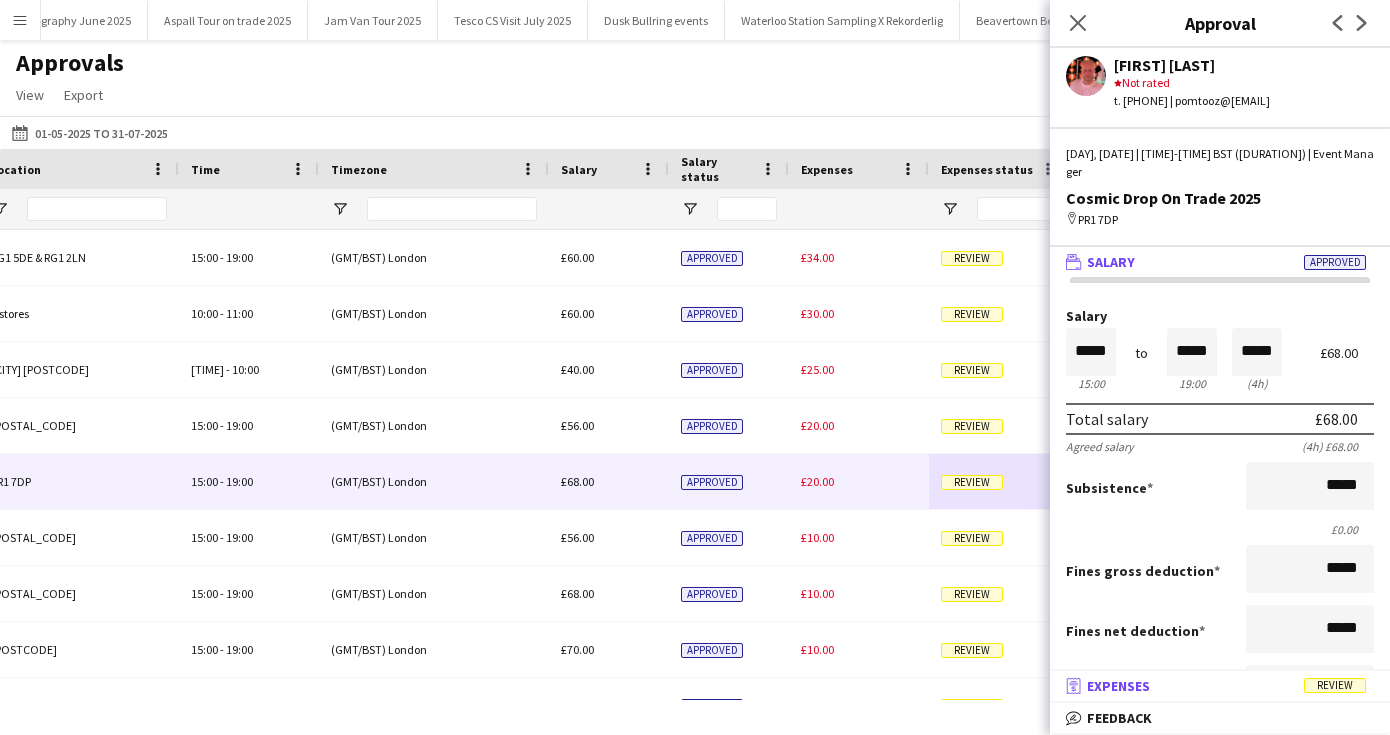 click on "Expenses" at bounding box center (1118, 686) 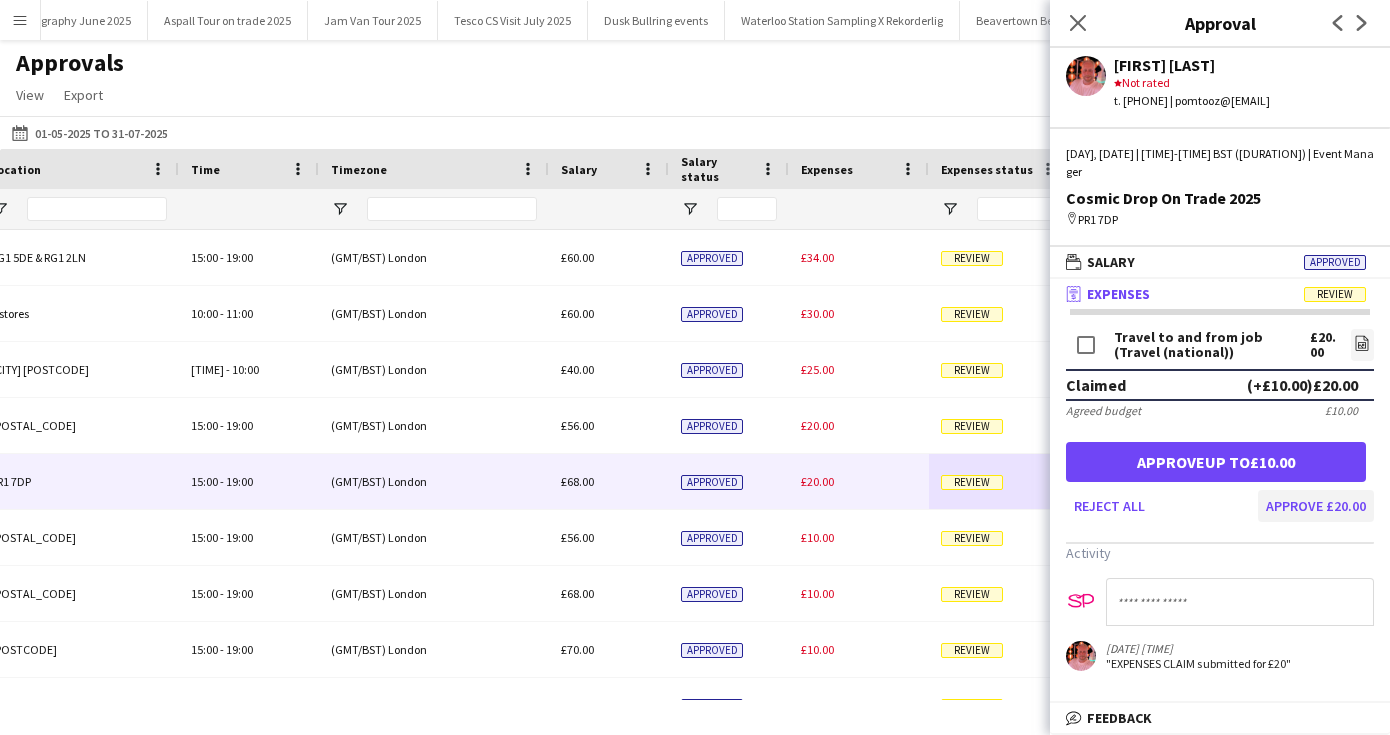 click on "Approve £20.00" at bounding box center (1316, 506) 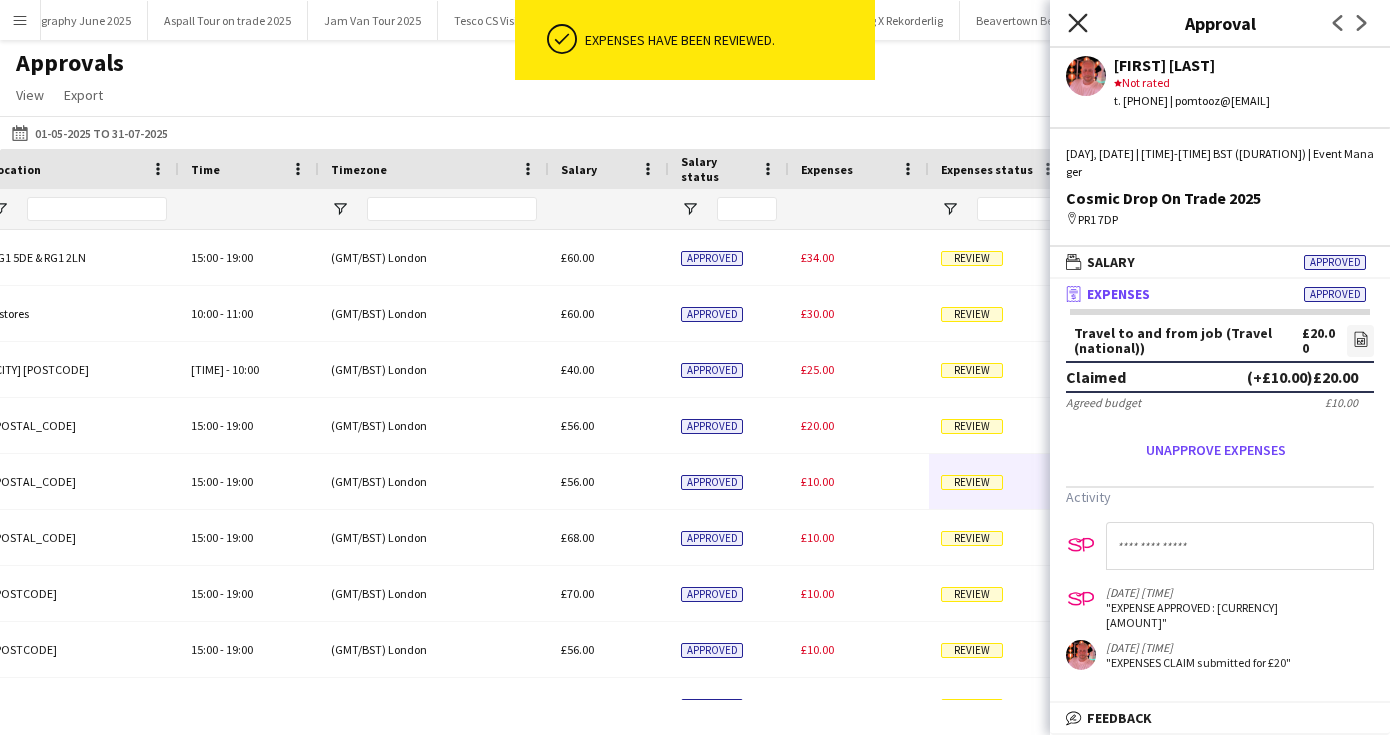 click 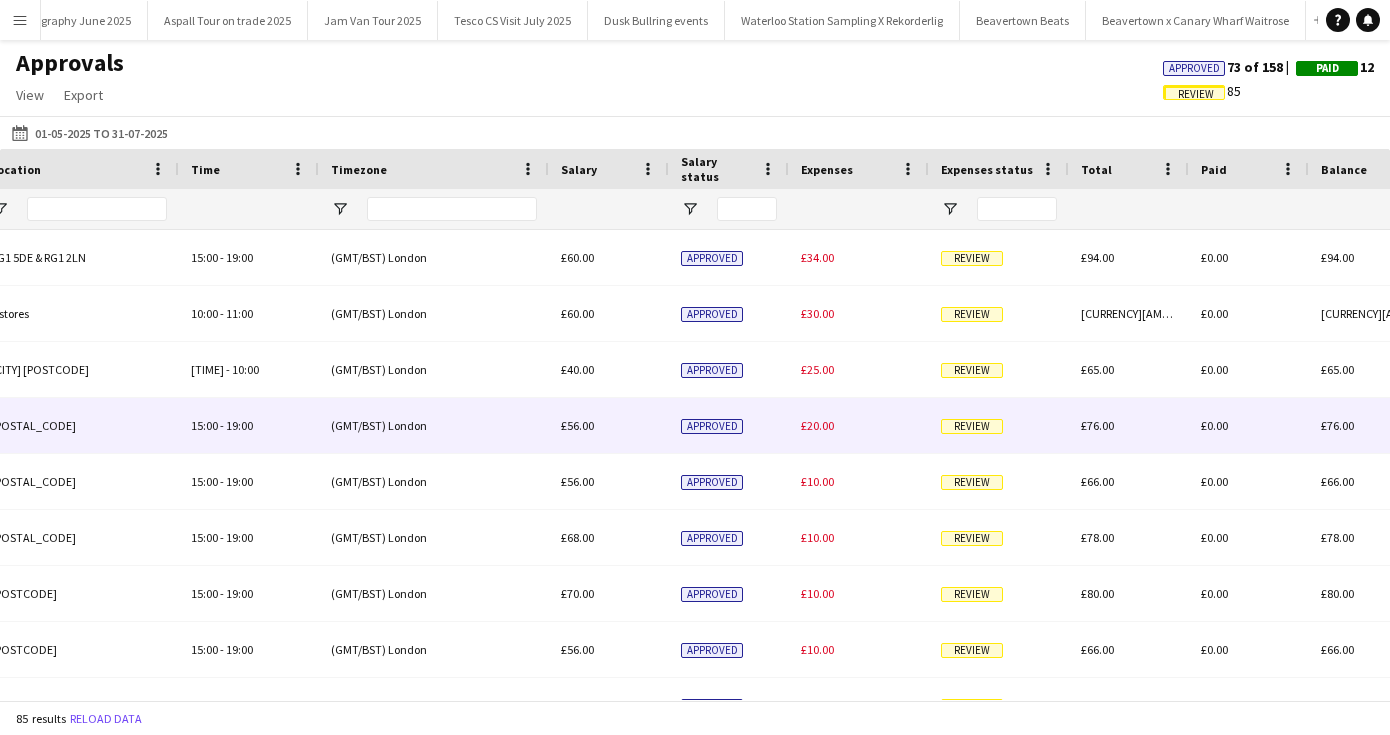 click on "Review" at bounding box center (972, 426) 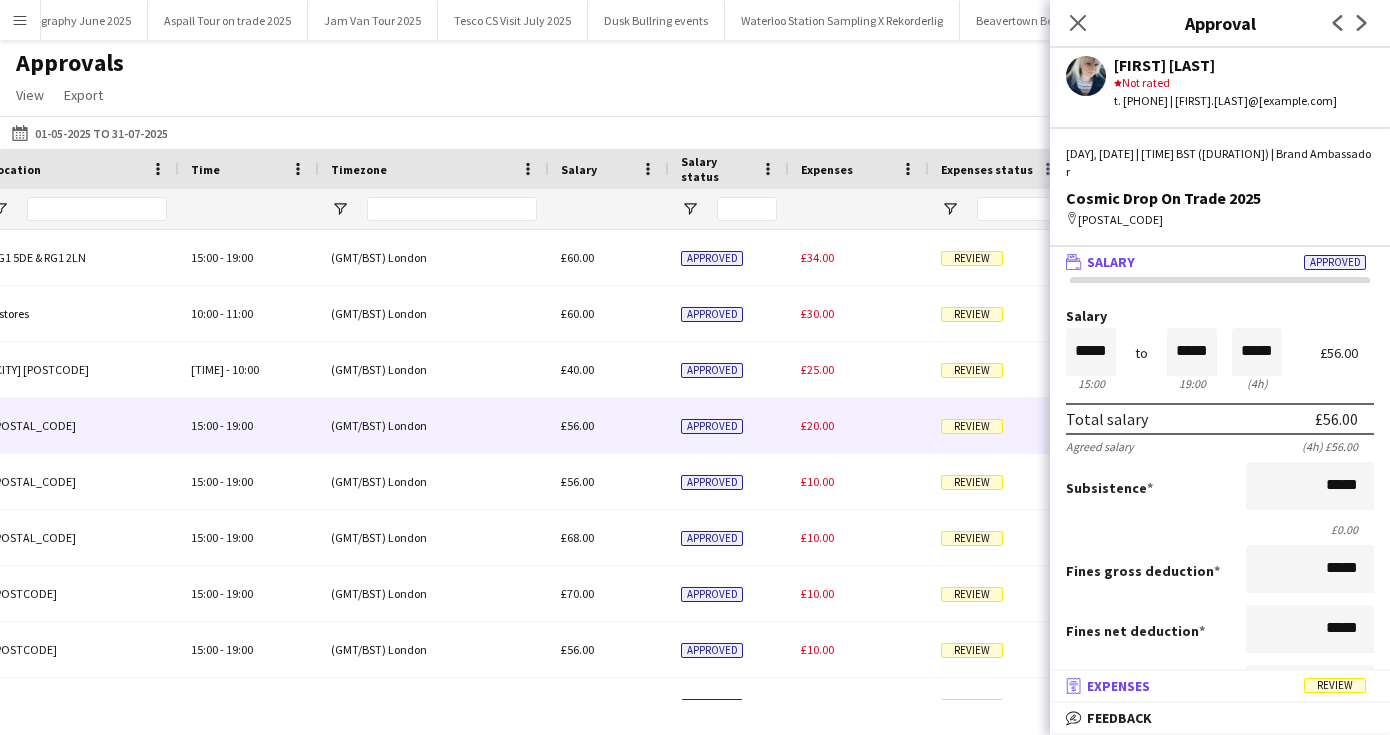 click on "Expenses" at bounding box center [1118, 686] 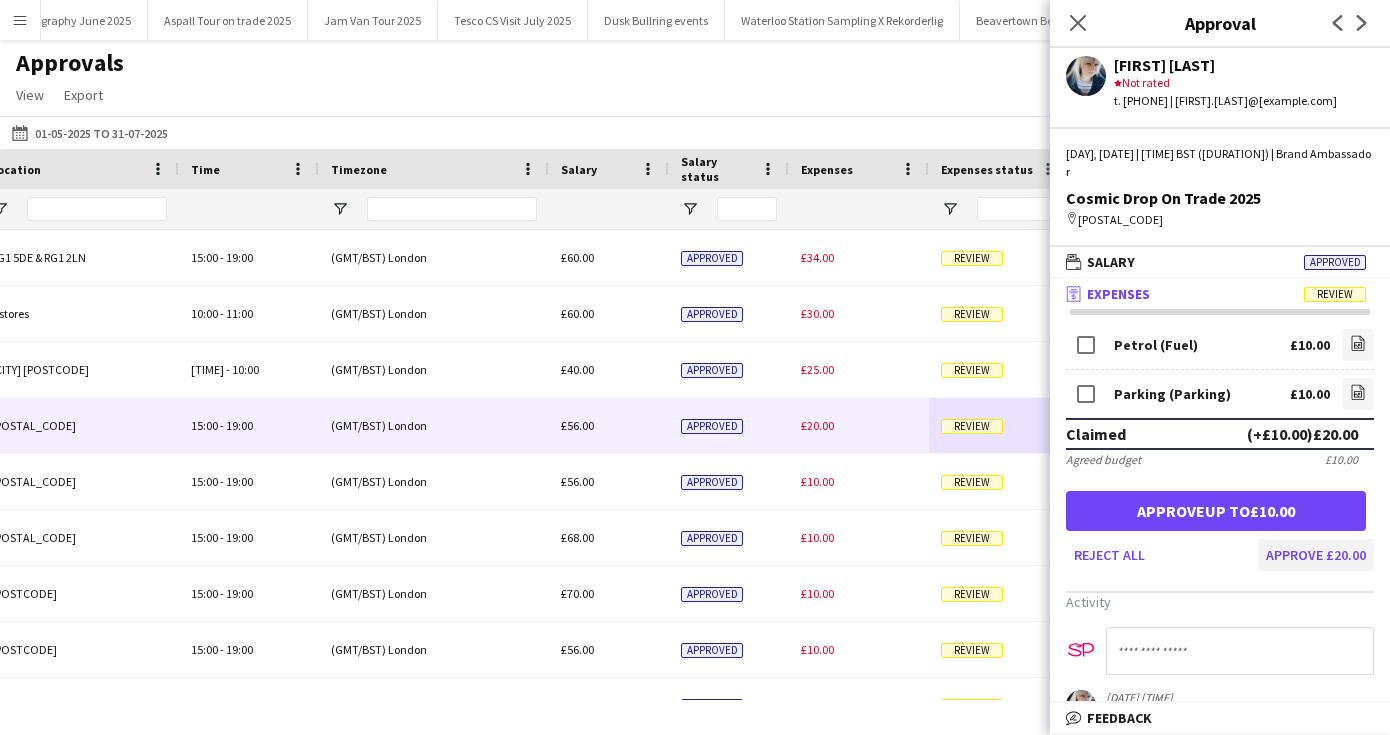 click on "Approve £20.00" at bounding box center [1316, 555] 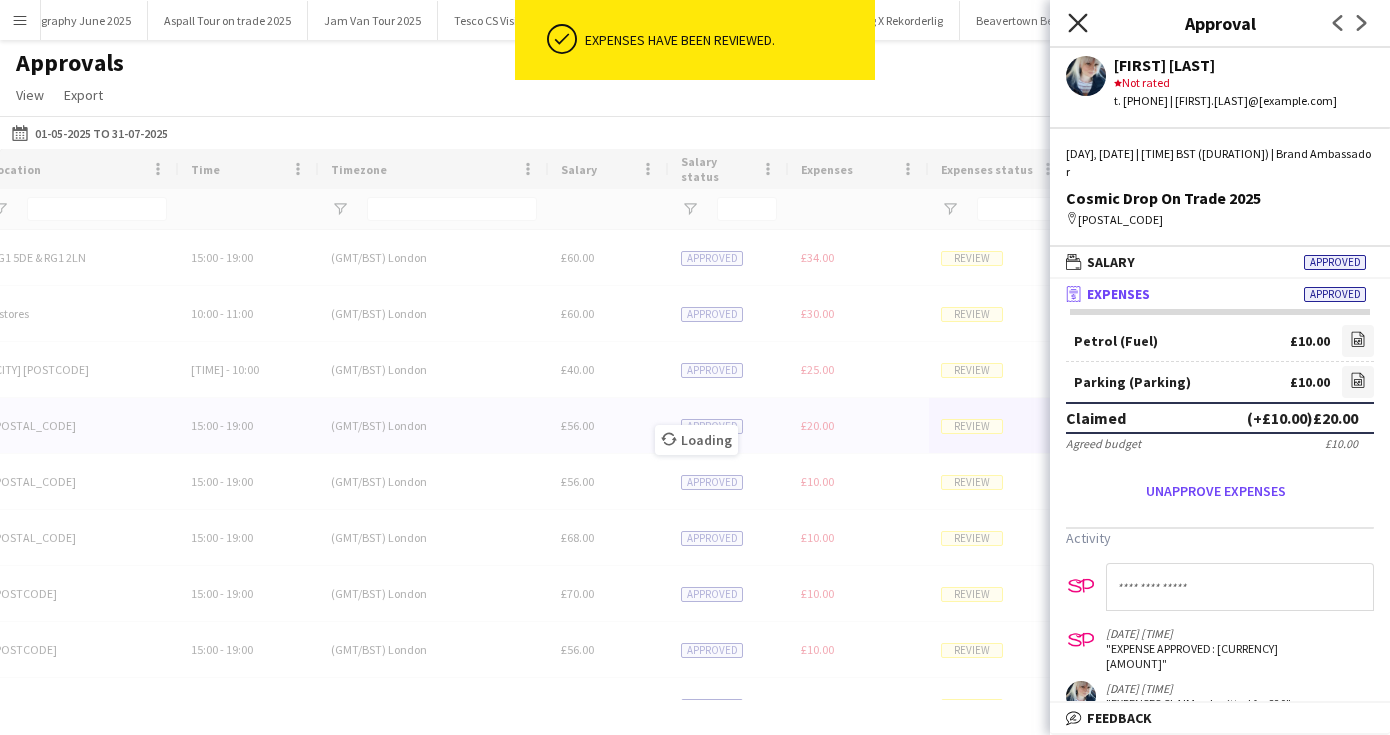 click 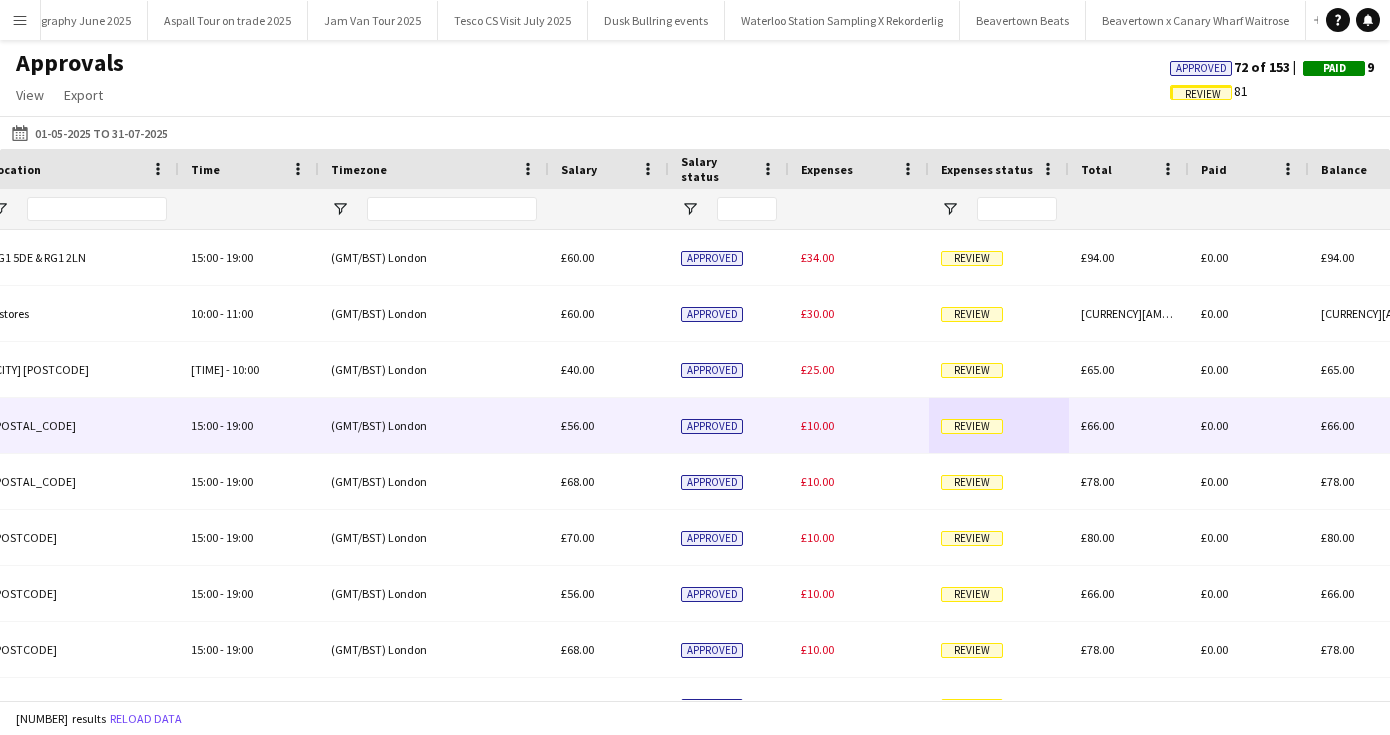 click on "Review" at bounding box center [972, 426] 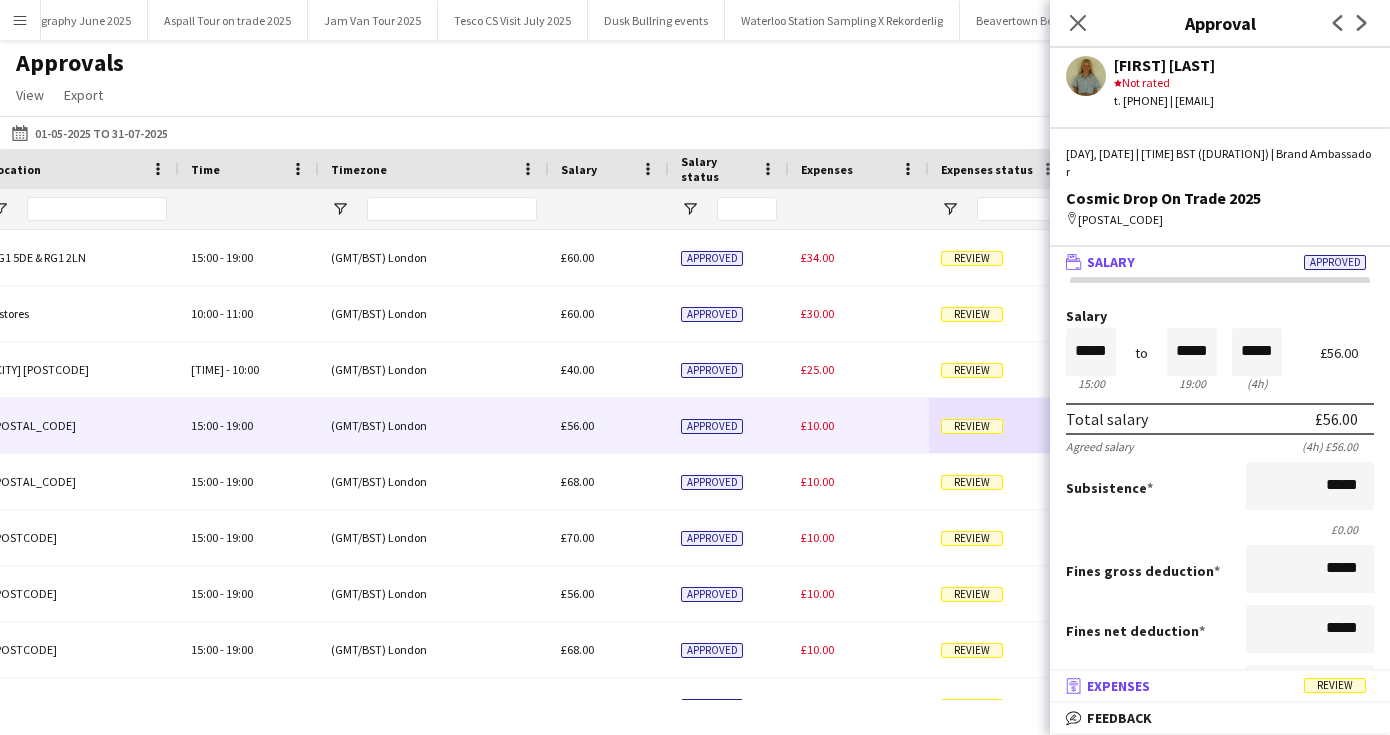 click on "receipt
Expenses   Review" at bounding box center (1216, 686) 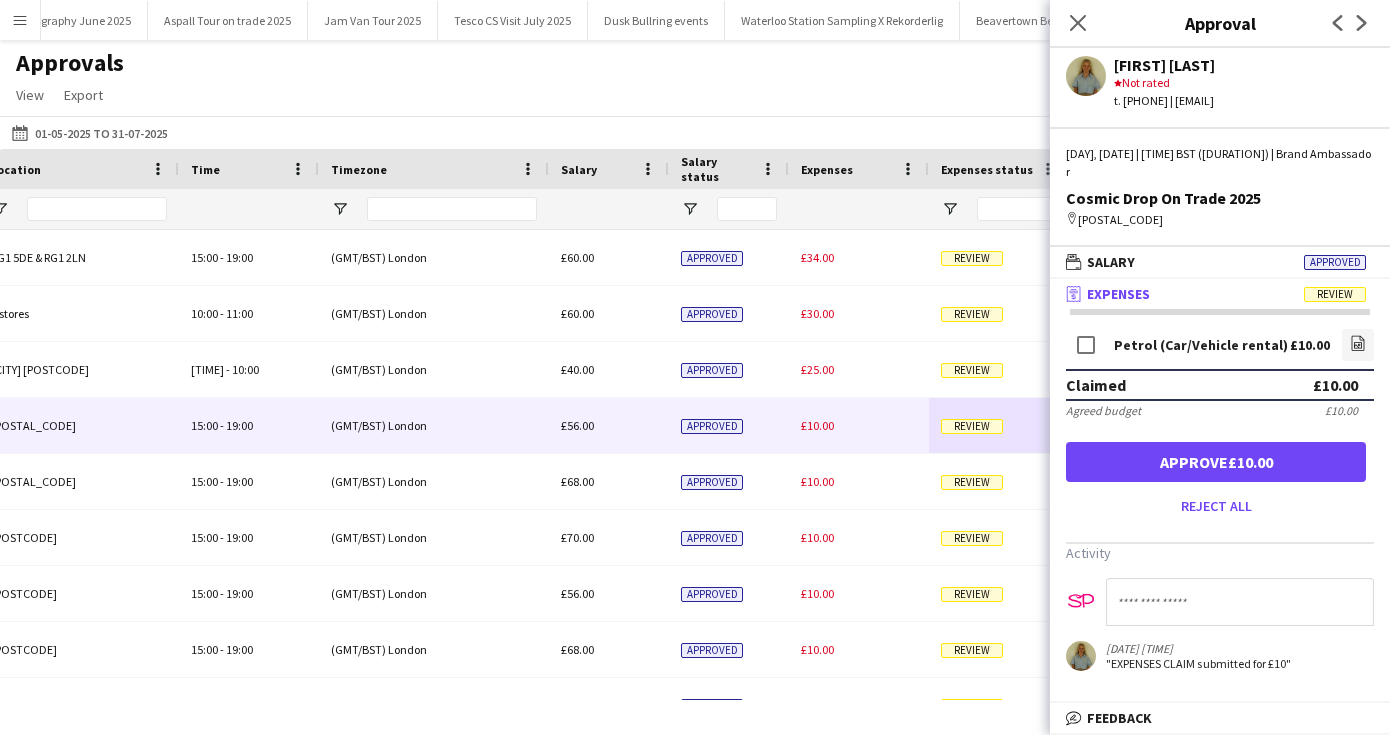 click on "Approve   £10.00" at bounding box center [1216, 462] 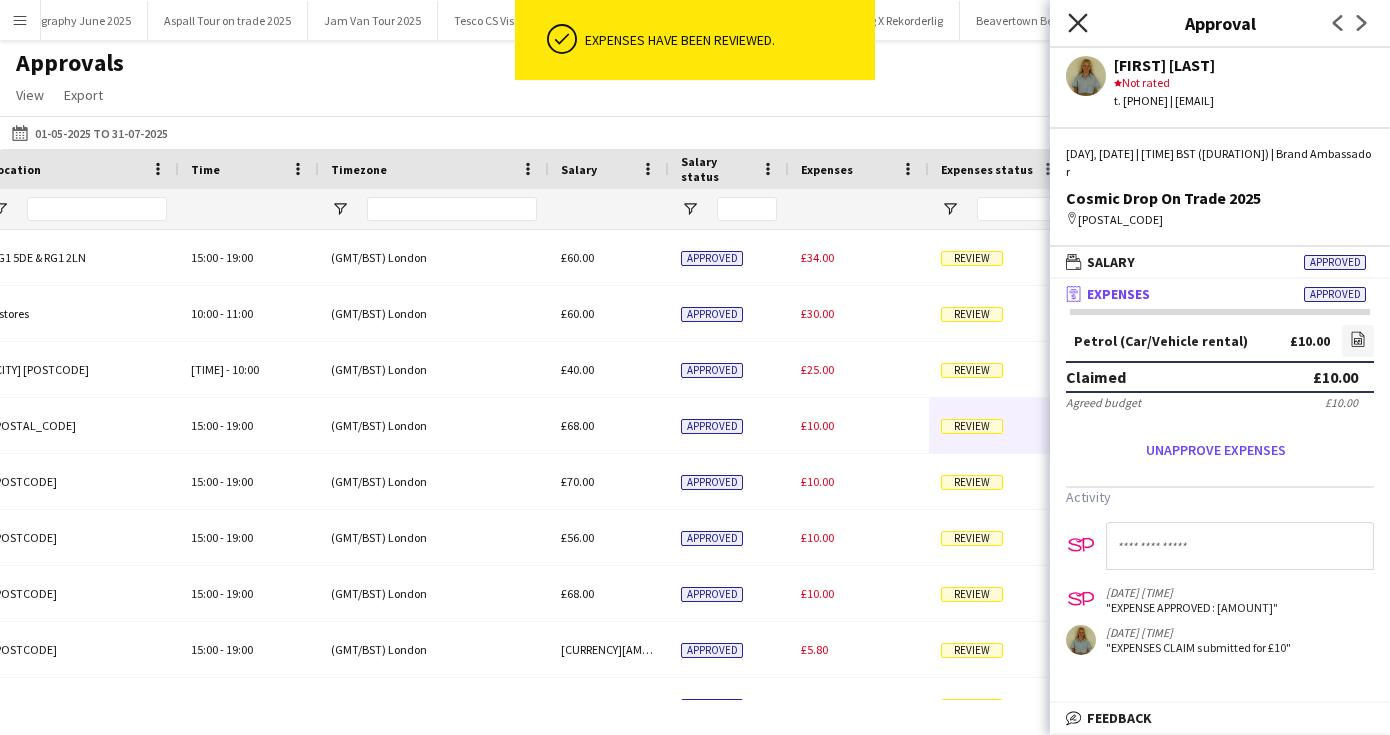 click 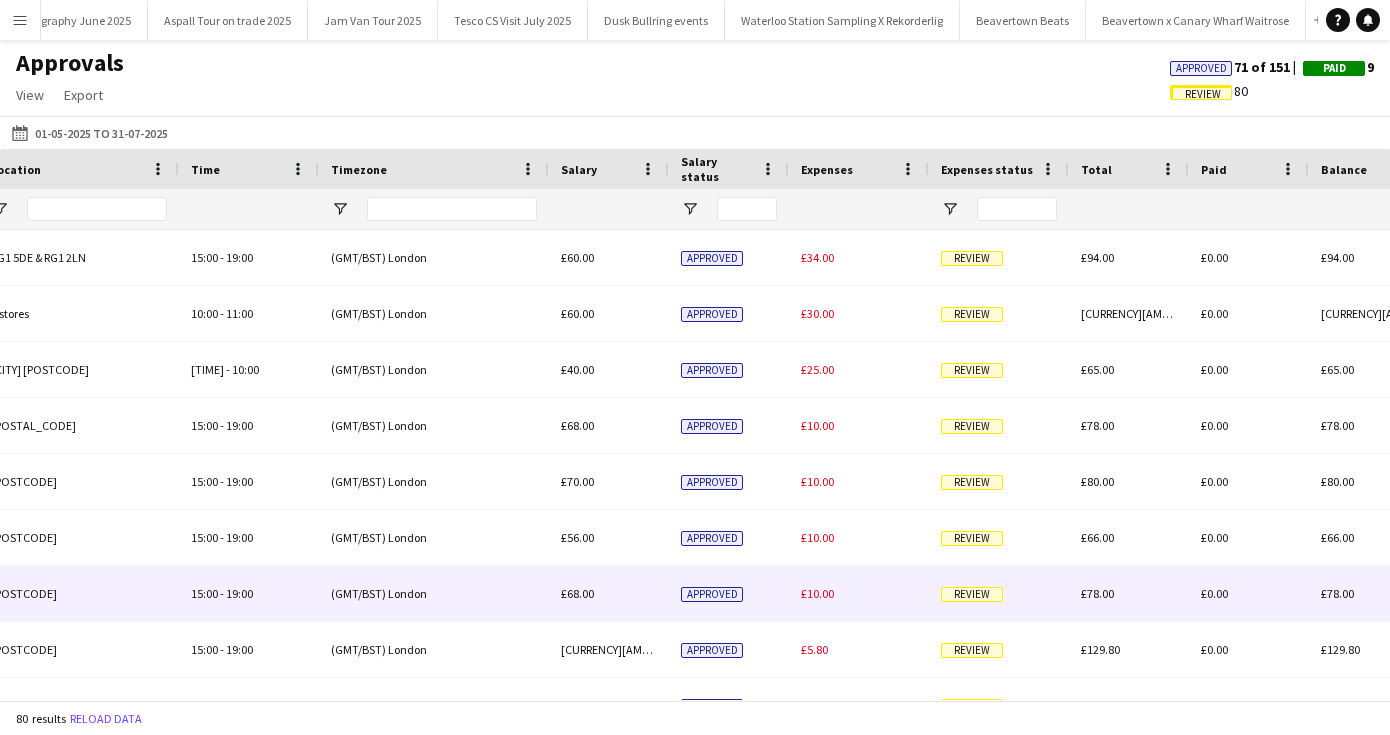 click on "Review" at bounding box center [972, 594] 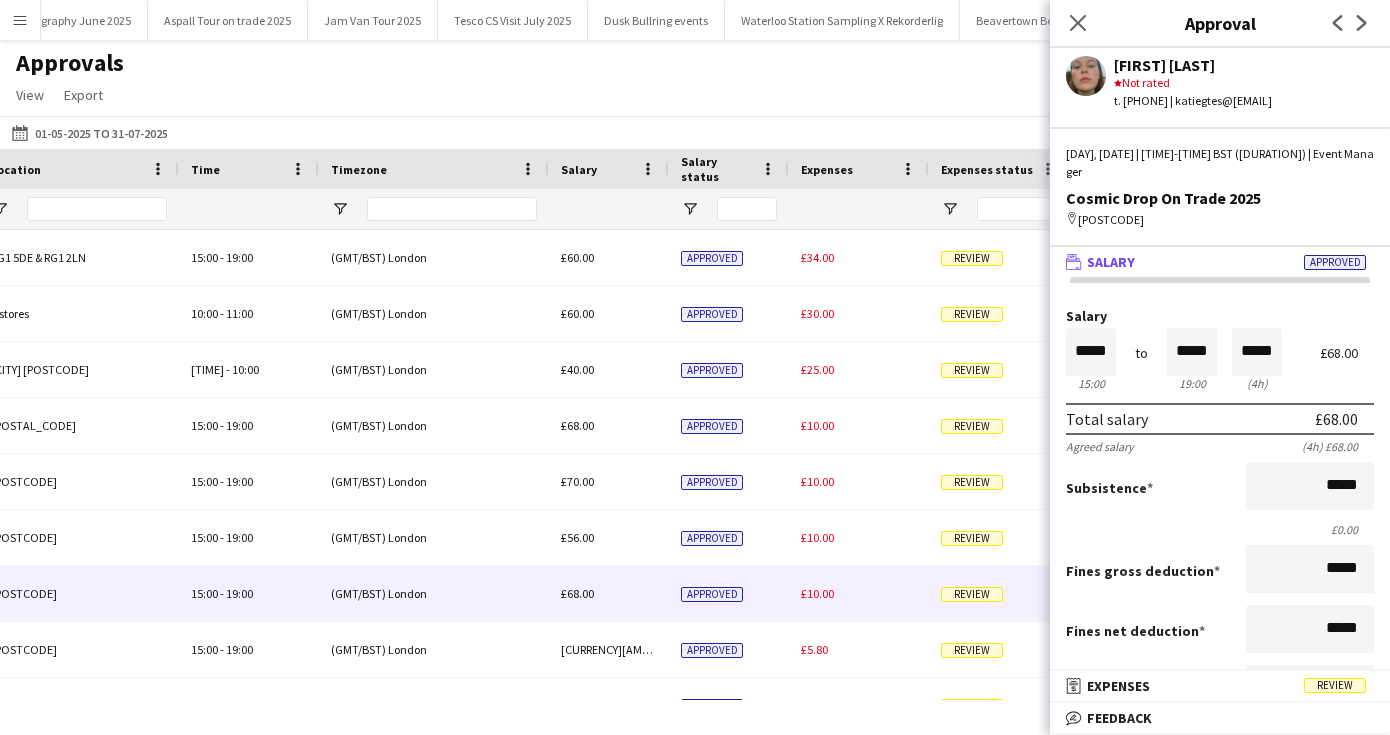 click on "receipt
Expenses   Review" at bounding box center (1216, 686) 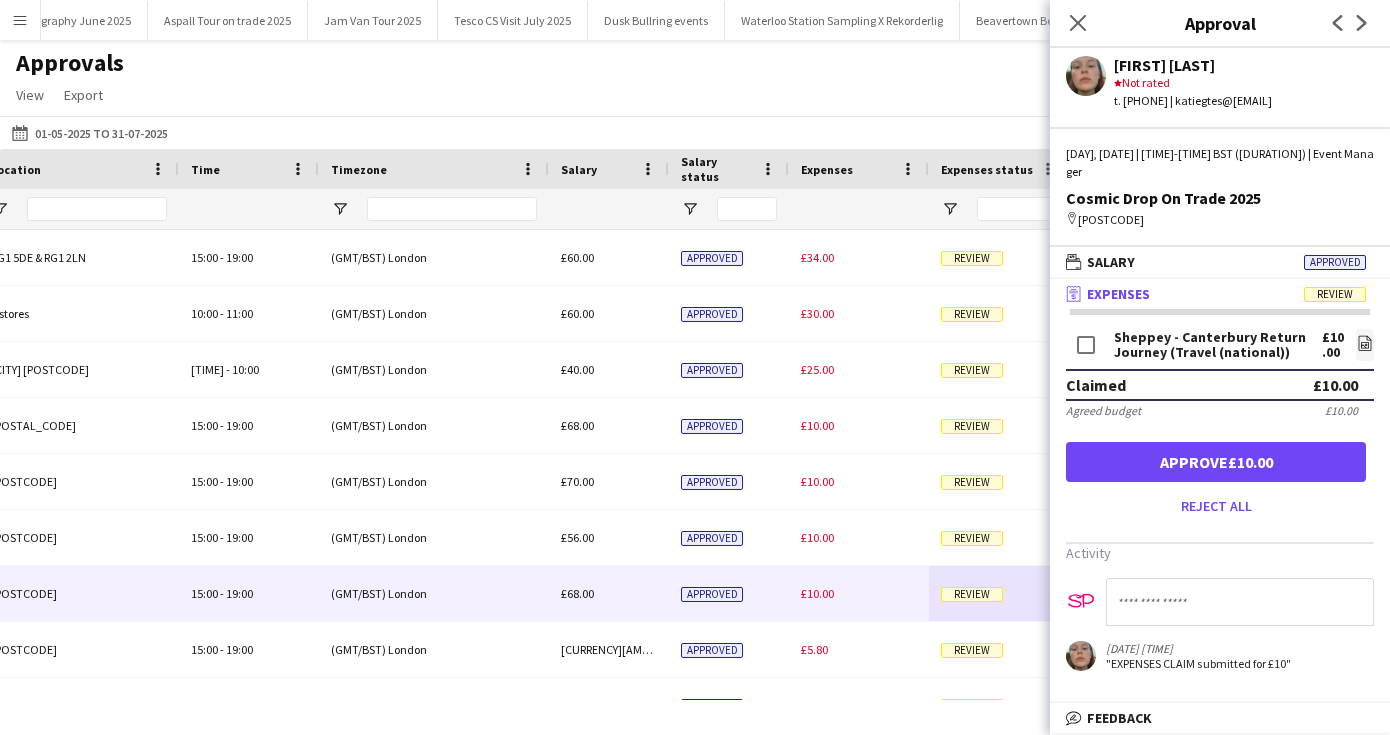 click on "Approve   £10.00" at bounding box center (1216, 462) 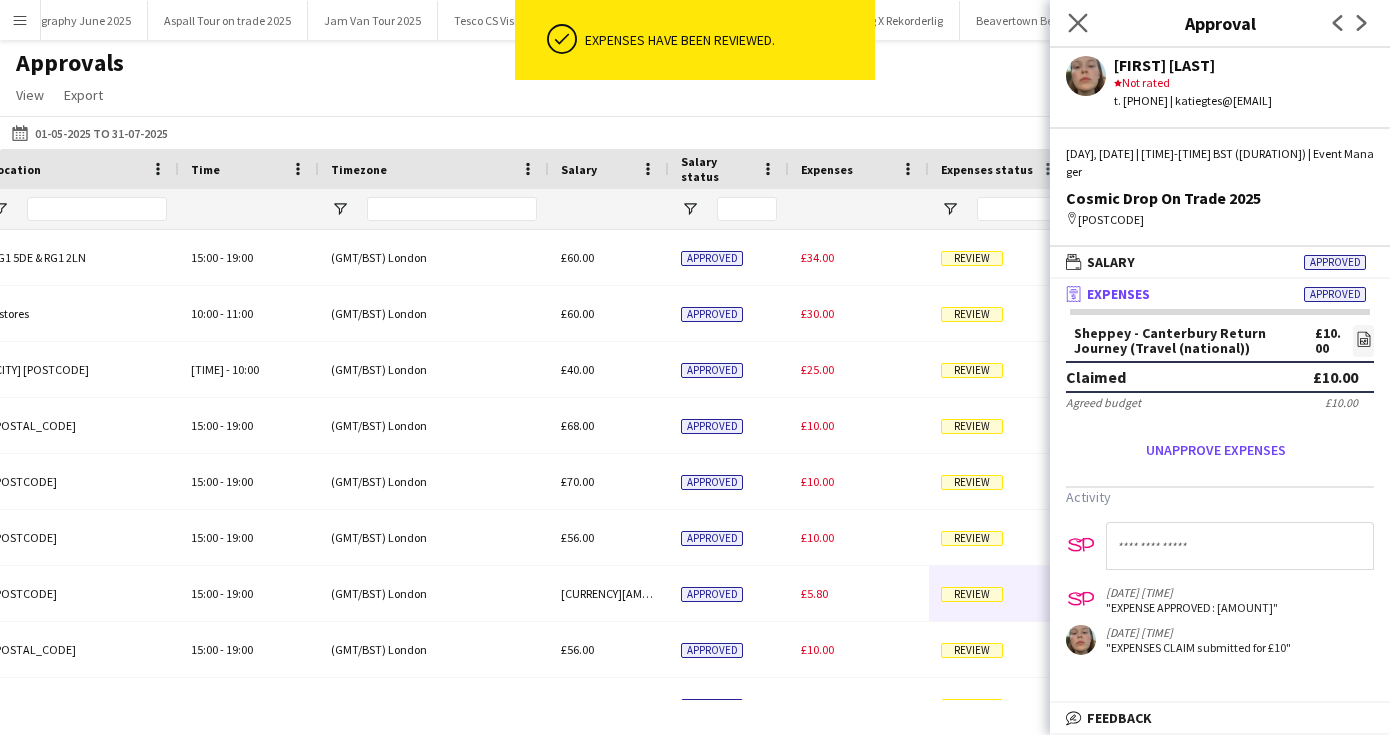click on "Close pop-in" 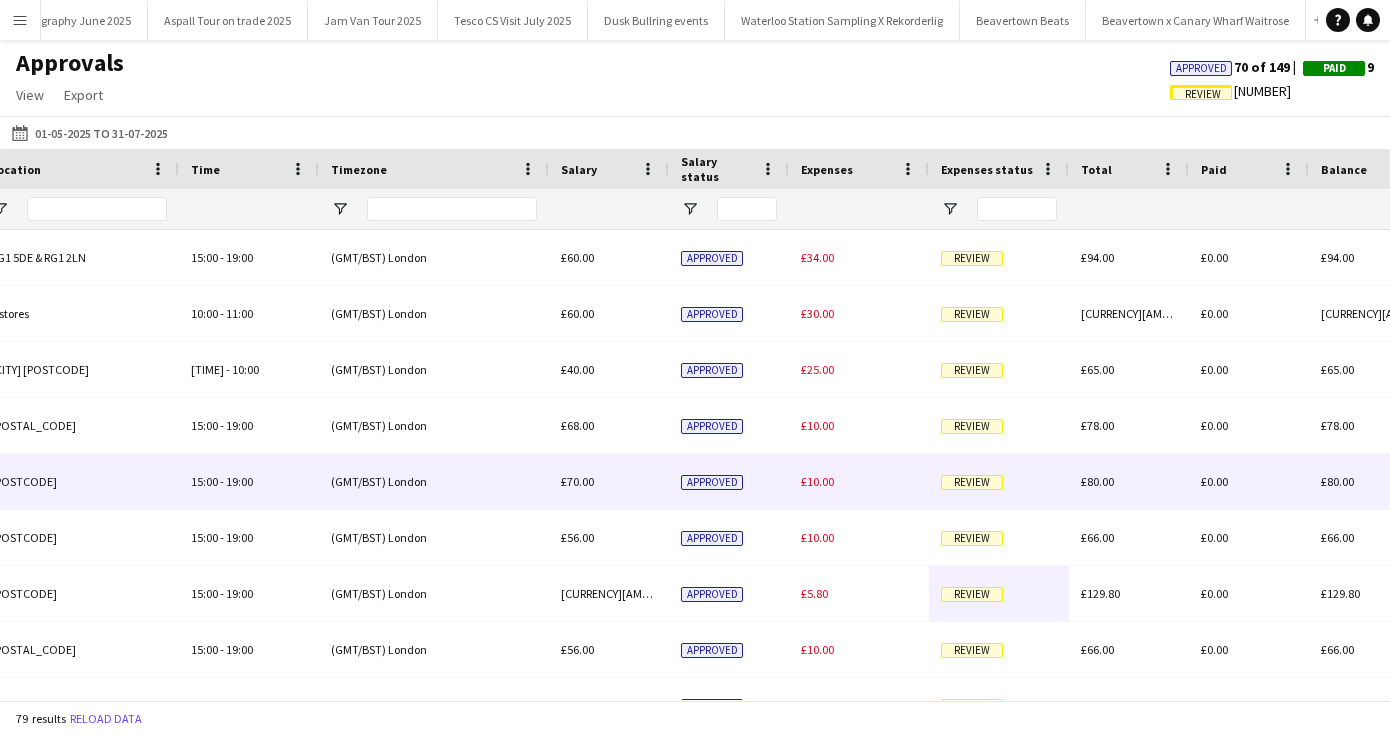 click on "Review" at bounding box center [999, 481] 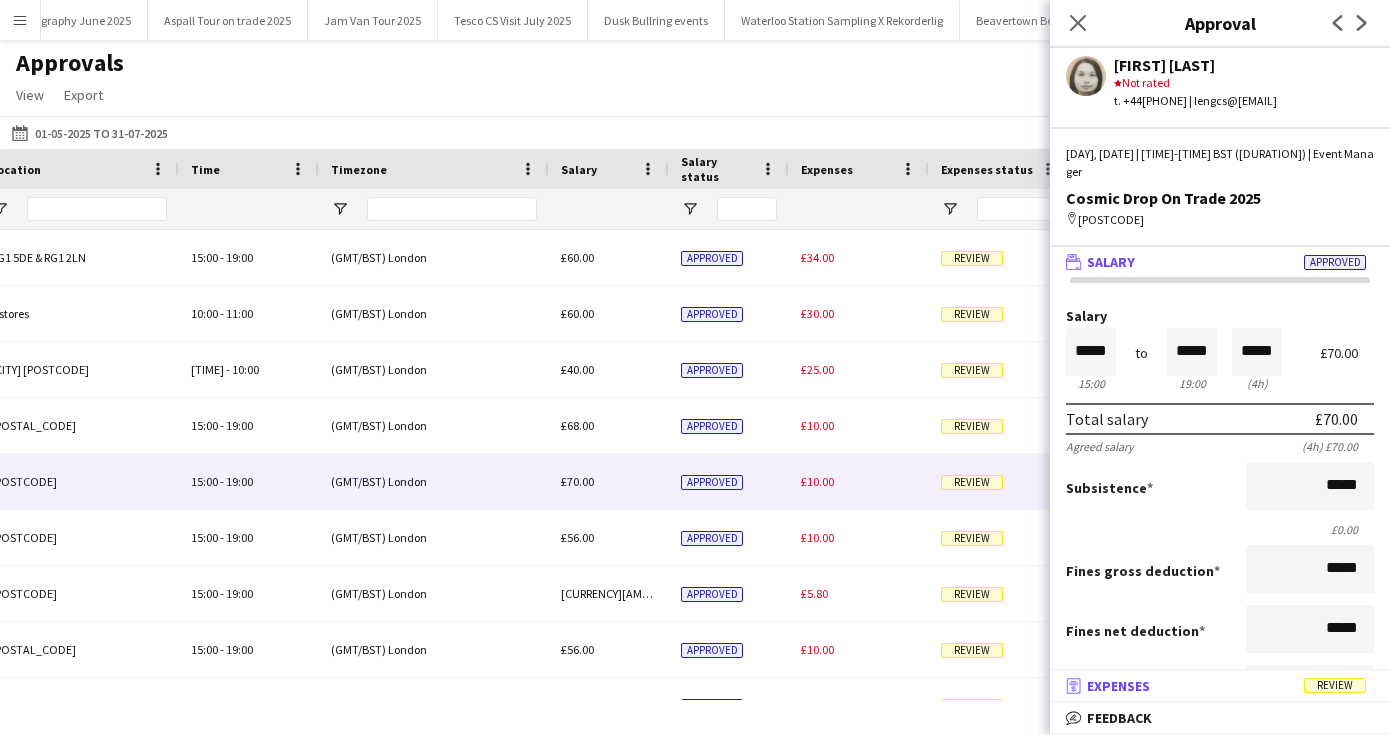 click on "receipt
Expenses   Review" at bounding box center [1216, 686] 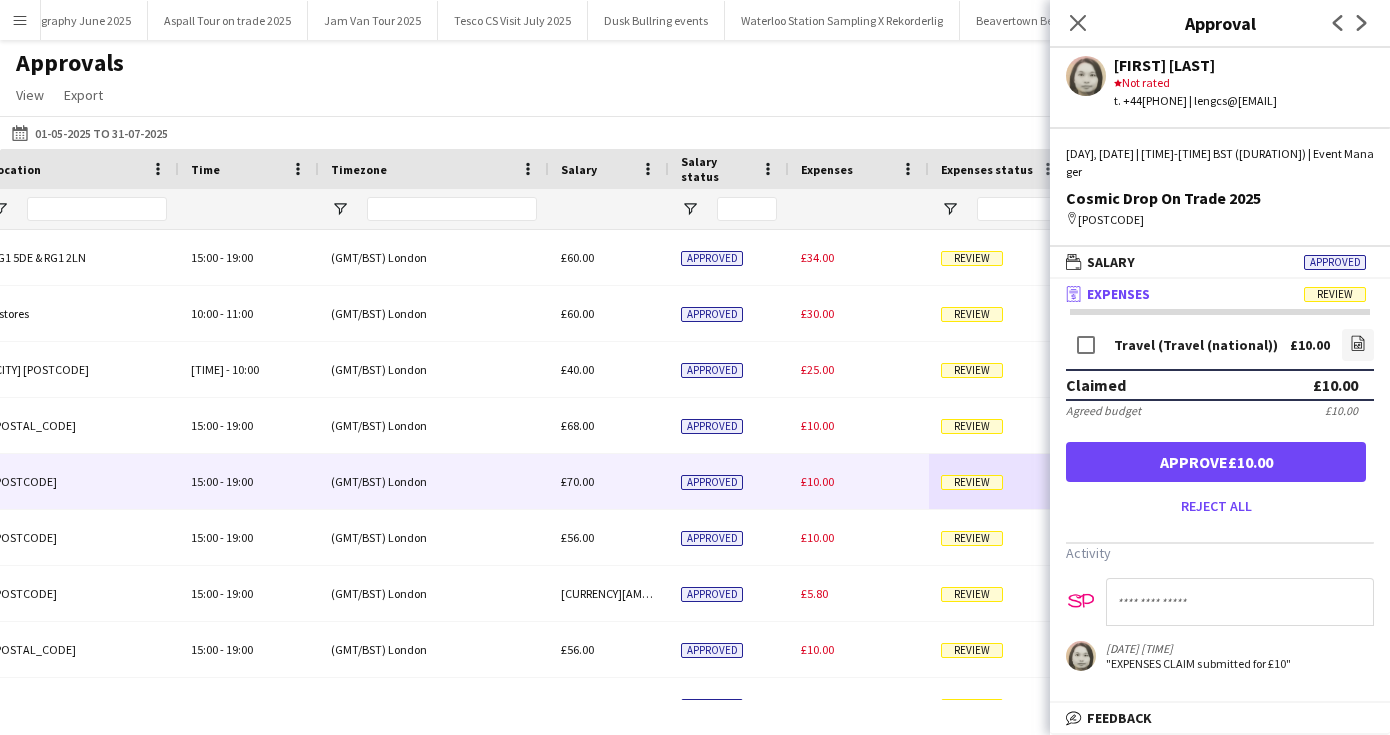 click on "Approve   £10.00" at bounding box center [1216, 462] 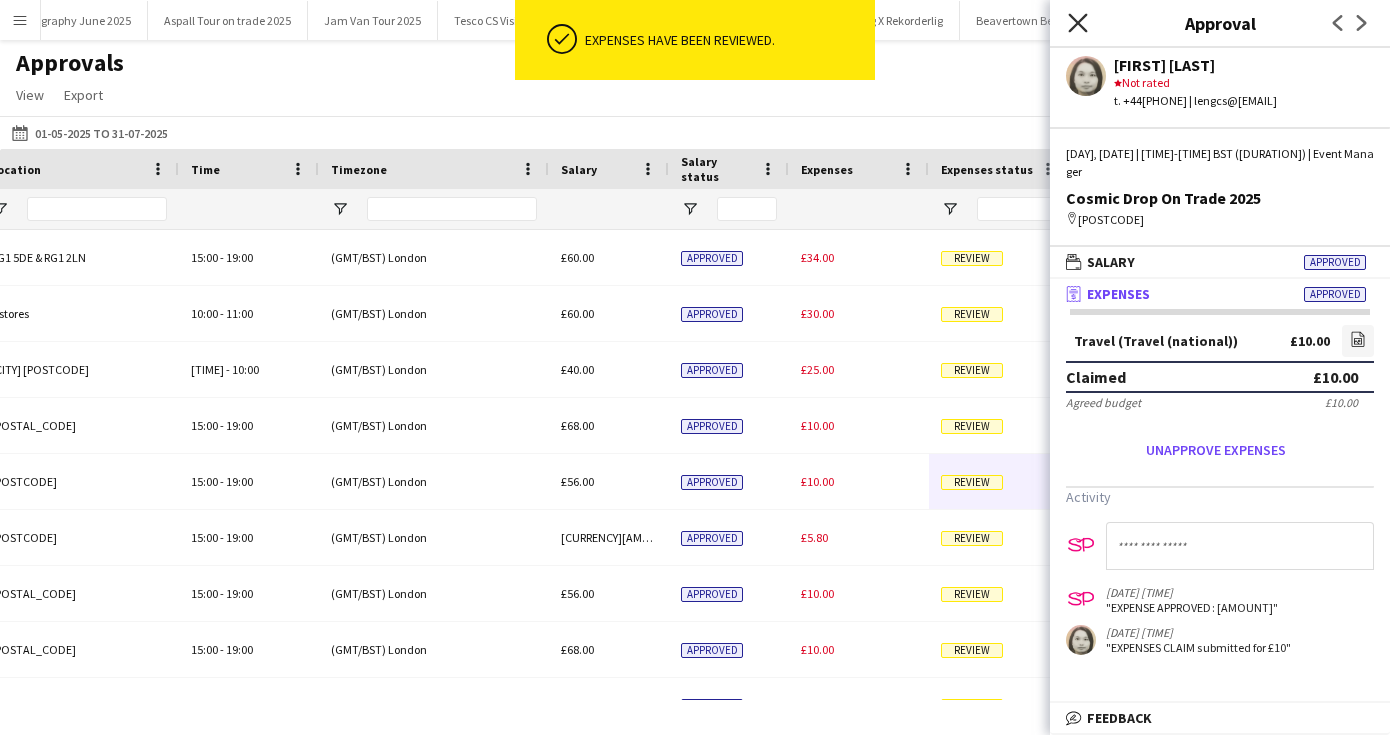 click on "Close pop-in" 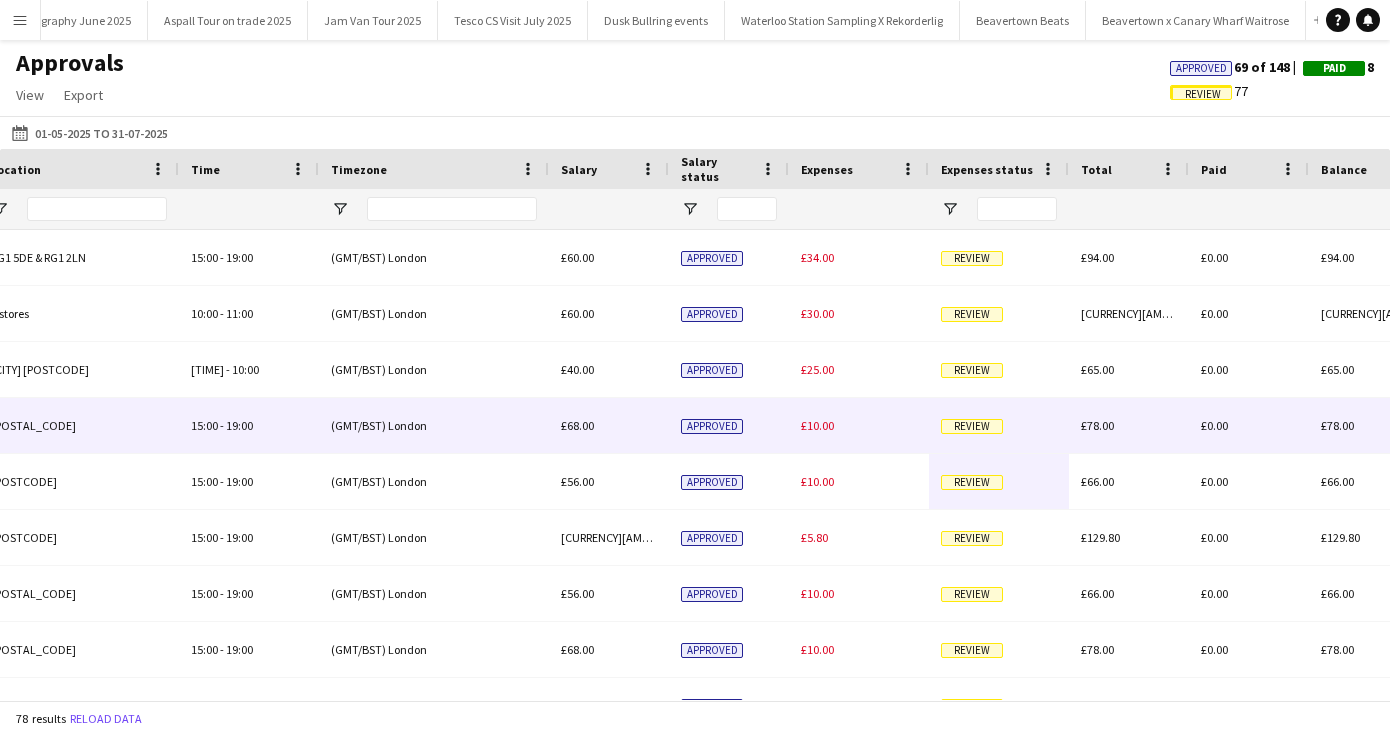click on "Review" at bounding box center [972, 426] 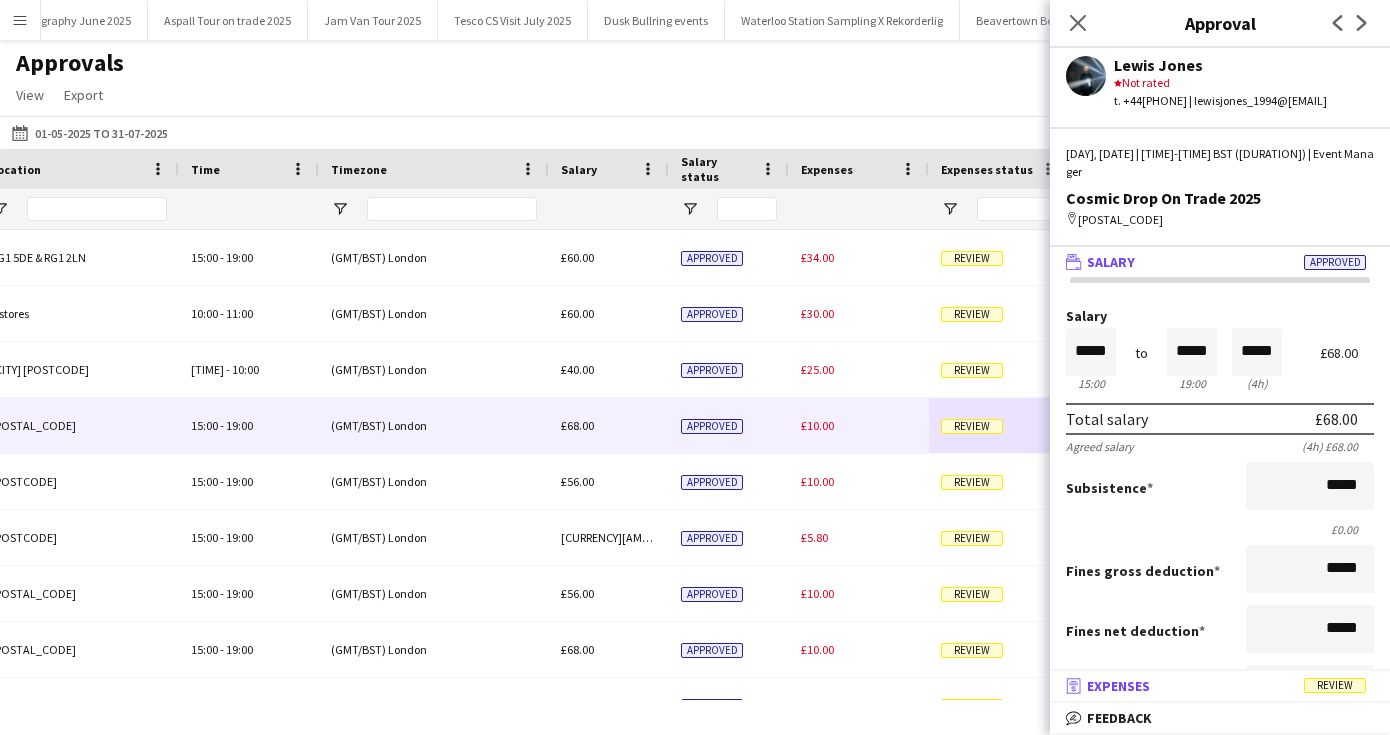 click on "receipt
Expenses   Review" at bounding box center [1216, 686] 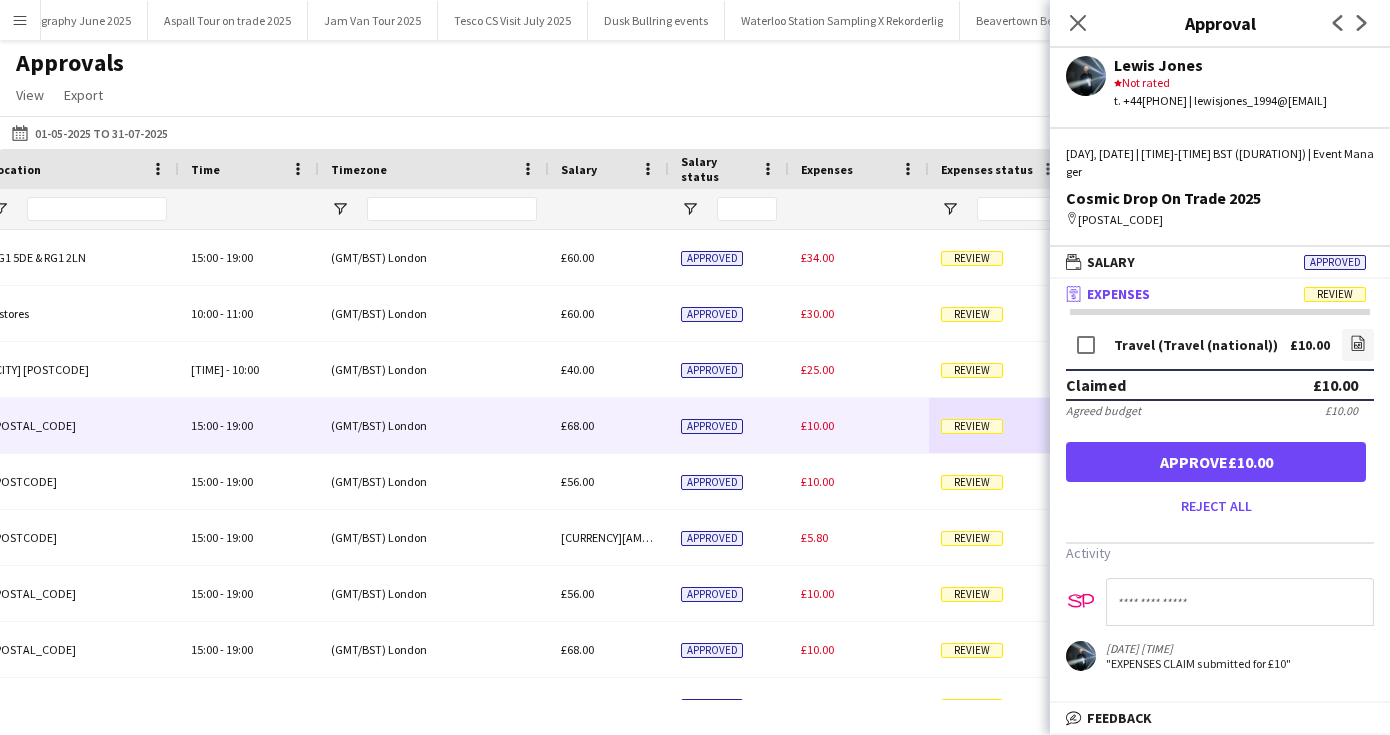 click on "Approve   £10.00" at bounding box center (1216, 462) 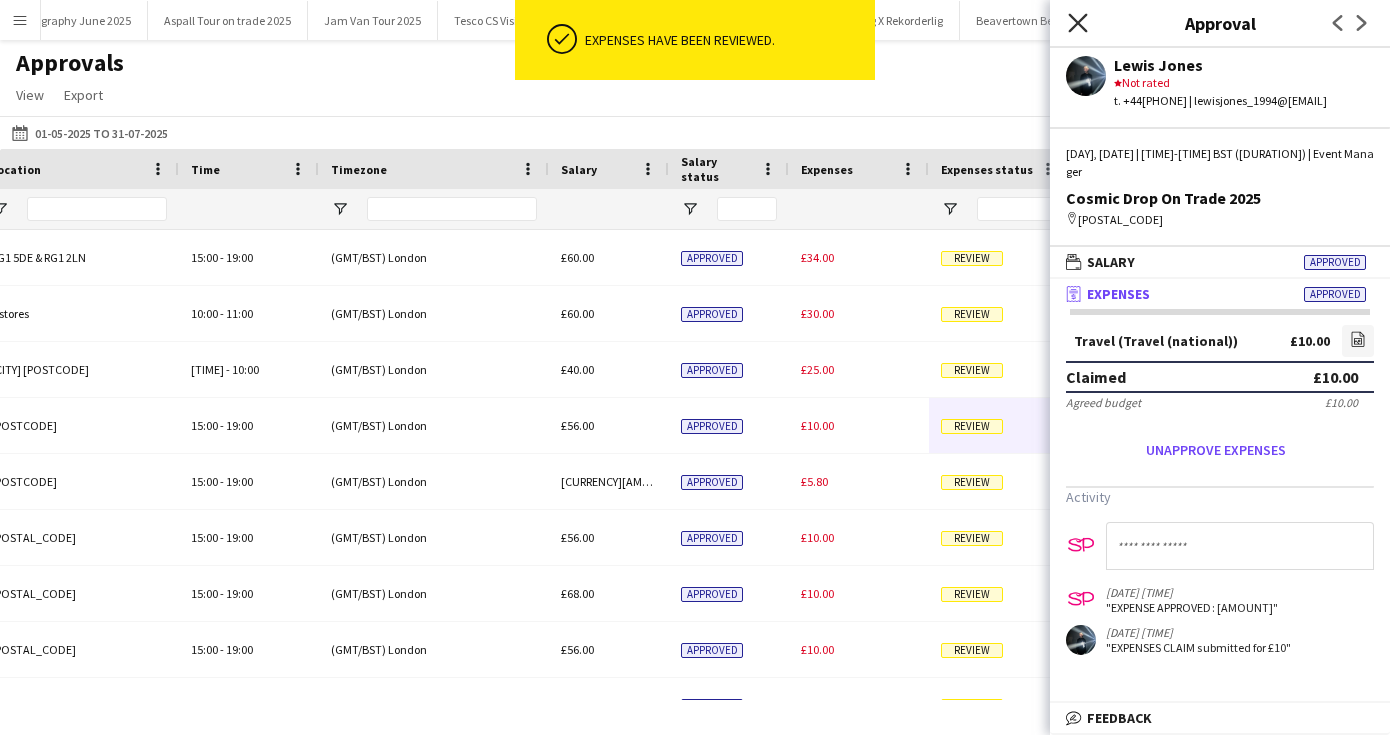 click on "Close pop-in" 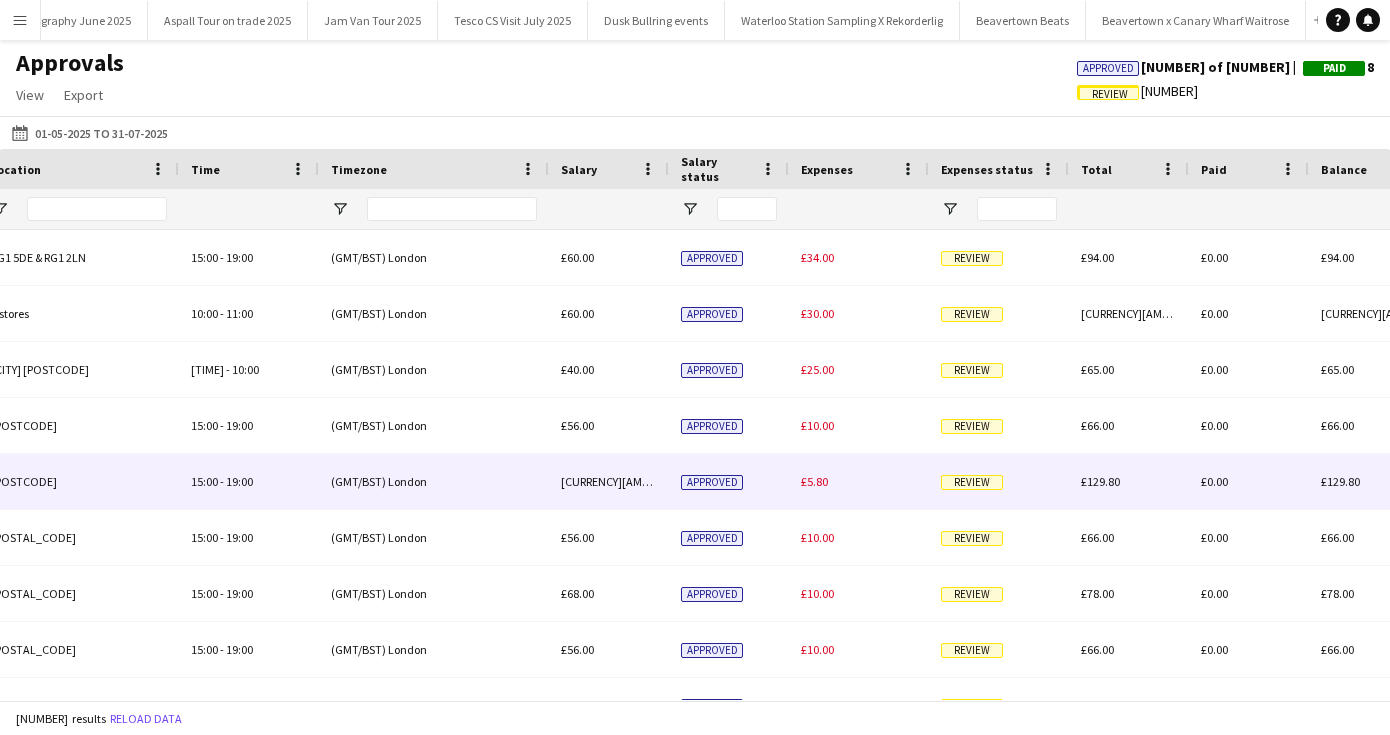 click on "Review" at bounding box center [972, 482] 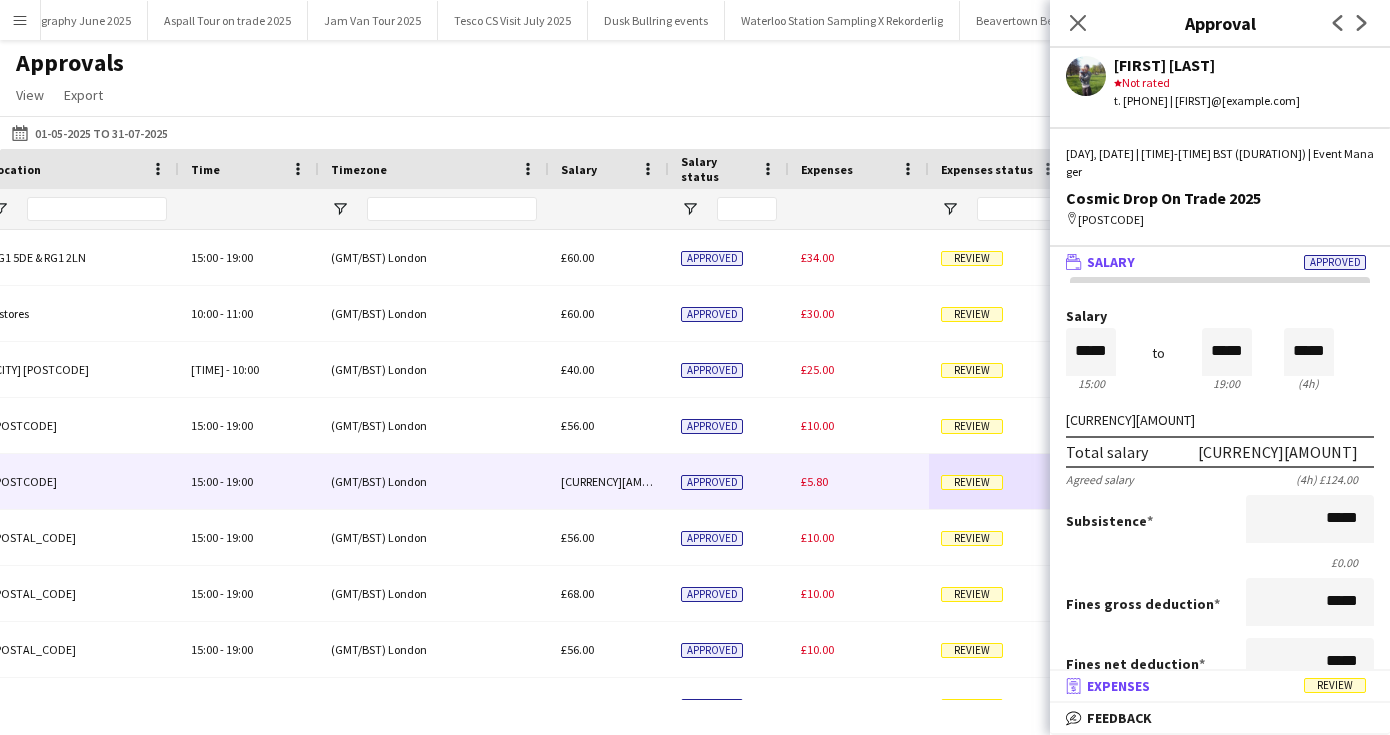 click on "Expenses" at bounding box center (1118, 686) 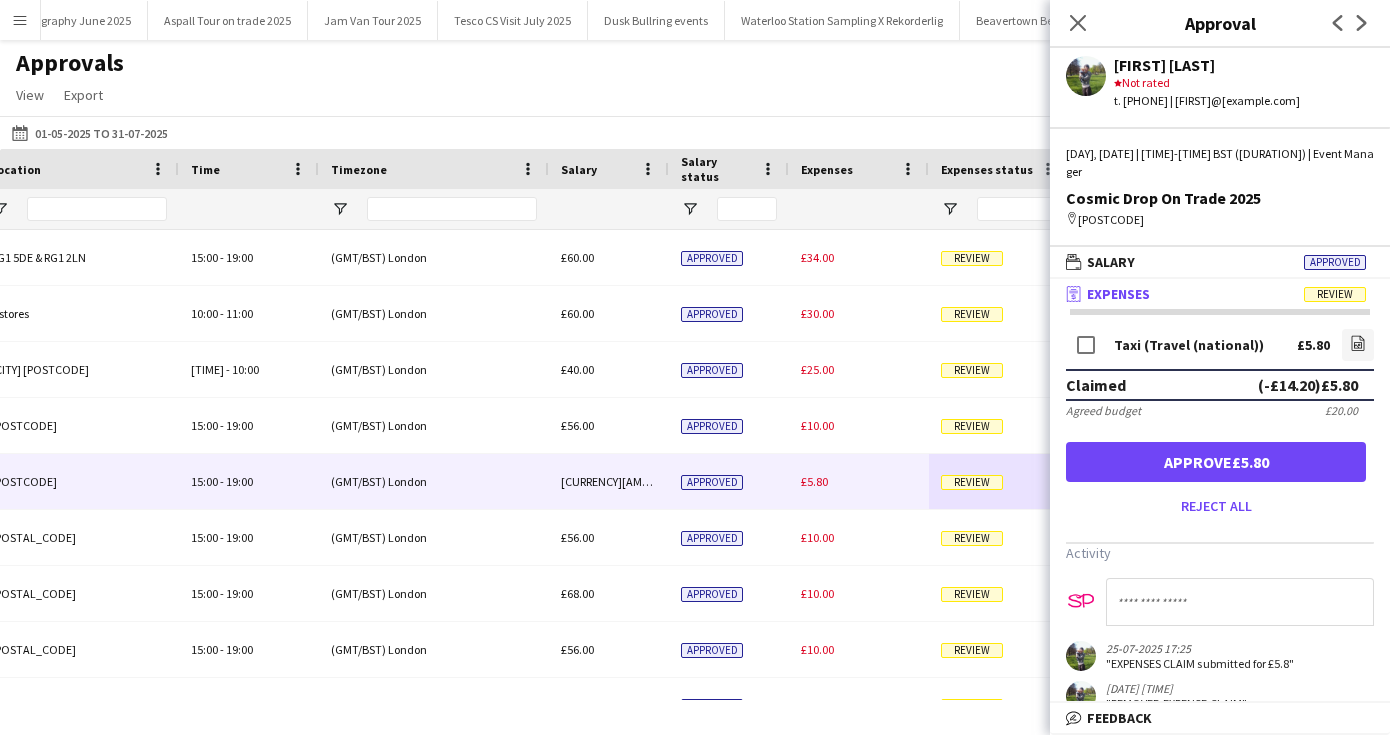 click on "Approve   £5.80" at bounding box center [1216, 462] 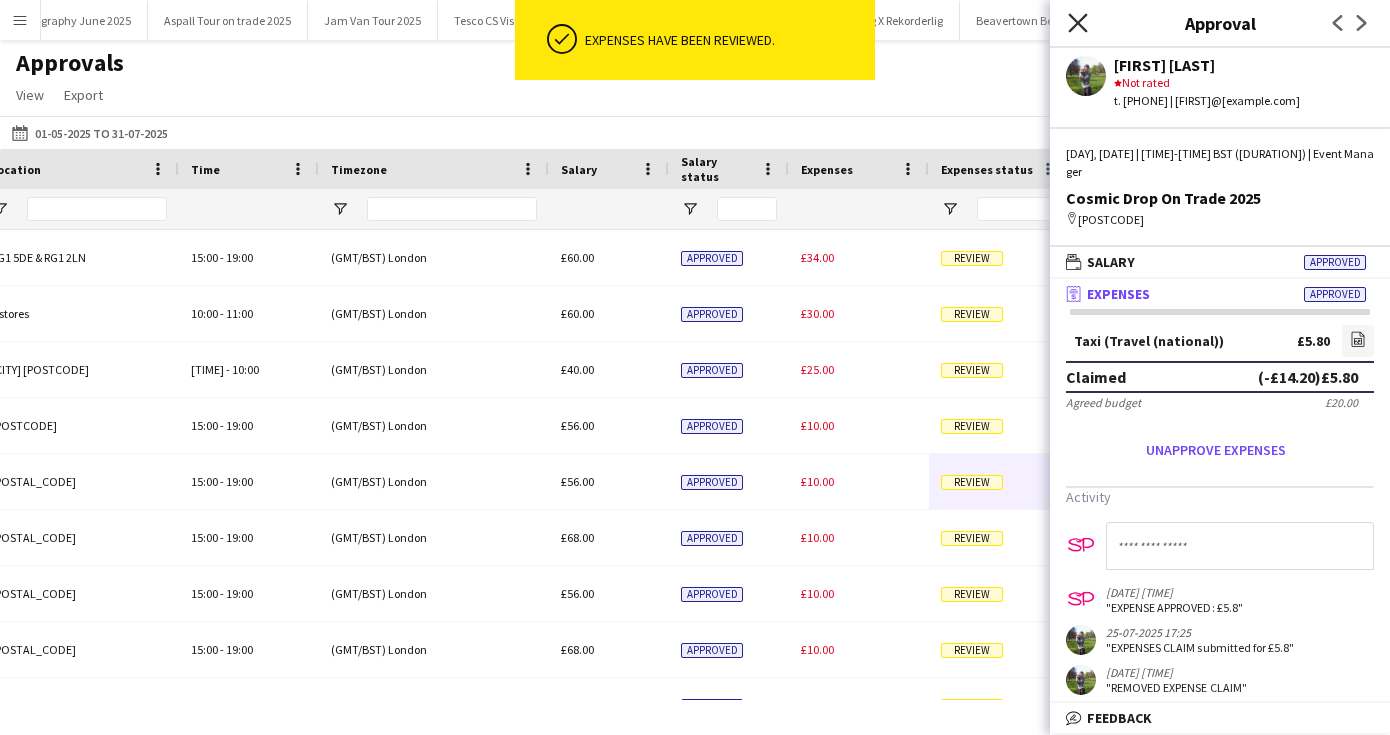 click 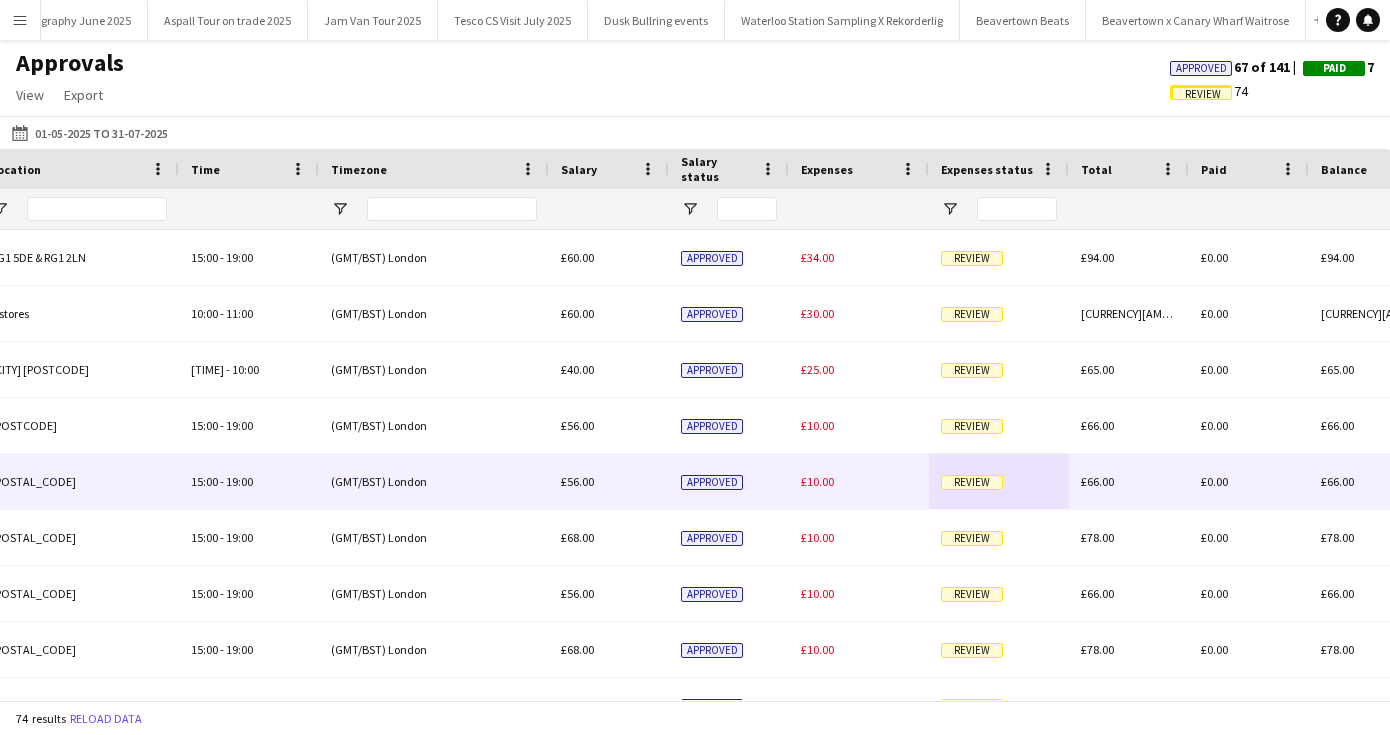 click on "Review" at bounding box center [972, 482] 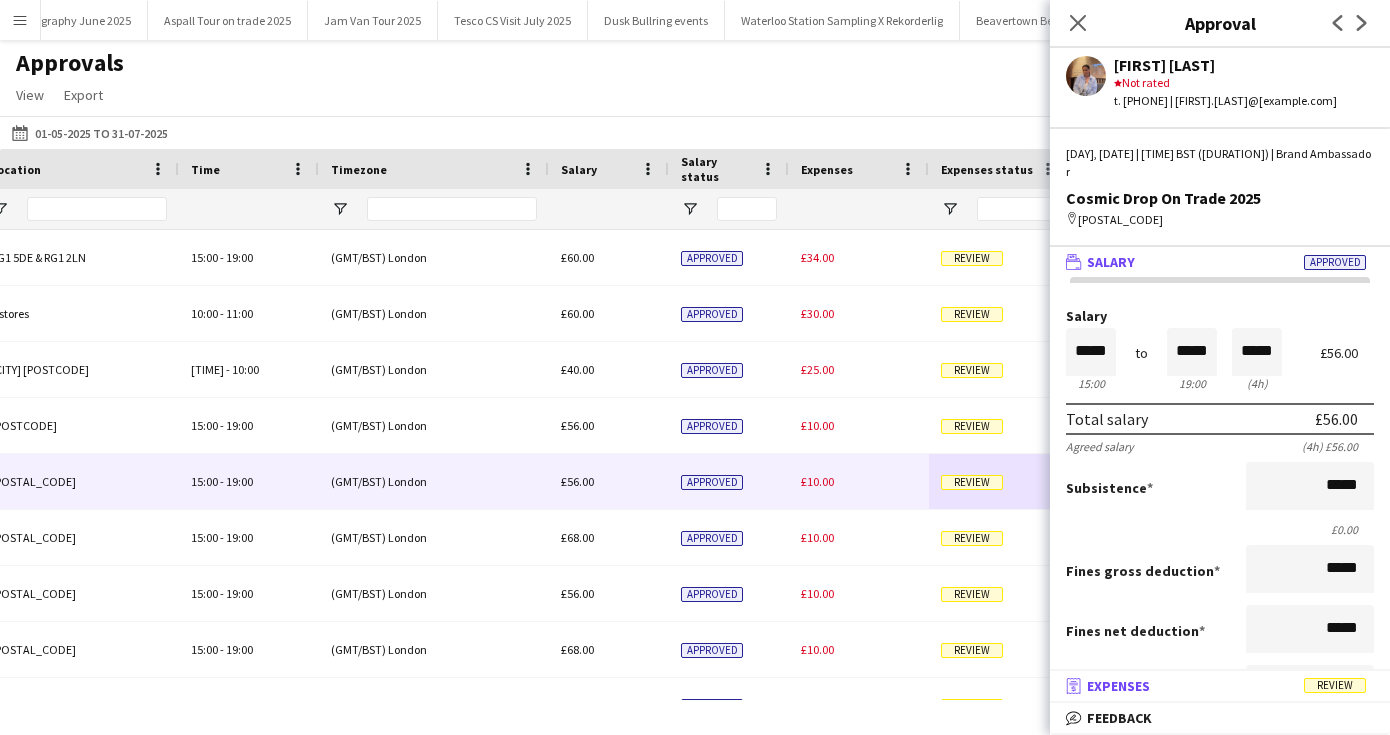 click on "receipt
Expenses   Review" at bounding box center [1216, 686] 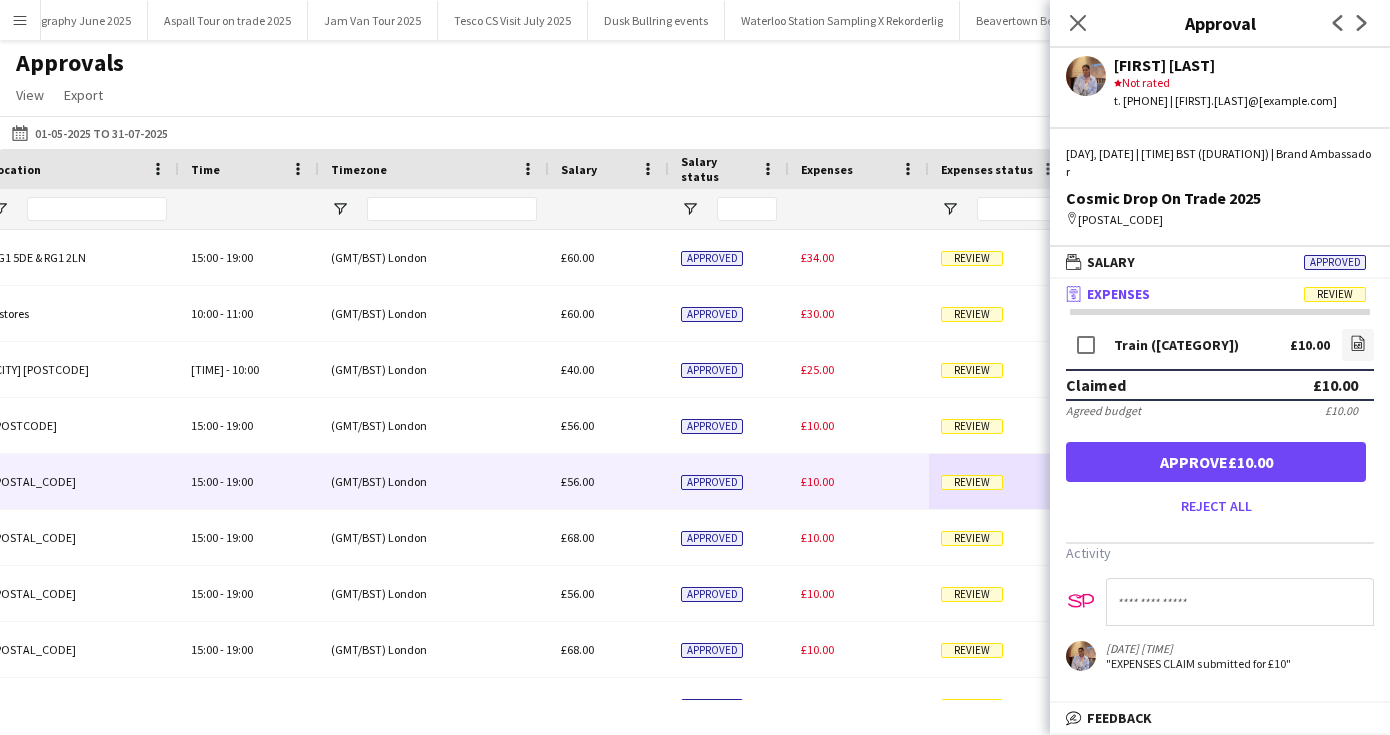 click on "Approve   £10.00" at bounding box center (1216, 462) 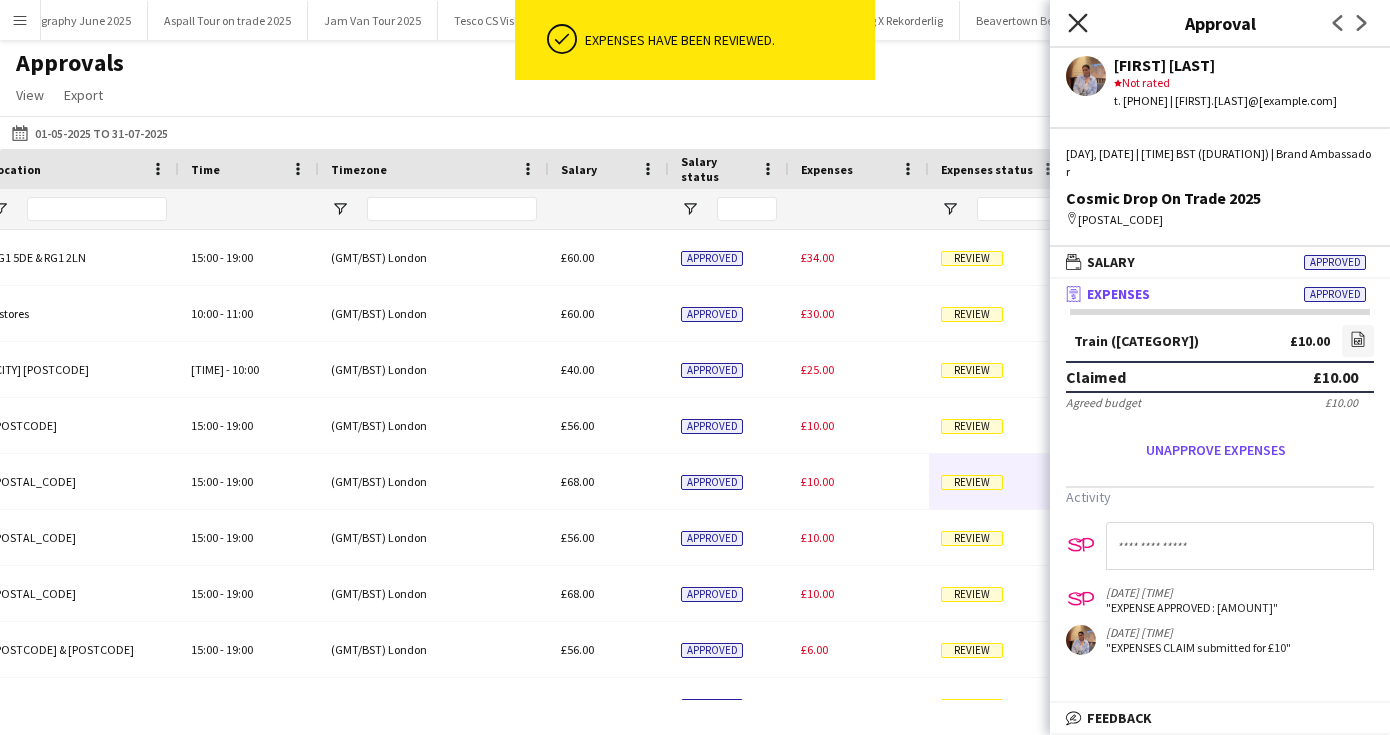 click 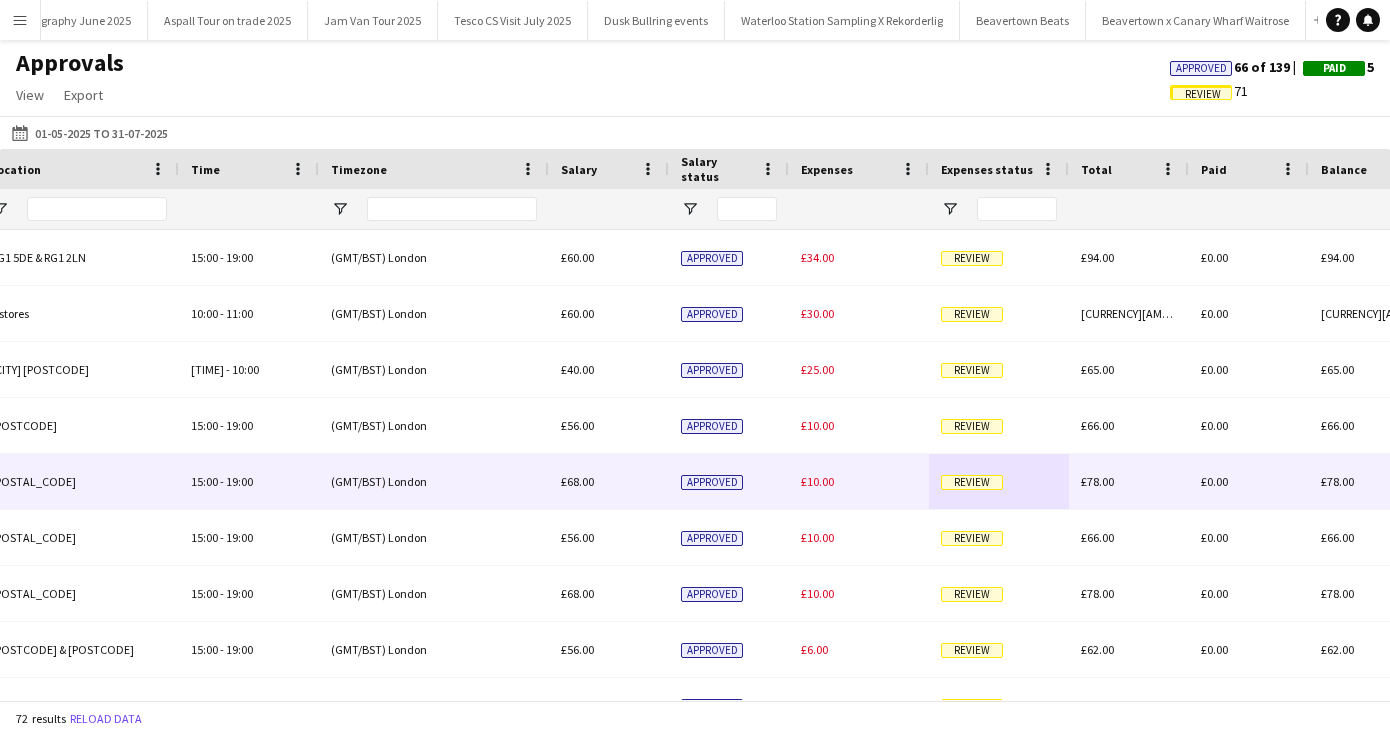 click on "Review" at bounding box center [972, 482] 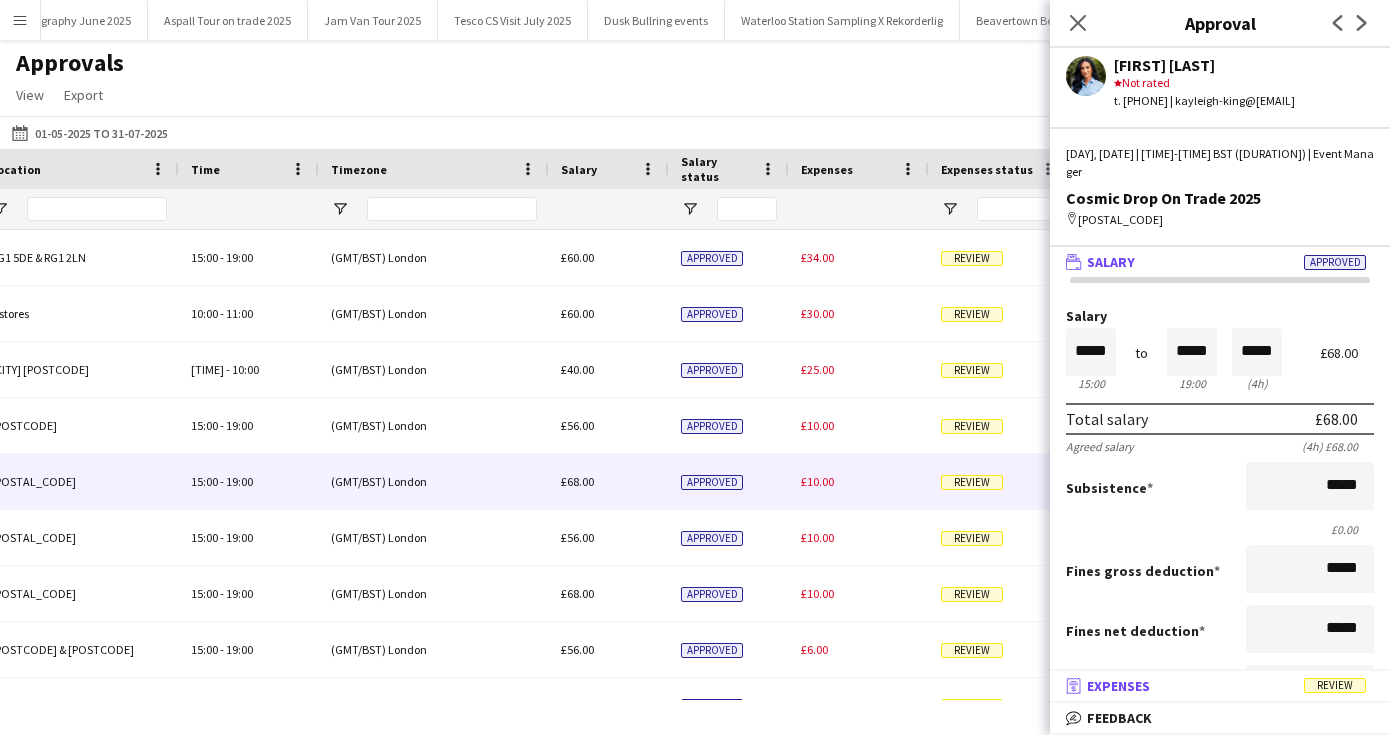 click on "Expenses" at bounding box center (1118, 686) 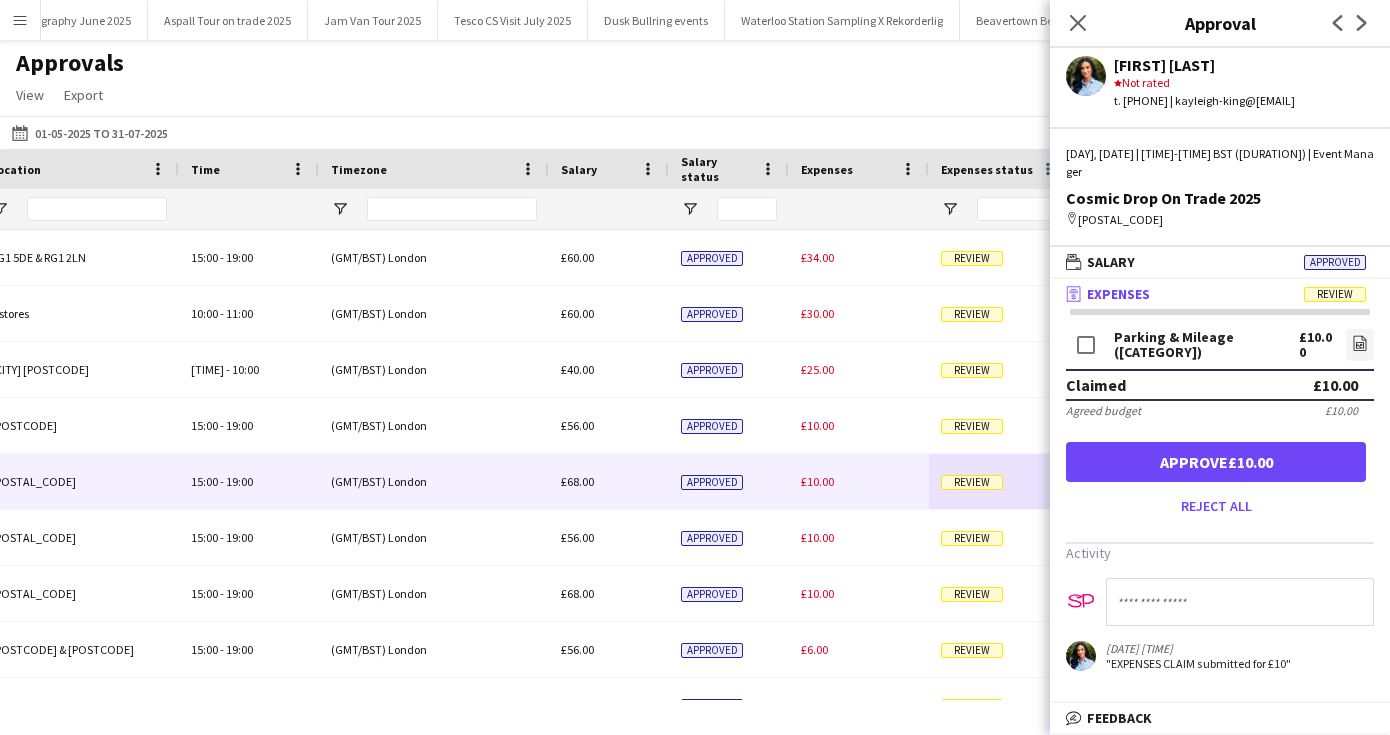click on "Approve   £10.00" at bounding box center [1216, 462] 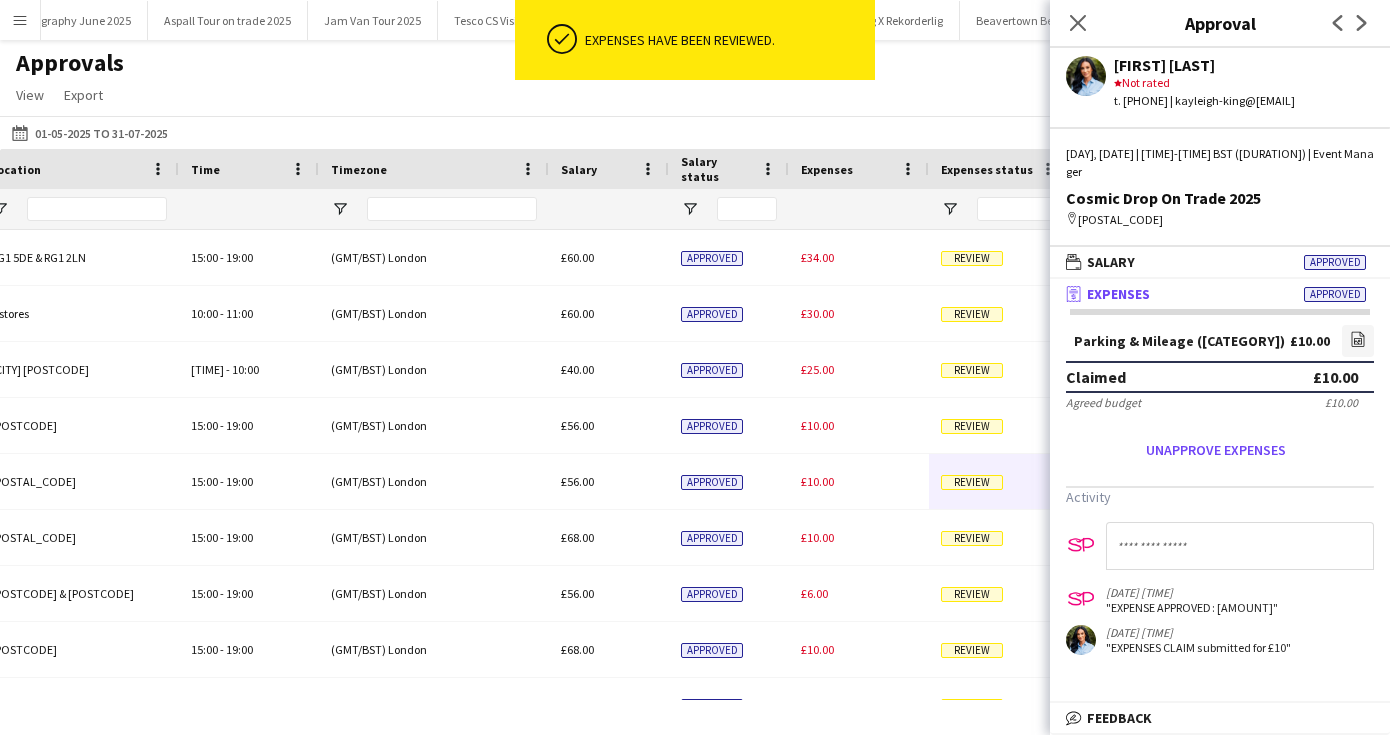 click on "Close pop-in" 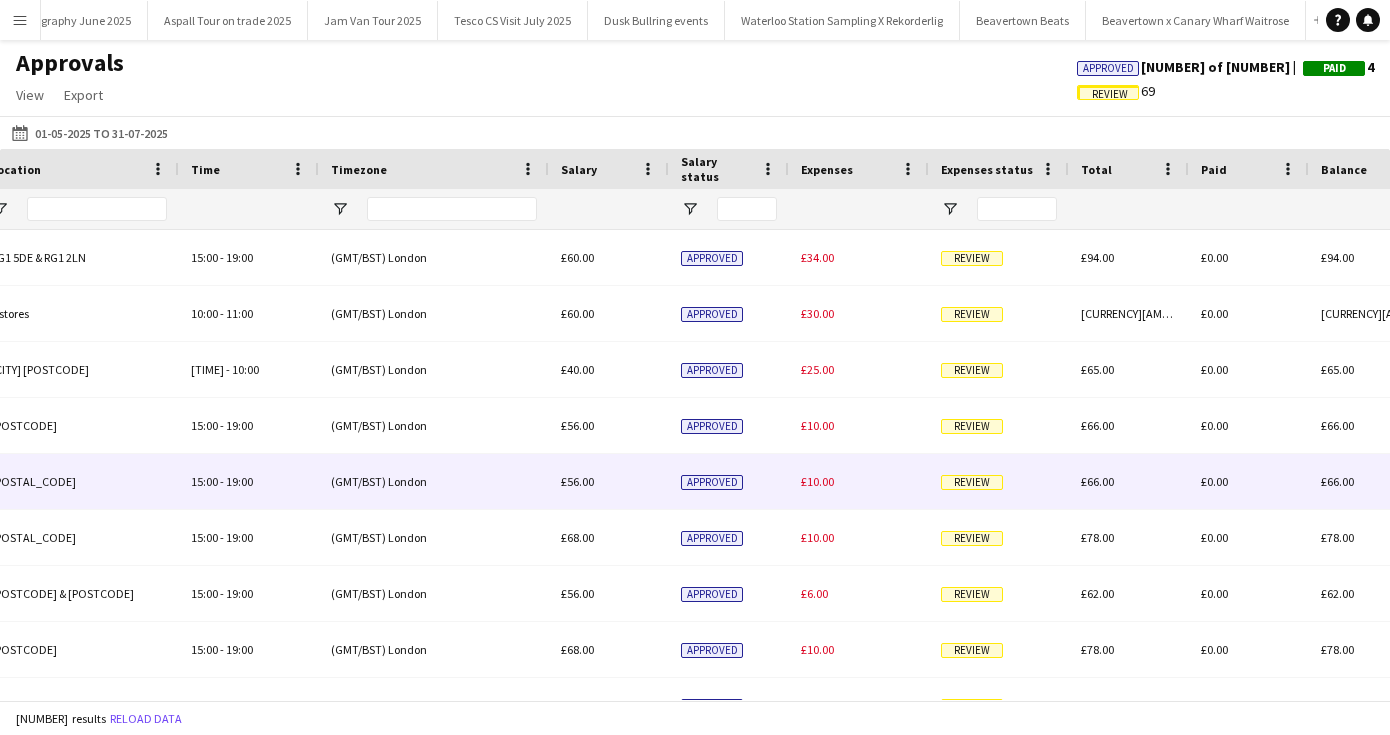 click on "Review" at bounding box center (999, 481) 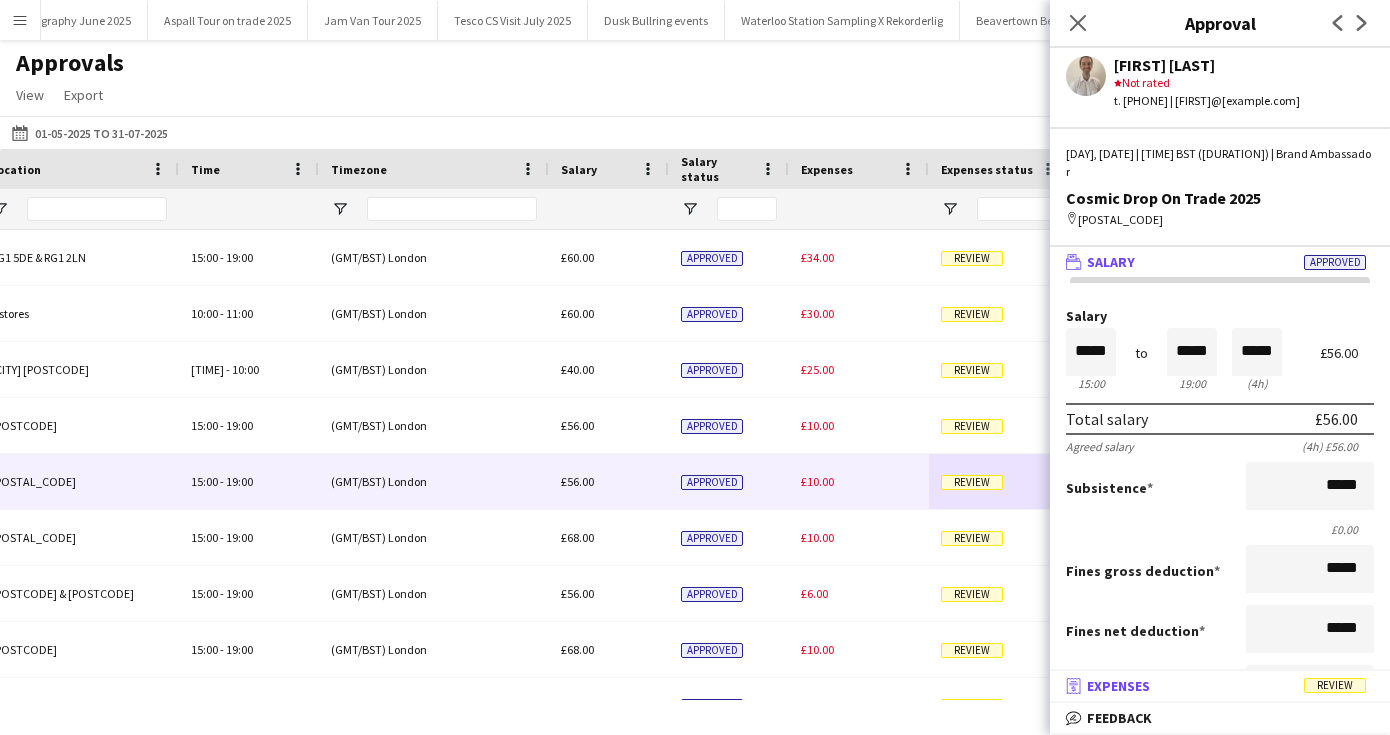click on "Expenses" at bounding box center (1118, 686) 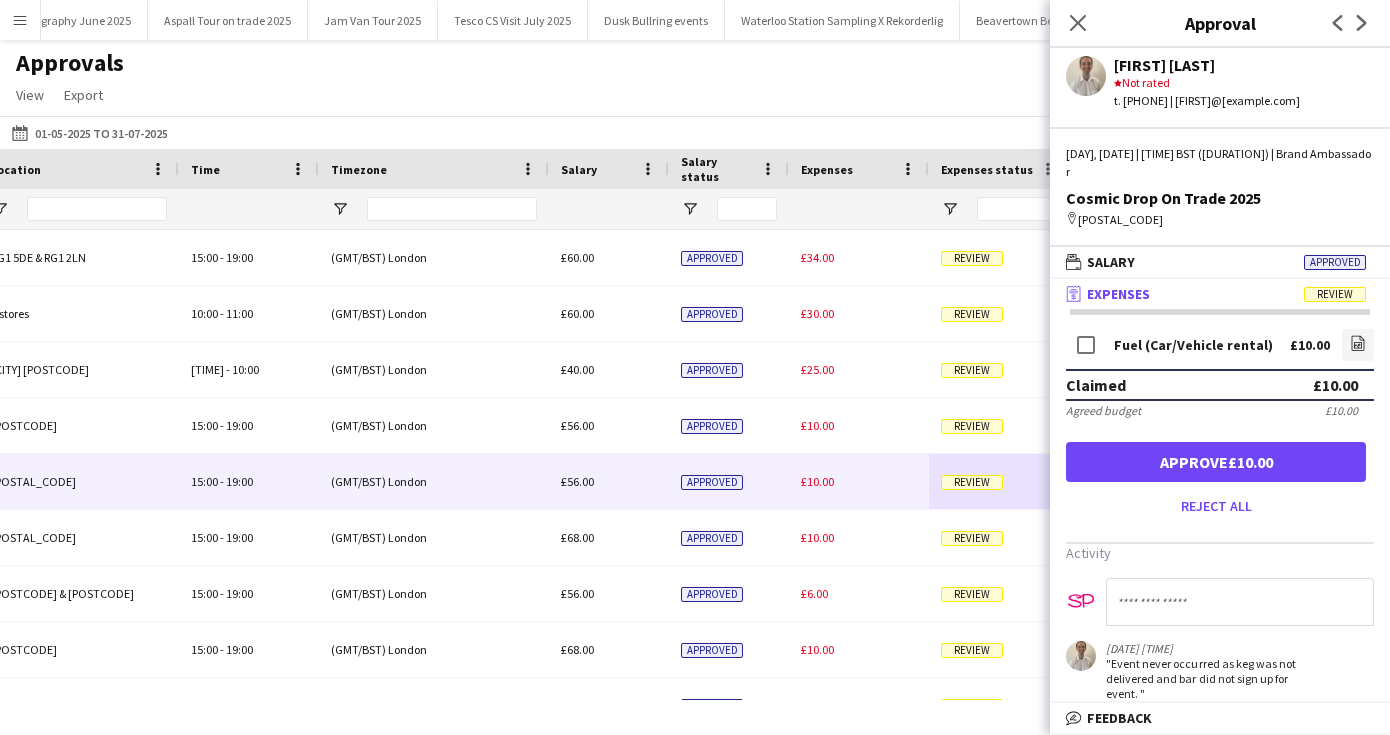 click on "Approve   £10.00" at bounding box center (1216, 462) 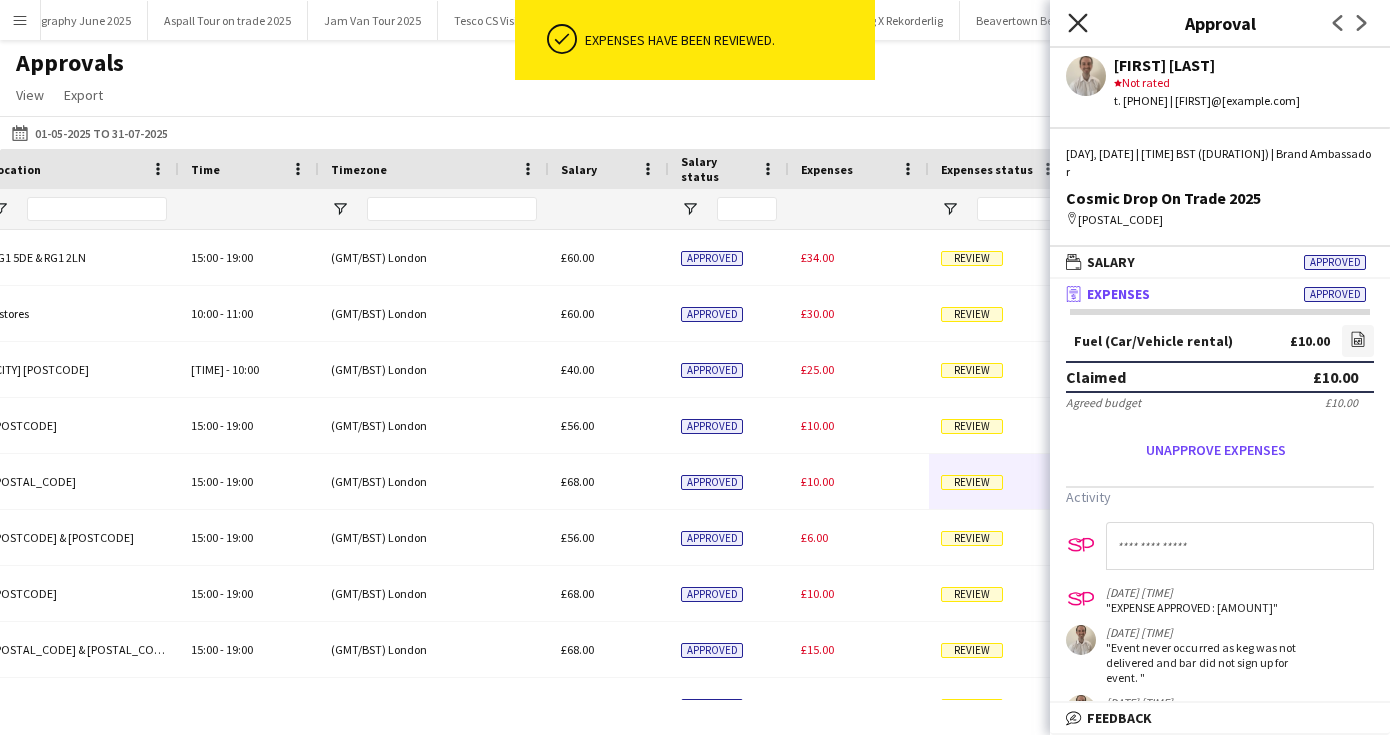 click 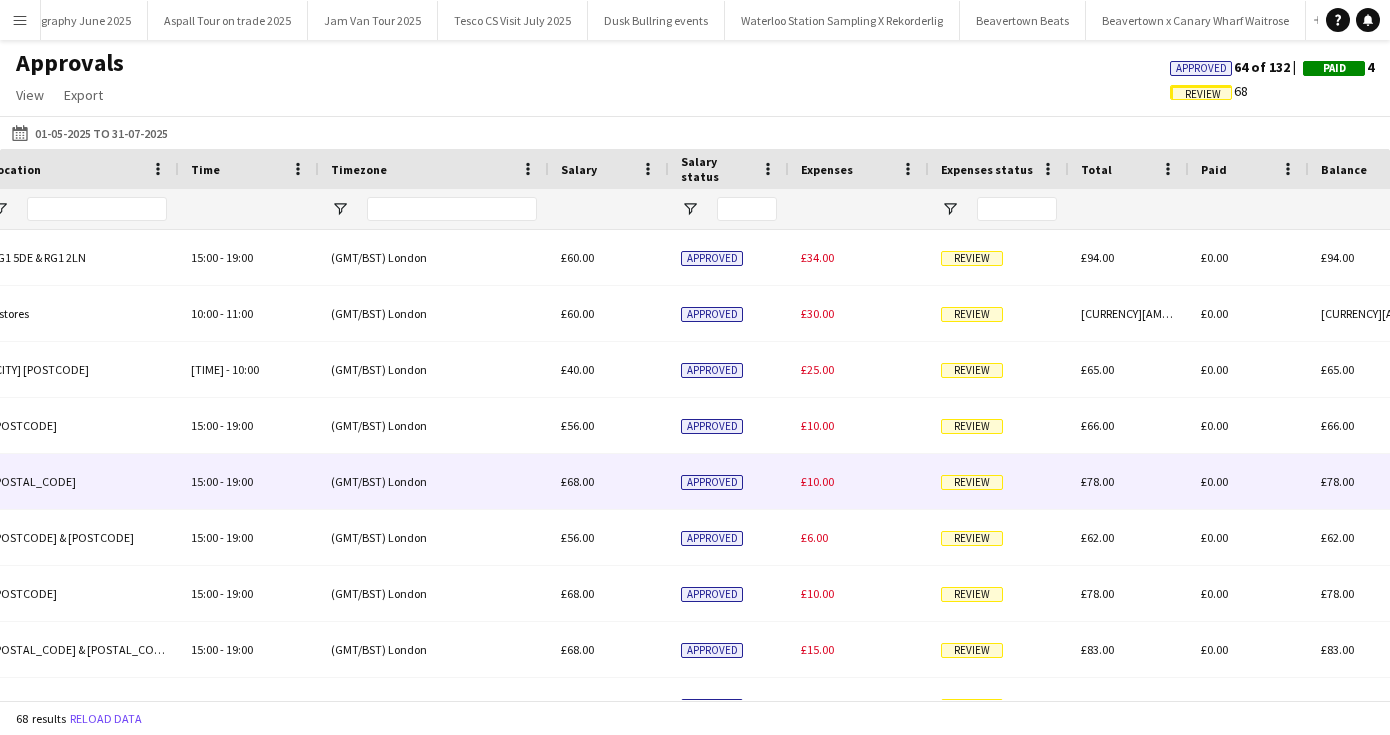 click on "Review" at bounding box center (972, 482) 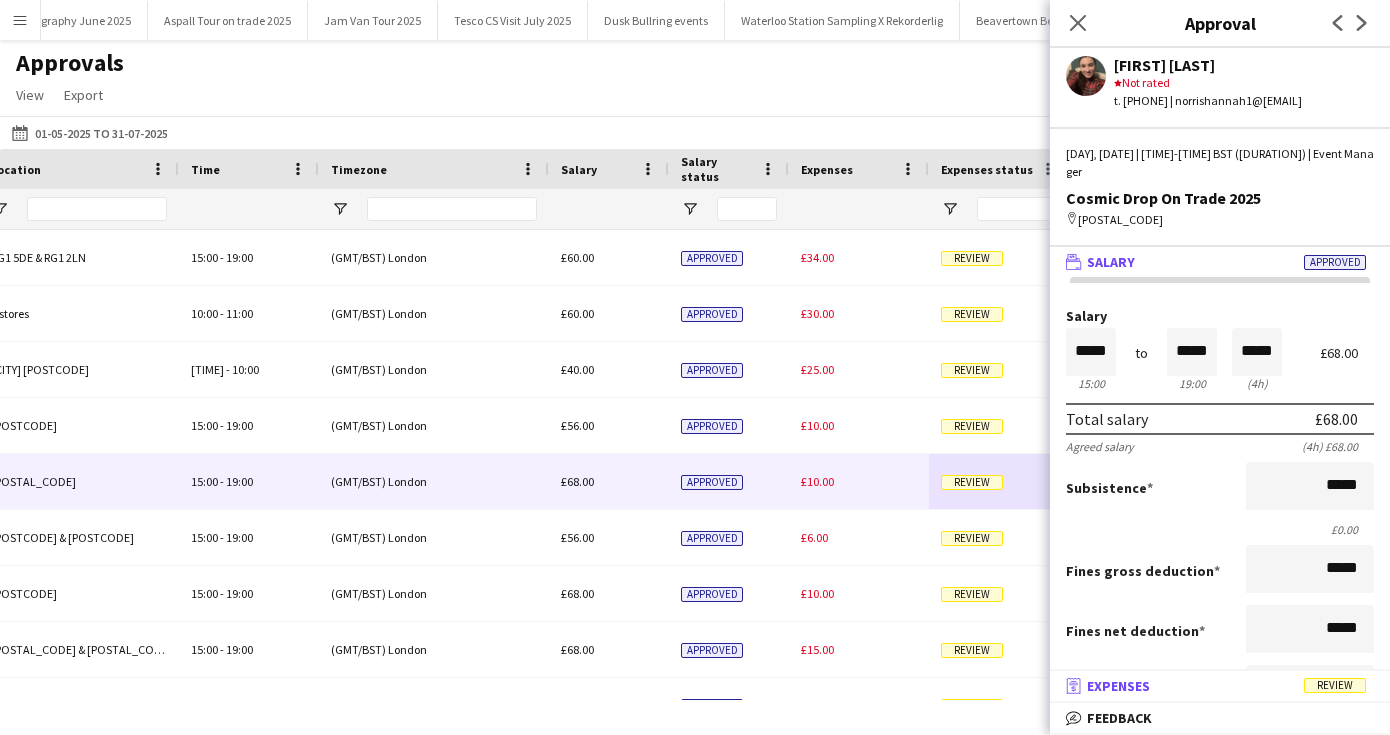 click on "Expenses" at bounding box center [1118, 686] 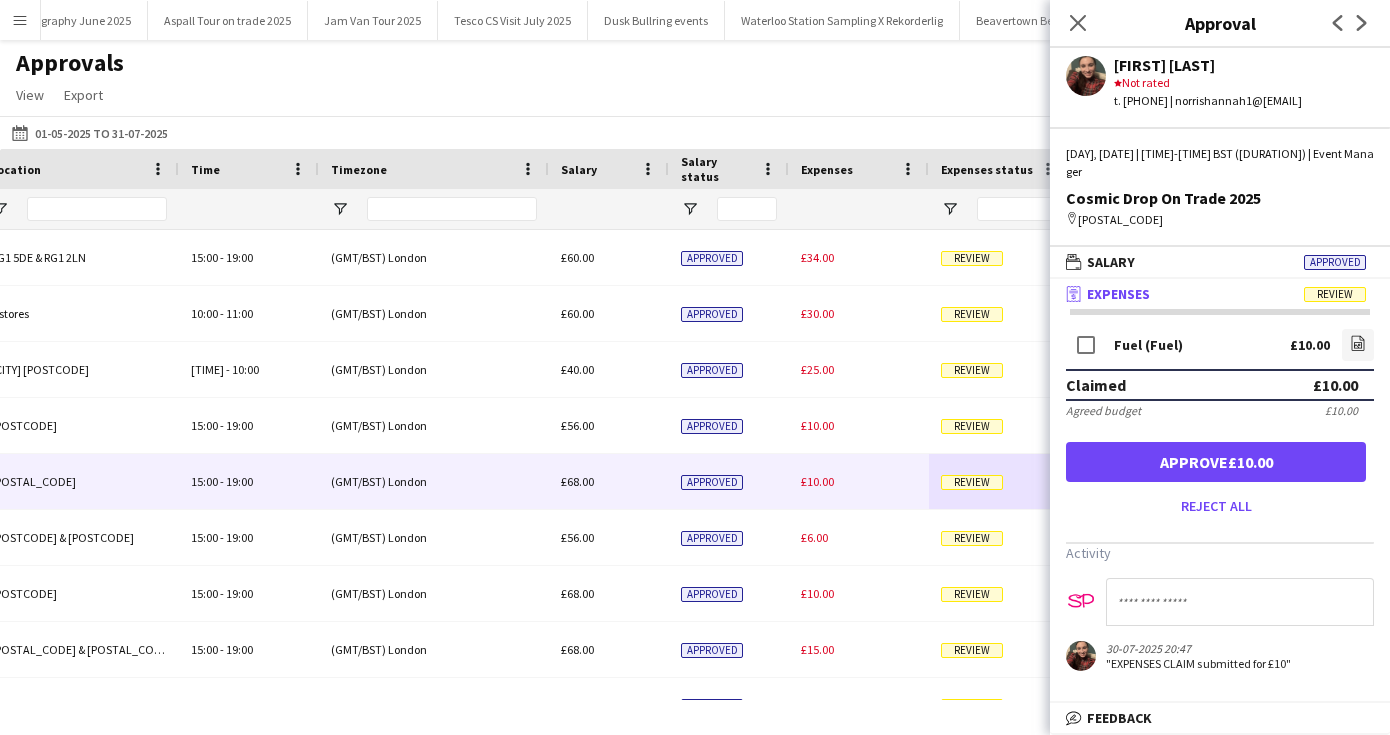 click on "Approve   £10.00" at bounding box center [1216, 462] 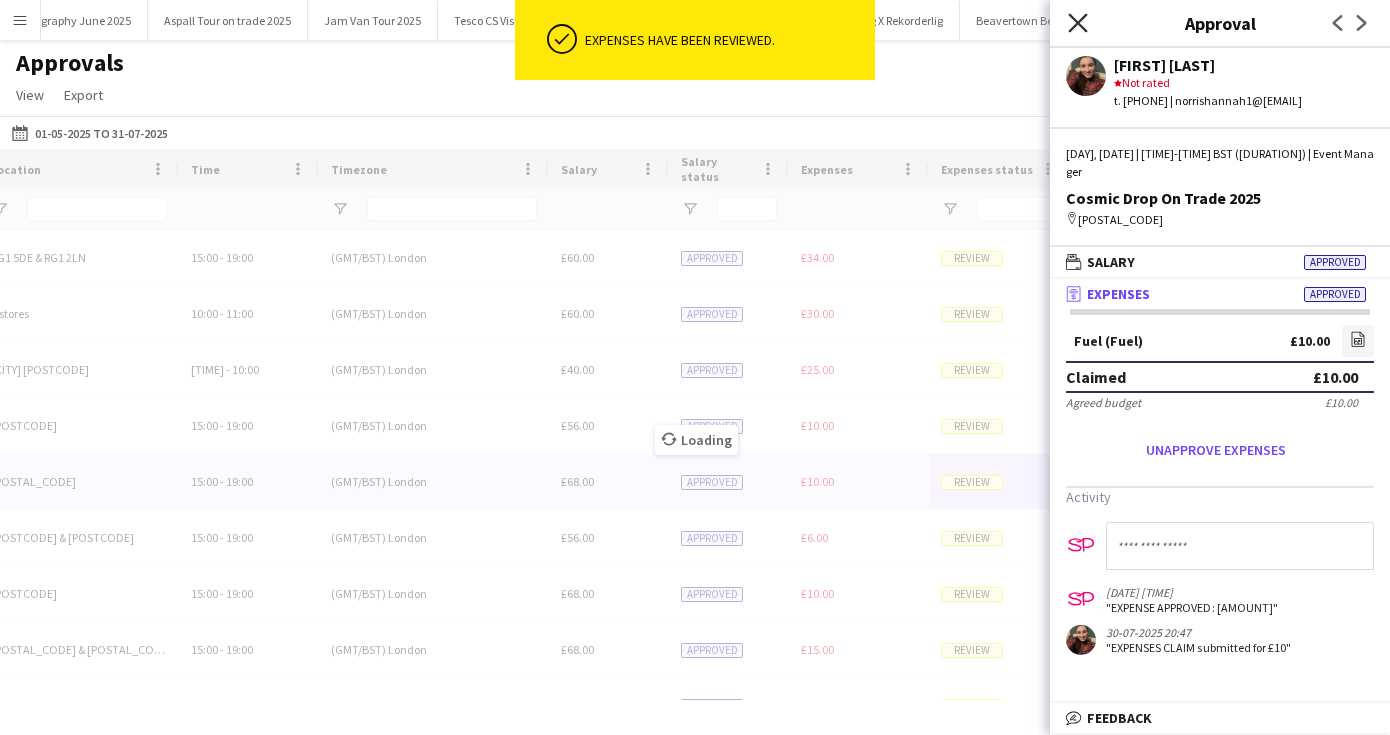 click on "Close pop-in" 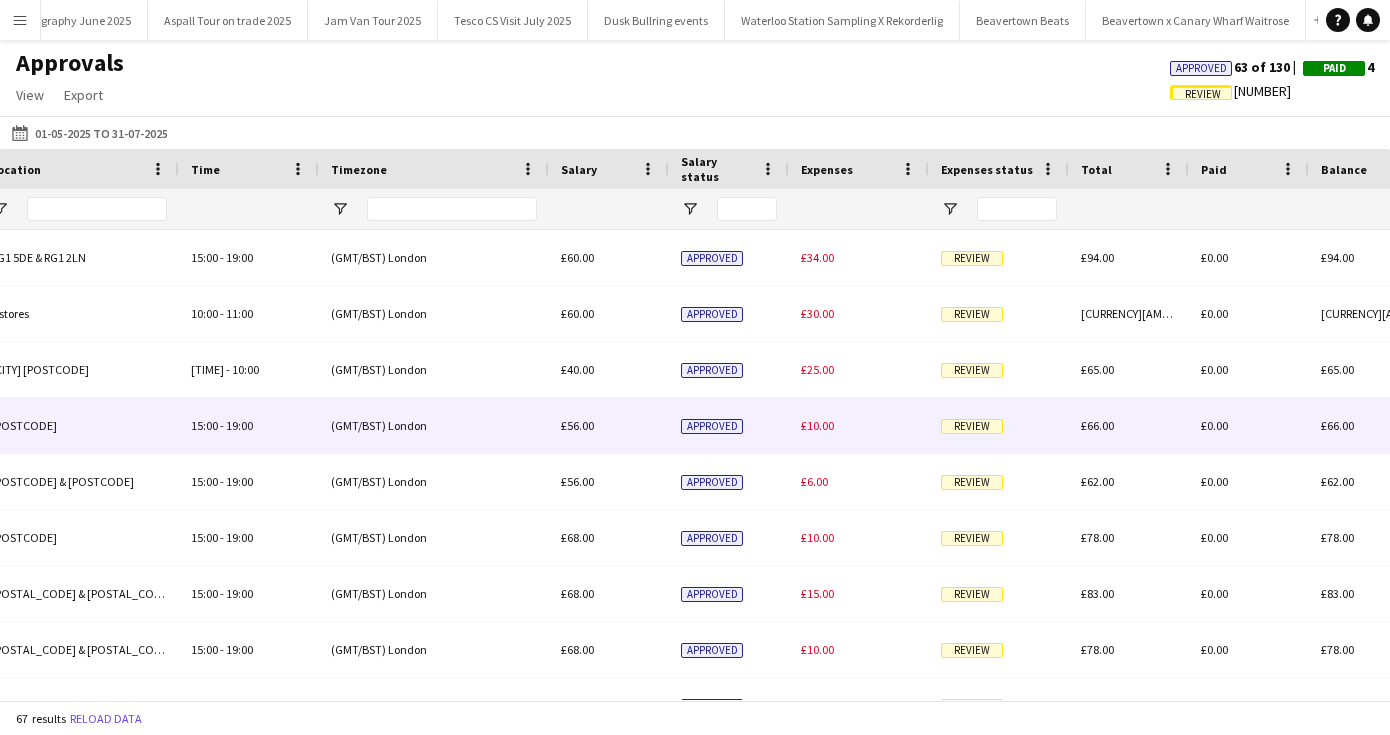 click on "Review" at bounding box center (972, 426) 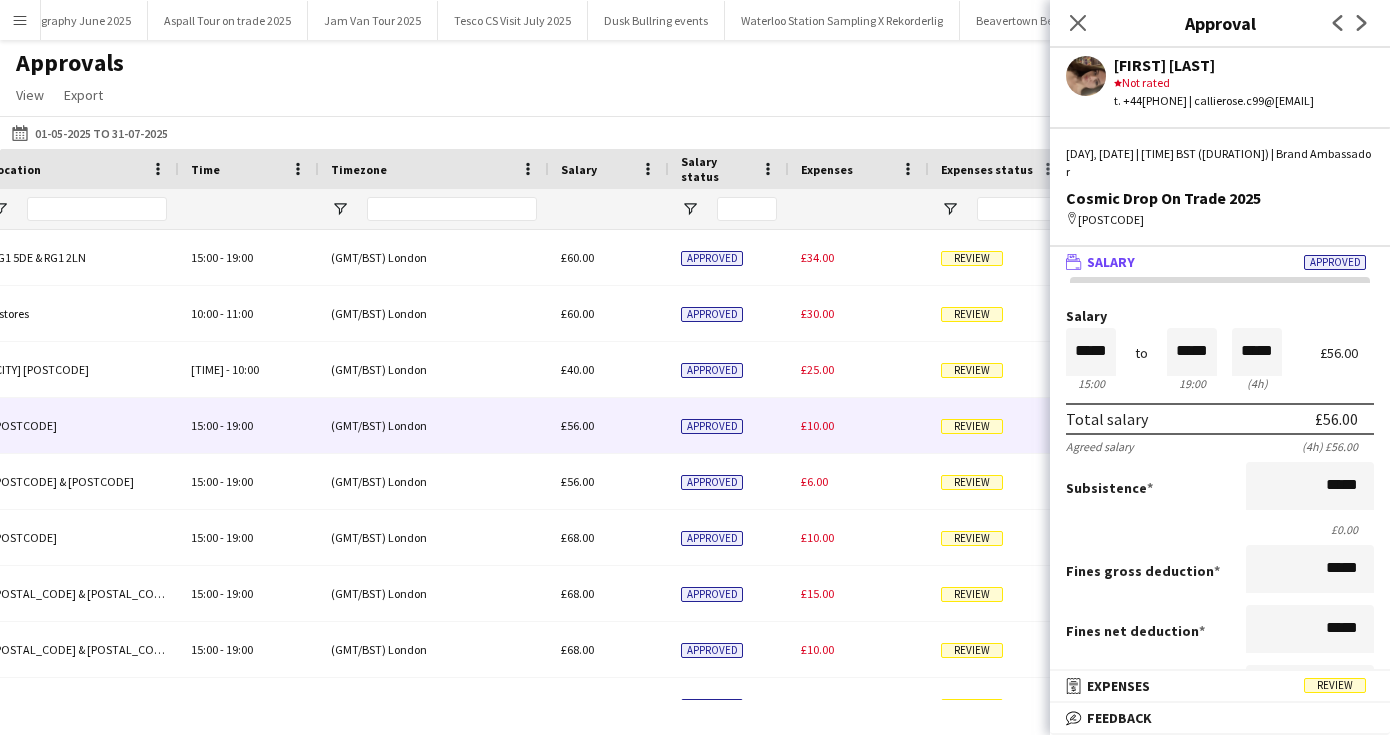 click on "Expenses" at bounding box center [1118, 686] 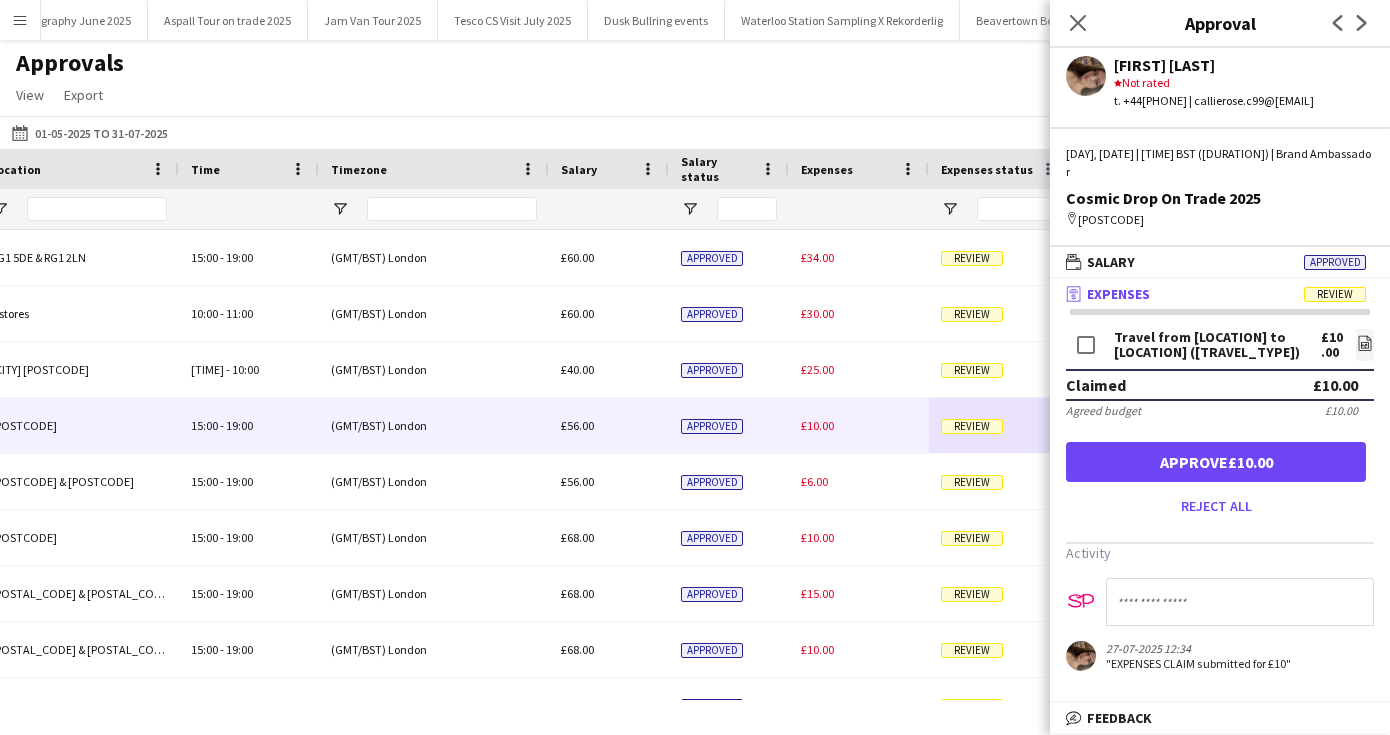 click on "Approve   £10.00" at bounding box center [1216, 462] 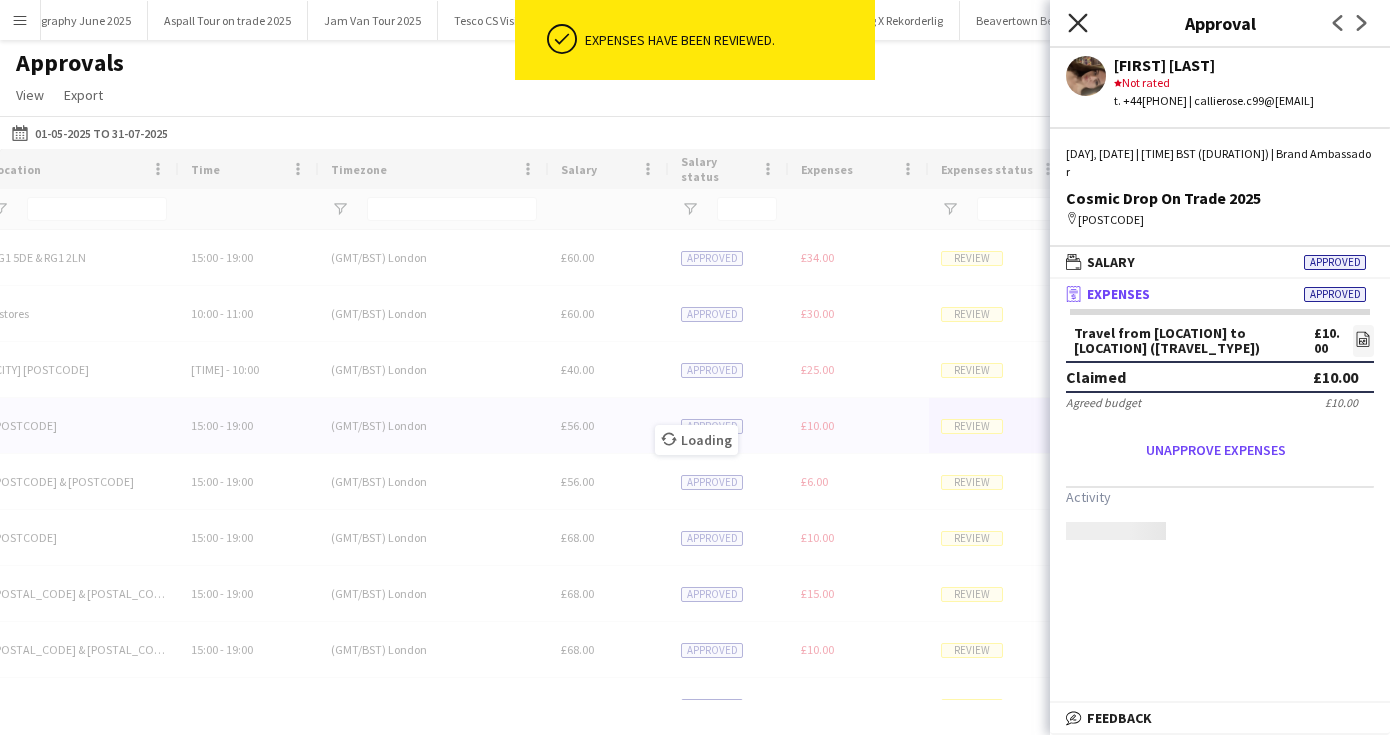click on "Close pop-in" 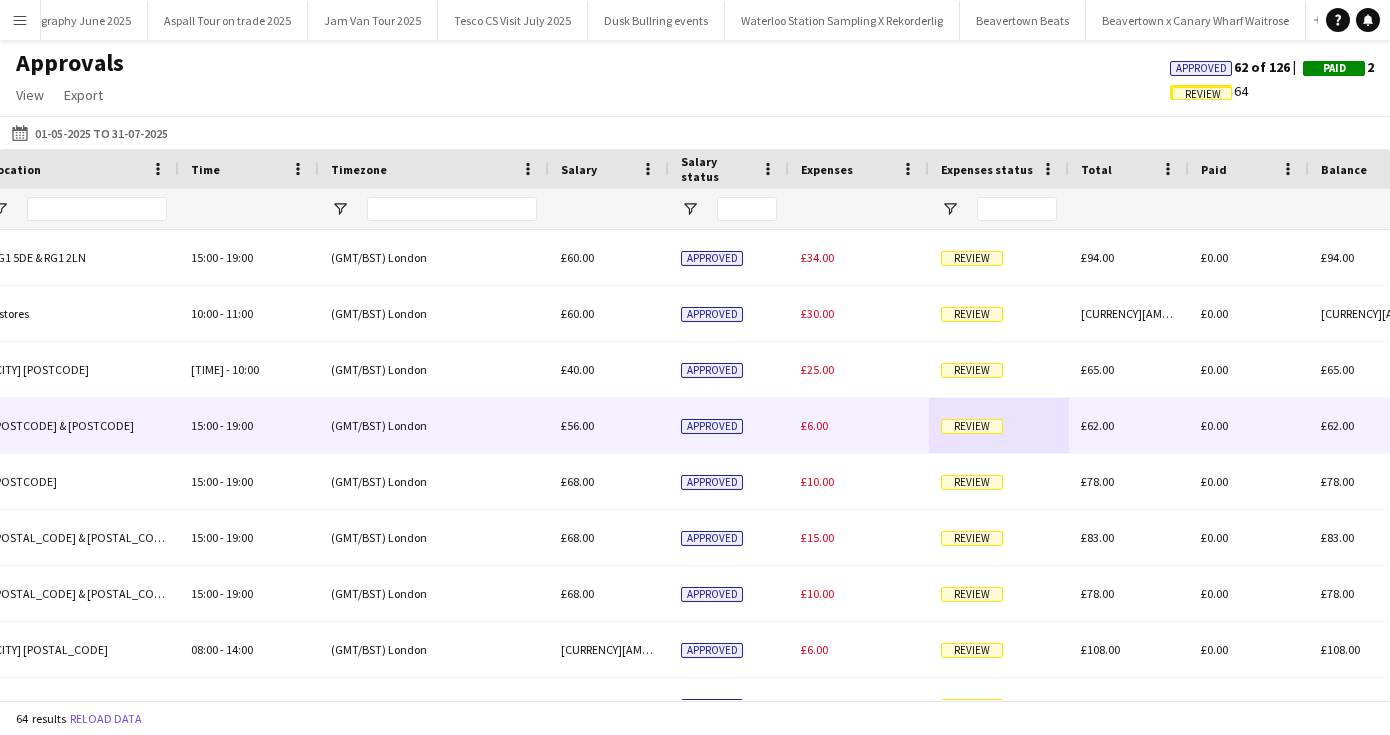 click on "Review" at bounding box center [972, 425] 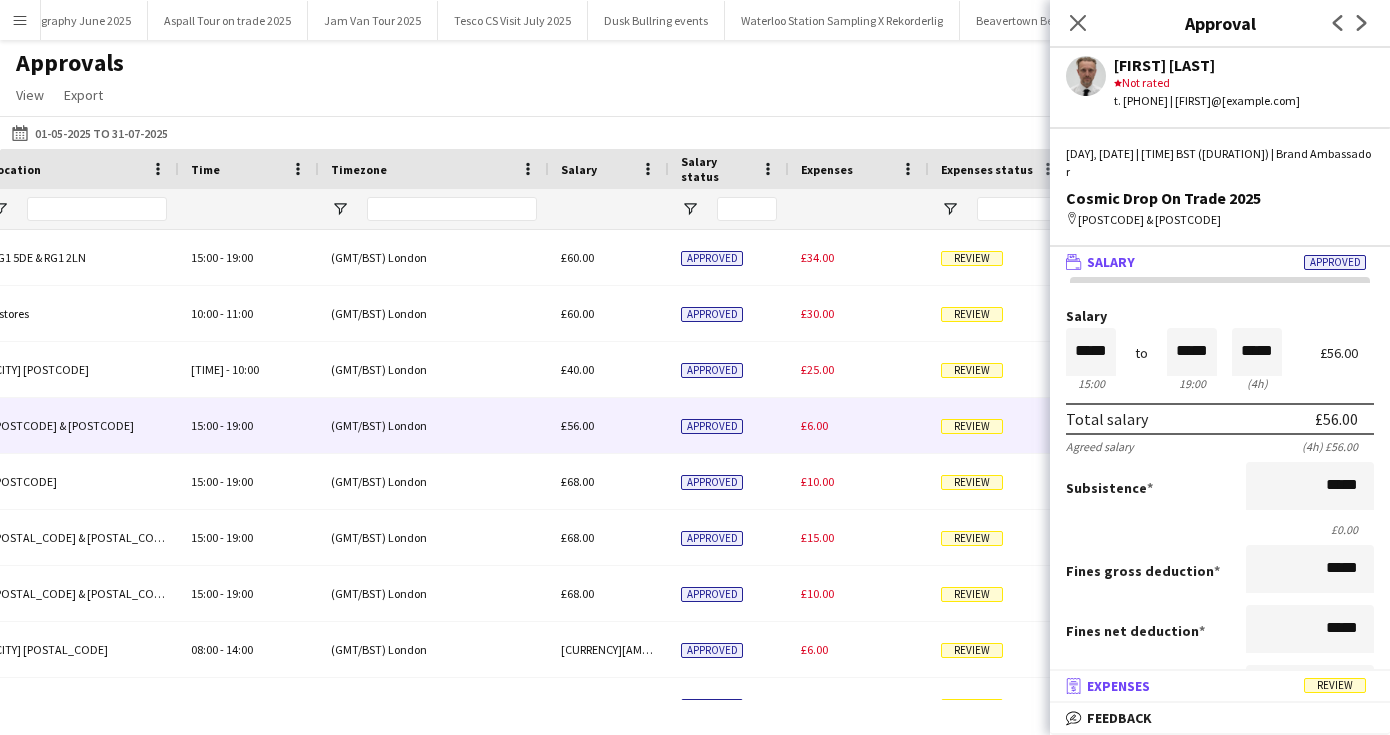 click on "receipt
Expenses   Review" at bounding box center (1216, 686) 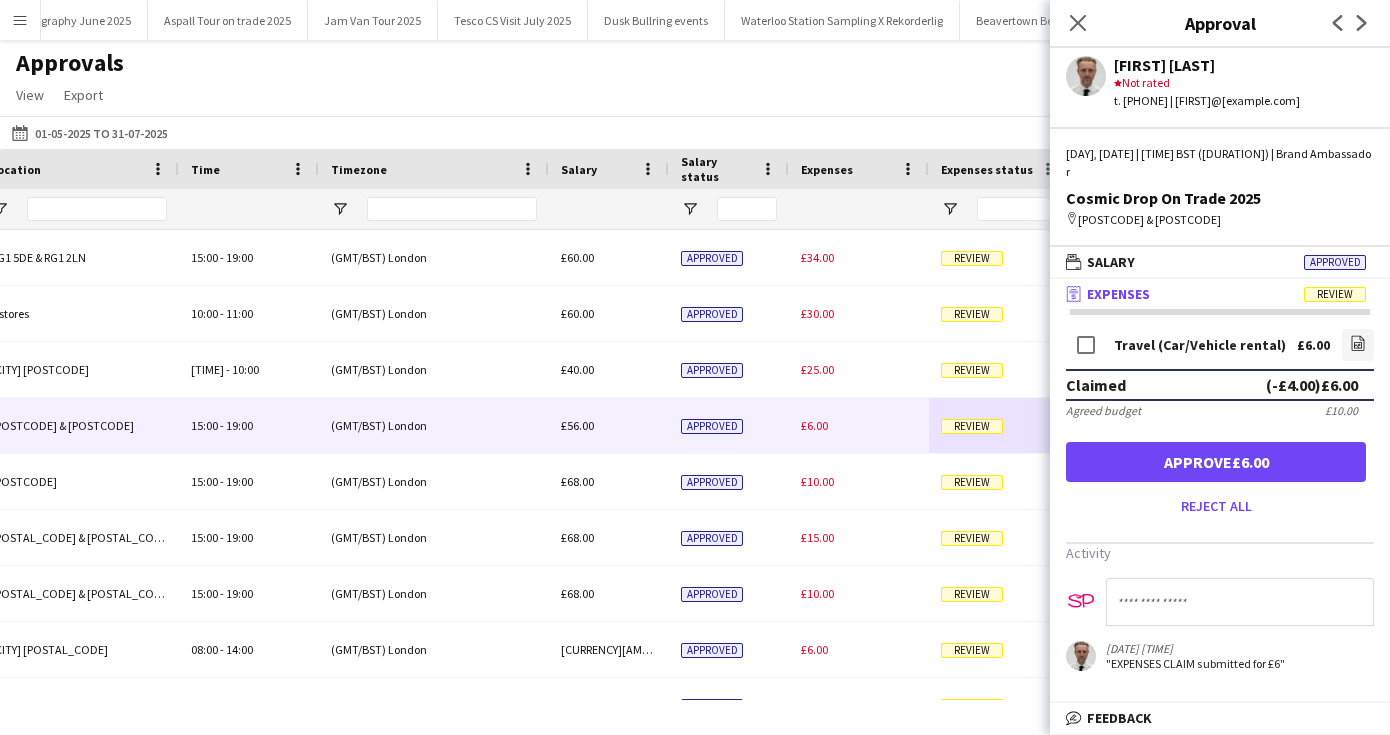 click on "Approve   £6.00" at bounding box center (1216, 462) 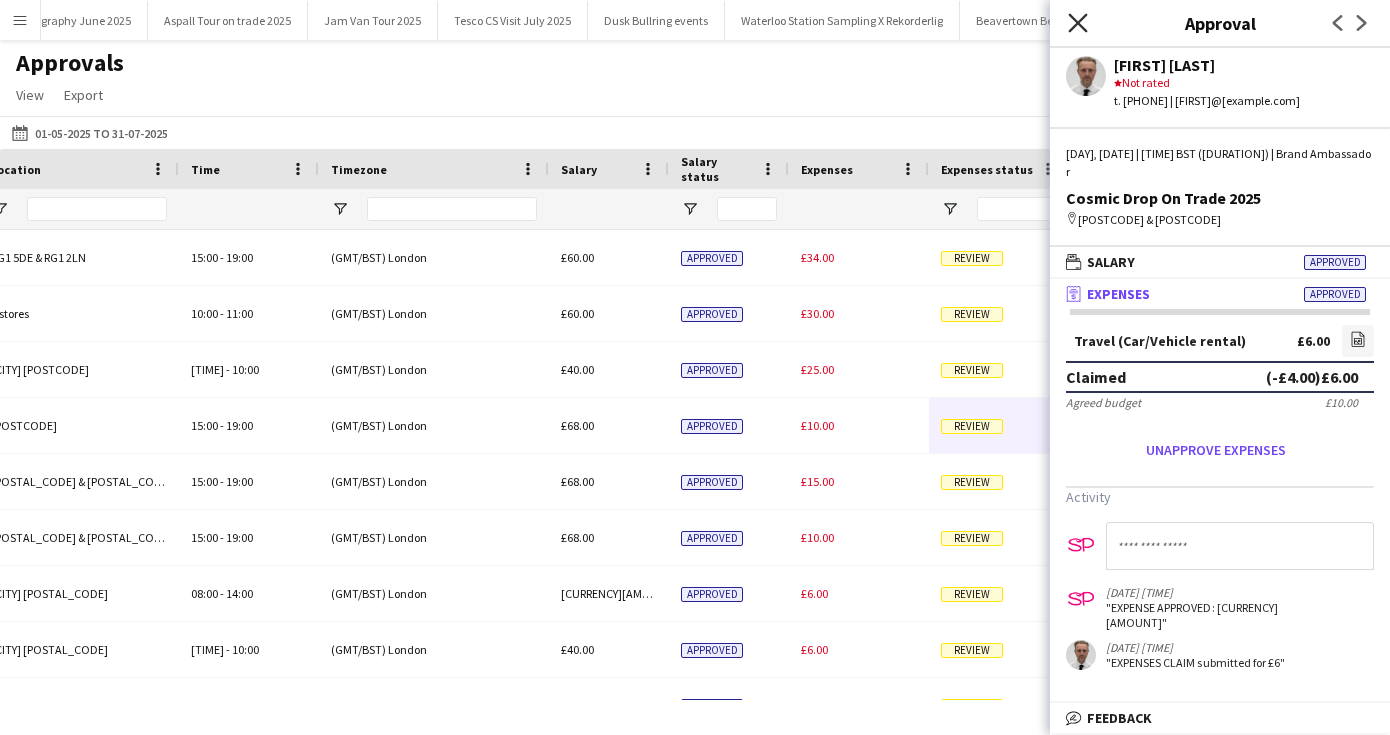 click on "Close pop-in" 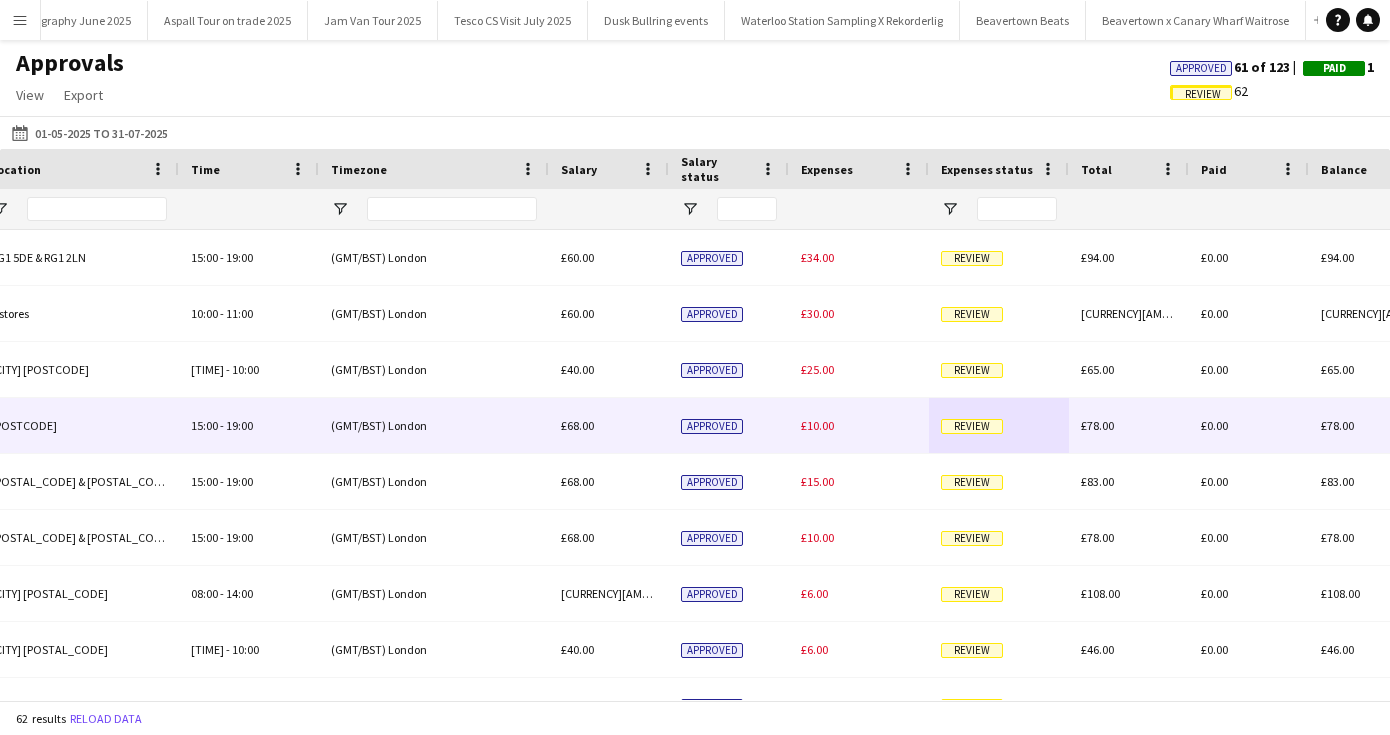 click on "Review" at bounding box center (972, 426) 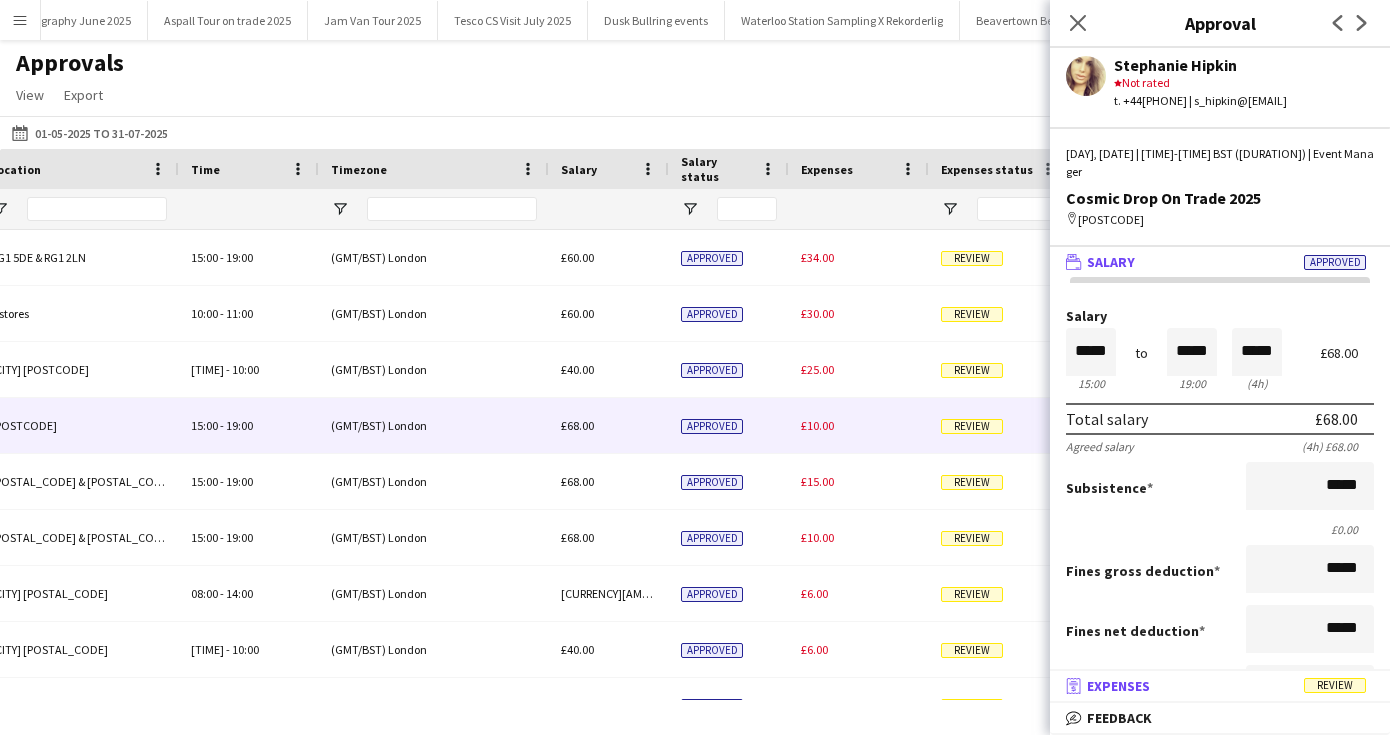 click on "receipt
Expenses   Review" at bounding box center [1216, 686] 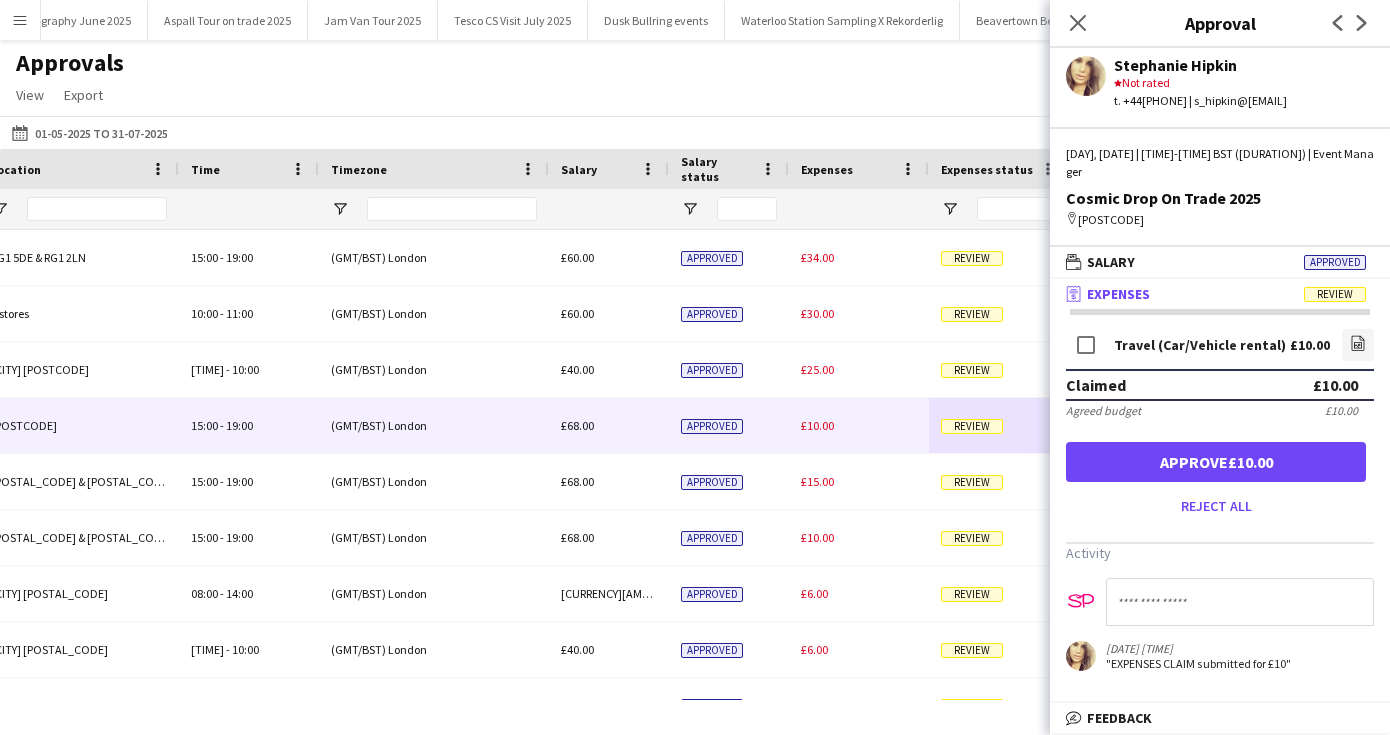 click on "Approve   £10.00" at bounding box center [1216, 462] 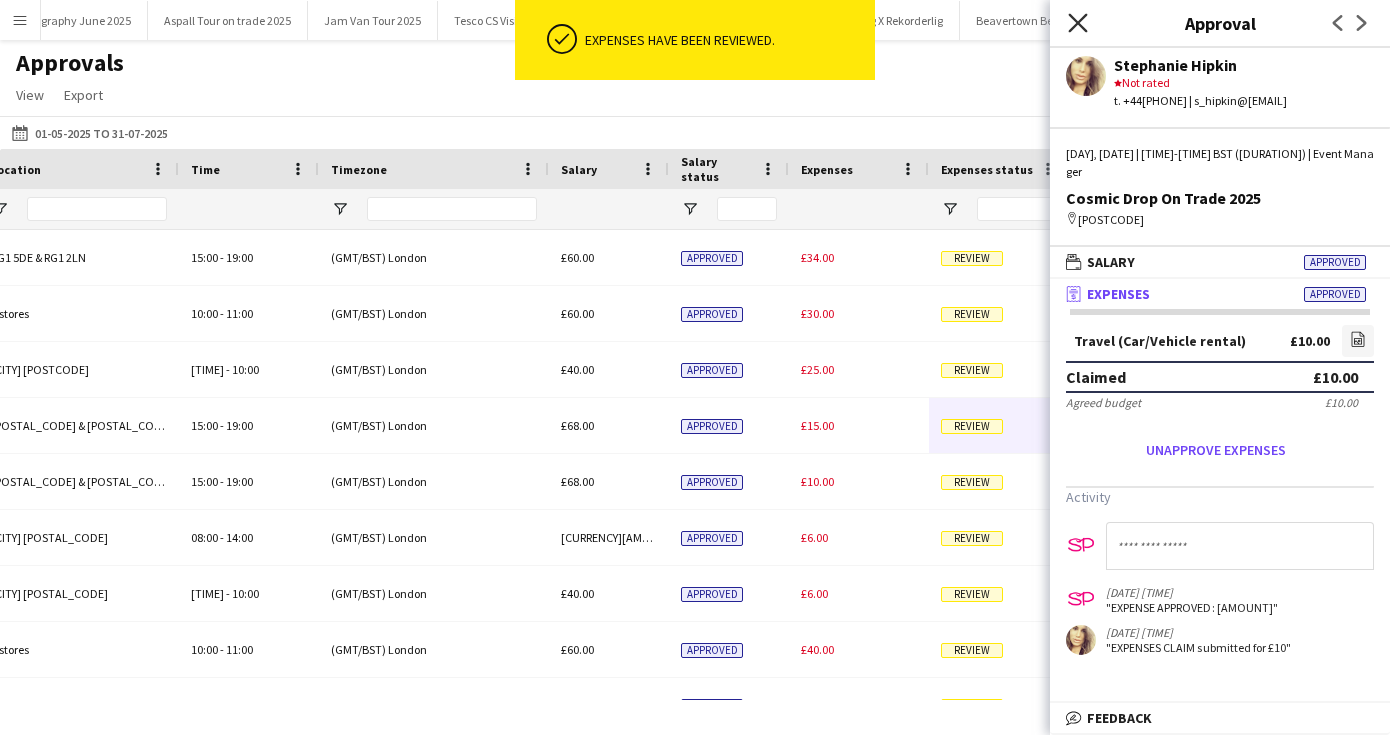 click 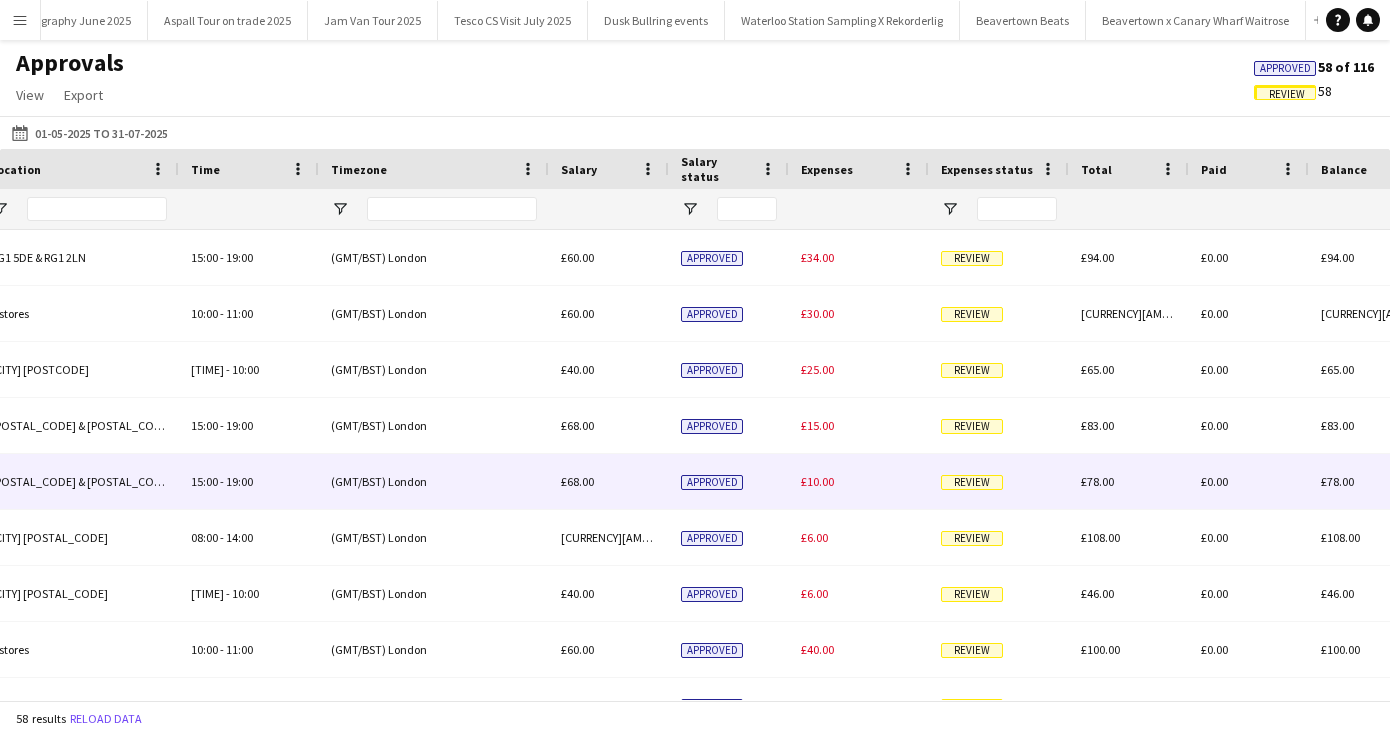 click on "Review" at bounding box center (972, 482) 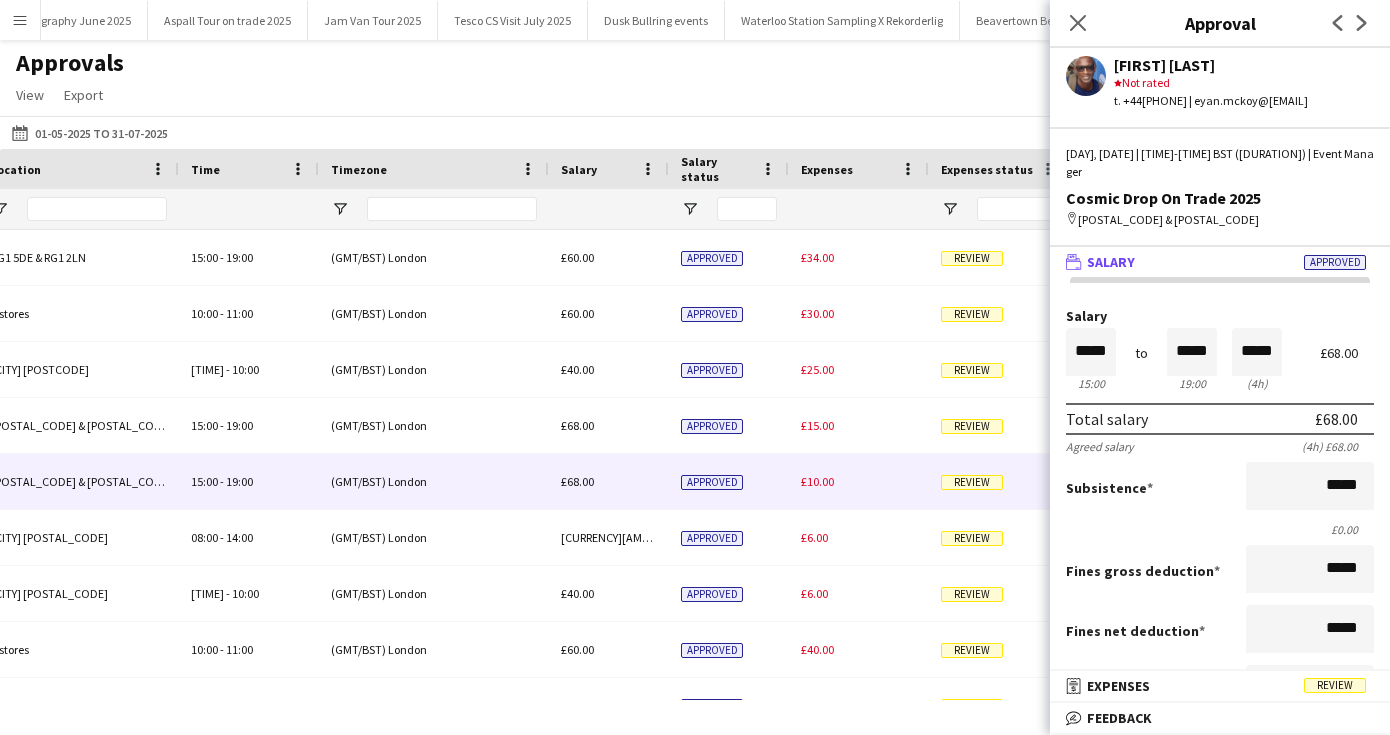 click on "Expenses" at bounding box center [1118, 686] 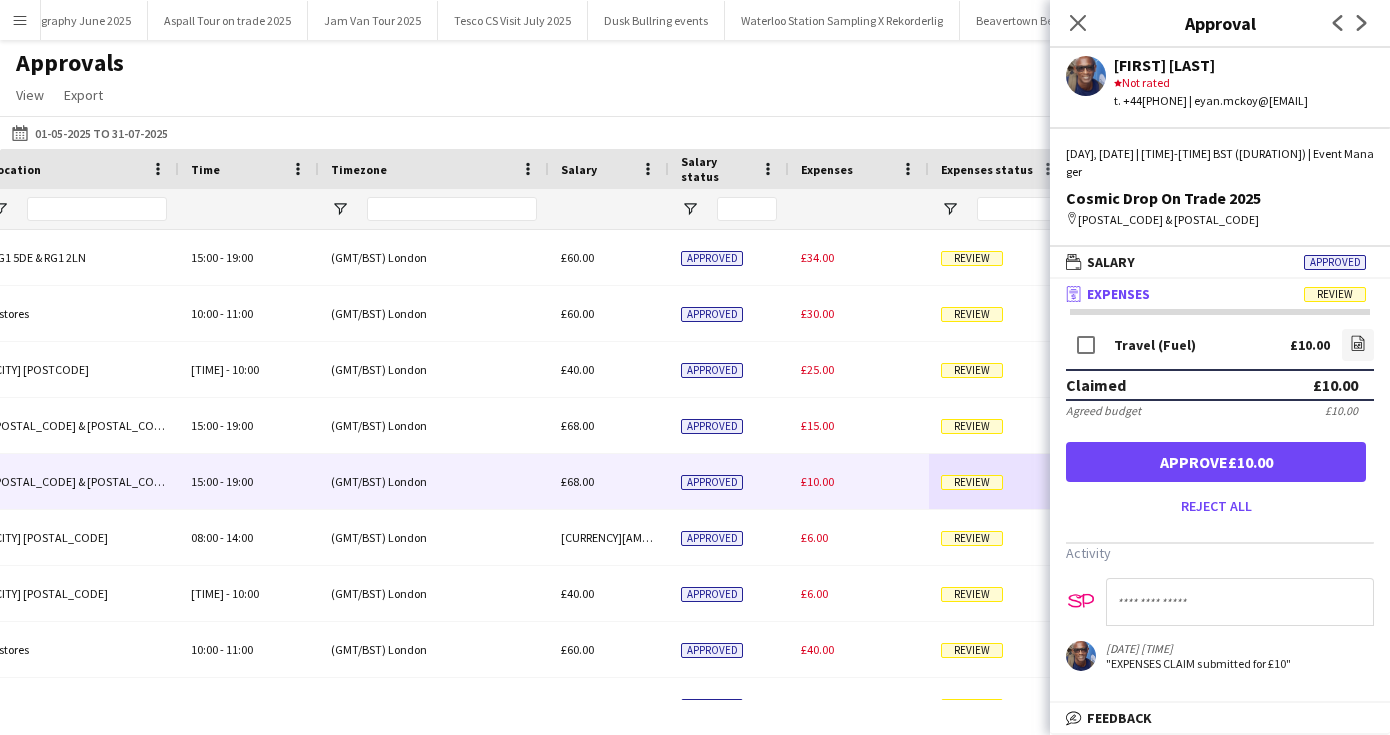 click on "Approve   £10.00" at bounding box center (1216, 462) 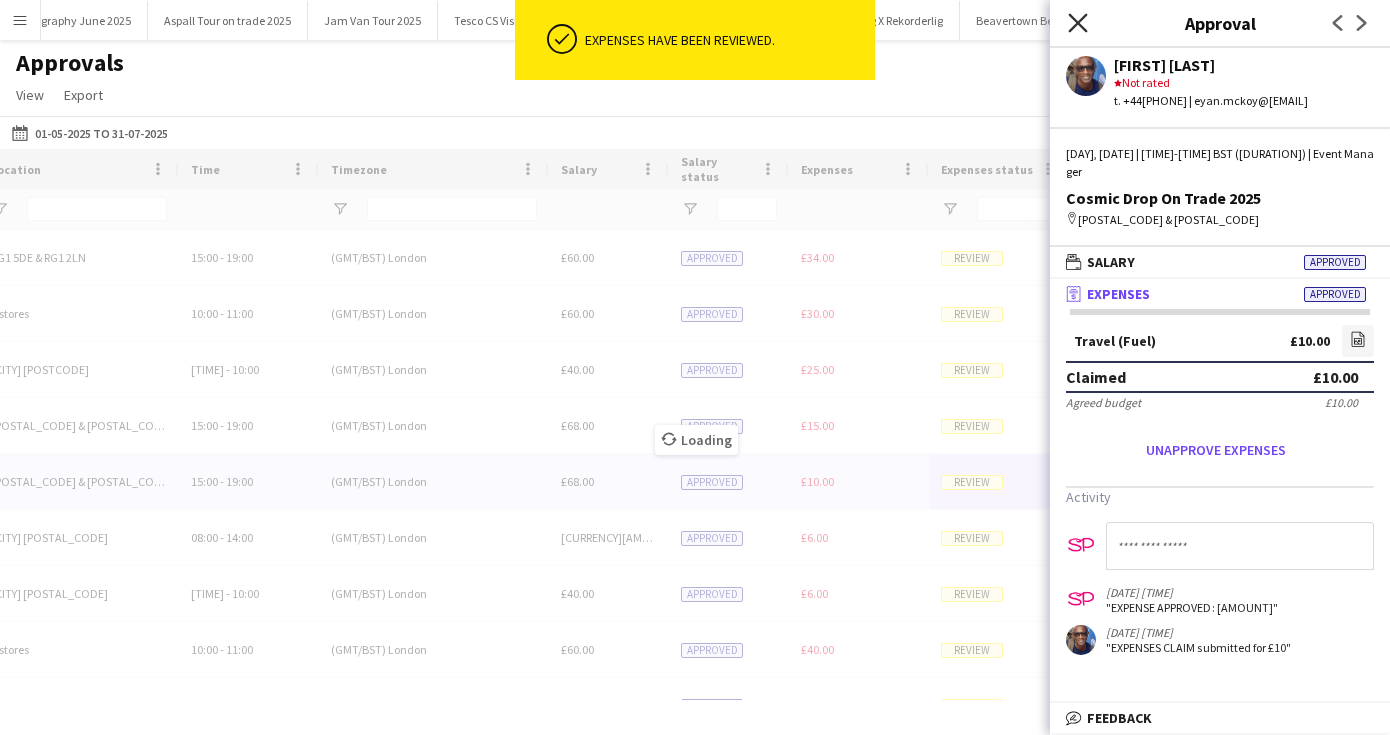 click 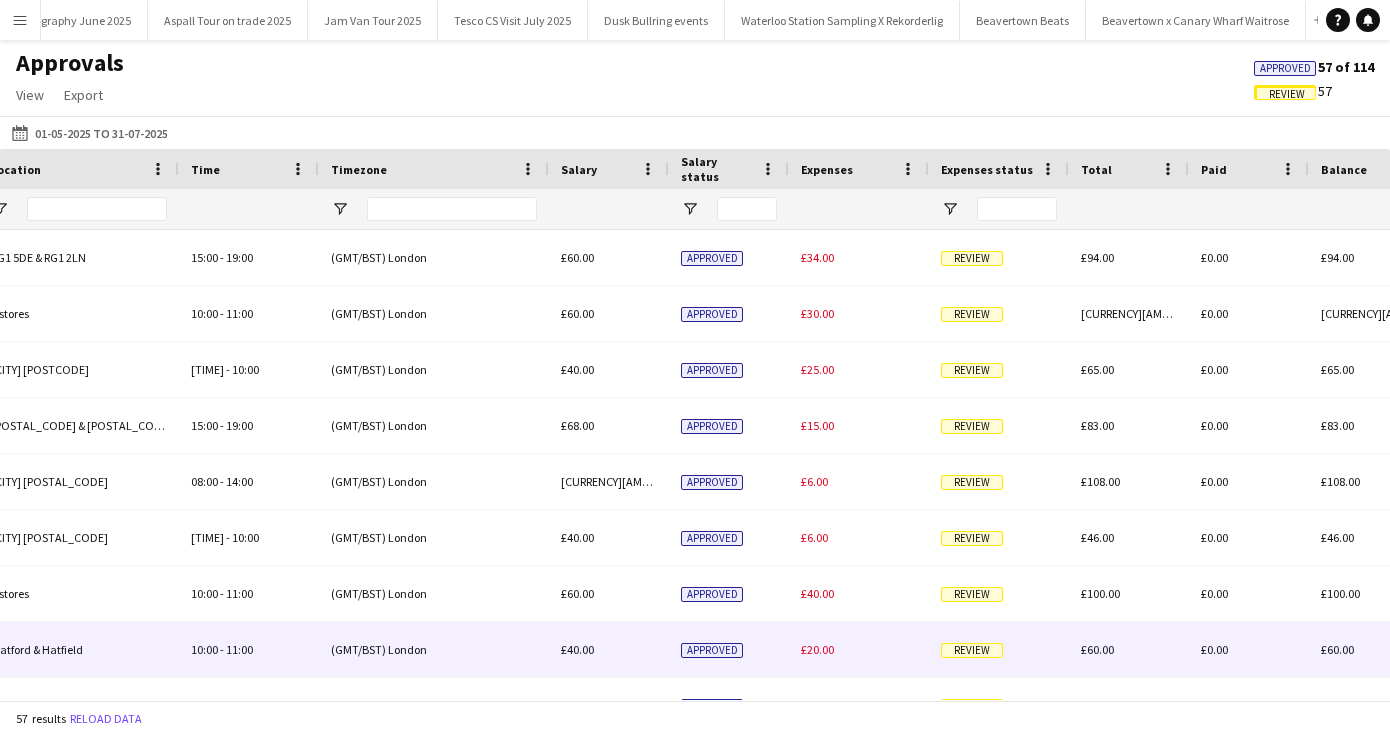 click on "Review" at bounding box center [972, 650] 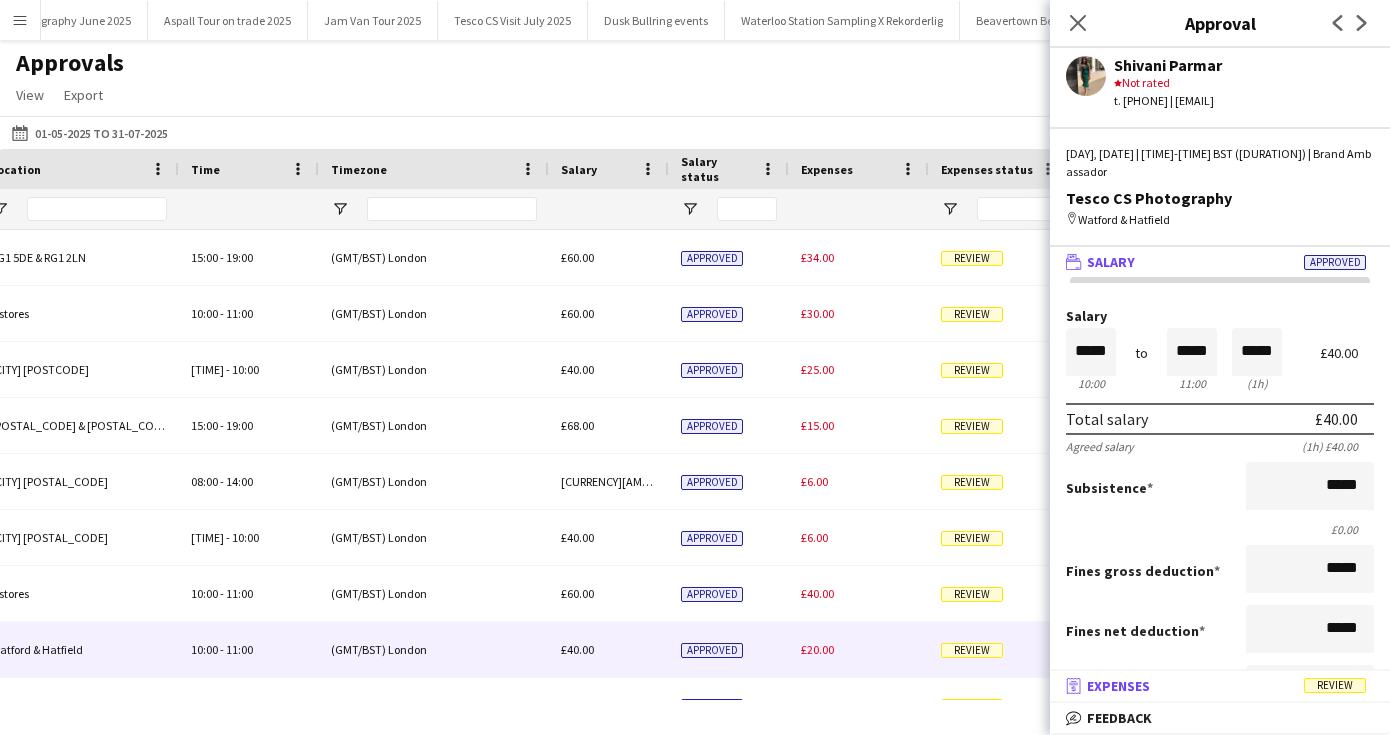 click on "Expenses" at bounding box center (1118, 686) 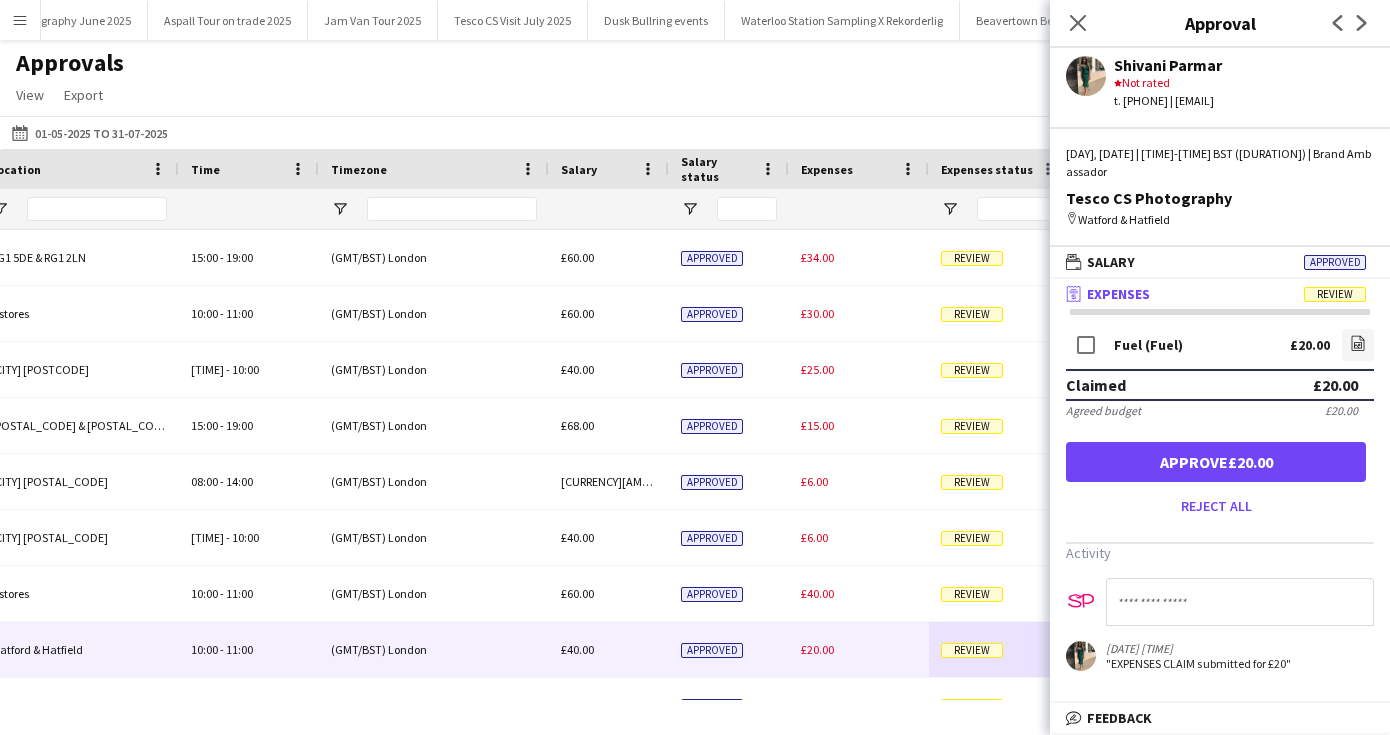 click on "Approve   [CURRENCY][AMOUNT]" at bounding box center (1216, 462) 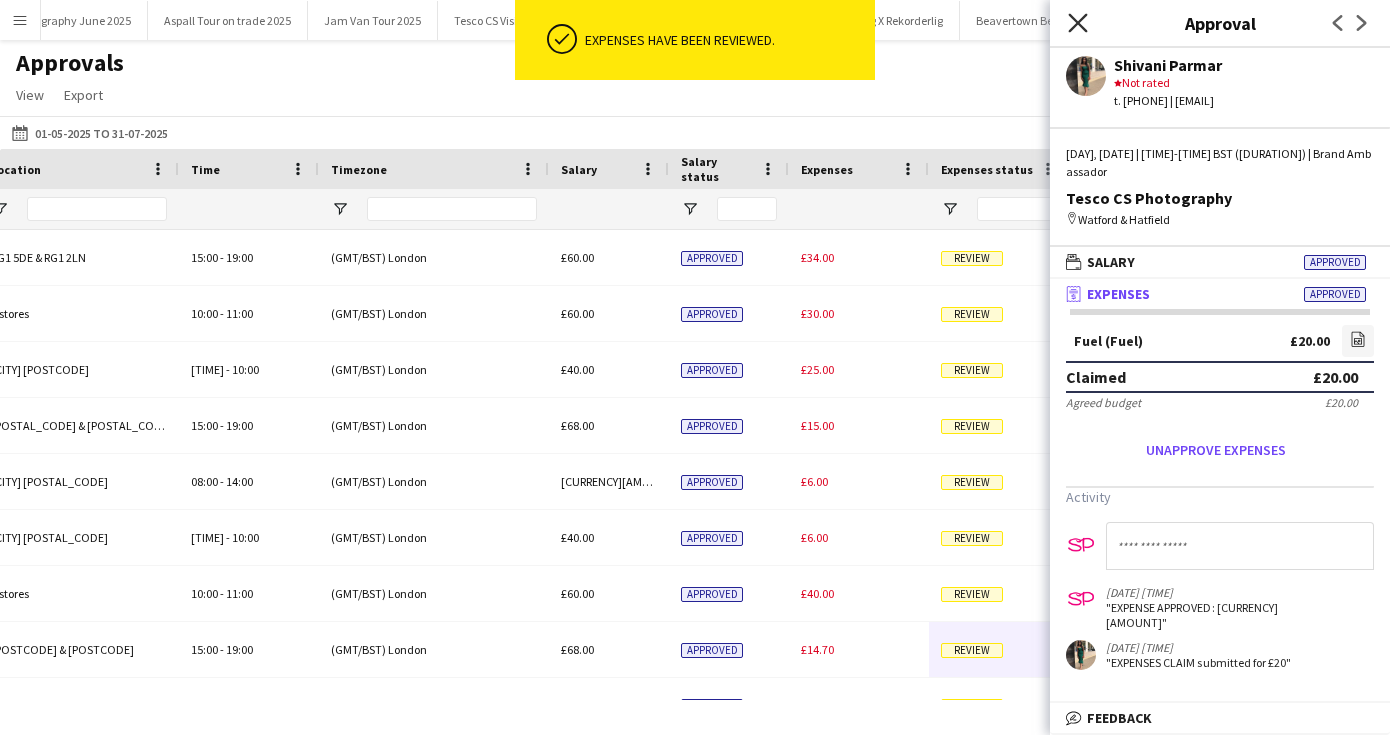 click on "Close pop-in" 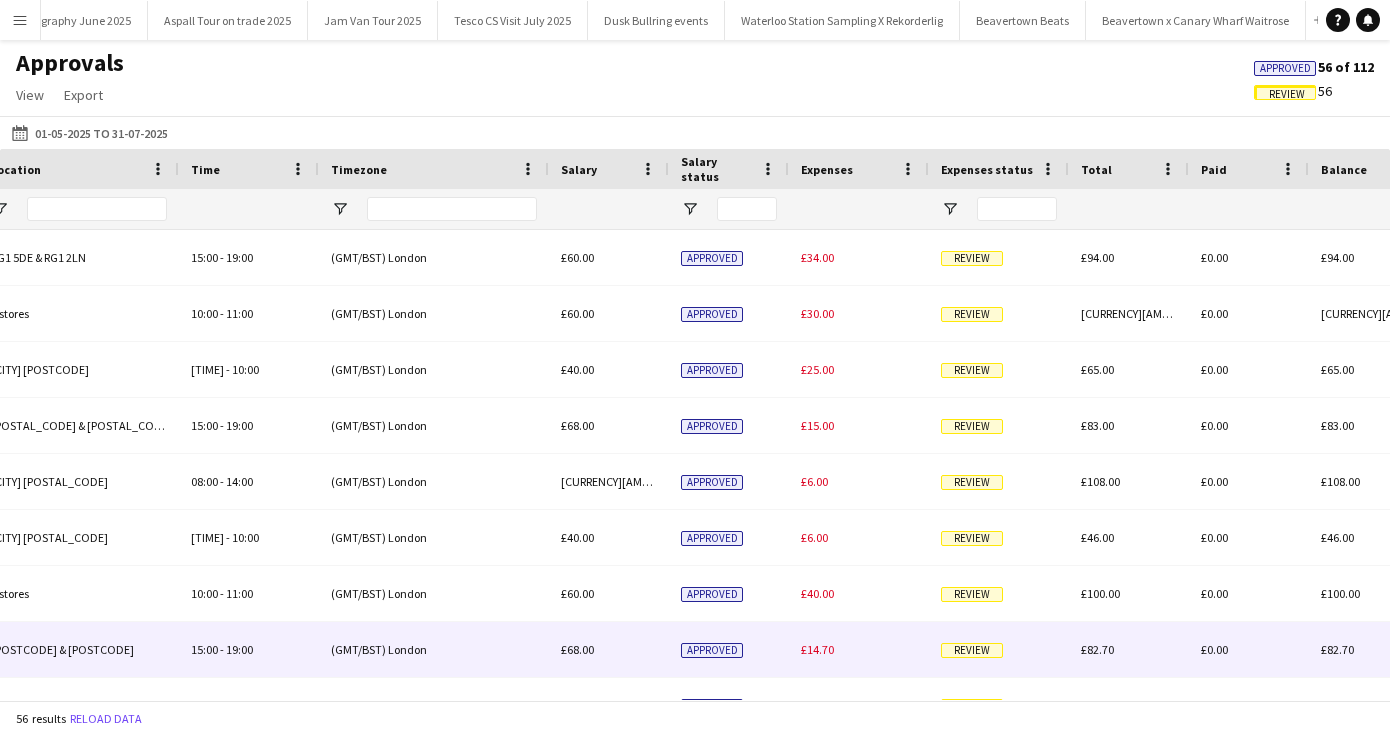 click on "Review" at bounding box center [972, 650] 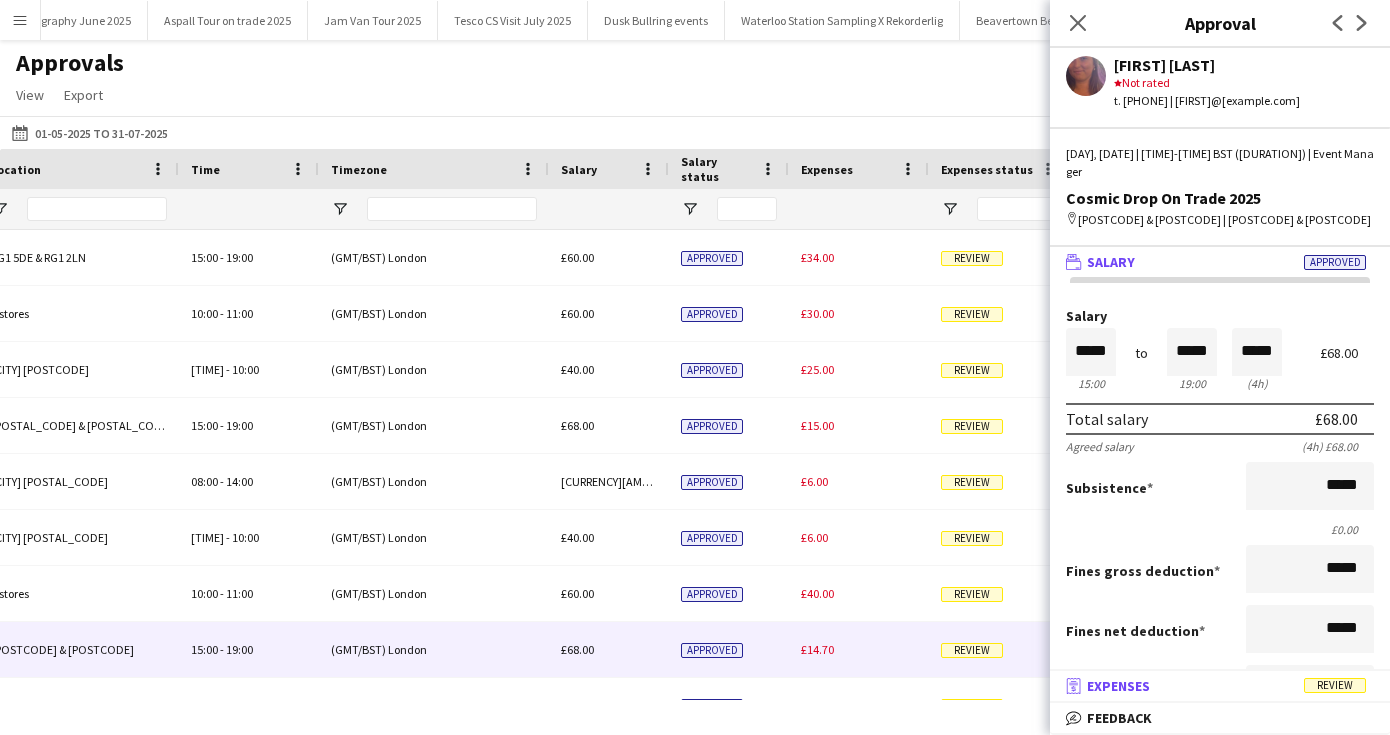 click on "Expenses" at bounding box center (1118, 686) 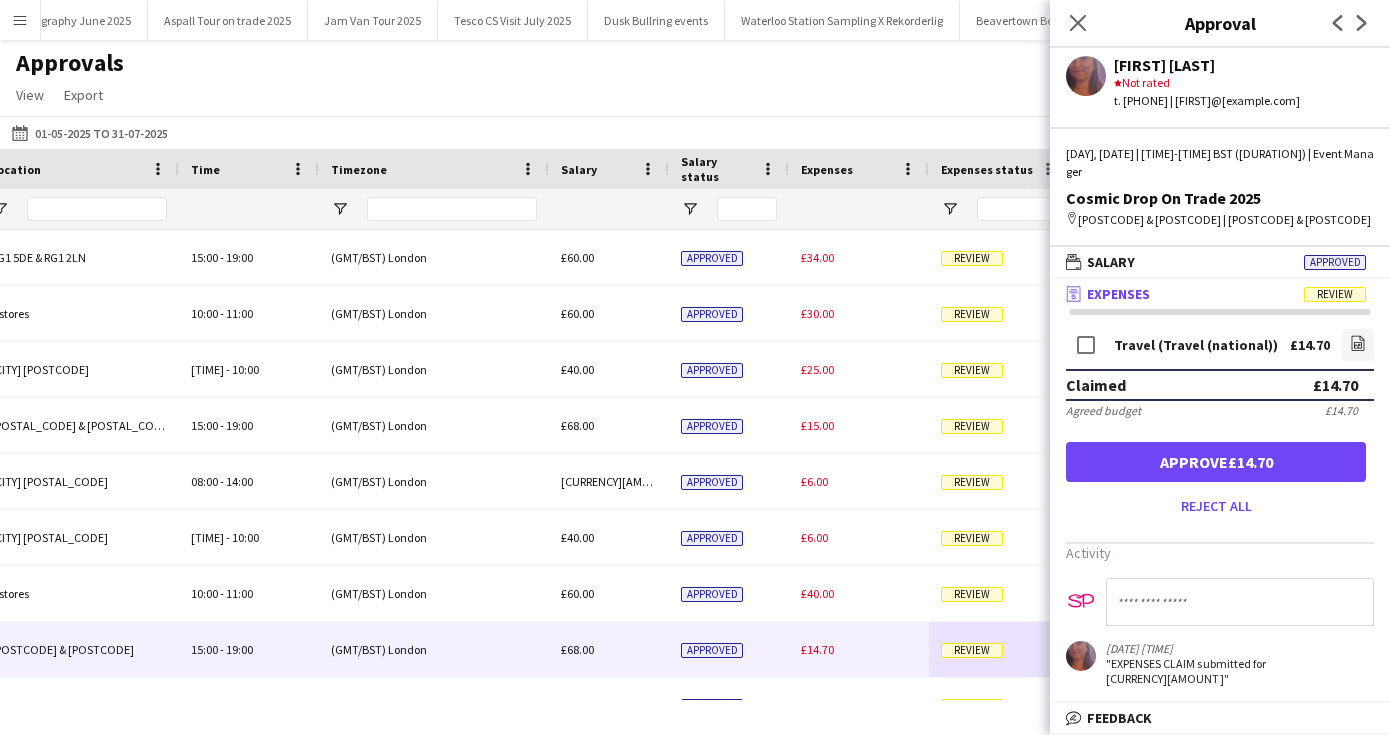 click on "Approve   [CURRENCY][AMOUNT]" at bounding box center (1216, 462) 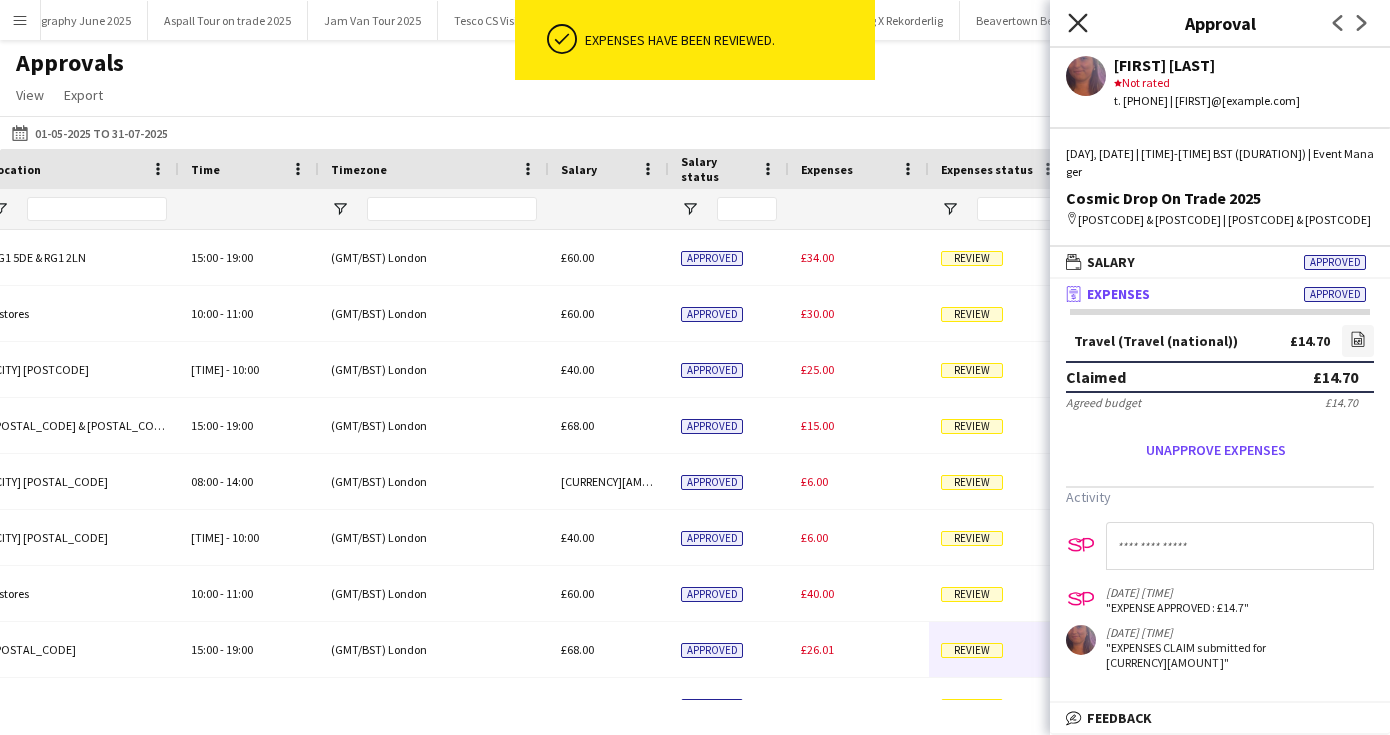 click on "Close pop-in" 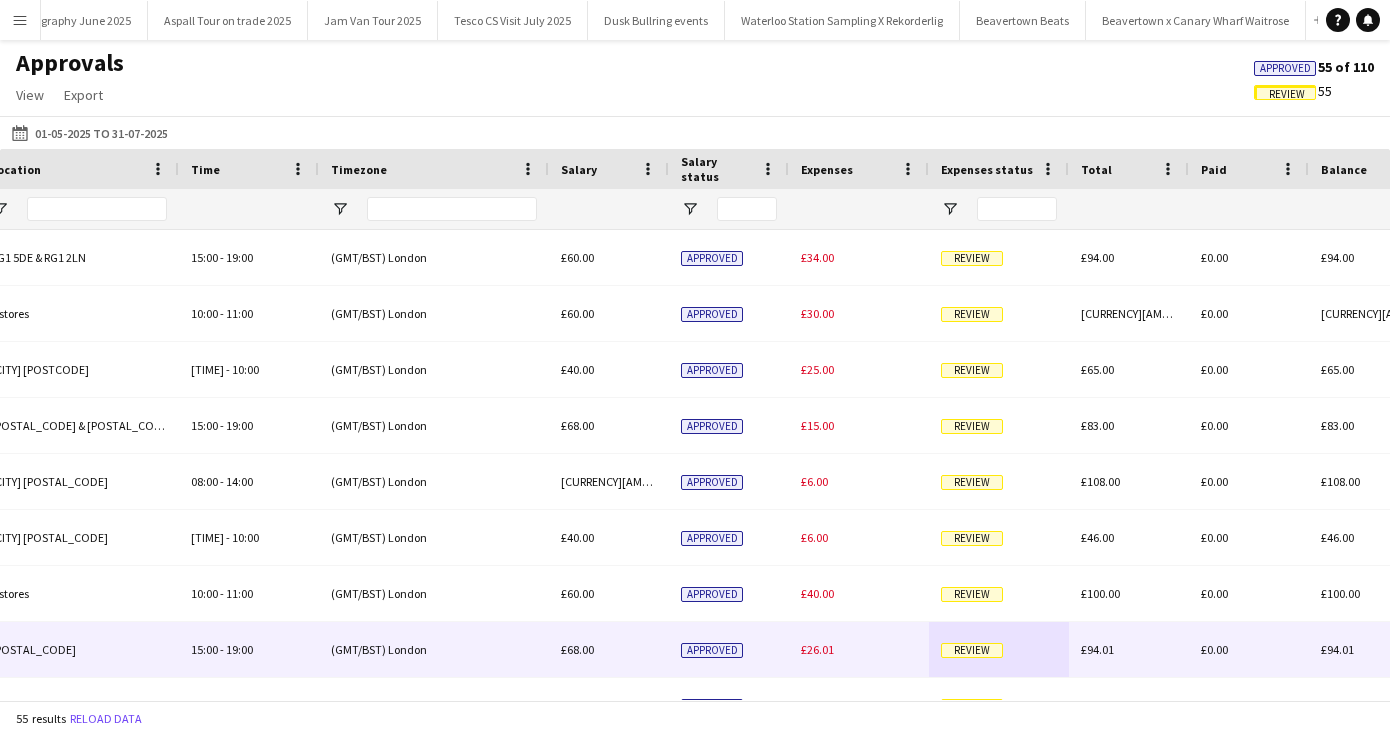 click on "Review" at bounding box center [972, 650] 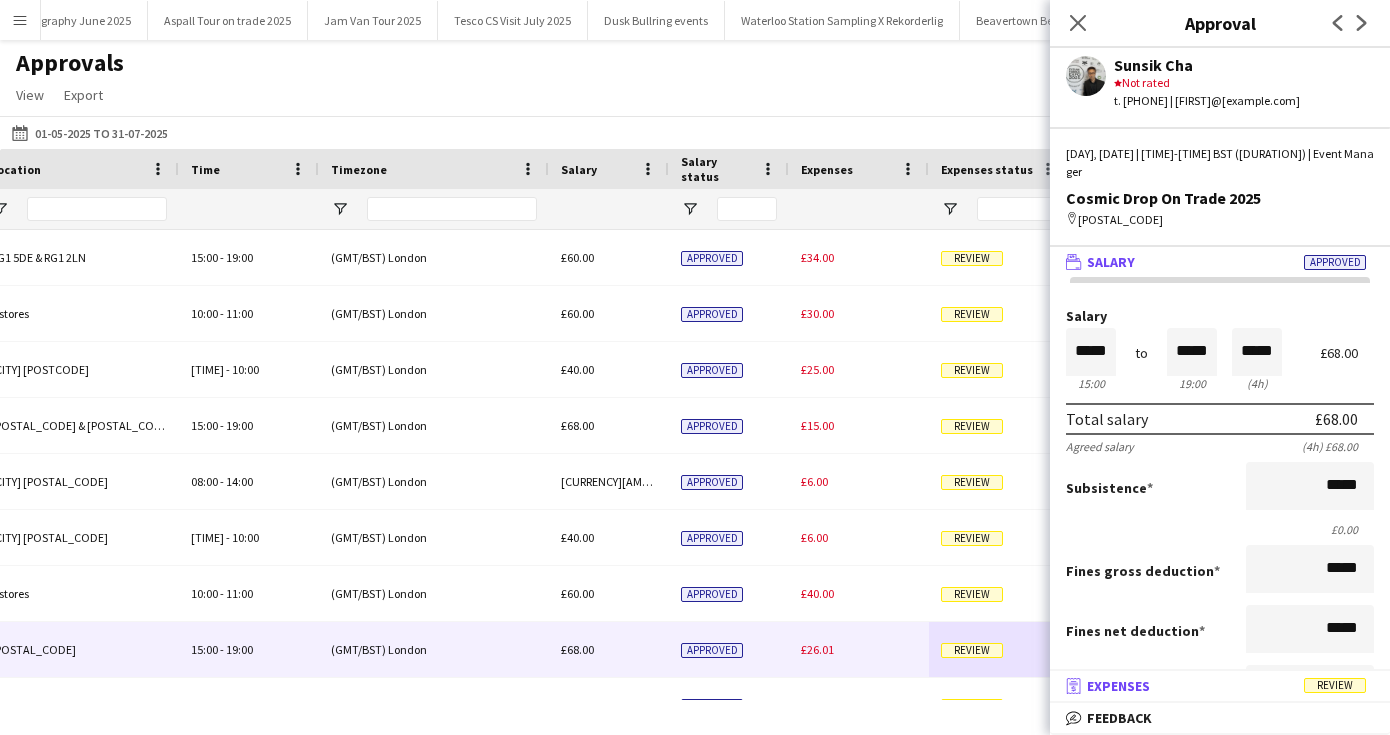 click on "receipt
Expenses   Review" at bounding box center (1216, 686) 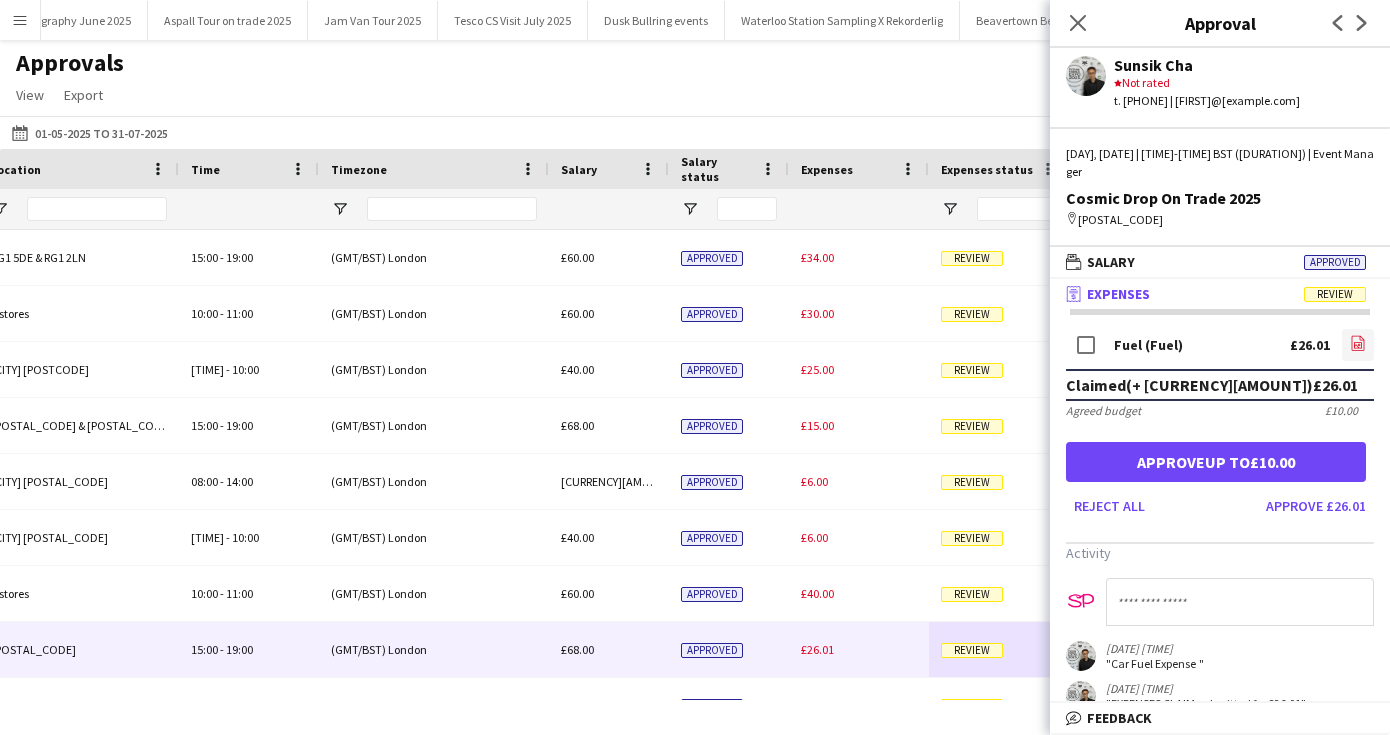 click on "file-image" 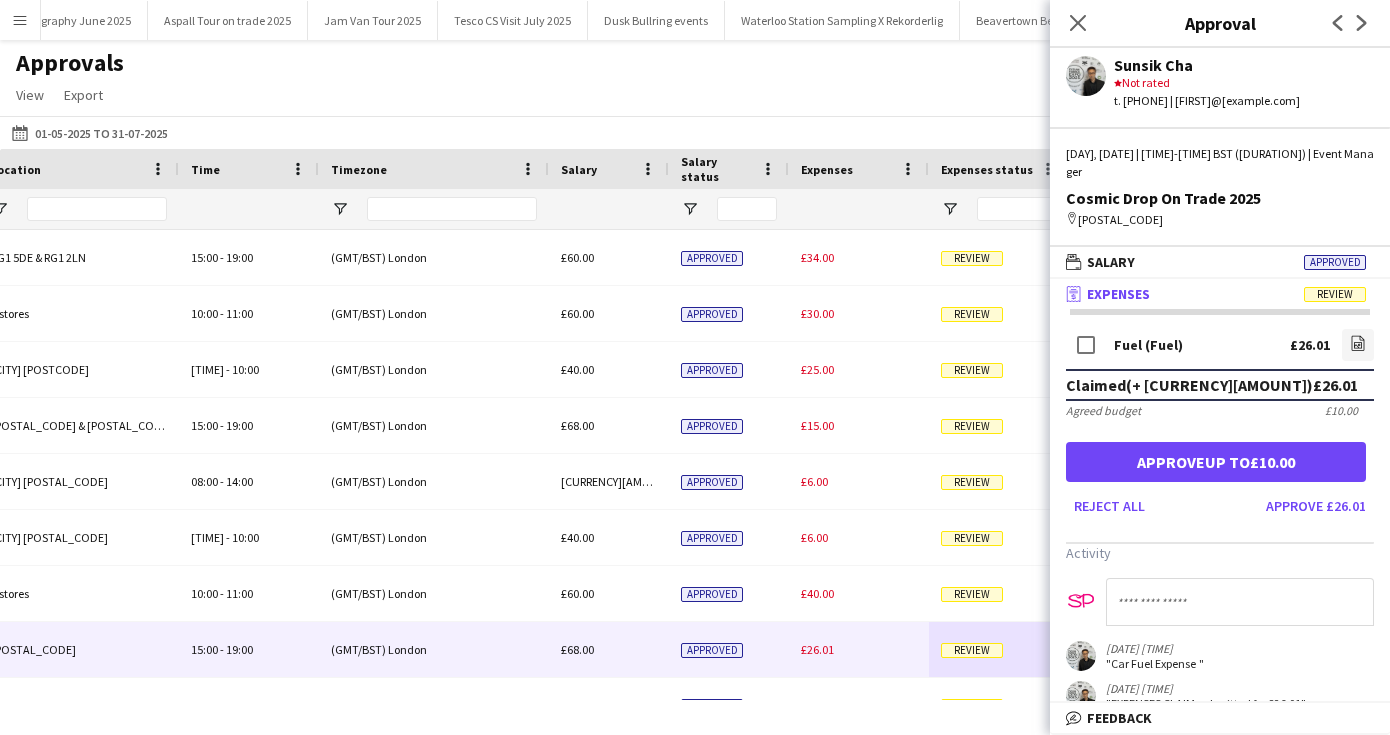 click on "Approve   up to   £10.00" at bounding box center (1216, 462) 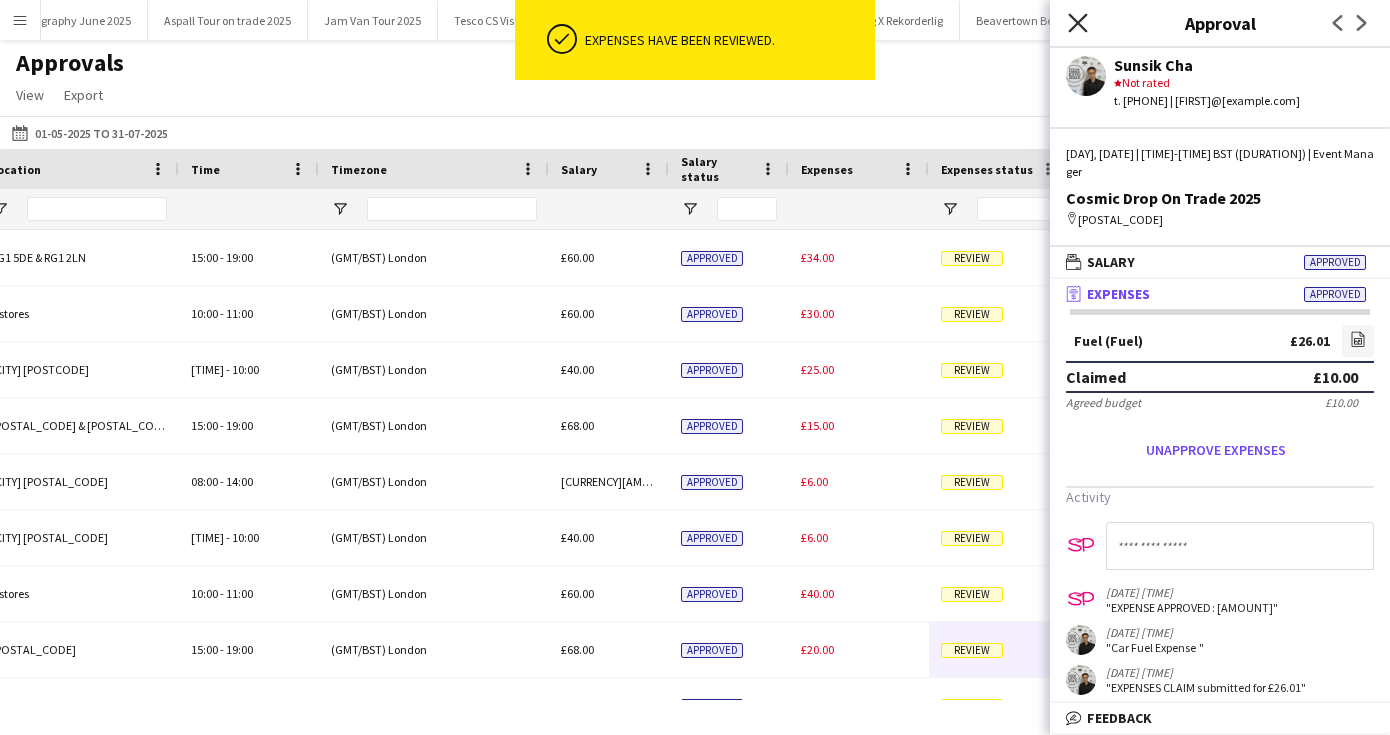 click 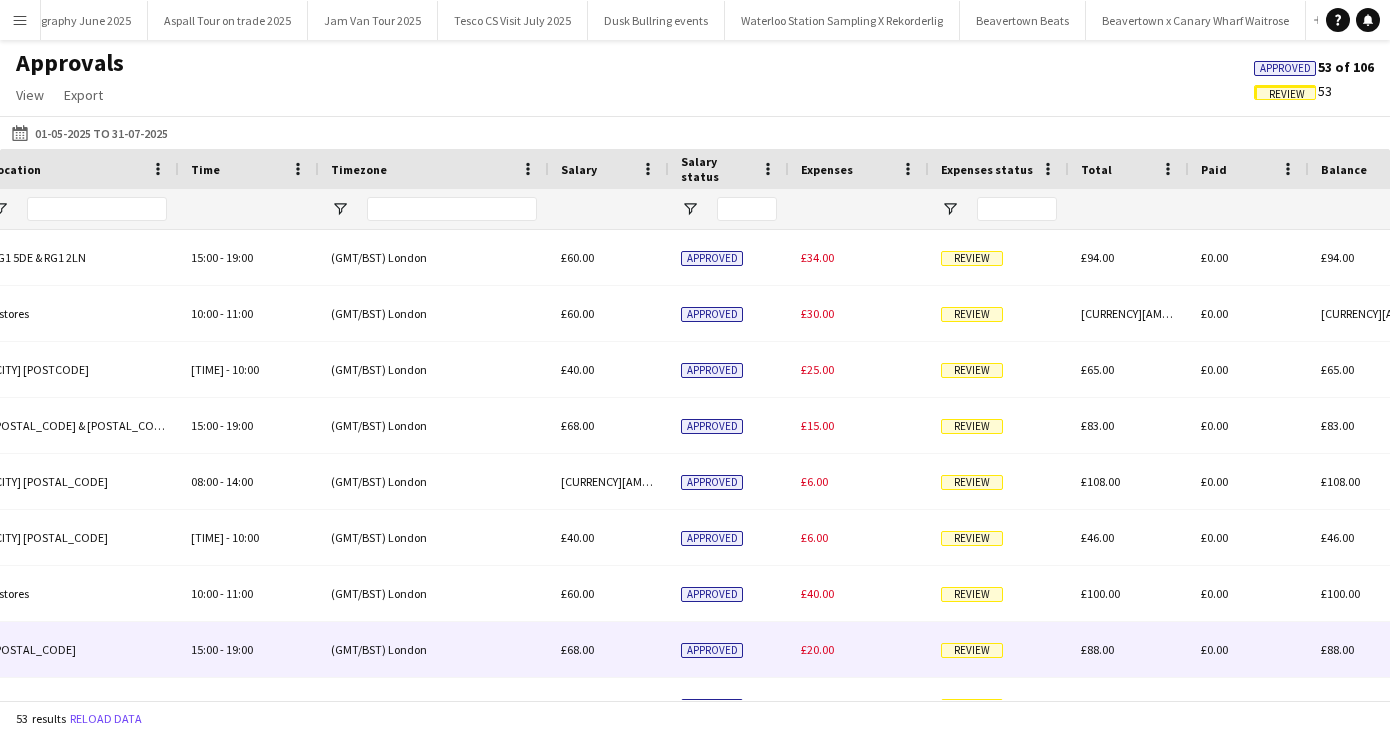 click on "Review" at bounding box center (972, 650) 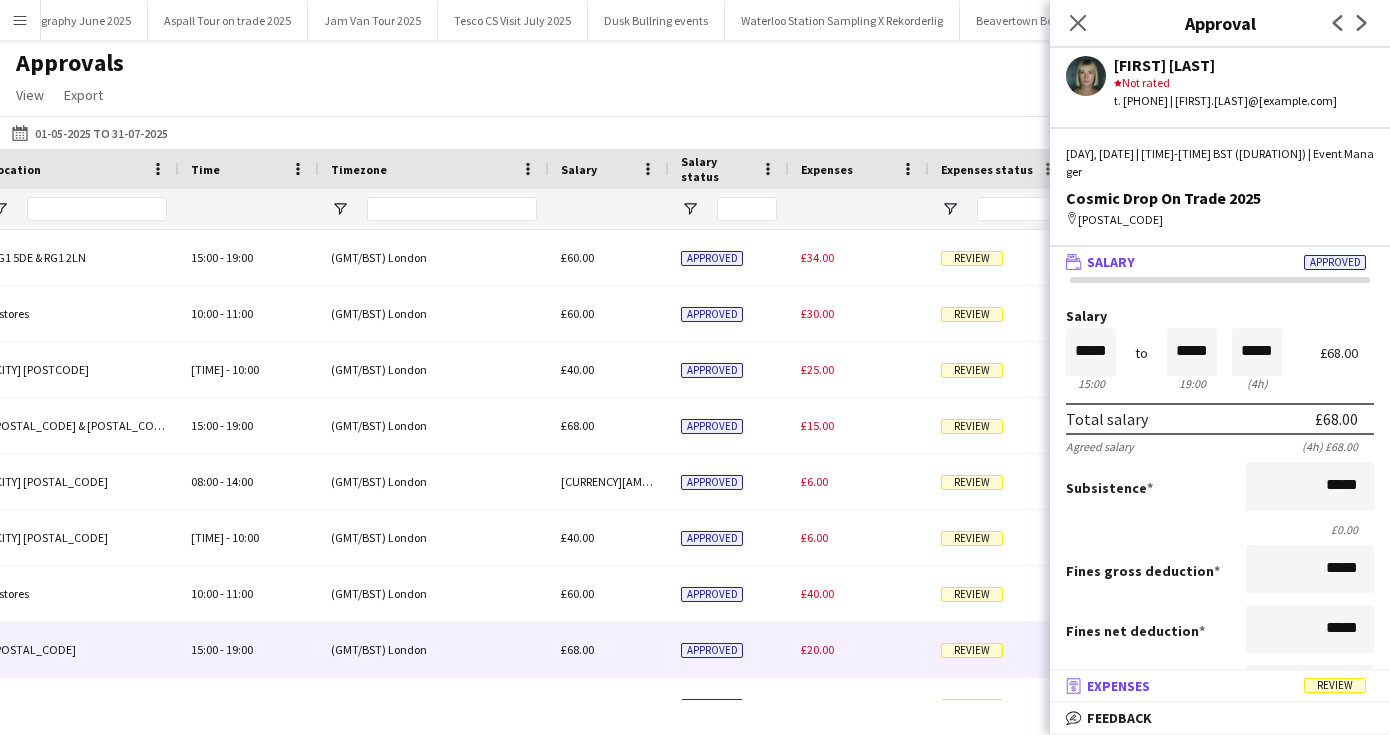 click on "Expenses" at bounding box center [1118, 686] 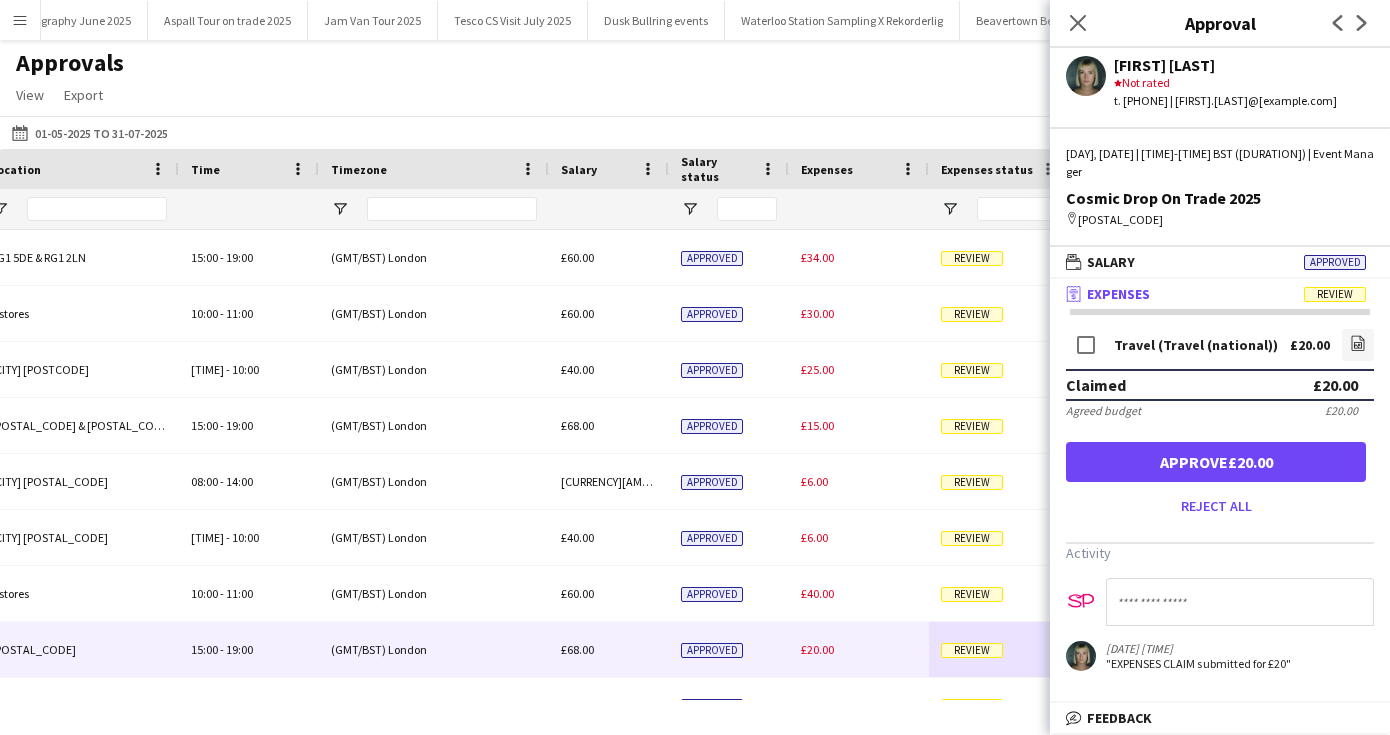 click on "Approve   [CURRENCY][AMOUNT]" at bounding box center (1216, 462) 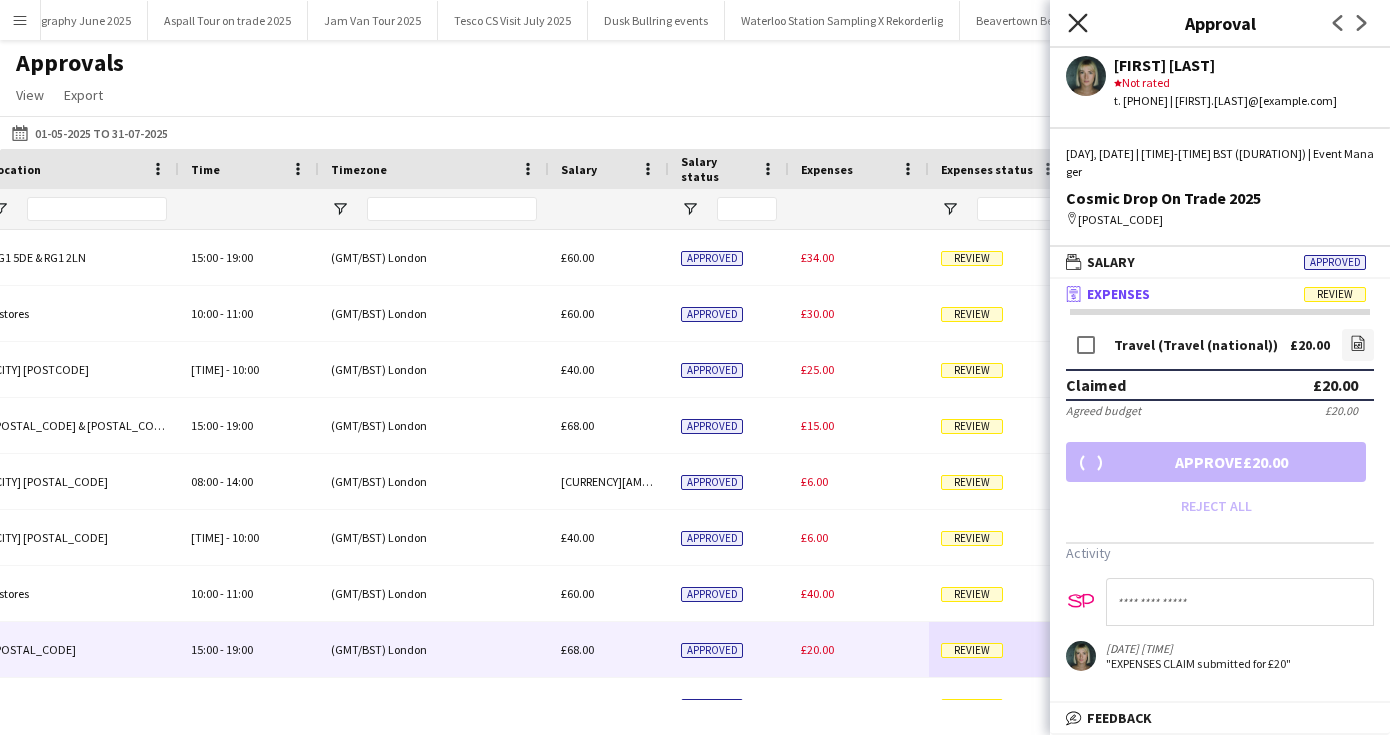 click on "Close pop-in" 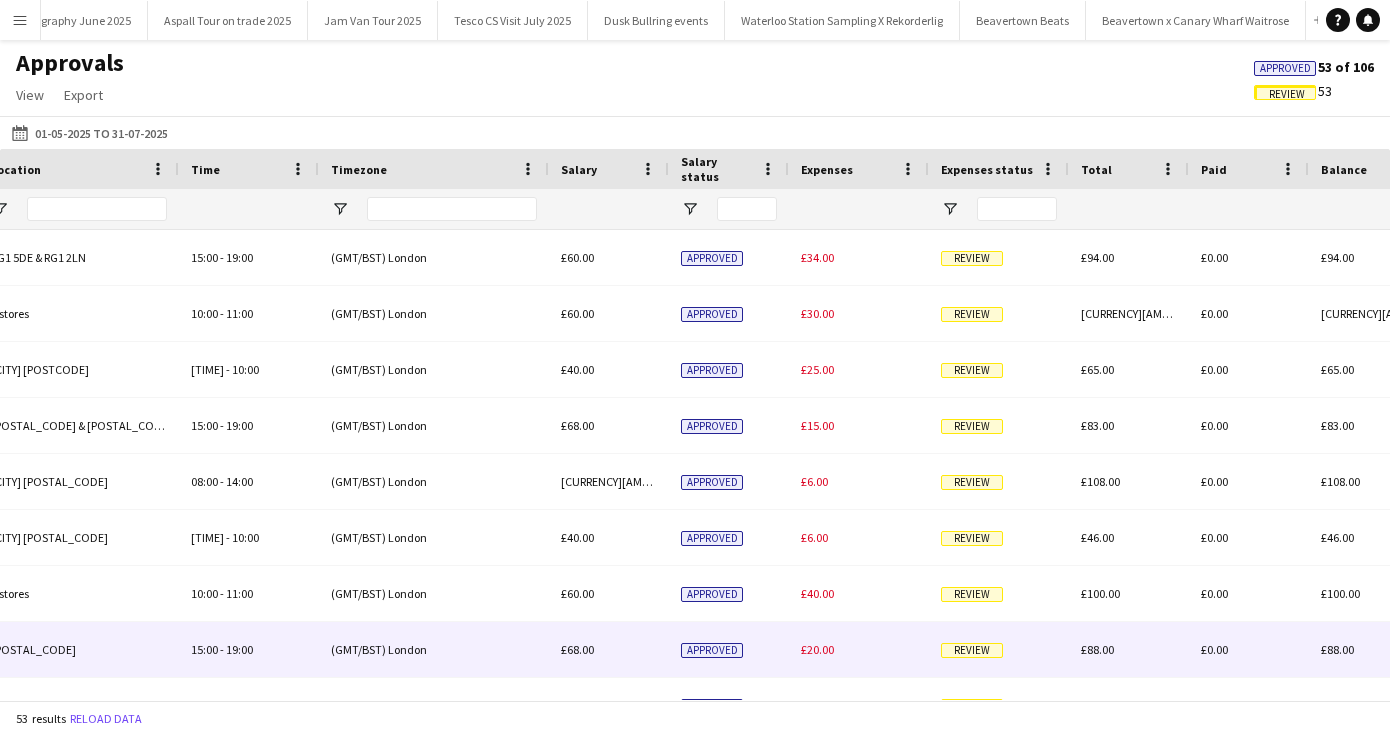 click on "Review" at bounding box center [999, 649] 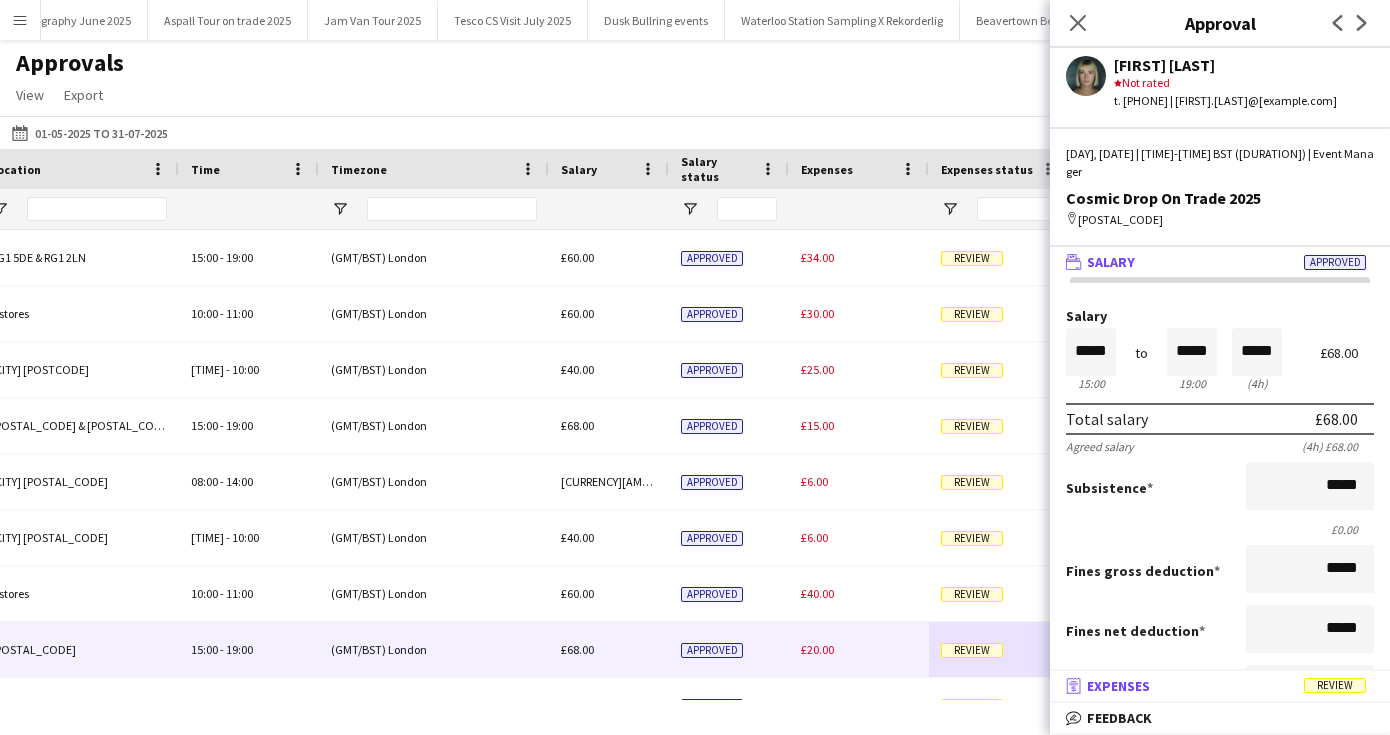 click on "receipt
Expenses   Review" at bounding box center [1220, 686] 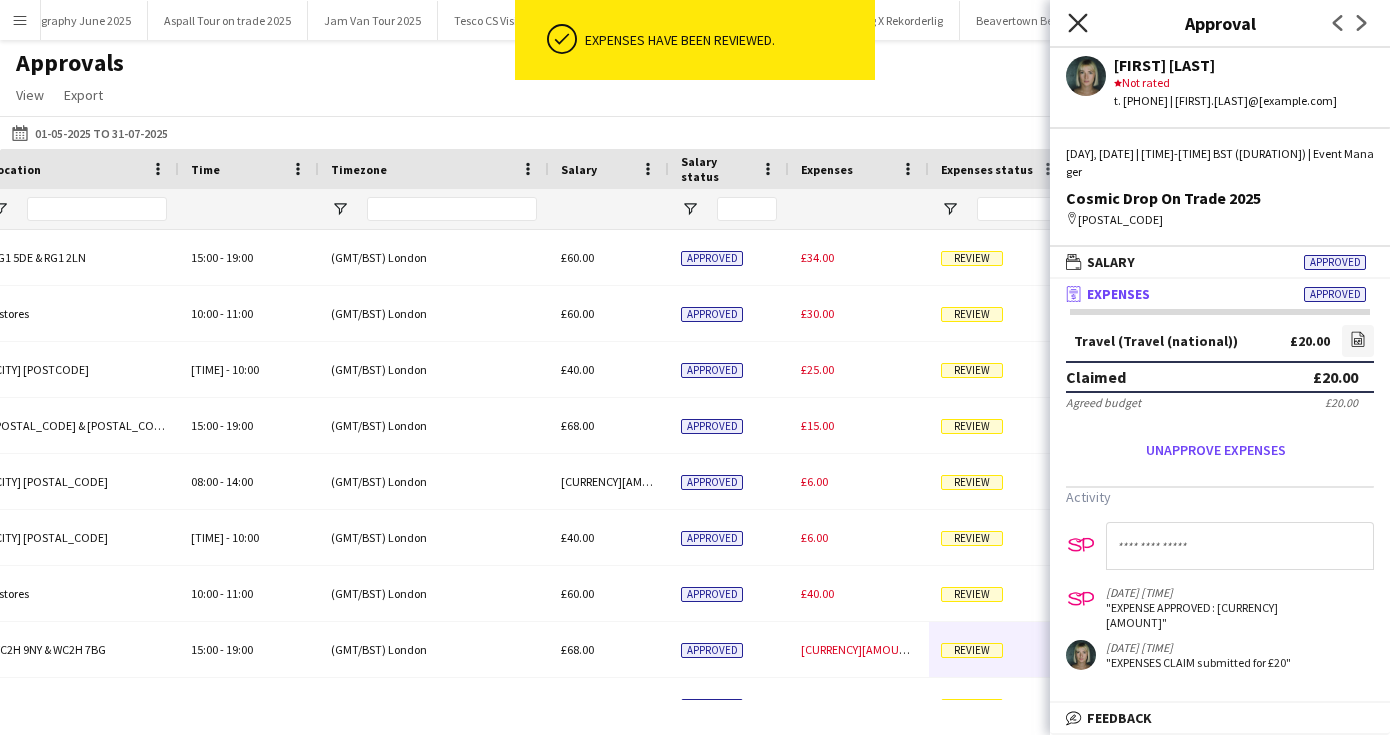 click 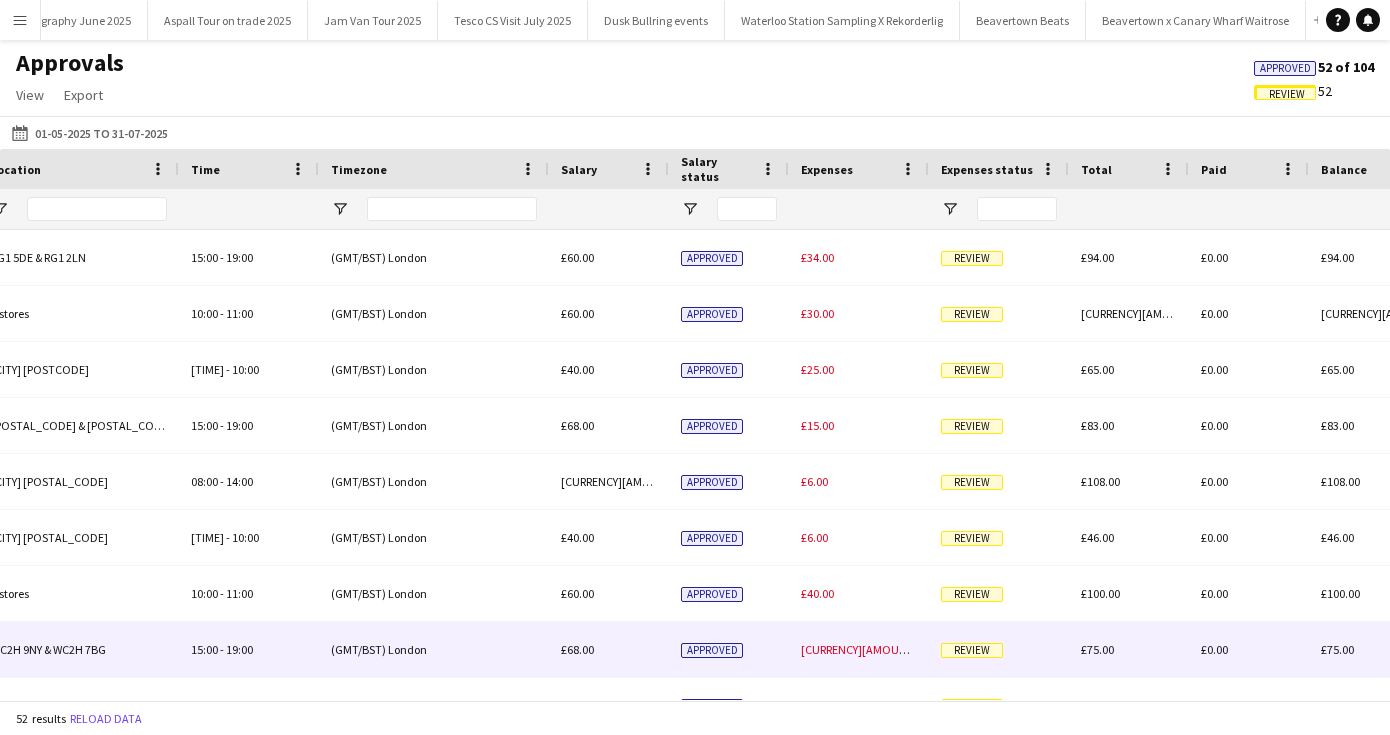 click on "Review" at bounding box center (972, 650) 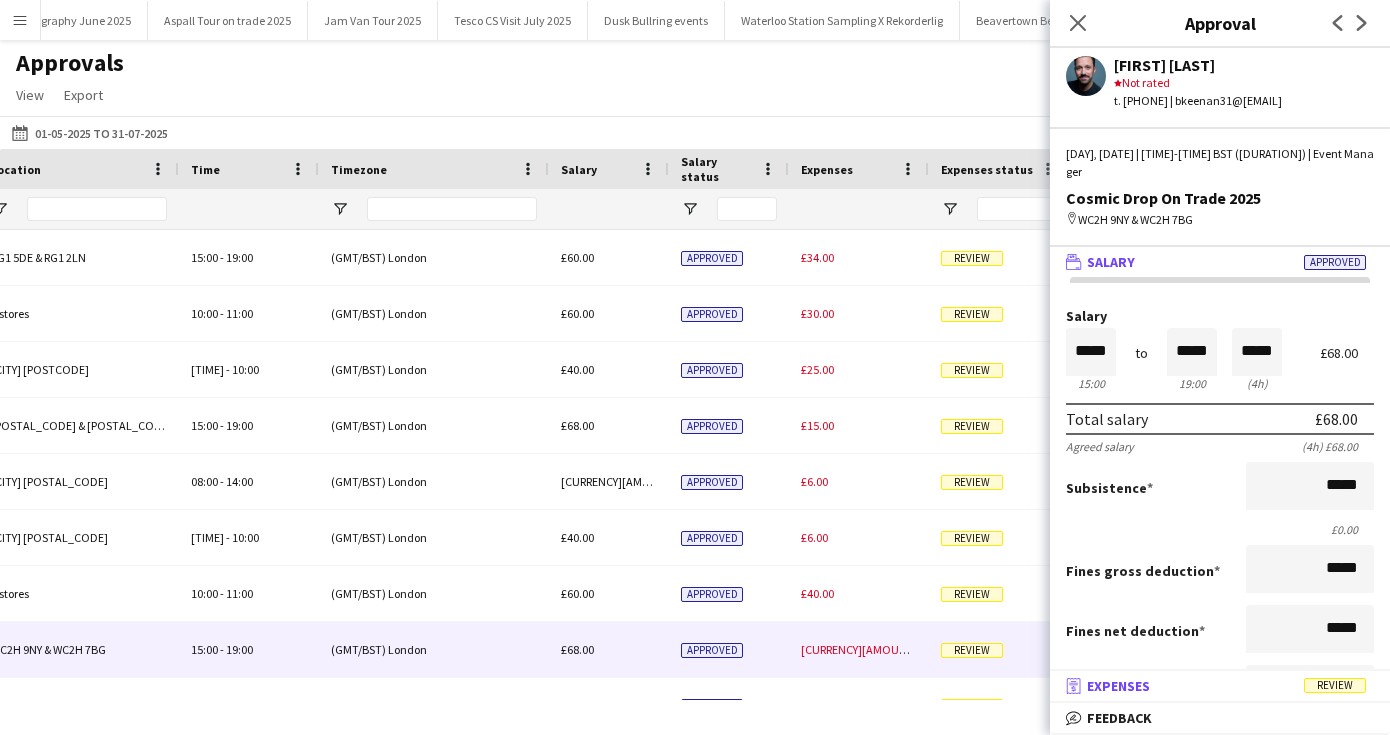 click on "Expenses" at bounding box center (1118, 686) 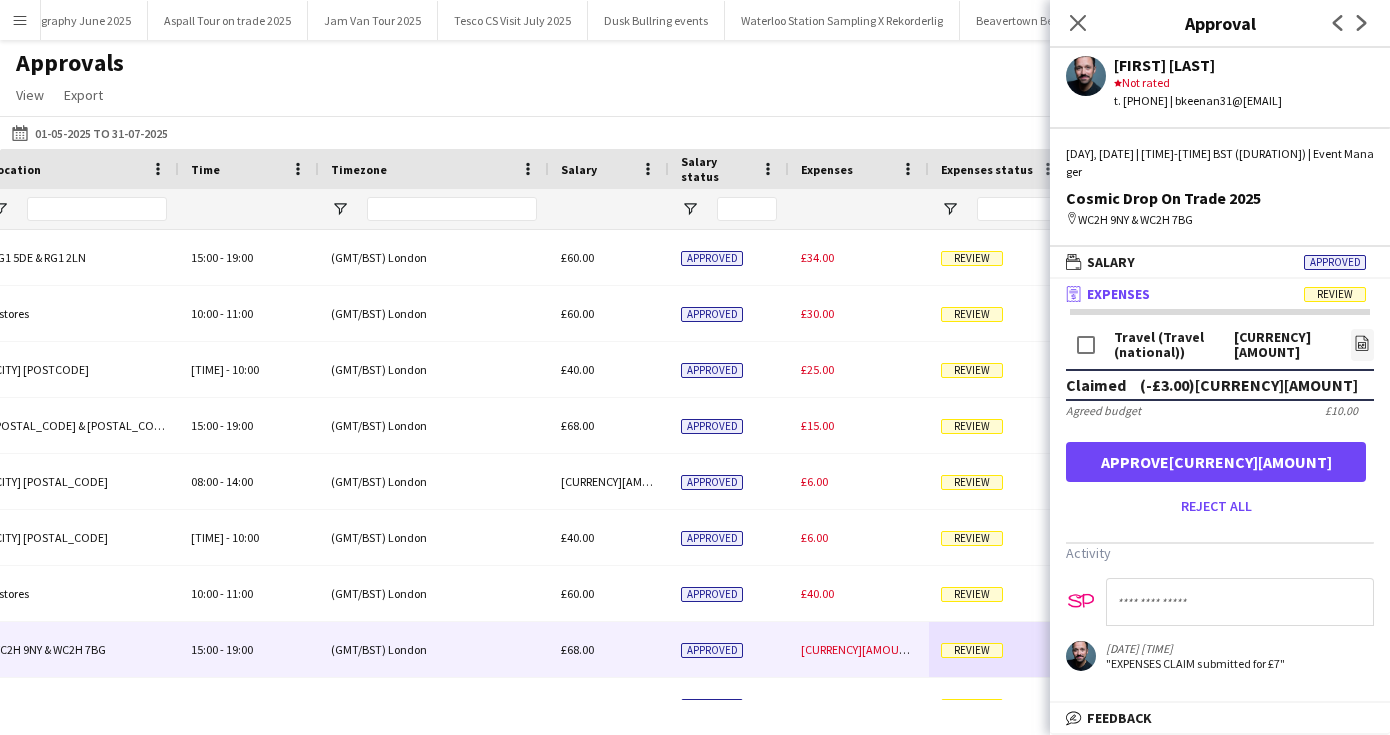 click on "Approve   £7.00" at bounding box center (1216, 462) 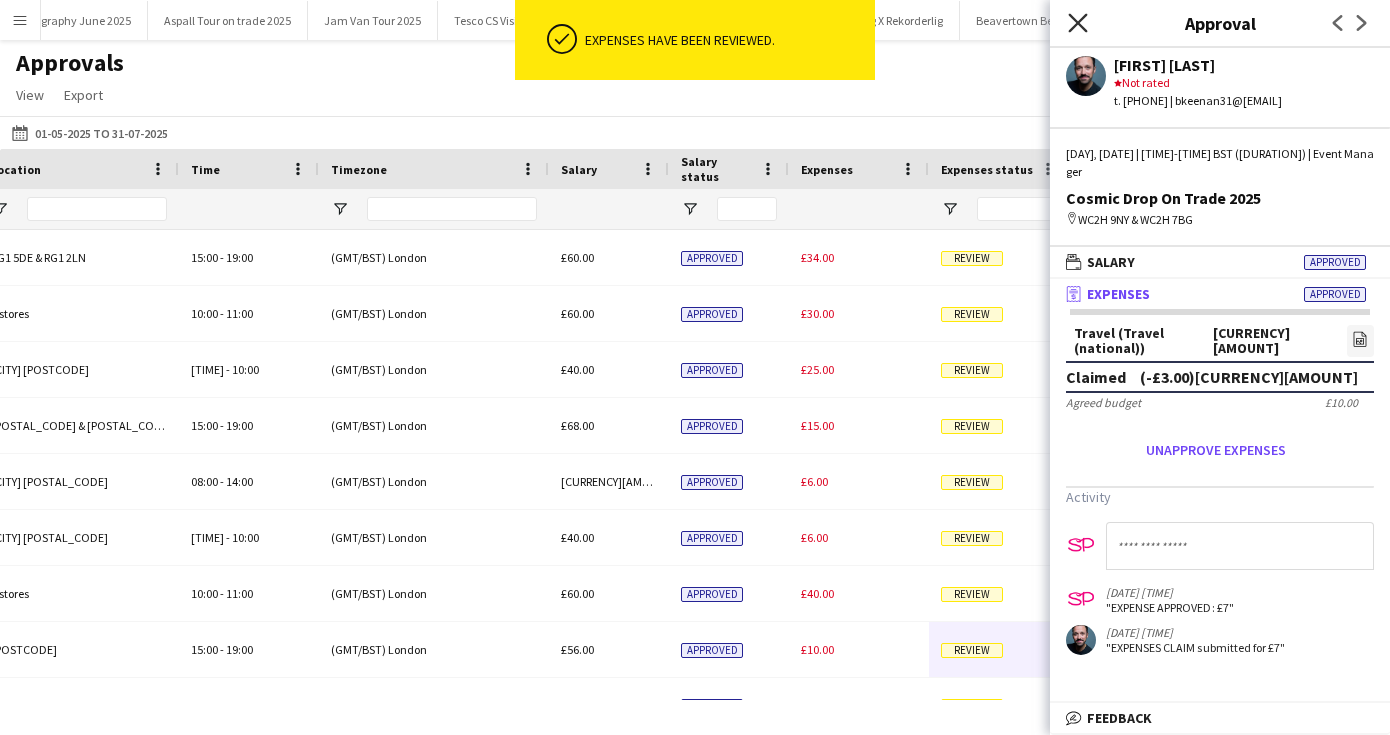 click on "Close pop-in" 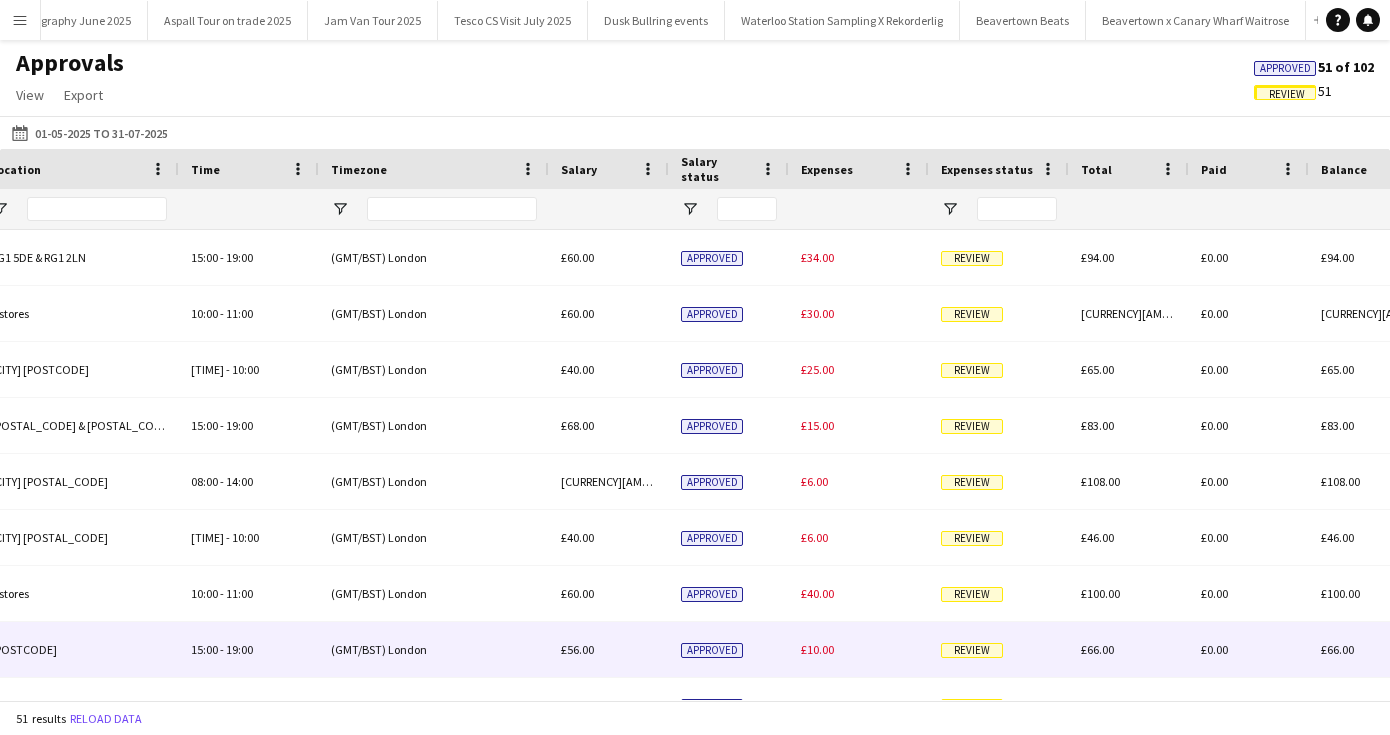 click on "Review" at bounding box center [972, 650] 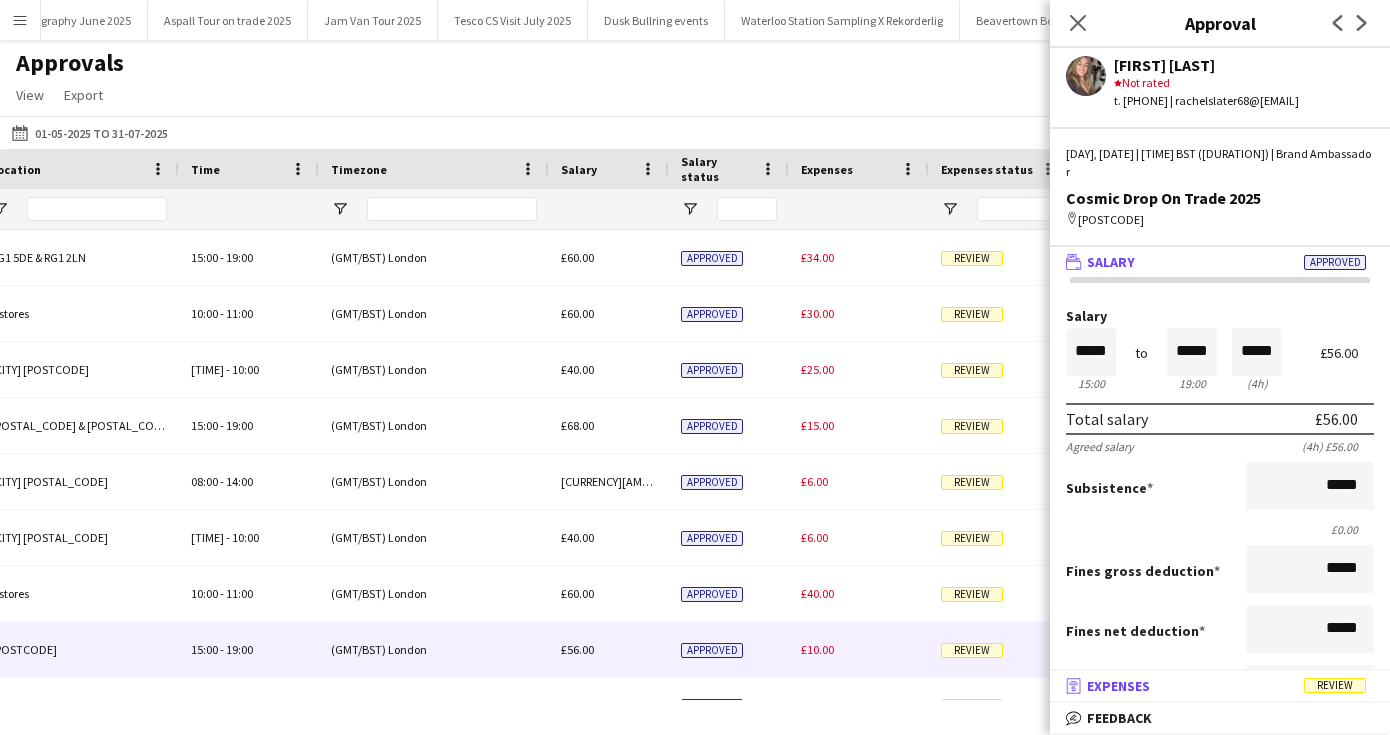 click on "receipt
Expenses   Review" at bounding box center (1216, 686) 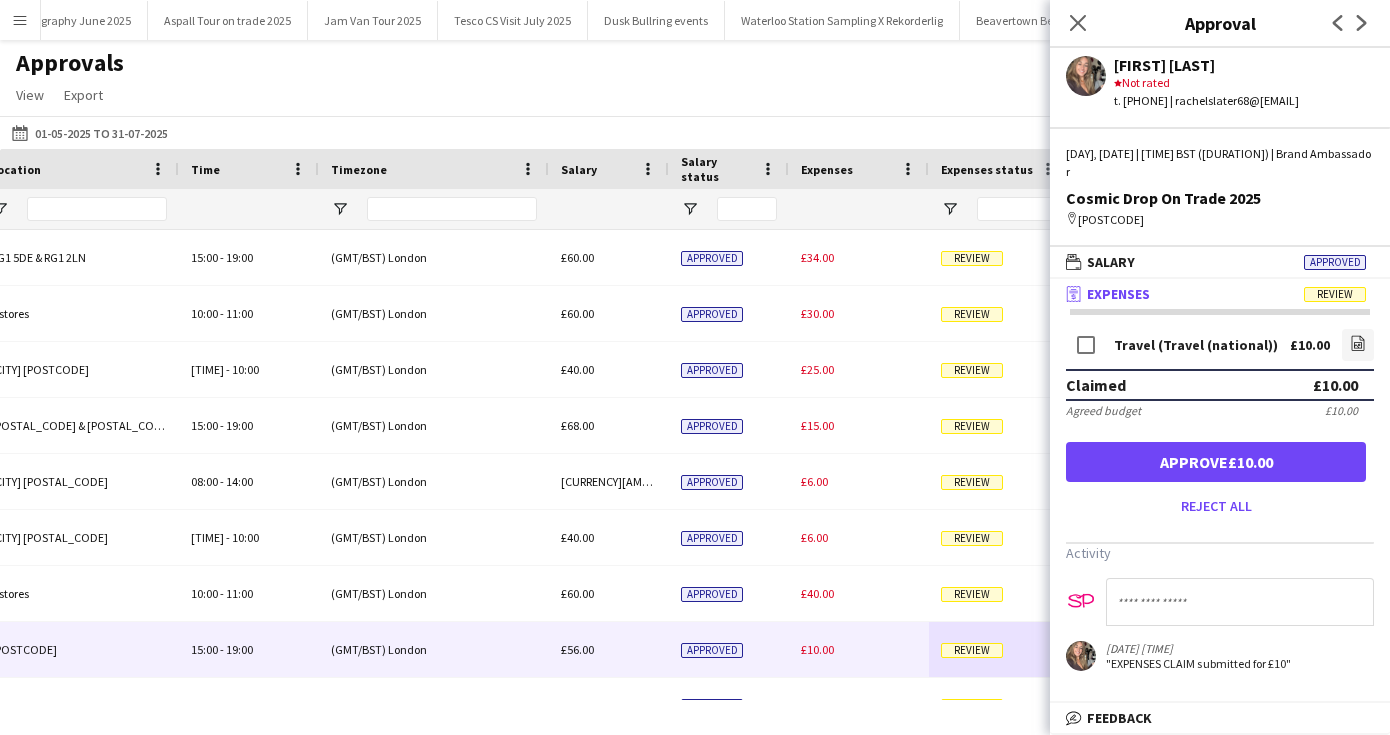 click on "Approve   £10.00" at bounding box center [1216, 462] 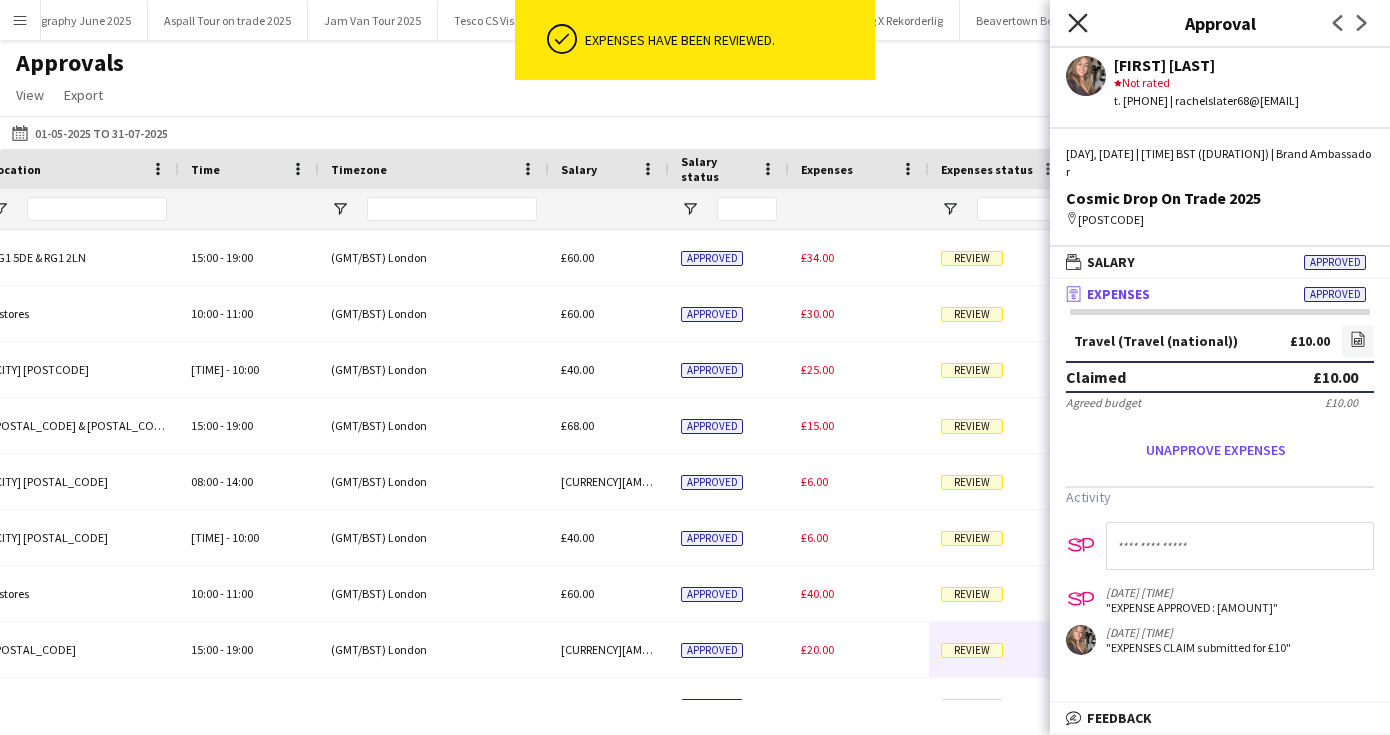 click 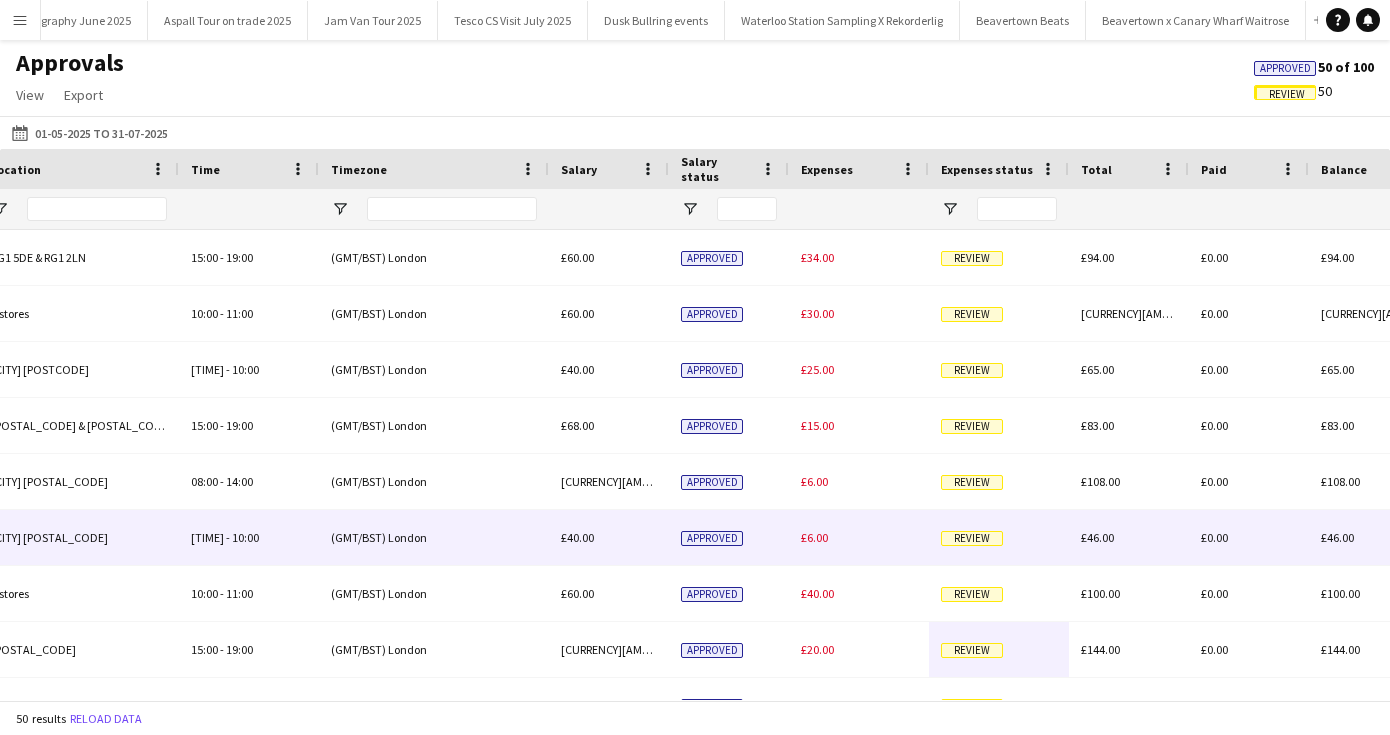 click on "Review" at bounding box center (972, 538) 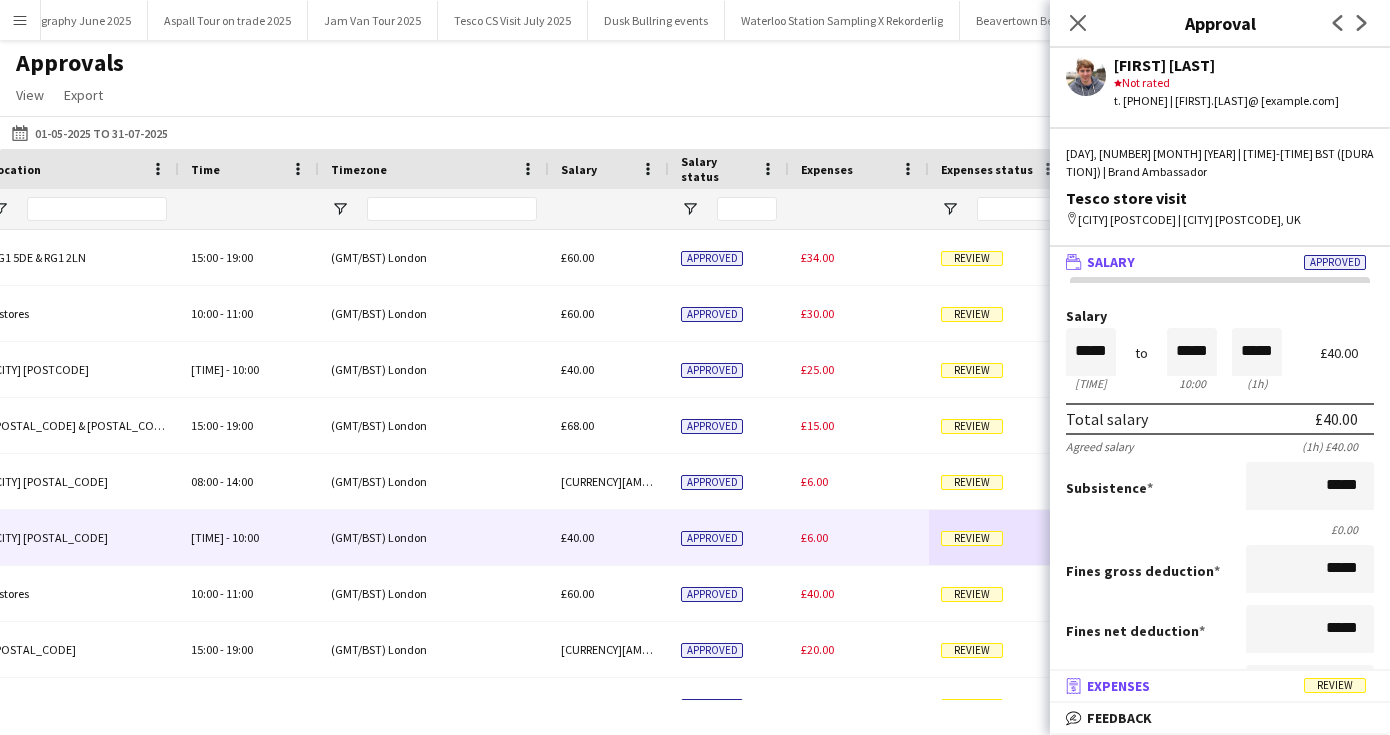 click on "receipt
Expenses   Review" at bounding box center [1216, 686] 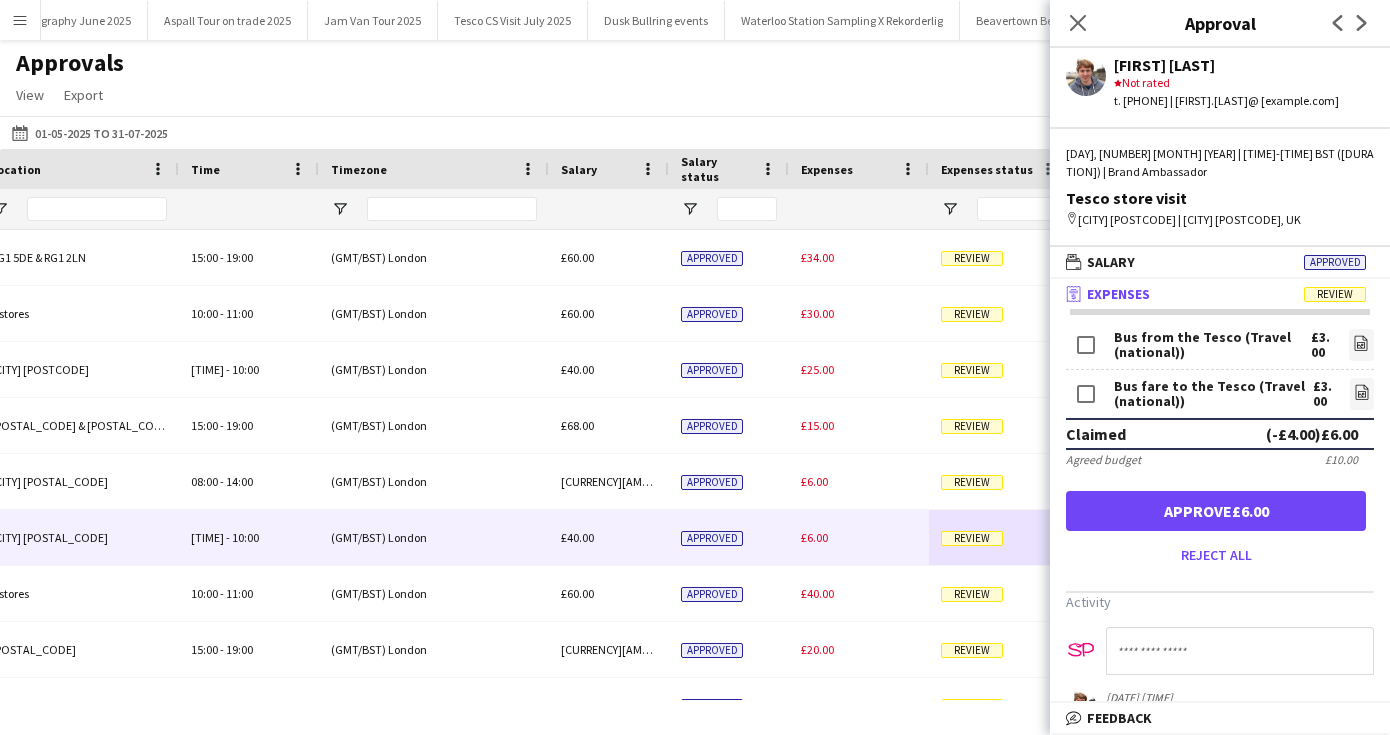 click on "Approve   £6.00" at bounding box center [1216, 511] 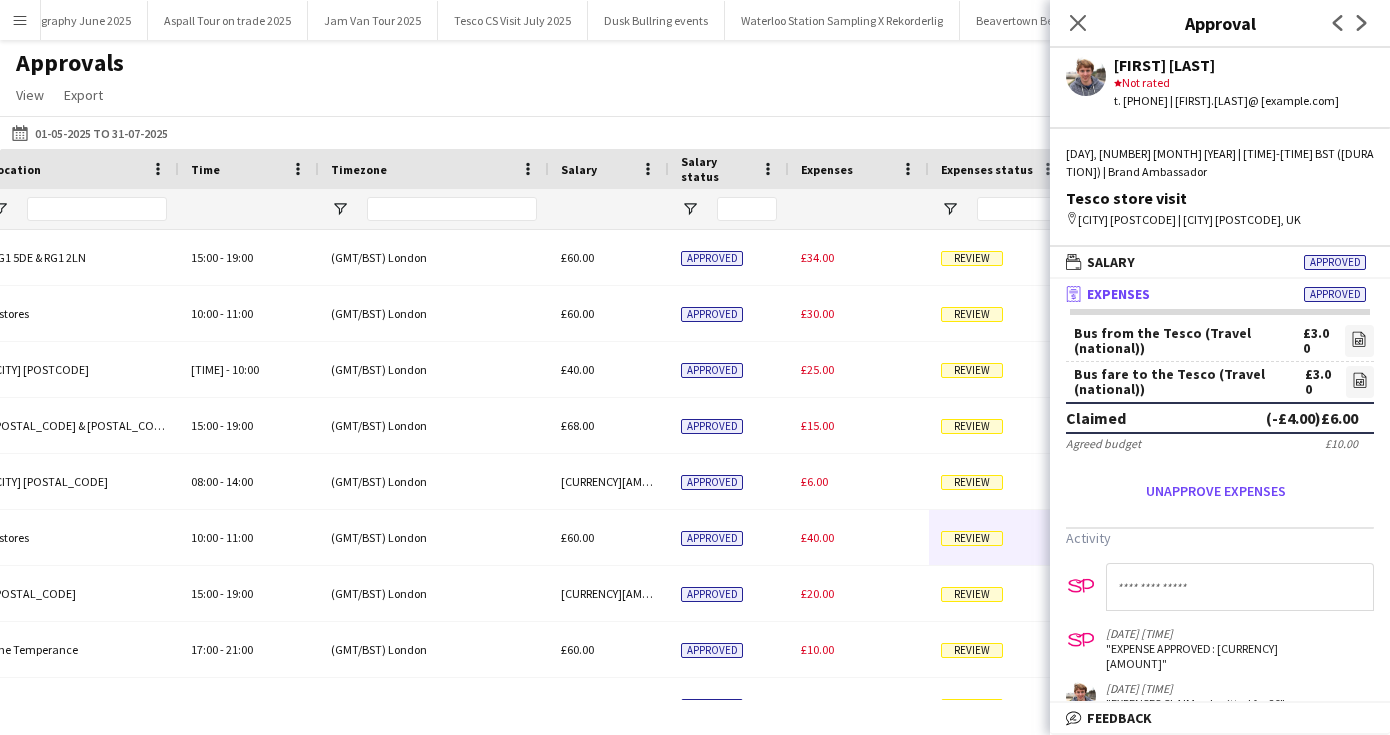 scroll, scrollTop: 2, scrollLeft: 0, axis: vertical 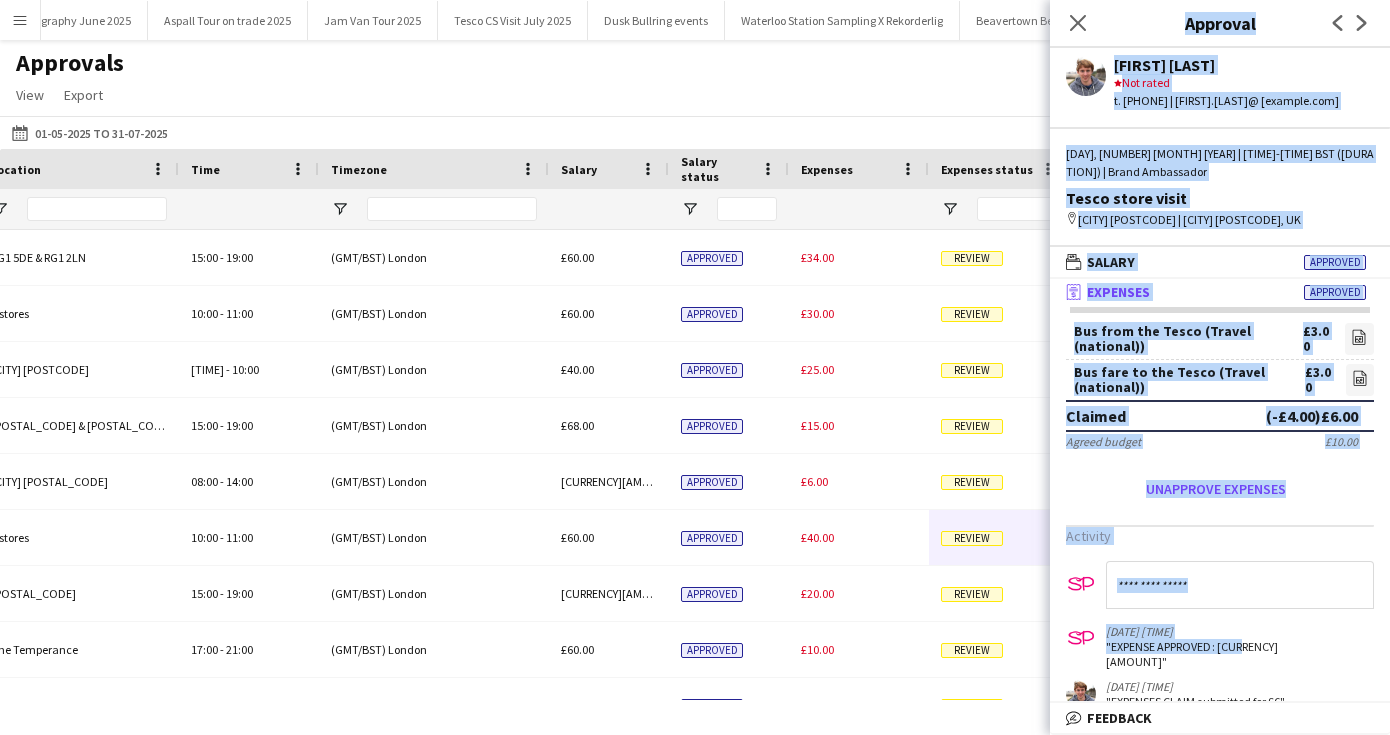 drag, startPoint x: 1298, startPoint y: 630, endPoint x: 1302, endPoint y: 786, distance: 156.05127 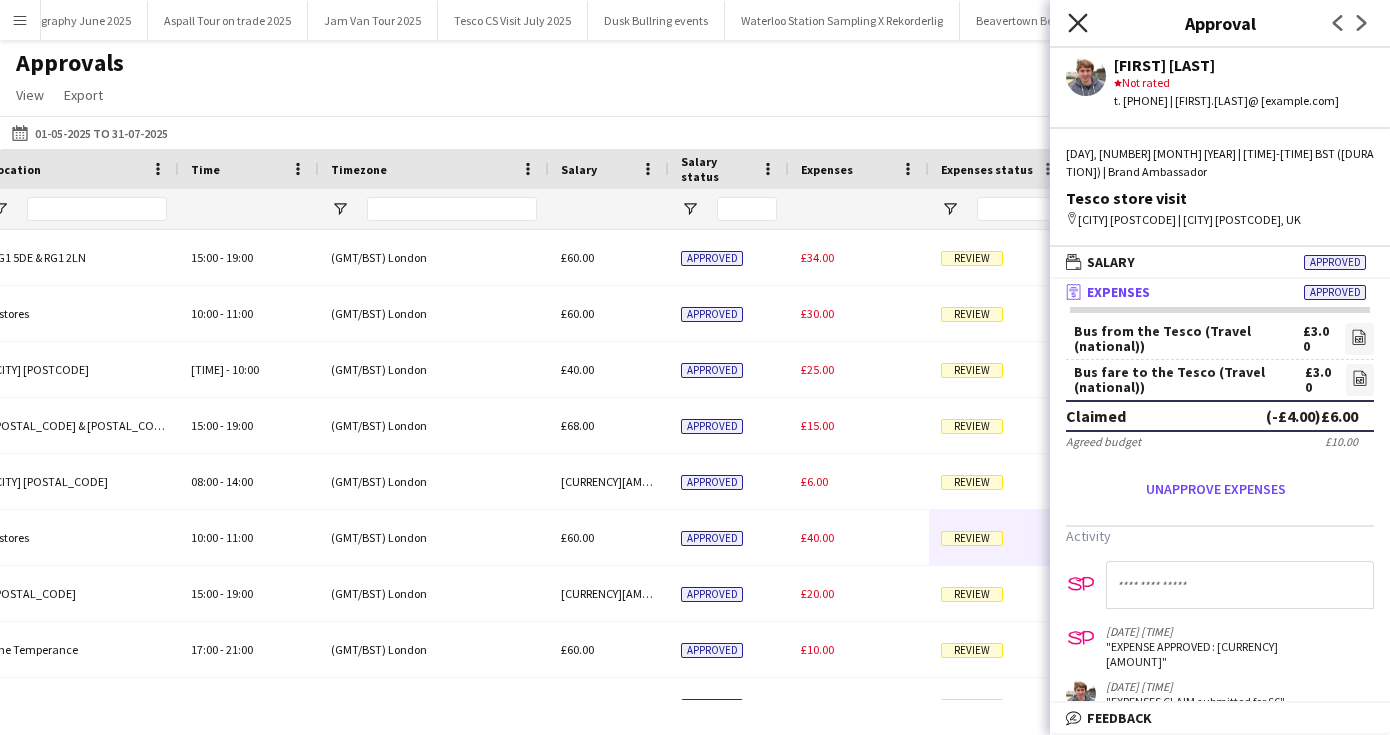 click 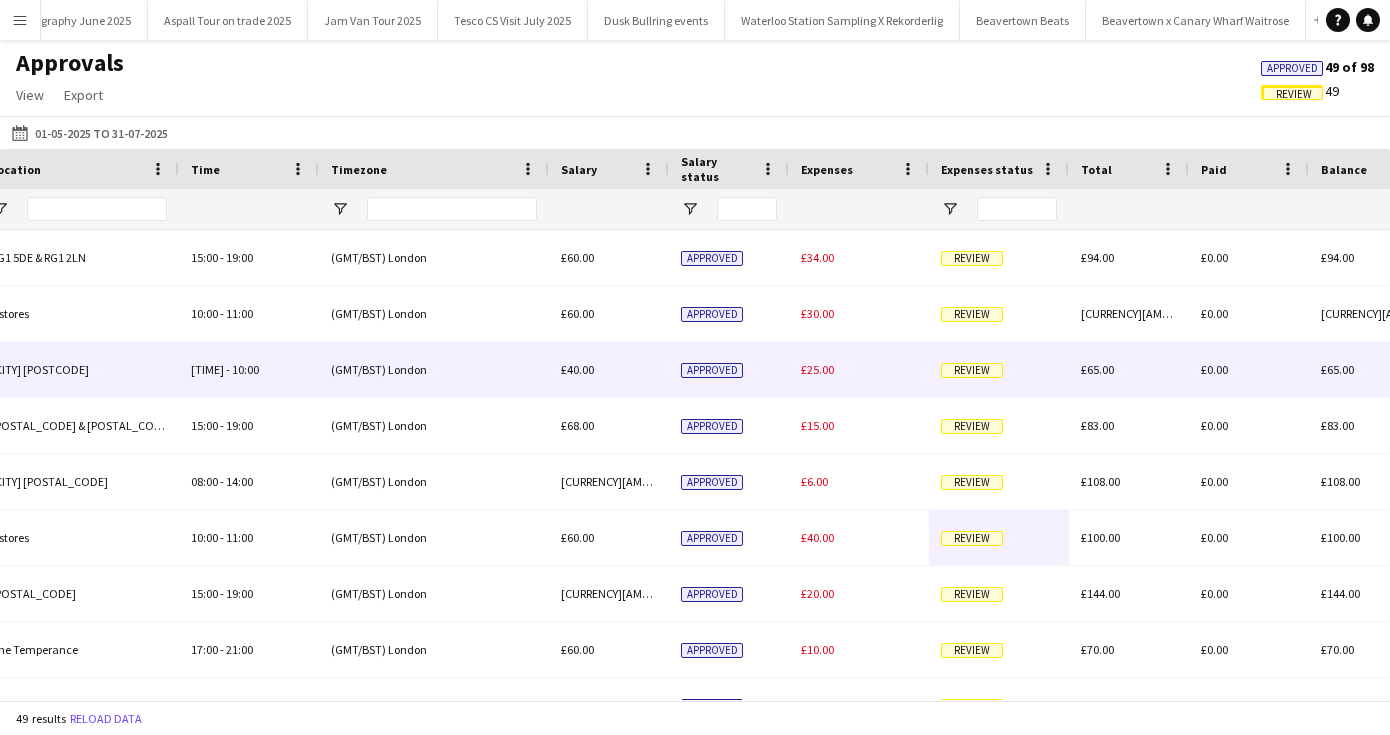 click on "Review" at bounding box center [972, 370] 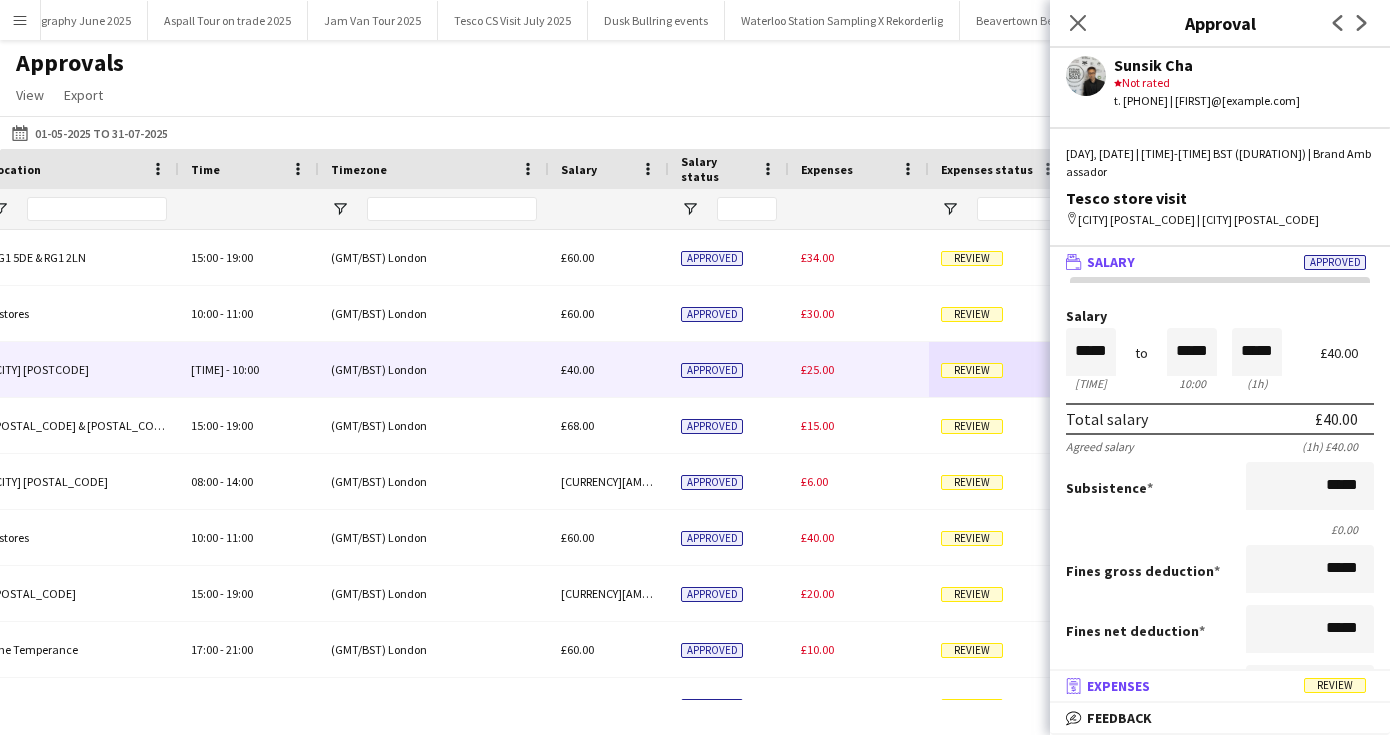 click on "receipt
Expenses   Review" at bounding box center [1216, 686] 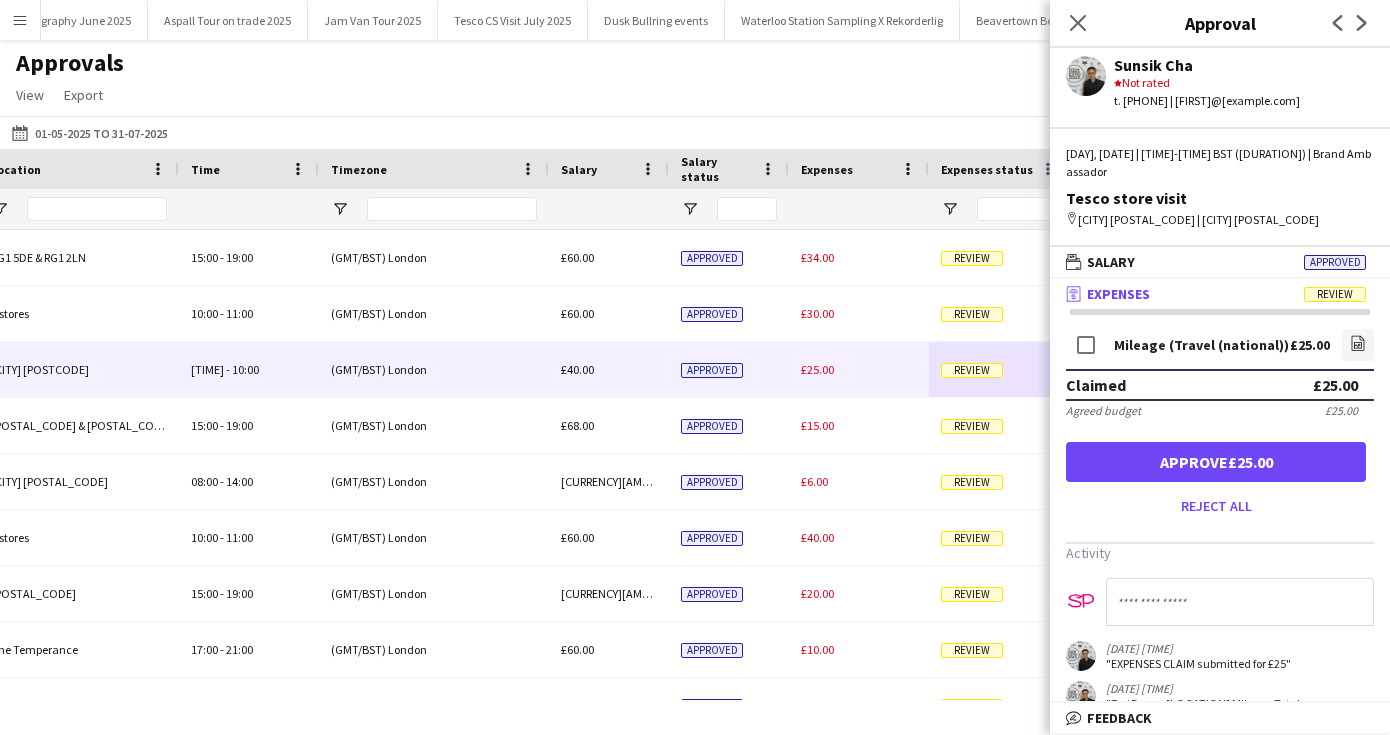 click on "Approve   £25.00" at bounding box center (1216, 462) 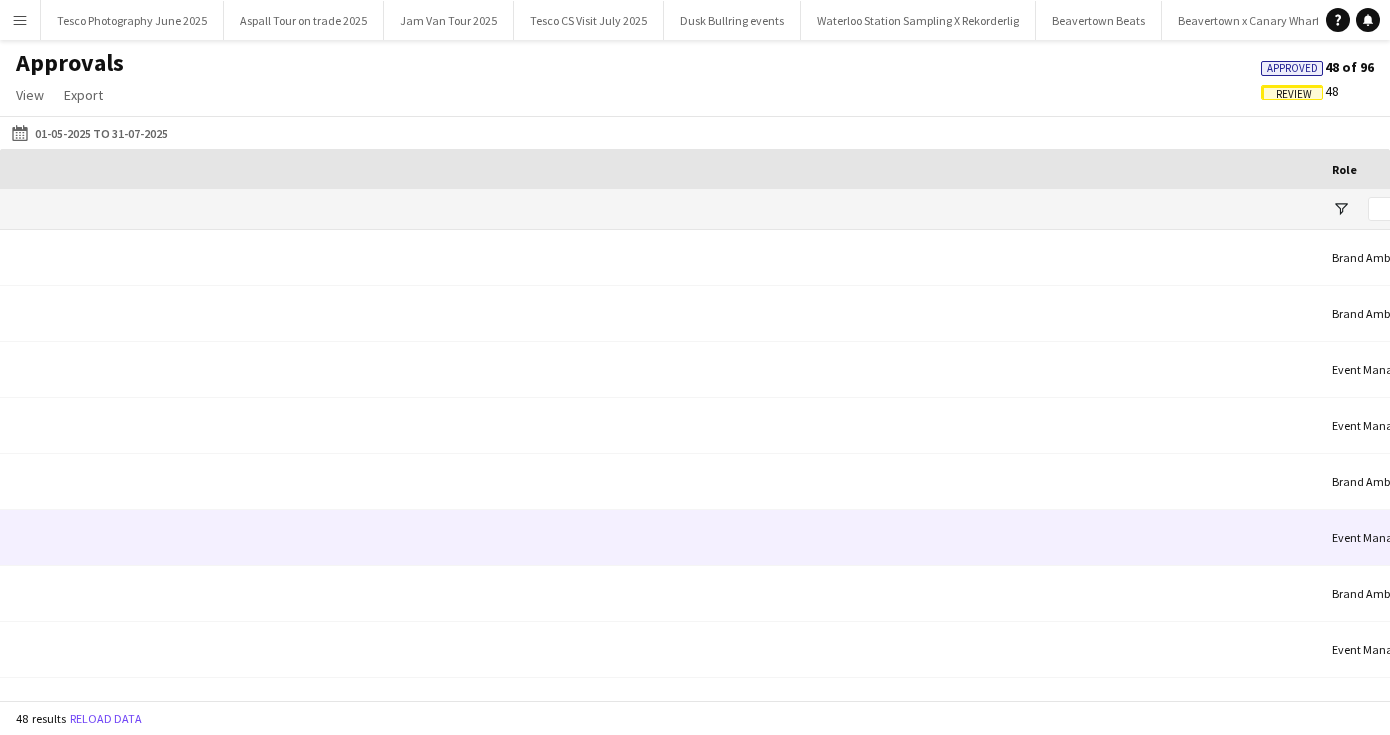 scroll, scrollTop: 0, scrollLeft: 0, axis: both 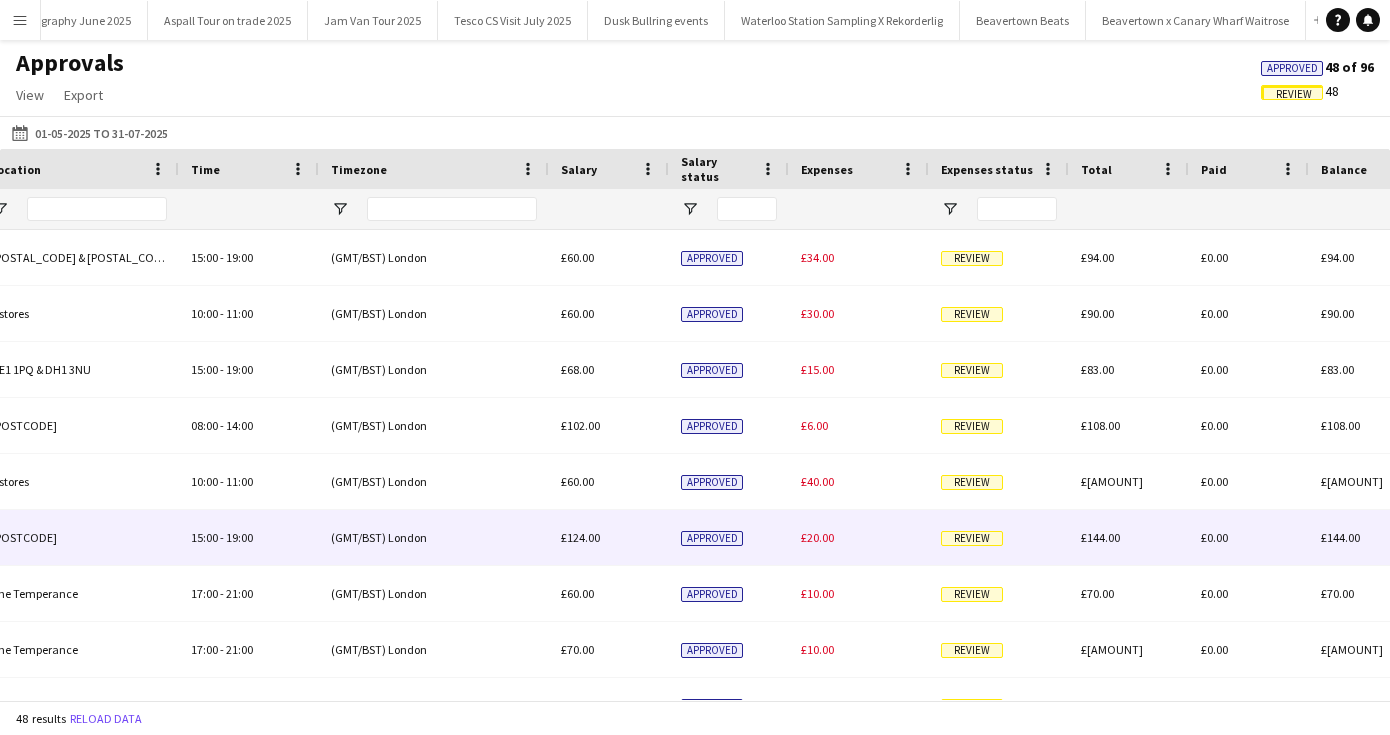 click on "Review" at bounding box center [972, 538] 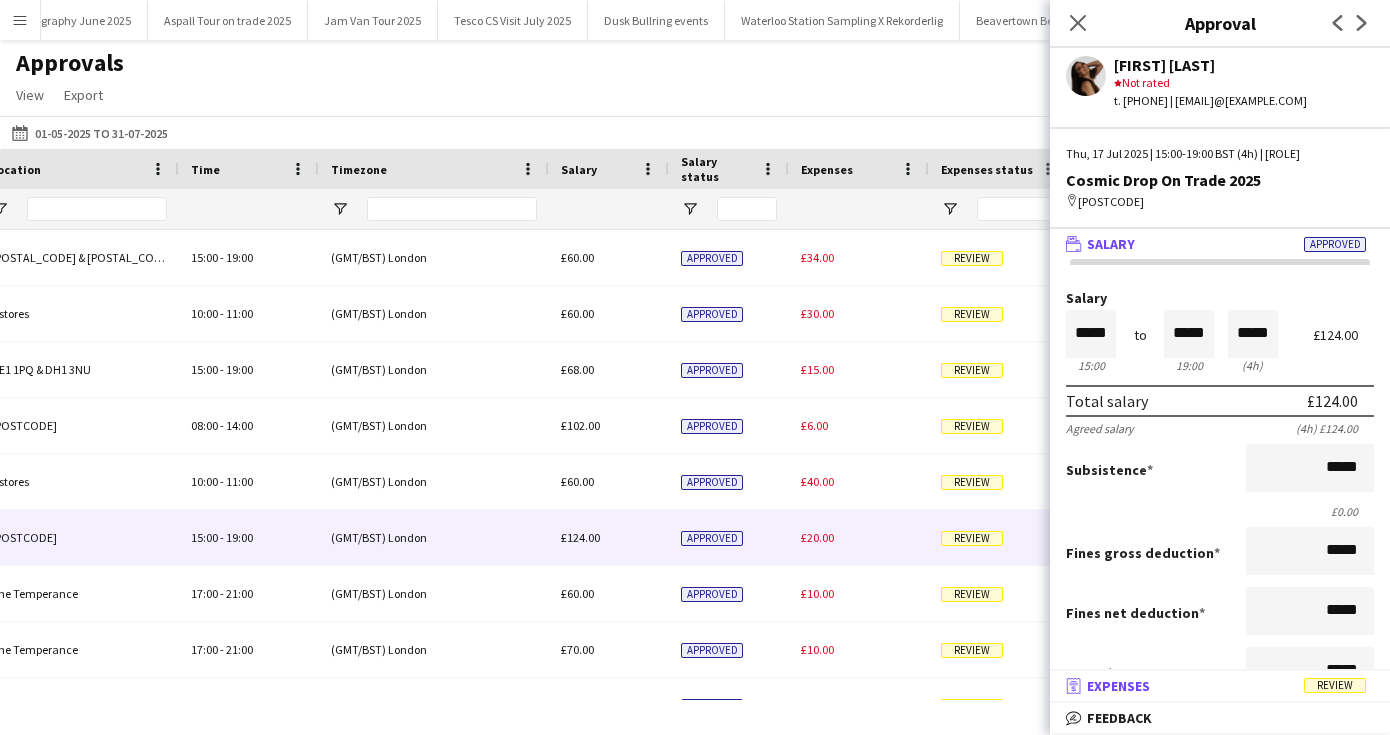 click on "receipt
Expenses   Review" at bounding box center (1216, 686) 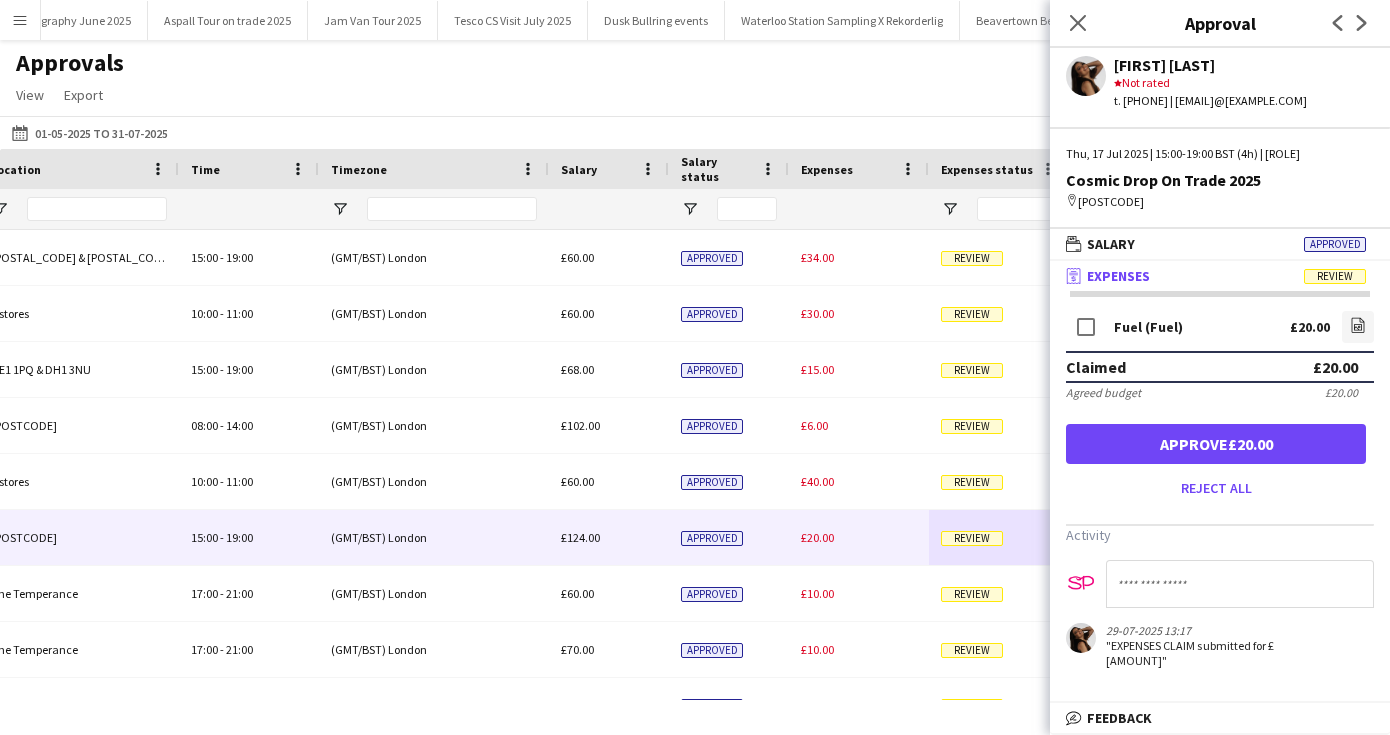 click on "Approve   [CURRENCY][AMOUNT]" at bounding box center [1216, 444] 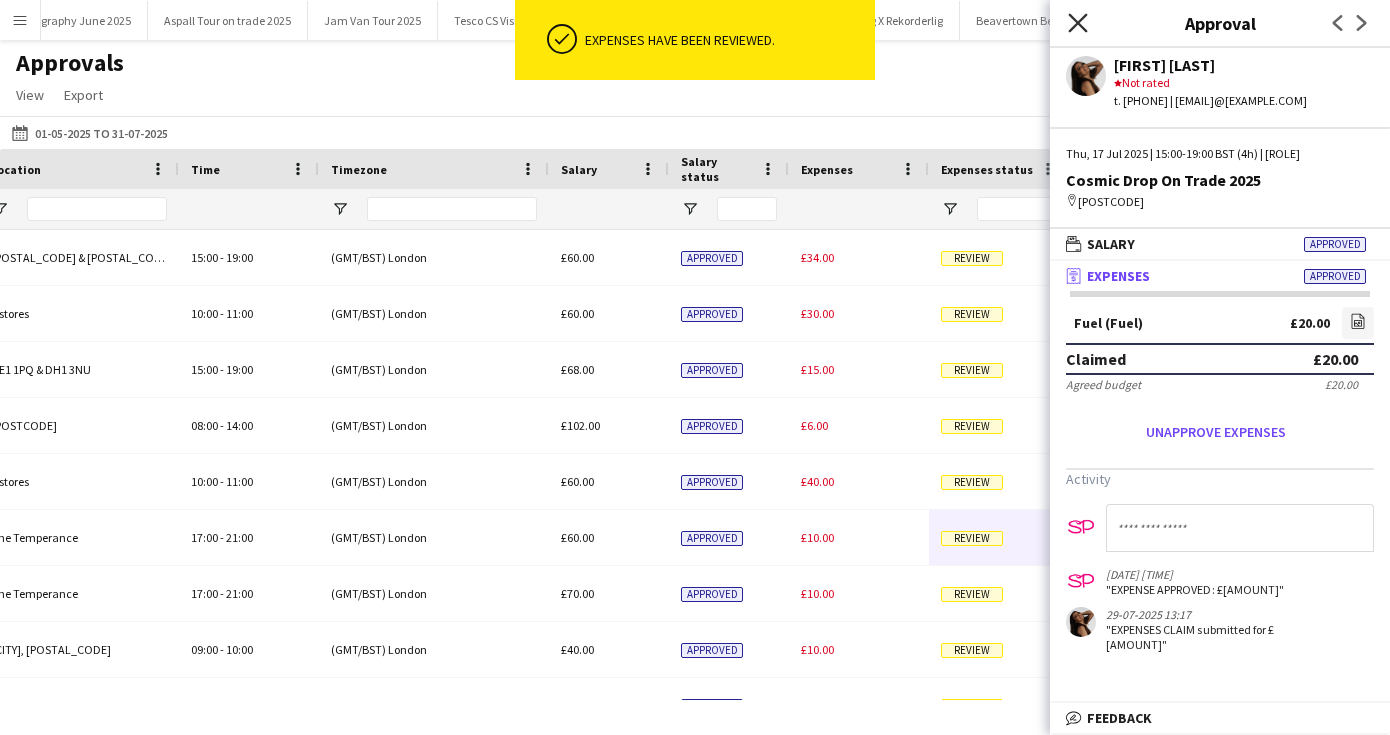 click on "Close pop-in" 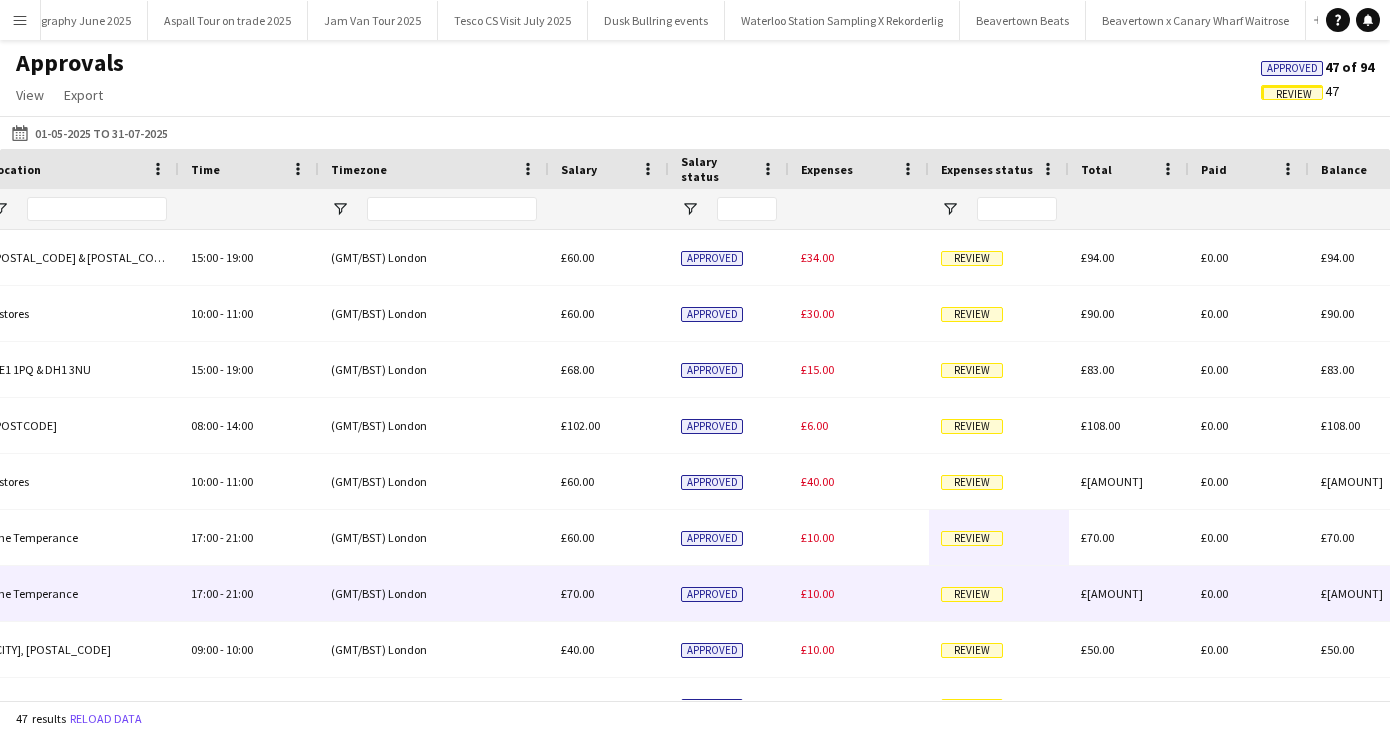 click on "Review" at bounding box center [972, 594] 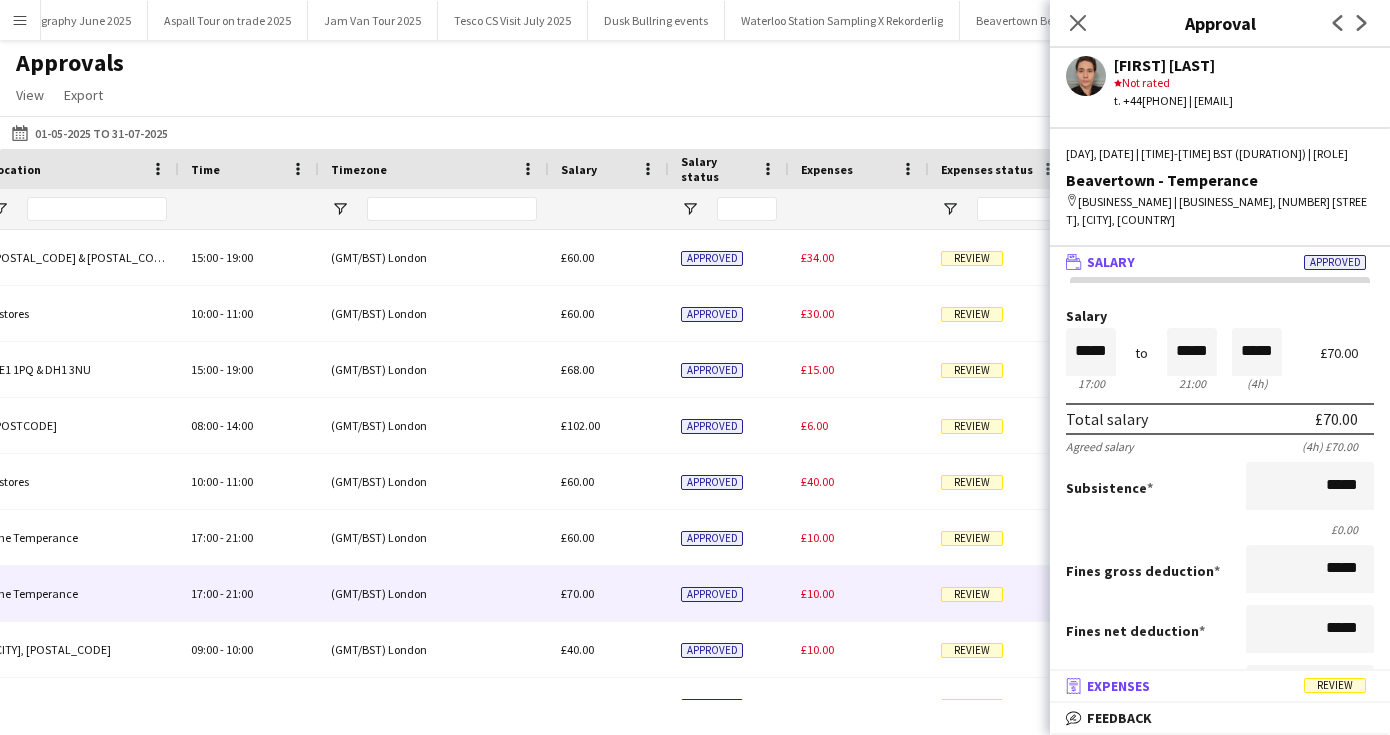click on "receipt
Expenses   Review" at bounding box center [1216, 686] 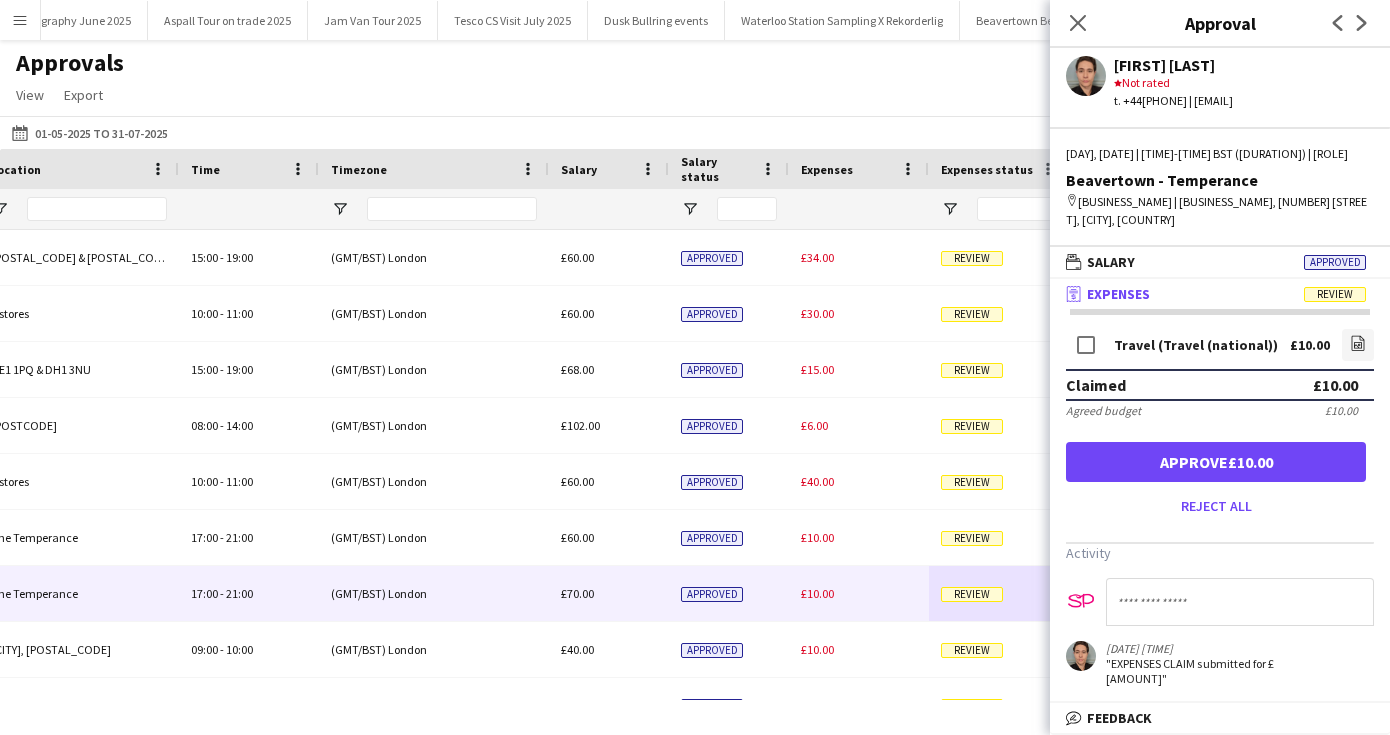 click on "Approve   £10.00" at bounding box center [1216, 462] 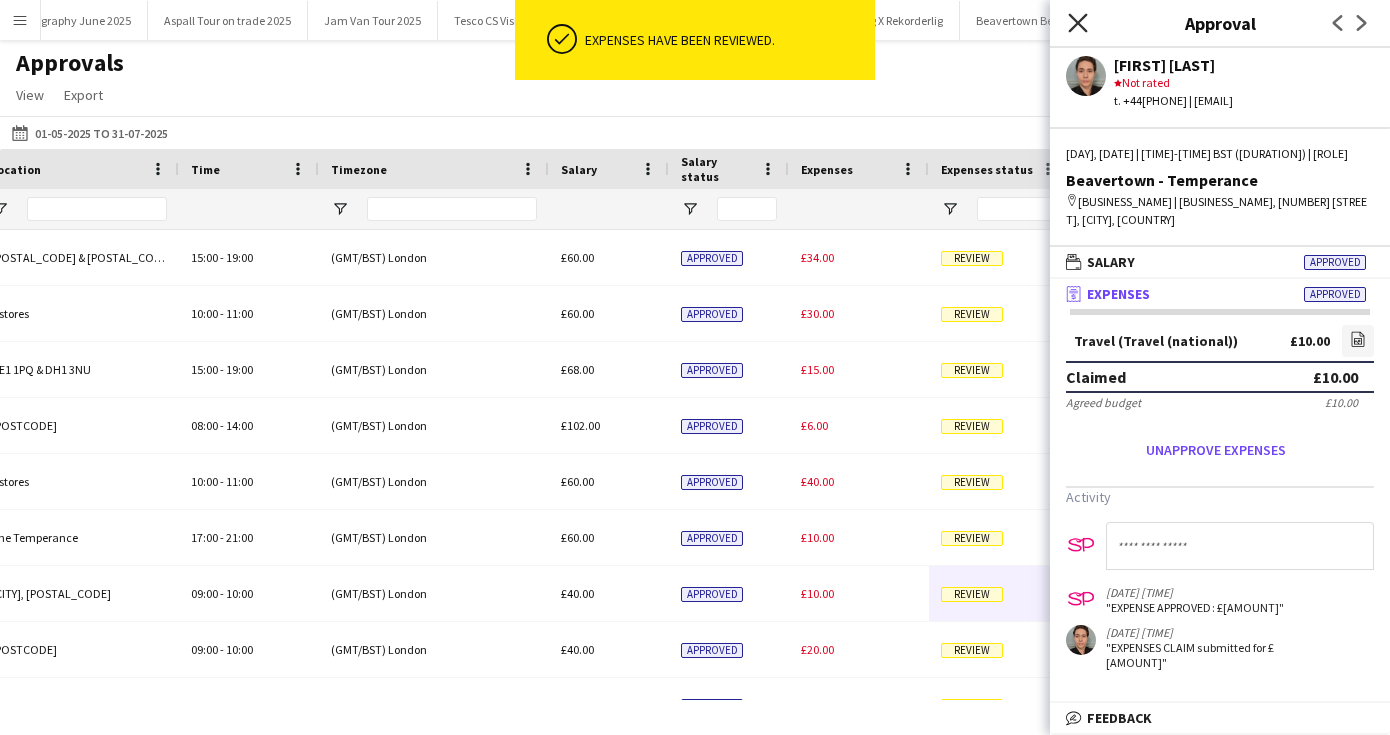 click on "Close pop-in" 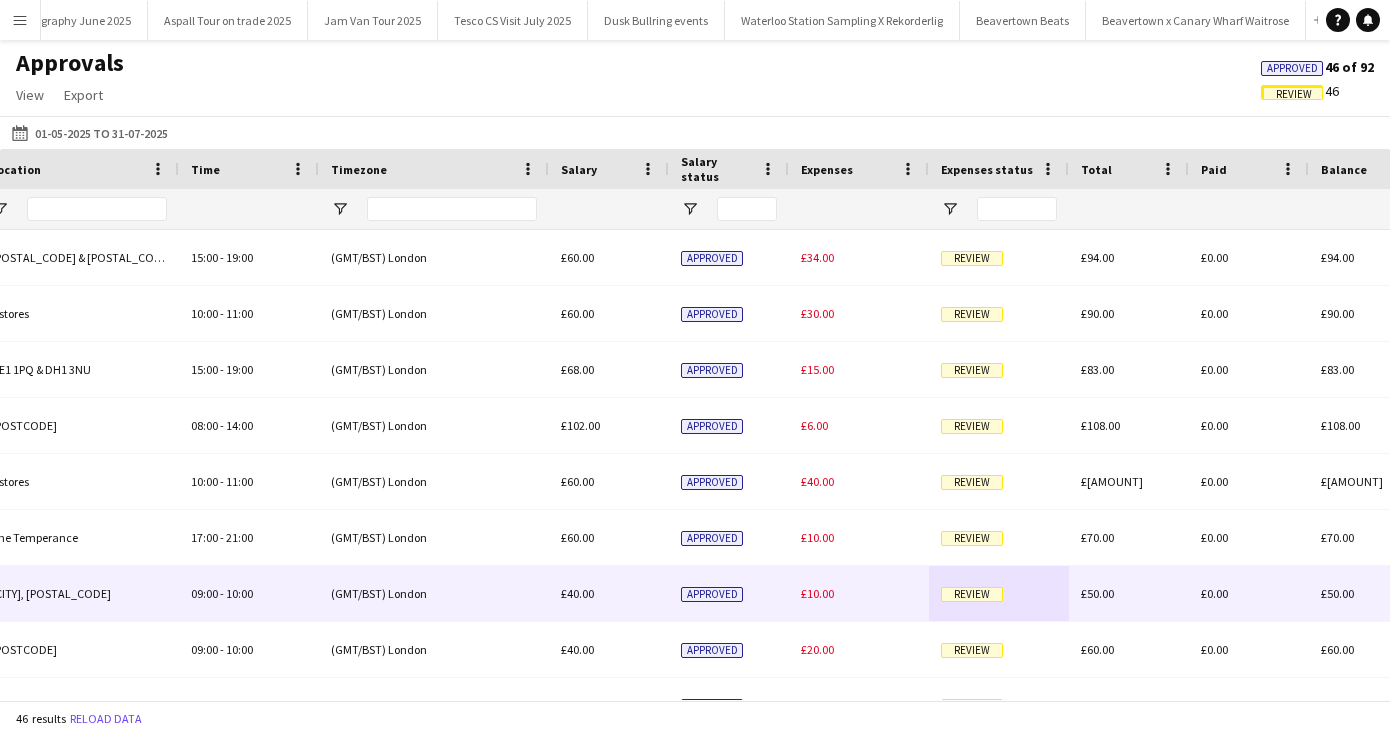 click on "Review" at bounding box center [999, 593] 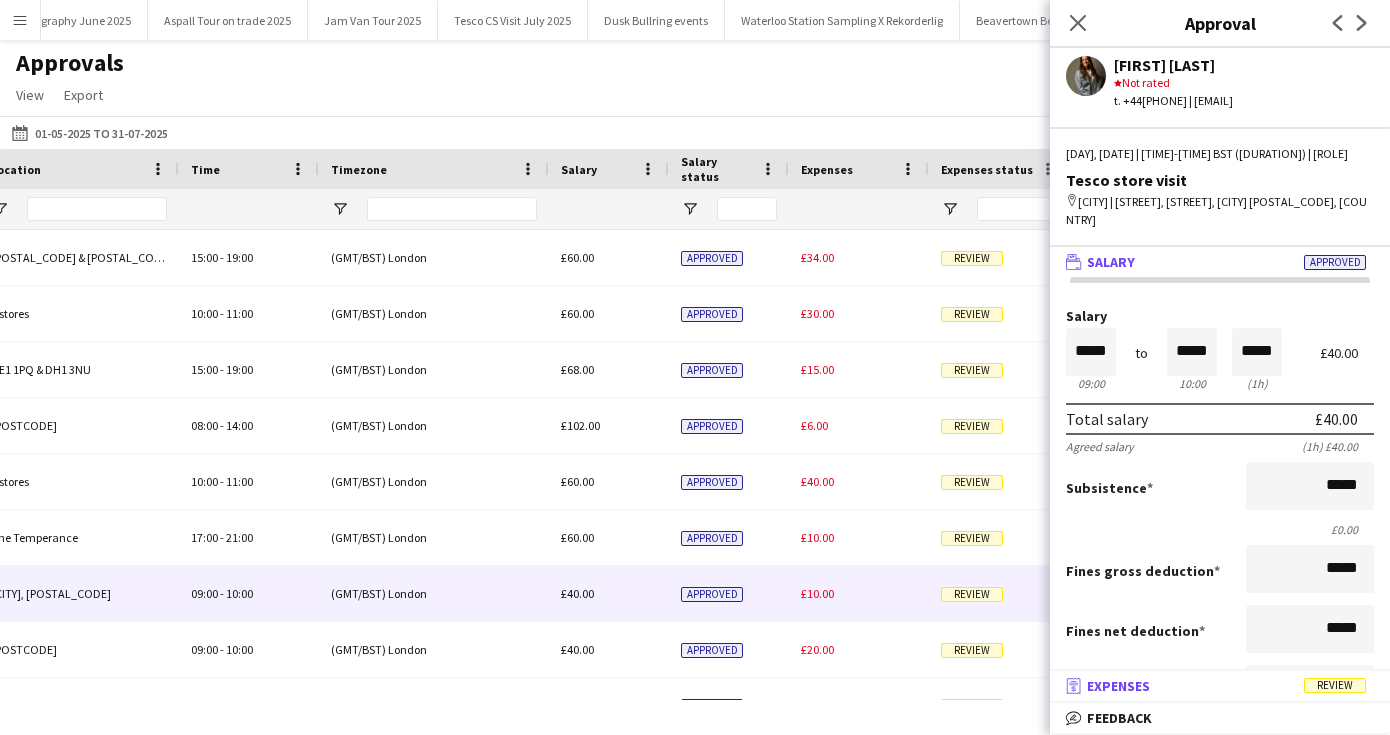 click on "receipt
Expenses   Review" at bounding box center [1216, 686] 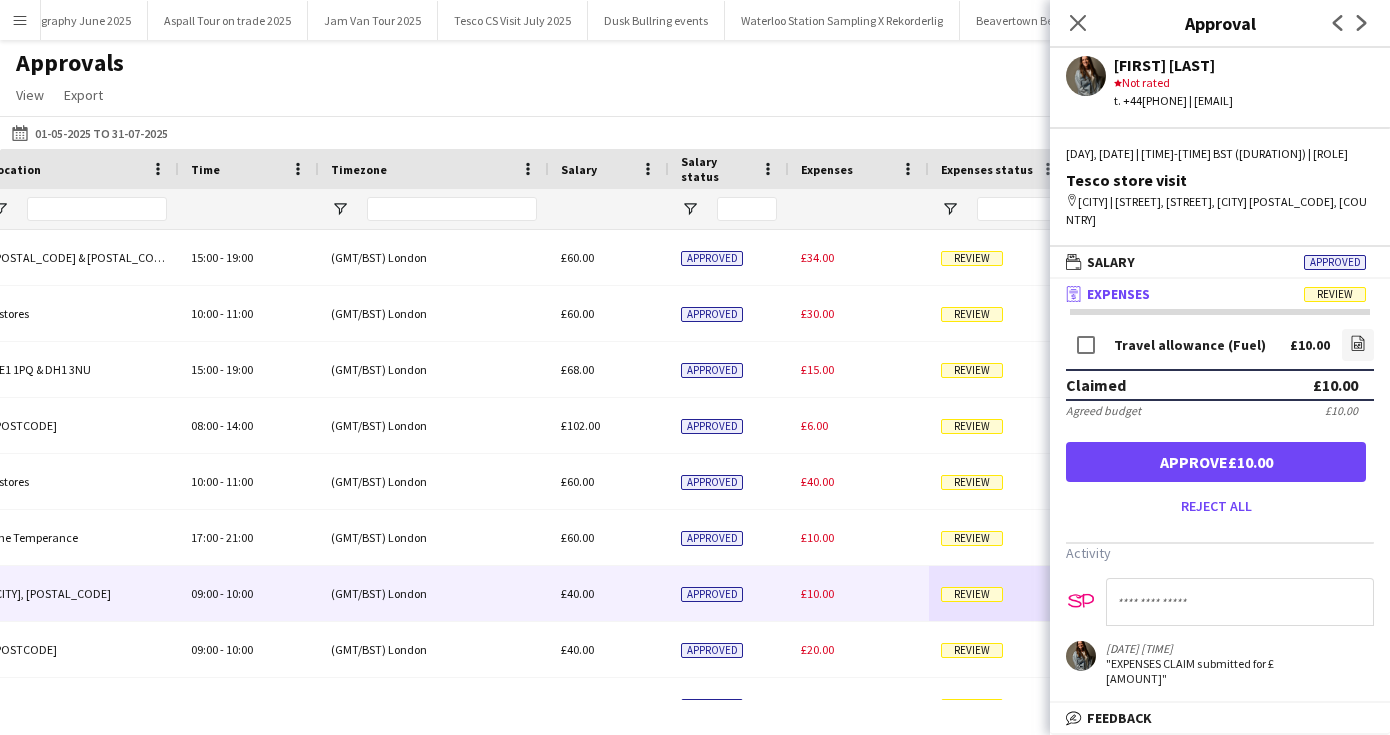 click on "Approve   £10.00" at bounding box center (1216, 462) 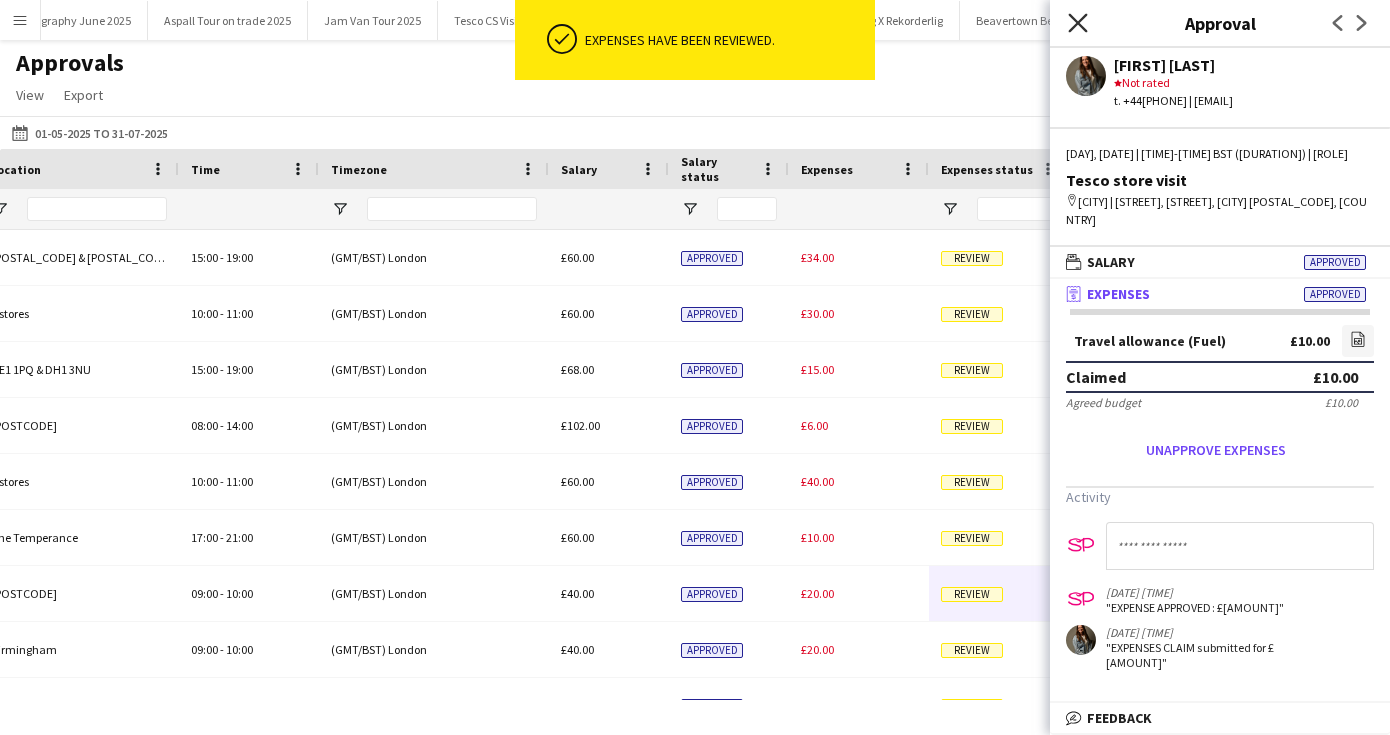 click 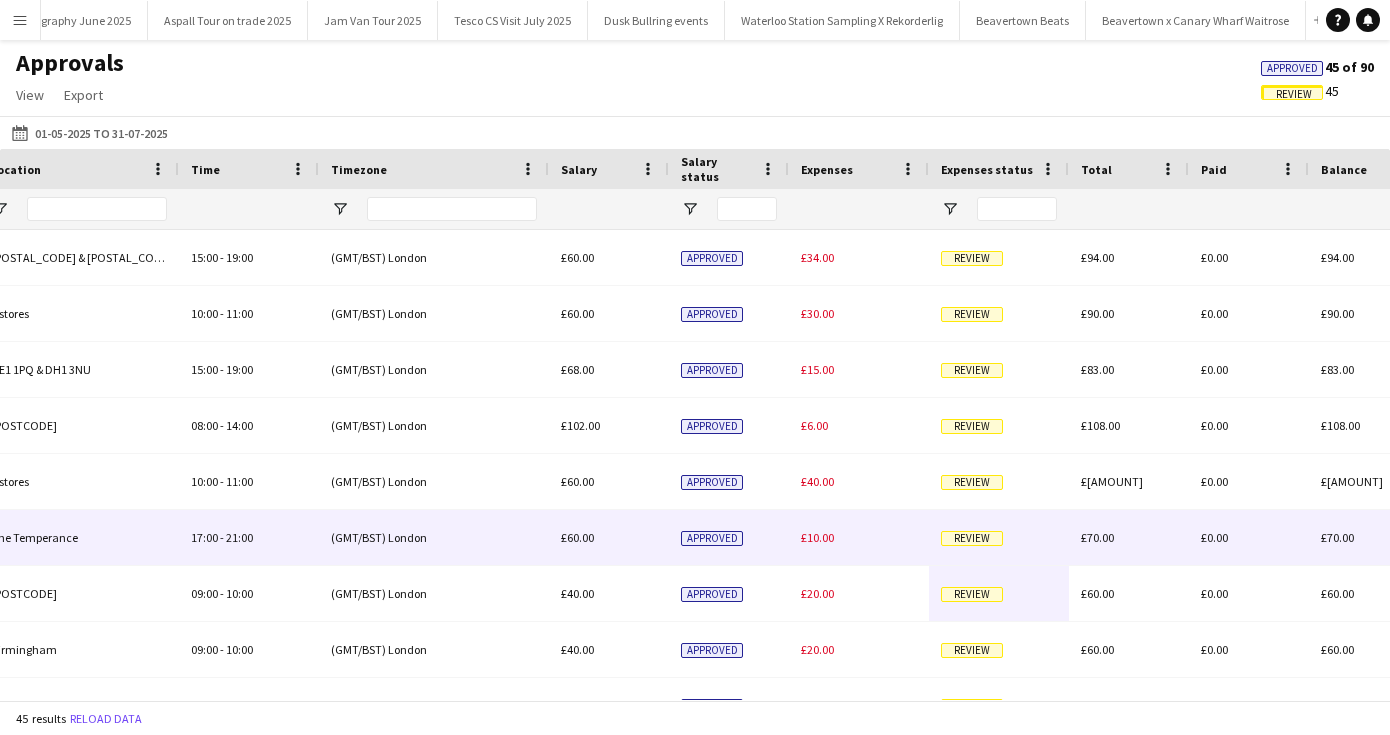 click on "Review" at bounding box center [999, 537] 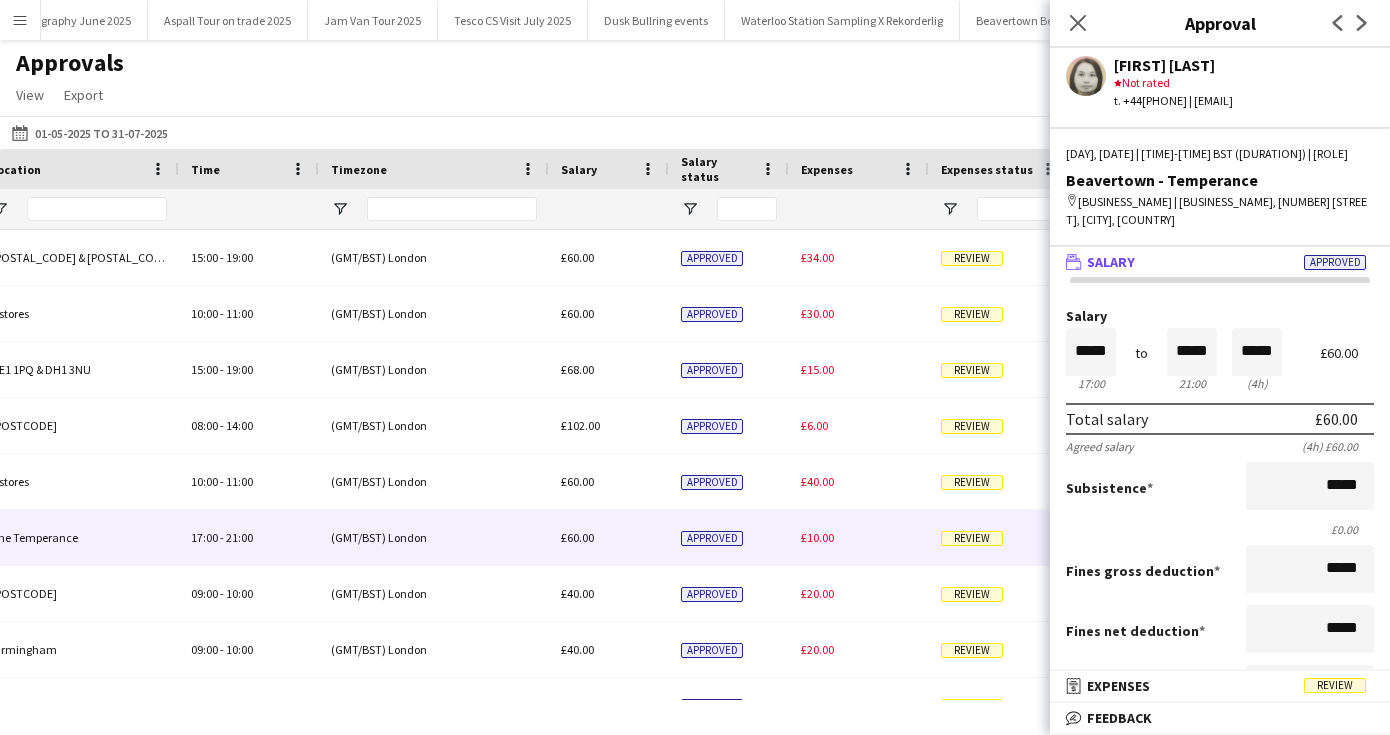 click on "receipt
Expenses   Review" at bounding box center [1216, 686] 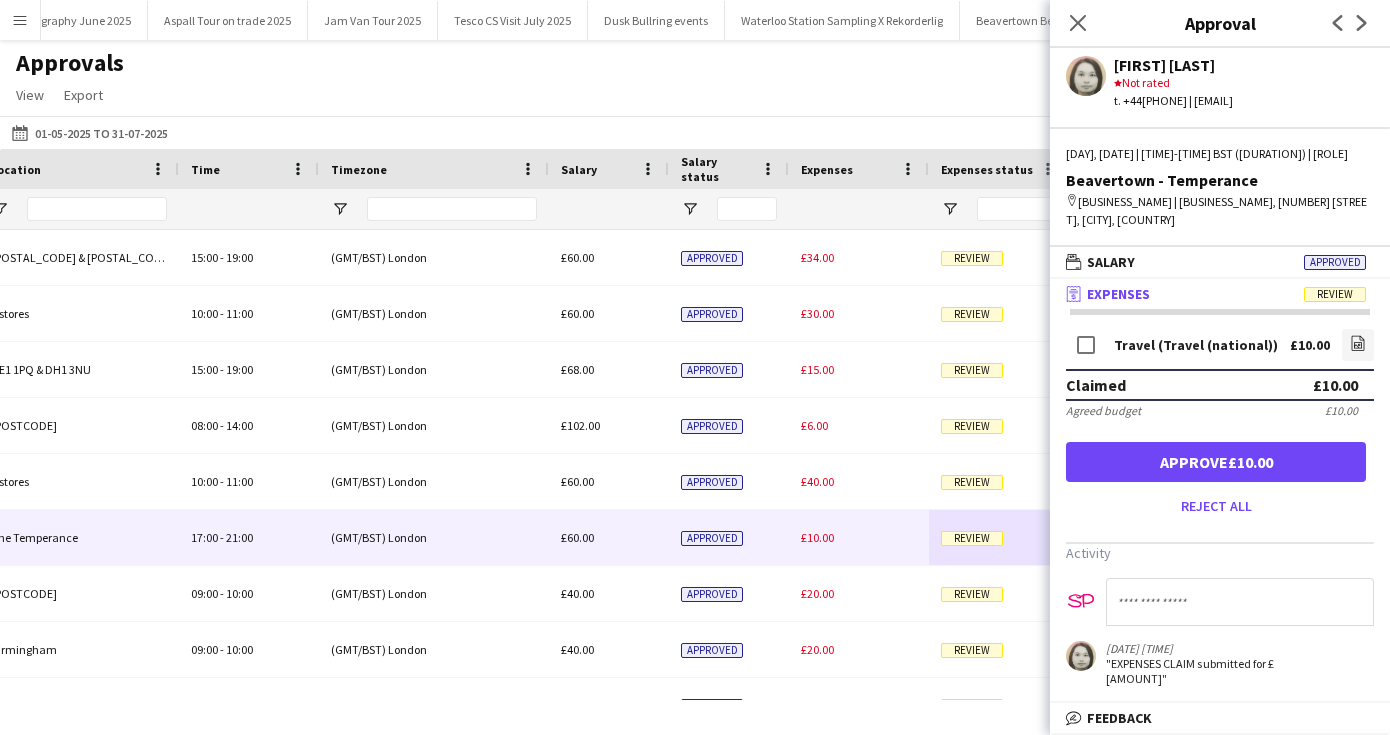 click on "Approve   £10.00" at bounding box center [1216, 462] 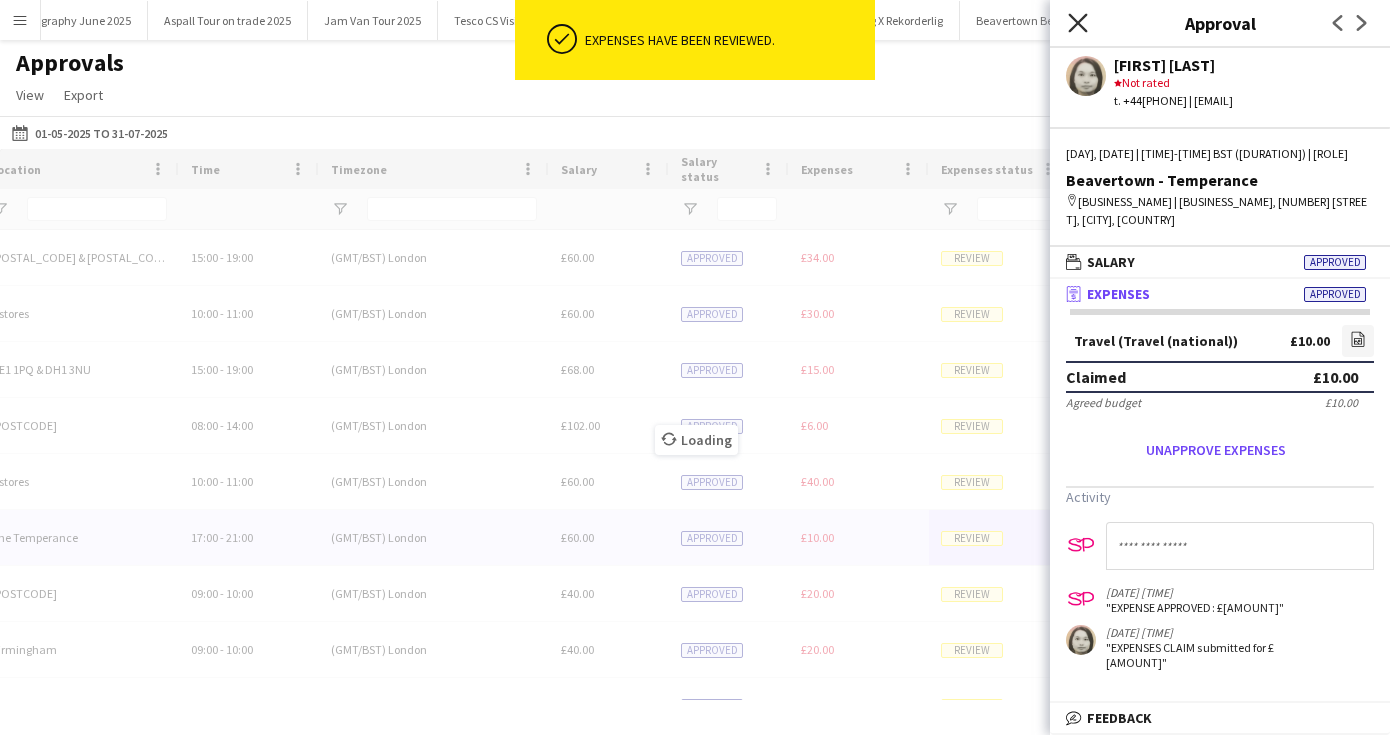 click on "Close pop-in" 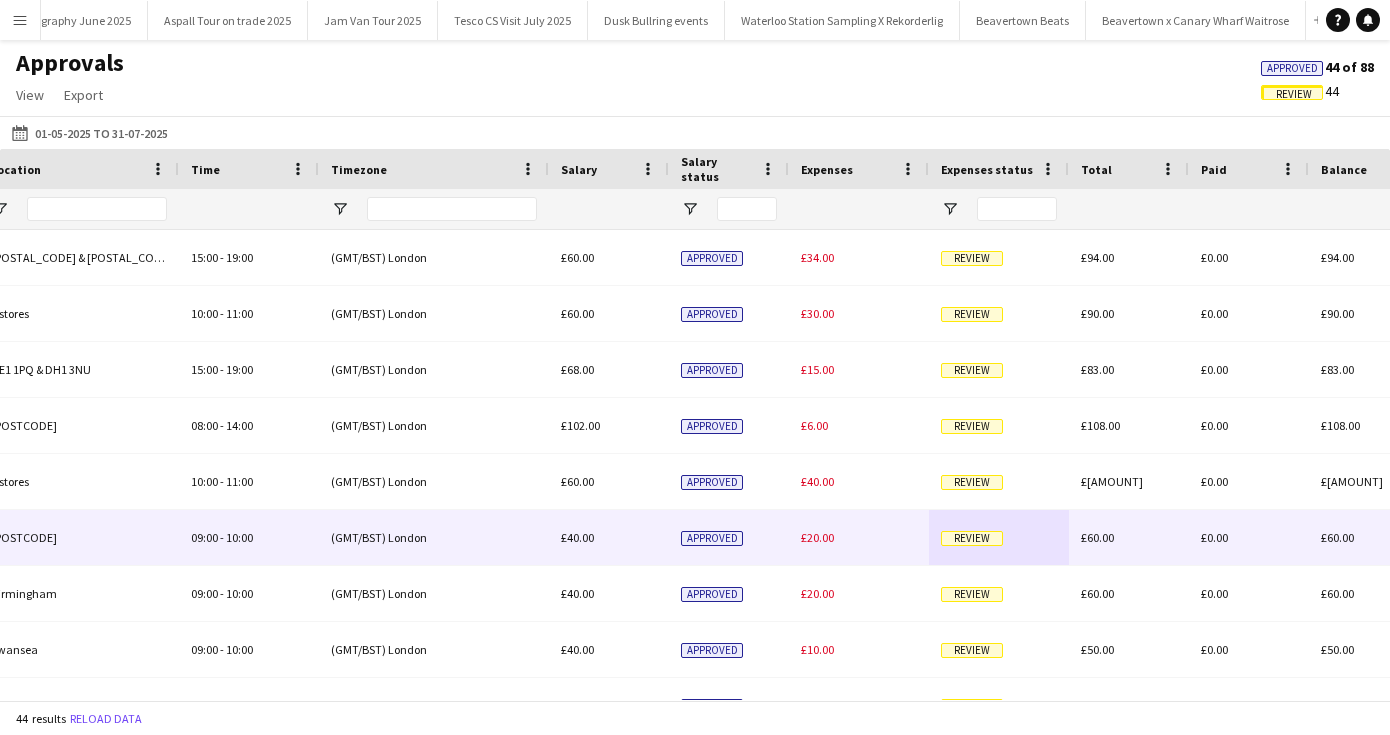 click on "Review" at bounding box center [972, 538] 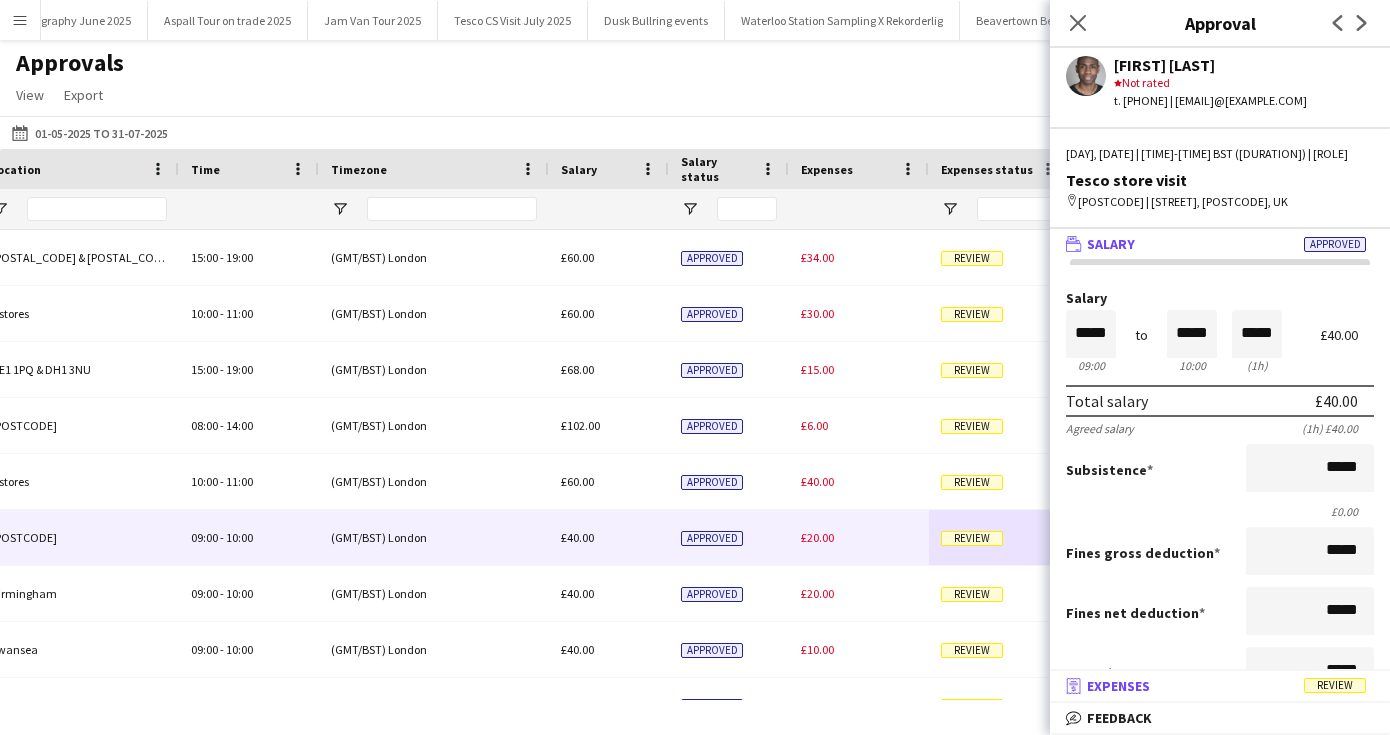 click on "receipt
Expenses   Review" at bounding box center (1216, 686) 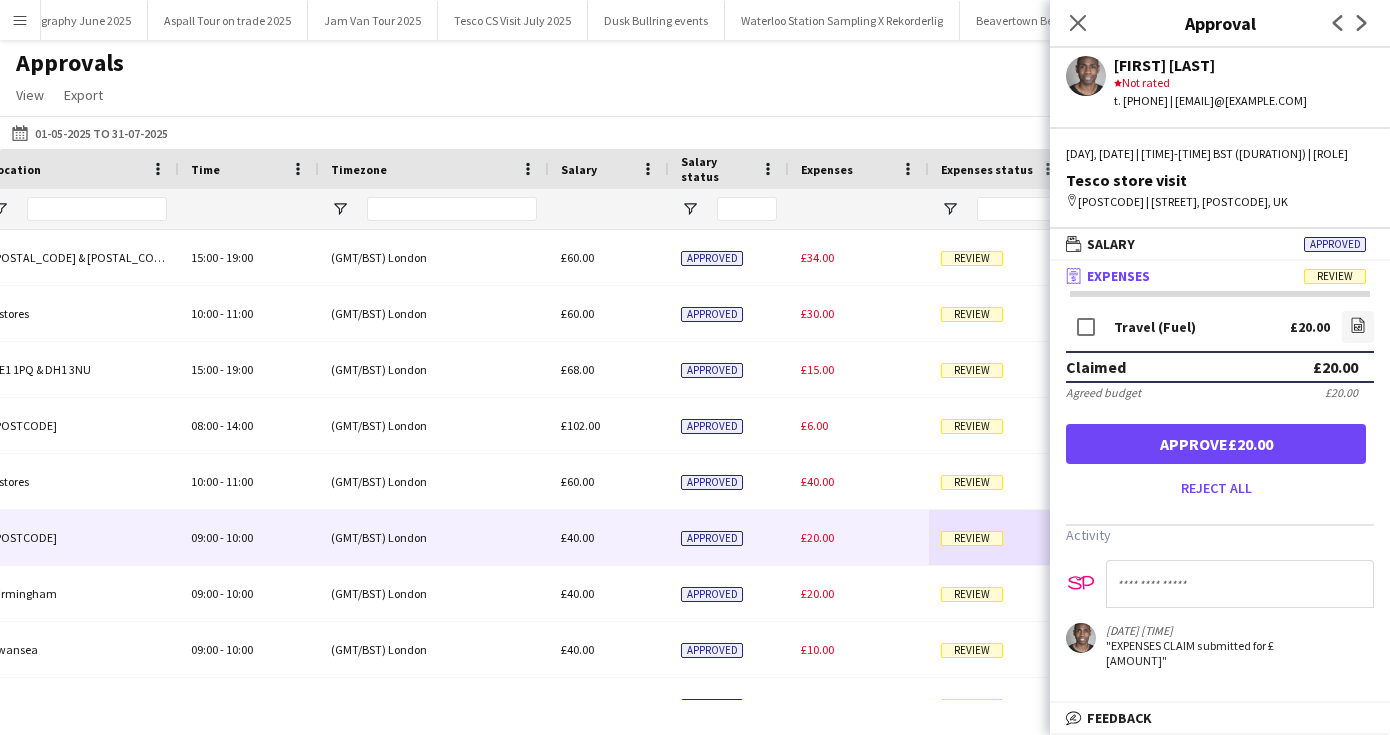 click on "Approve   [CURRENCY][AMOUNT]" at bounding box center (1216, 444) 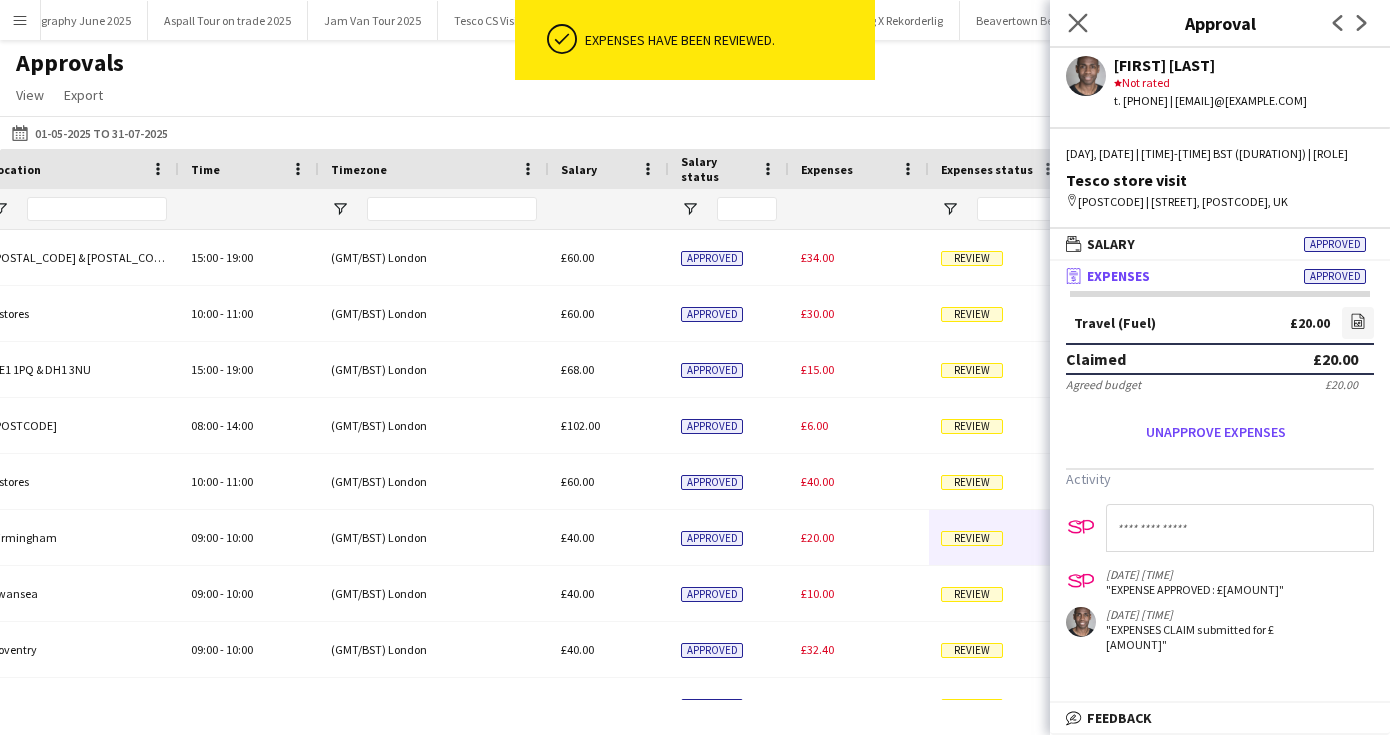 click on "Close pop-in" 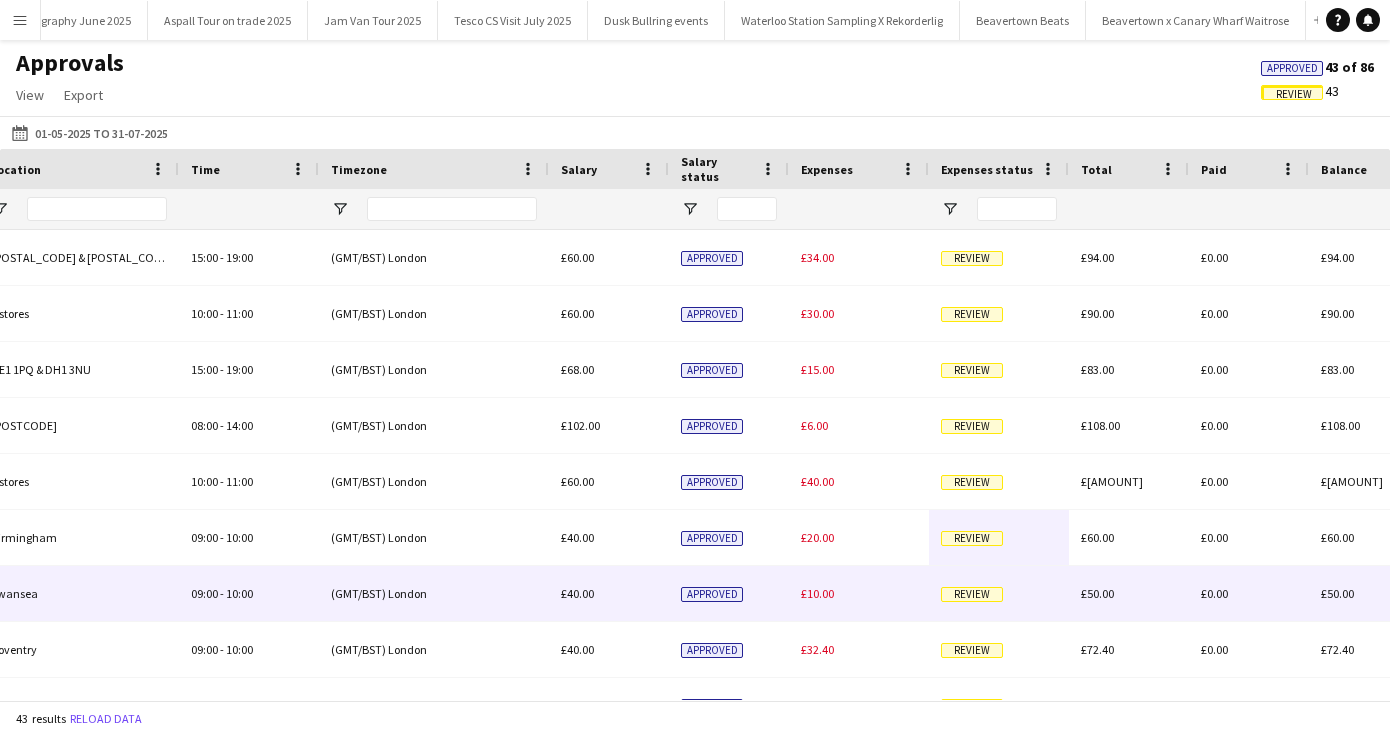 click on "Review" at bounding box center [972, 594] 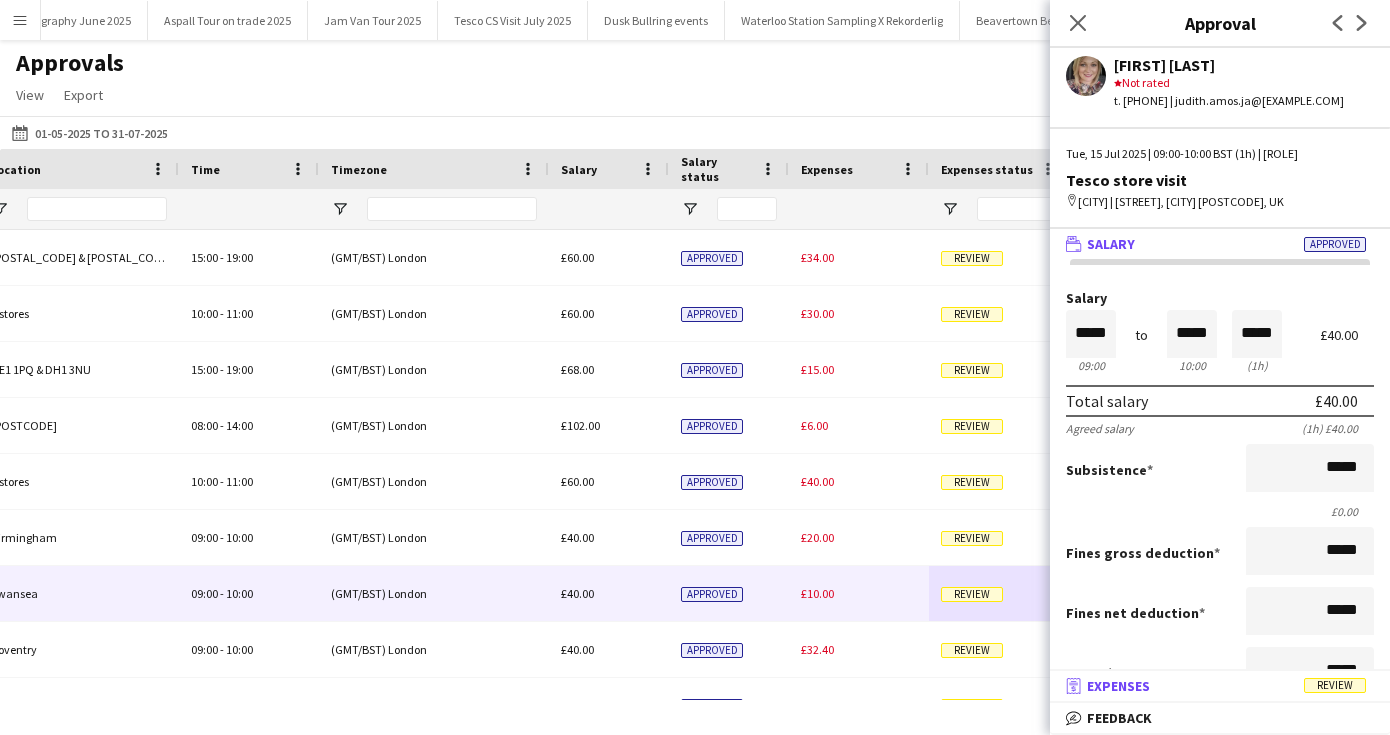 click on "receipt
Expenses   Review" at bounding box center [1216, 686] 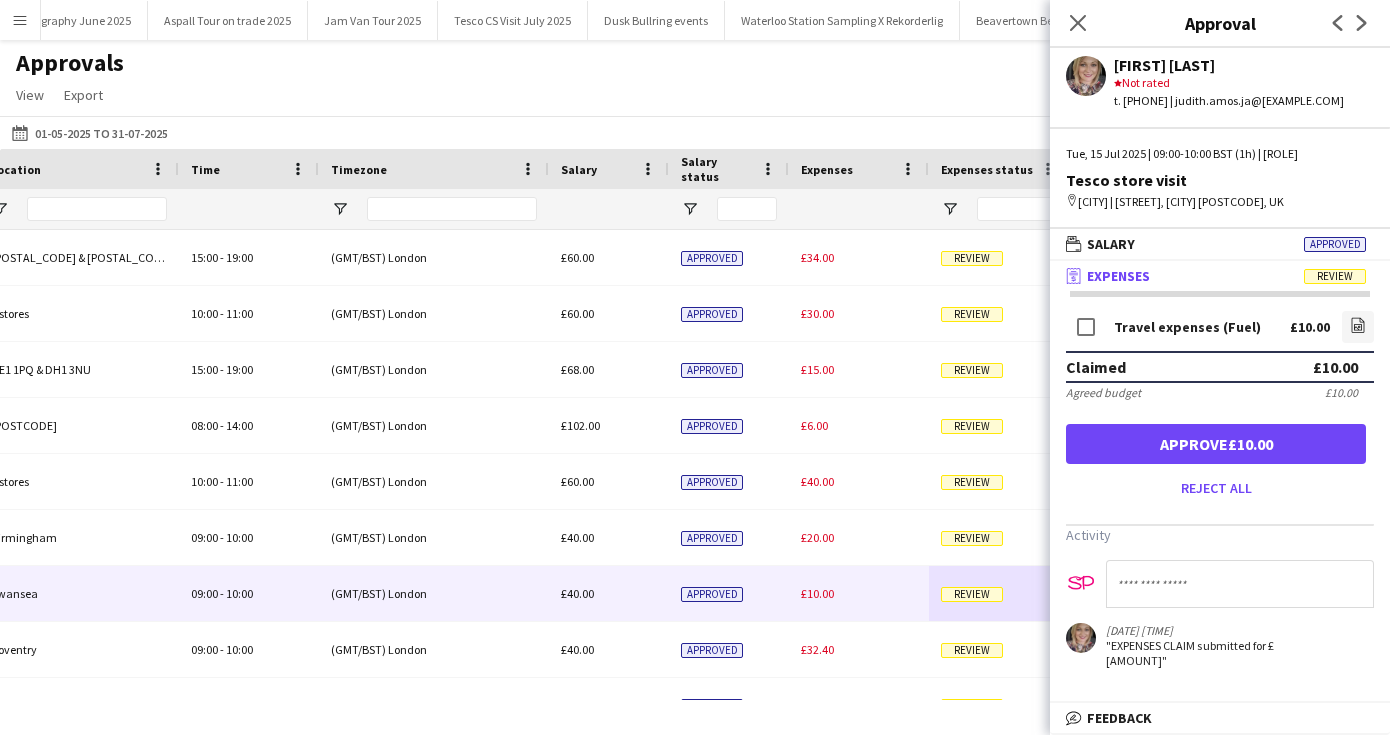 click on "Approve   £10.00" at bounding box center [1216, 444] 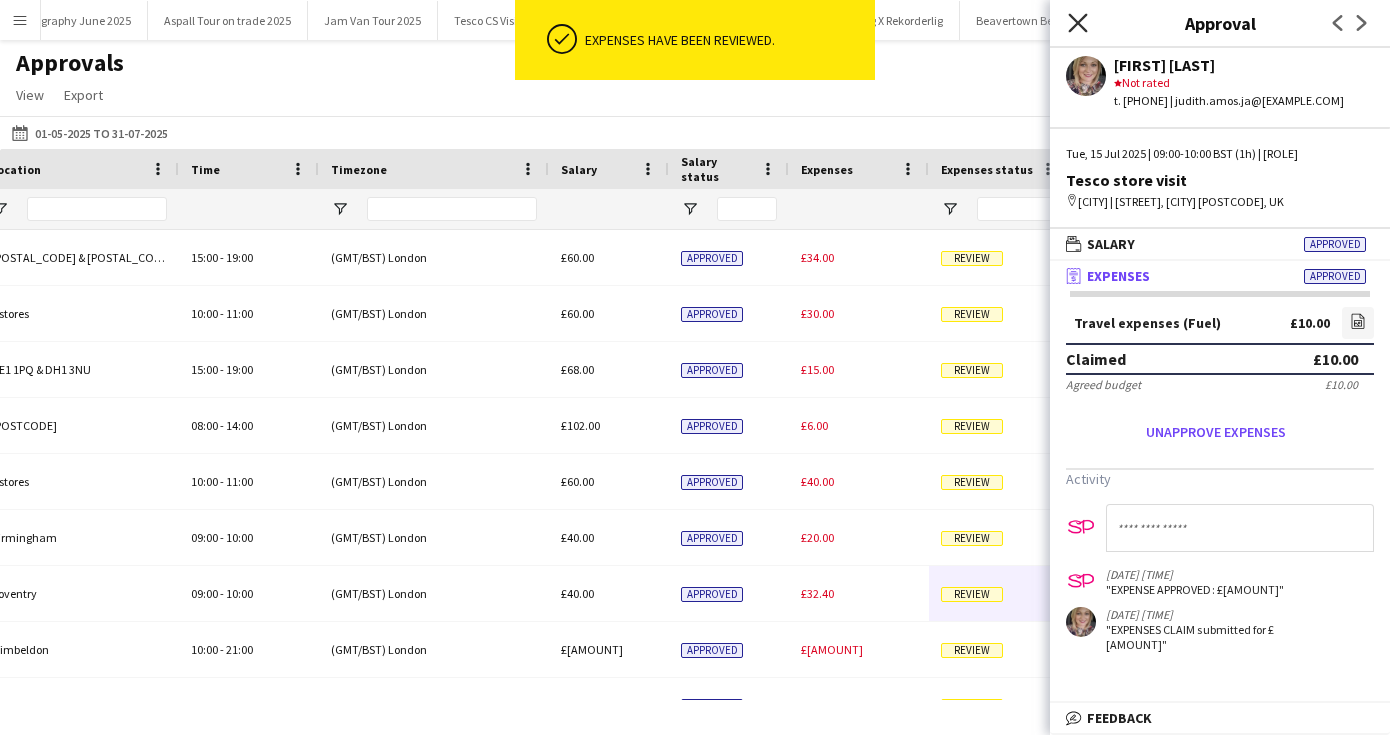 click on "Close pop-in" 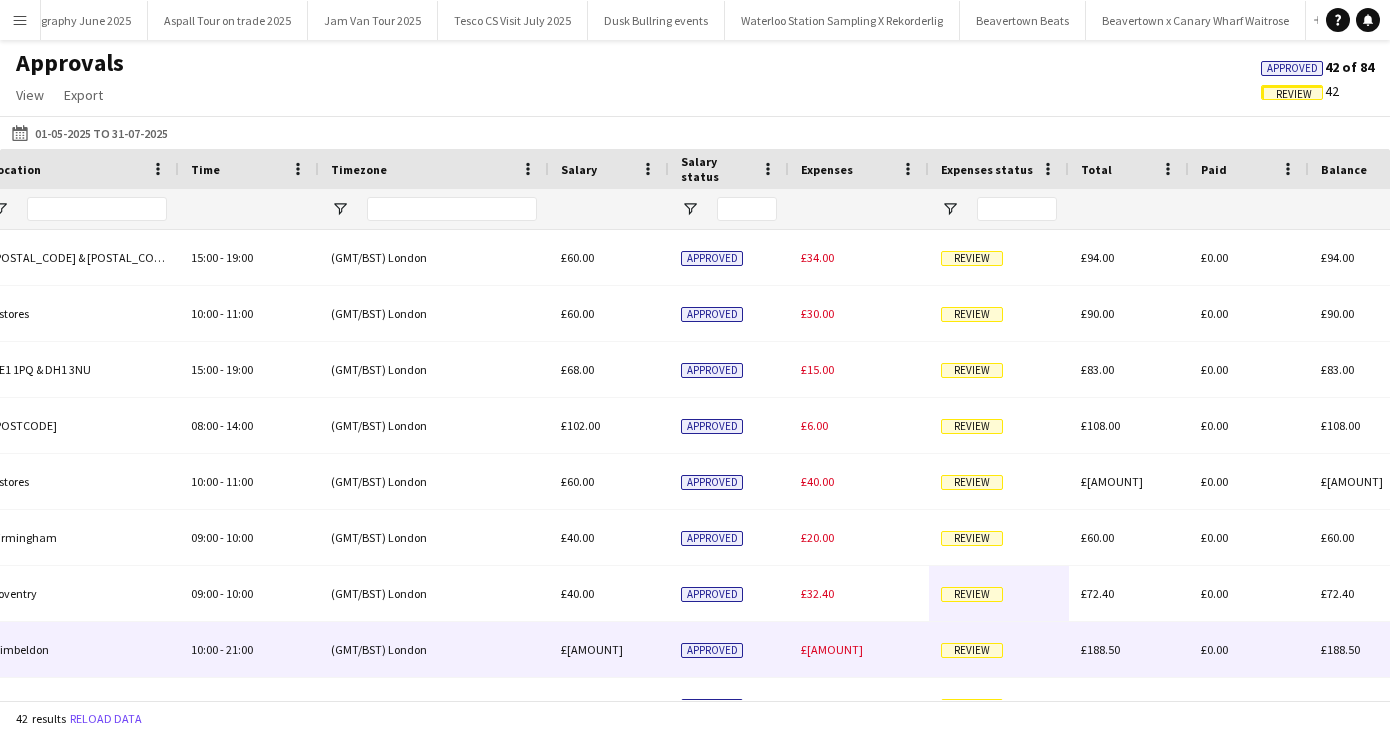 click on "Review" at bounding box center [972, 650] 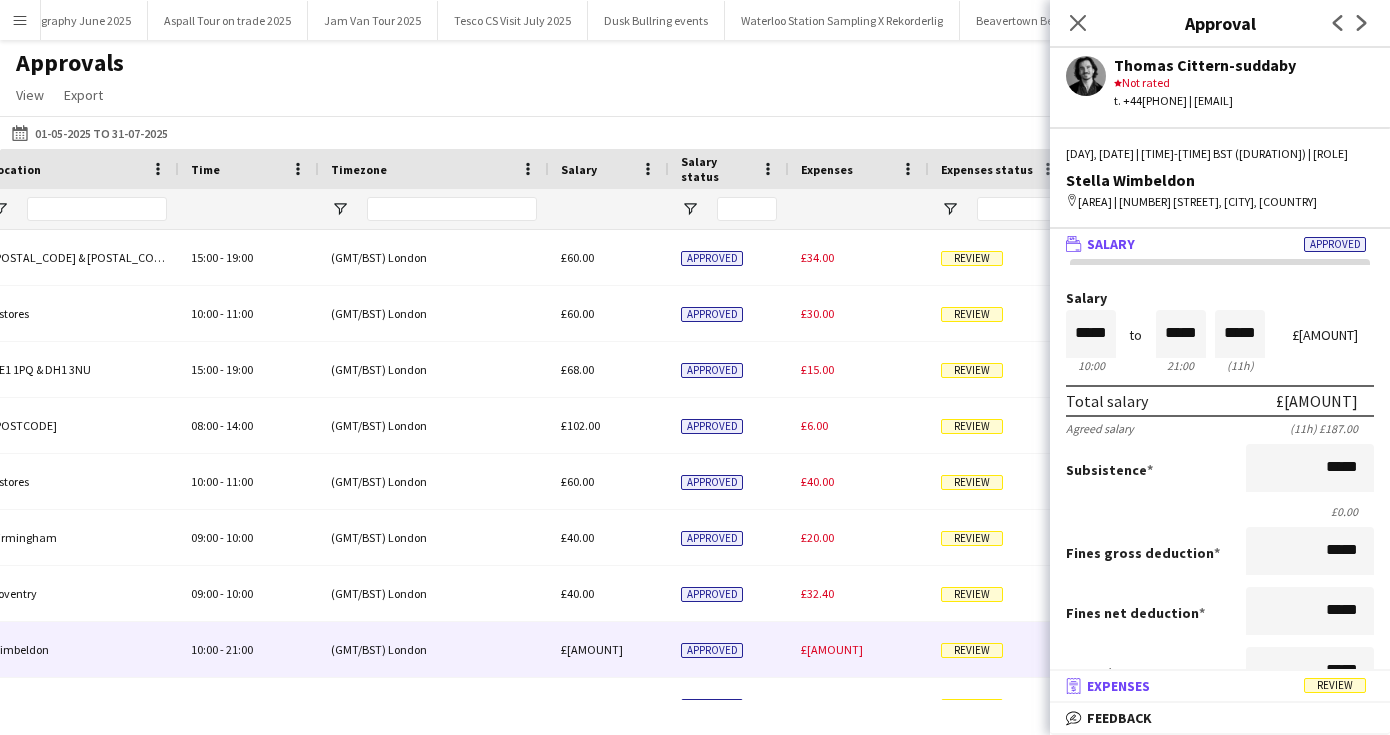 click on "Expenses" at bounding box center [1118, 686] 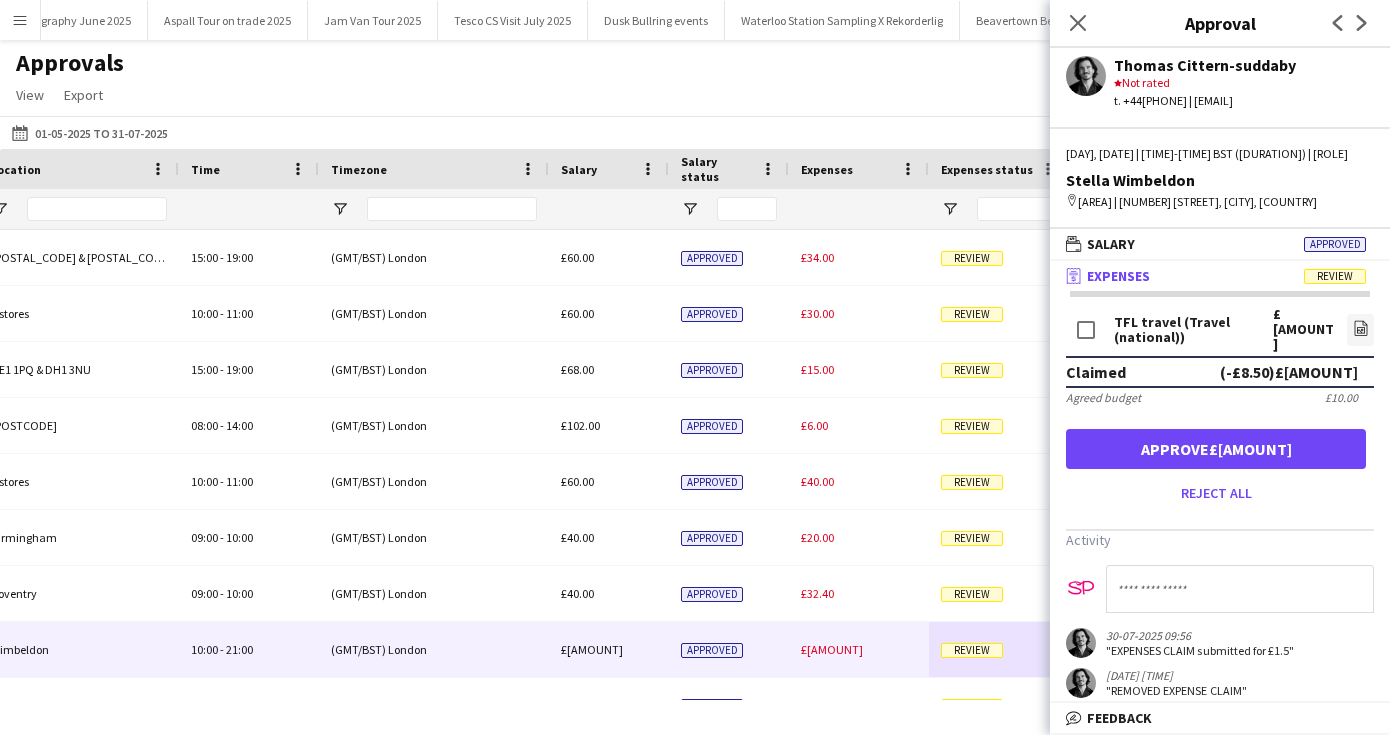 click on "Approve   £1.50" at bounding box center (1216, 449) 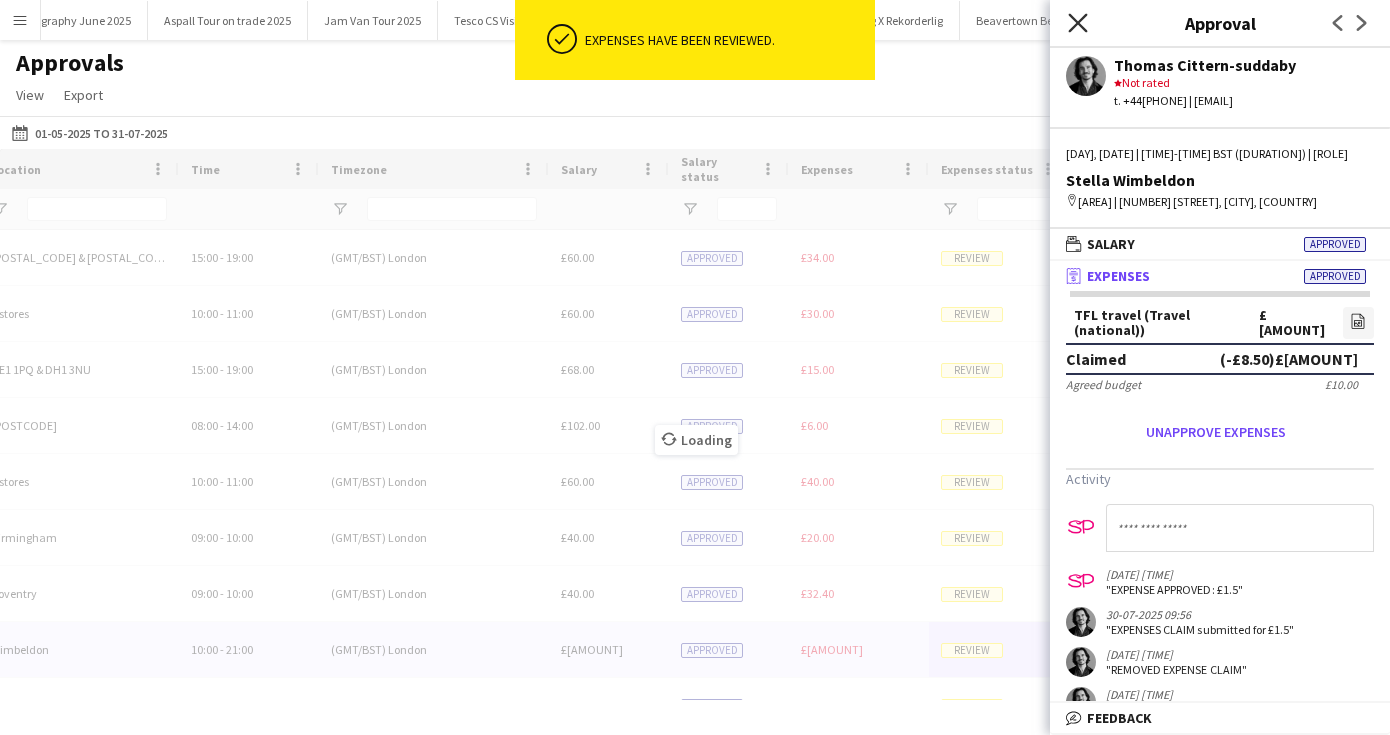 click 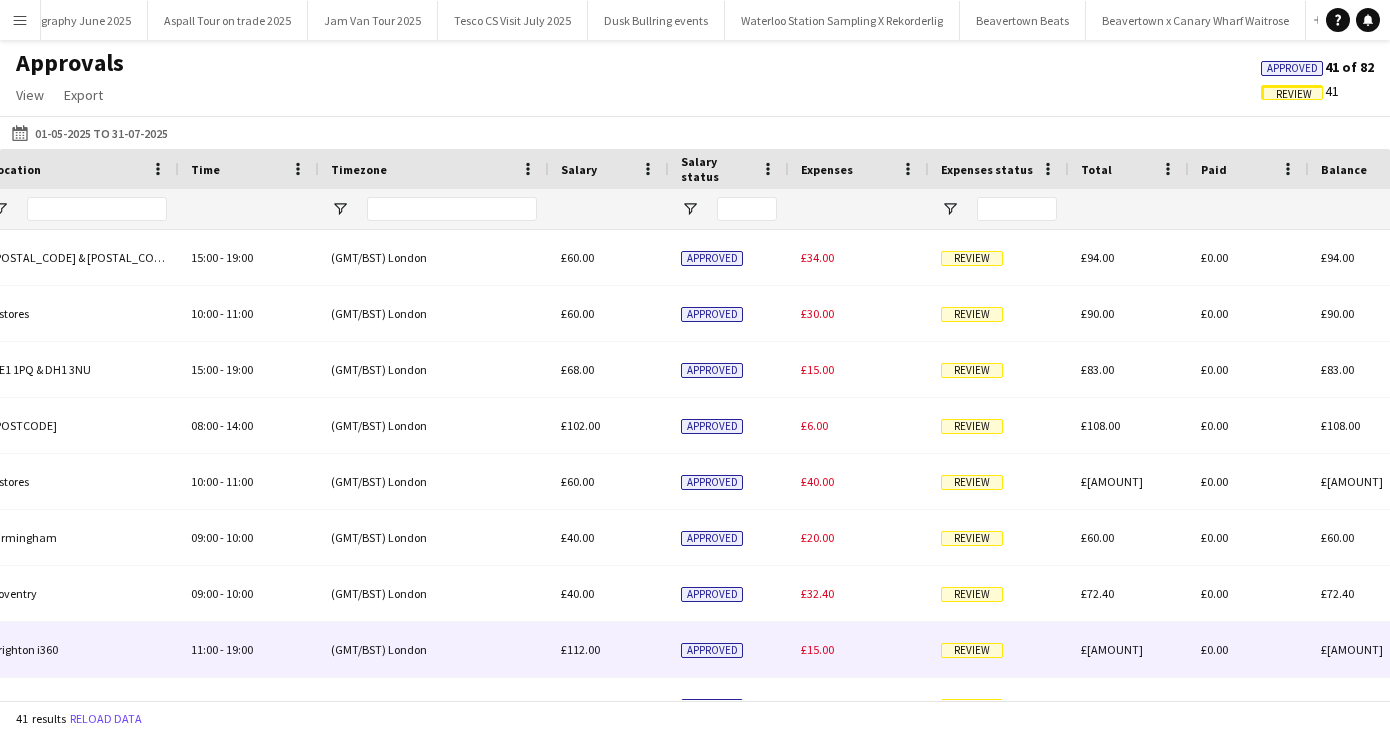 click on "Review" at bounding box center (972, 650) 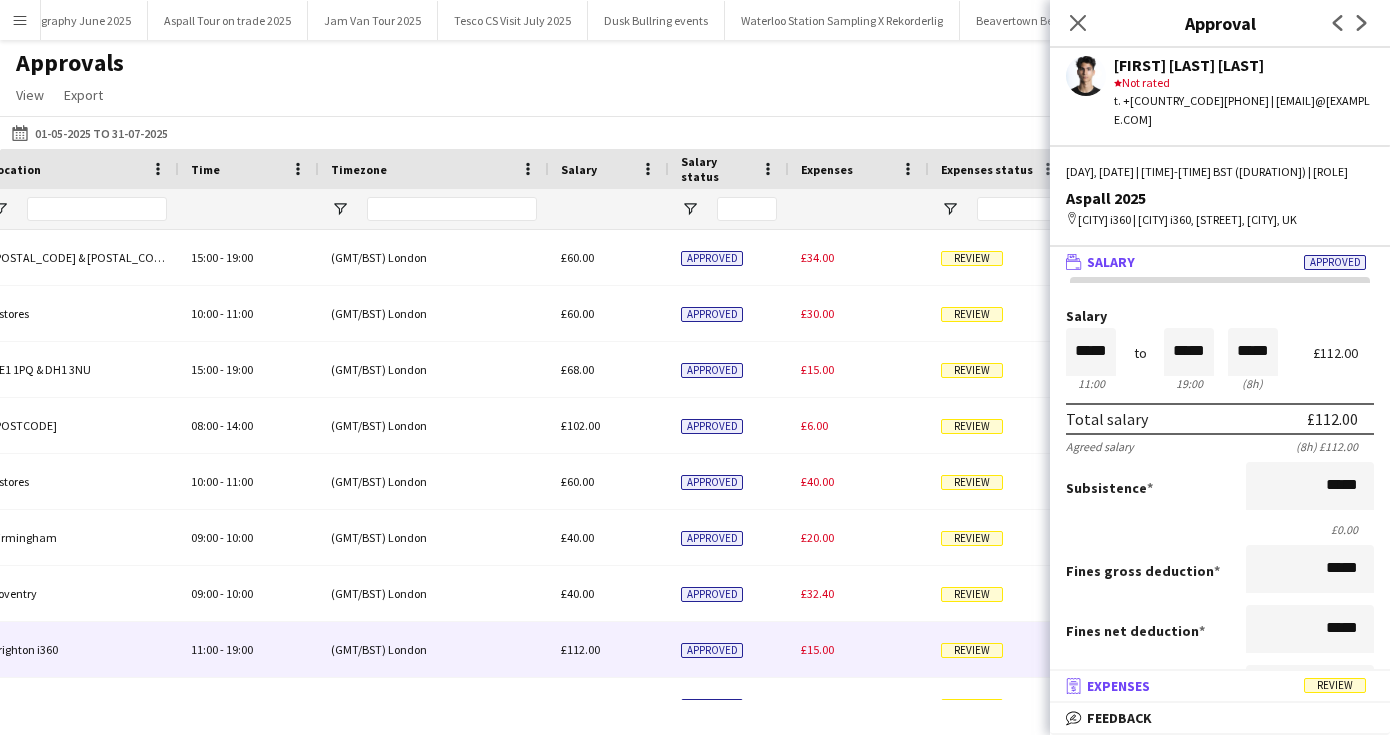click on "Expenses" at bounding box center [1118, 686] 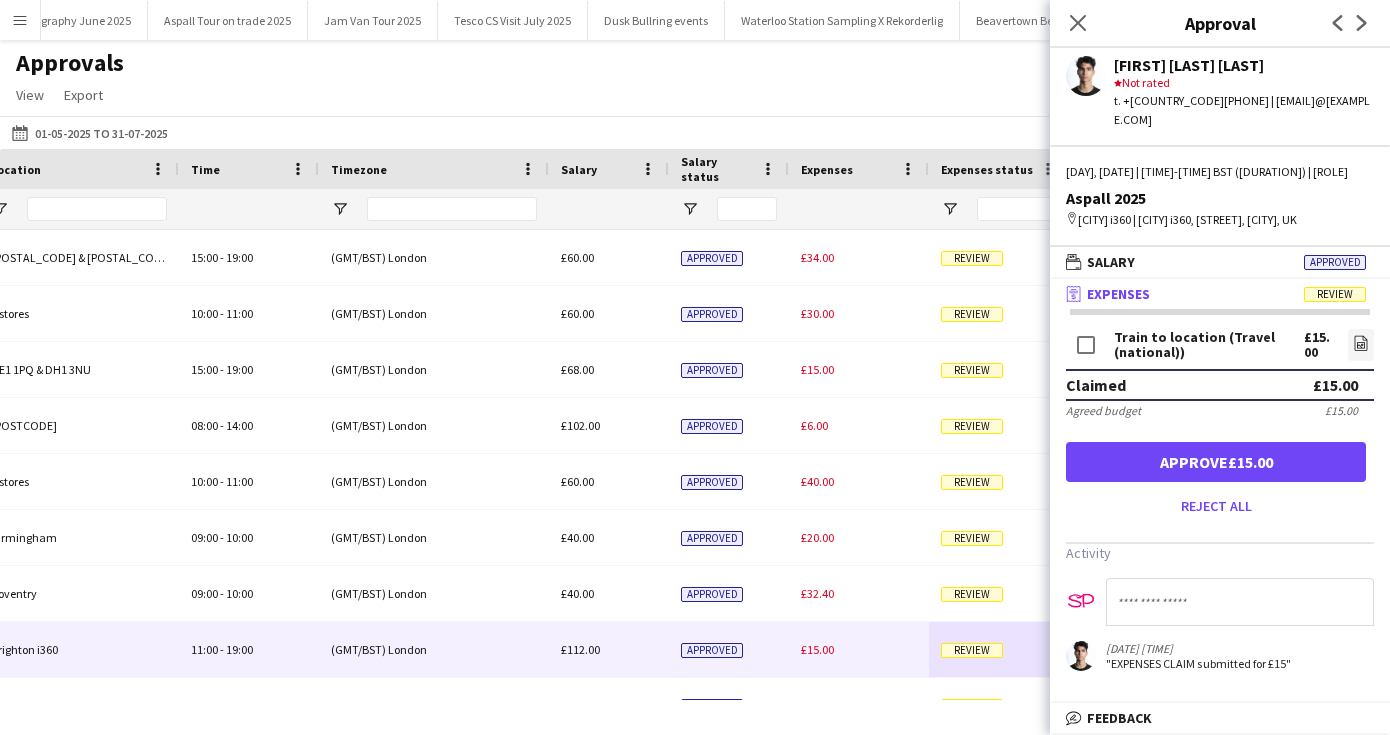 click on "Approve   £15.00" at bounding box center [1216, 462] 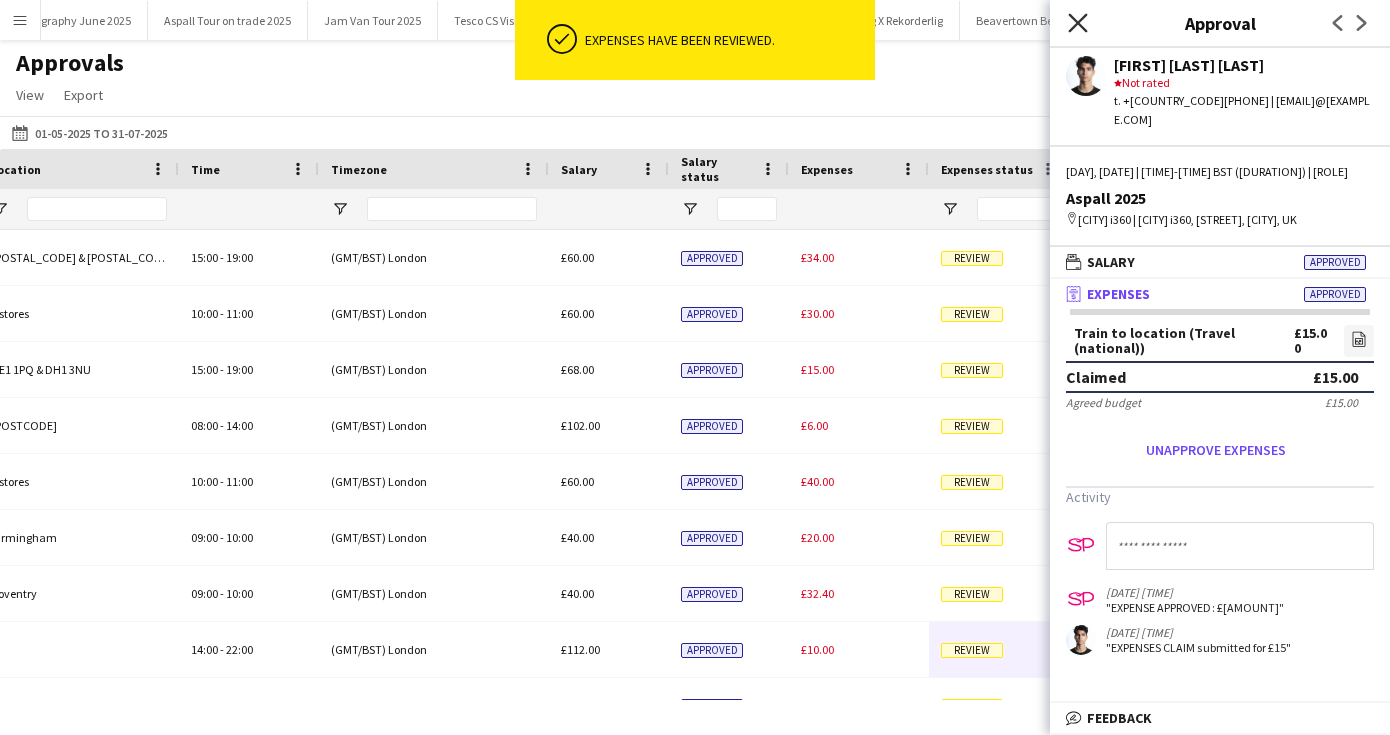 click 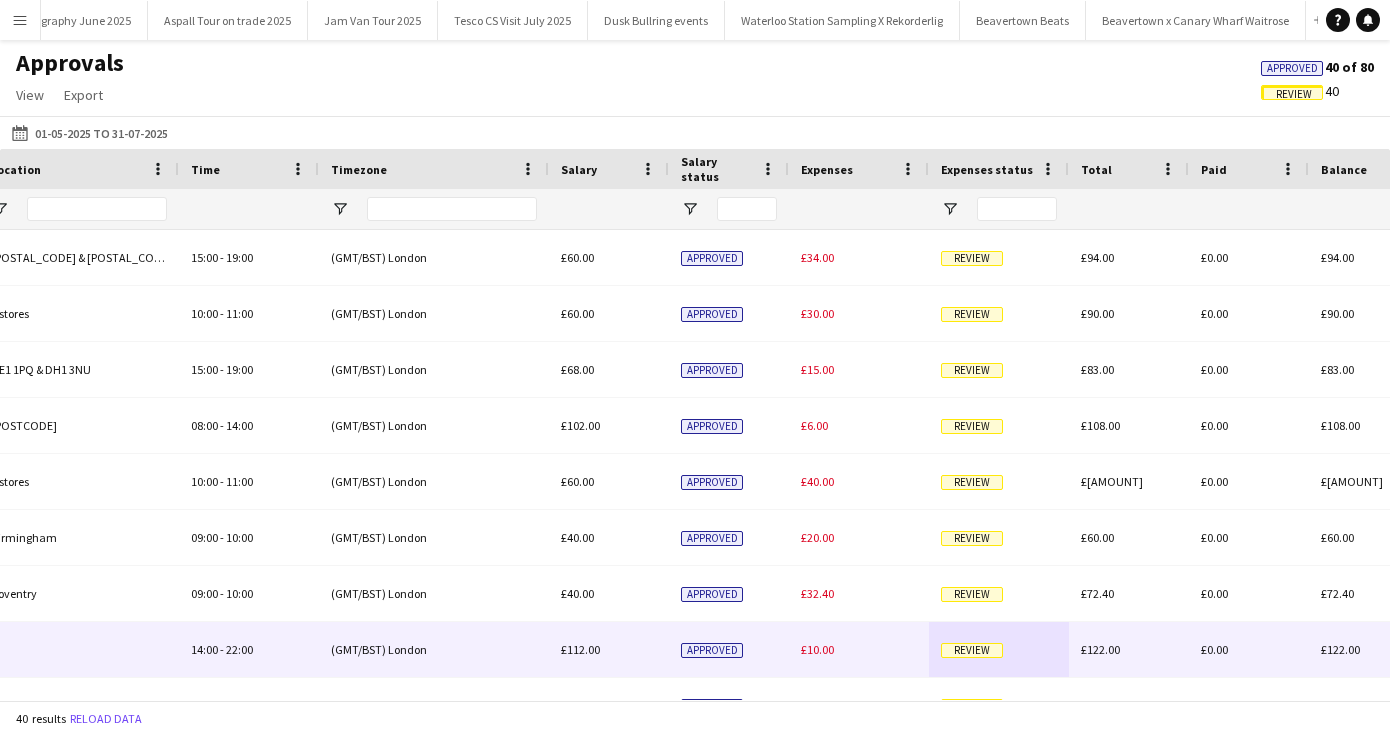 click on "Review" at bounding box center (972, 650) 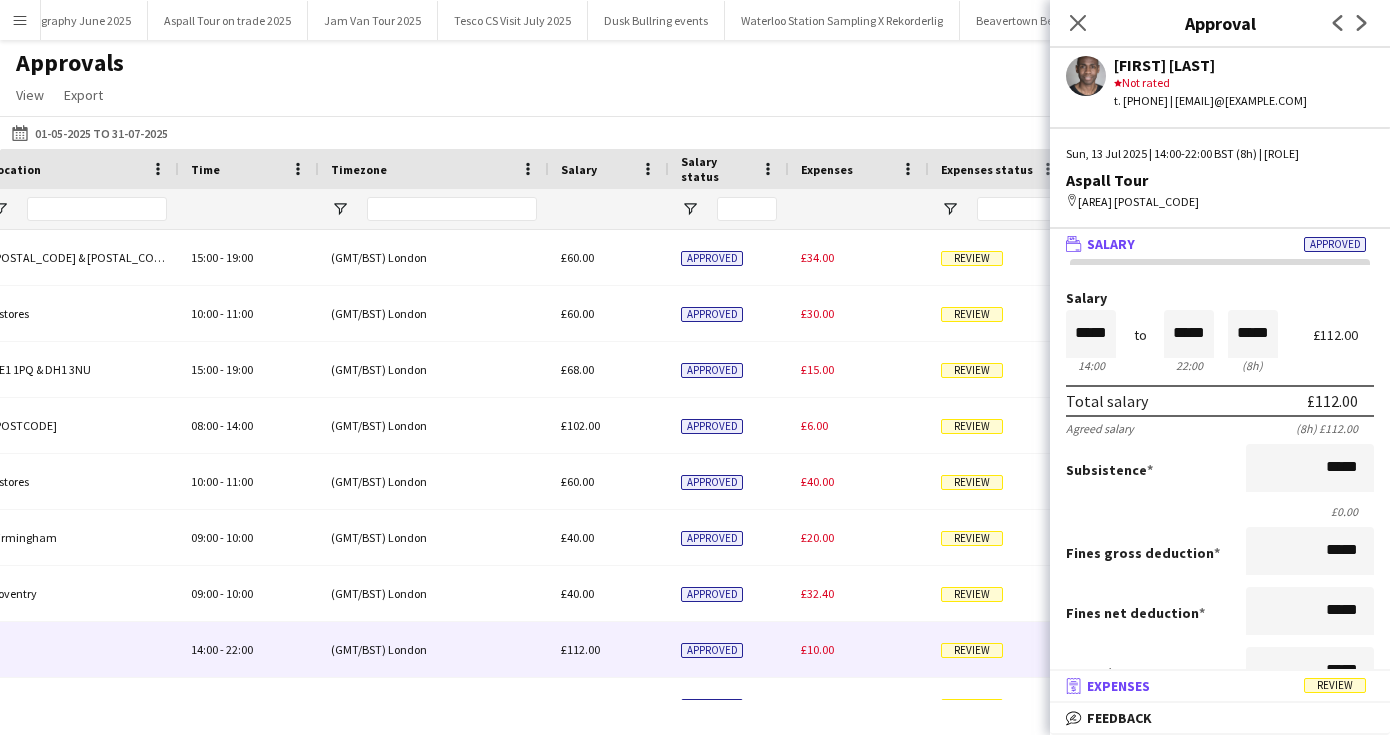 click on "receipt
Expenses   Review" at bounding box center [1216, 686] 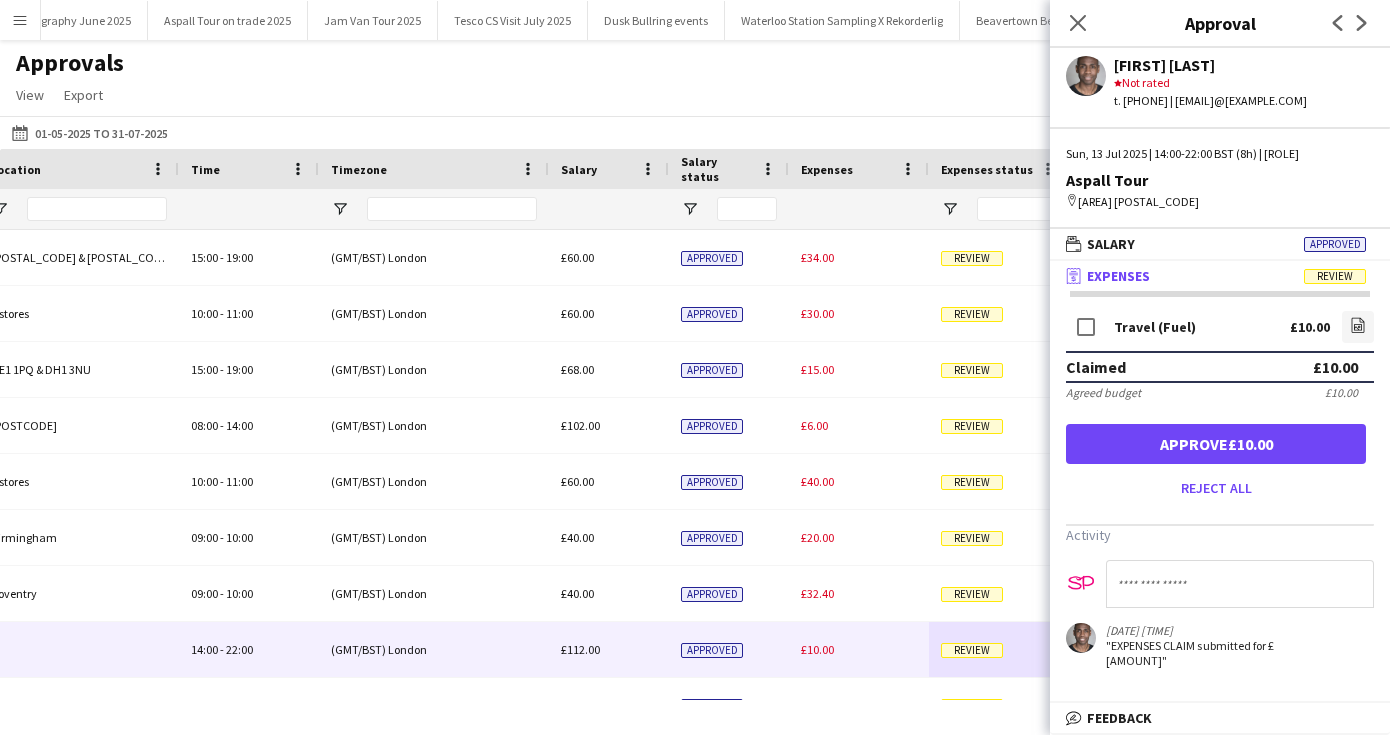 click on "Approve   £10.00" at bounding box center [1216, 444] 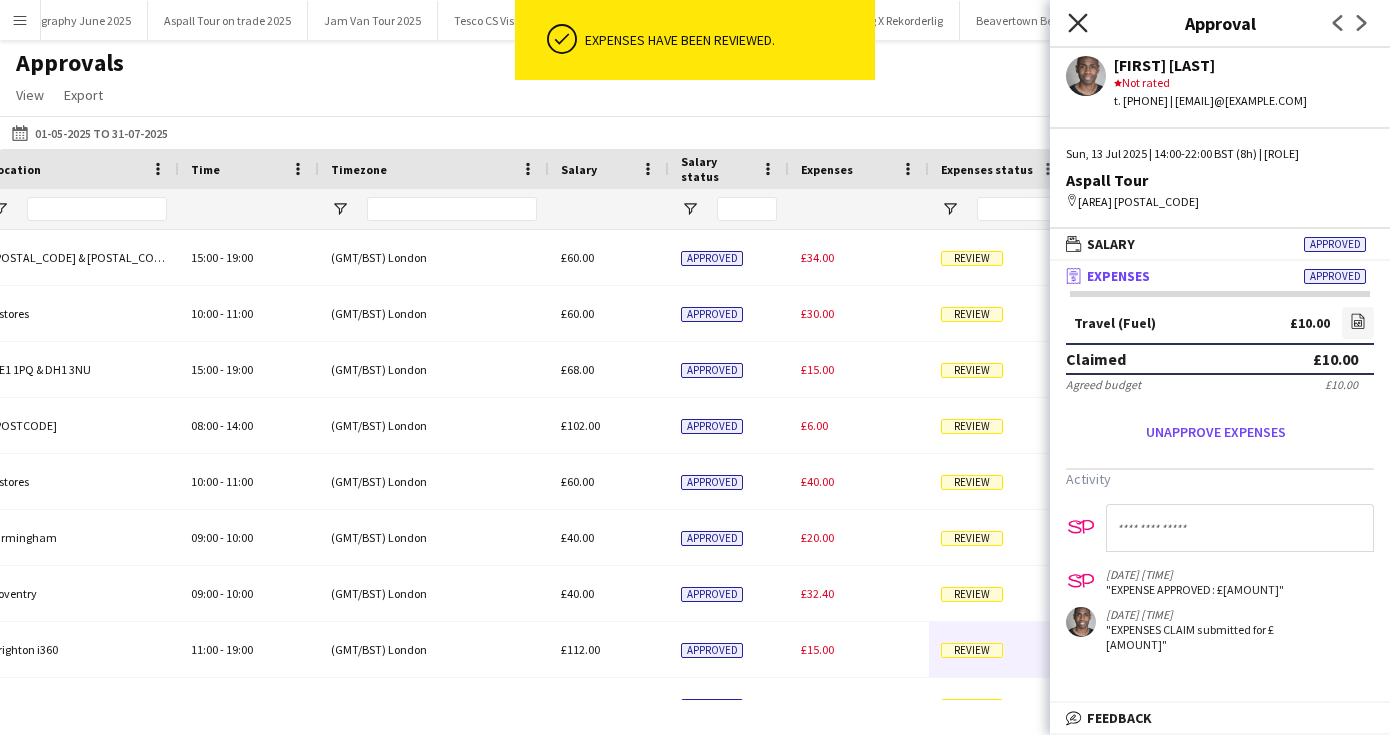 click 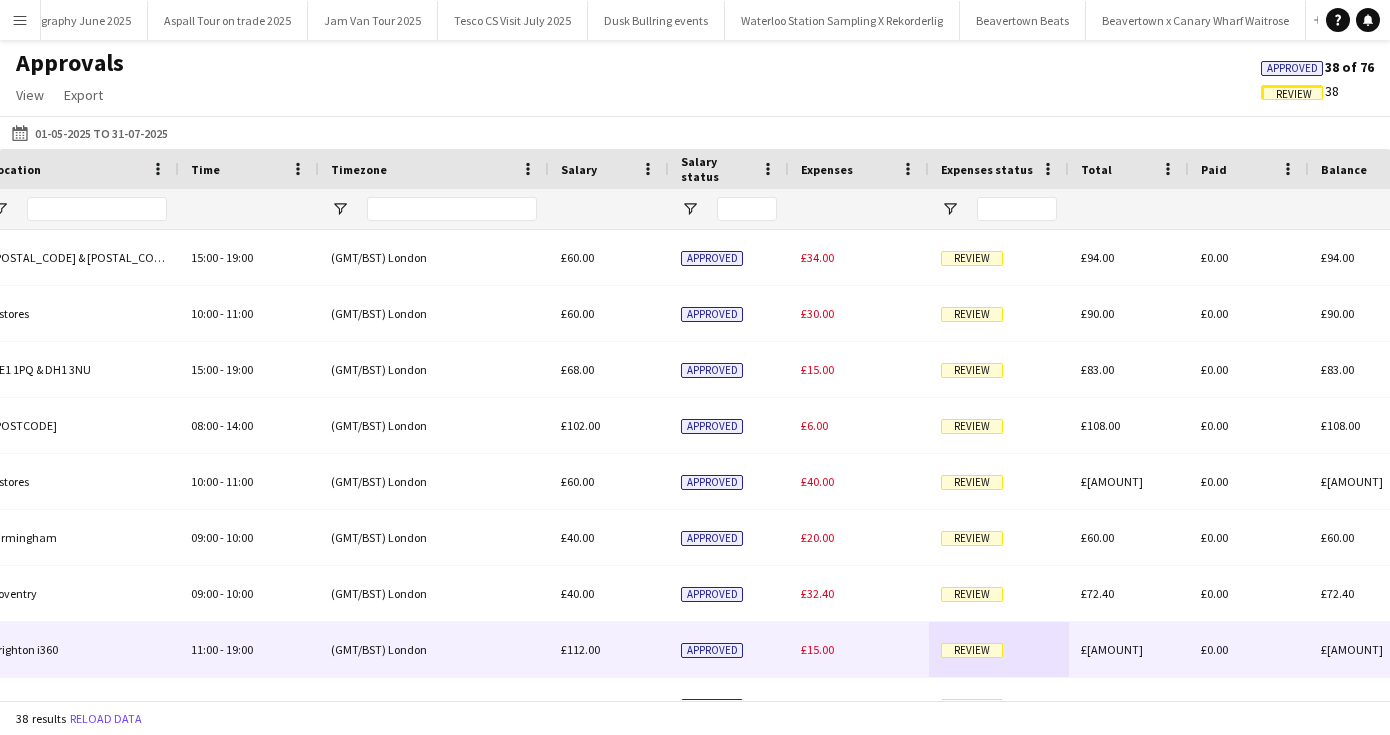 click on "Review" at bounding box center [972, 650] 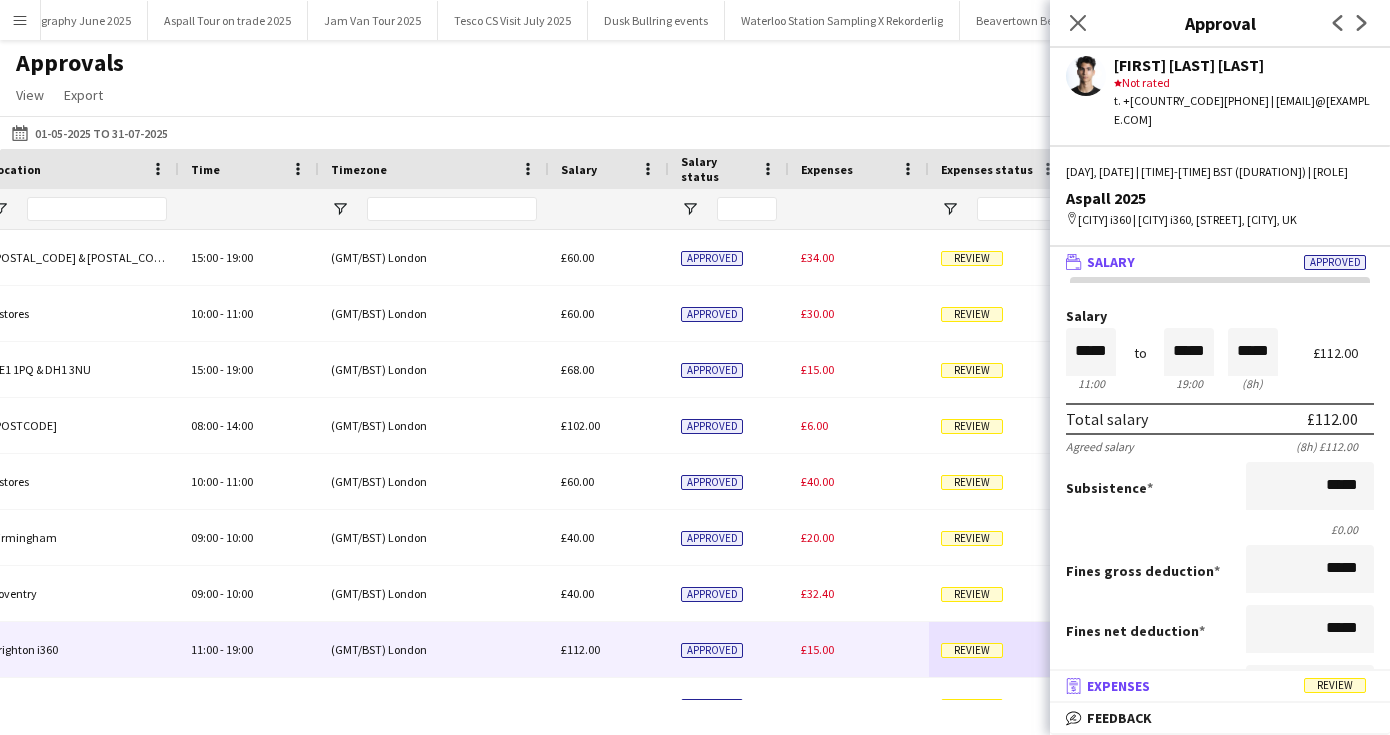 click on "receipt
Expenses   Review" at bounding box center (1216, 686) 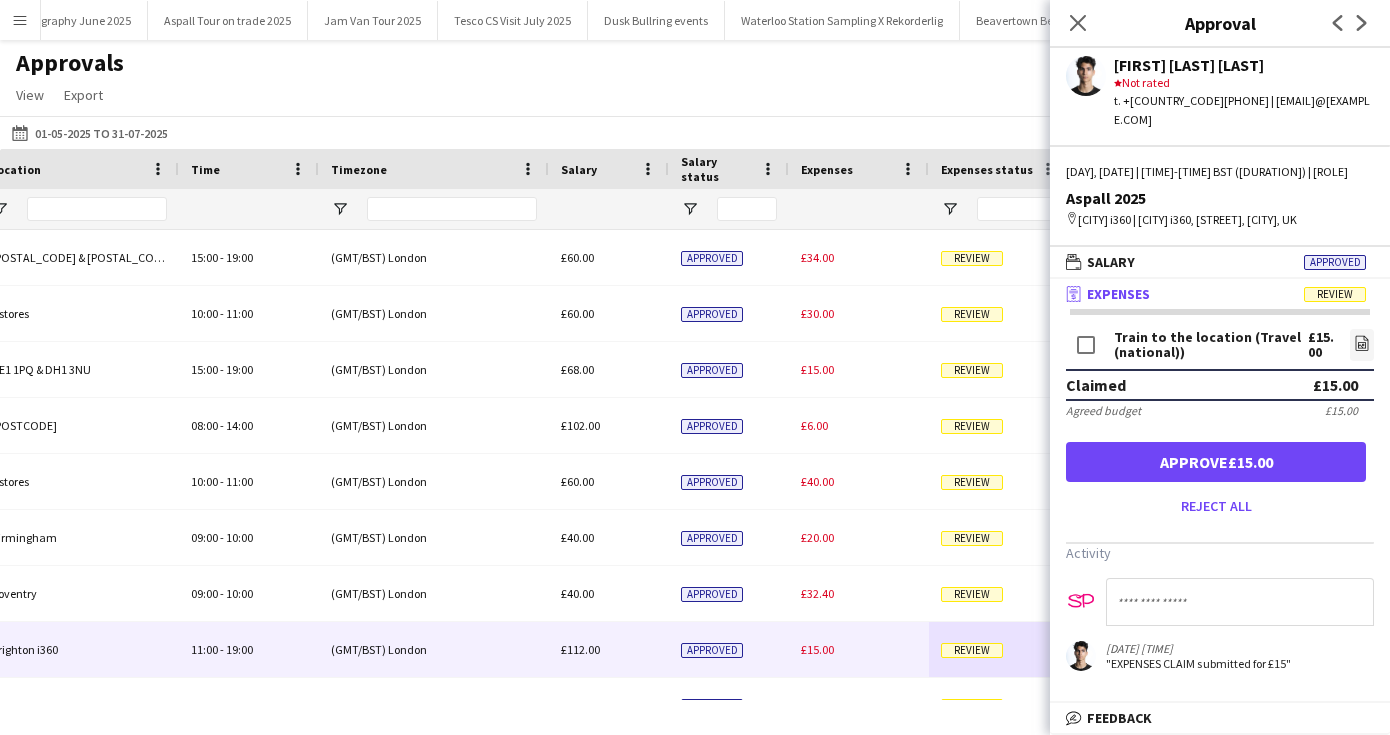 click on "Approve   £15.00" at bounding box center (1216, 462) 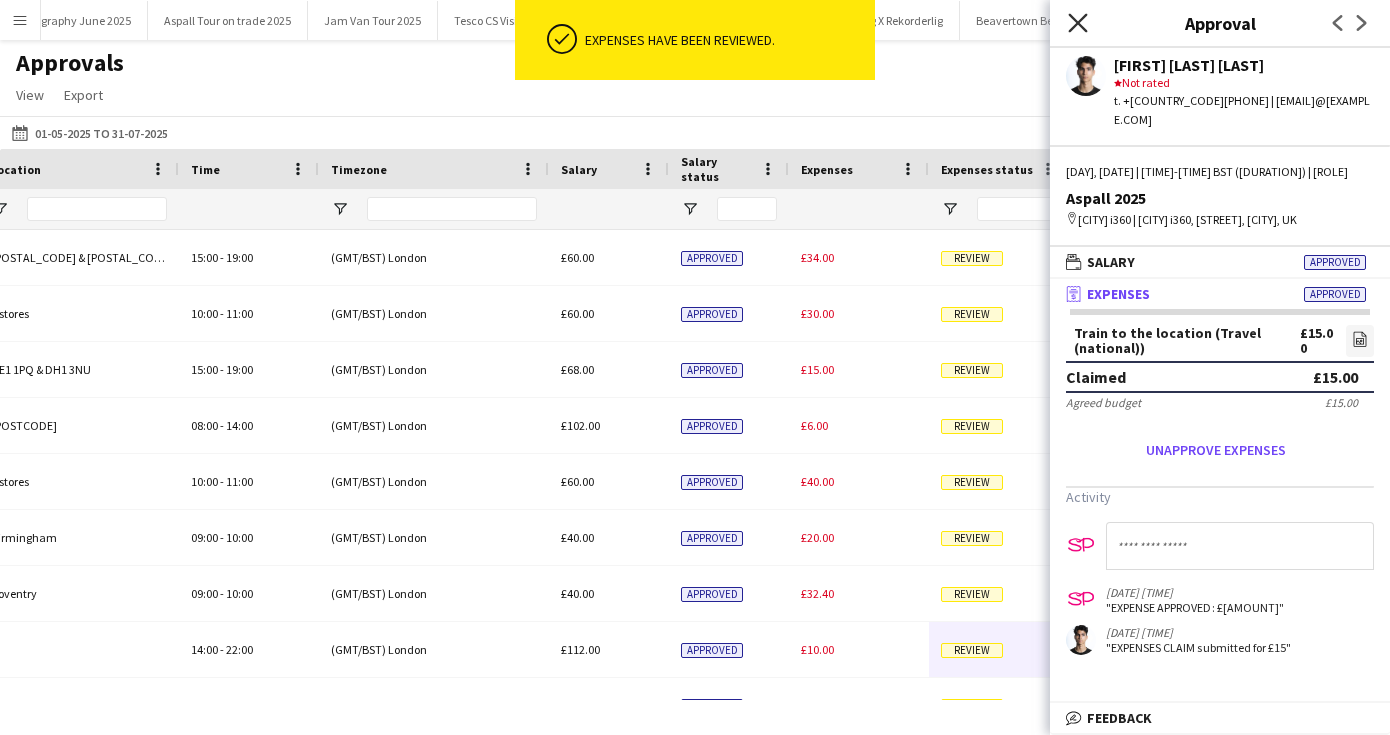 click on "Close pop-in" 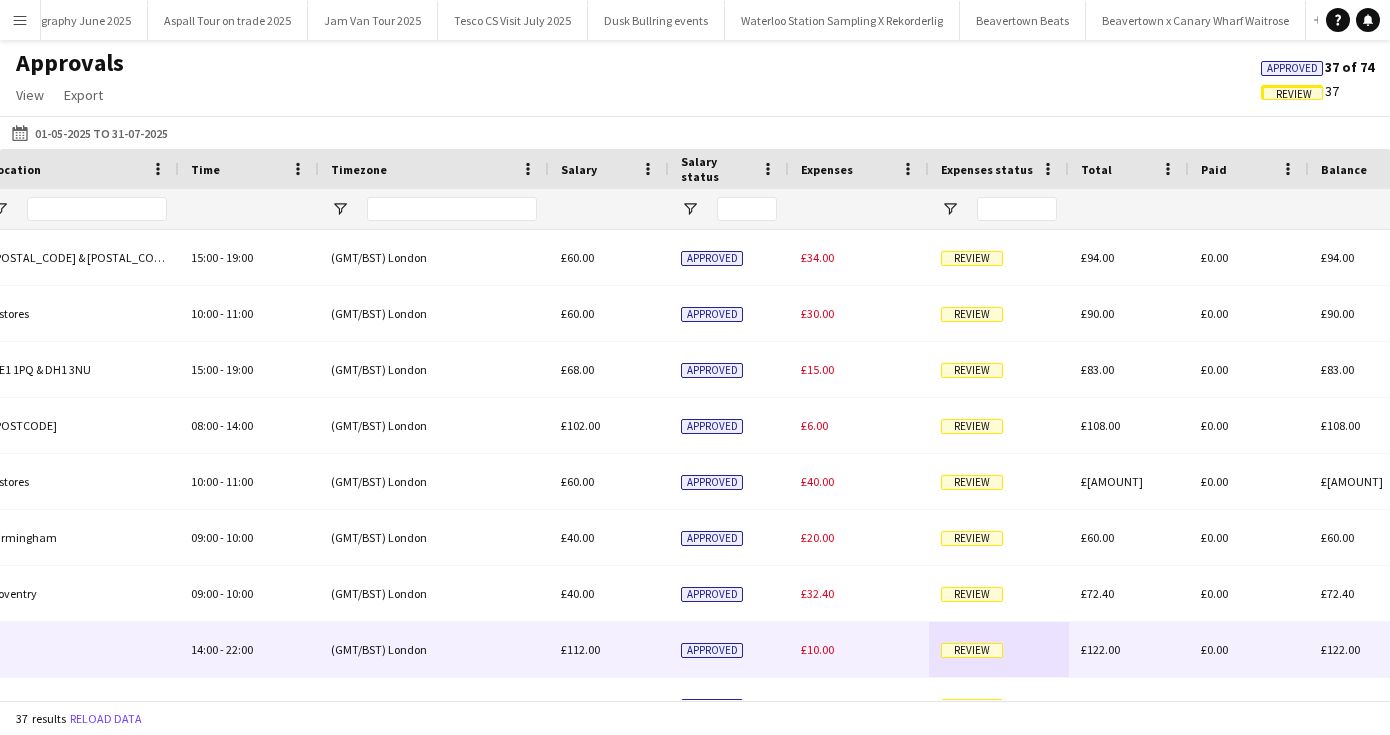 click on "Review" at bounding box center [972, 650] 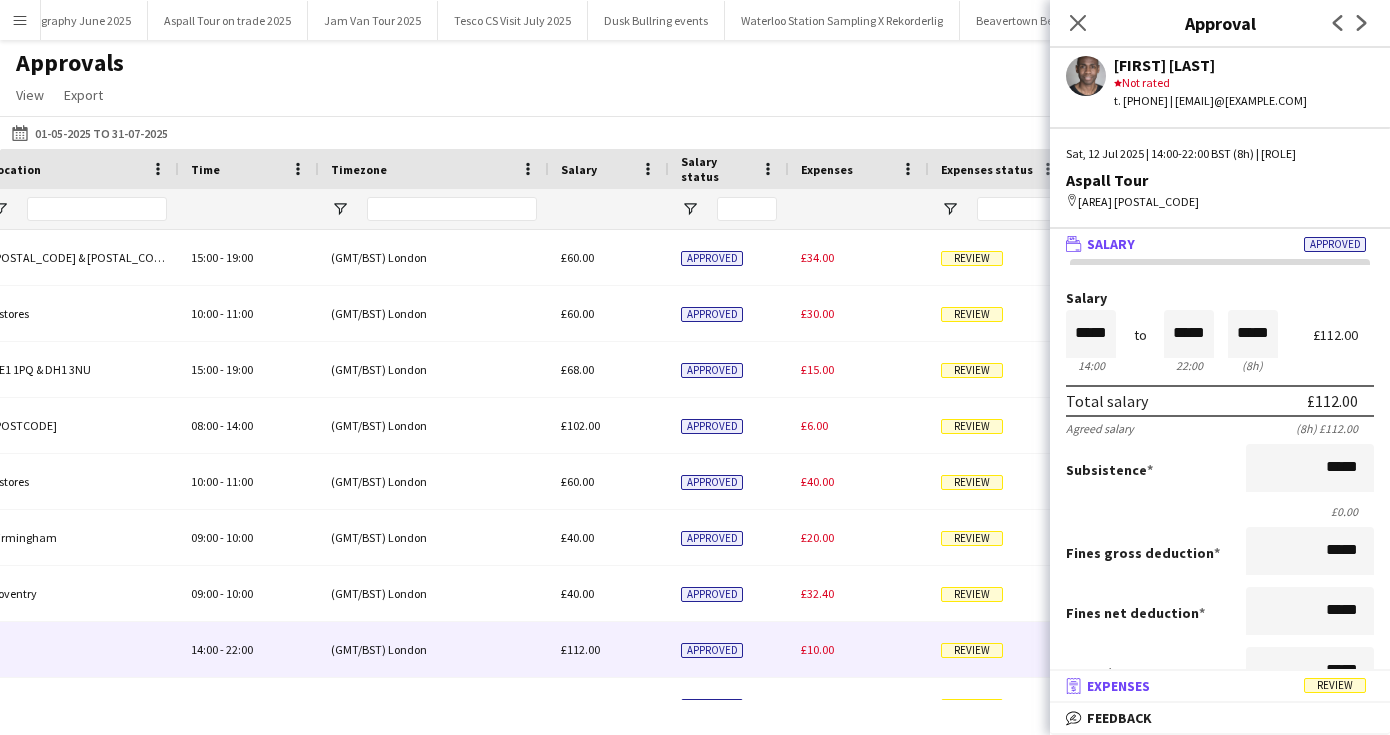 click on "Expenses" at bounding box center (1118, 686) 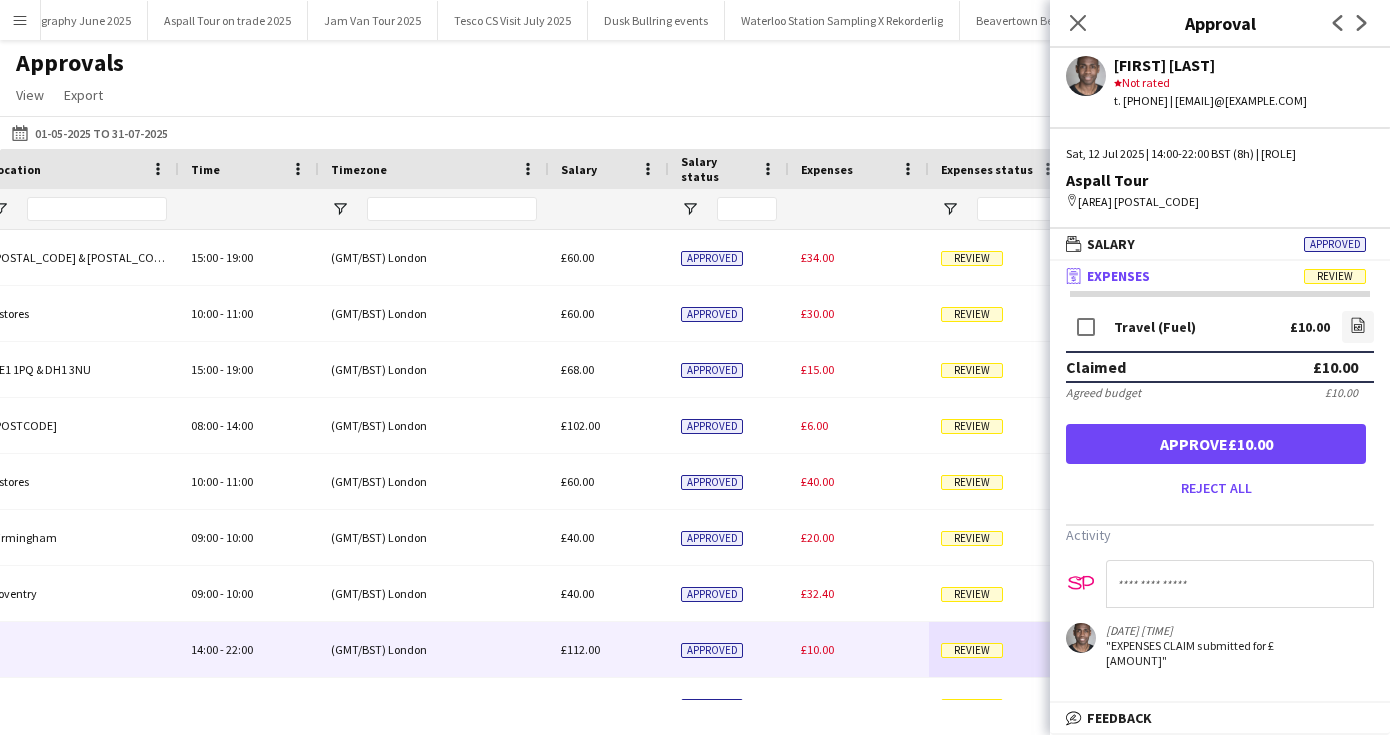 click on "Approve   £10.00" at bounding box center (1216, 444) 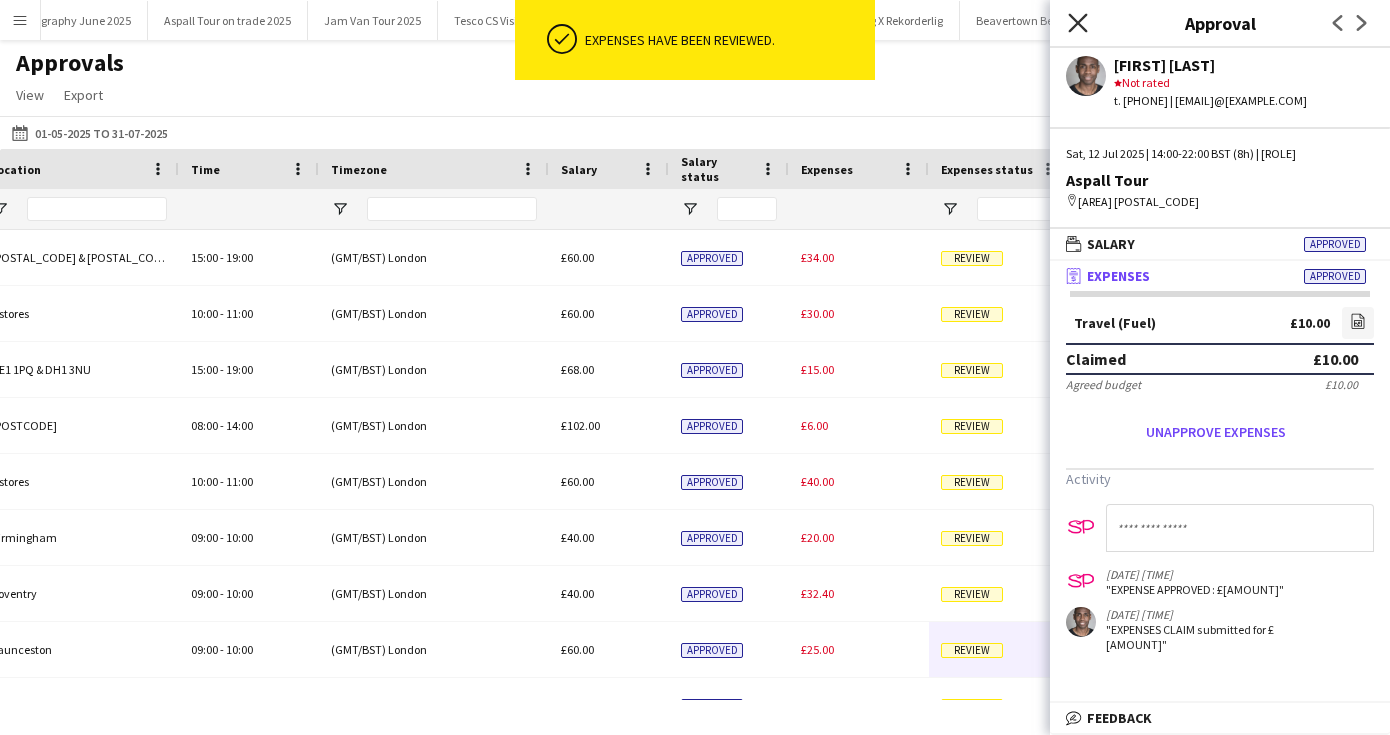 click on "Close pop-in" 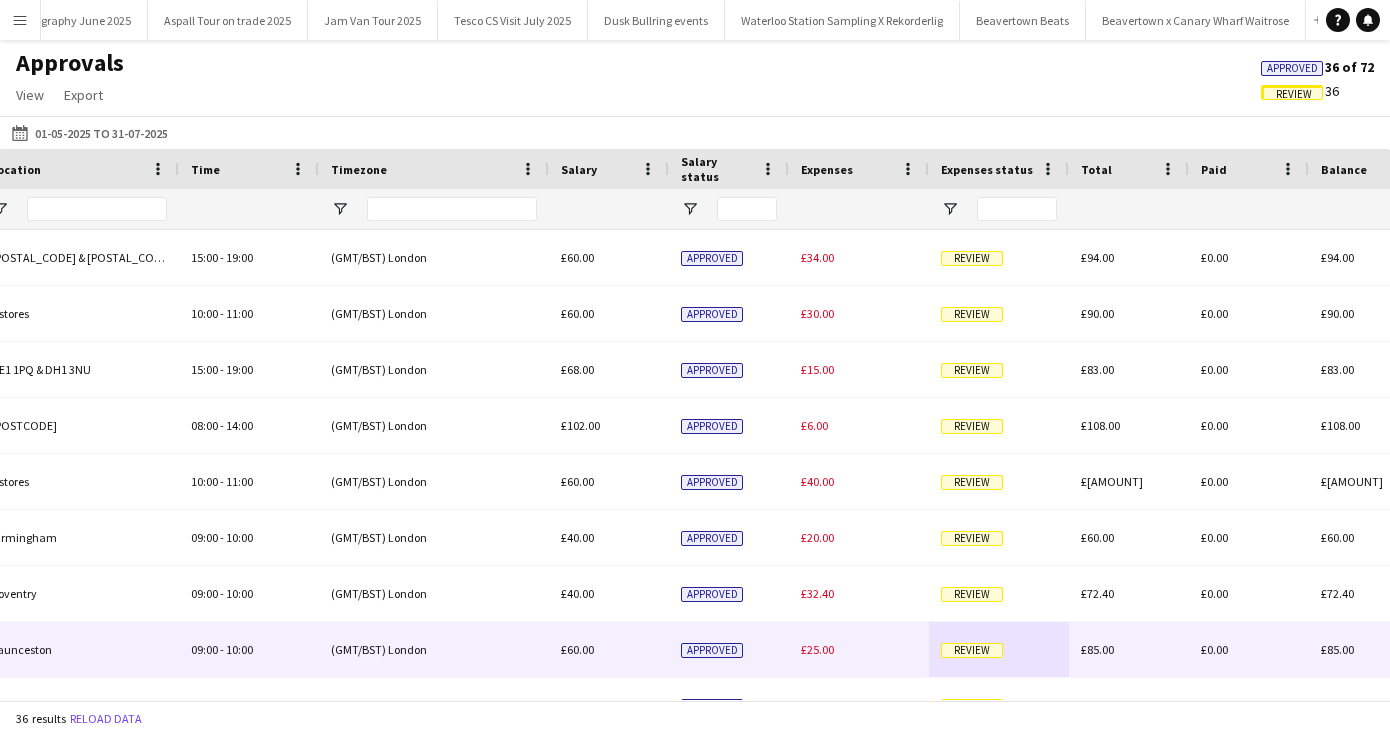 click on "Review" at bounding box center [972, 650] 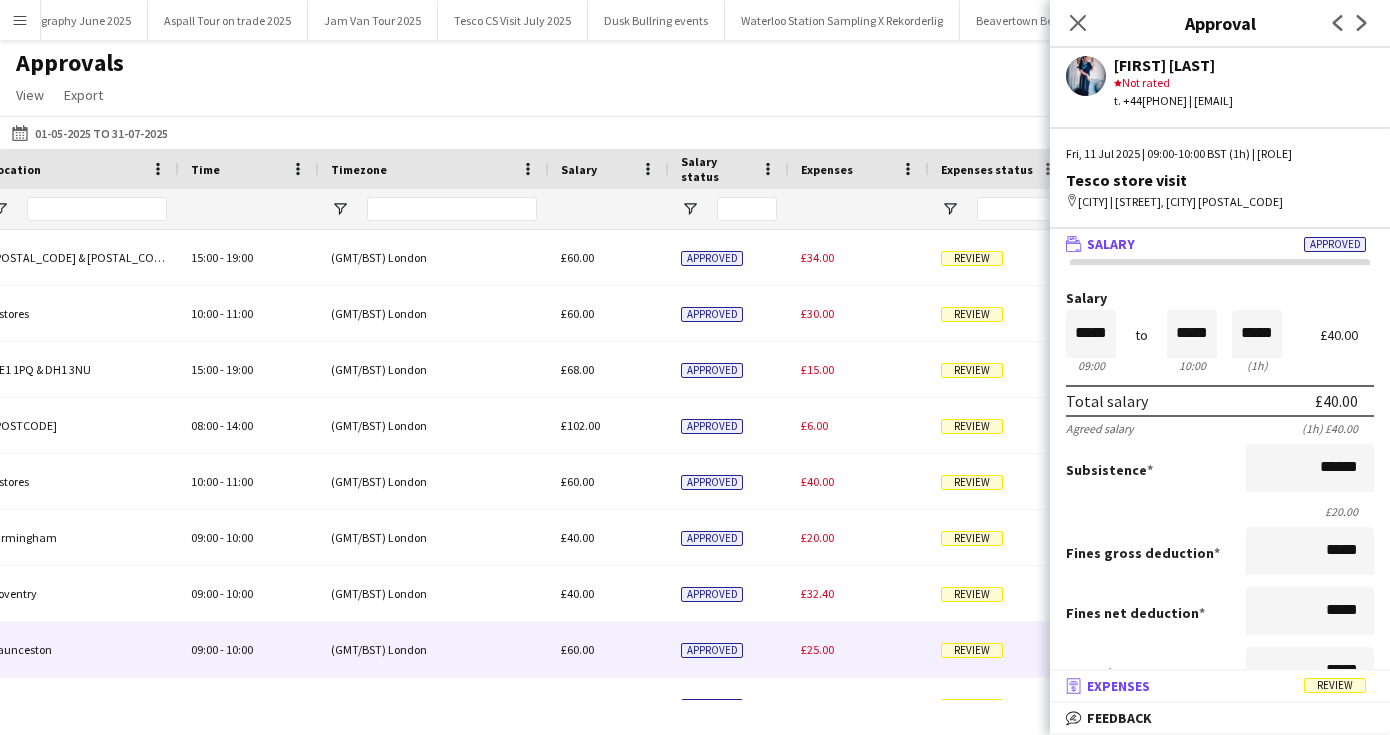 click on "Expenses" at bounding box center [1118, 686] 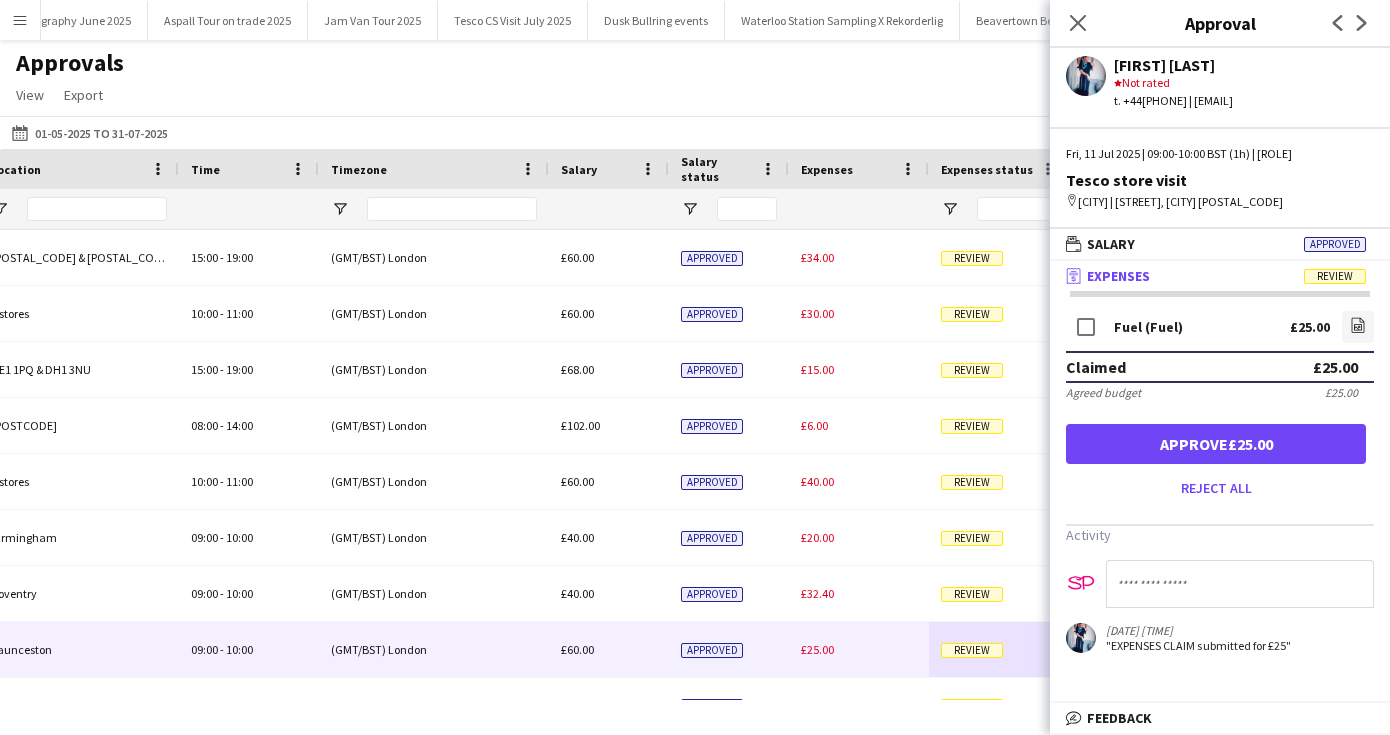 click on "Approve   £25.00" at bounding box center [1216, 444] 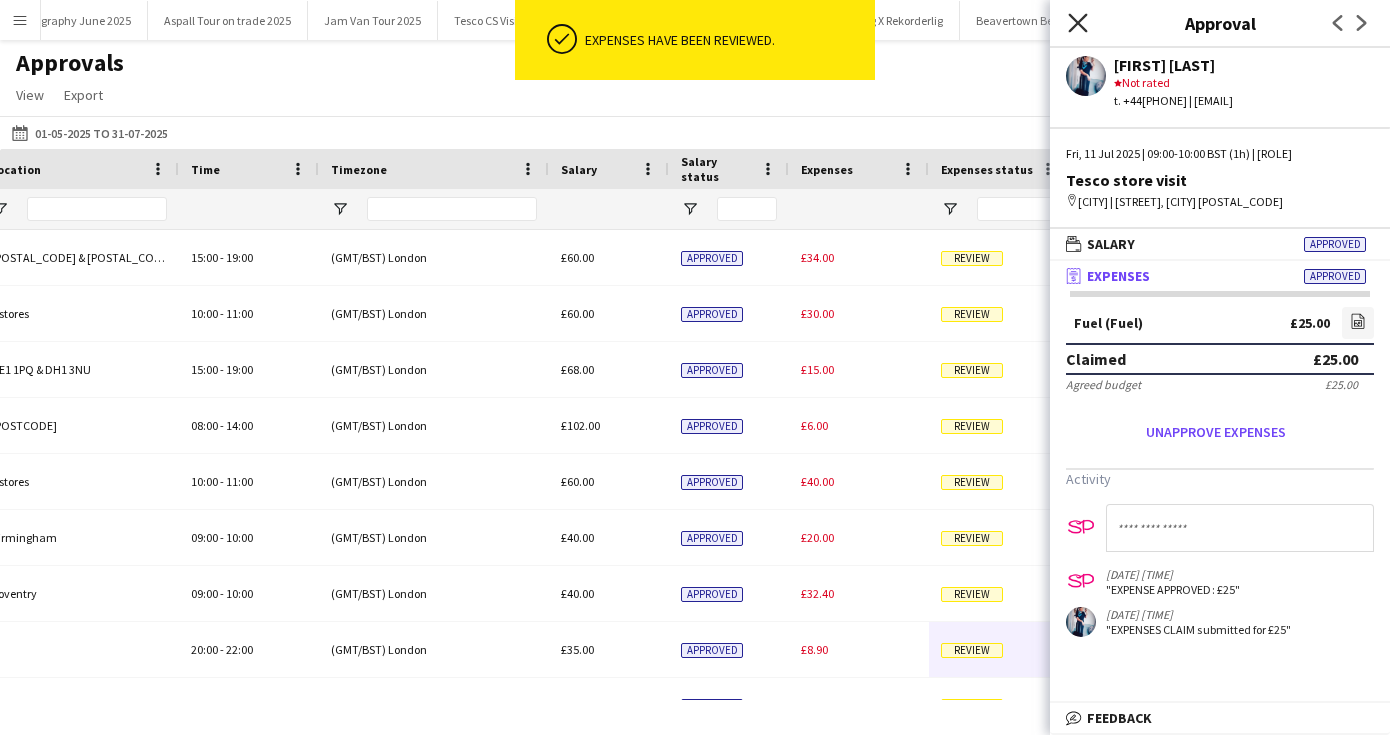 click 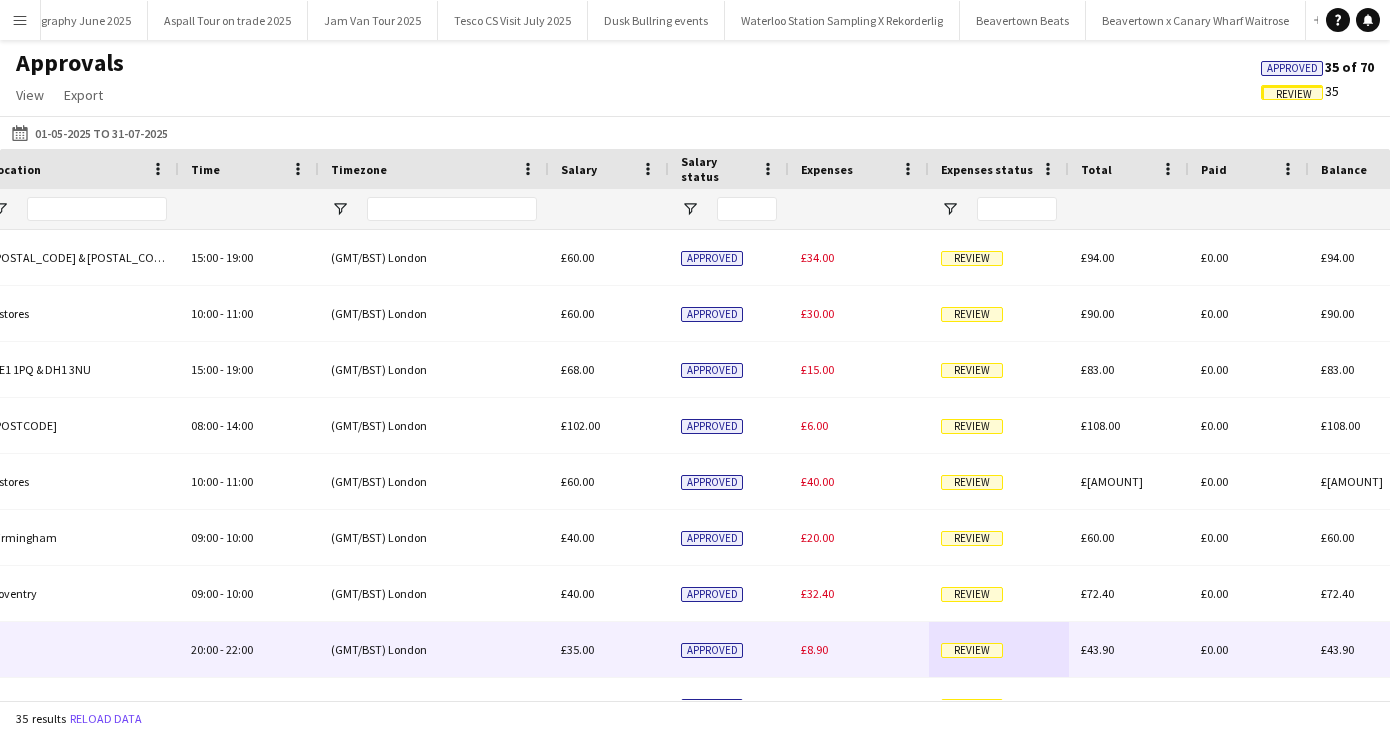 click on "Review" at bounding box center (972, 650) 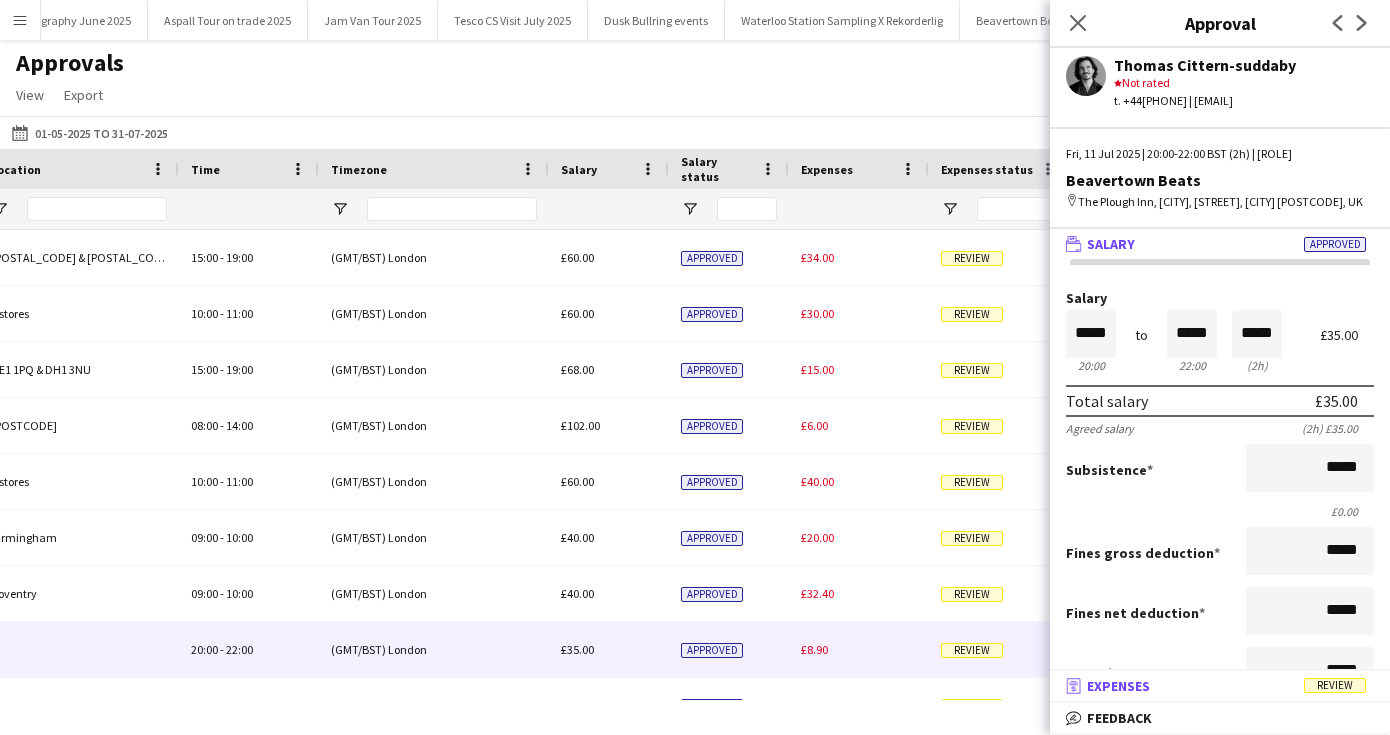 click on "receipt
Expenses   Review" at bounding box center (1216, 686) 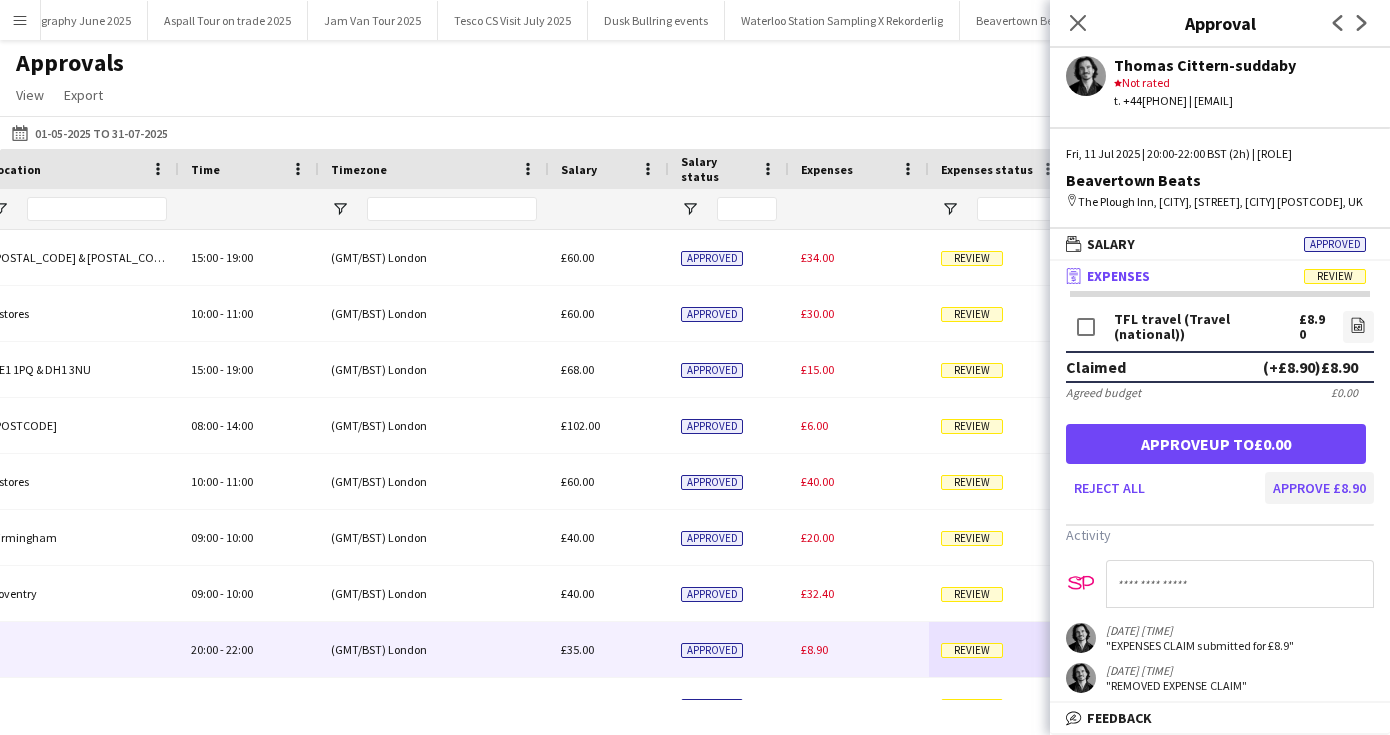 click on "Approve £8.90" at bounding box center (1319, 488) 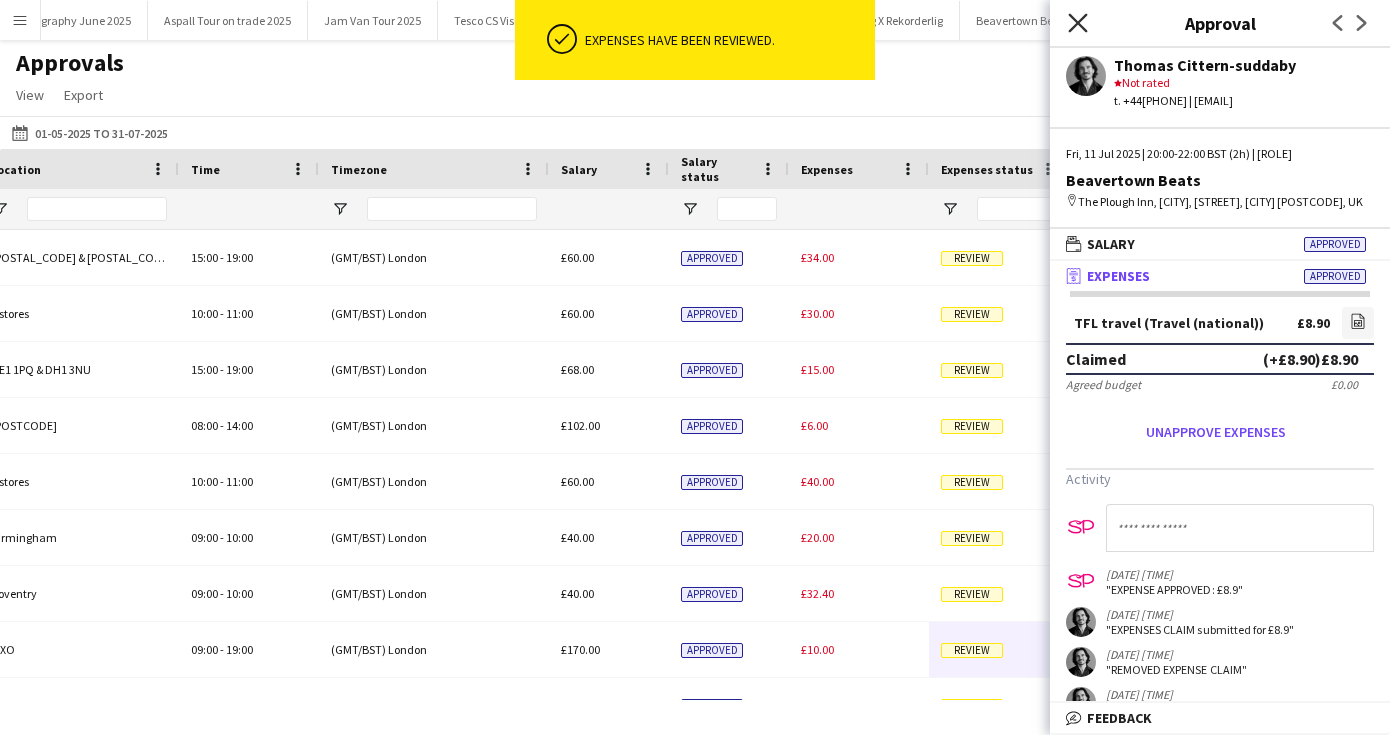 click on "Close pop-in" 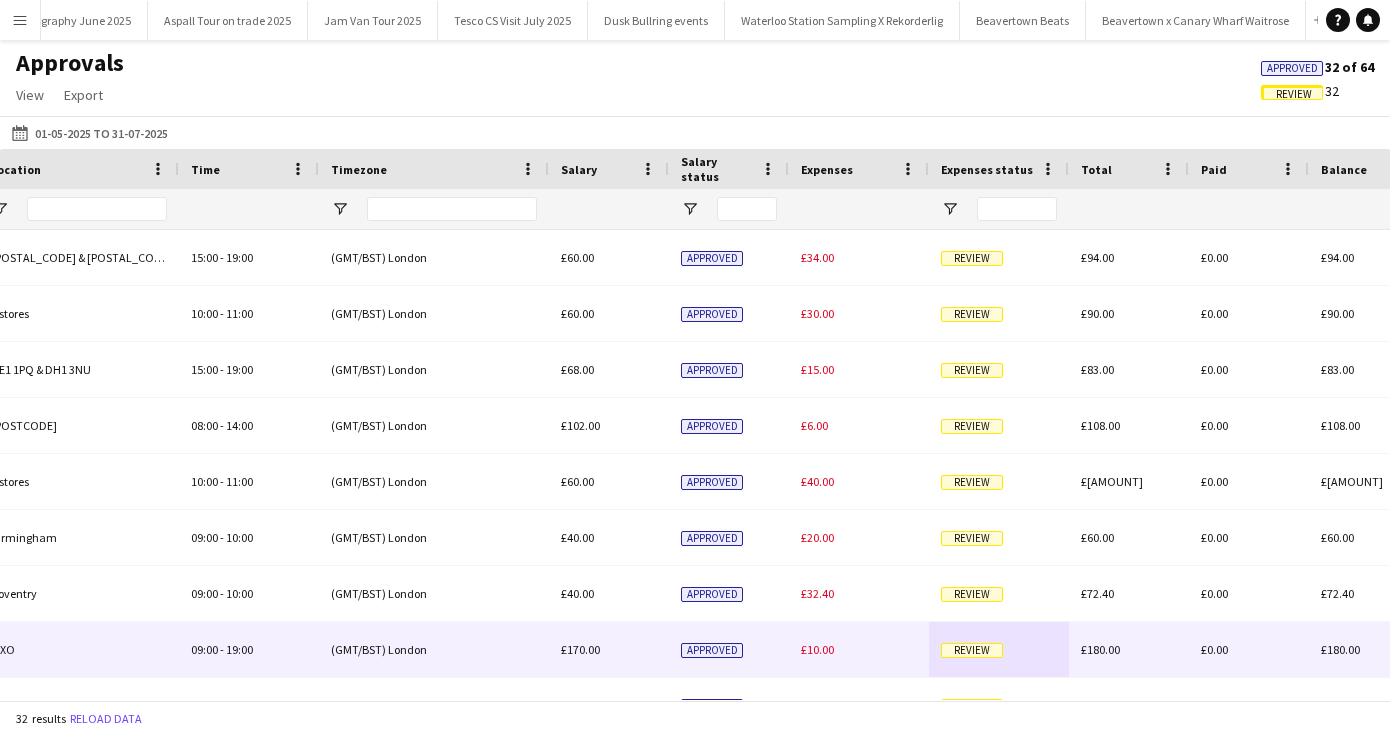 click on "Review" at bounding box center [972, 650] 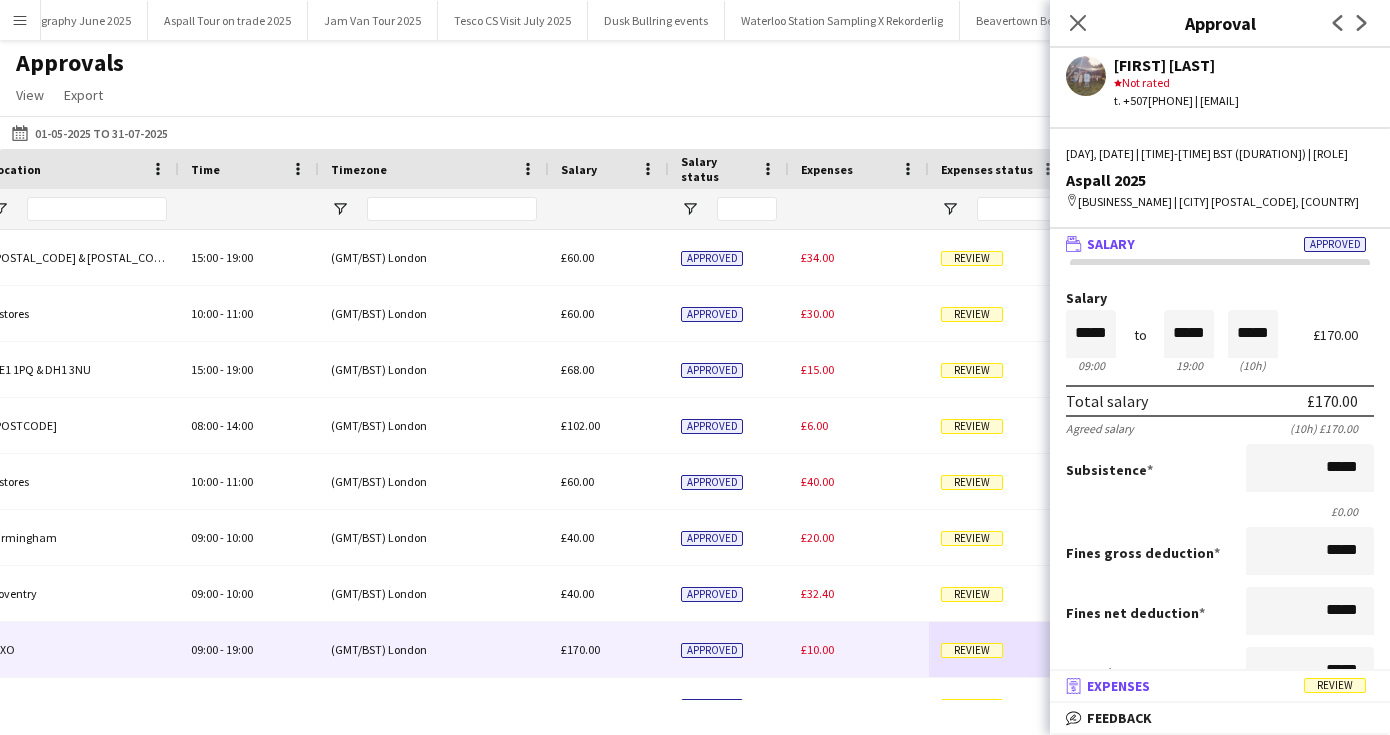 click on "receipt
Expenses   Review" at bounding box center (1216, 686) 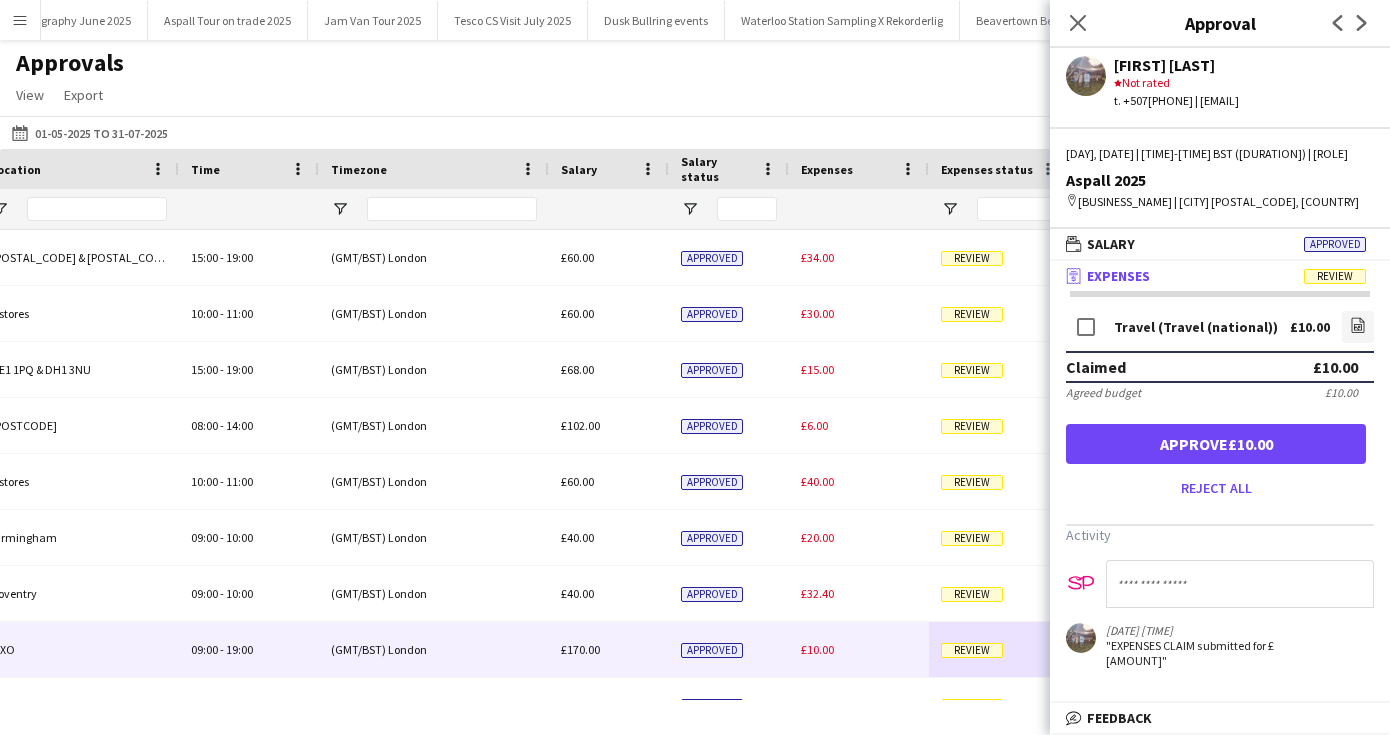 click on "Approve   £10.00" at bounding box center [1216, 444] 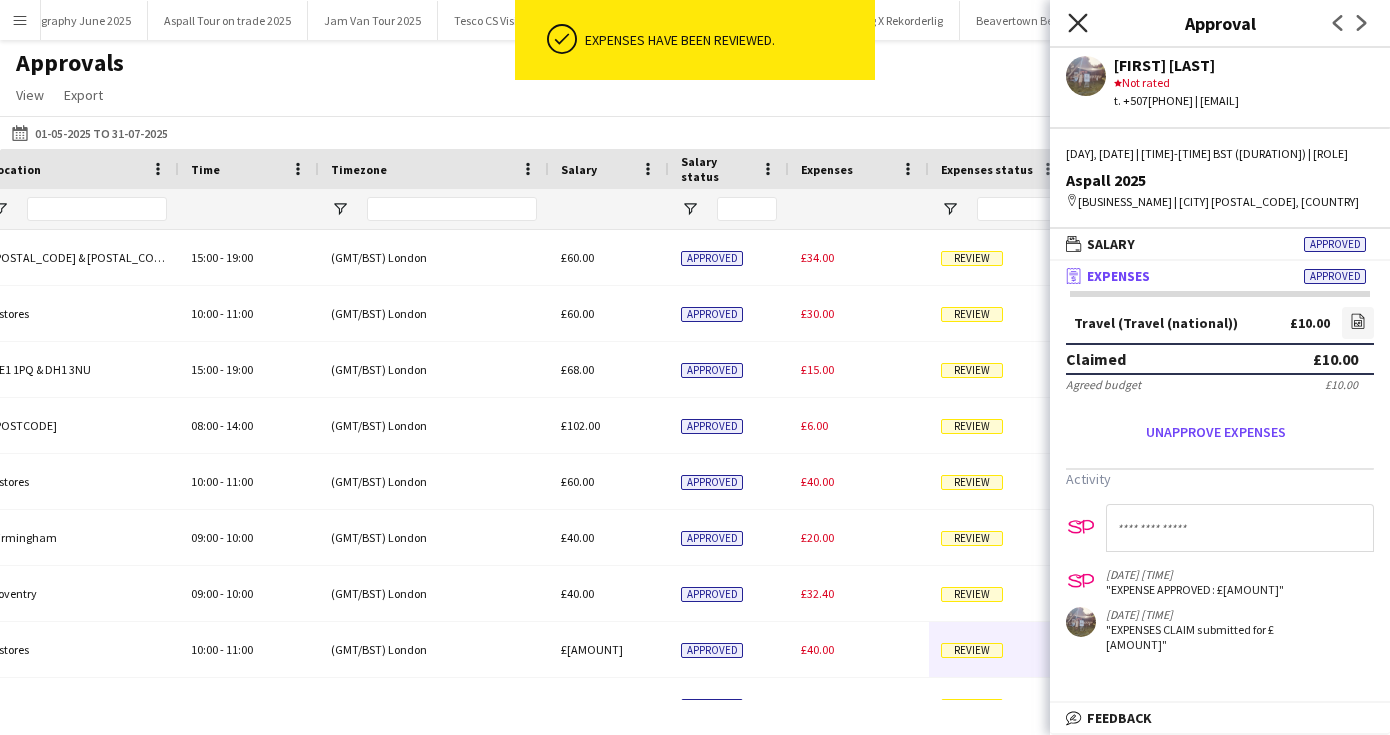 click on "Close pop-in" 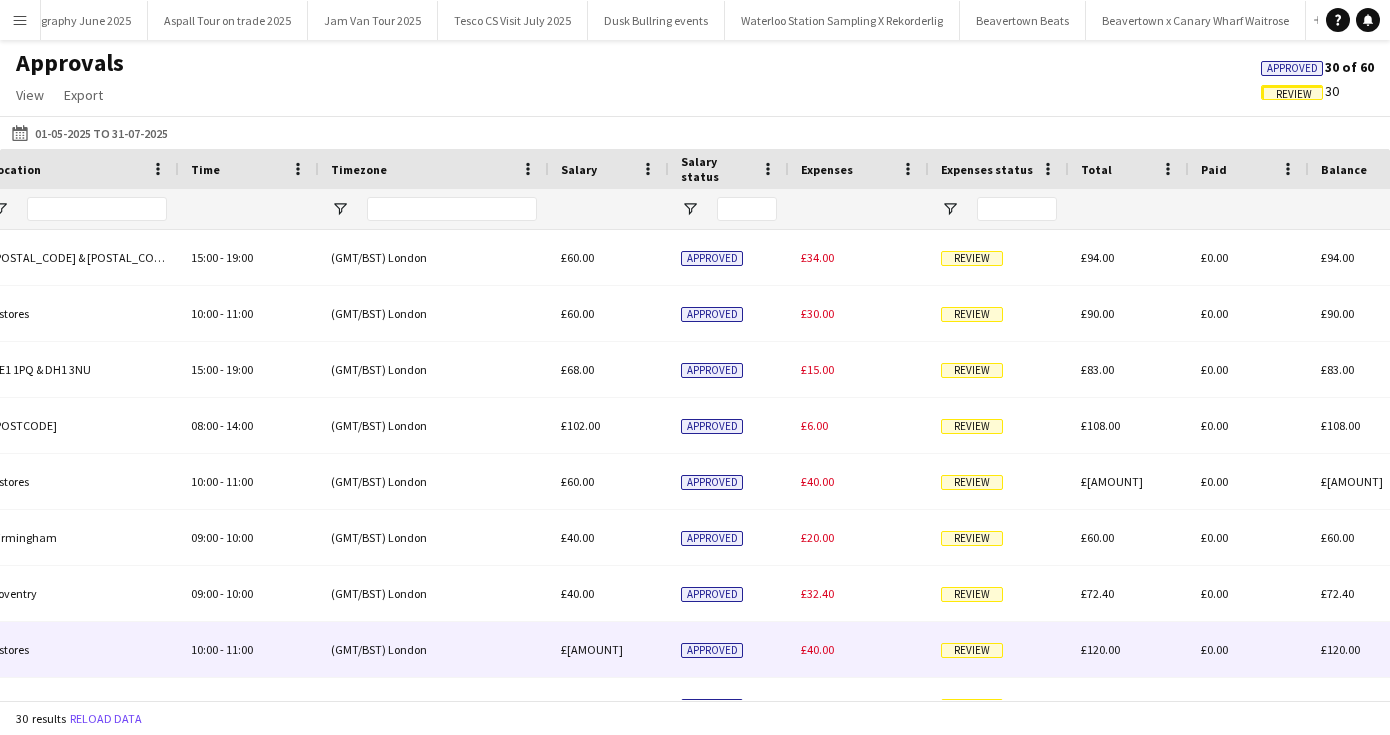 click on "Review" at bounding box center (972, 650) 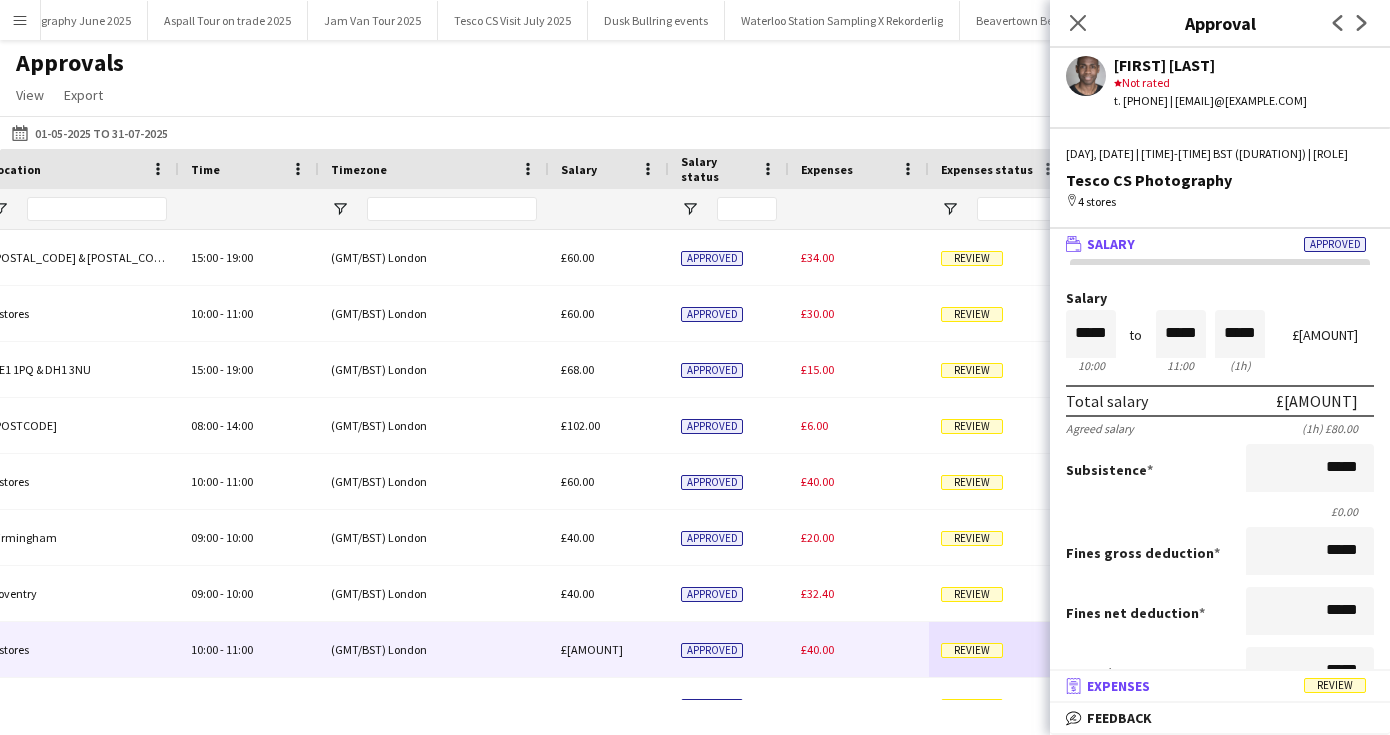 click on "receipt
Expenses   Review" at bounding box center [1216, 686] 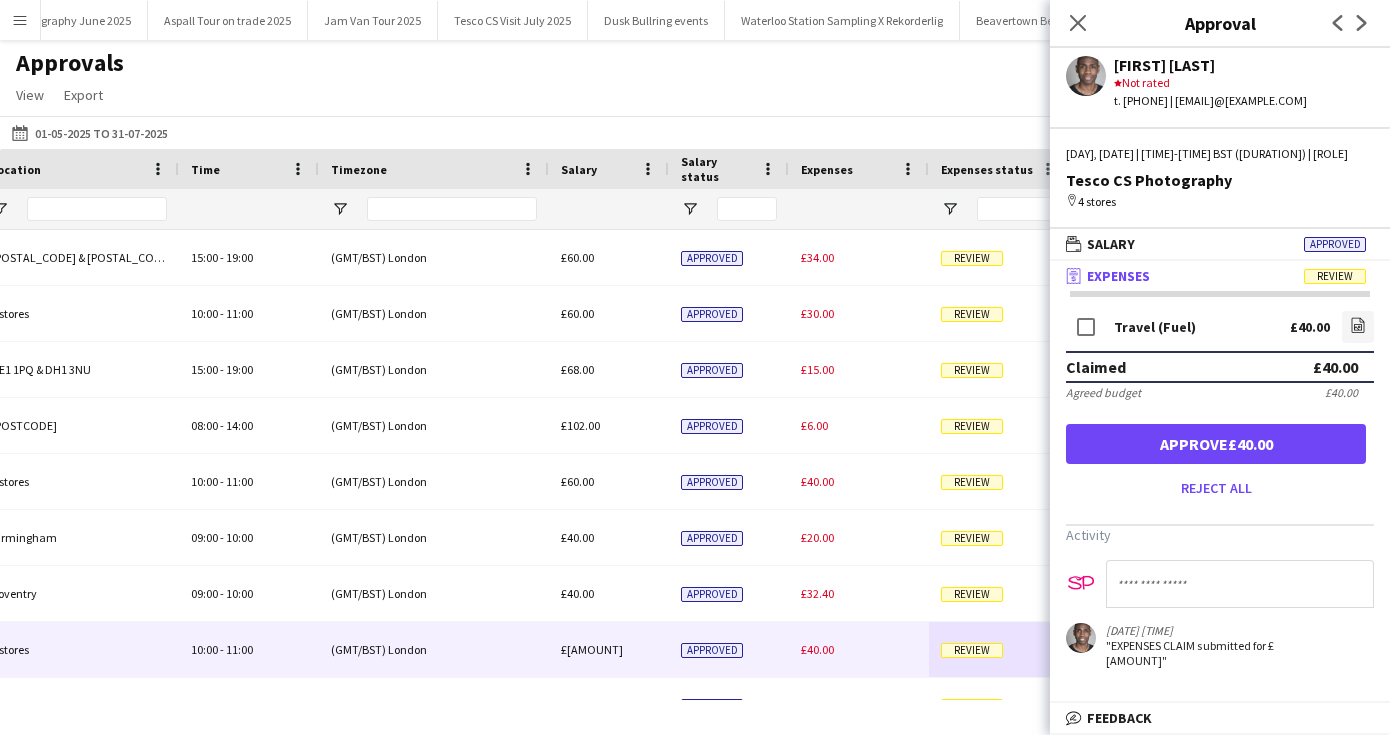 click on "Approve   £40.00" at bounding box center (1216, 444) 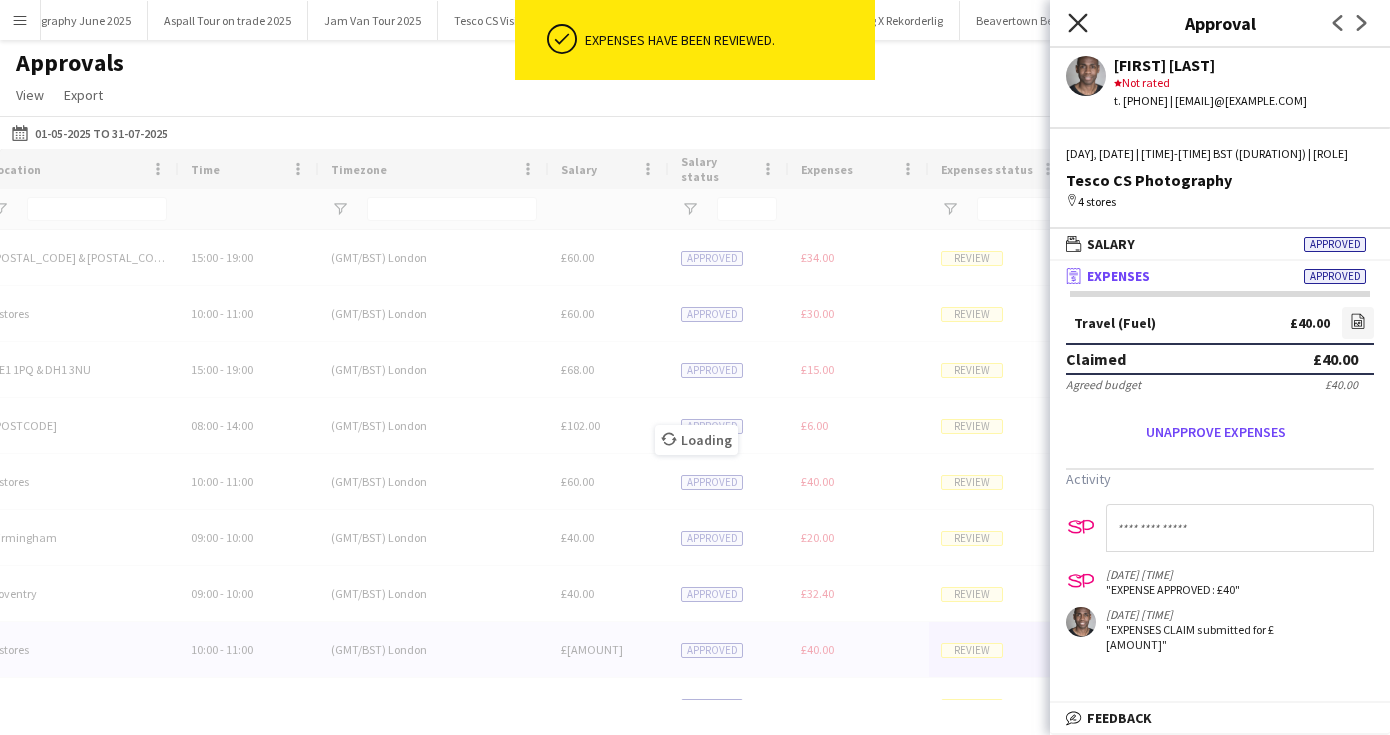 click on "Close pop-in" 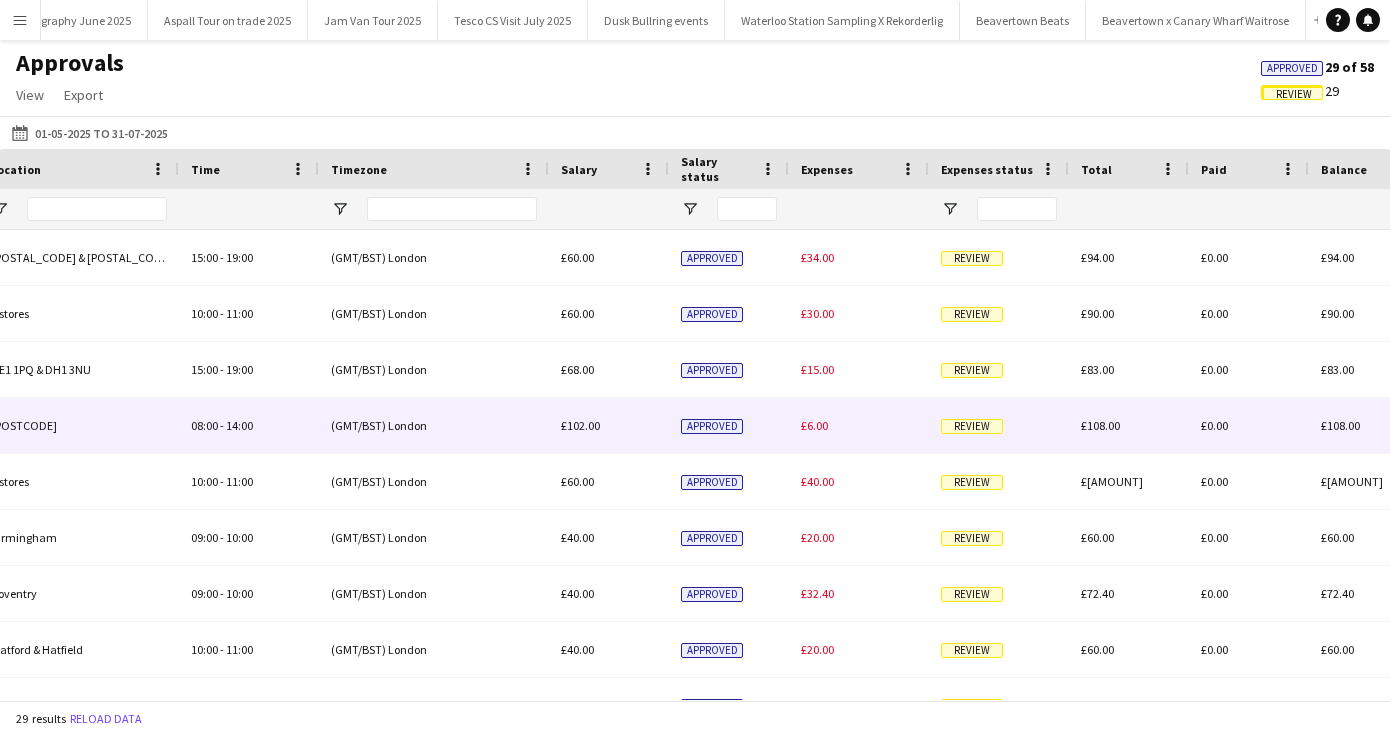 click on "Review" at bounding box center (972, 426) 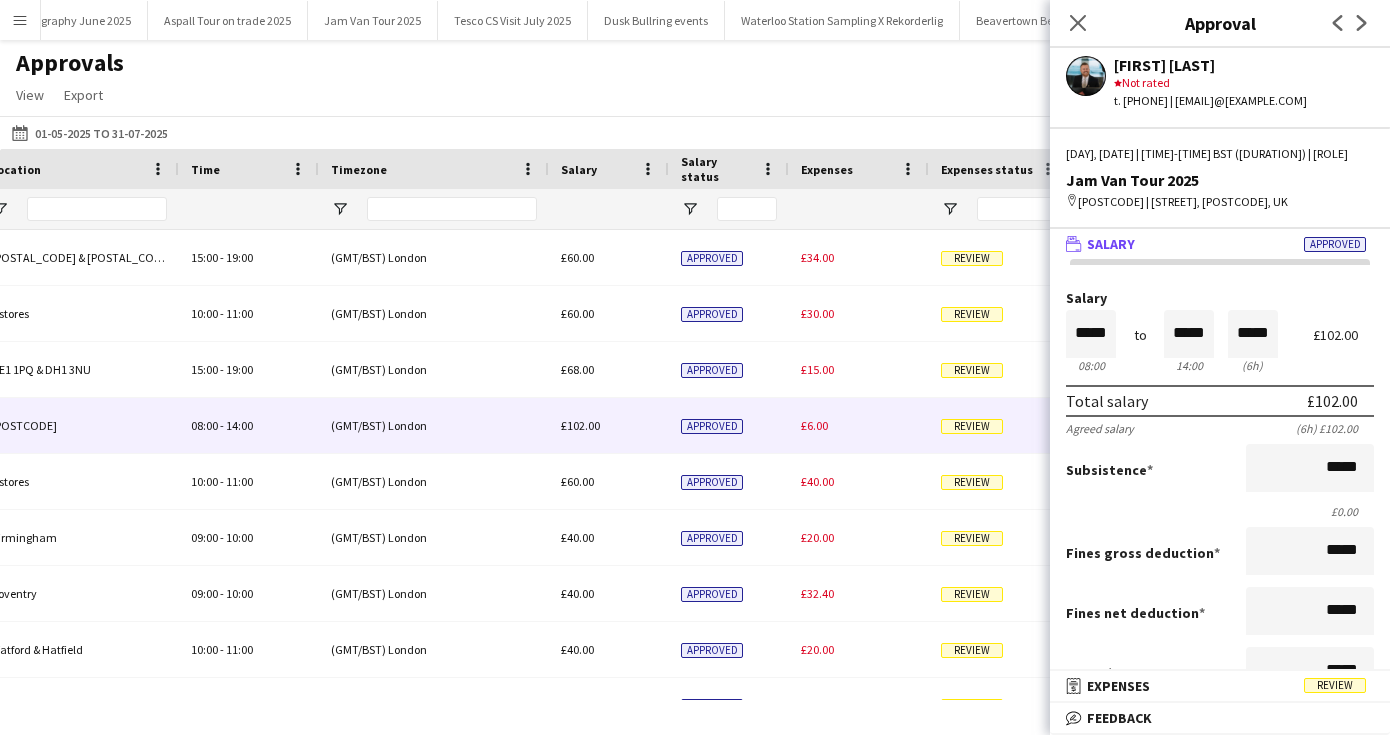 click on "receipt
Expenses   Review" at bounding box center (1216, 686) 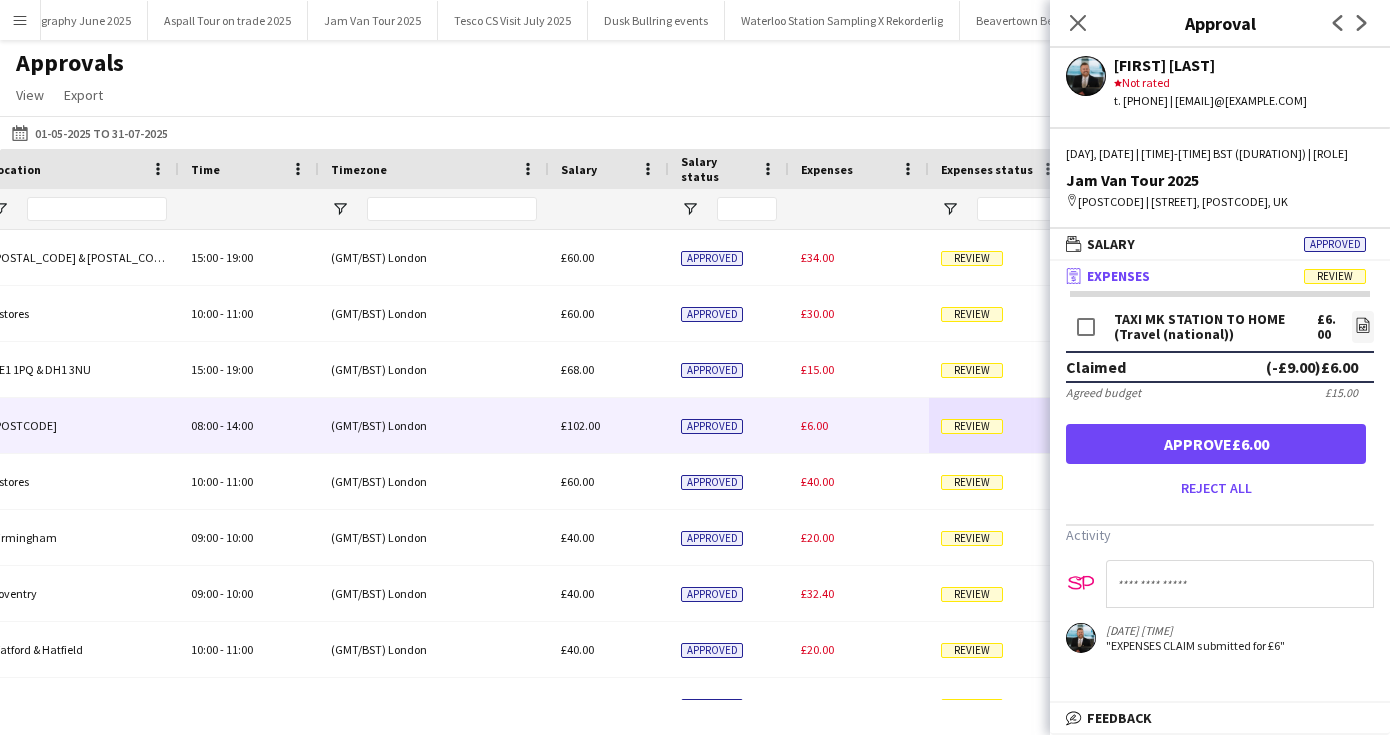 click on "Approve   £6.00" at bounding box center [1216, 444] 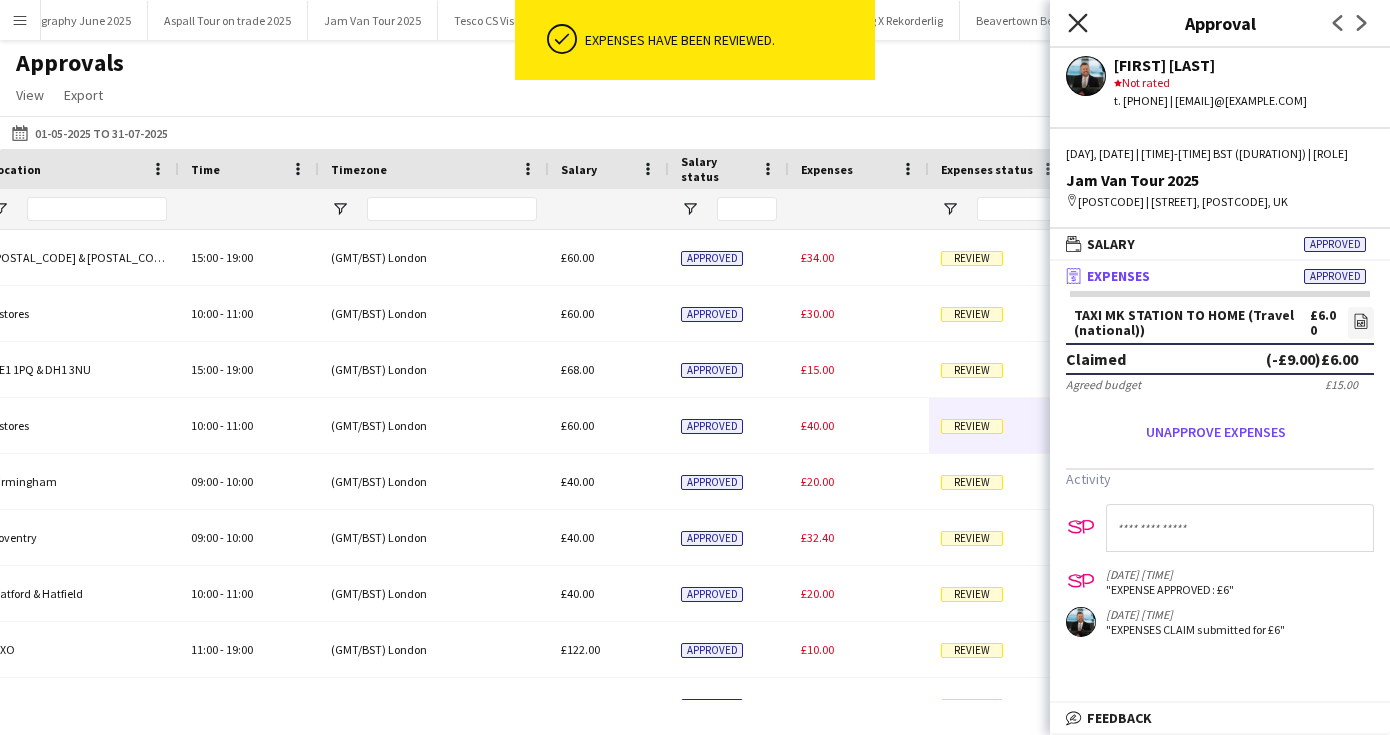 click on "Close pop-in" 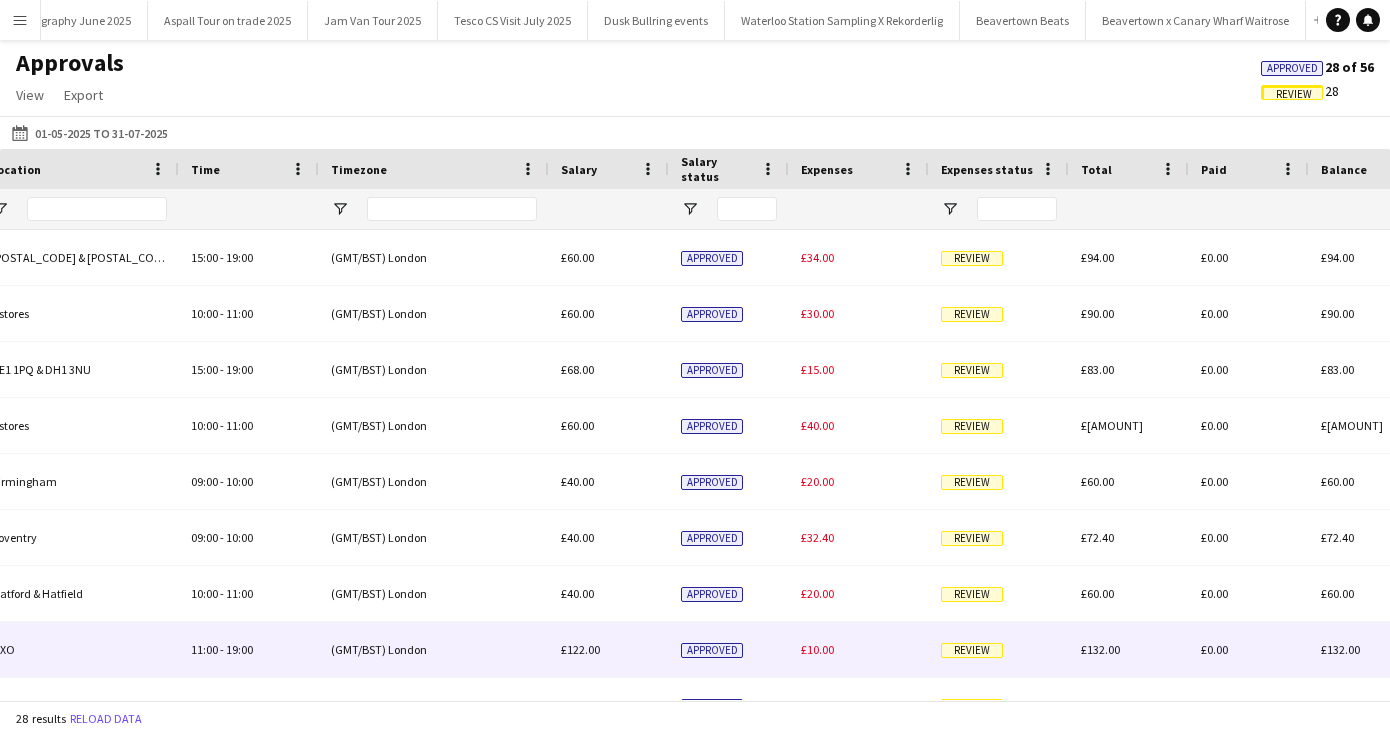 click on "Review" at bounding box center [972, 650] 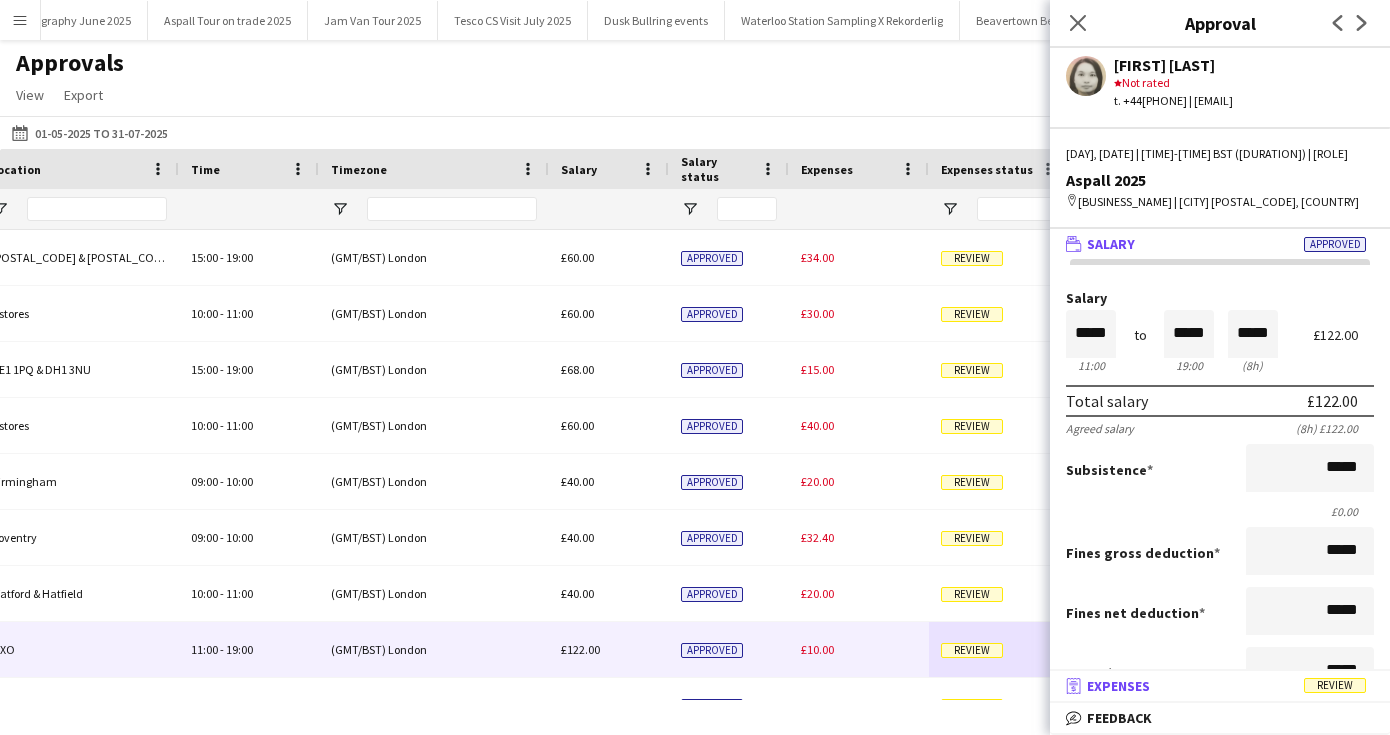 click on "receipt
Expenses   Review" at bounding box center (1216, 686) 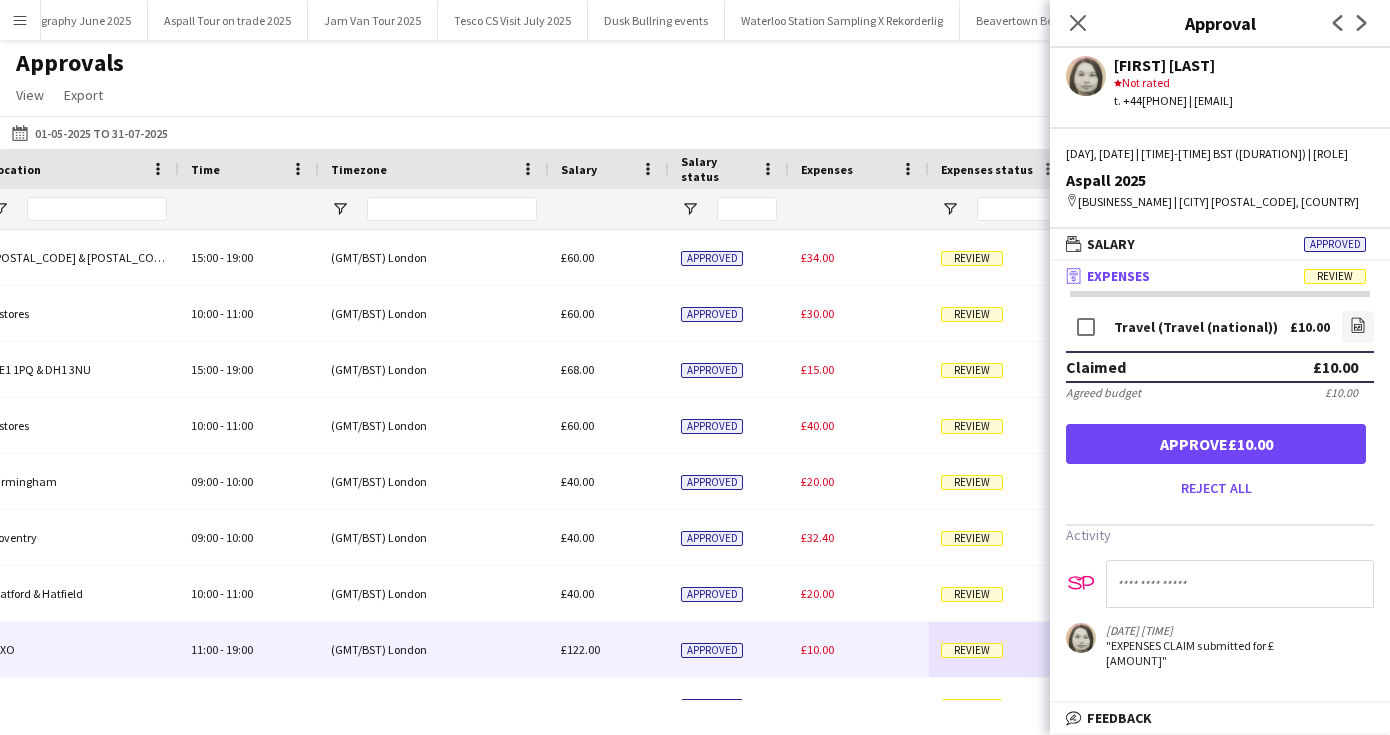 click on "Approve   £10.00" at bounding box center (1216, 444) 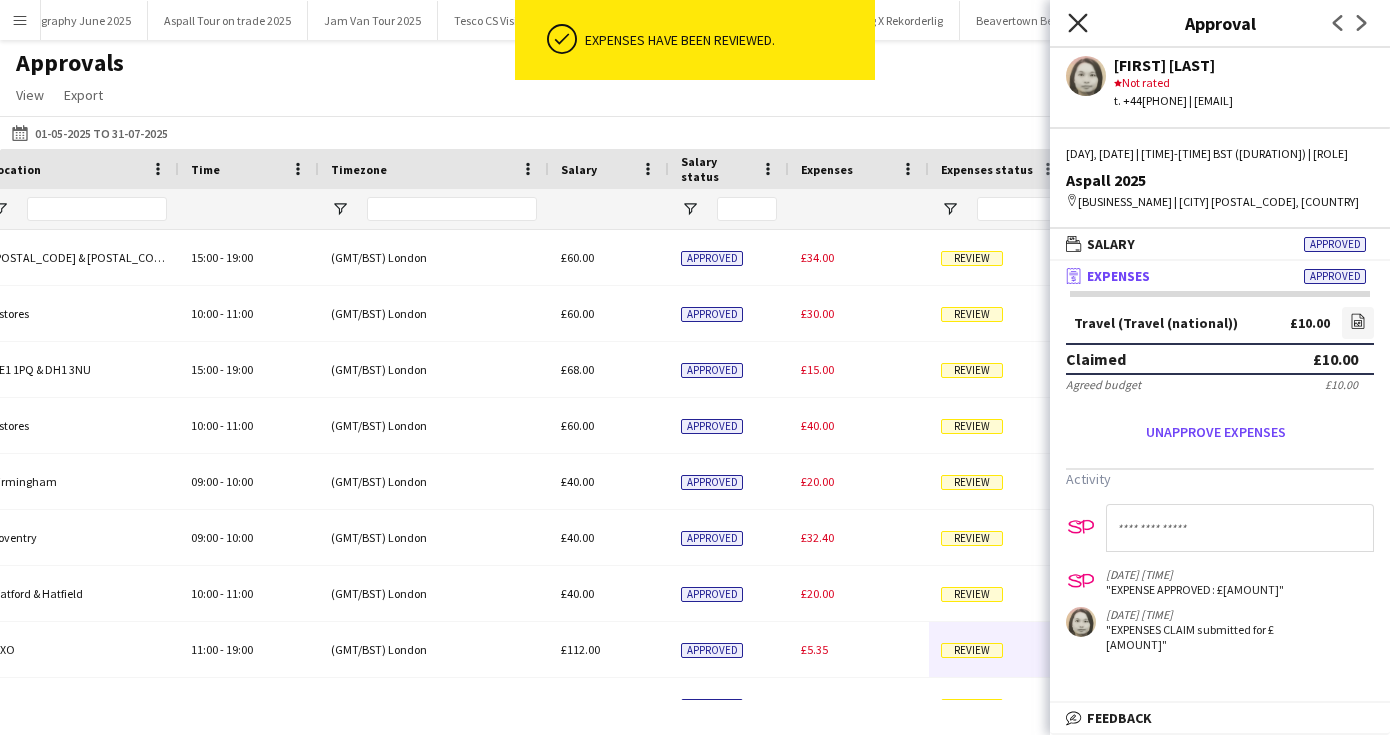 click 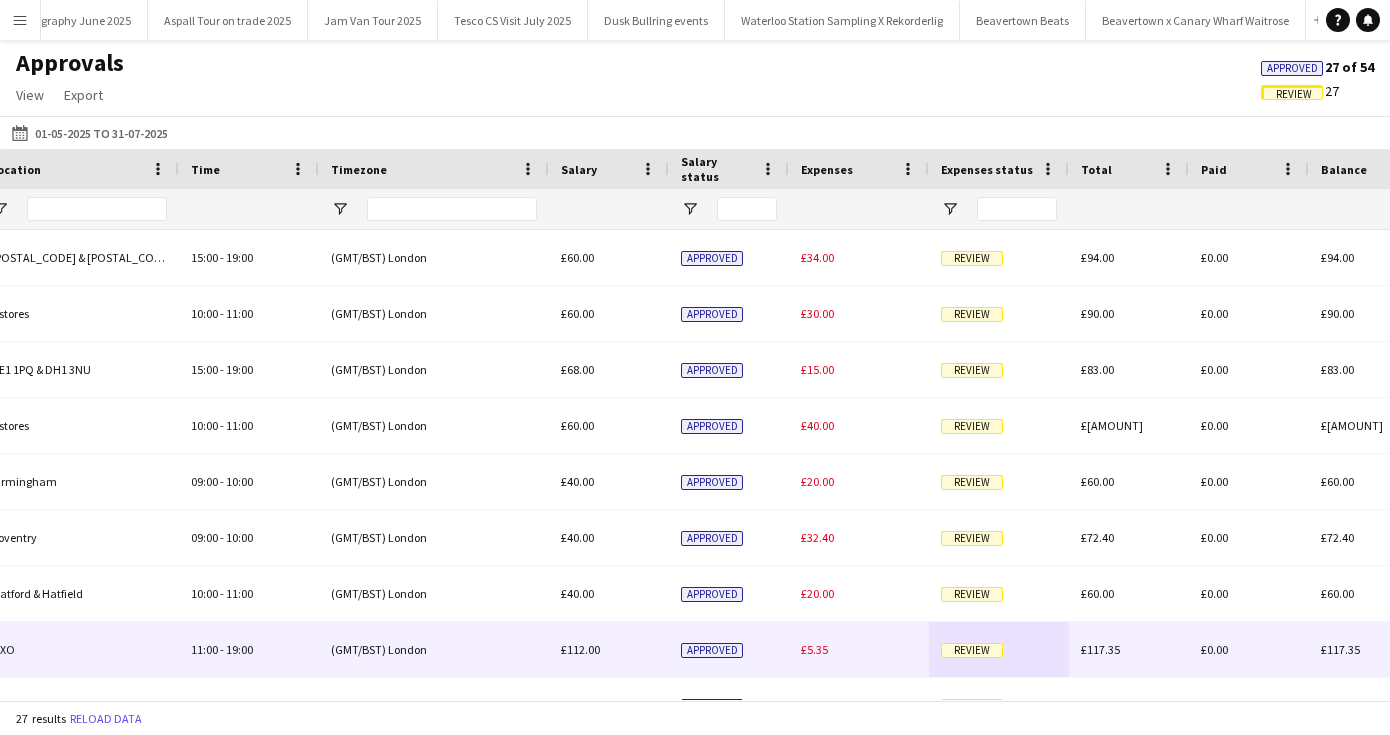 click on "Review" at bounding box center (999, 649) 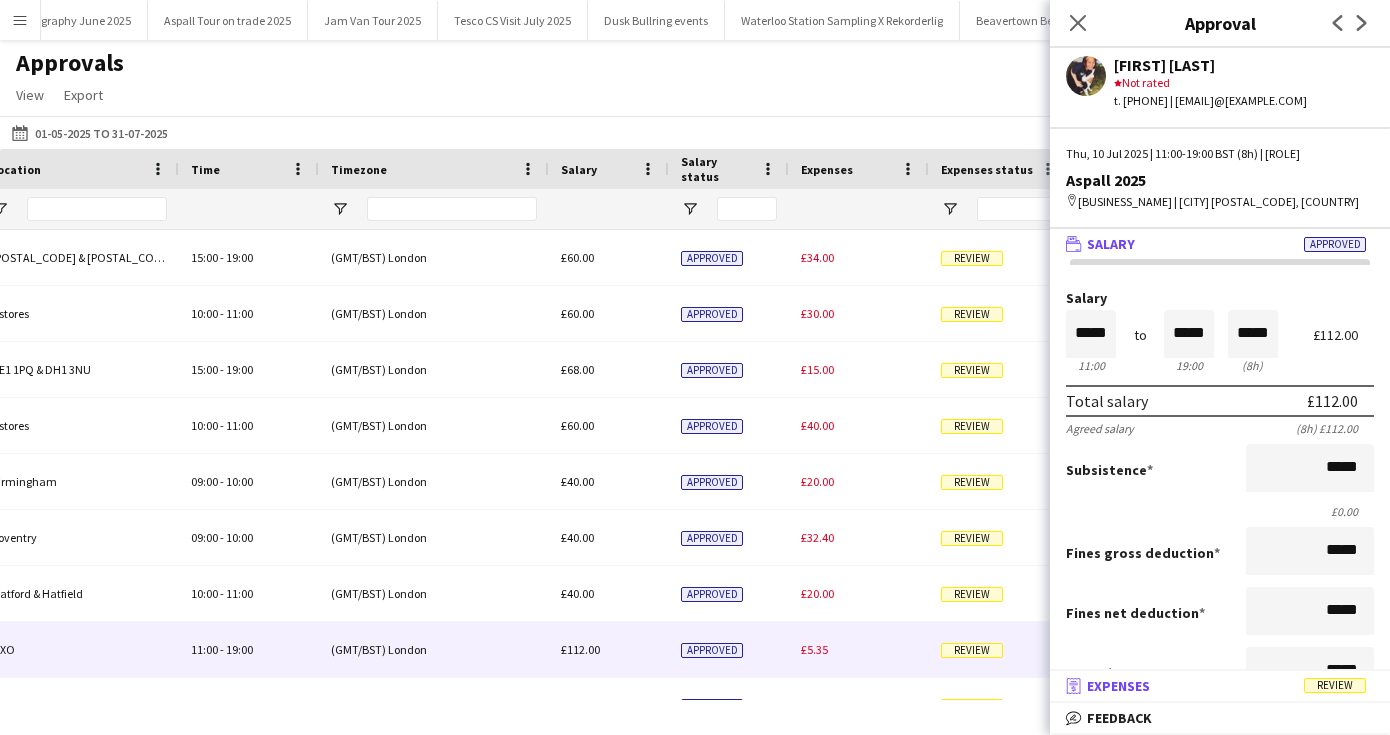 click on "receipt
Expenses   Review" at bounding box center [1216, 686] 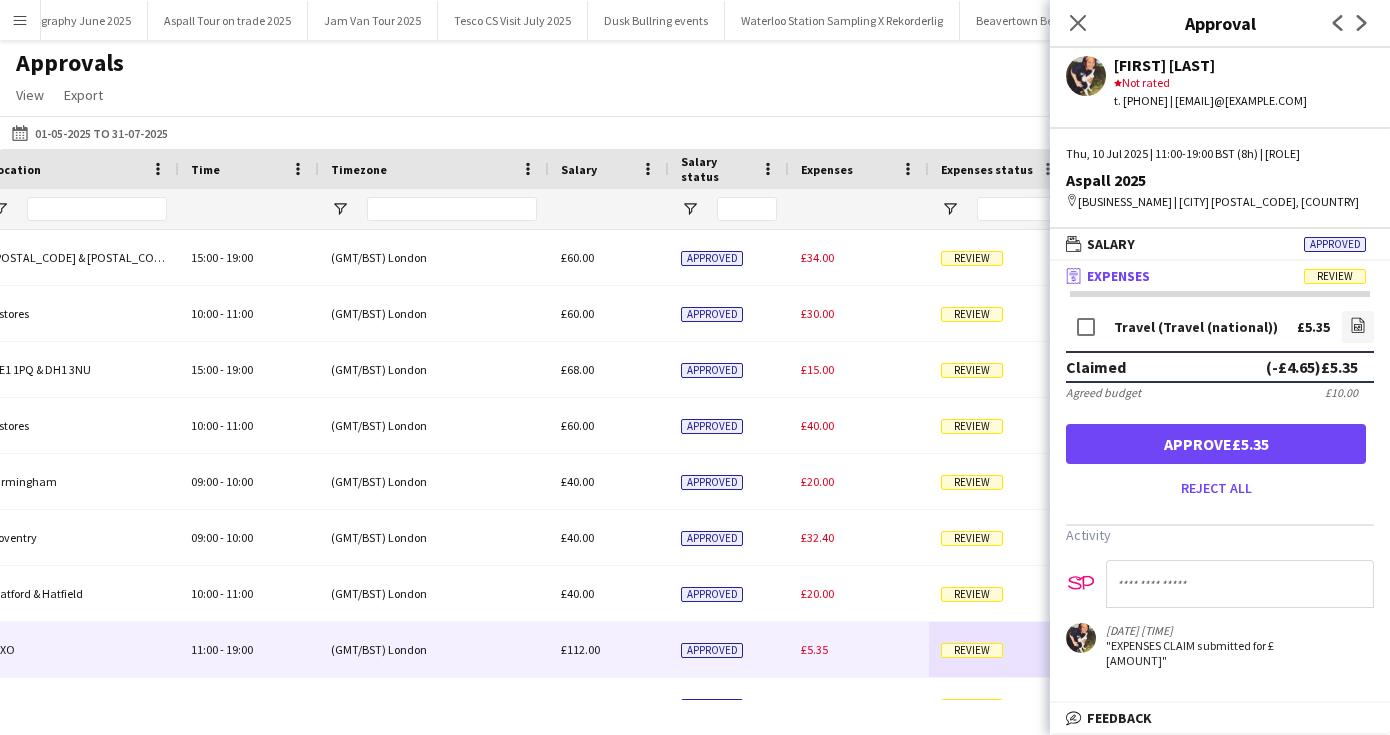 click on "Approve   £5.35" at bounding box center [1216, 444] 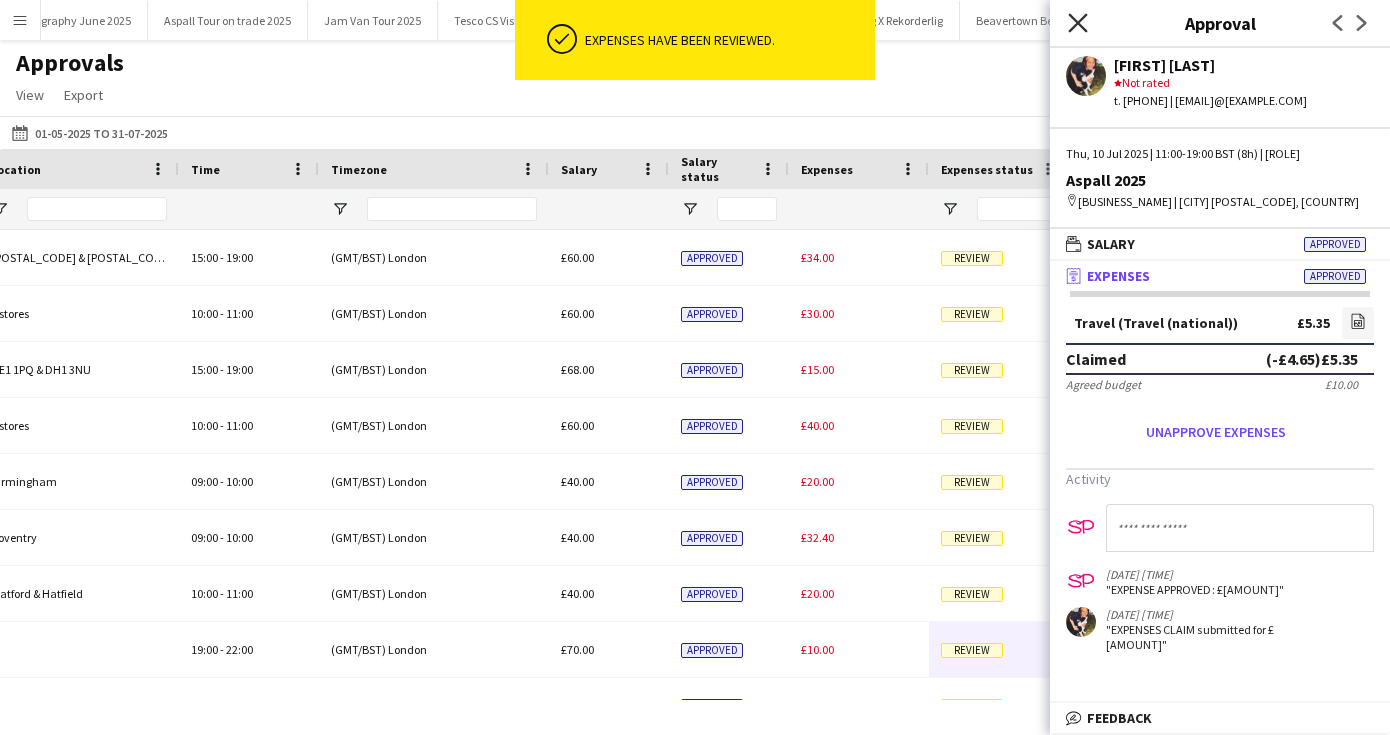click on "Close pop-in" 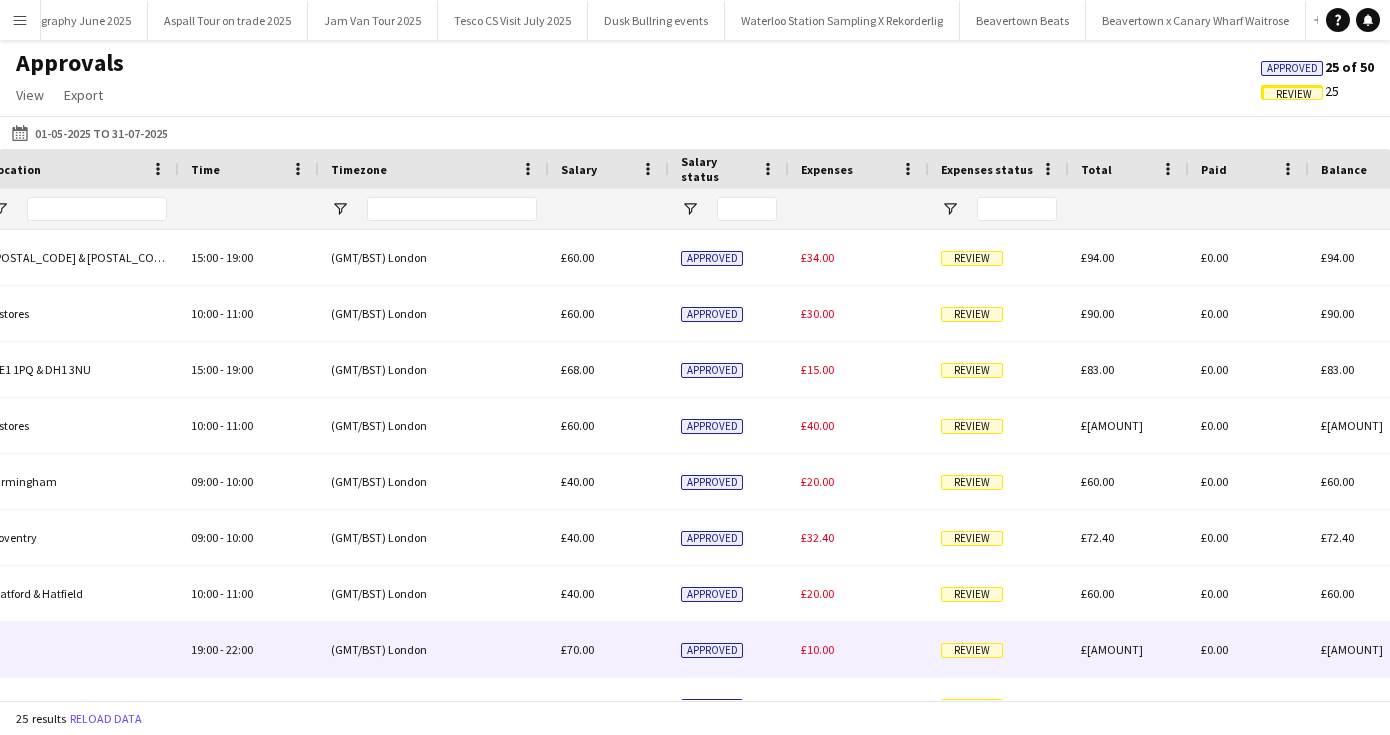 click on "Review" at bounding box center [972, 650] 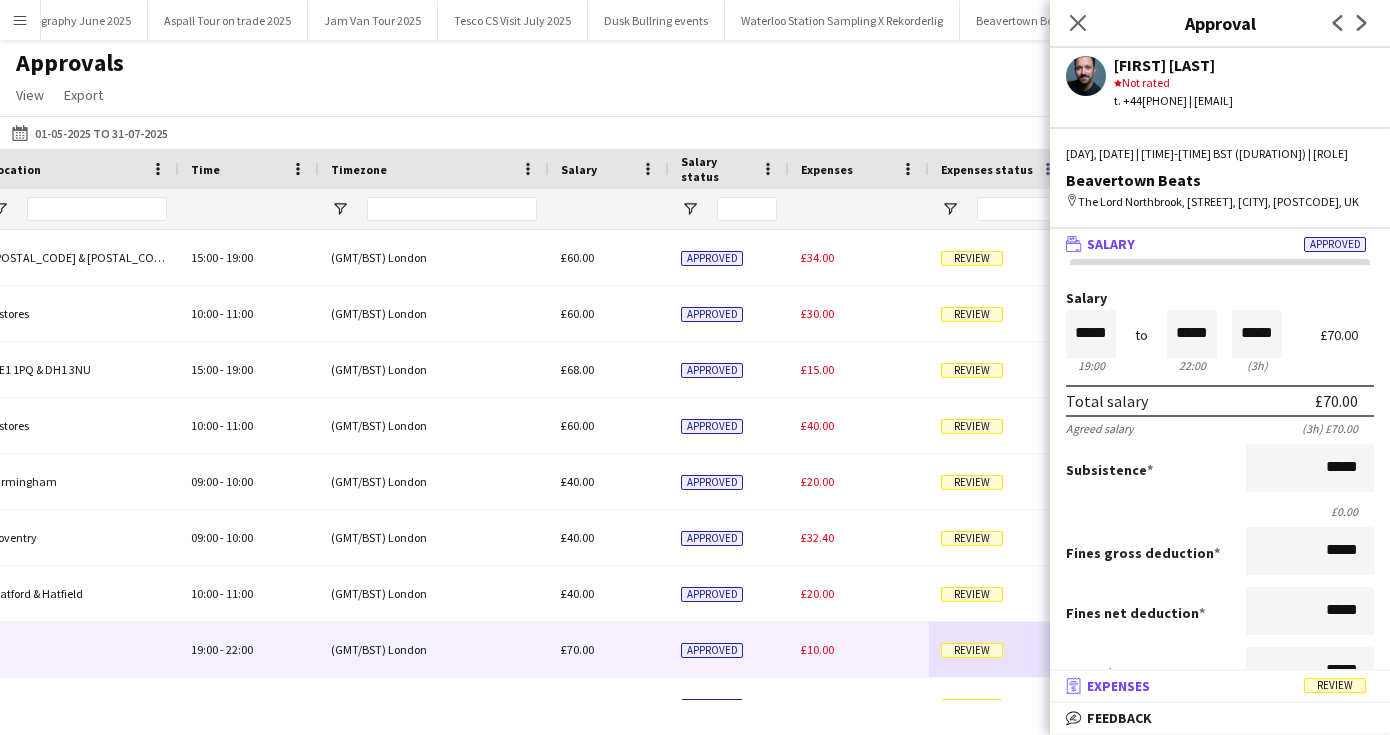 click on "receipt
Expenses   Review" at bounding box center [1216, 686] 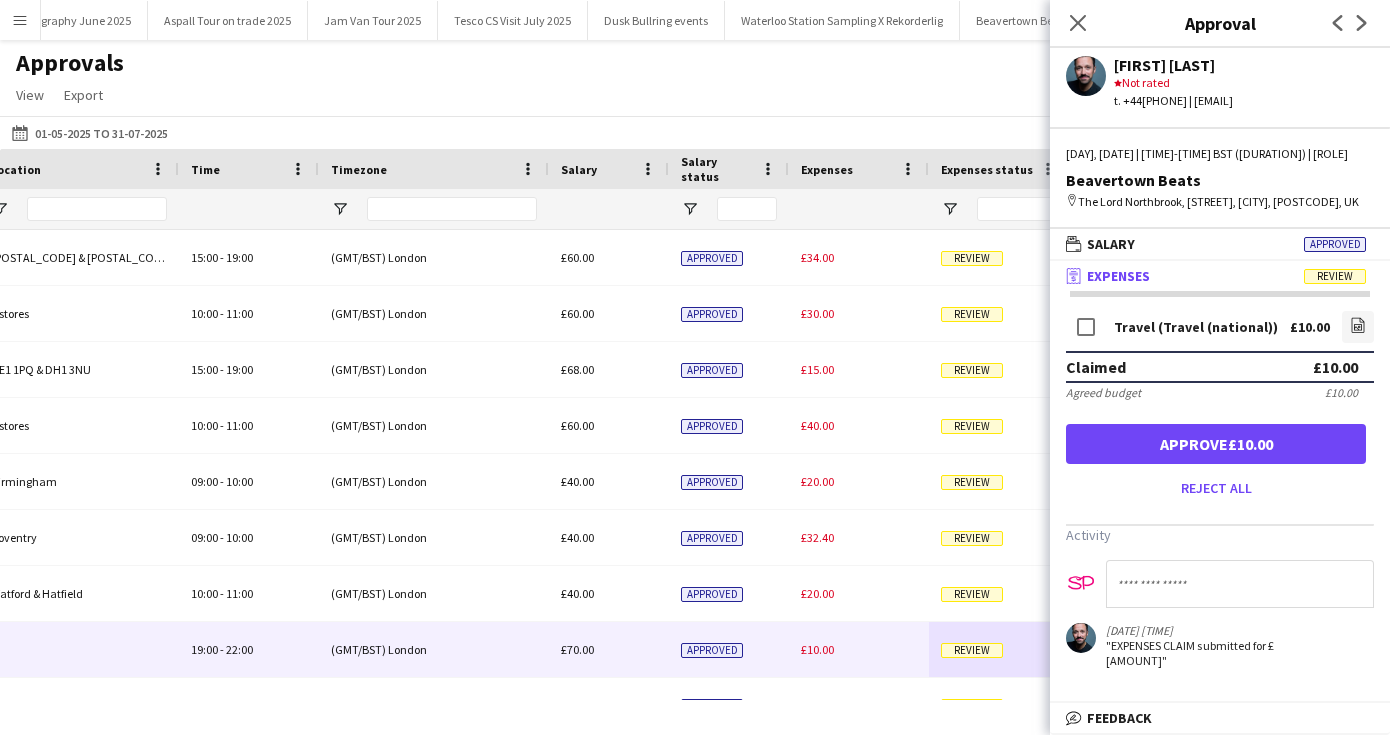 click on "Approve   £10.00" at bounding box center (1216, 444) 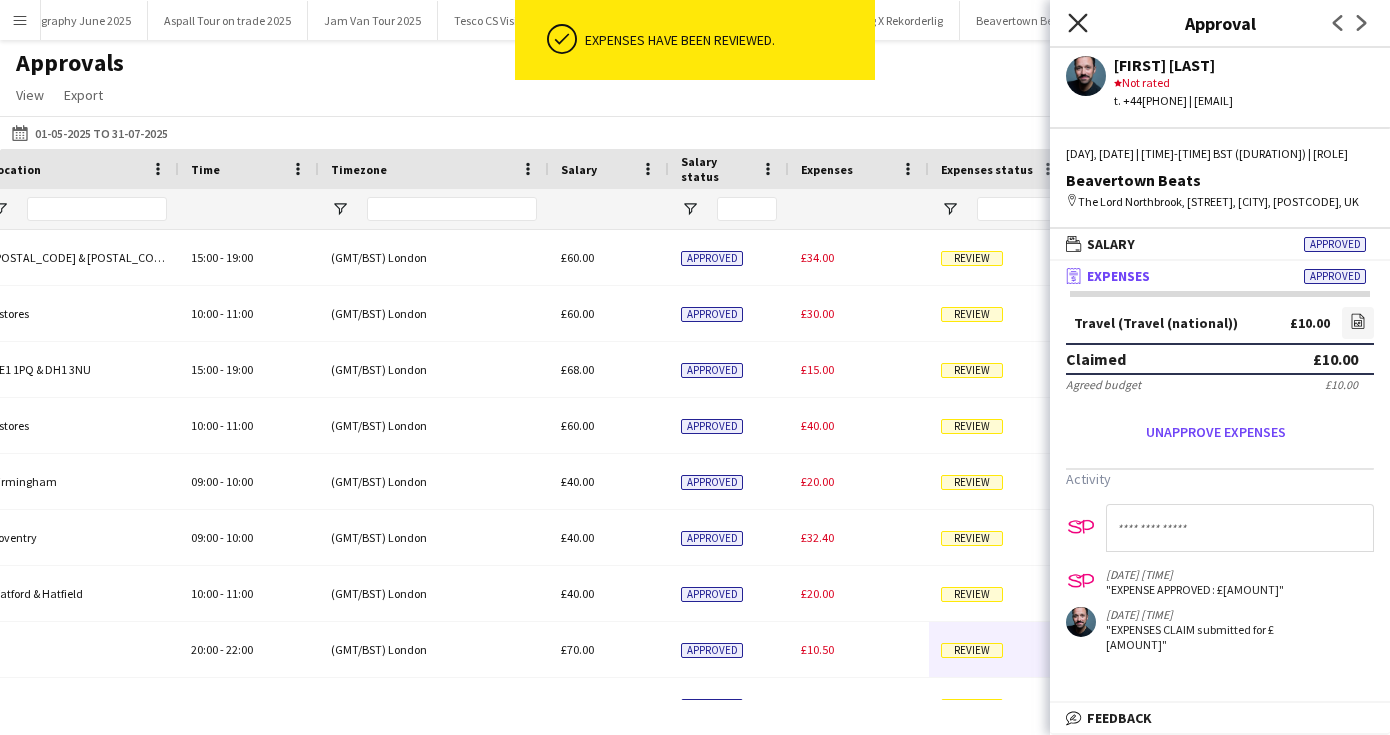 click 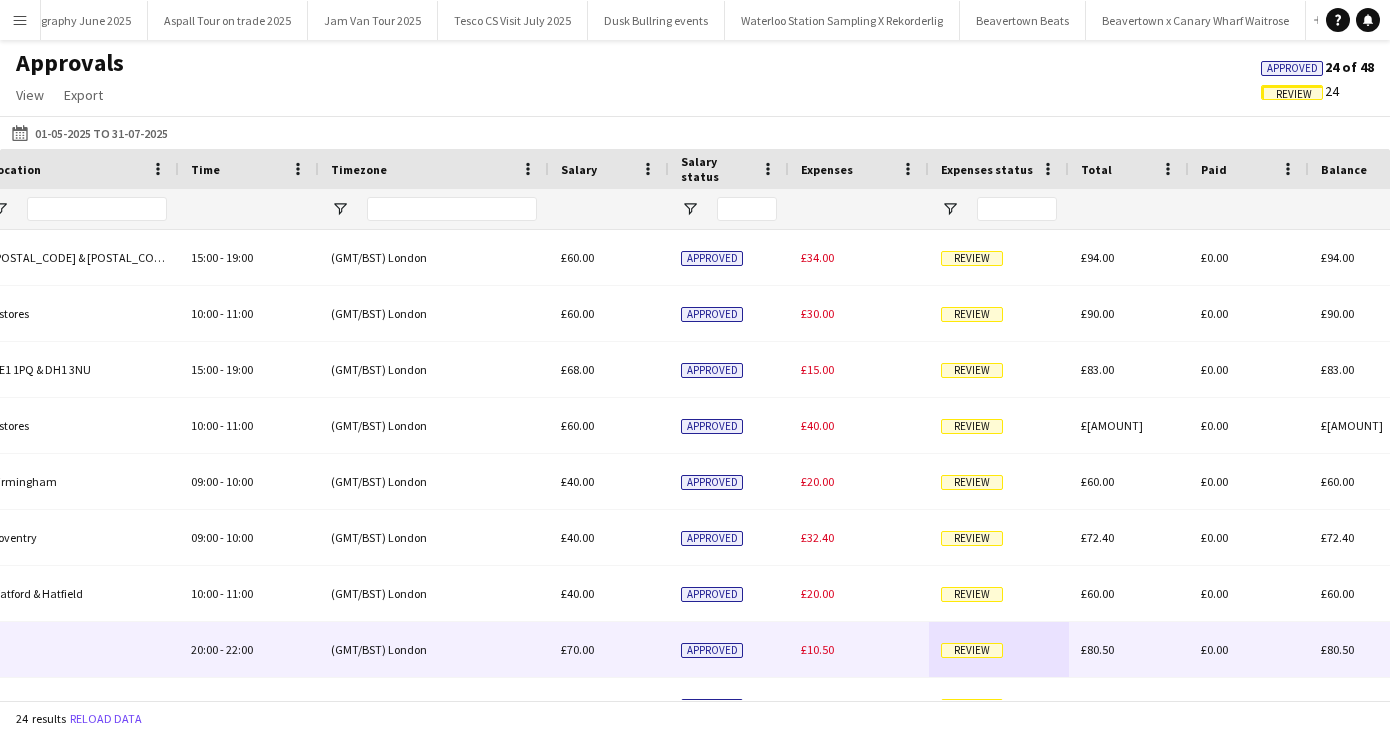click on "Review" at bounding box center [972, 650] 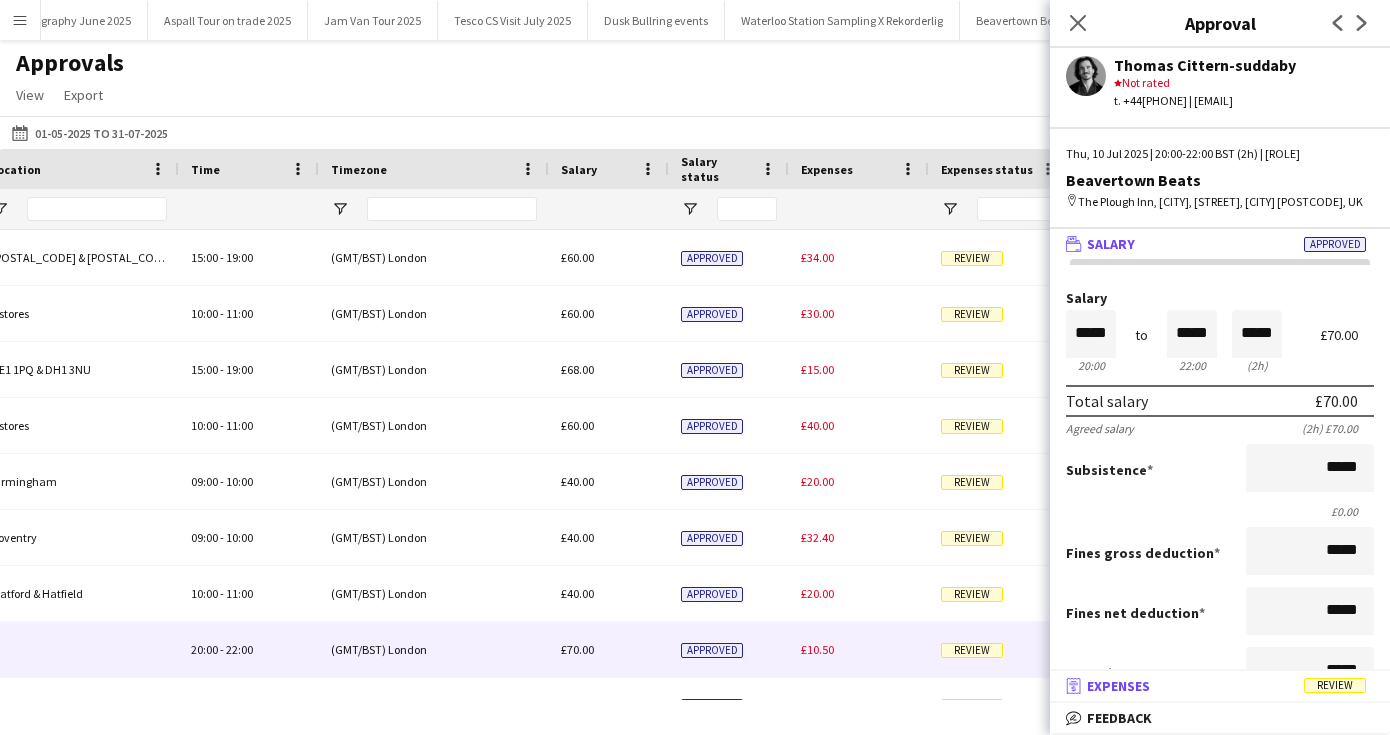 click on "receipt
Expenses   Review" at bounding box center [1216, 686] 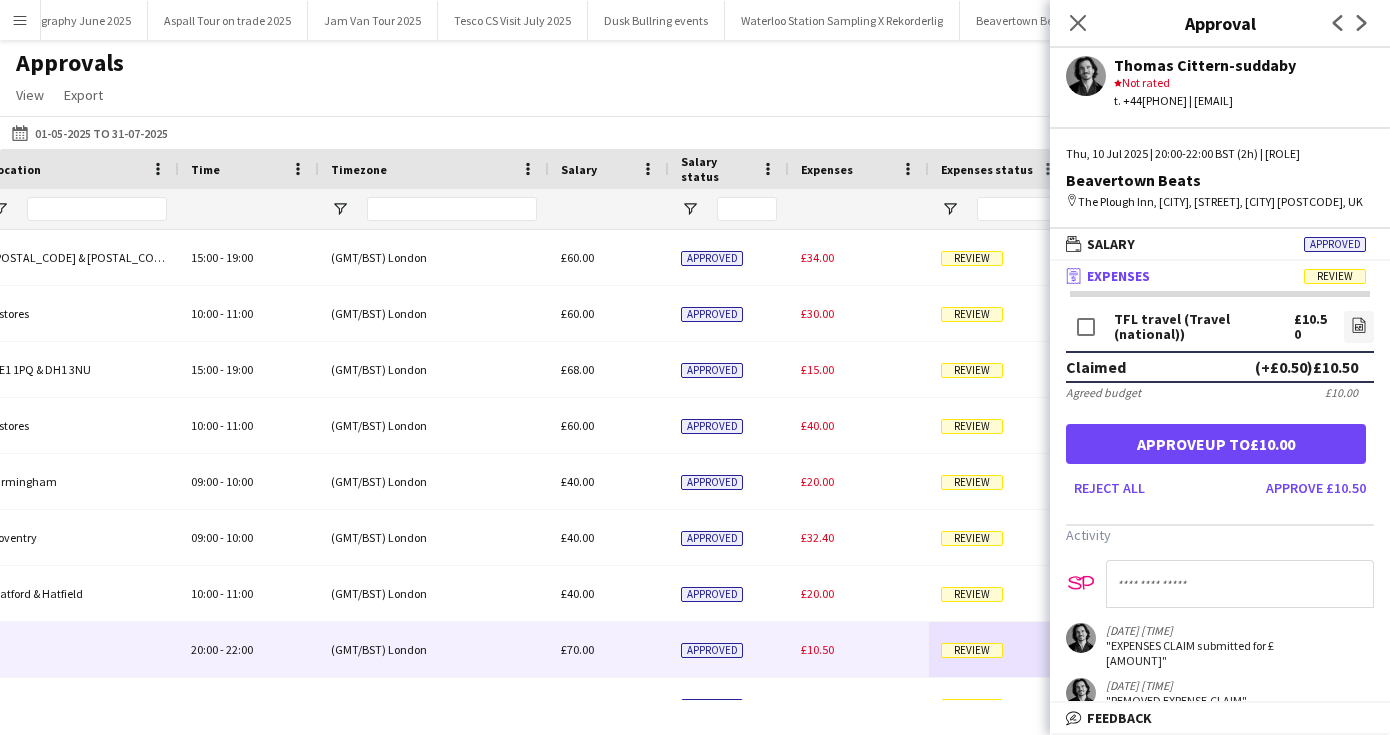 click on "Approve   up to   £10.00" at bounding box center [1216, 444] 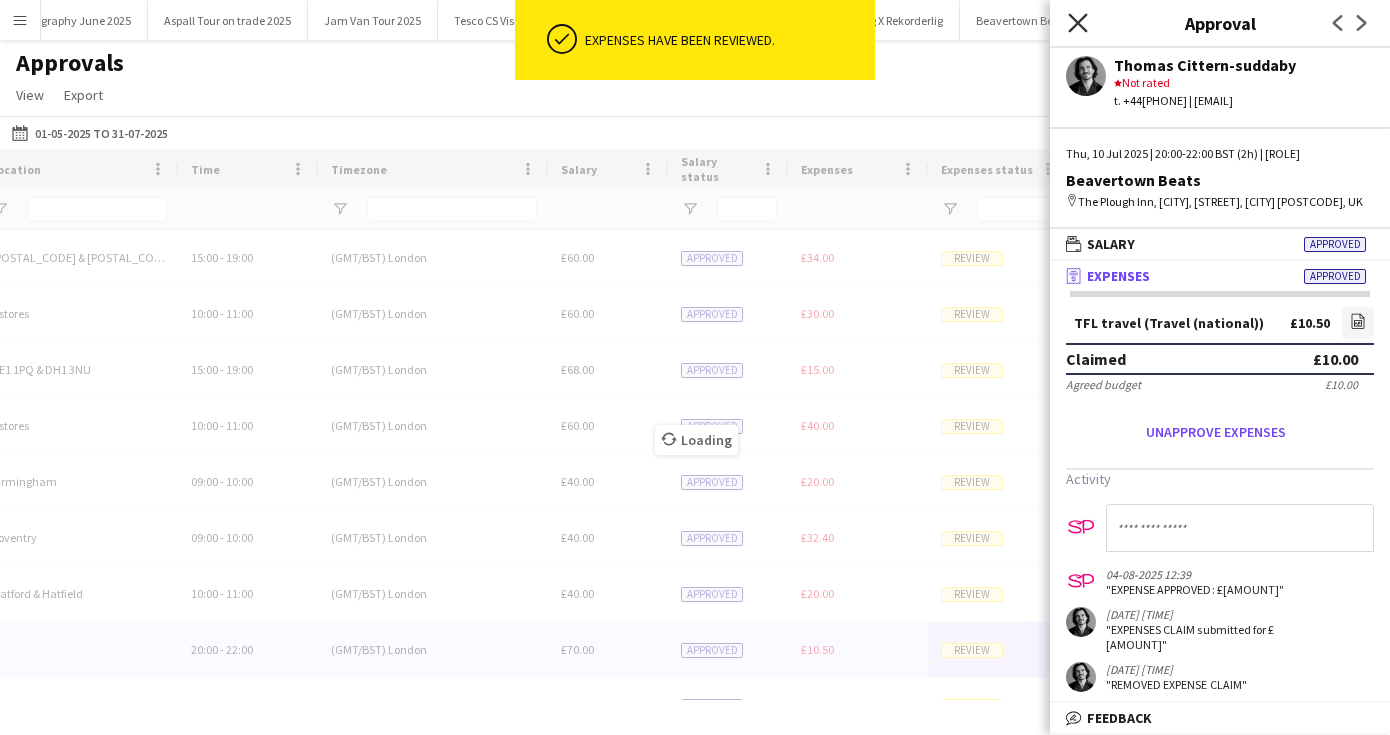click on "Close pop-in" 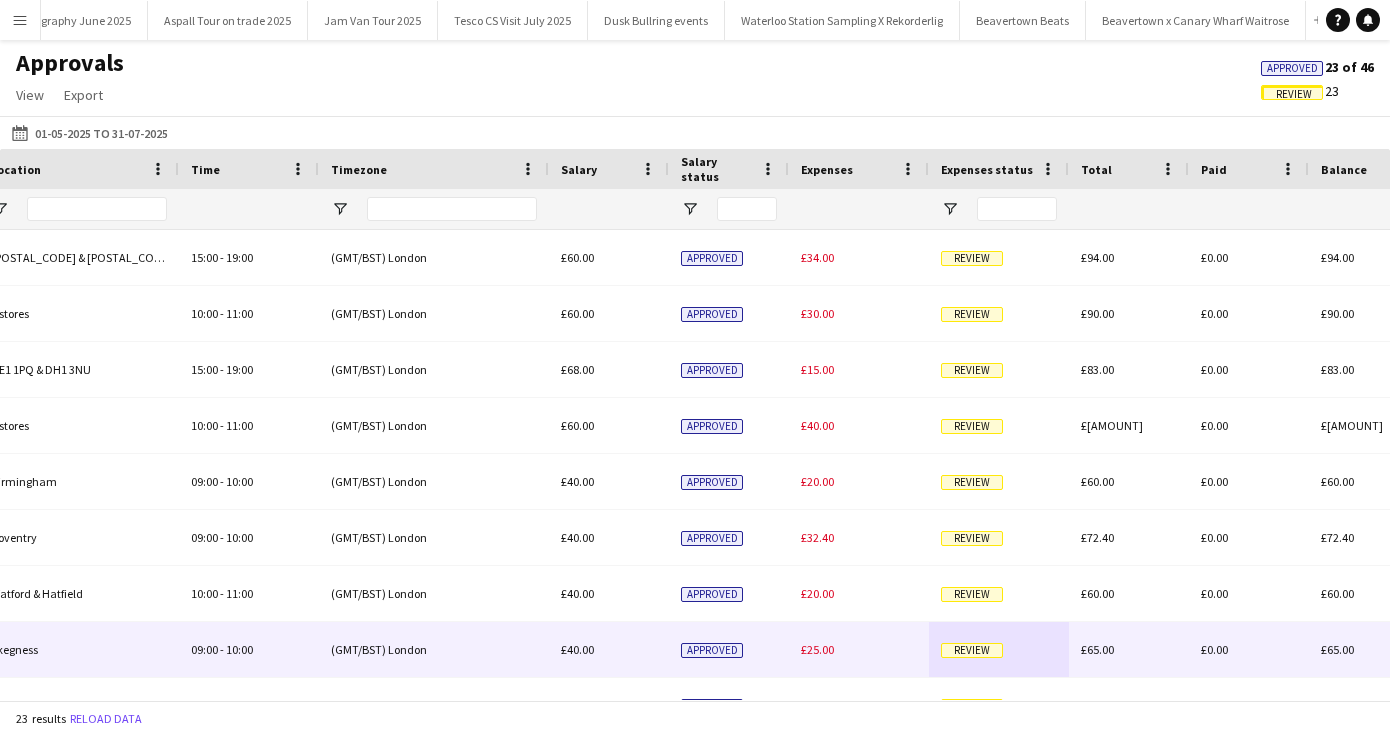 click on "Review" at bounding box center [972, 650] 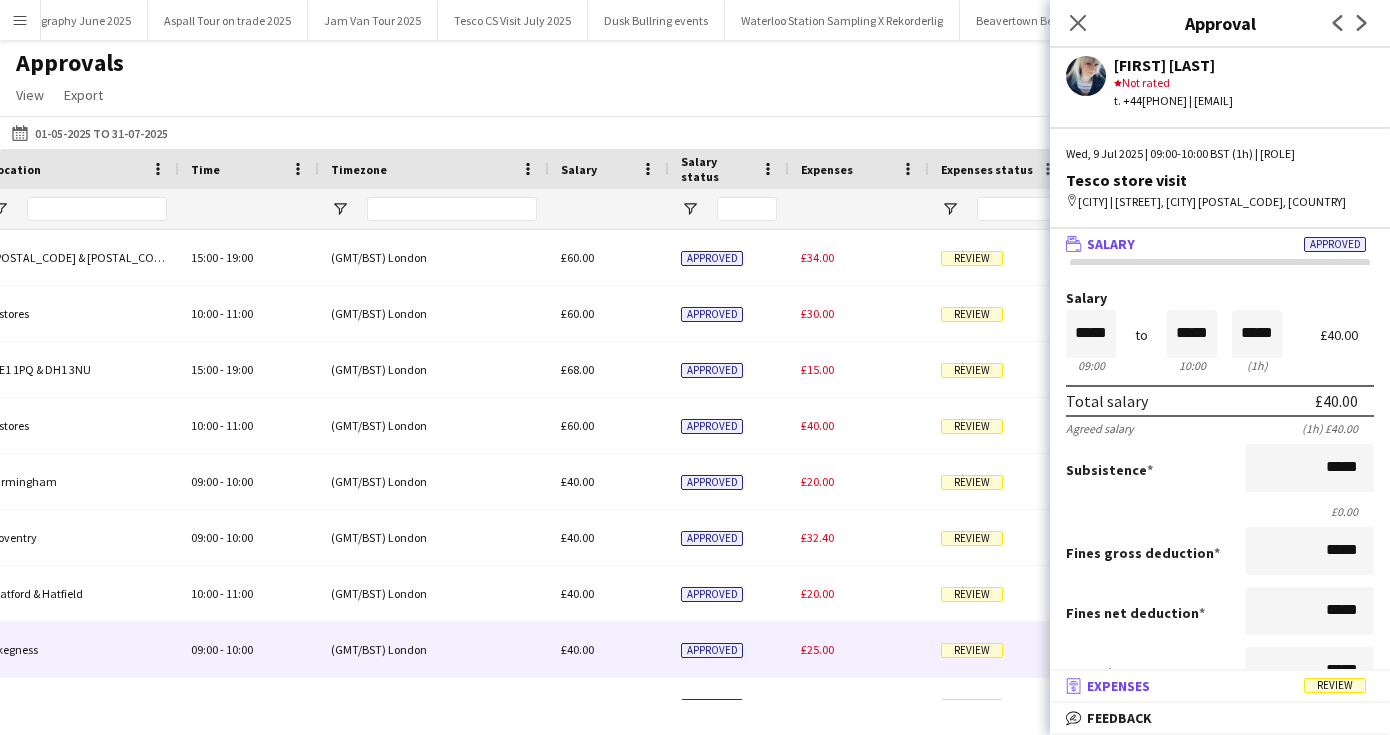 click on "receipt
Expenses   Review" at bounding box center (1216, 686) 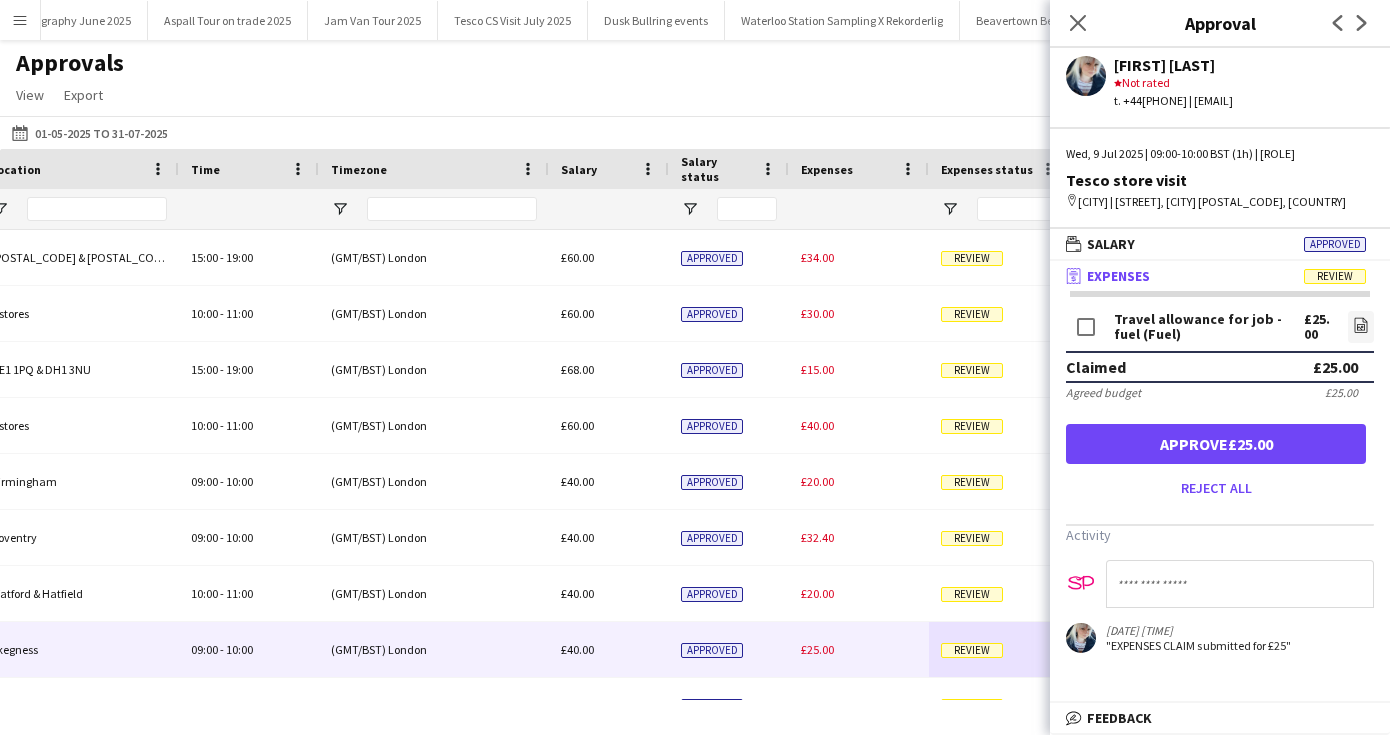 click on "Approve   £25.00" at bounding box center (1216, 444) 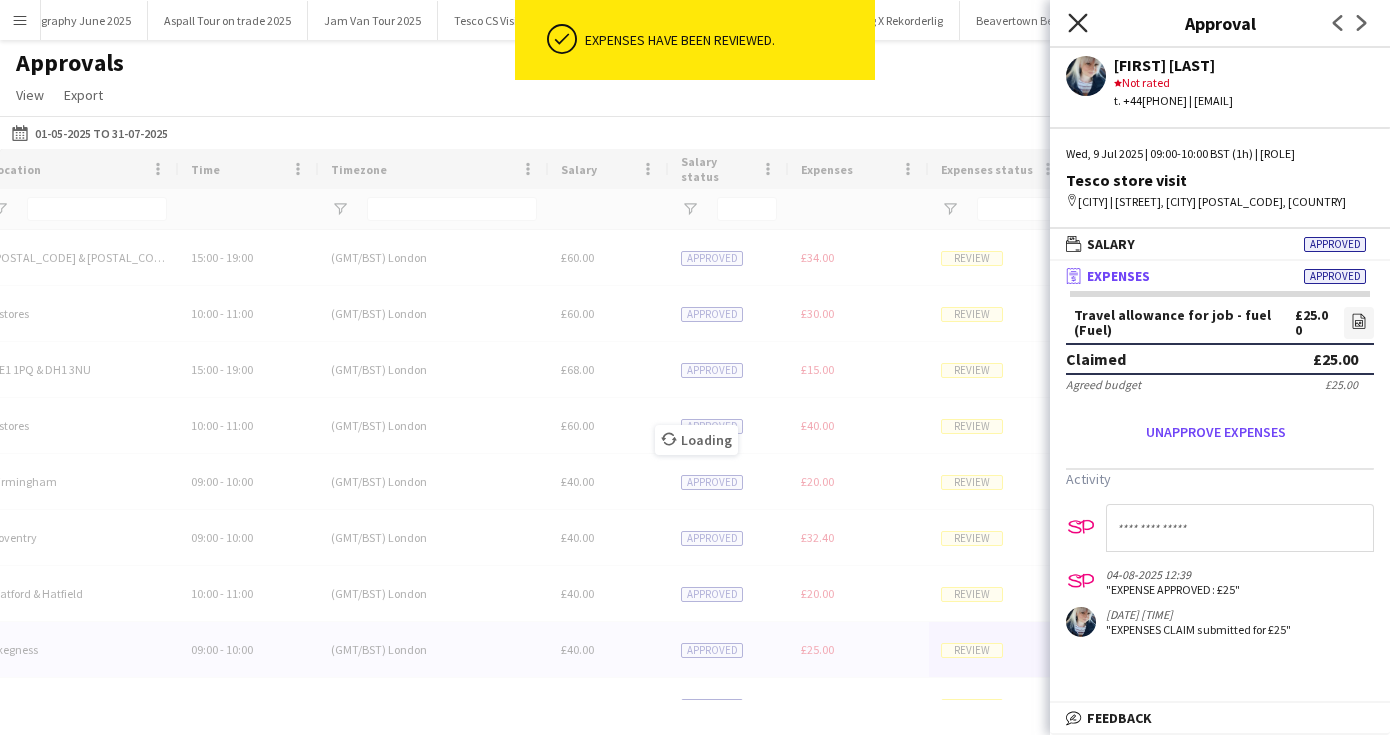 click on "Close pop-in" 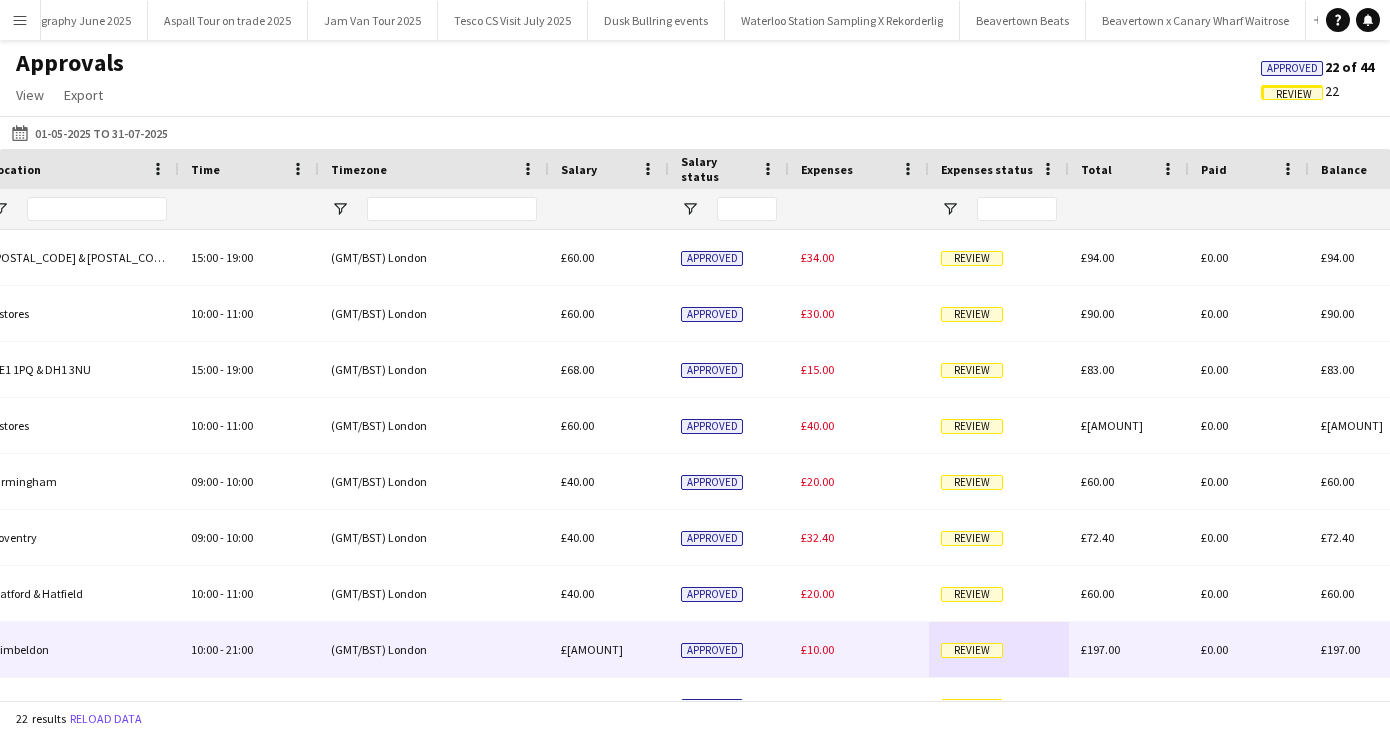 click on "Review" at bounding box center [972, 650] 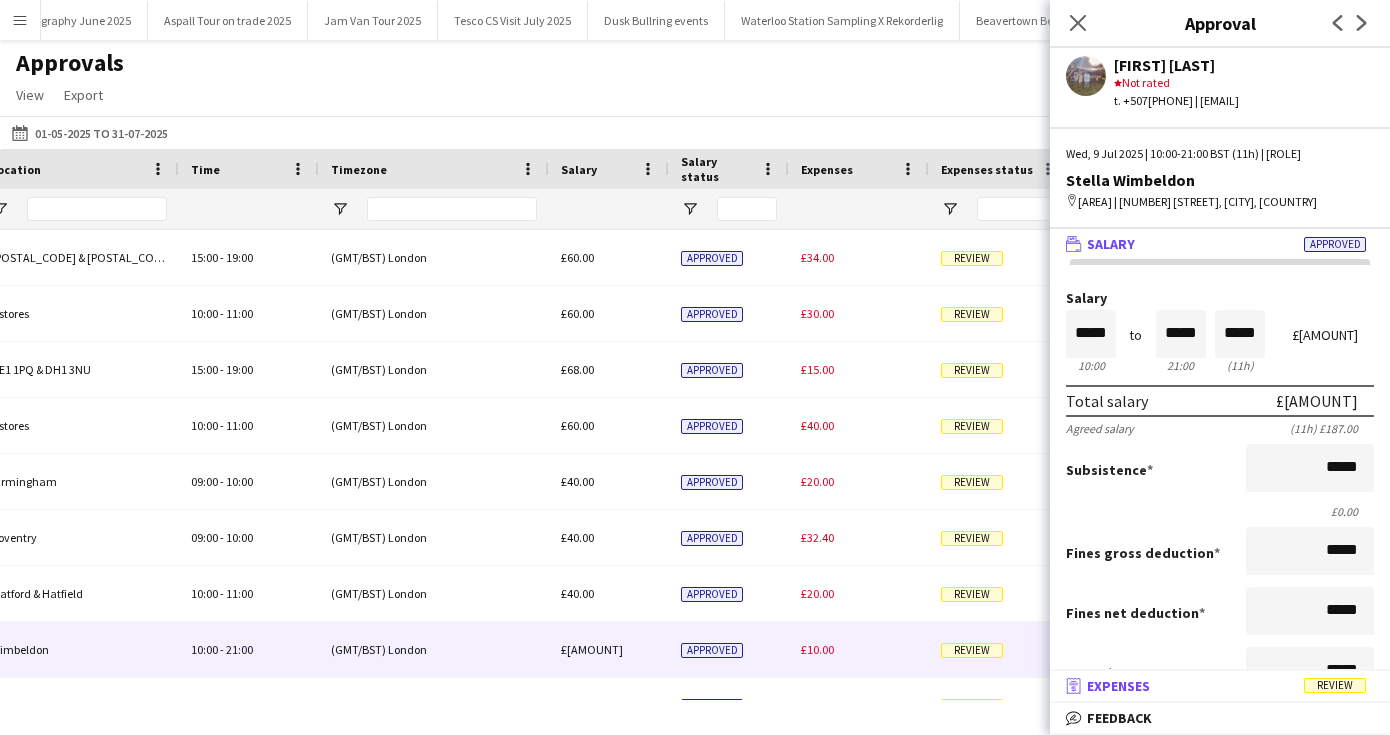 click on "receipt
Expenses   Review" at bounding box center [1216, 686] 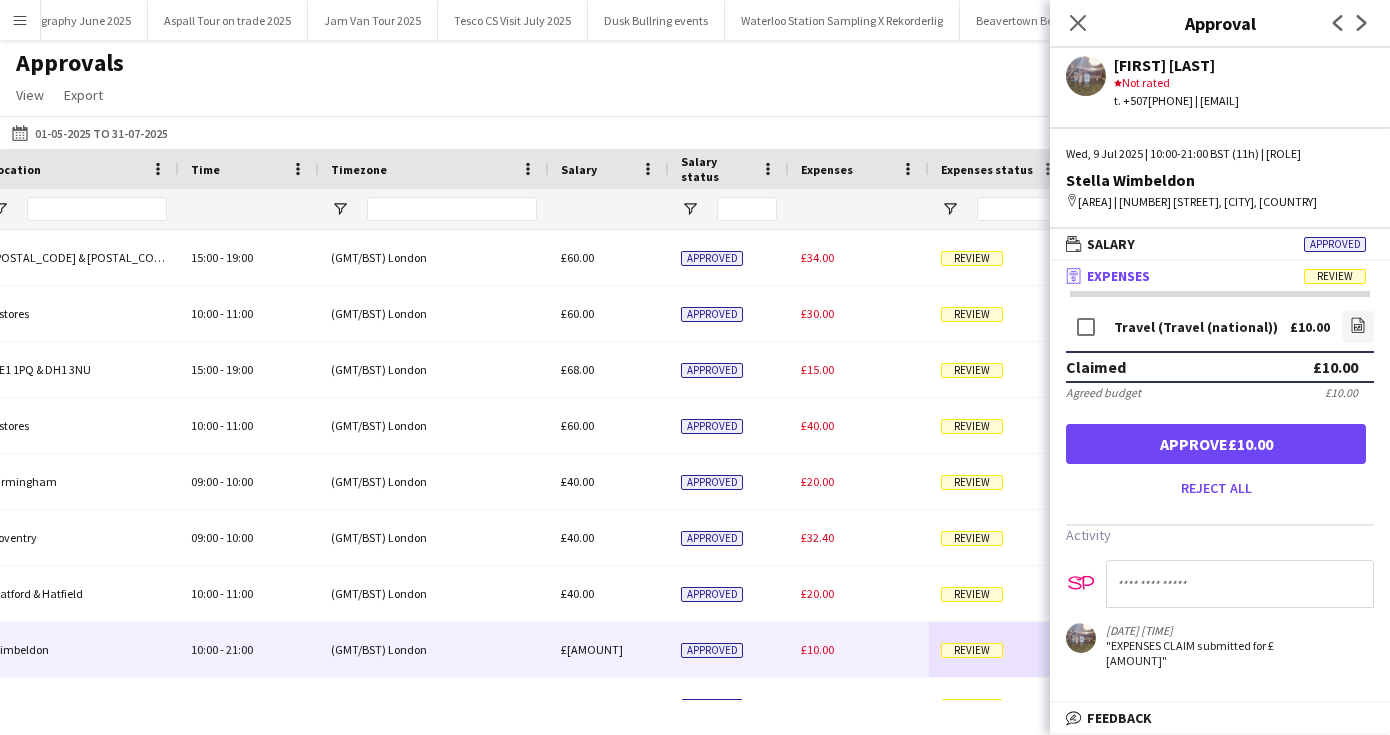 click on "Approve   £10.00" at bounding box center [1216, 444] 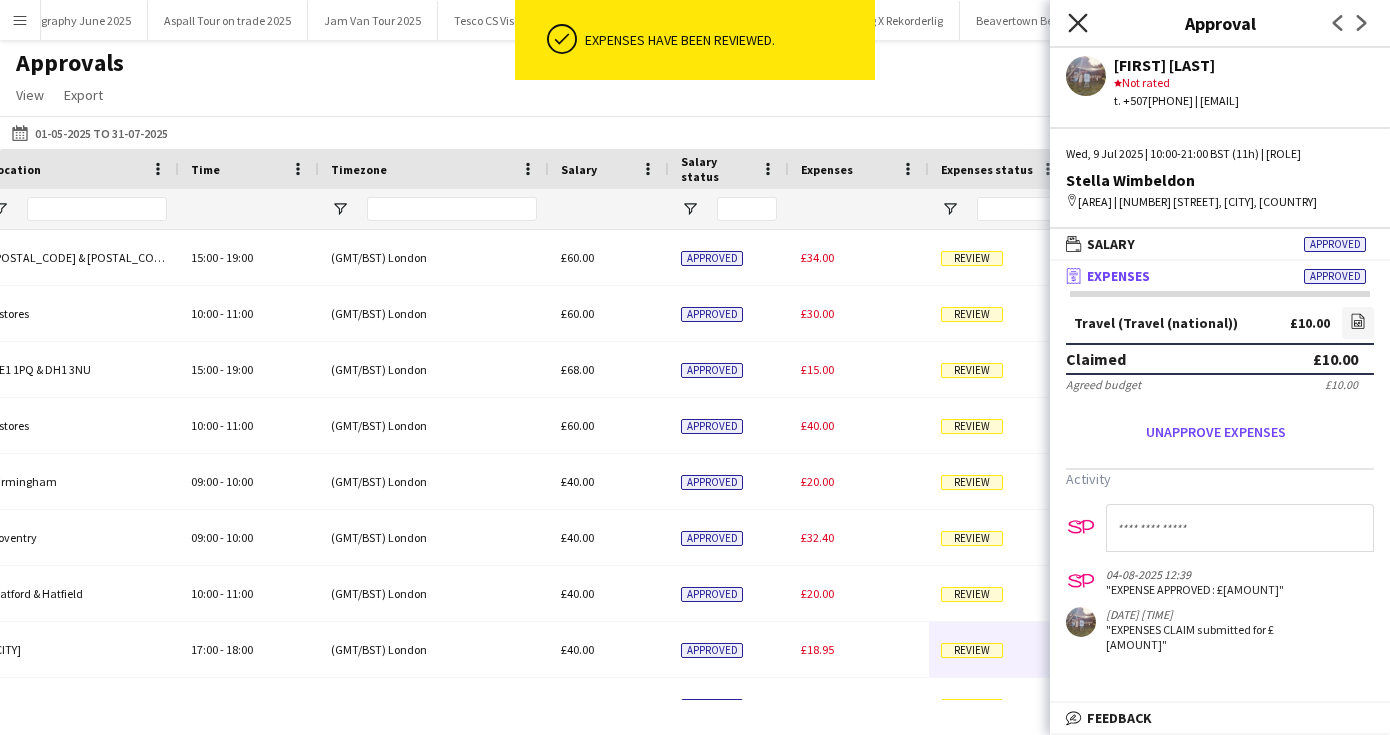 click on "Close pop-in" 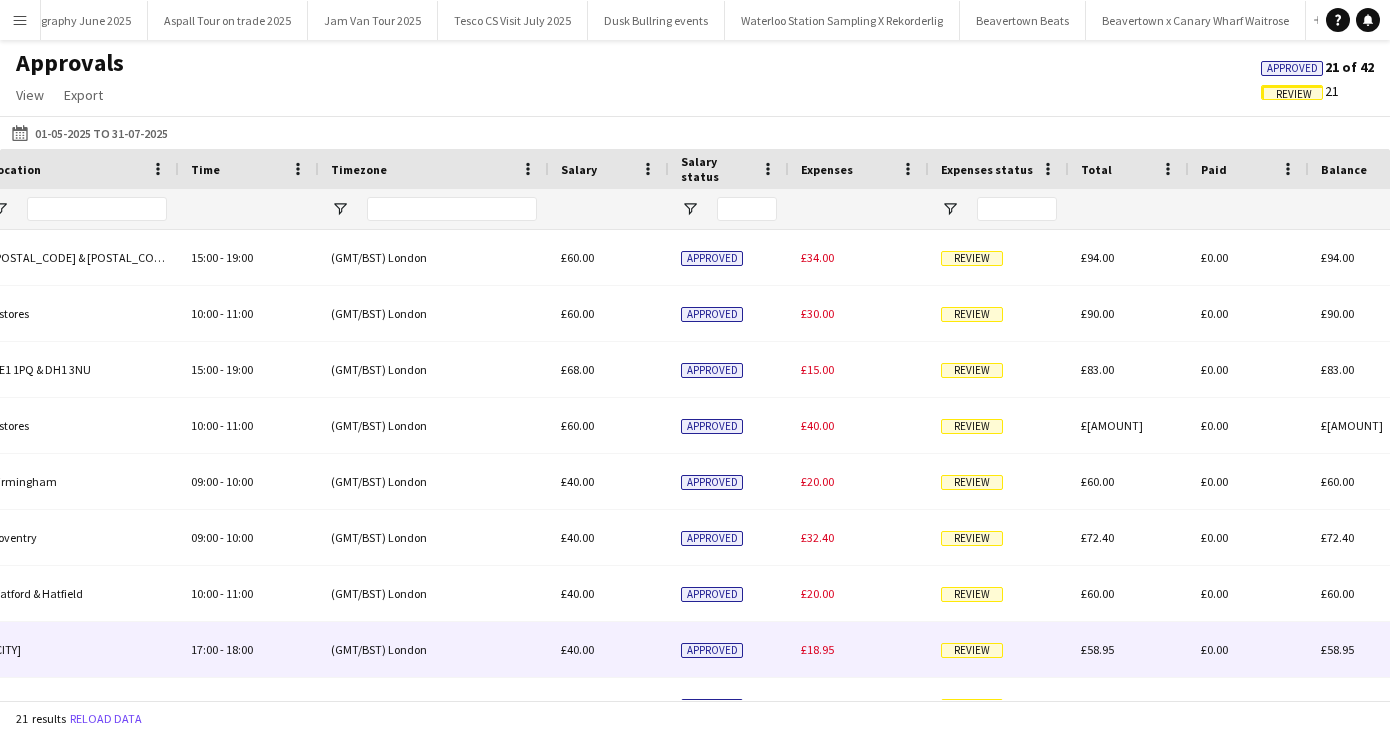 click on "Review" at bounding box center [972, 650] 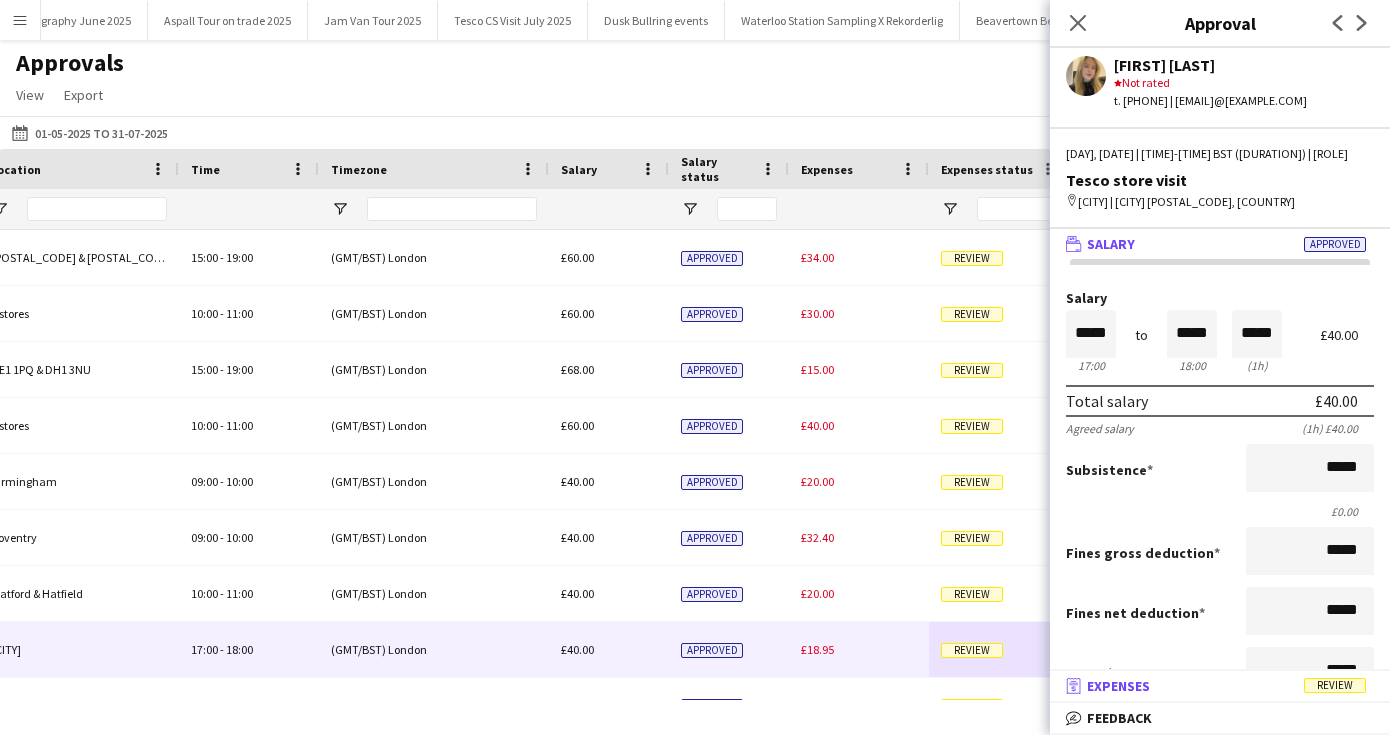 click on "receipt
Expenses   Review" at bounding box center (1216, 686) 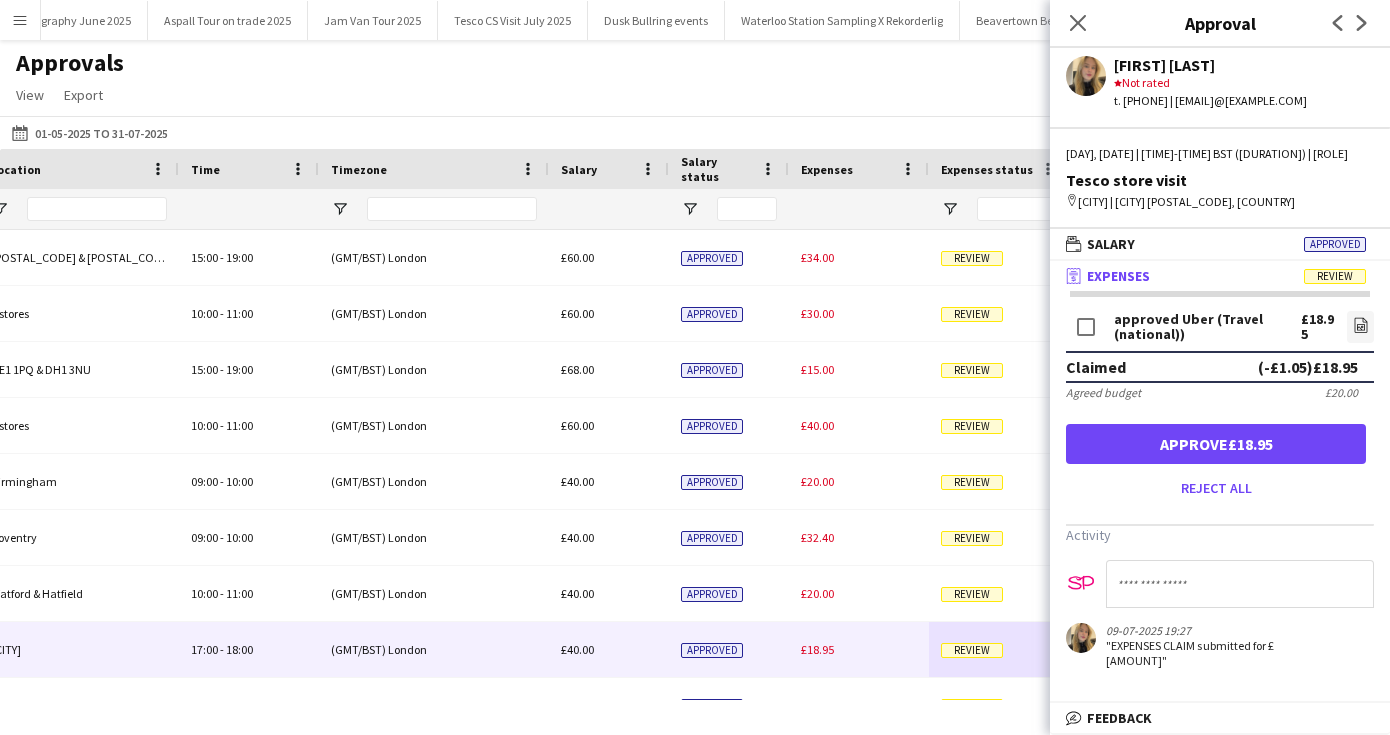 click on "Approve   £18.95" at bounding box center (1216, 444) 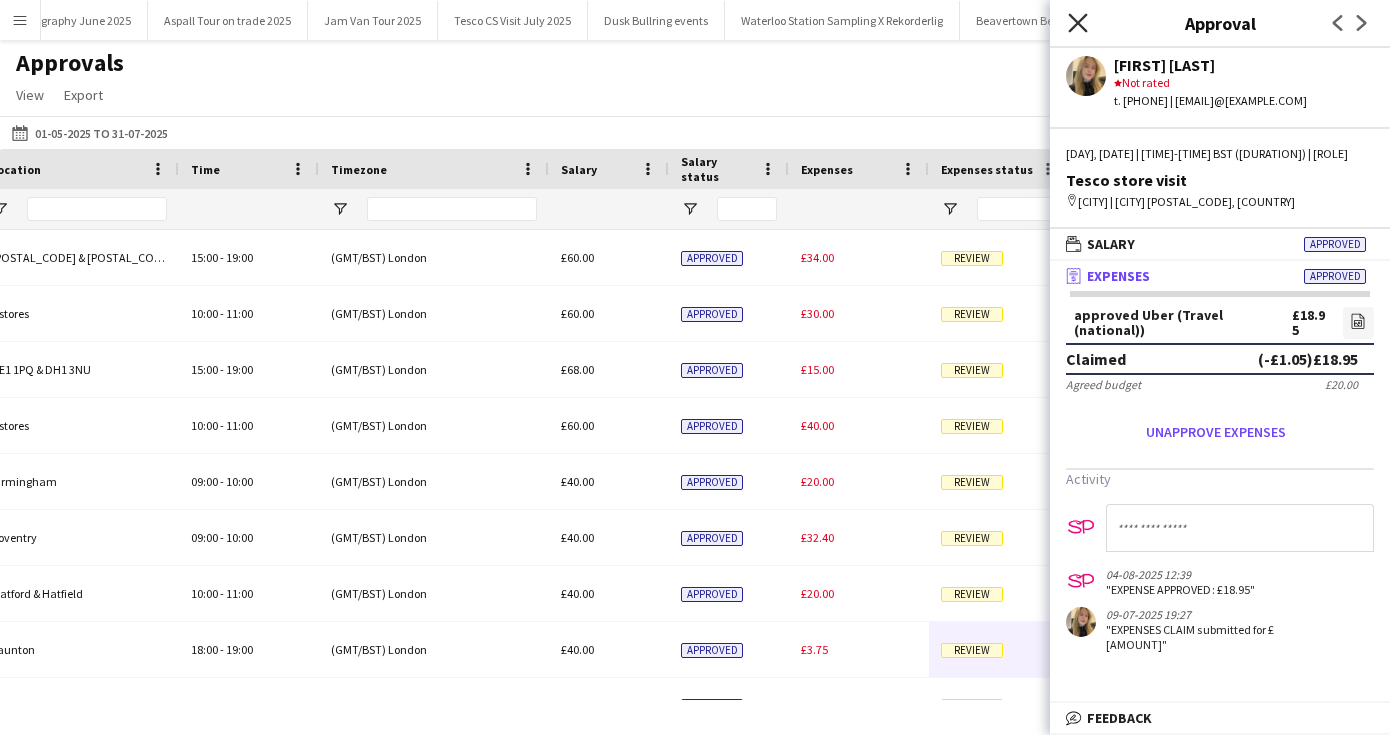 click on "Close pop-in" 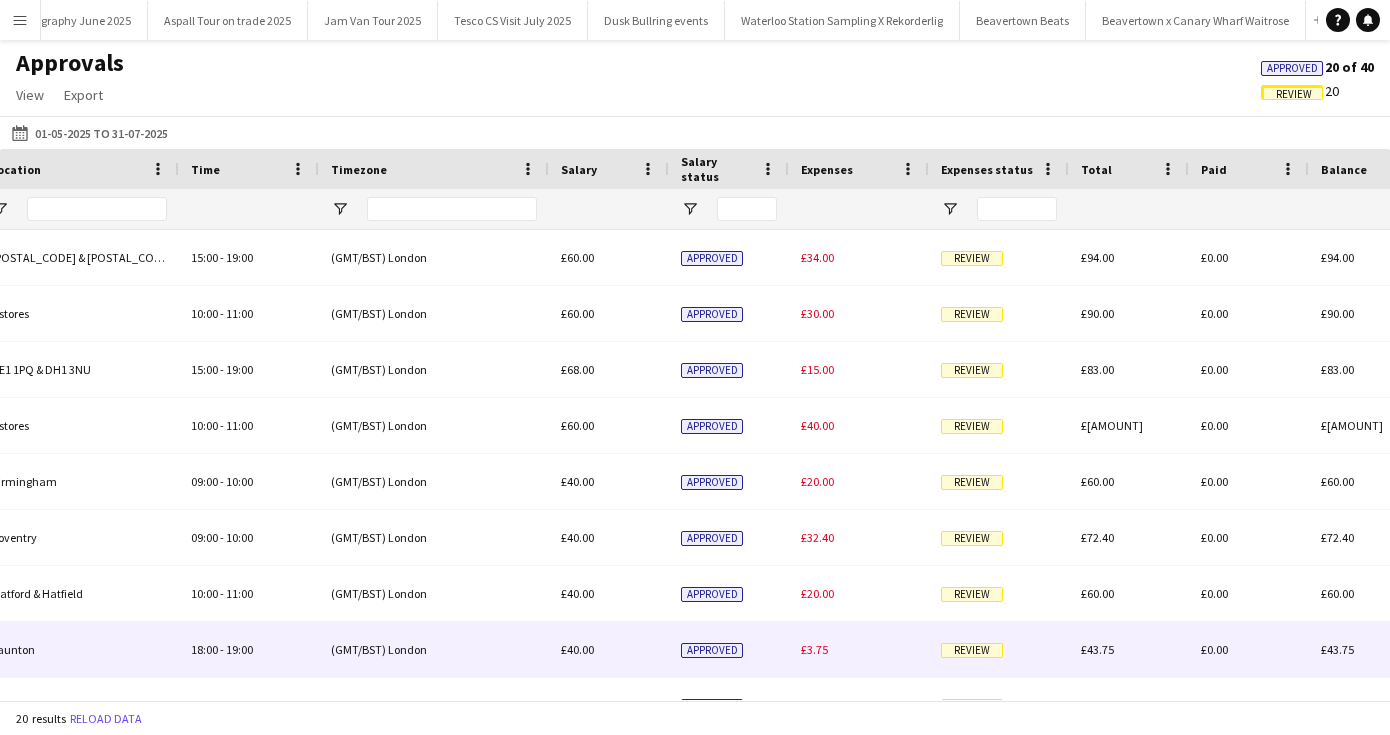 click on "£3.75" at bounding box center (814, 649) 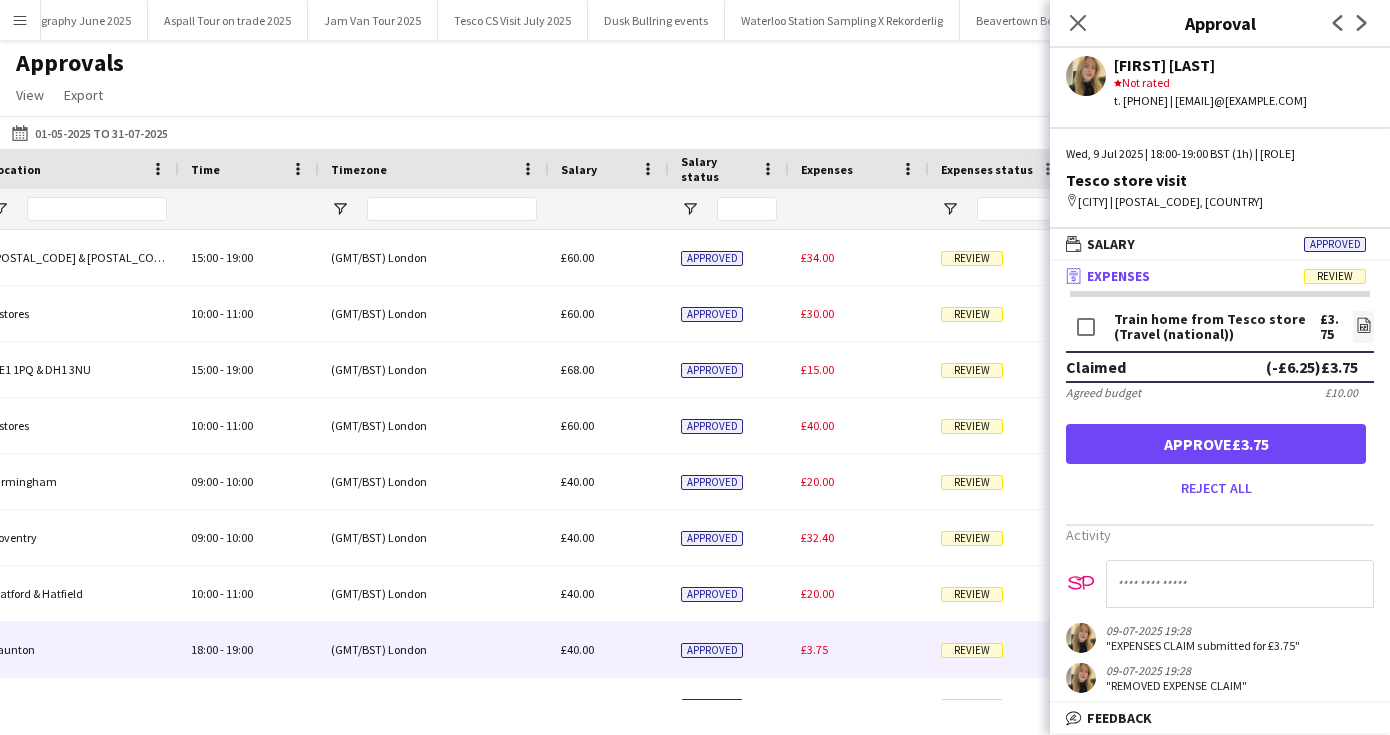 click on "Approve   £3.75" at bounding box center [1216, 444] 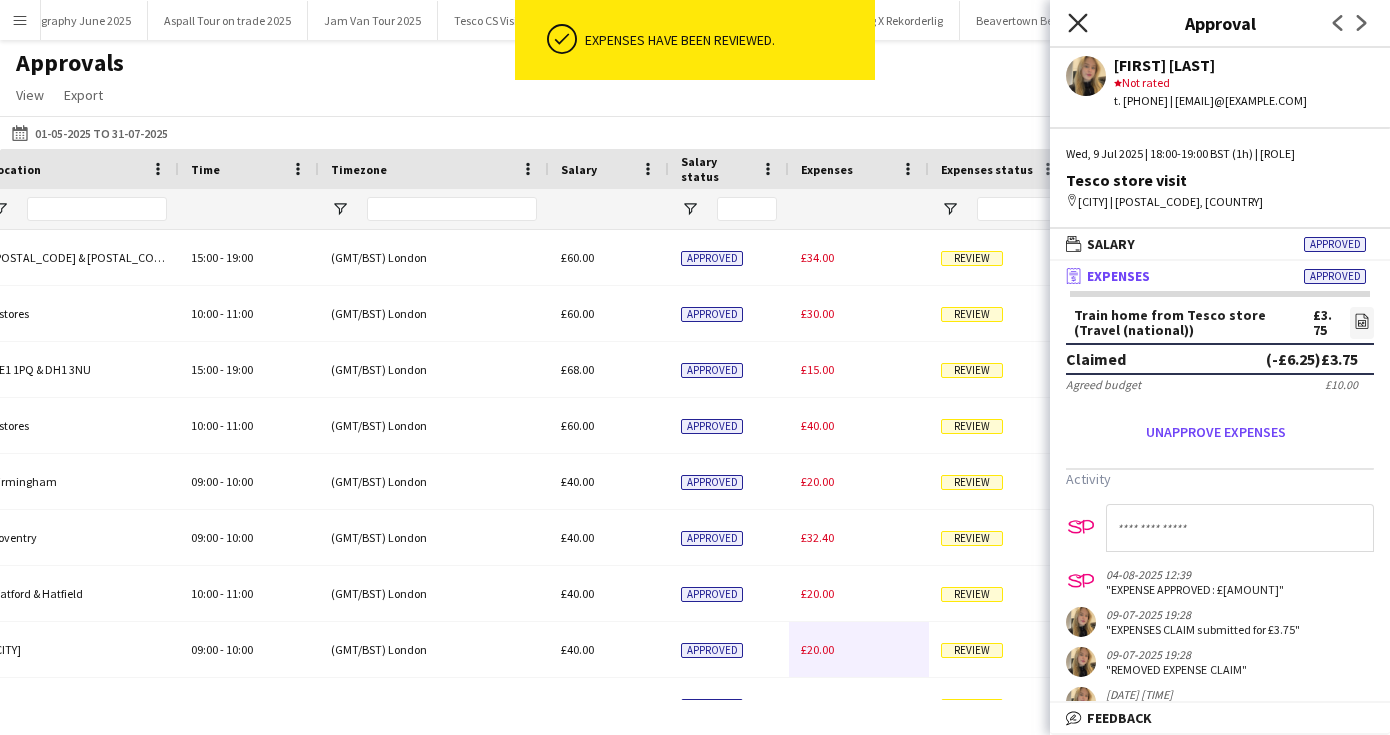 click on "Close pop-in" 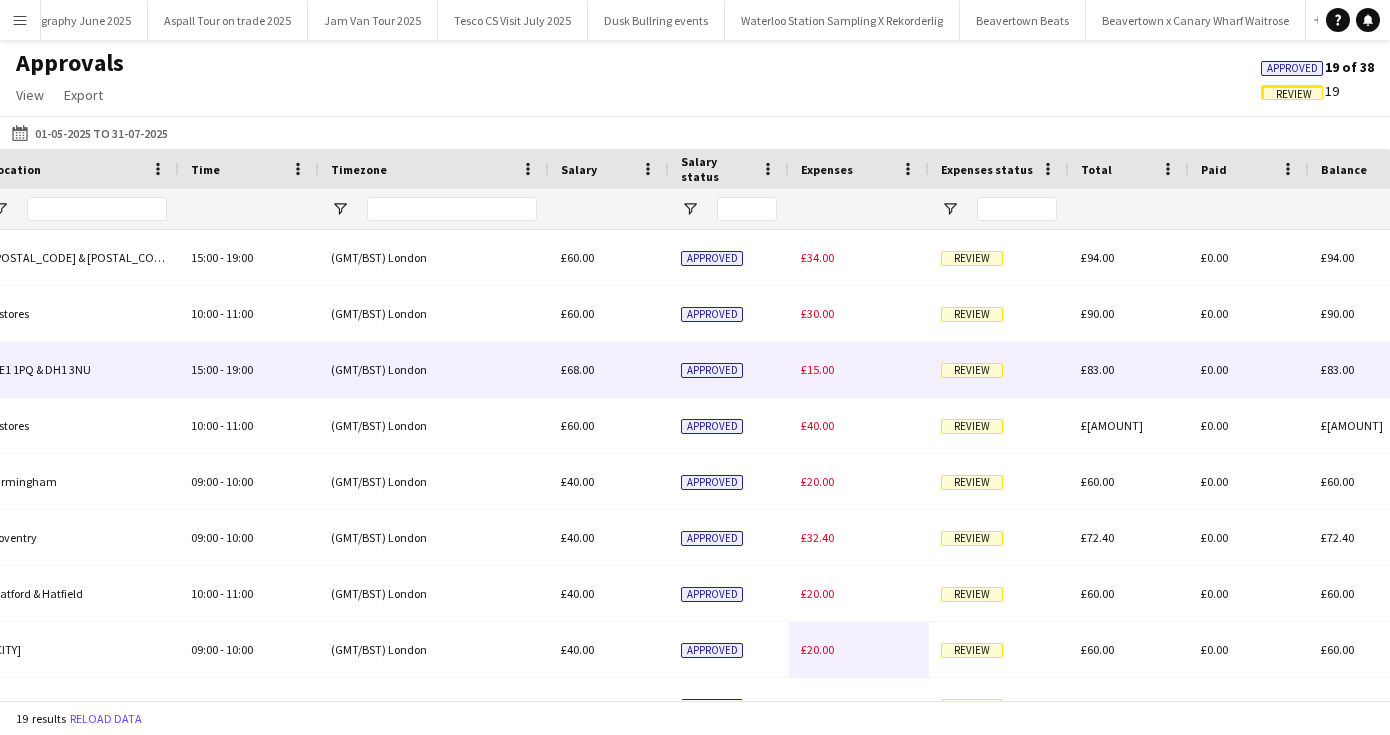click on "Review" at bounding box center [972, 370] 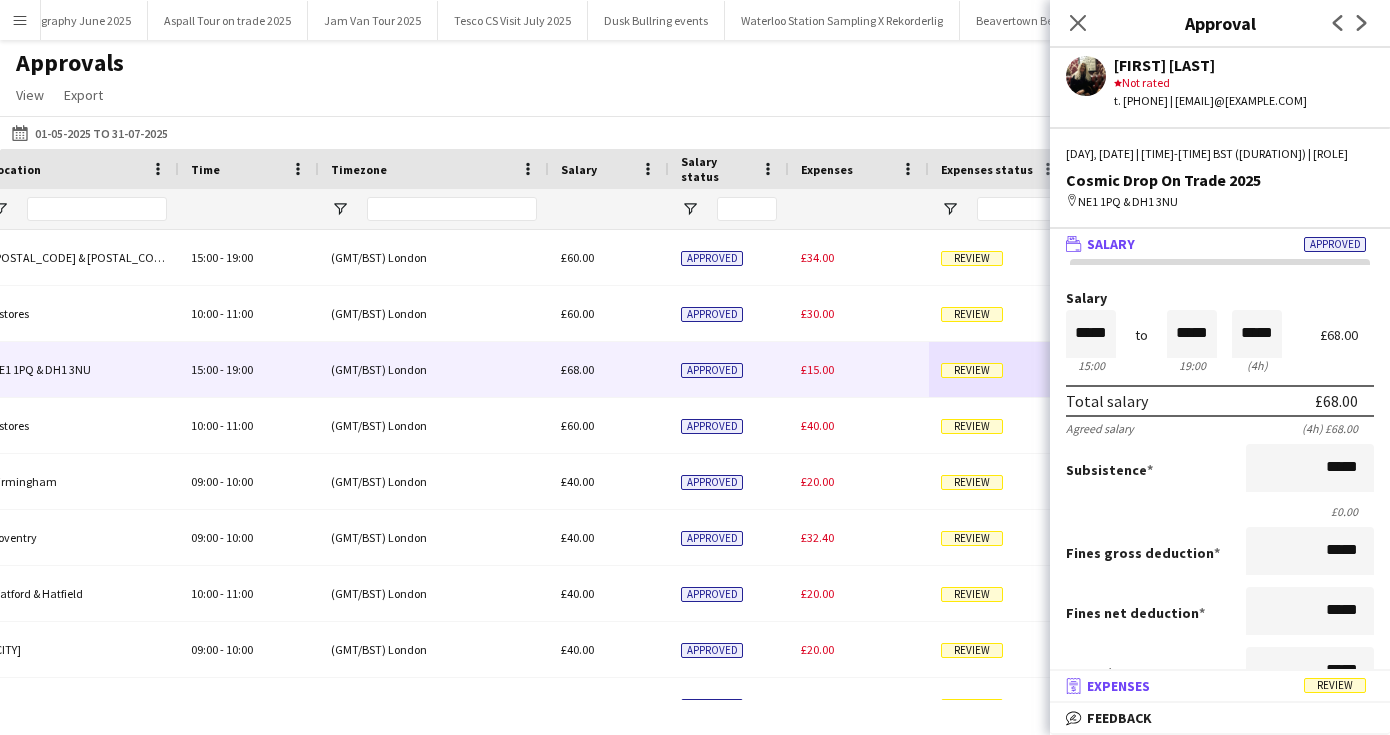 click on "receipt
Expenses   Review" at bounding box center (1216, 686) 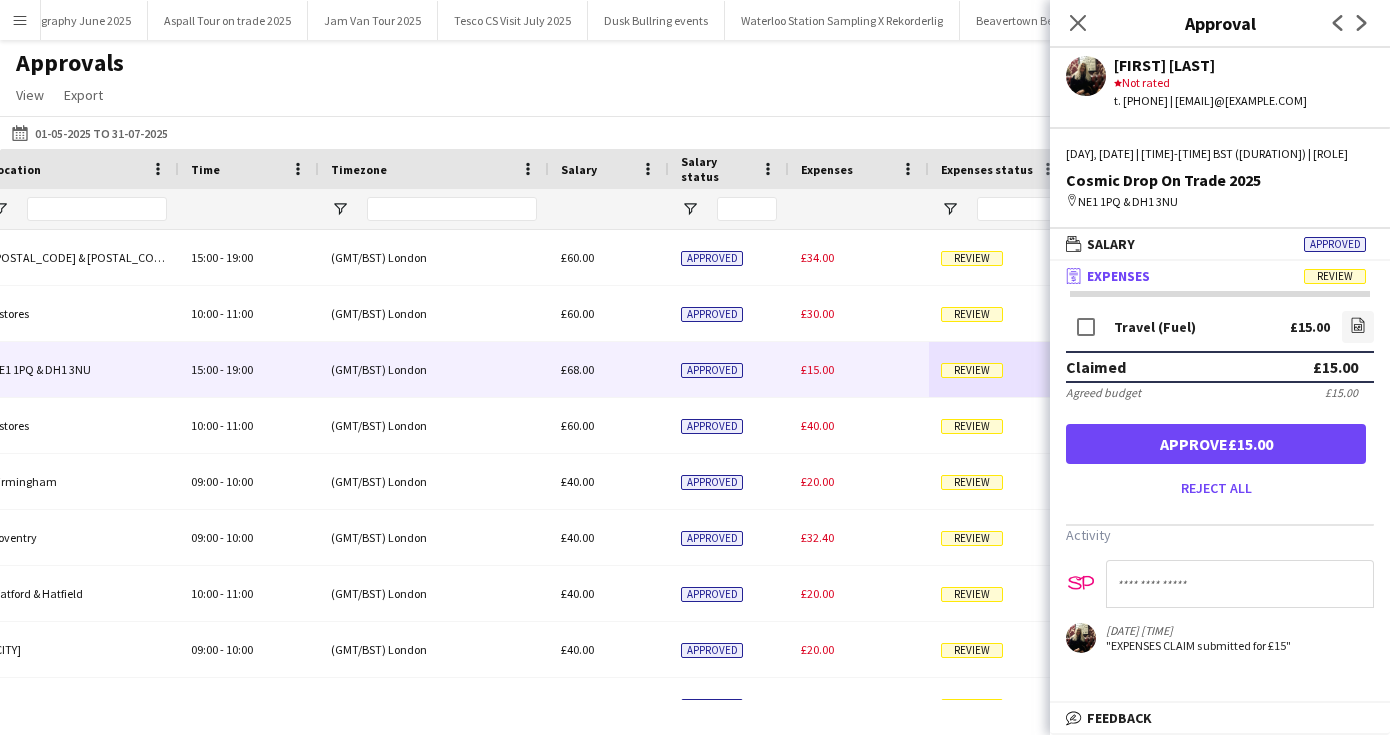 click on "Approve   £15.00" at bounding box center [1216, 444] 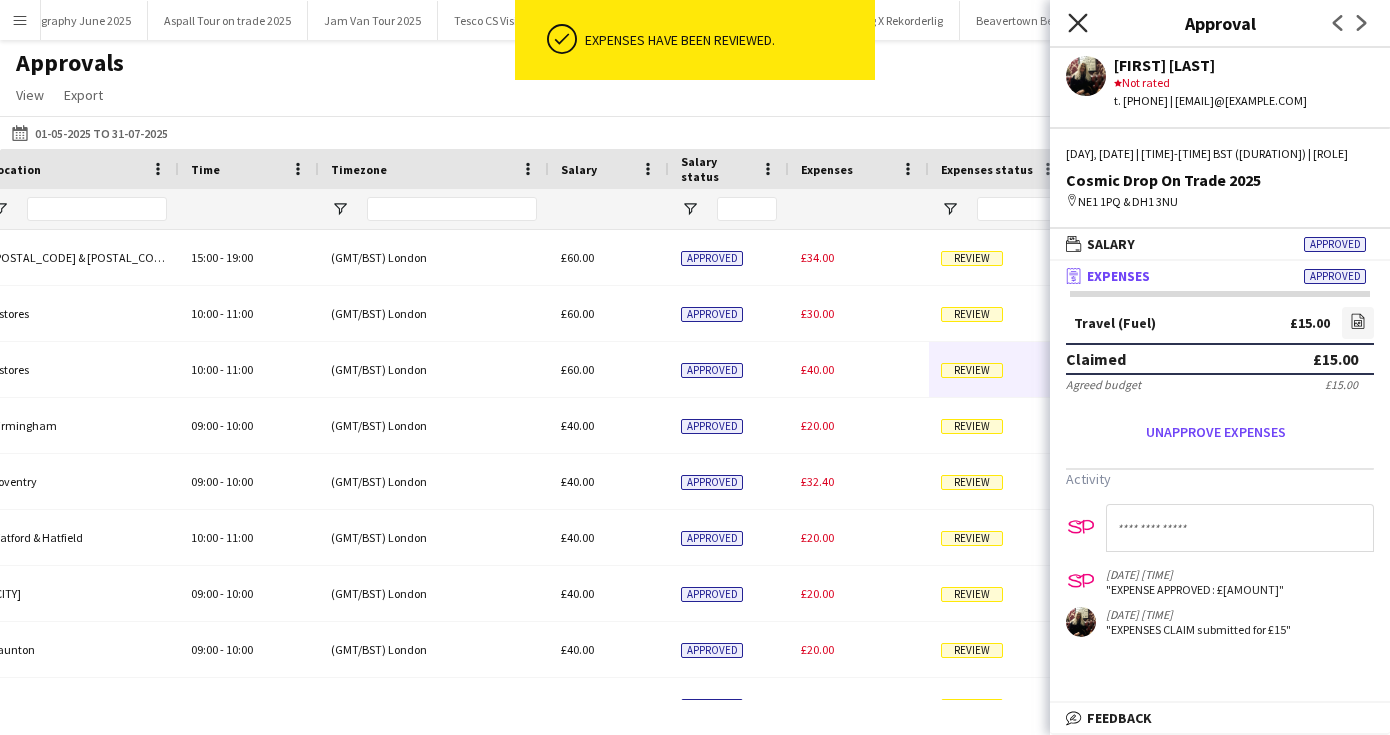 click 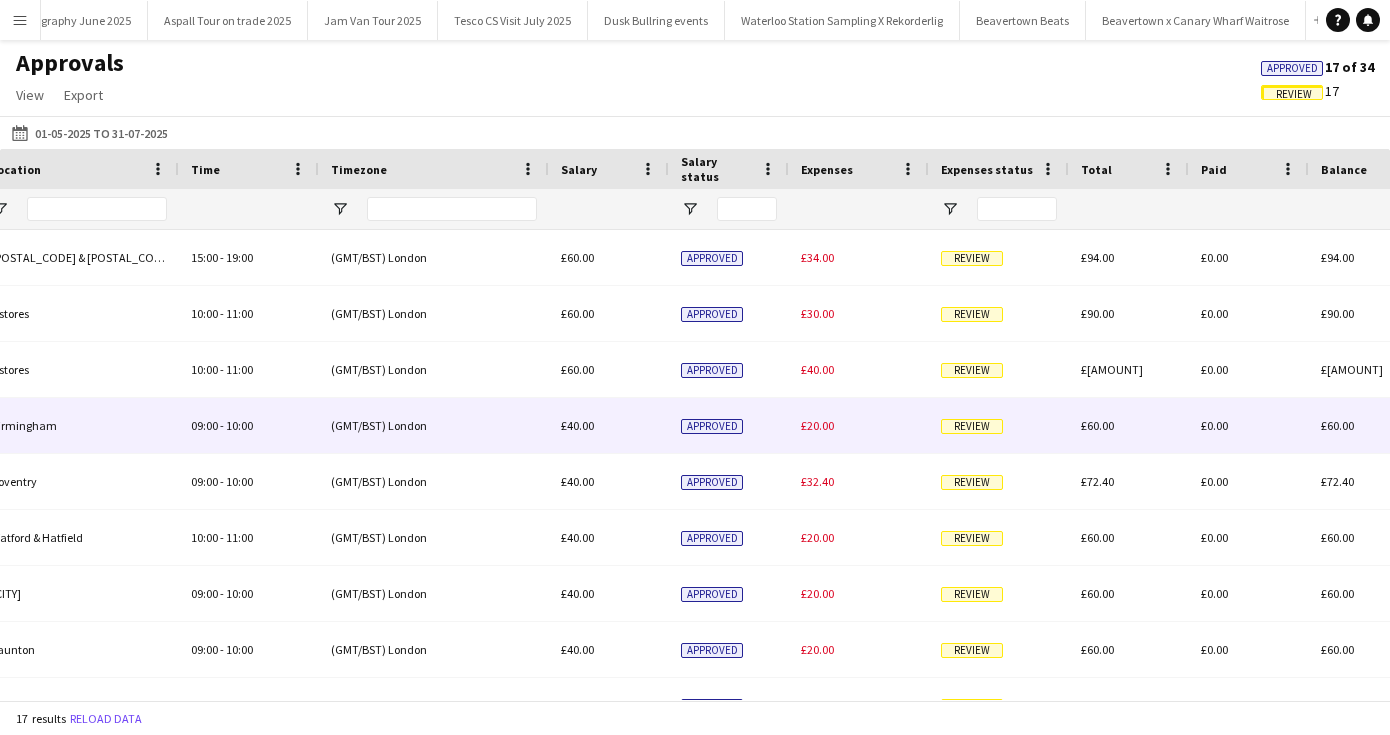 click on "Review" at bounding box center (972, 426) 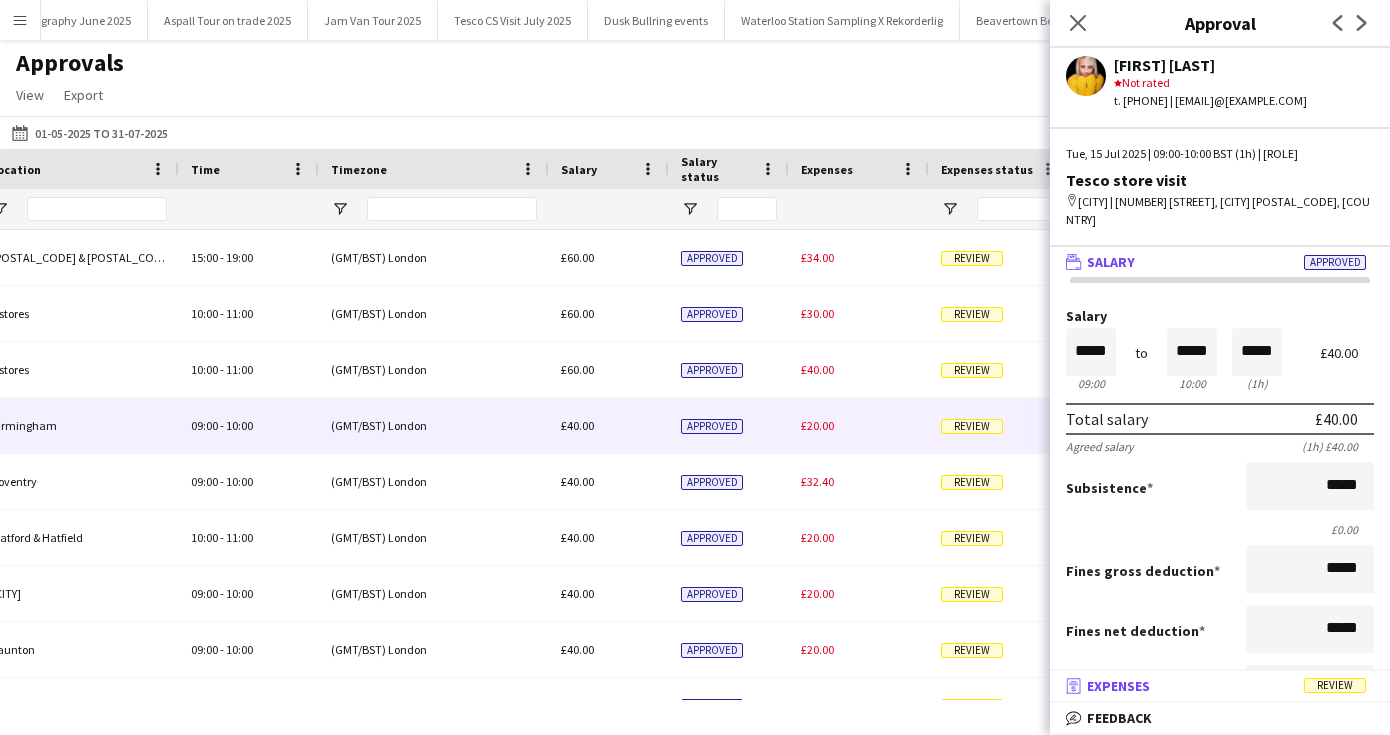 click on "Expenses" at bounding box center (1118, 686) 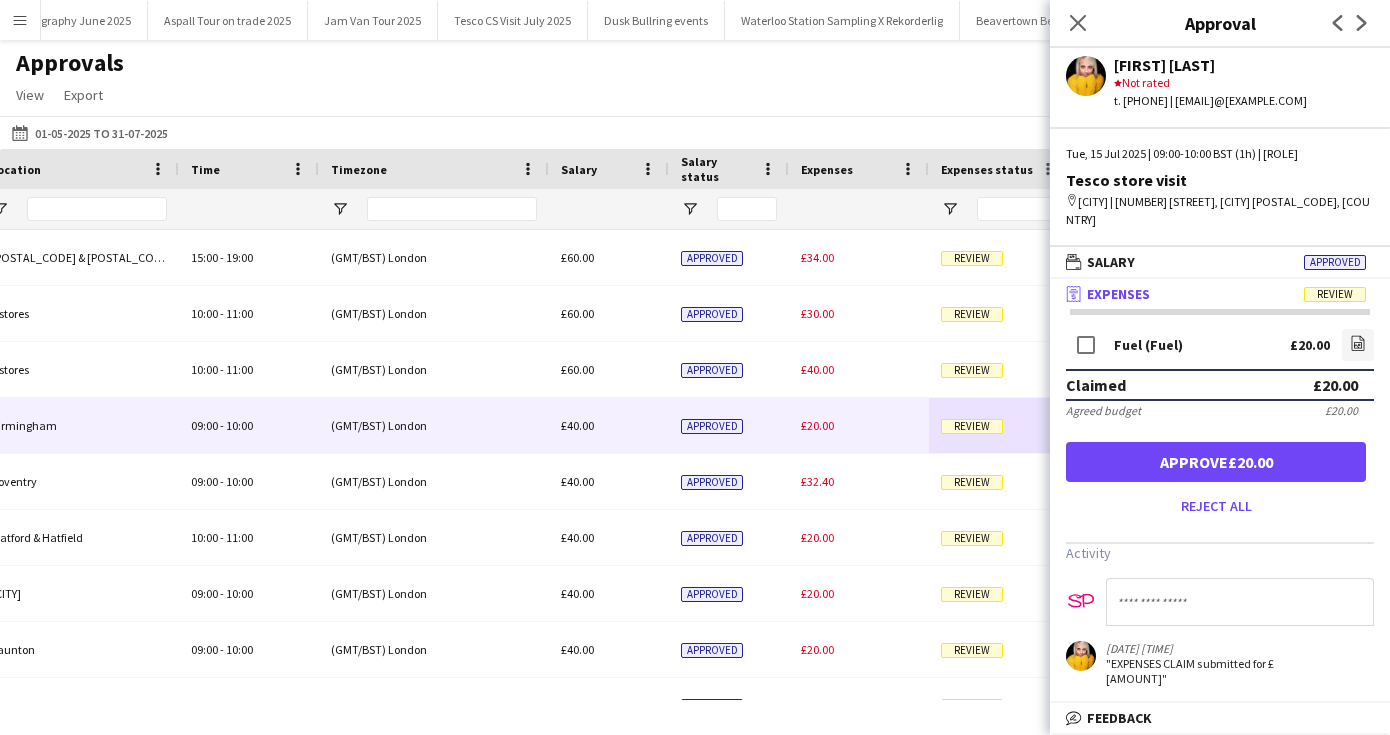 click on "Approve   [CURRENCY][AMOUNT]" at bounding box center (1216, 462) 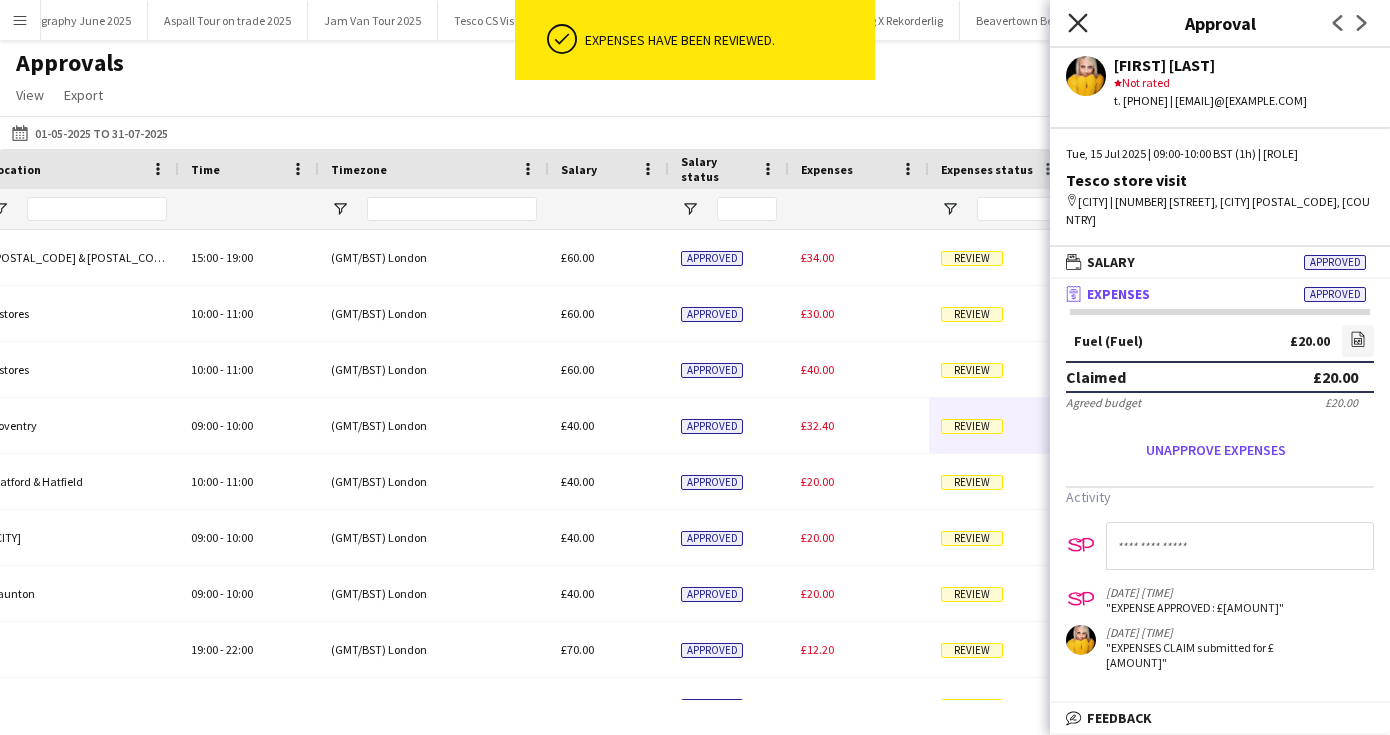click on "Close pop-in" 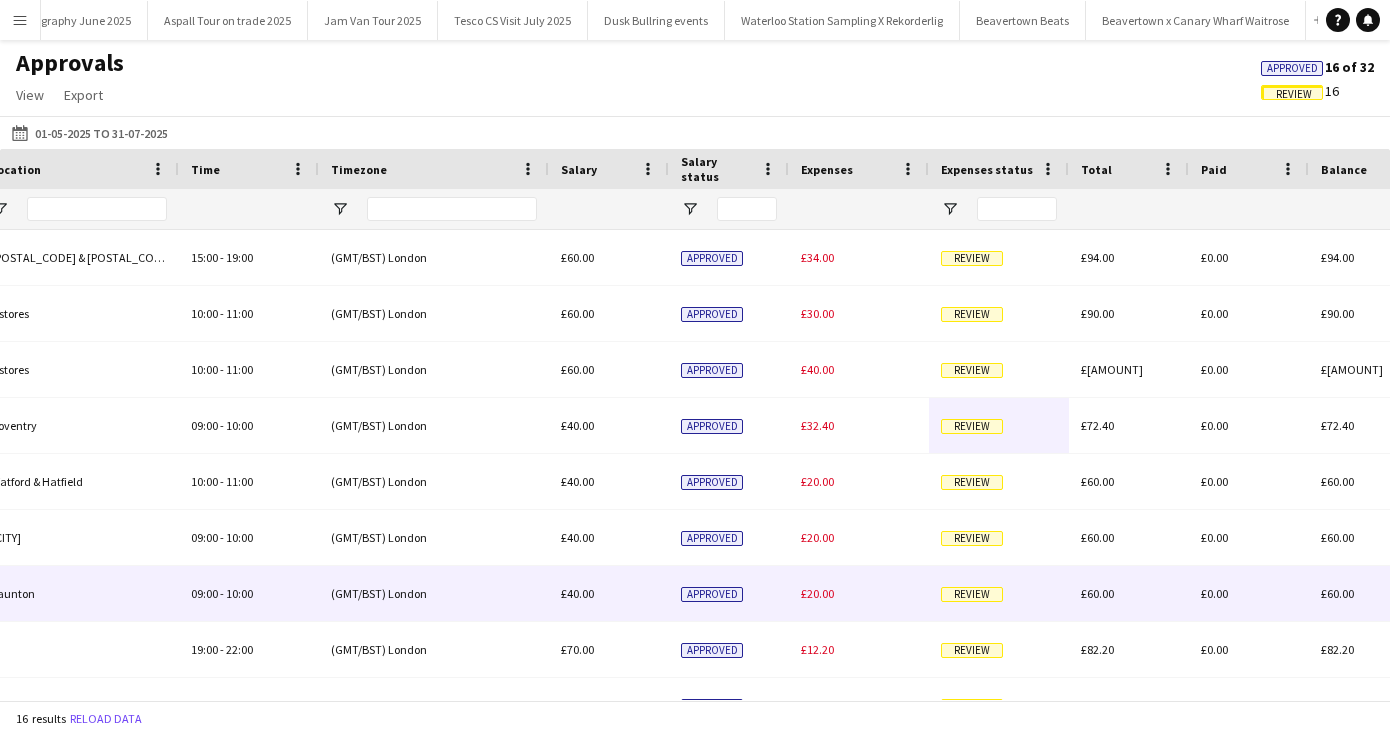 click on "Review" at bounding box center [972, 594] 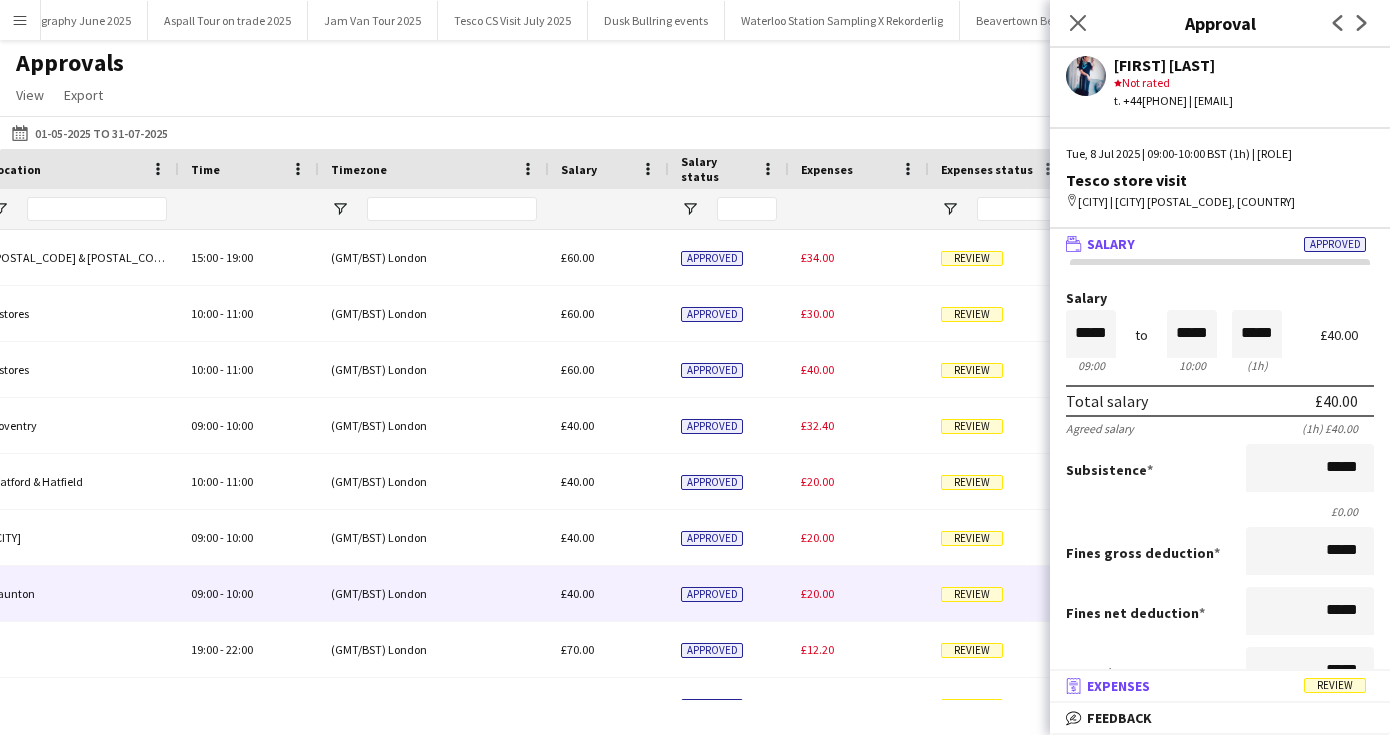 click on "receipt
Expenses   Review" at bounding box center [1216, 686] 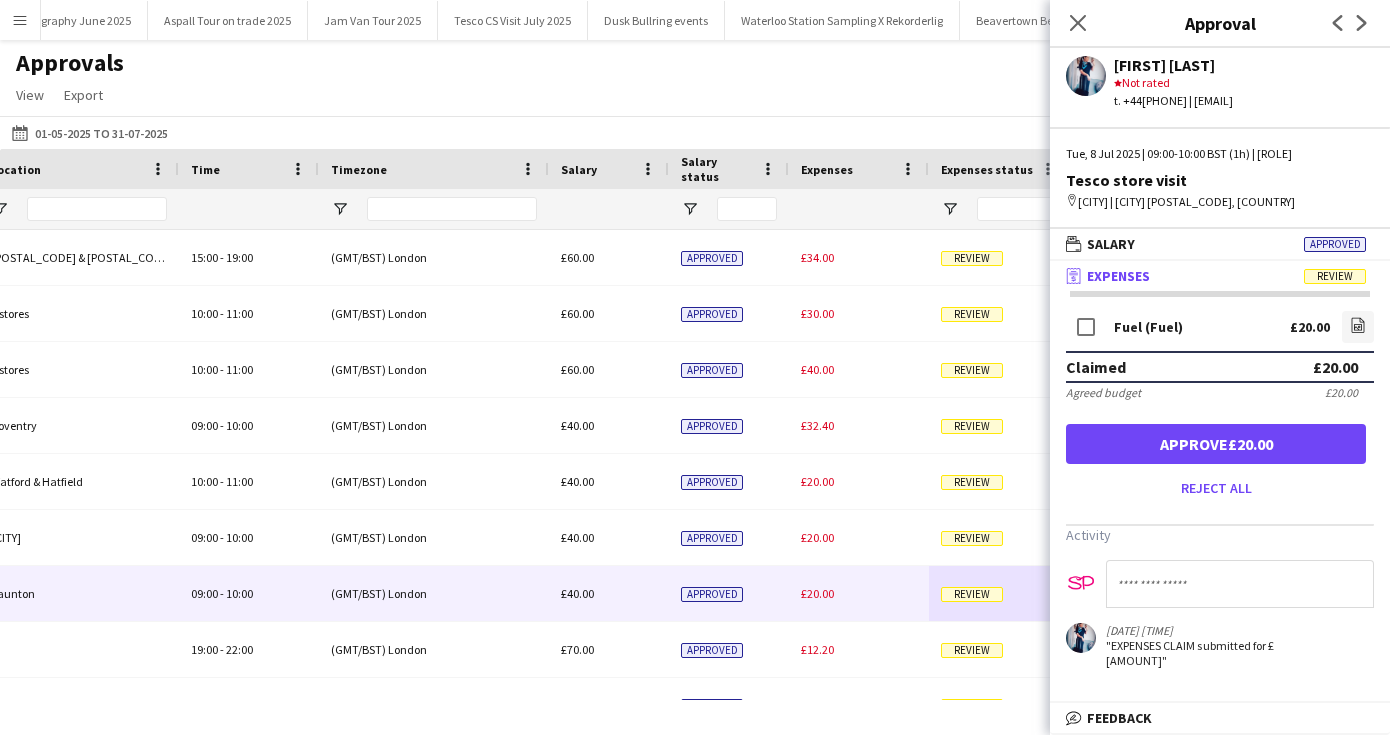 click on "Approve   [CURRENCY][AMOUNT]" at bounding box center (1216, 444) 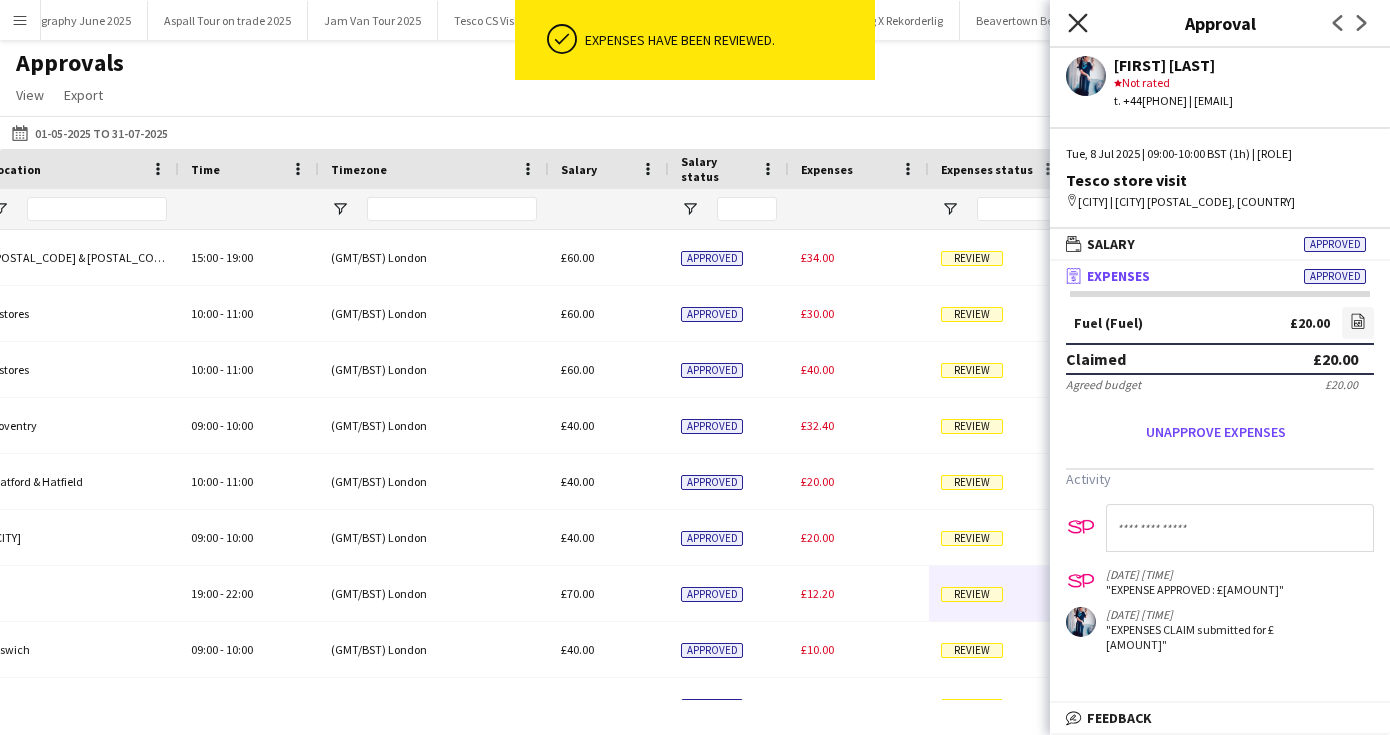 click on "Close pop-in" 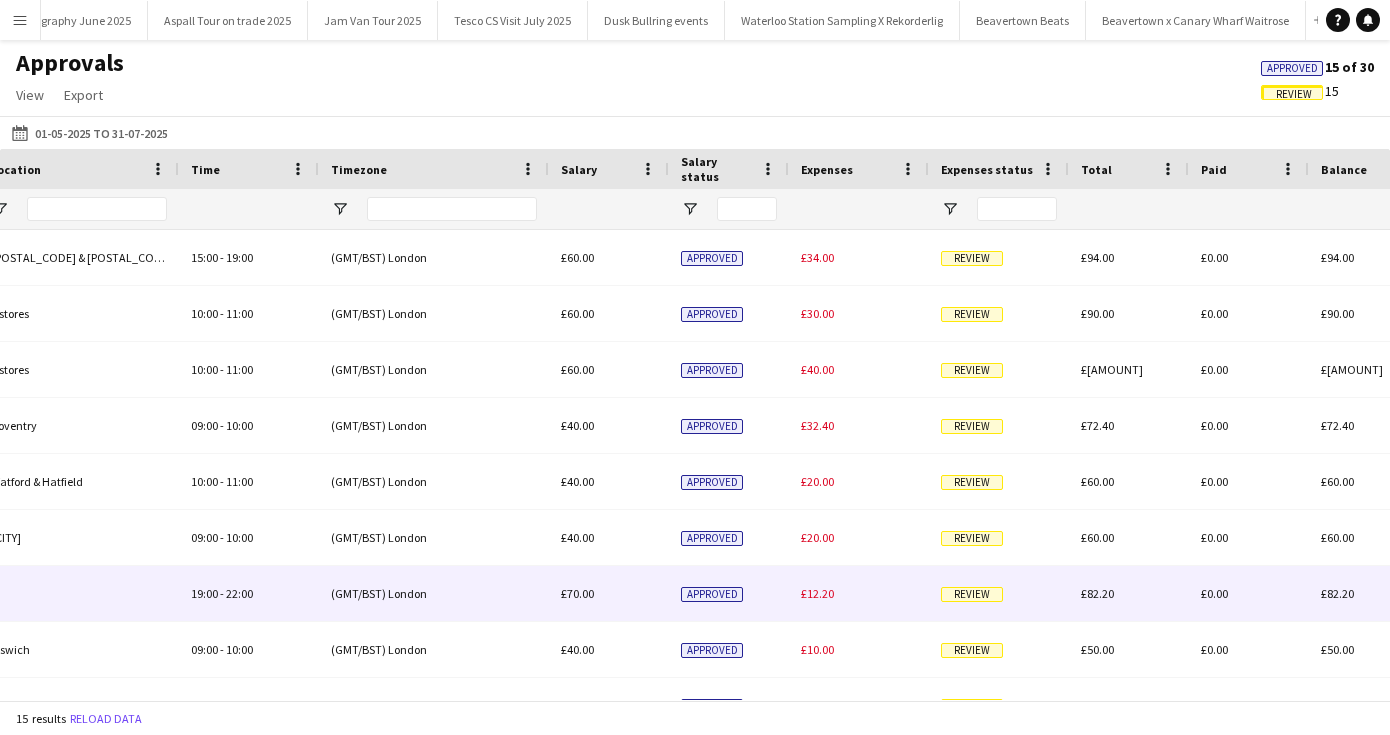 click on "Review" at bounding box center (972, 594) 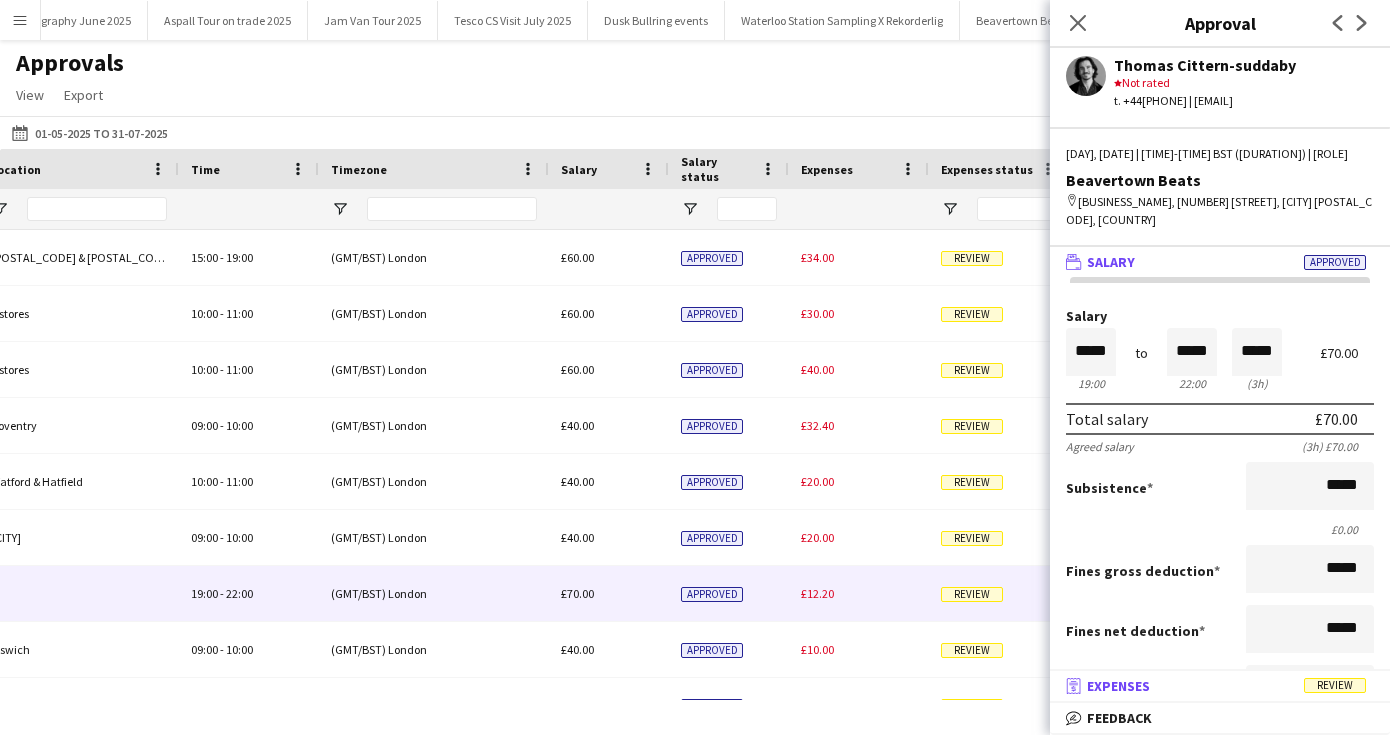 click on "Expenses" at bounding box center [1118, 686] 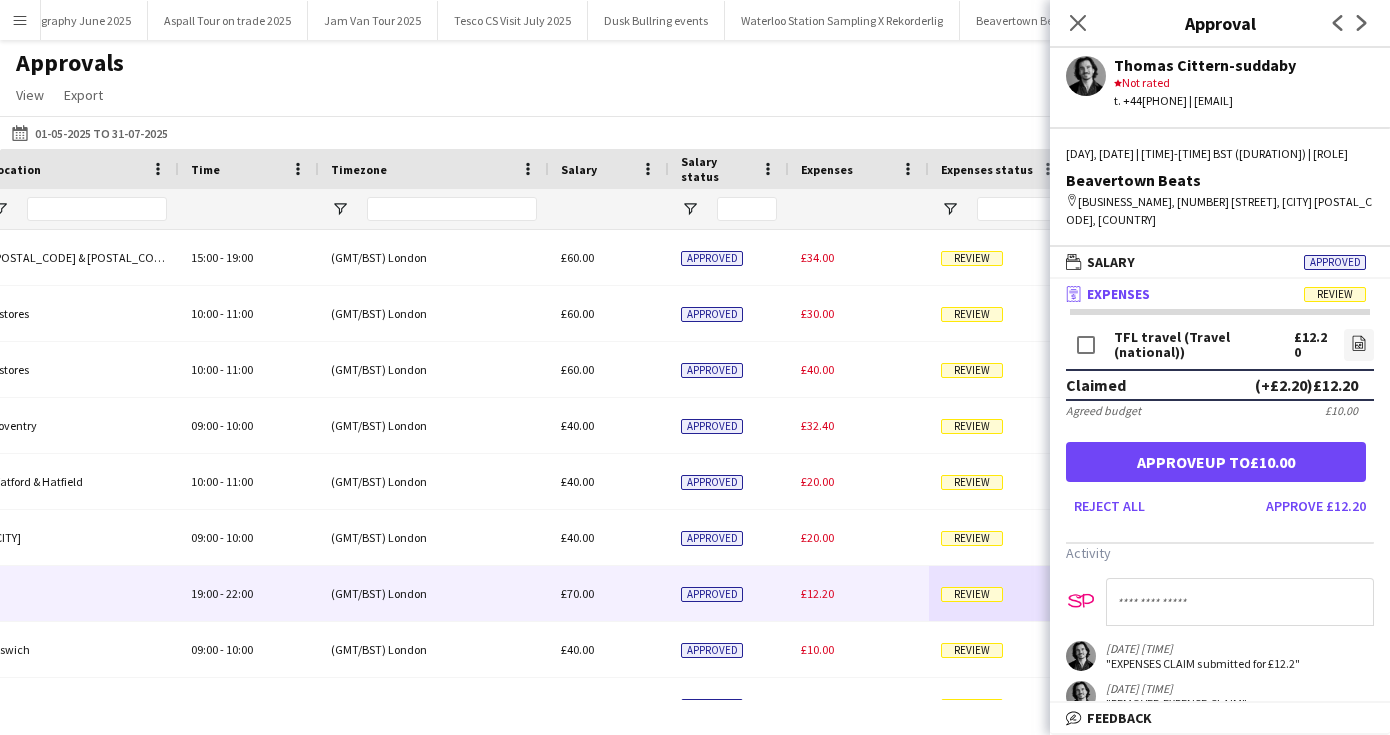 click on "Approve   up to   £10.00" at bounding box center (1216, 462) 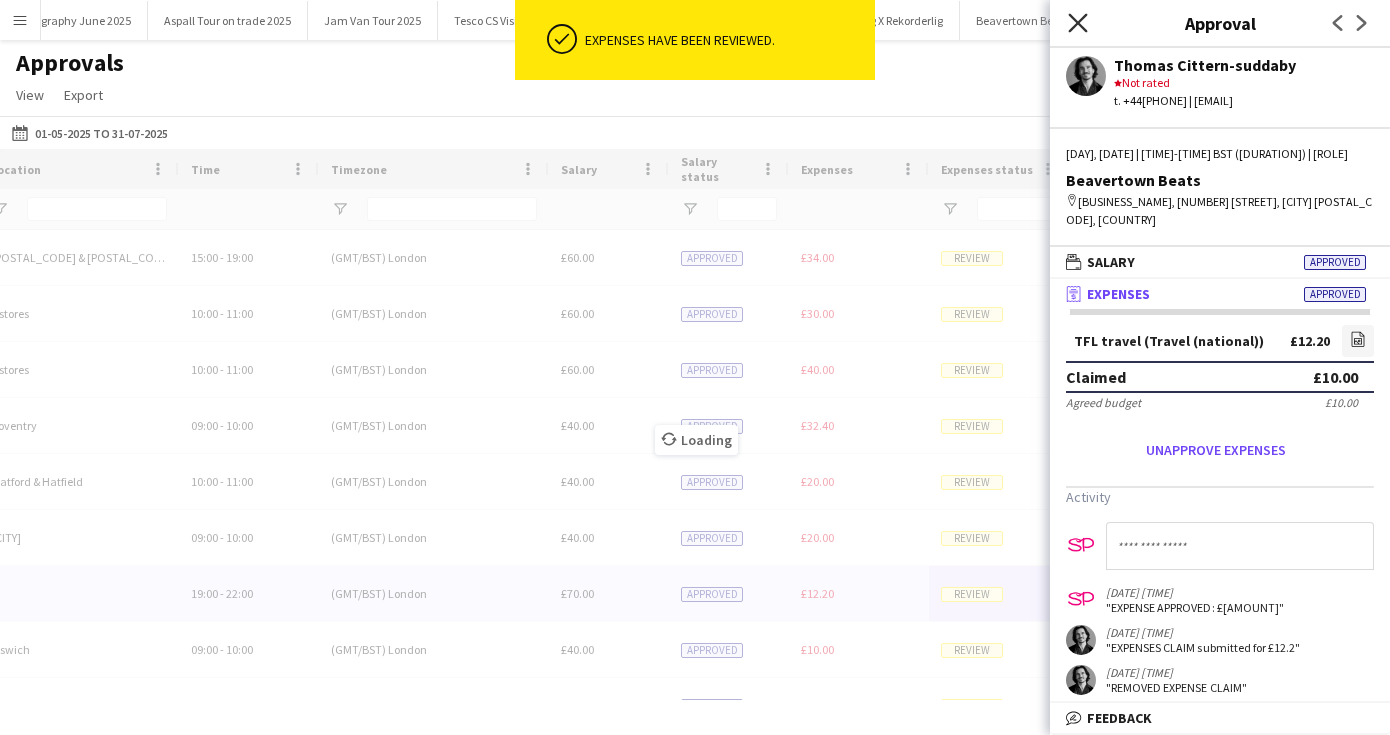 click on "Close pop-in" 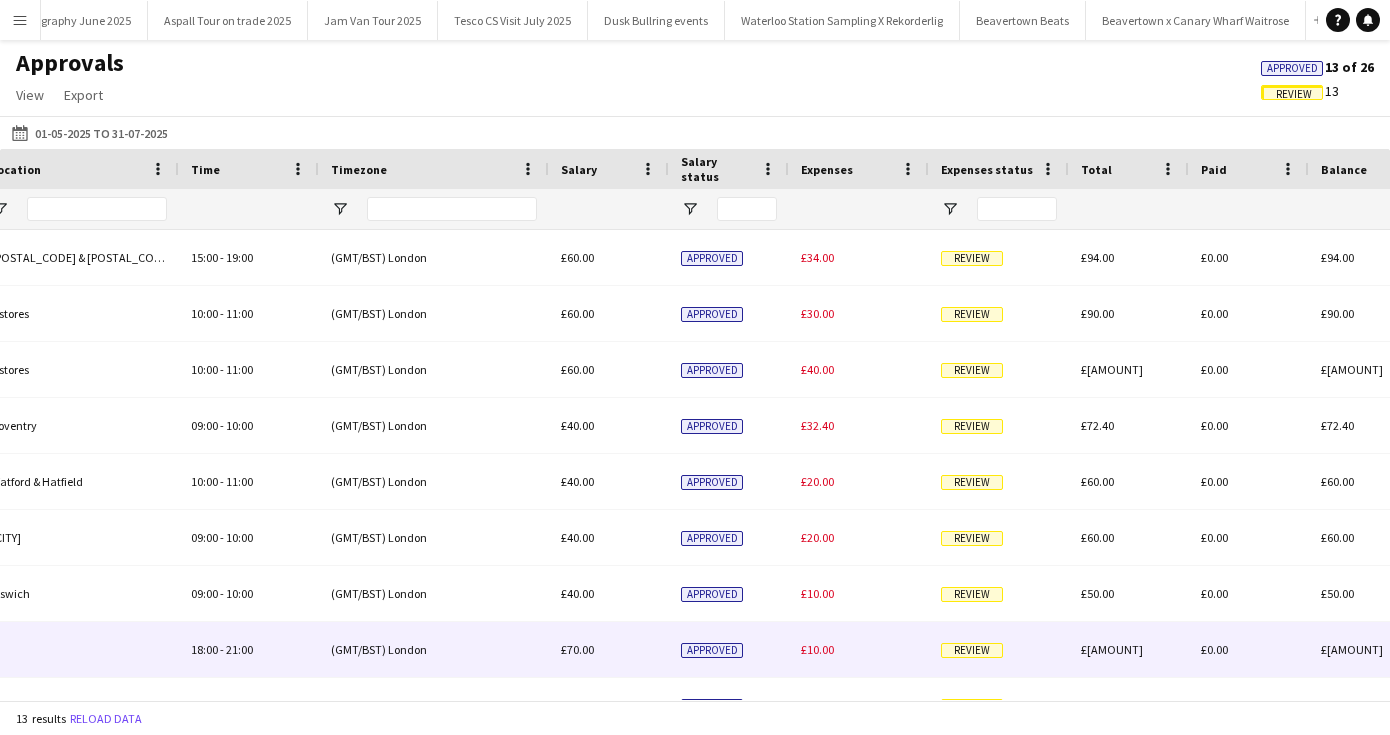 click on "Review" at bounding box center (972, 650) 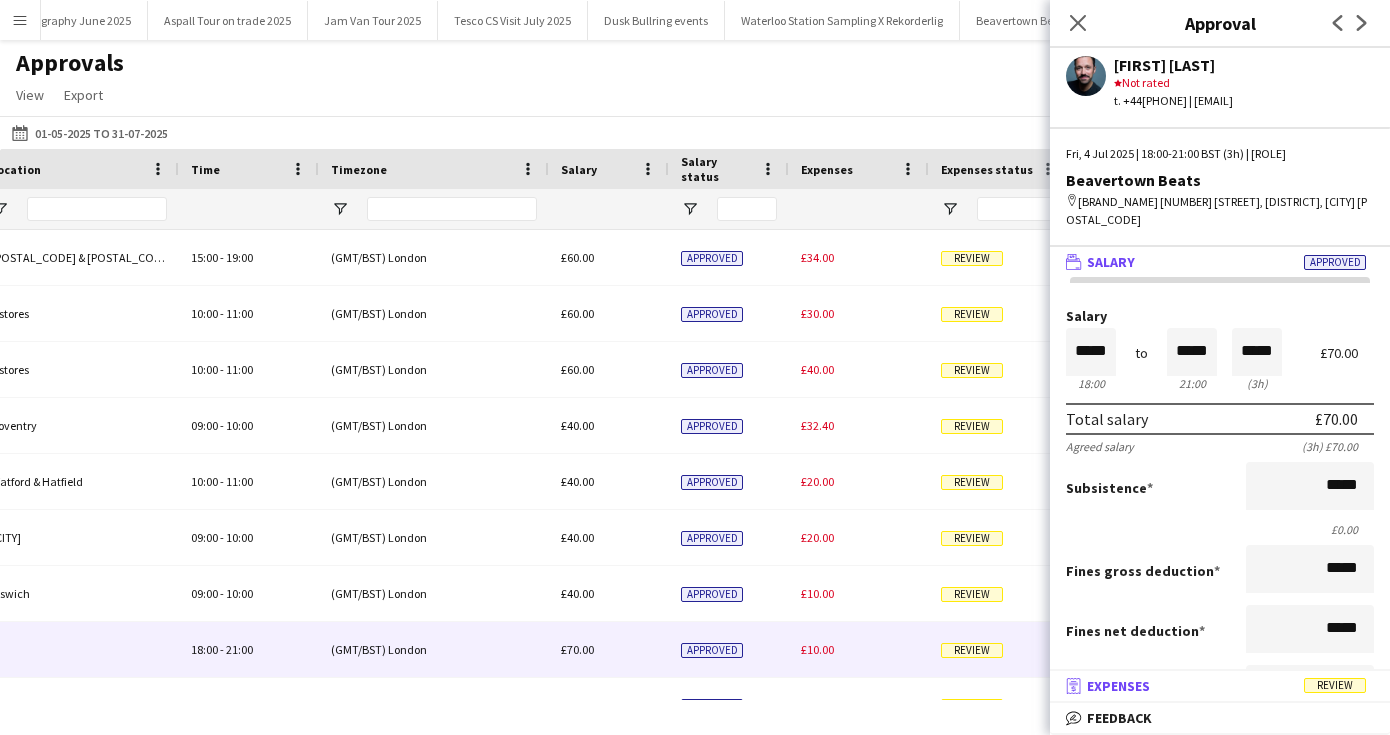 click on "receipt
Expenses   Review" at bounding box center (1216, 686) 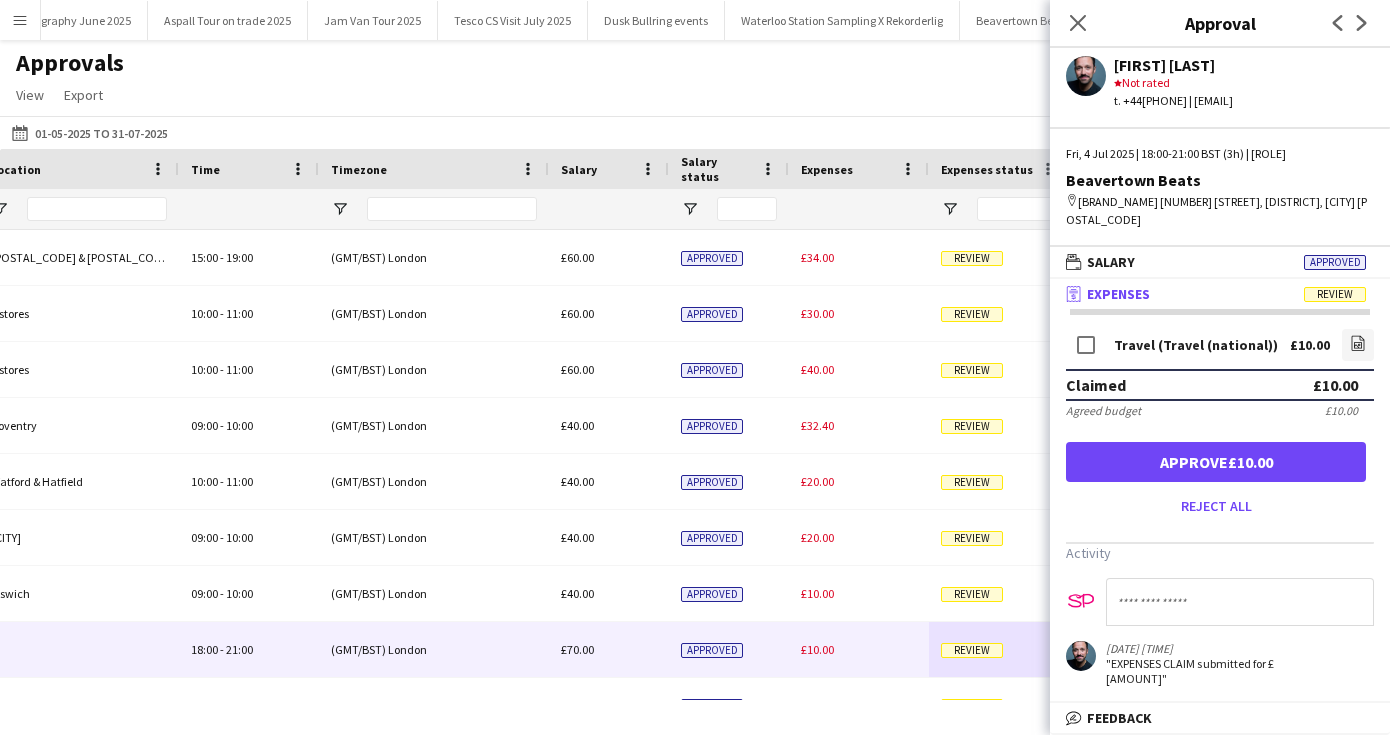 click on "Approve   £10.00" at bounding box center [1216, 462] 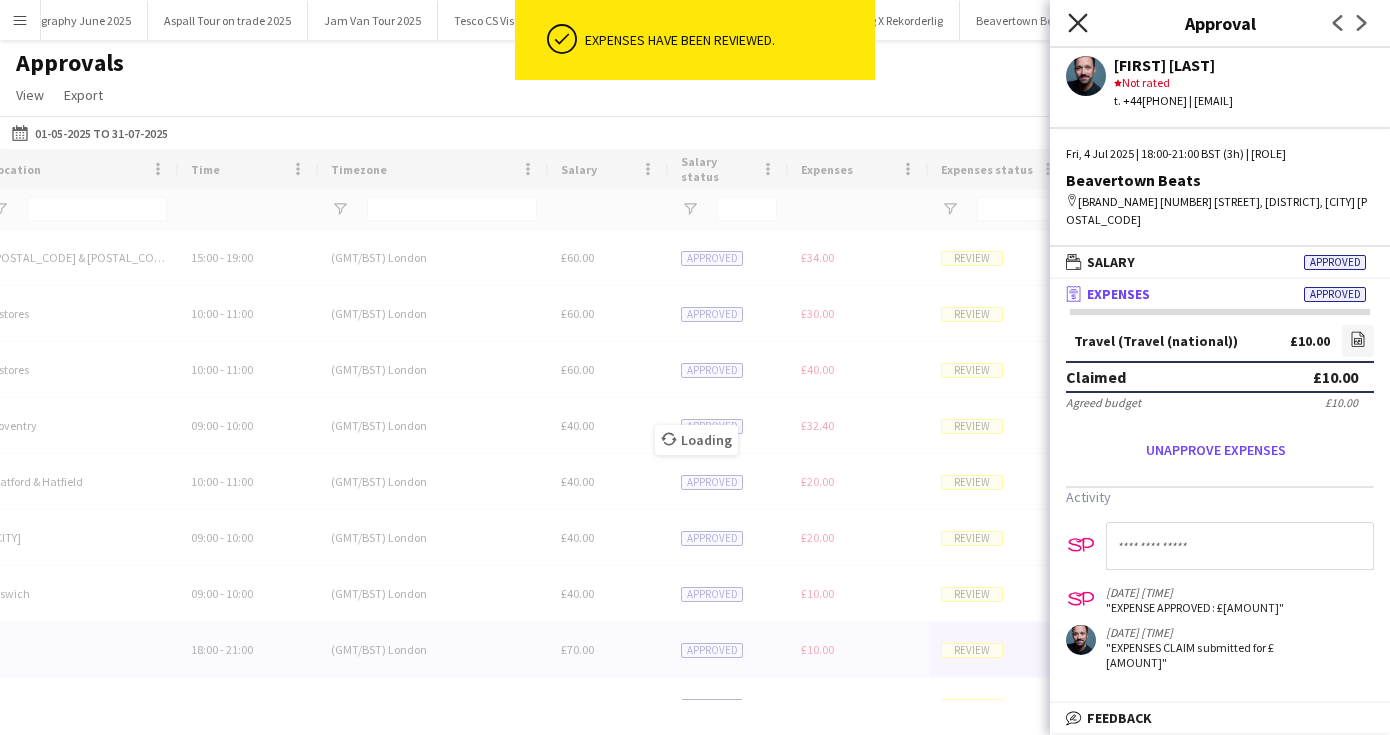 click on "Close pop-in" 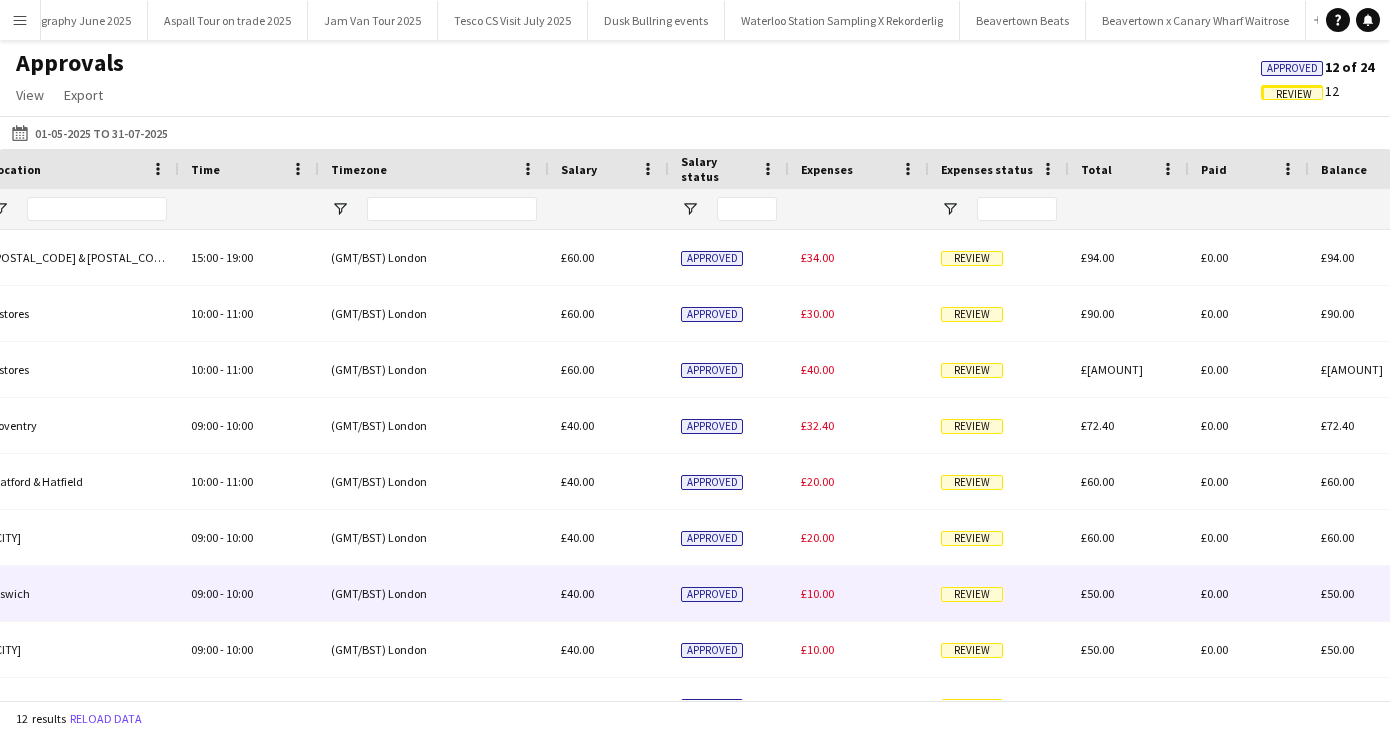 click on "Review" at bounding box center (972, 594) 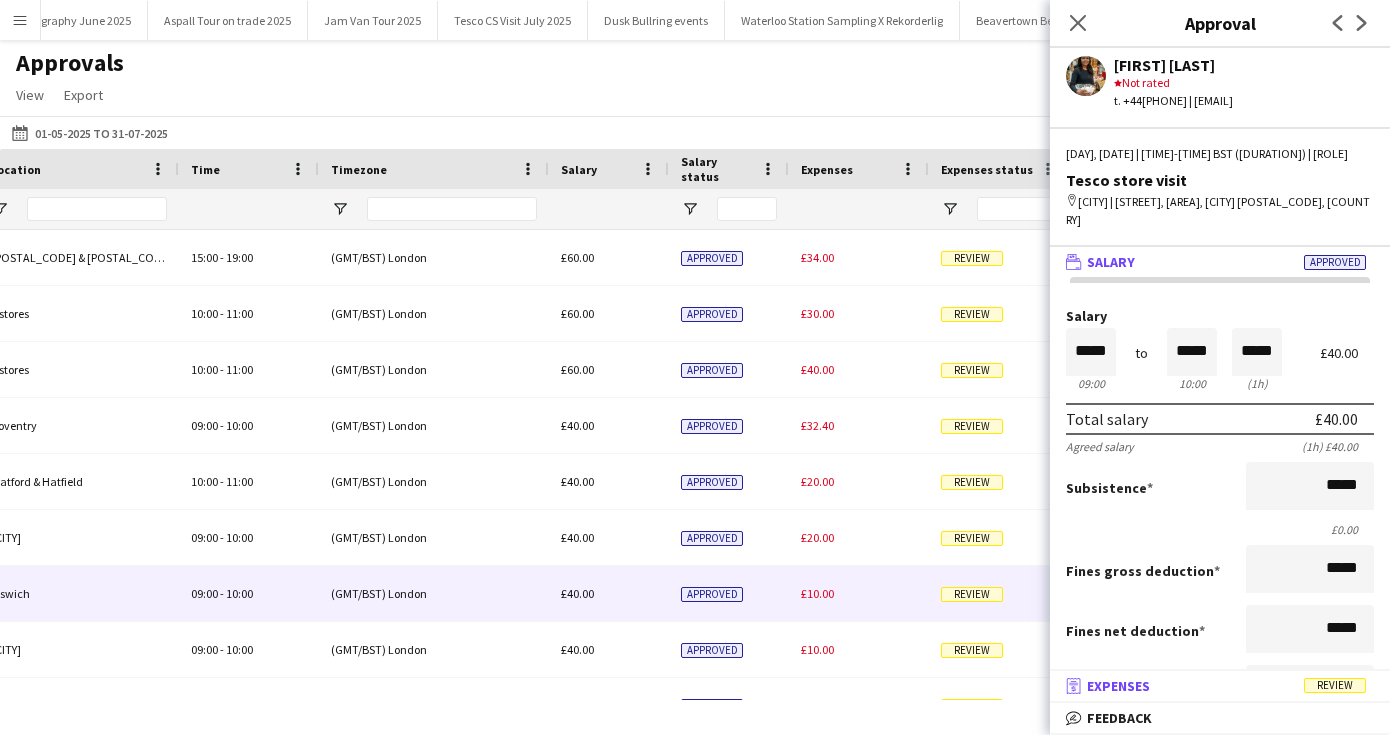 click on "Expenses" at bounding box center (1118, 686) 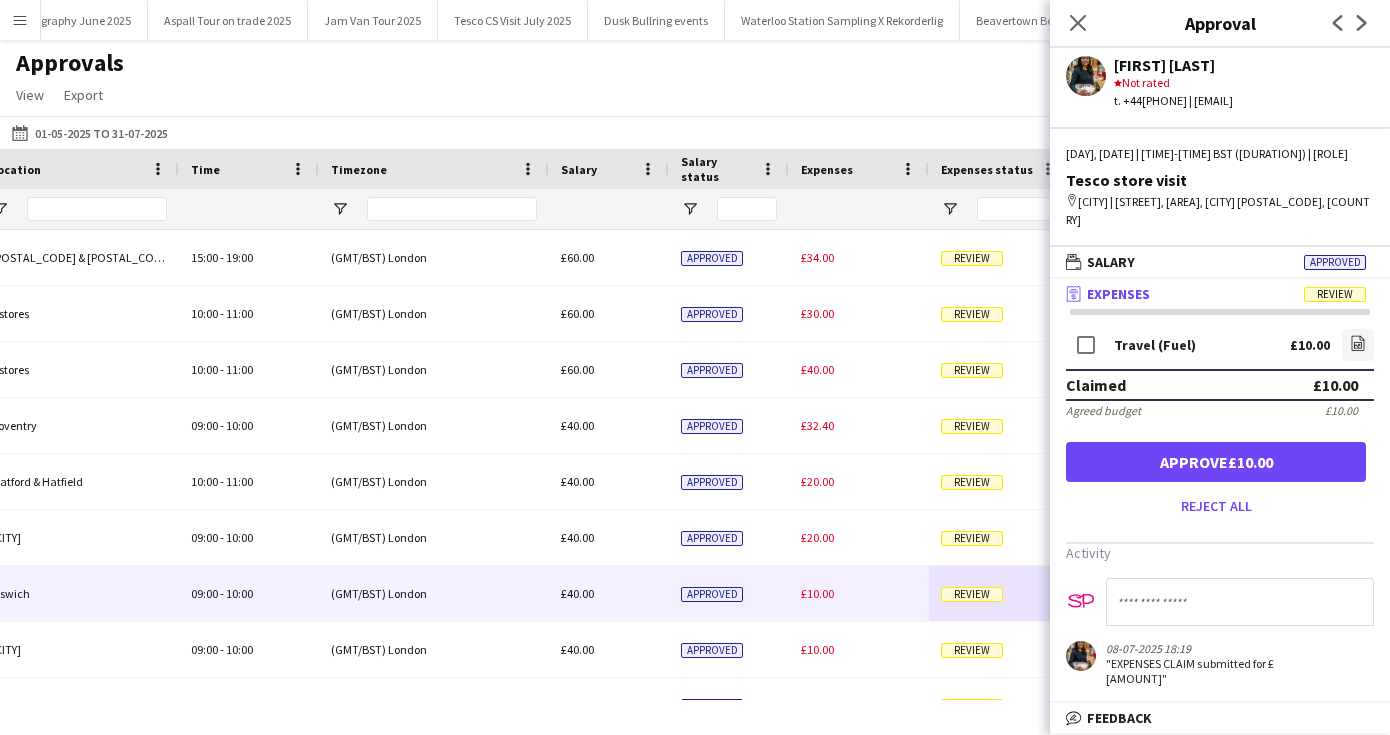 click on "Approve   £10.00" at bounding box center (1216, 462) 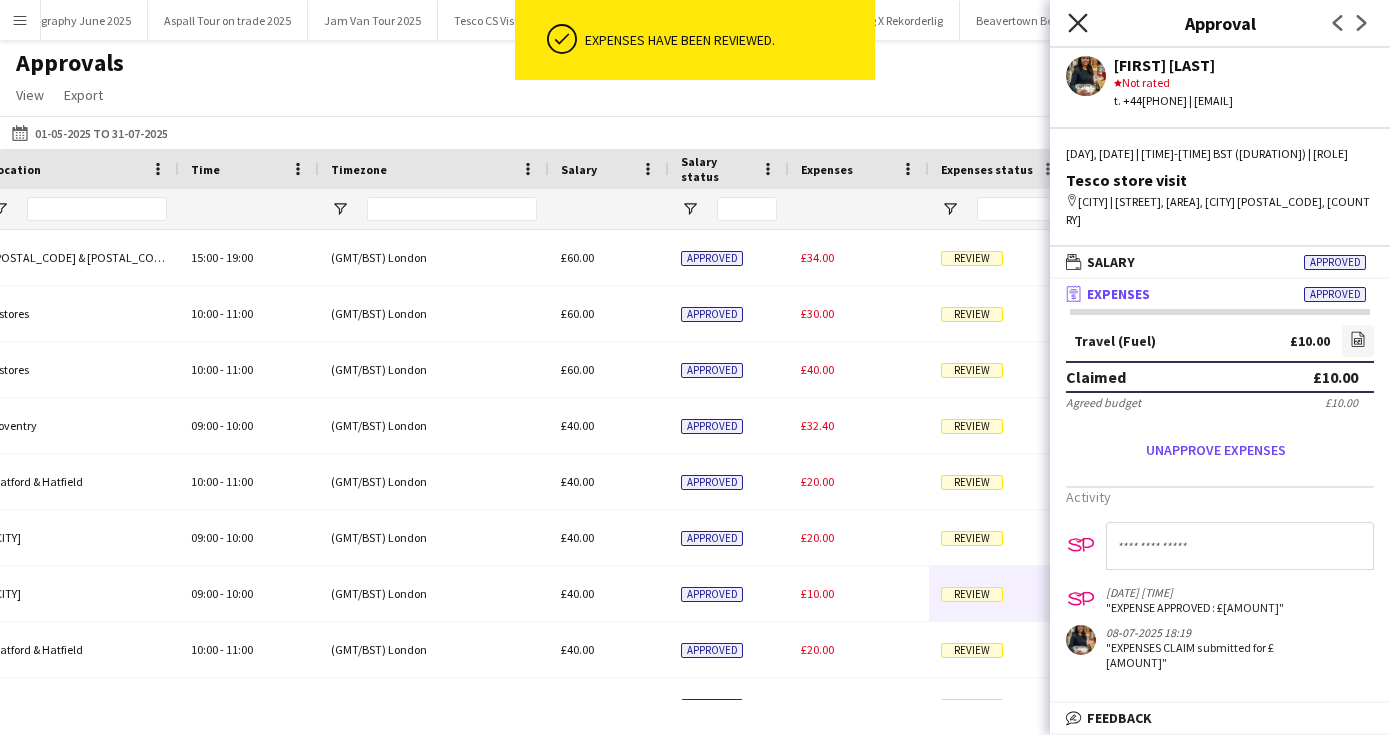 click on "Close pop-in" 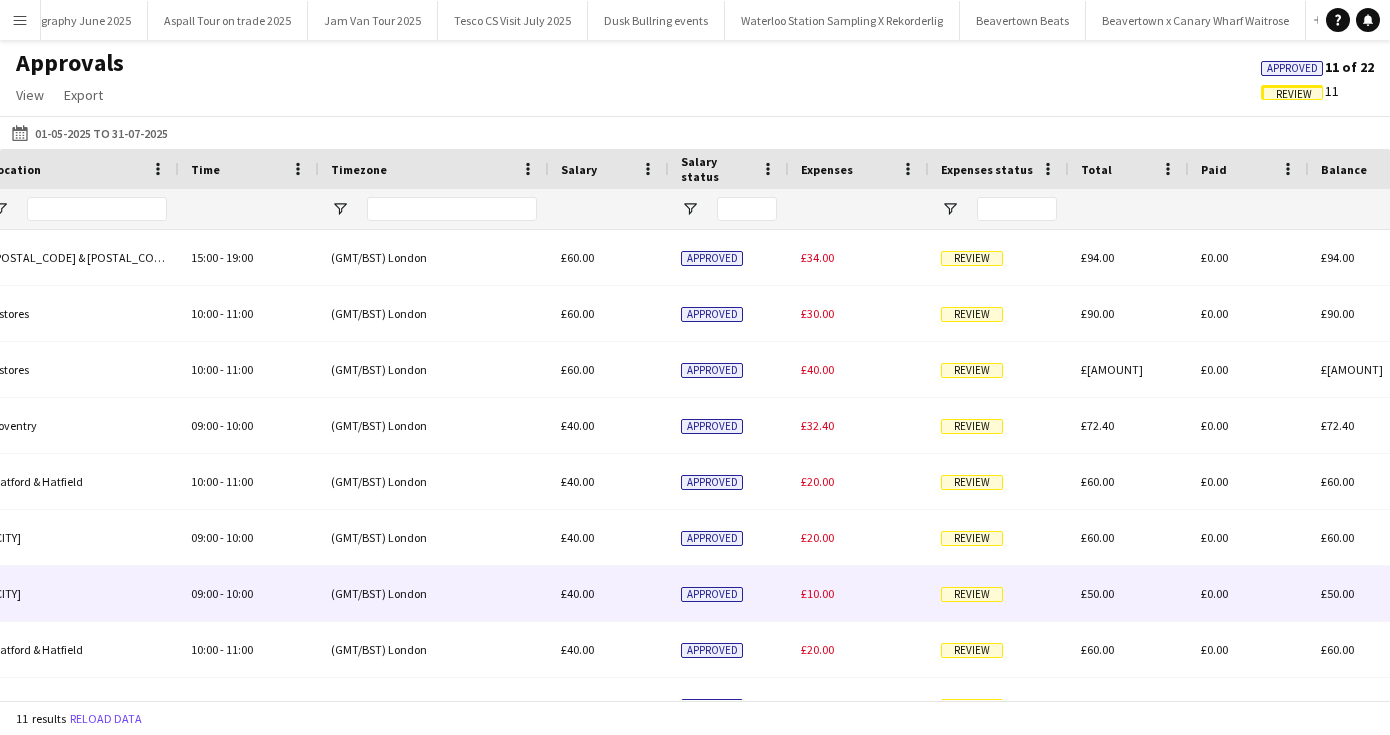 click on "Review" at bounding box center [972, 594] 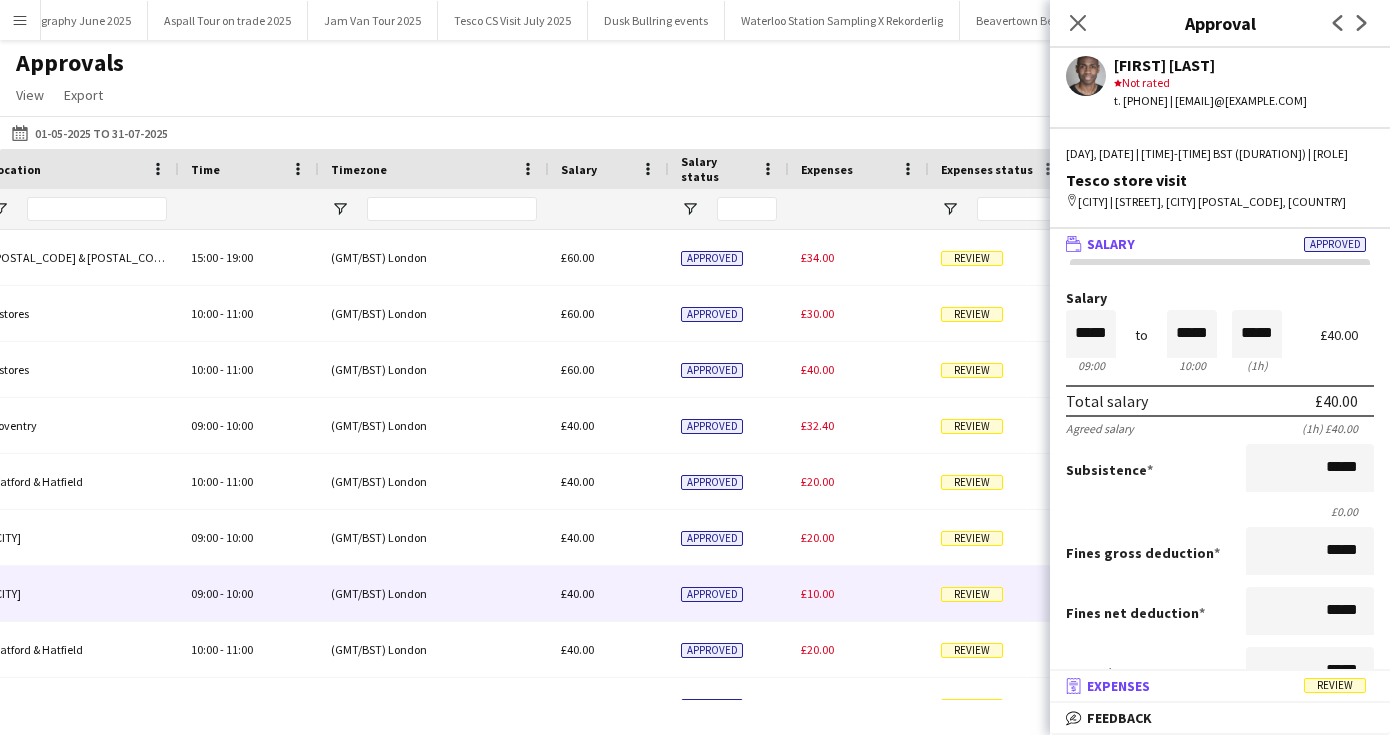 click on "receipt
Expenses   Review" at bounding box center (1216, 686) 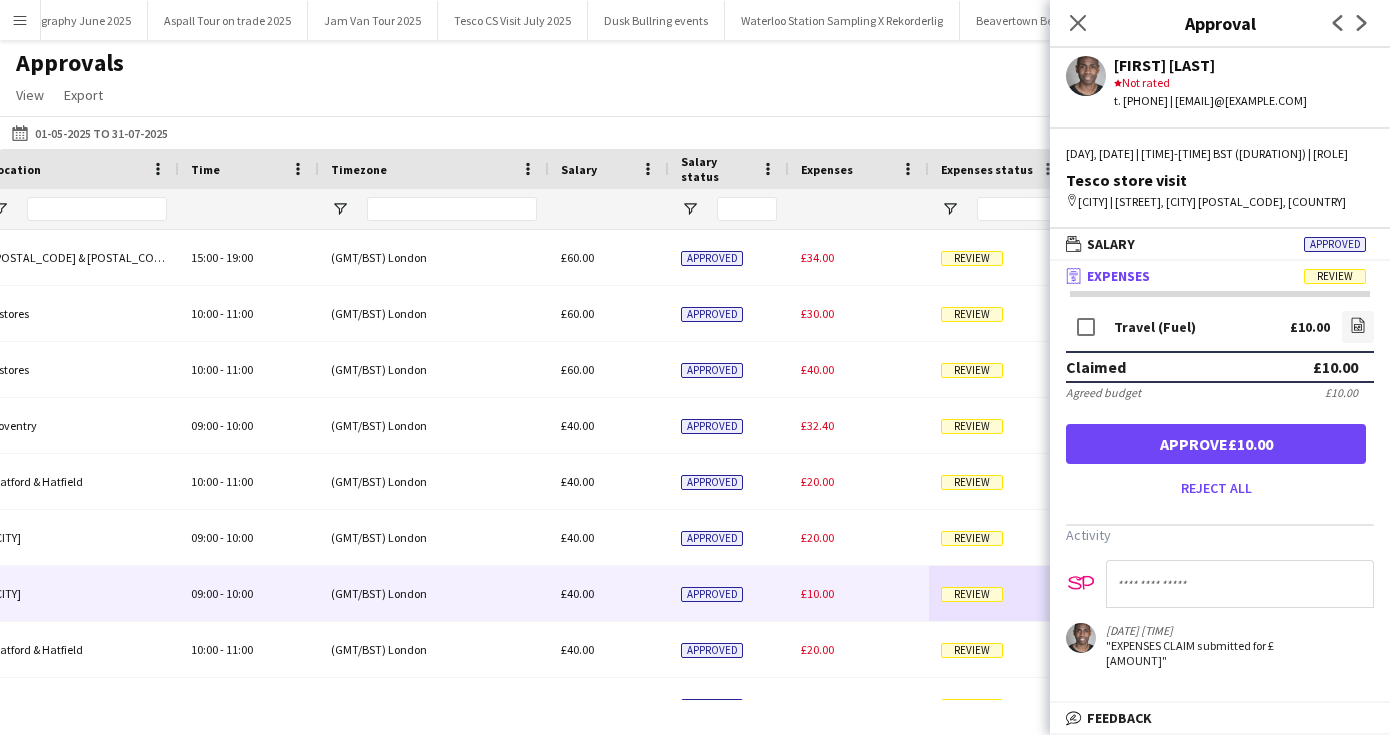 click on "Approve   £10.00" at bounding box center [1216, 444] 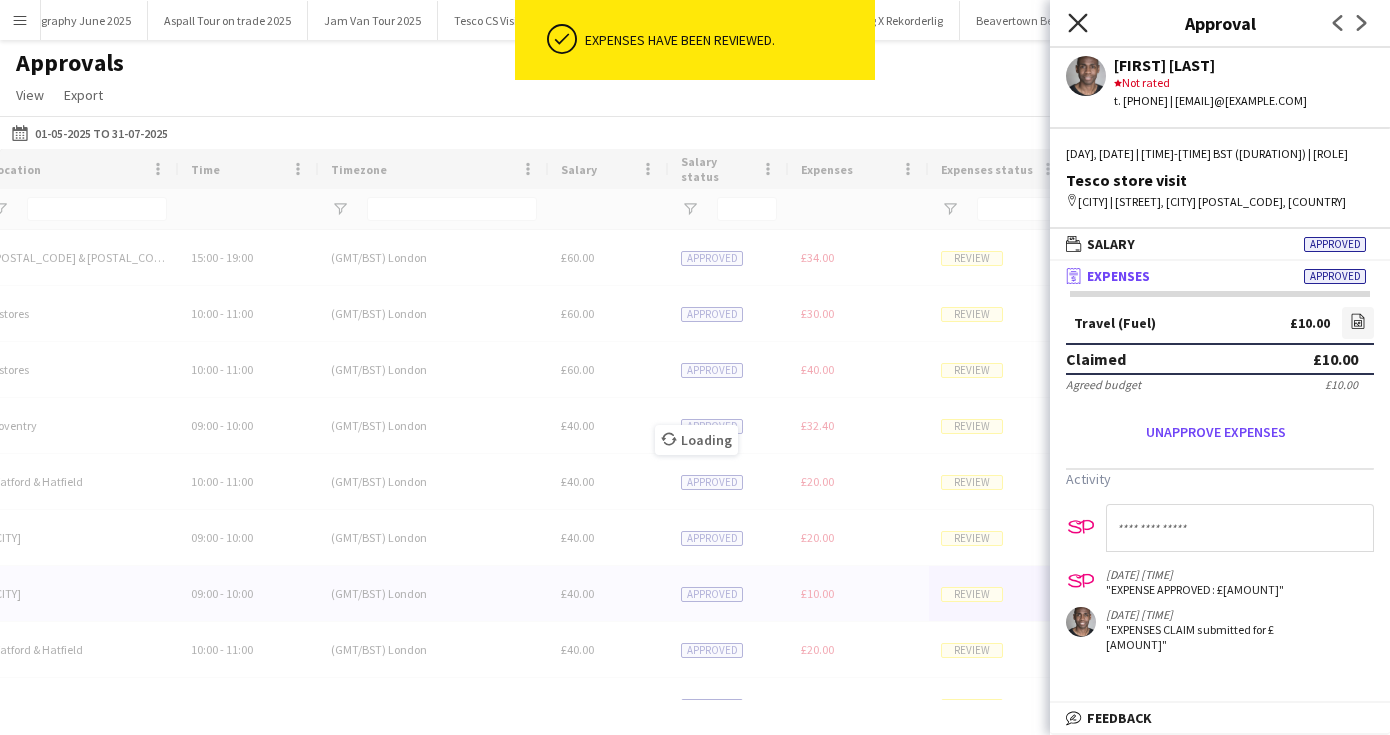 click on "Close pop-in" 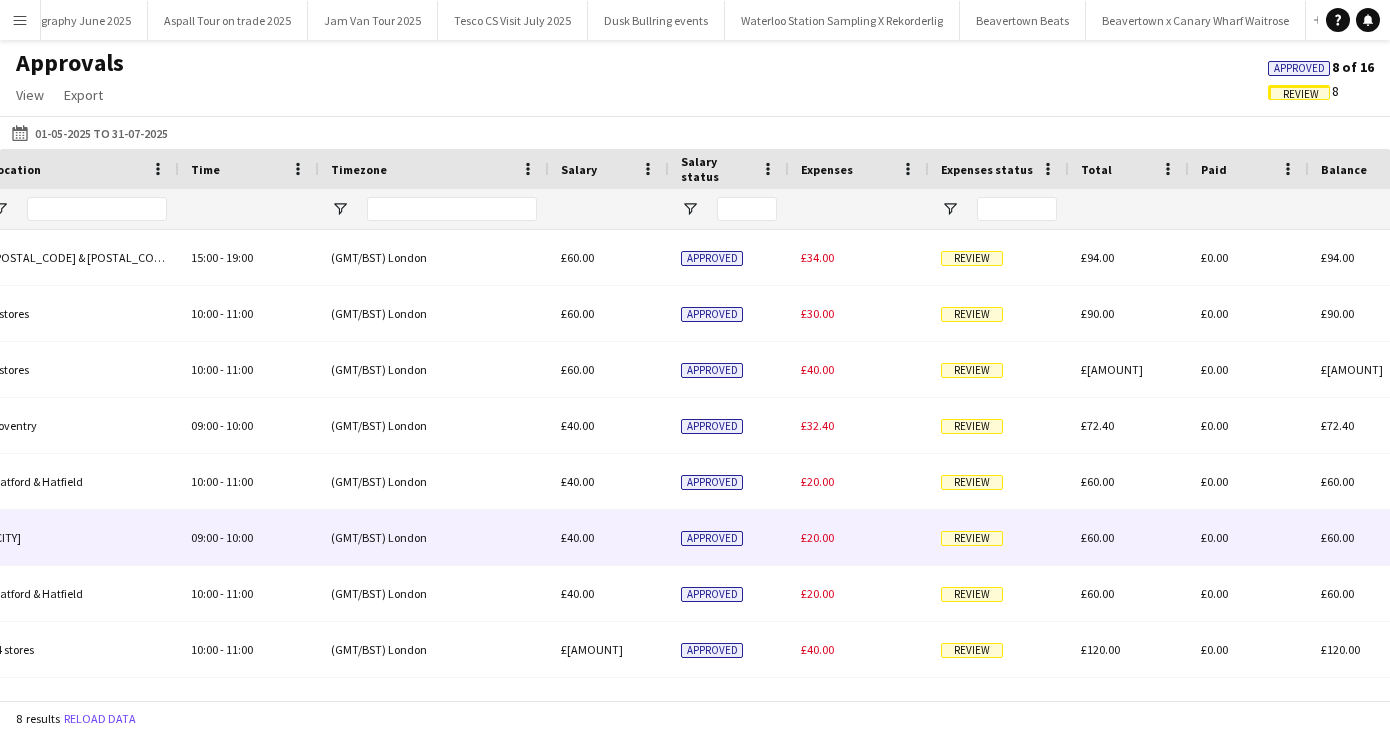 click on "Review" at bounding box center (972, 538) 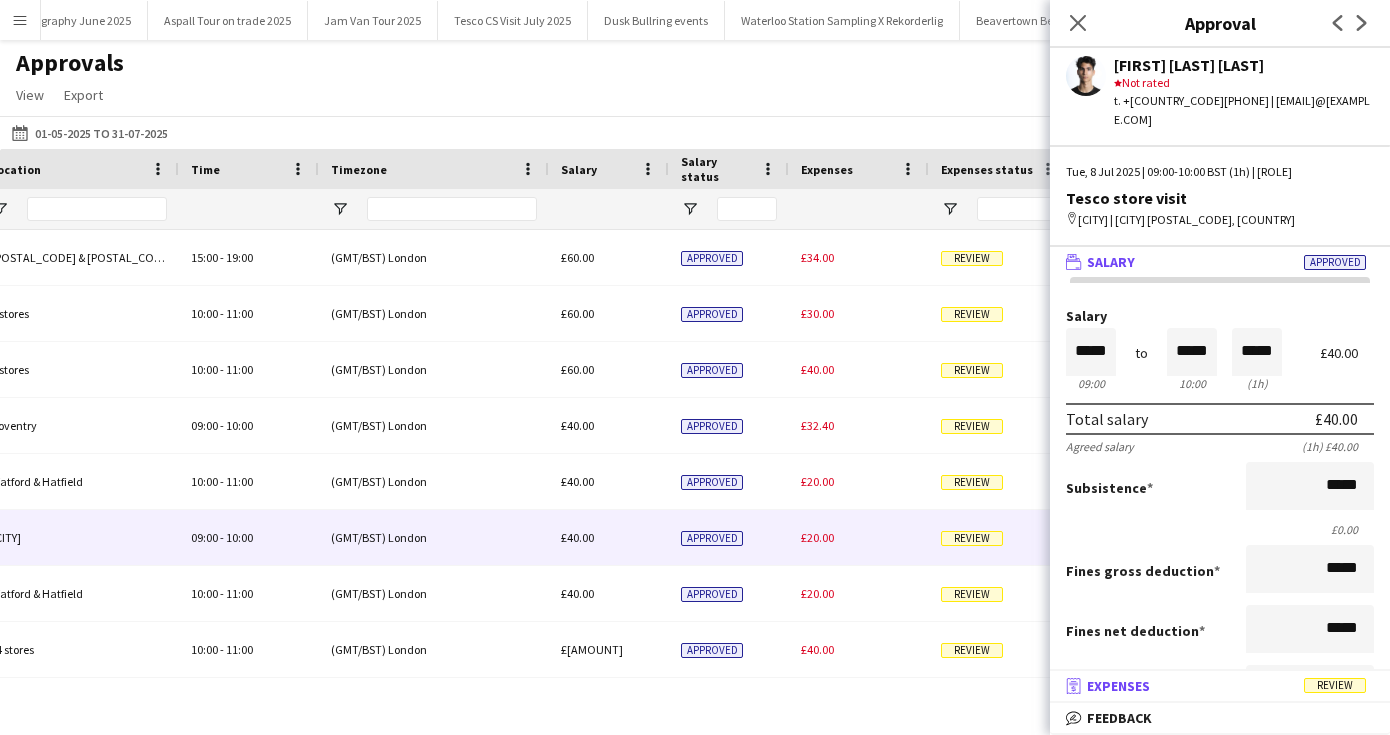click on "receipt
Expenses   Review" at bounding box center (1216, 686) 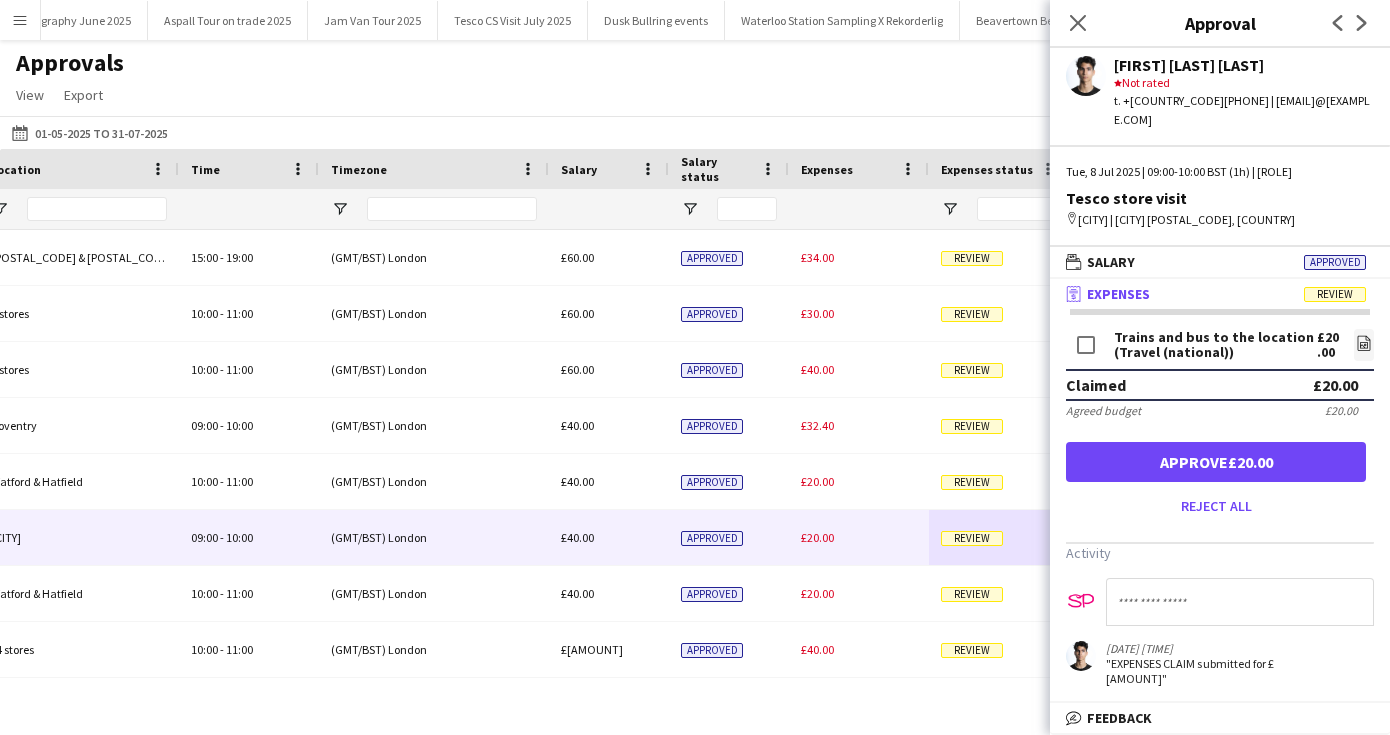 click on "Approve   [CURRENCY][AMOUNT]" at bounding box center (1216, 462) 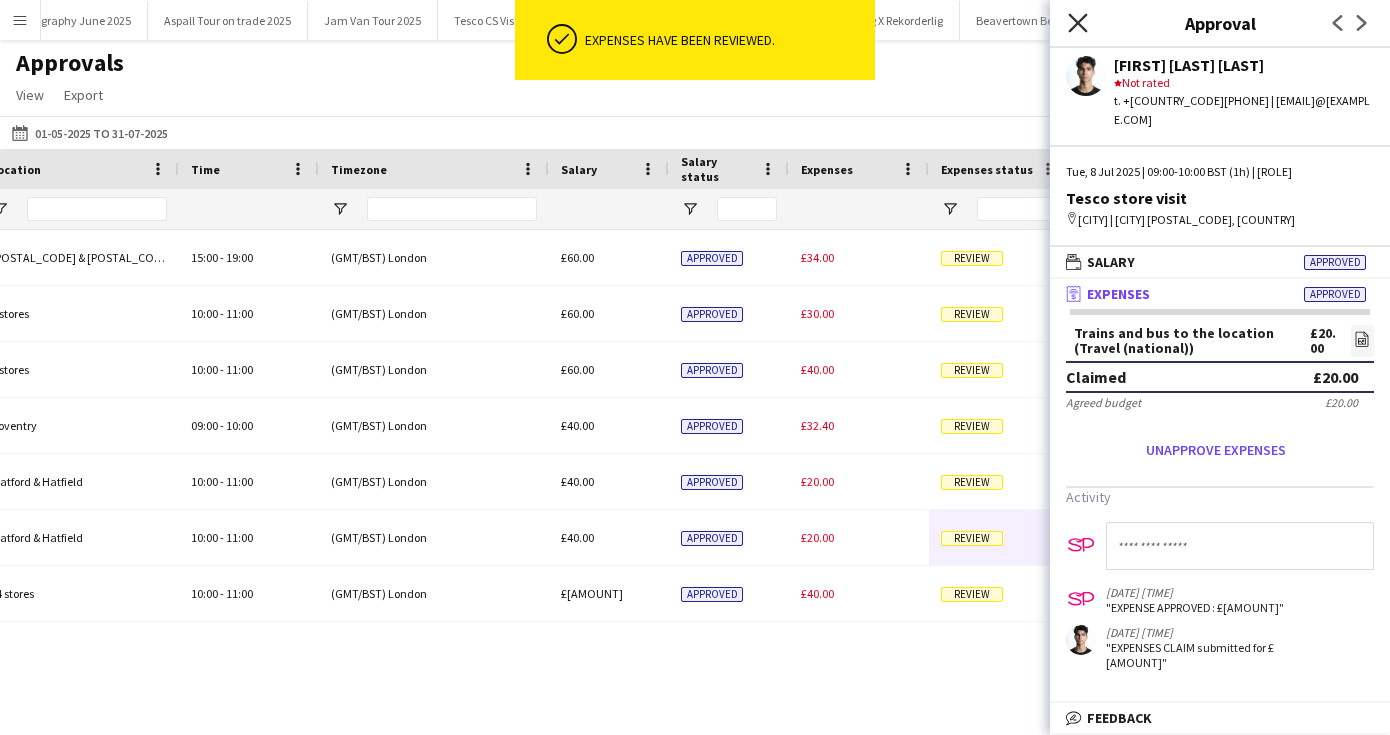 click 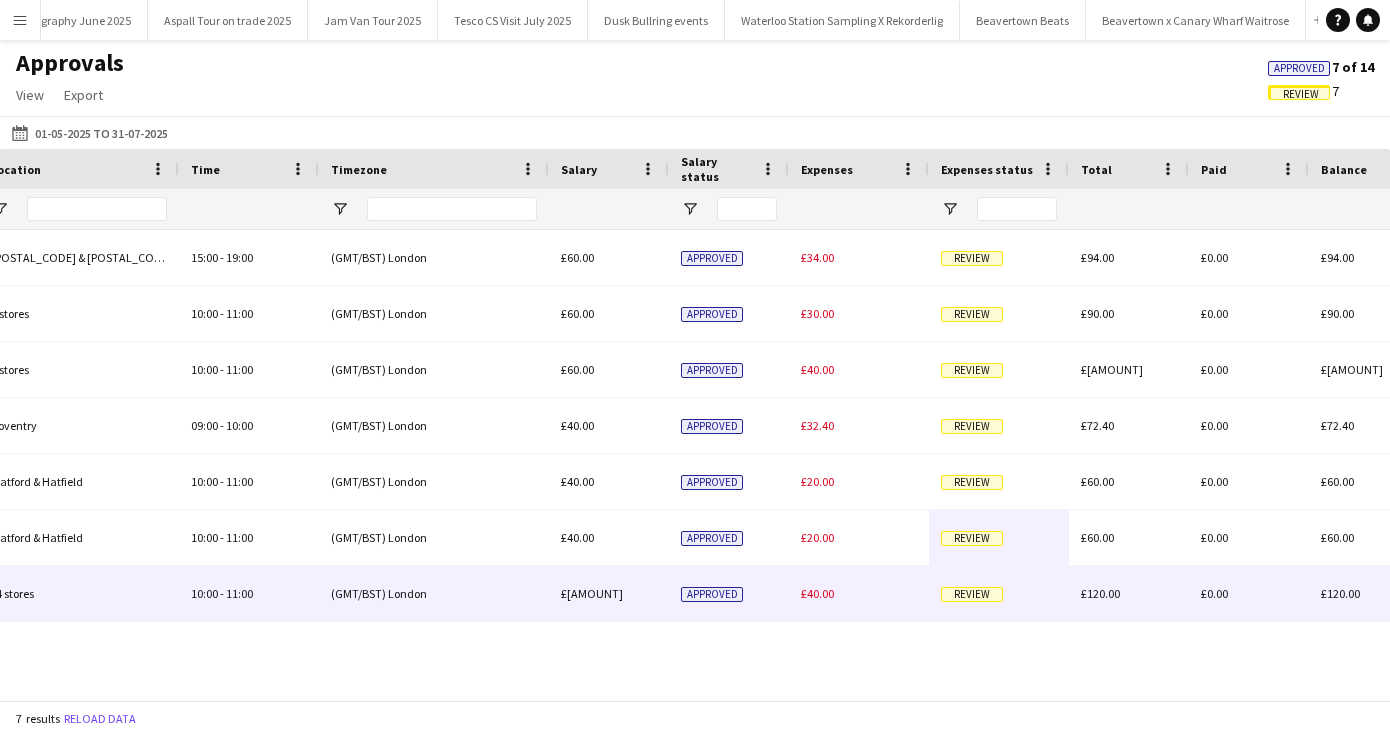 click on "Review" at bounding box center [972, 594] 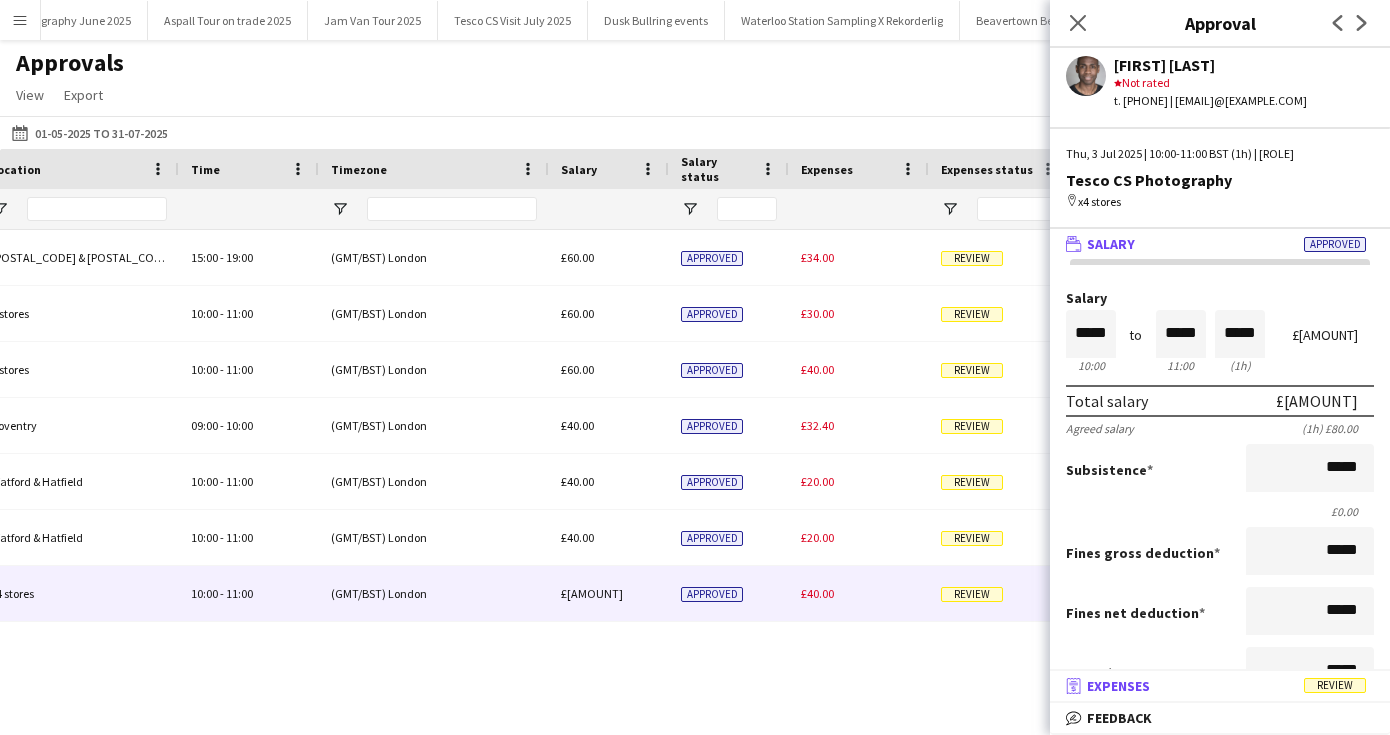 click on "Expenses" at bounding box center (1118, 686) 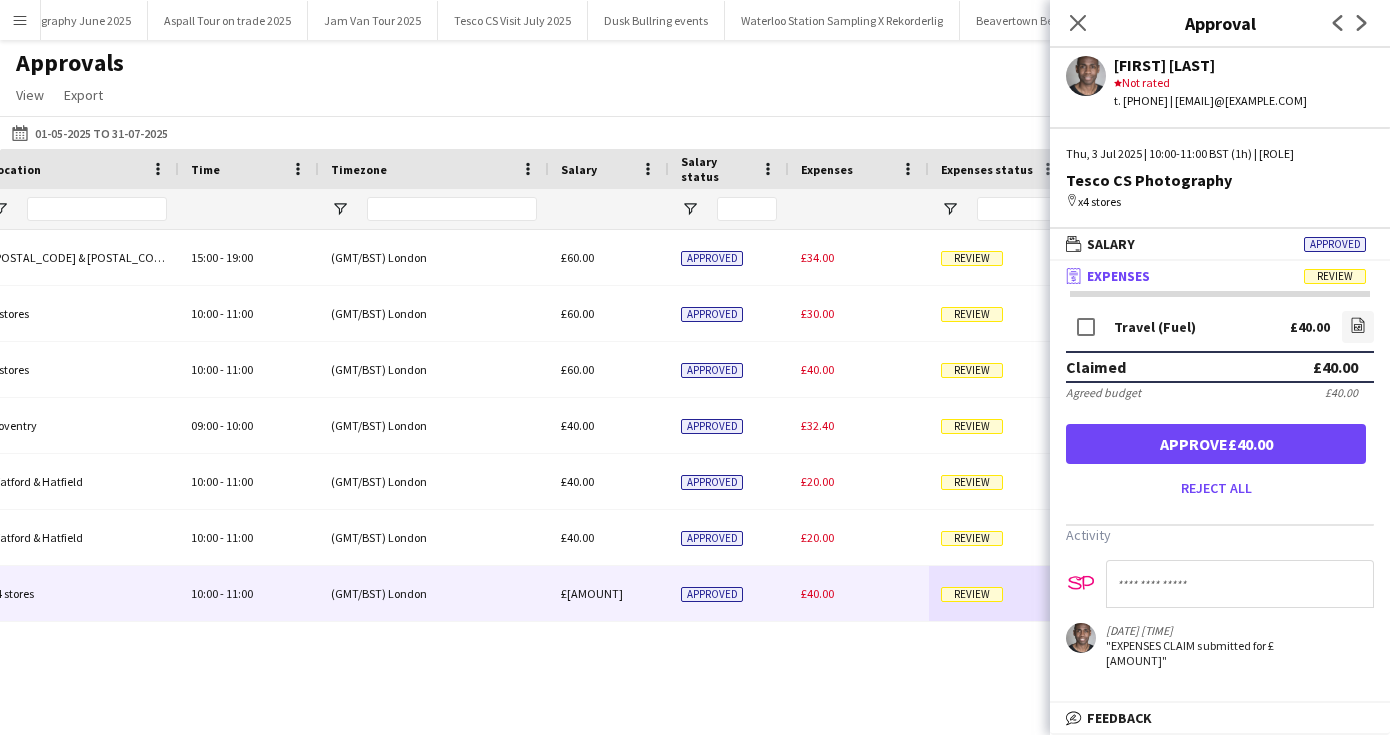 click on "Approve   £40.00" at bounding box center (1216, 444) 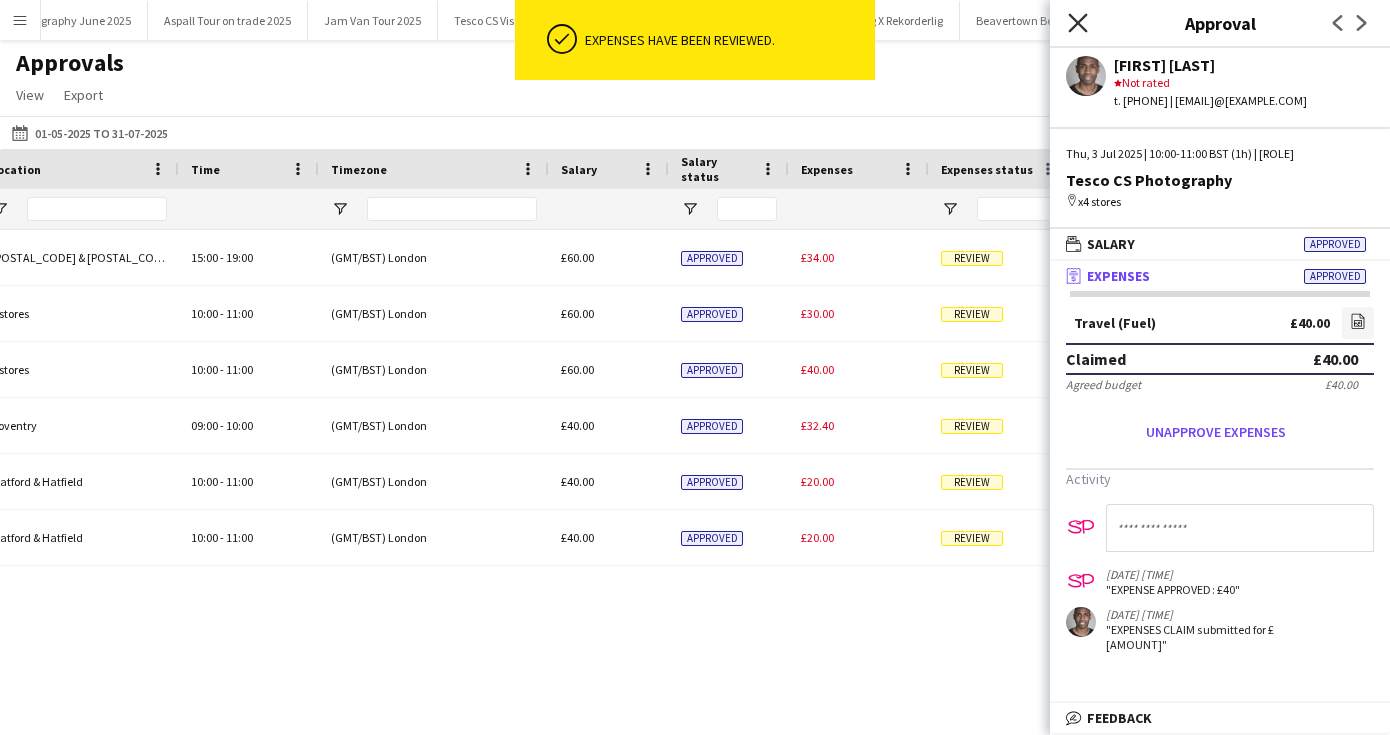 click 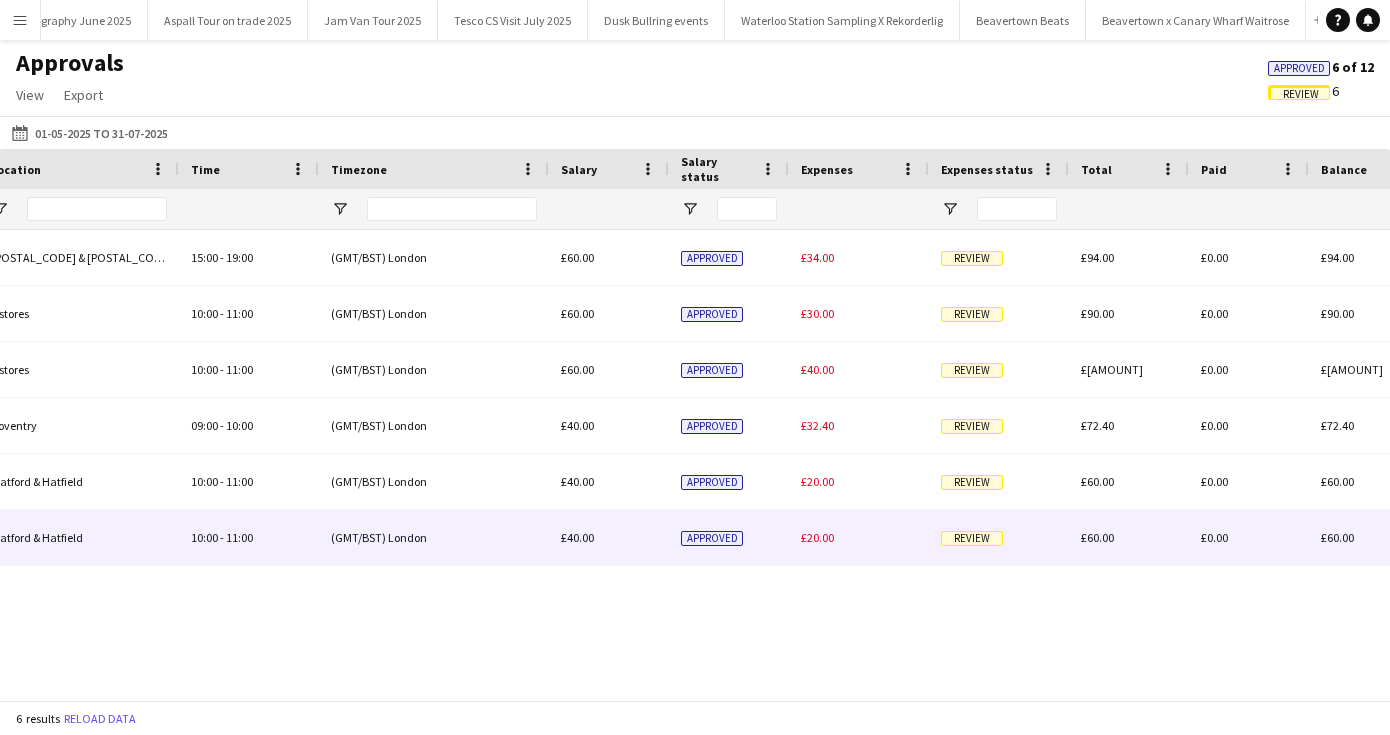 click on "Review" at bounding box center [972, 538] 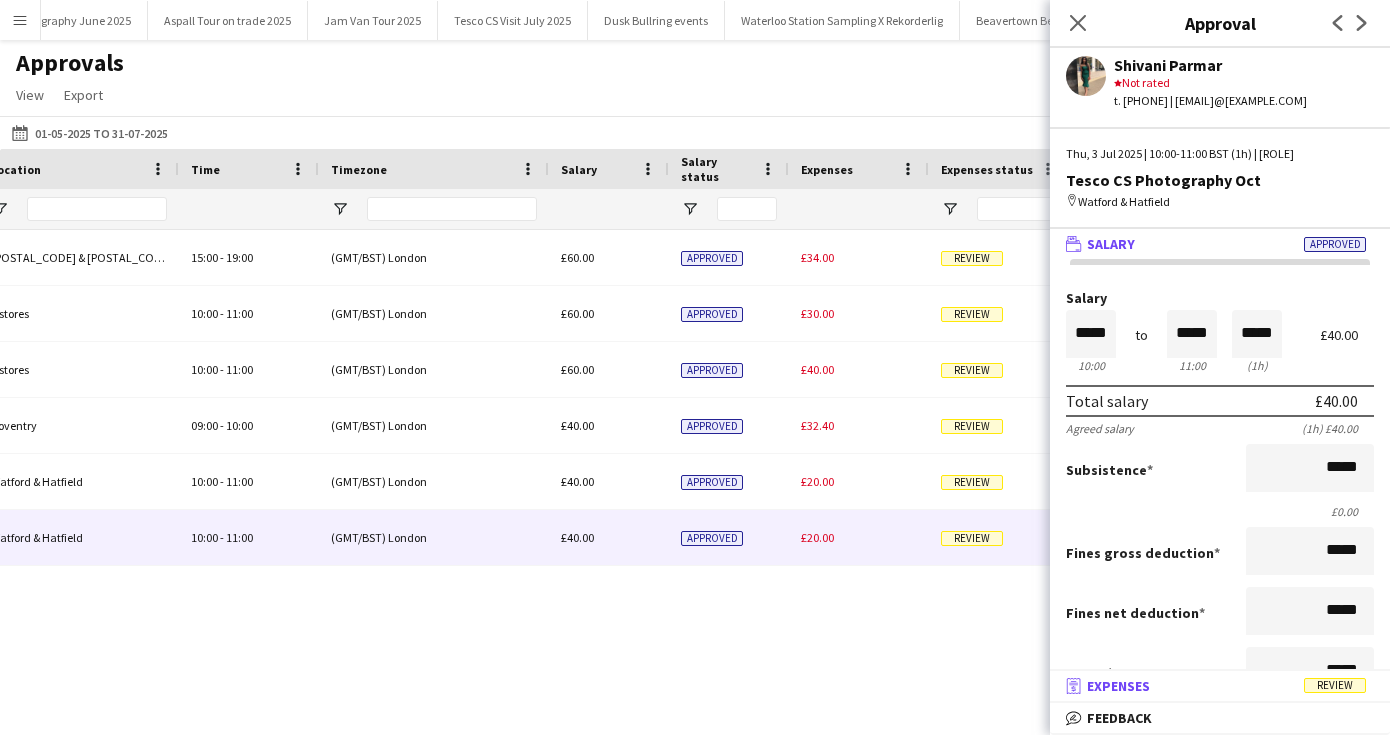 click on "receipt
Expenses   Review" at bounding box center [1216, 686] 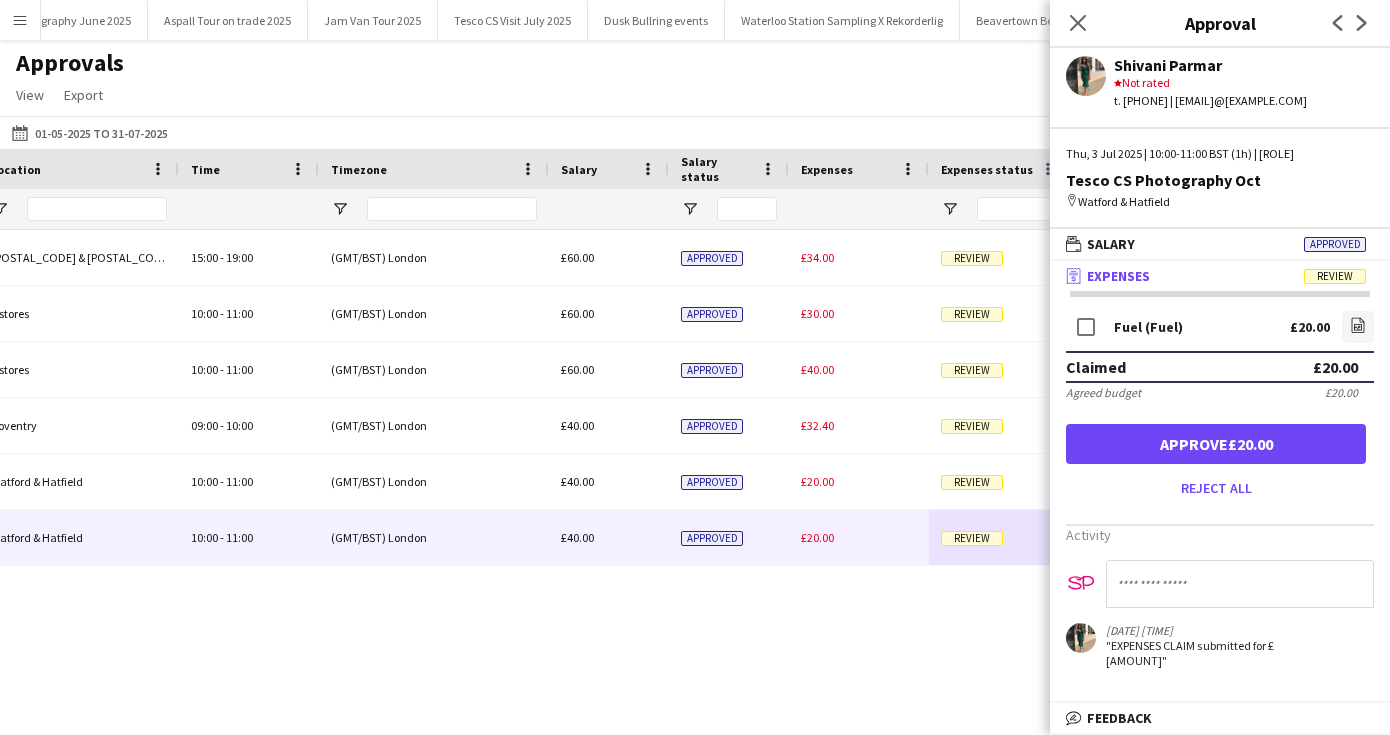 click on "Approve   [CURRENCY][AMOUNT]" at bounding box center [1216, 444] 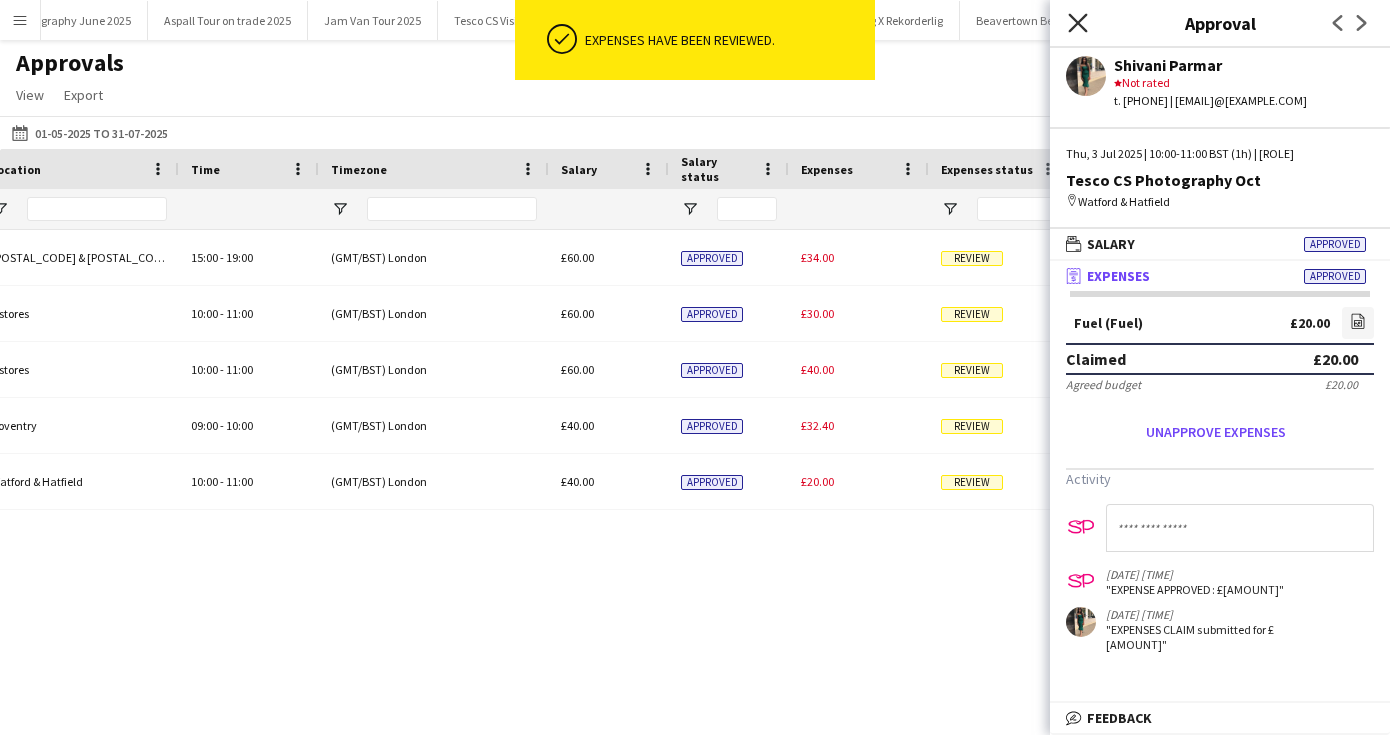 click 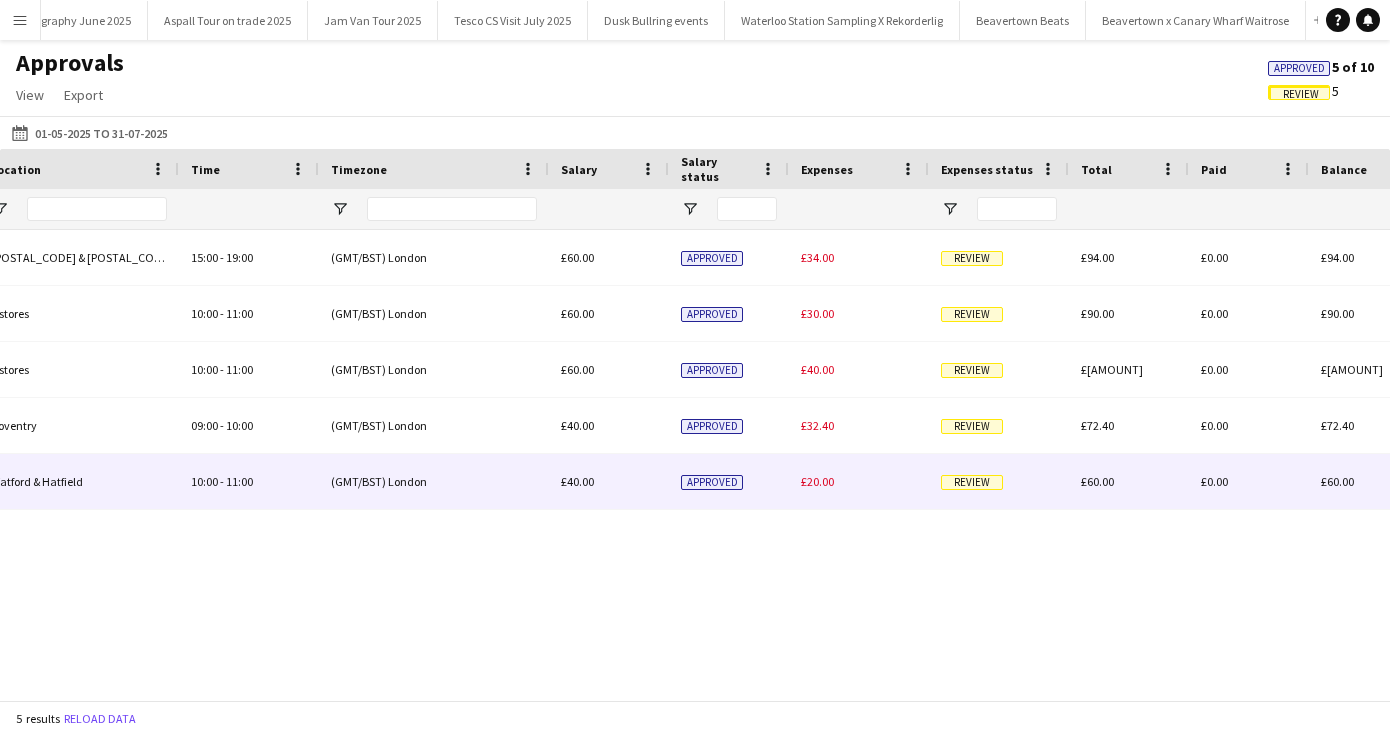 click on "Review" at bounding box center (972, 482) 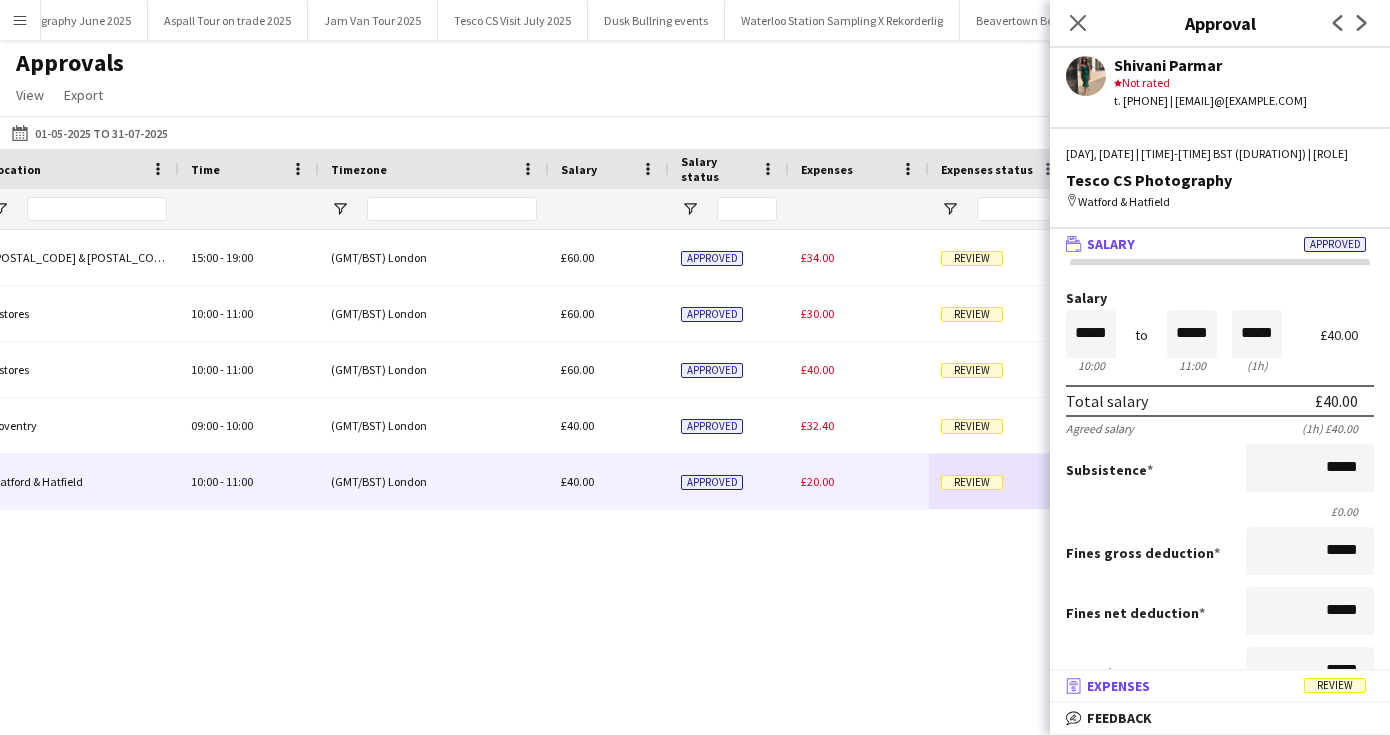 click on "receipt
Expenses   Review" at bounding box center [1216, 686] 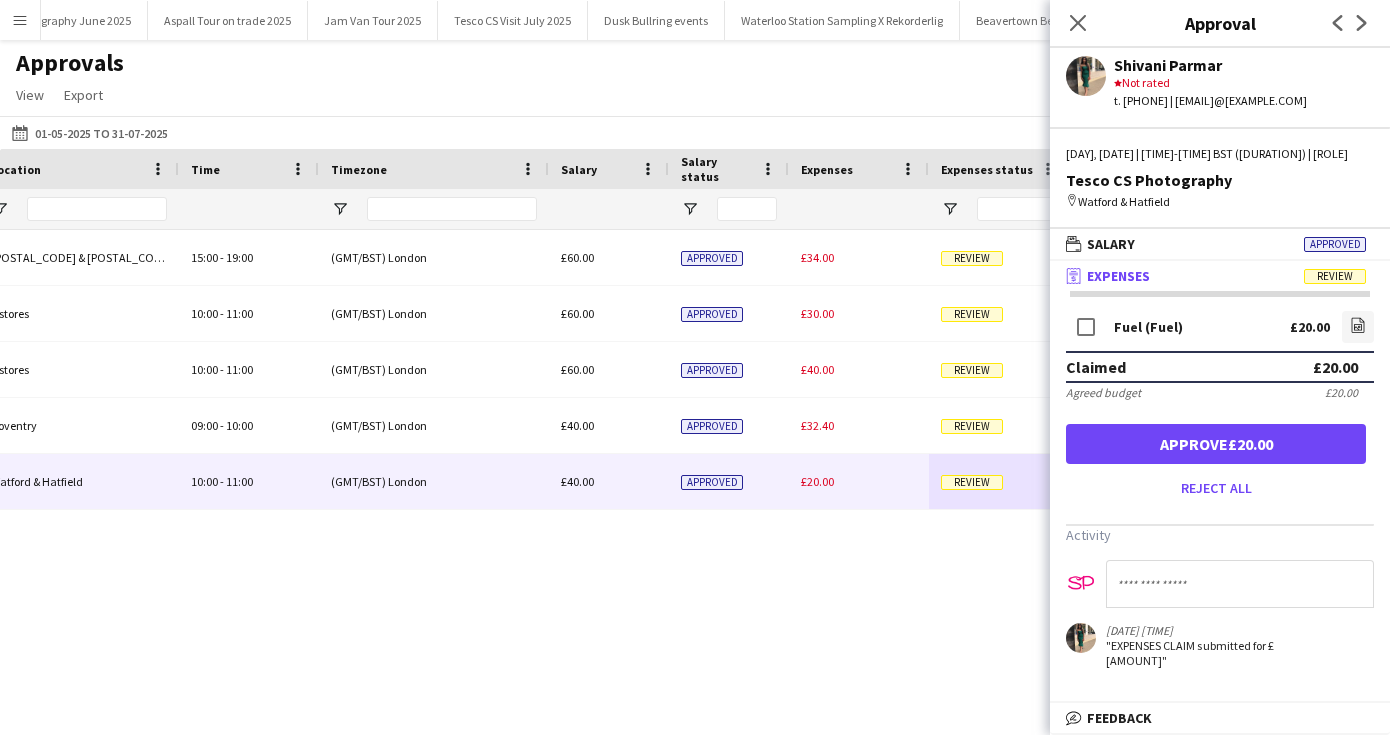click on "Approve   [CURRENCY][AMOUNT]" at bounding box center (1216, 444) 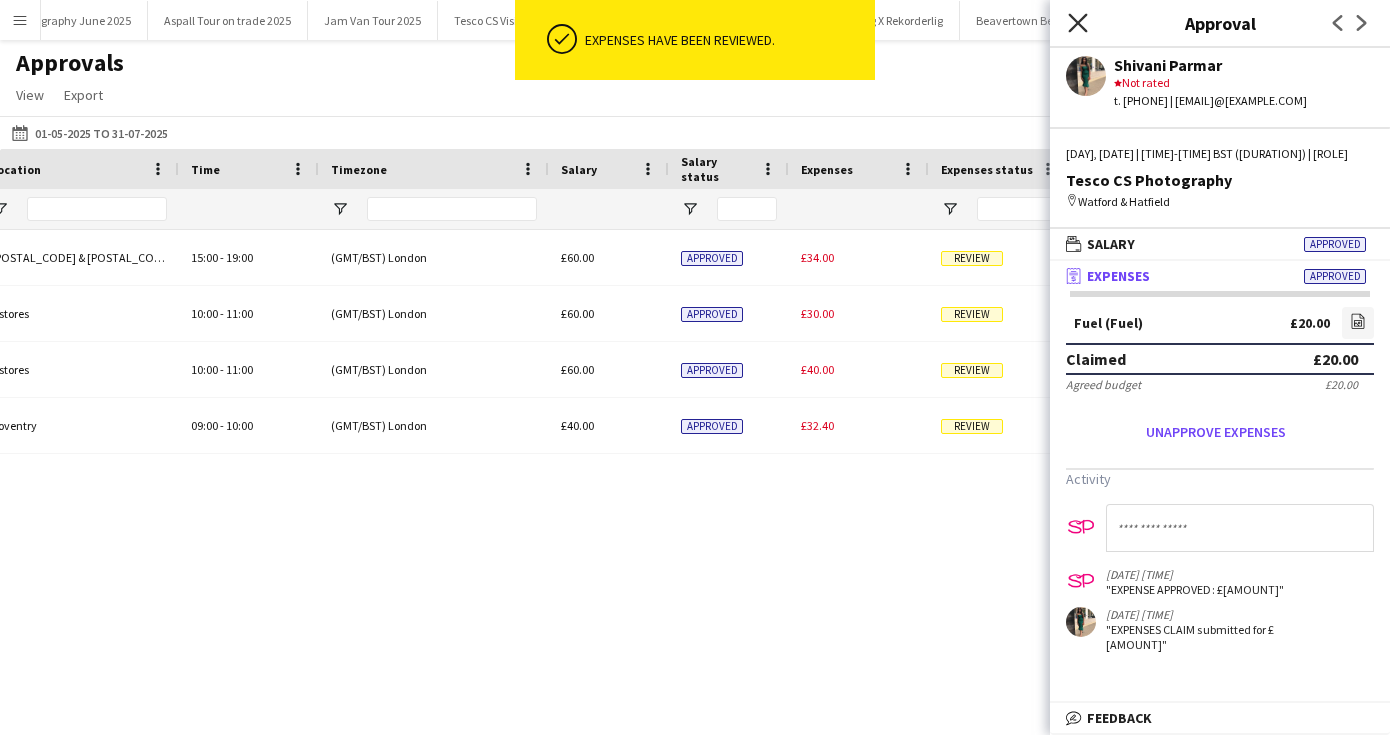 click on "Close pop-in" 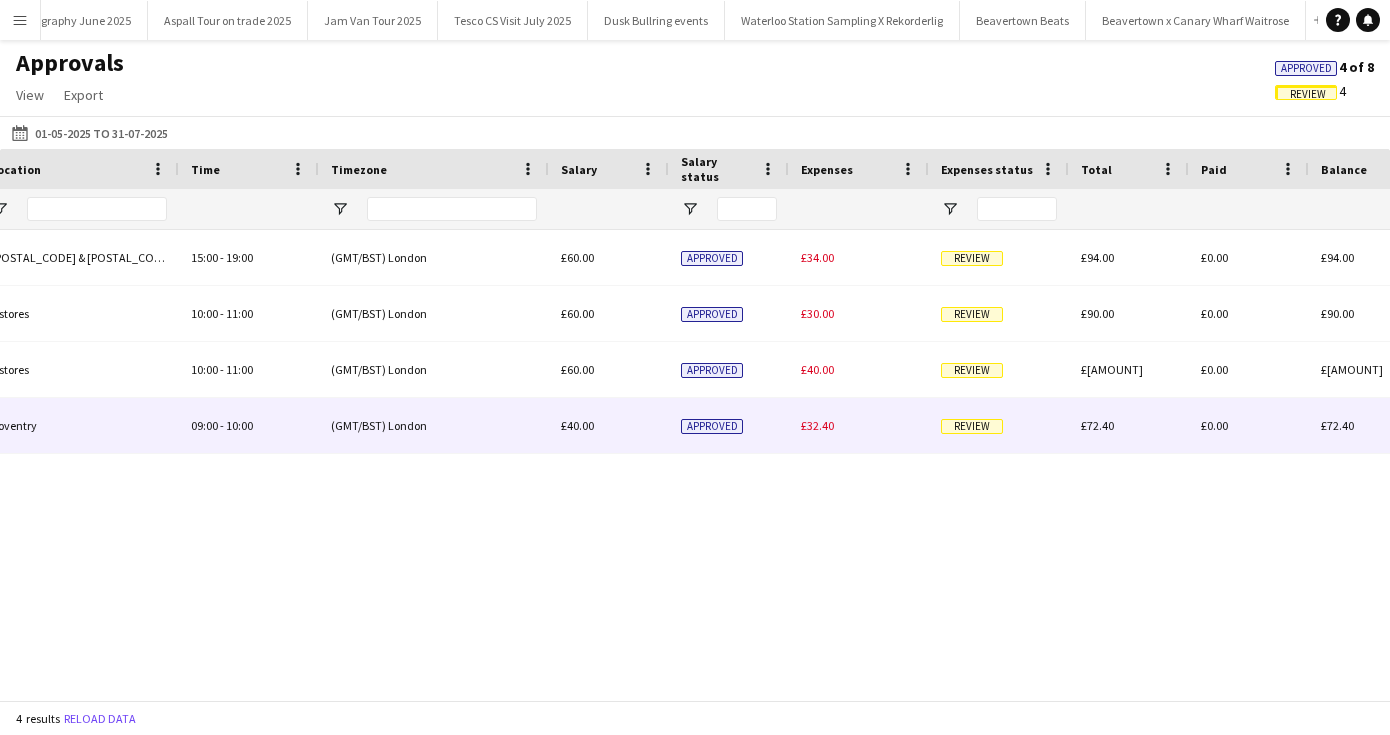 click on "Review" at bounding box center [972, 426] 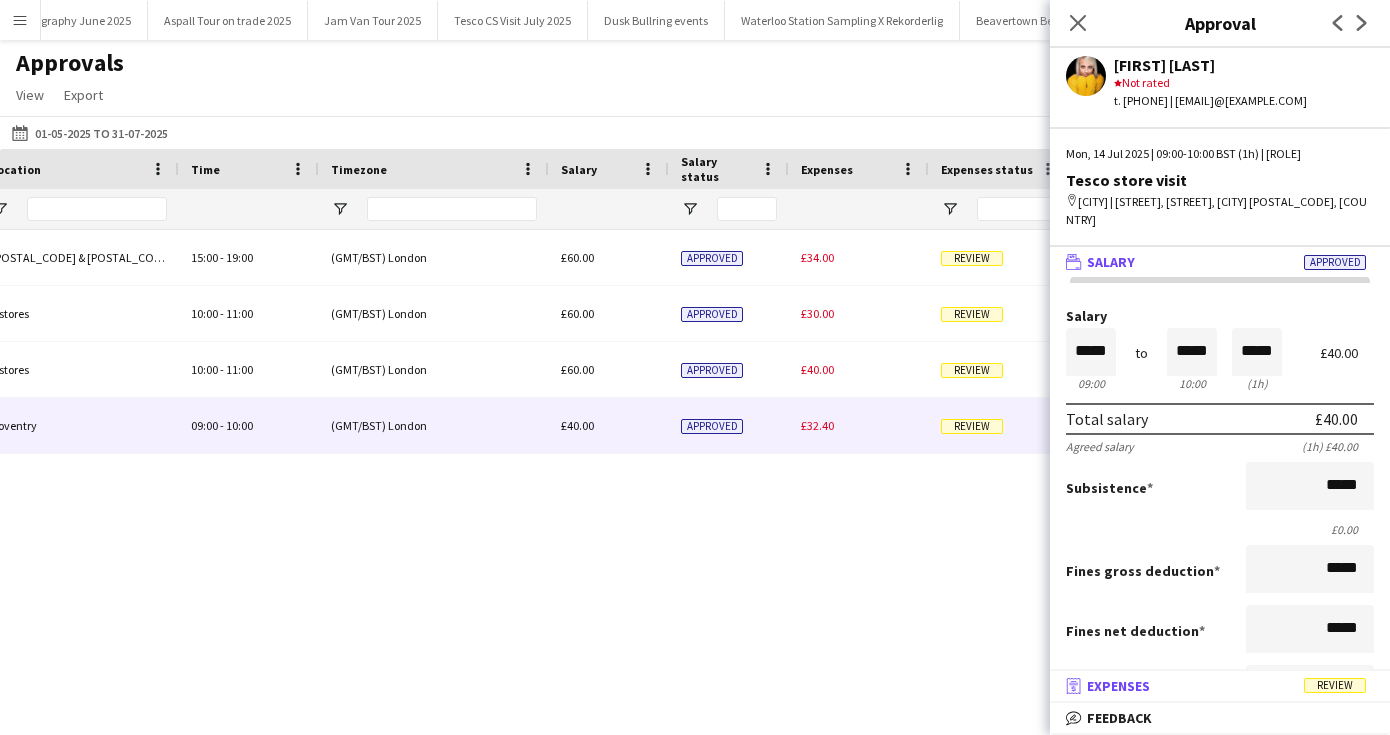 click on "receipt
Expenses   Review" at bounding box center [1216, 686] 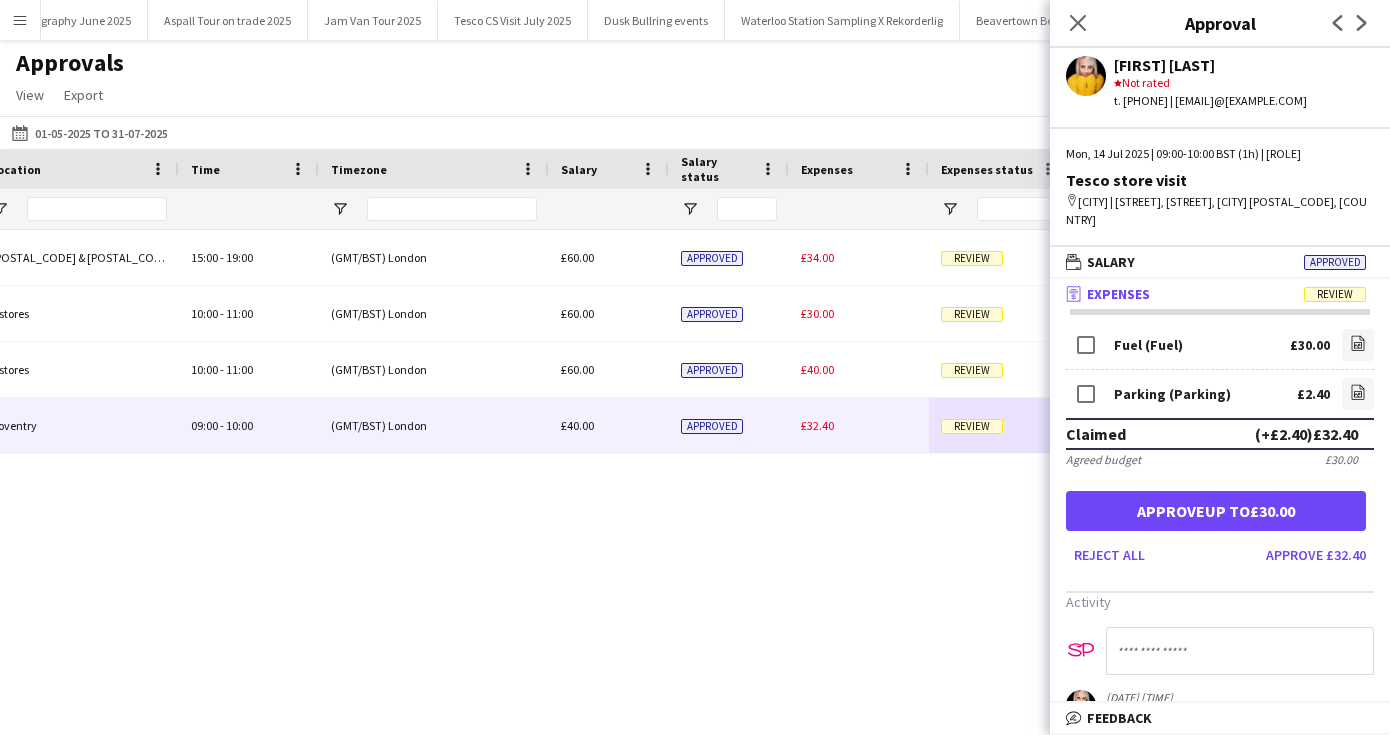 click on "Approve   up to   £30.00" at bounding box center [1216, 511] 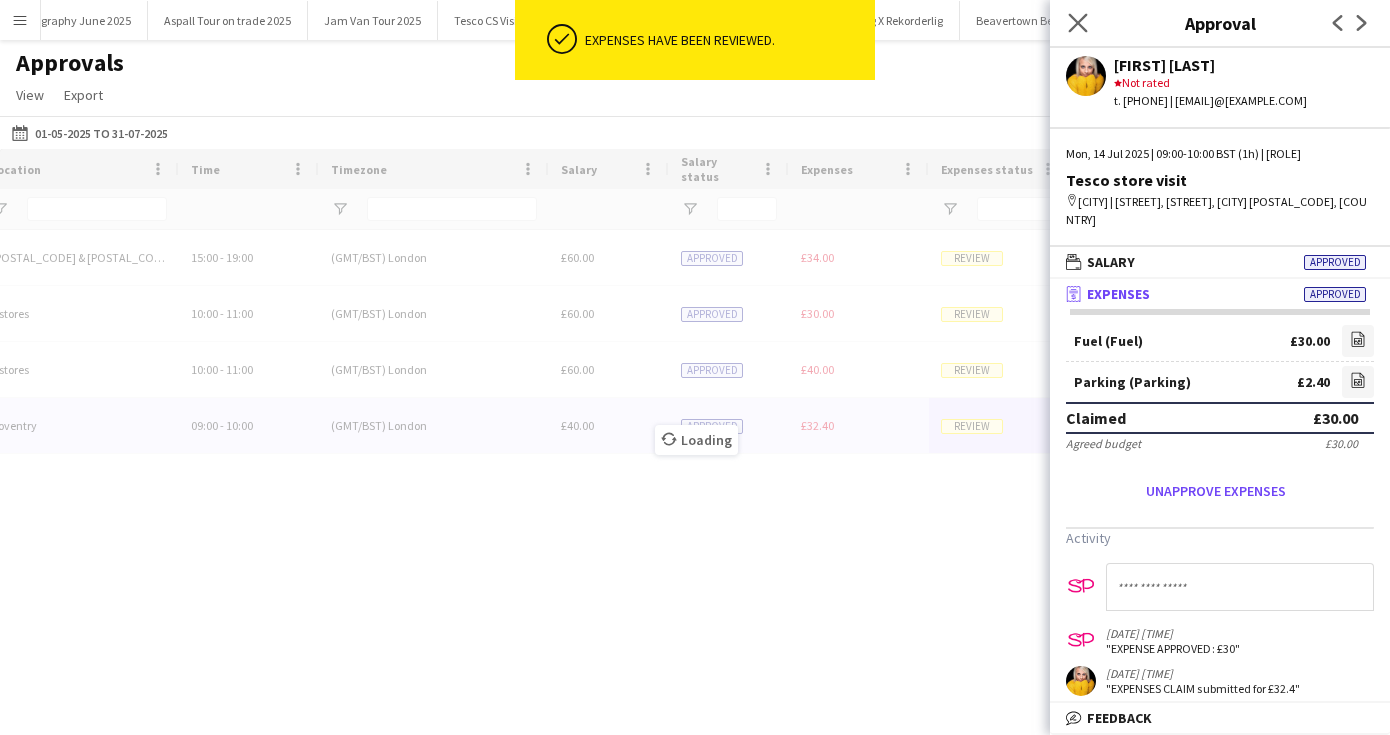 click on "Close pop-in" 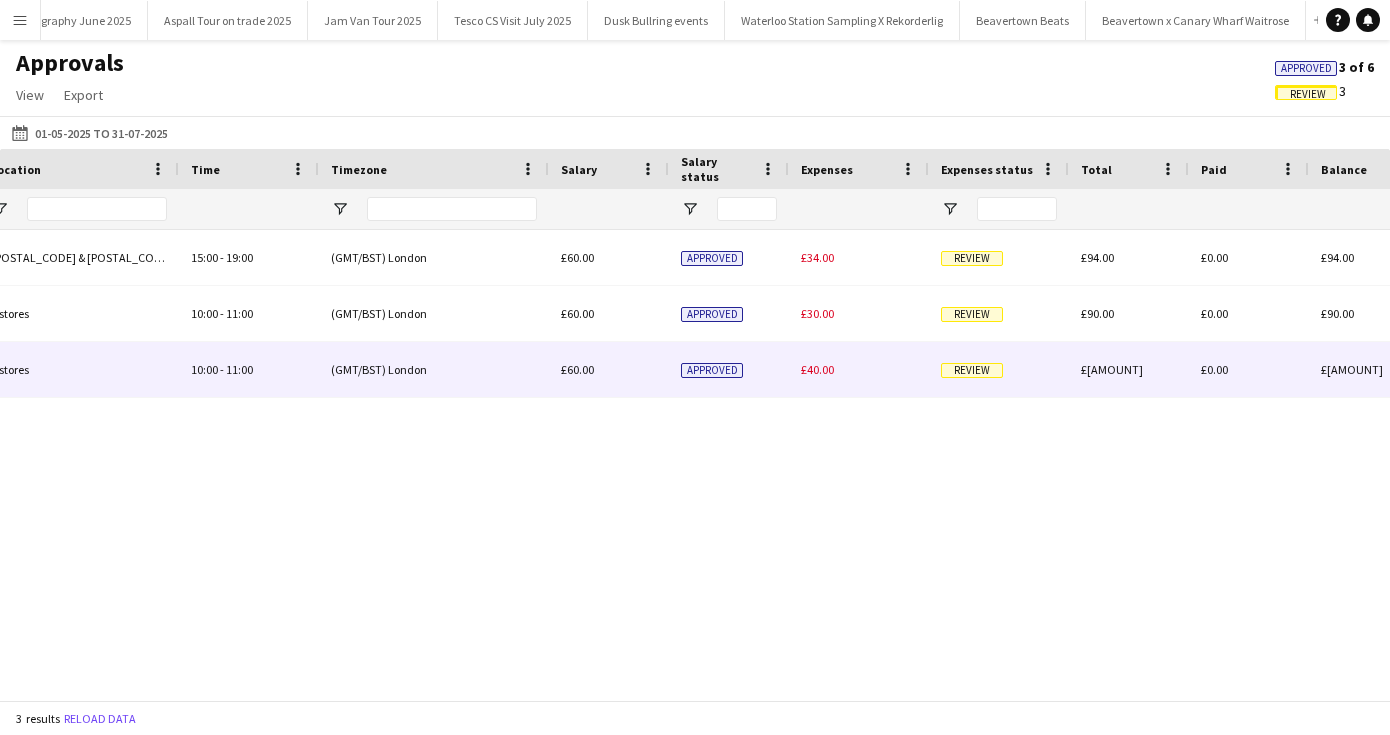 click on "Review" at bounding box center [972, 370] 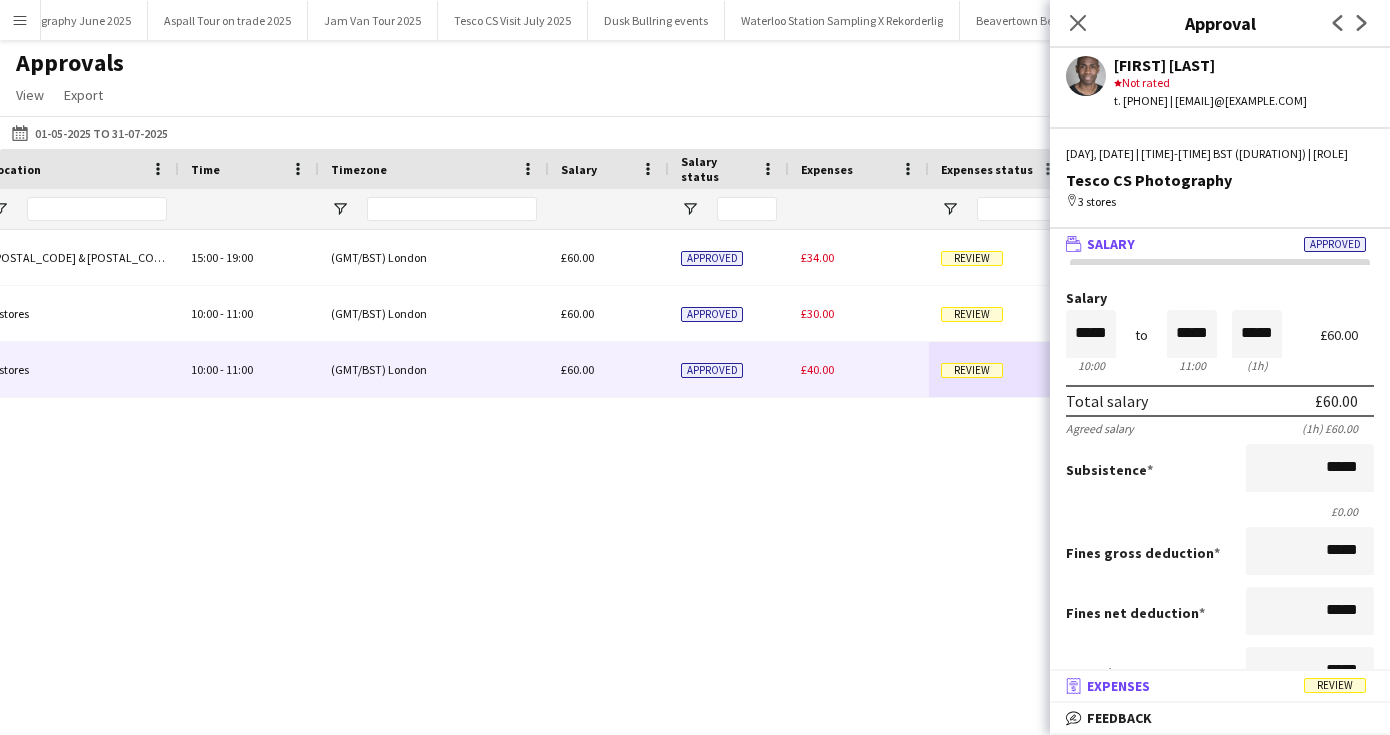 click on "receipt
Expenses   Review" at bounding box center (1216, 686) 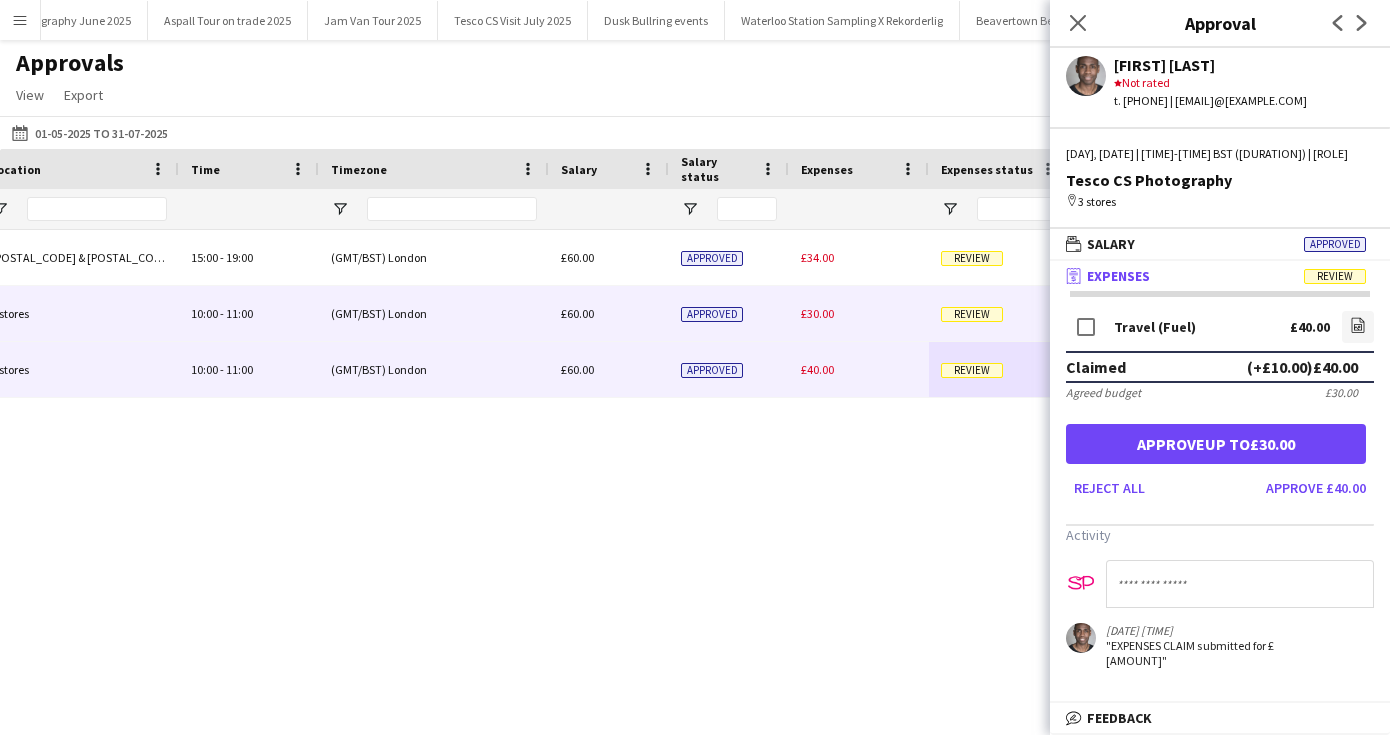 click on "Review" at bounding box center [972, 314] 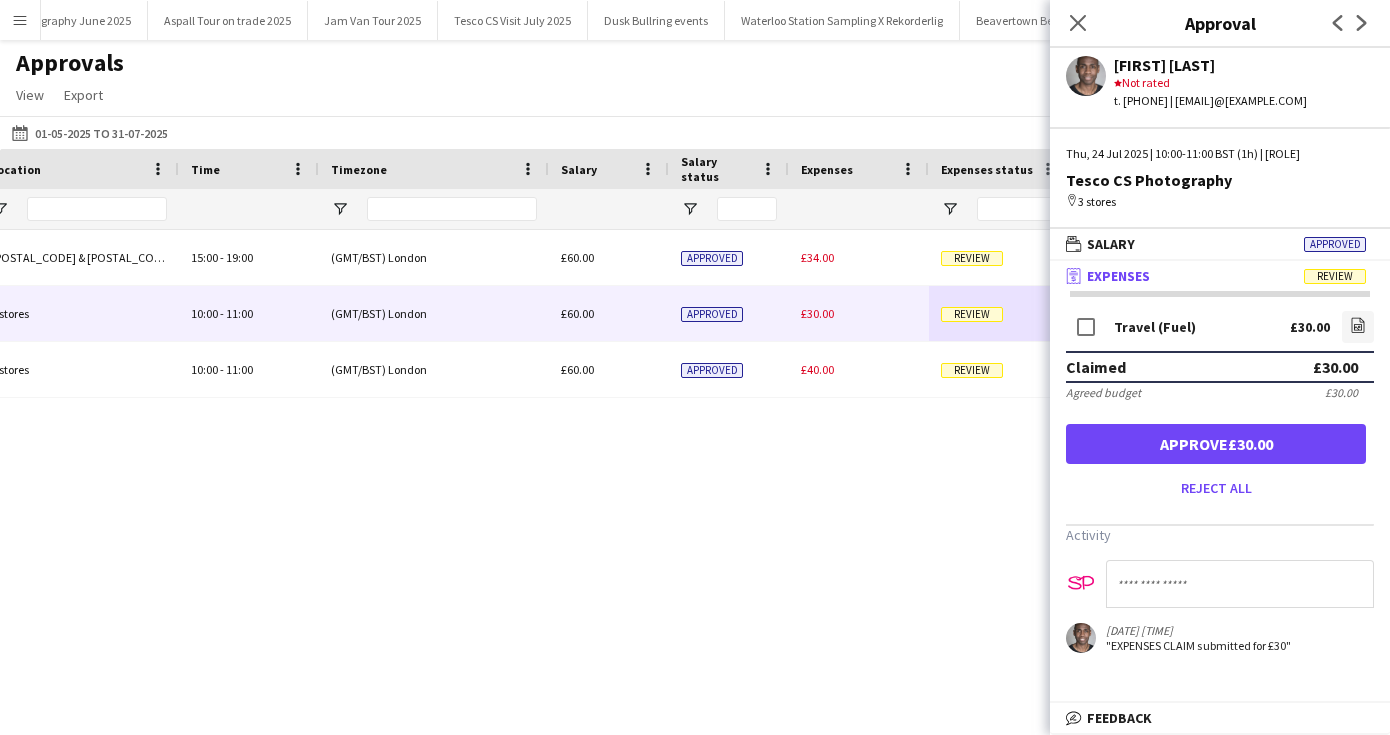 click on "Approve   [CURRENCY][AMOUNT]" at bounding box center [1216, 444] 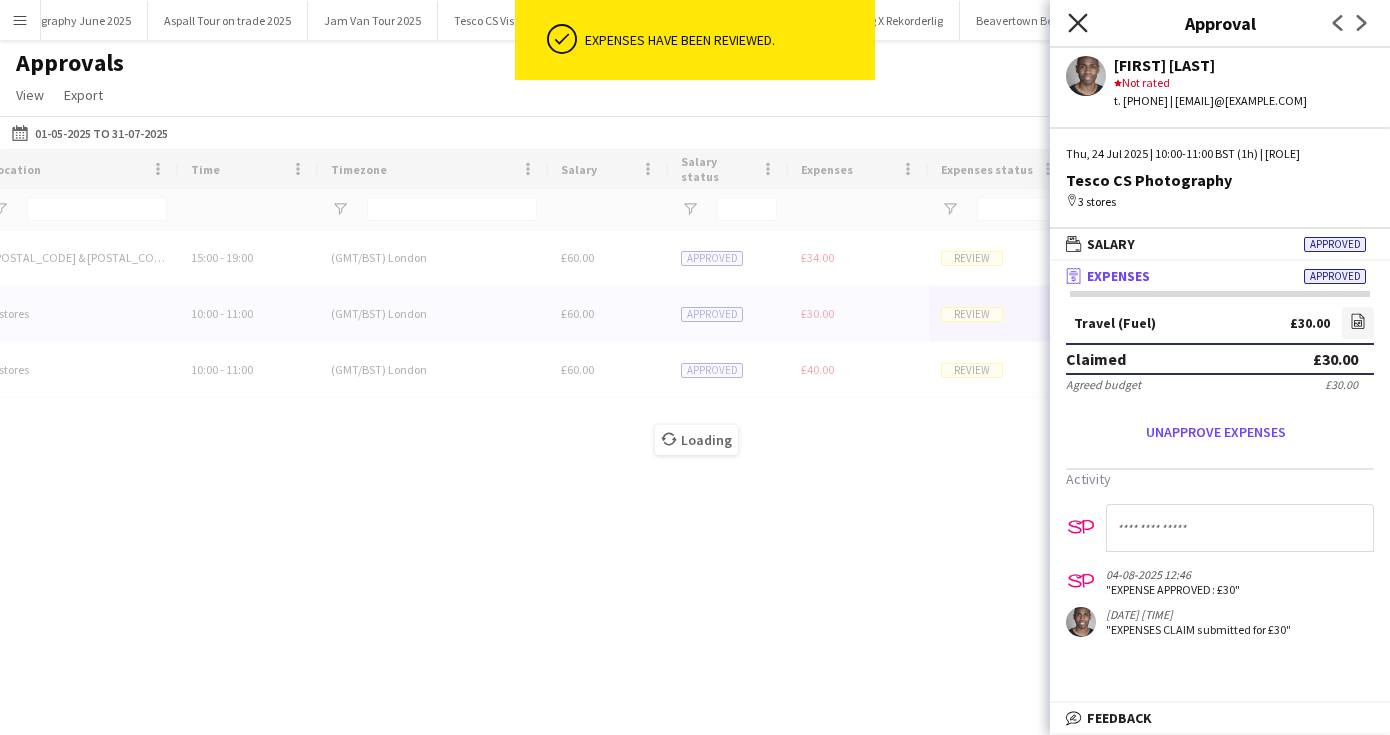 click on "Close pop-in" 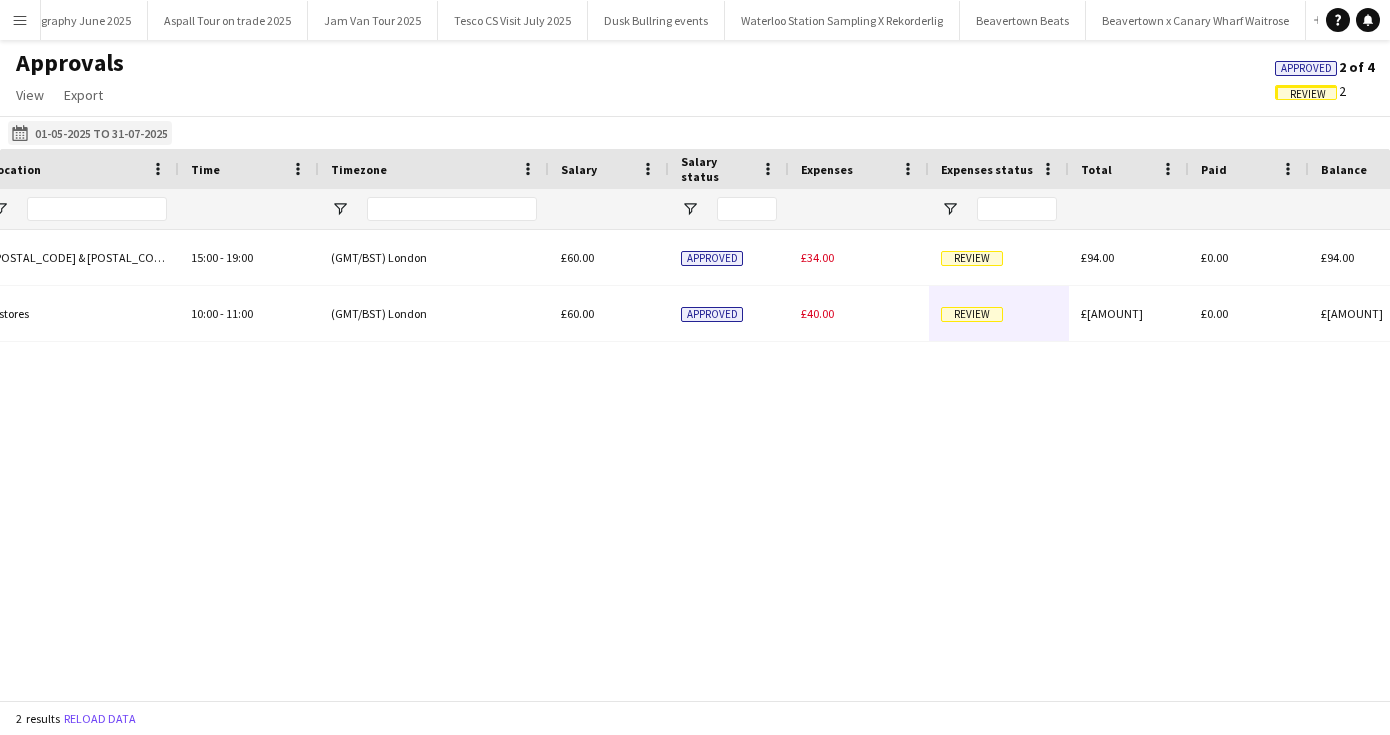 click on "01-05-2025 to 31-07-2025" 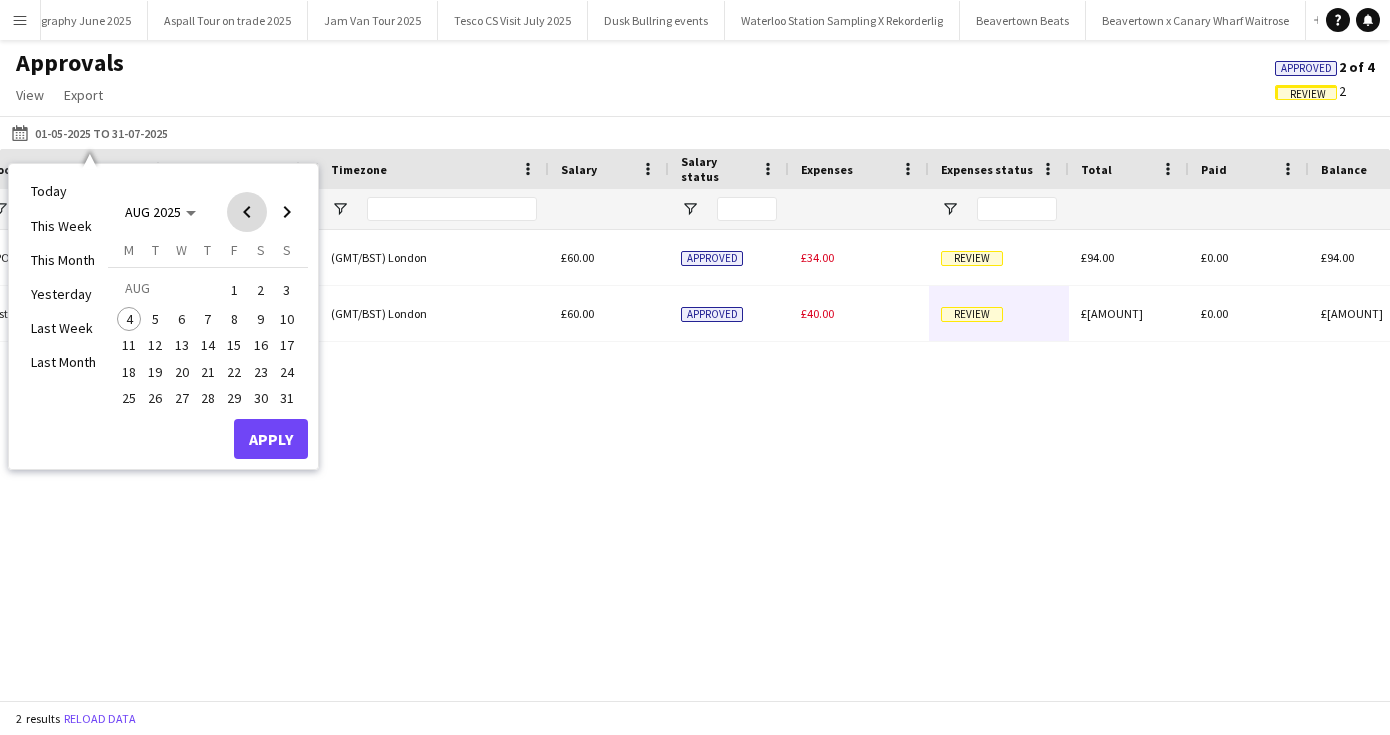 click at bounding box center (247, 212) 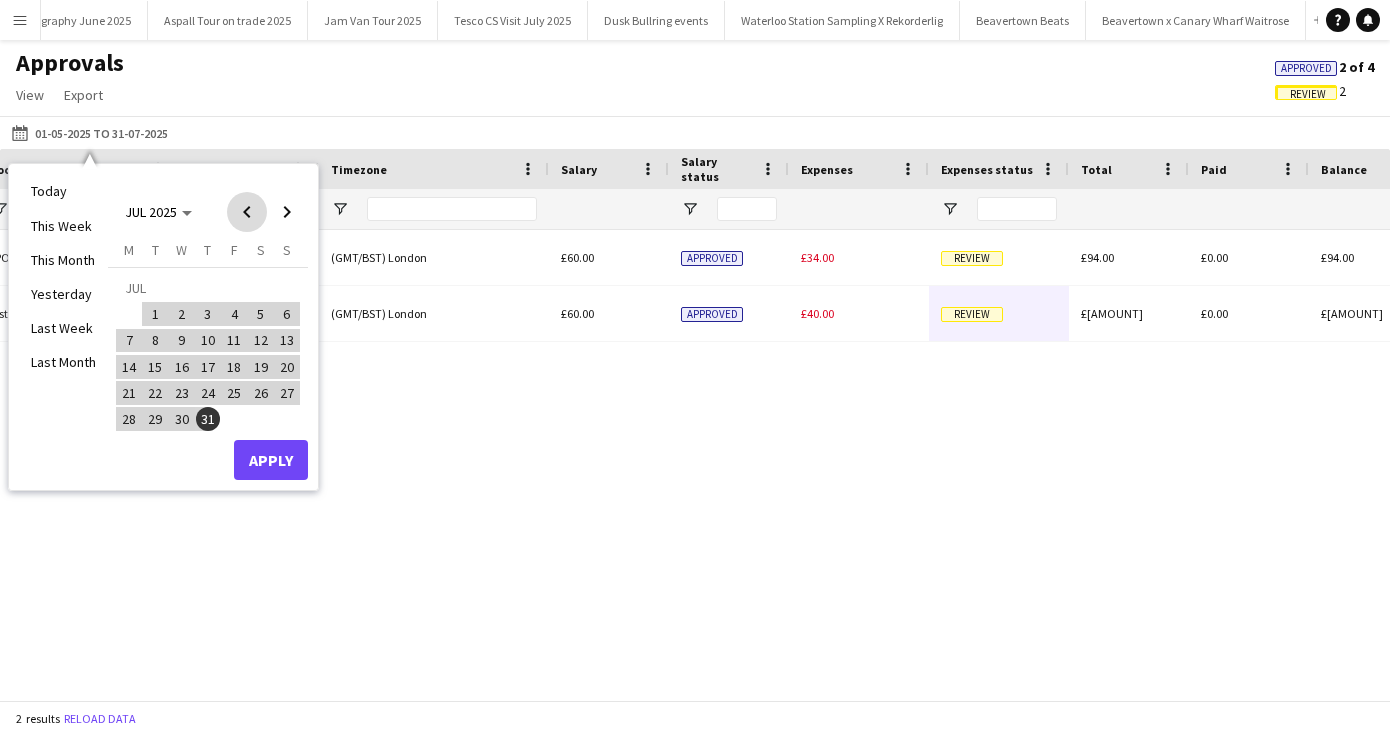 click at bounding box center [247, 212] 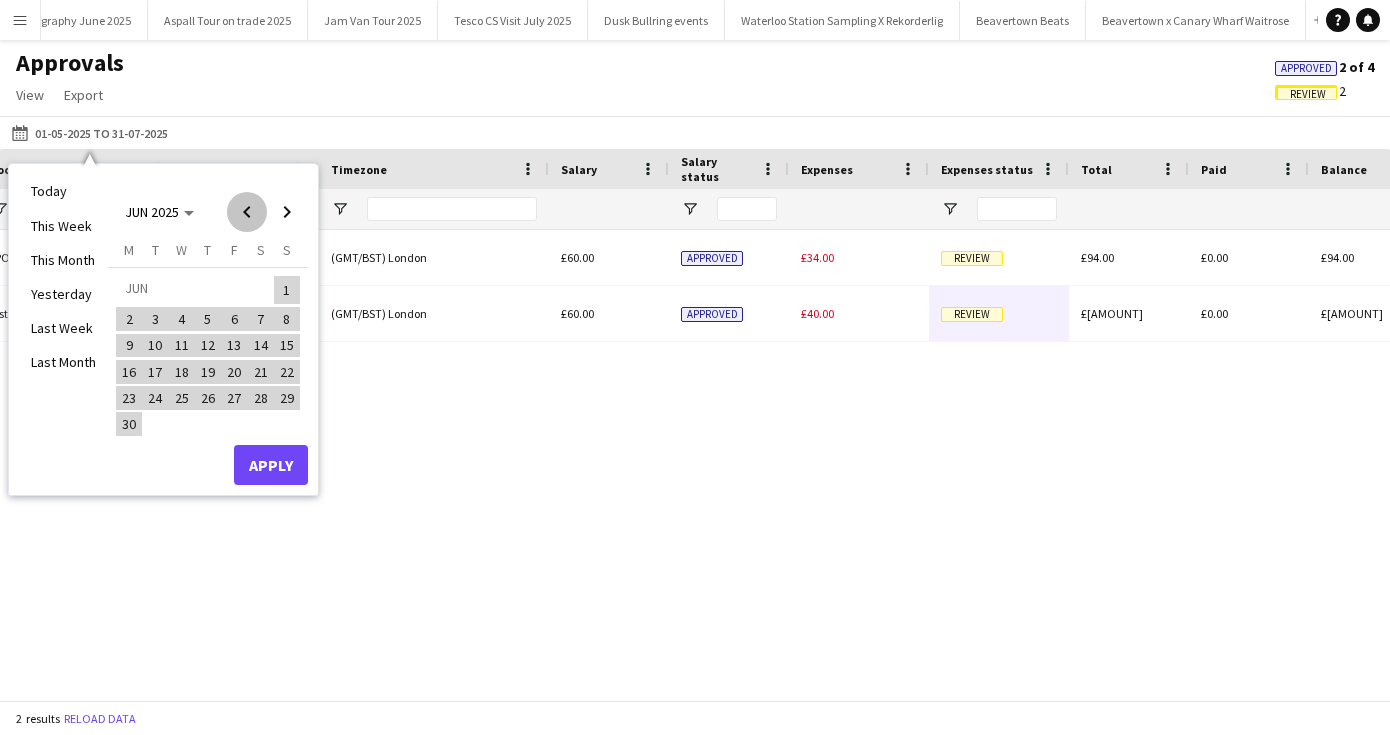 click at bounding box center [247, 212] 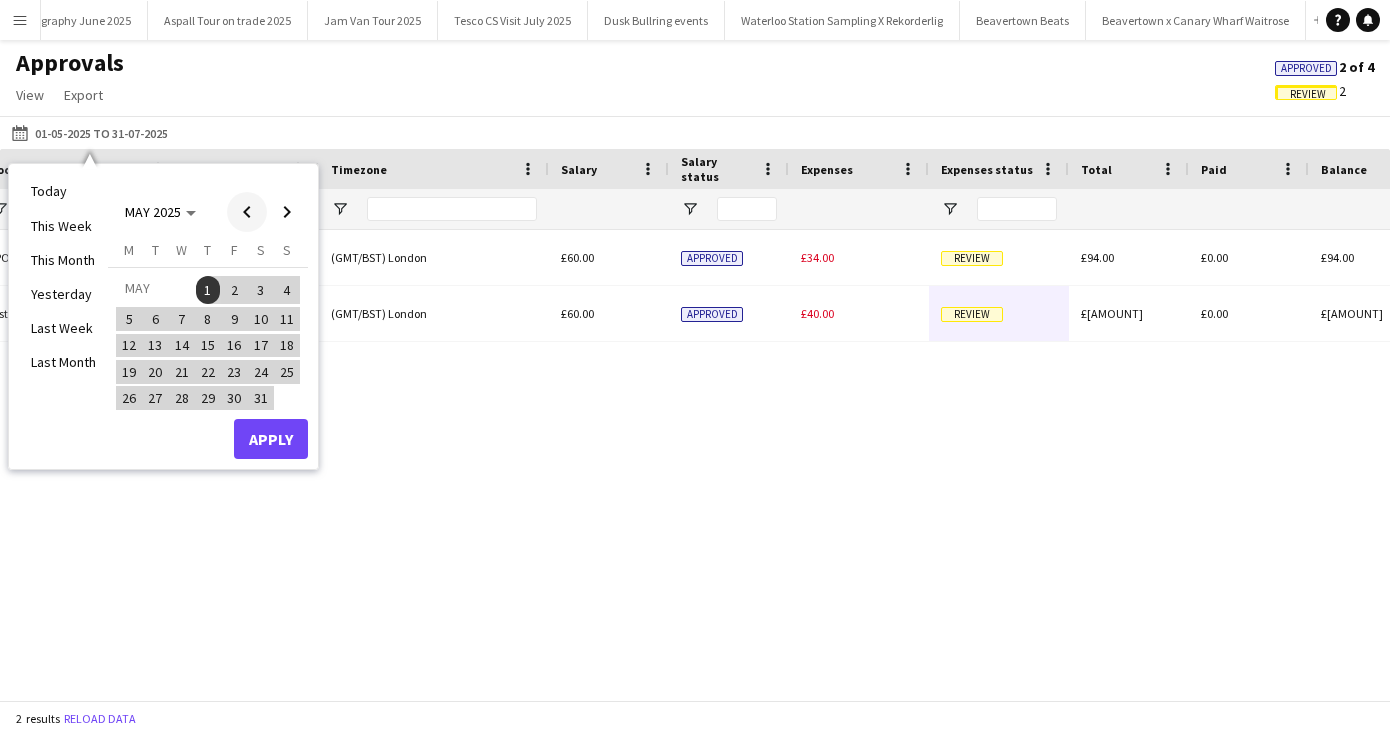 click at bounding box center [247, 212] 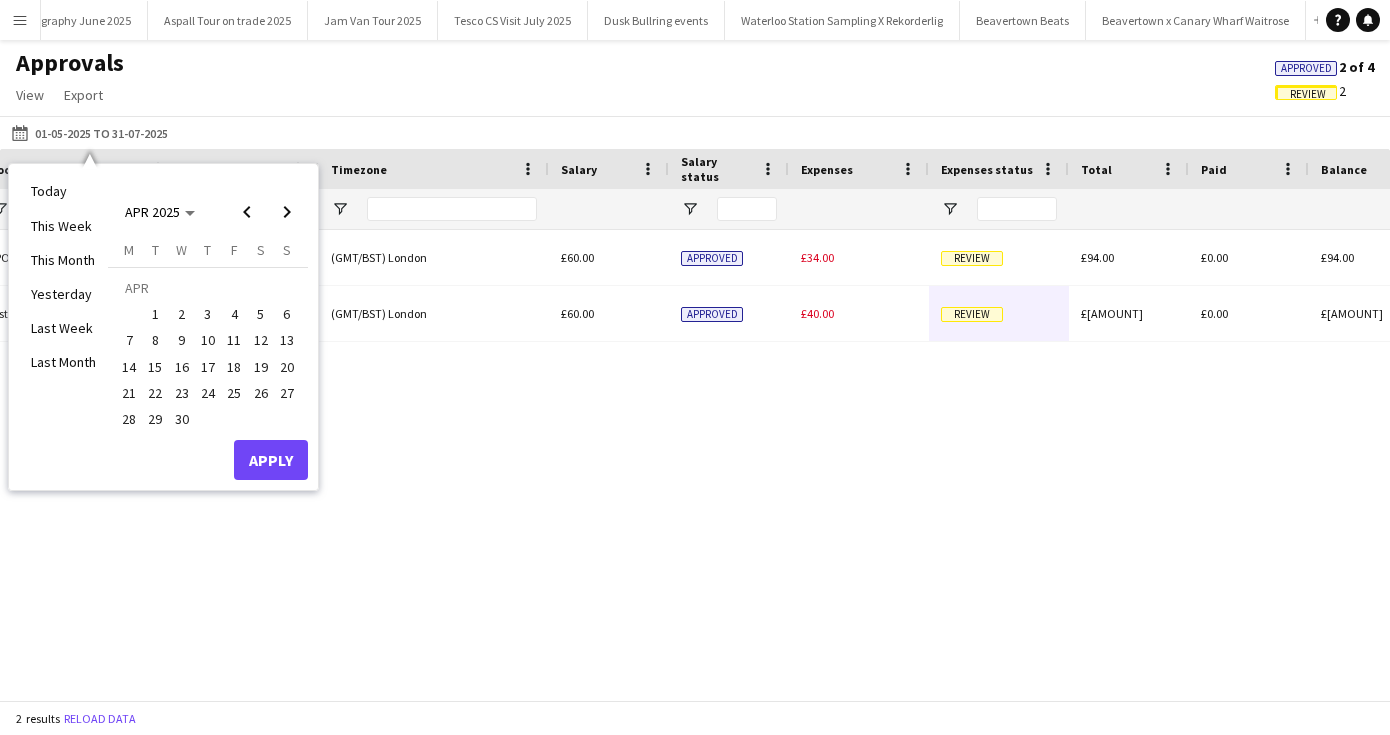 click on "1" at bounding box center [156, 314] 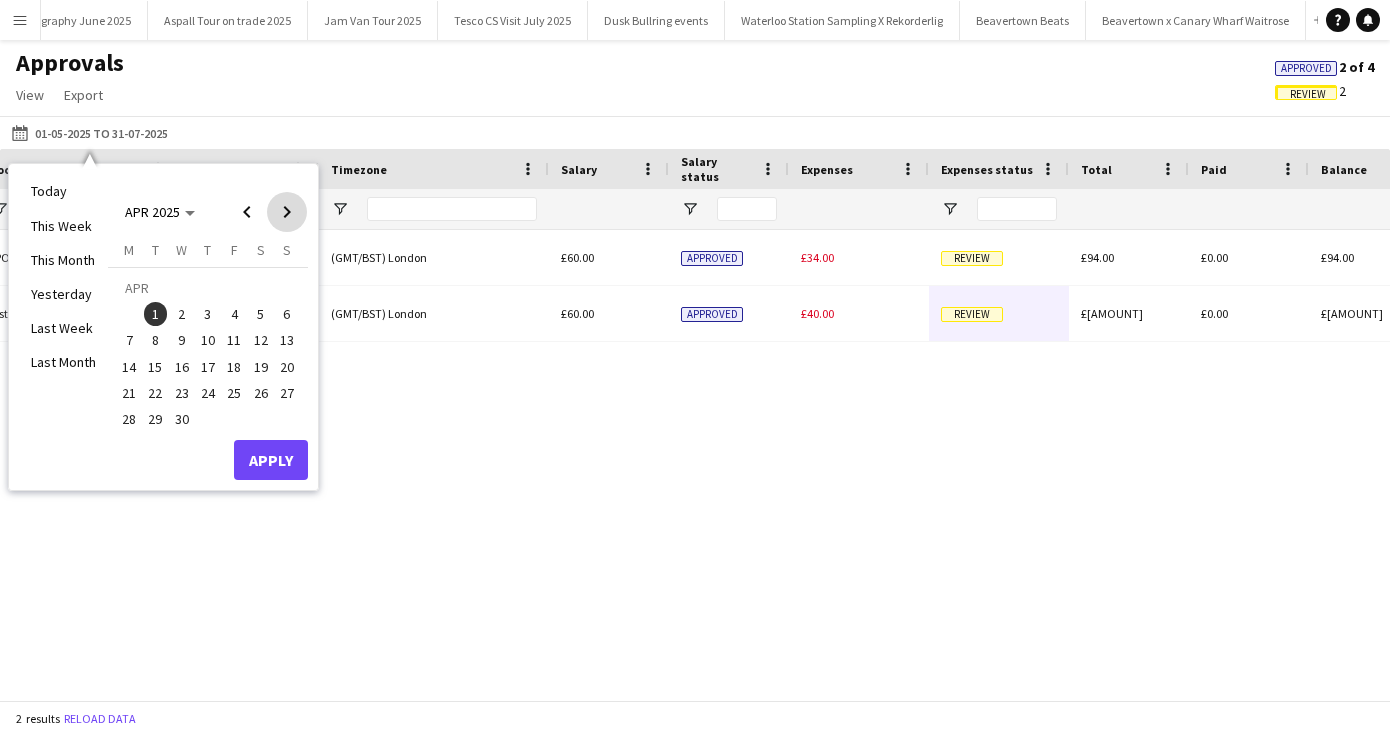 click at bounding box center (287, 212) 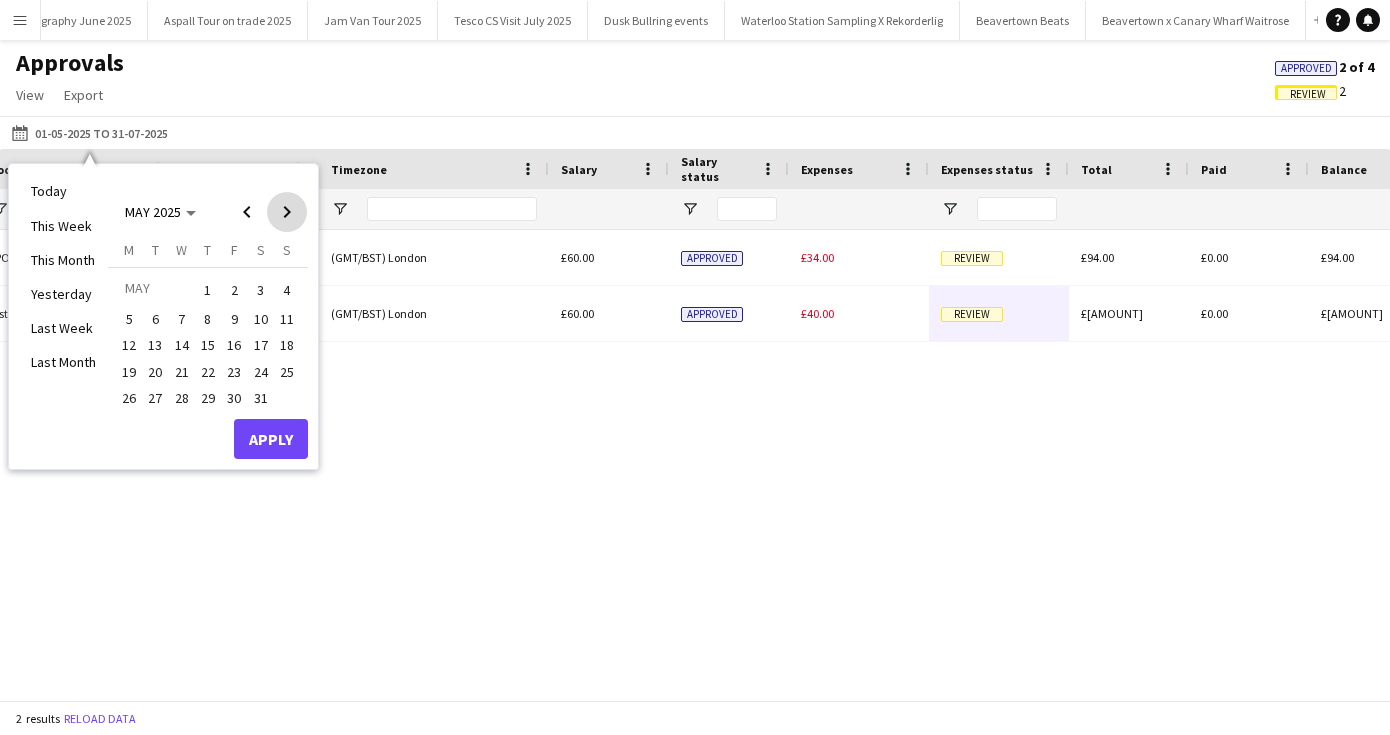 click at bounding box center (287, 212) 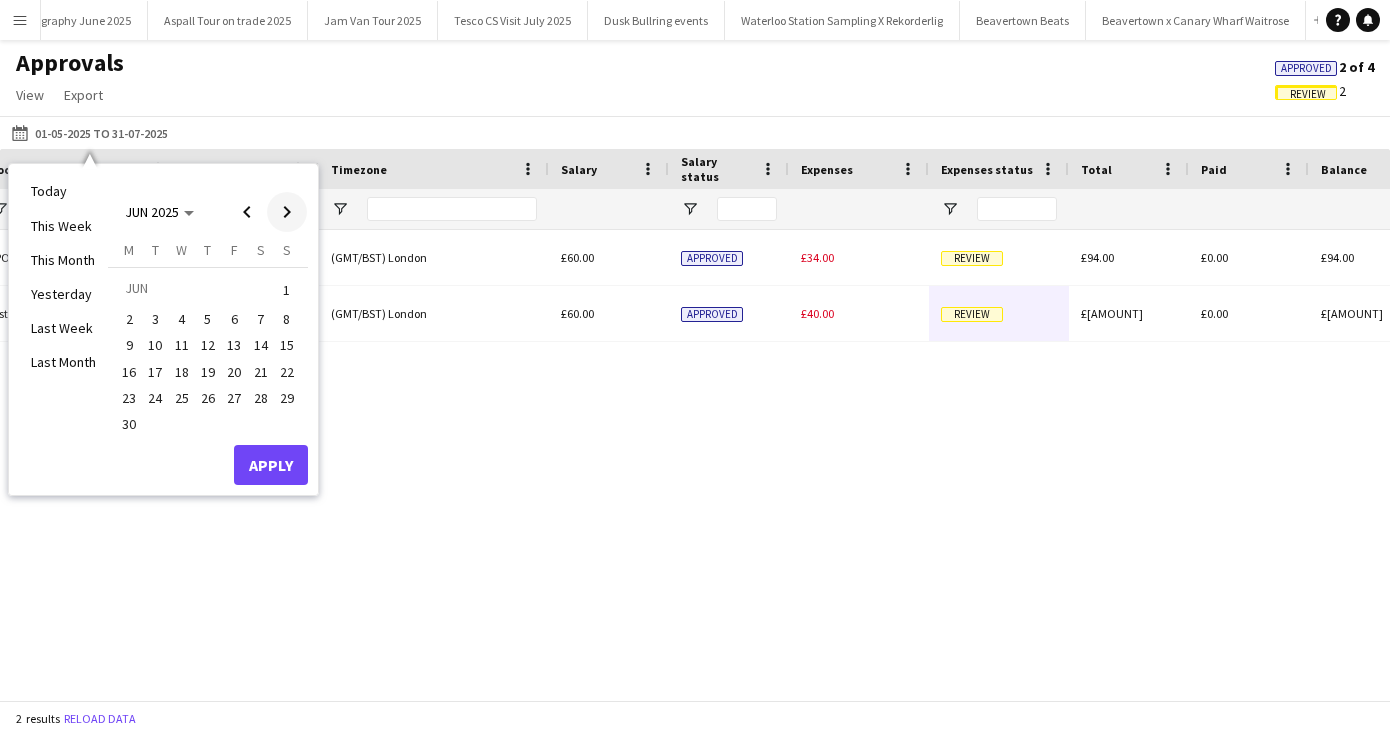 click at bounding box center (287, 212) 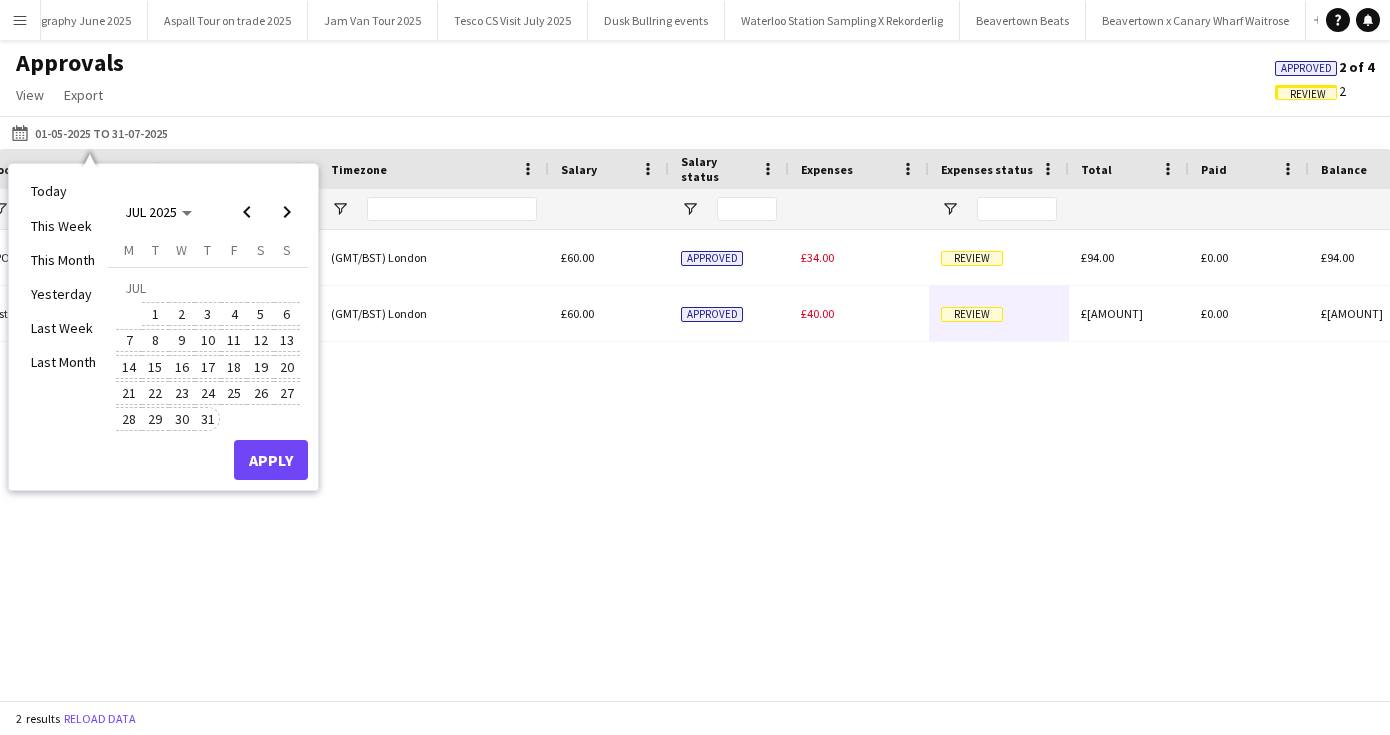 click on "31" at bounding box center (208, 419) 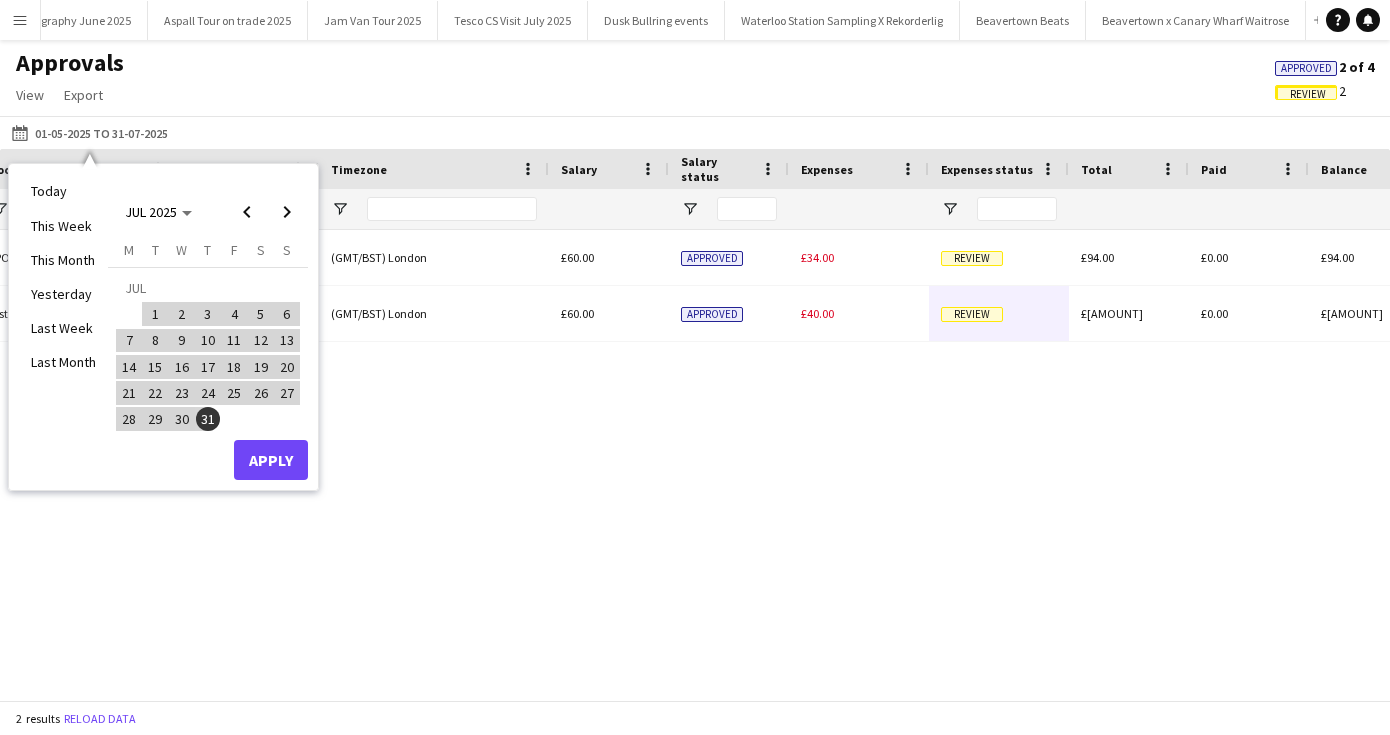click on "Apply" at bounding box center [271, 460] 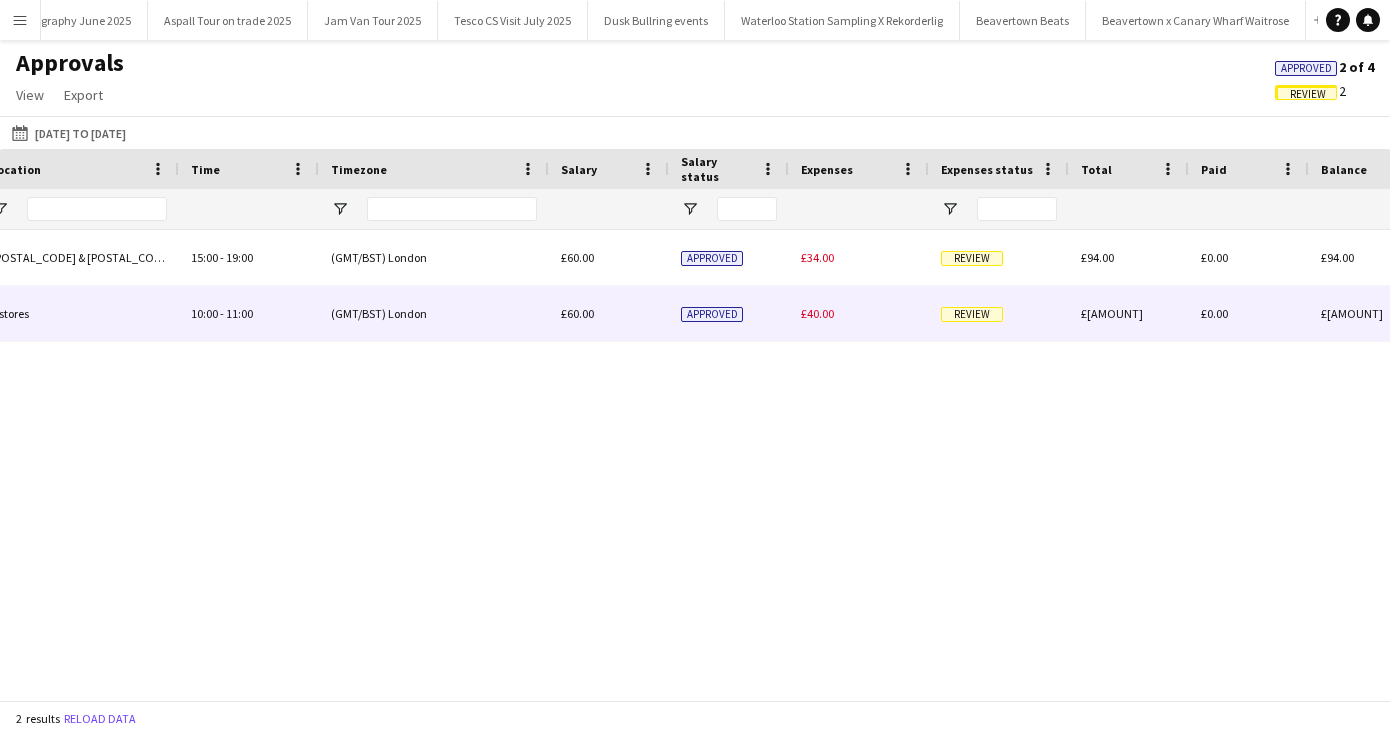 click on "(GMT/BST) London" at bounding box center (434, 313) 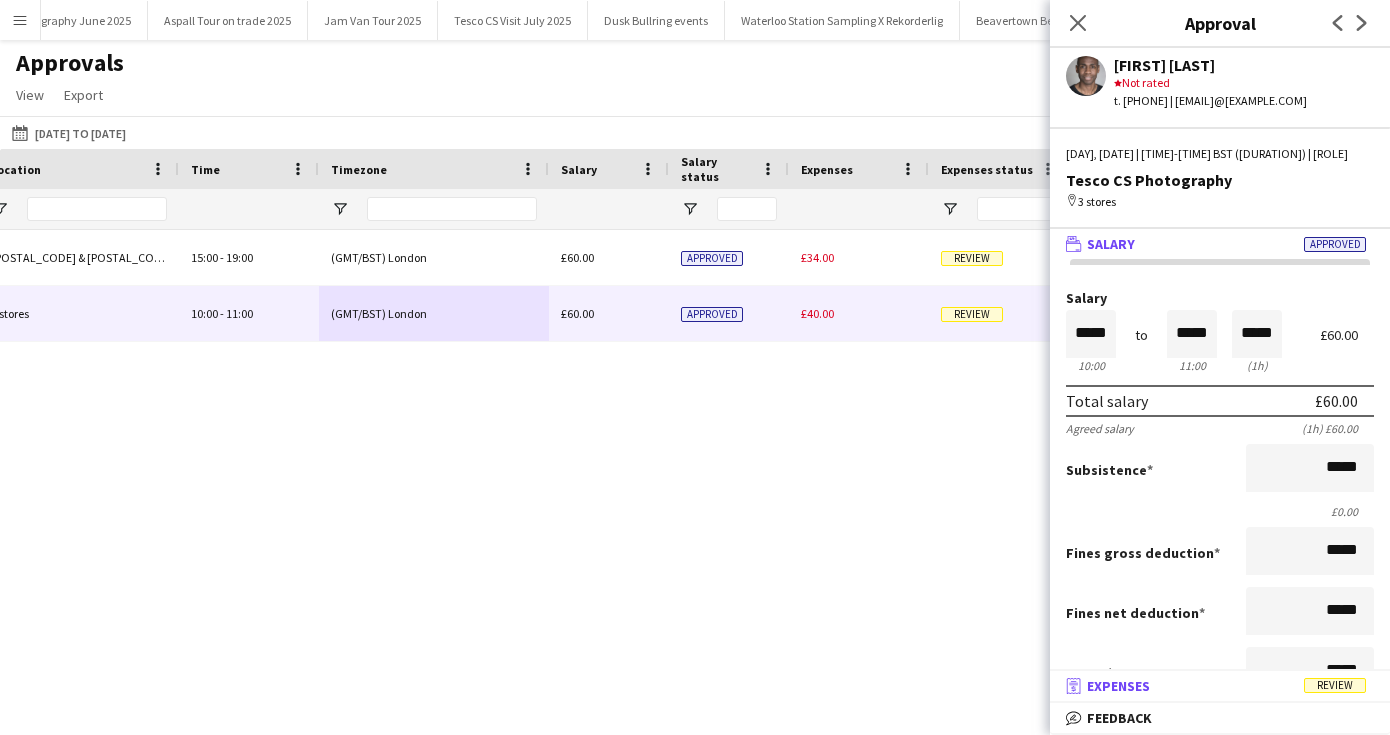 click on "Expenses" at bounding box center (1118, 686) 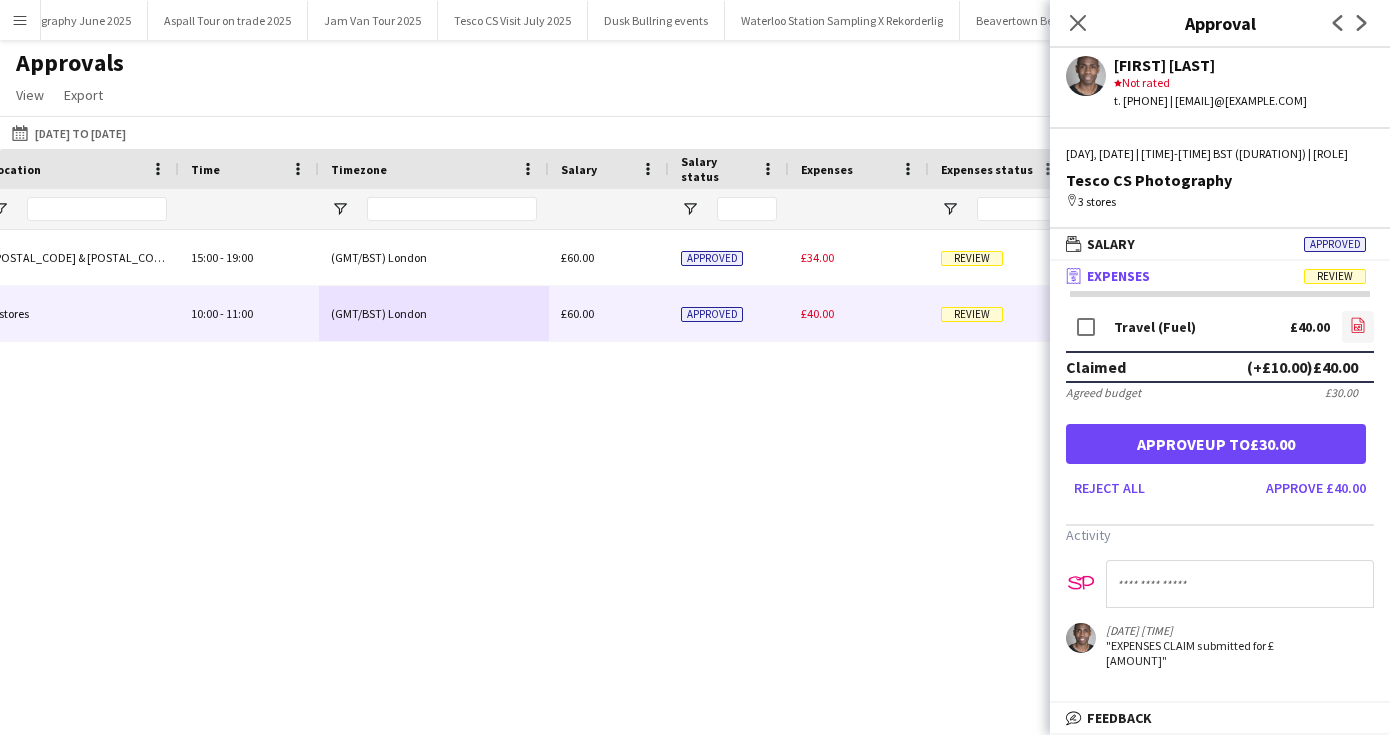 click on "file-image" 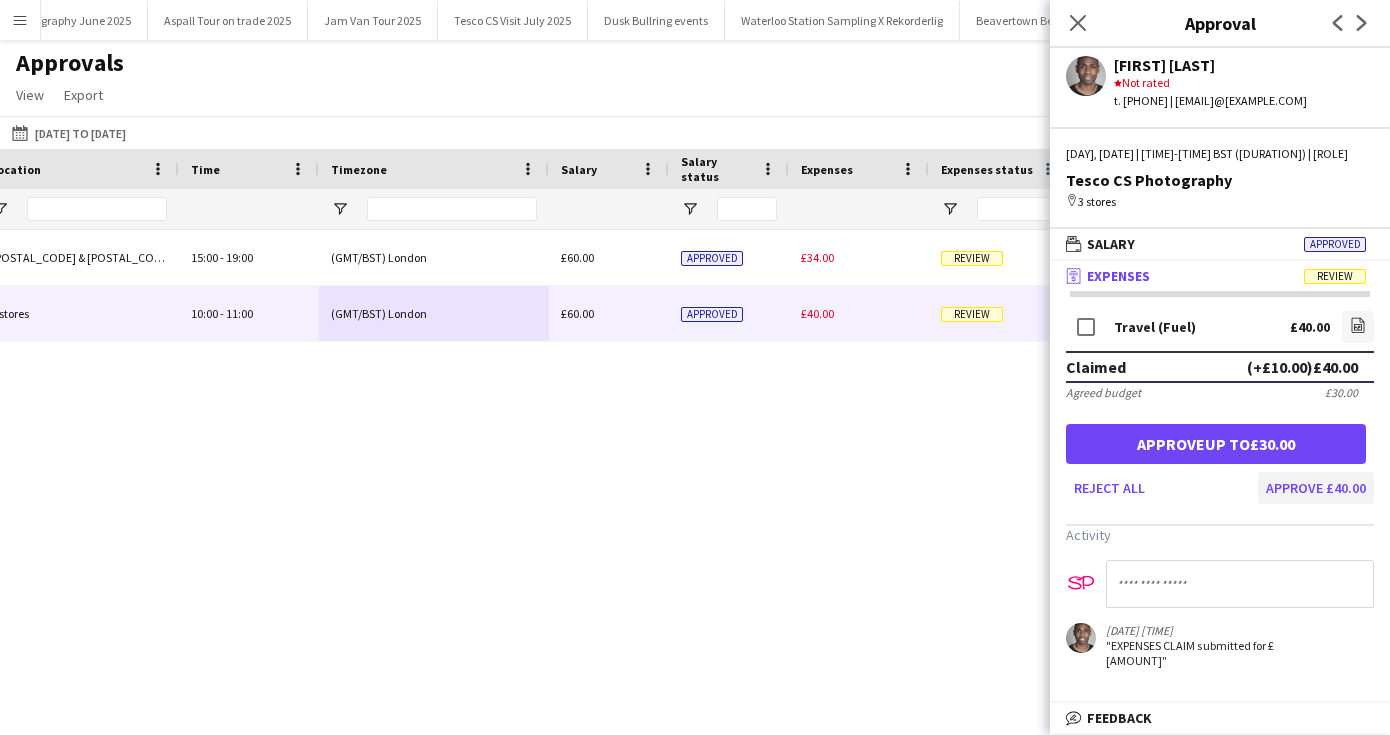 click on "Approve £40.00" at bounding box center (1316, 488) 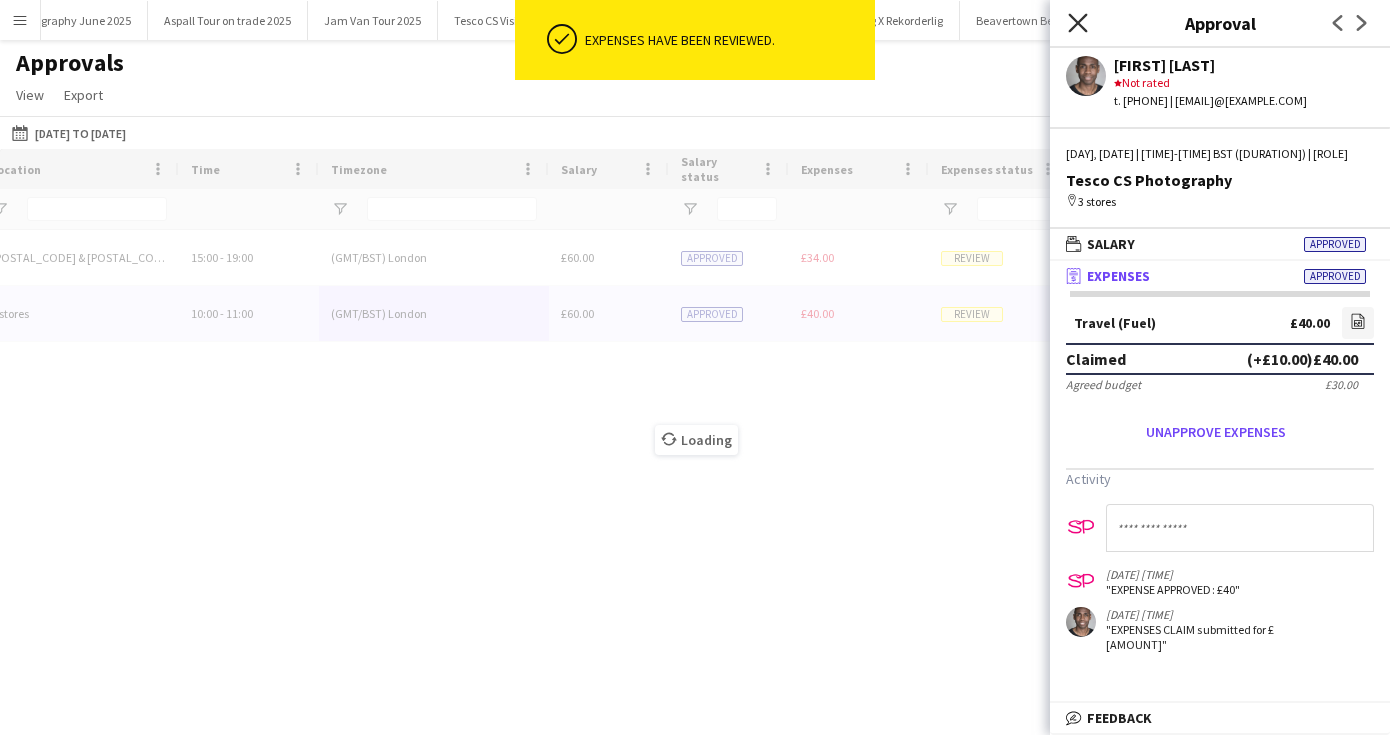 click on "Close pop-in" 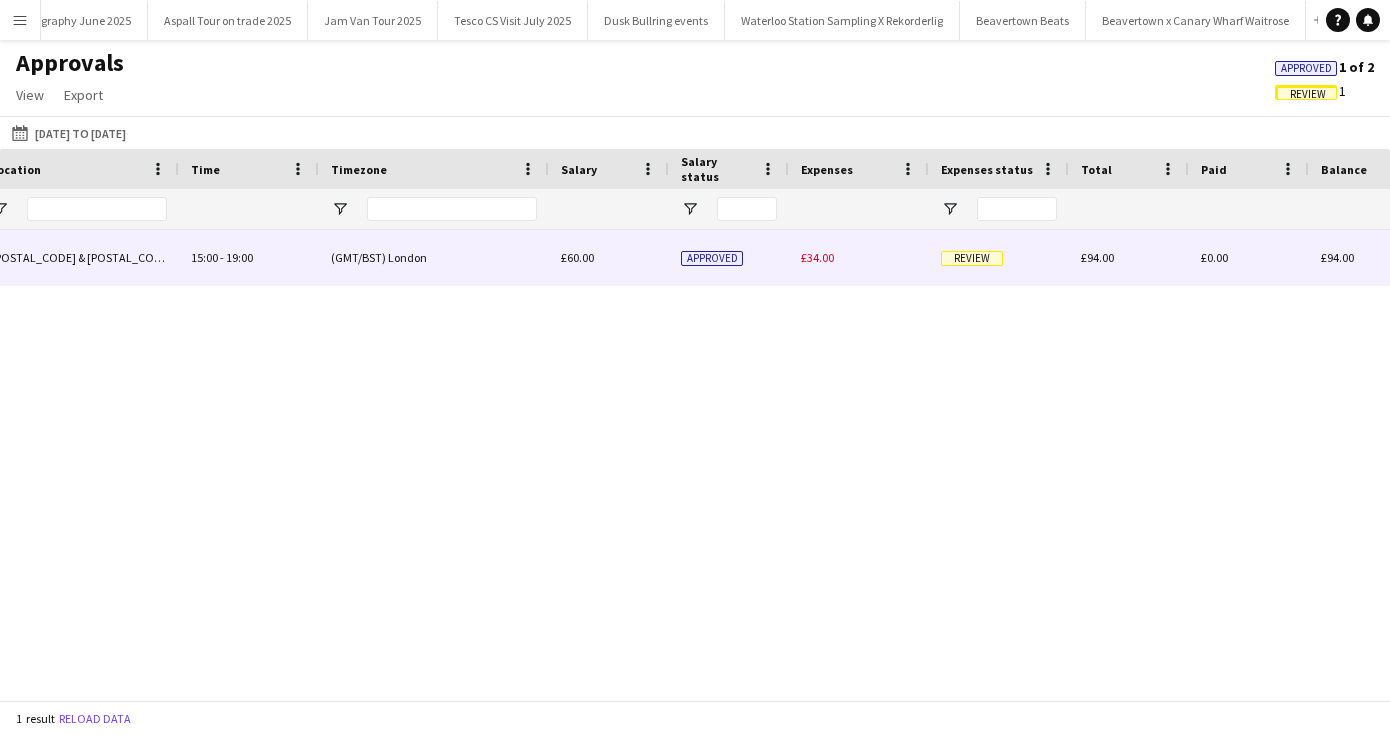 click on "(GMT/BST) London" at bounding box center (434, 257) 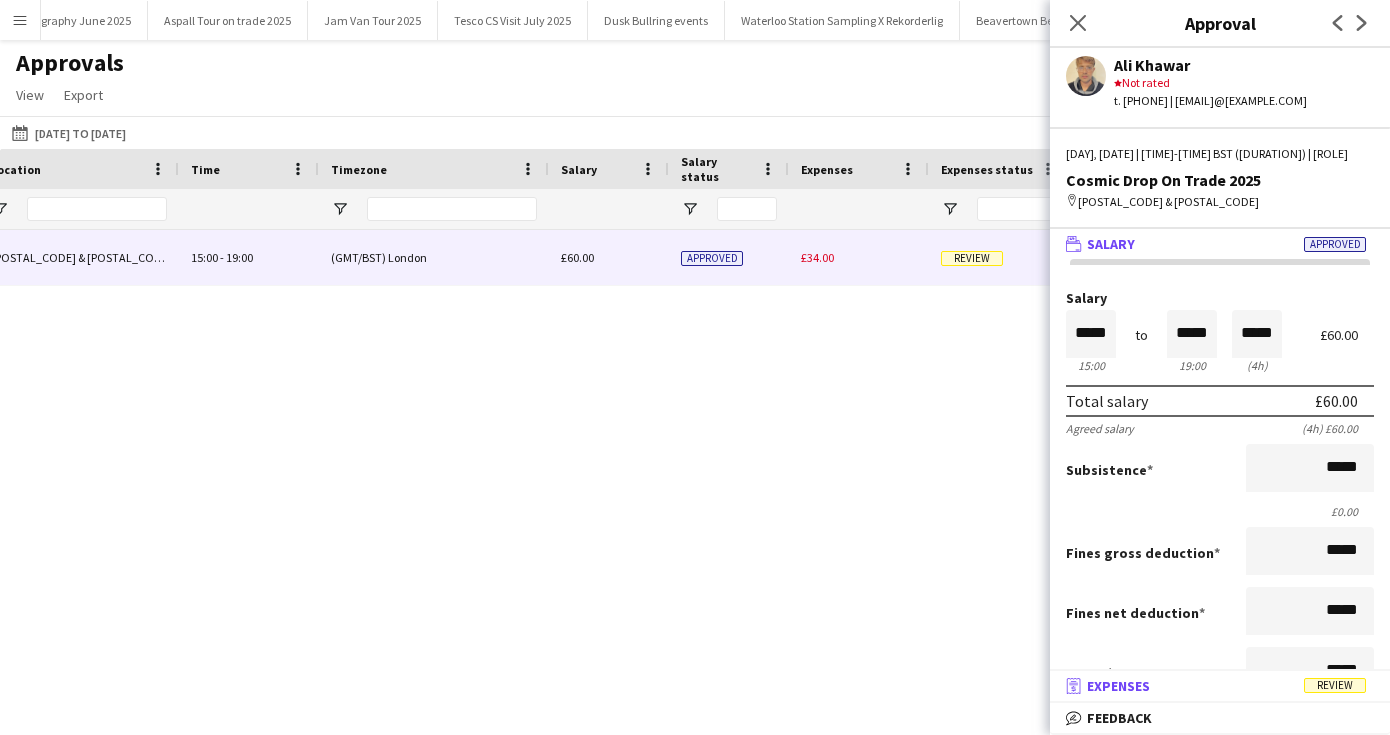 click on "Expenses" at bounding box center (1118, 686) 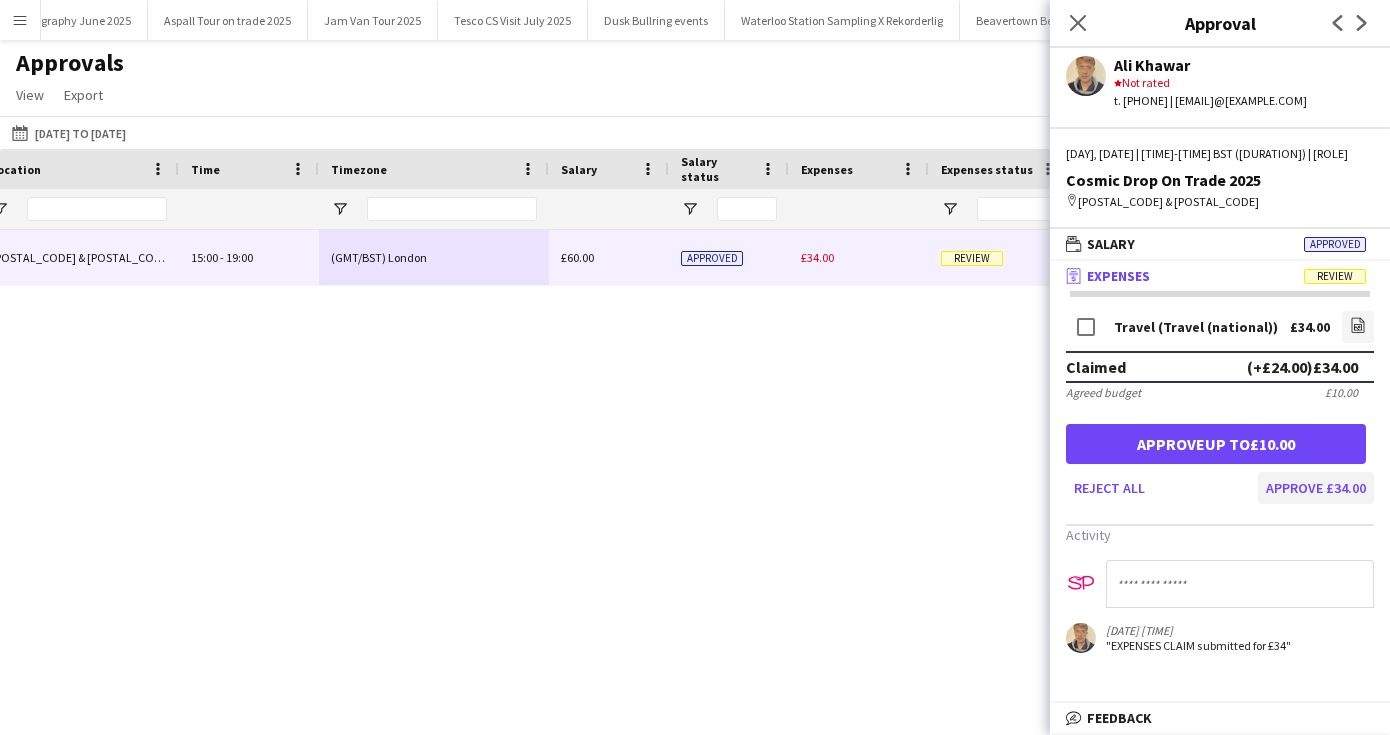 click on "Approve £34.00" at bounding box center [1316, 488] 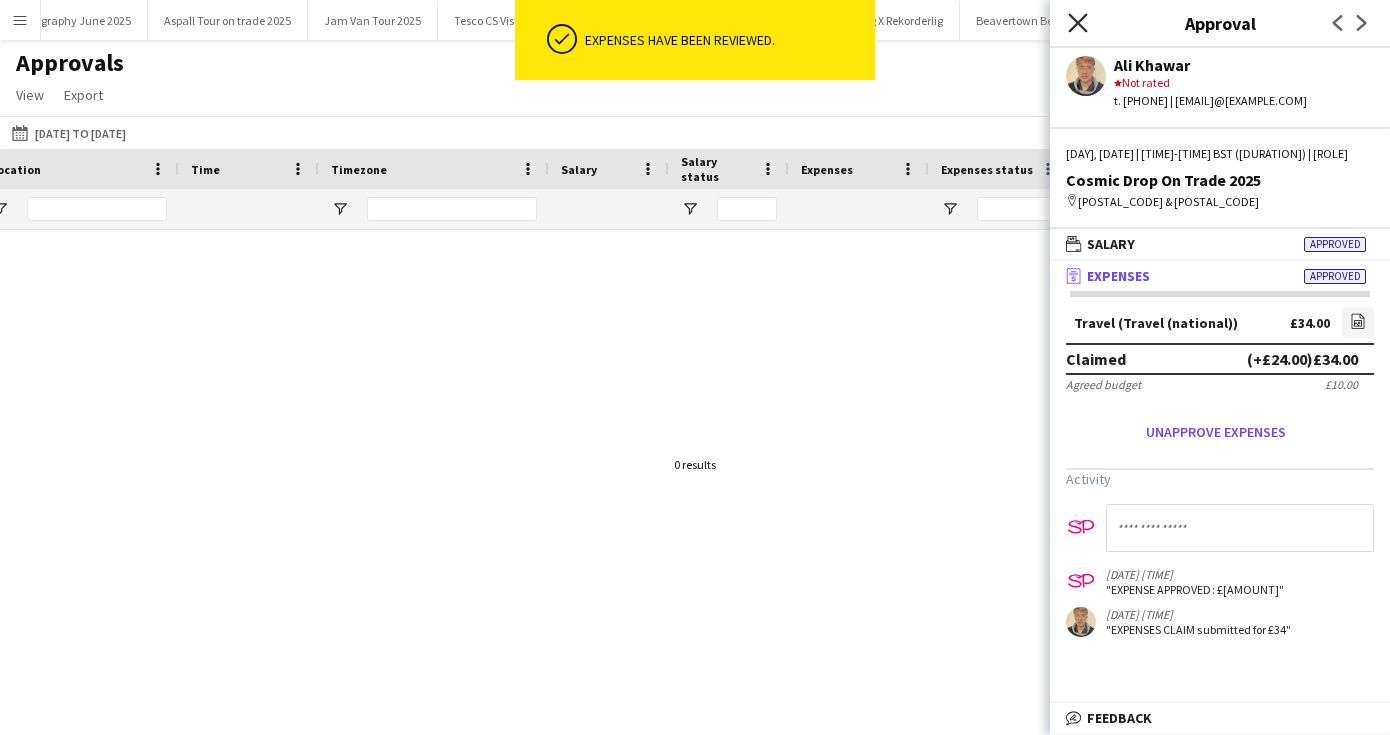 click 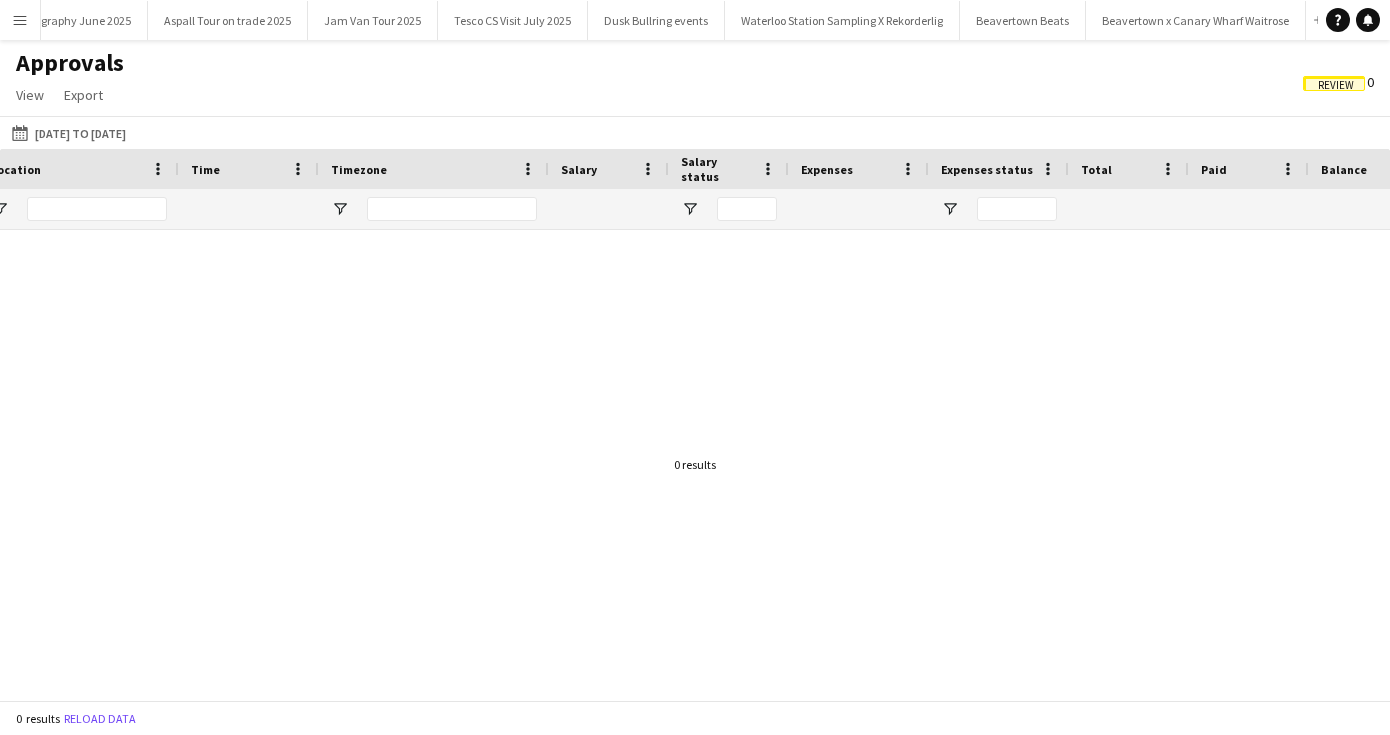 click on "Approvals   View  Customise view Customise filters Reset Filters Reset View Reset All  Export  Export as XLSX Export as CSV Export as PDF  Review   0" 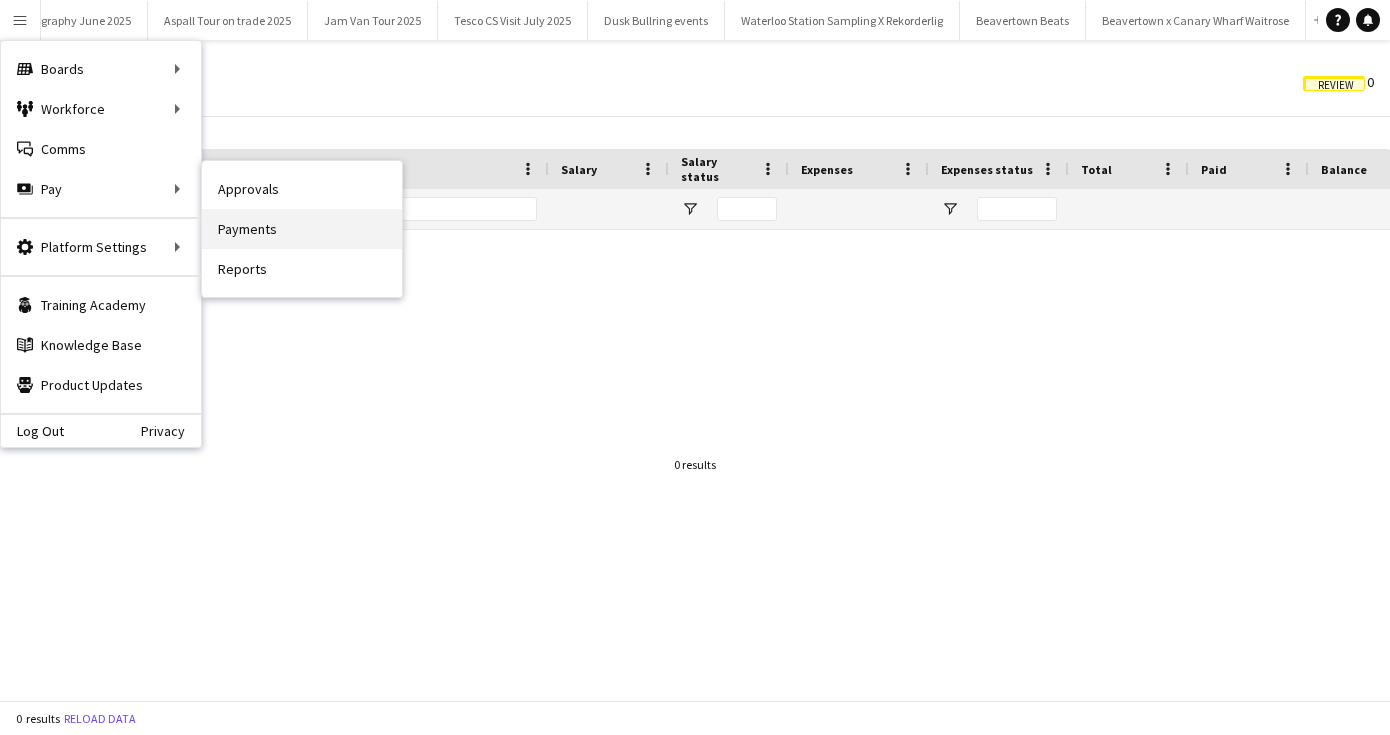 click on "Payments" at bounding box center (302, 229) 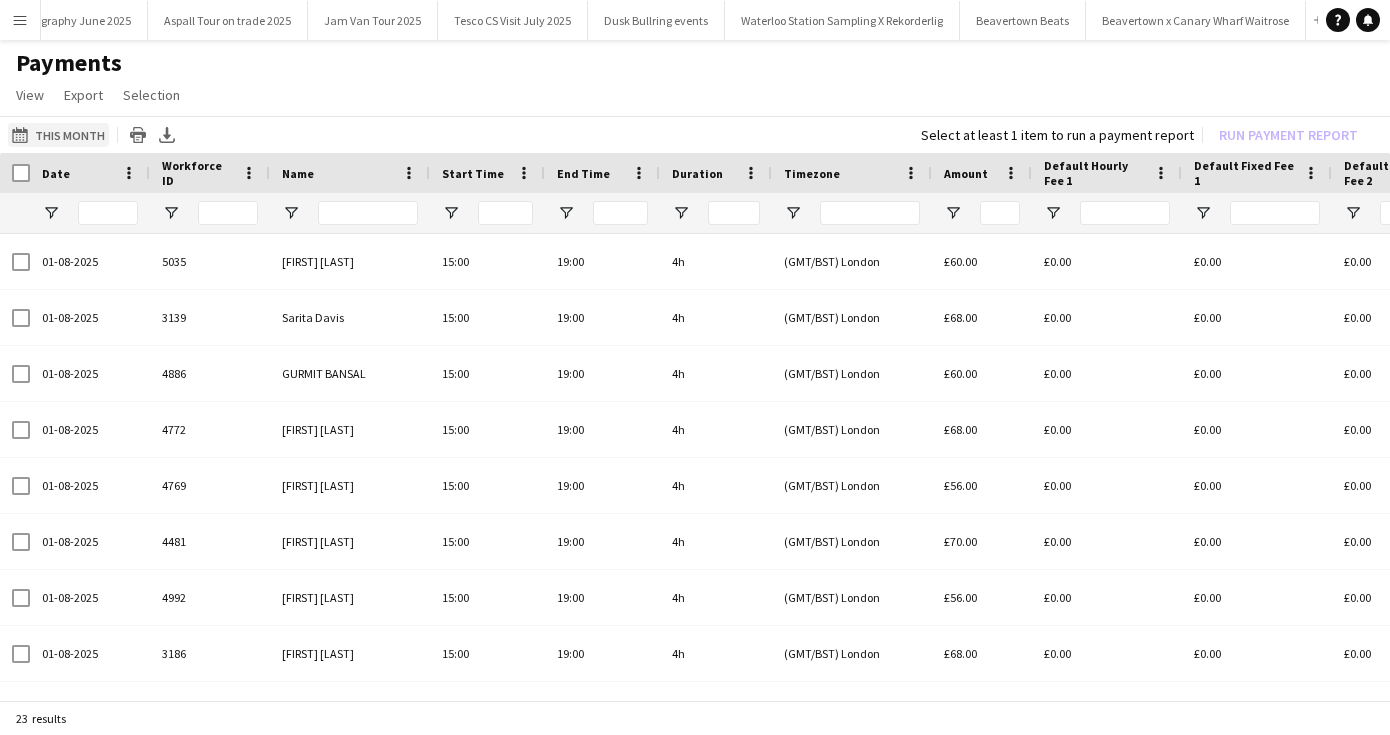 click on "This Month
This Month" 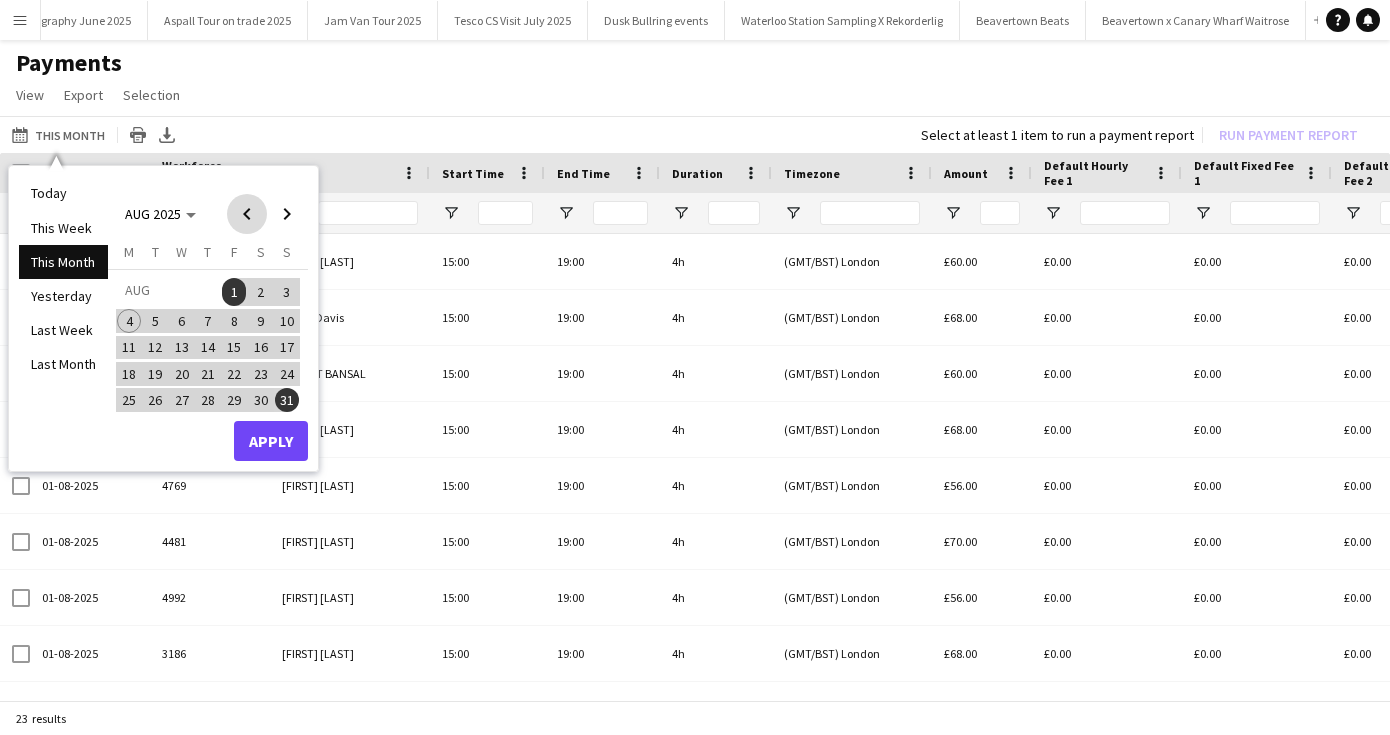 click at bounding box center [247, 214] 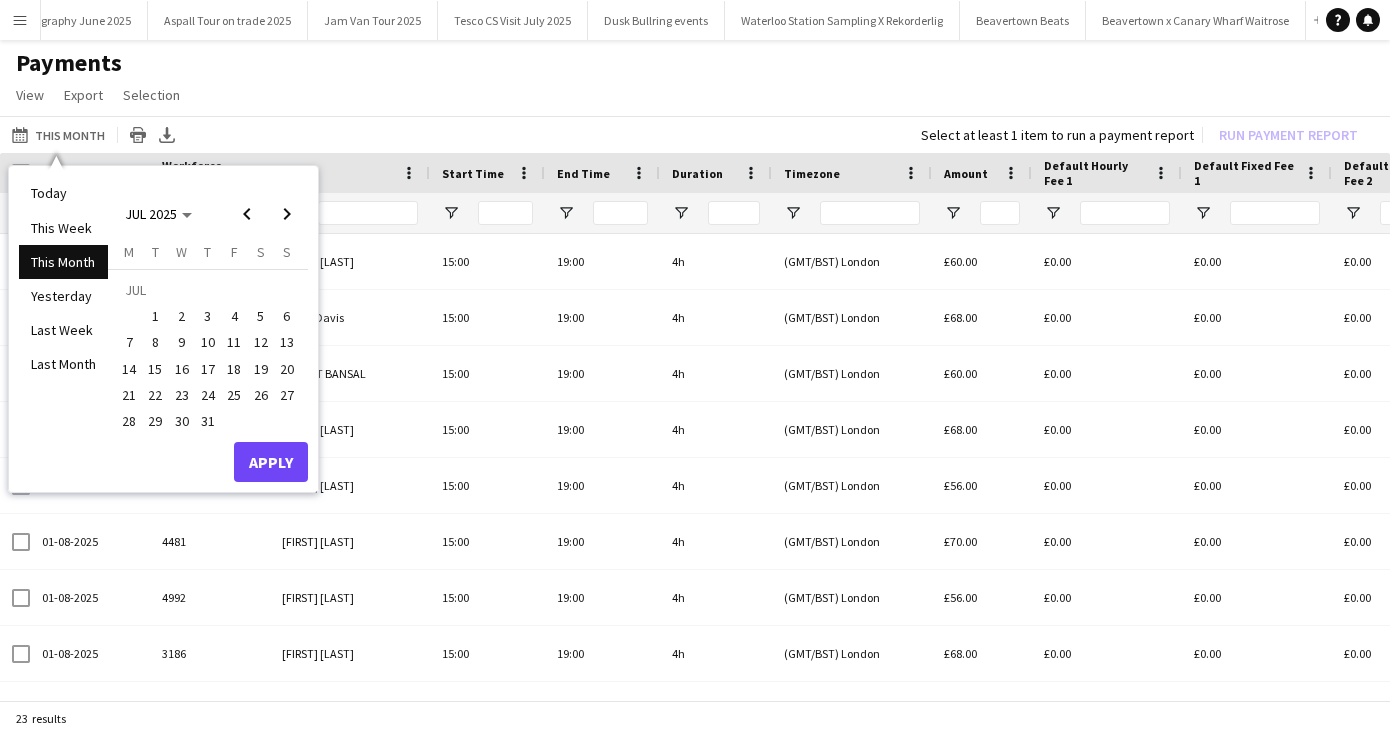 click on "1" at bounding box center (156, 316) 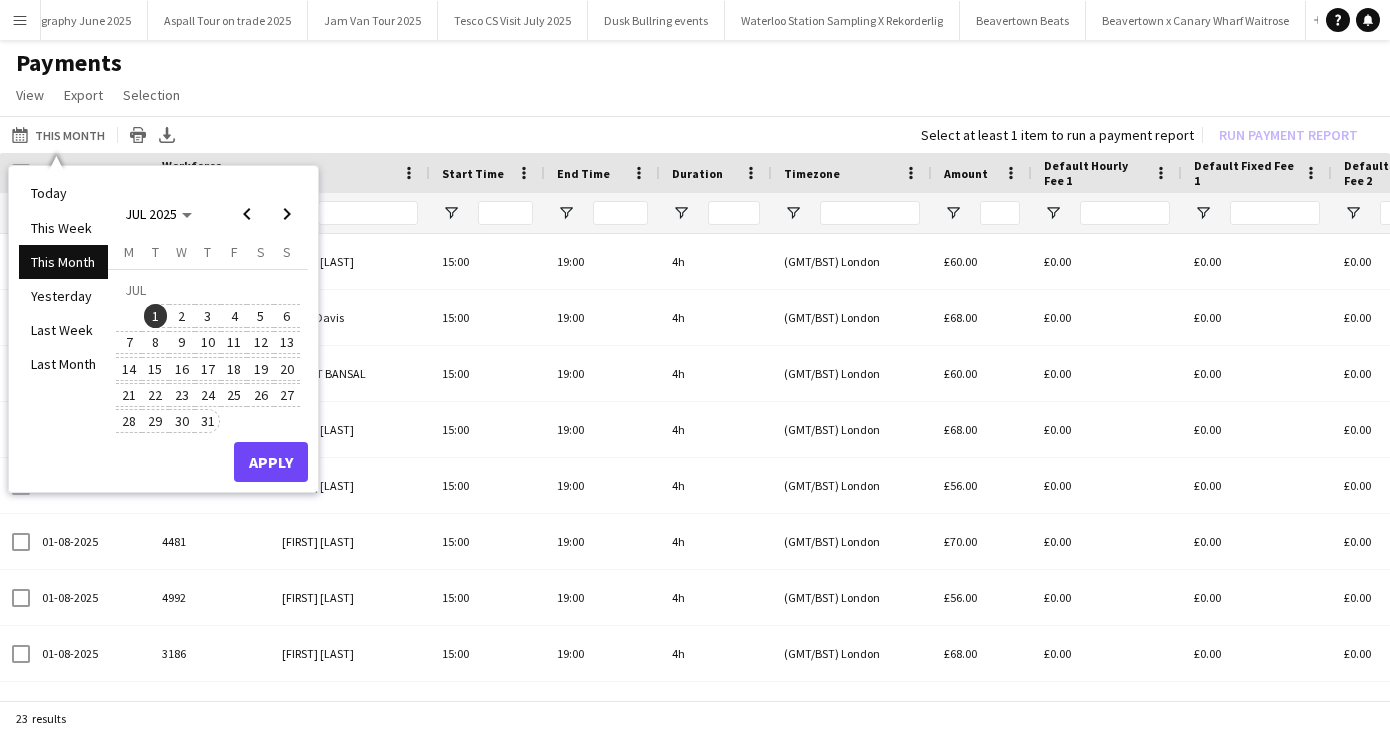 click on "31" at bounding box center (208, 421) 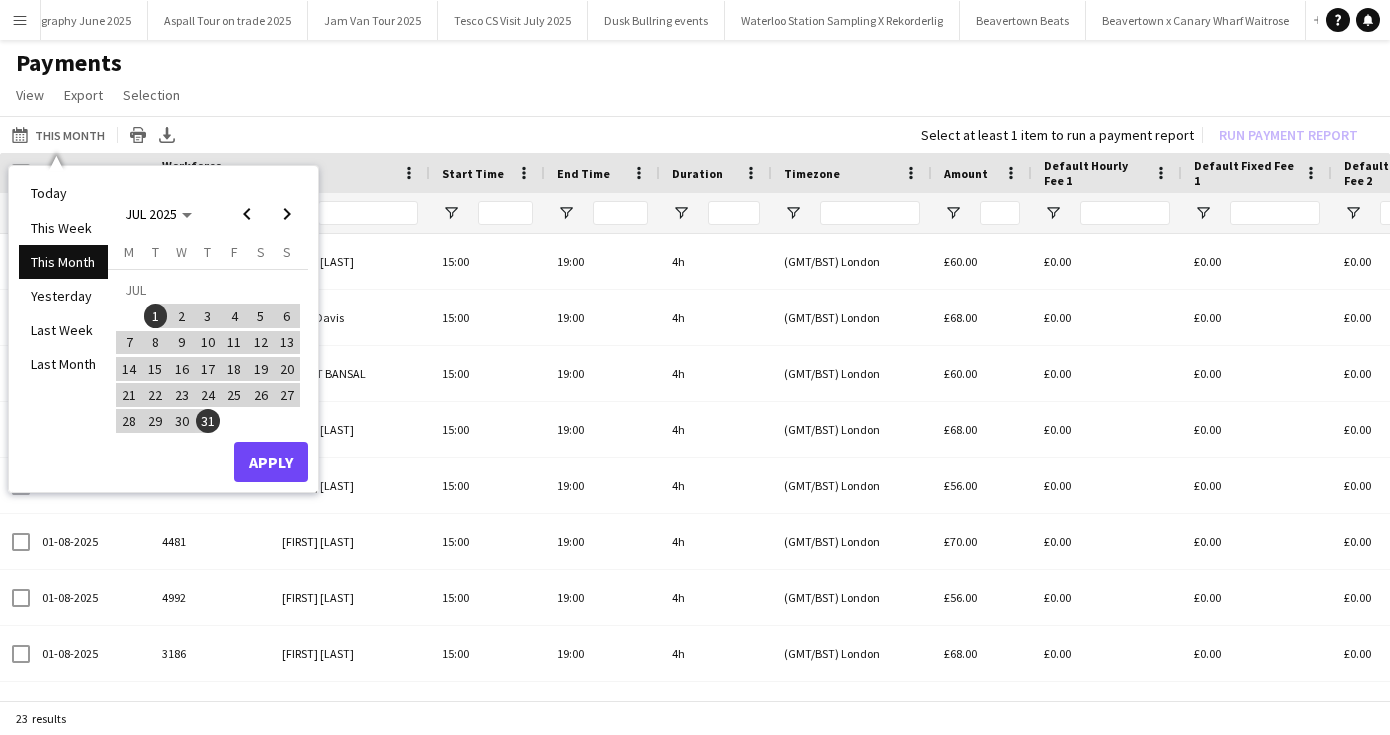 click on "Apply" at bounding box center [271, 462] 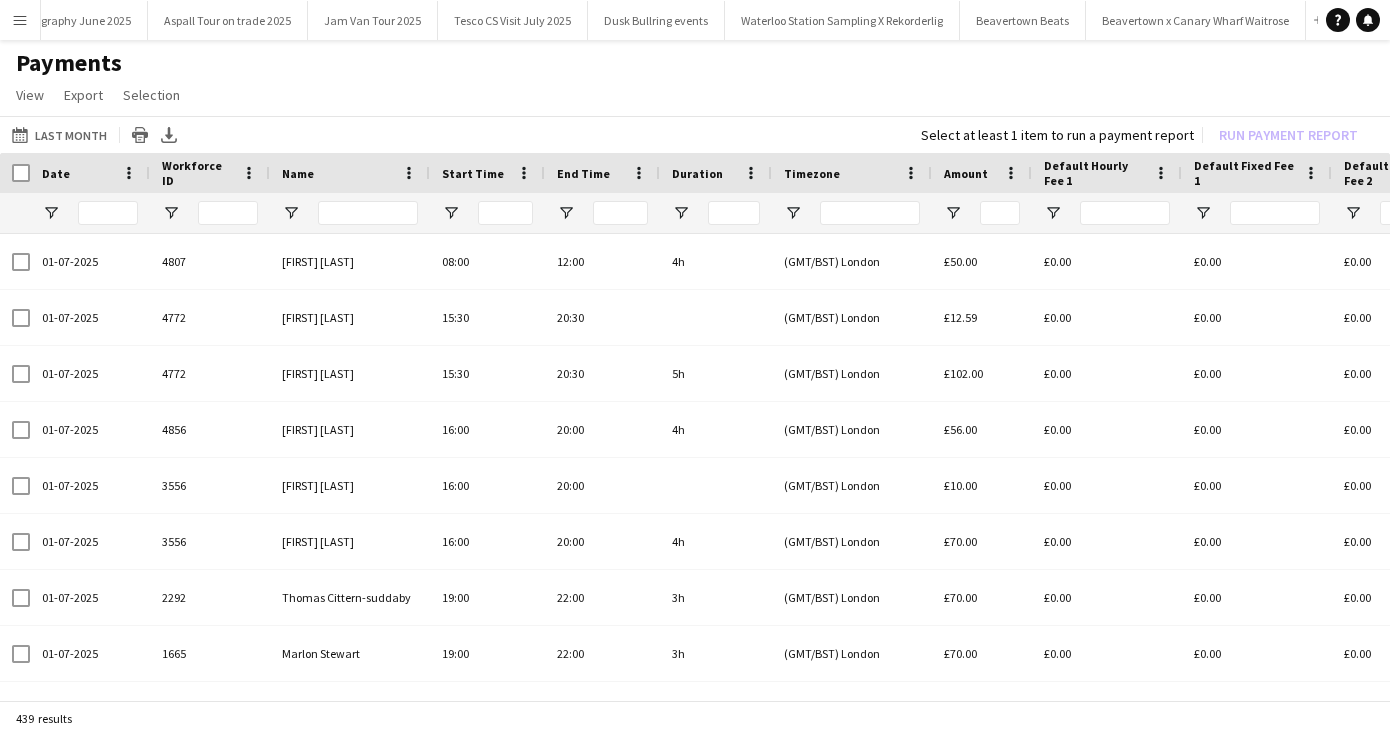 click on "Menu" at bounding box center [20, 20] 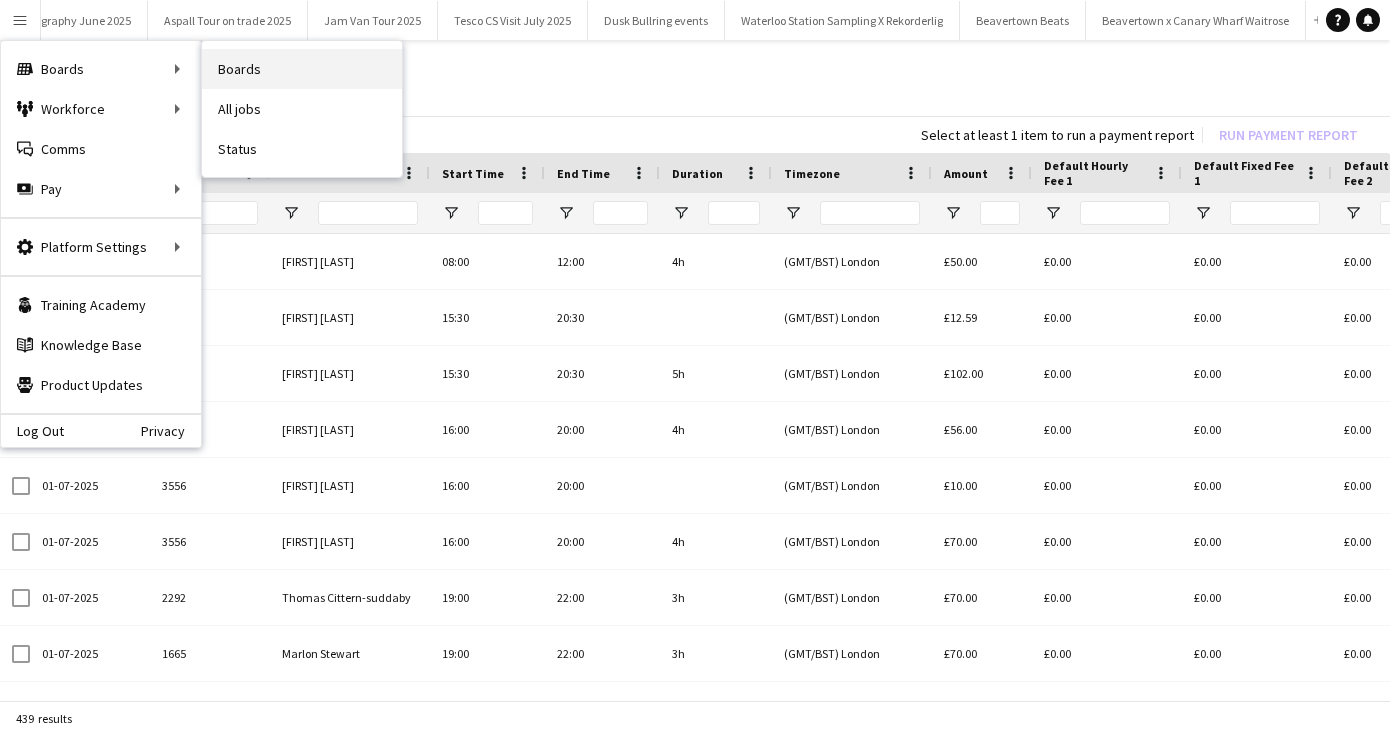 click on "Boards" at bounding box center (302, 69) 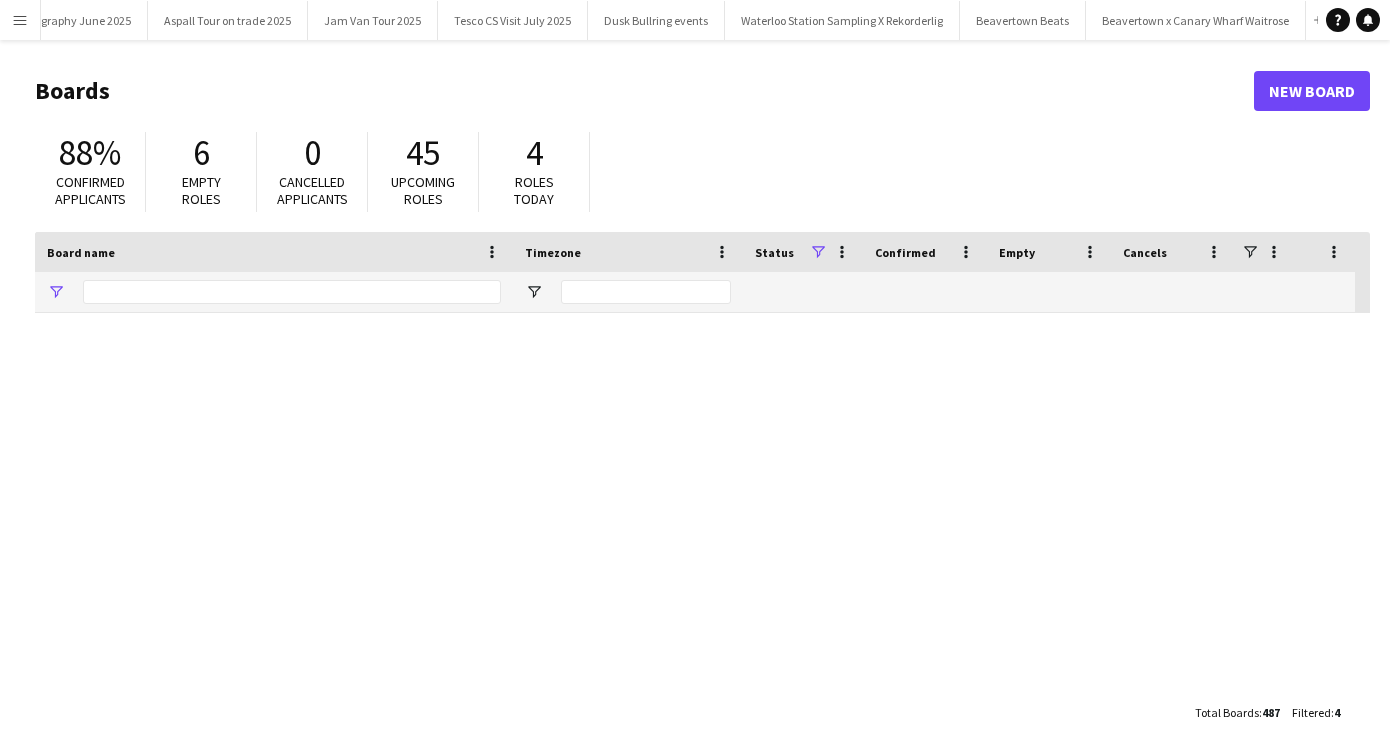 type on "****" 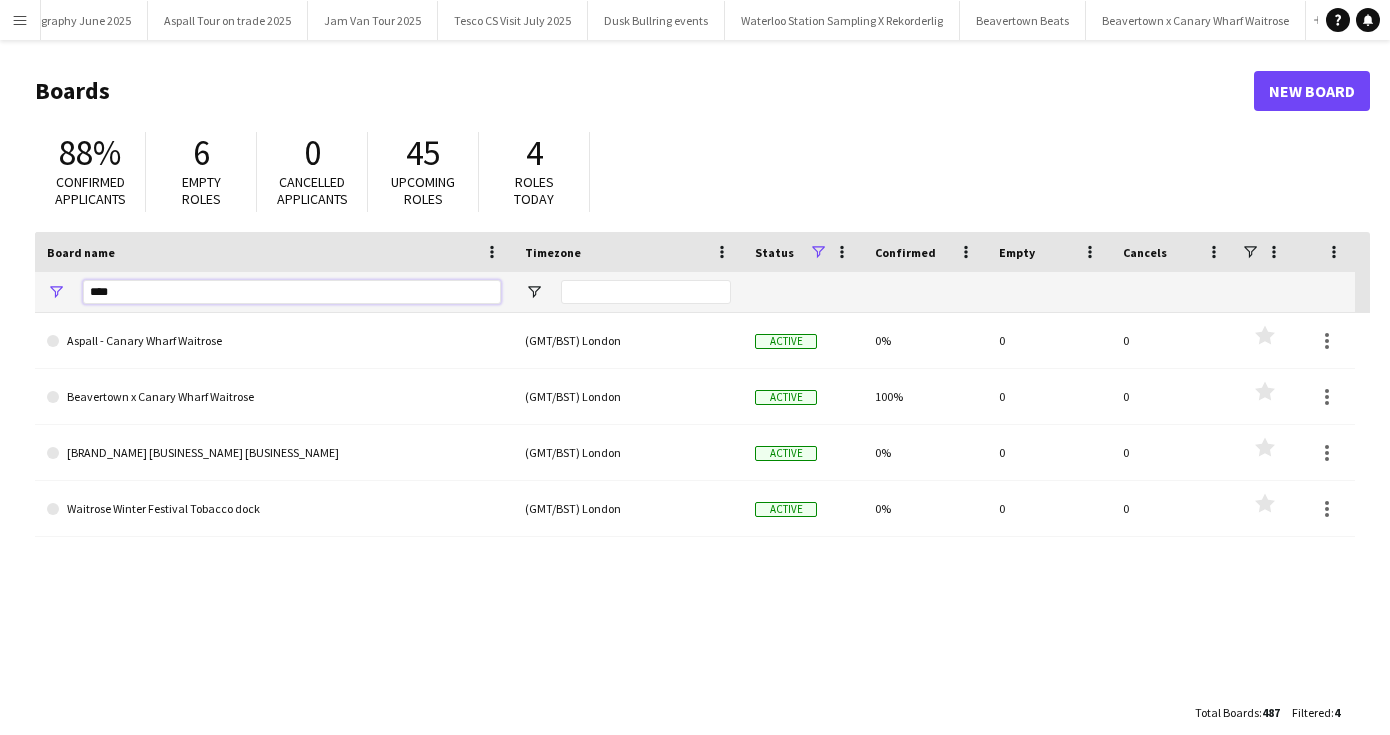 drag, startPoint x: 128, startPoint y: 292, endPoint x: 24, endPoint y: 272, distance: 105.90562 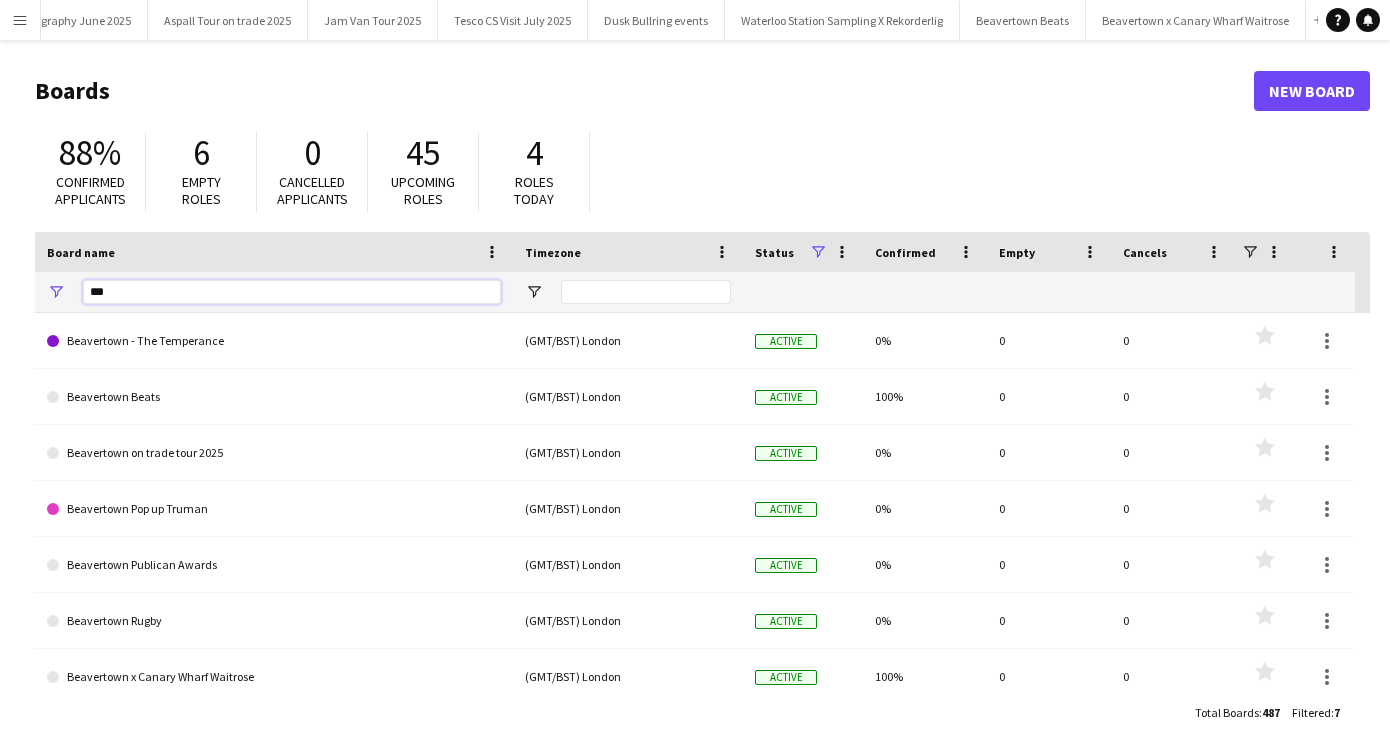 type on "****" 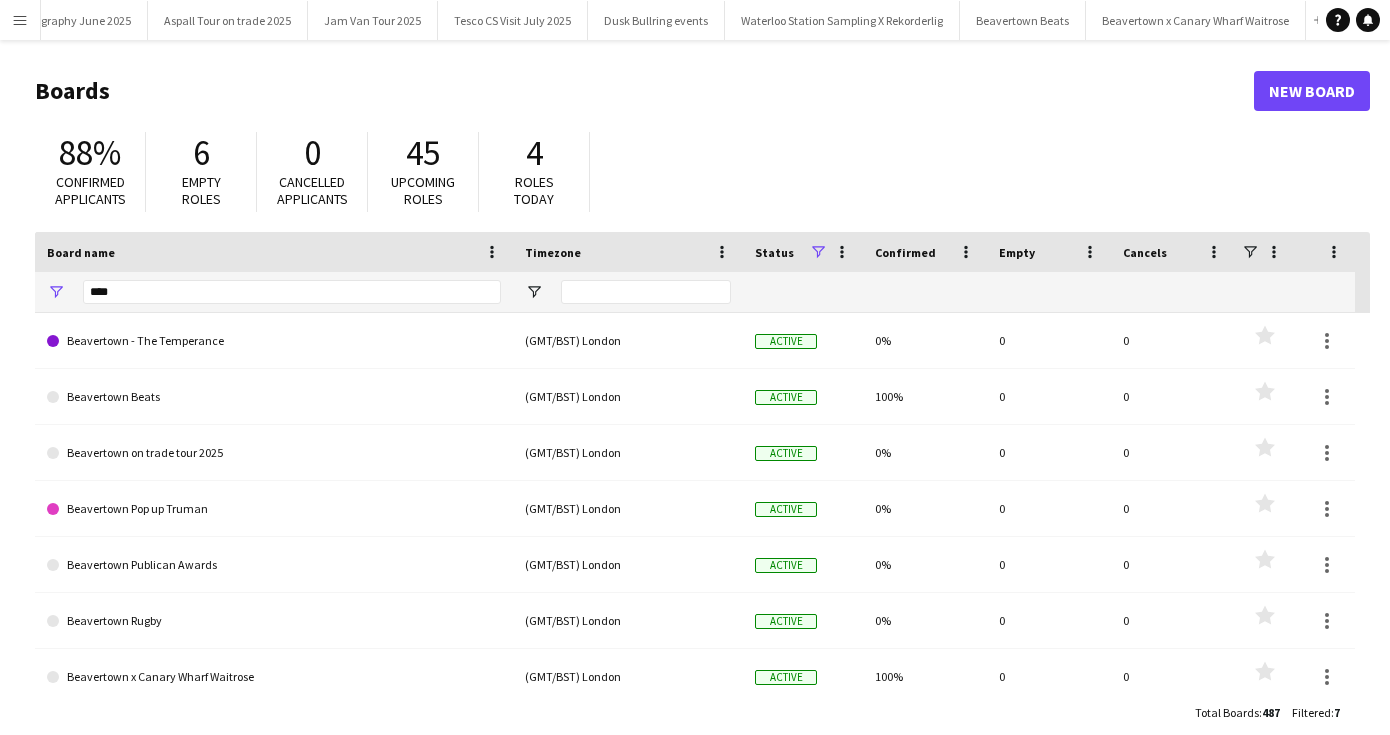 drag, startPoint x: 24, startPoint y: 272, endPoint x: 210, endPoint y: 451, distance: 258.14145 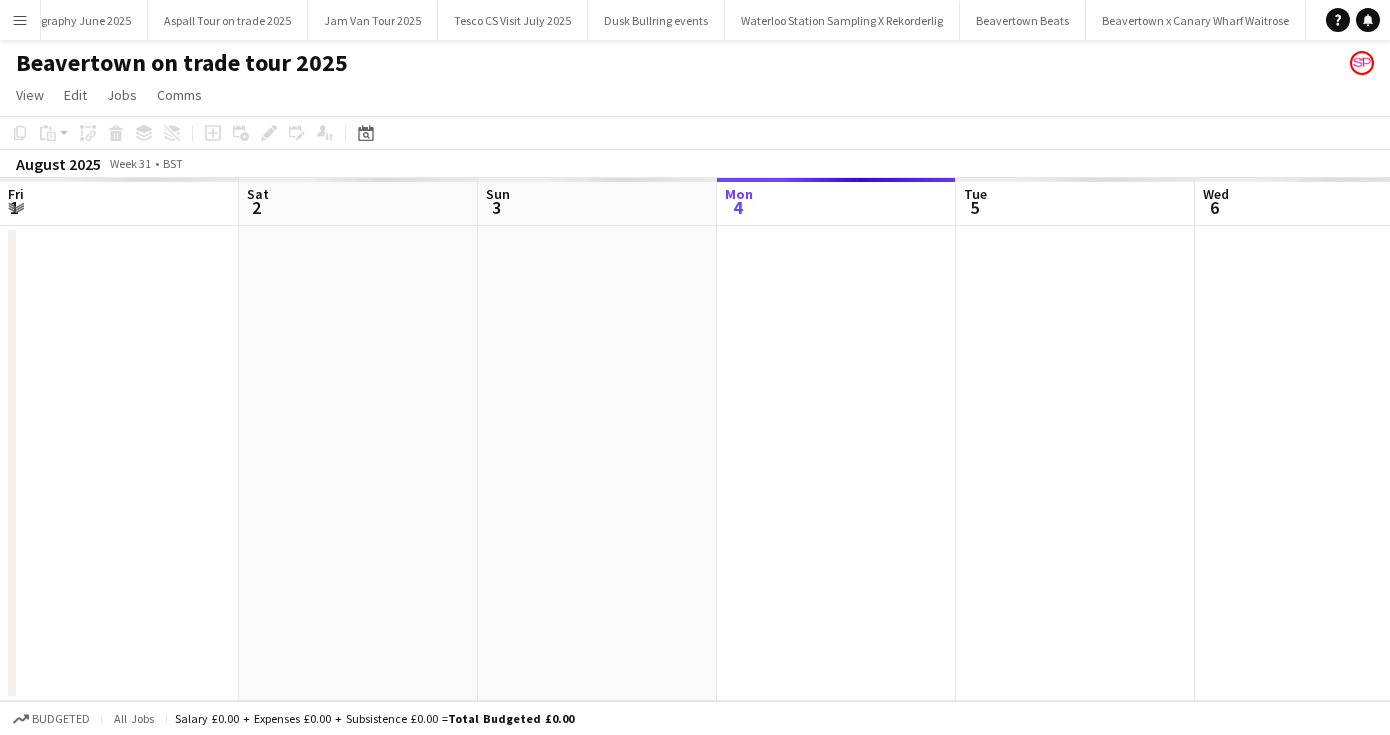 scroll, scrollTop: 0, scrollLeft: 478, axis: horizontal 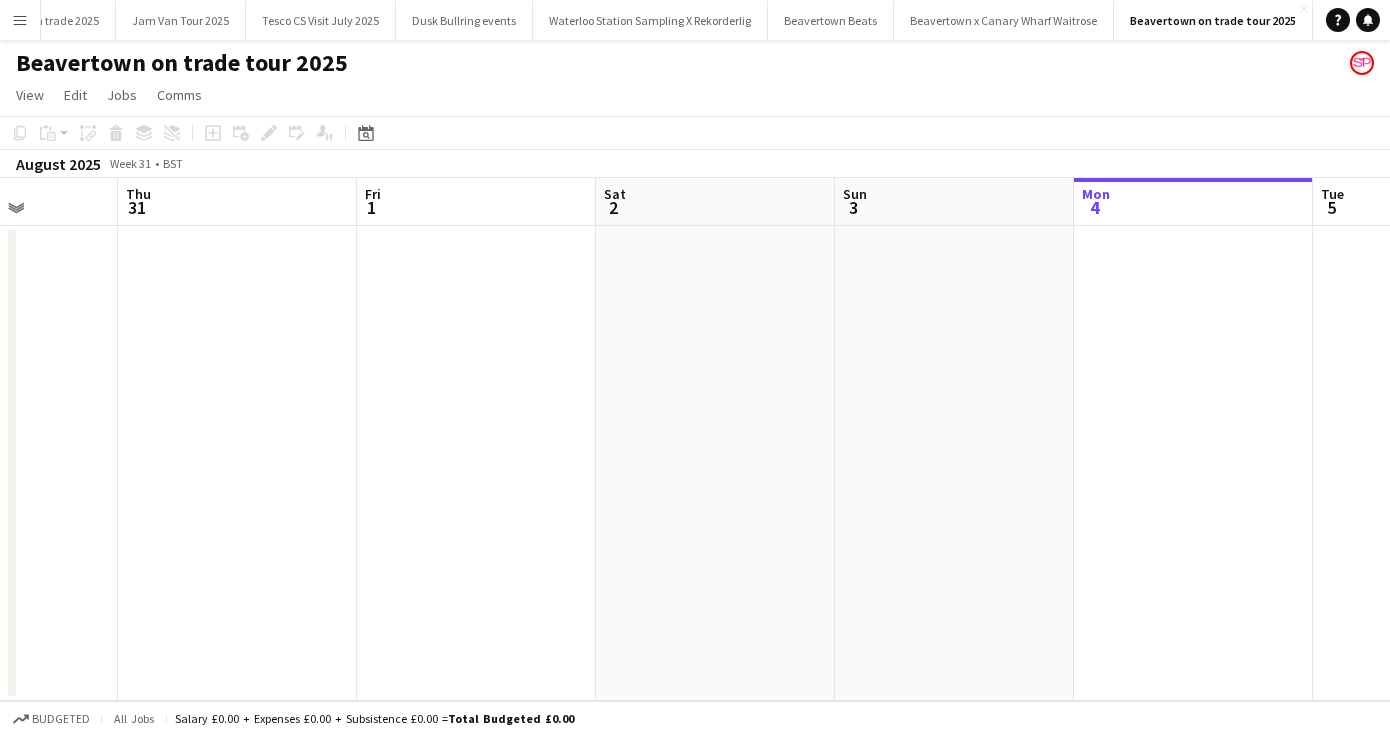 drag, startPoint x: 288, startPoint y: 406, endPoint x: 1409, endPoint y: 349, distance: 1122.4482 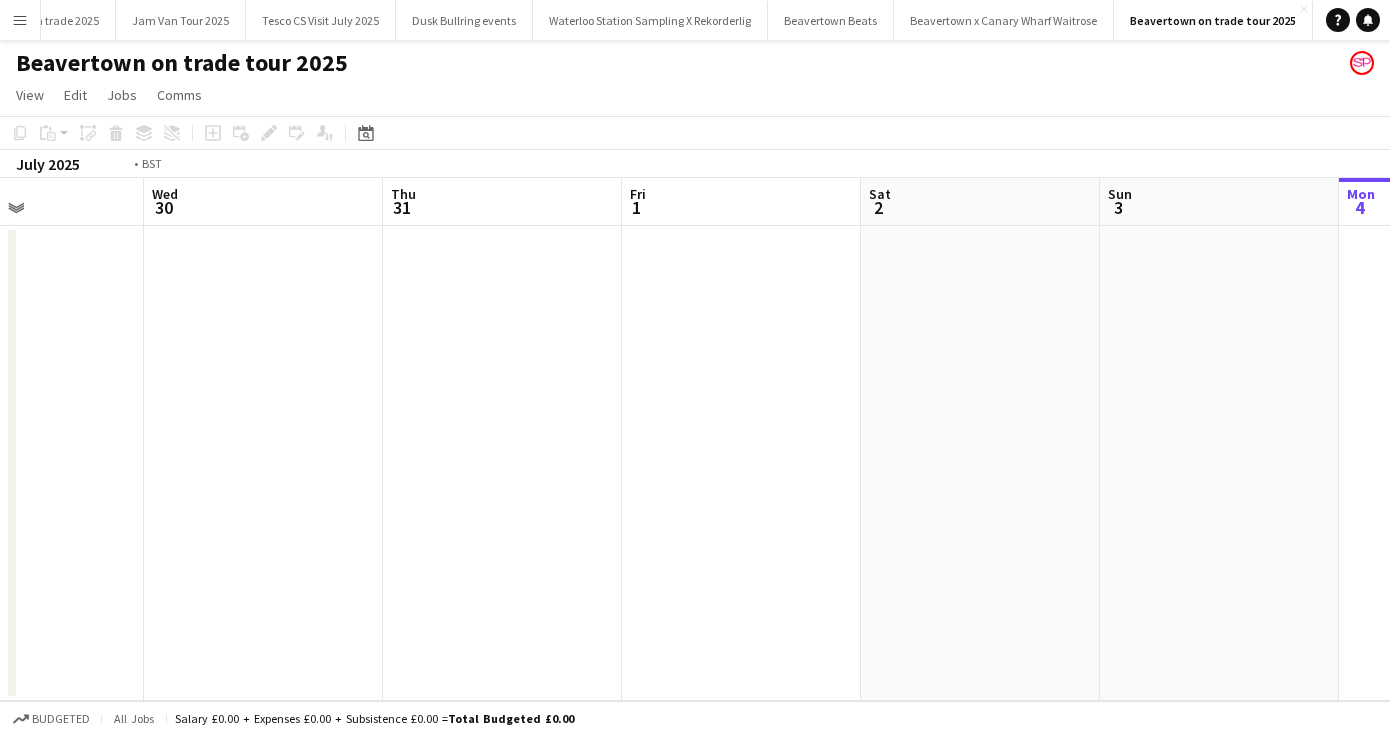 scroll, scrollTop: 0, scrollLeft: 579, axis: horizontal 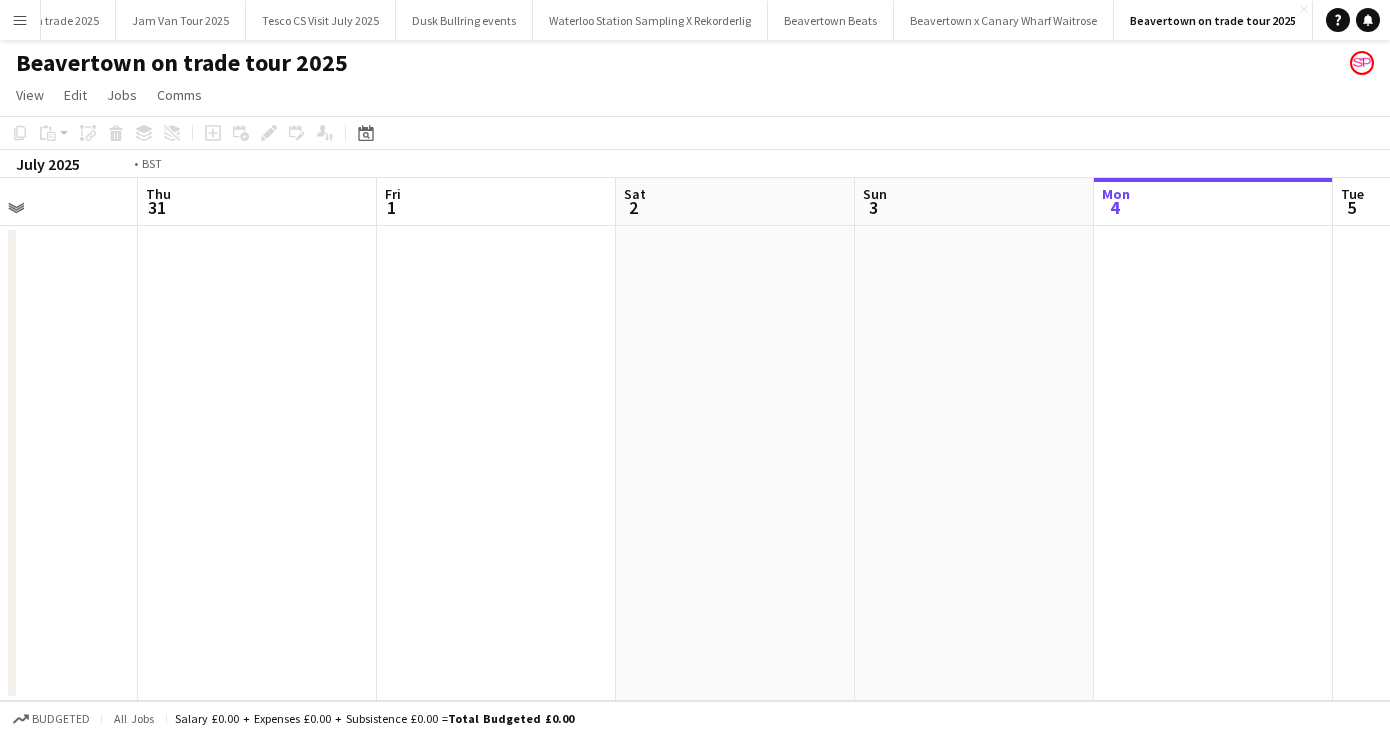 drag, startPoint x: 352, startPoint y: 369, endPoint x: 1409, endPoint y: 323, distance: 1058.0005 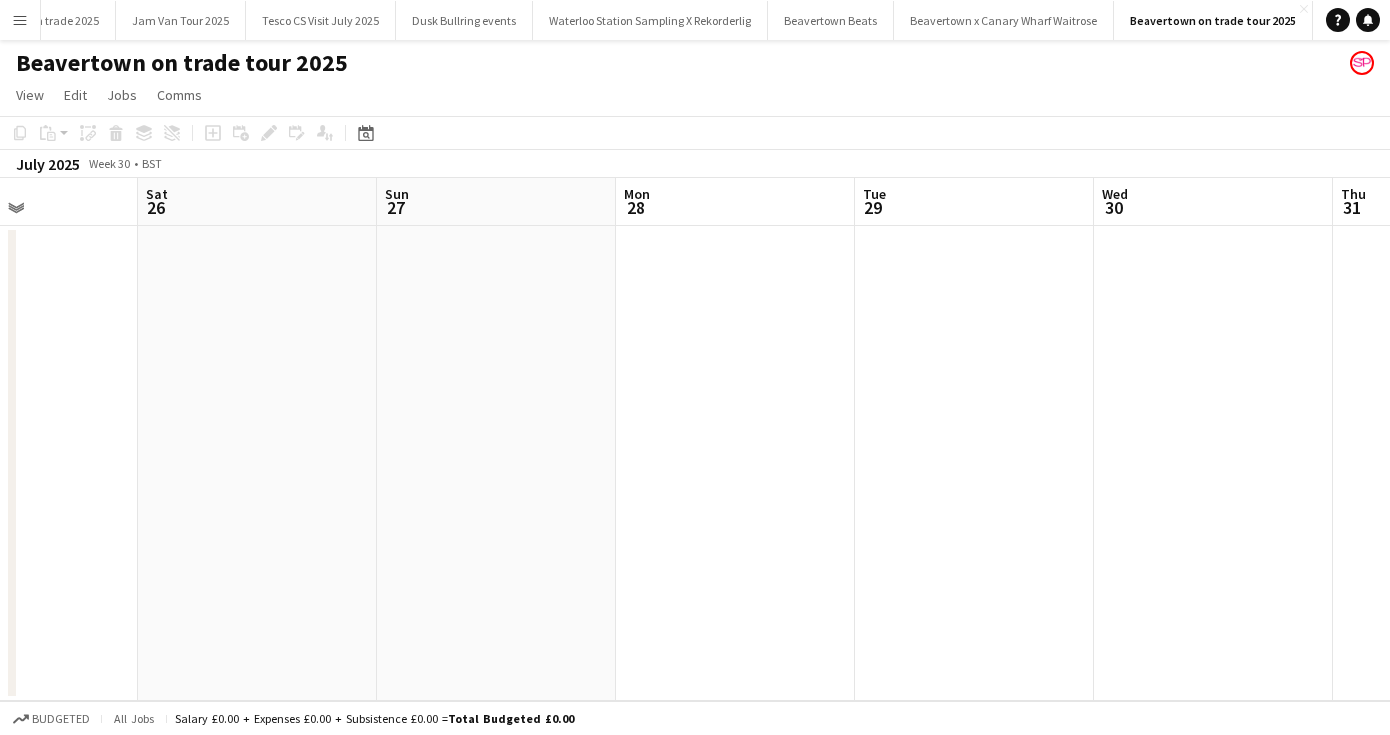drag, startPoint x: 590, startPoint y: 331, endPoint x: 1404, endPoint y: 280, distance: 815.5961 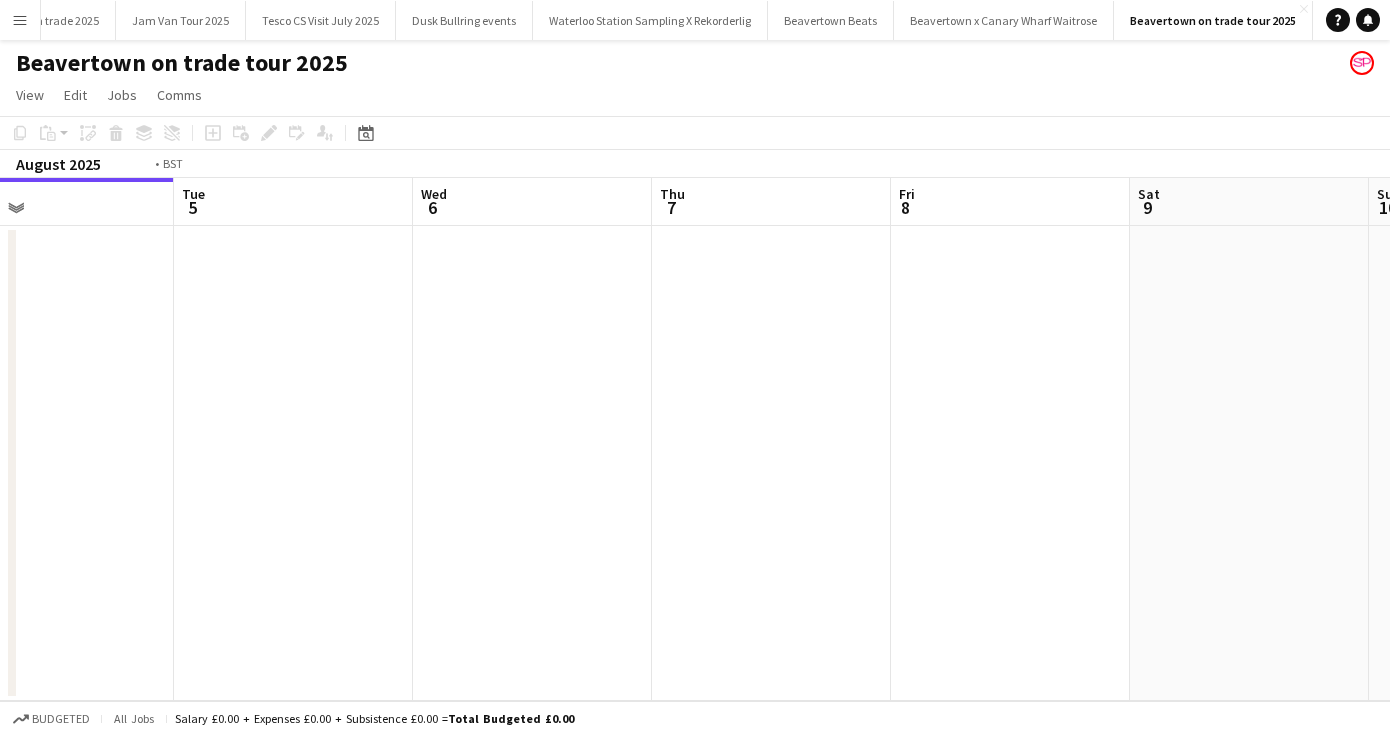 drag, startPoint x: 449, startPoint y: 354, endPoint x: 1406, endPoint y: 348, distance: 957.0188 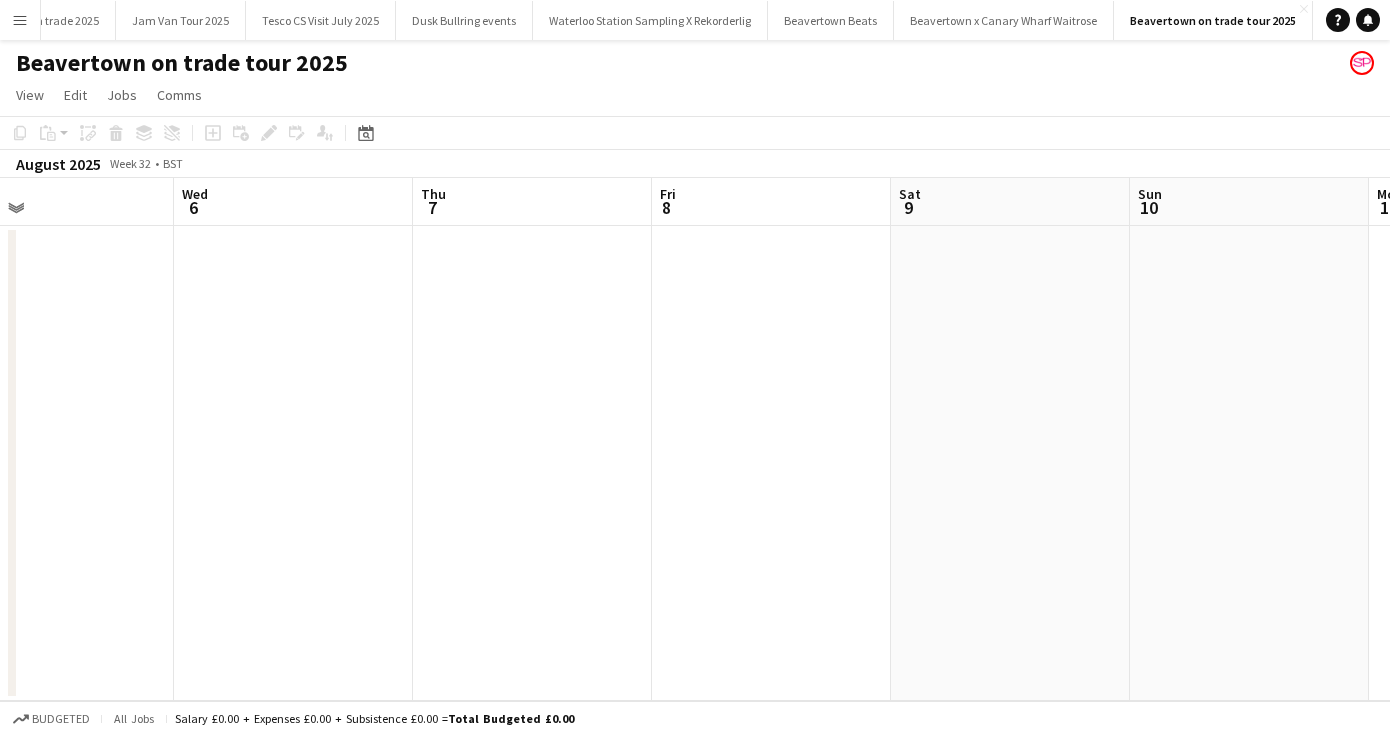 scroll, scrollTop: 0, scrollLeft: 683, axis: horizontal 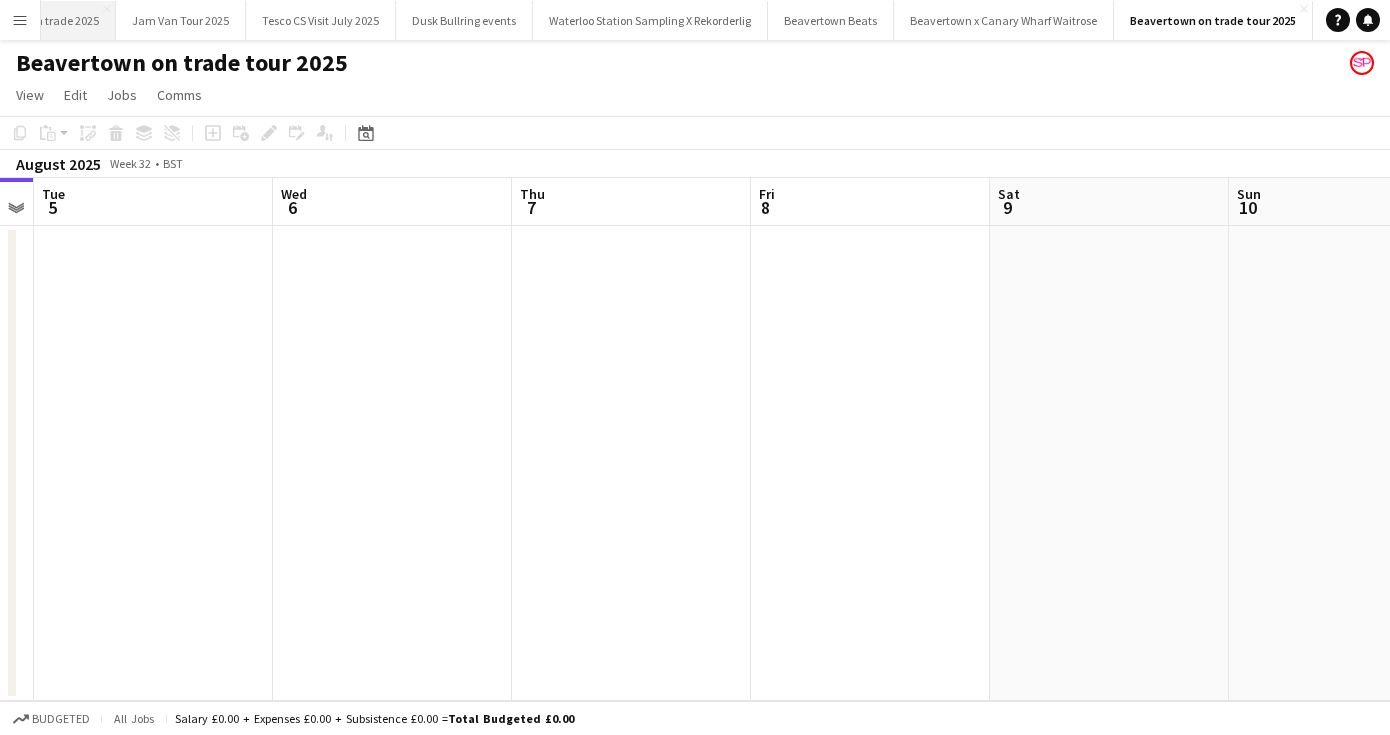 click on "Aspall Tour on trade 2025
Close" at bounding box center [36, 20] 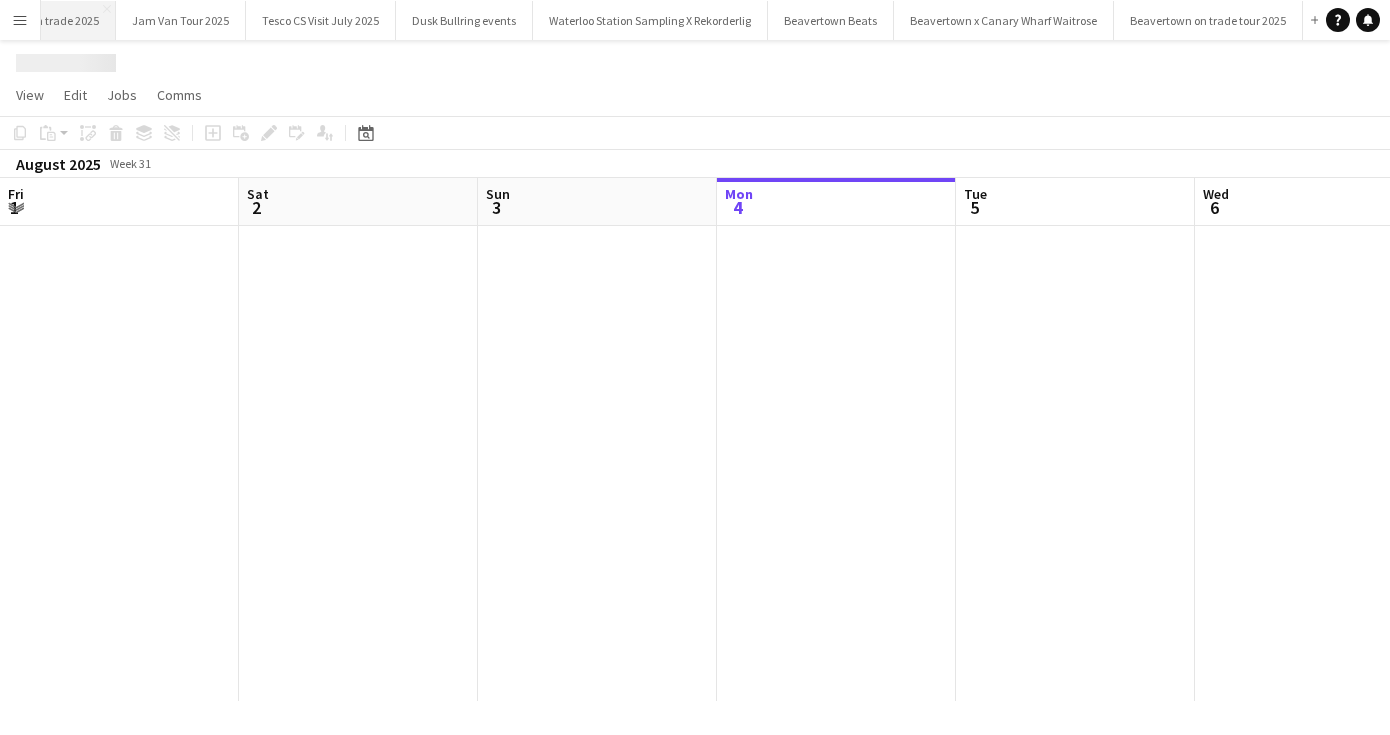 scroll, scrollTop: 0, scrollLeft: 264, axis: horizontal 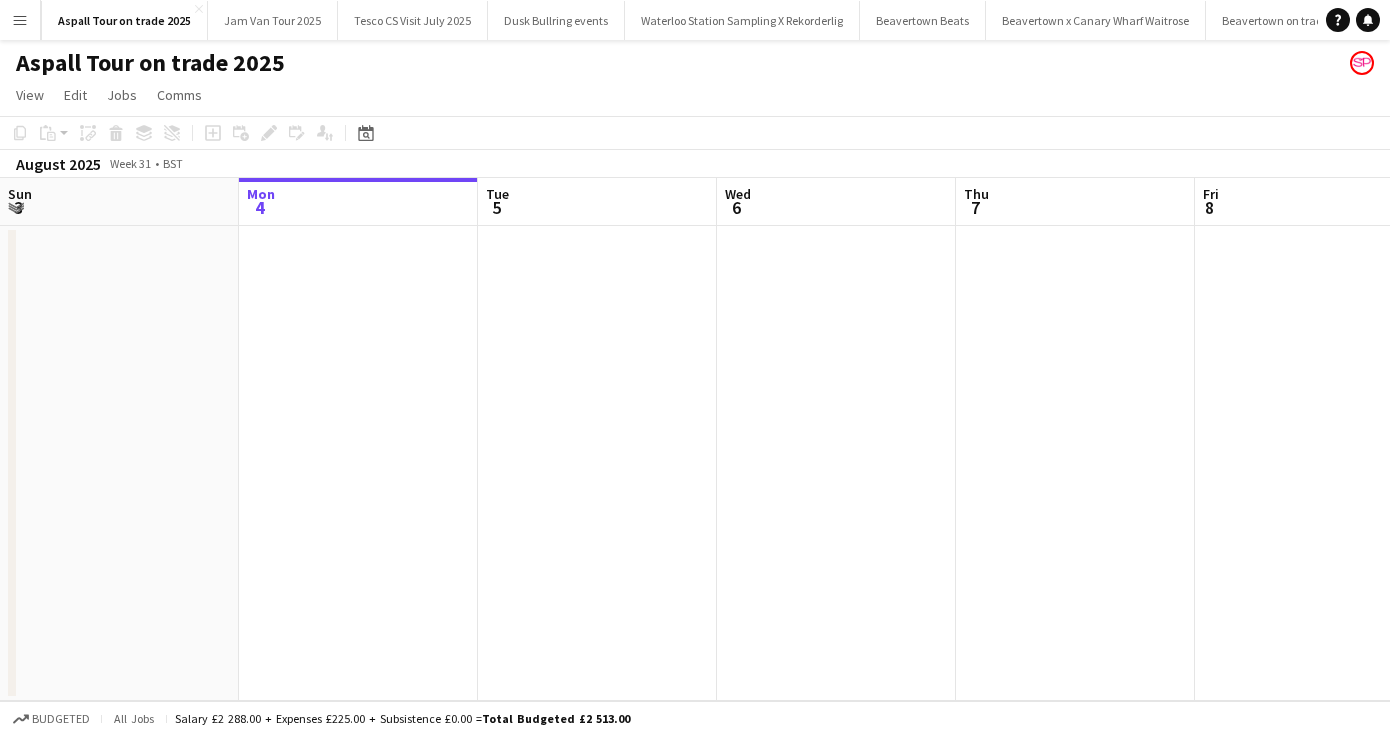 click on "Menu" at bounding box center [20, 20] 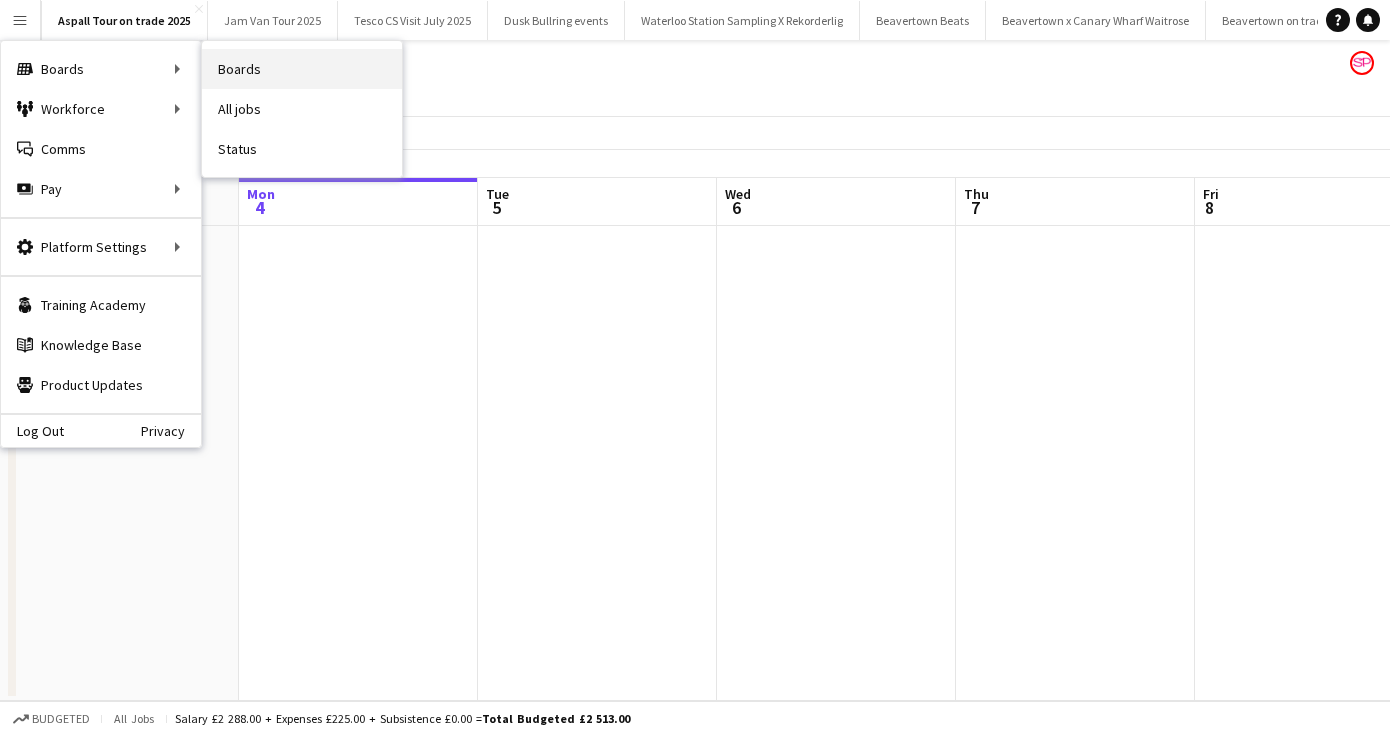 click on "Boards" at bounding box center (302, 69) 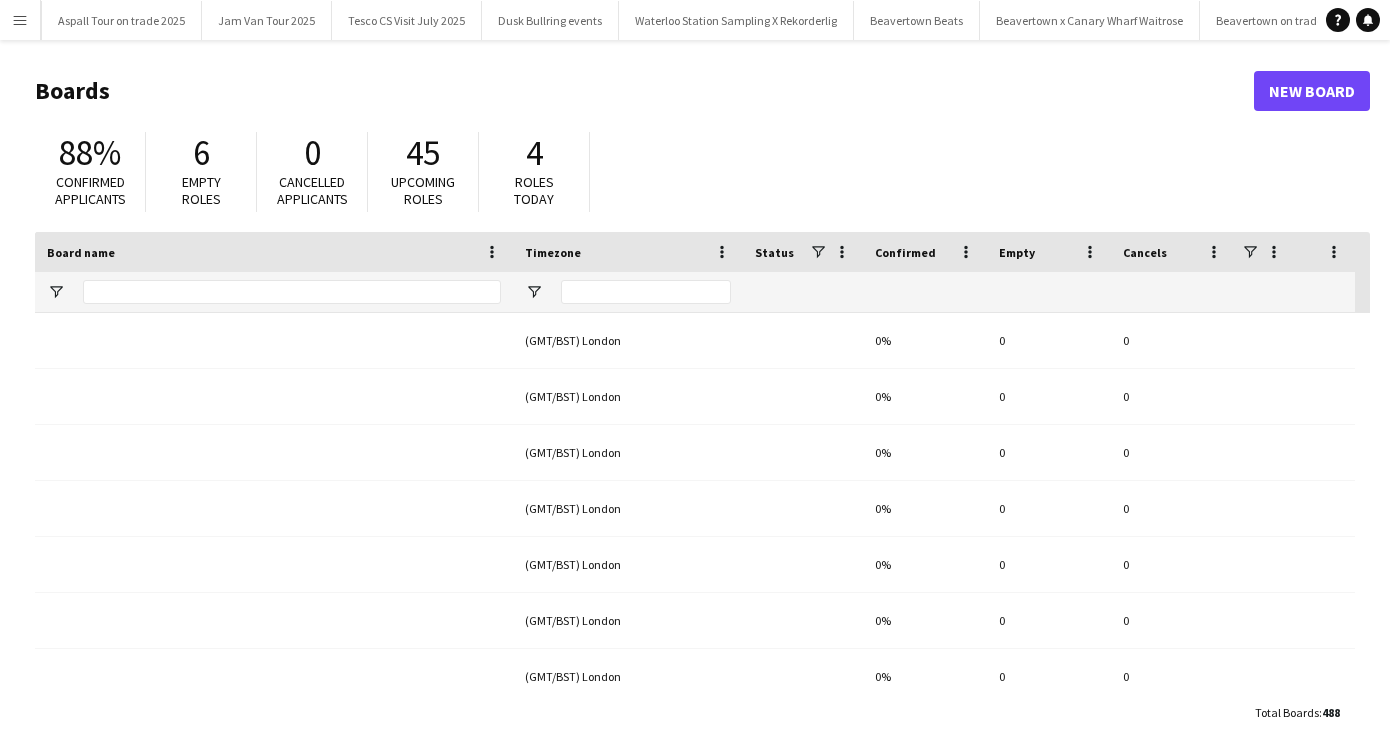 type on "****" 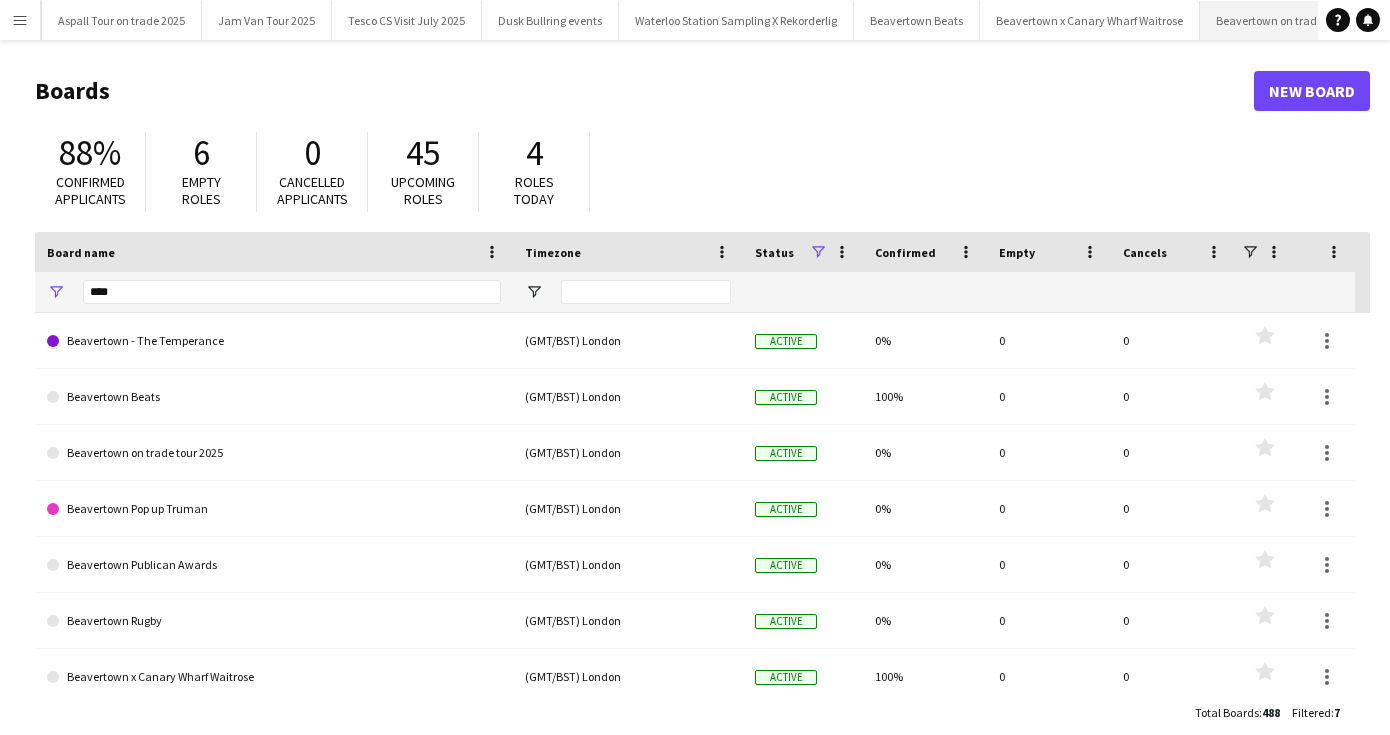 click on "Beavertown on trade tour 2025
Close" at bounding box center (1294, 20) 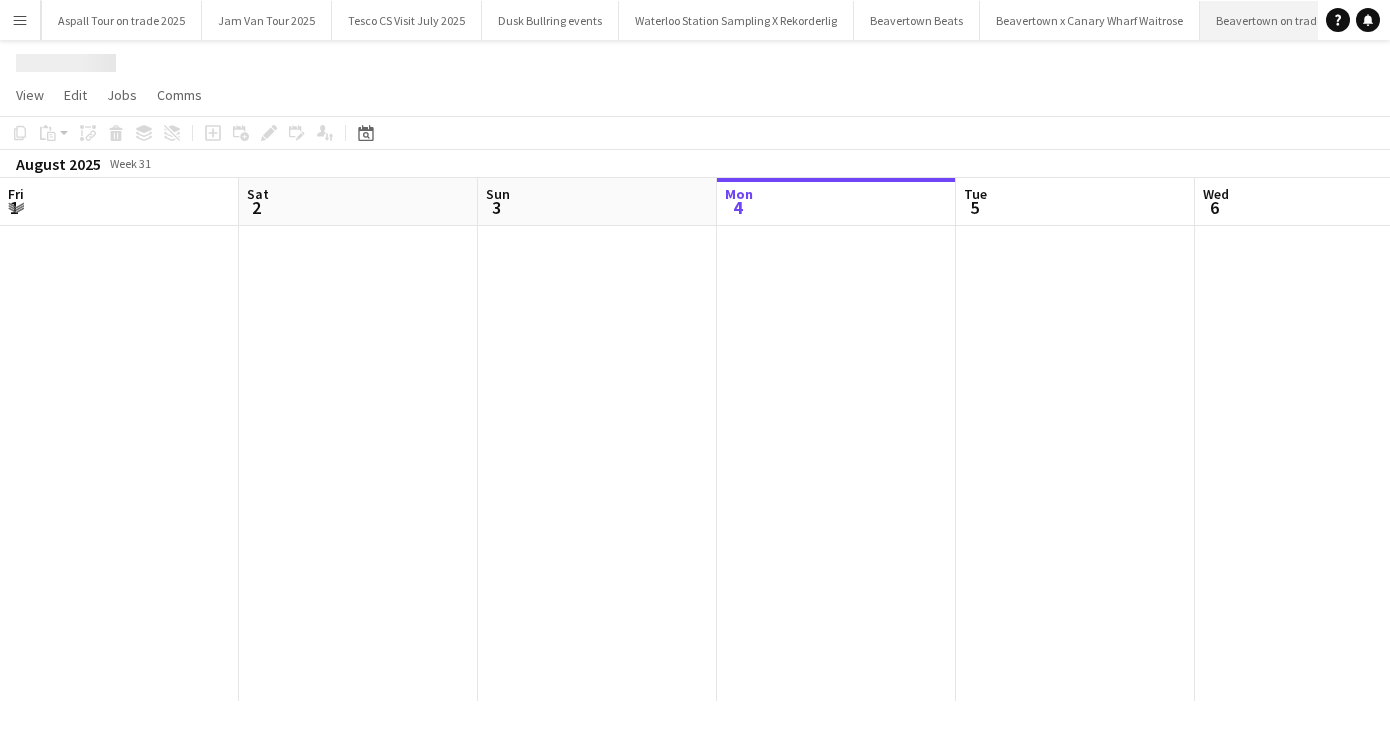 scroll, scrollTop: 0, scrollLeft: 478, axis: horizontal 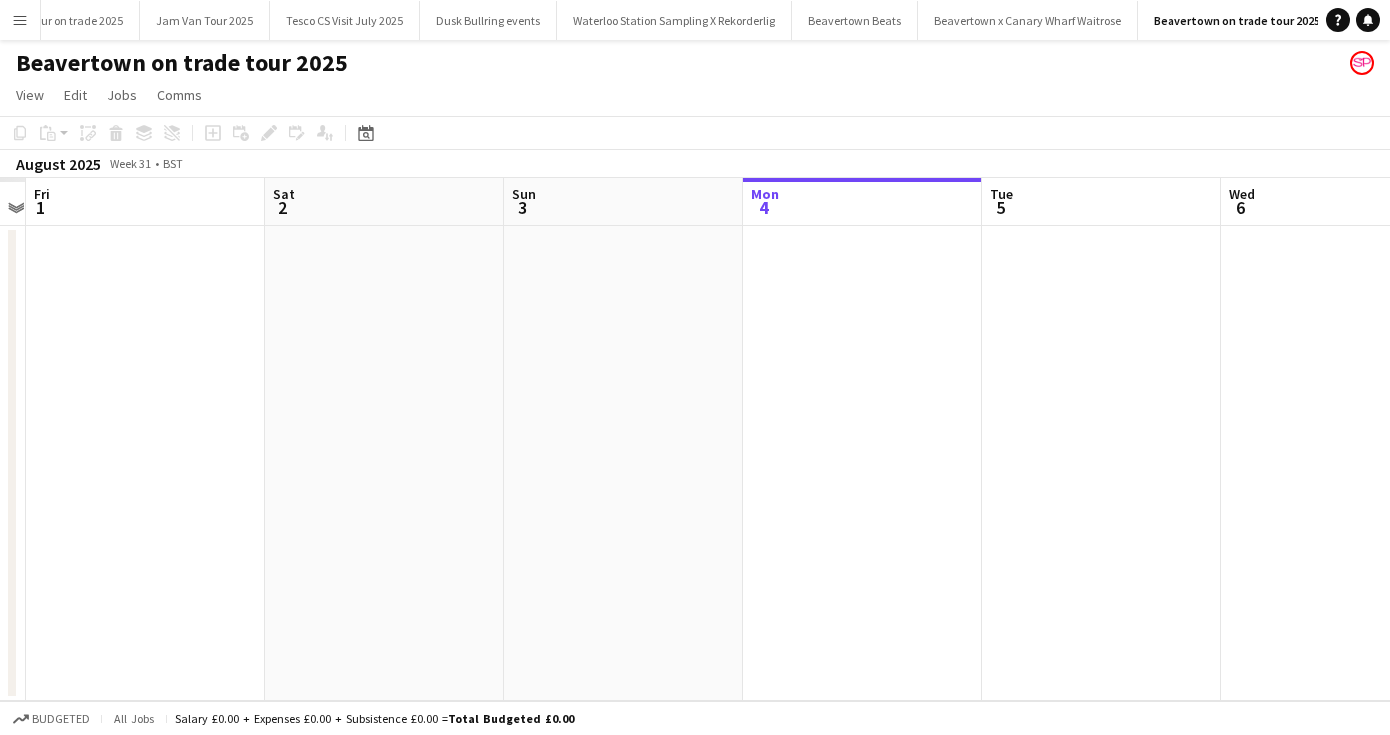 drag, startPoint x: 327, startPoint y: 457, endPoint x: 1285, endPoint y: 405, distance: 959.4102 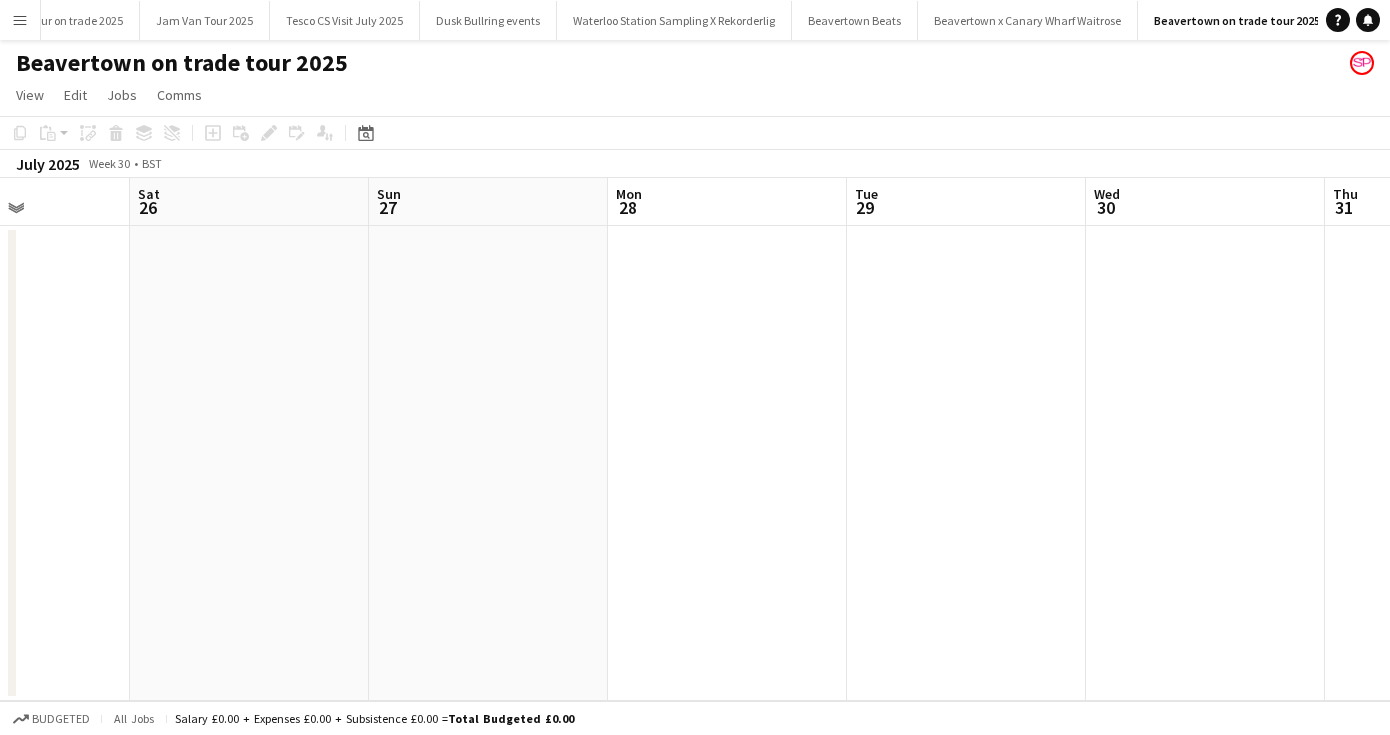 drag, startPoint x: 540, startPoint y: 429, endPoint x: 1409, endPoint y: 388, distance: 869.9667 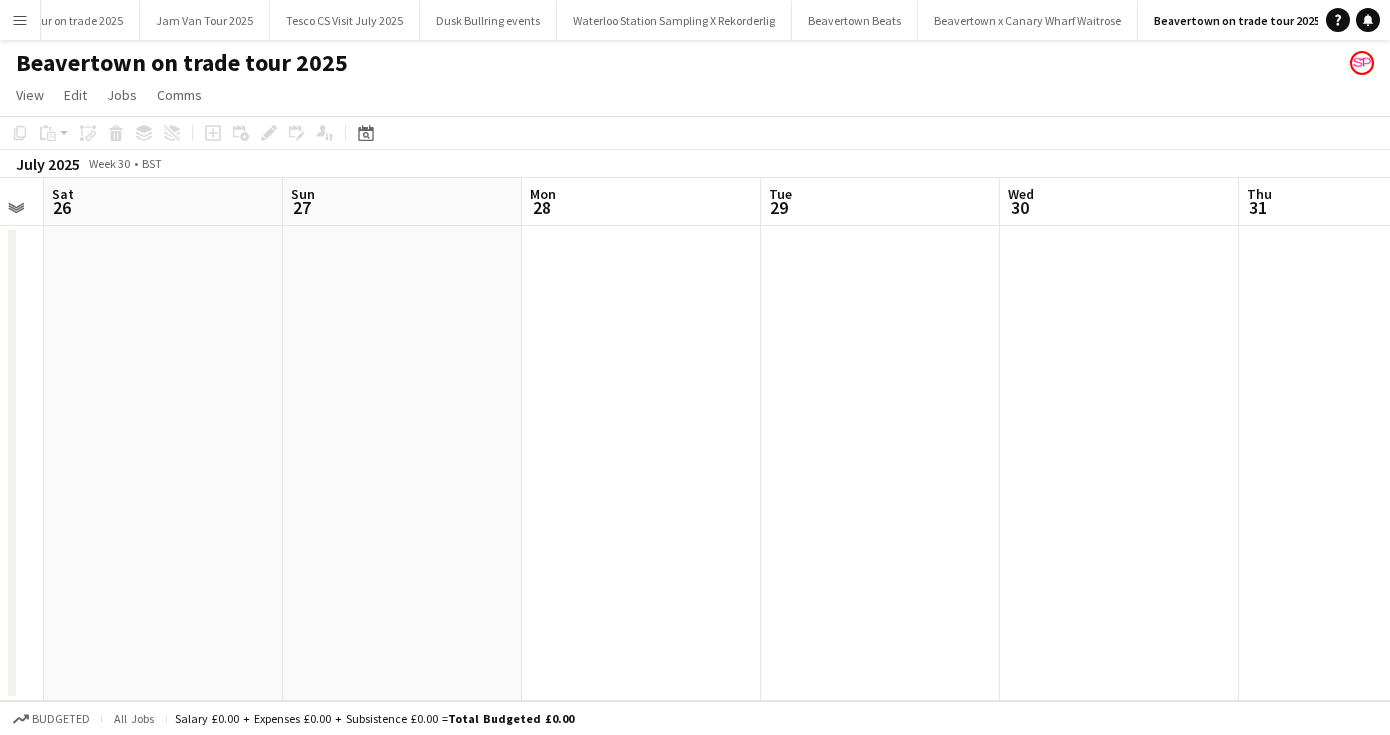 drag, startPoint x: 263, startPoint y: 354, endPoint x: 1108, endPoint y: 359, distance: 845.0148 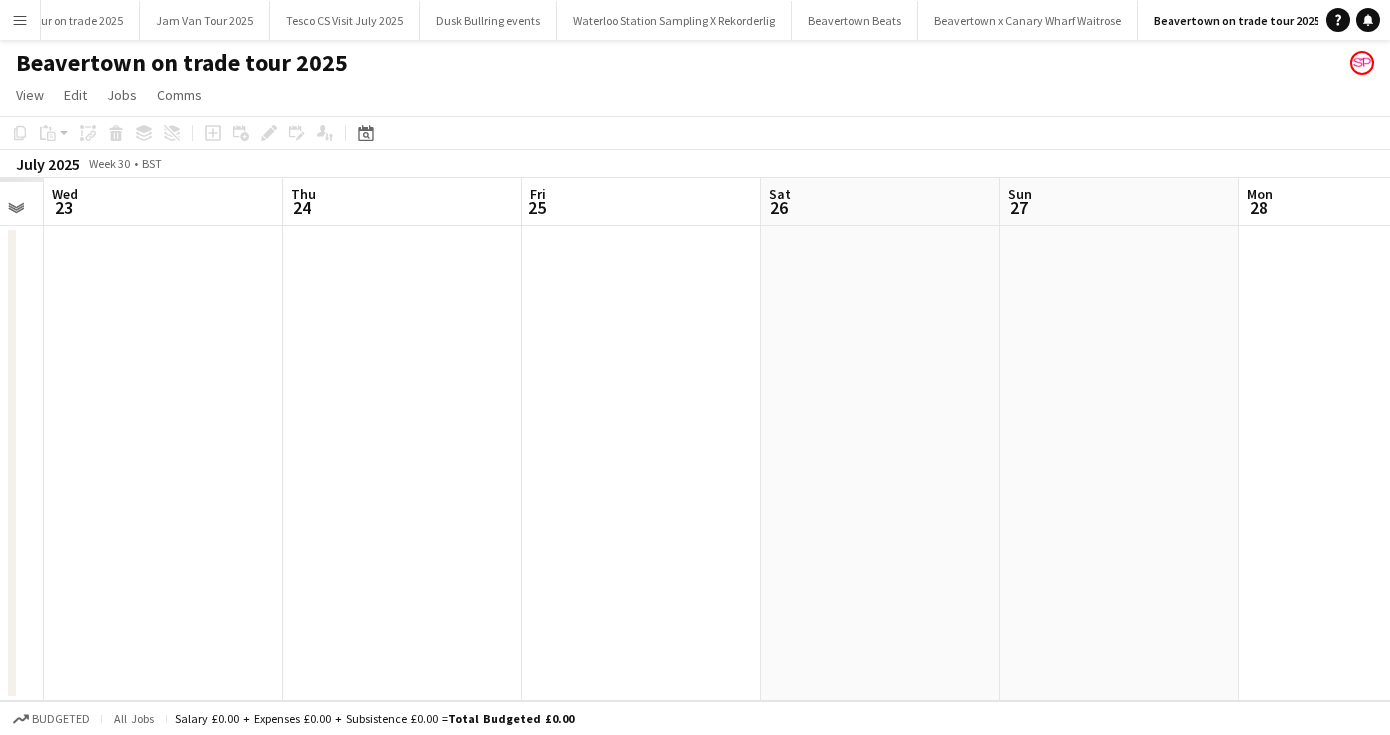 scroll, scrollTop: 0, scrollLeft: 503, axis: horizontal 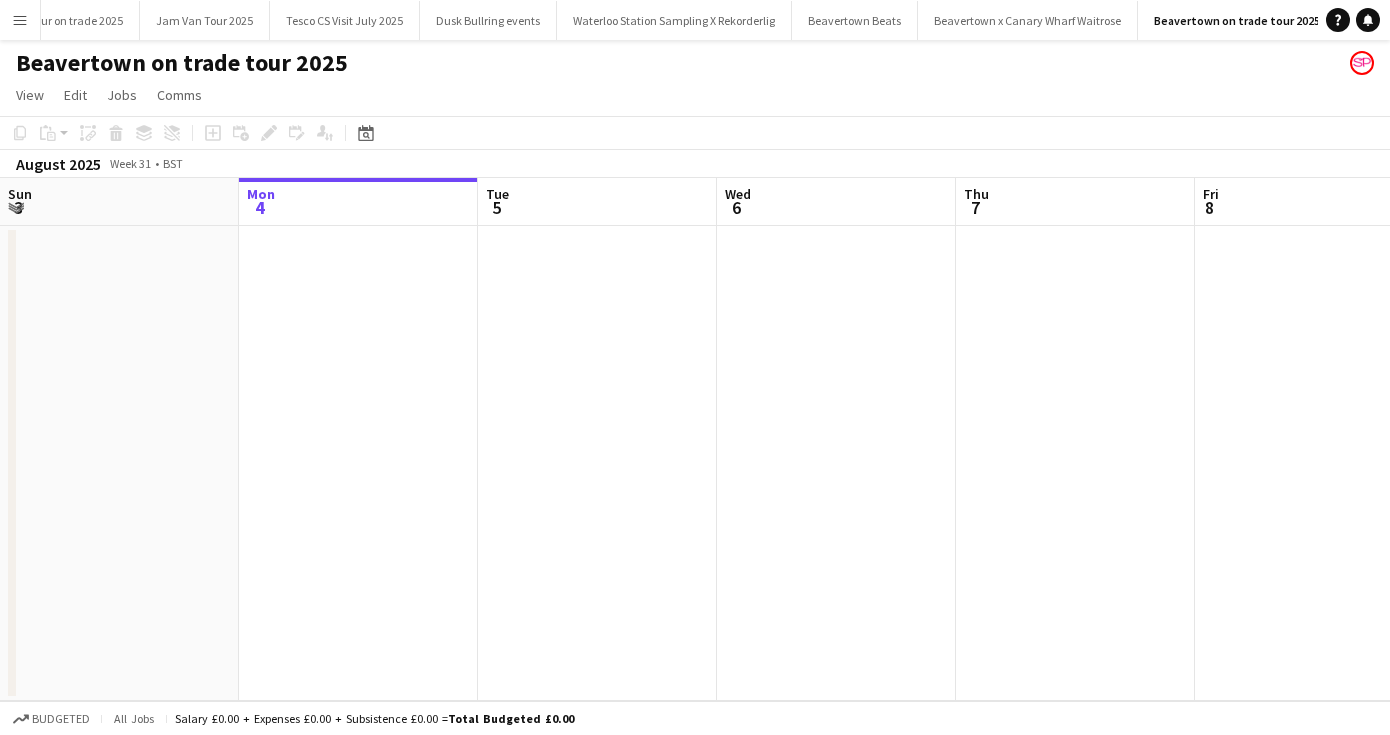 click on "Menu" at bounding box center (20, 20) 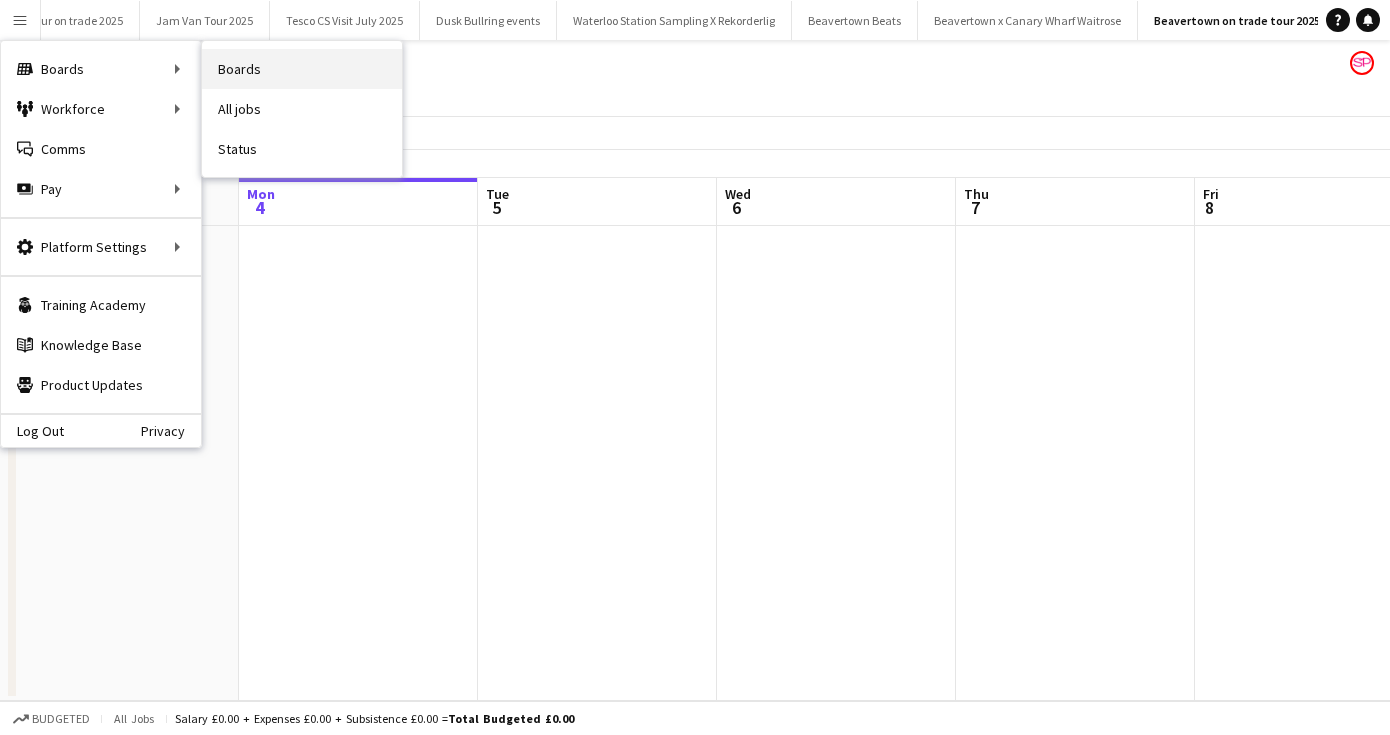click on "Boards" at bounding box center [302, 69] 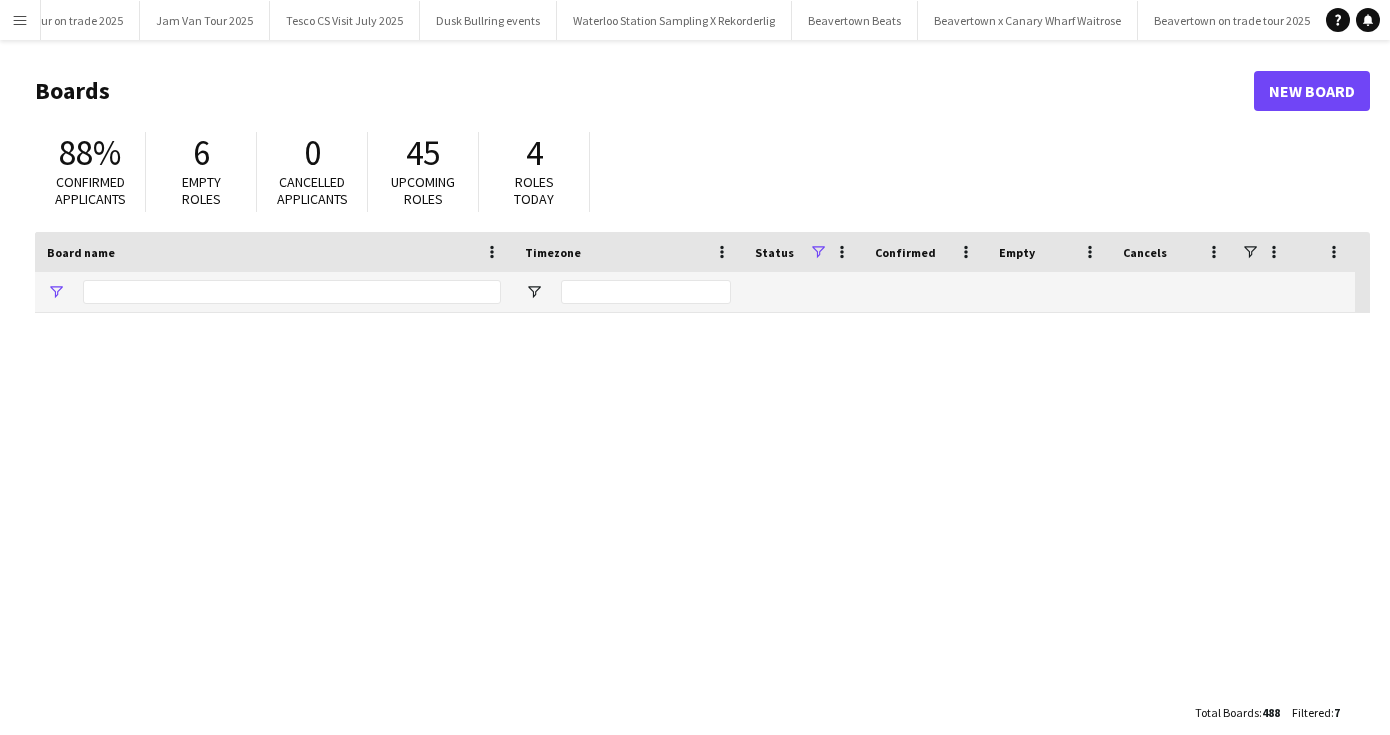 type on "****" 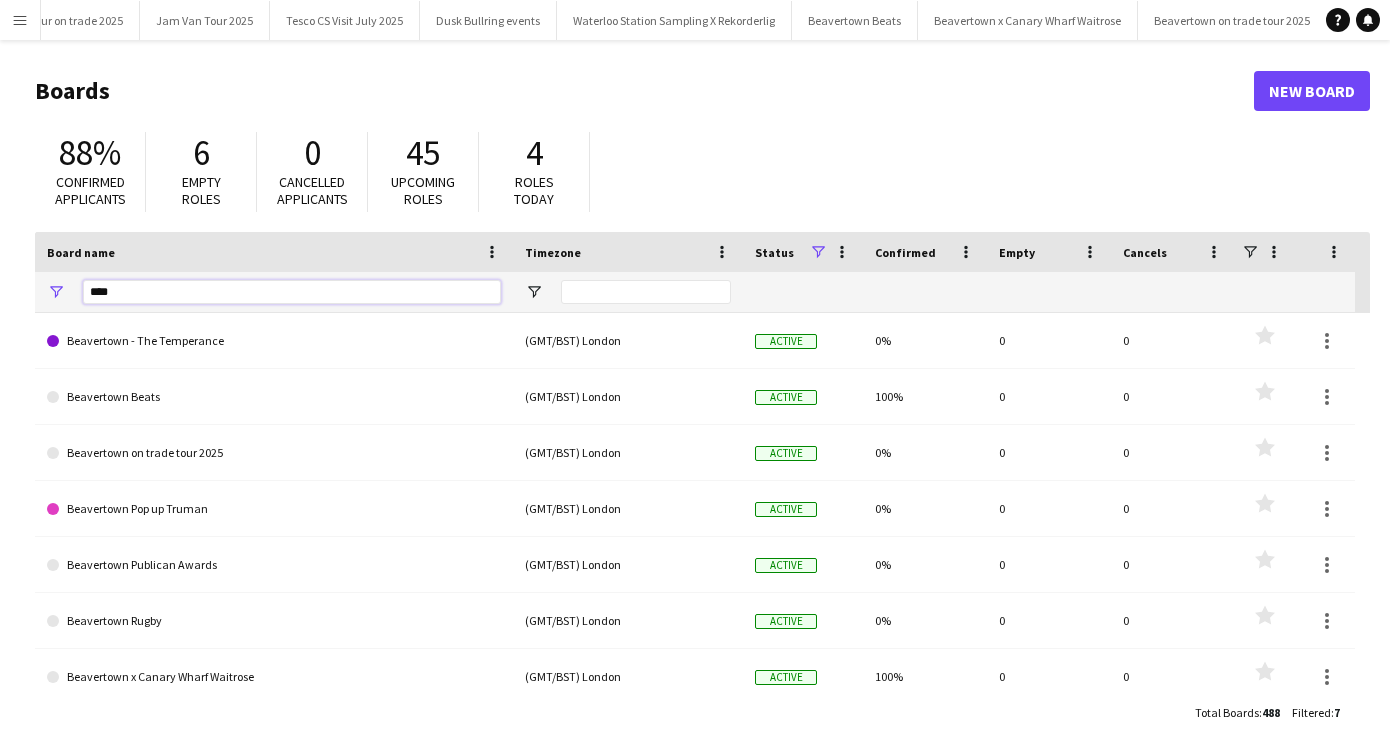 click on "****" at bounding box center (292, 292) 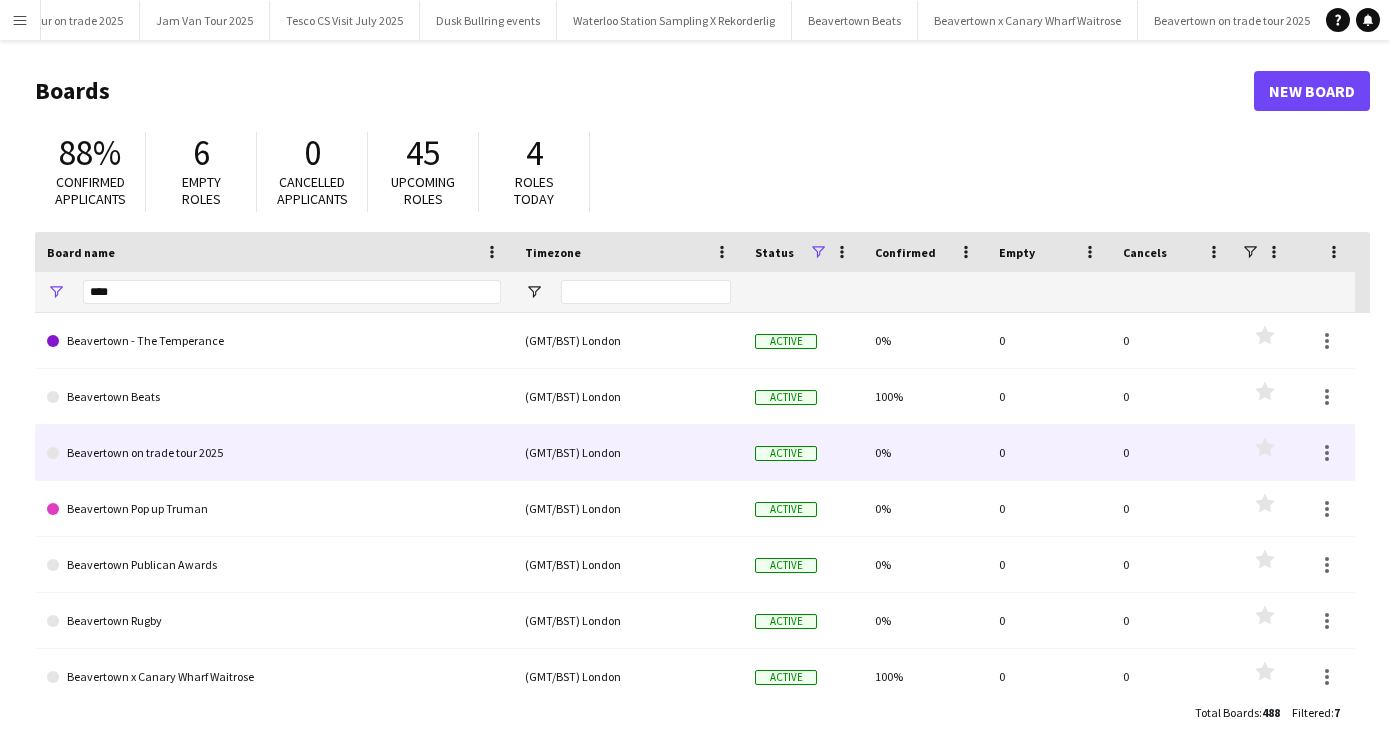 drag, startPoint x: 145, startPoint y: 451, endPoint x: 131, endPoint y: 447, distance: 14.56022 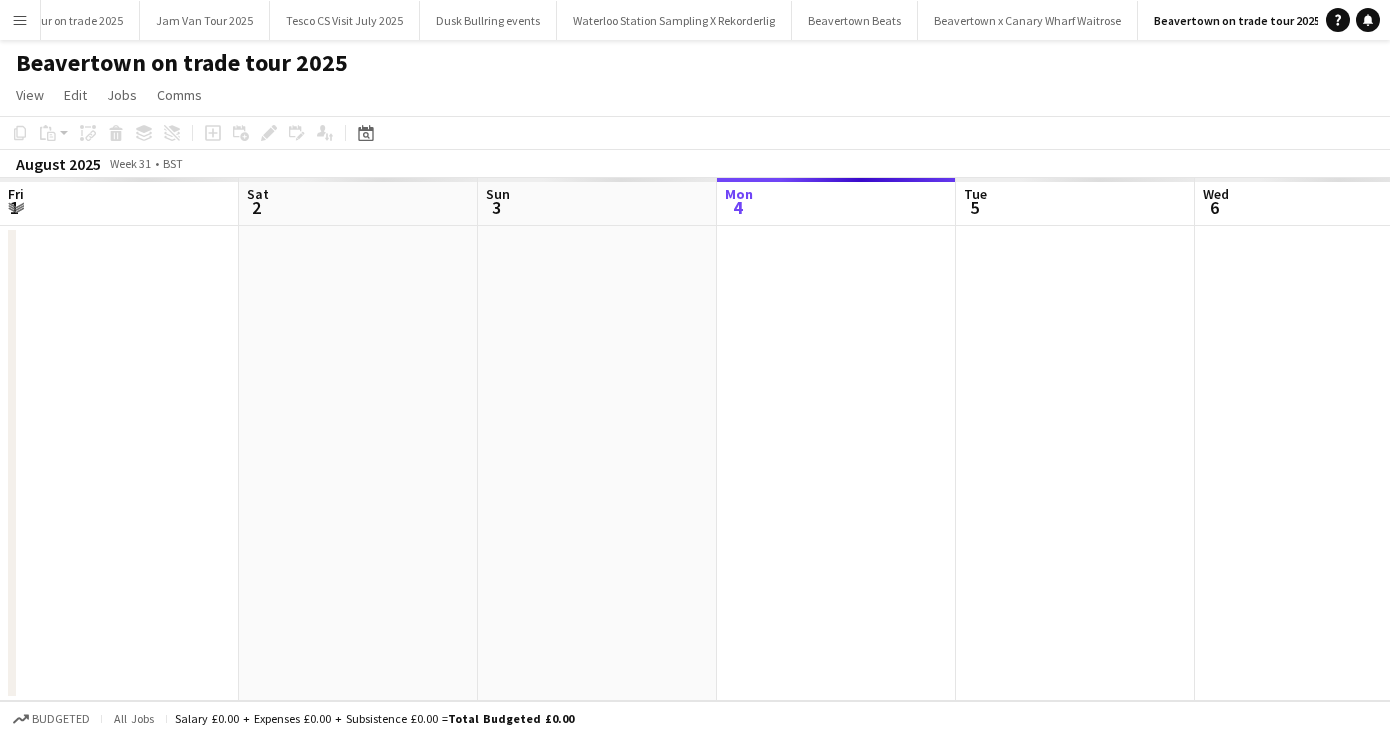 click at bounding box center (597, 463) 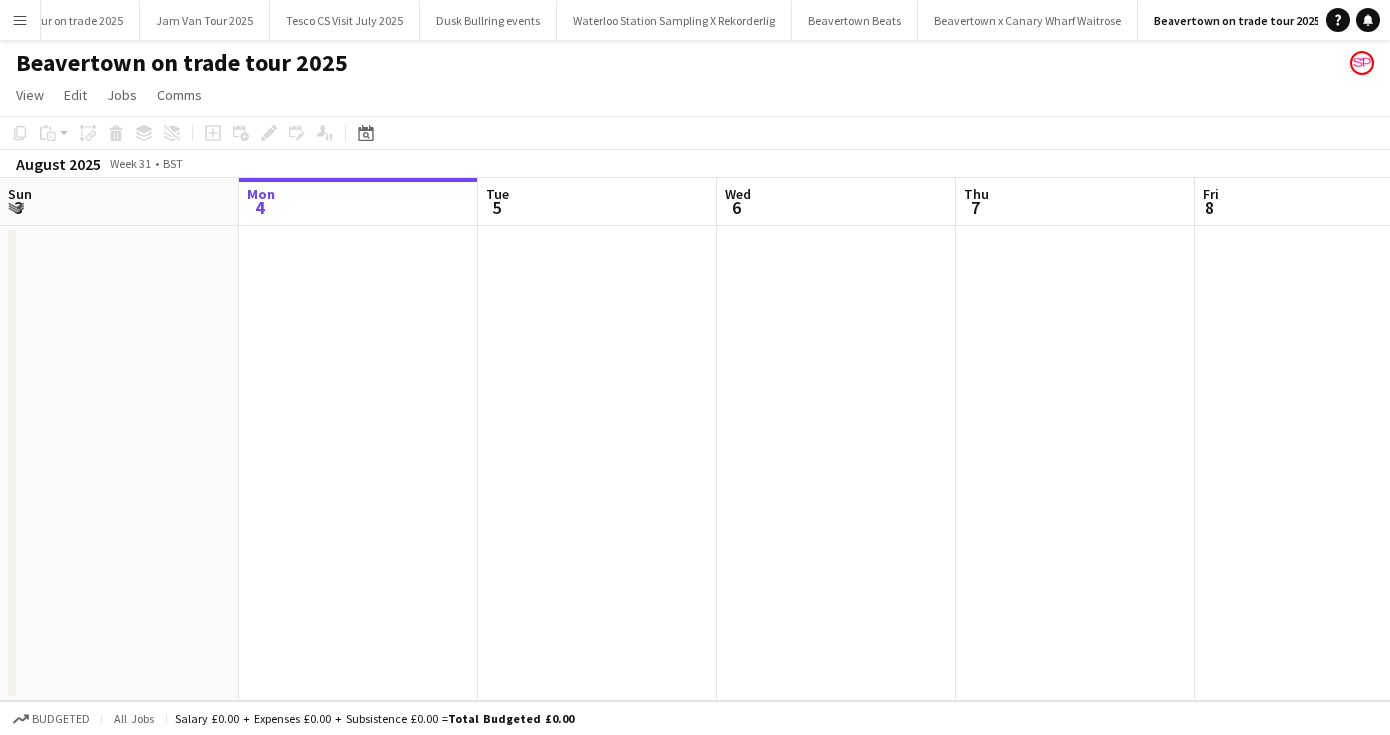 drag, startPoint x: 120, startPoint y: 397, endPoint x: 971, endPoint y: 343, distance: 852.71155 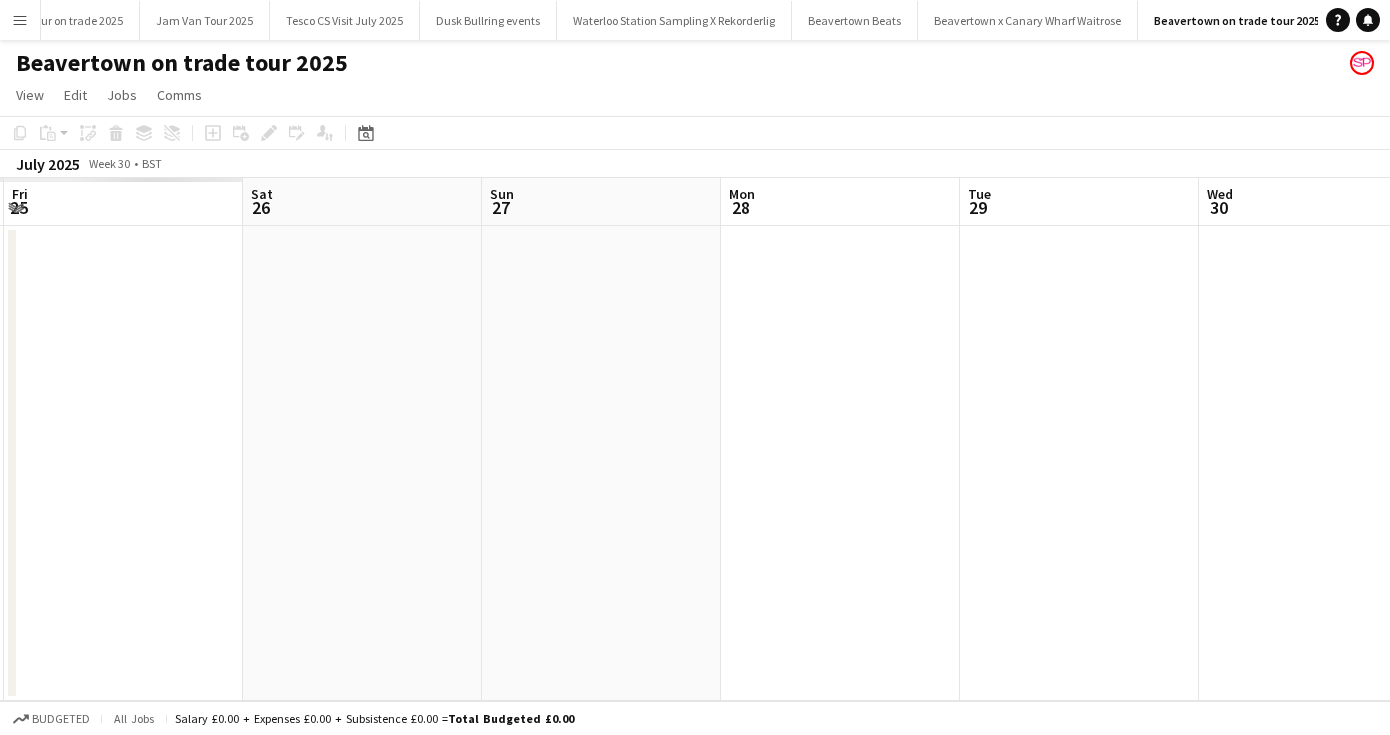 drag, startPoint x: 220, startPoint y: 397, endPoint x: 1167, endPoint y: 381, distance: 947.13513 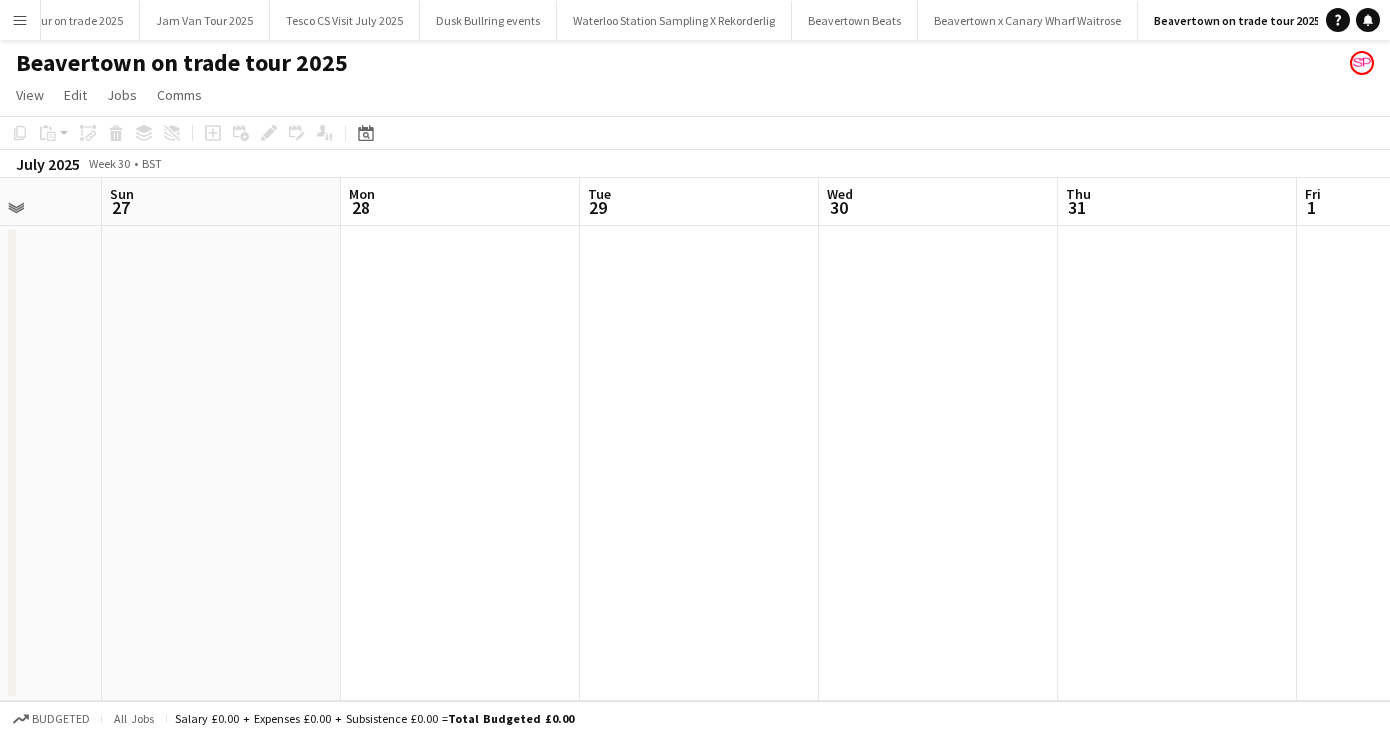 click on "Menu" at bounding box center (20, 20) 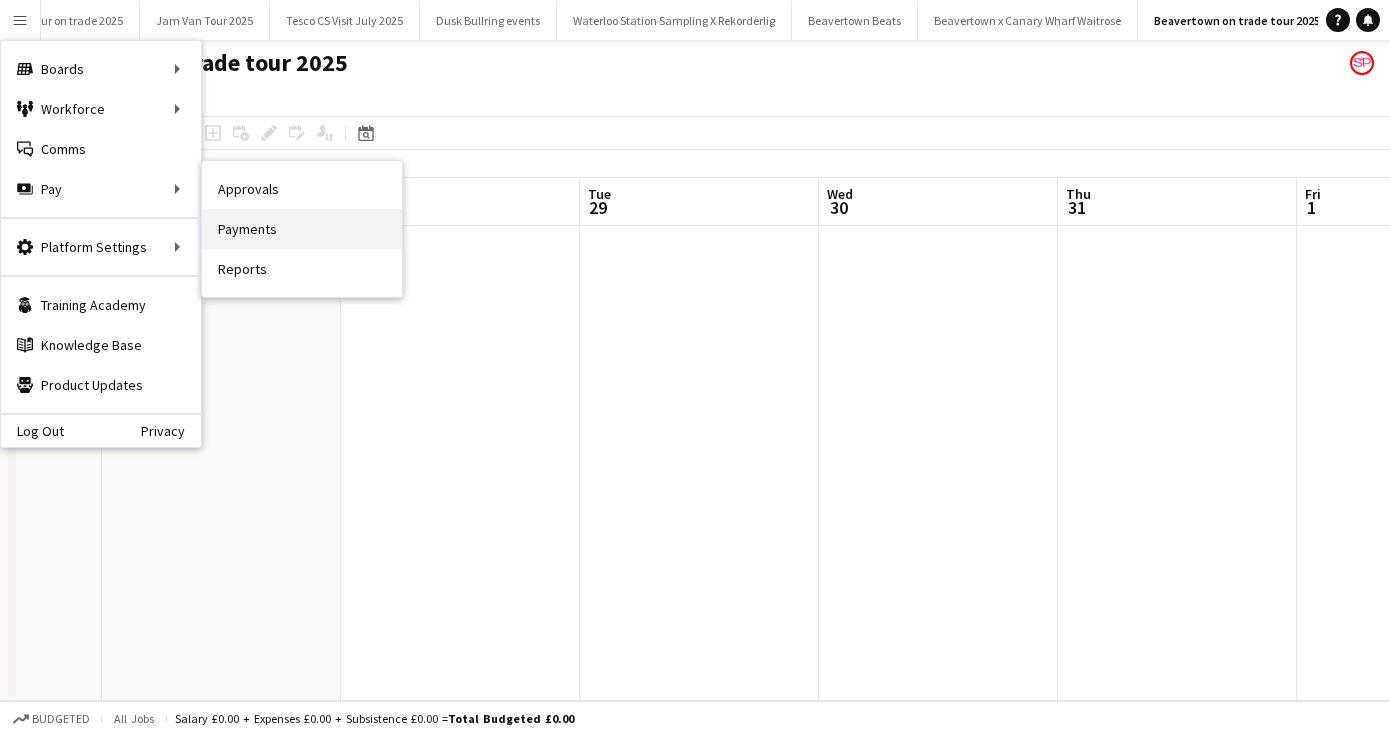 click on "Payments" at bounding box center (302, 229) 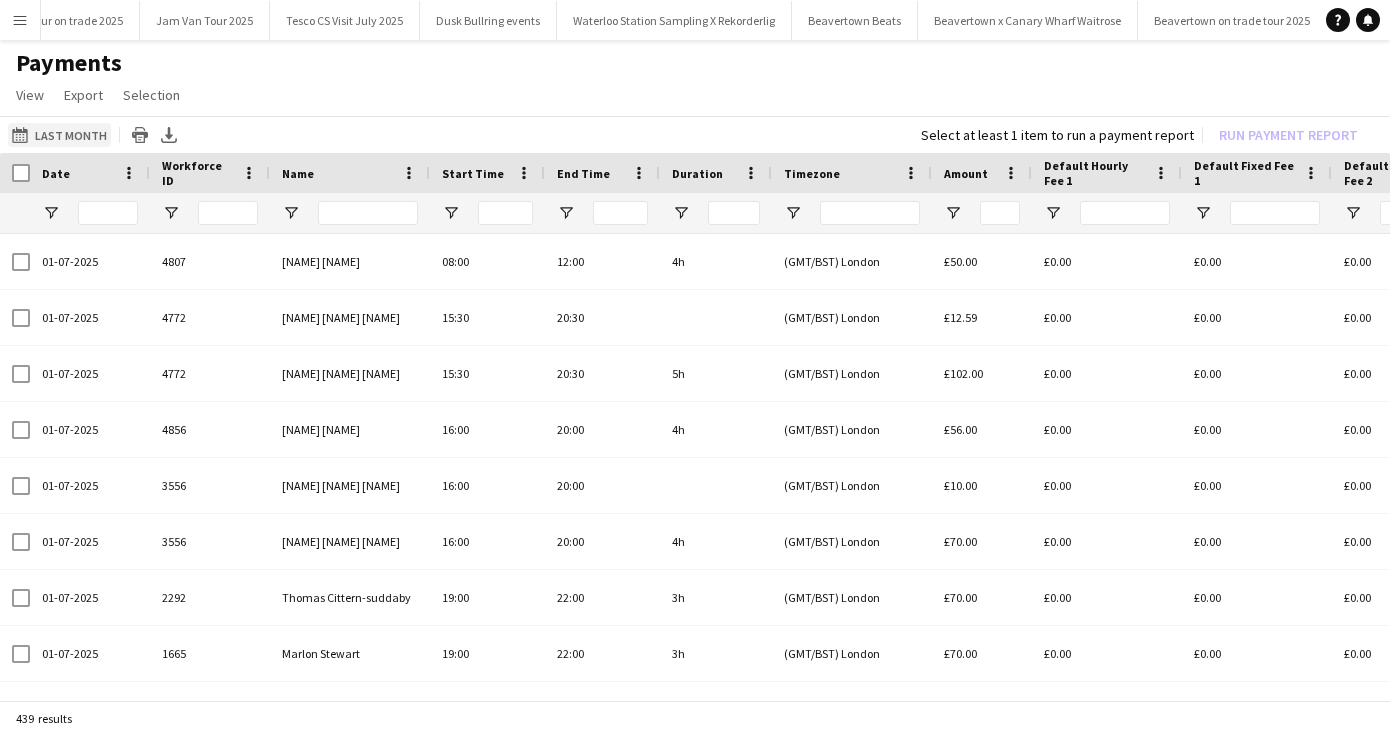 click on "Last Month
Last Month" 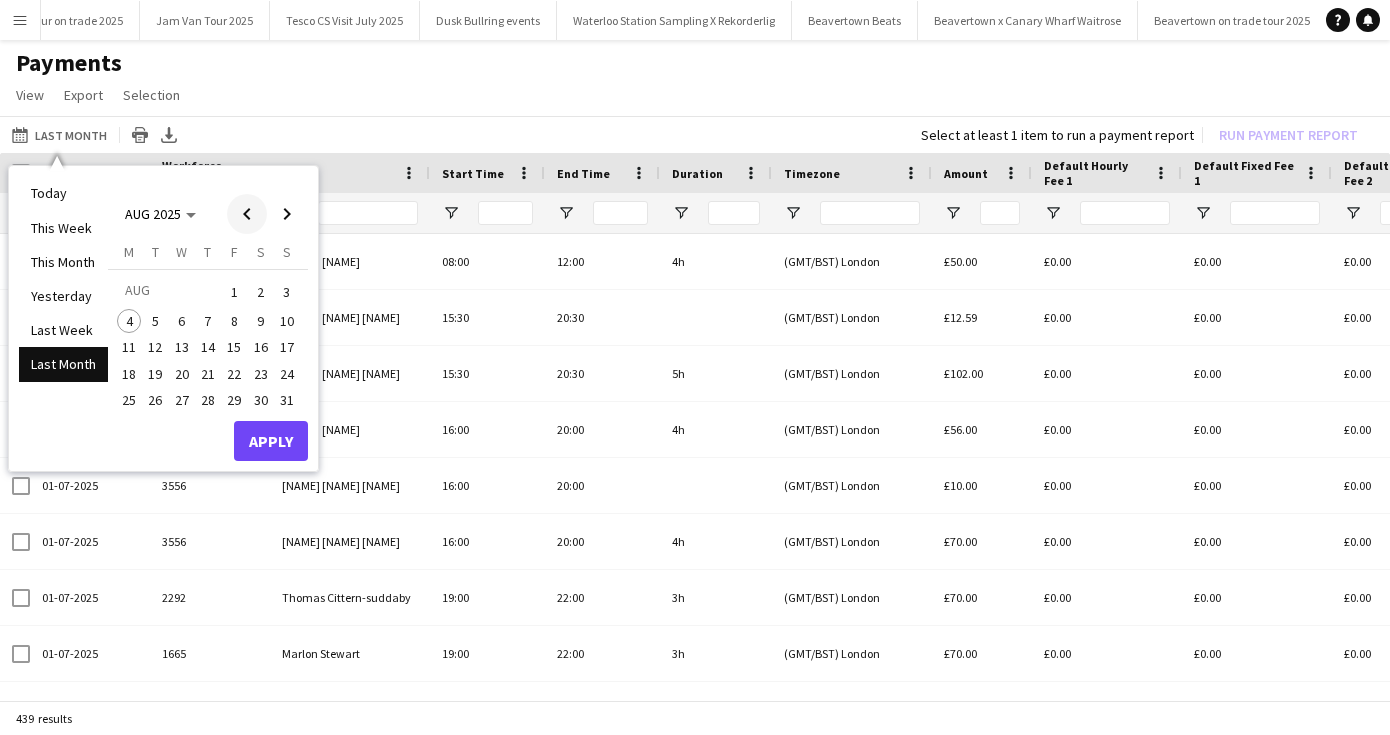 click at bounding box center (247, 214) 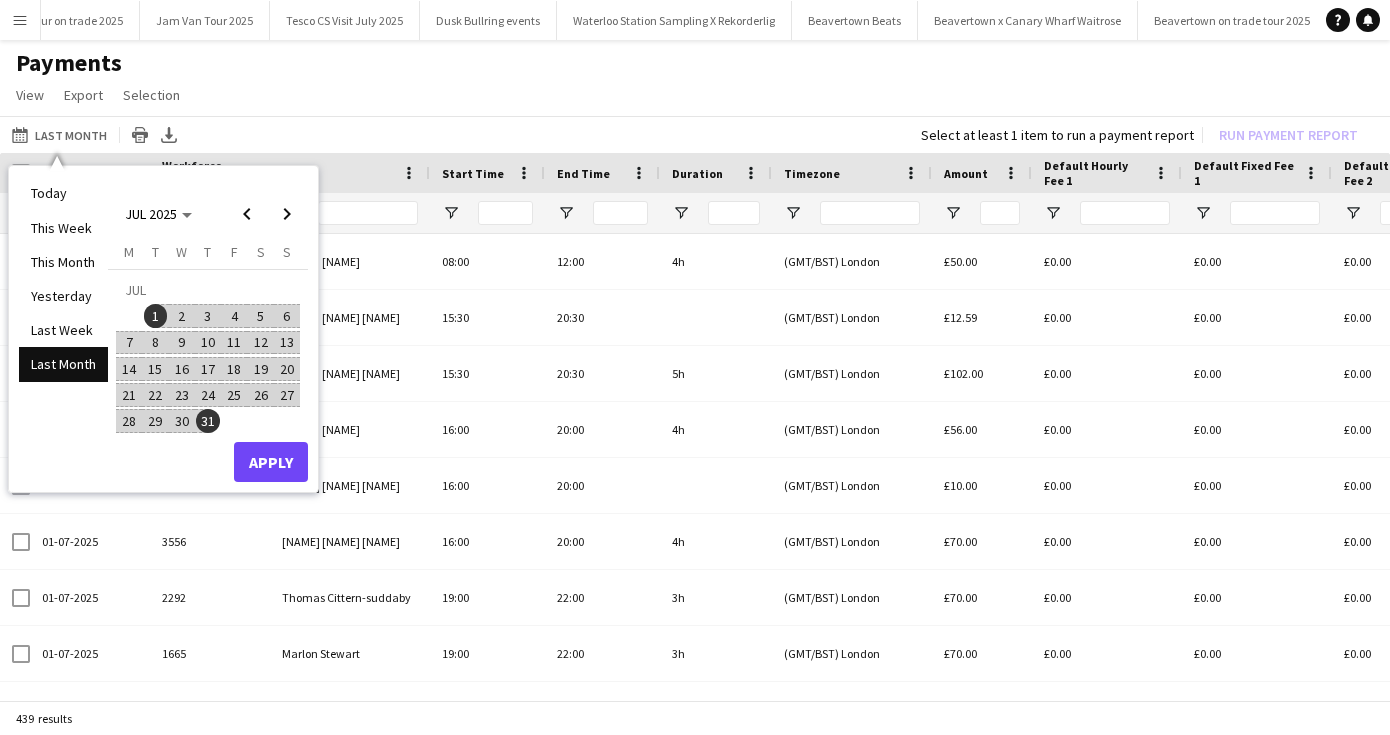 click on "1" at bounding box center (156, 316) 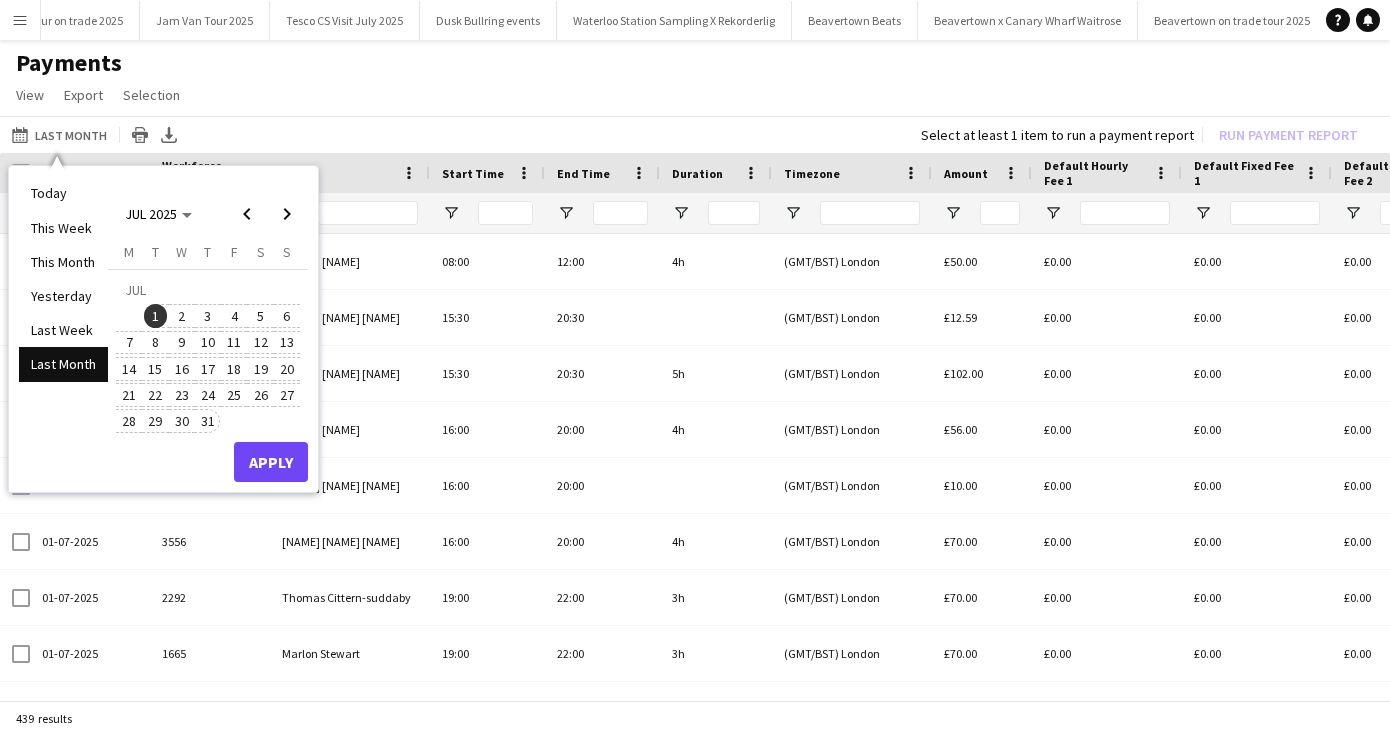 click on "31" at bounding box center [208, 421] 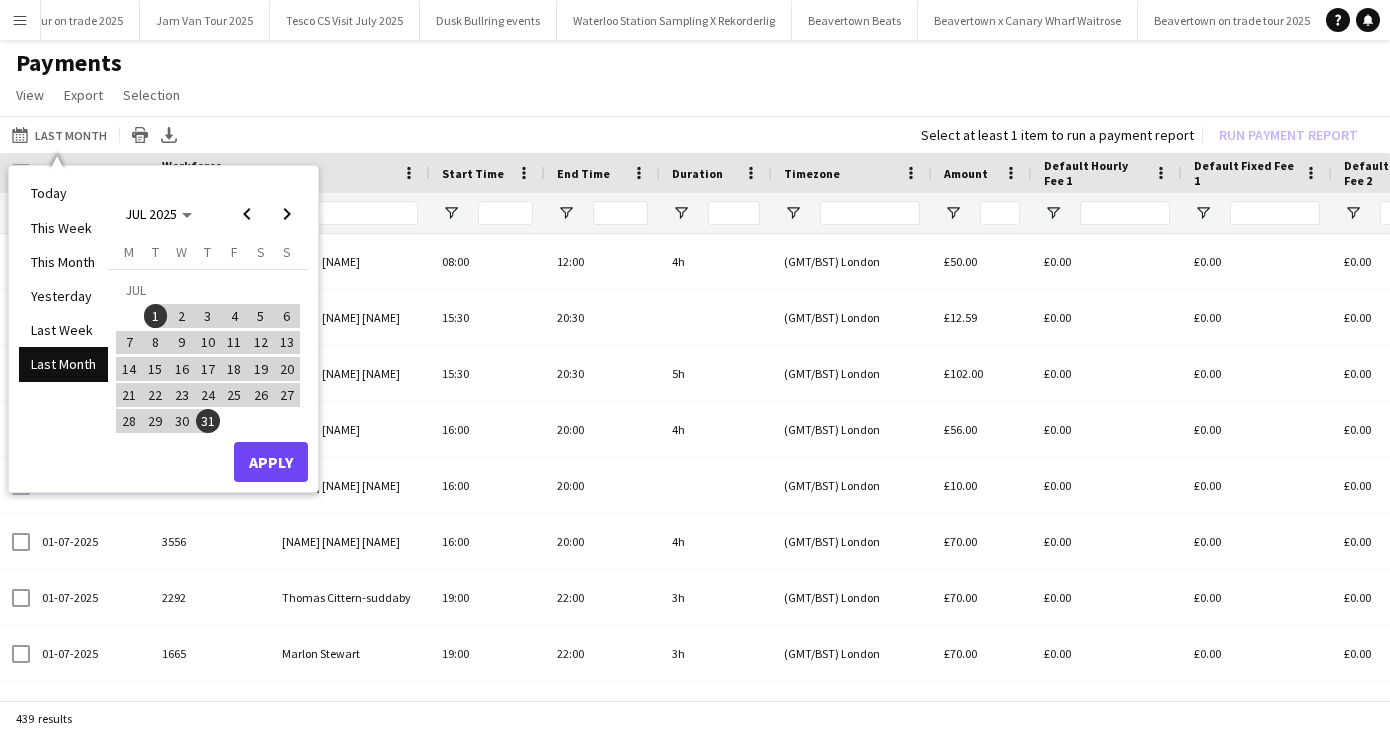 click on "Apply" at bounding box center (271, 462) 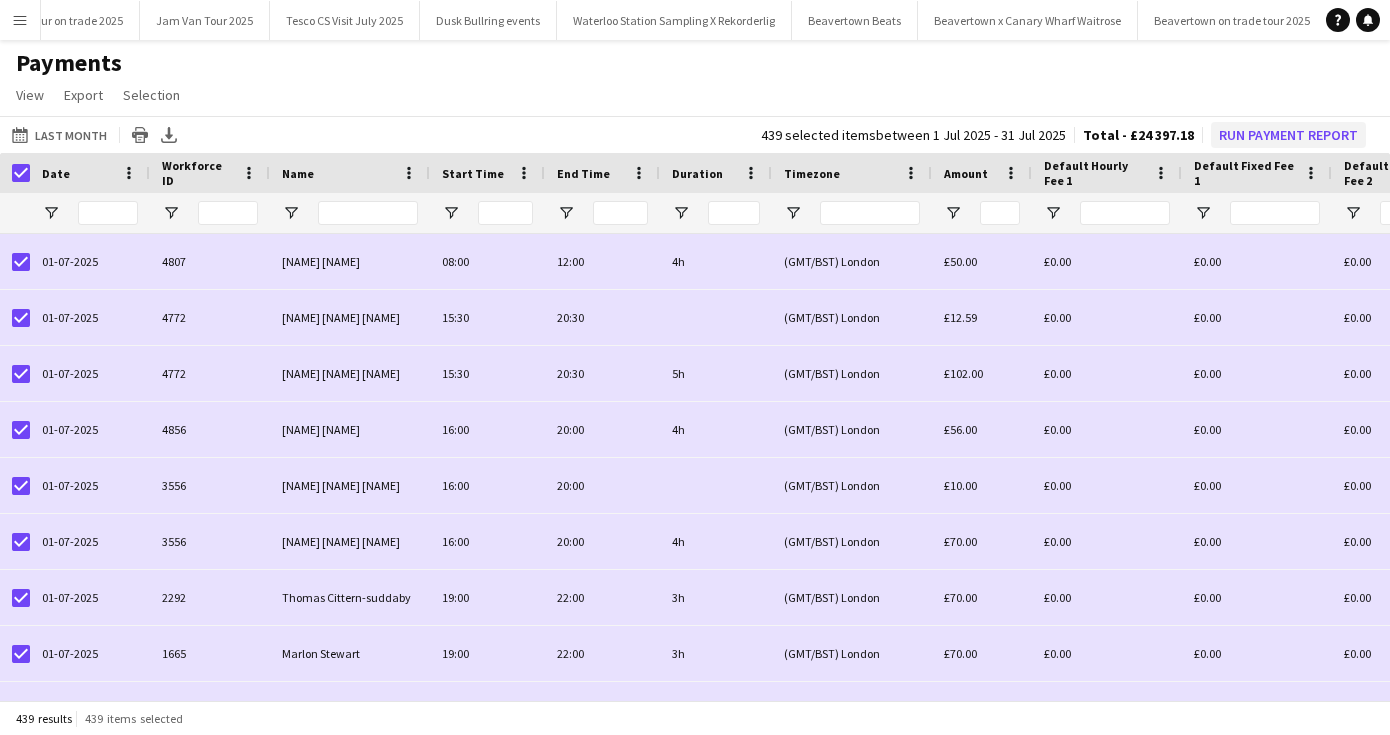 click on "Run Payment Report" 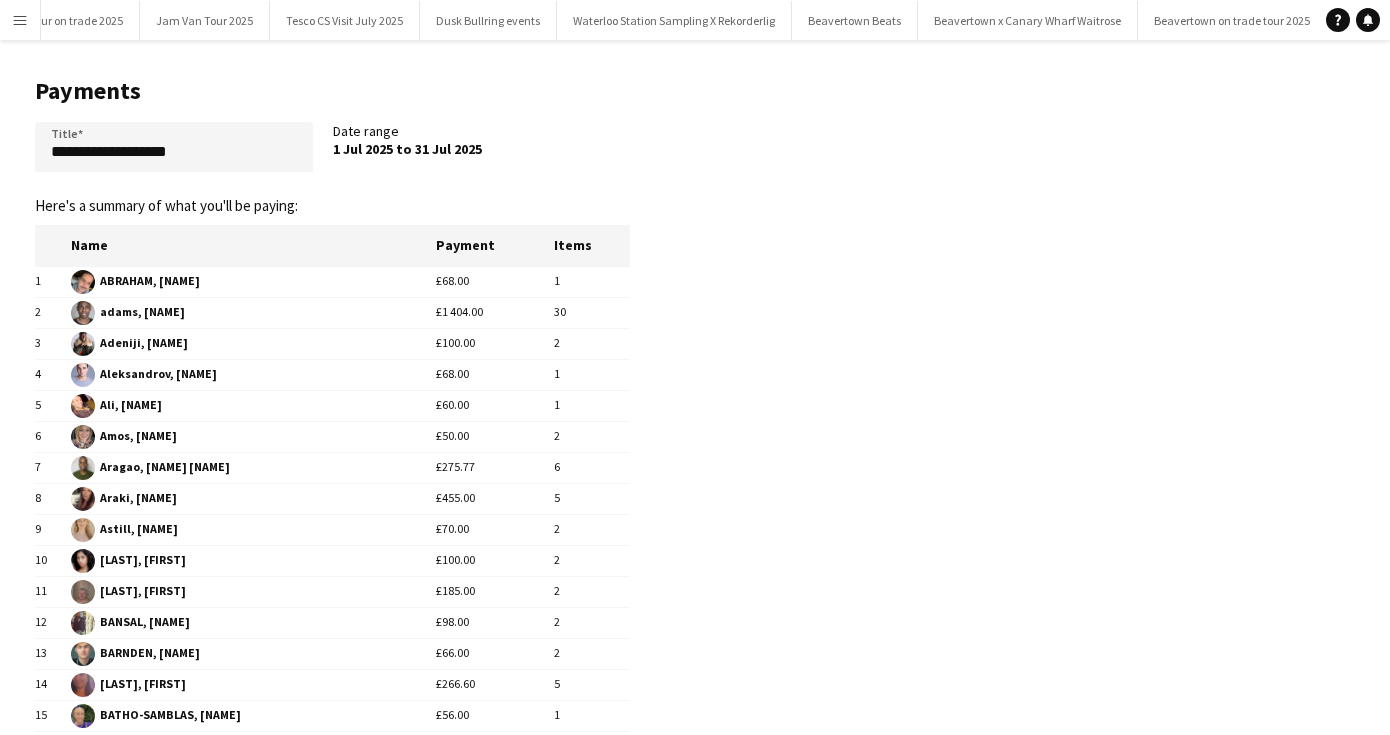 click on "**********" 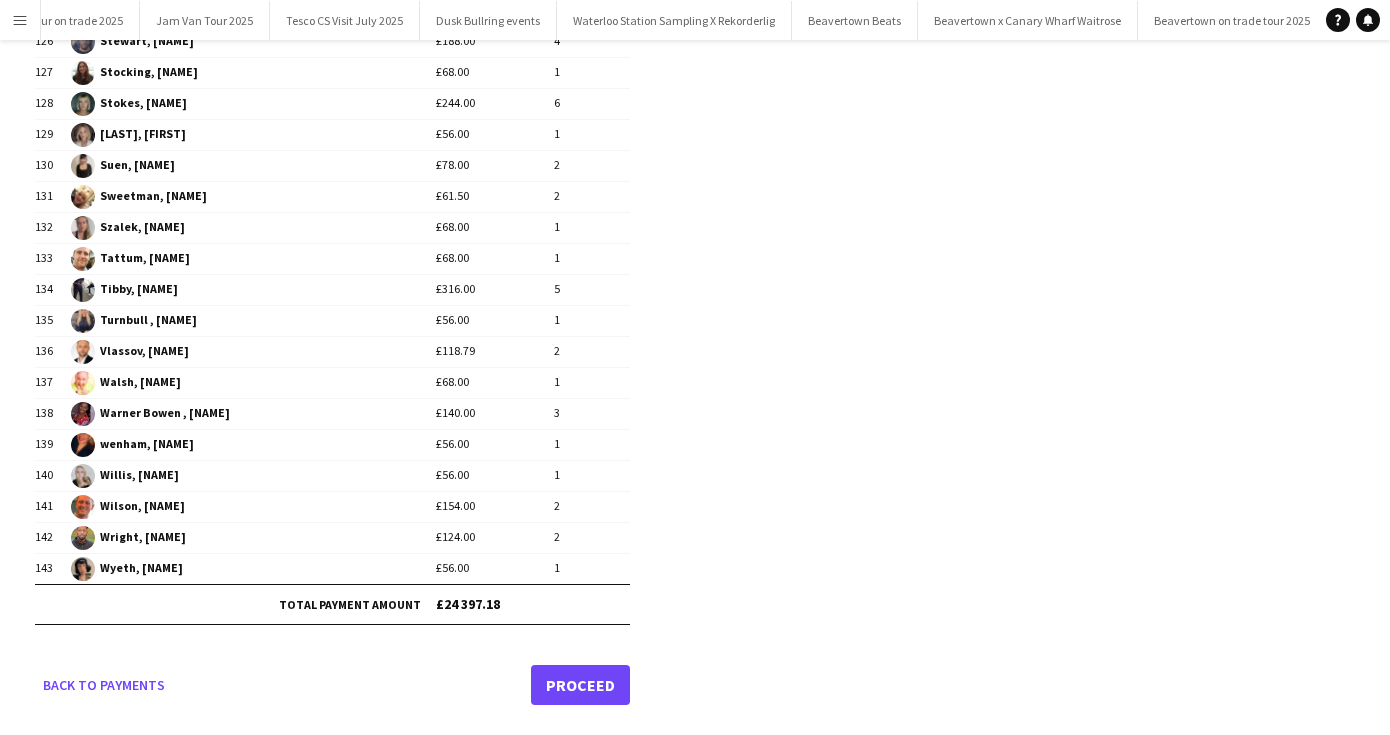 scroll, scrollTop: 4114, scrollLeft: 0, axis: vertical 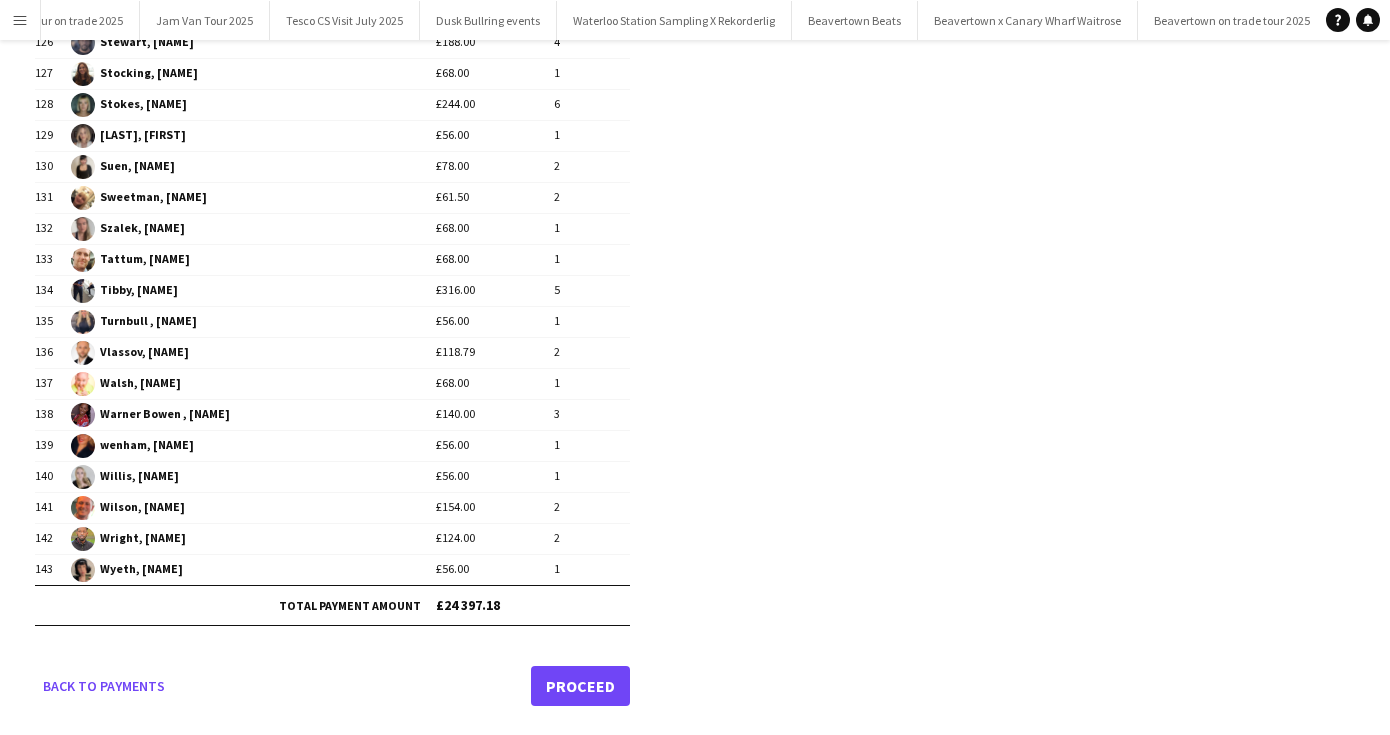 click on "Proceed" 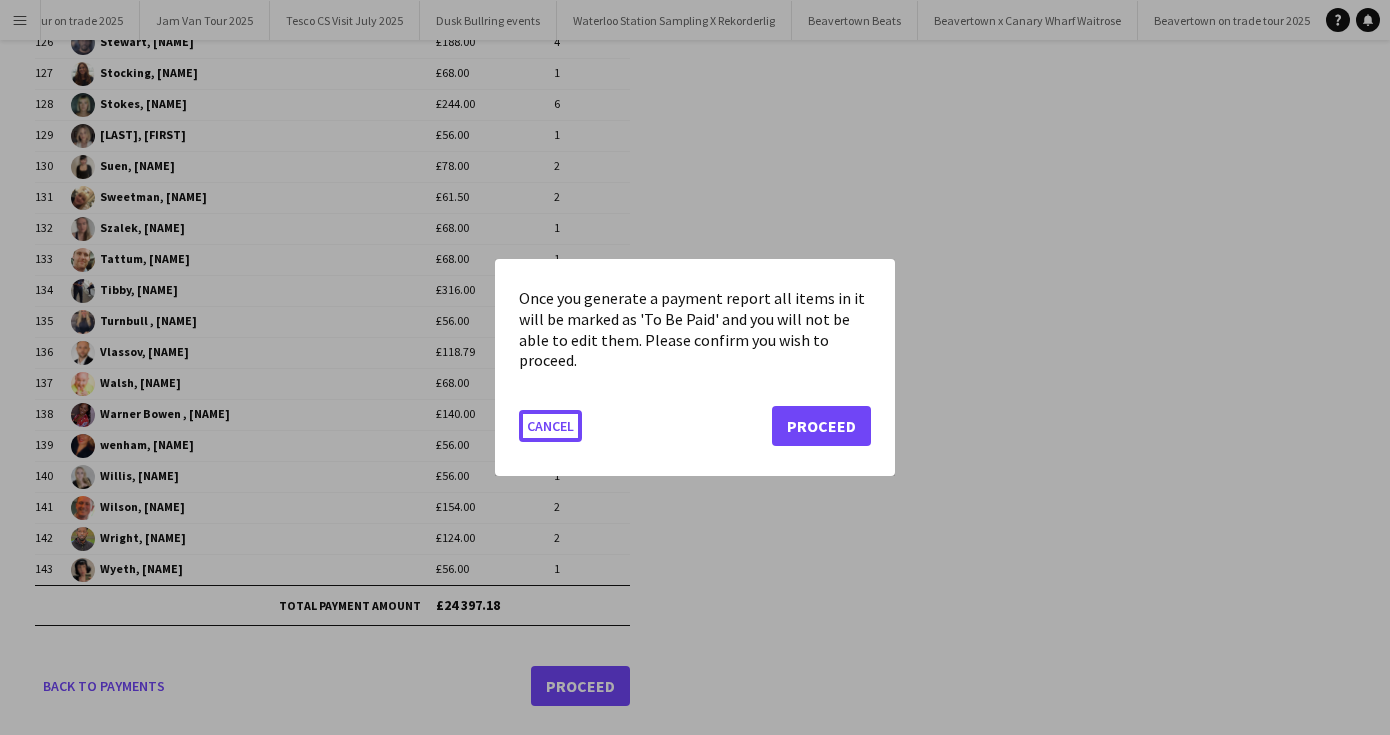 scroll, scrollTop: 0, scrollLeft: 0, axis: both 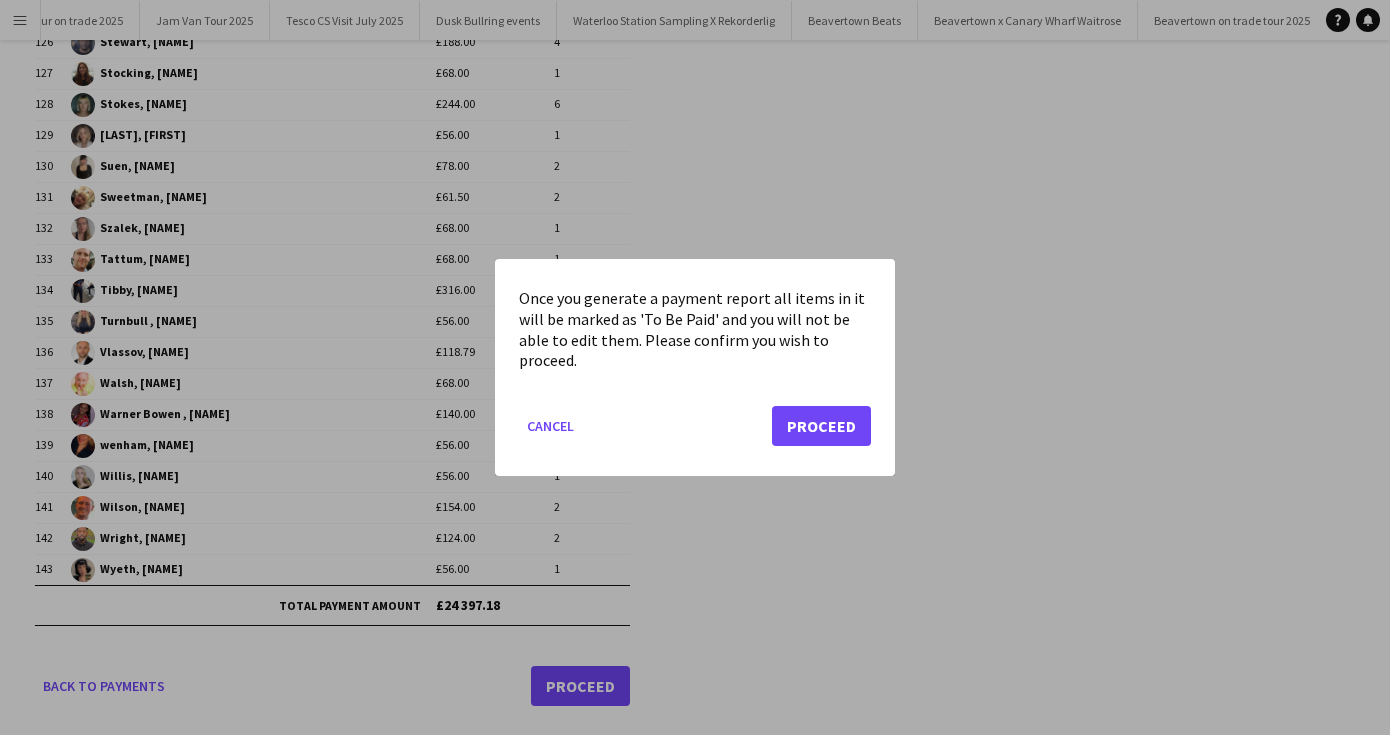 click on "Proceed" 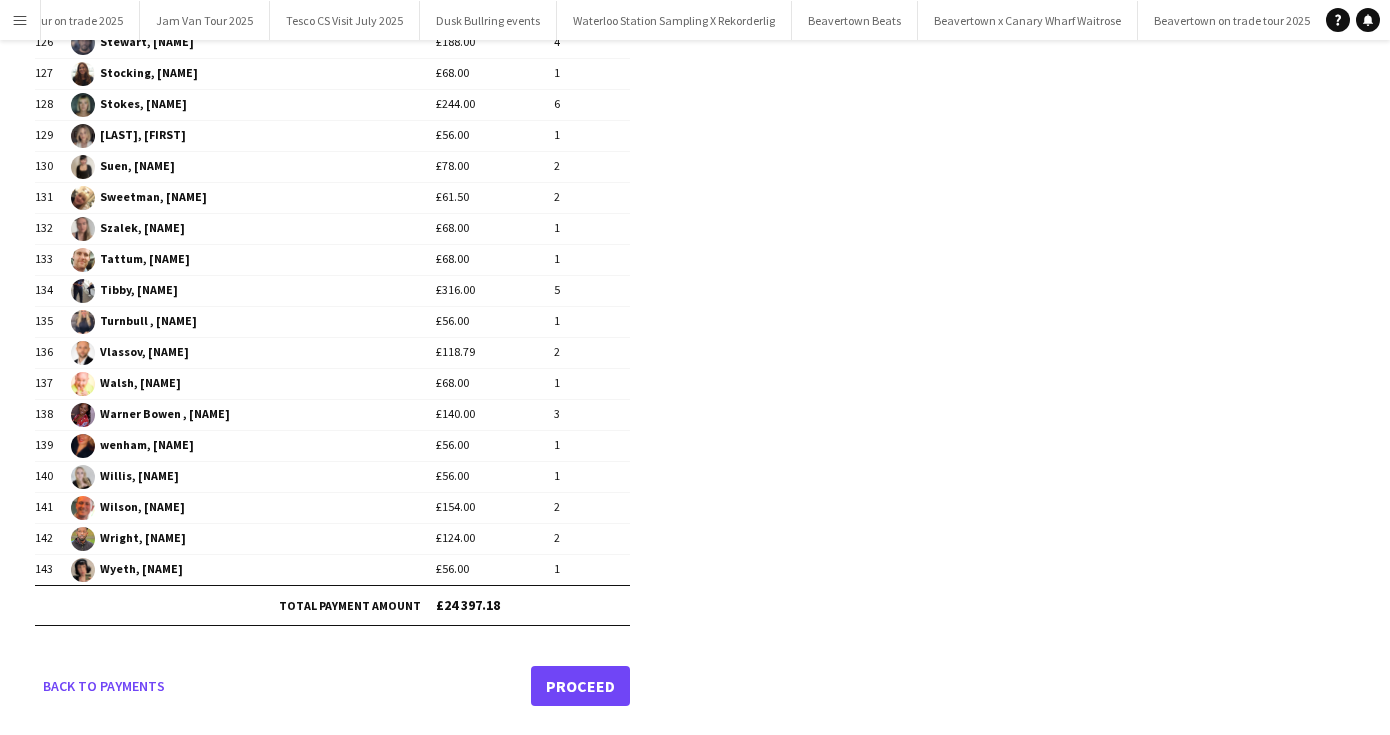 scroll, scrollTop: 4114, scrollLeft: 0, axis: vertical 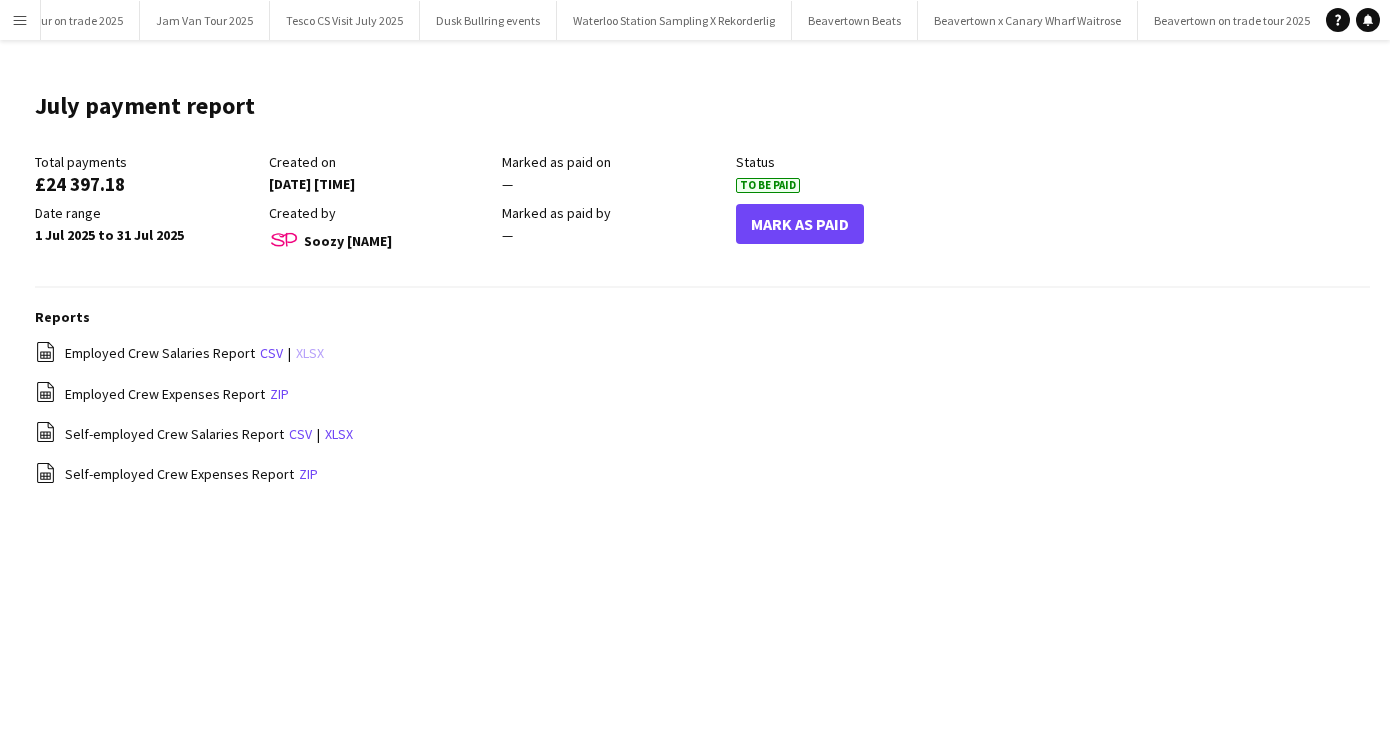 click on "xlsx" 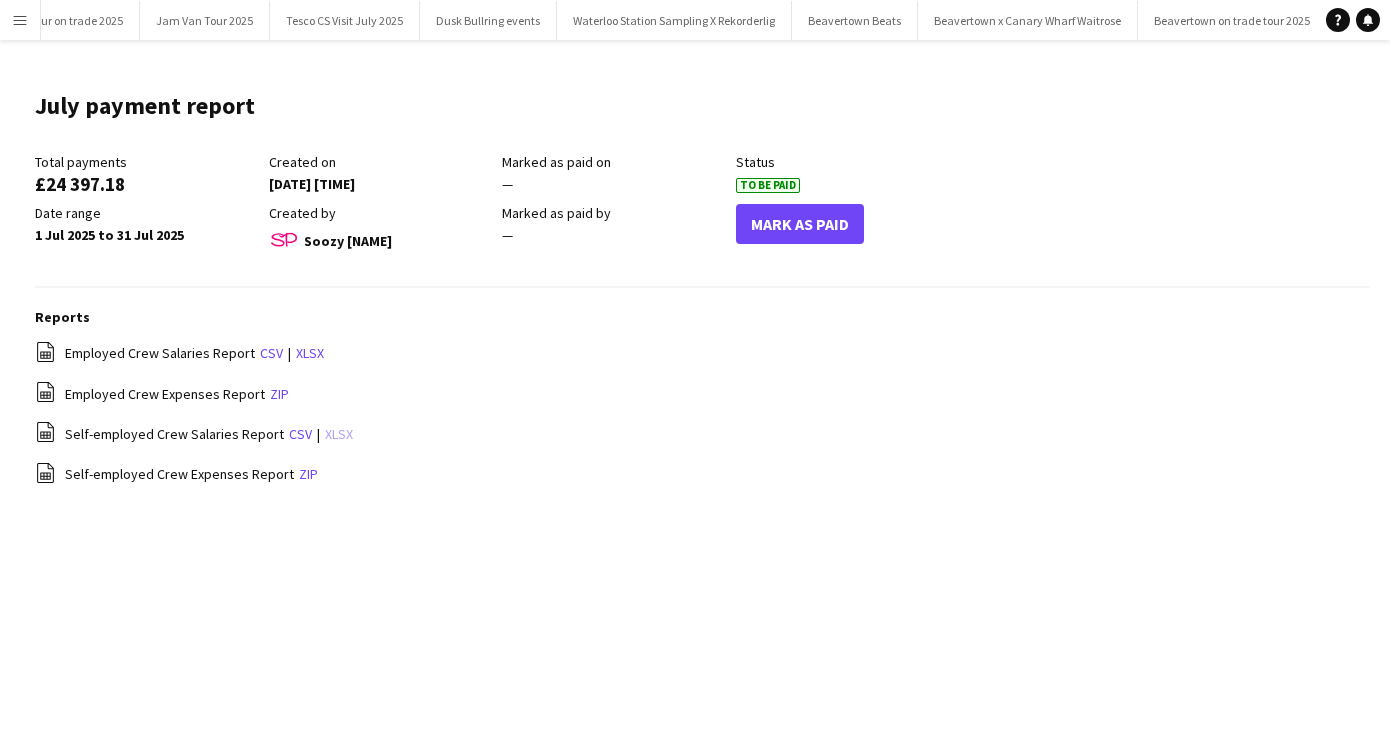 click on "xlsx" 